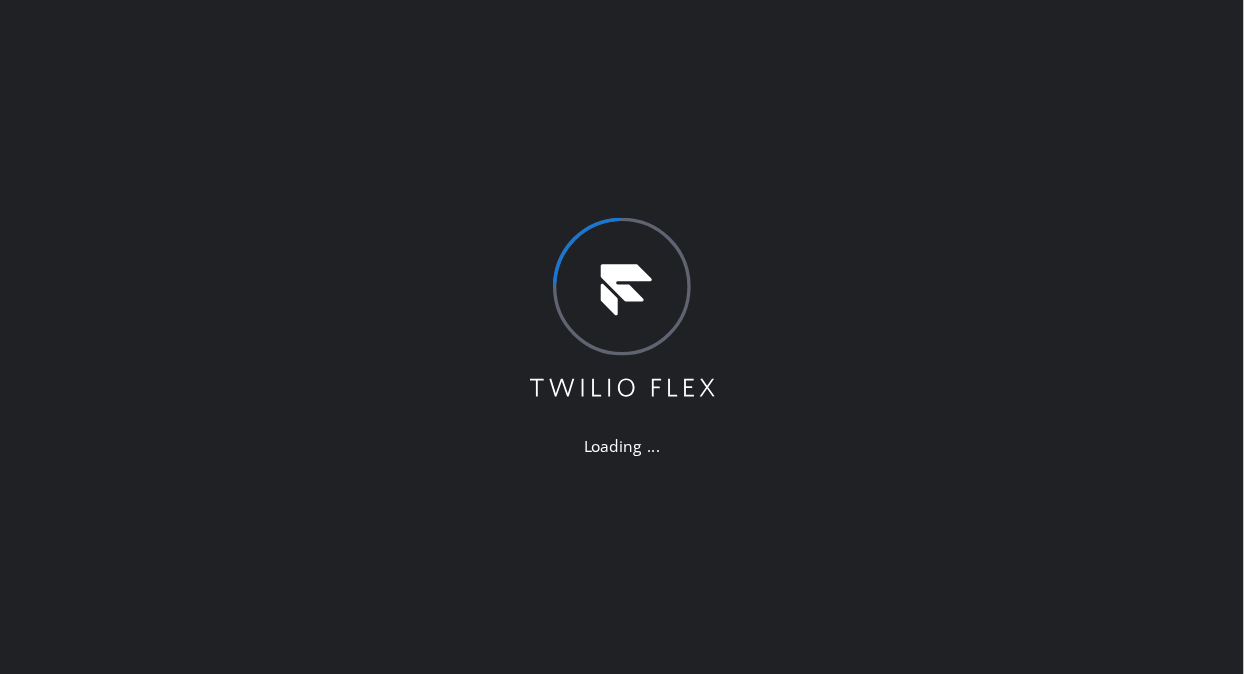 scroll, scrollTop: 0, scrollLeft: 0, axis: both 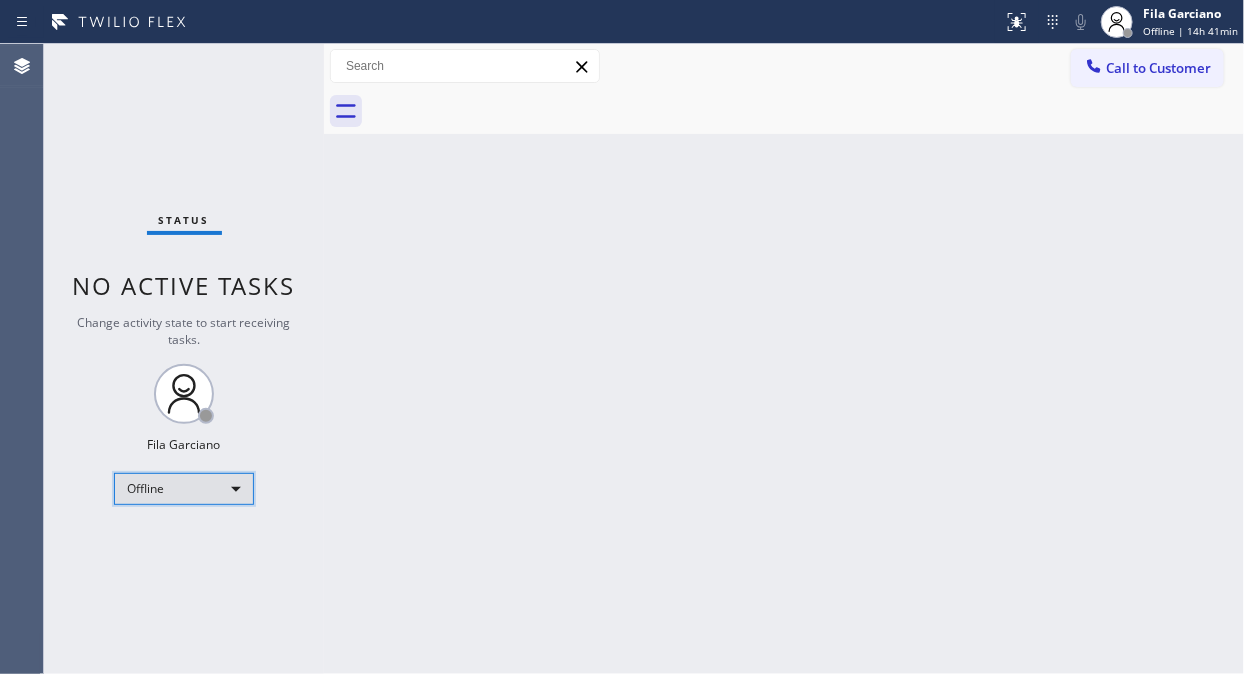 click on "Offline" at bounding box center [184, 489] 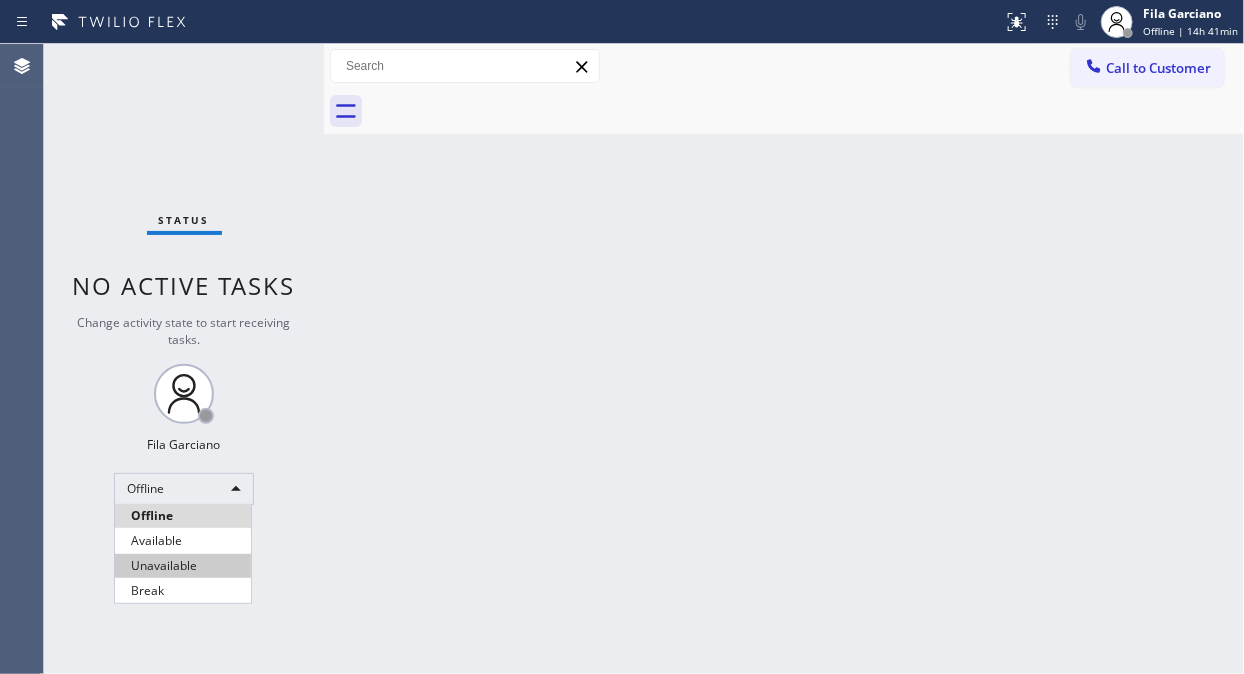 click on "Unavailable" at bounding box center (183, 566) 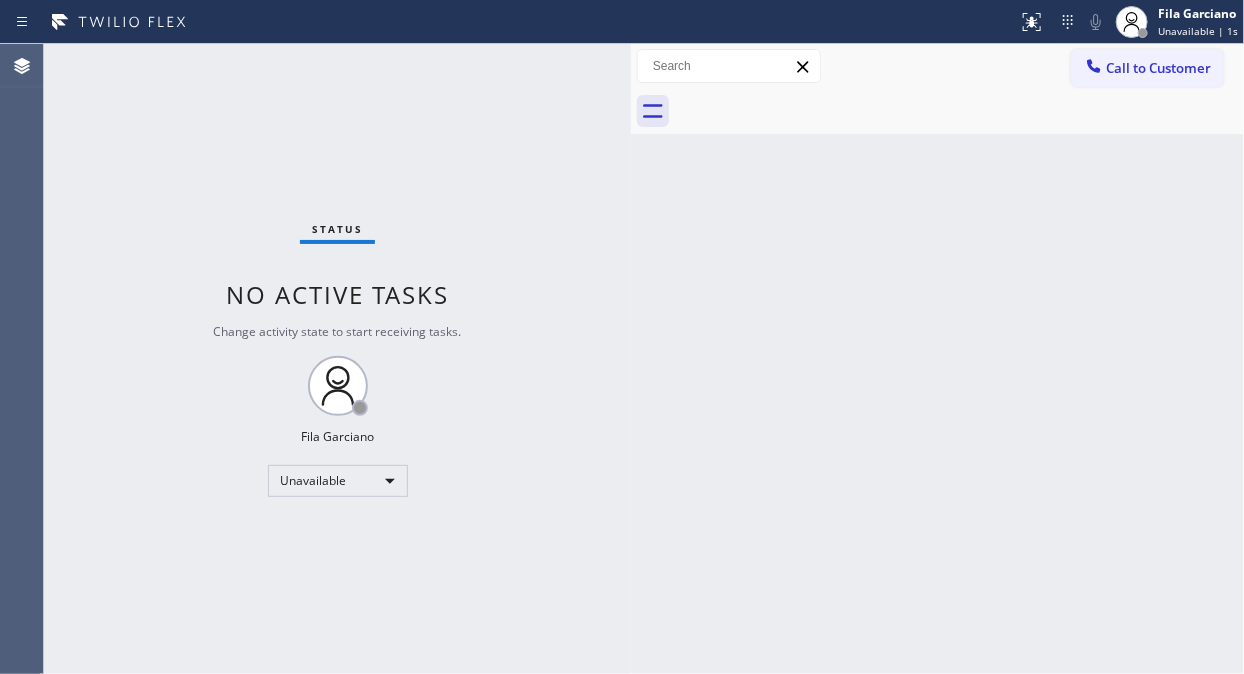 drag, startPoint x: 320, startPoint y: 213, endPoint x: 627, endPoint y: 381, distance: 349.96143 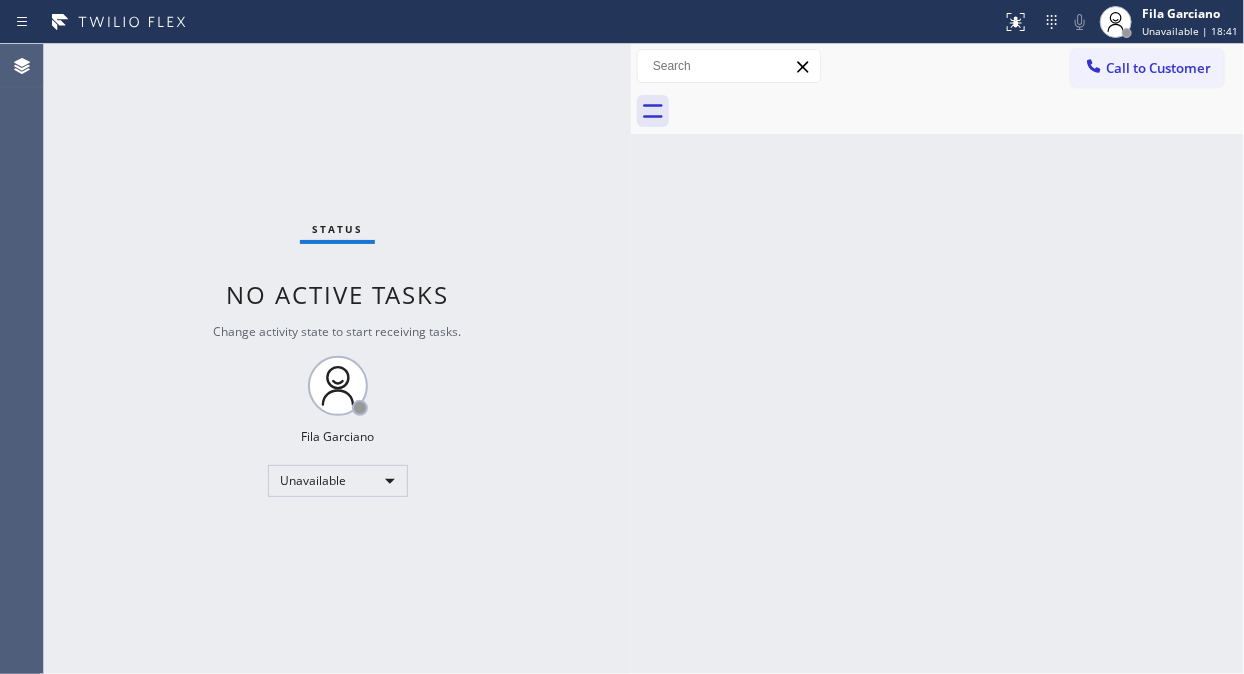 click on "Status   No active tasks     Change activity state to start receiving tasks.   Fila Garciano Unavailable" at bounding box center (337, 359) 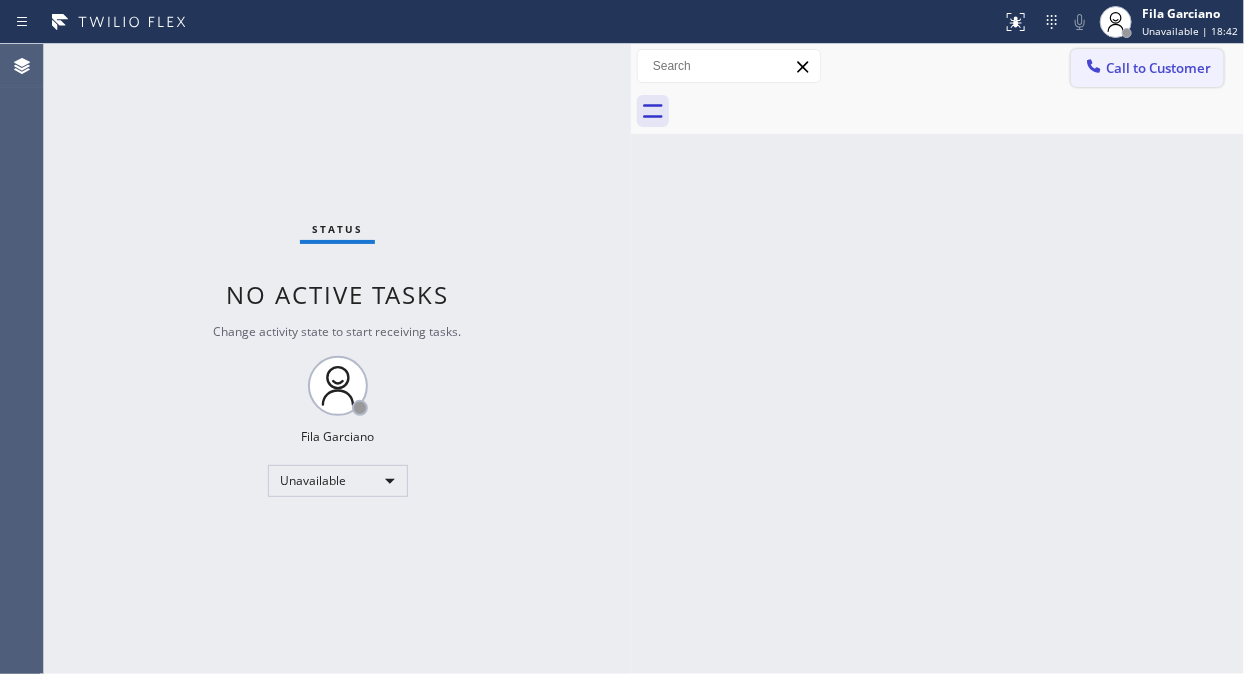 click on "Call to Customer" at bounding box center (1158, 68) 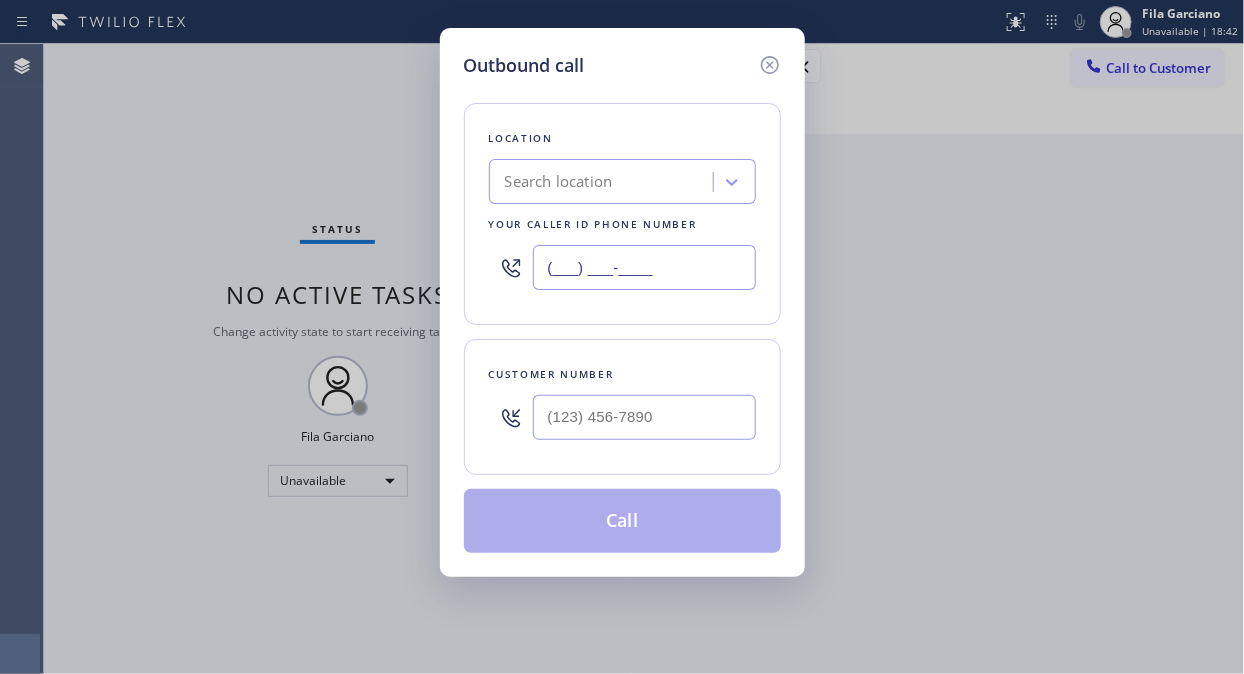click on "(___) ___-____" at bounding box center [644, 267] 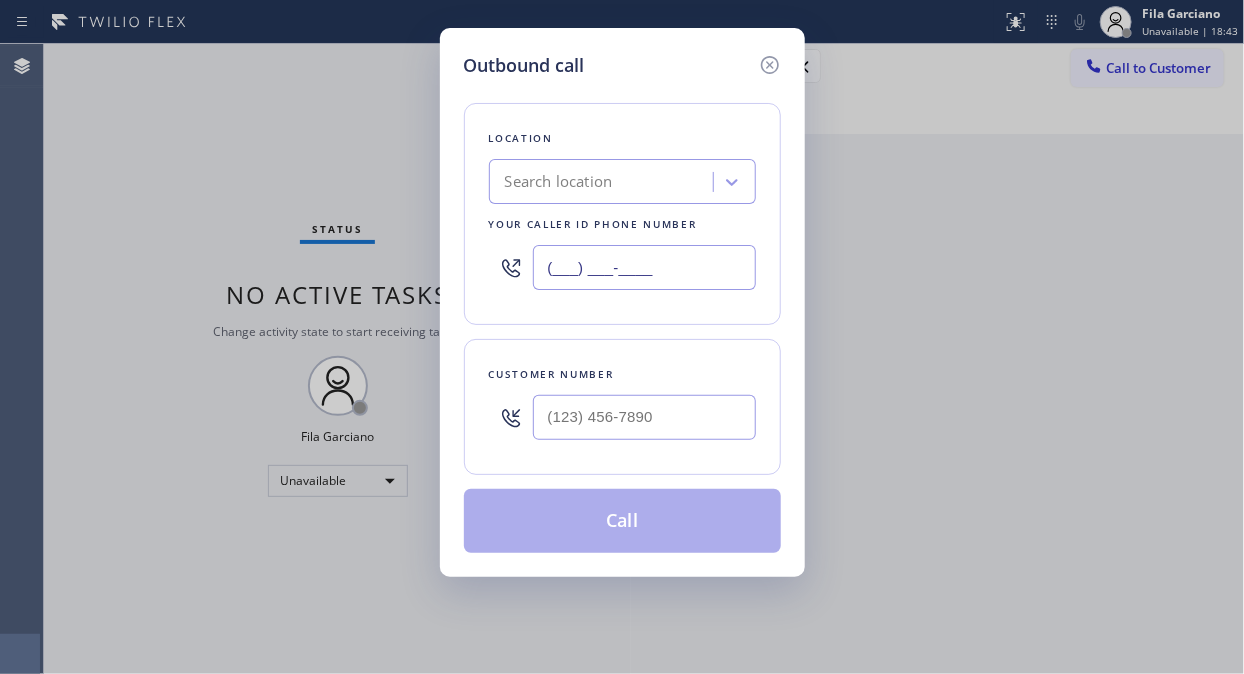 paste on "[PHONE]" 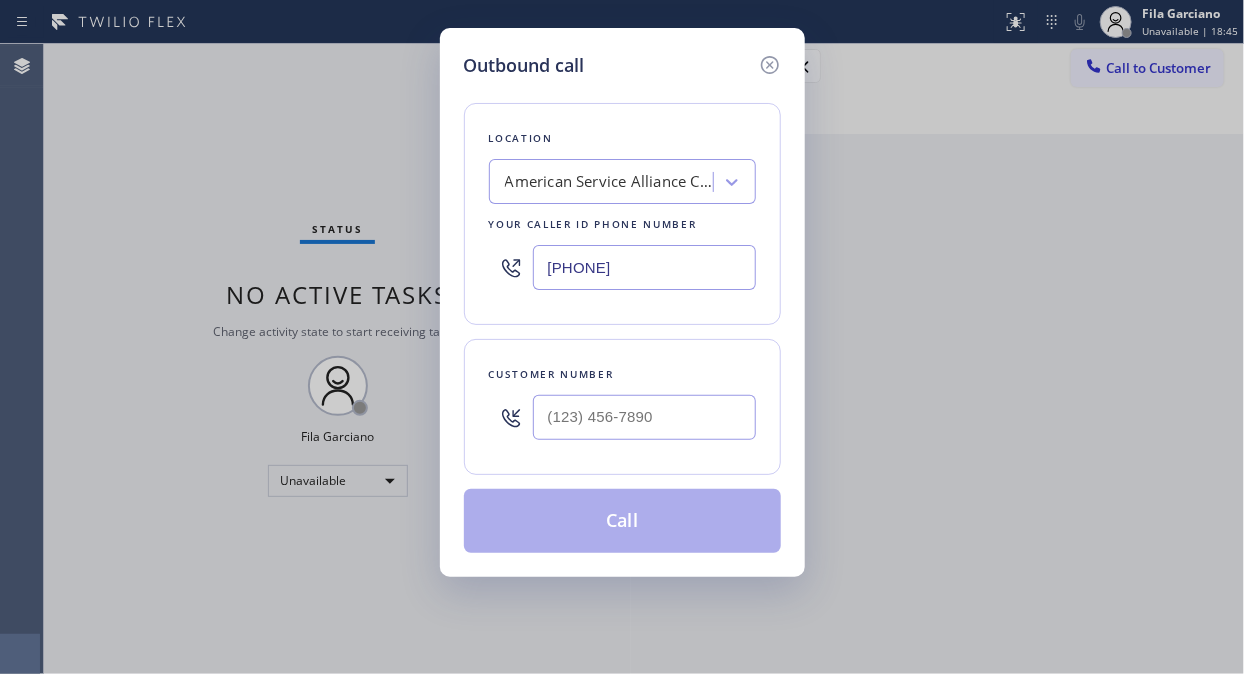 type on "[PHONE]" 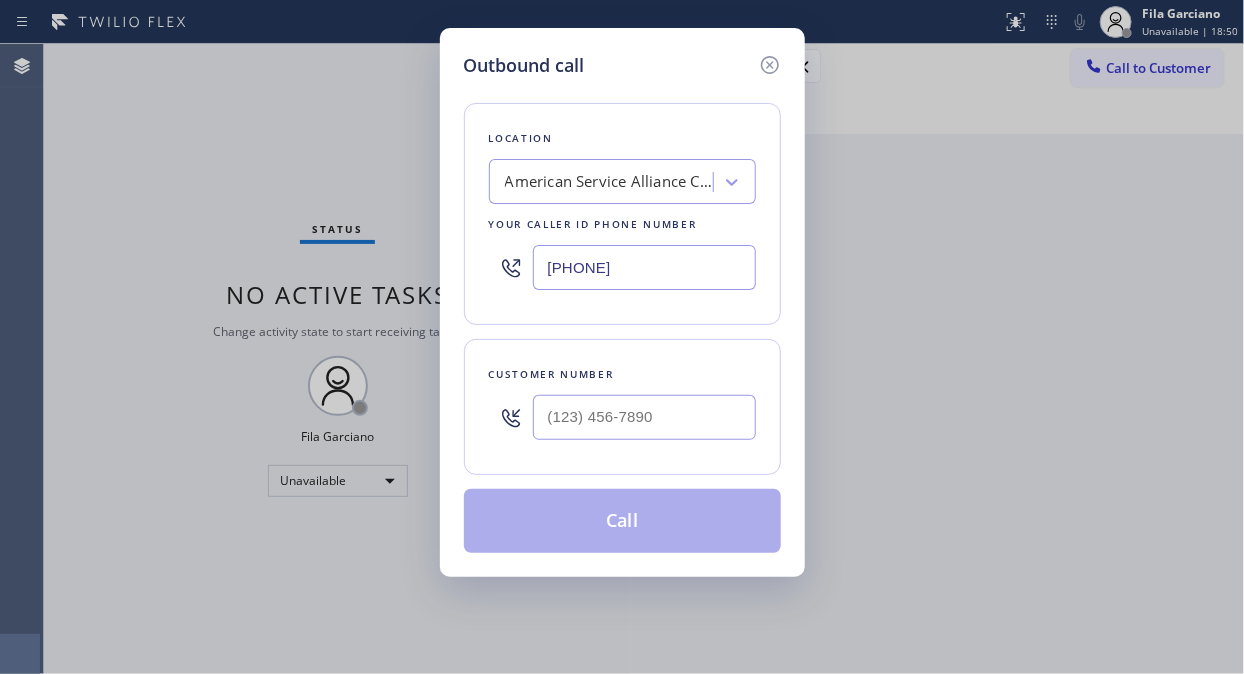 click on "Outbound call Location American Service Alliance Calumet City Your caller id phone number [PHONE] Customer number Call" at bounding box center (622, 337) 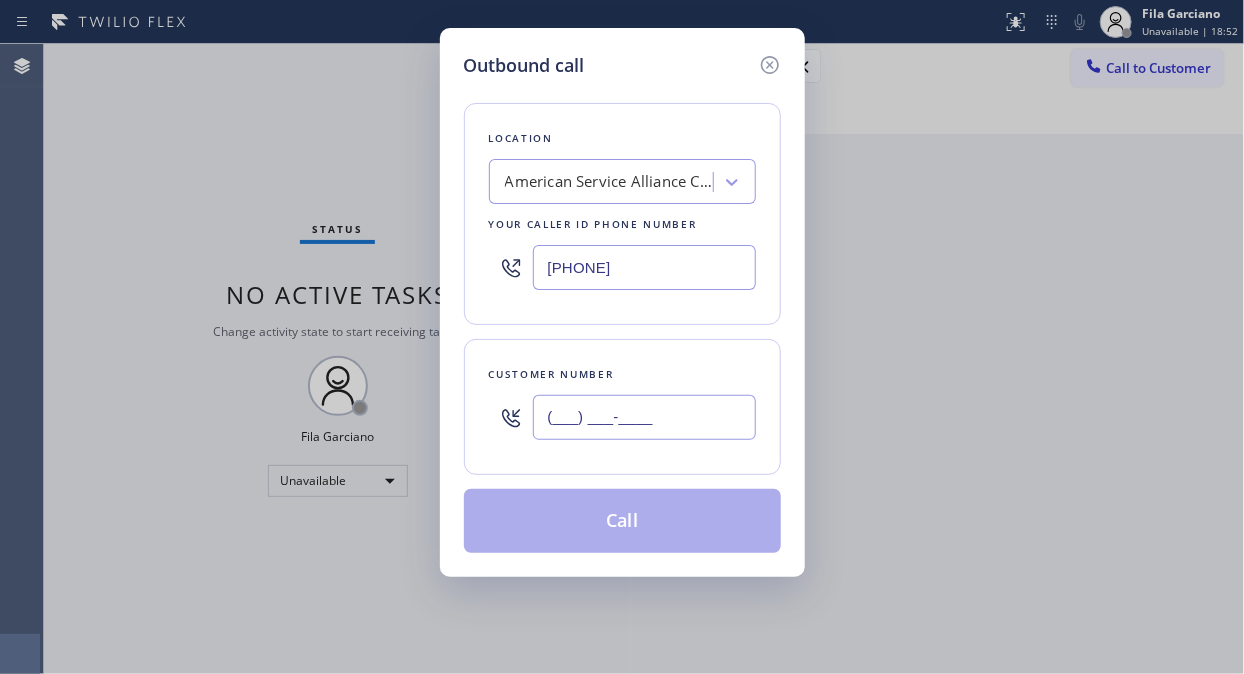 click on "(___) ___-____" at bounding box center (644, 417) 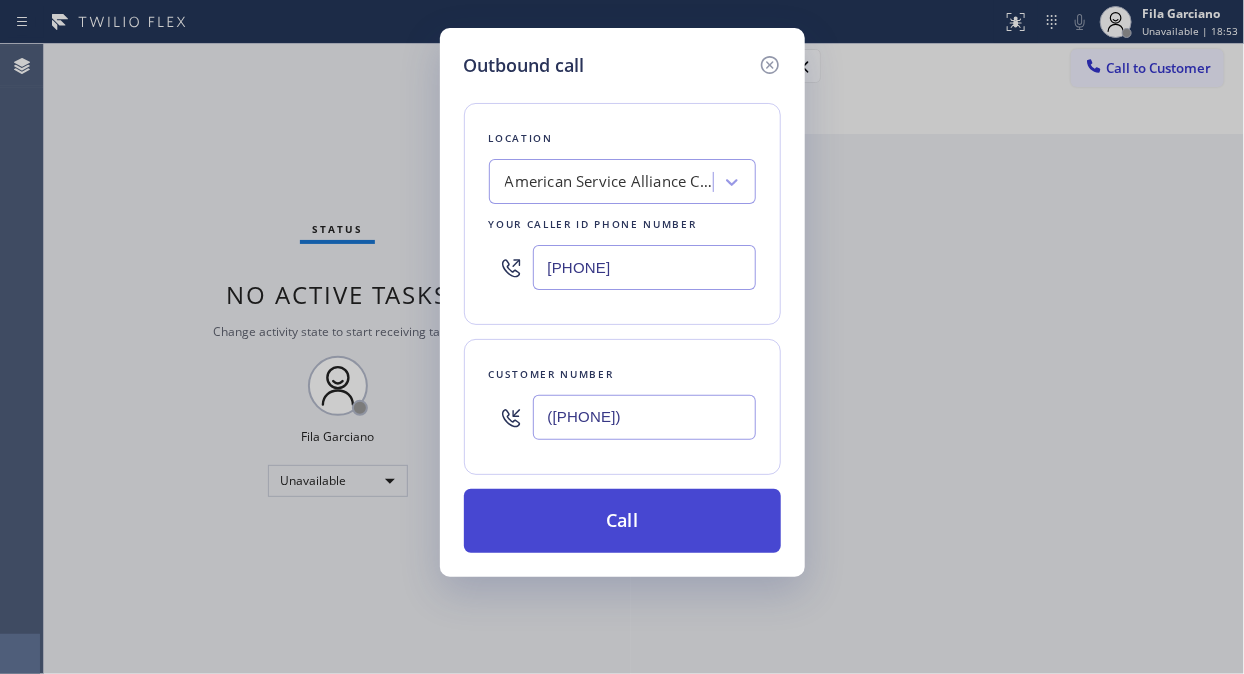 type on "([PHONE])" 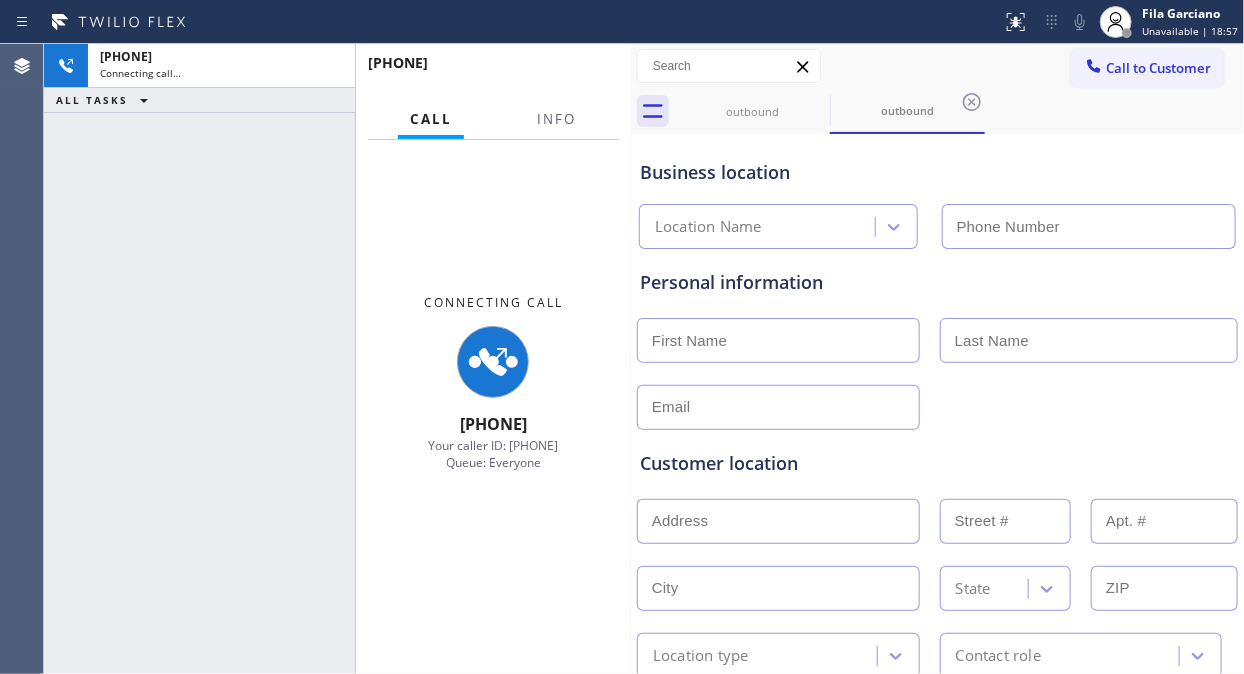type on "[PHONE]" 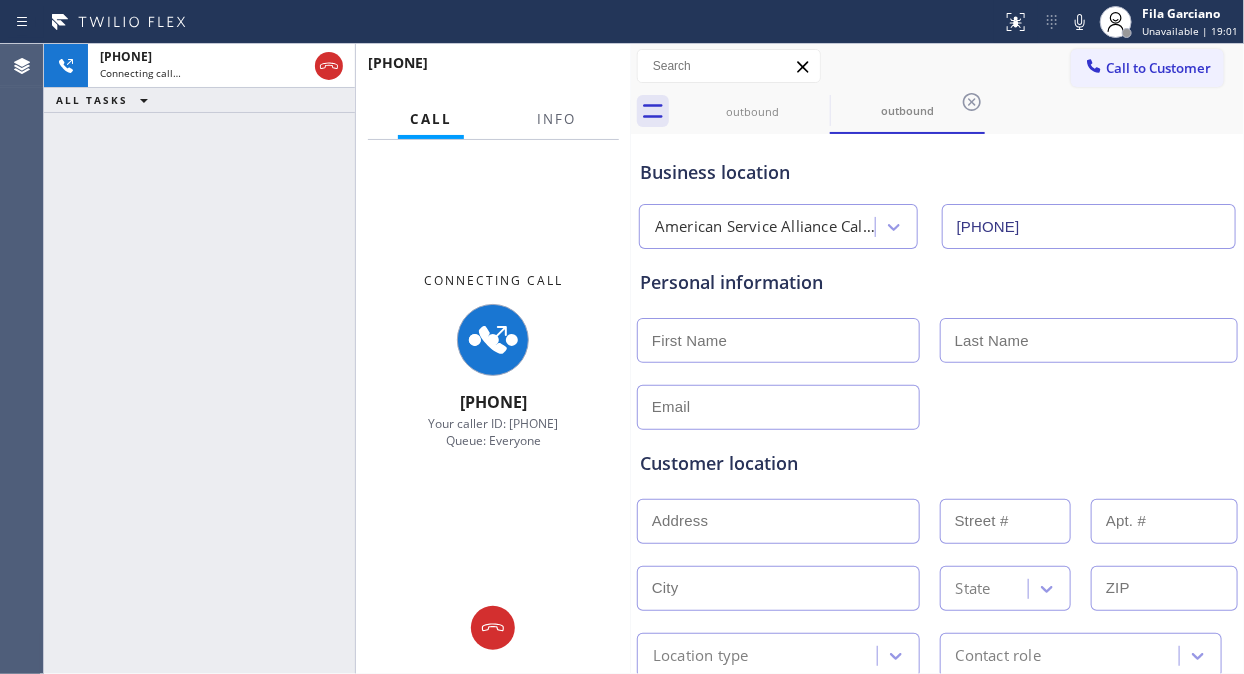 click on "+17739775477 Connecting call… ALL TASKS ALL TASKS ACTIVE TASKS TASKS IN WRAP UP" at bounding box center (199, 359) 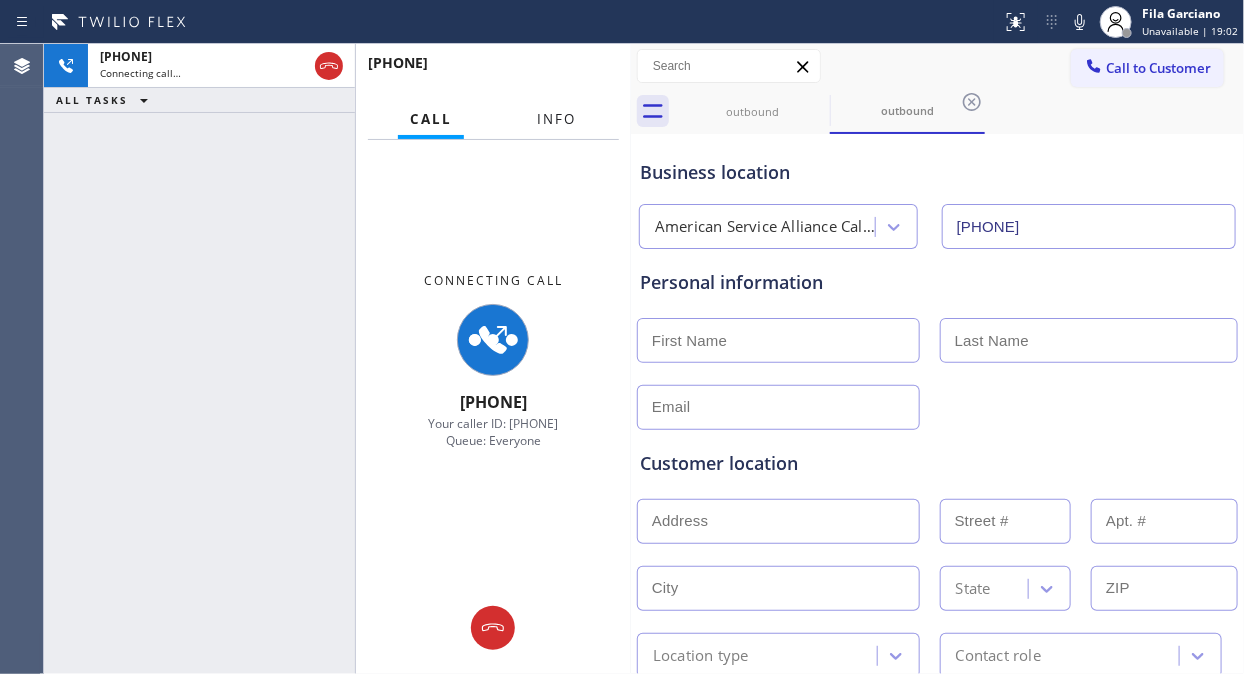 click on "Info" at bounding box center (556, 119) 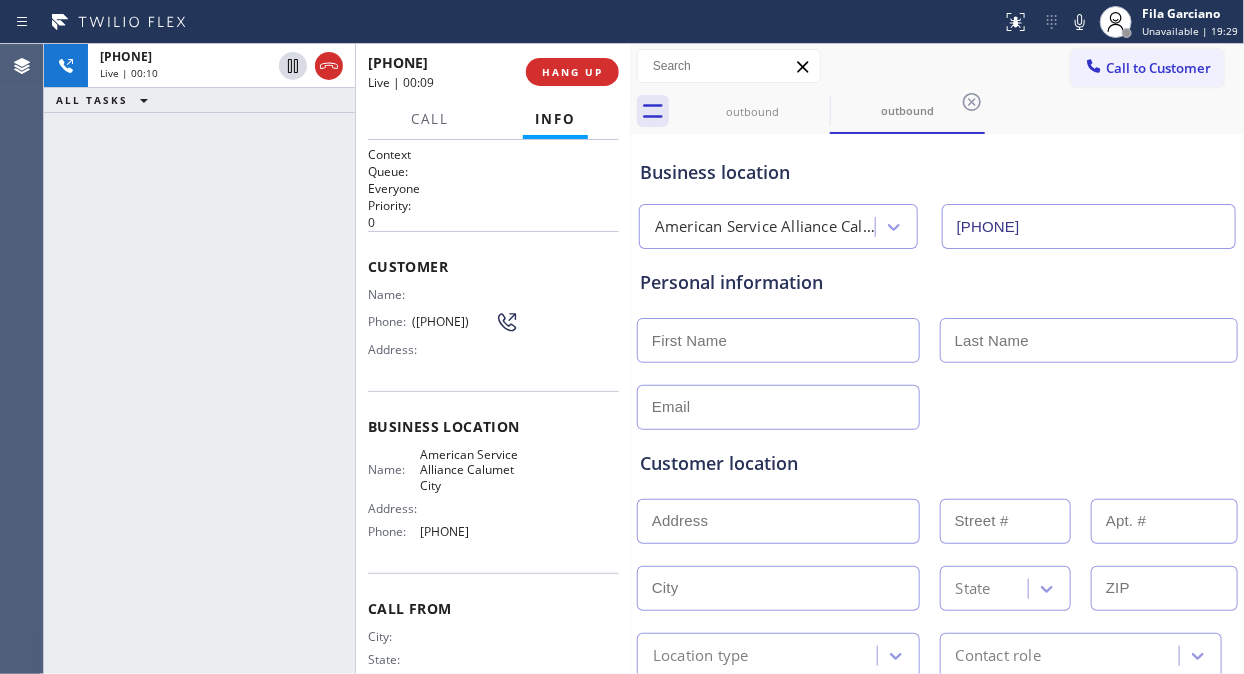 click on "+17739775477 Live | 00:10 ALL TASKS ALL TASKS ACTIVE TASKS TASKS IN WRAP UP" at bounding box center (199, 359) 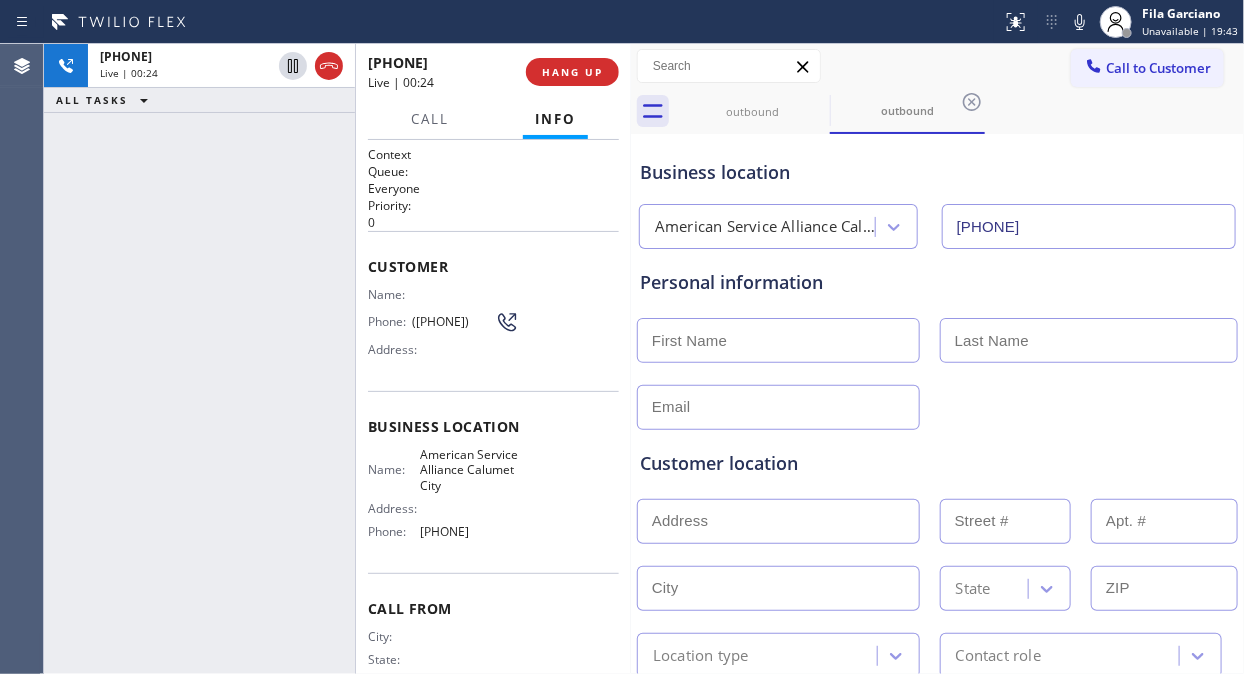 click on "+17739775477 Live | 00:24 ALL TASKS ALL TASKS ACTIVE TASKS TASKS IN WRAP UP" at bounding box center [199, 359] 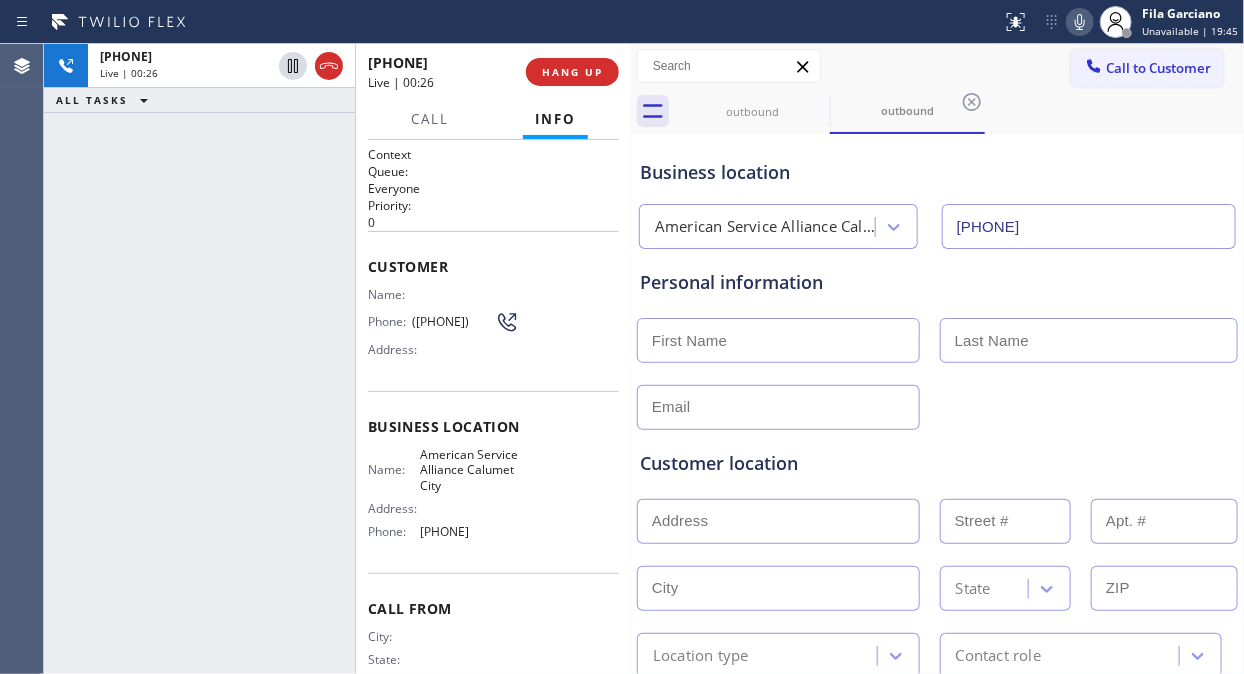 click 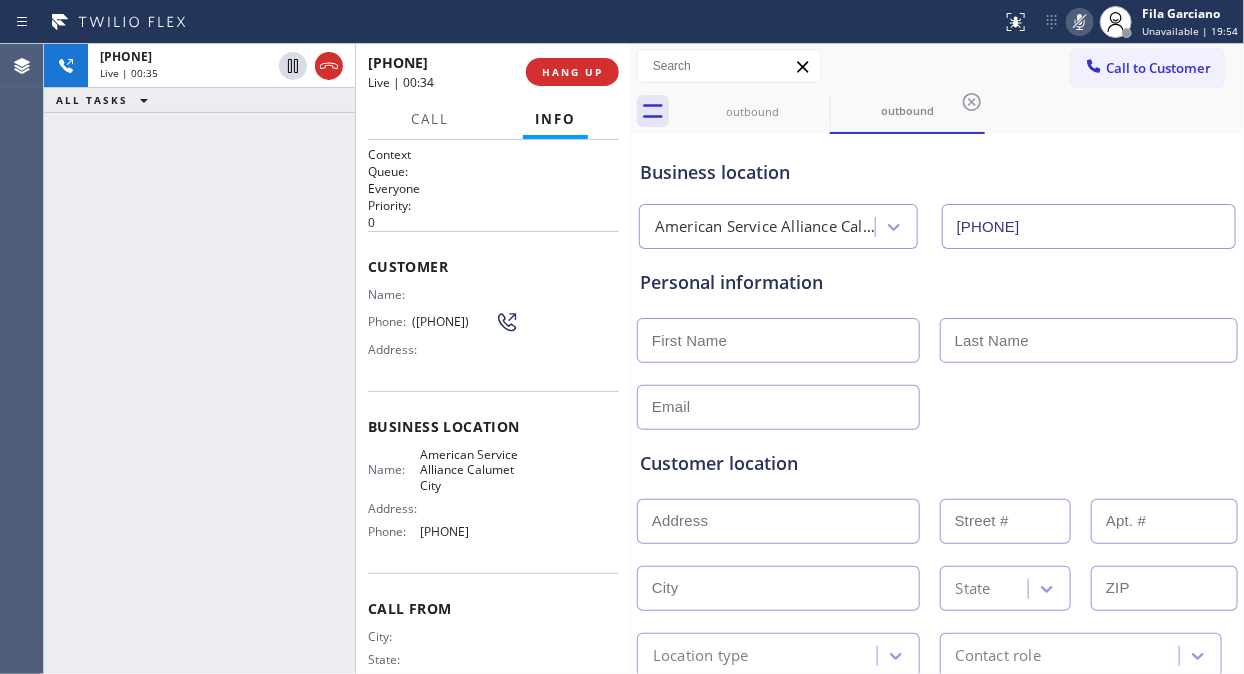 click 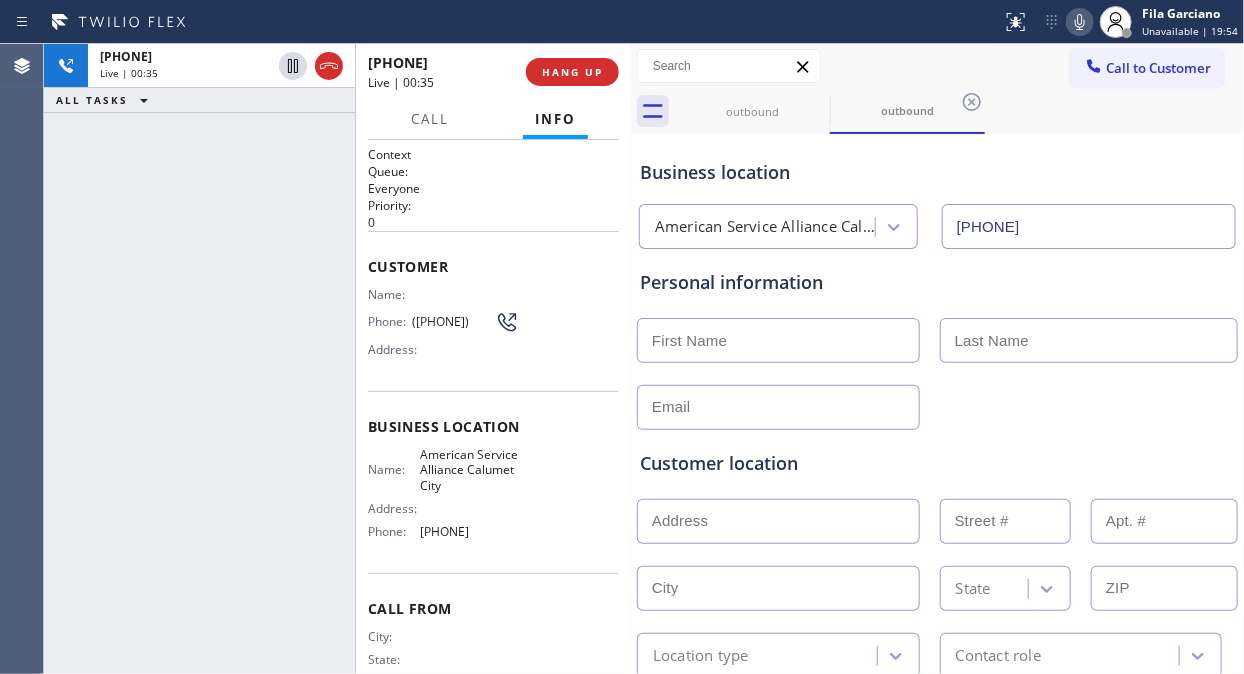 click 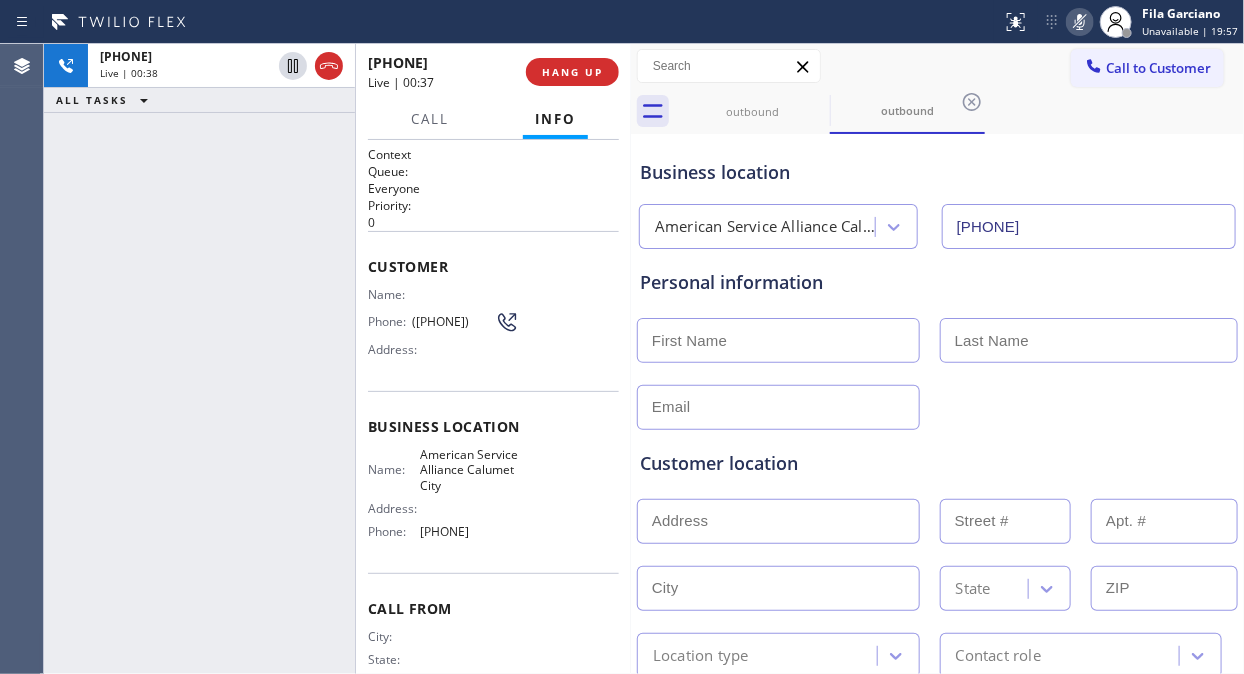click 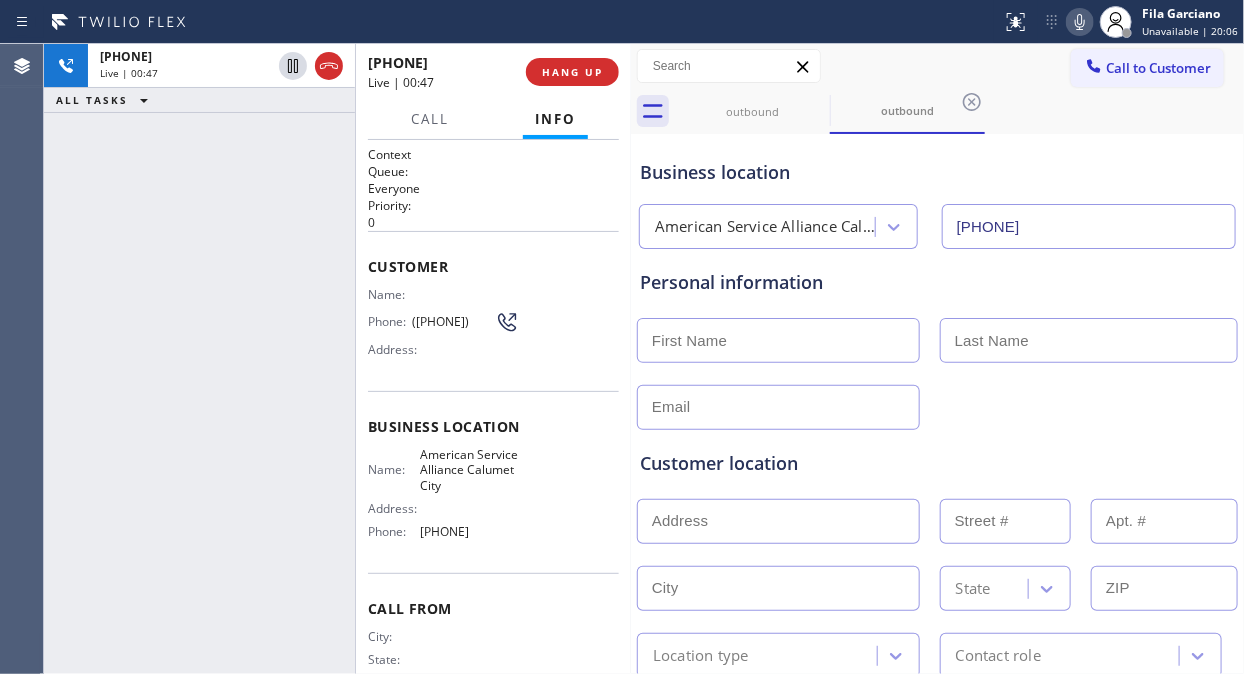 click 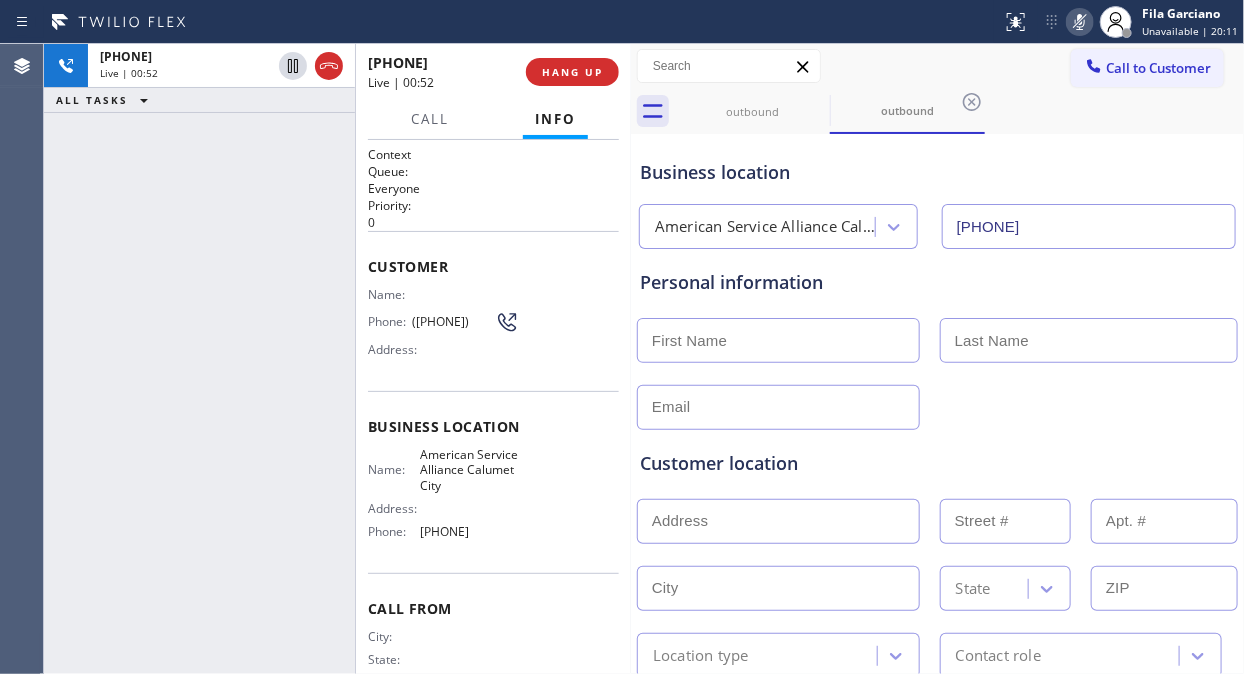 click 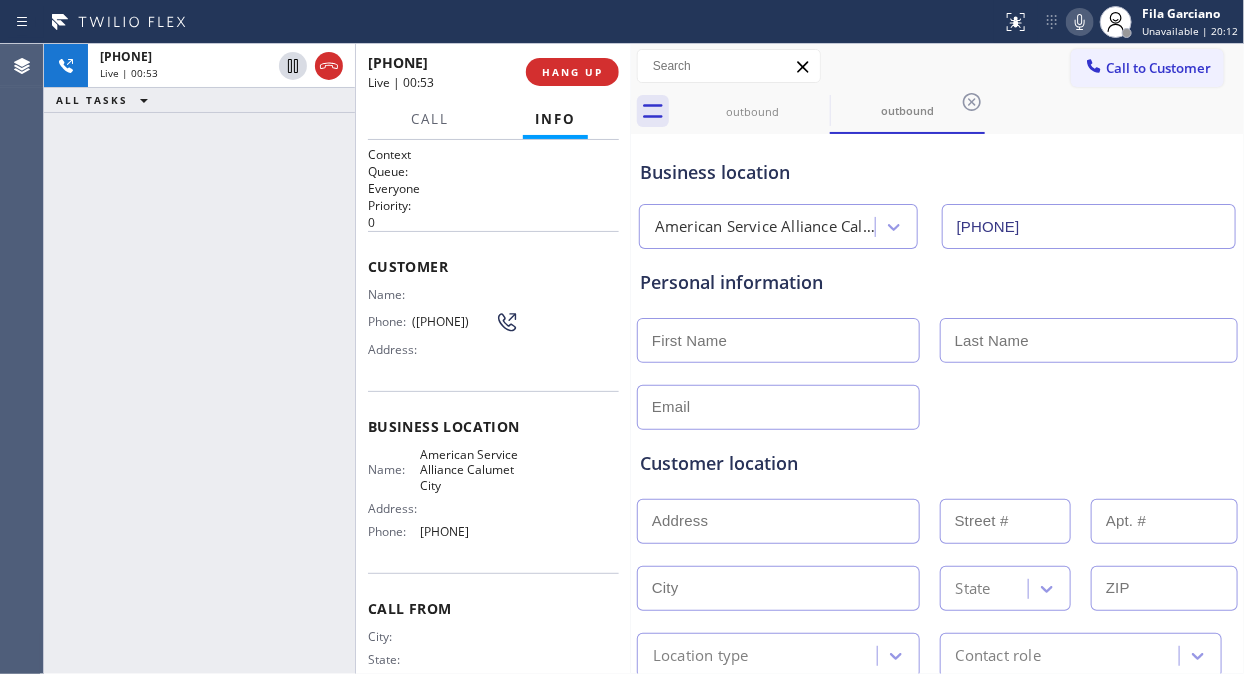 click 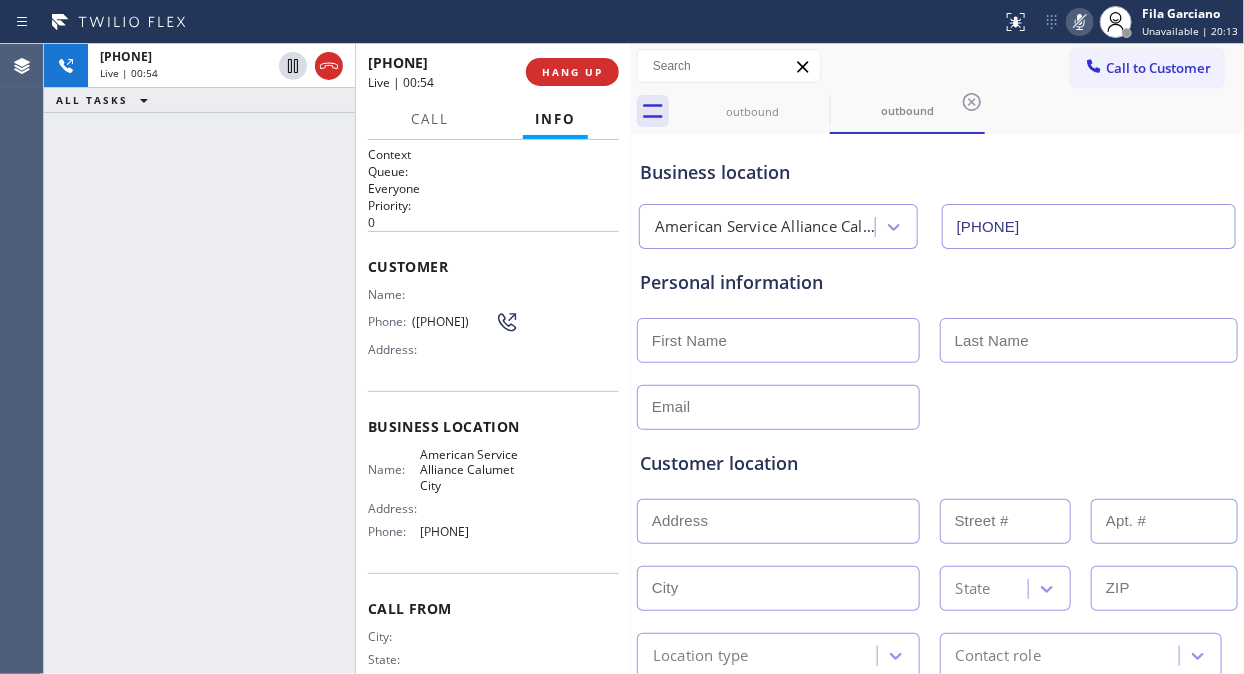 click 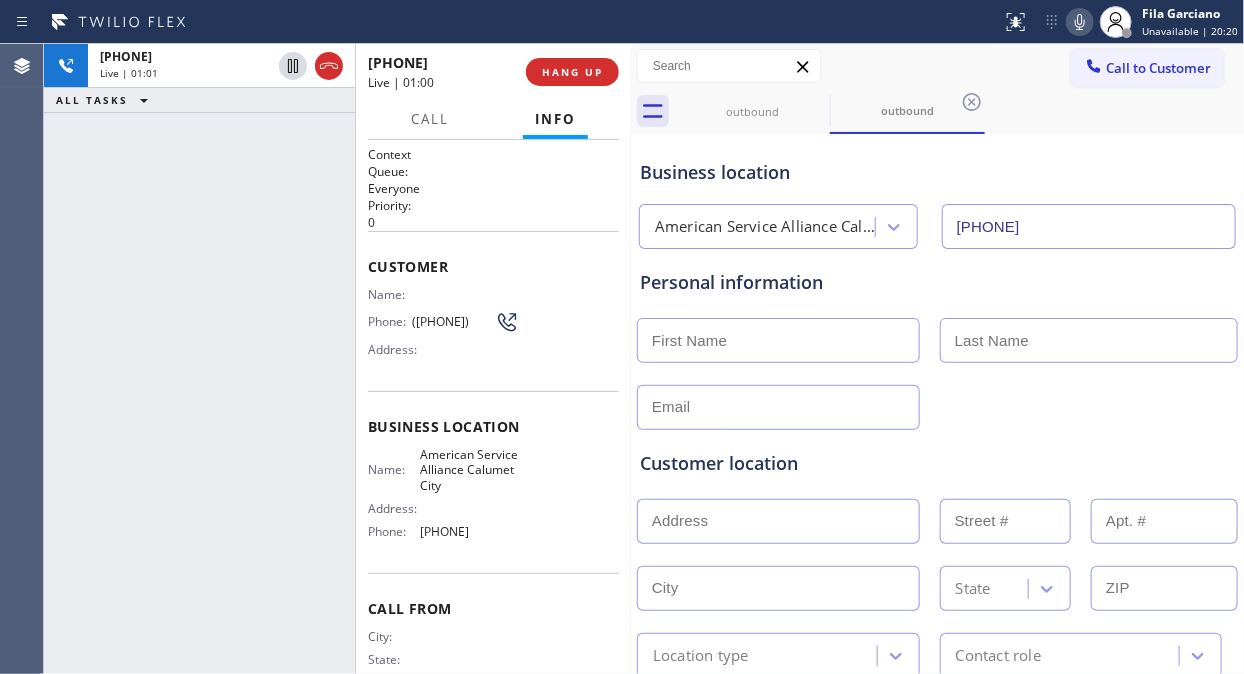 click 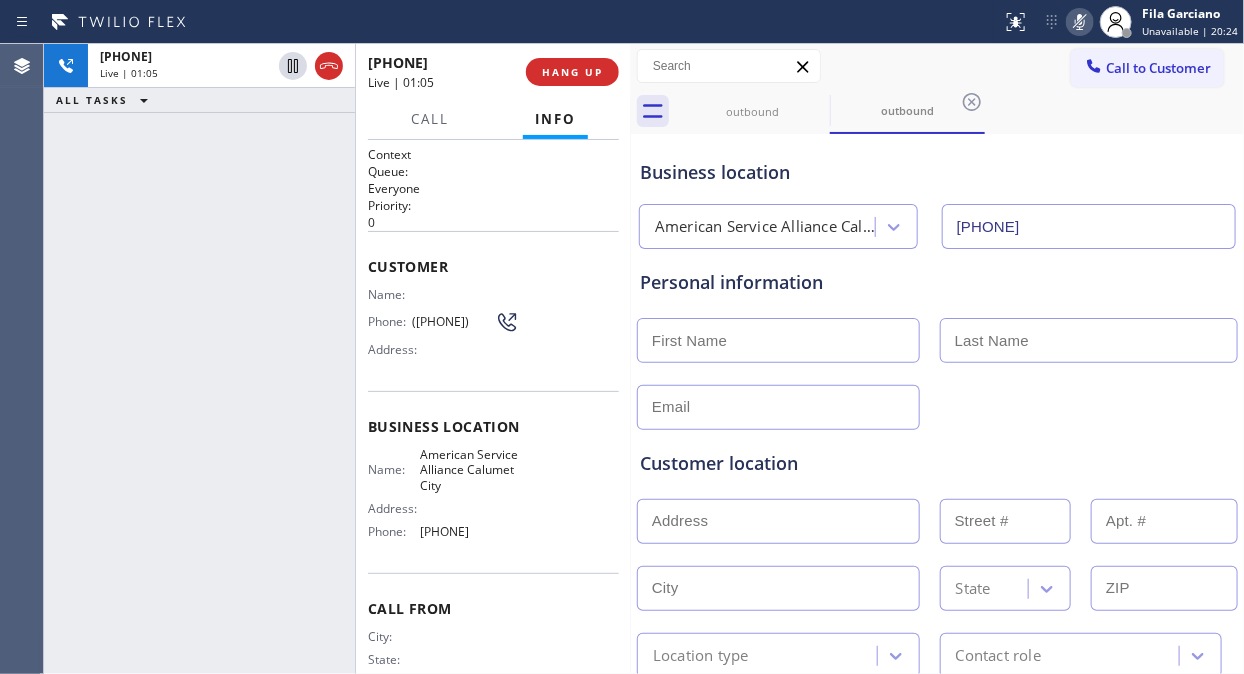 click 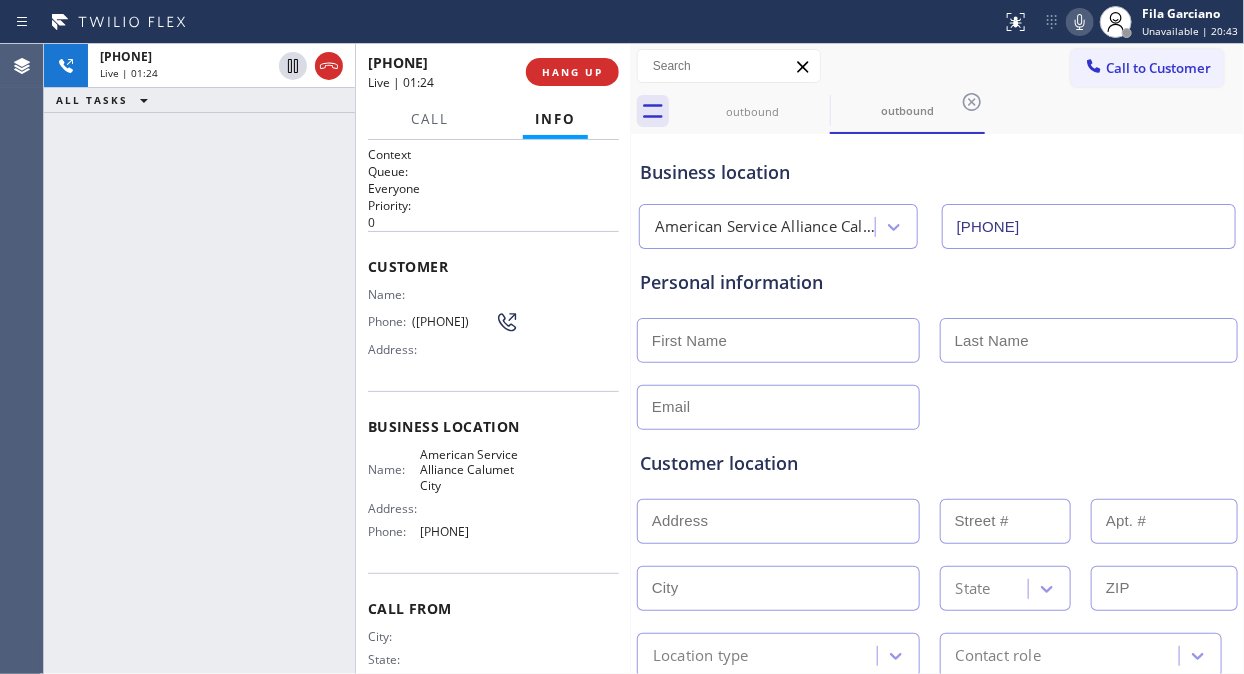 click 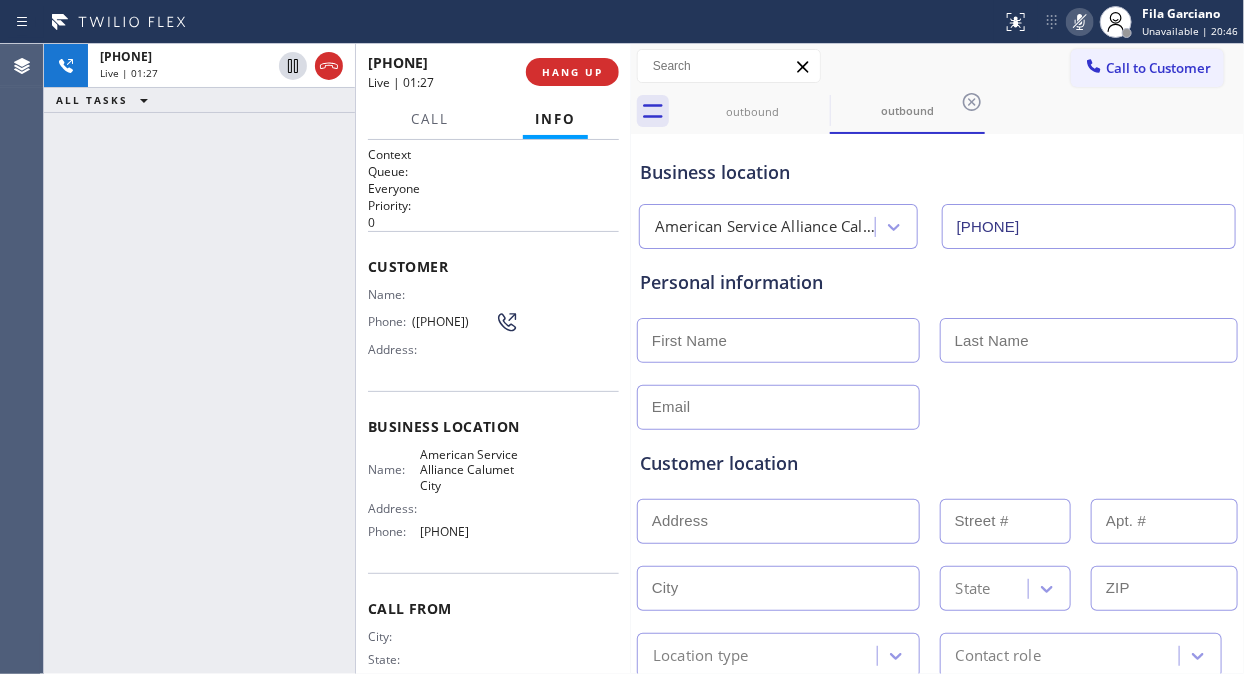 click 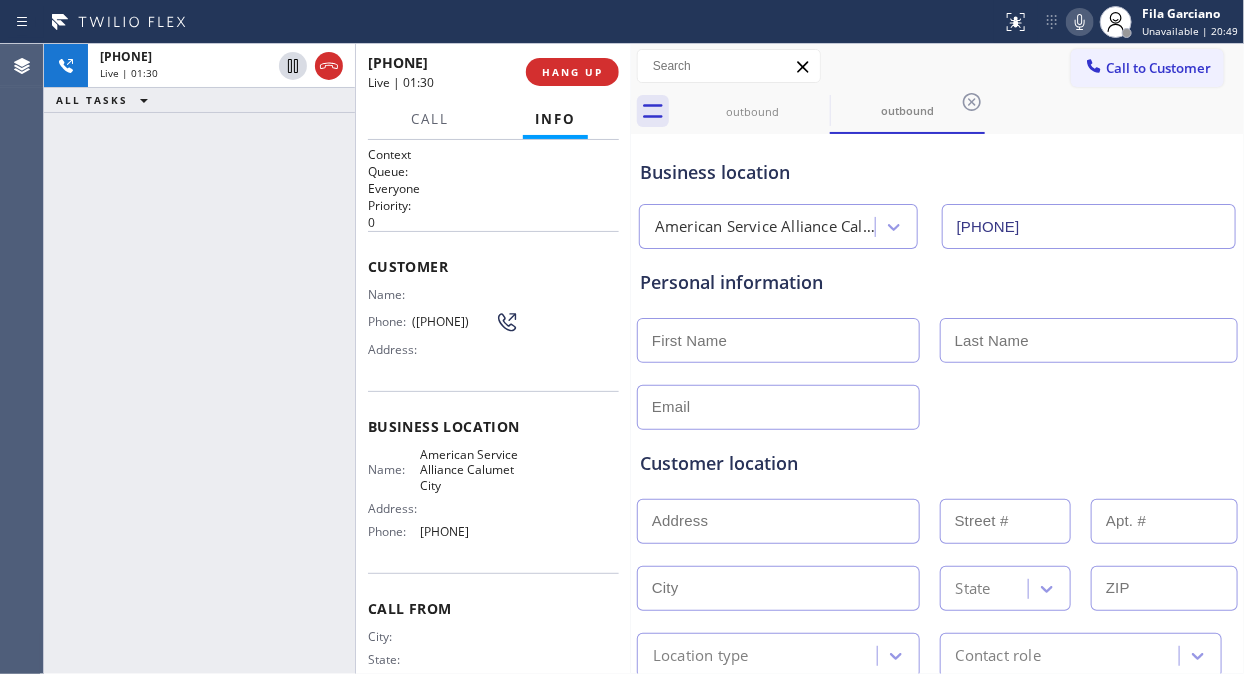 click 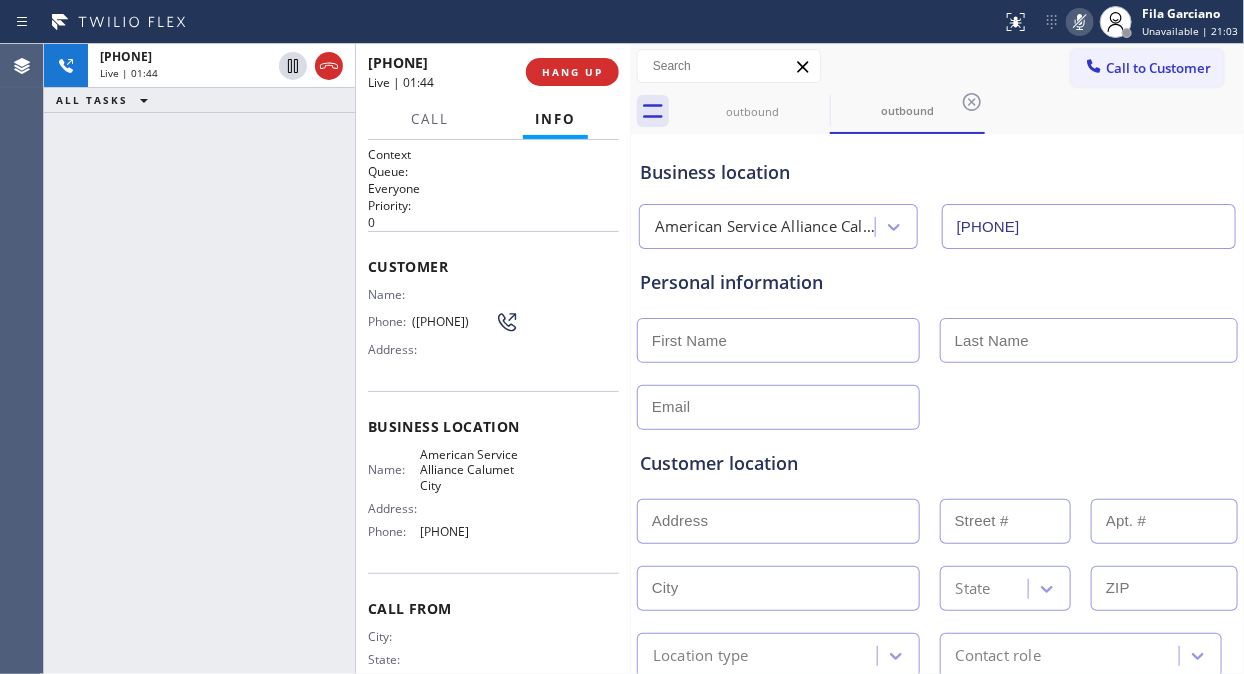 click 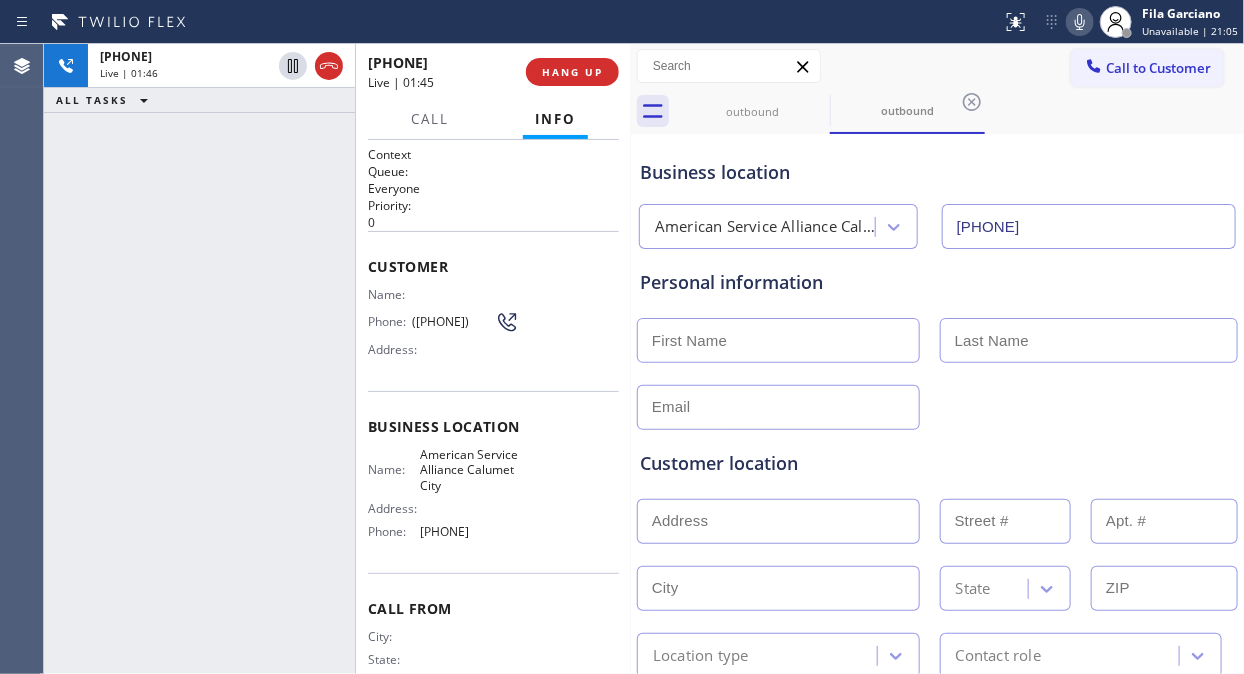 click 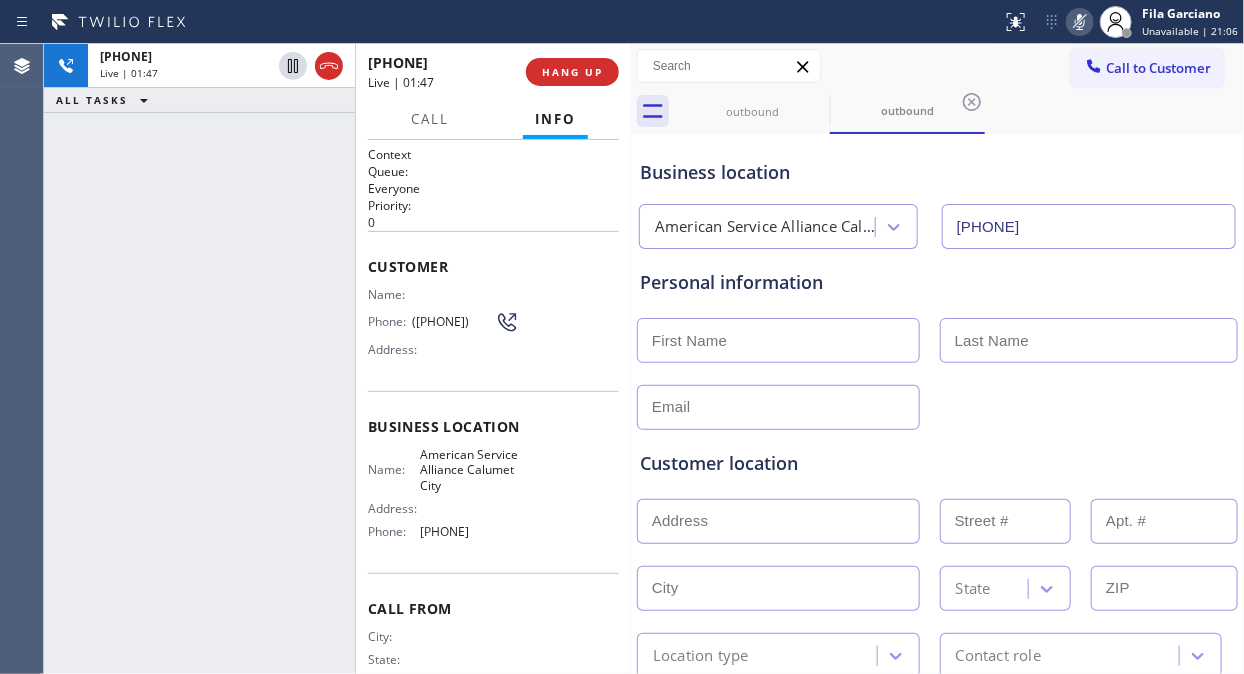 click 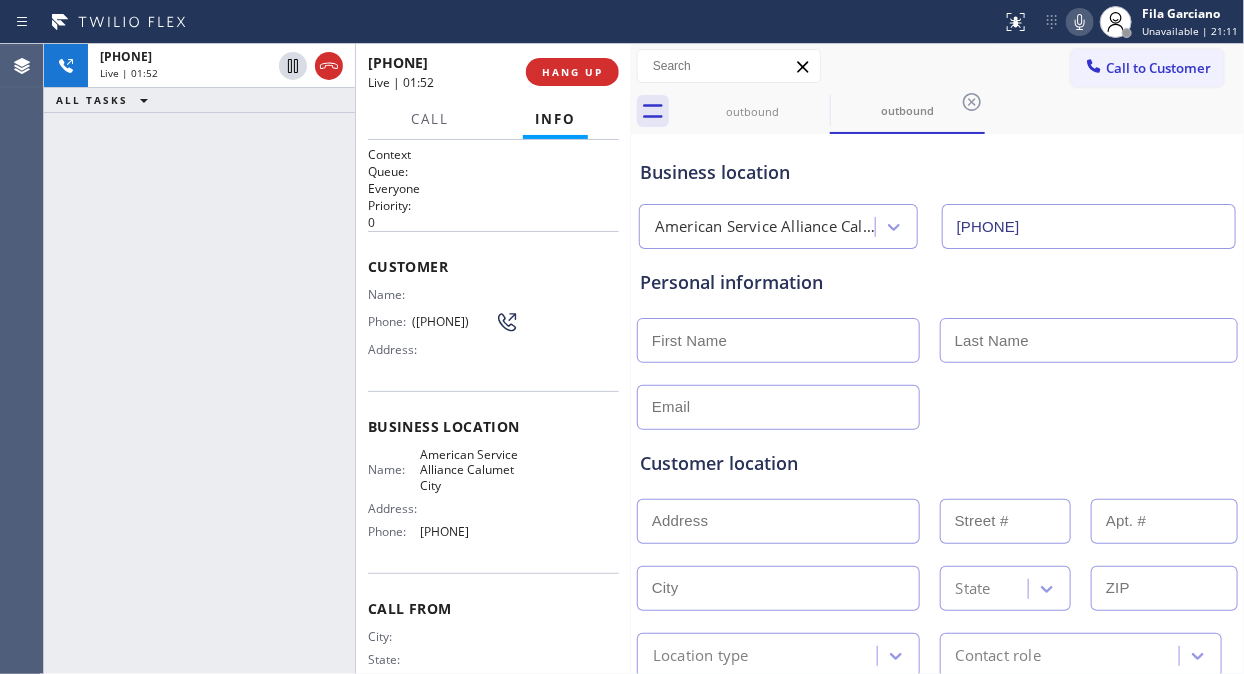 click 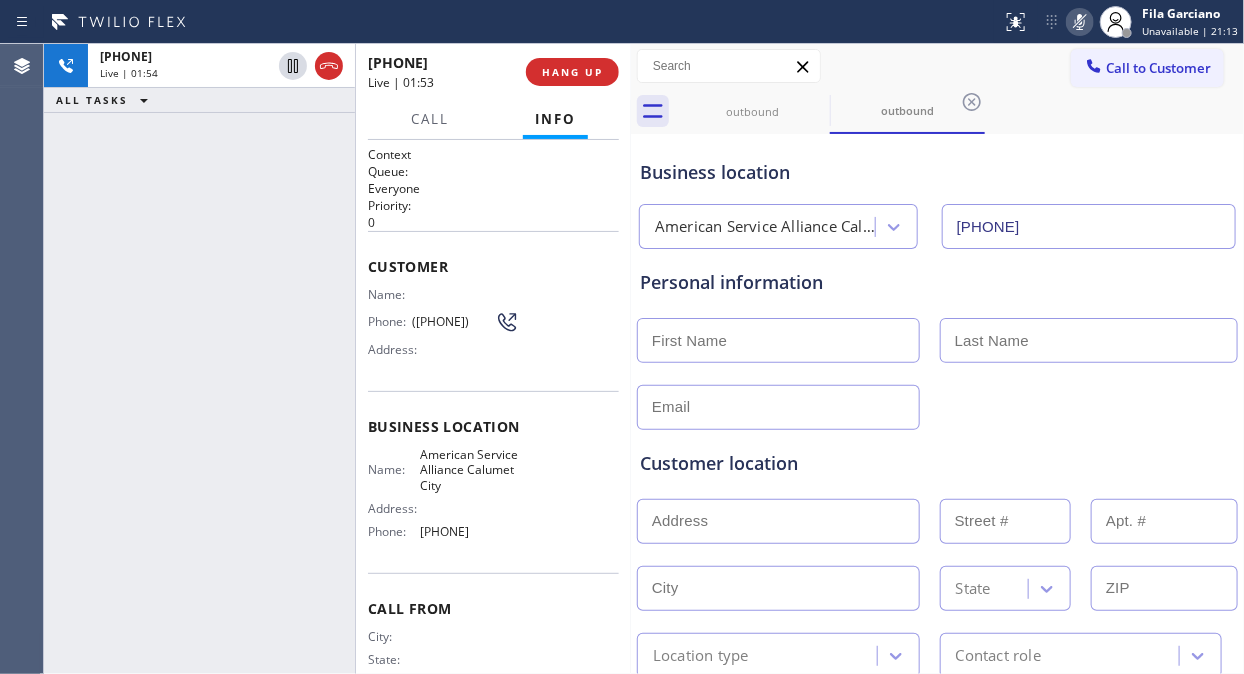click 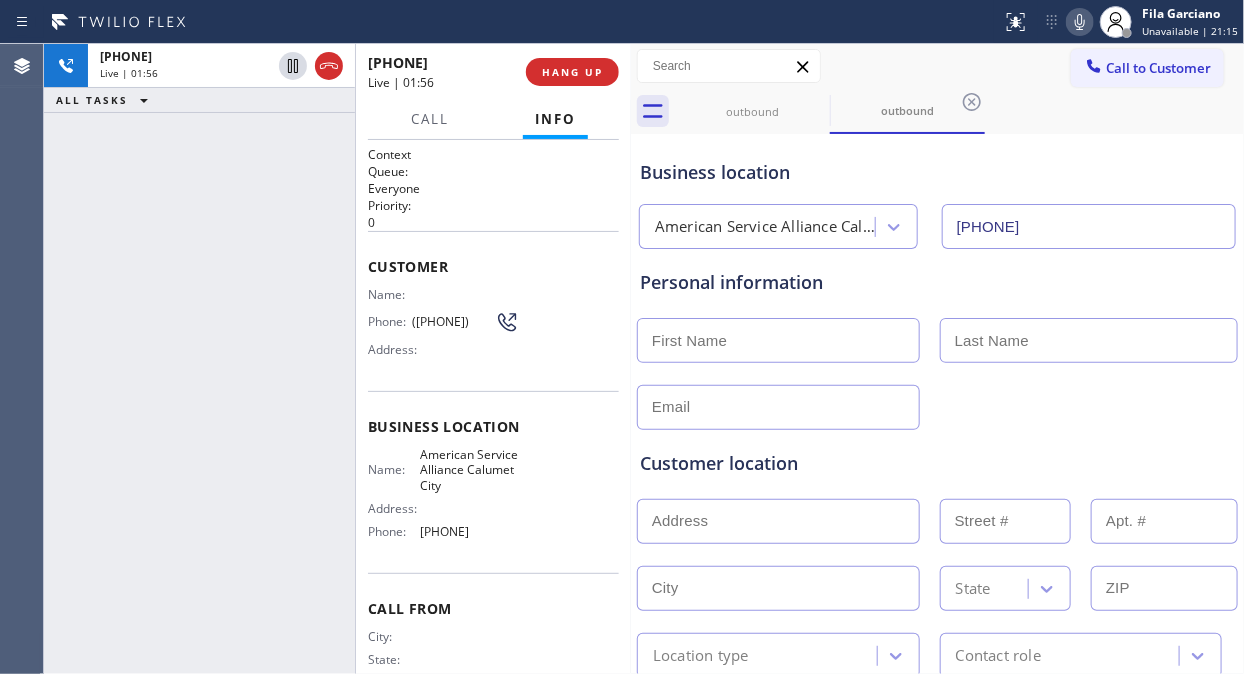 click 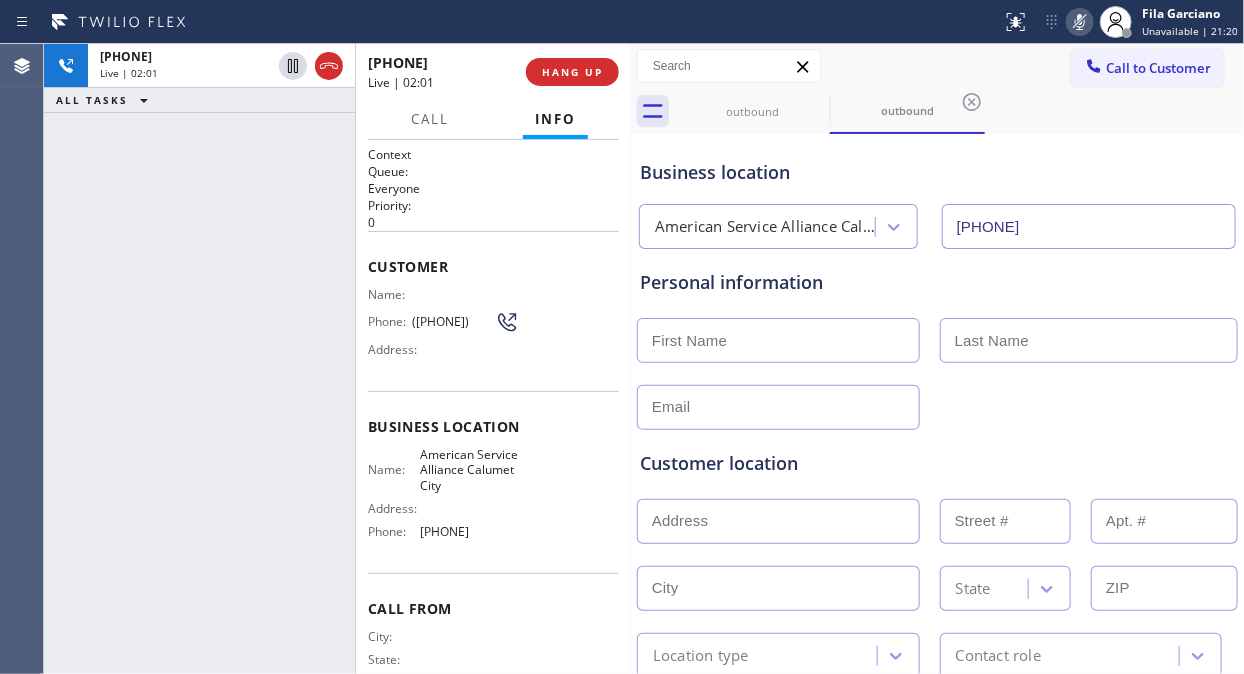 click 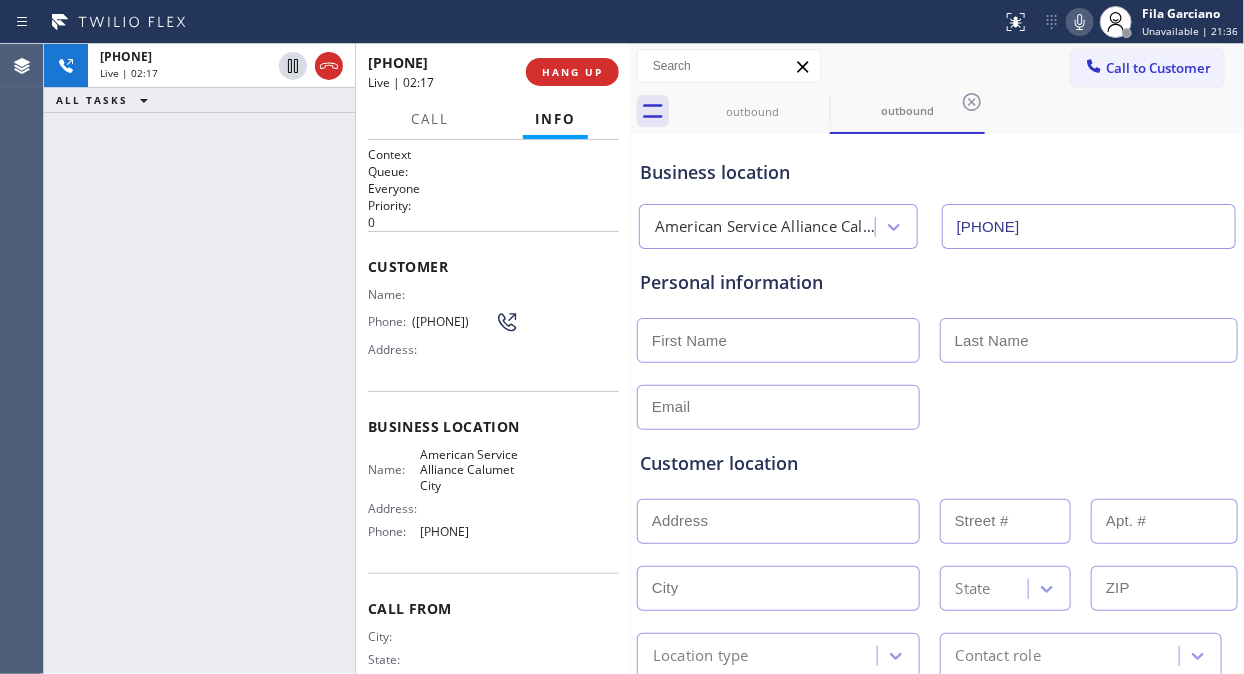 click 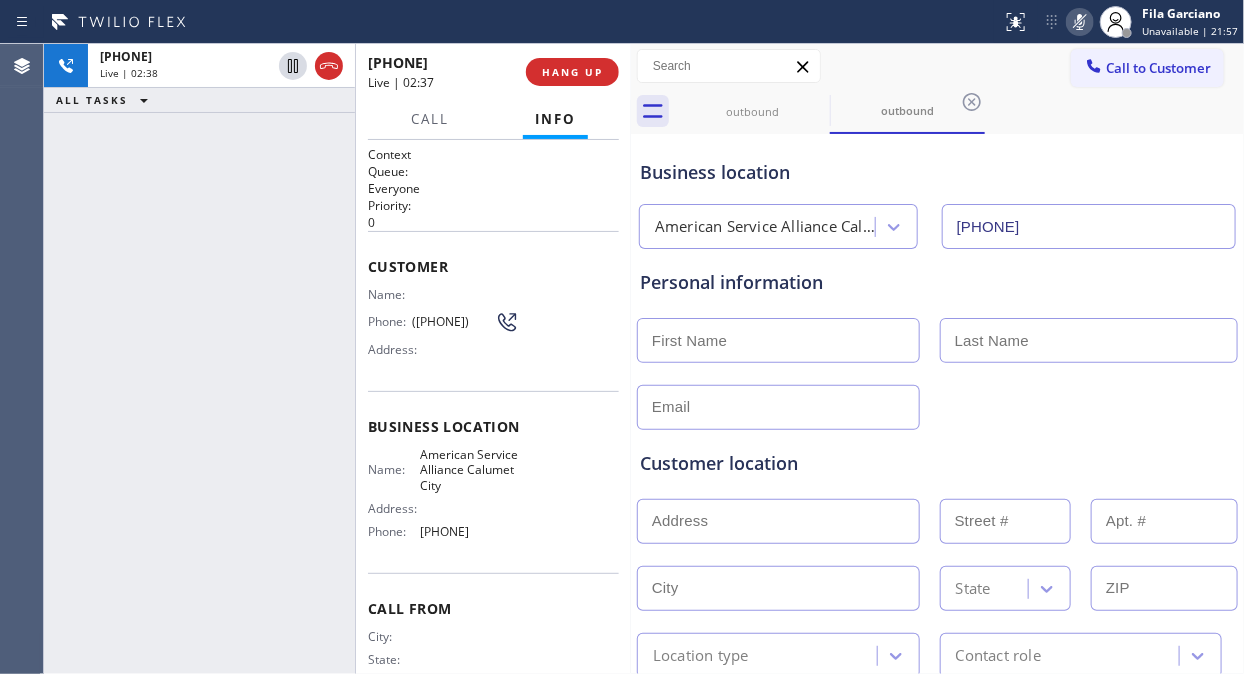 click 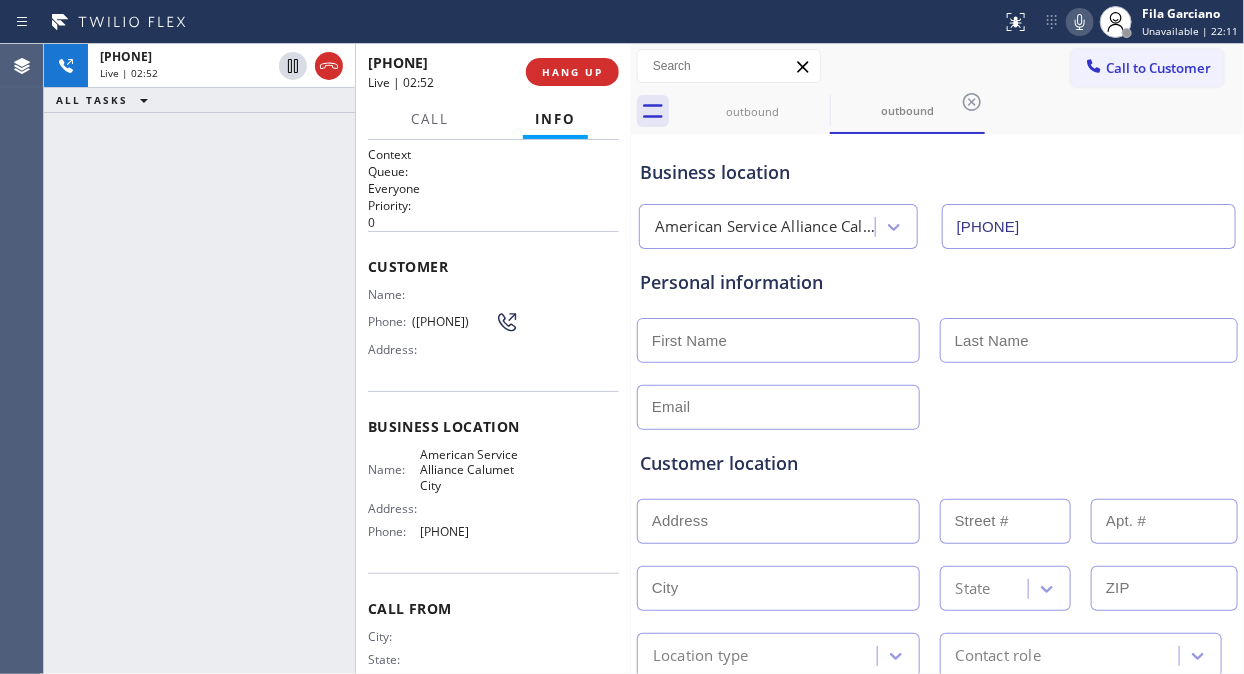 click 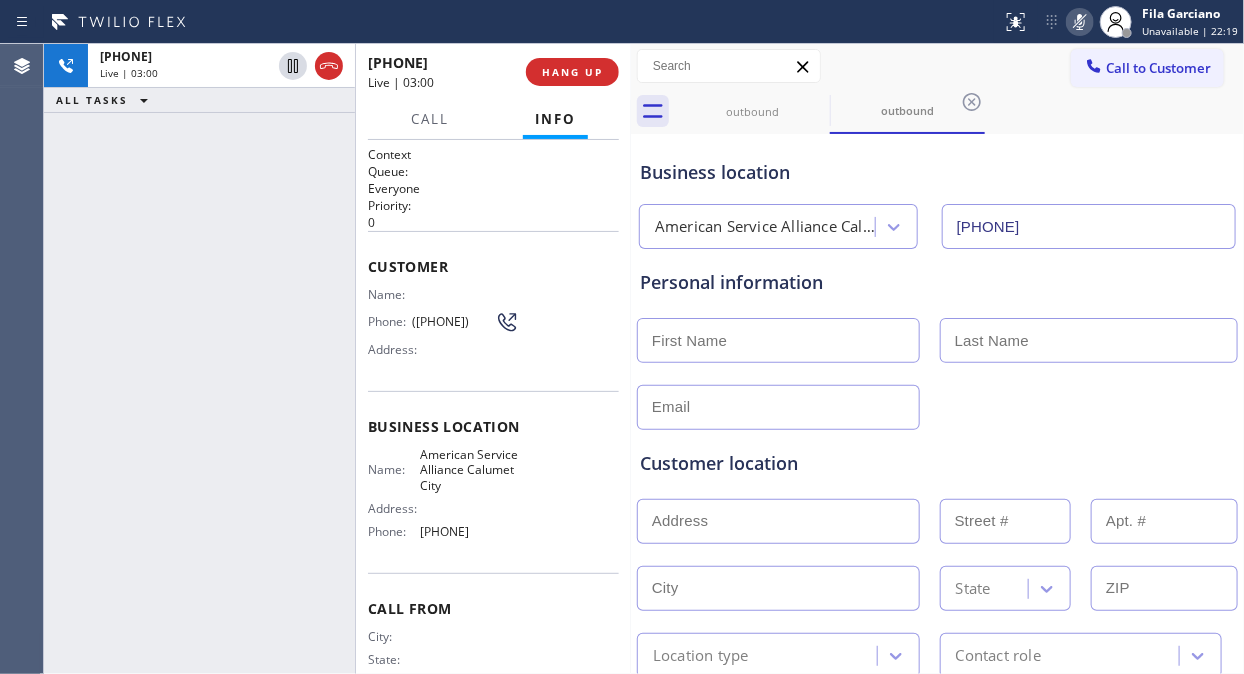 click 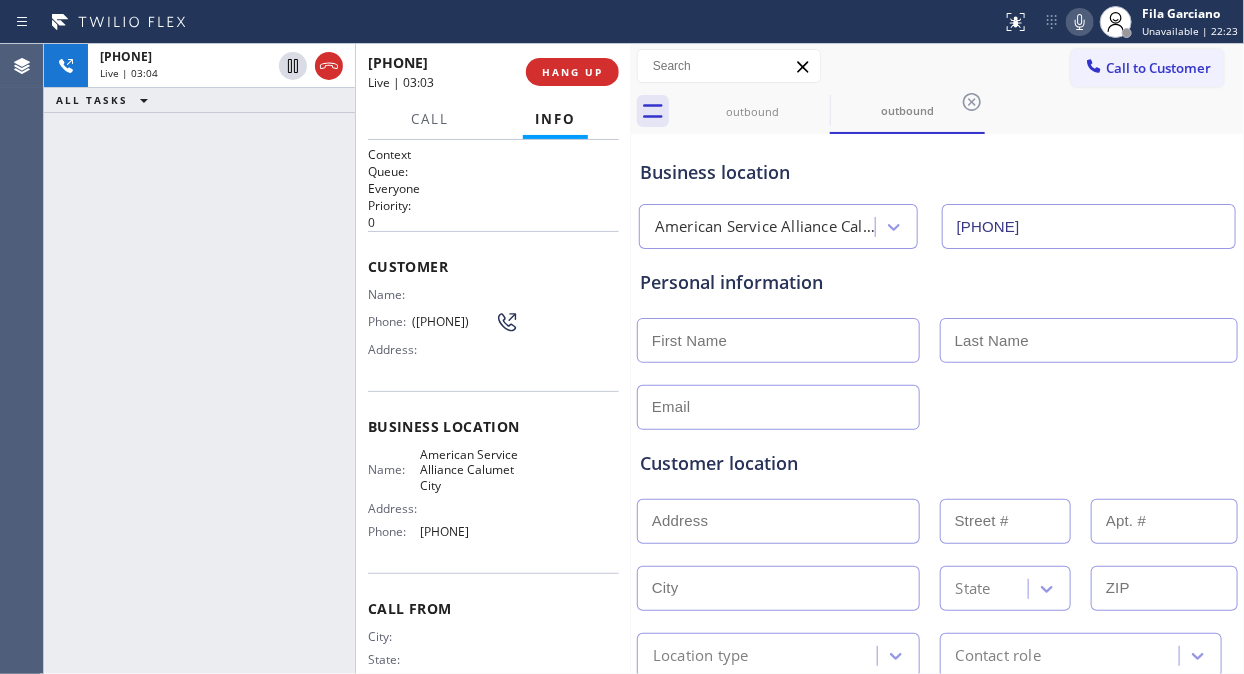 click 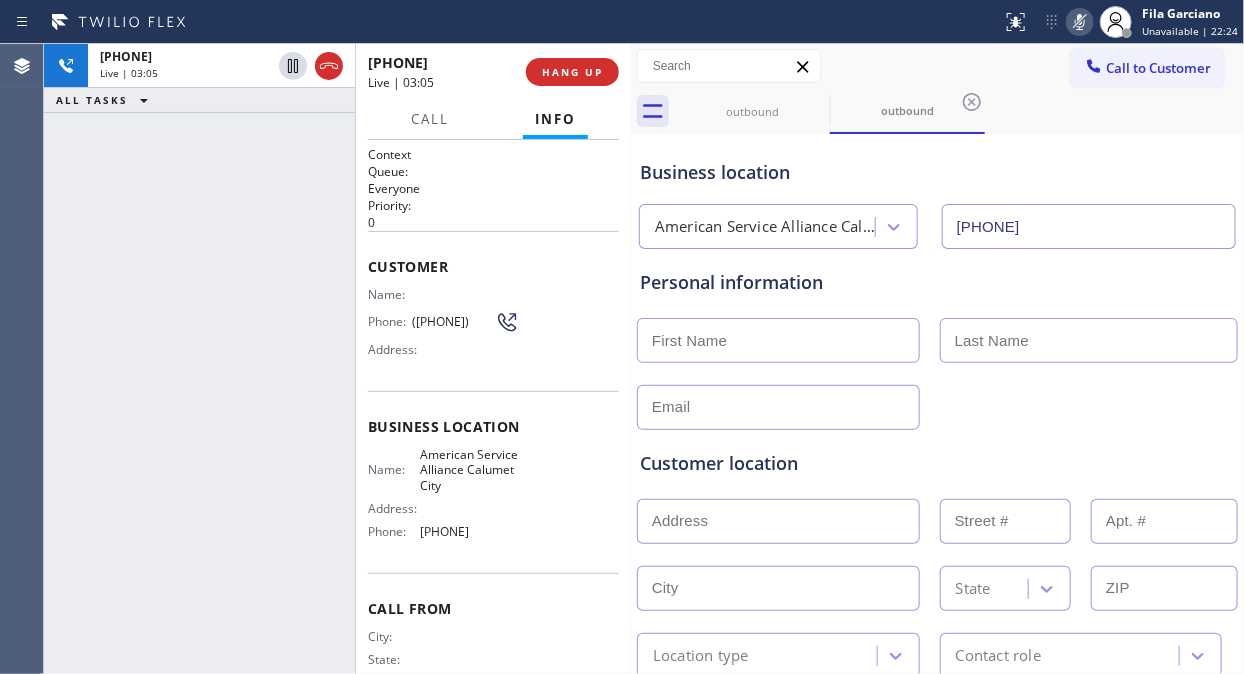 click 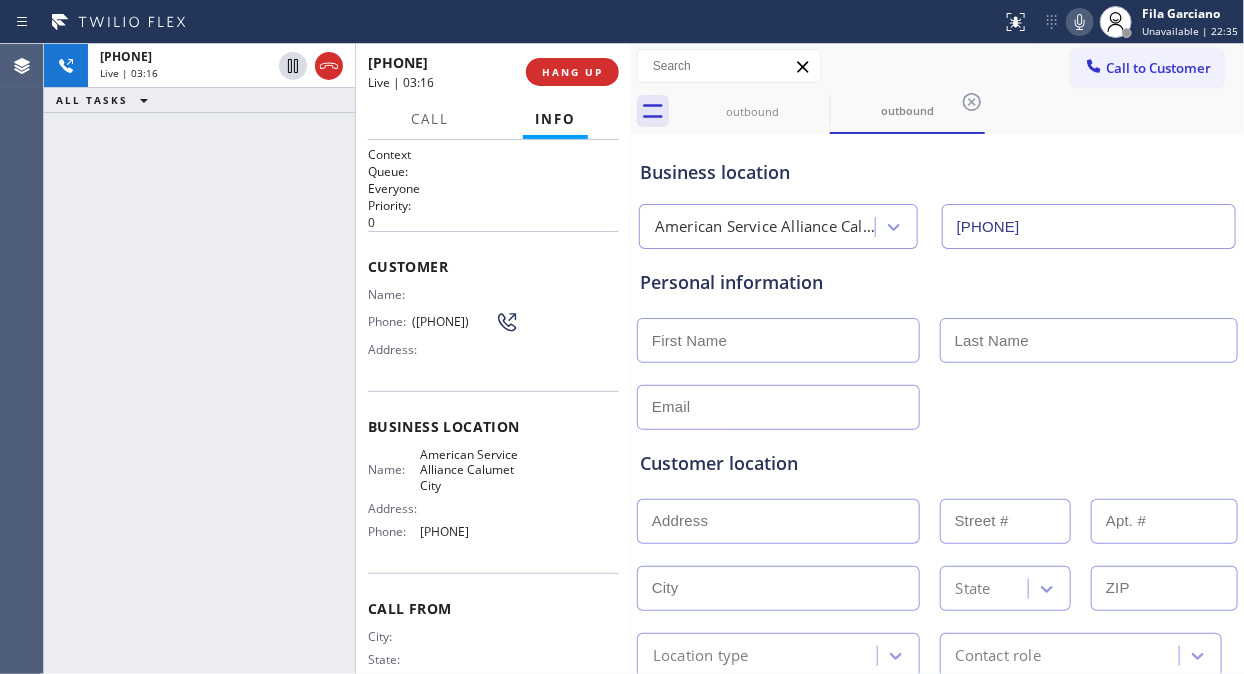 click 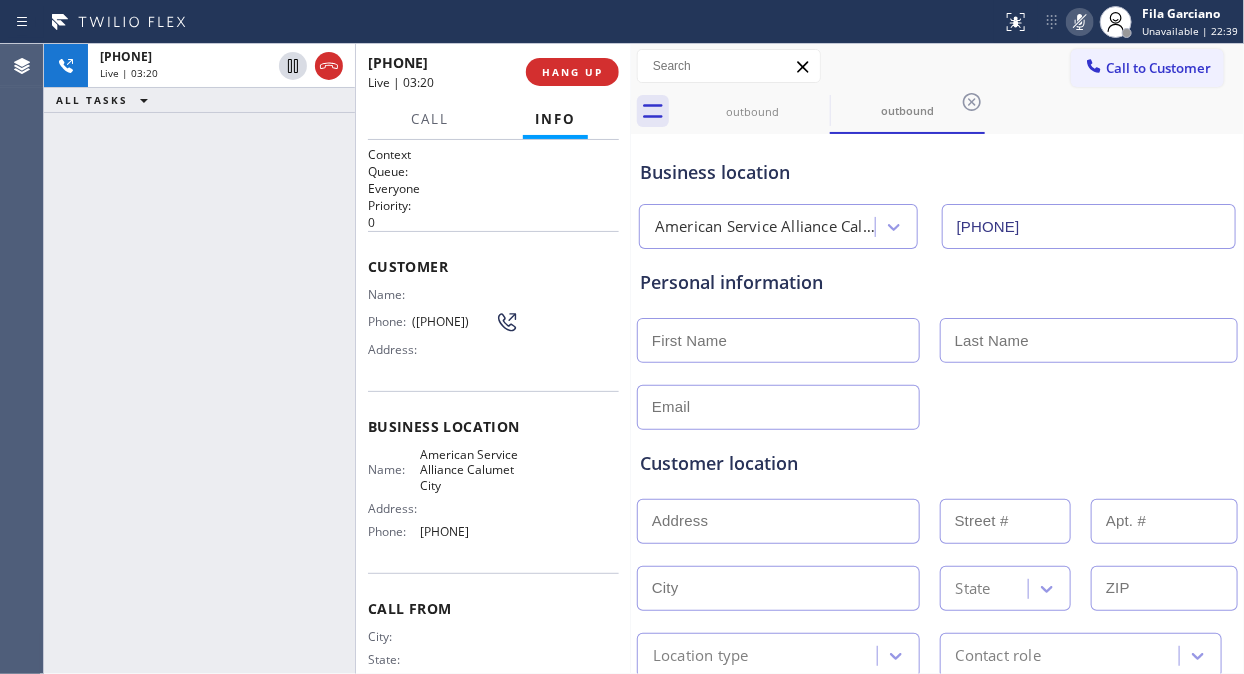 click 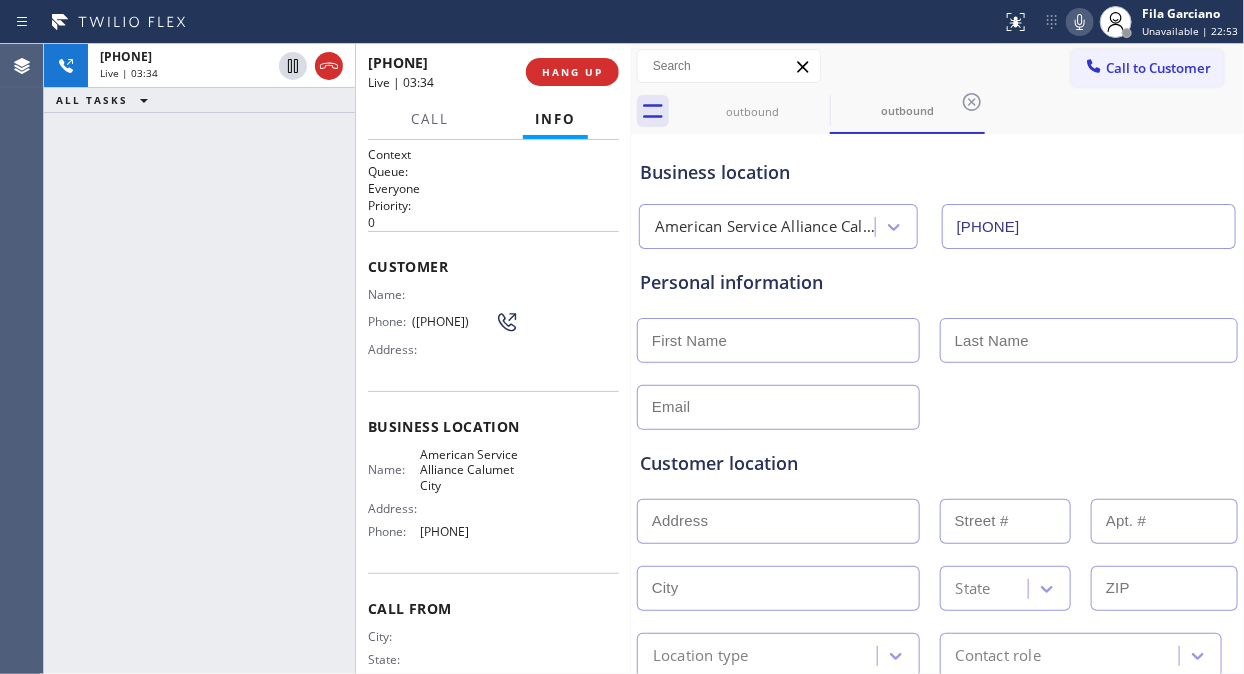 click 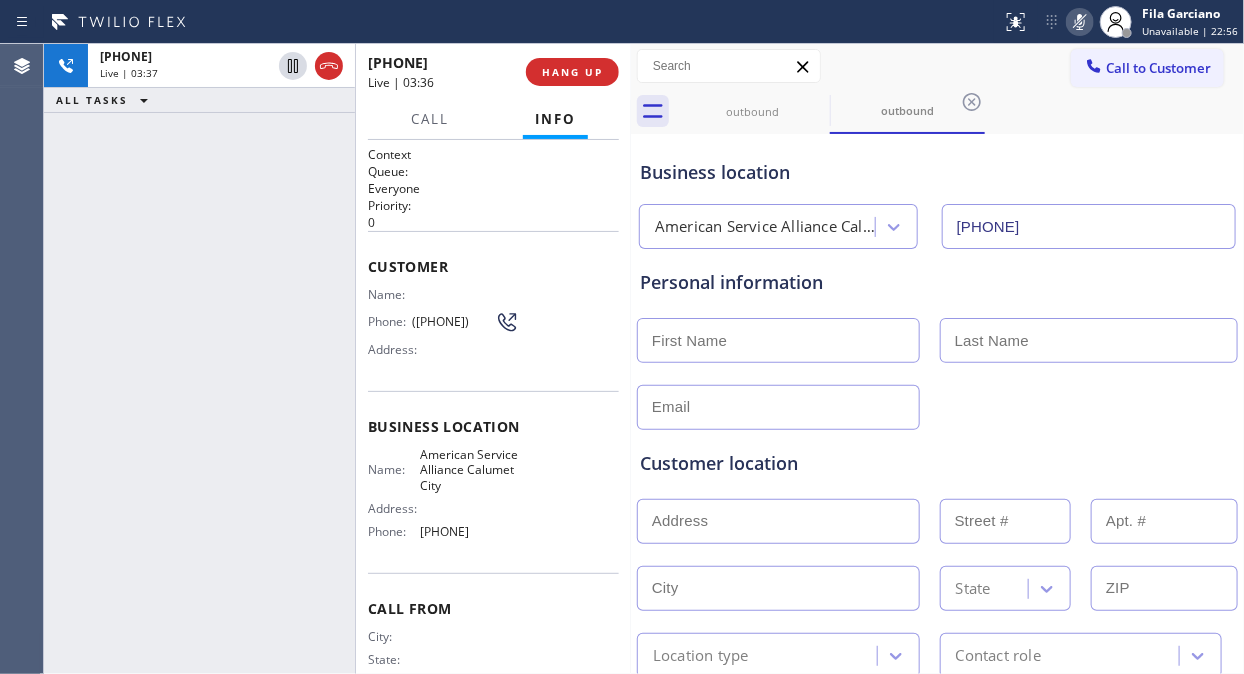 click 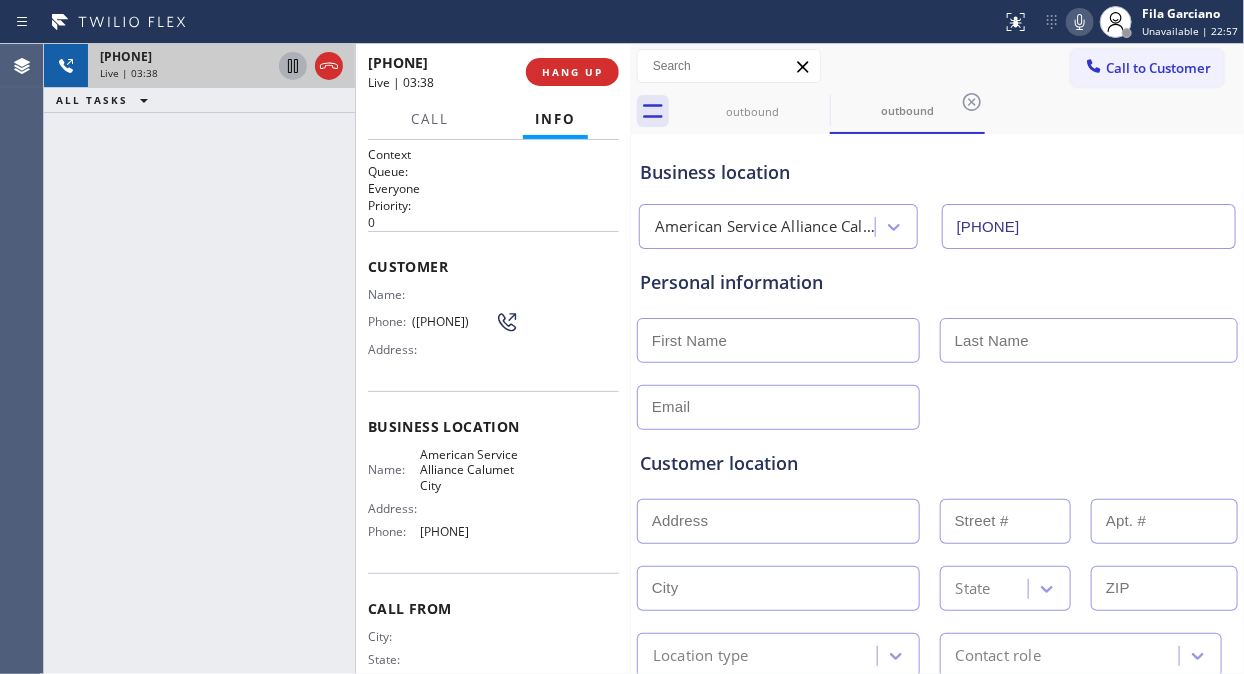 click 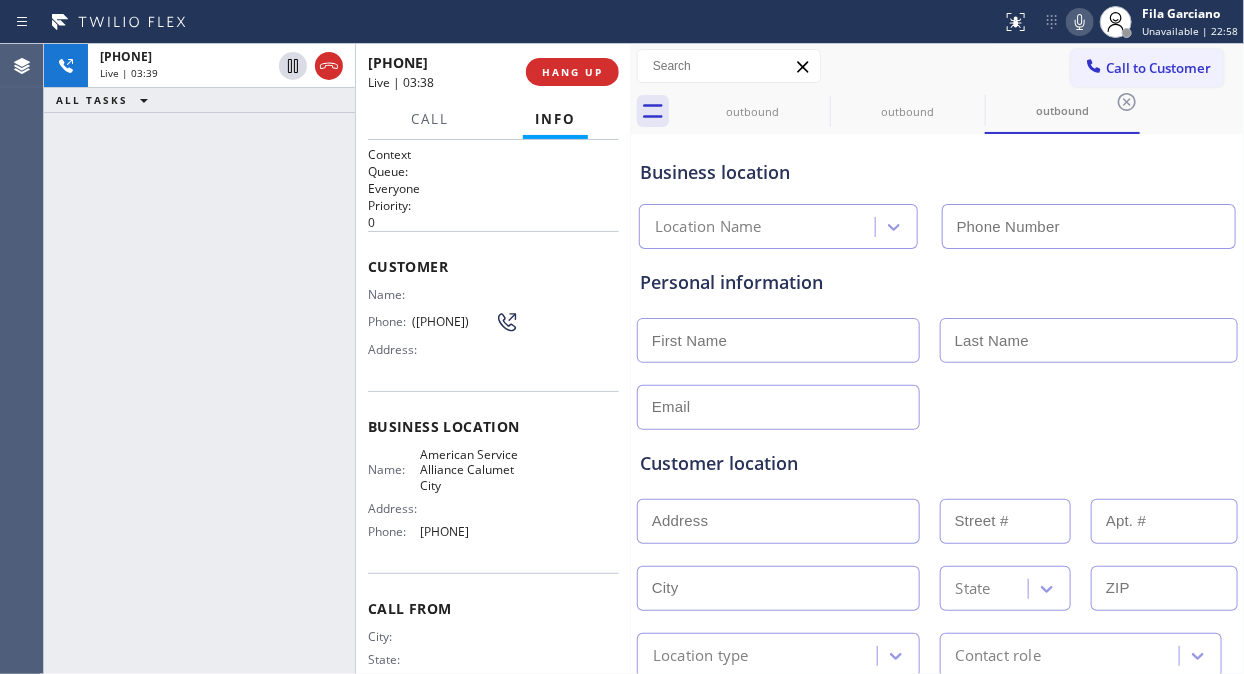 type on "[PHONE]" 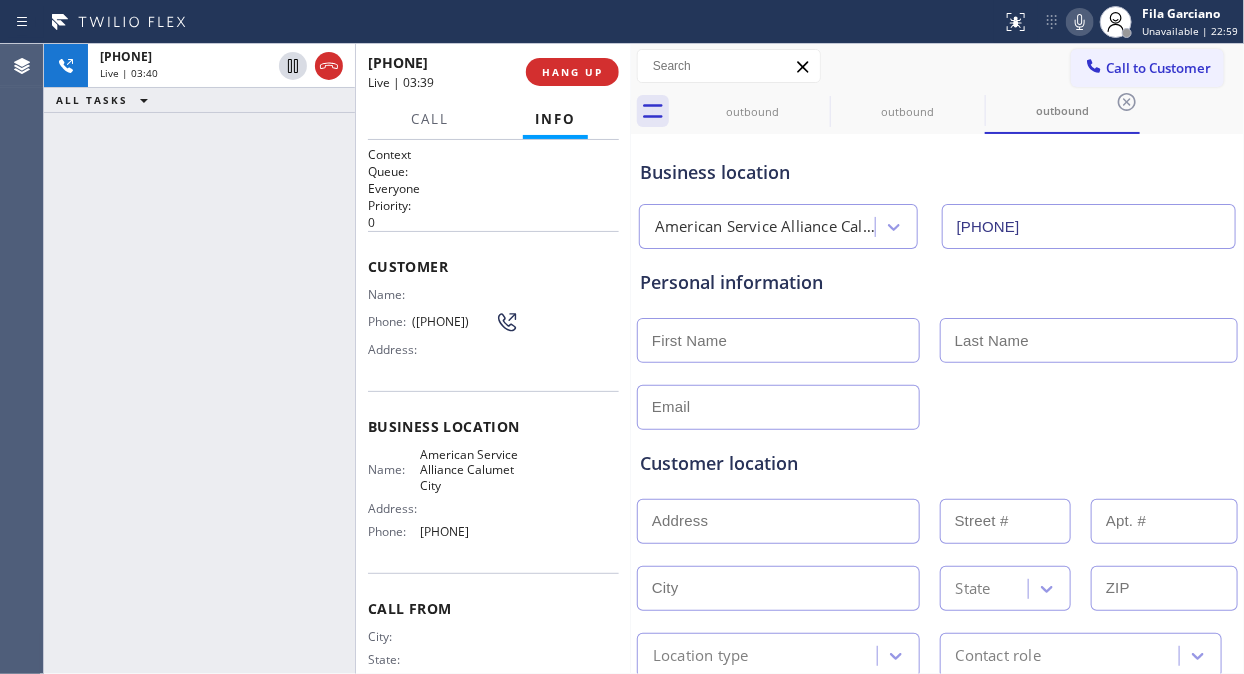 click 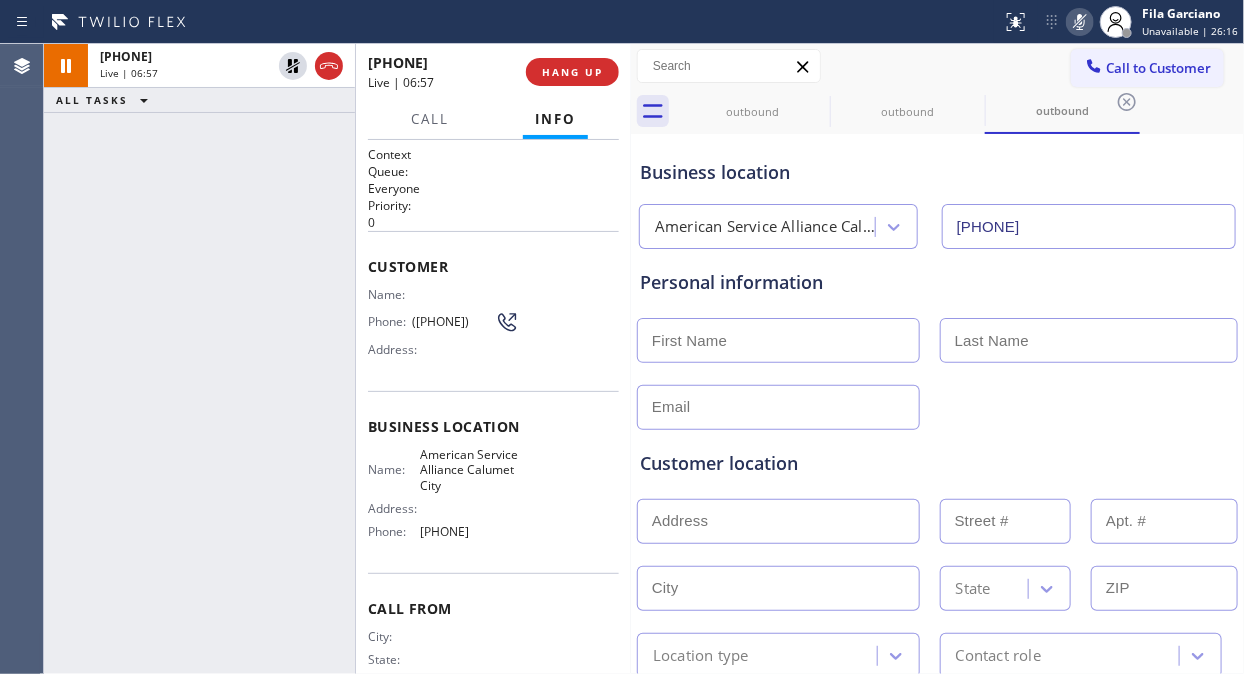 click on "+17739775477 Live | 06:57 ALL TASKS ALL TASKS ACTIVE TASKS TASKS IN WRAP UP" at bounding box center [199, 359] 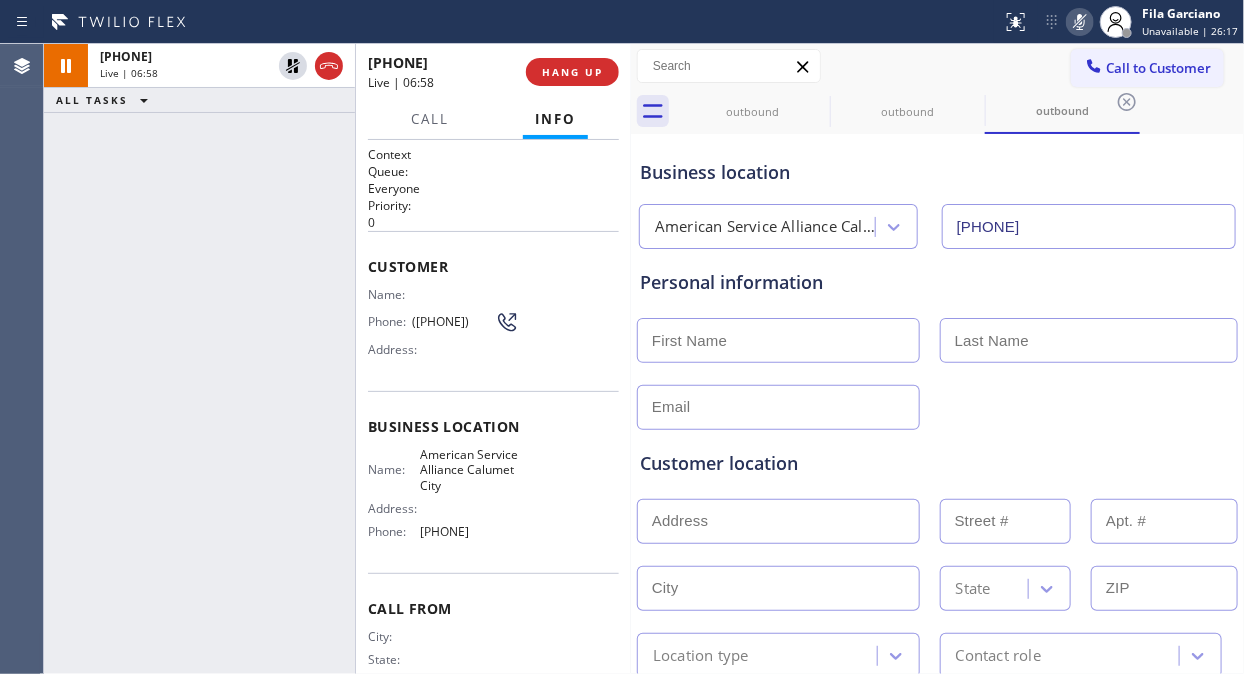 click 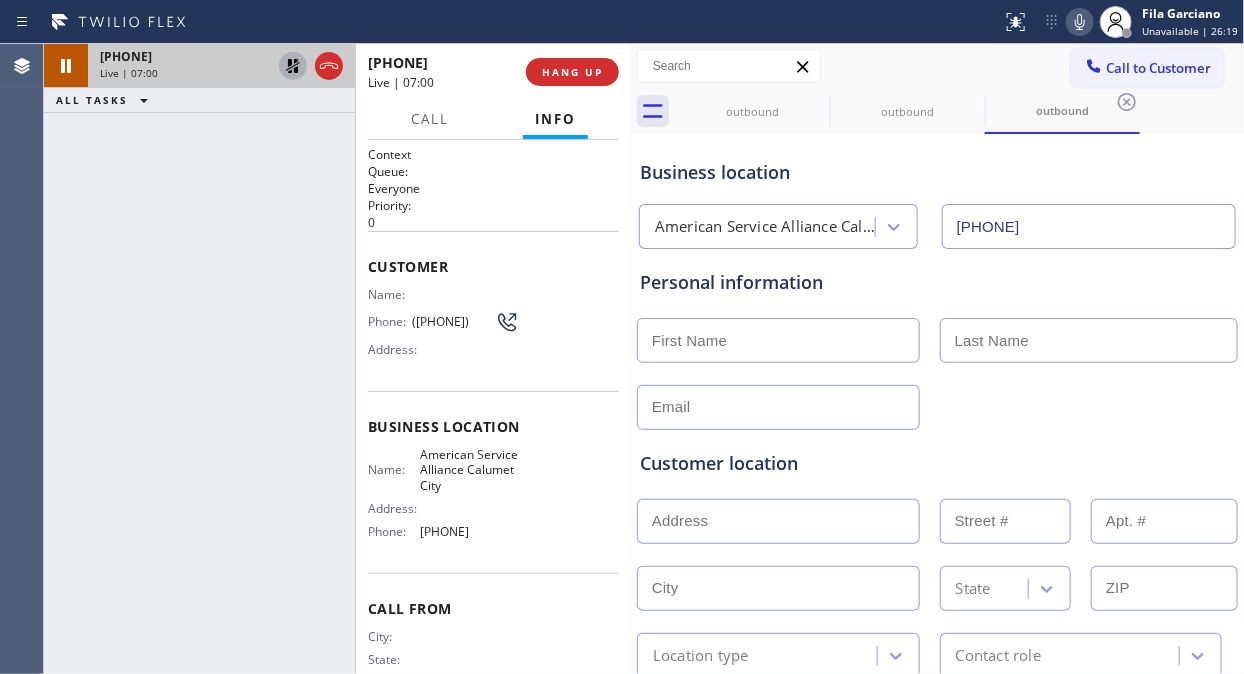 click 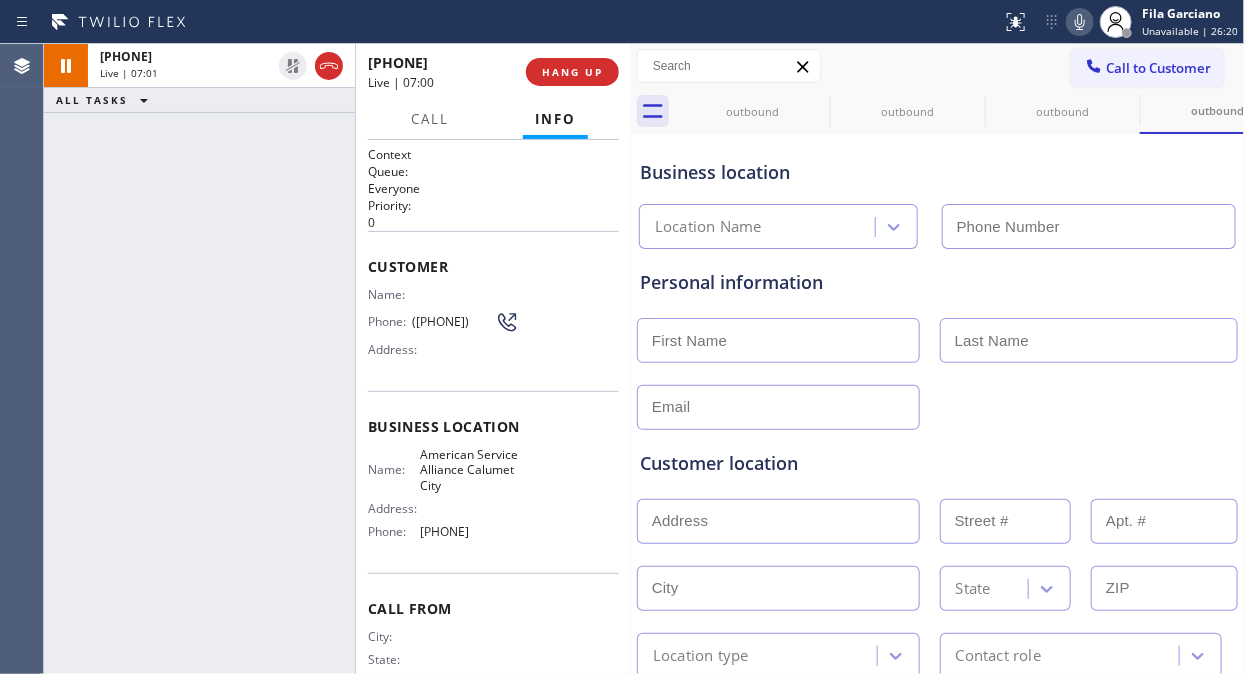 type on "[PHONE]" 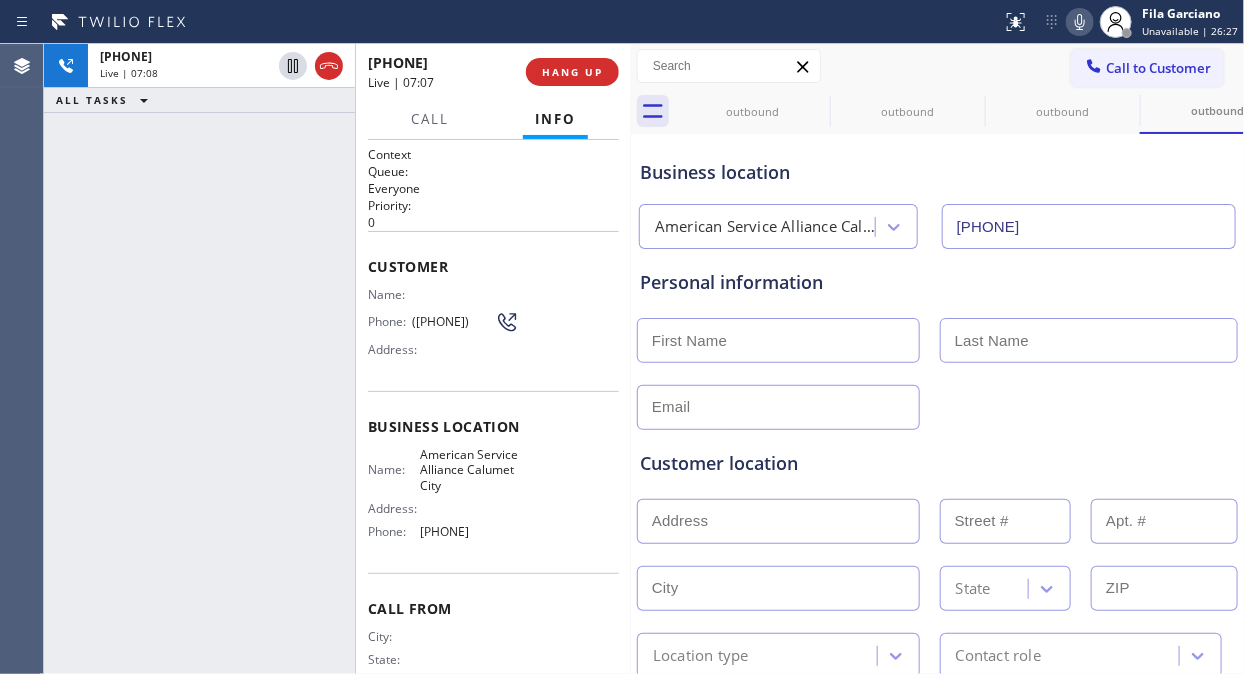 click on "+17739775477 Live | 07:08 ALL TASKS ALL TASKS ACTIVE TASKS TASKS IN WRAP UP" at bounding box center (199, 359) 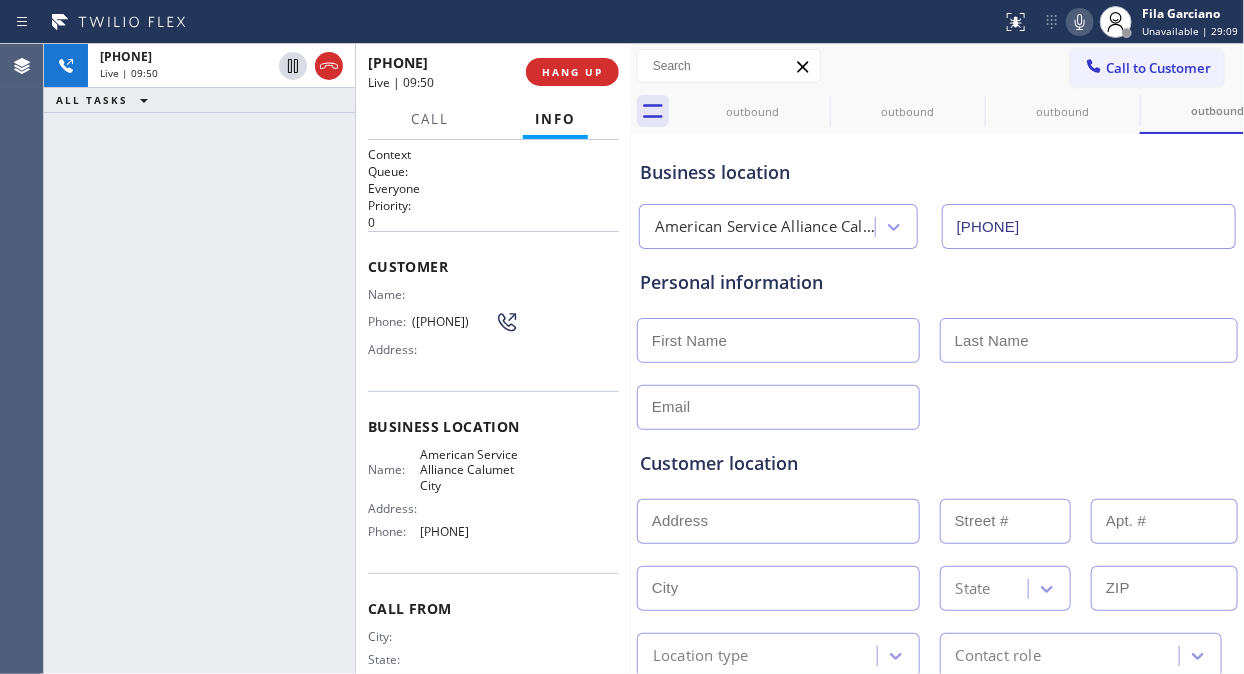 click 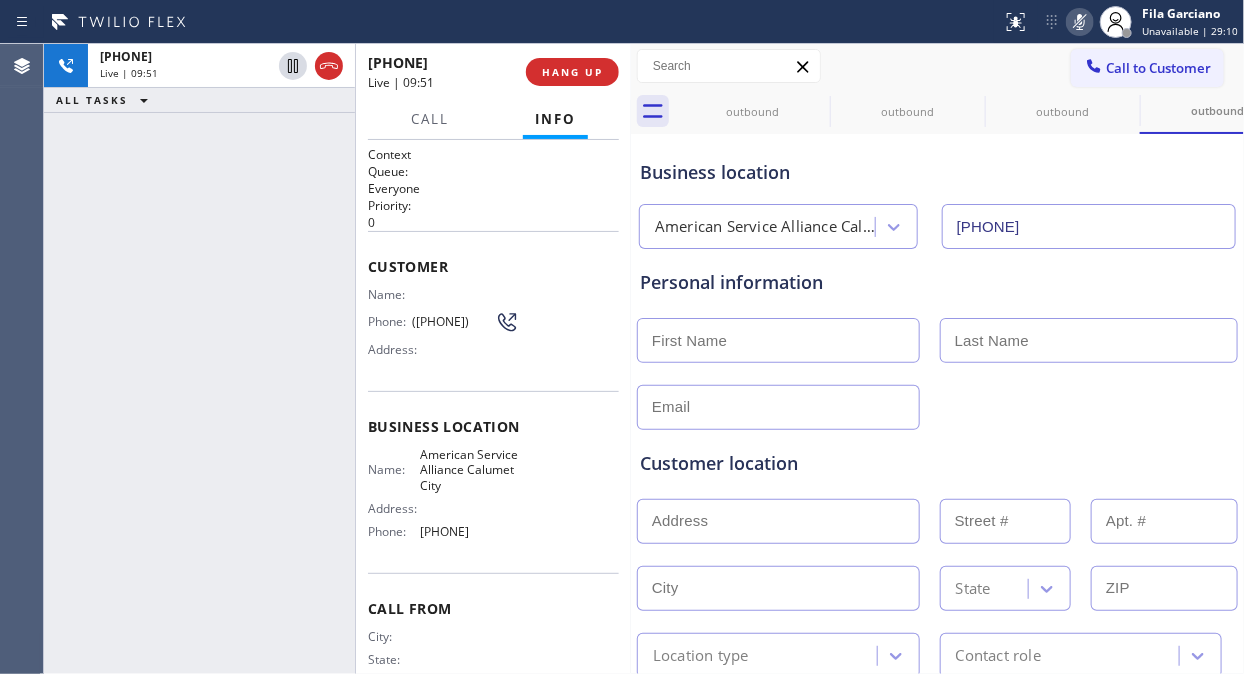click 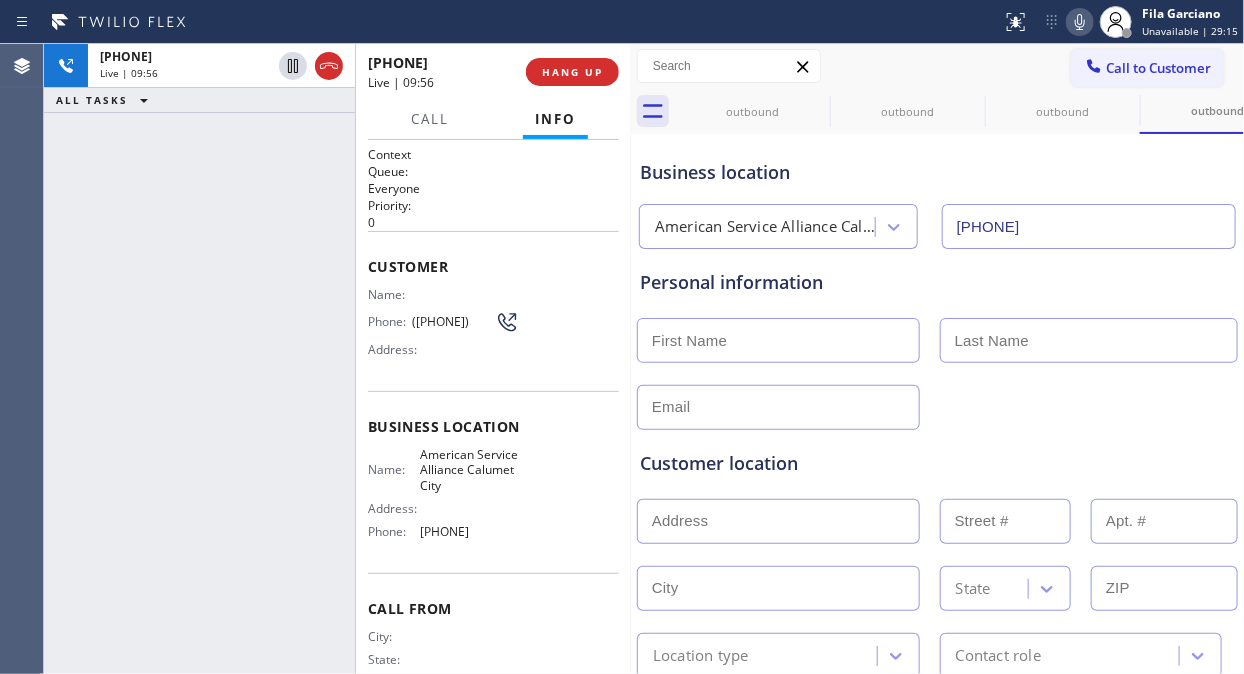 click 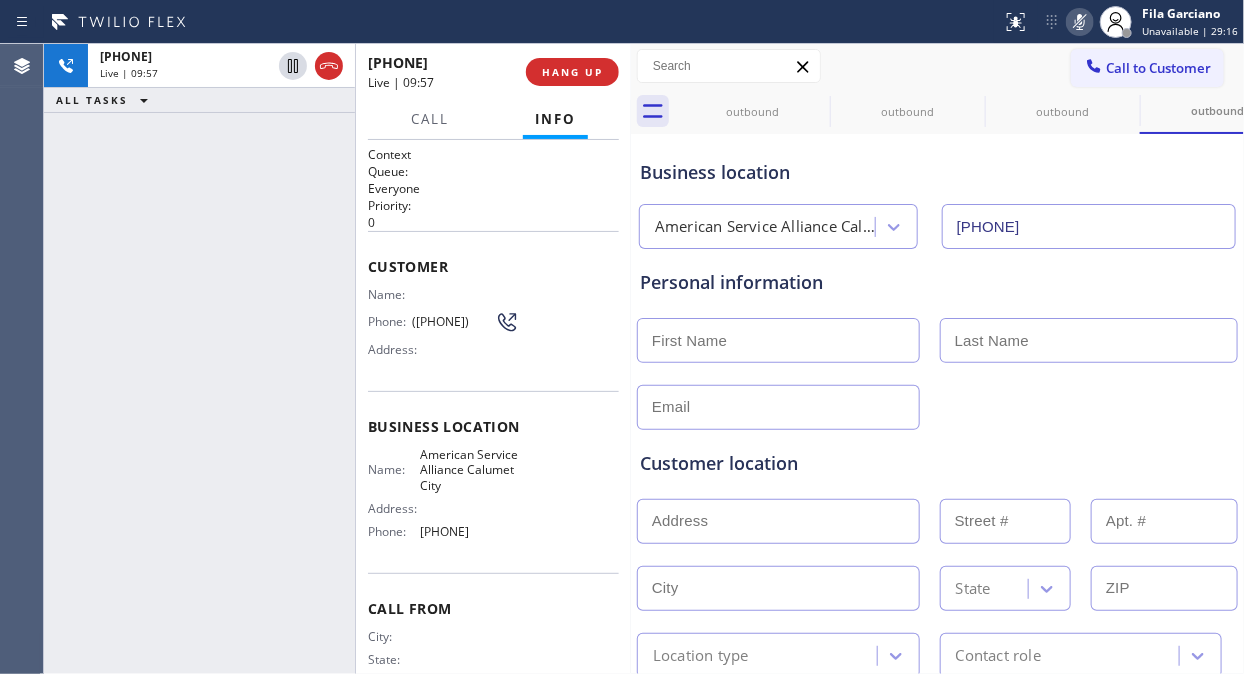 click 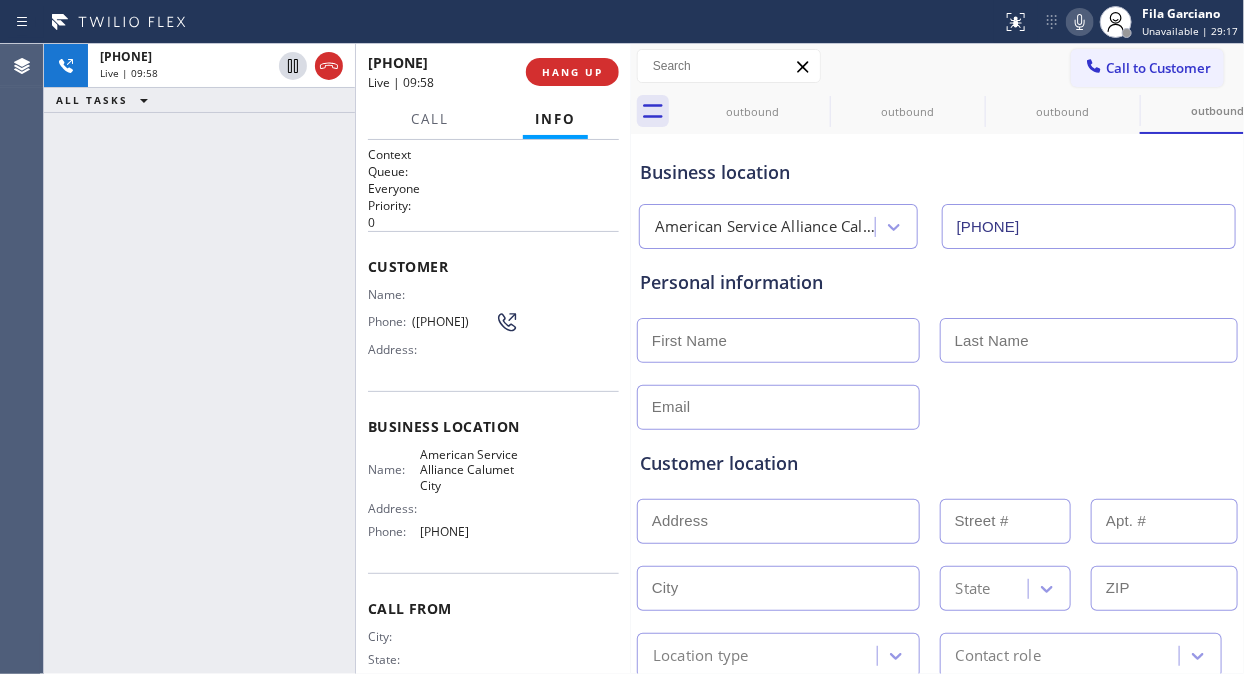 click 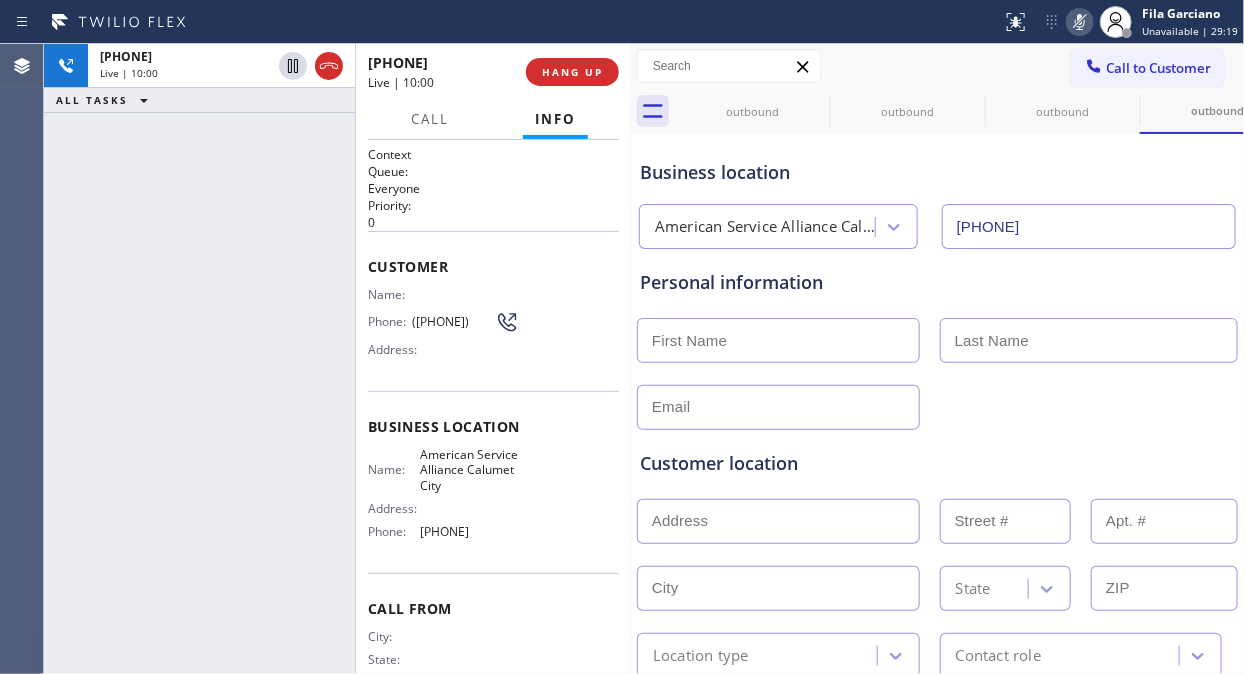 click 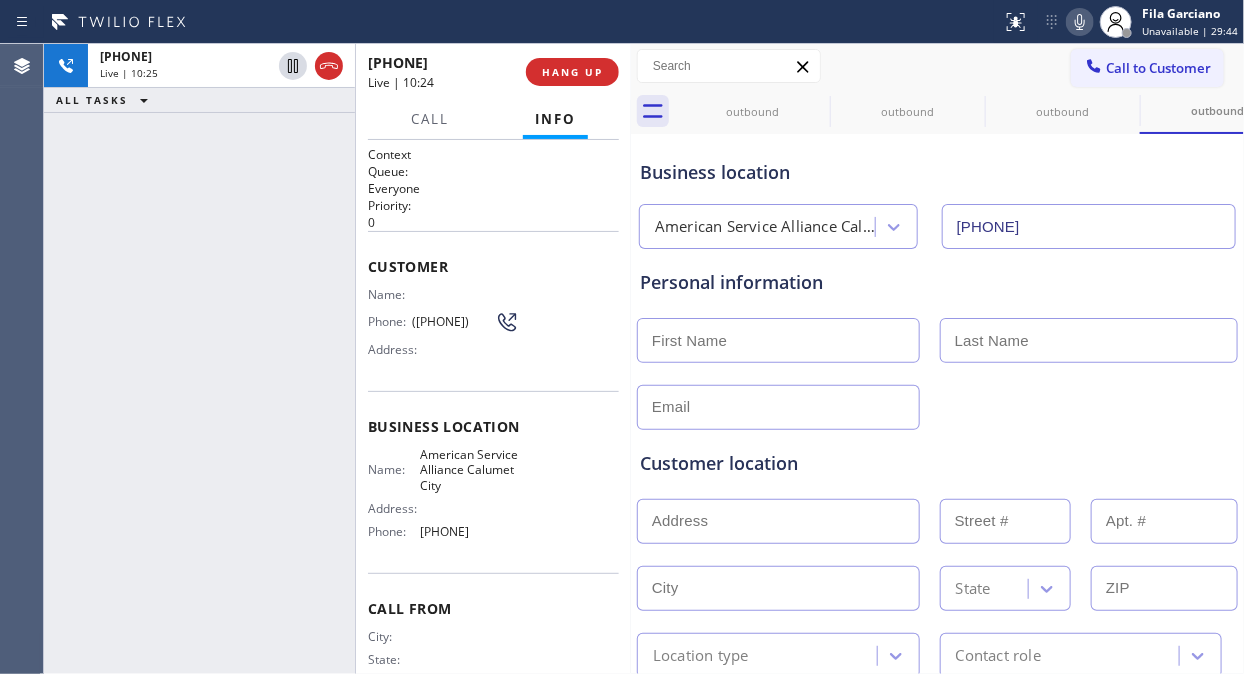 click 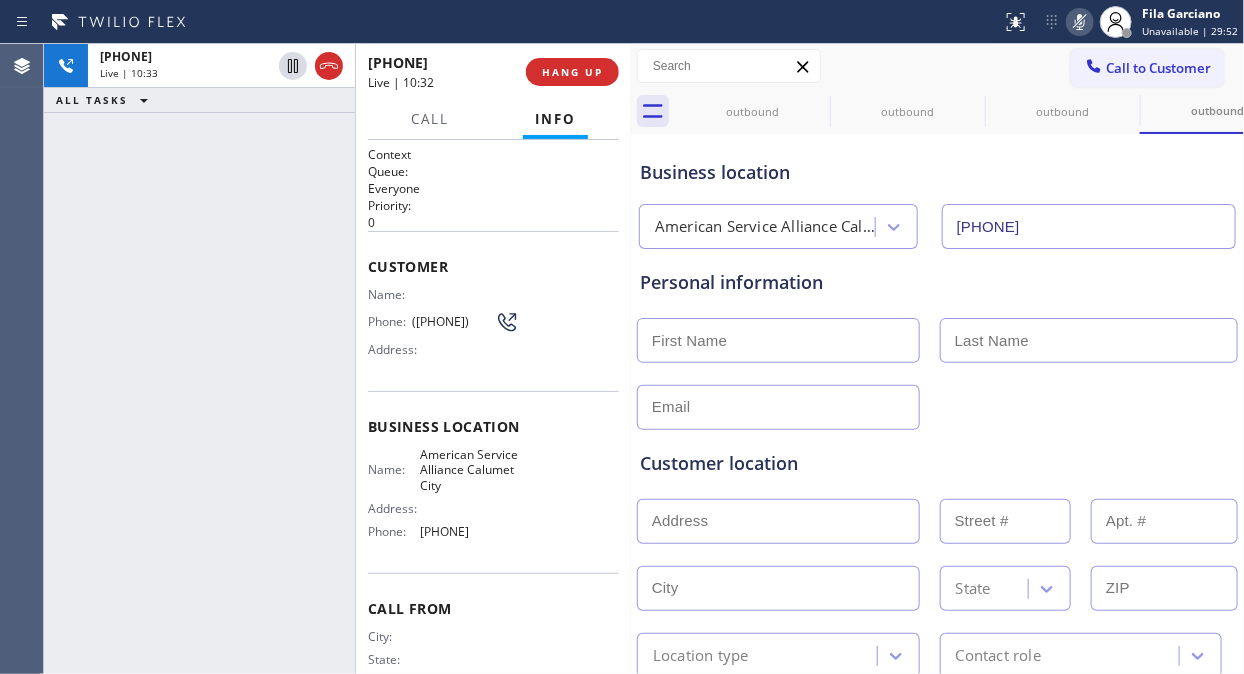 click 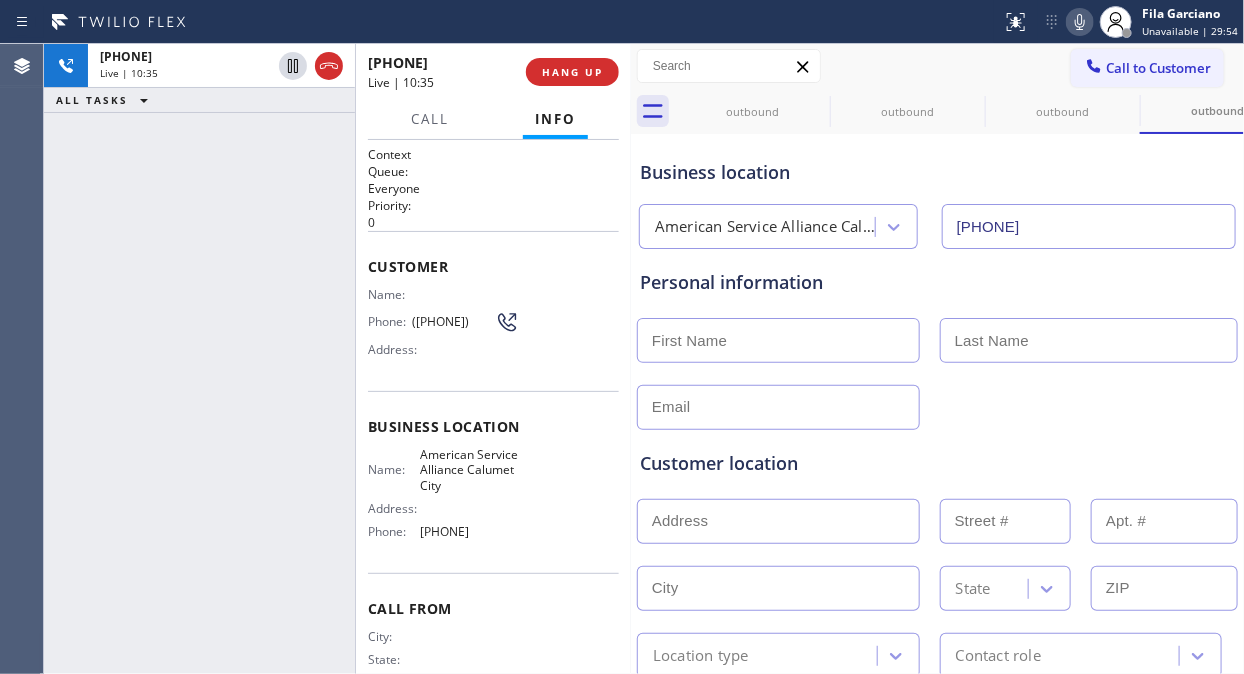 click 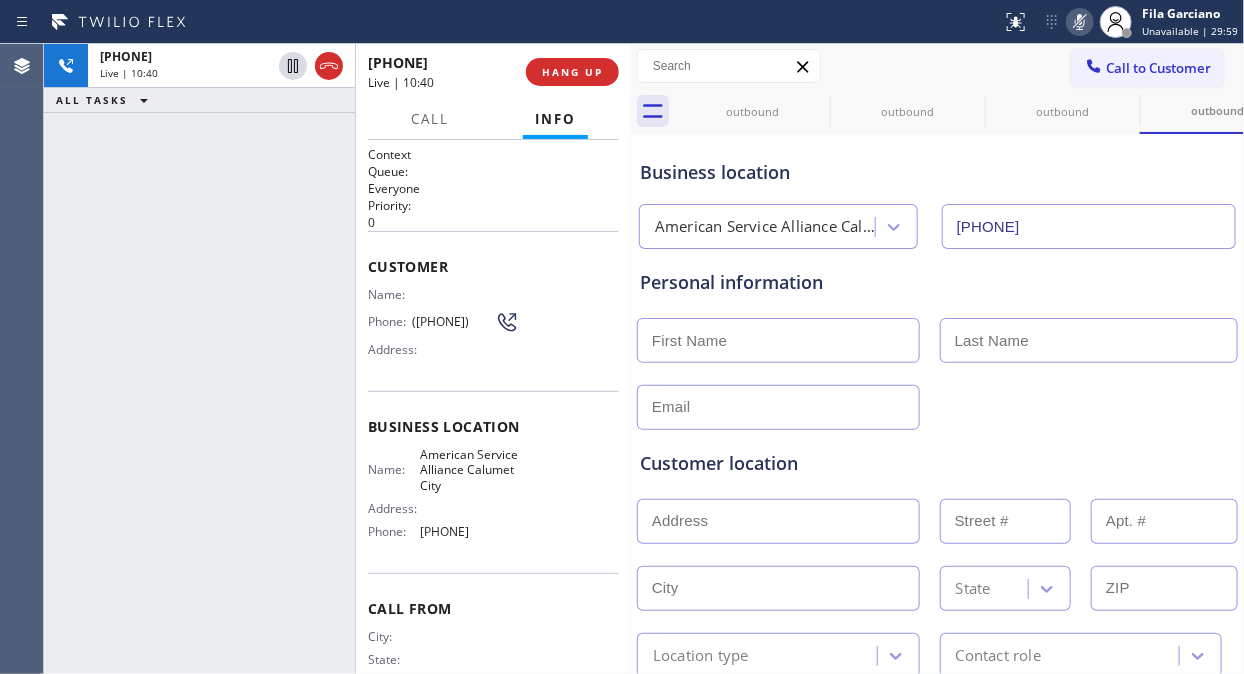 click 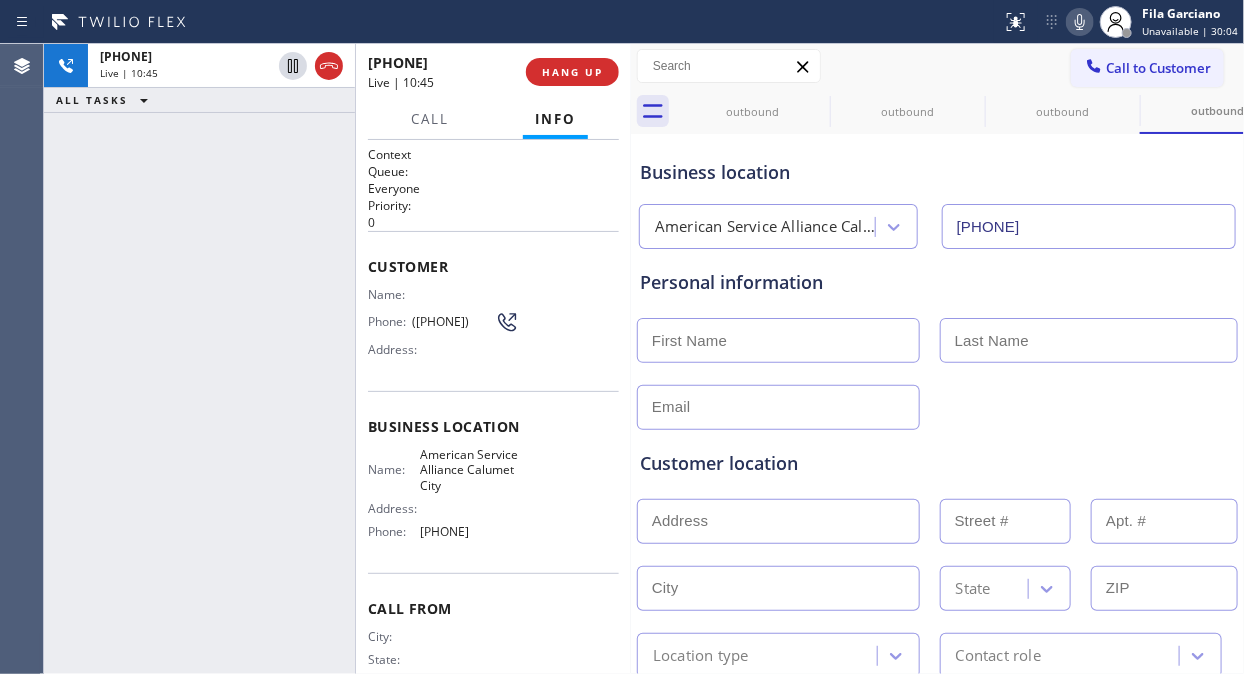 click 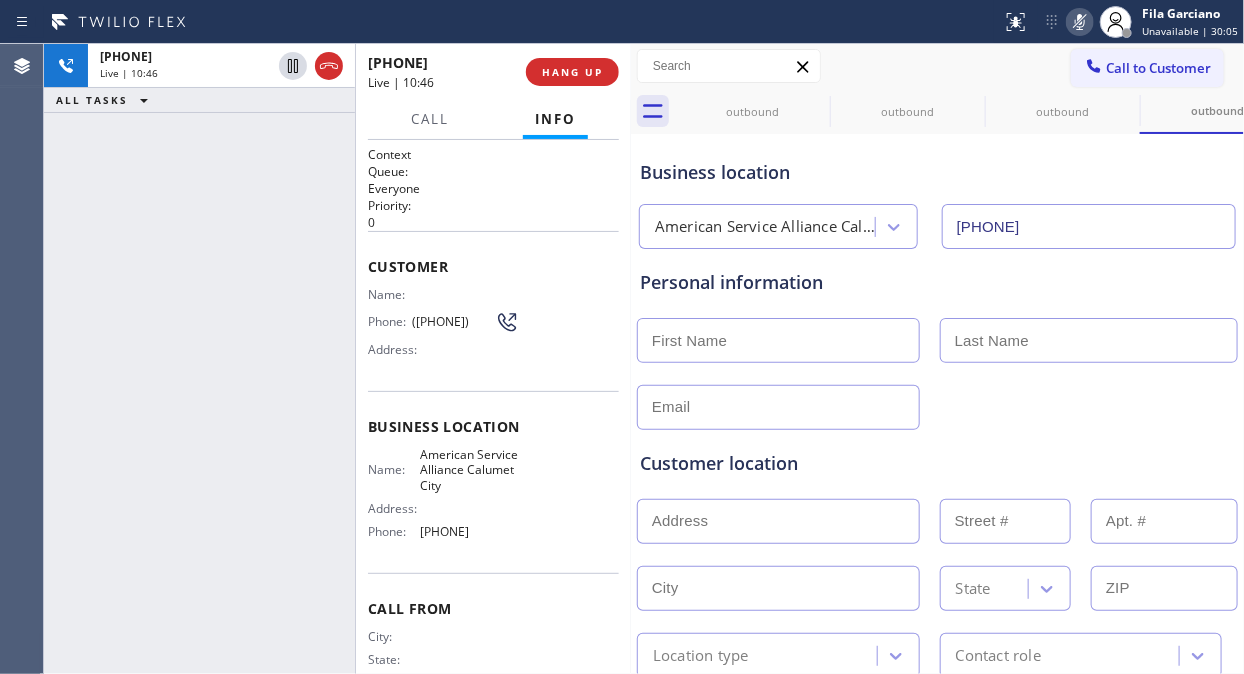 click 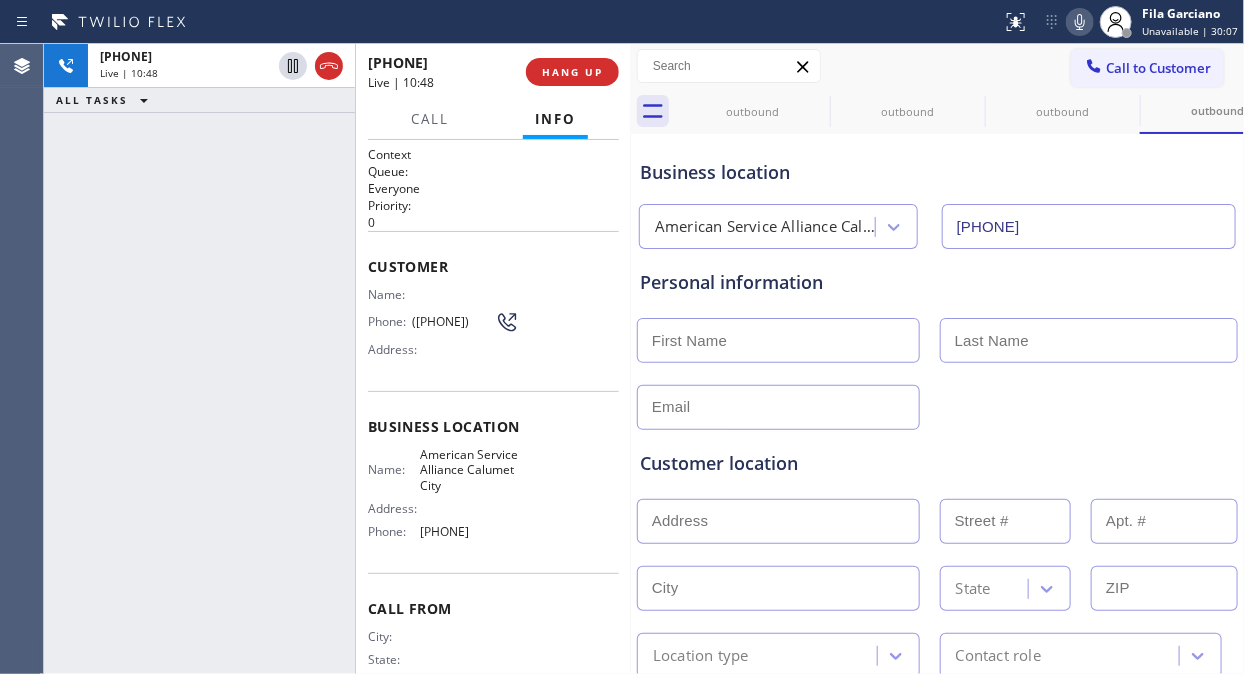 click 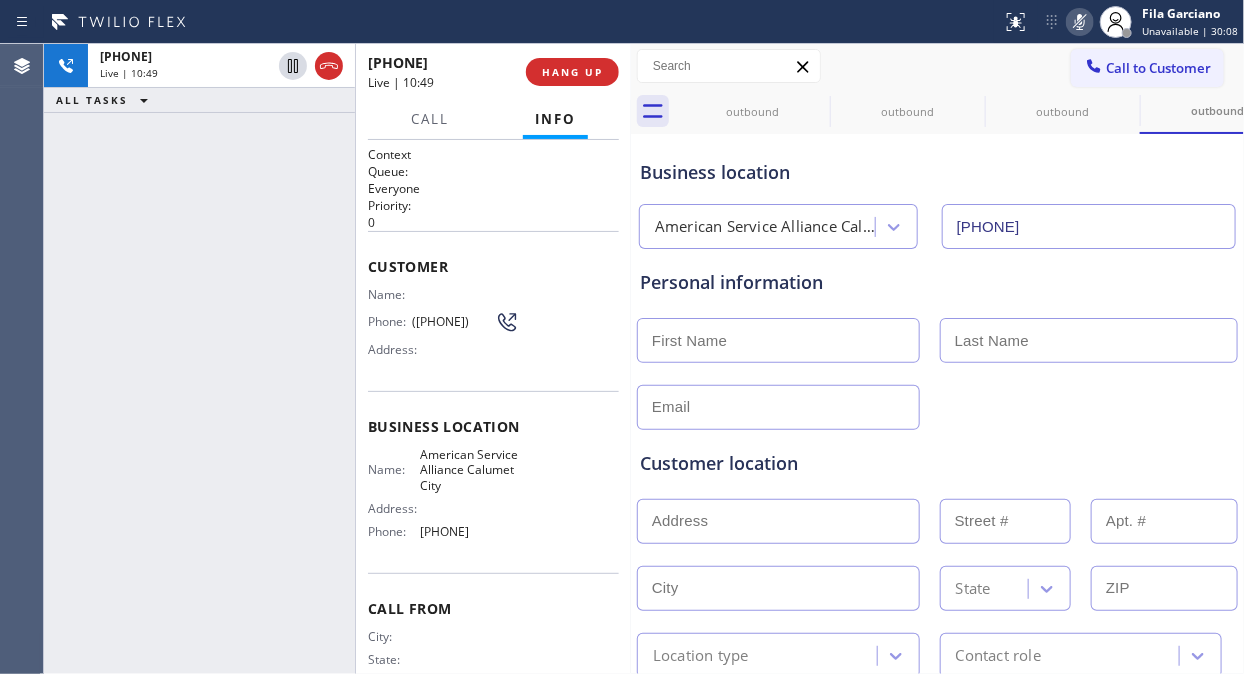 click 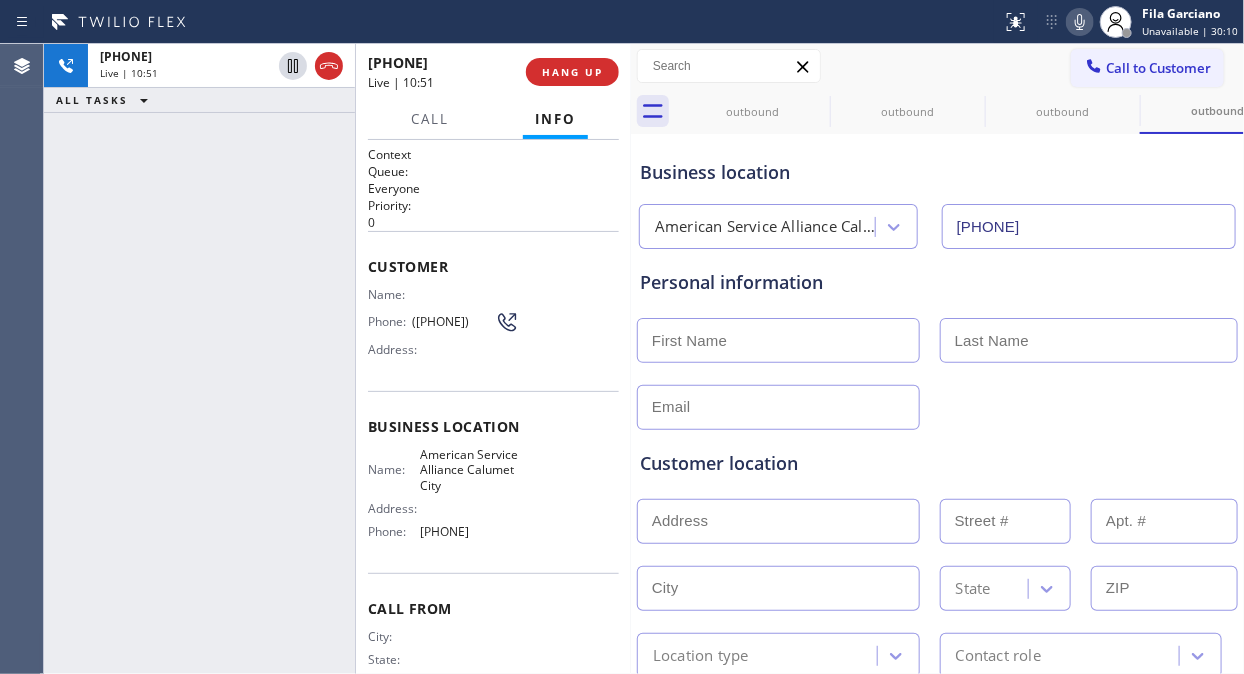 click 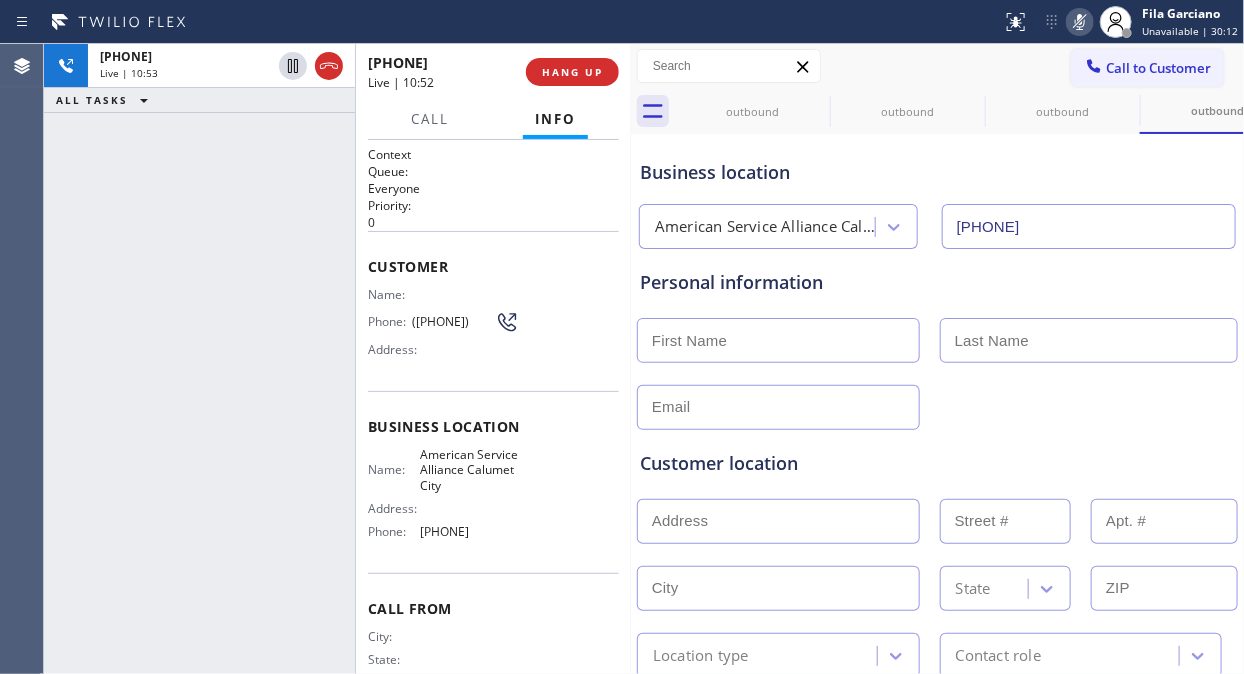 click 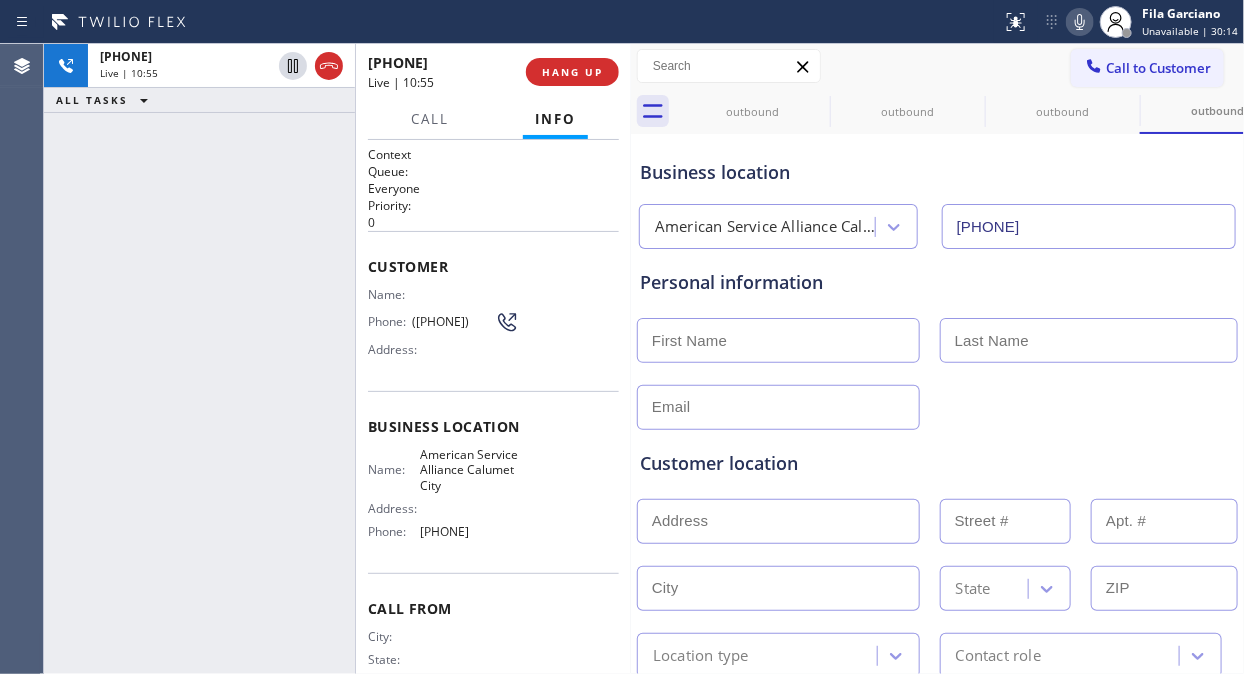 click 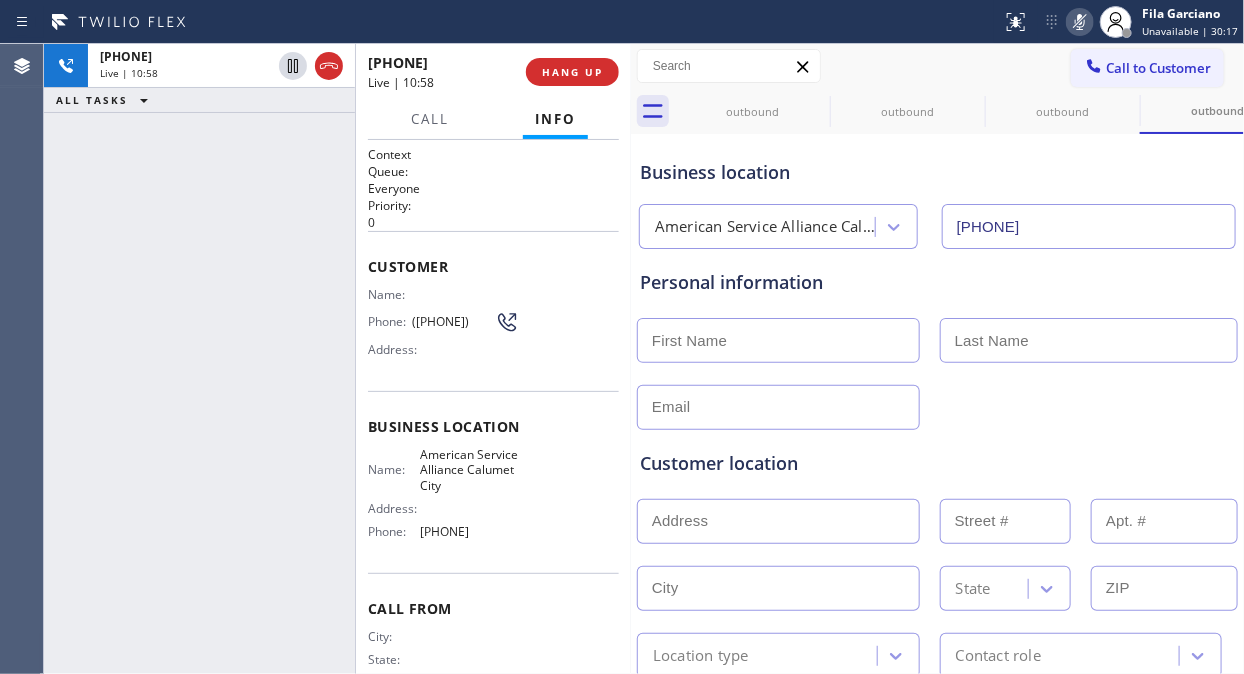 click 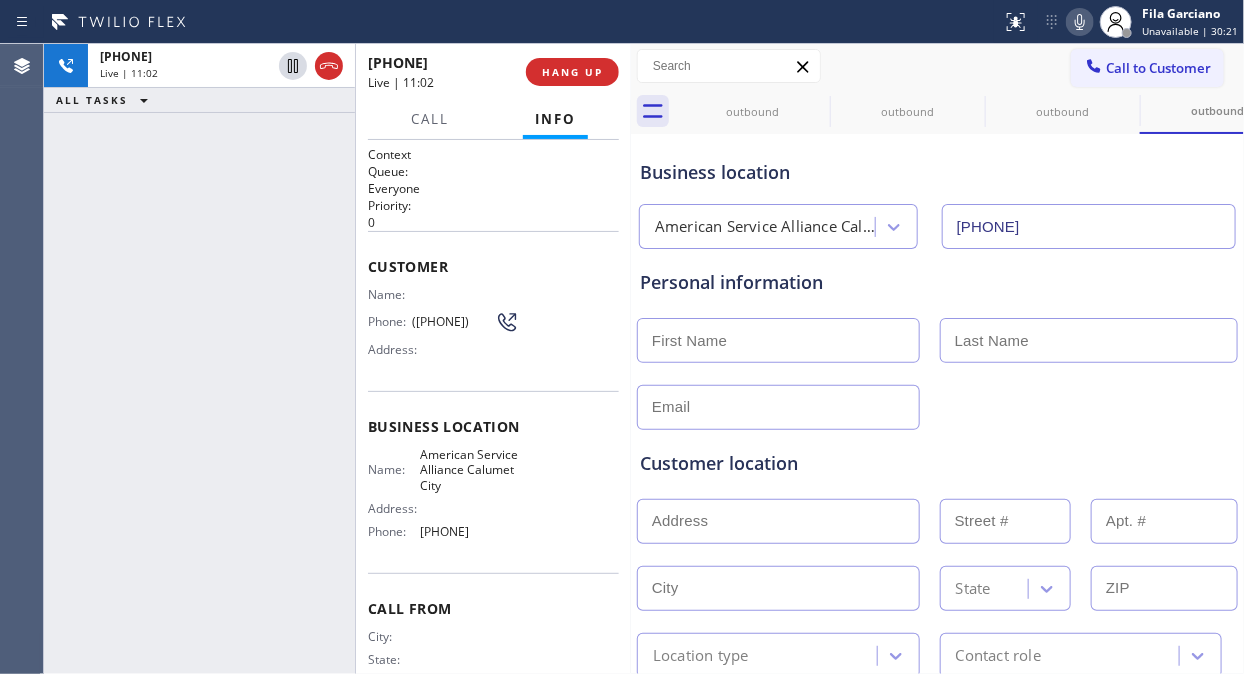click 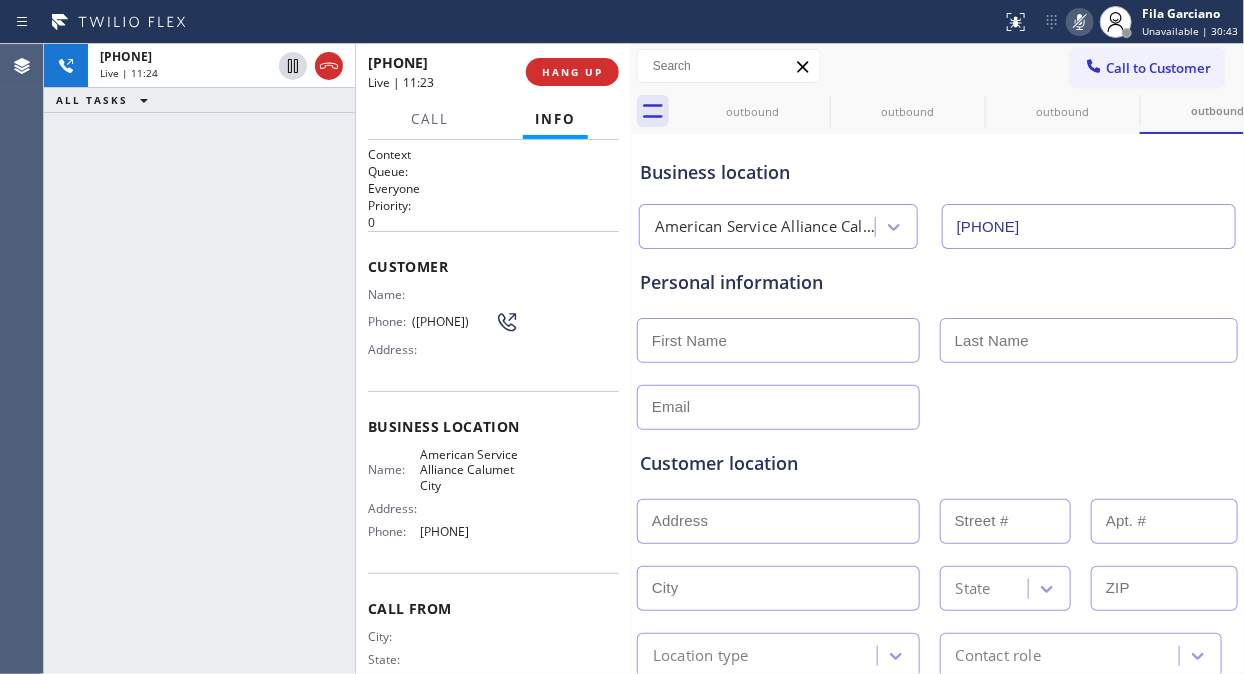 click 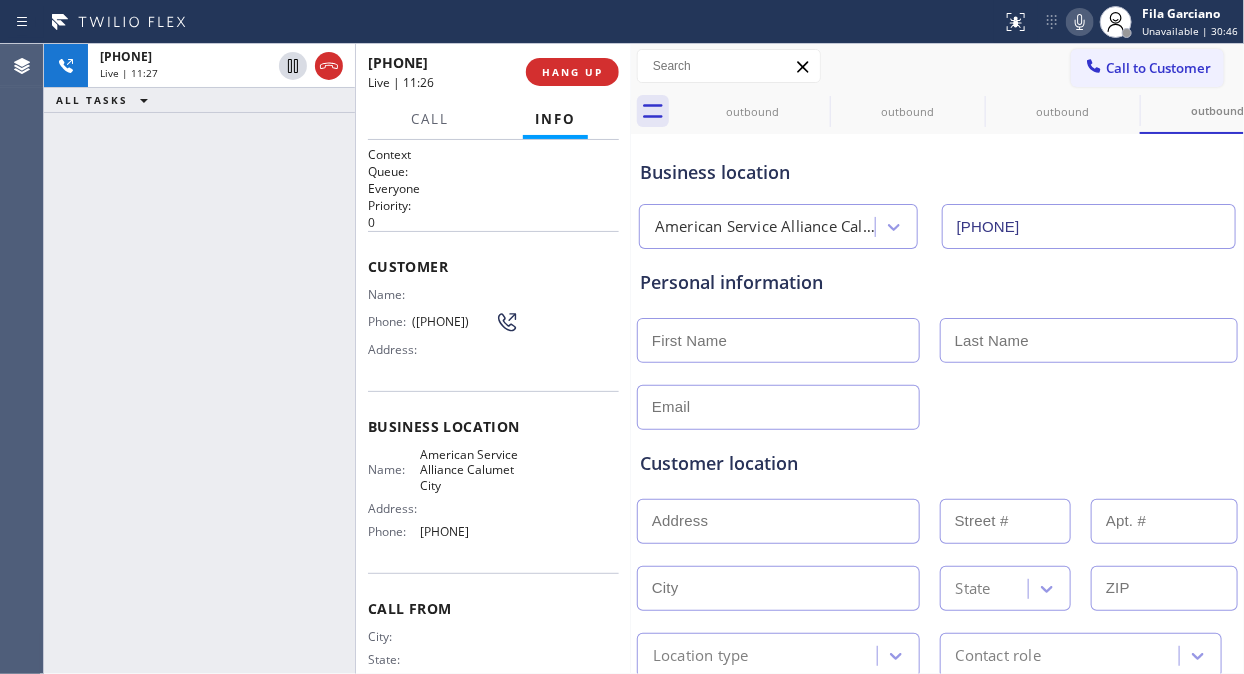 click 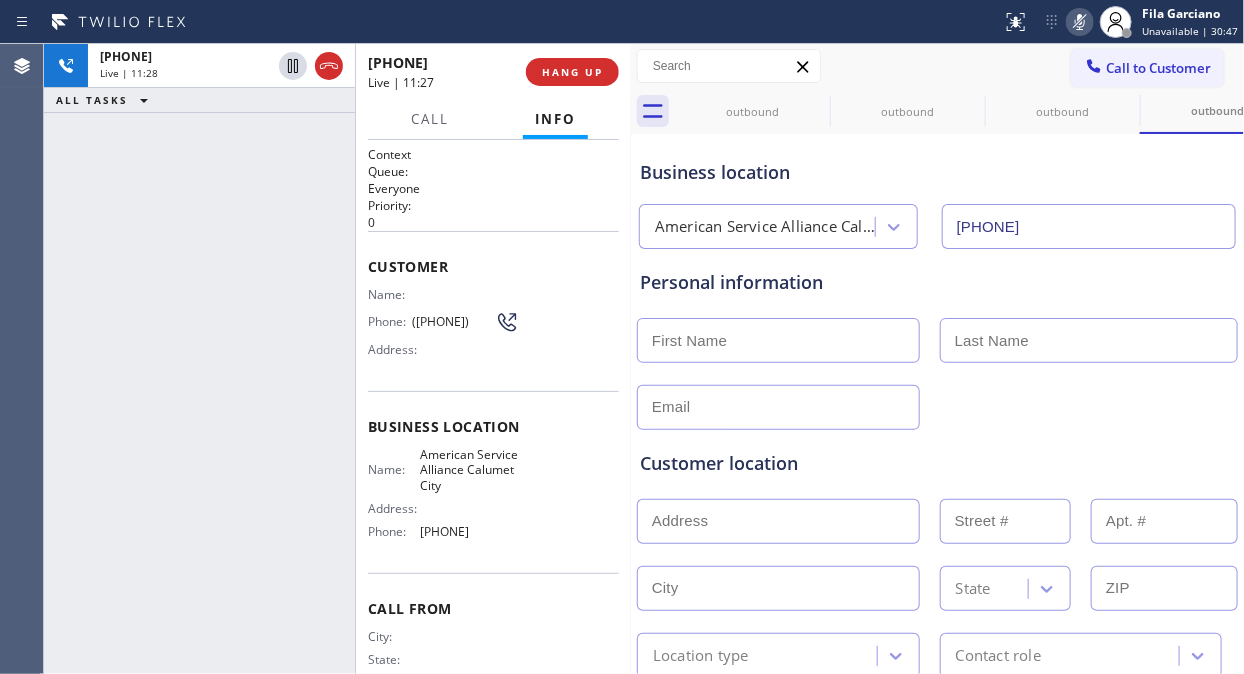 click 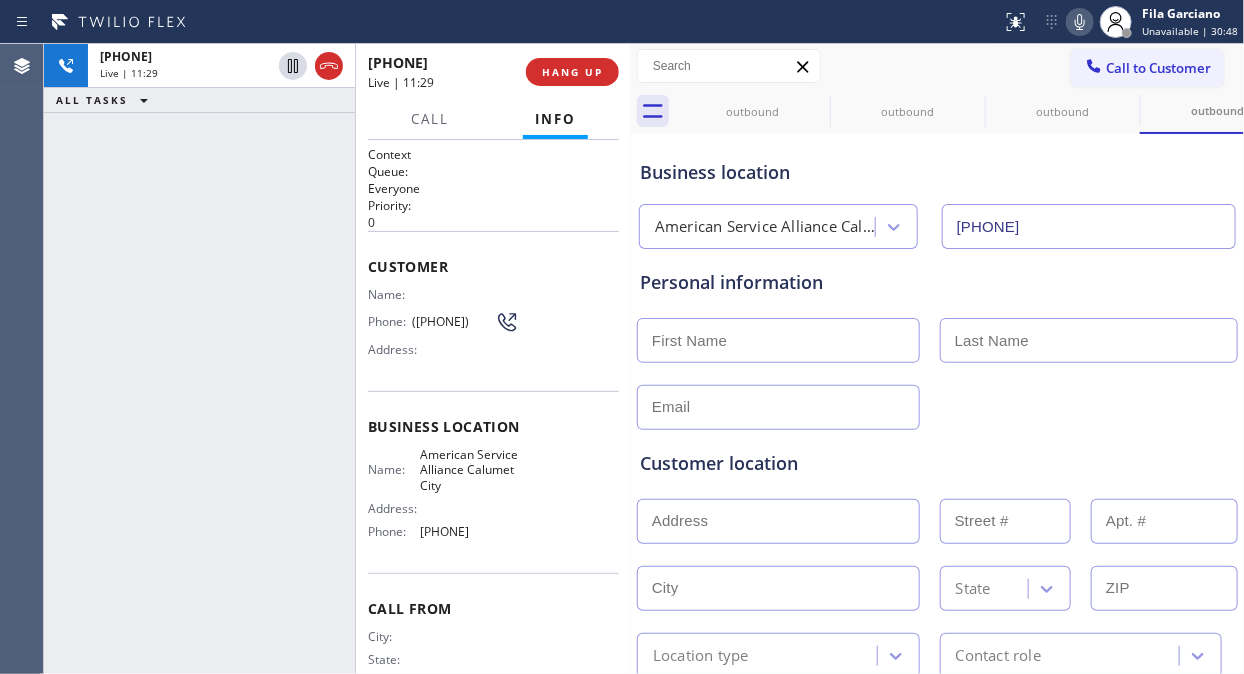 click 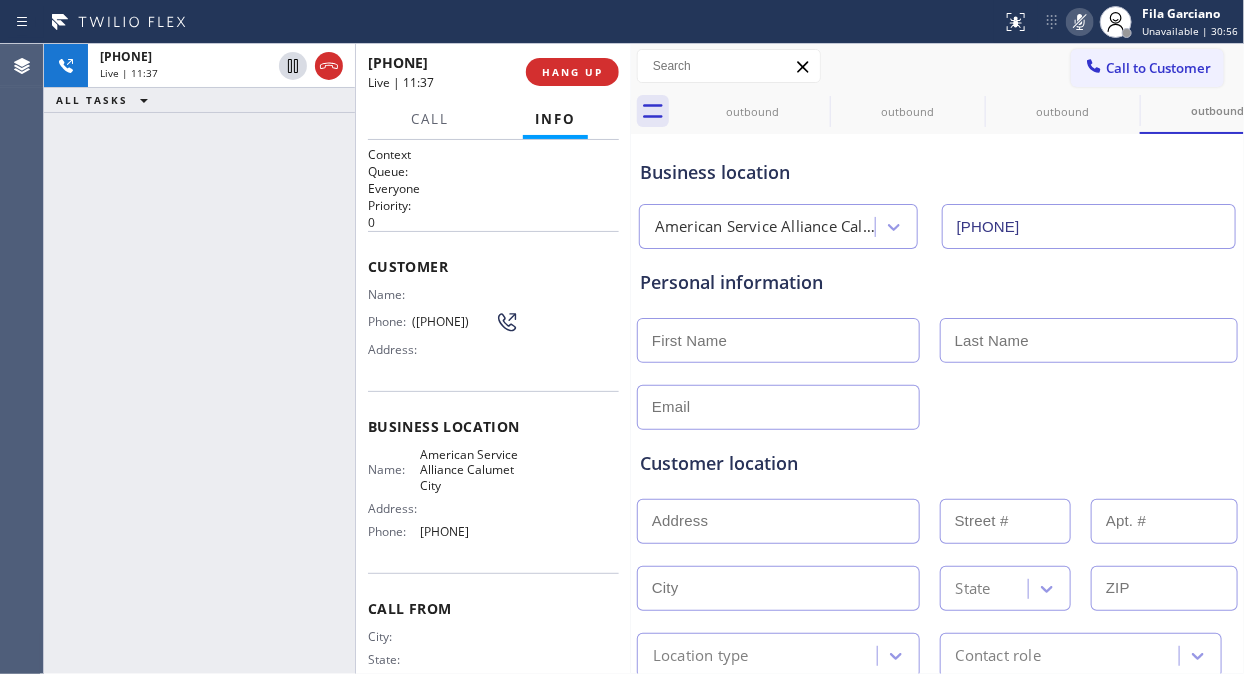 click 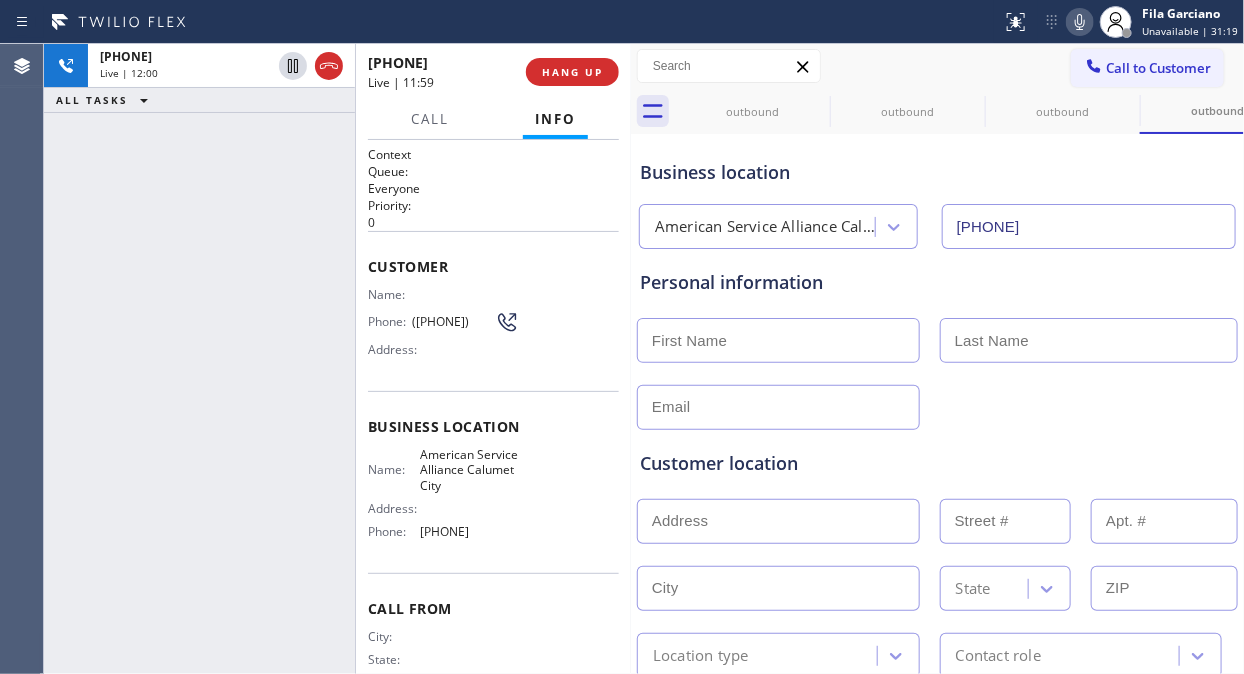 click 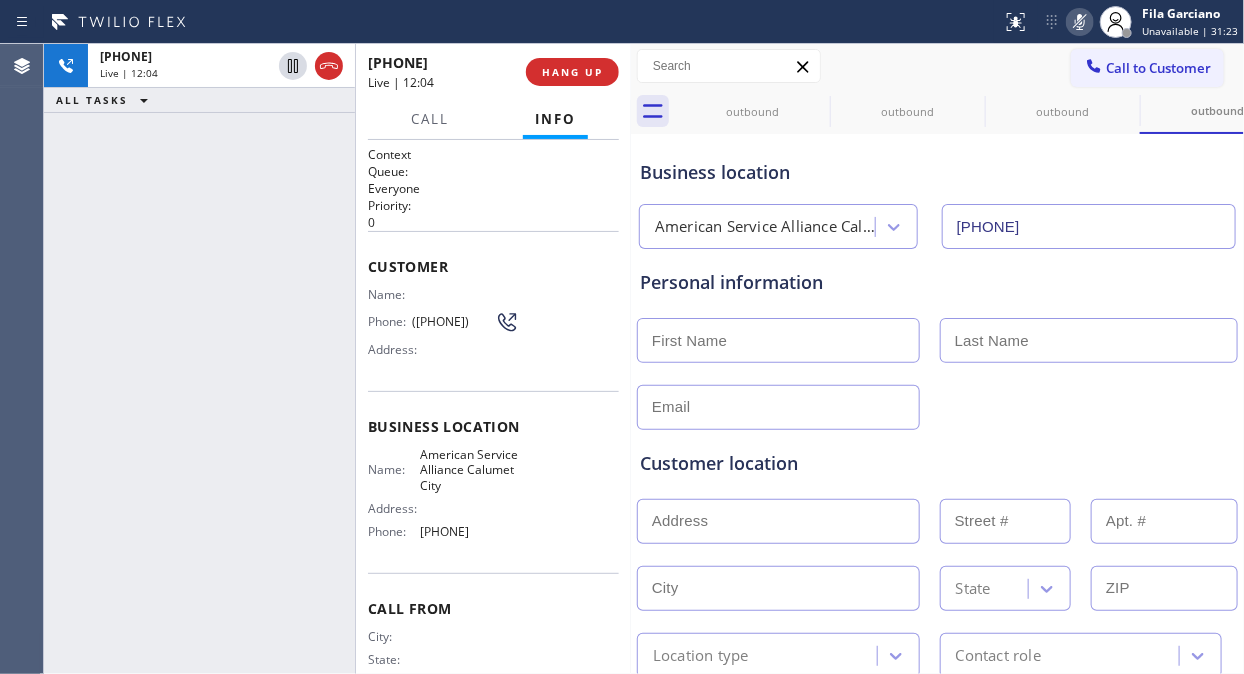 click 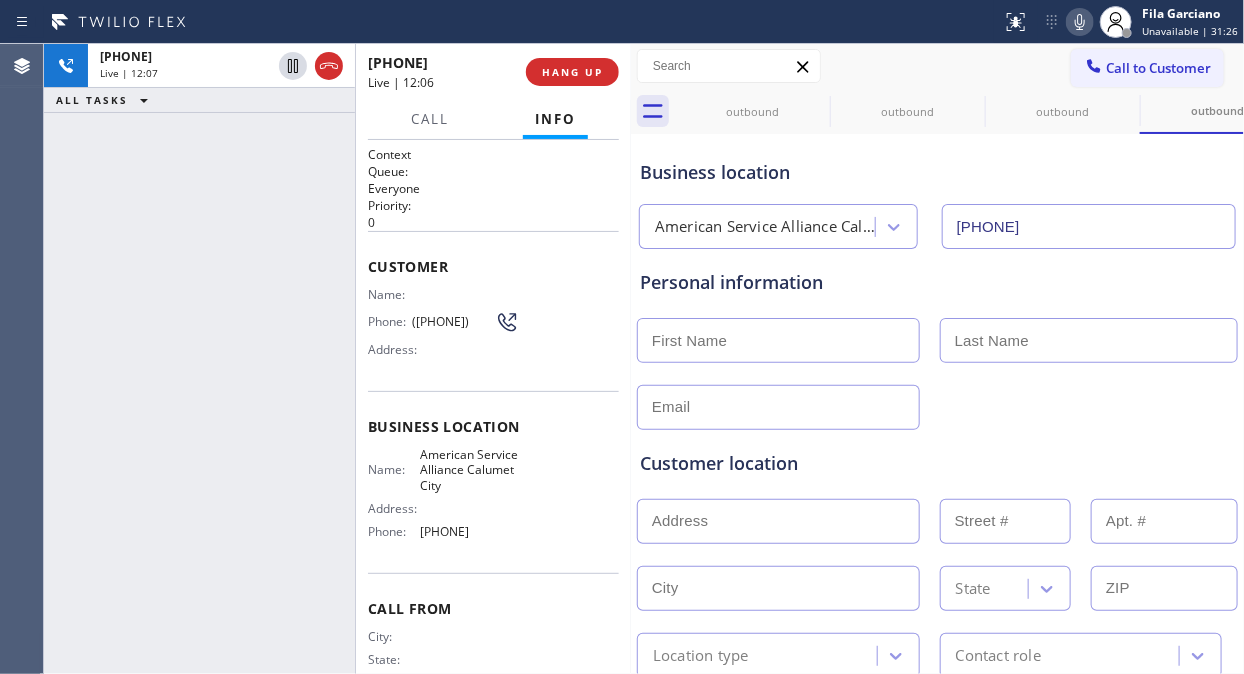 click on "Call to Customer Outbound call Location American Service Alliance Calumet City Your caller id phone number (708) 554-7898 Customer number Call Outbound call Technician Search Technician Your caller id phone number Your caller id phone number Call" at bounding box center [937, 66] 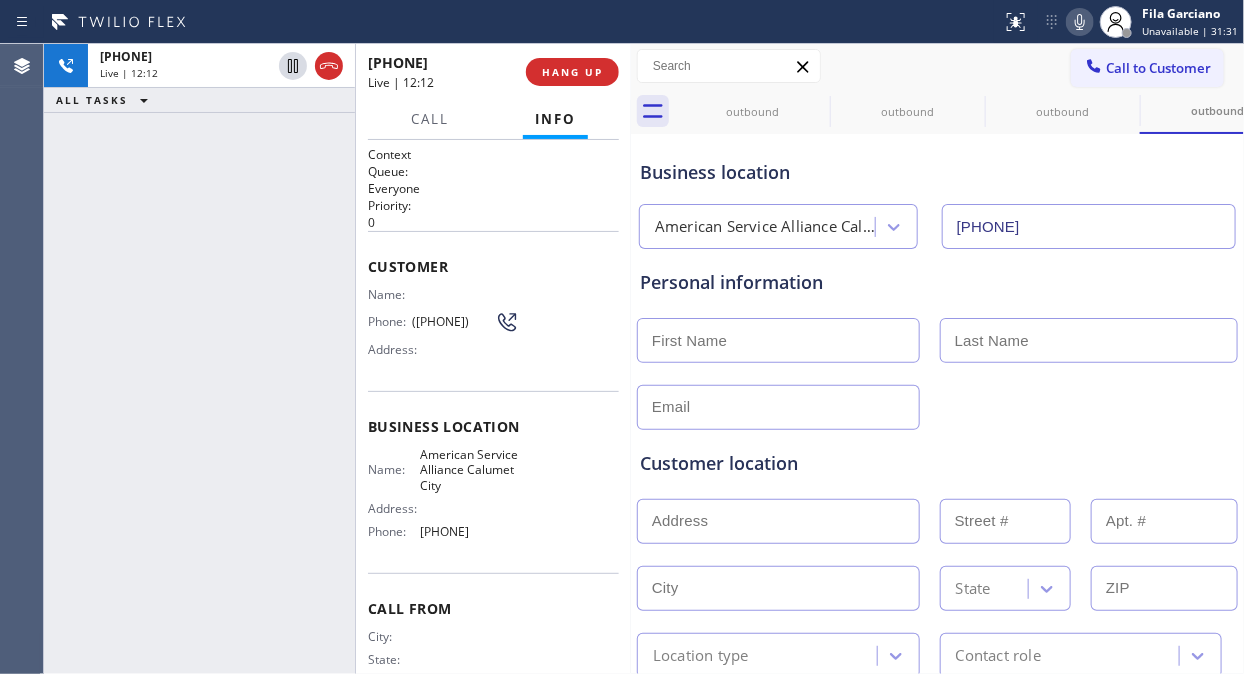 click 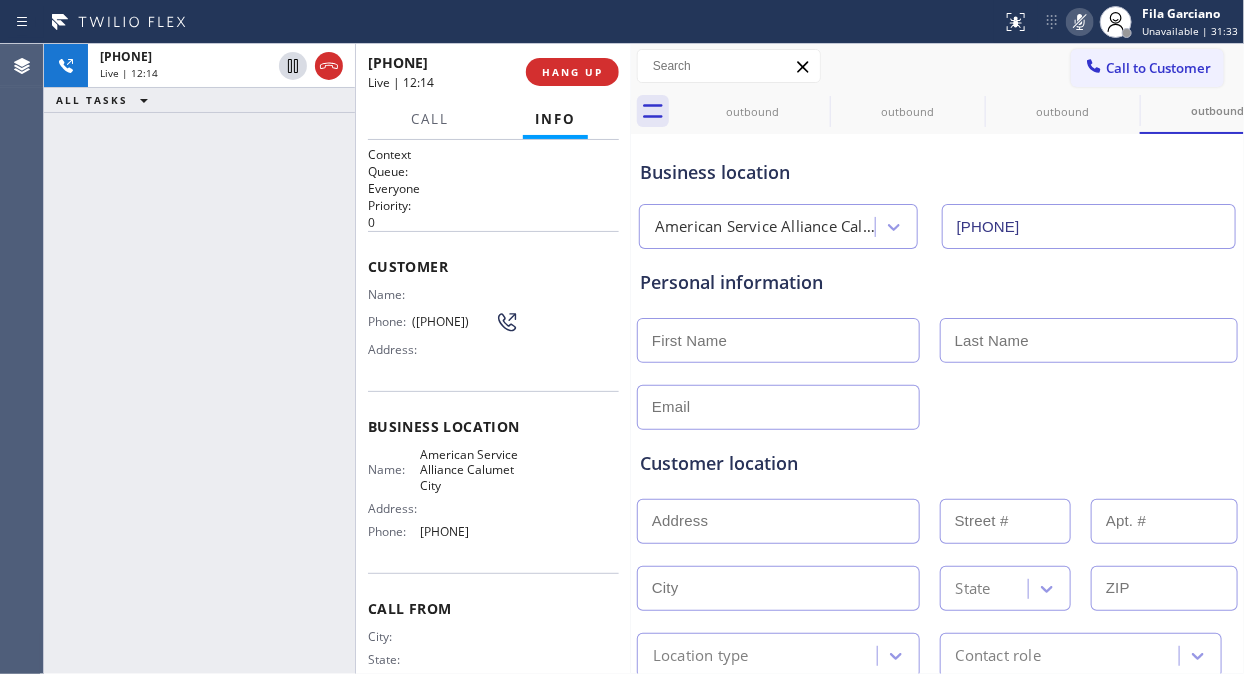 click 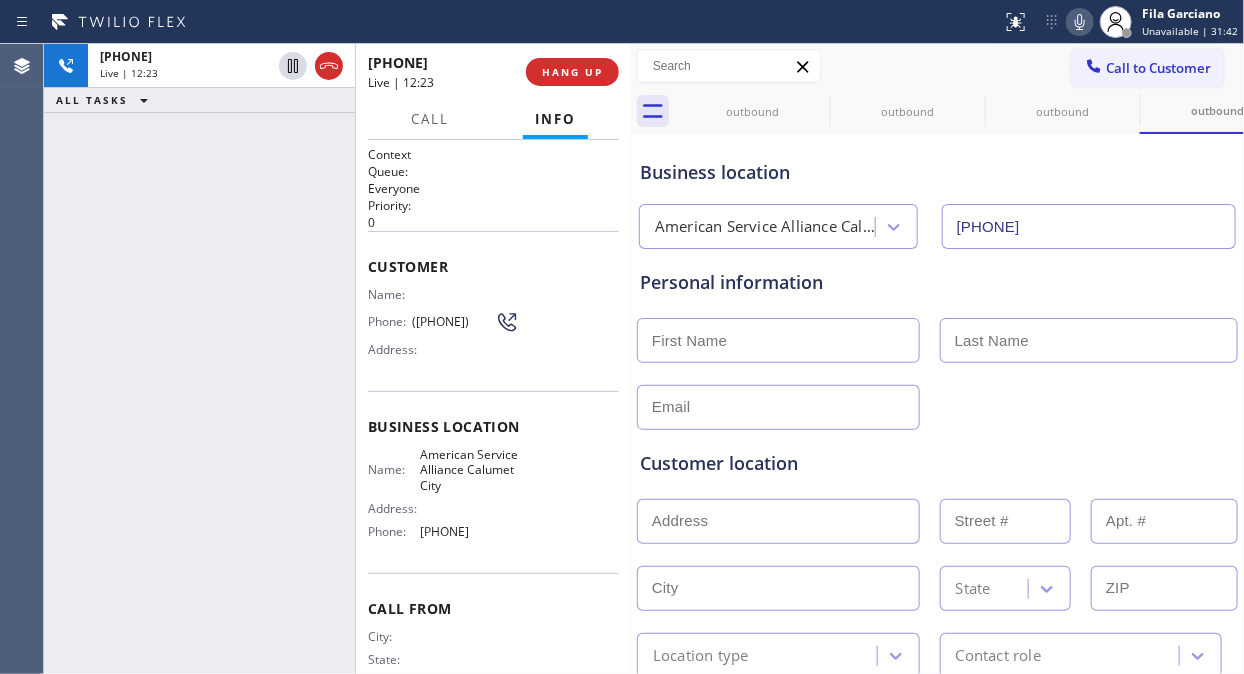 click on "Call to Customer Outbound call Location American Service Alliance Calumet City Your caller id phone number (708) 554-7898 Customer number Call Outbound call Technician Search Technician Your caller id phone number Your caller id phone number Call" at bounding box center (937, 66) 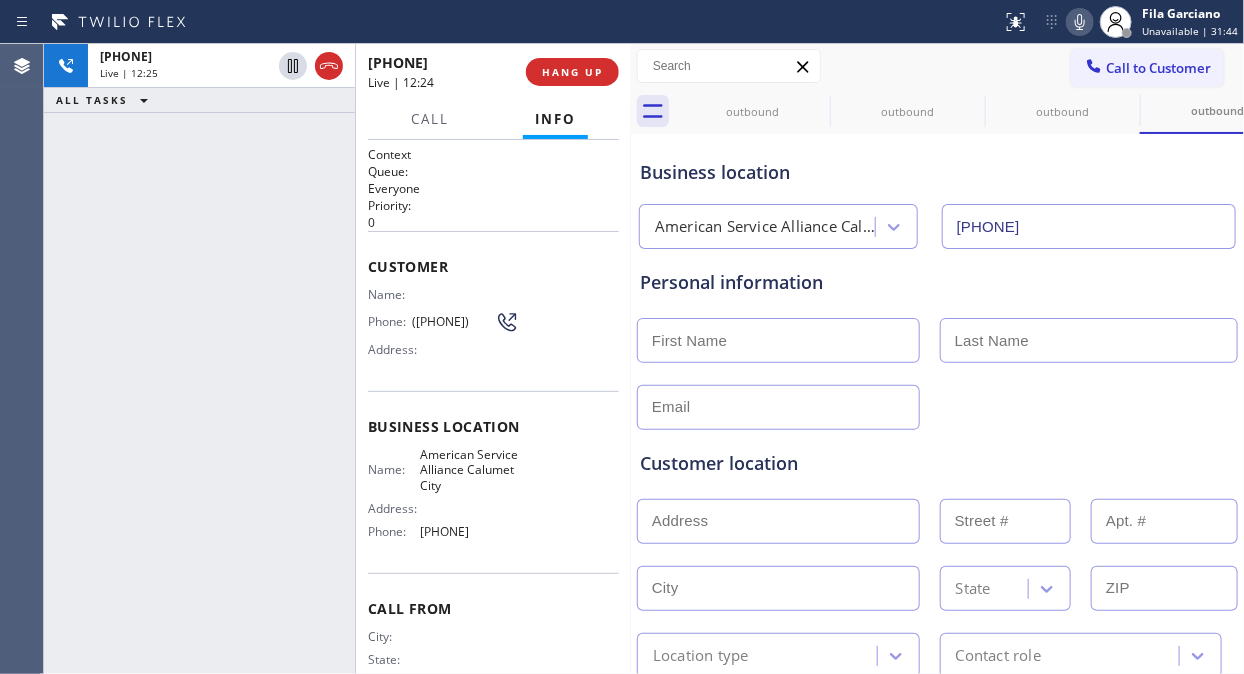 click 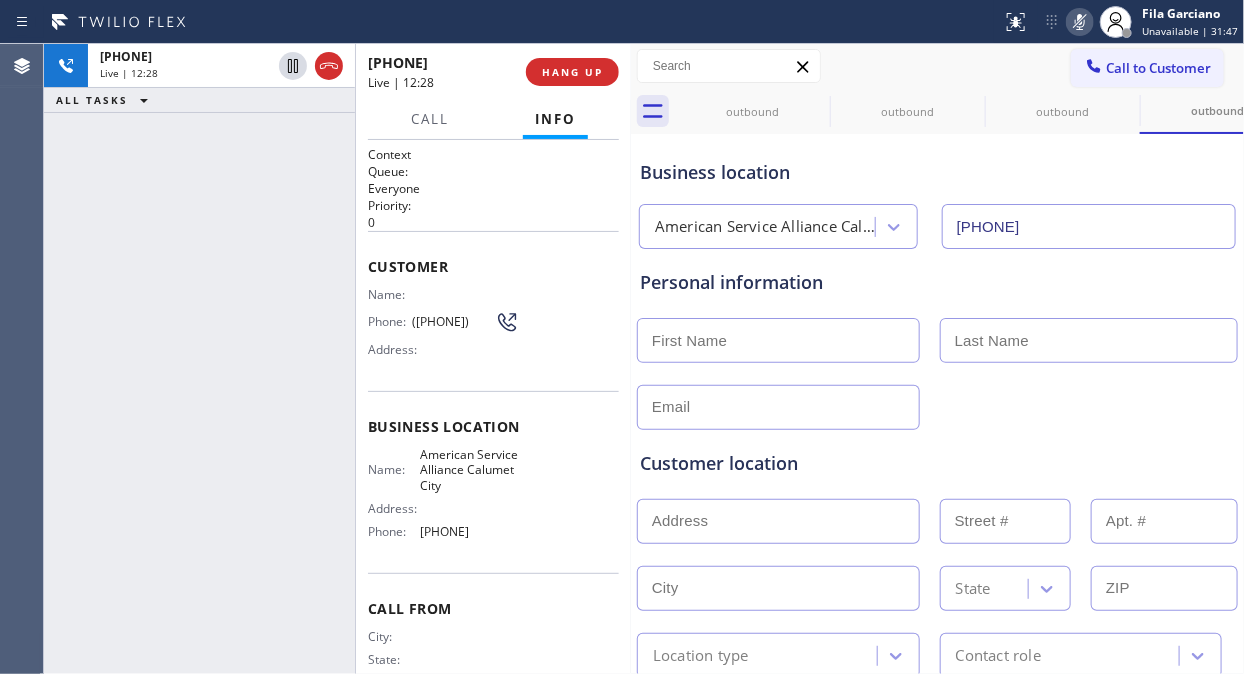 click 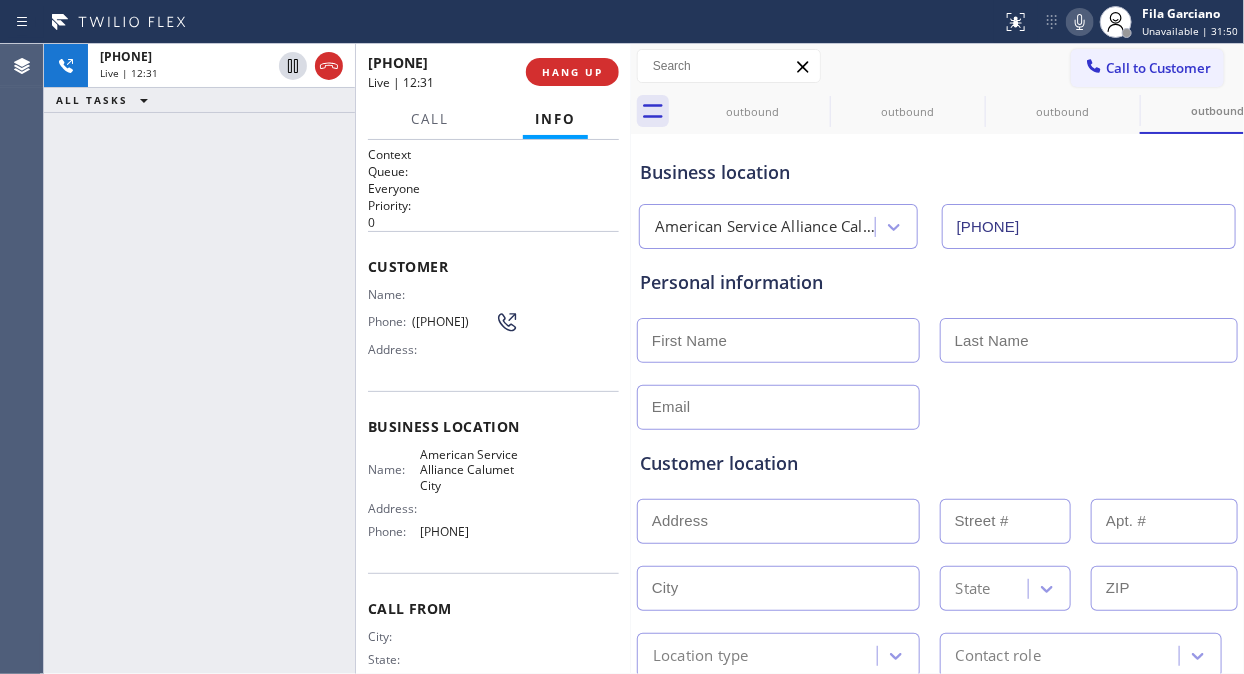 click on "Call to Customer Outbound call Location American Service Alliance Calumet City Your caller id phone number (708) 554-7898 Customer number Call Outbound call Technician Search Technician Your caller id phone number Your caller id phone number Call" at bounding box center [937, 66] 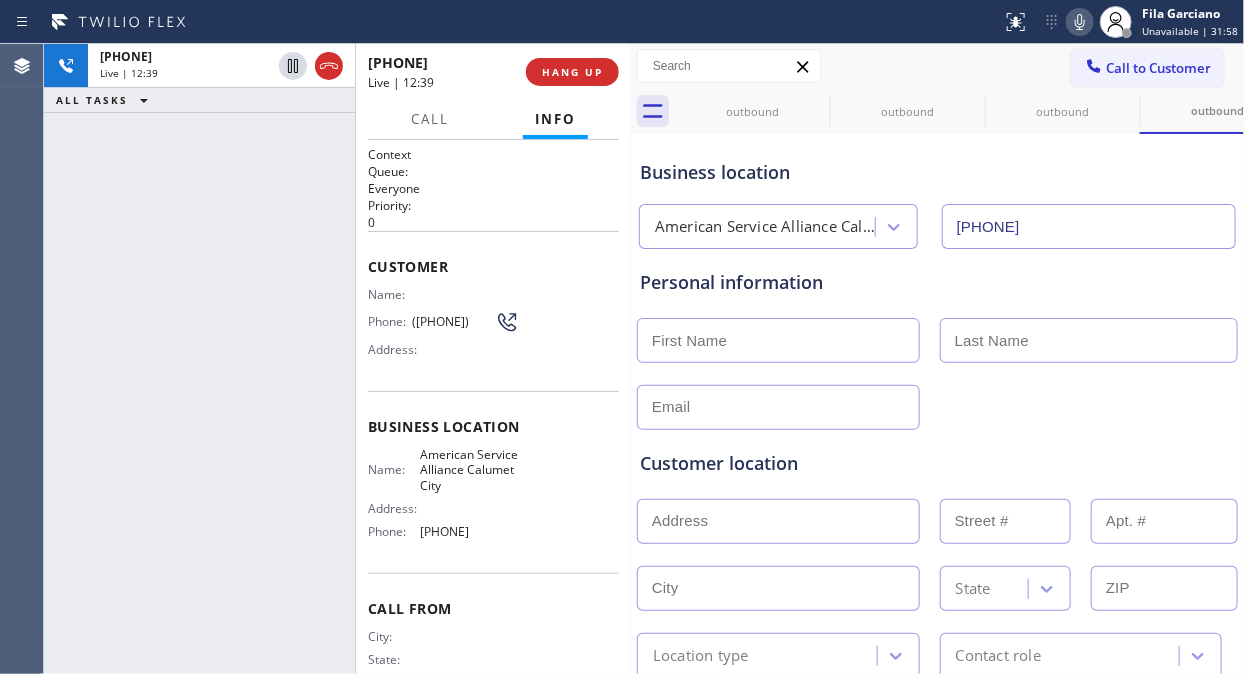 click on "Call to Customer Outbound call Location American Service Alliance Calumet City Your caller id phone number (708) 554-7898 Customer number Call Outbound call Technician Search Technician Your caller id phone number Your caller id phone number Call" at bounding box center [937, 66] 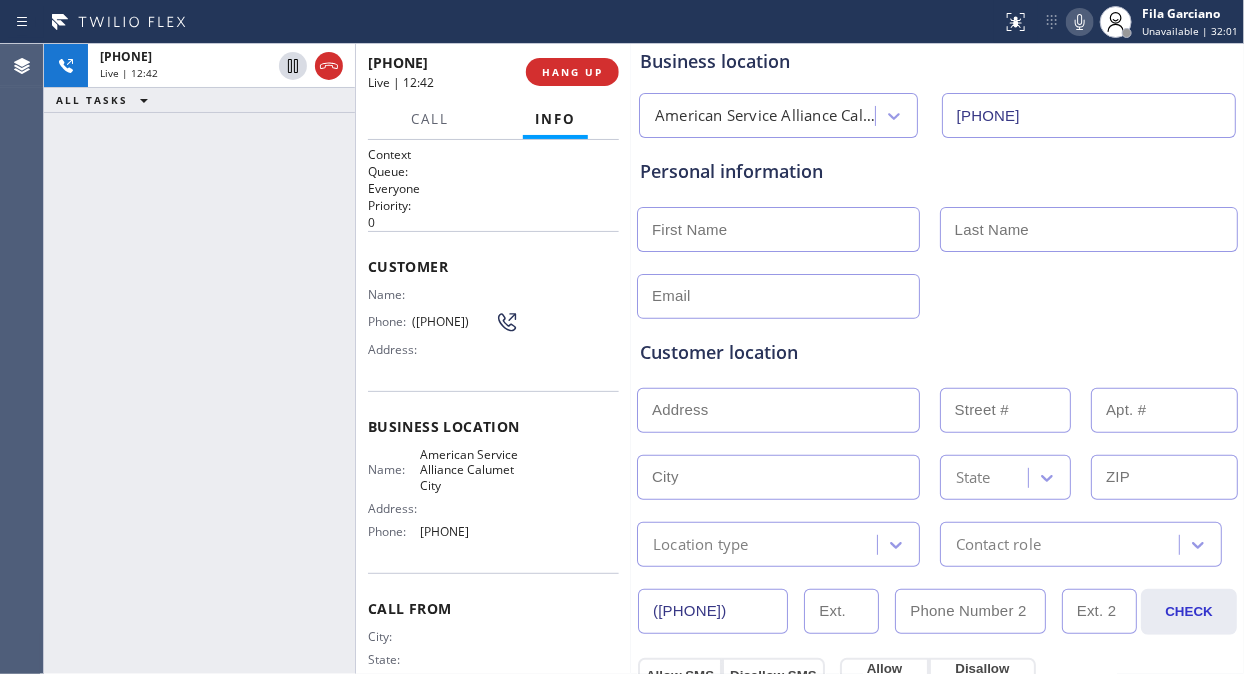 scroll, scrollTop: 0, scrollLeft: 0, axis: both 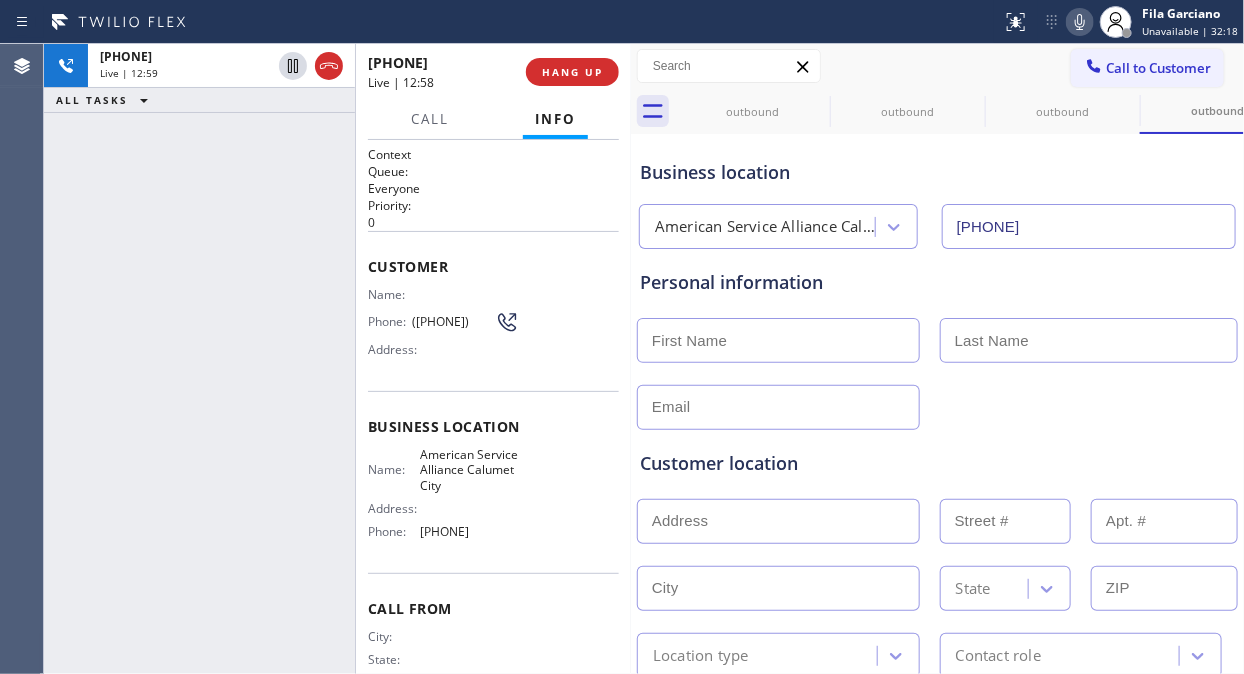 click 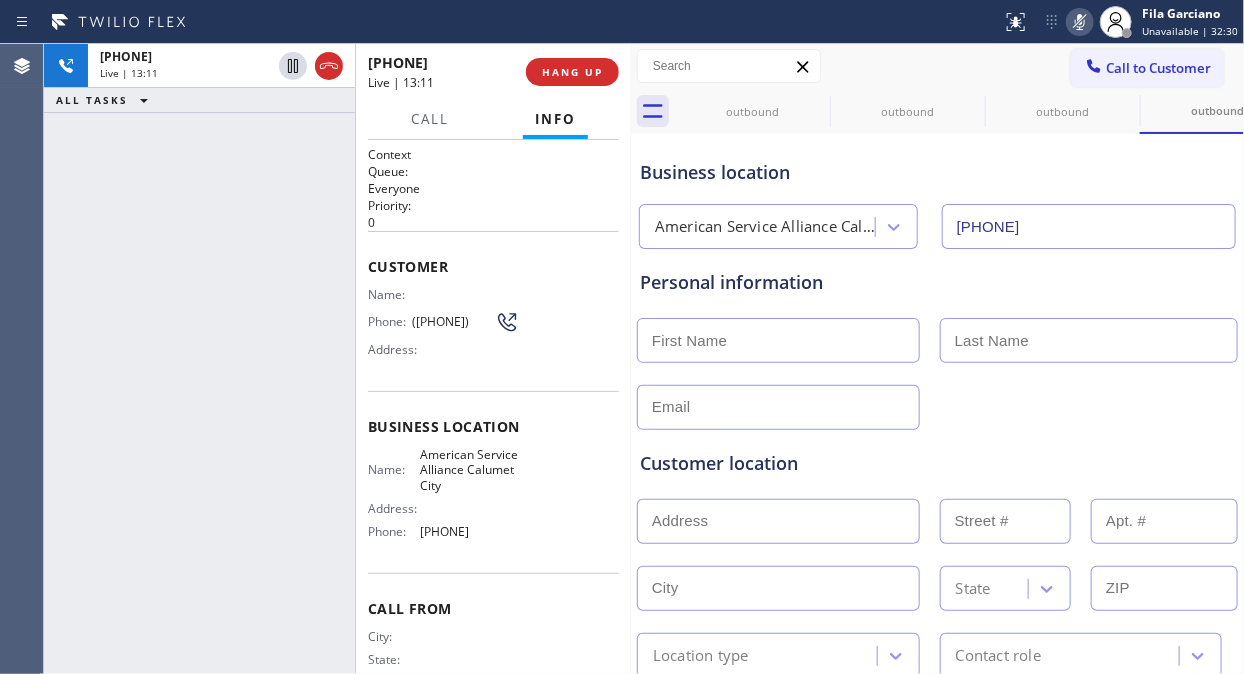 click 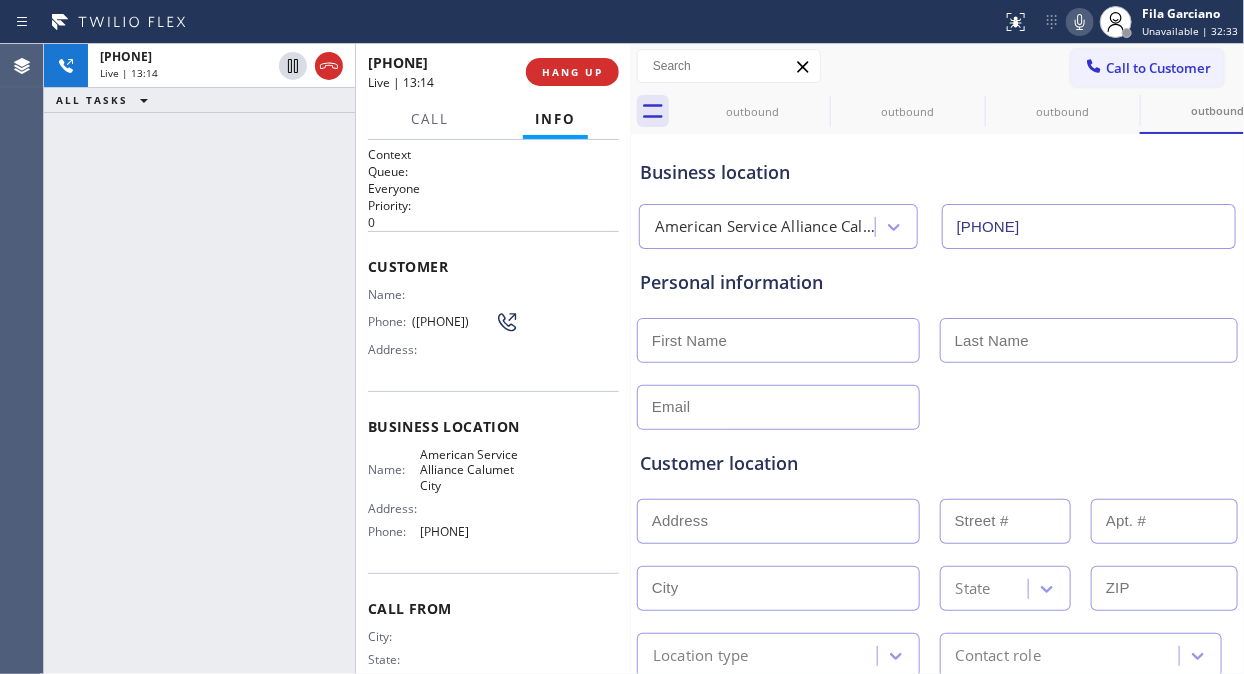 click 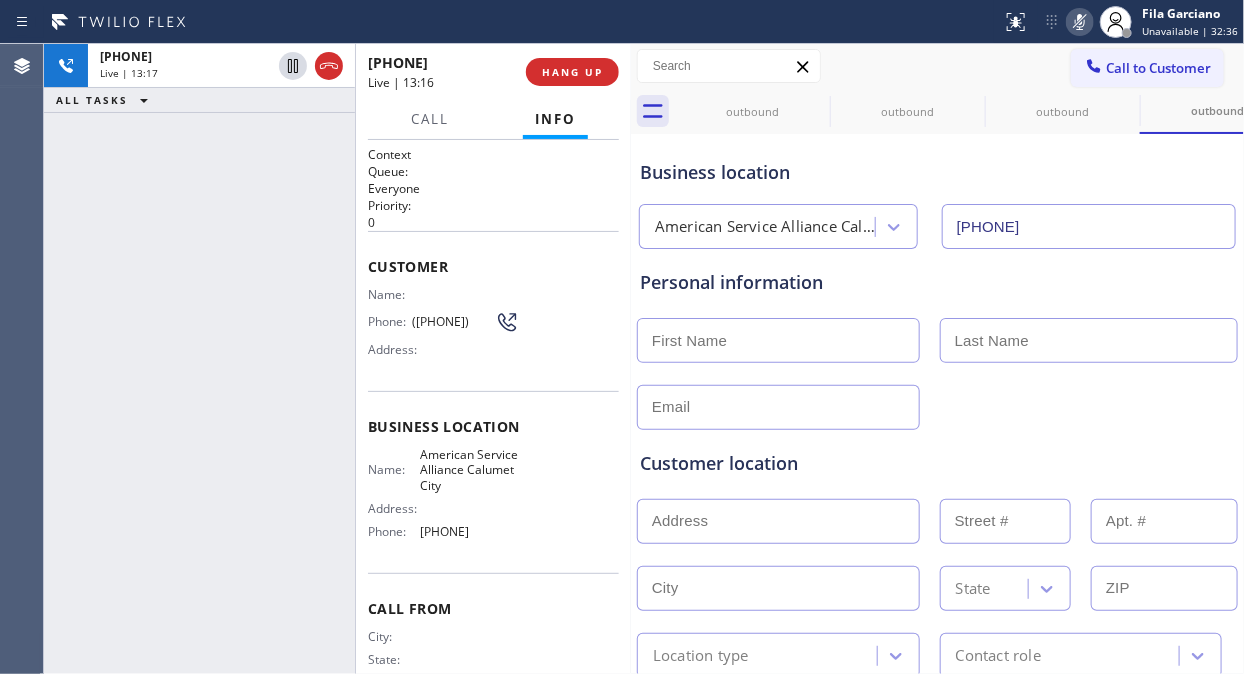 click 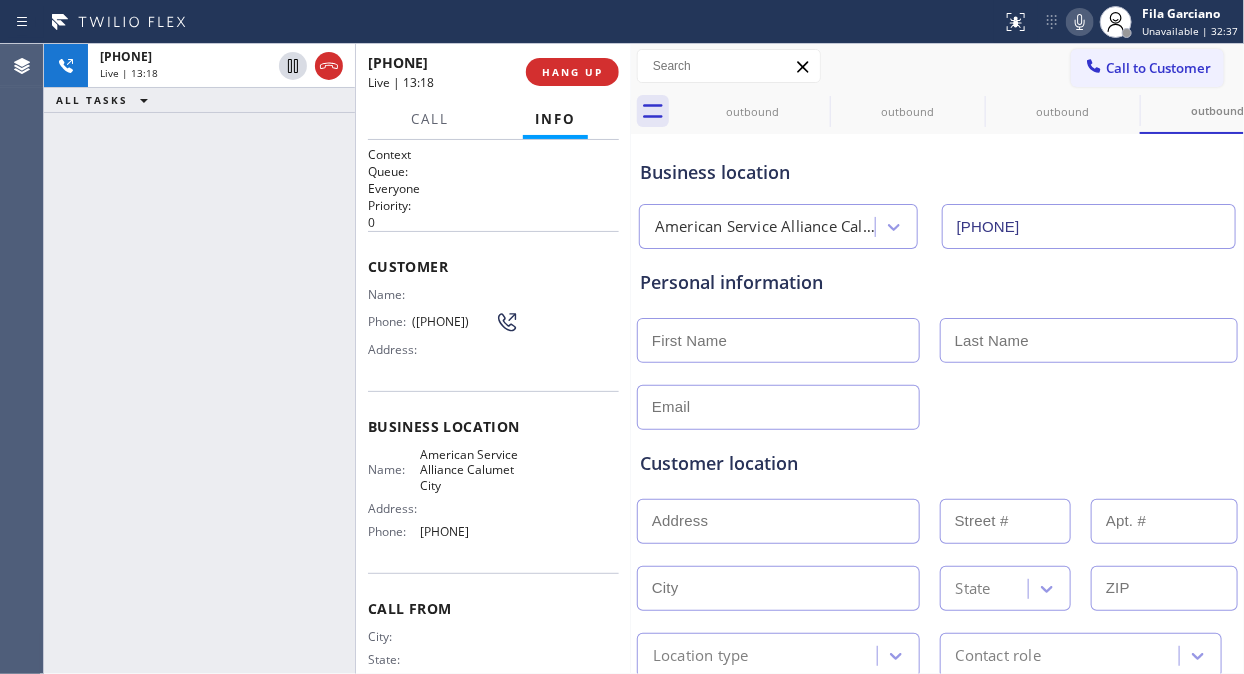 click 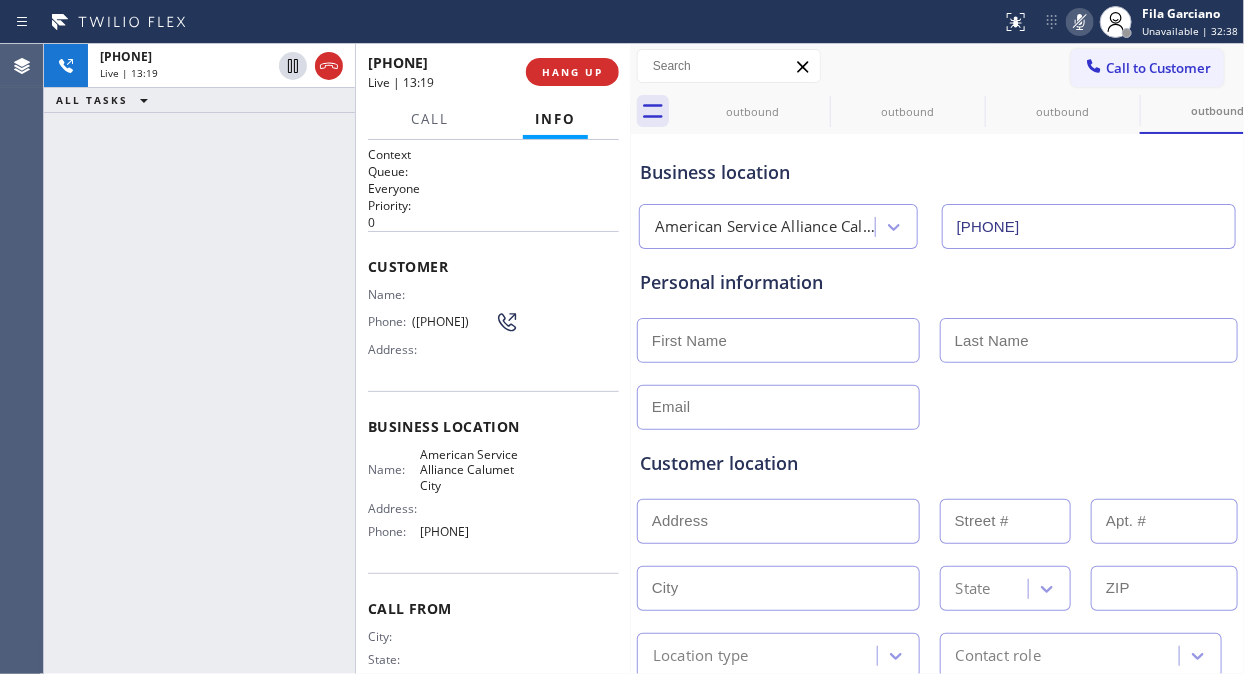 click 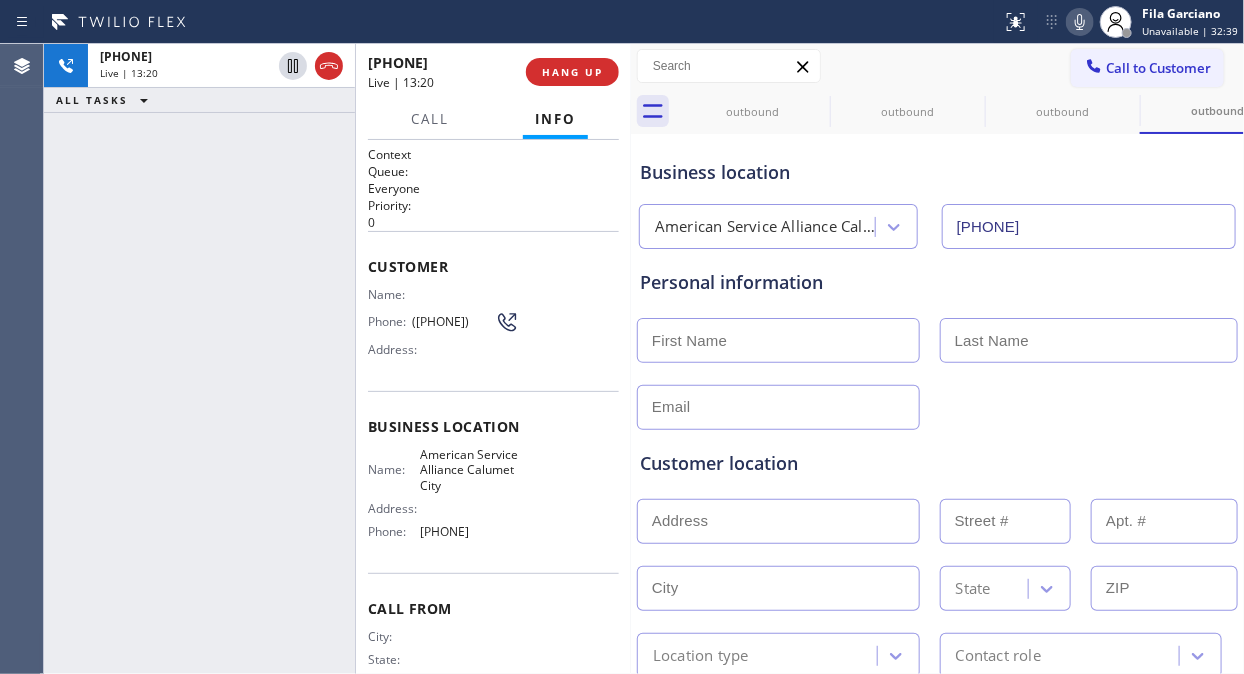 click 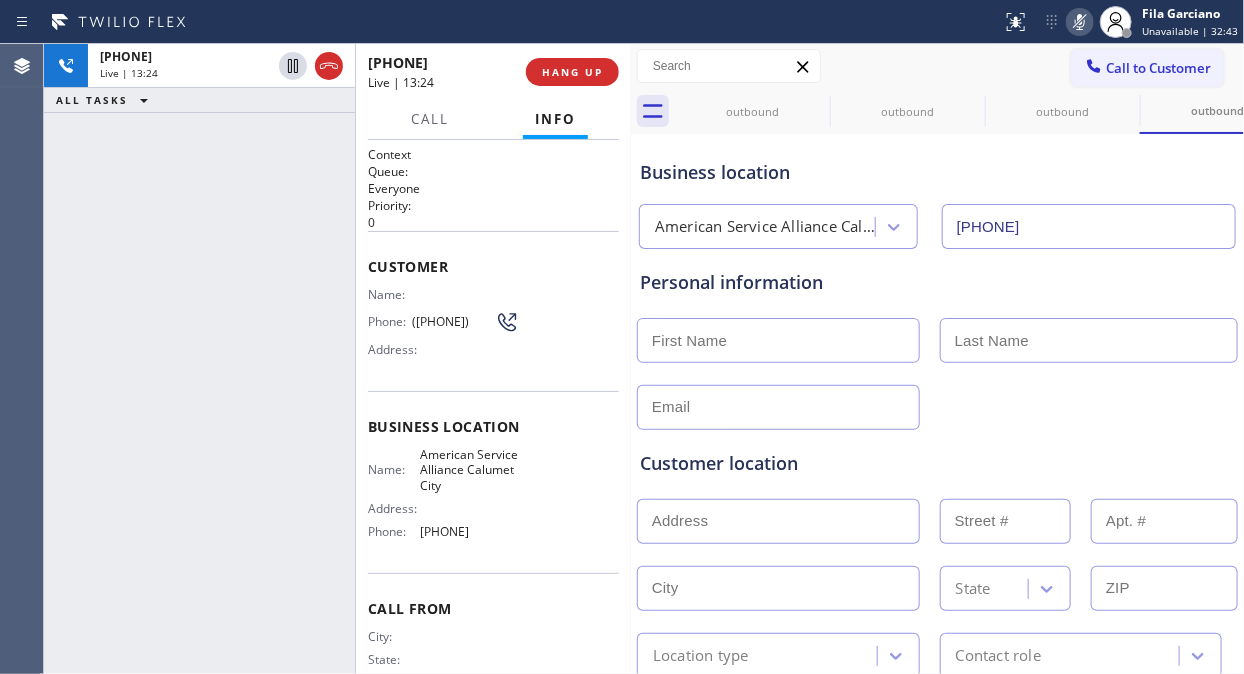 click 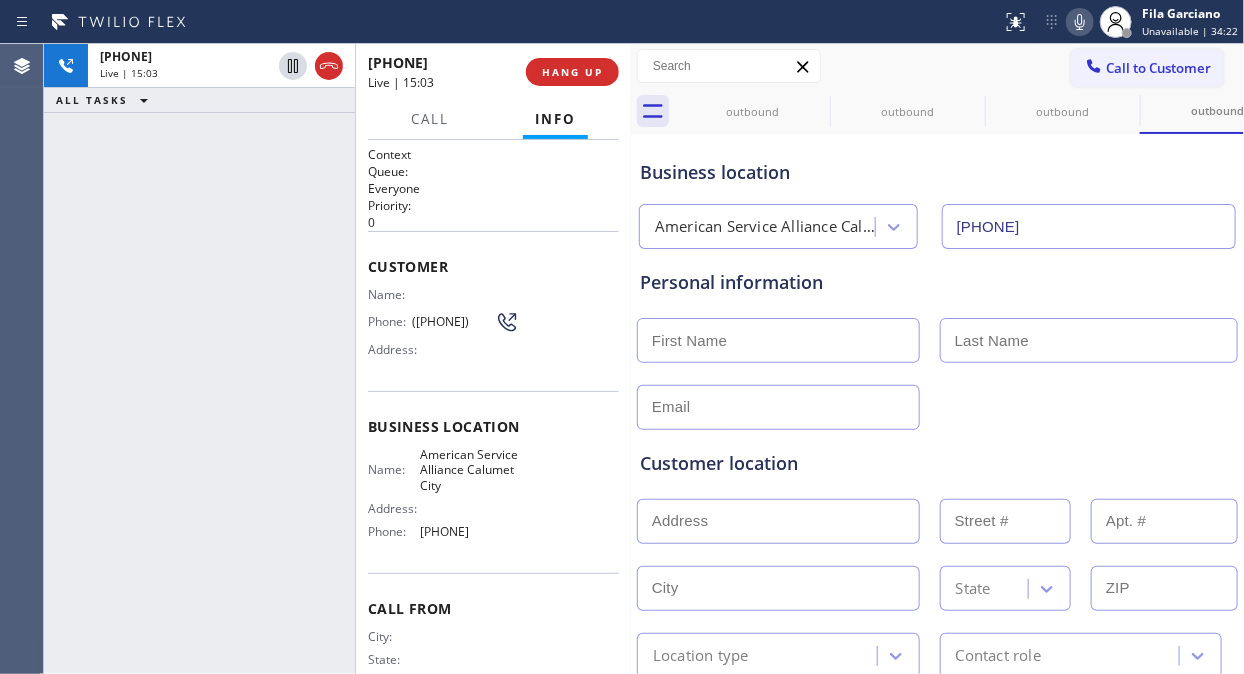 click on "+17739775477 Live | 15:03 ALL TASKS ALL TASKS ACTIVE TASKS TASKS IN WRAP UP" at bounding box center (199, 359) 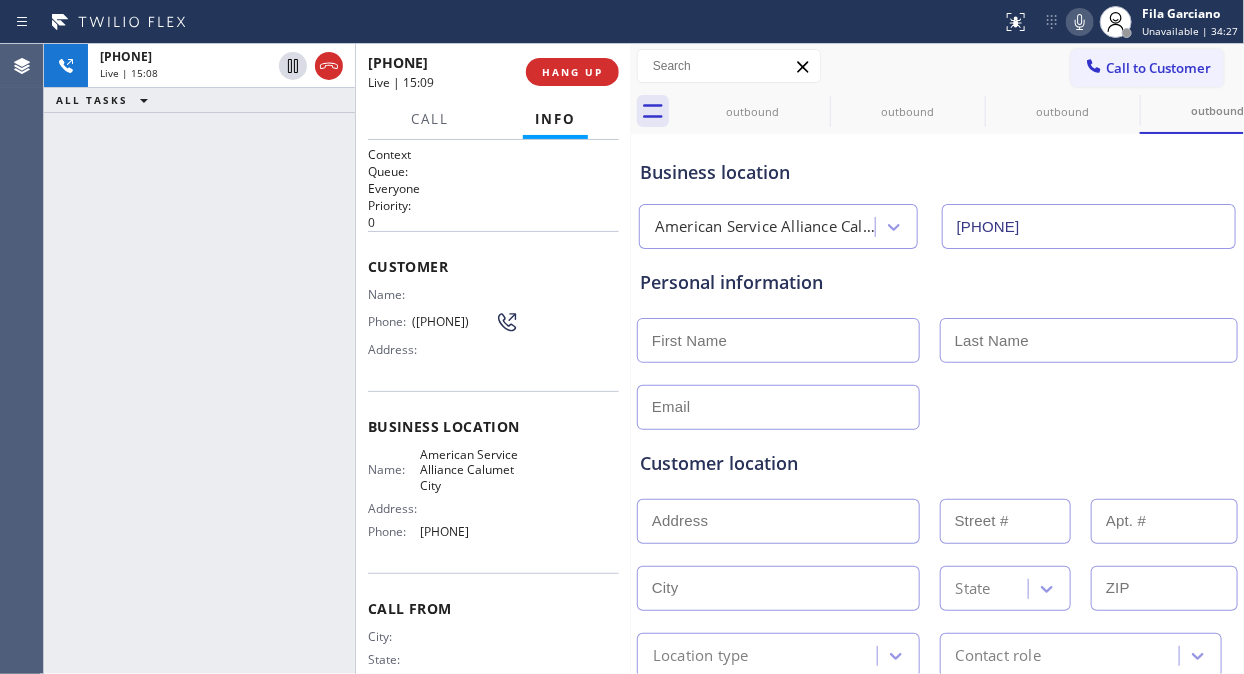 click 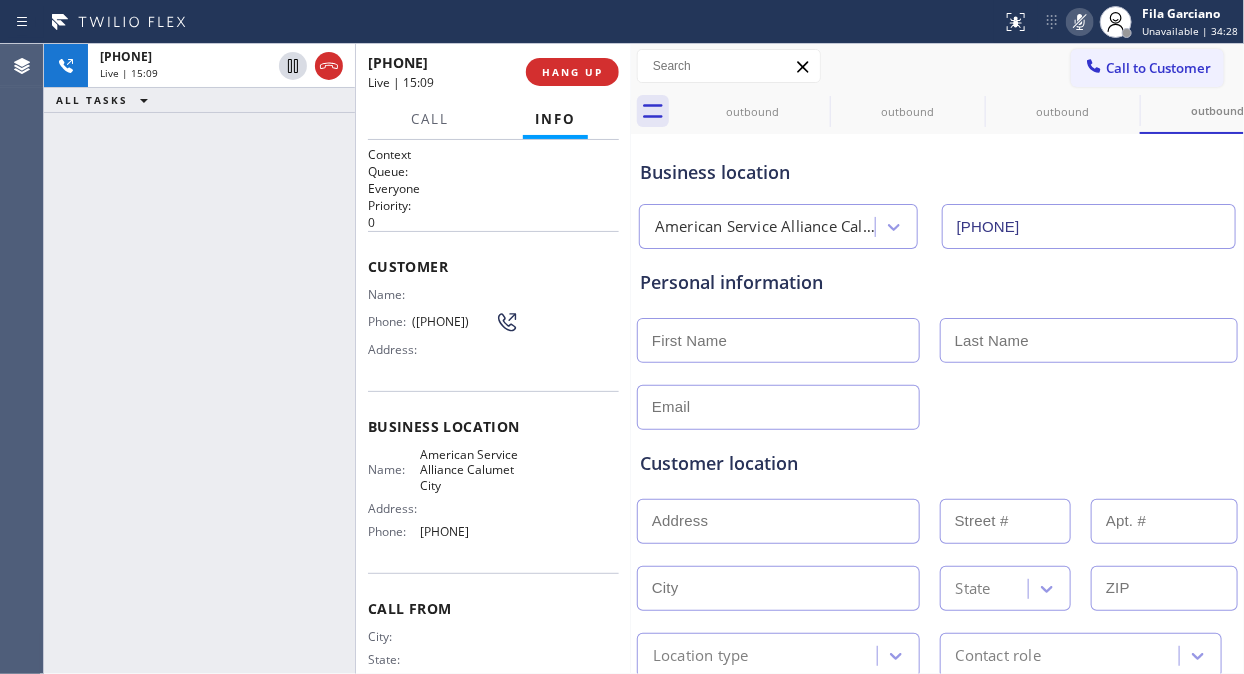 click 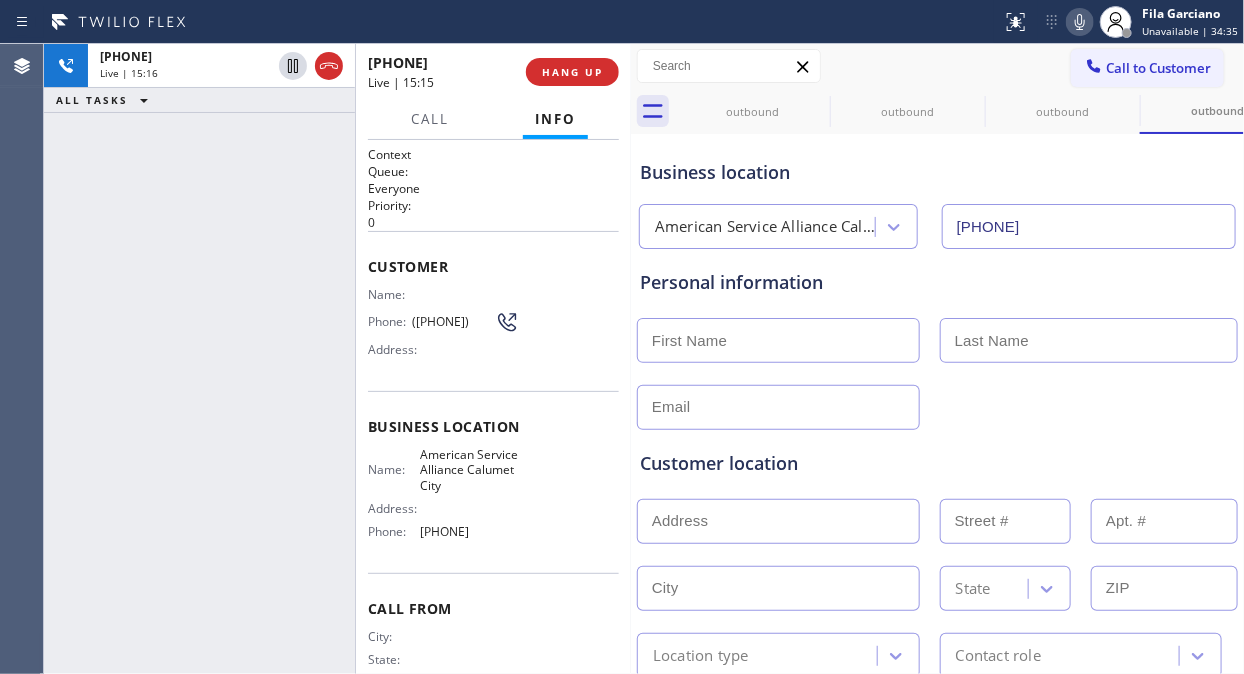 click 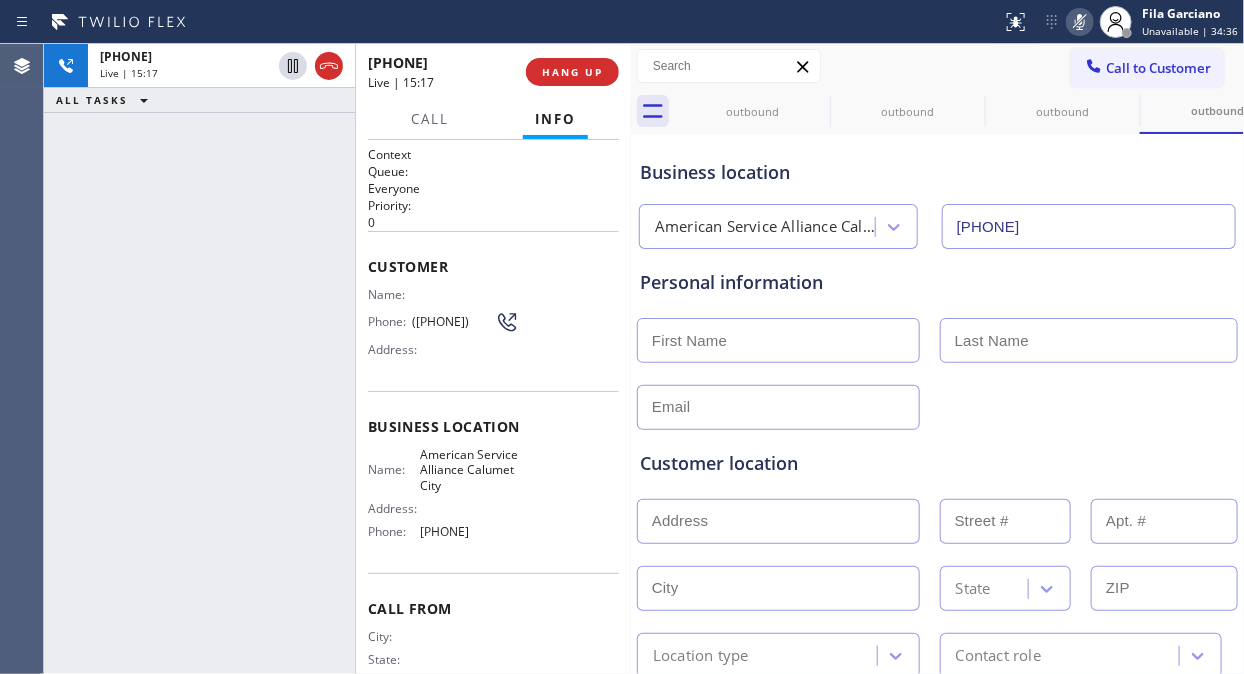 click 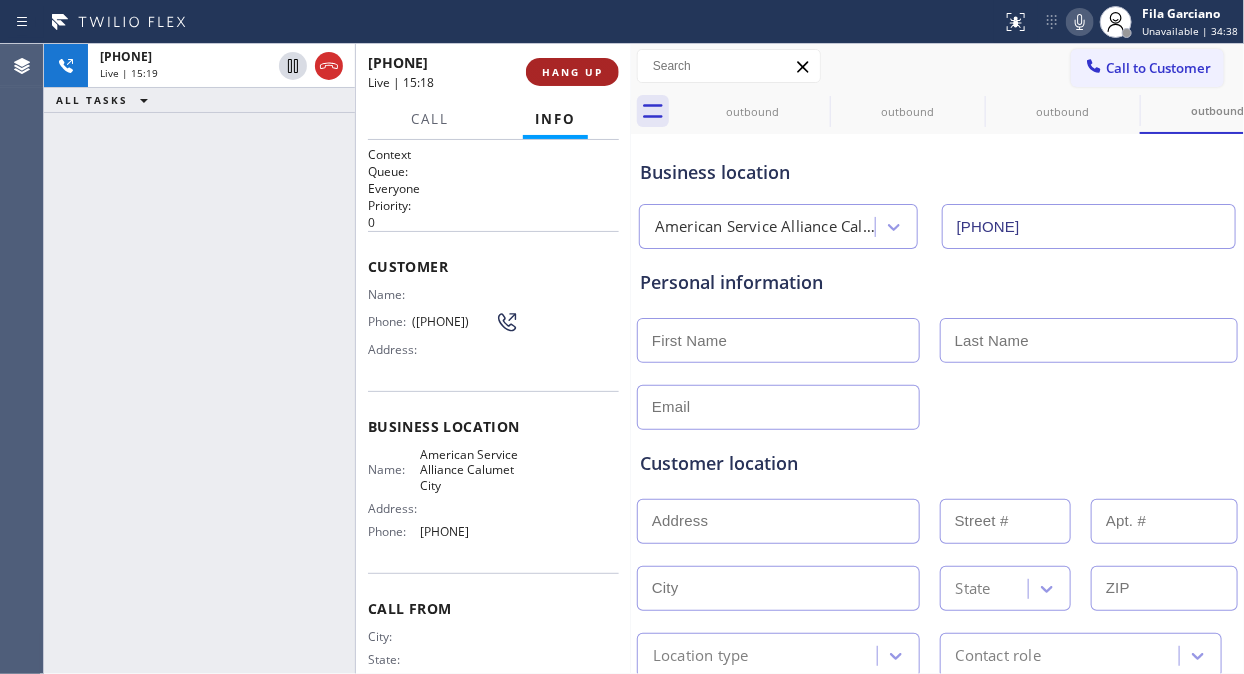 click on "HANG UP" at bounding box center (572, 72) 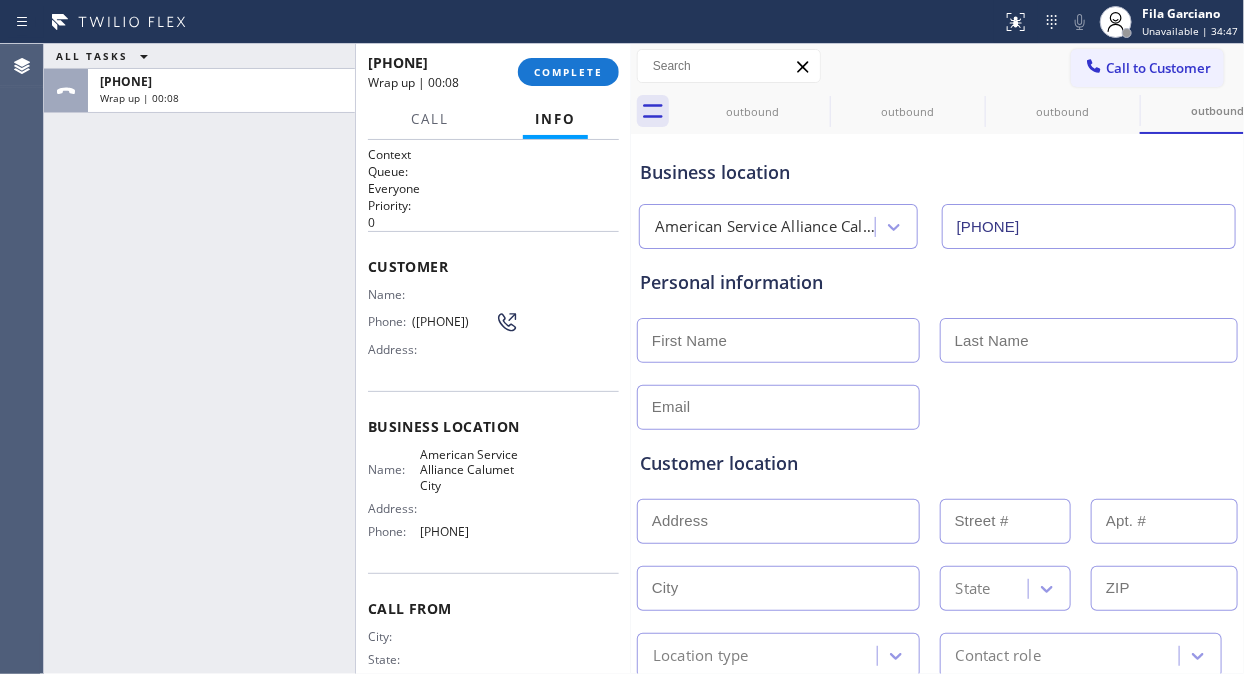 click on "ALL TASKS ALL TASKS ACTIVE TASKS TASKS IN WRAP UP +17739775477 Wrap up | 00:08" at bounding box center (199, 359) 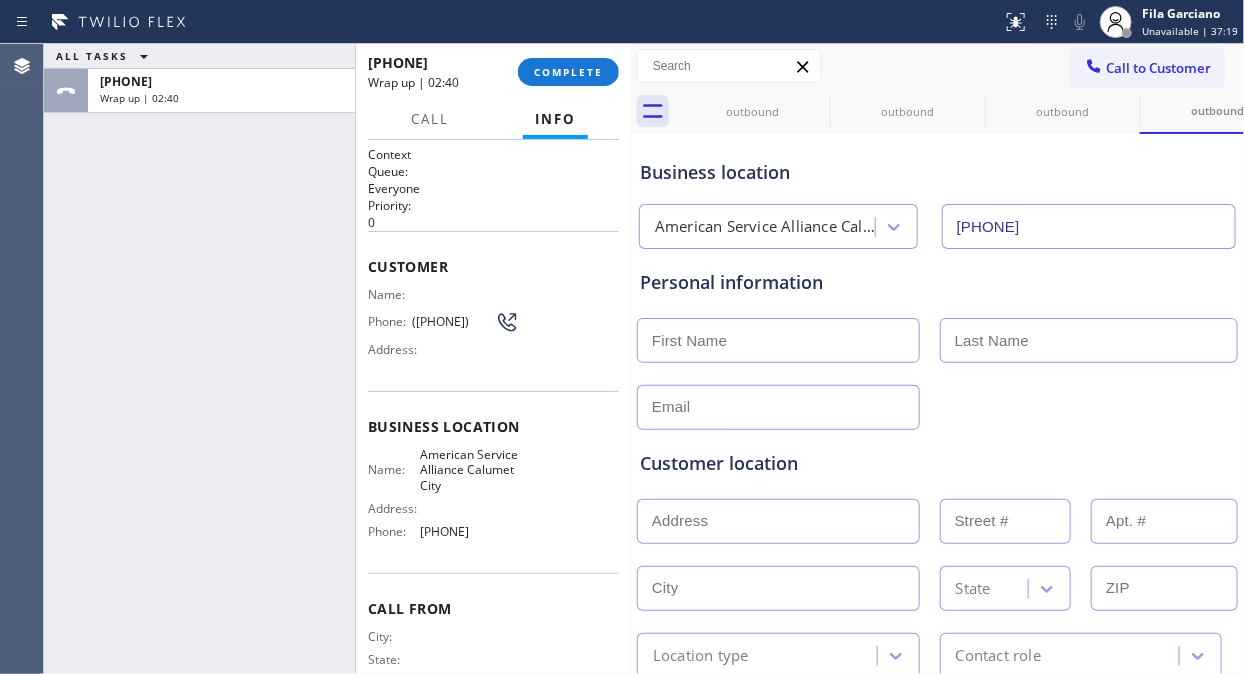 drag, startPoint x: 164, startPoint y: 188, endPoint x: 348, endPoint y: 231, distance: 188.95767 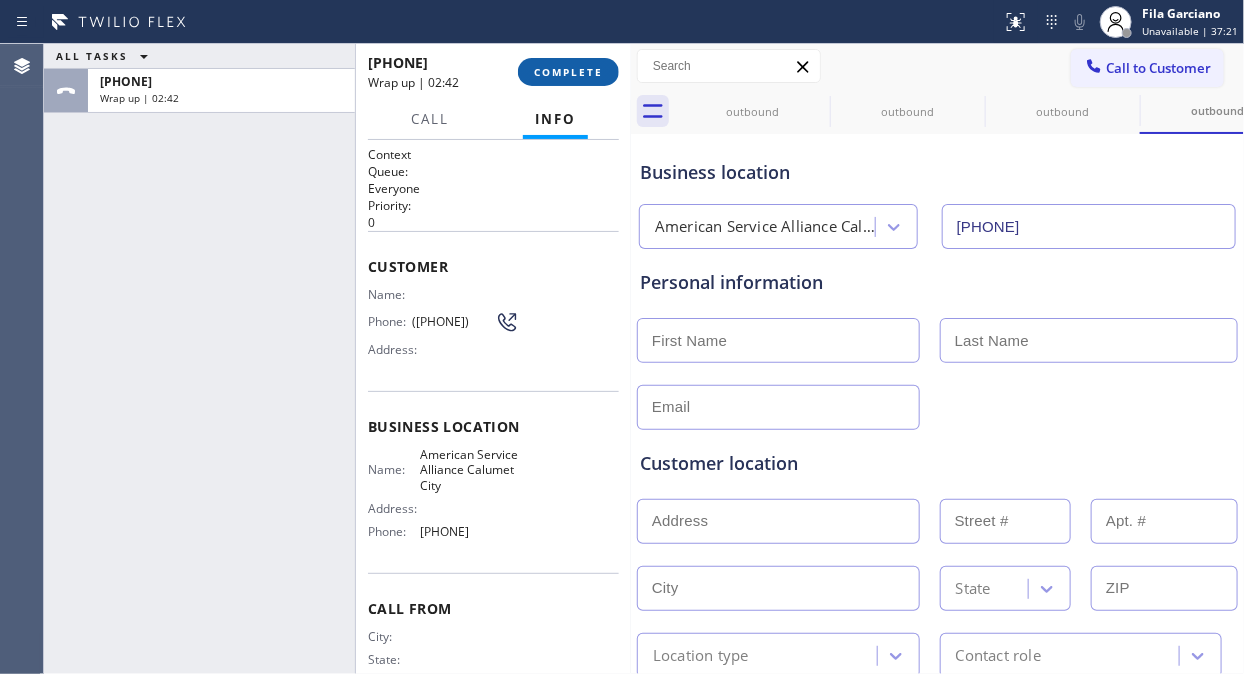 click on "COMPLETE" at bounding box center (568, 72) 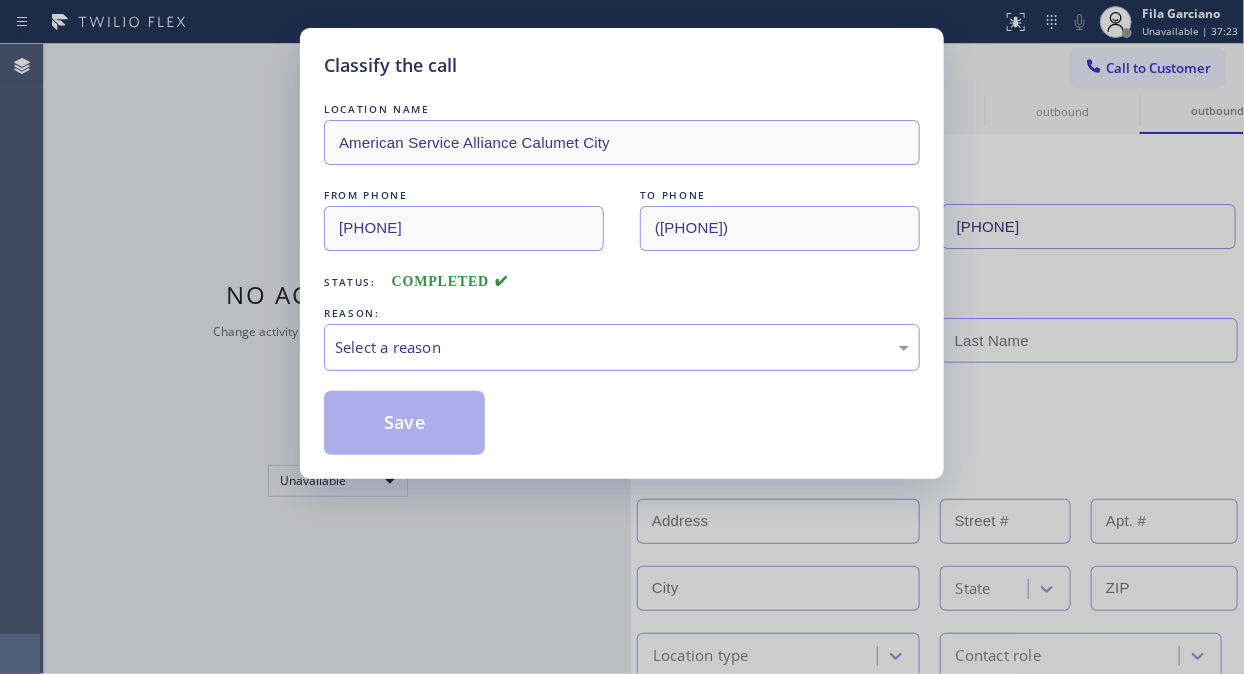 click on "Select a reason" at bounding box center (622, 347) 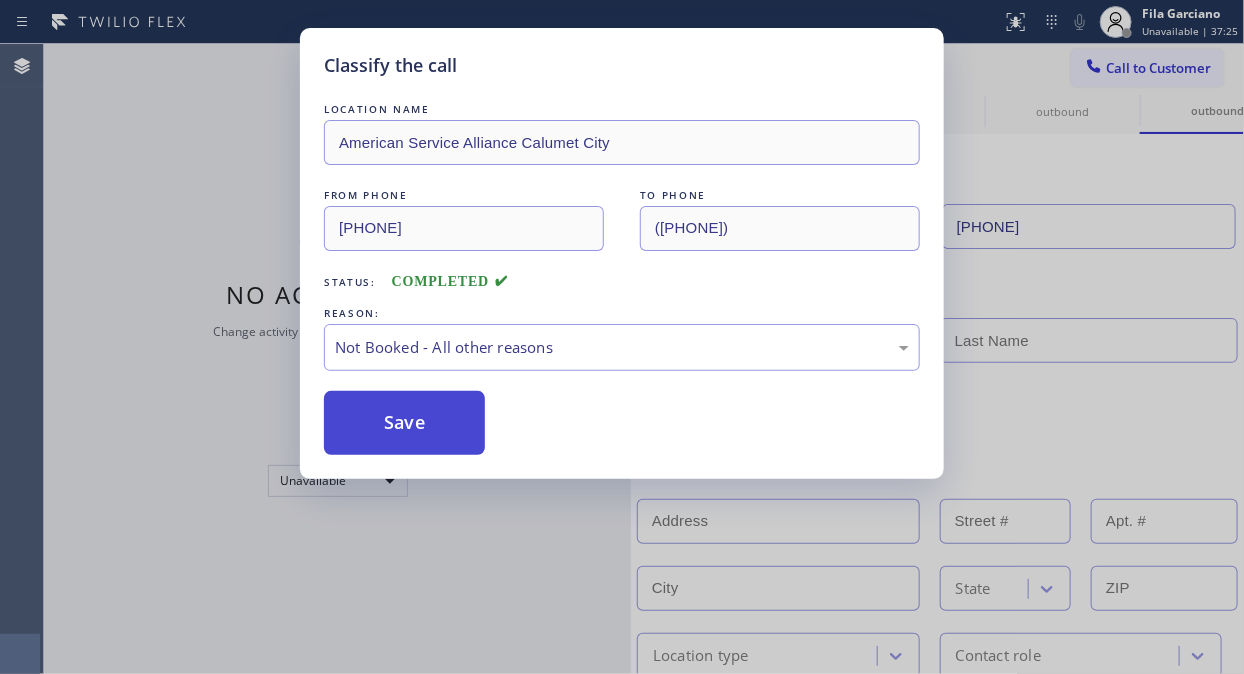 click on "Save" at bounding box center (404, 423) 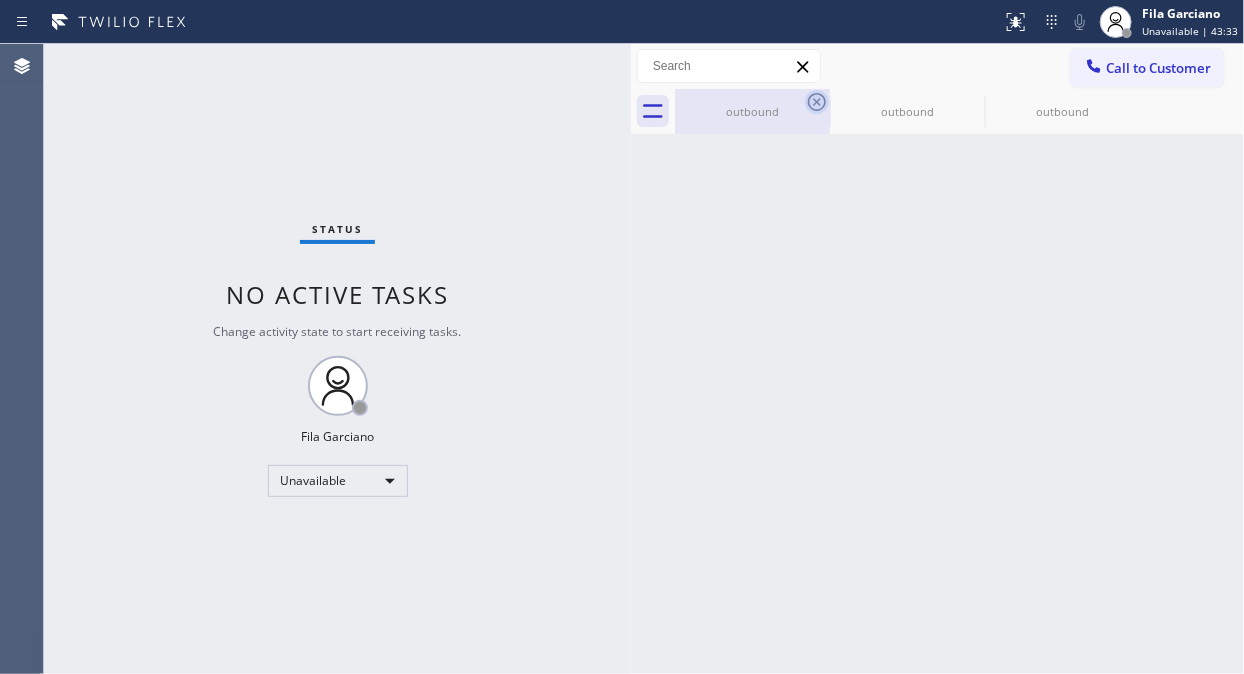 click 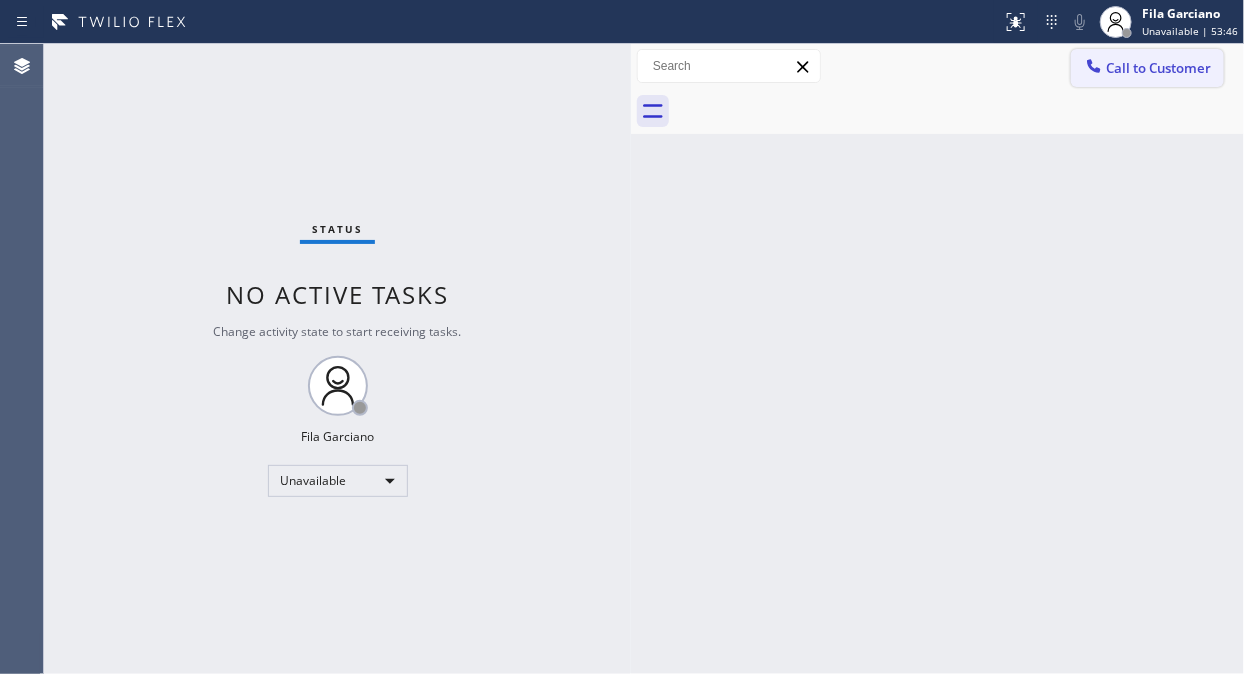 click on "Call to Customer" at bounding box center (1158, 68) 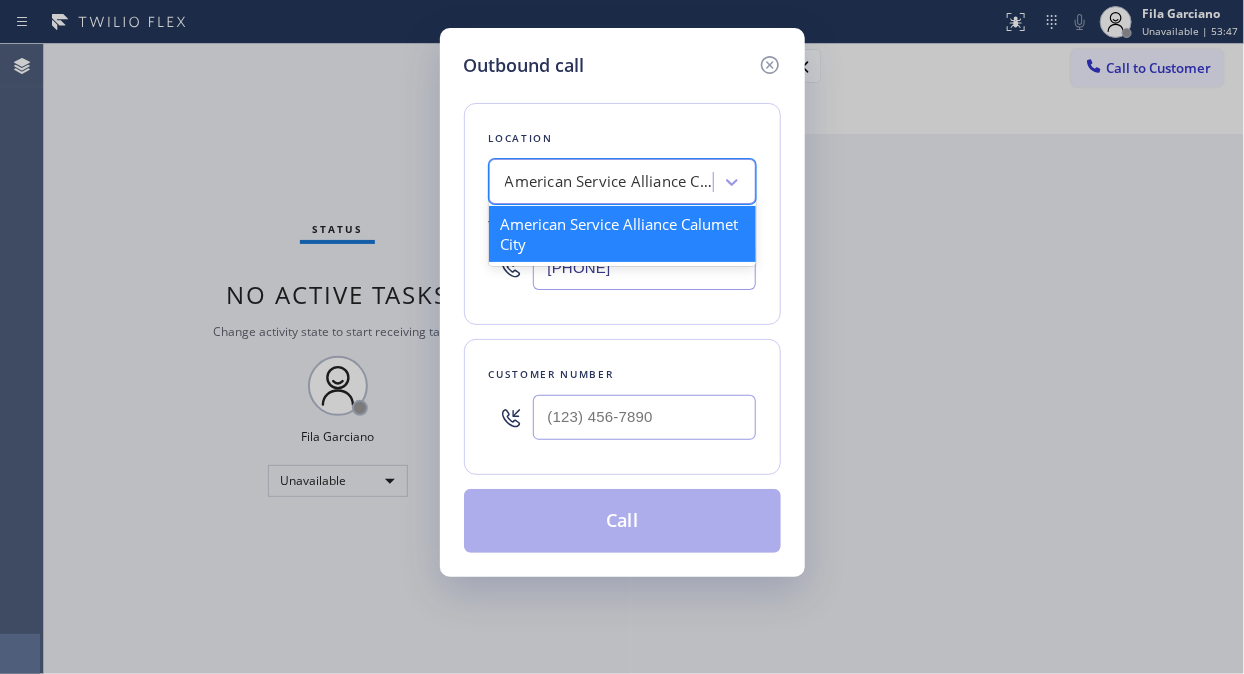click on "American Service Alliance Calumet City" at bounding box center [604, 182] 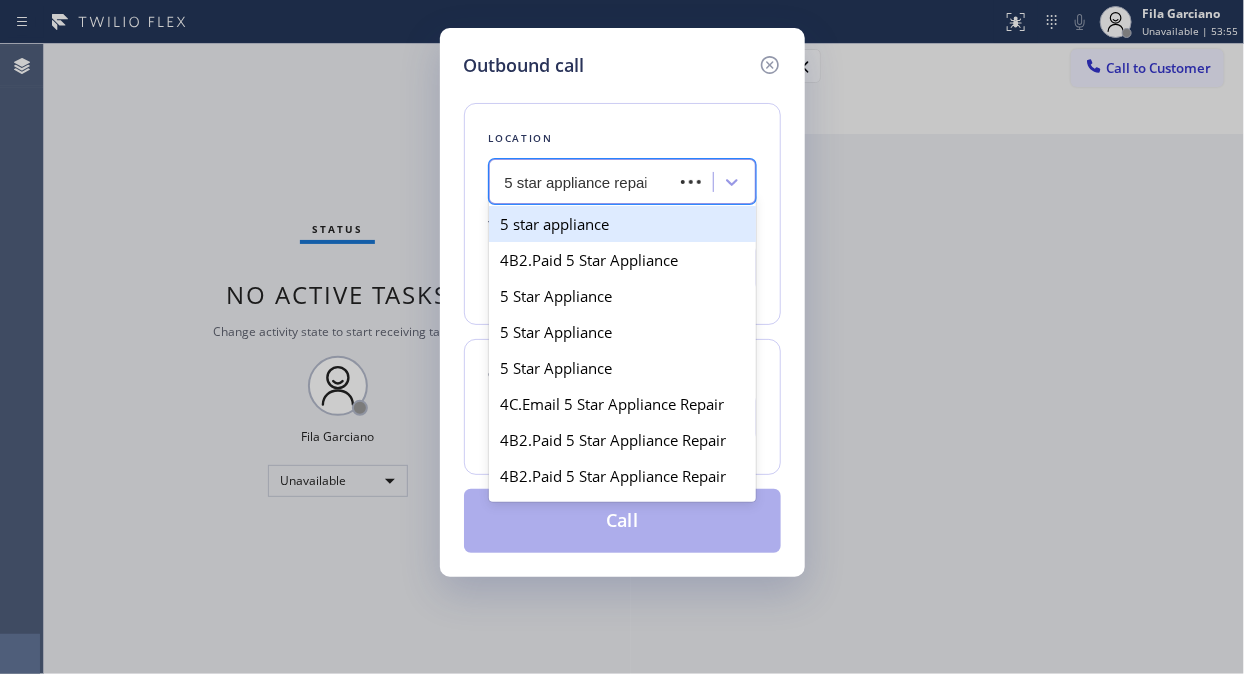 type on "5 star appliance repair" 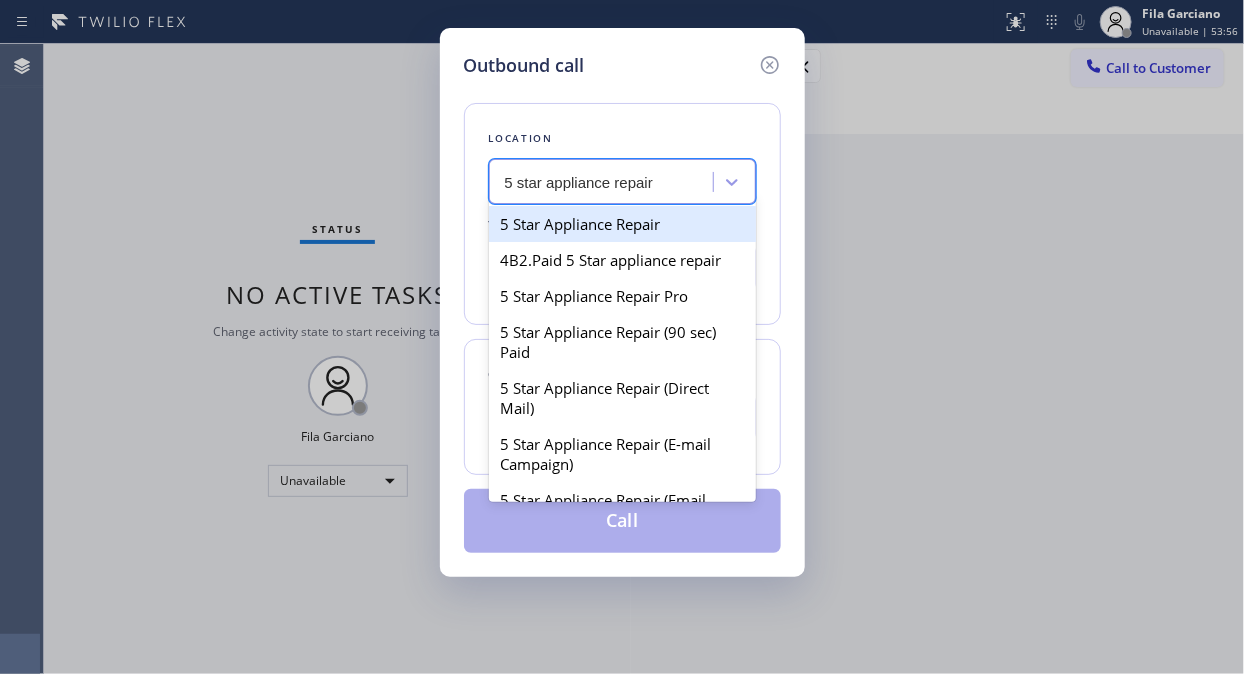 click on "5 Star Appliance Repair" at bounding box center (622, 224) 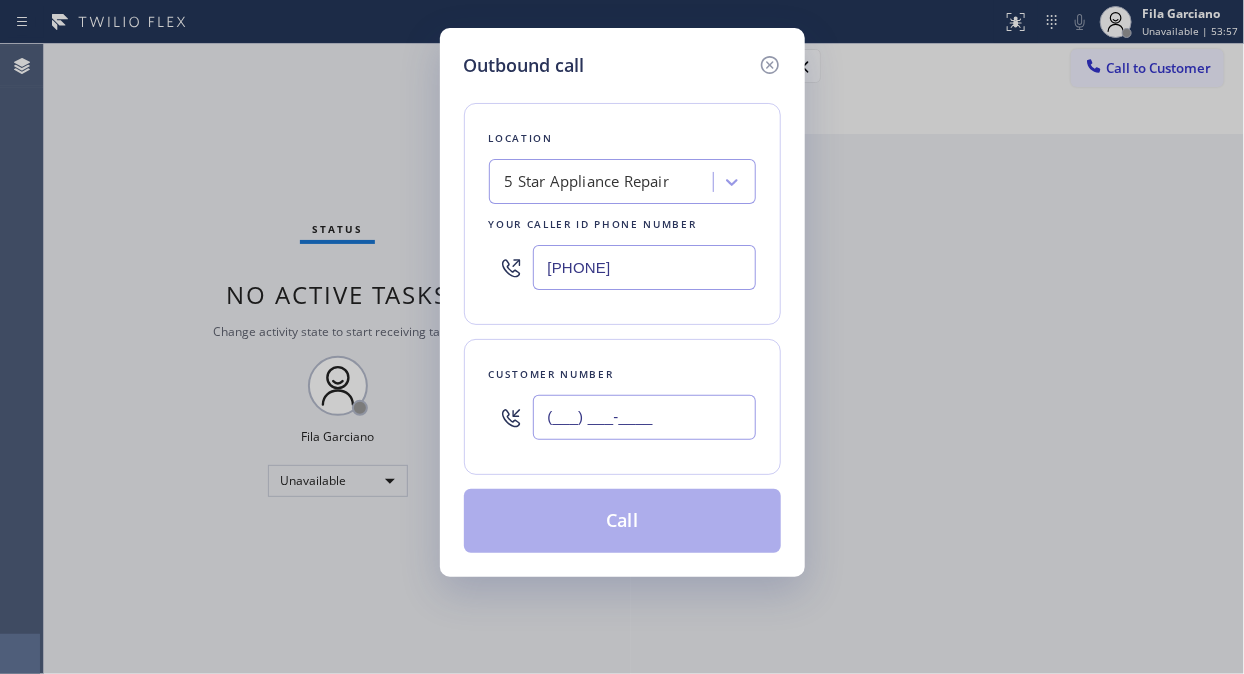 click on "(___) ___-____" at bounding box center (644, 417) 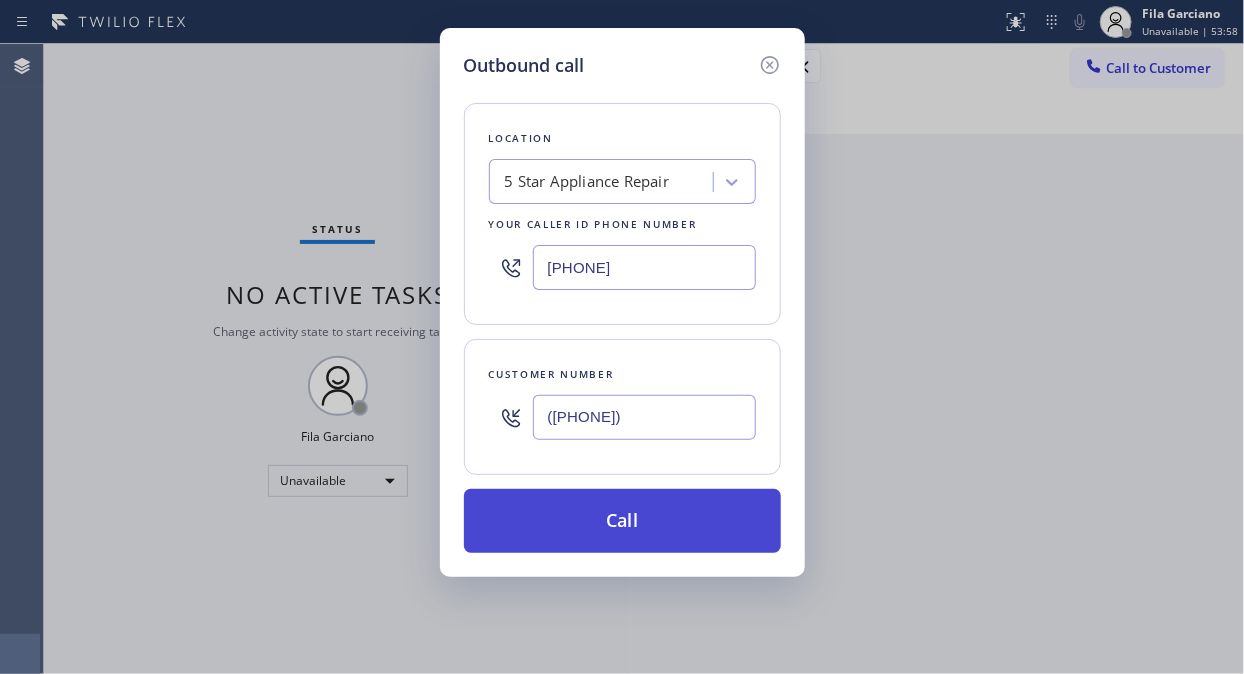 type on "[PHONE]" 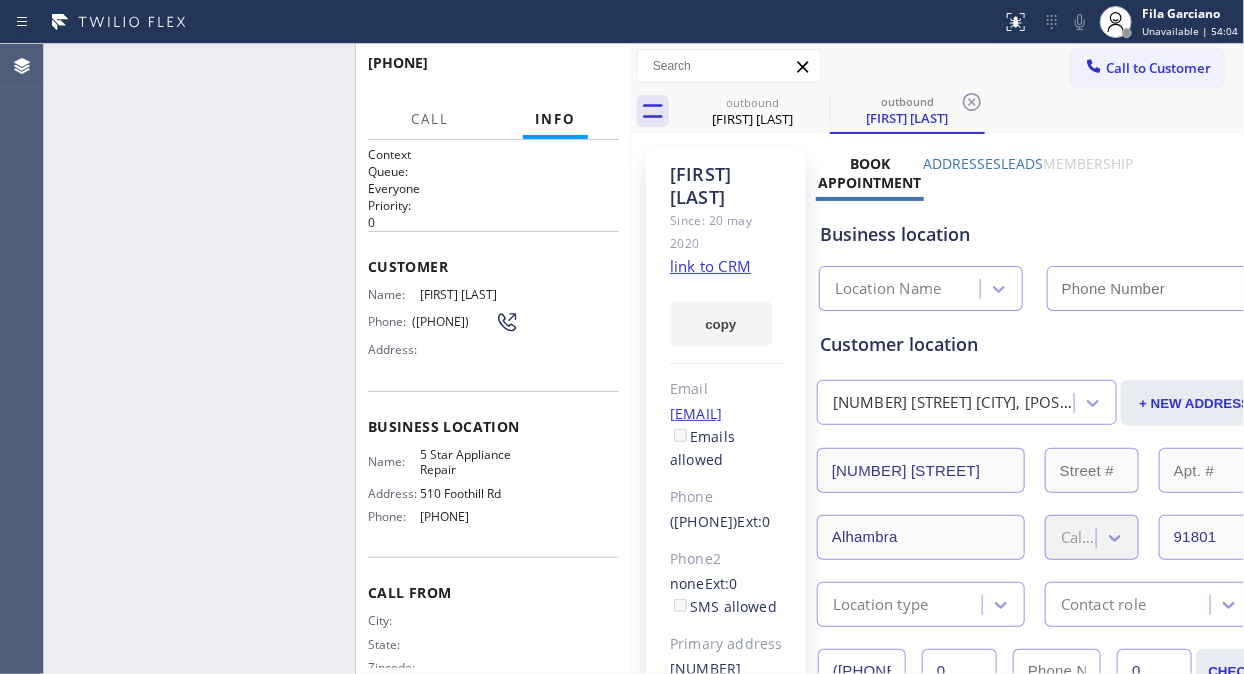 type on "[PHONE]" 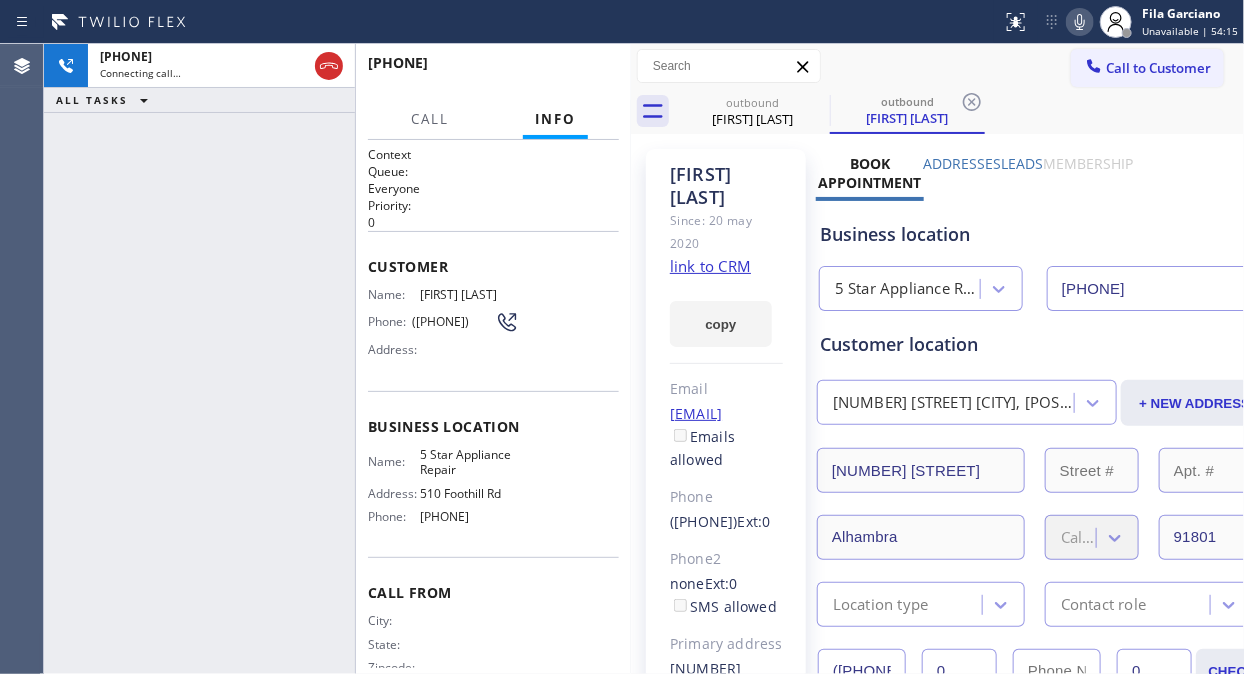 click 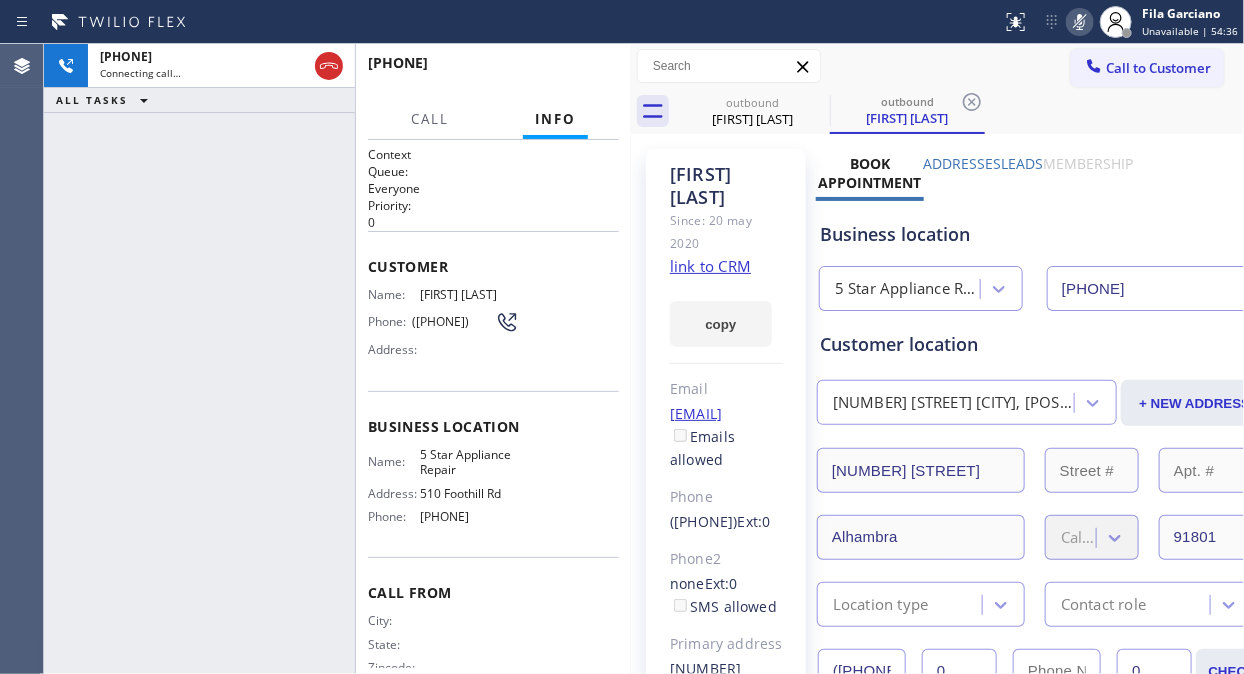 click 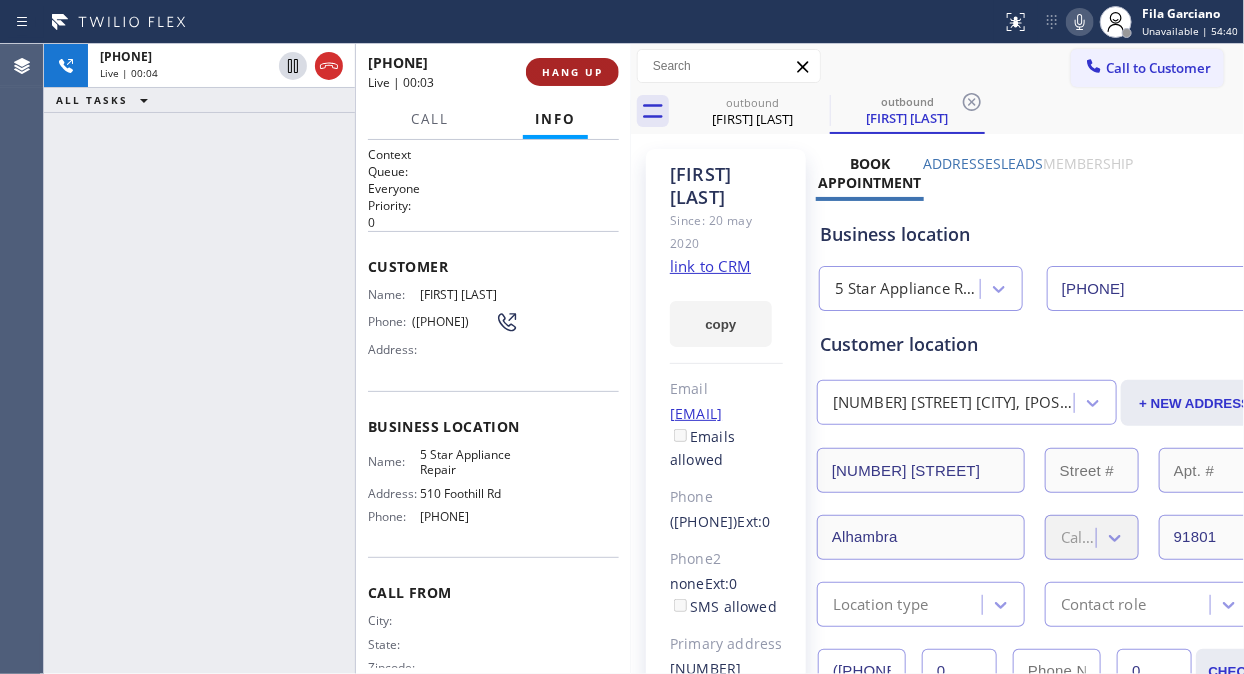 click on "HANG UP" at bounding box center (572, 72) 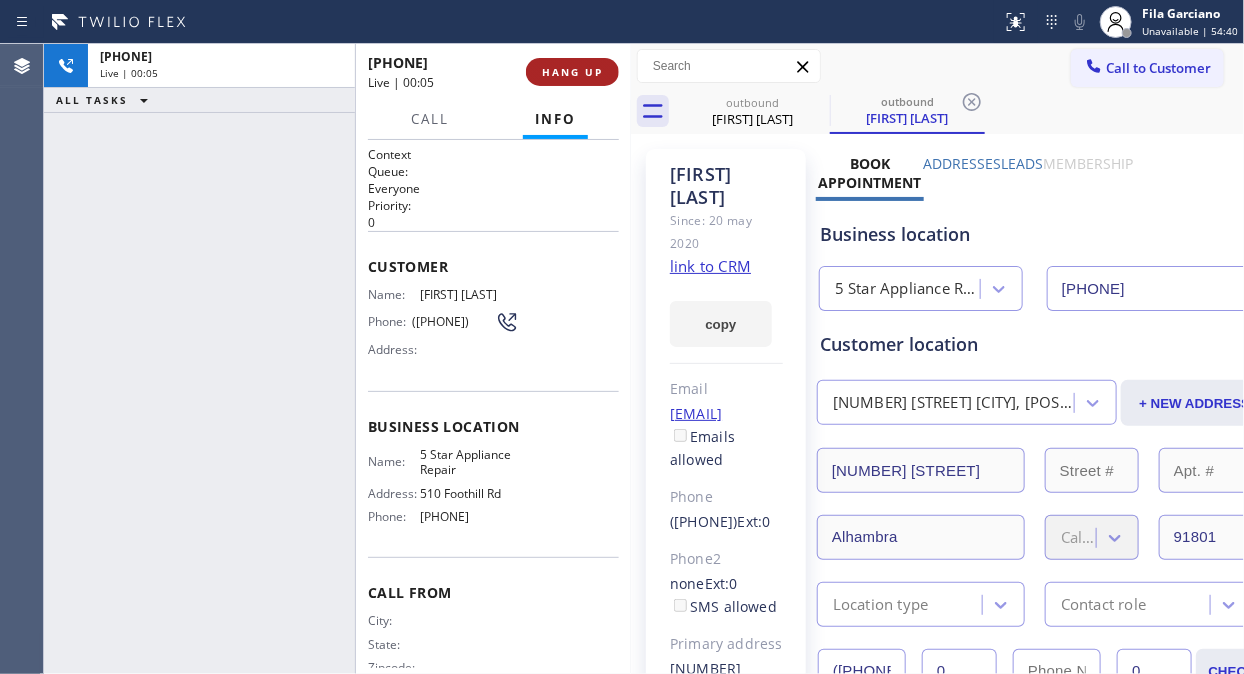 click on "HANG UP" at bounding box center (572, 72) 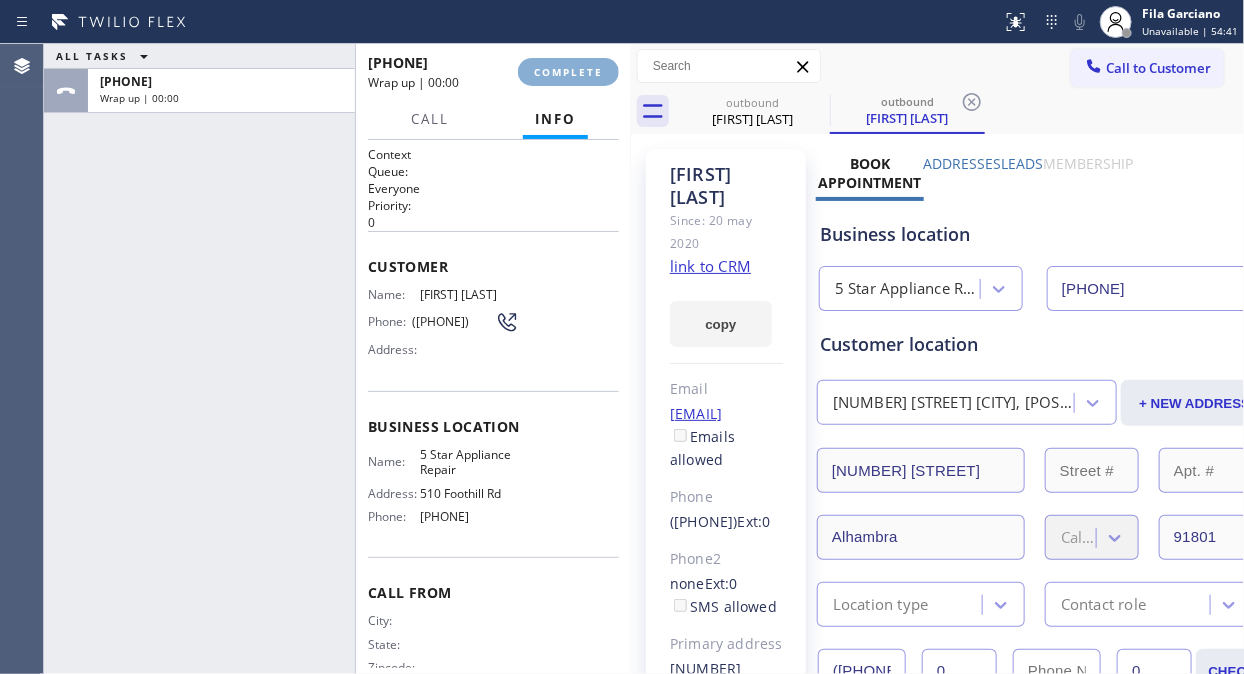 click on "COMPLETE" at bounding box center (568, 72) 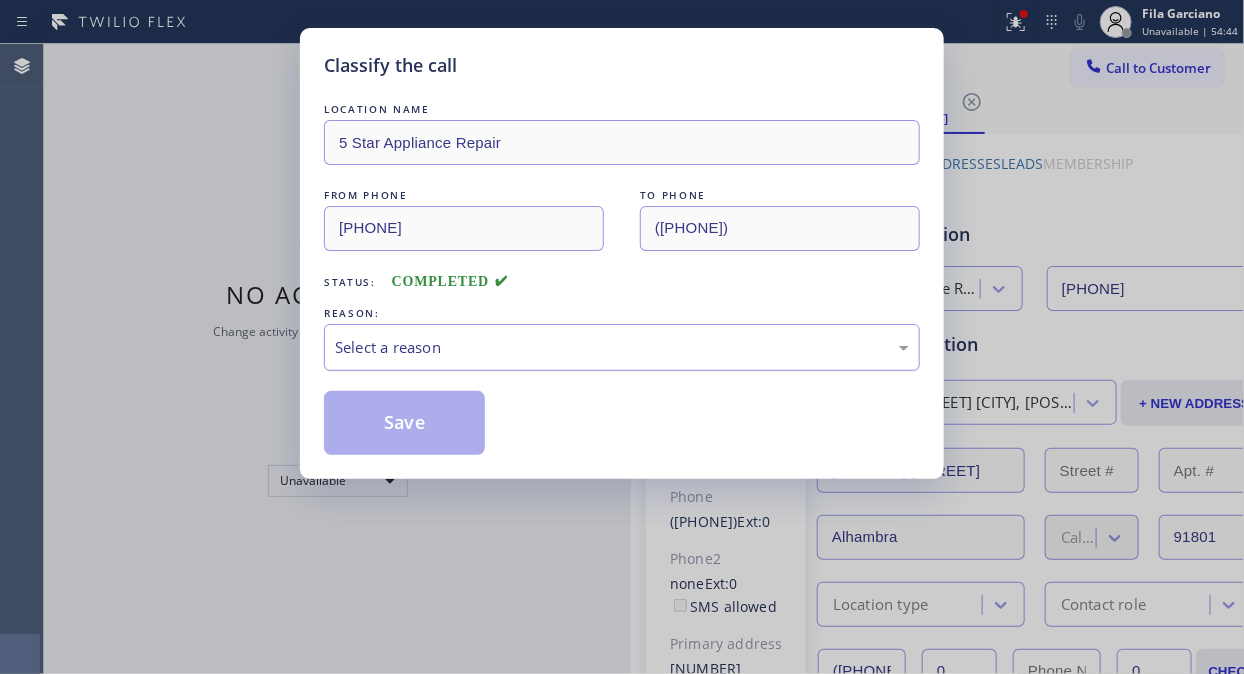 click on "Select a reason" at bounding box center [622, 347] 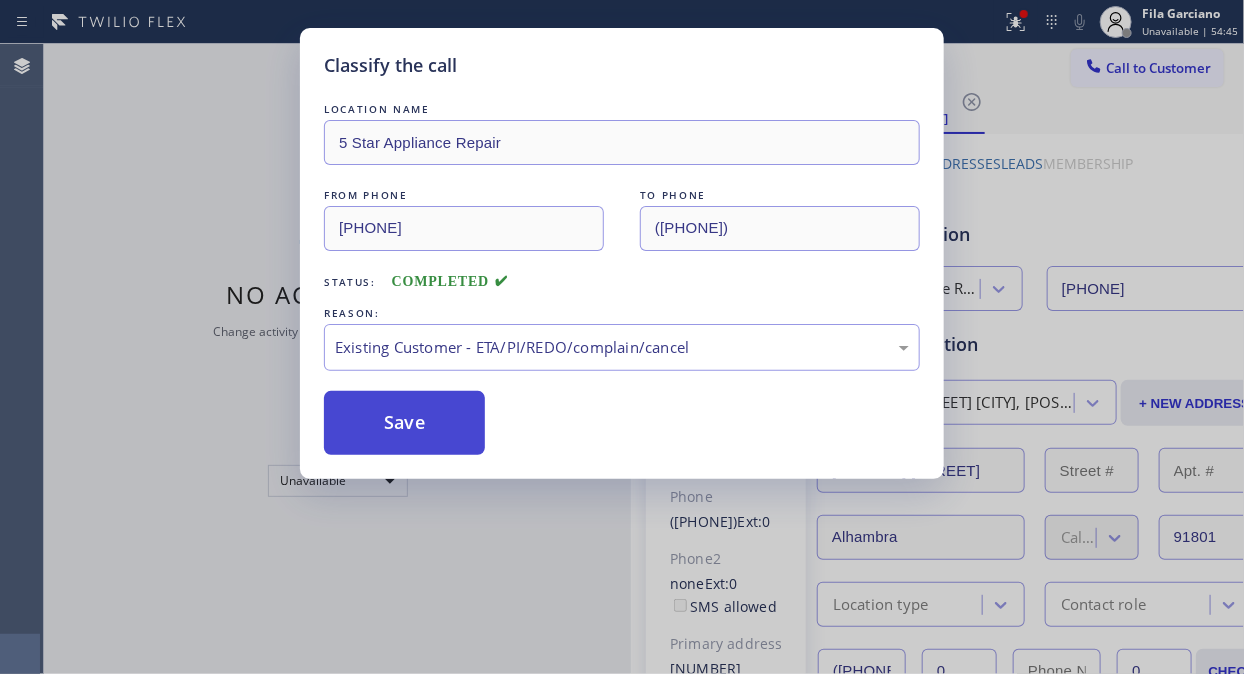 drag, startPoint x: 465, startPoint y: 431, endPoint x: 414, endPoint y: 416, distance: 53.160137 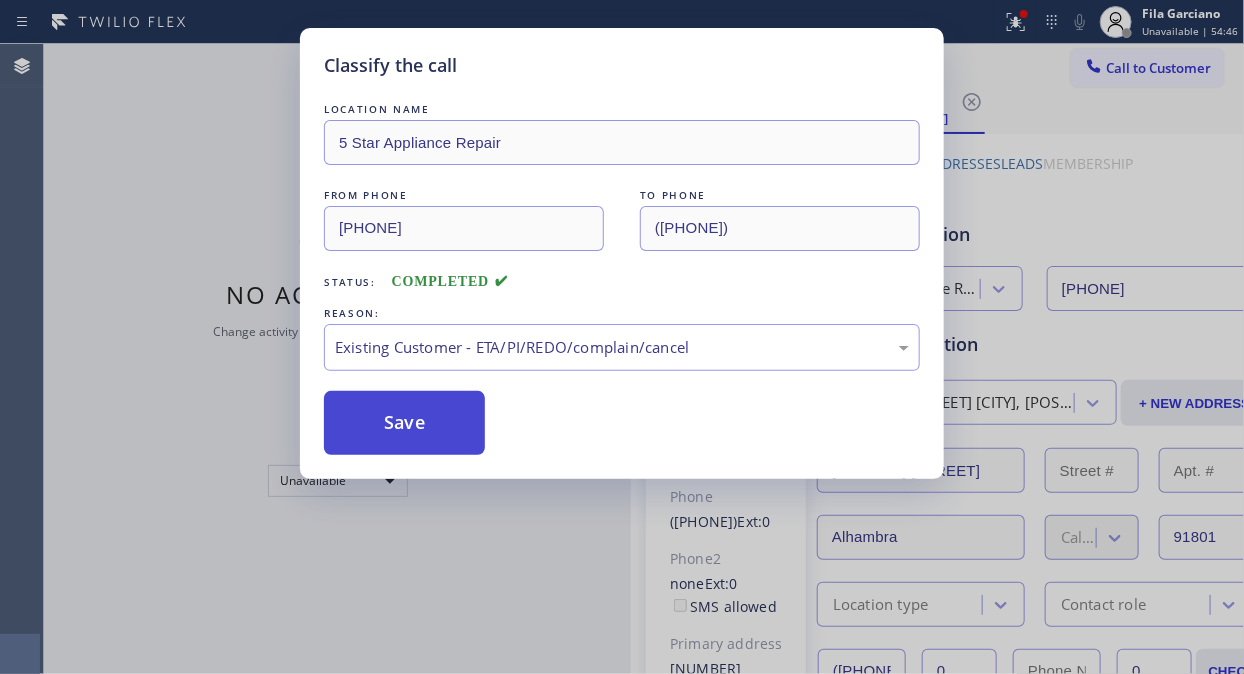click on "Save" at bounding box center (404, 423) 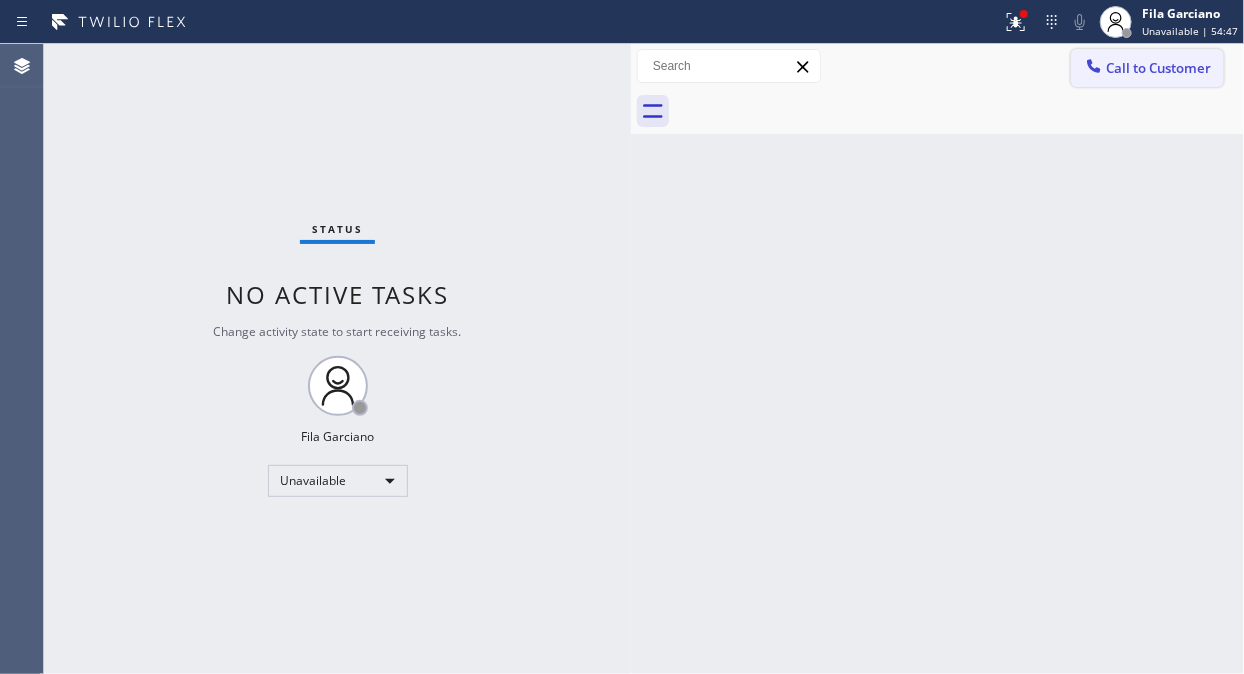 click on "Call to Customer" at bounding box center [1147, 68] 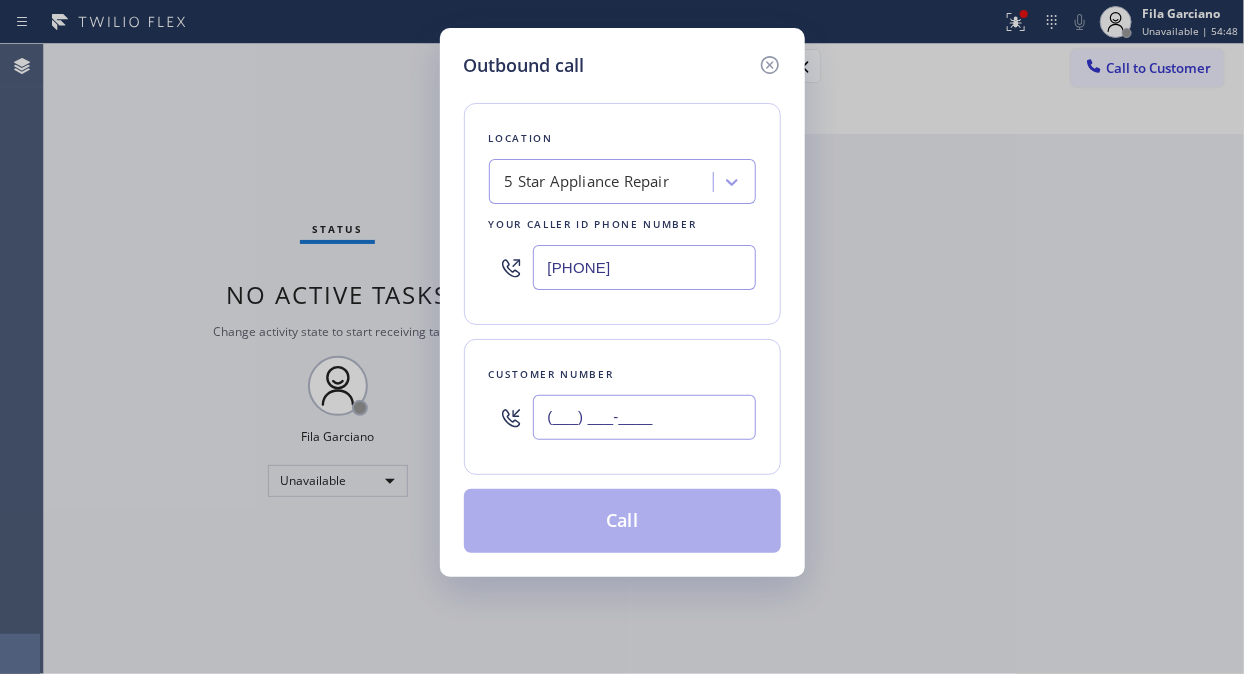 click on "(___) ___-____" at bounding box center (644, 417) 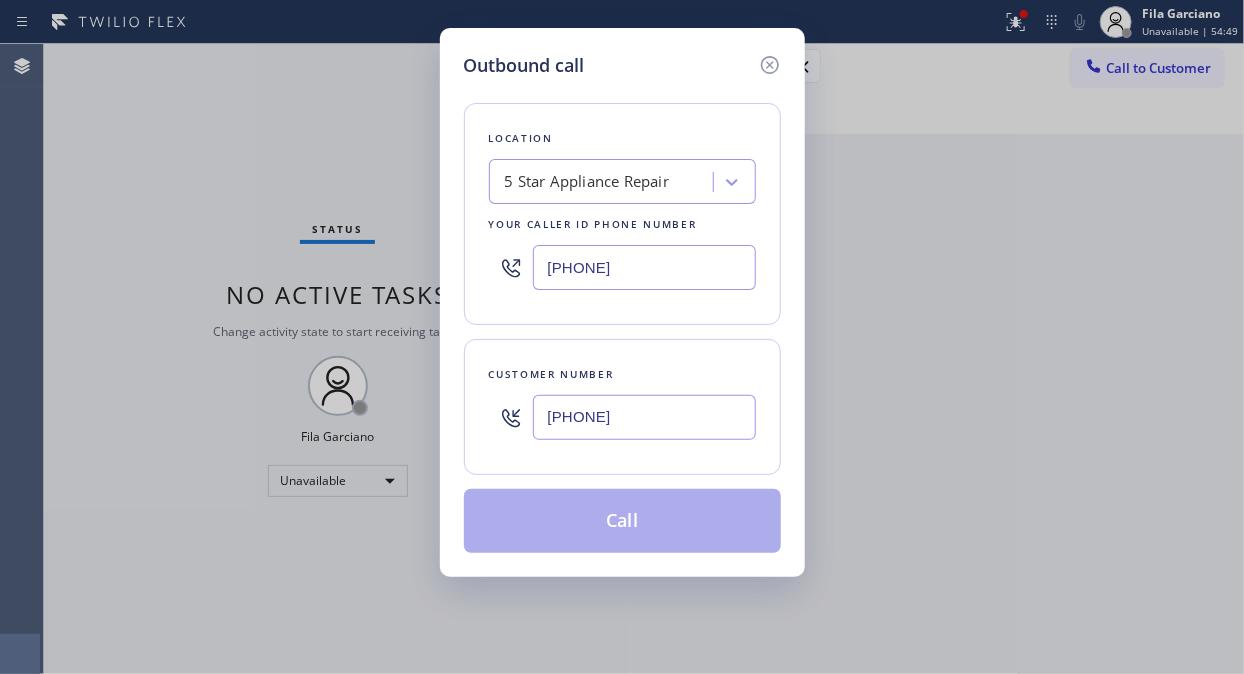 type on "[PHONE]" 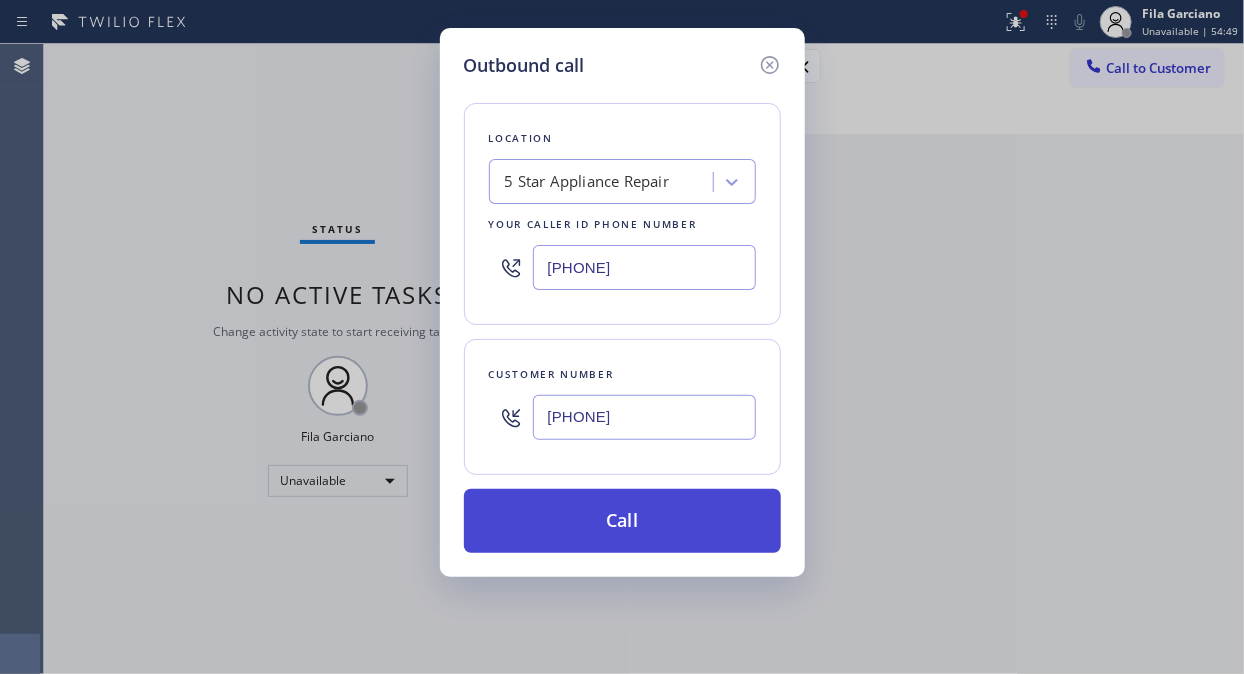 click on "Call" at bounding box center (622, 521) 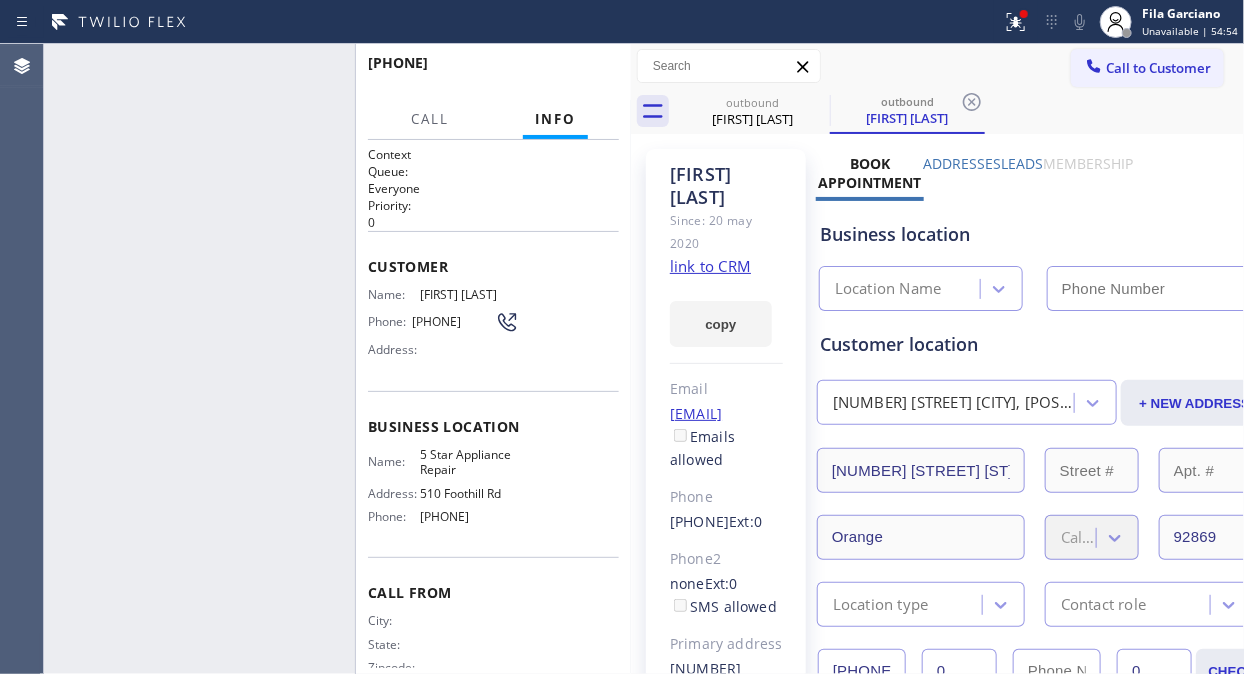 type on "[PHONE]" 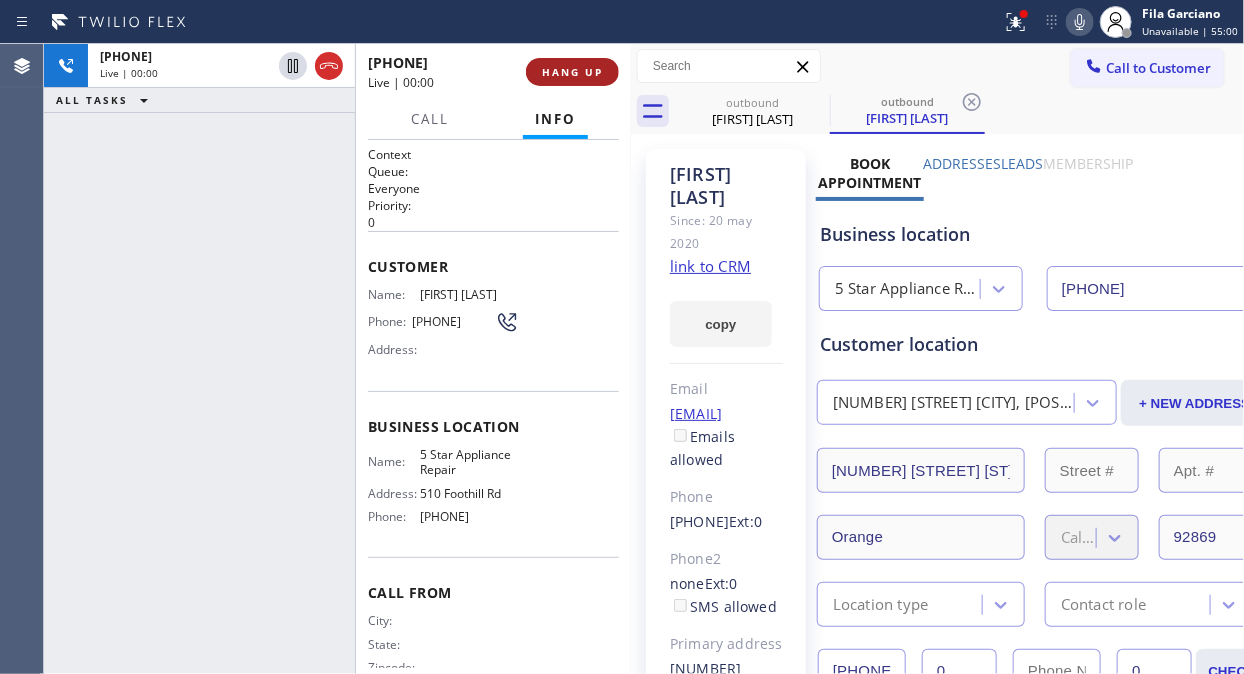click on "HANG UP" at bounding box center (572, 72) 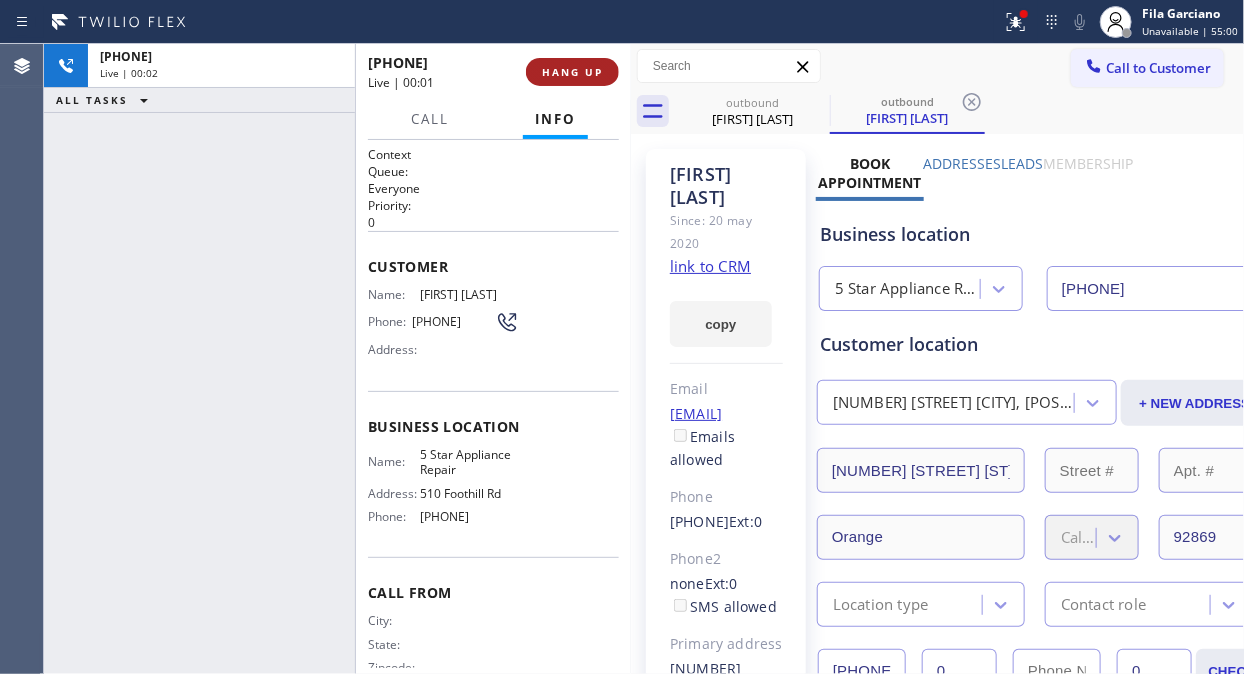 click on "HANG UP" at bounding box center (572, 72) 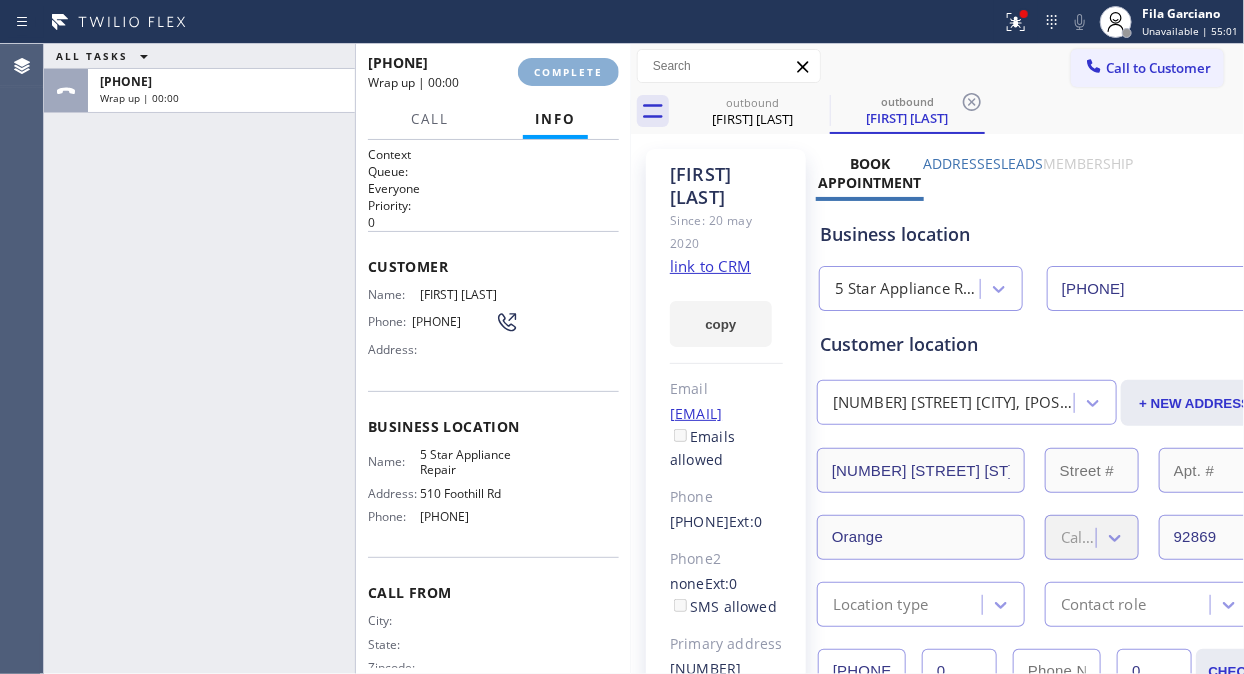 click on "COMPLETE" at bounding box center [568, 72] 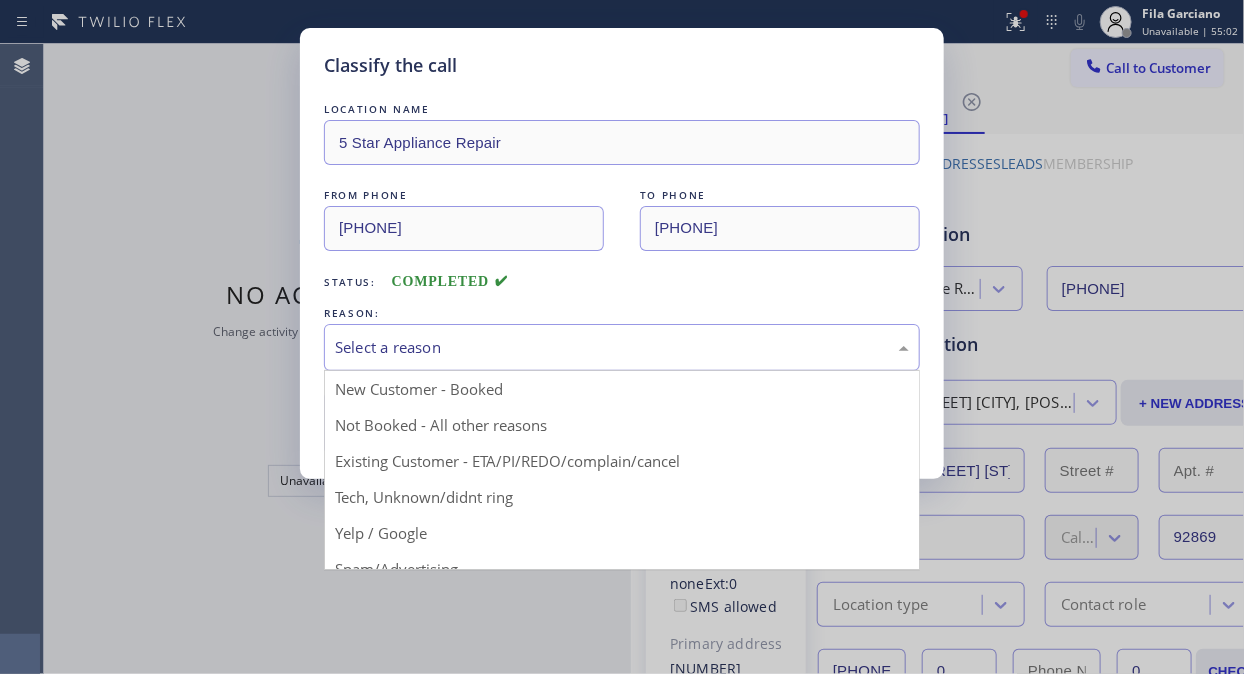 click on "Select a reason" at bounding box center [622, 347] 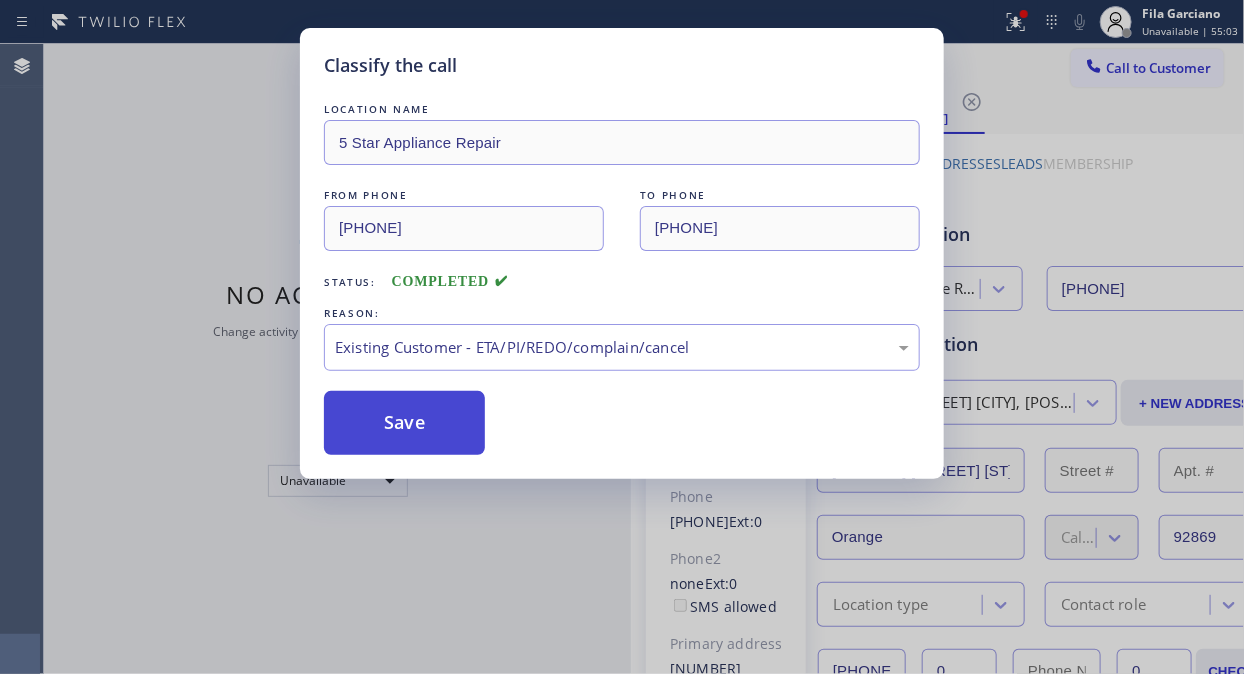 click on "Save" at bounding box center (404, 423) 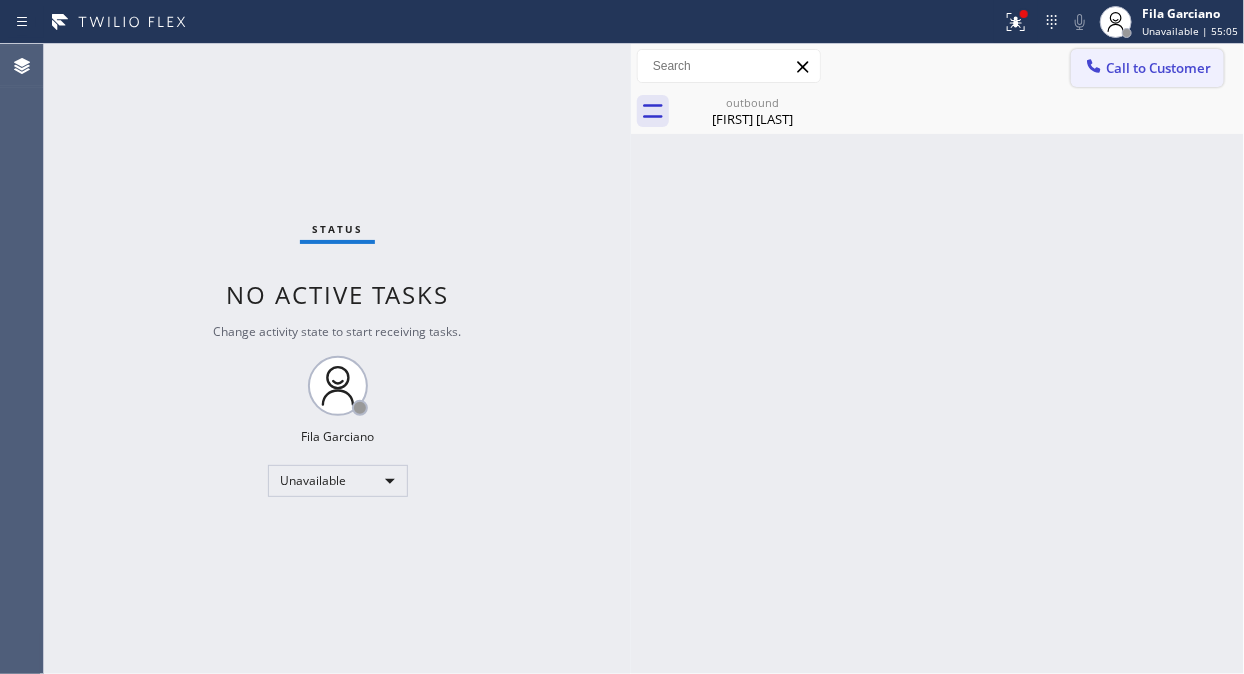 click on "Call to Customer" at bounding box center [1158, 68] 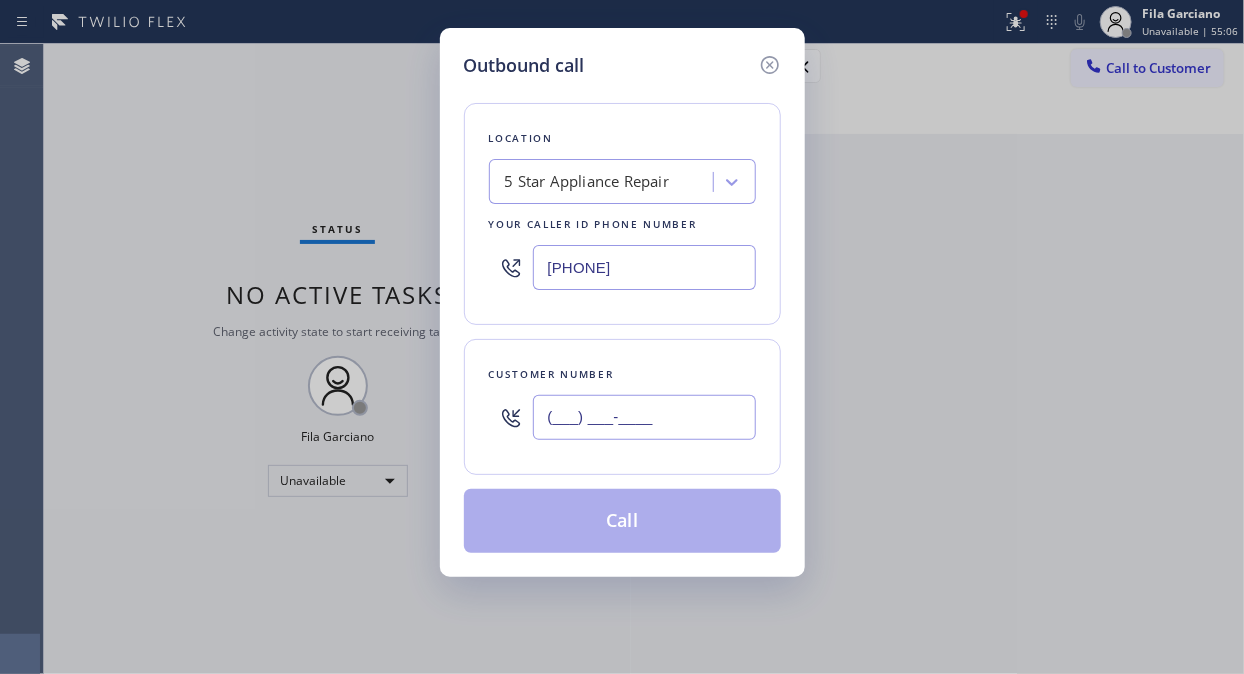 click on "(___) ___-____" at bounding box center [644, 417] 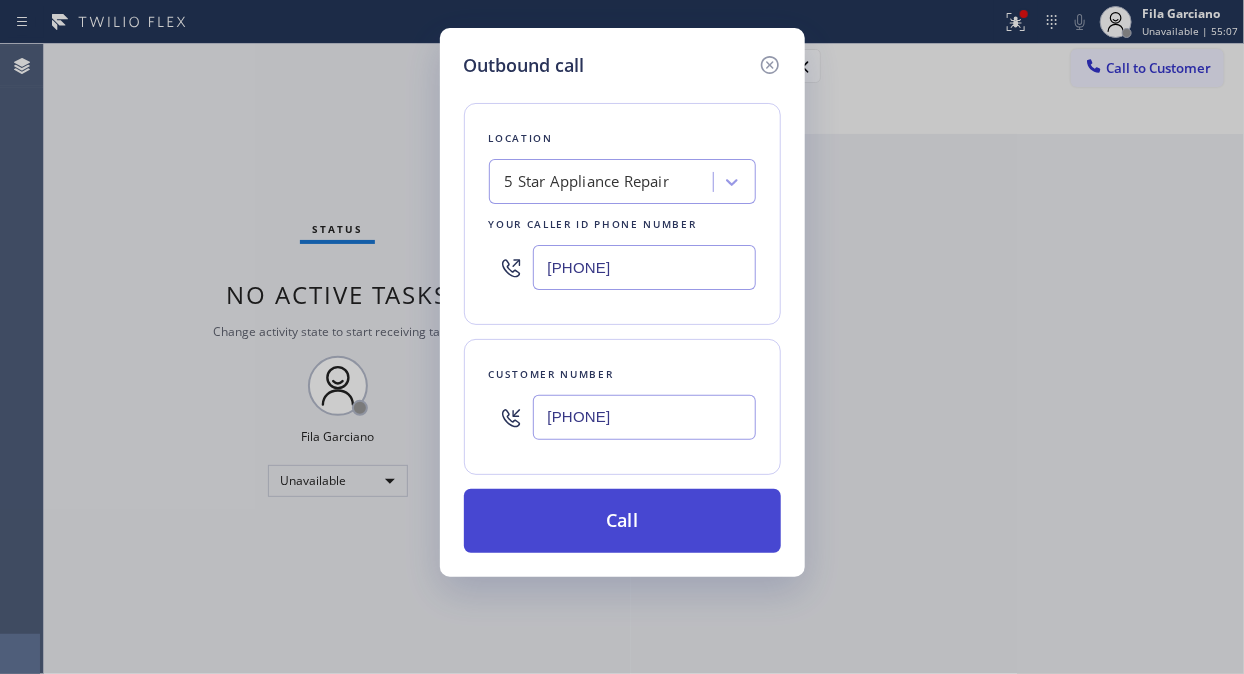 type on "(661) 297-6122" 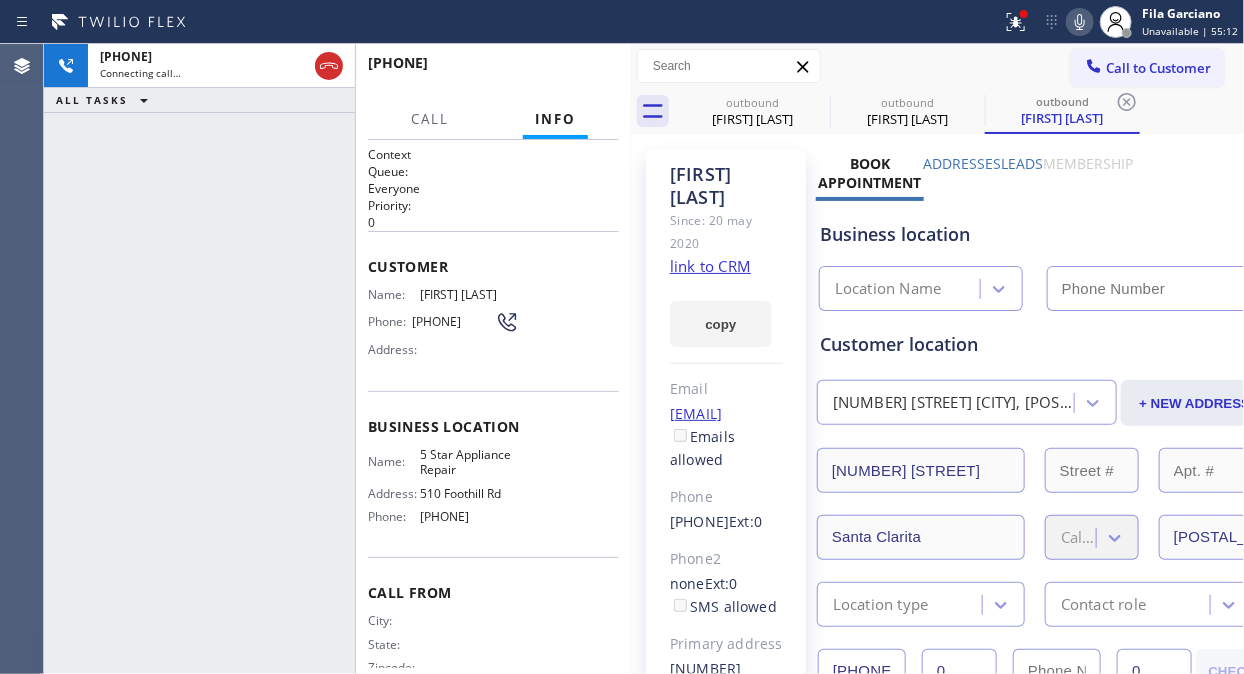 type on "[PHONE]" 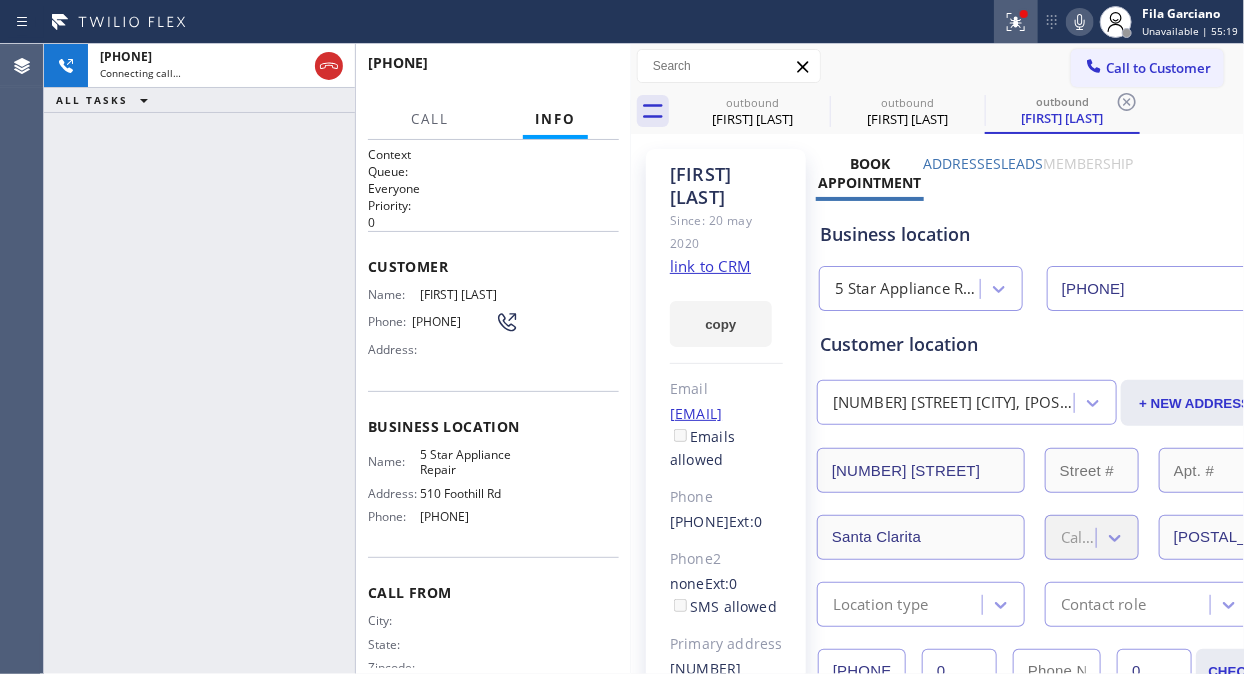 drag, startPoint x: 1016, startPoint y: 15, endPoint x: 988, endPoint y: 122, distance: 110.60289 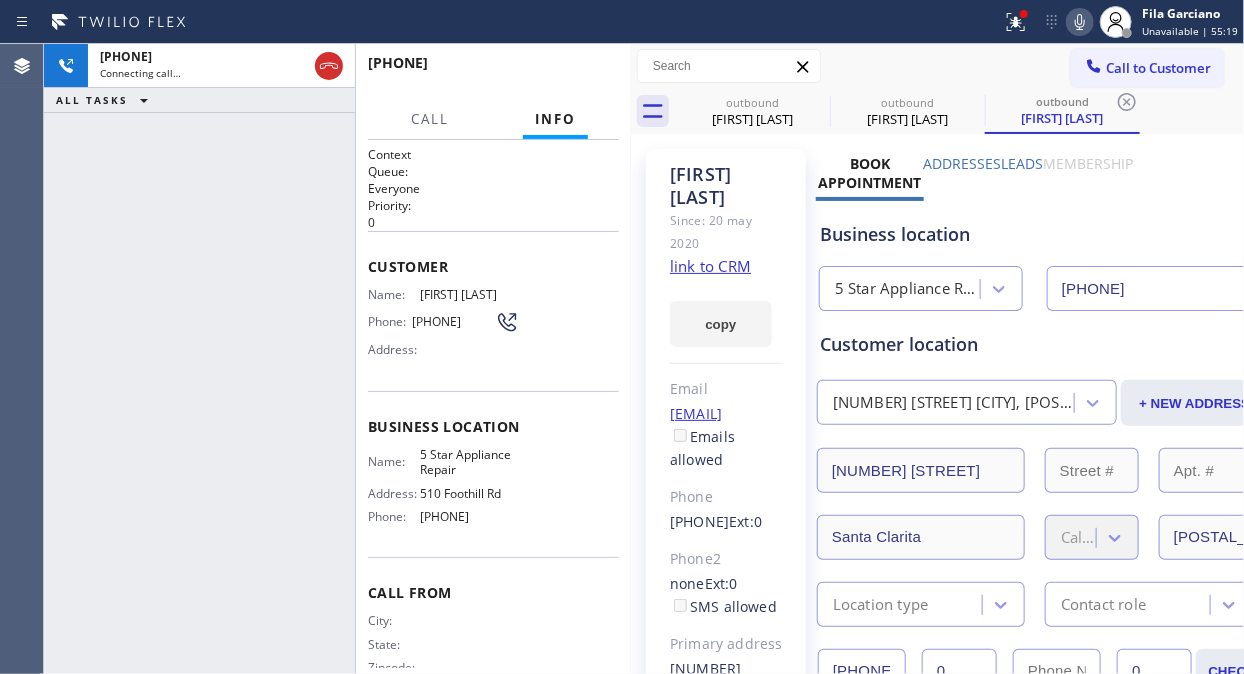 click 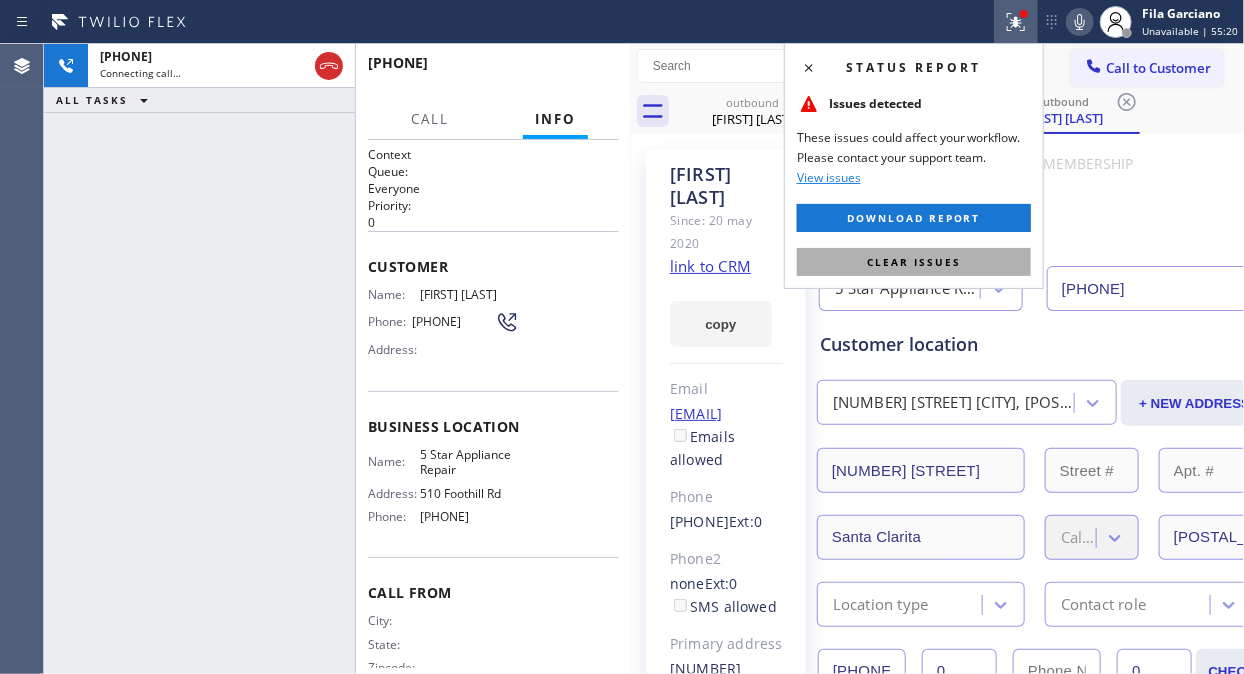 click on "Clear issues" at bounding box center [914, 262] 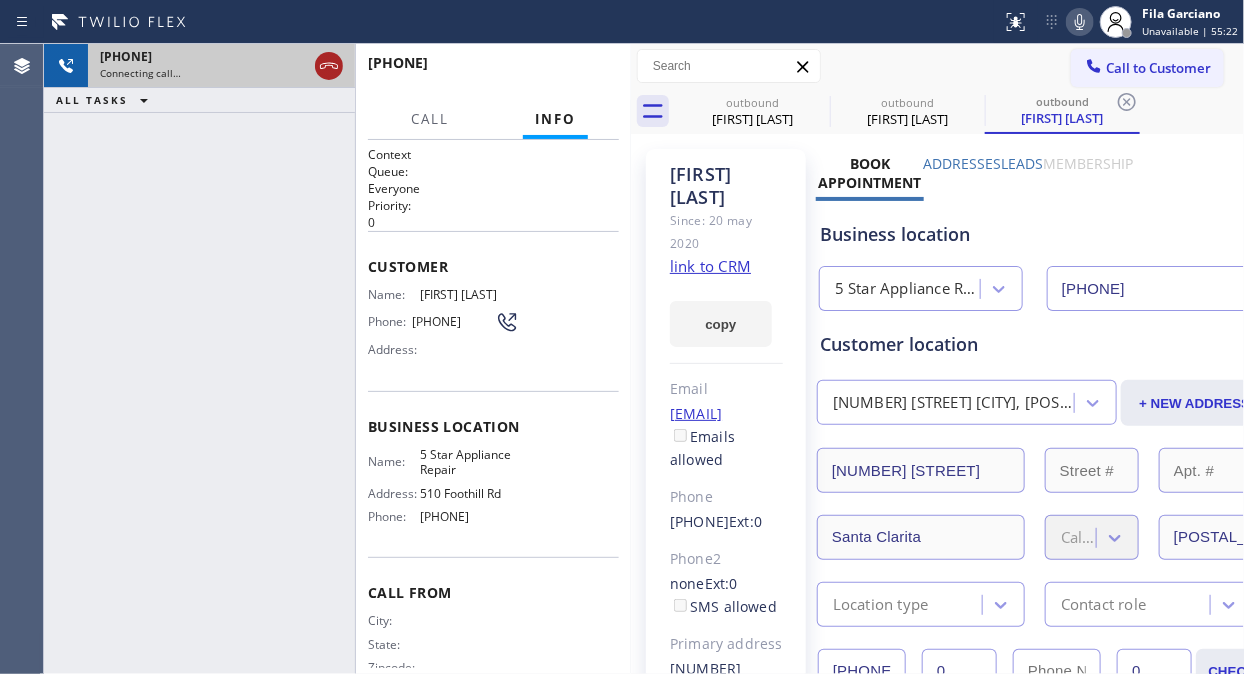 click 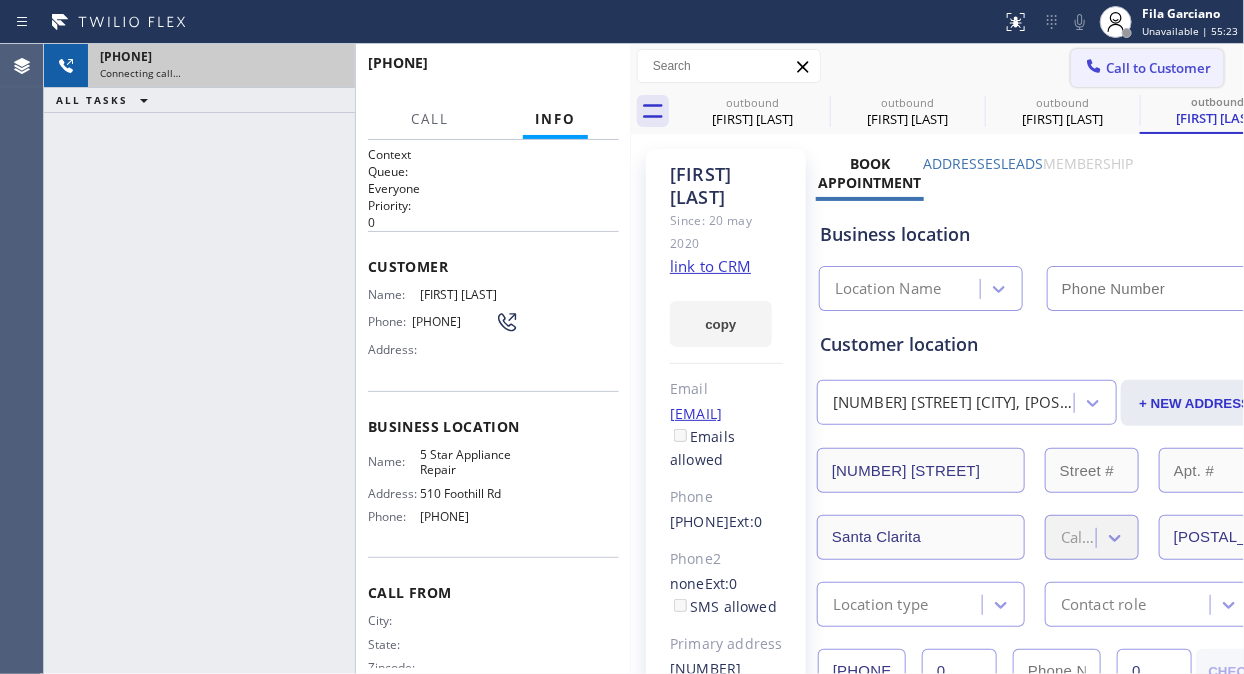 click on "Call to Customer" at bounding box center (1158, 68) 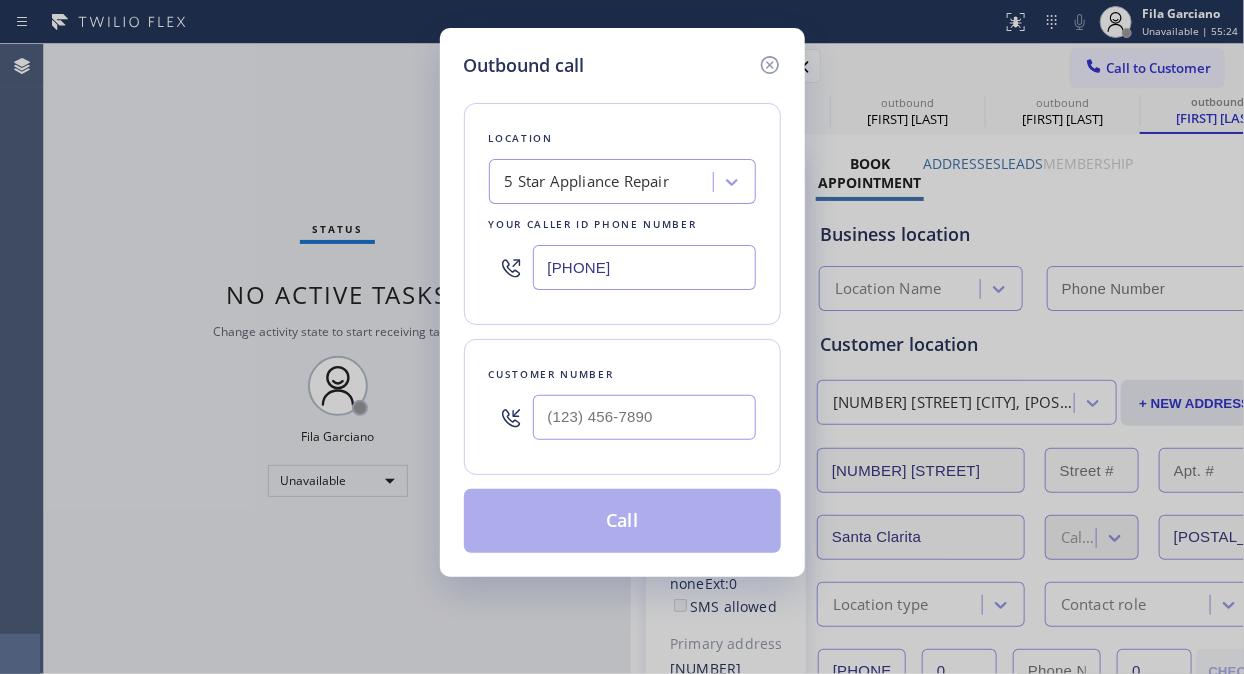 type on "[PHONE]" 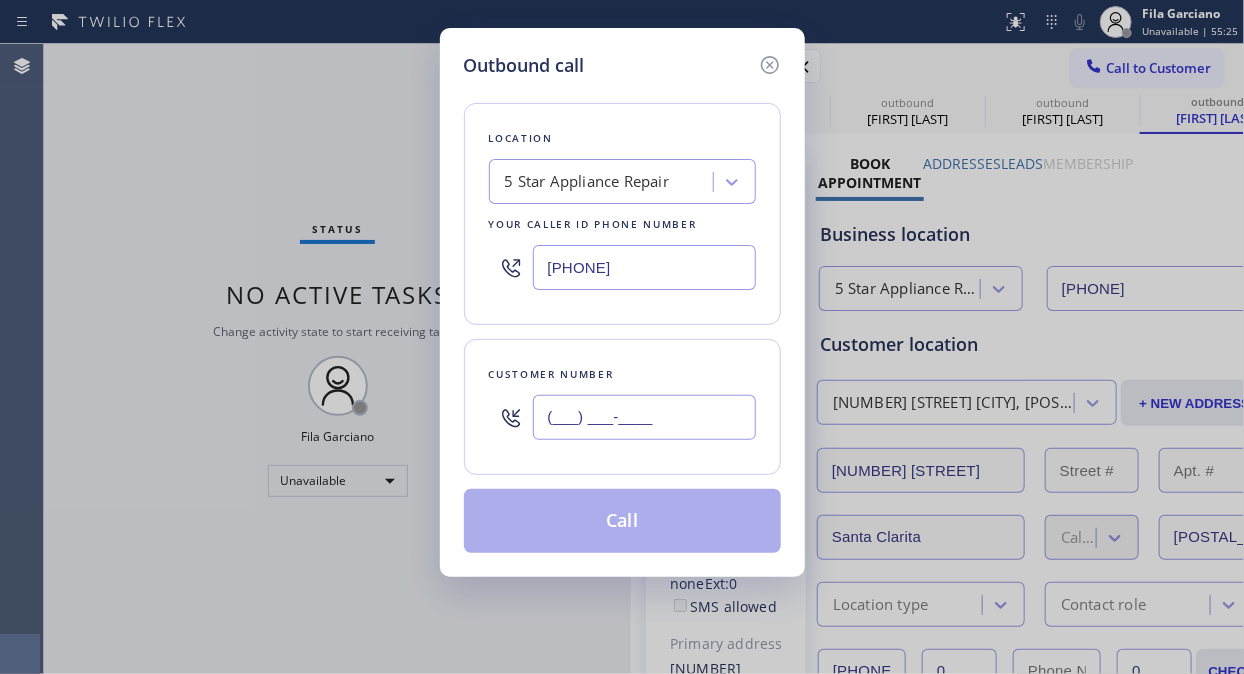 click on "(___) ___-____" at bounding box center [644, 417] 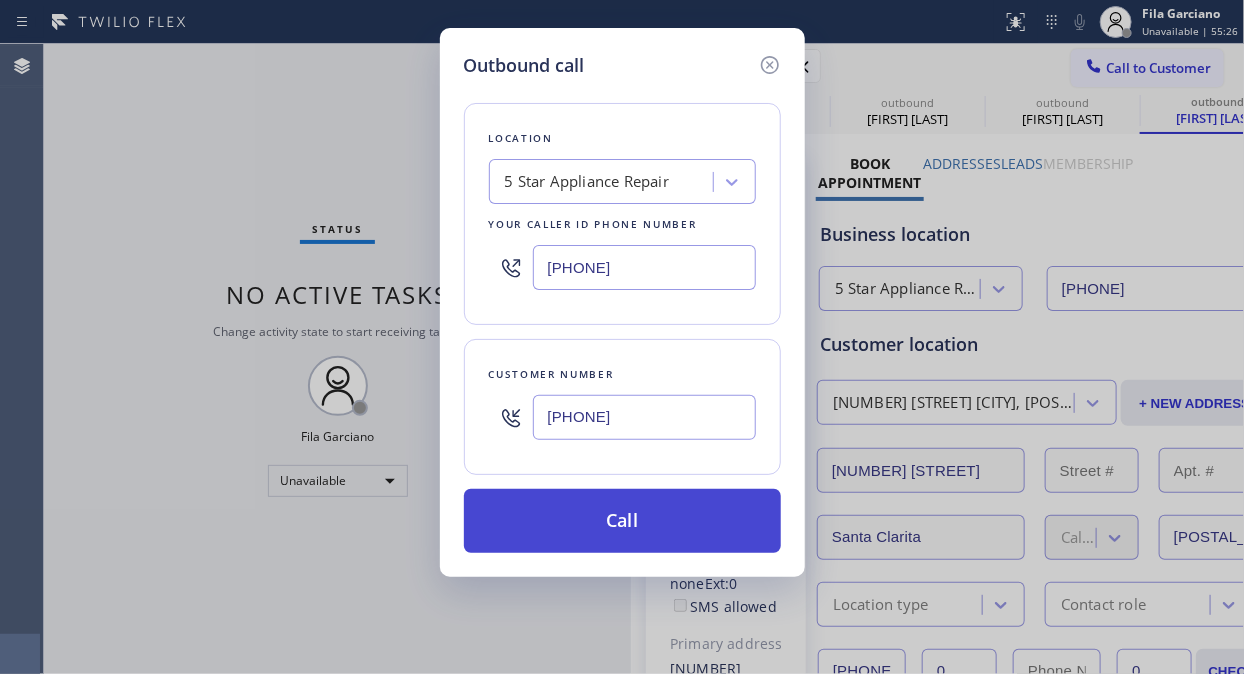 type on "[PHONE]" 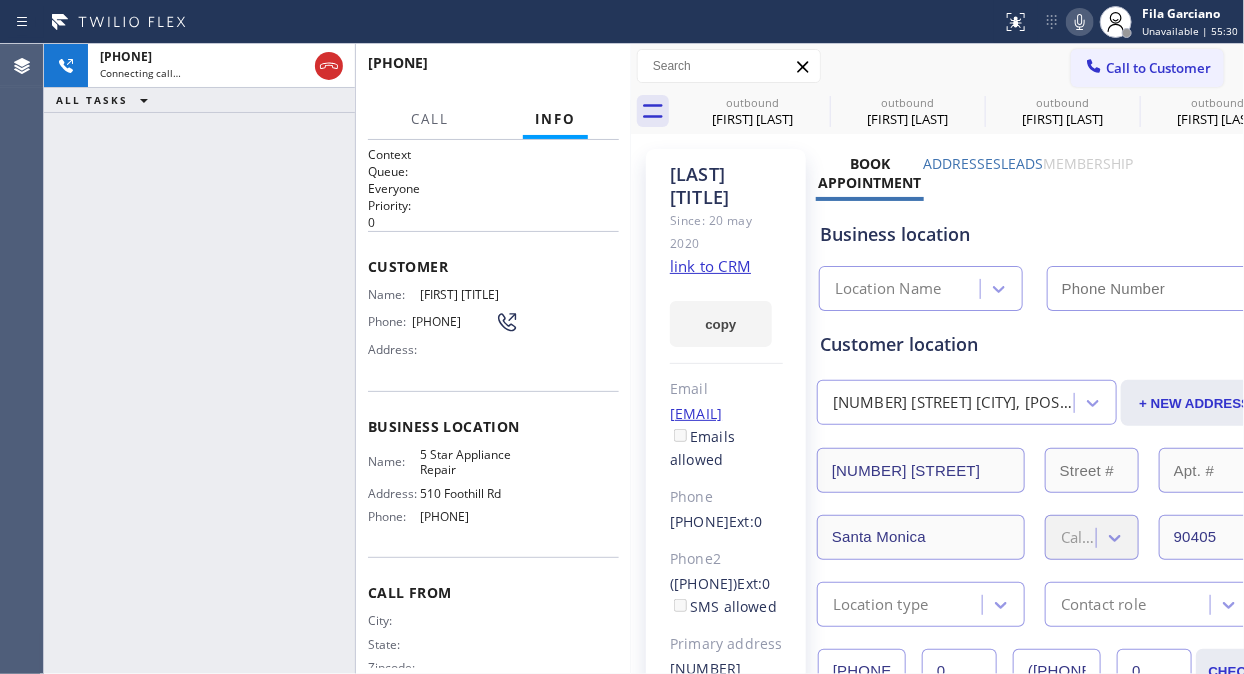 type on "[PHONE]" 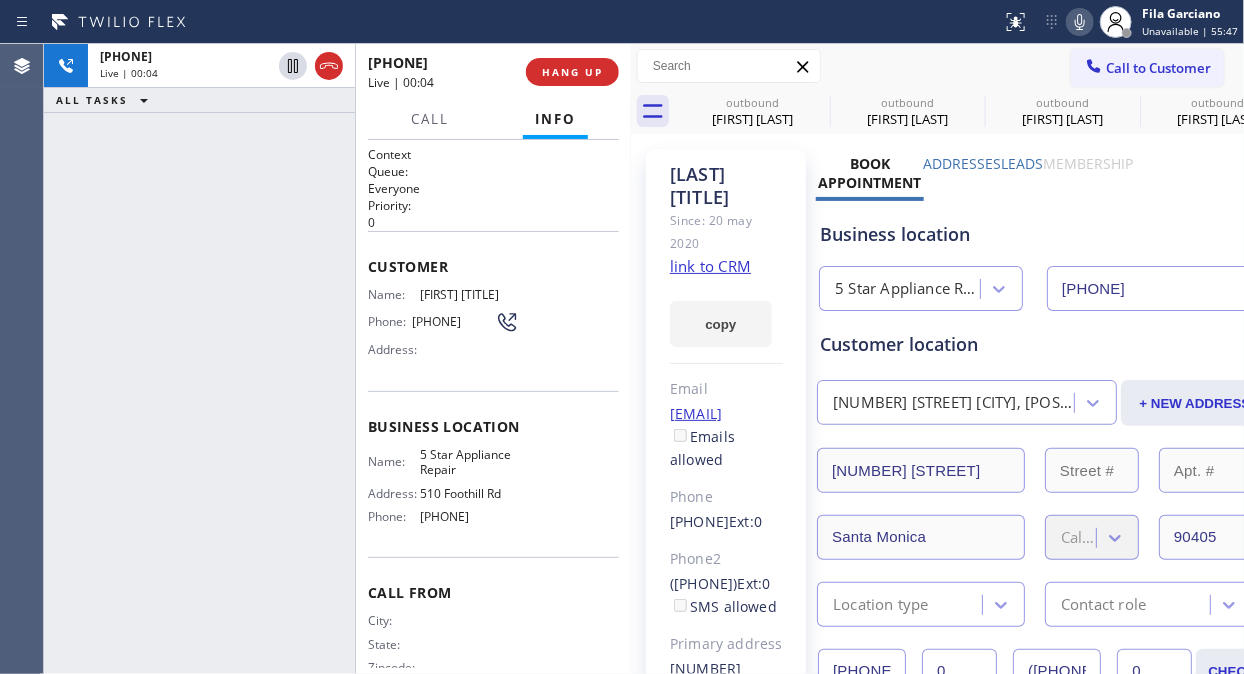click on "+13234224483 Live | 00:04 ALL TASKS ALL TASKS ACTIVE TASKS TASKS IN WRAP UP" at bounding box center [199, 359] 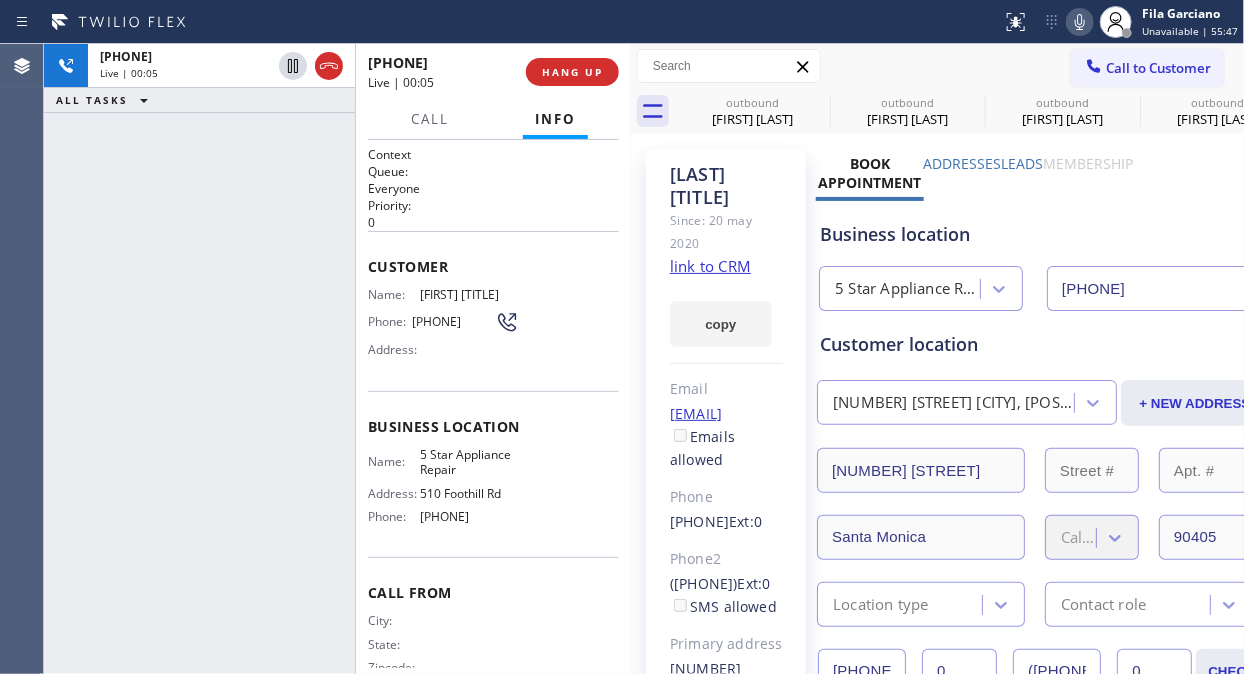 click on "+13234224483 Live | 00:05 HANG UP" at bounding box center [493, 72] 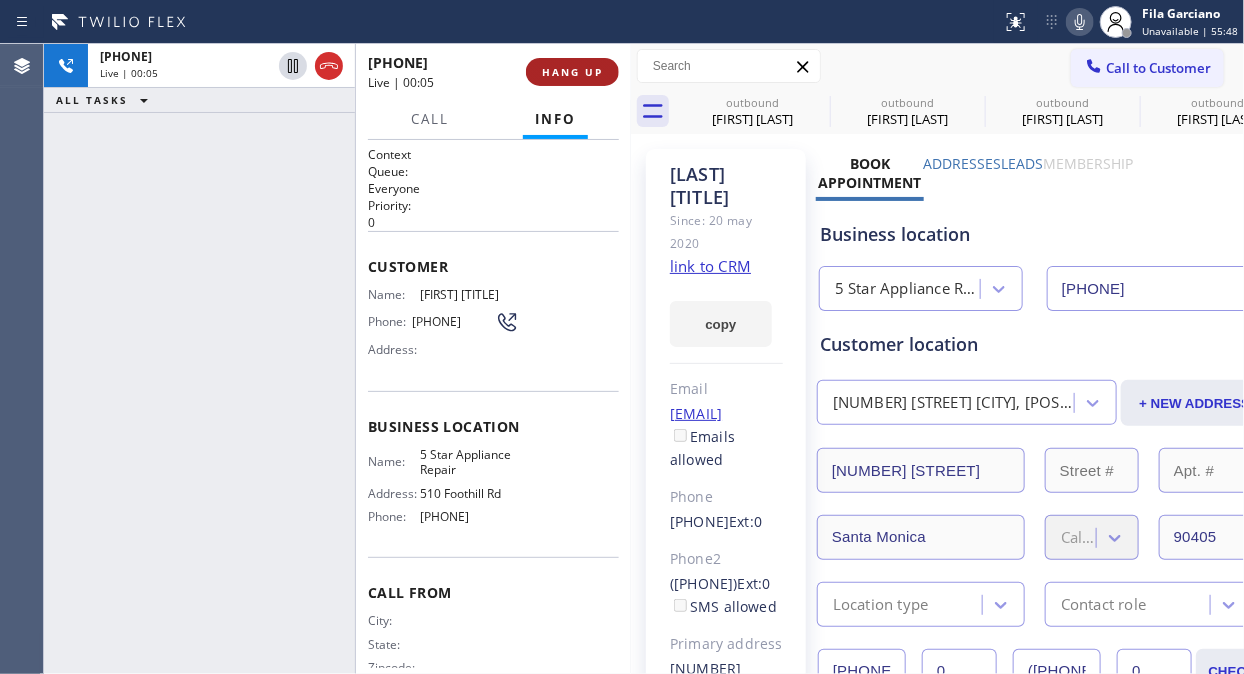 click on "HANG UP" at bounding box center [572, 72] 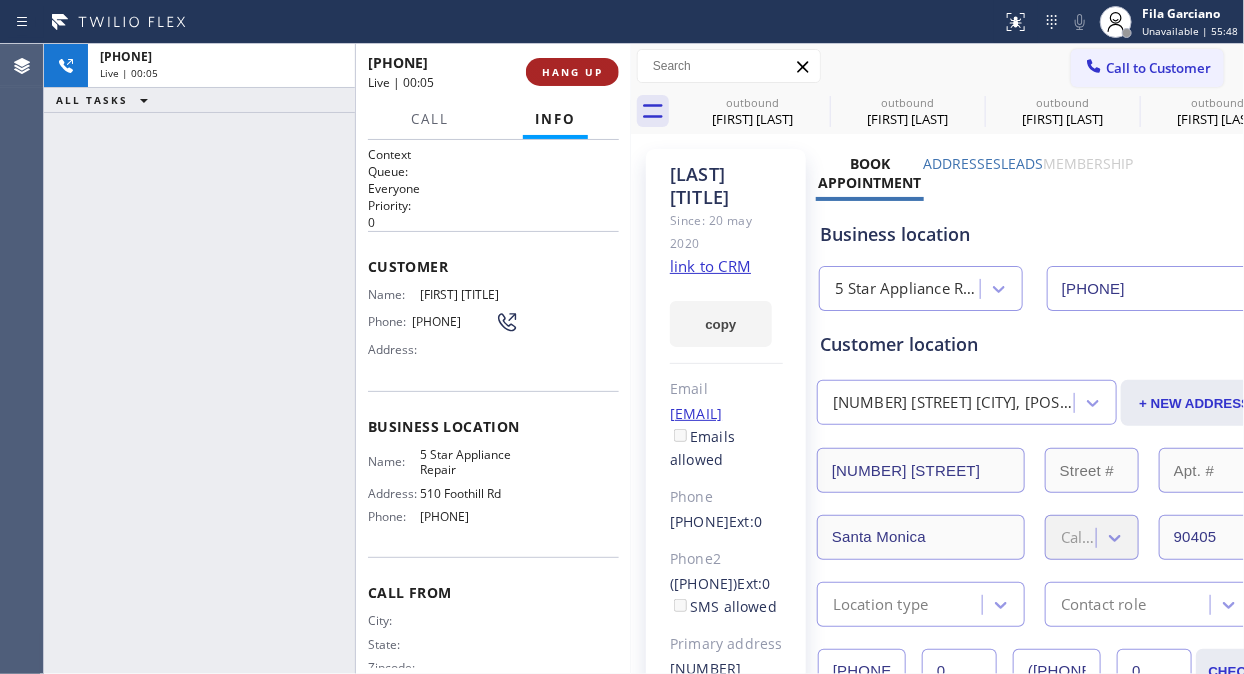 click on "HANG UP" at bounding box center (572, 72) 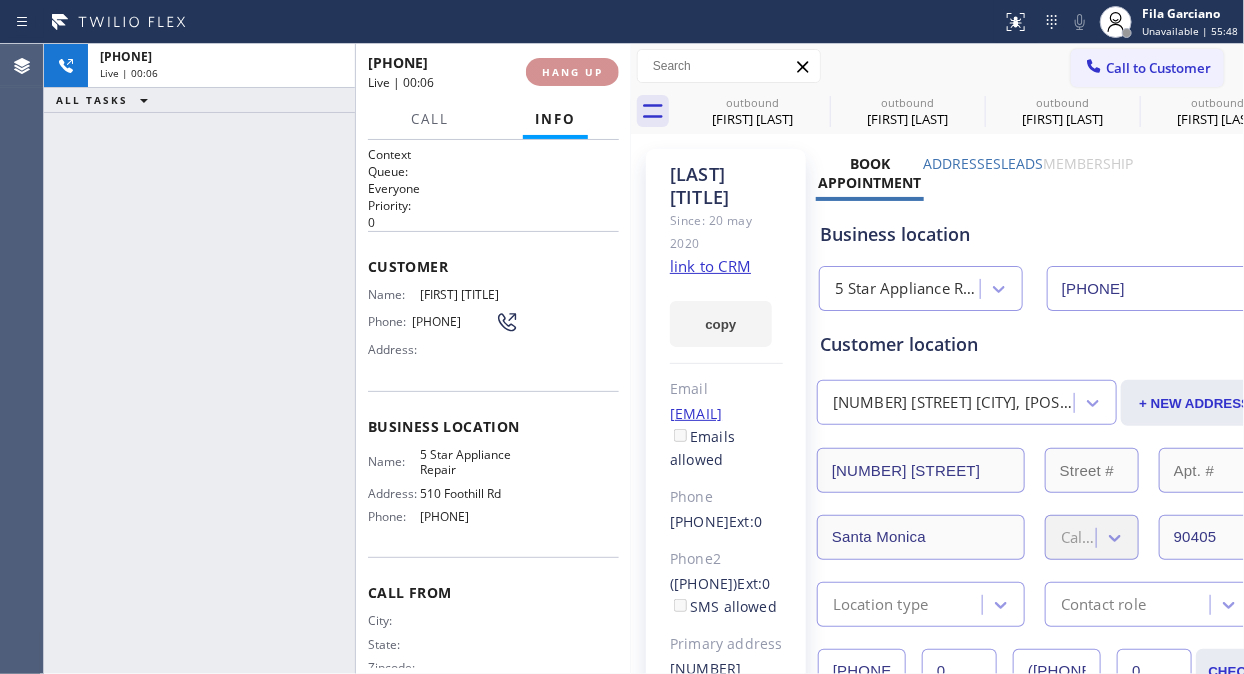 click on "HANG UP" at bounding box center (572, 72) 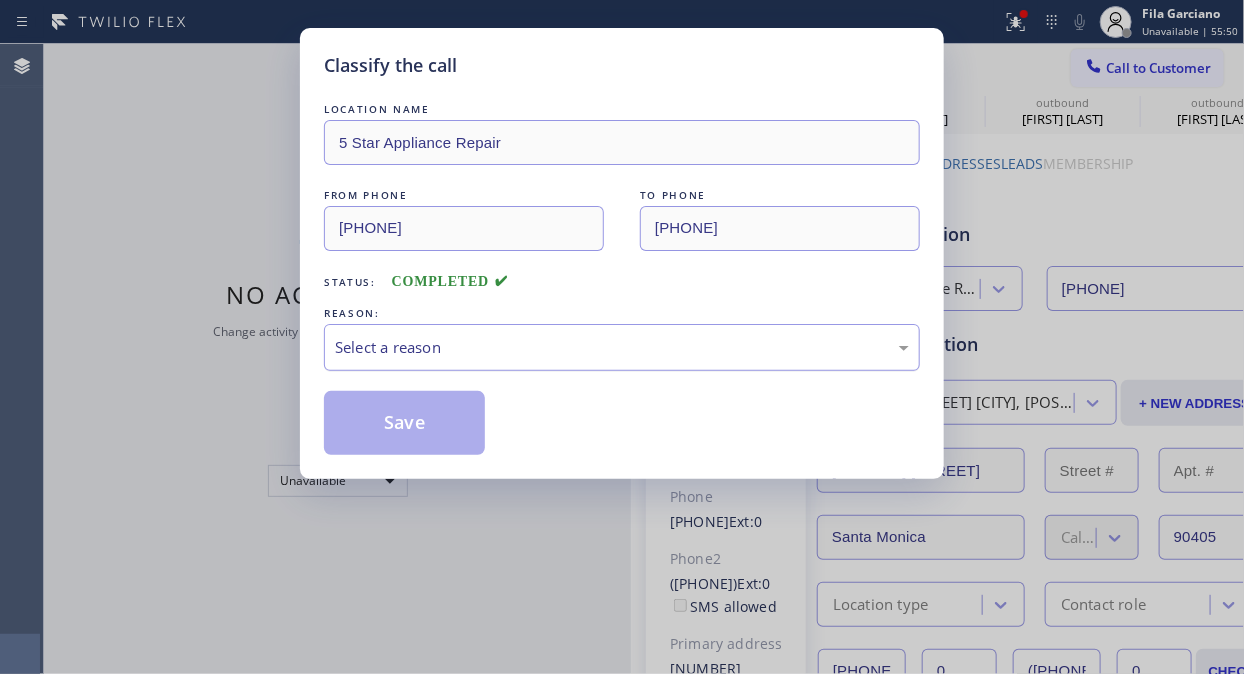 click on "Select a reason" at bounding box center (622, 347) 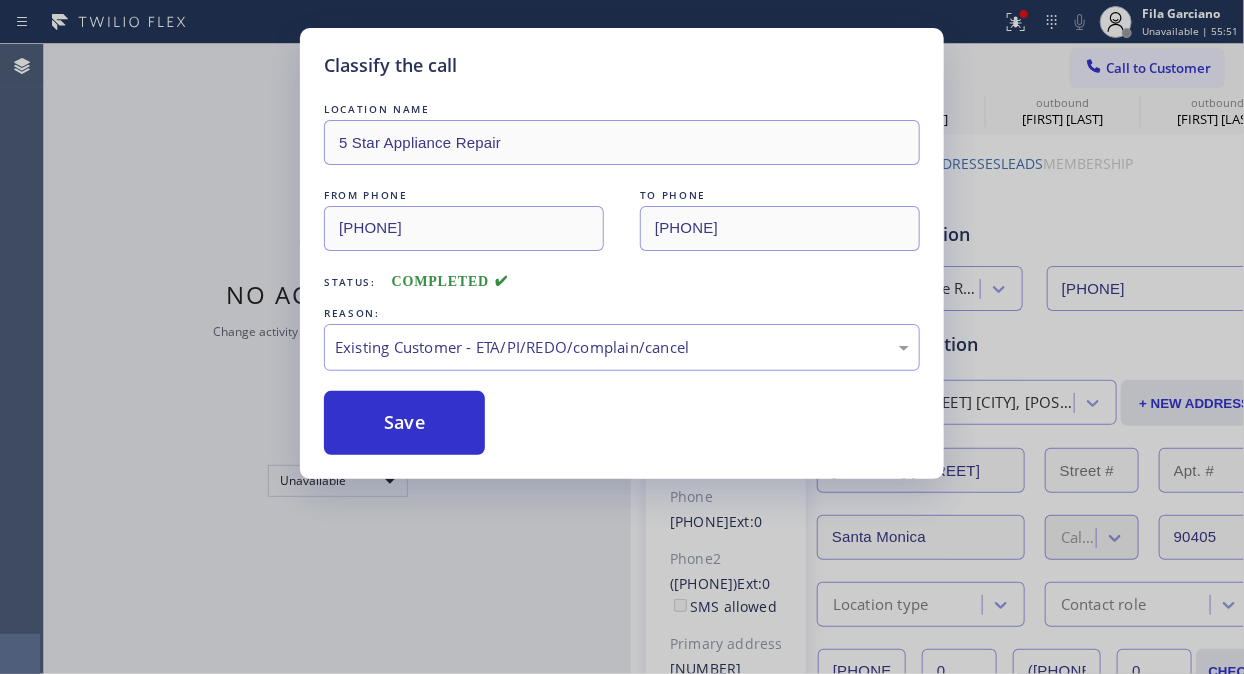 click on "Save" at bounding box center [404, 423] 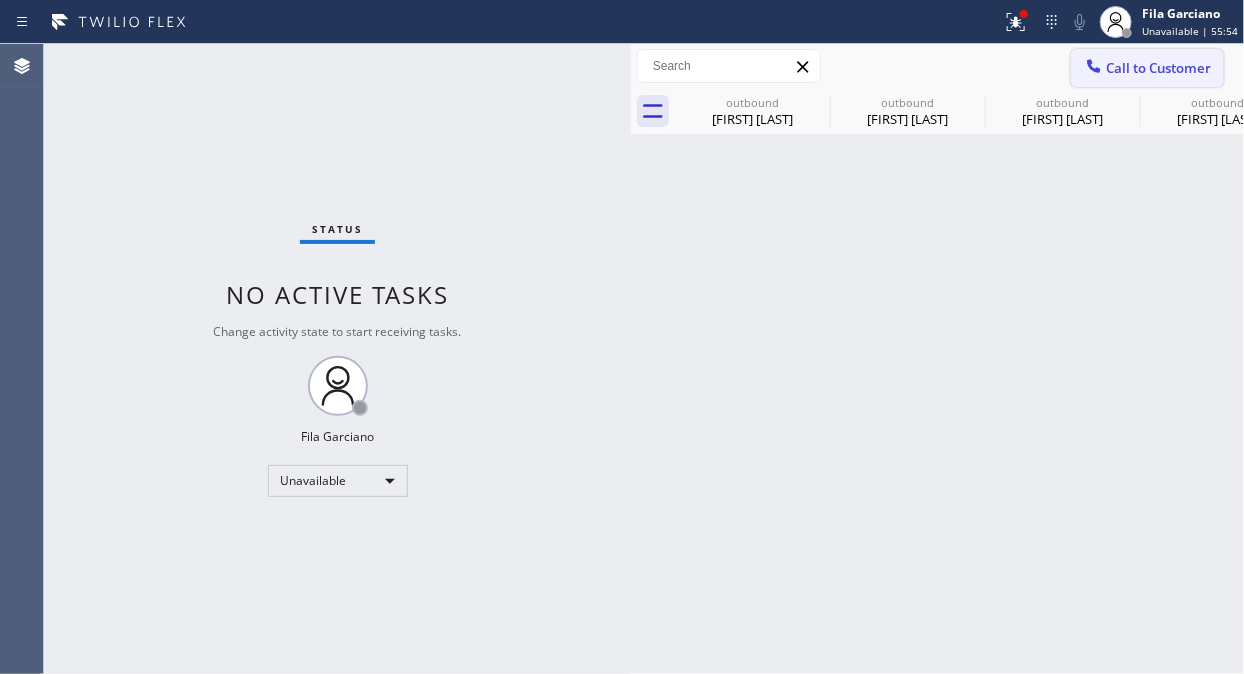 click on "Call to Customer" at bounding box center [1158, 68] 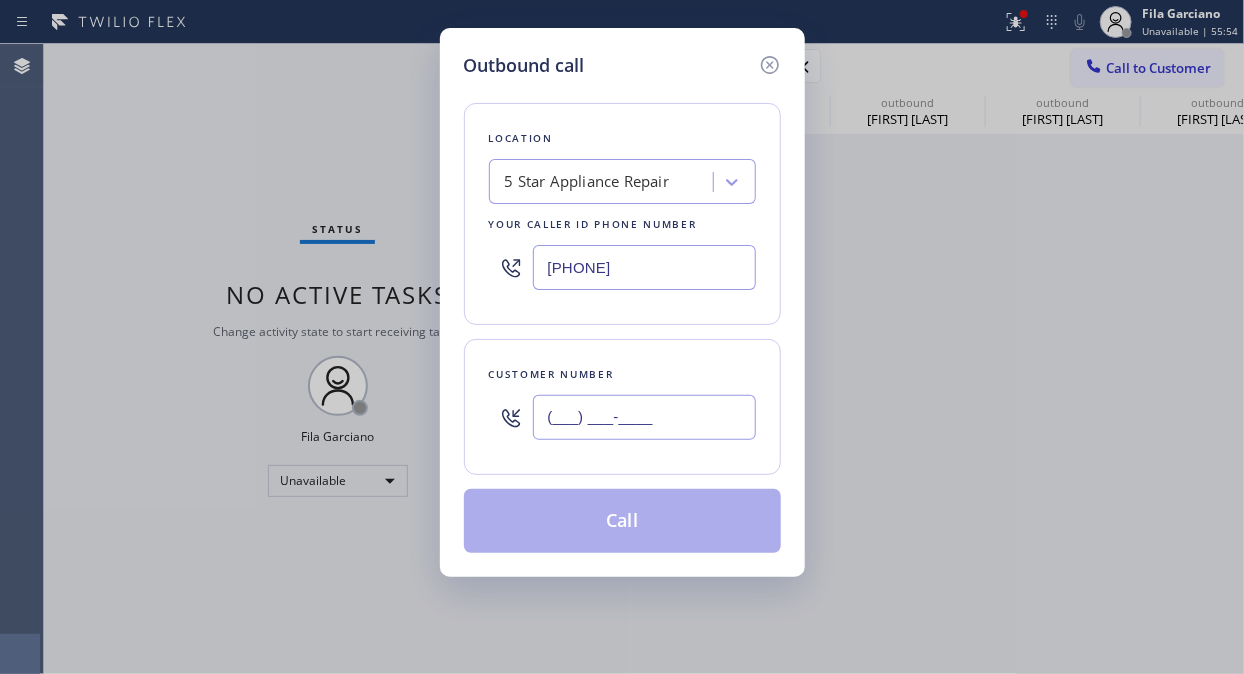 click on "(___) ___-____" at bounding box center (644, 417) 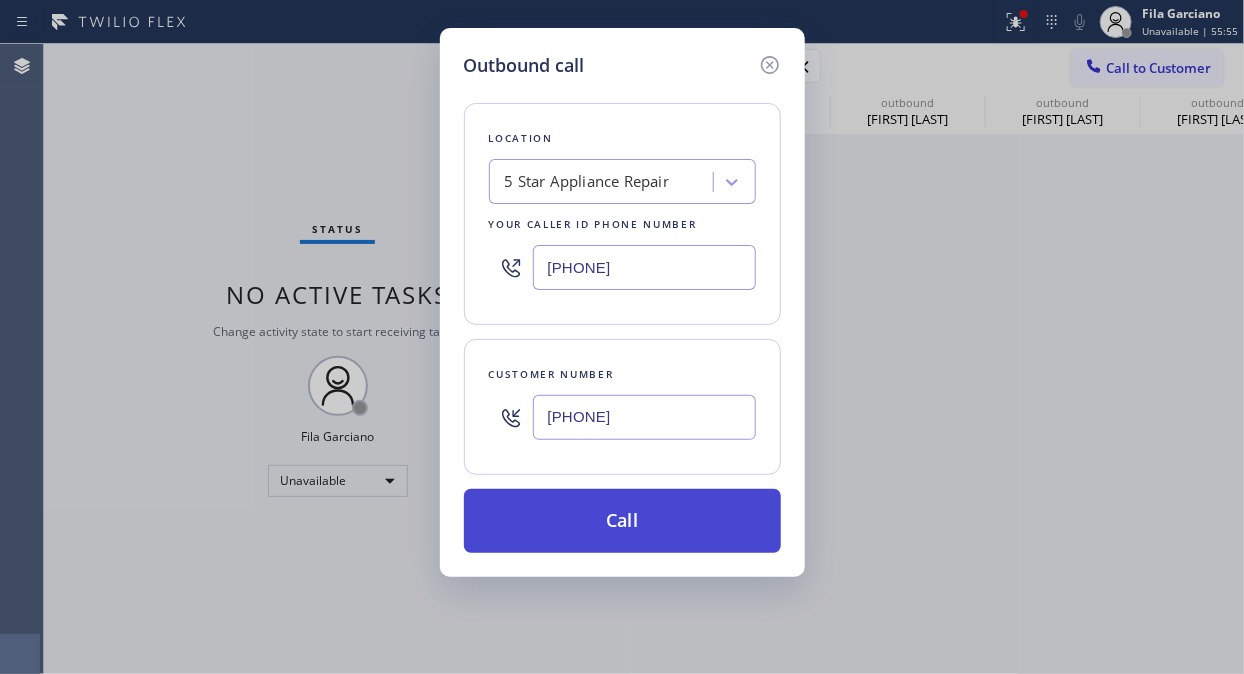 type on "(760) 634-3449" 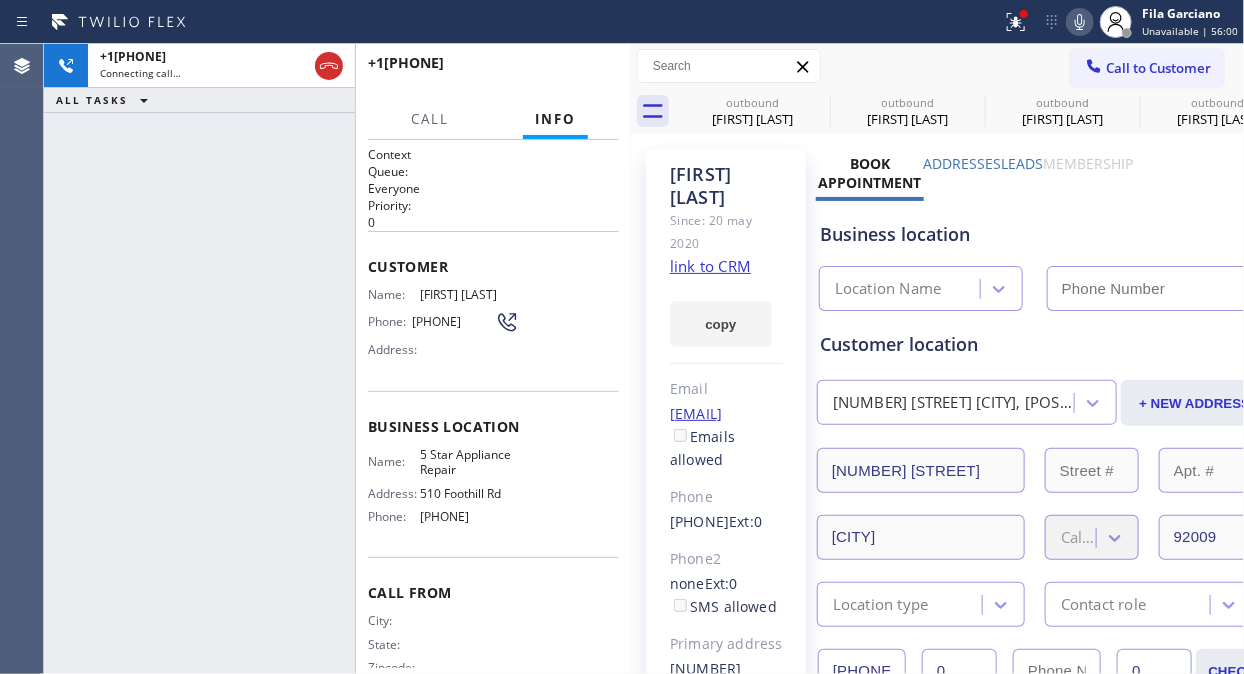 type on "[PHONE]" 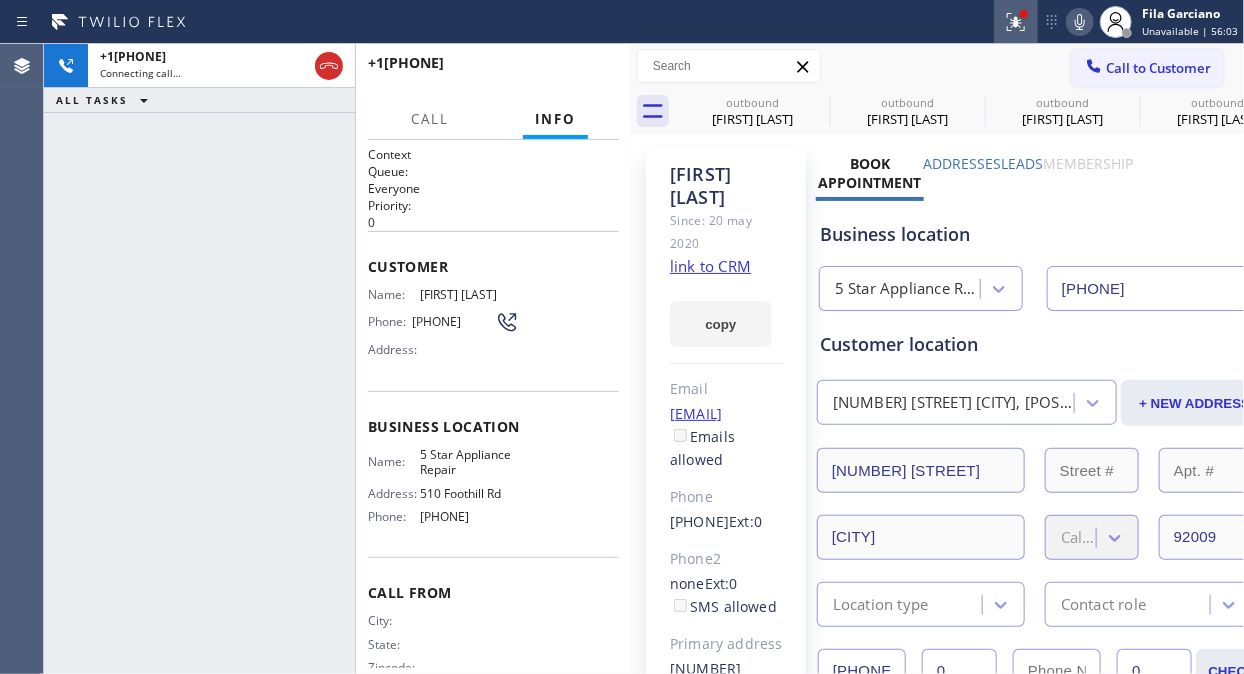click 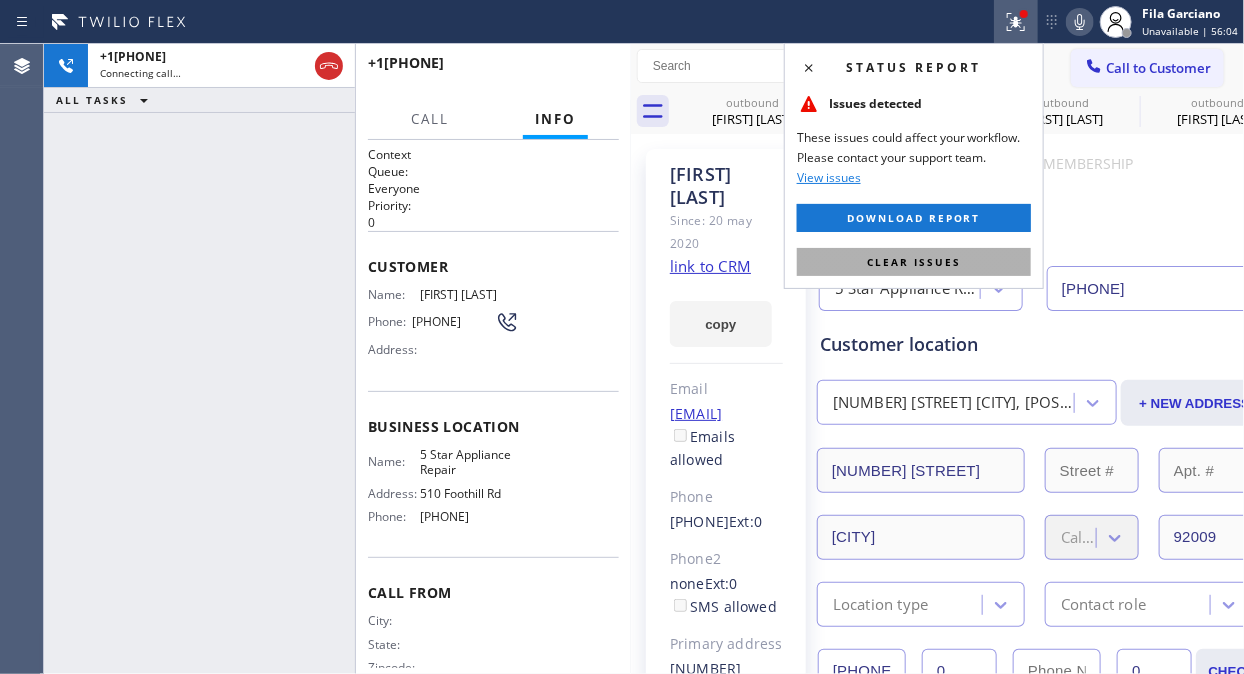 click on "Clear issues" at bounding box center (914, 262) 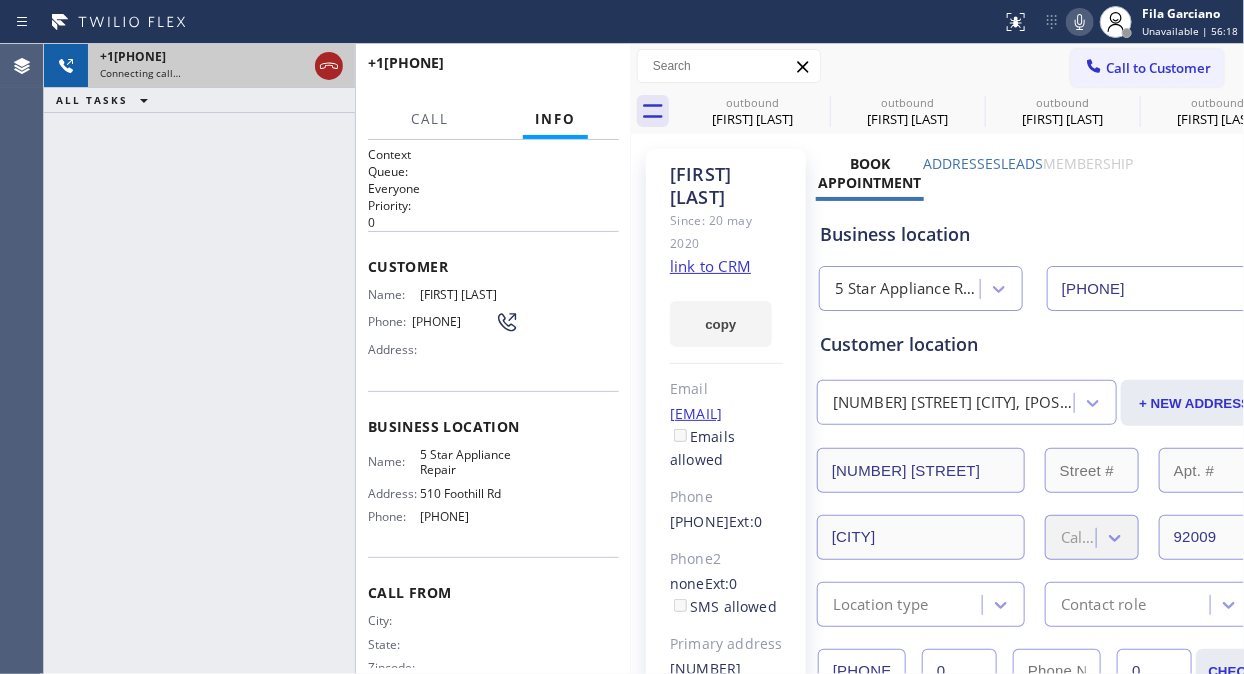 drag, startPoint x: 331, startPoint y: 64, endPoint x: 728, endPoint y: 65, distance: 397.00125 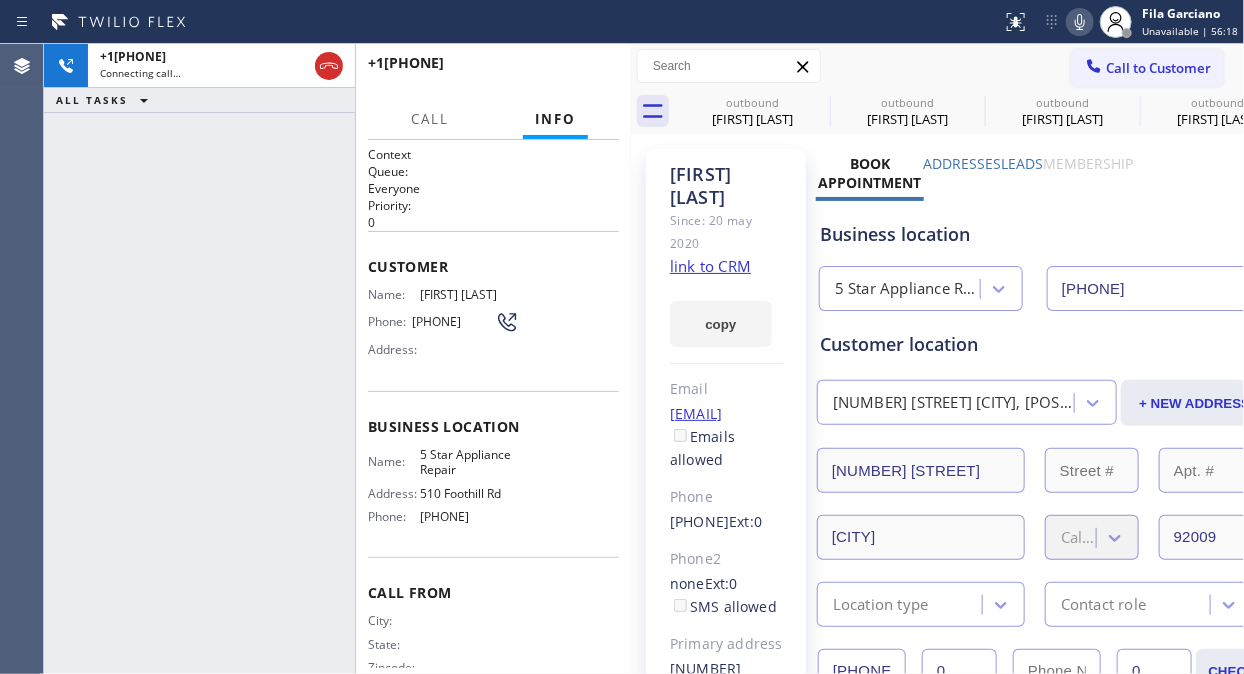 click 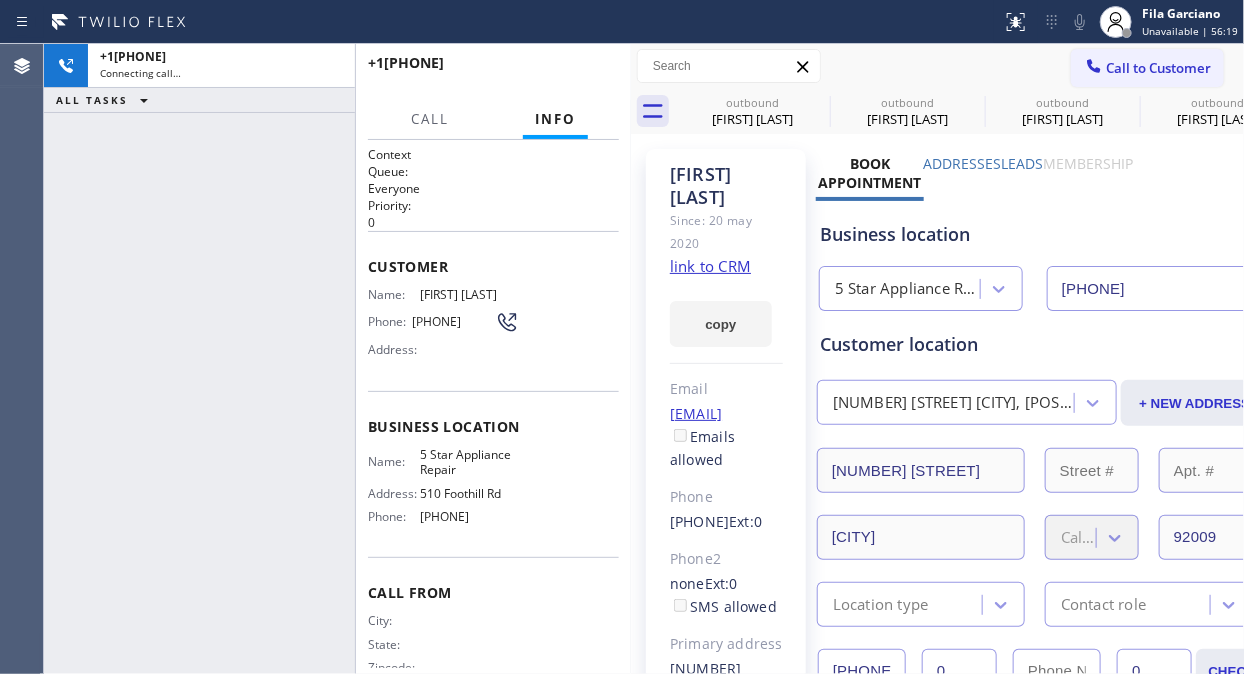 click on "Call to Customer" at bounding box center (1158, 68) 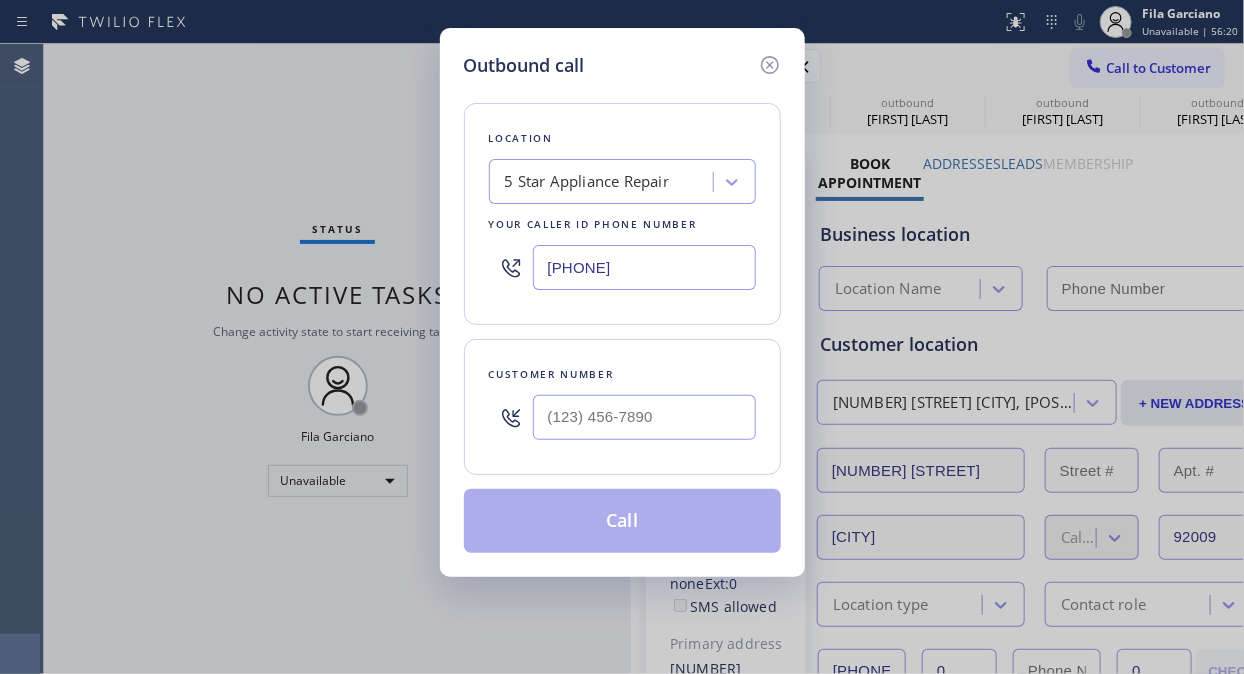 type on "[PHONE]" 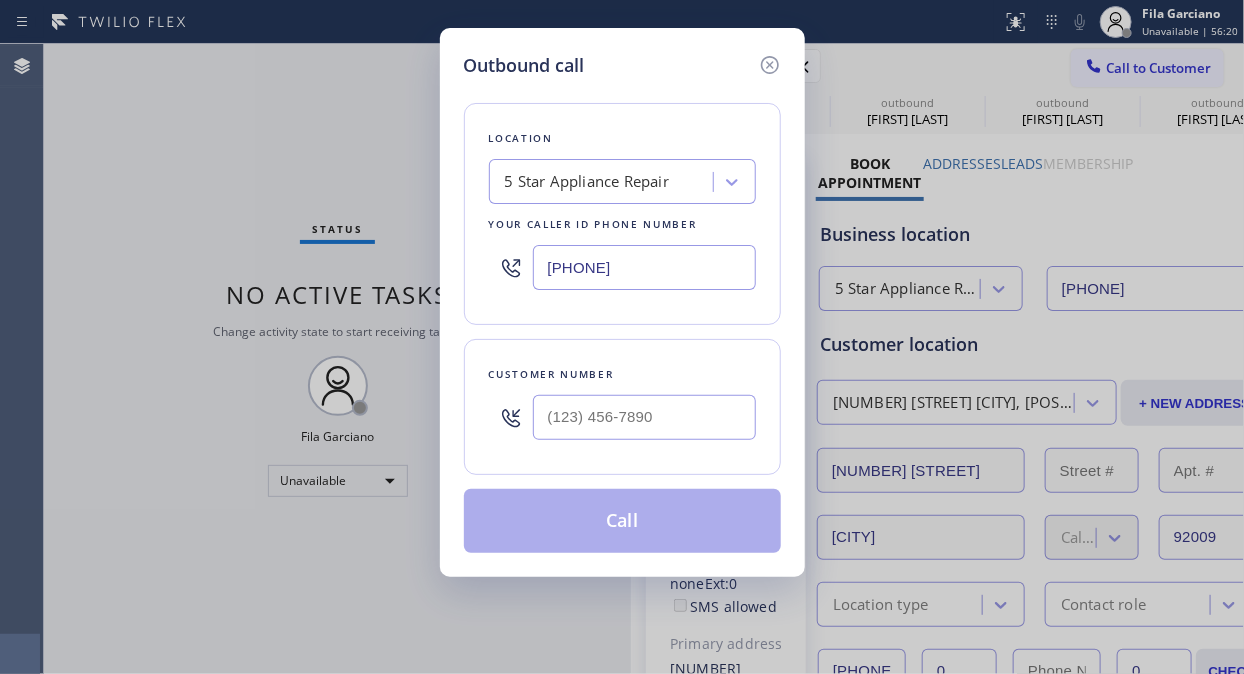 type 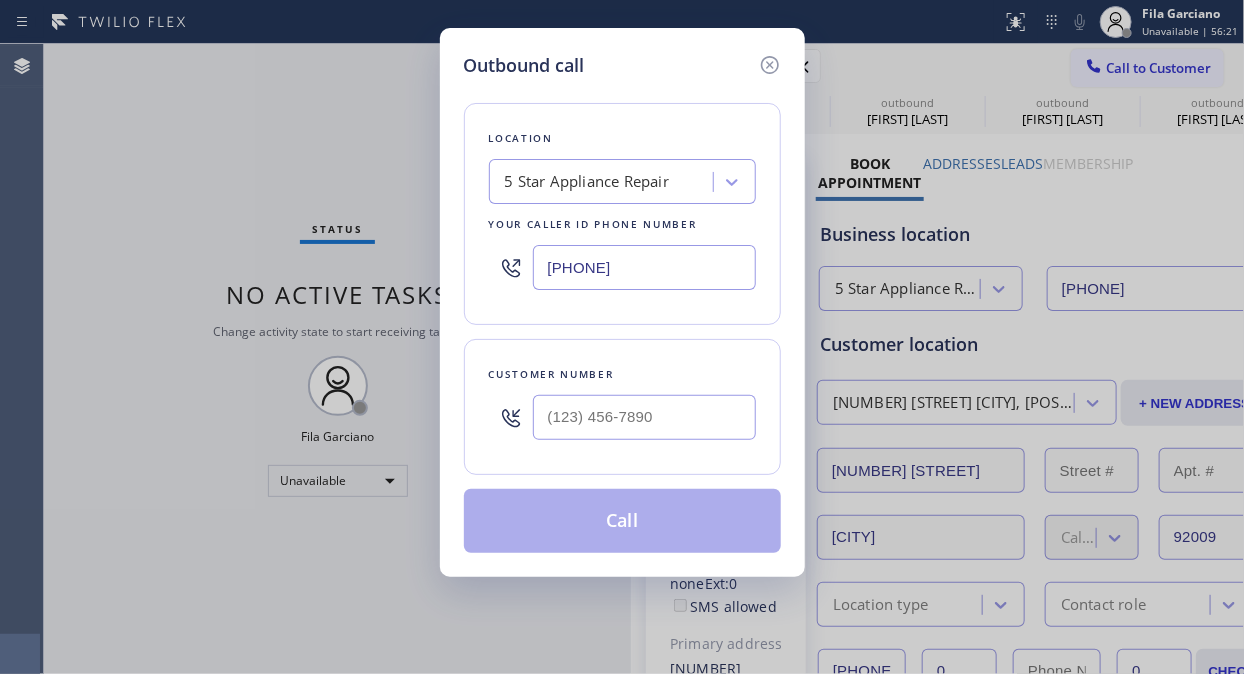 drag, startPoint x: 557, startPoint y: 430, endPoint x: 524, endPoint y: 432, distance: 33.06055 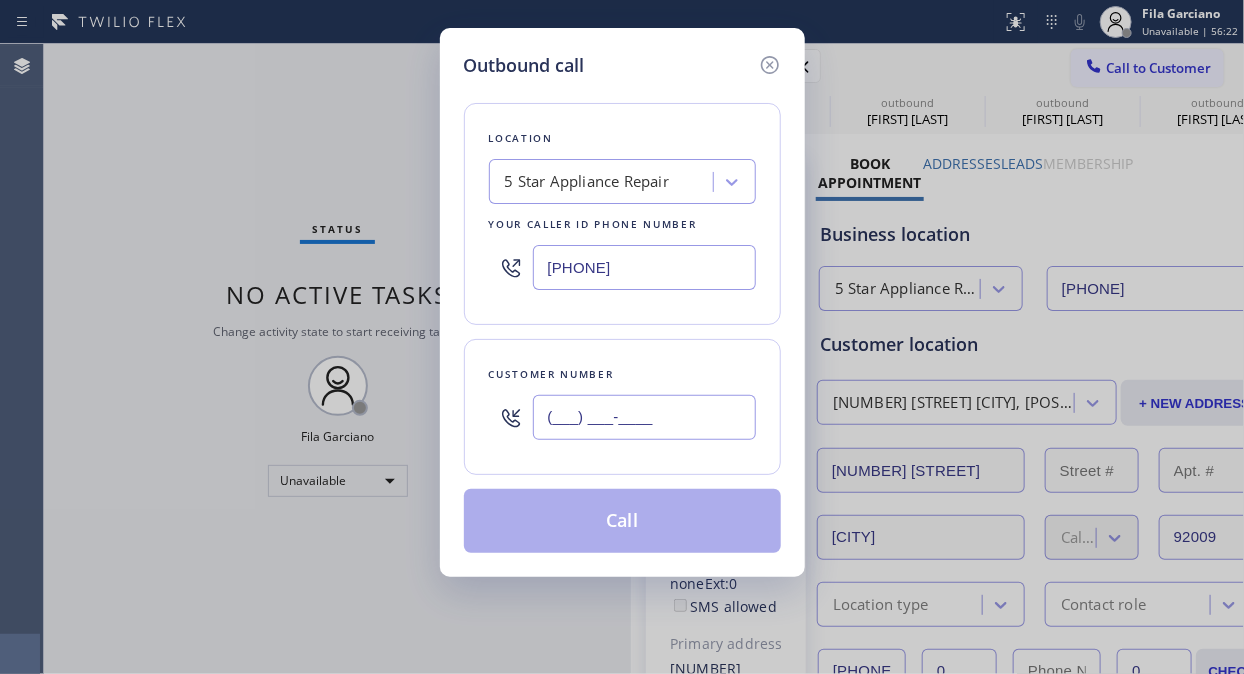 click on "(___) ___-____" at bounding box center (644, 417) 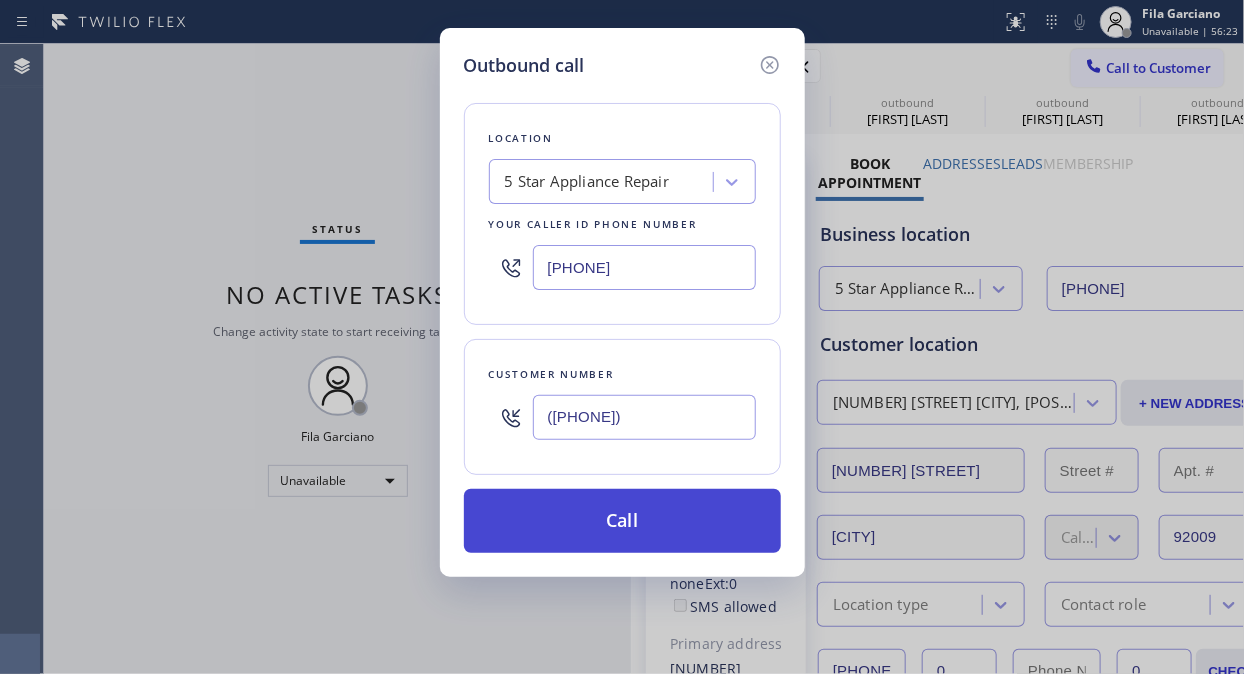 type on "[PHONE]" 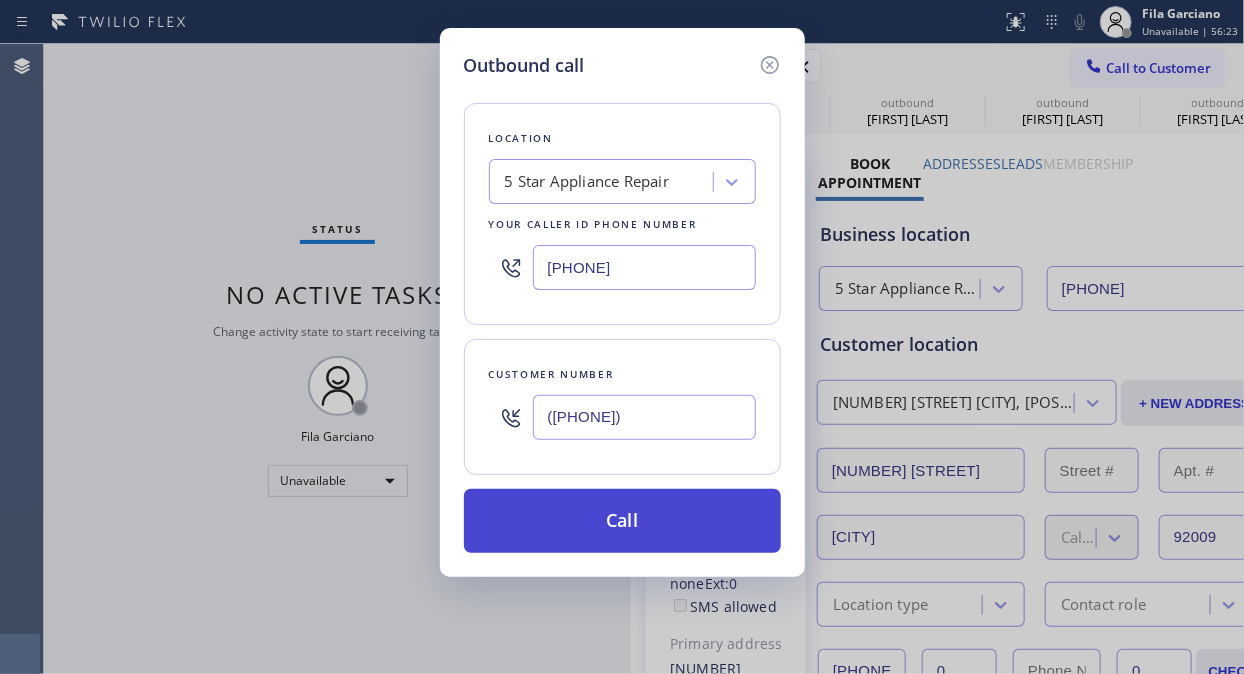 click on "Call" at bounding box center (622, 521) 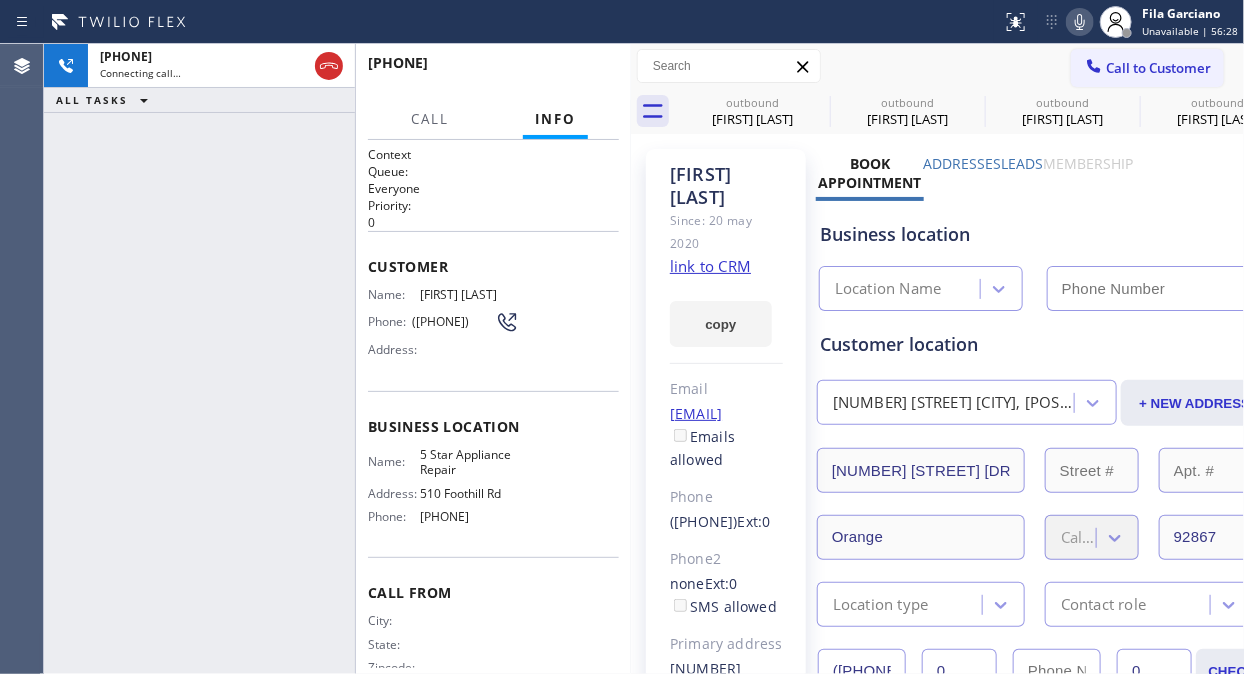 type on "[PHONE]" 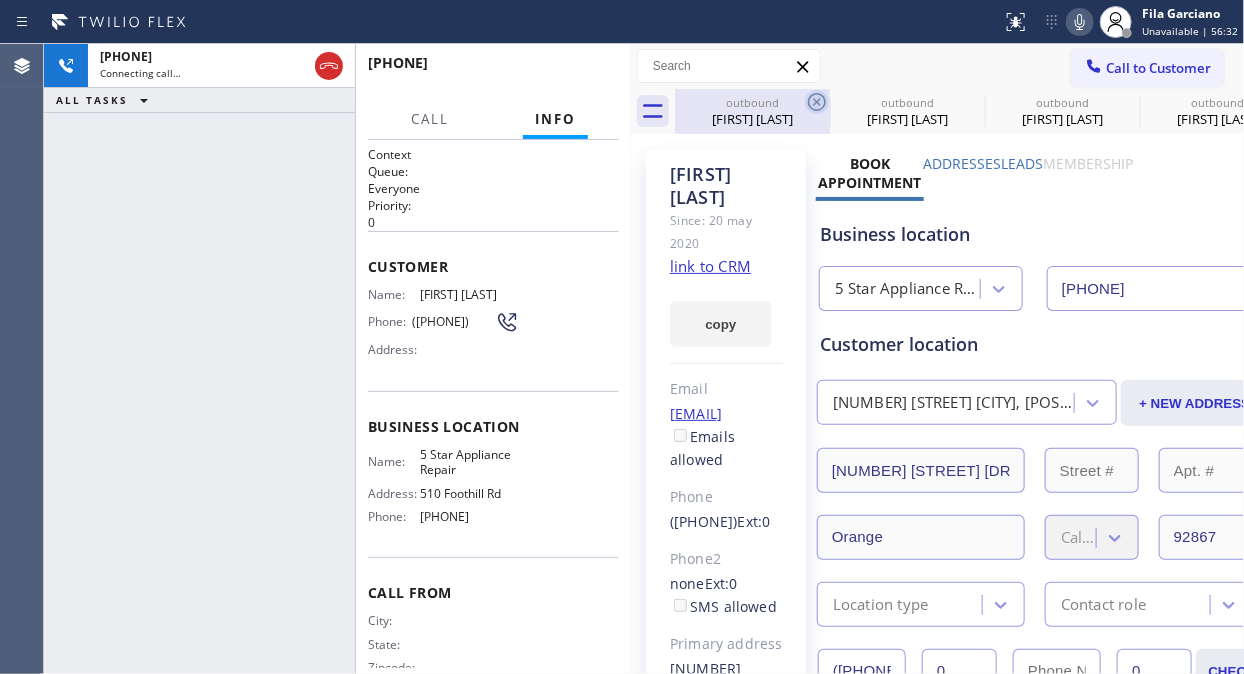 click 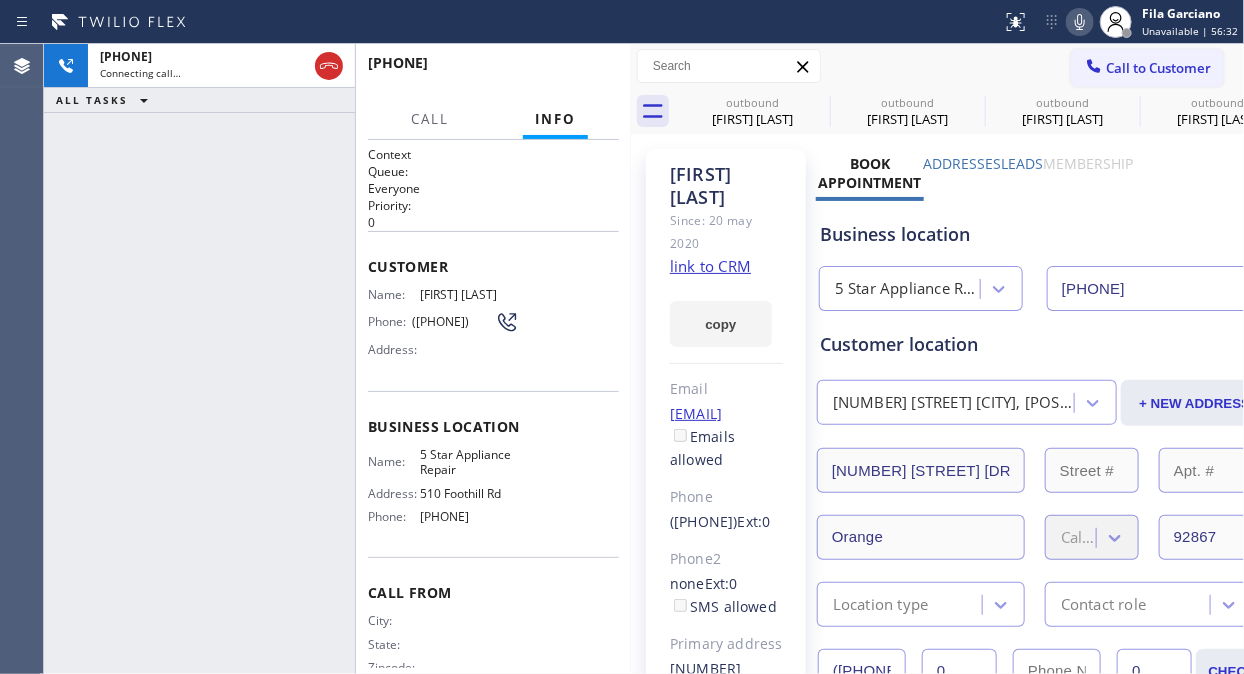 click 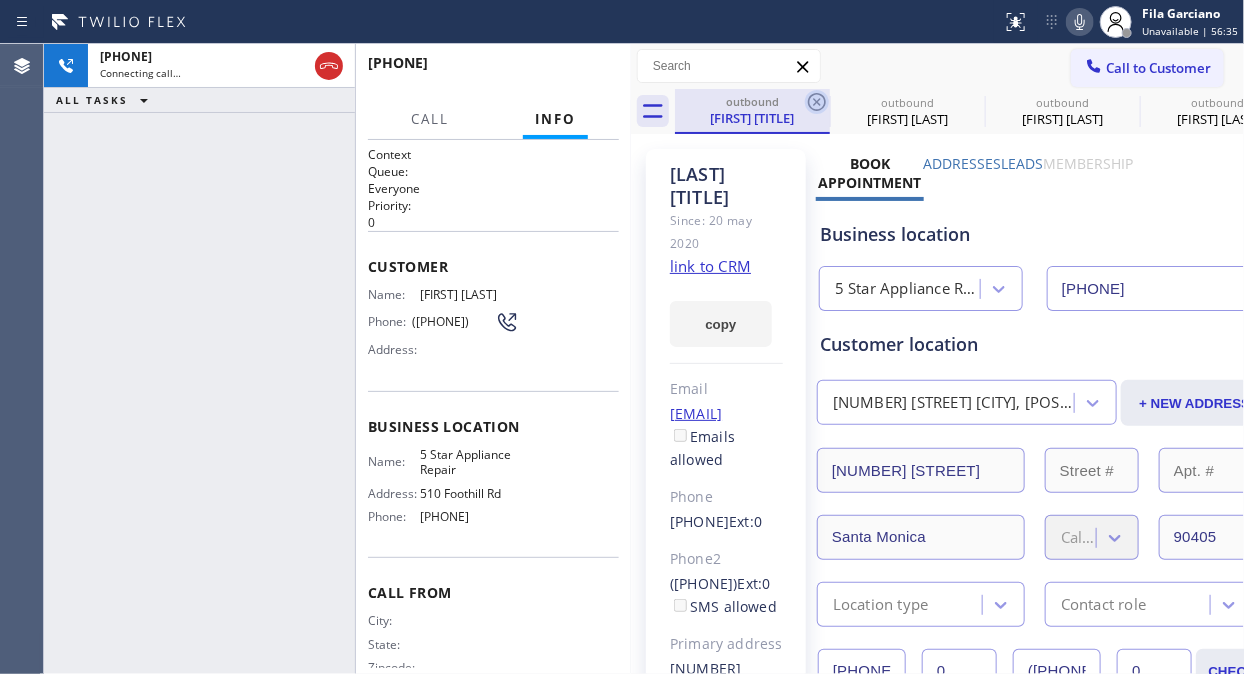 click 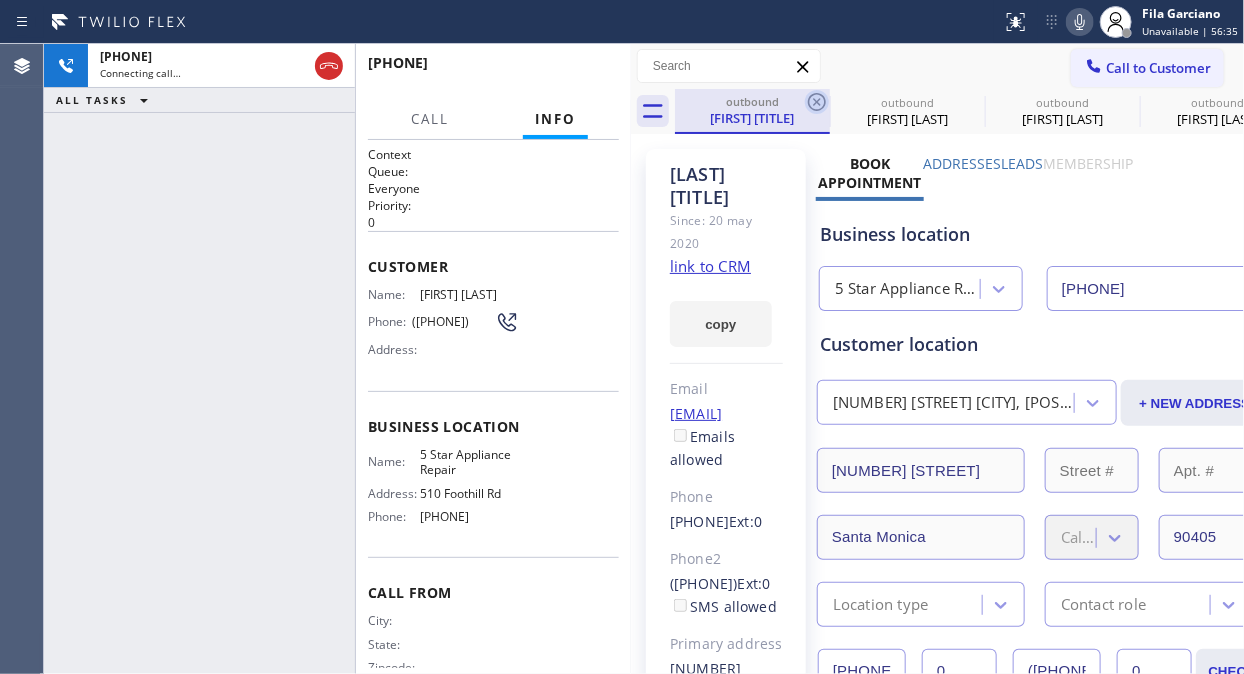 click 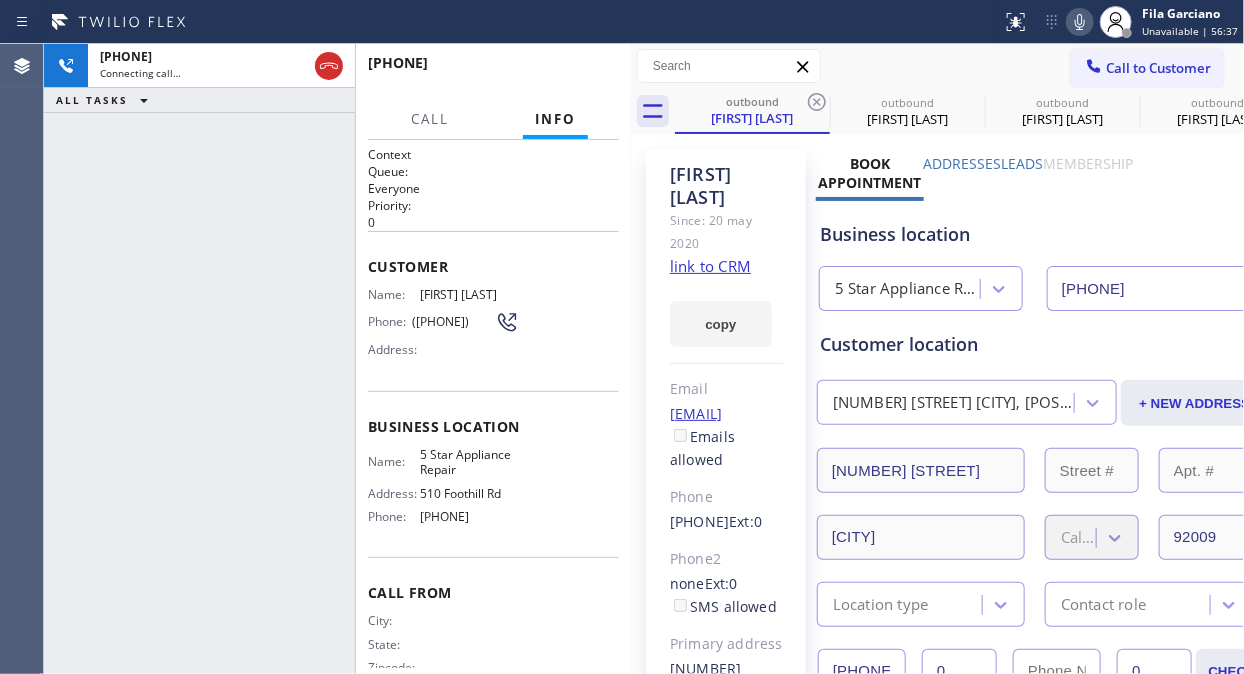 click 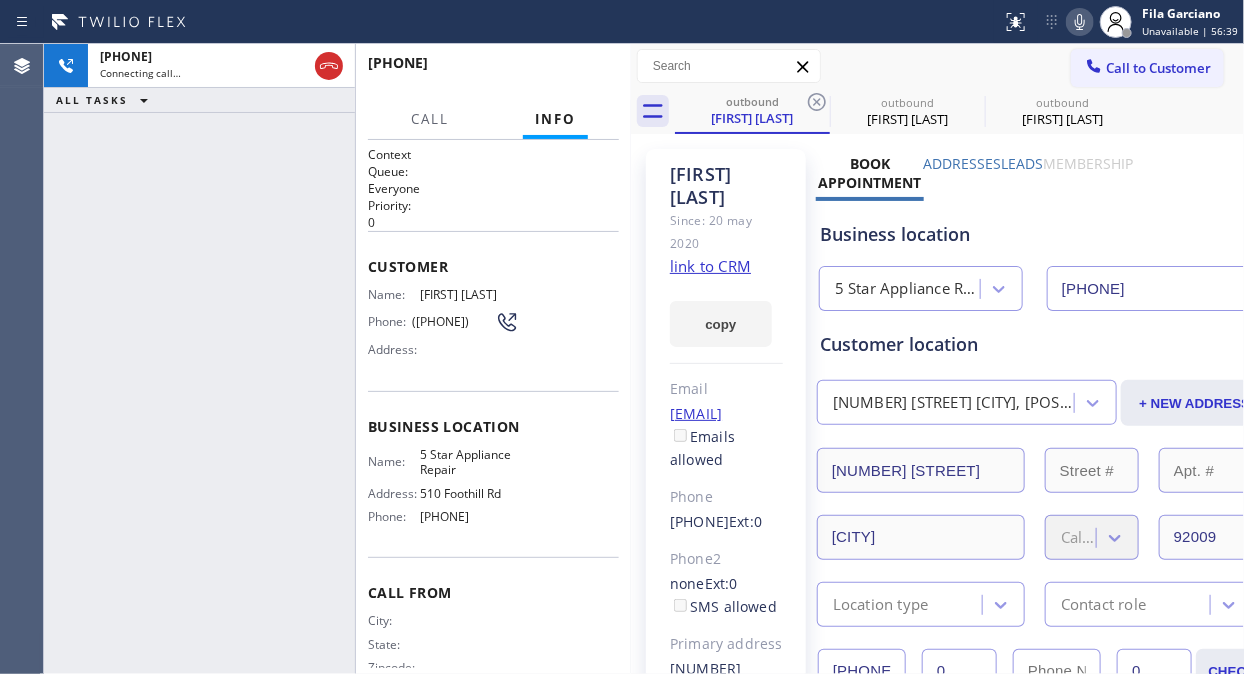 click 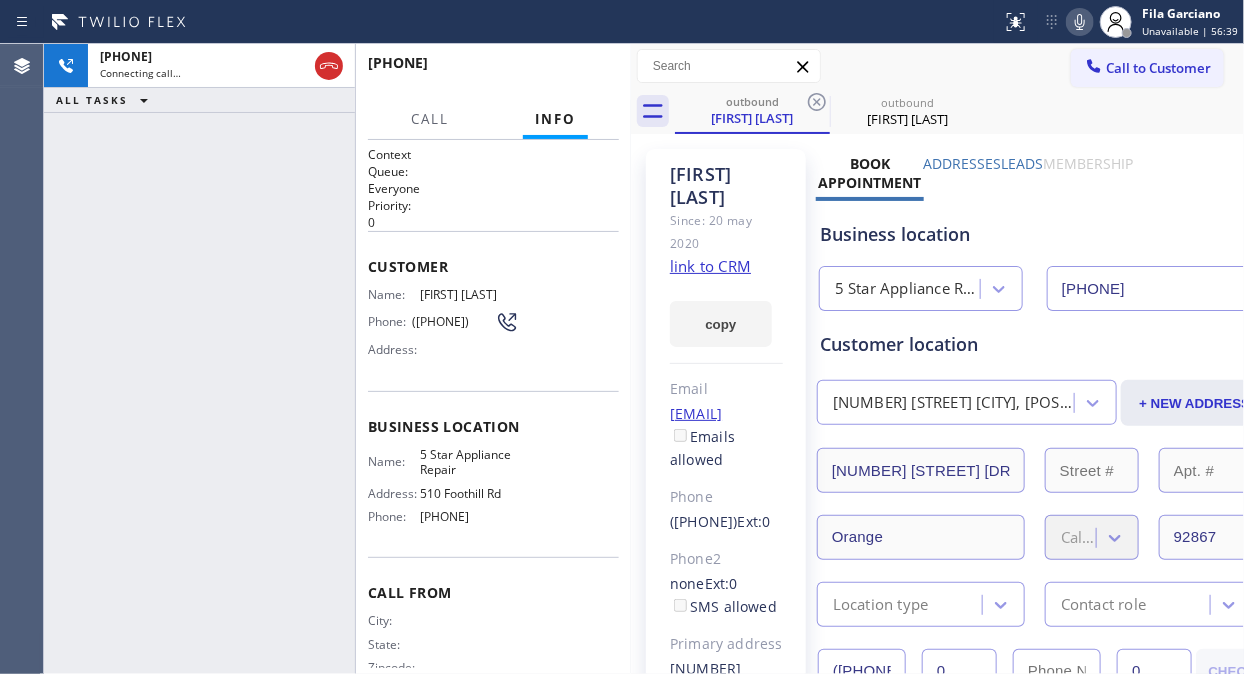 click 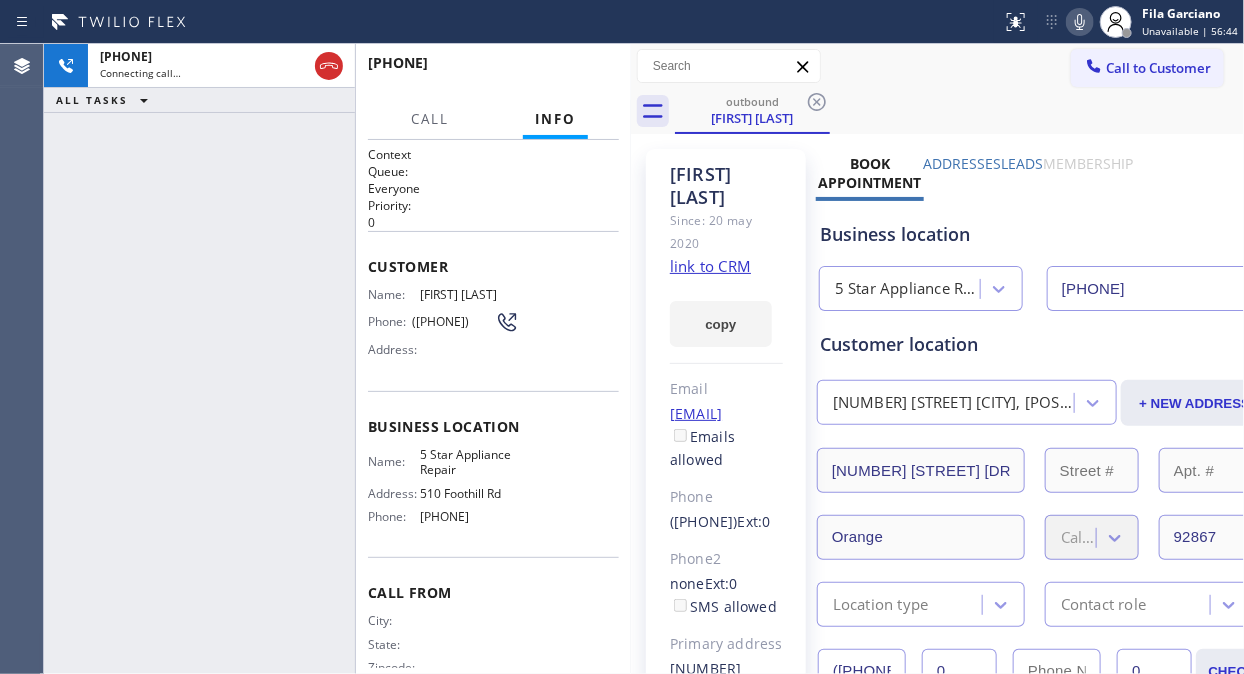 click 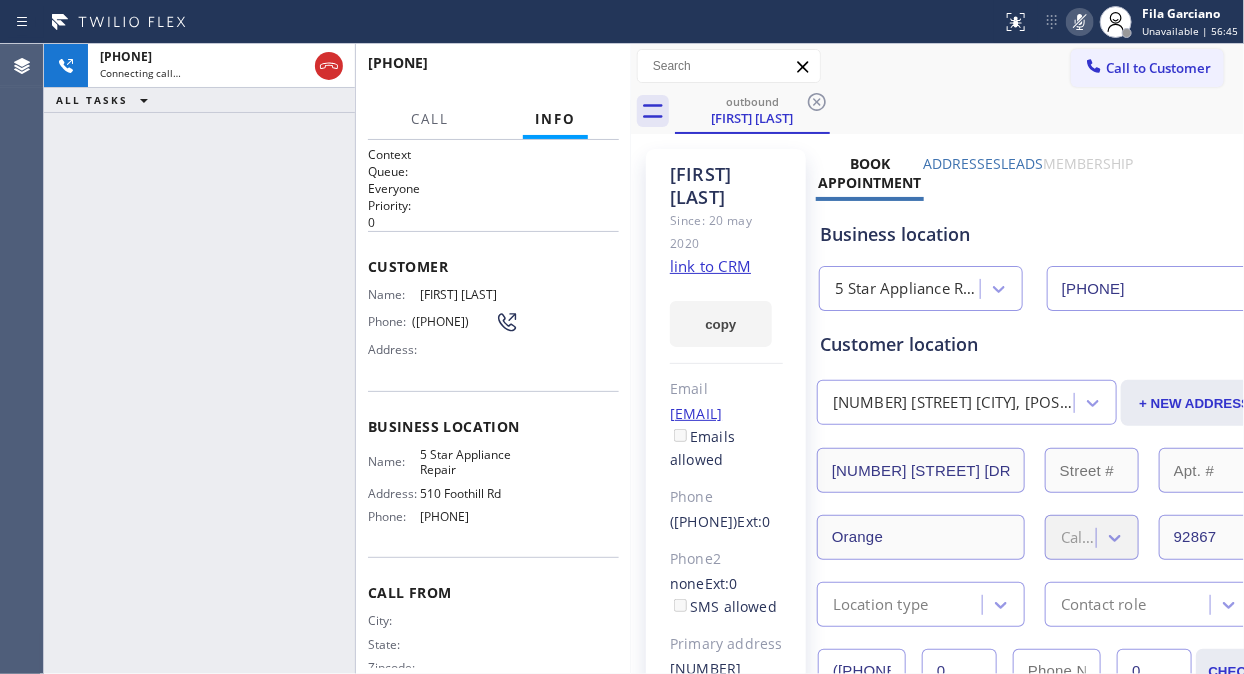 click 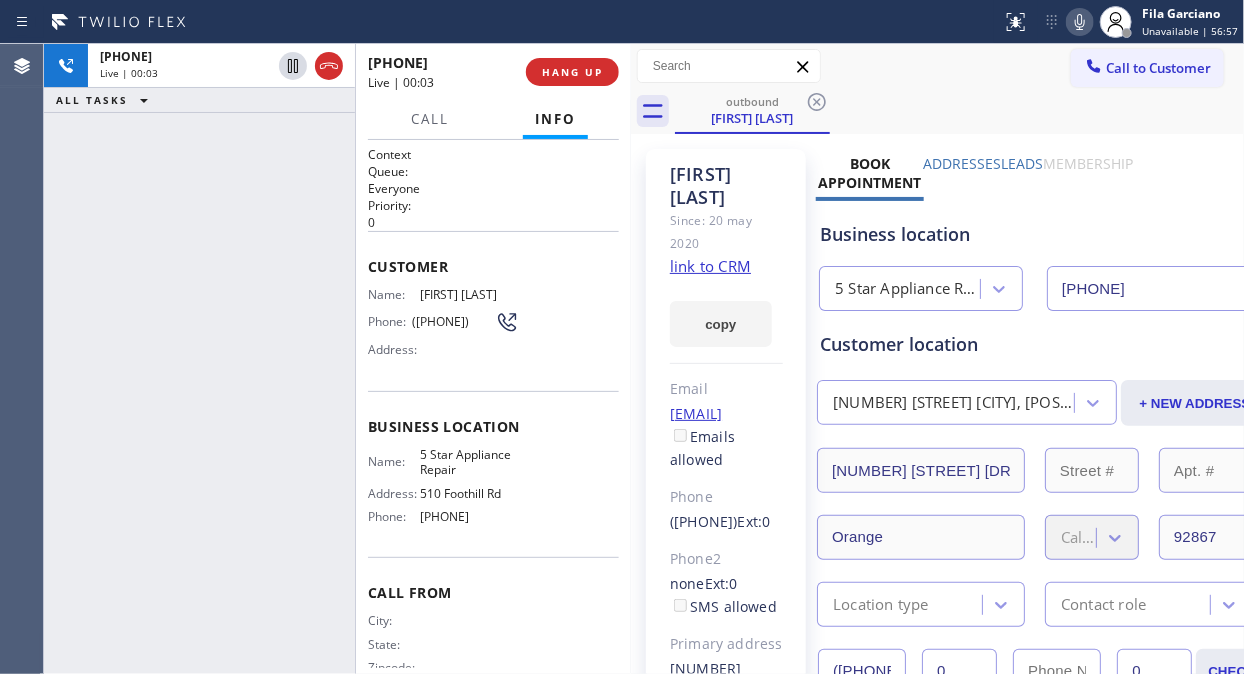 click on "+17147029101 Live | 00:03 ALL TASKS ALL TASKS ACTIVE TASKS TASKS IN WRAP UP" at bounding box center (199, 359) 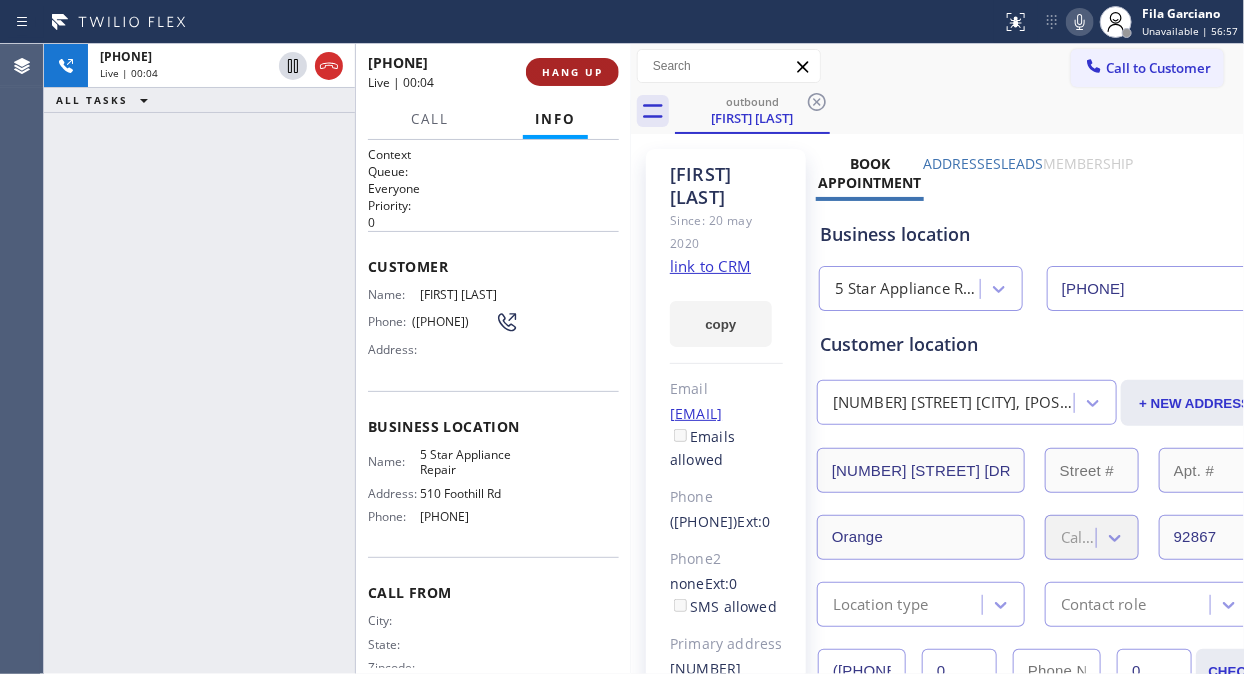 click on "HANG UP" at bounding box center [572, 72] 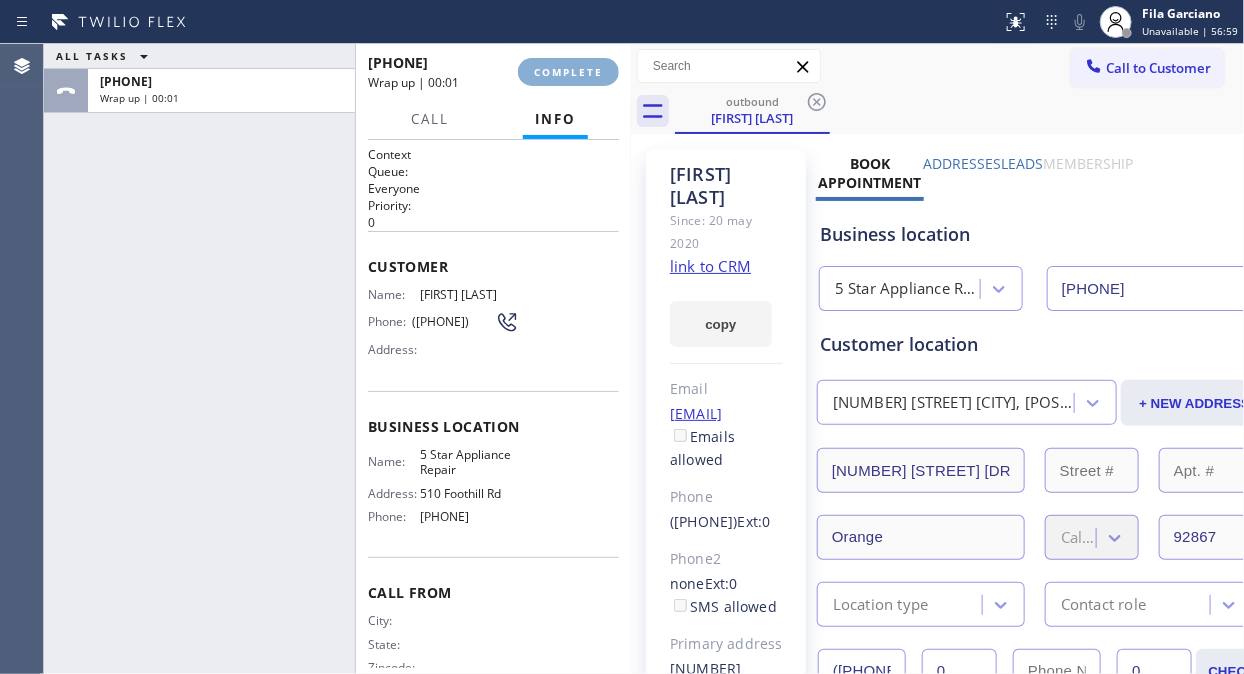 click on "COMPLETE" at bounding box center [568, 72] 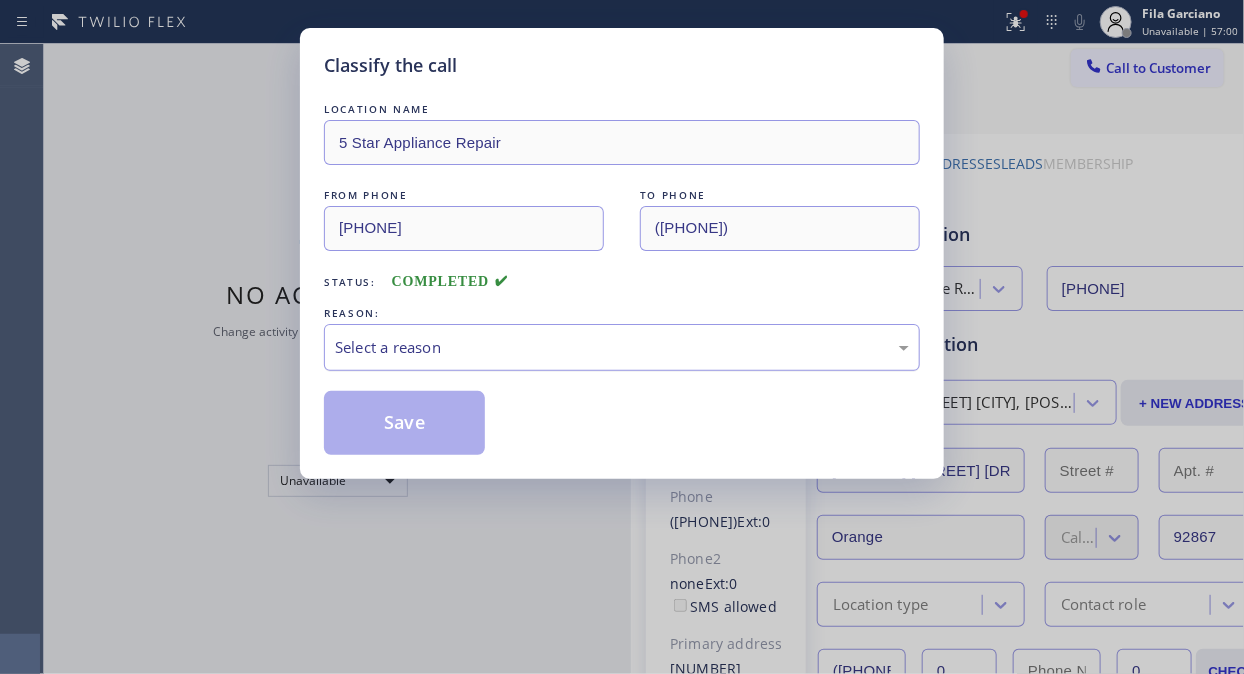 click on "Select a reason" at bounding box center (622, 347) 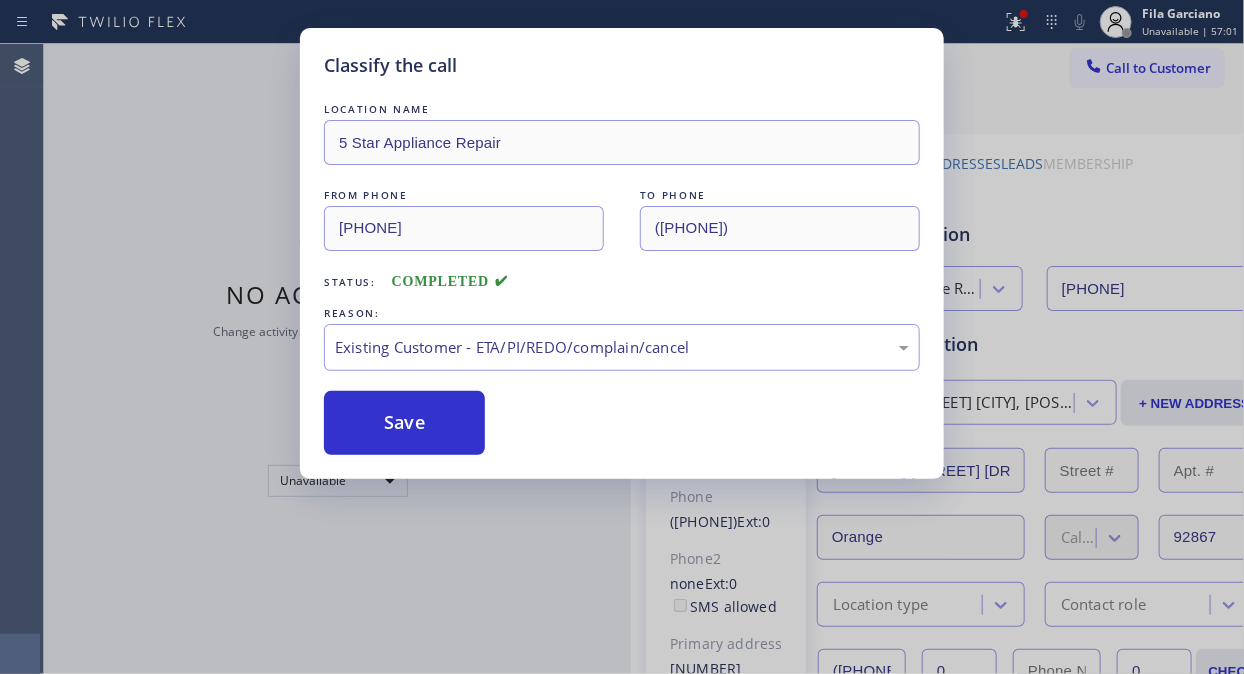 click on "Save" at bounding box center [404, 423] 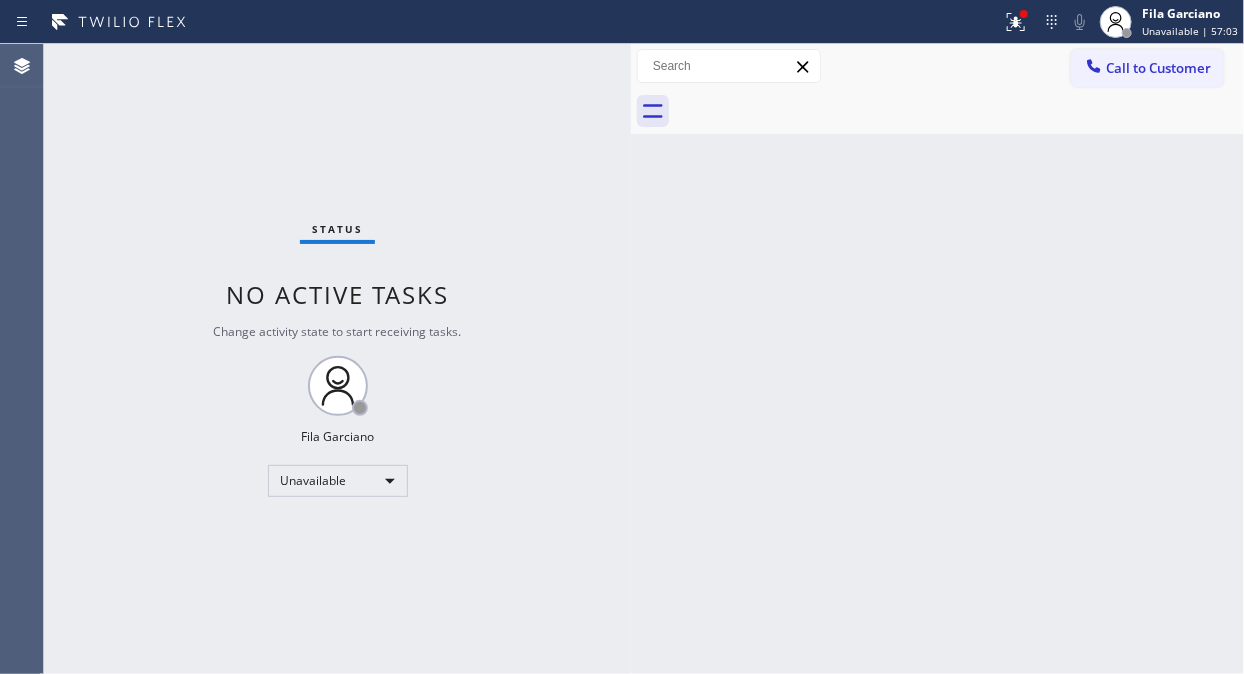 click on "Call to Customer" at bounding box center (1158, 68) 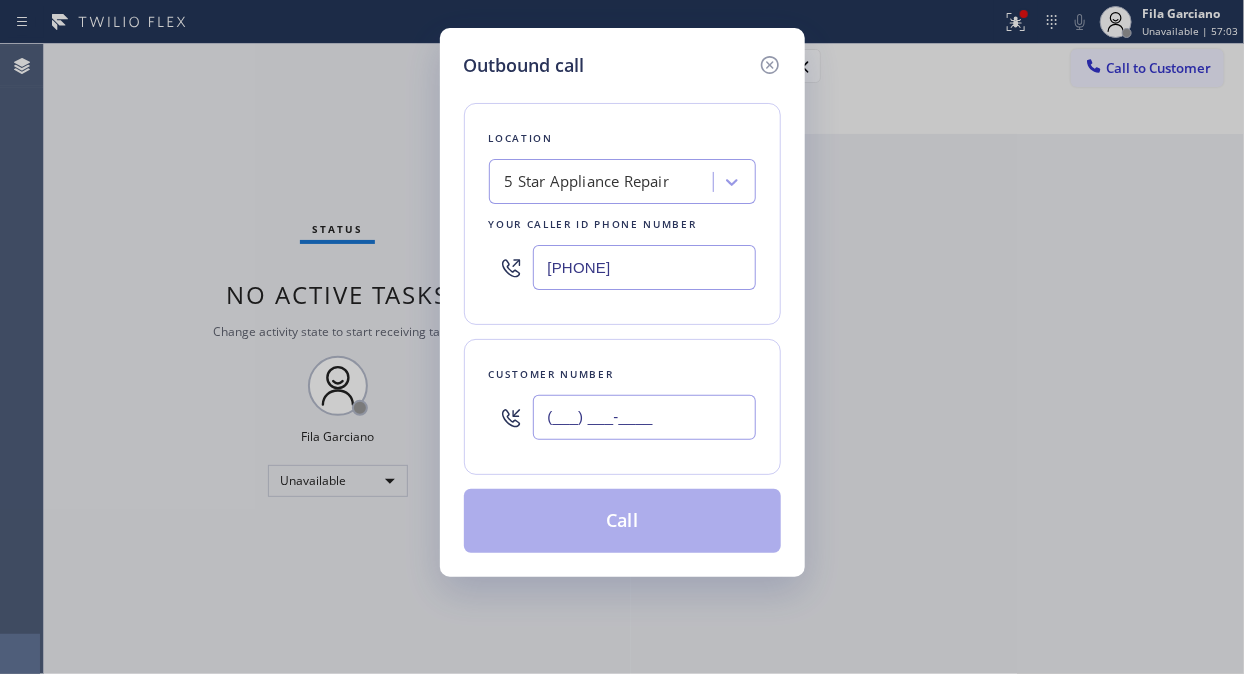 click on "(___) ___-____" at bounding box center (644, 417) 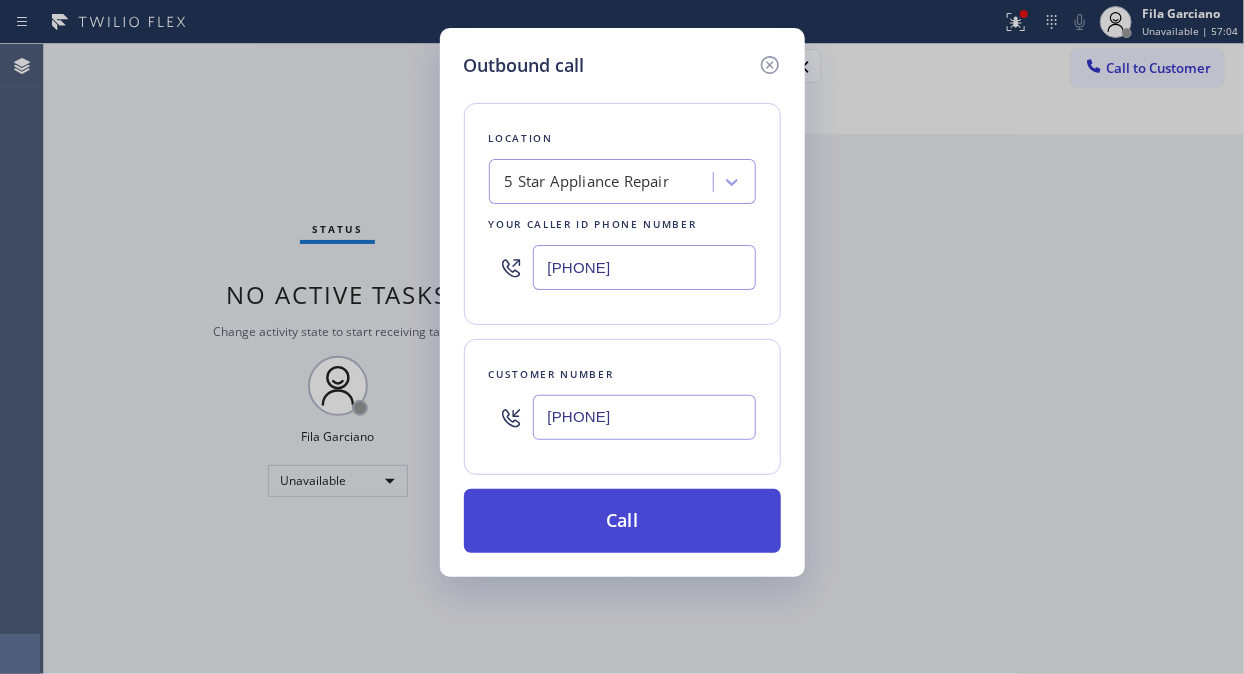 type on "(714) 454-1389" 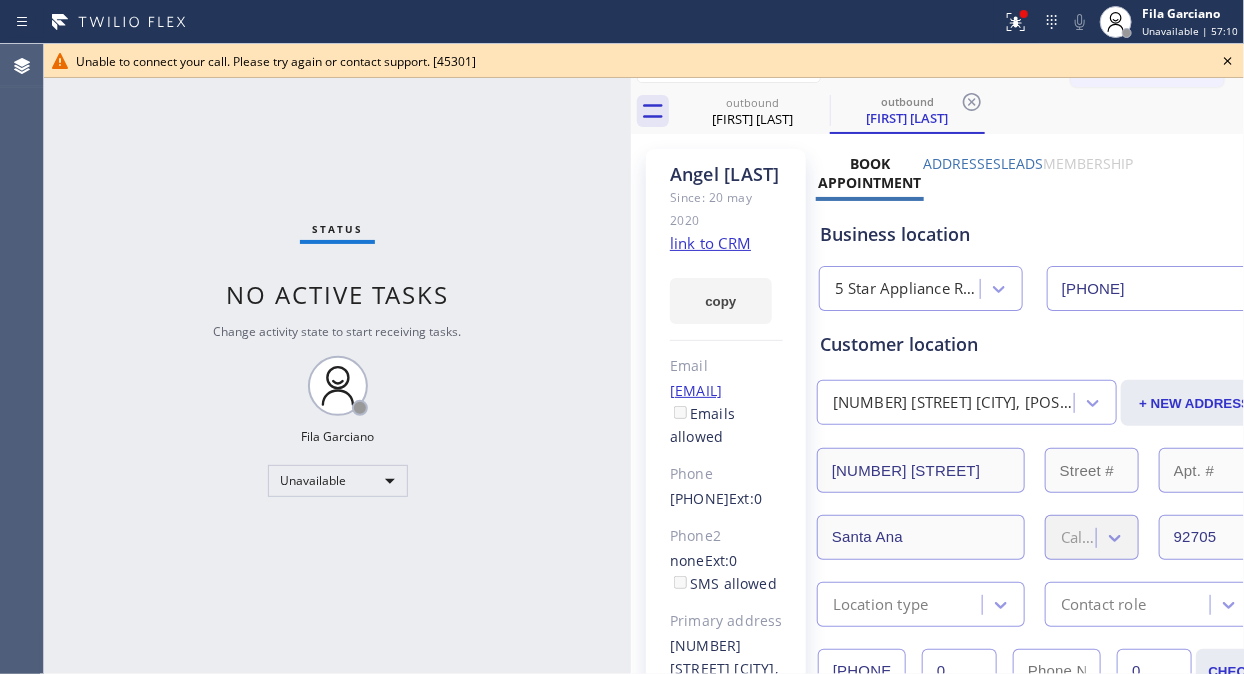 type on "[PHONE]" 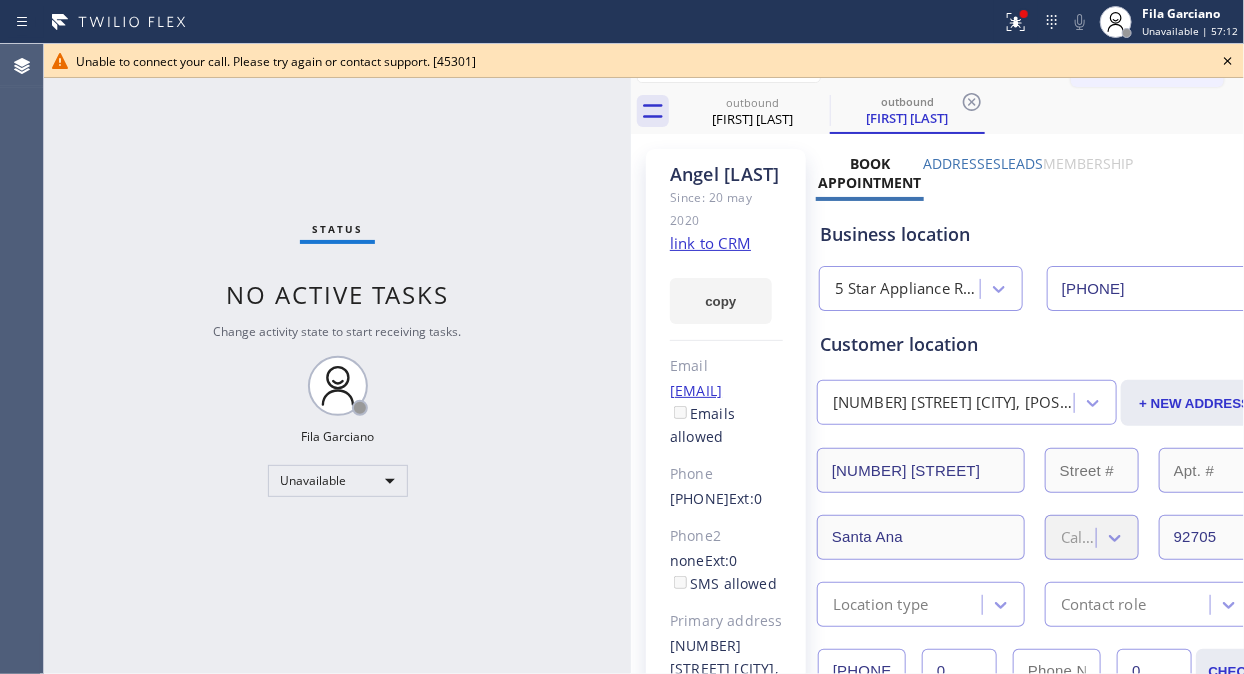 click 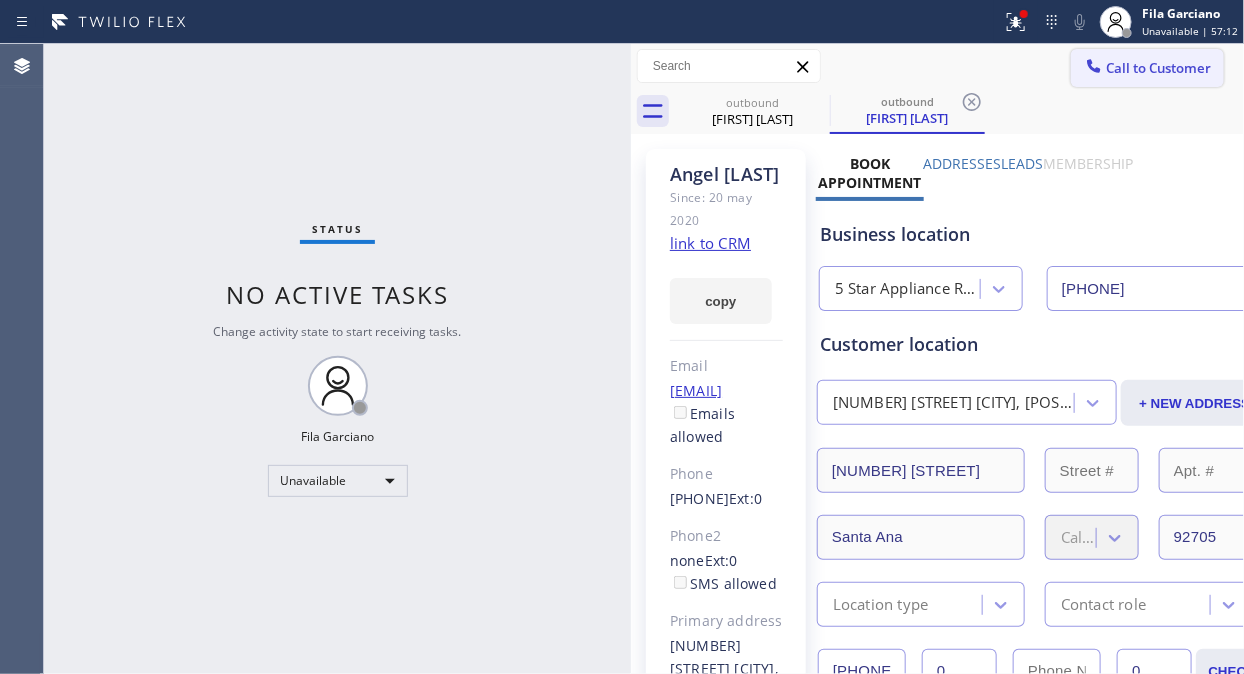 click on "Call to Customer" at bounding box center (1147, 68) 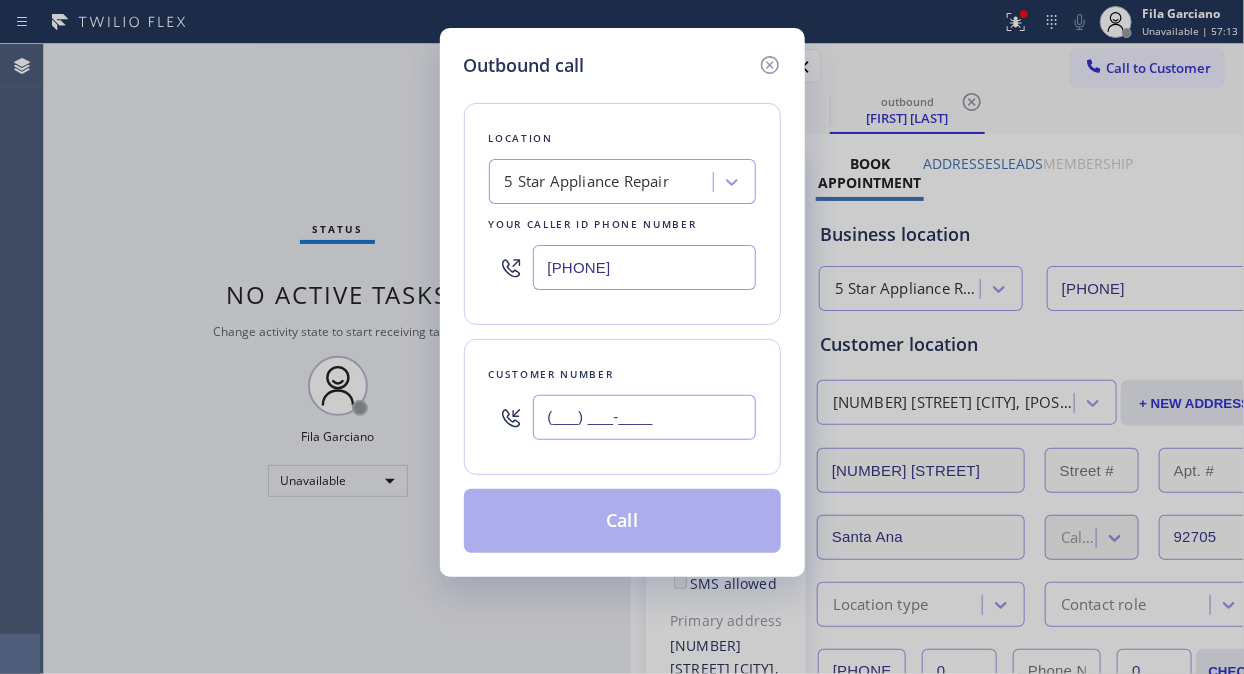 click on "(___) ___-____" at bounding box center [644, 417] 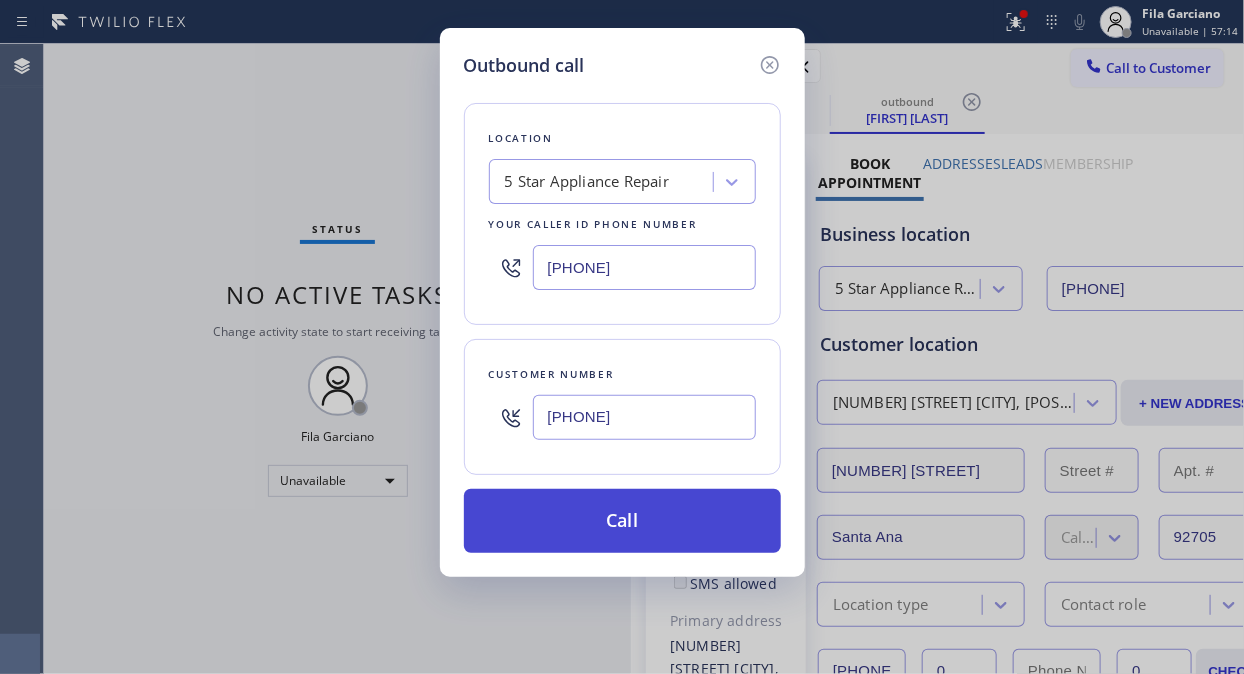type on "[PHONE]" 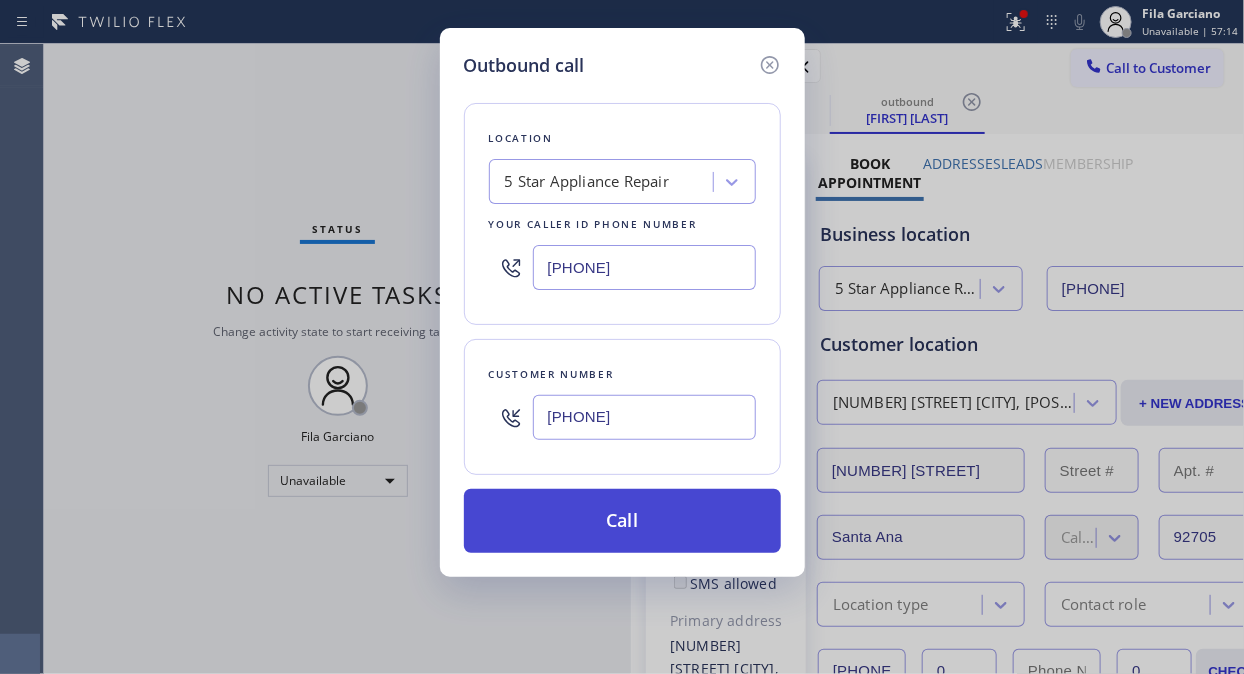 click on "Call" at bounding box center [622, 521] 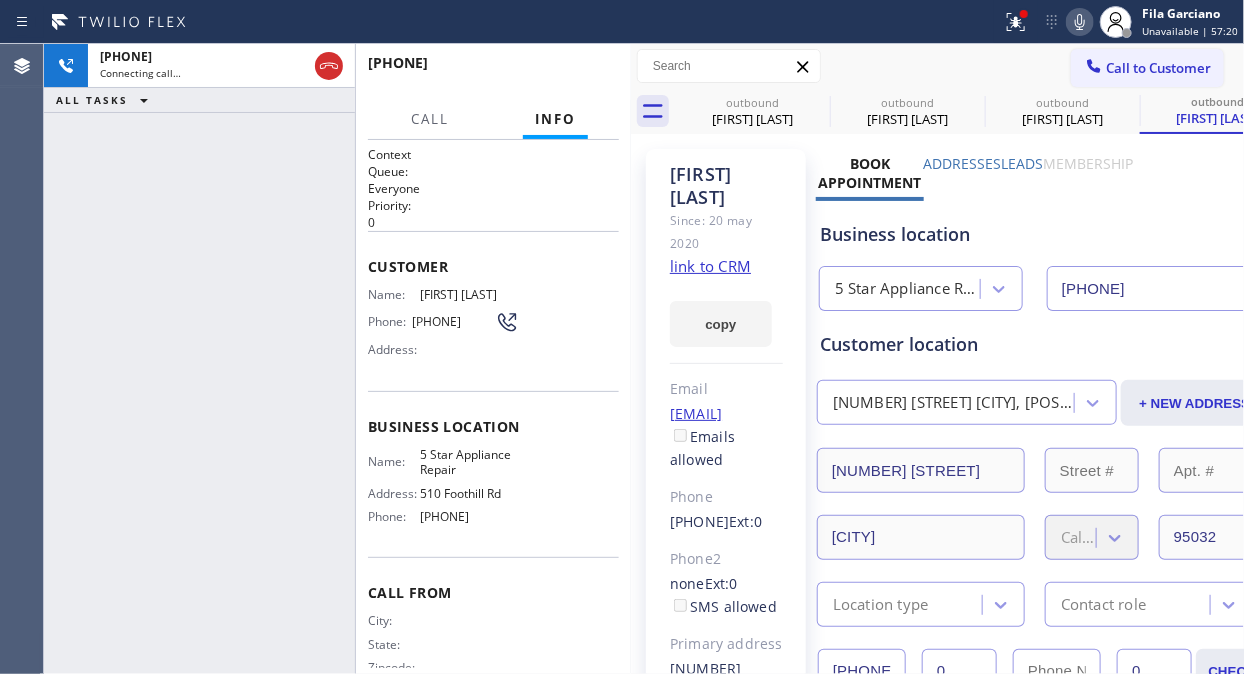 type on "[PHONE]" 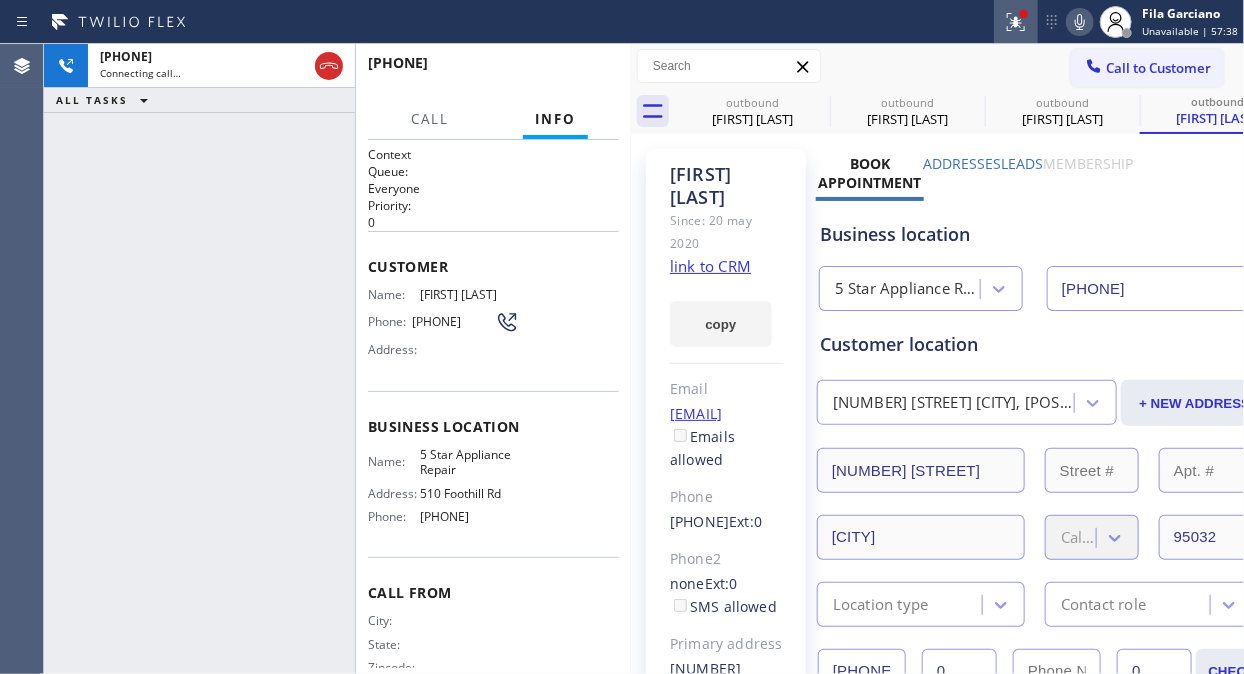 drag, startPoint x: 1018, startPoint y: 18, endPoint x: 1013, endPoint y: 33, distance: 15.811388 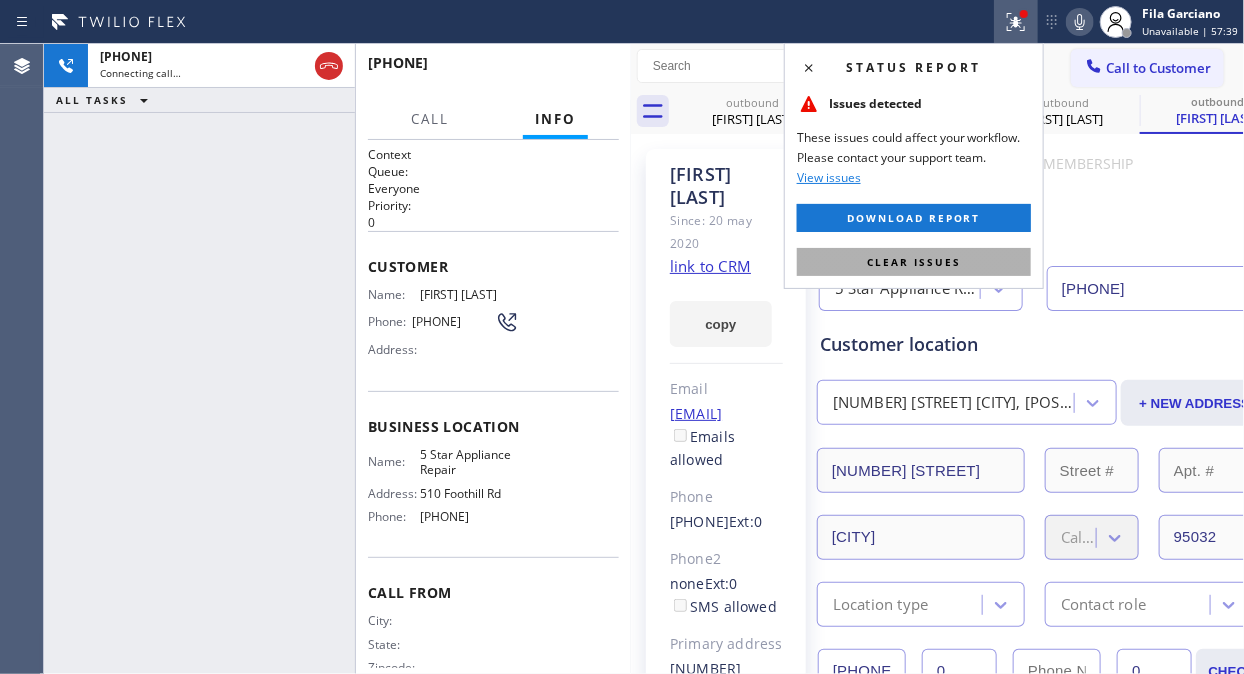 click on "Clear issues" at bounding box center [914, 262] 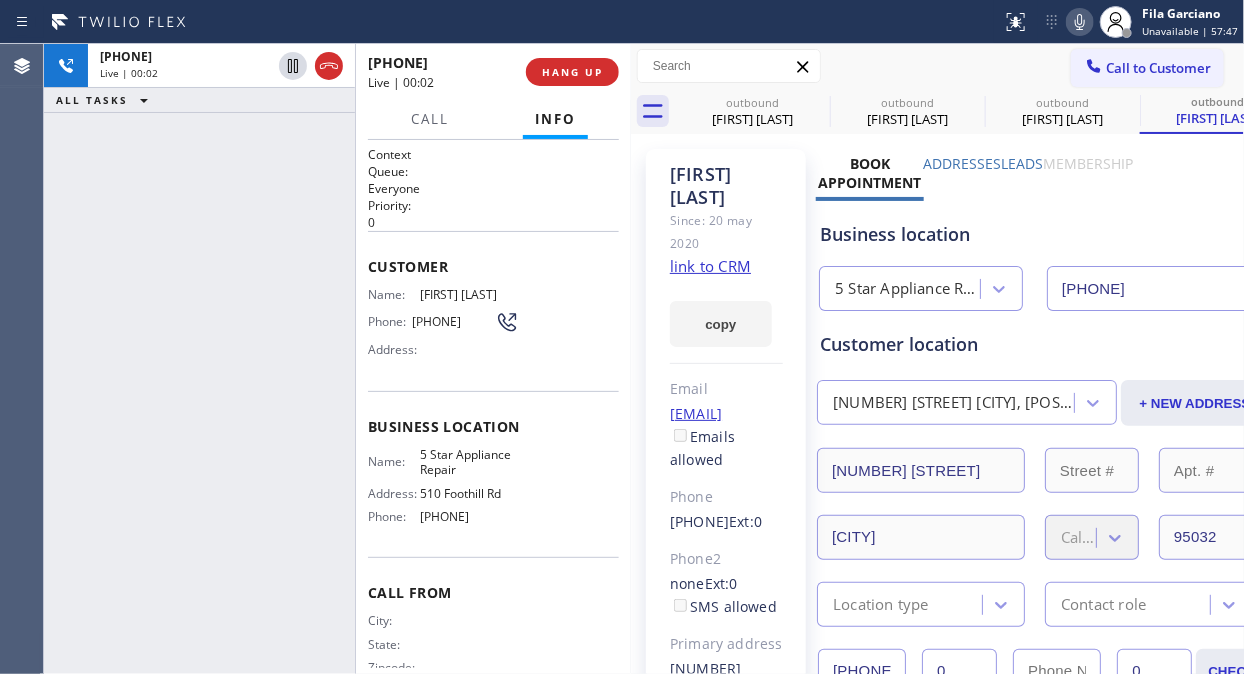 click 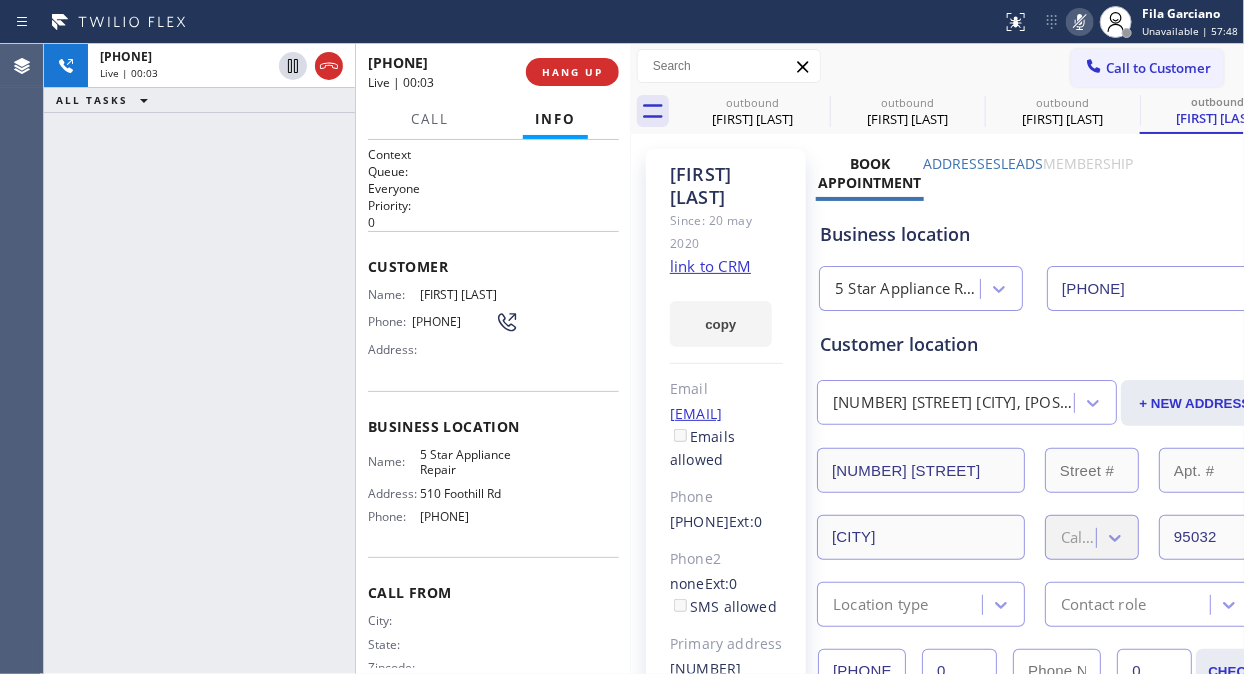 click 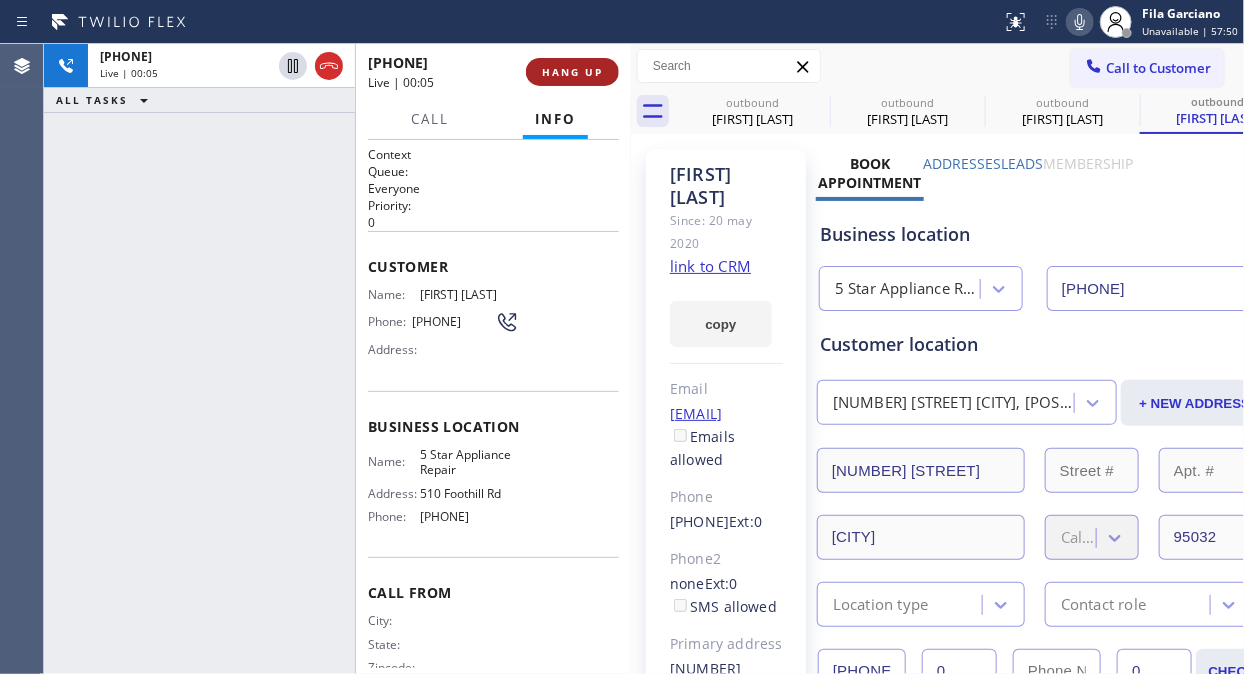 click on "HANG UP" at bounding box center [572, 72] 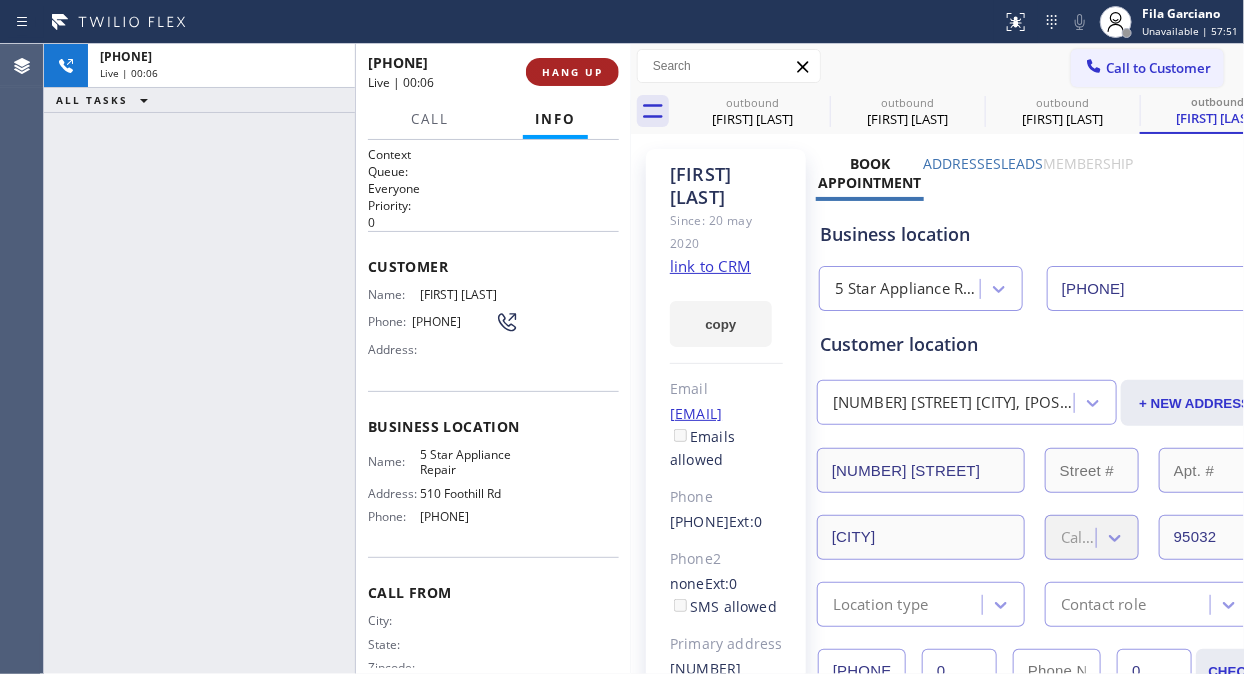 click on "HANG UP" at bounding box center [572, 72] 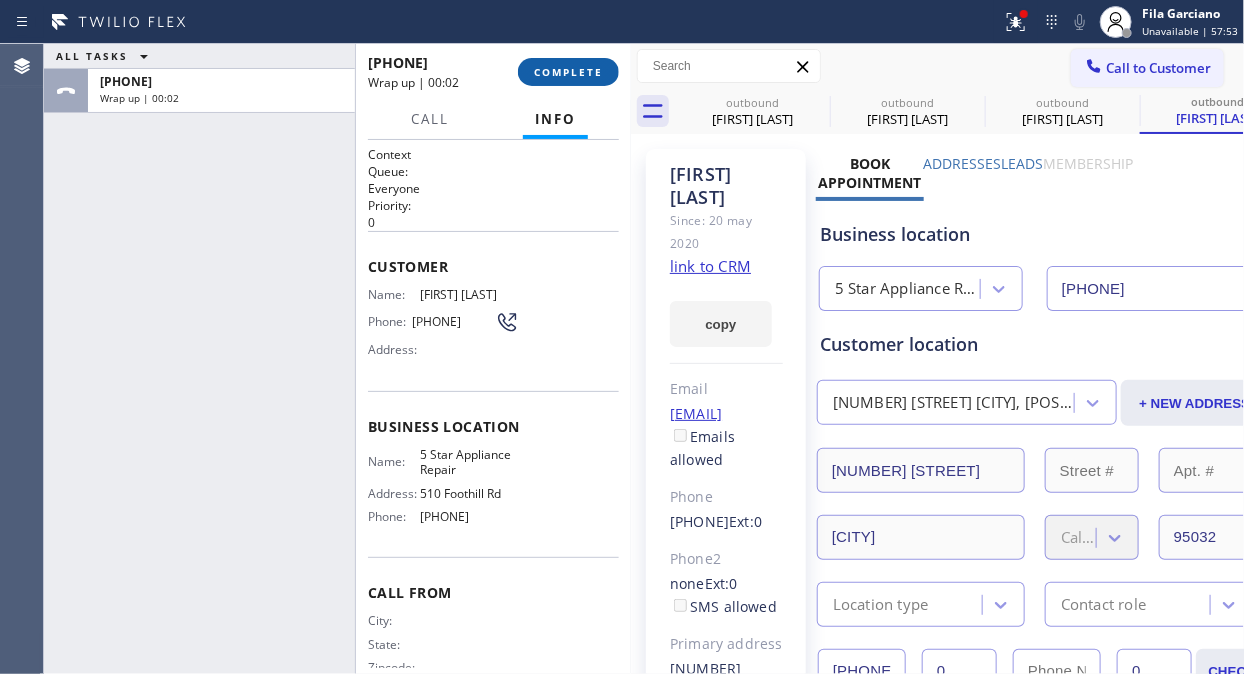 click on "COMPLETE" at bounding box center (568, 72) 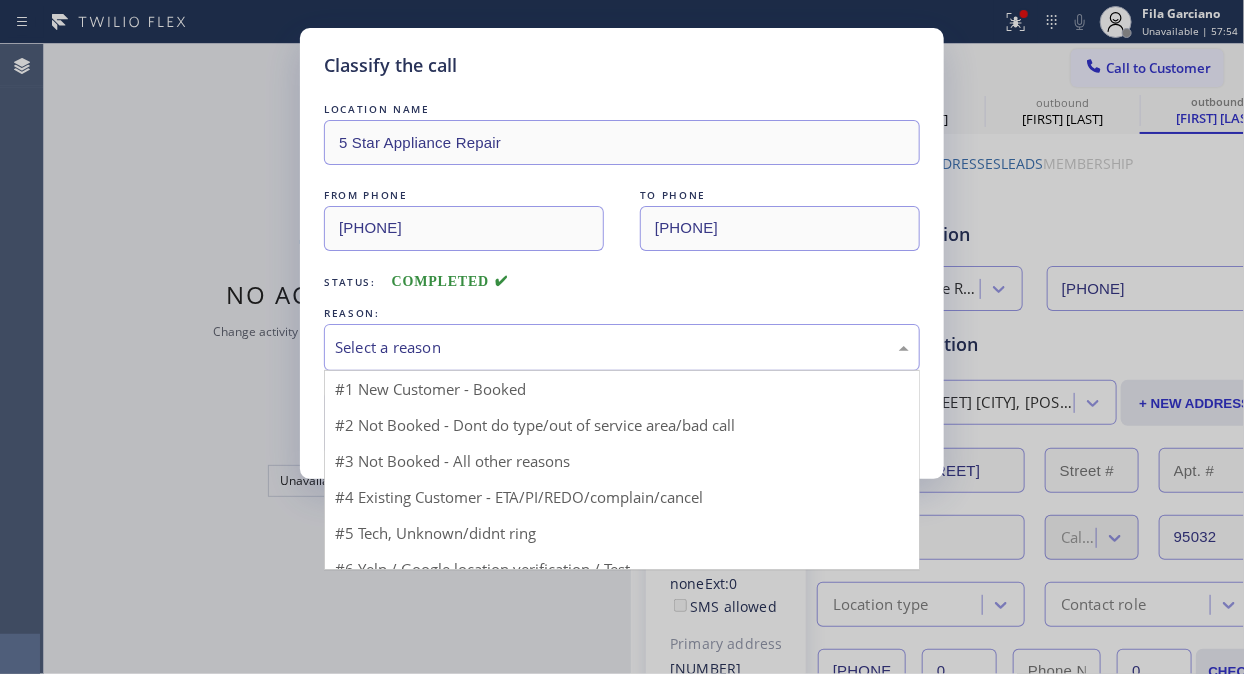 click on "Select a reason" at bounding box center (622, 347) 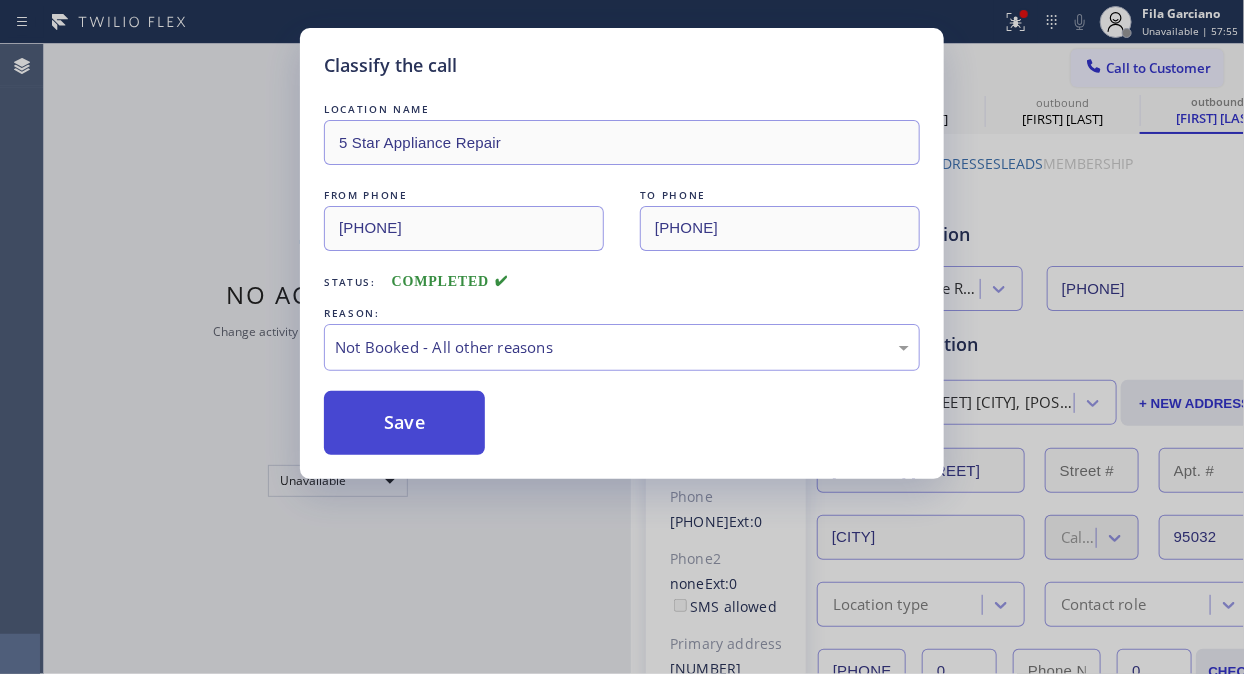 drag, startPoint x: 377, startPoint y: 415, endPoint x: 404, endPoint y: 427, distance: 29.546574 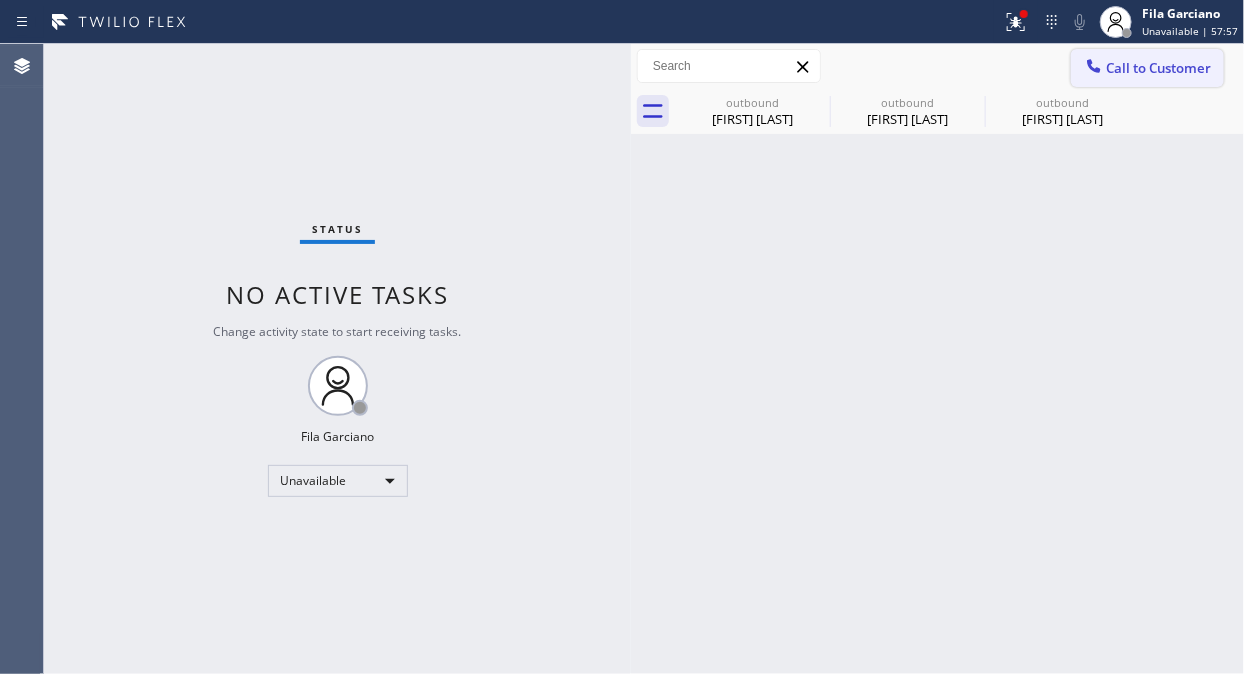 click 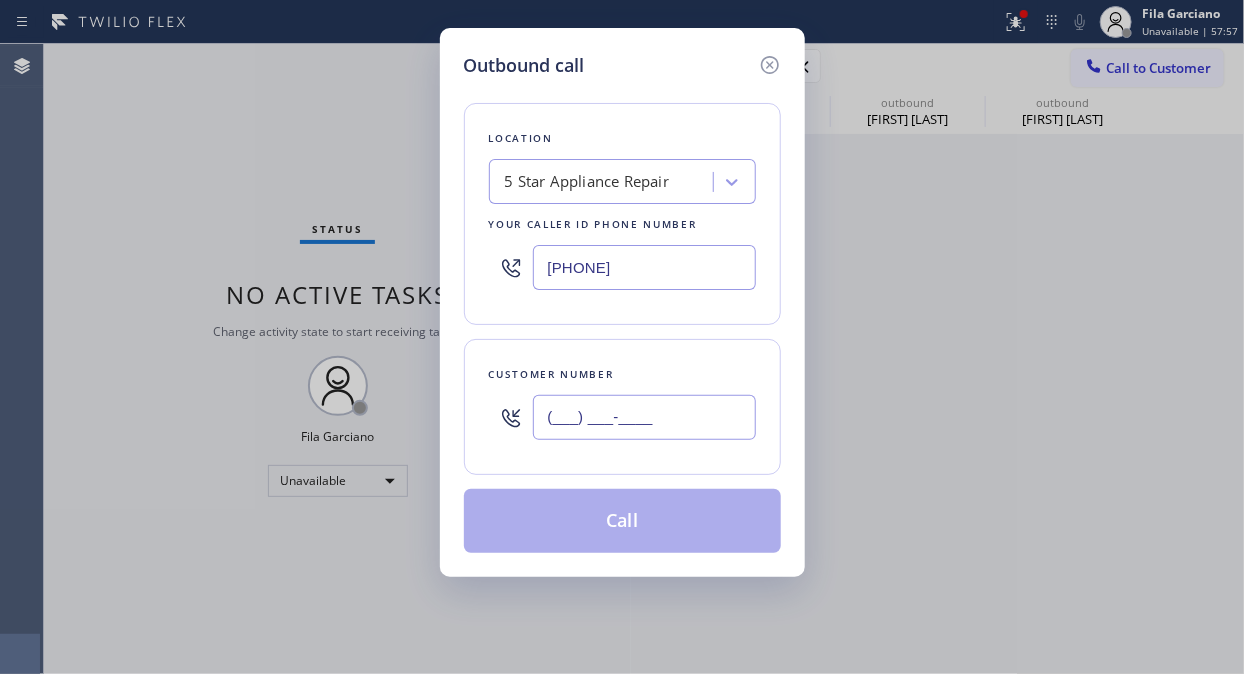 click on "(___) ___-____" at bounding box center [644, 417] 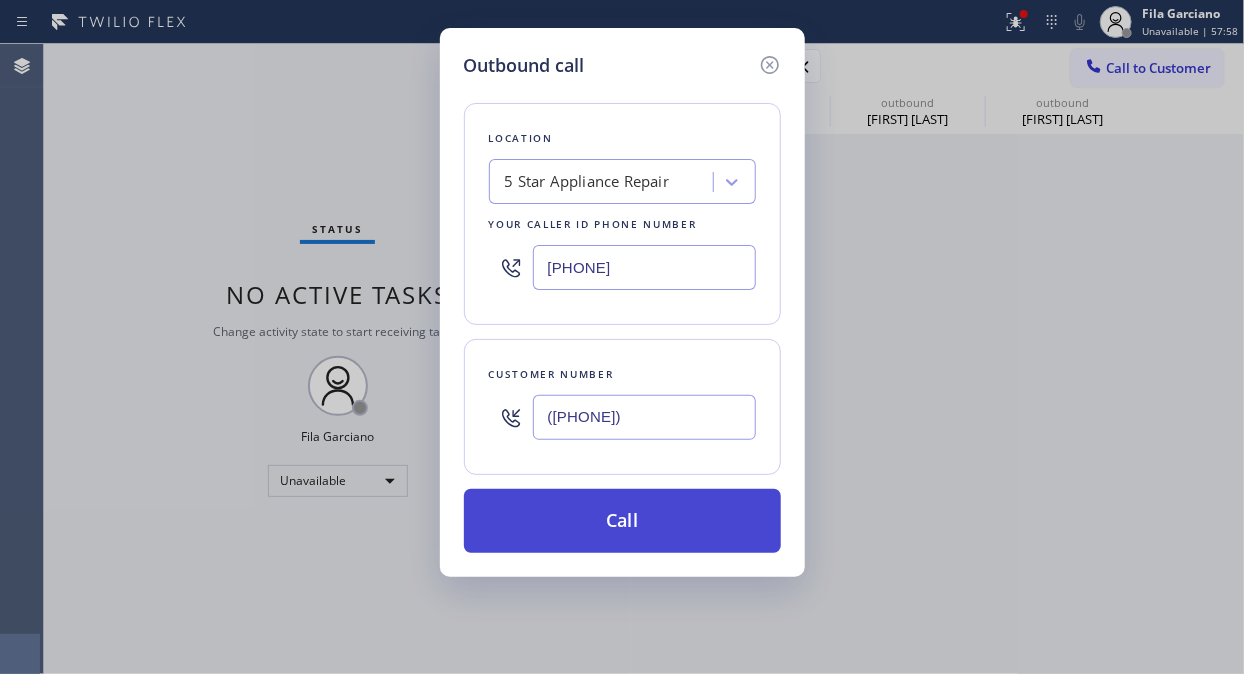 type on "(818) 314-8812" 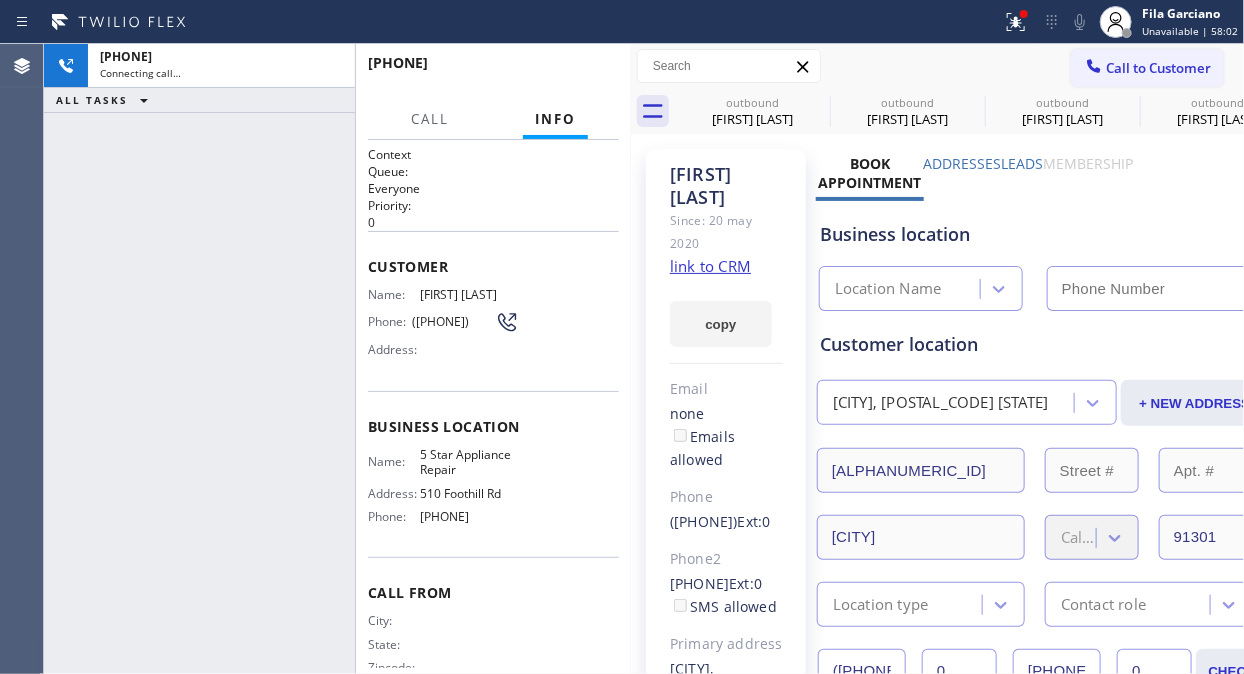 type on "[PHONE]" 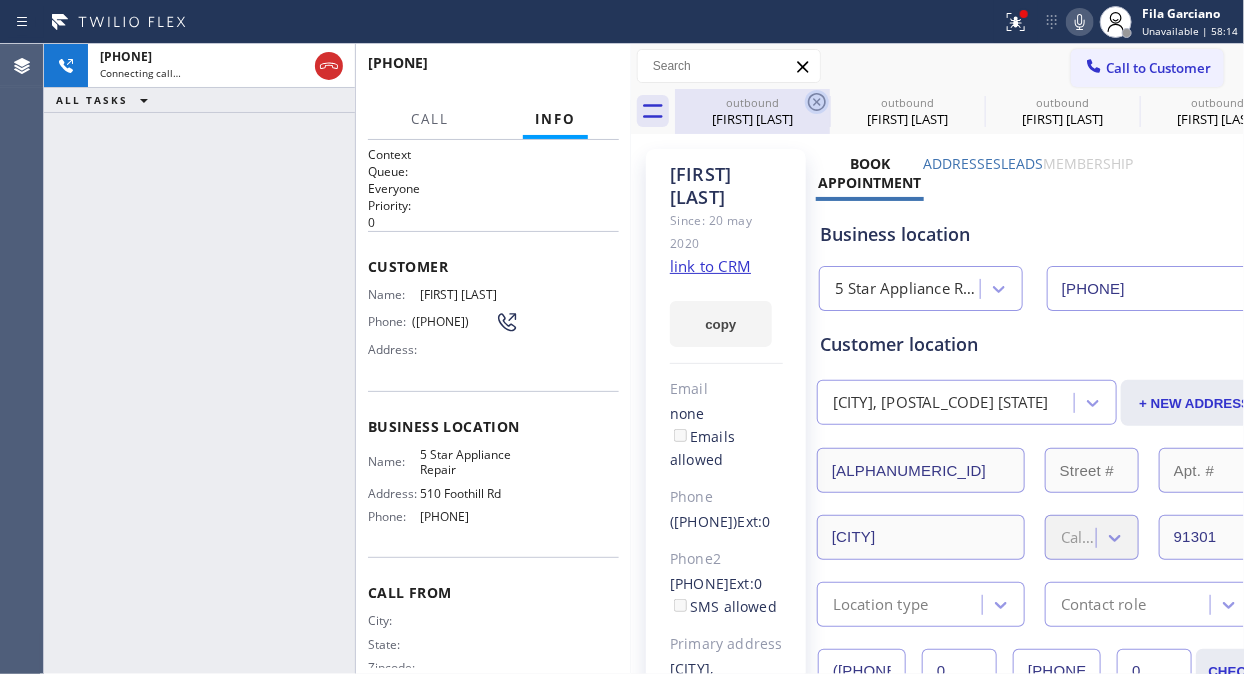 click 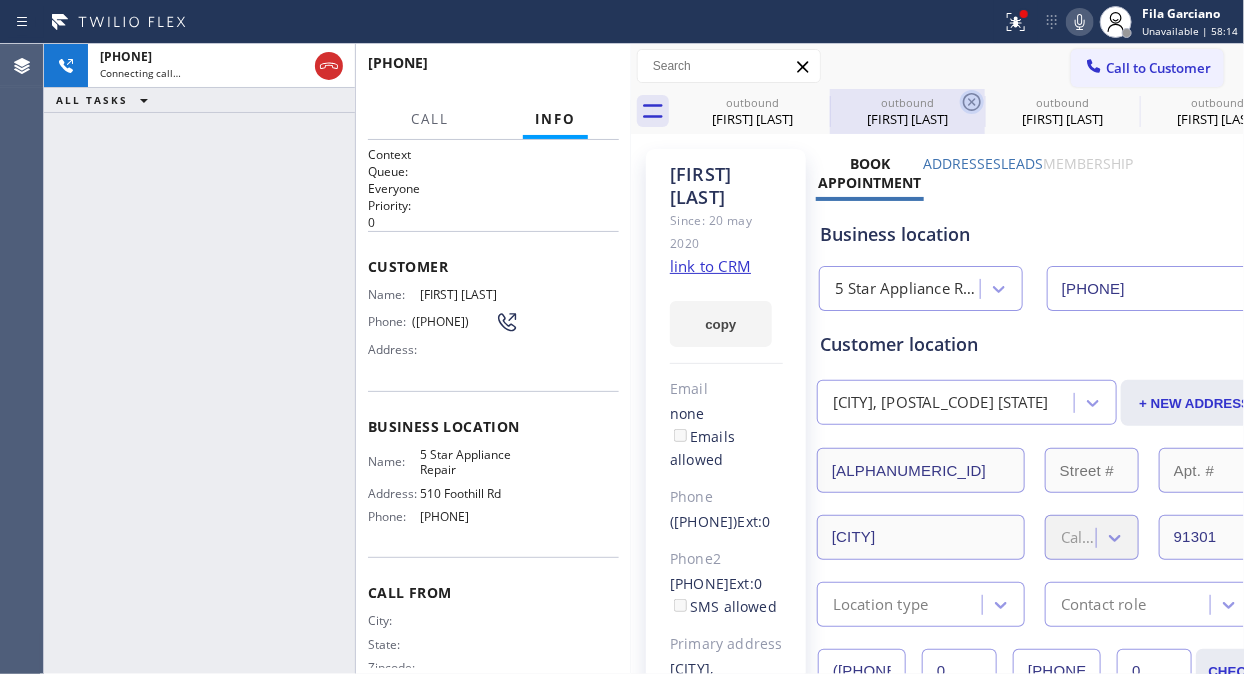 click 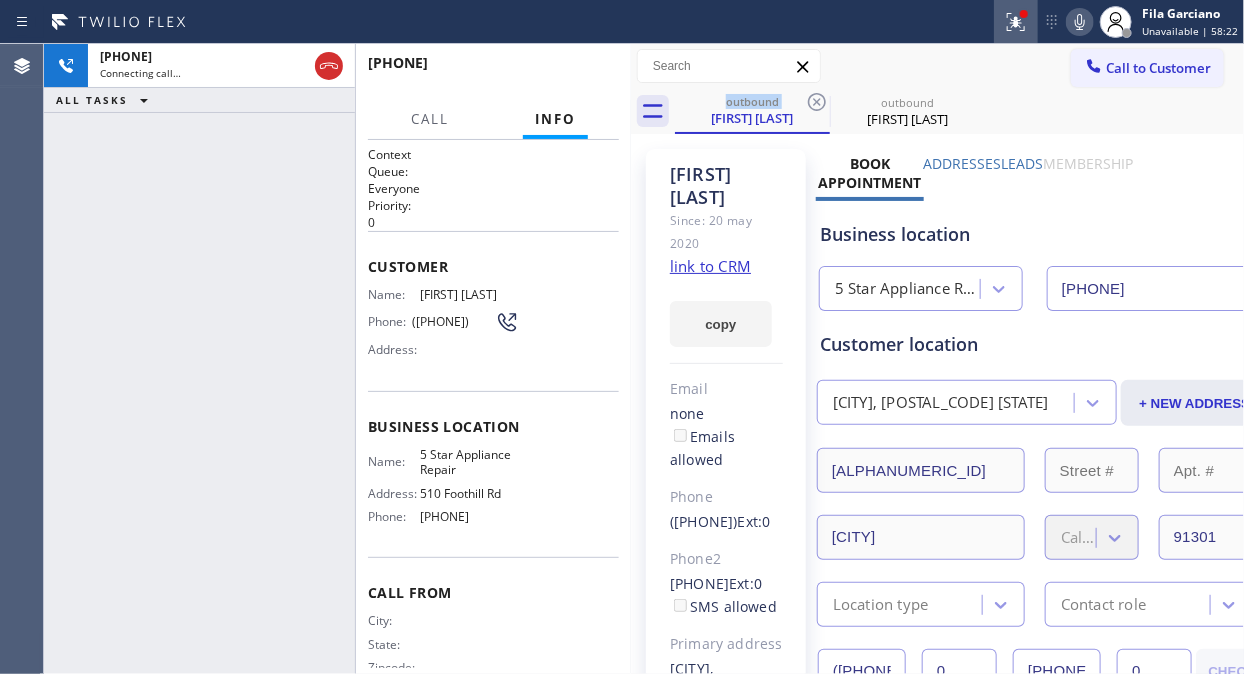 click 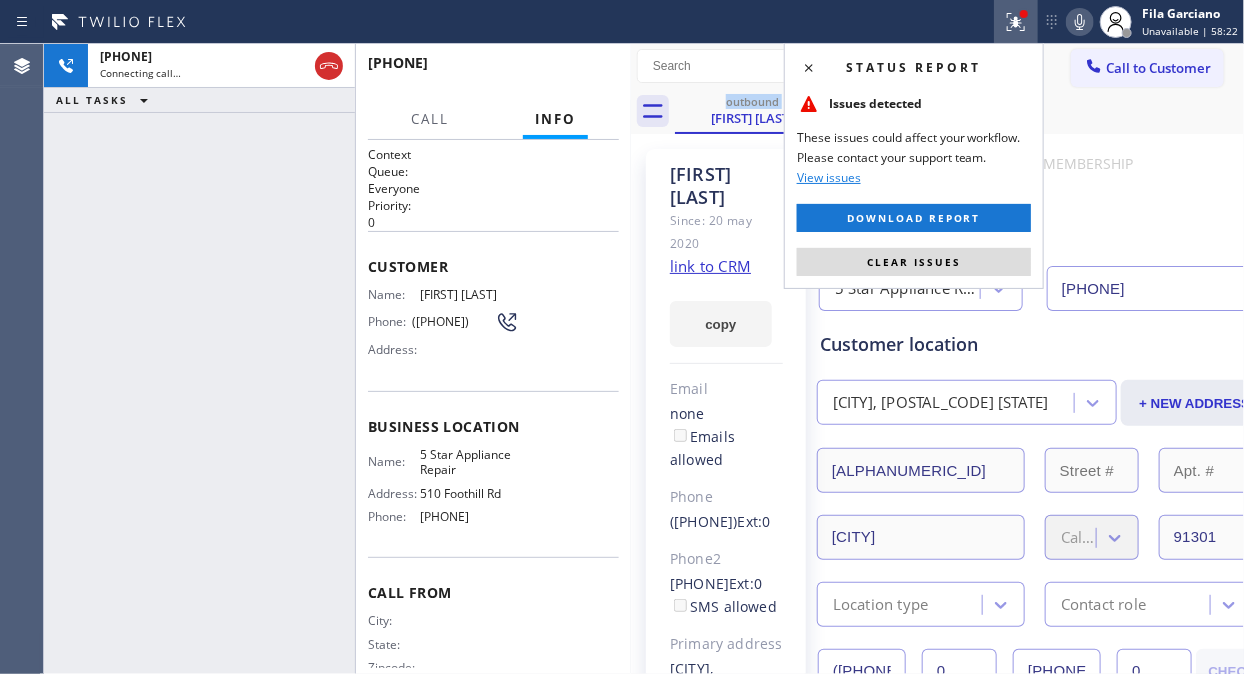 click on "Clear issues" at bounding box center (914, 262) 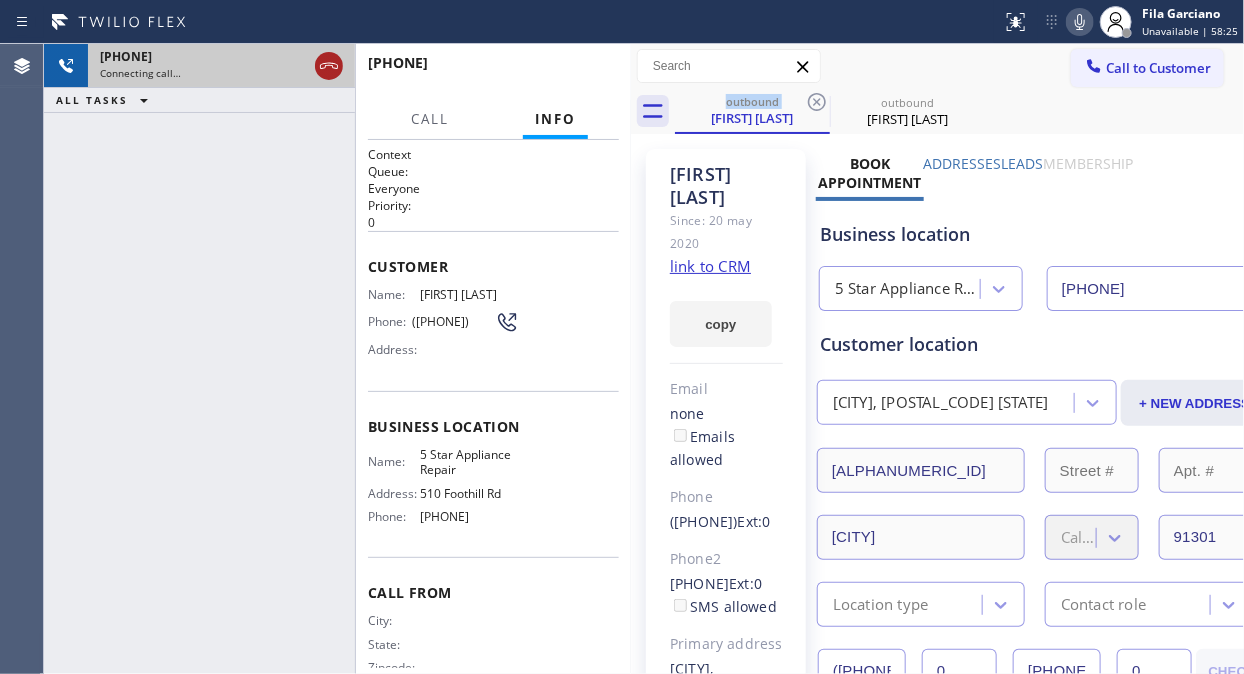 click 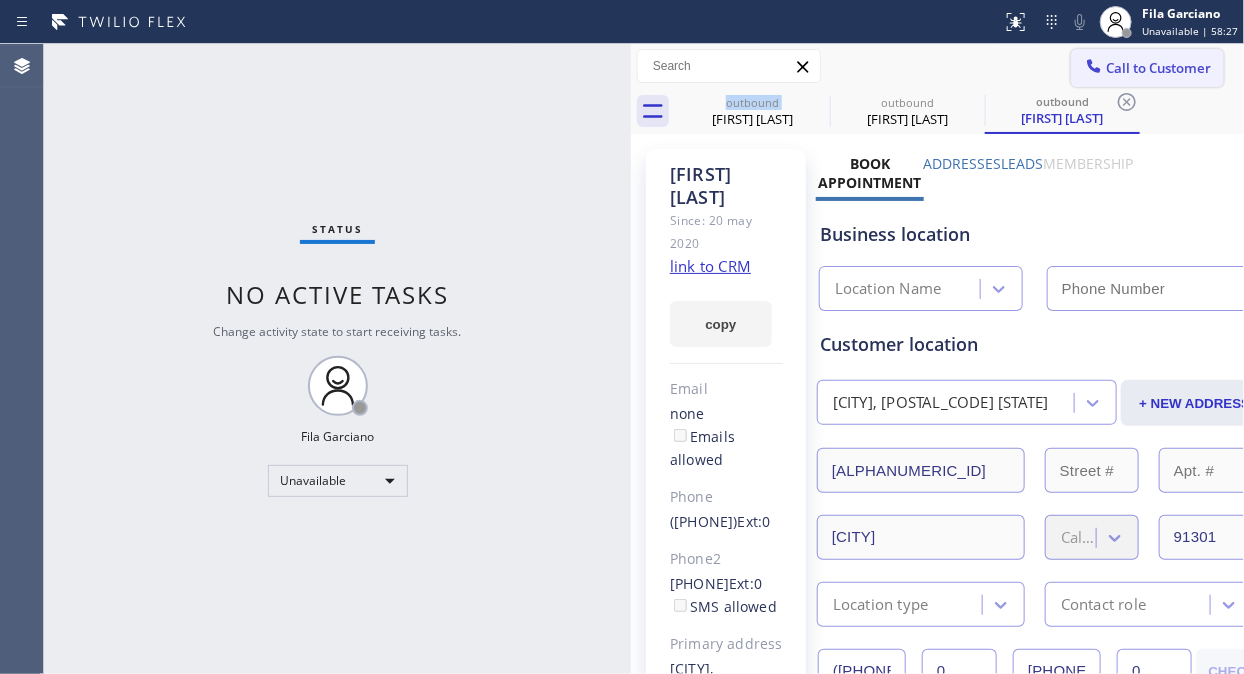 click on "Call to Customer" at bounding box center [1158, 68] 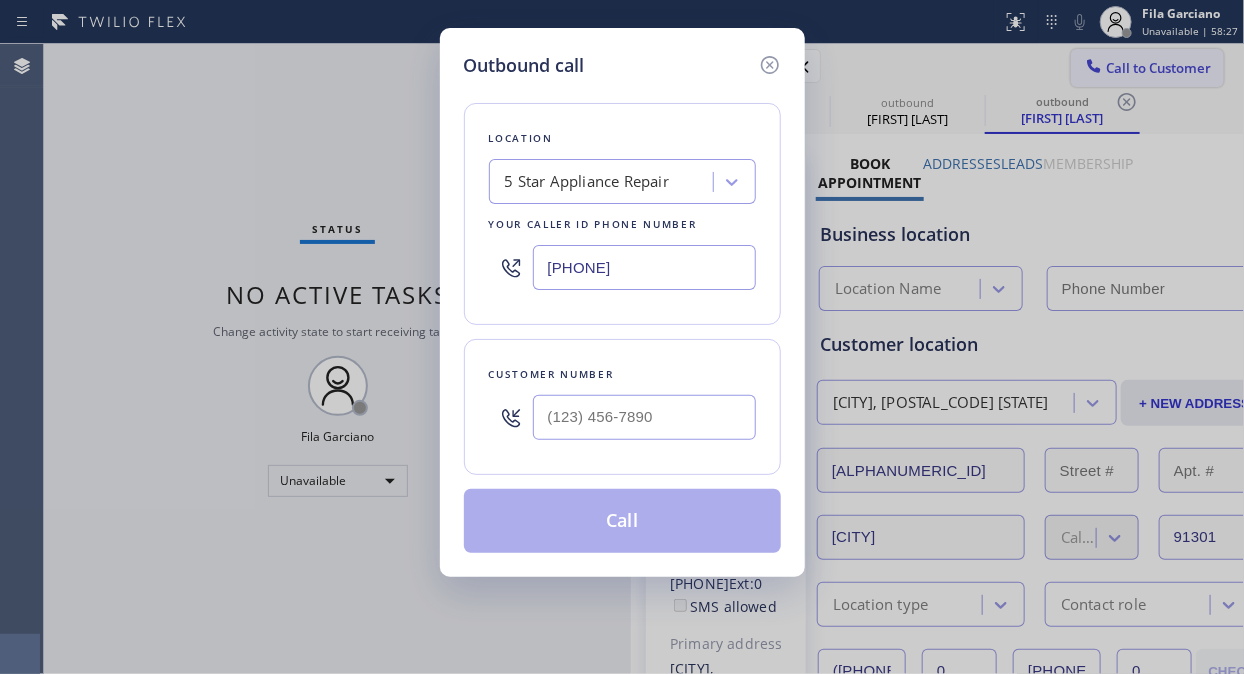 type on "[PHONE]" 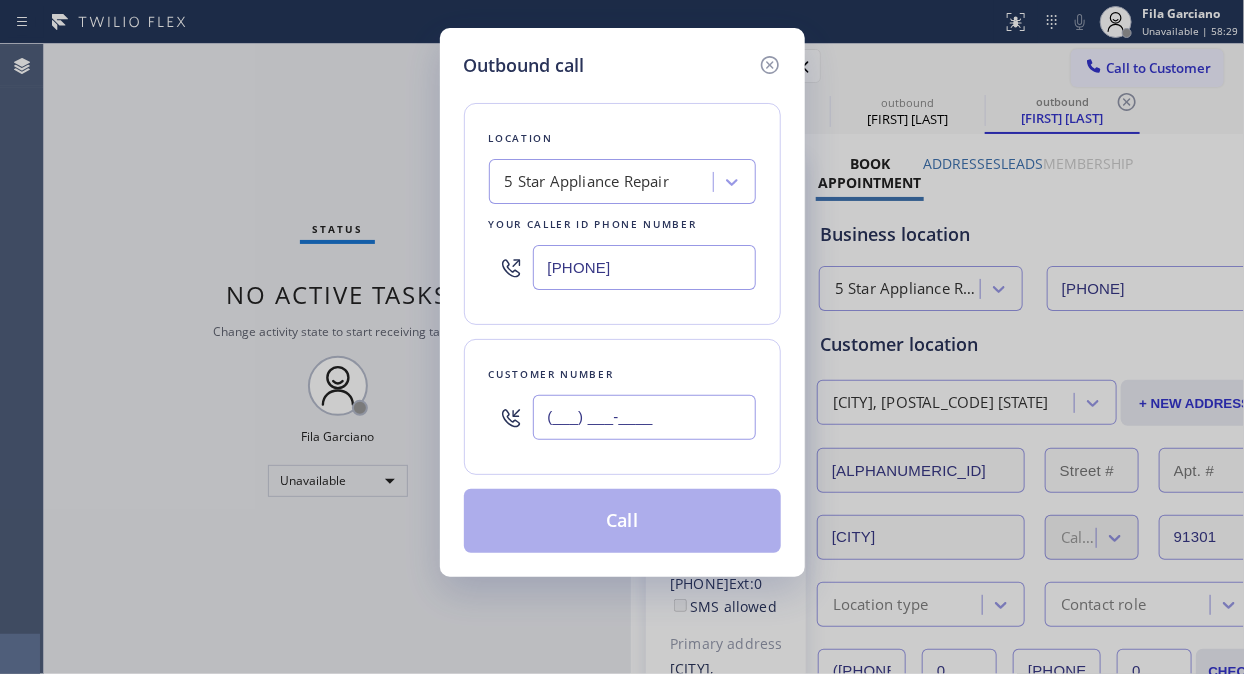 click on "(___) ___-____" at bounding box center [644, 417] 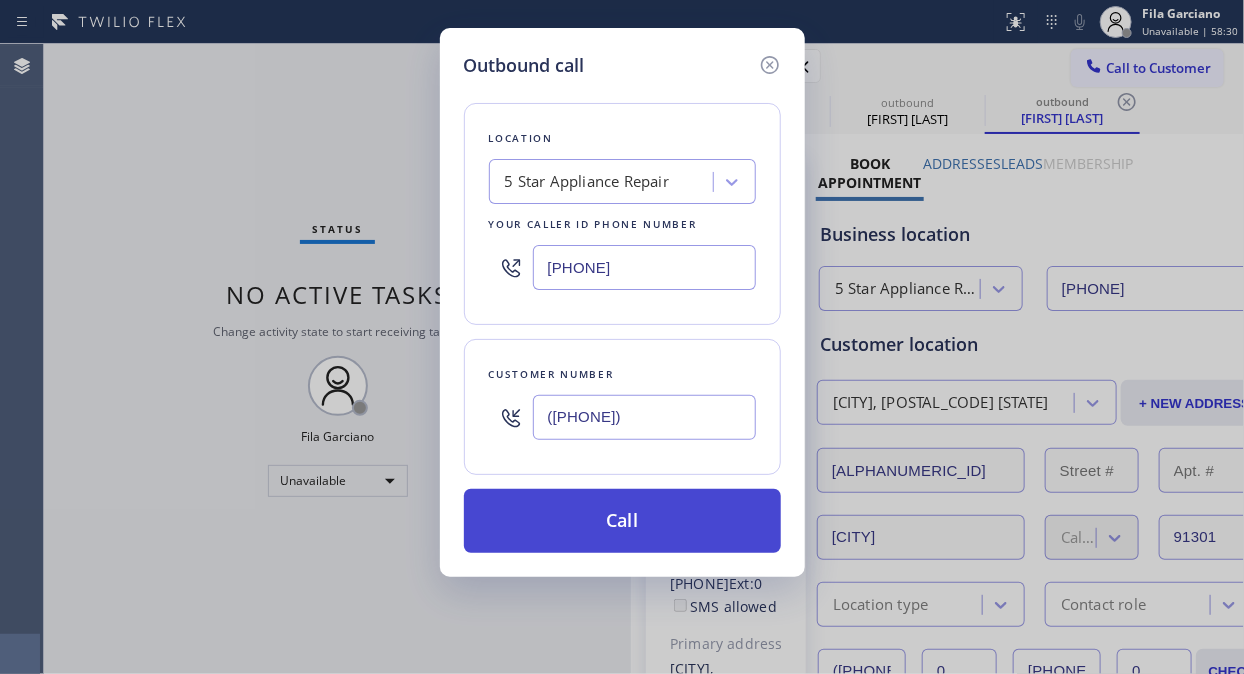 type on "[PHONE]" 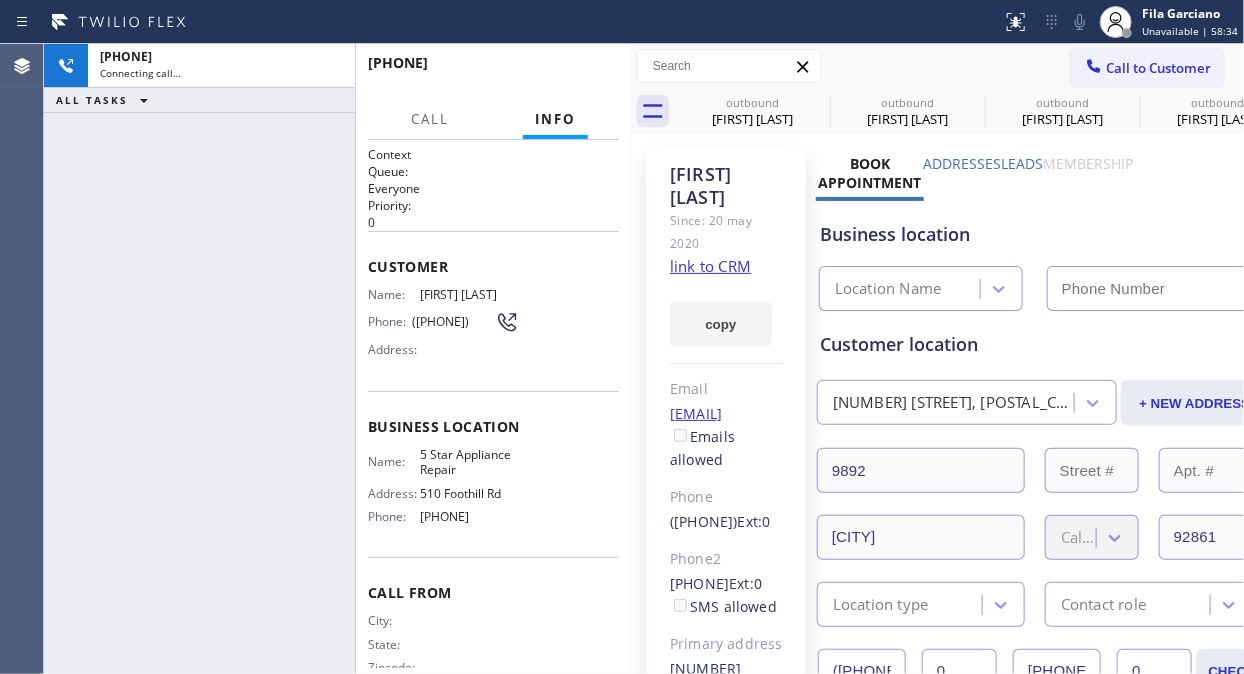 type on "[PHONE]" 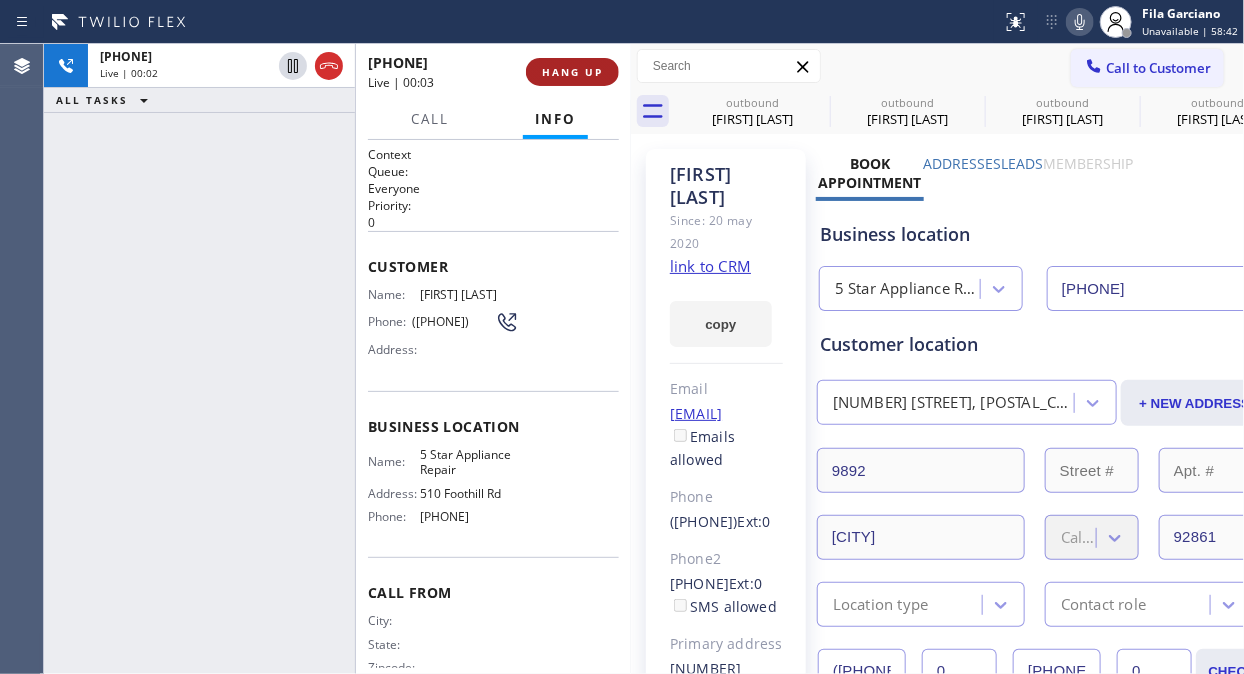 click on "HANG UP" at bounding box center (572, 72) 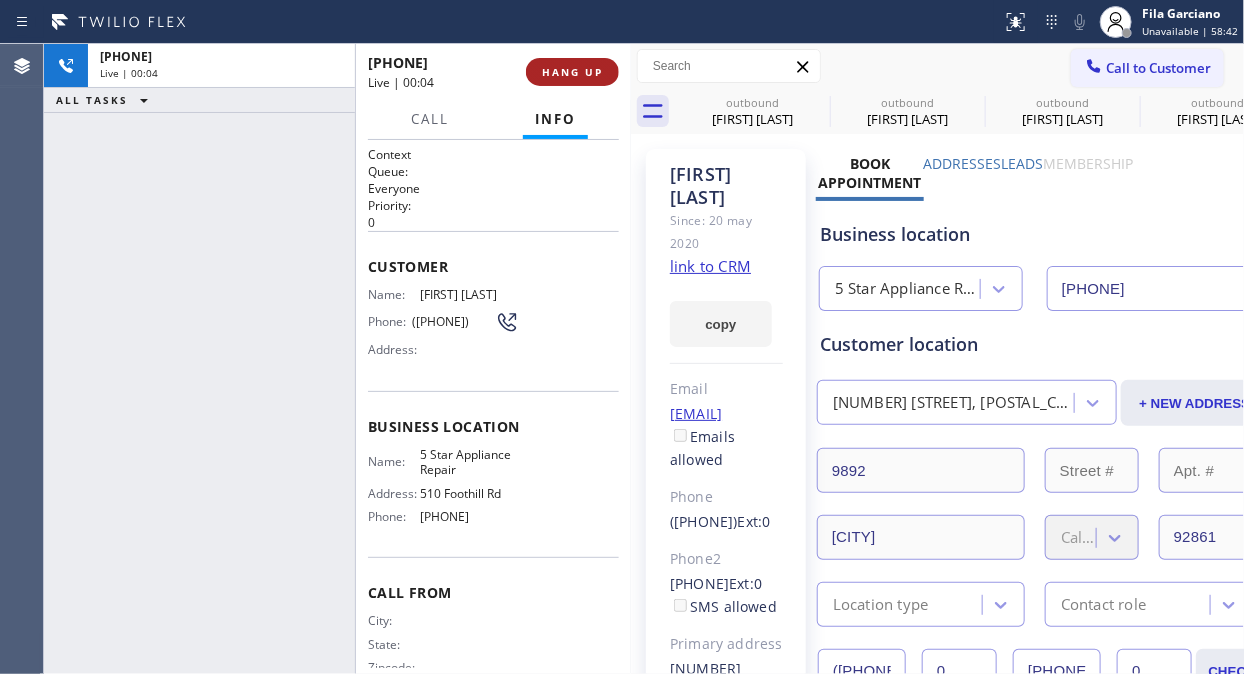 click on "HANG UP" at bounding box center (572, 72) 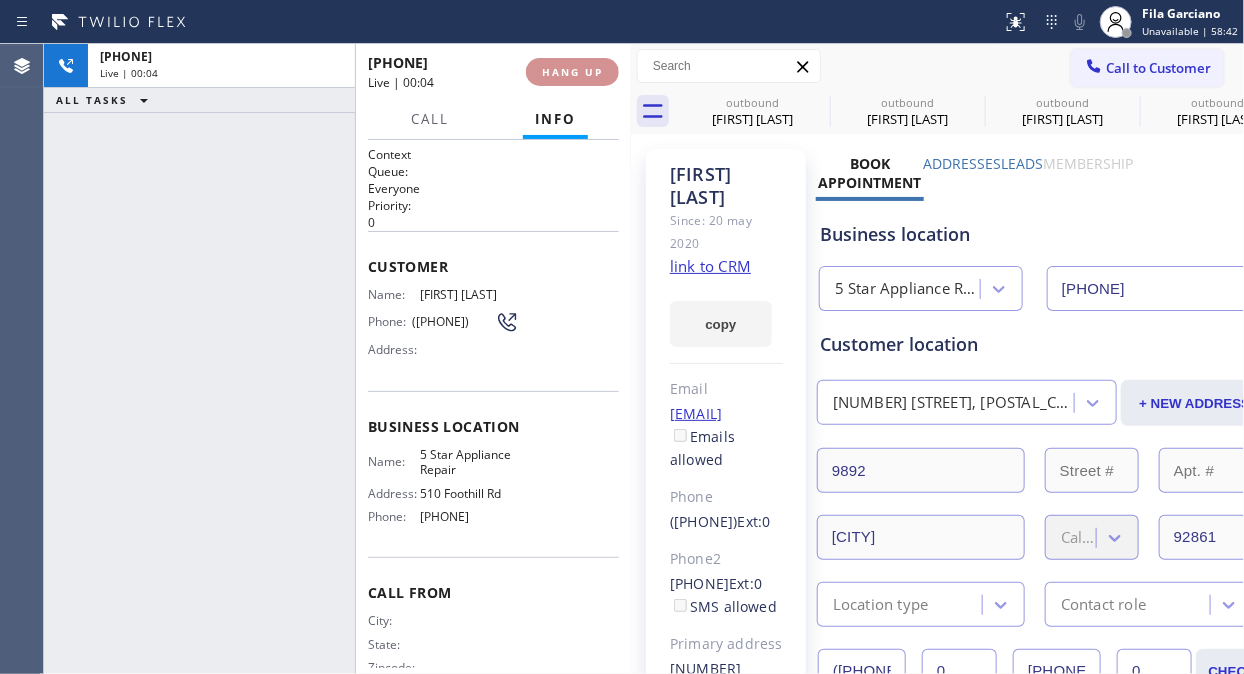click on "HANG UP" at bounding box center (572, 72) 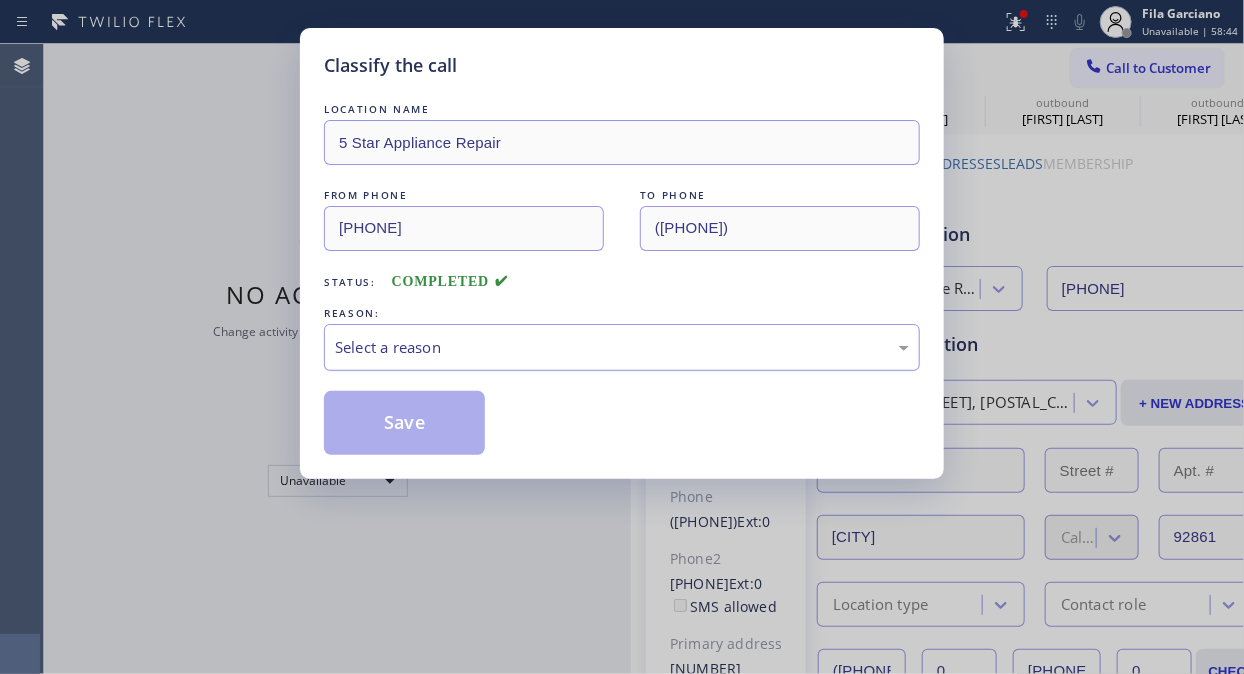 click on "Select a reason" at bounding box center [622, 347] 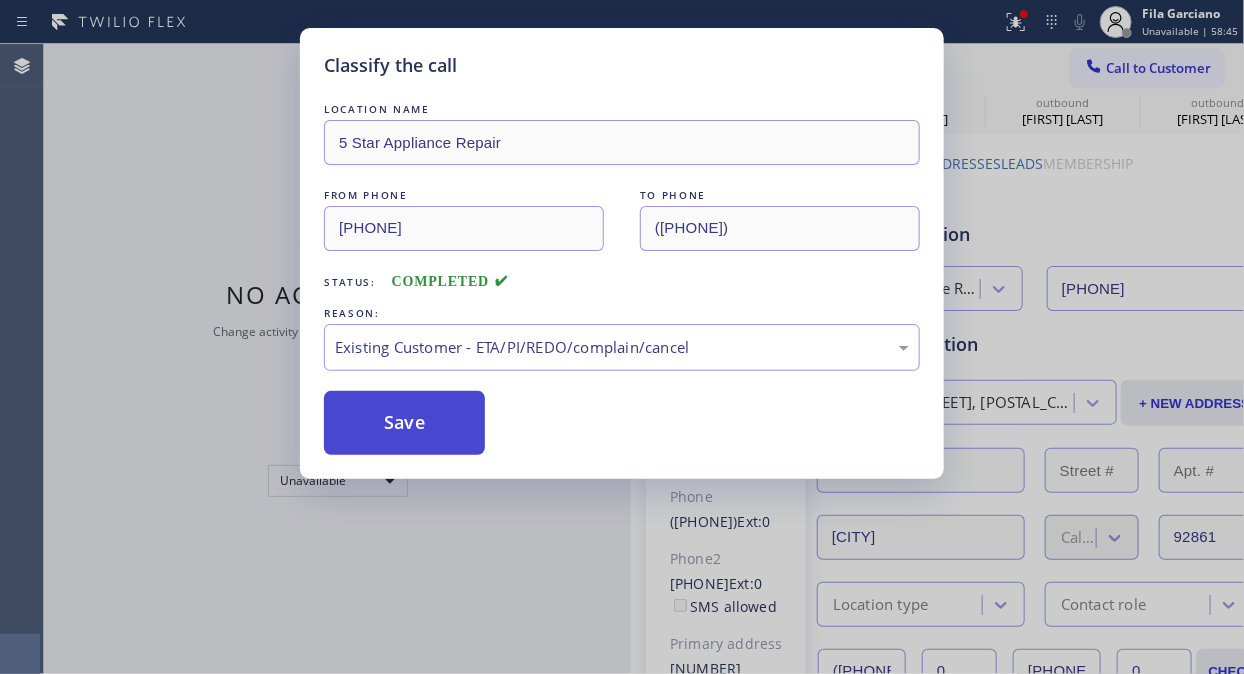 click on "Save" at bounding box center [404, 423] 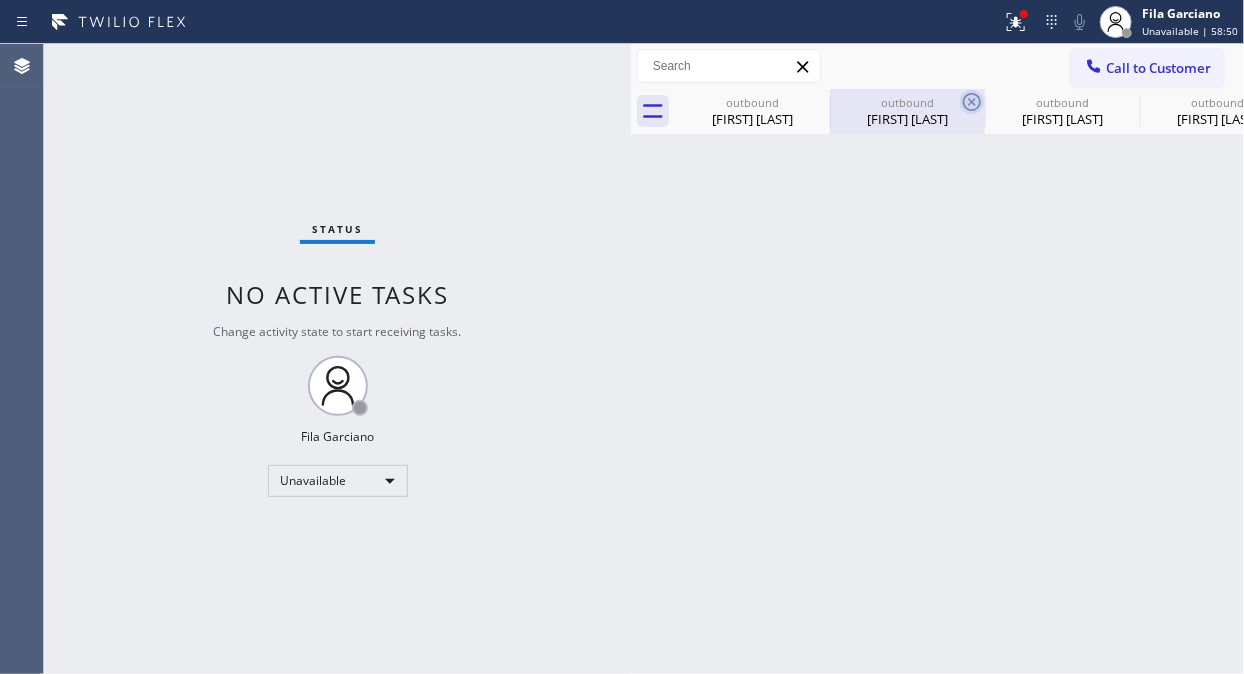 click 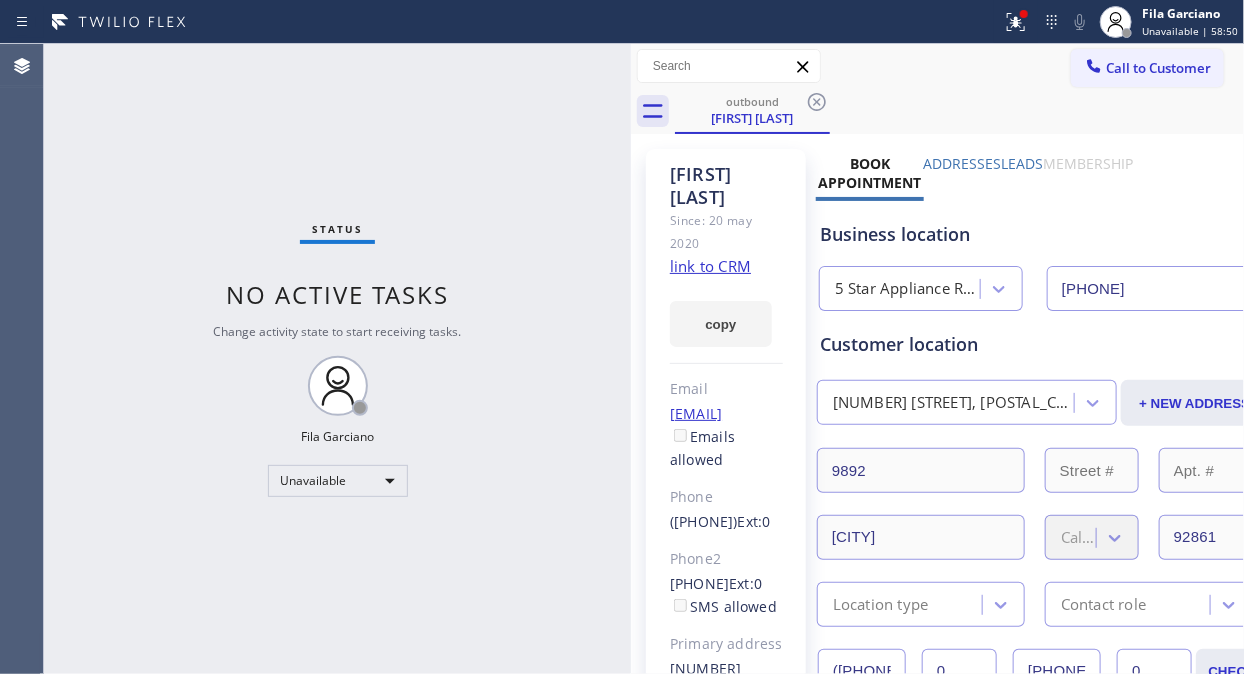click 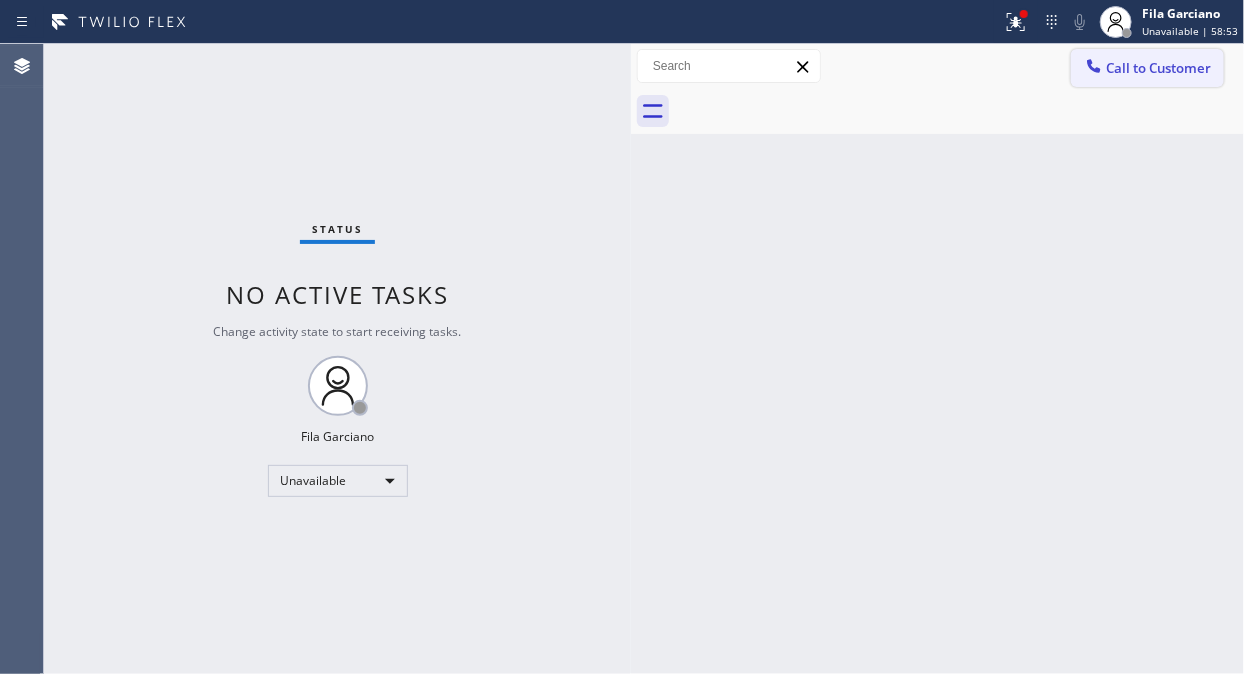 click on "Call to Customer" at bounding box center (1158, 68) 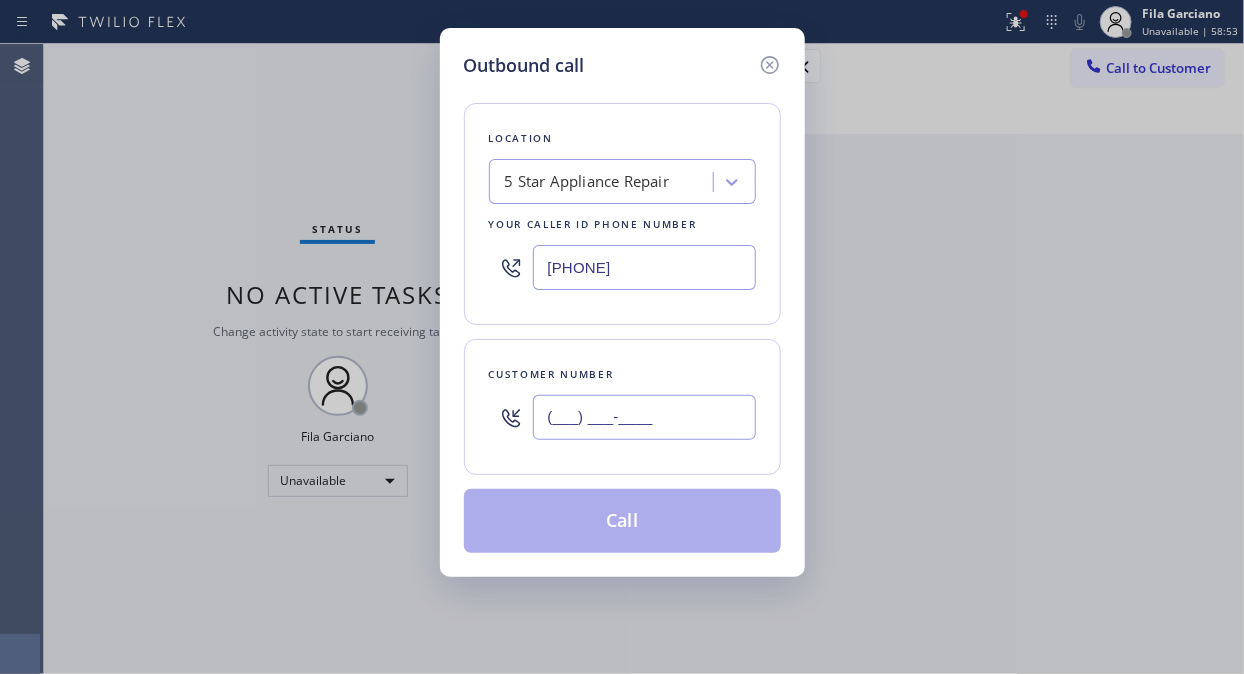 click on "(___) ___-____" at bounding box center (644, 417) 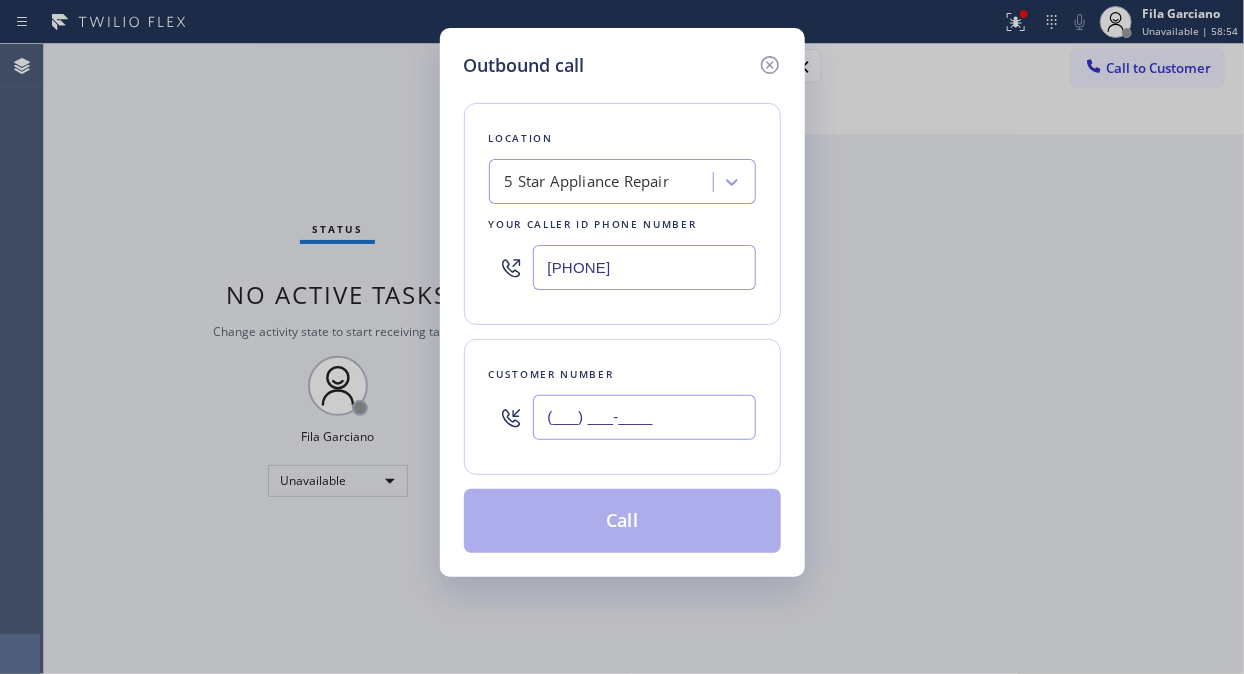 paste on "310) 663-1653" 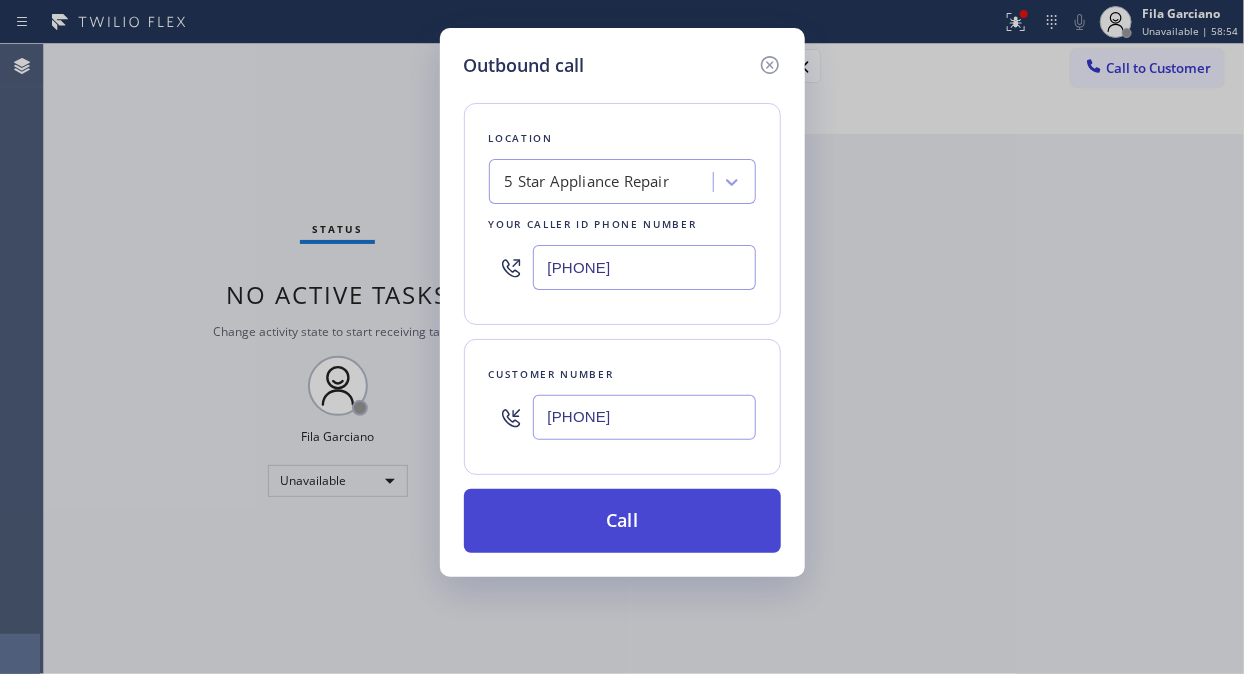 type on "[PHONE]" 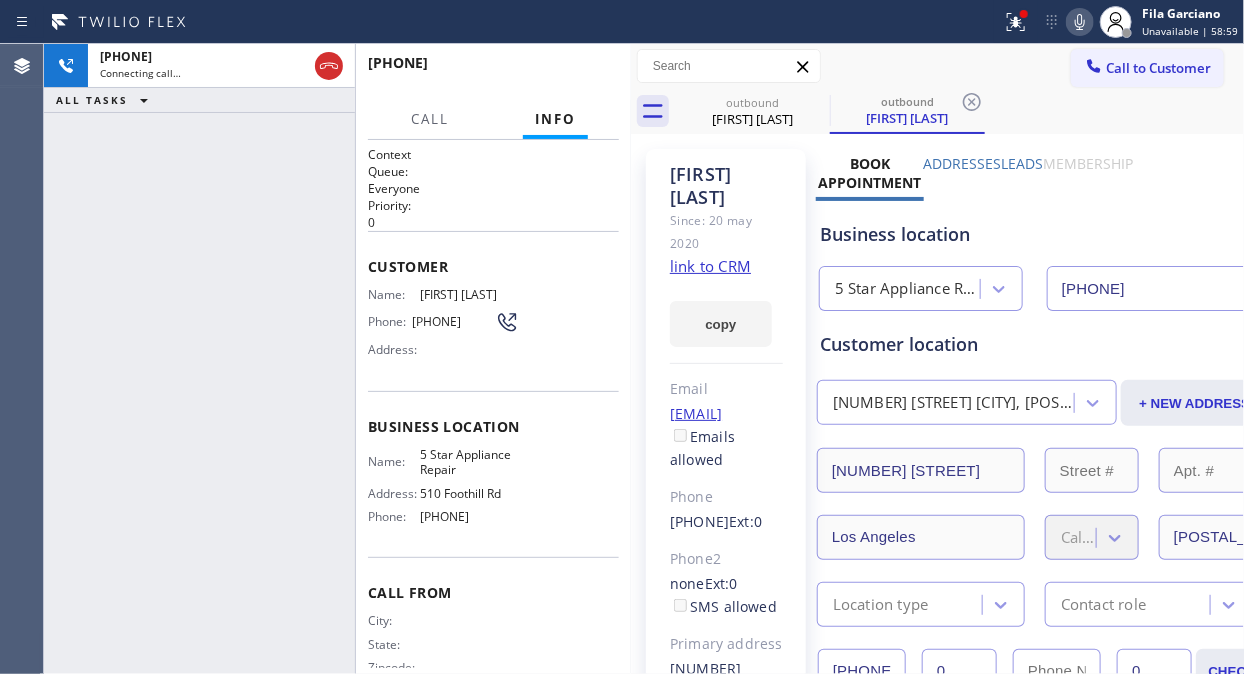type on "[PHONE]" 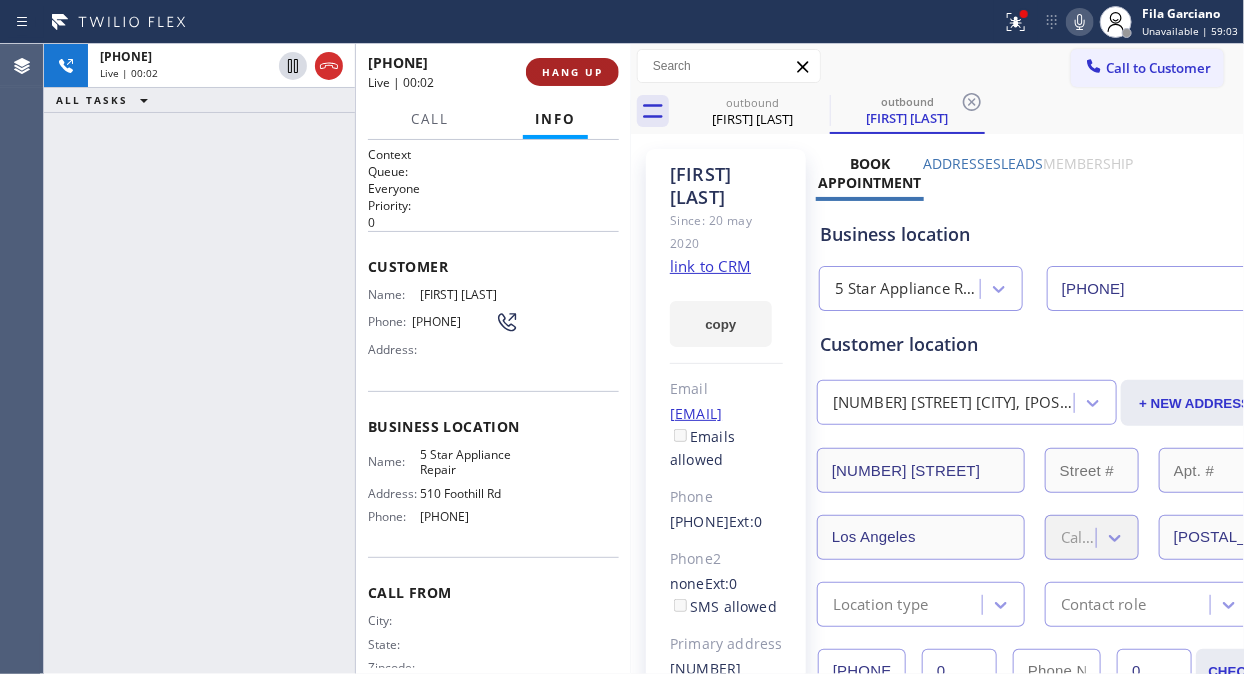 click on "HANG UP" at bounding box center [572, 72] 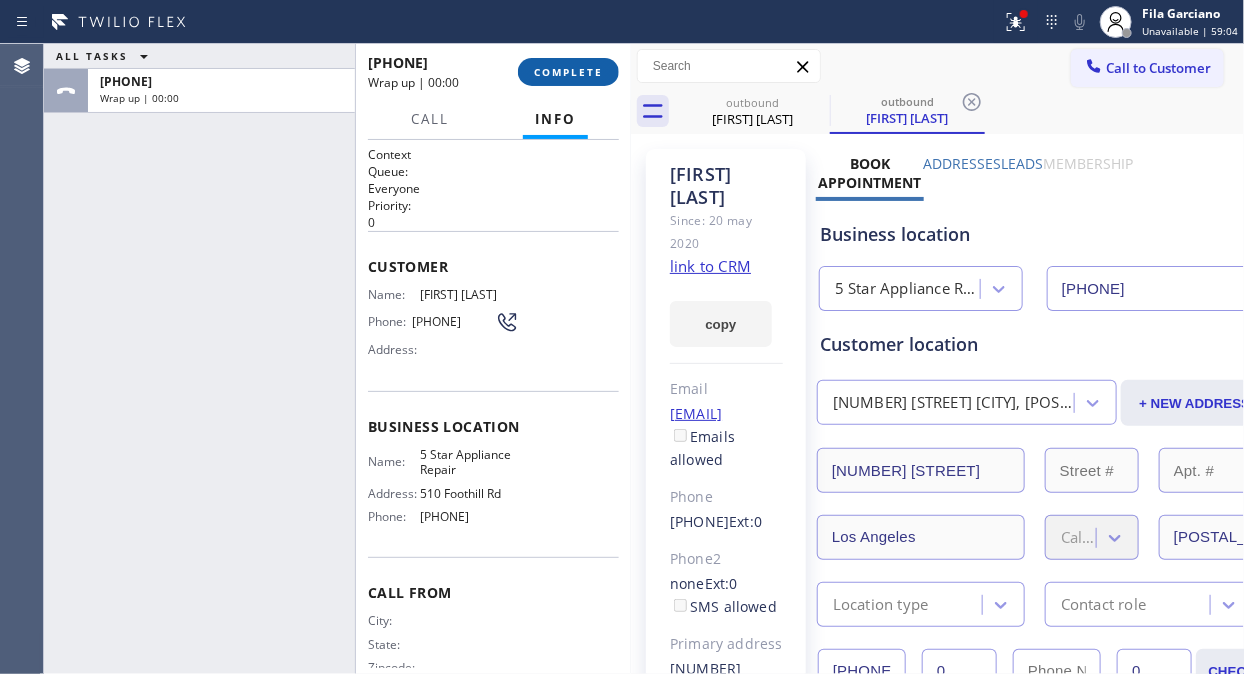 click on "COMPLETE" at bounding box center [568, 72] 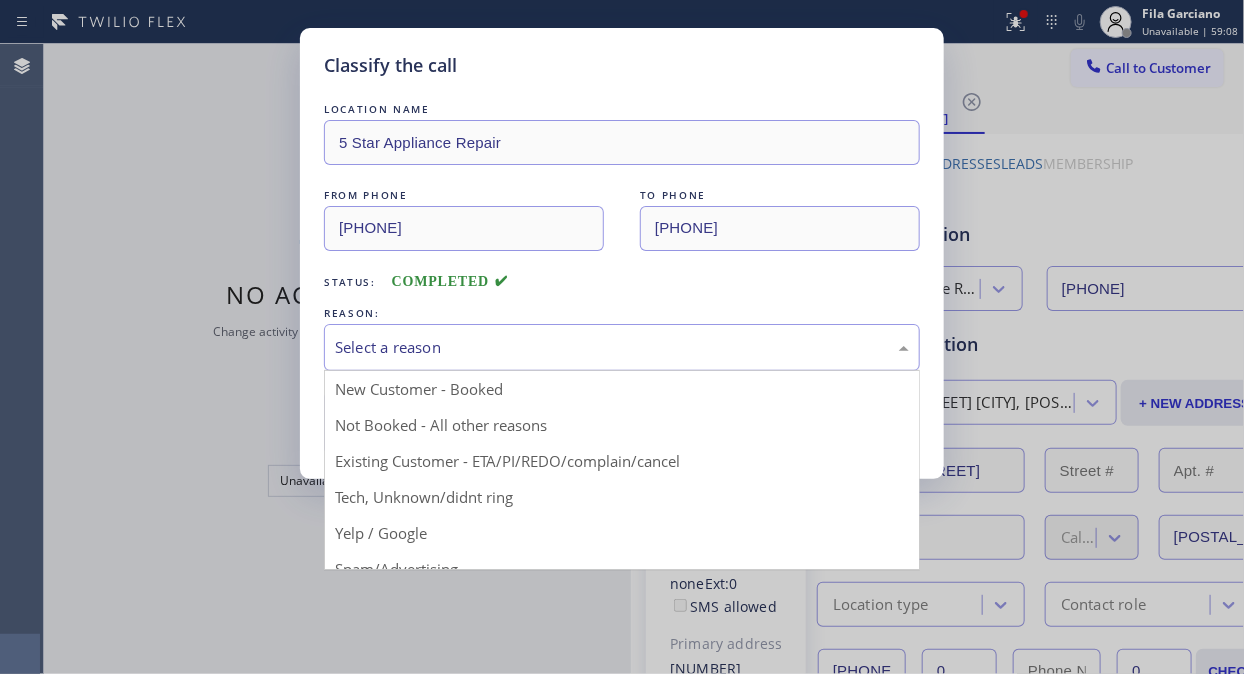 click on "Select a reason" at bounding box center (622, 347) 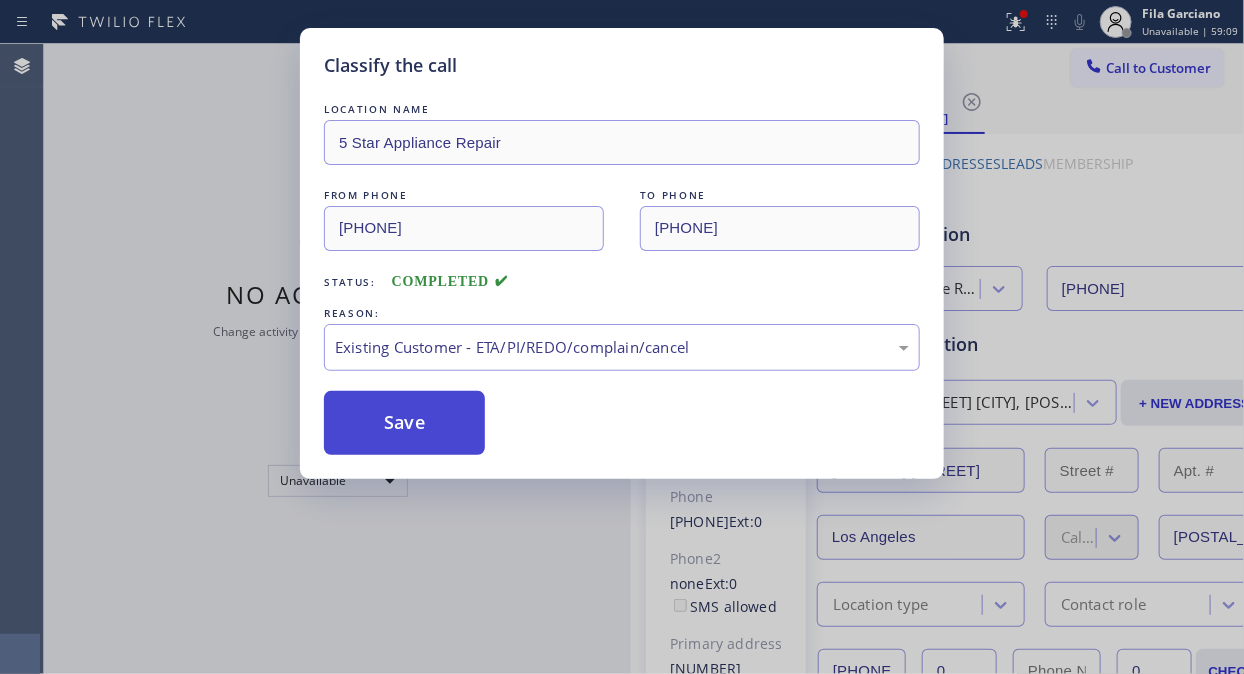 click on "Save" at bounding box center (404, 423) 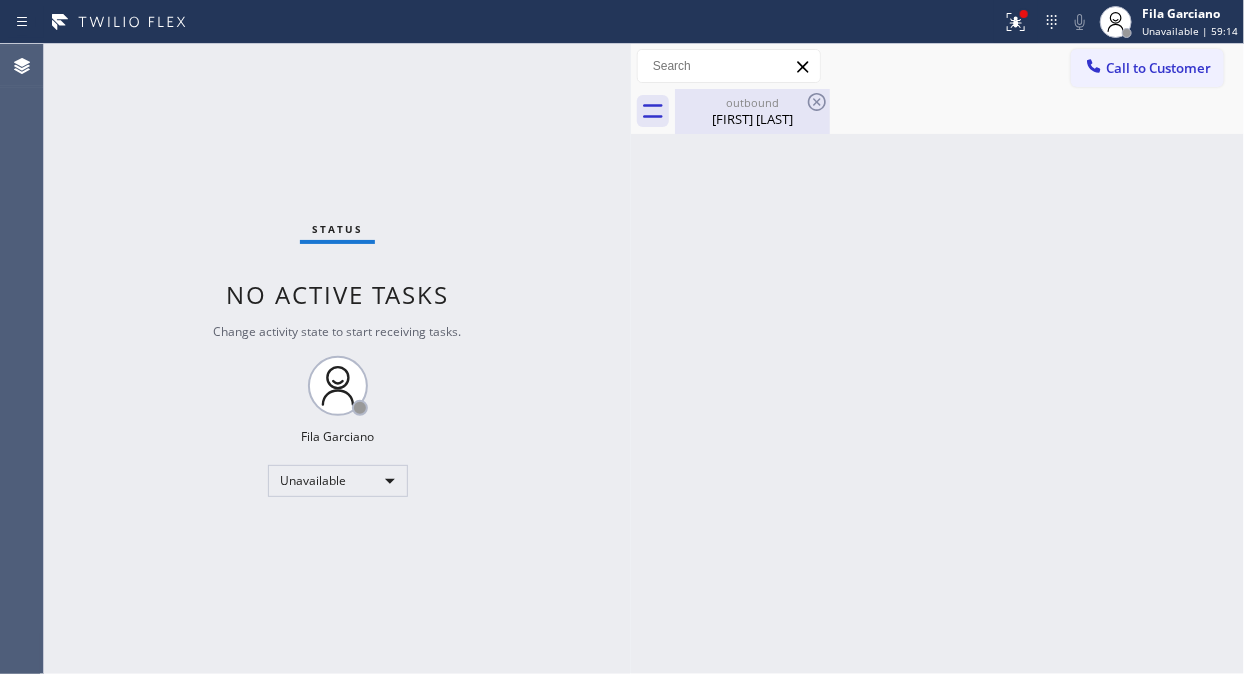 click on "outbound" at bounding box center [752, 102] 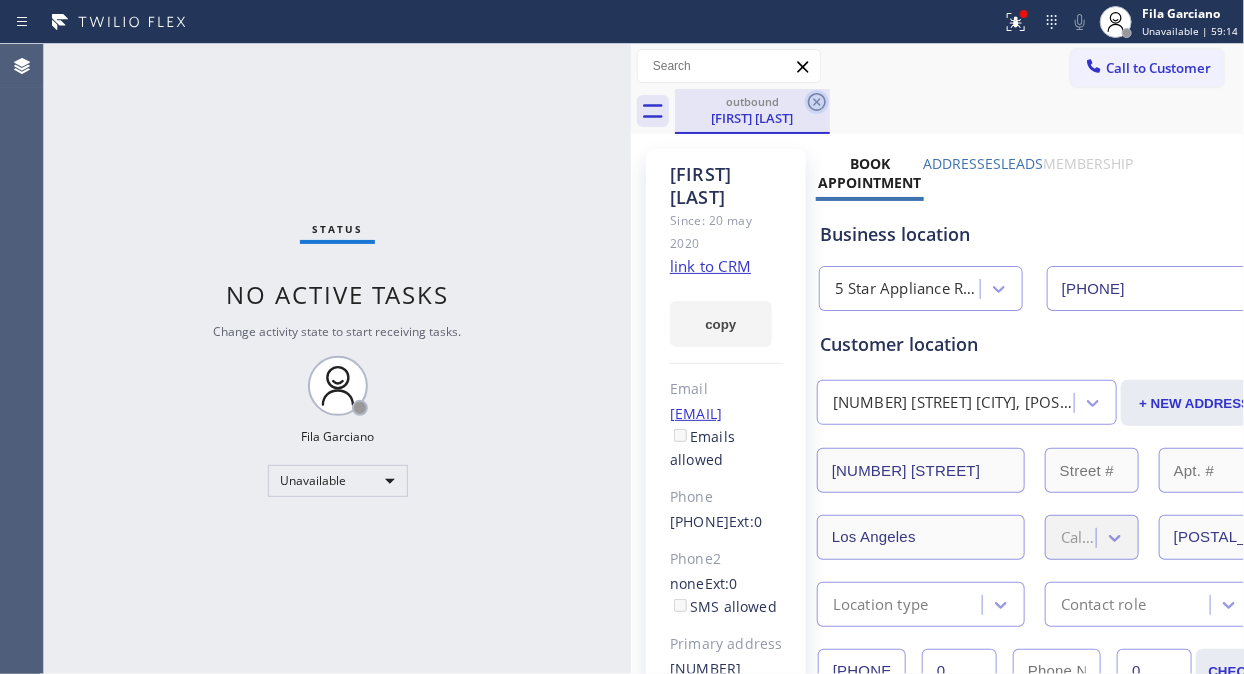 click 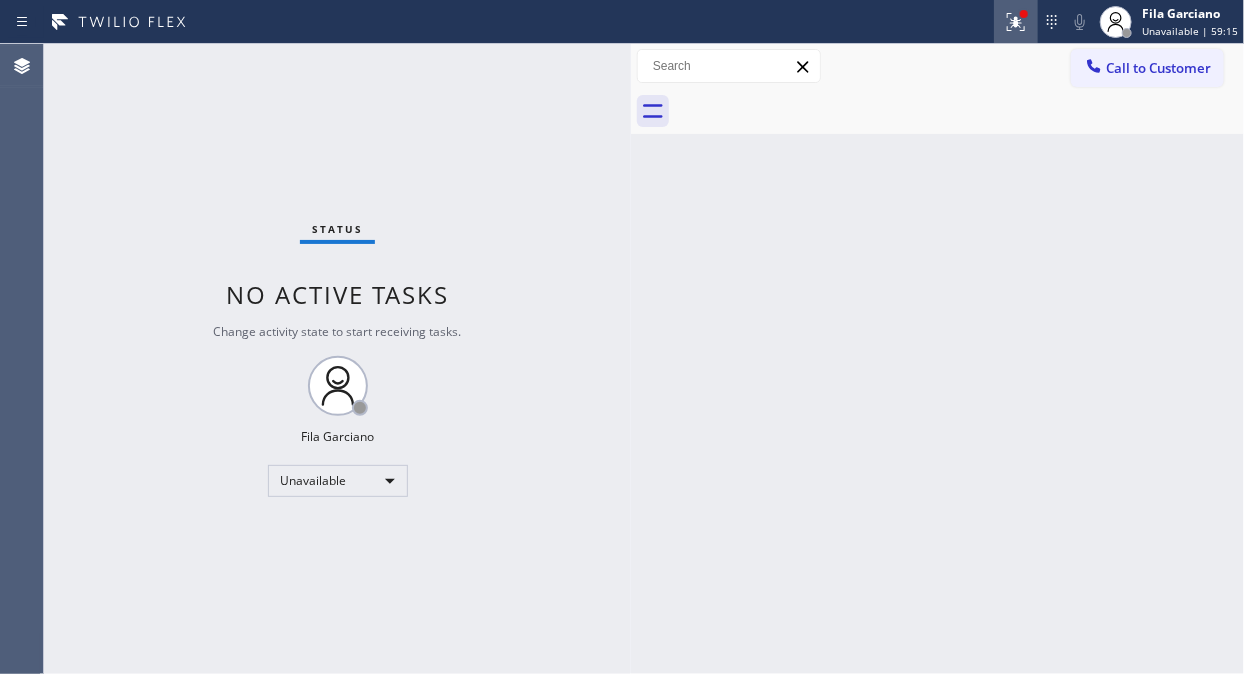 click at bounding box center (1016, 22) 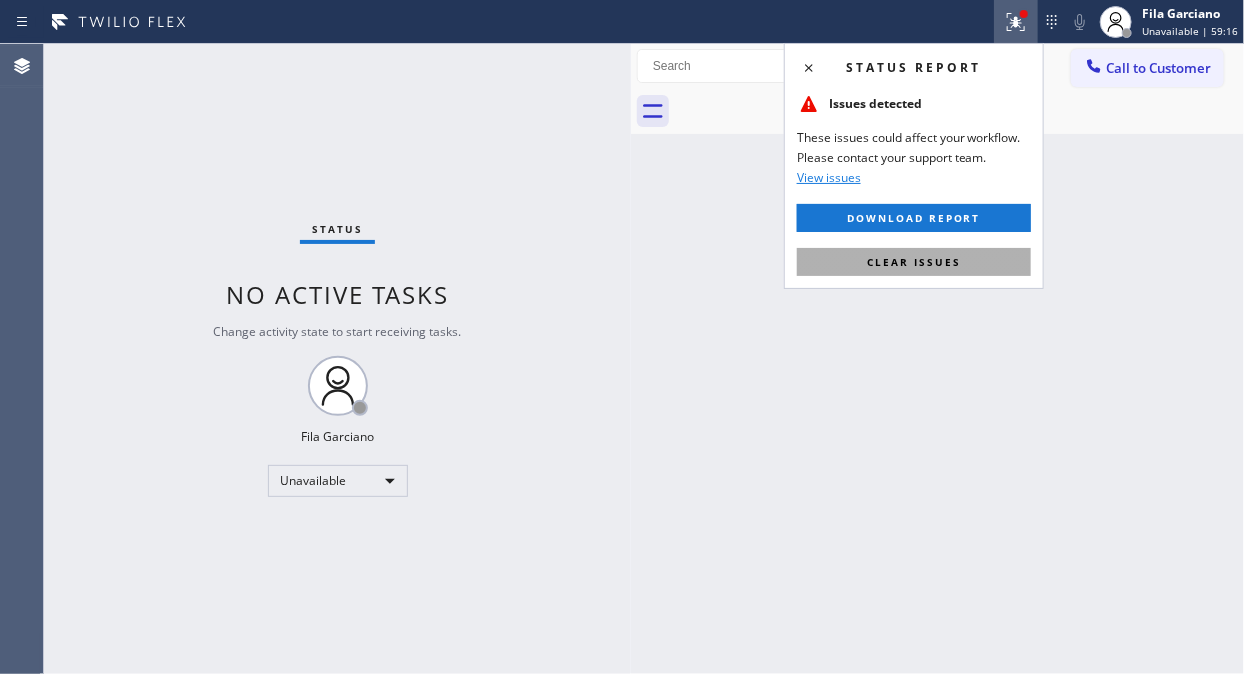 click on "Clear issues" at bounding box center [914, 262] 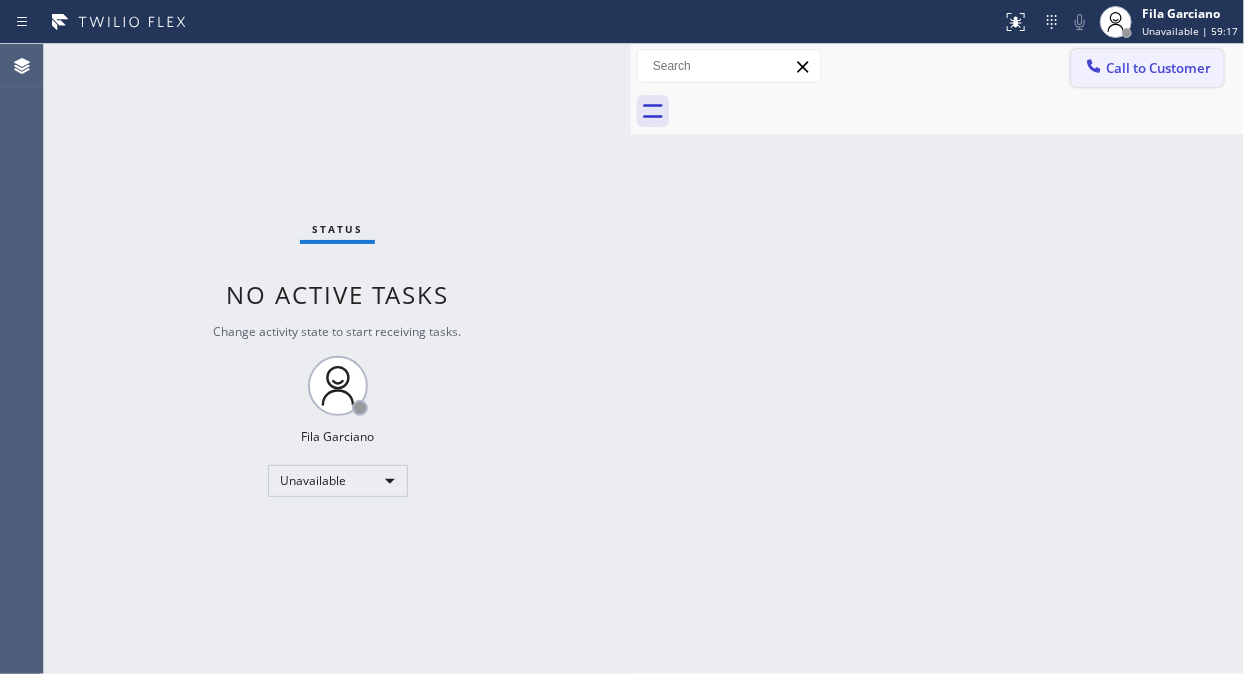 click on "Call to Customer" at bounding box center (1158, 68) 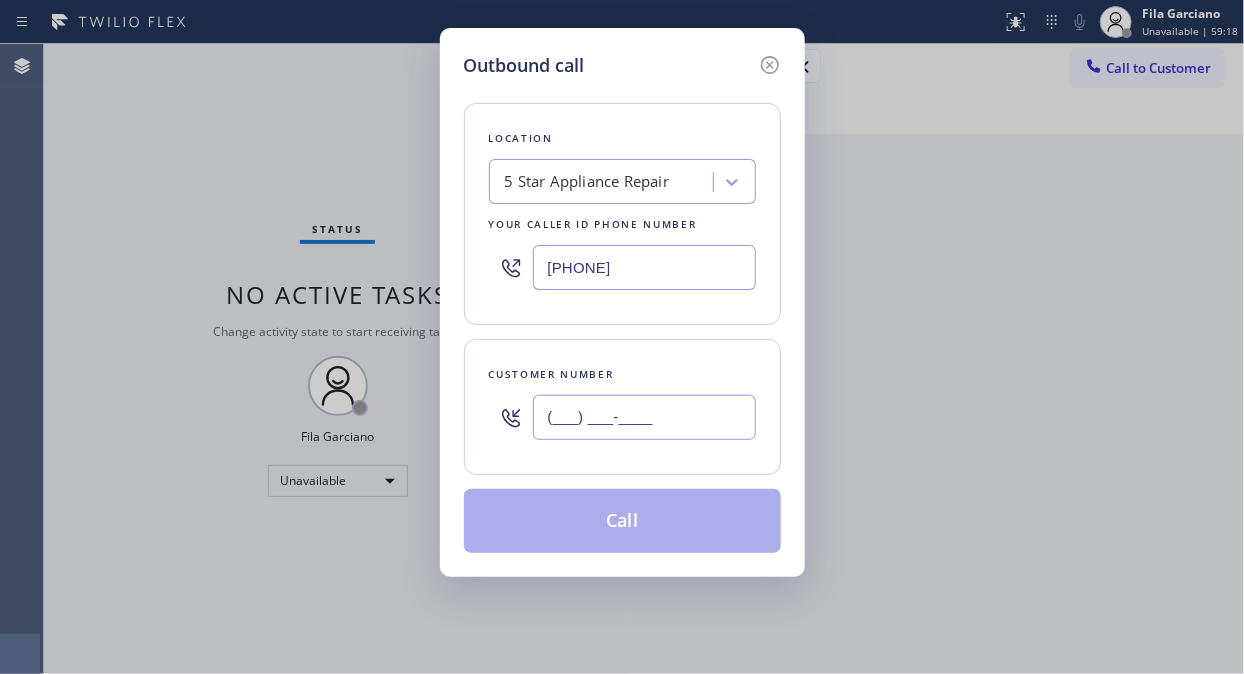 click on "(___) ___-____" at bounding box center [644, 417] 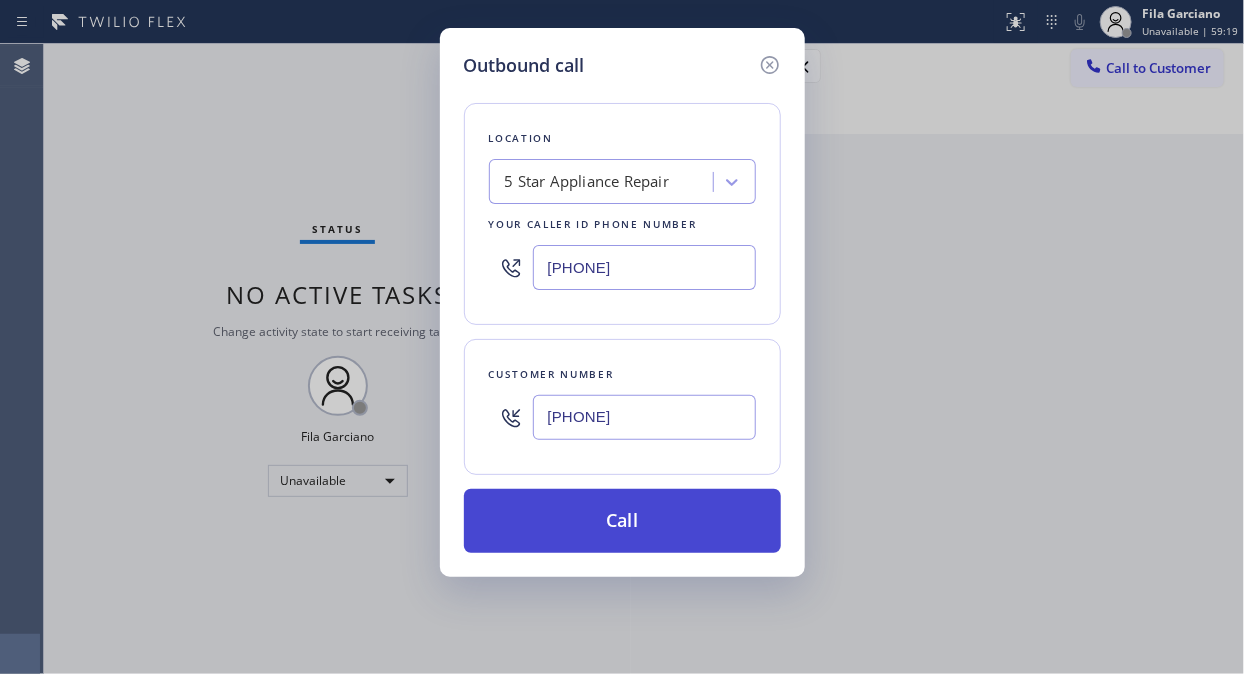 type on "[PHONE]" 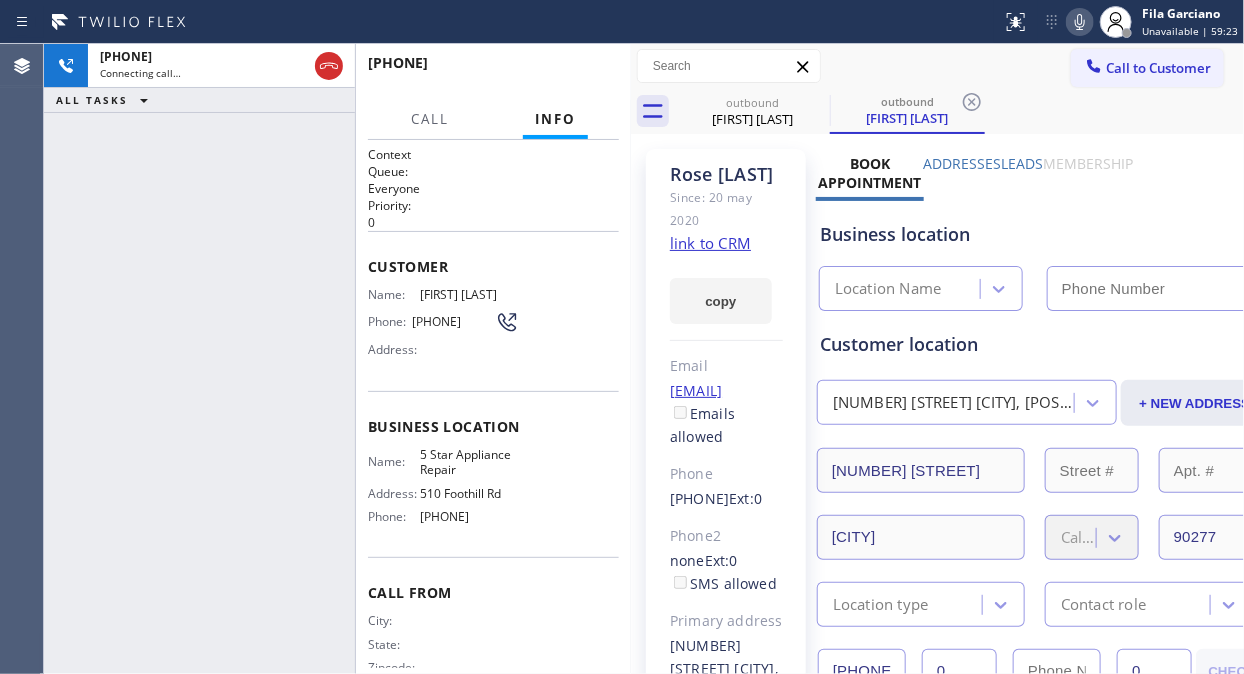 type on "[PHONE]" 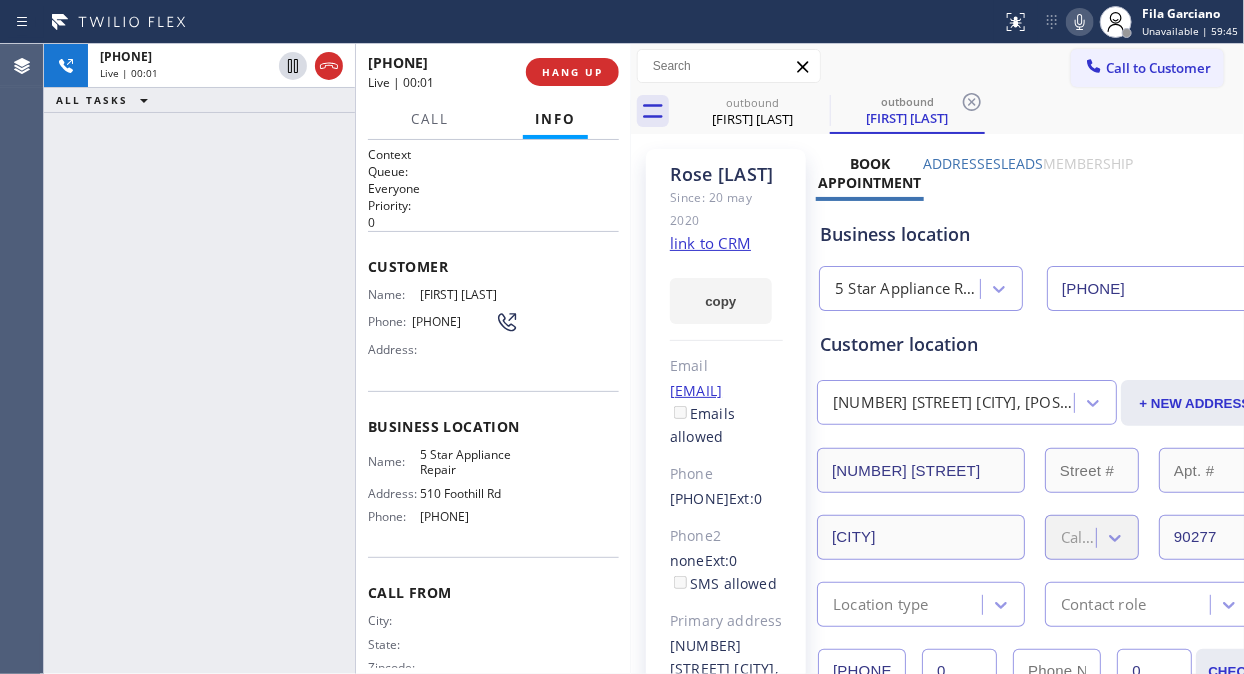 drag, startPoint x: 178, startPoint y: 164, endPoint x: 190, endPoint y: 161, distance: 12.369317 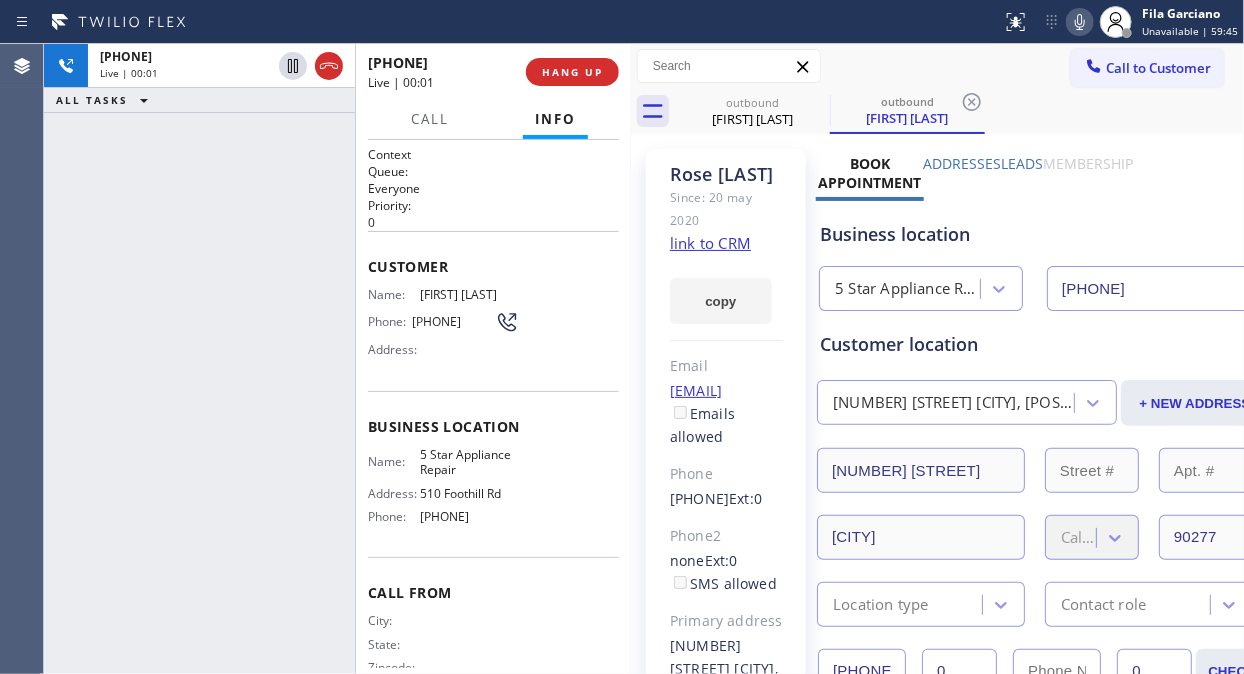 click on "+13105677634 Live | 00:01 ALL TASKS ALL TASKS ACTIVE TASKS TASKS IN WRAP UP" at bounding box center (199, 359) 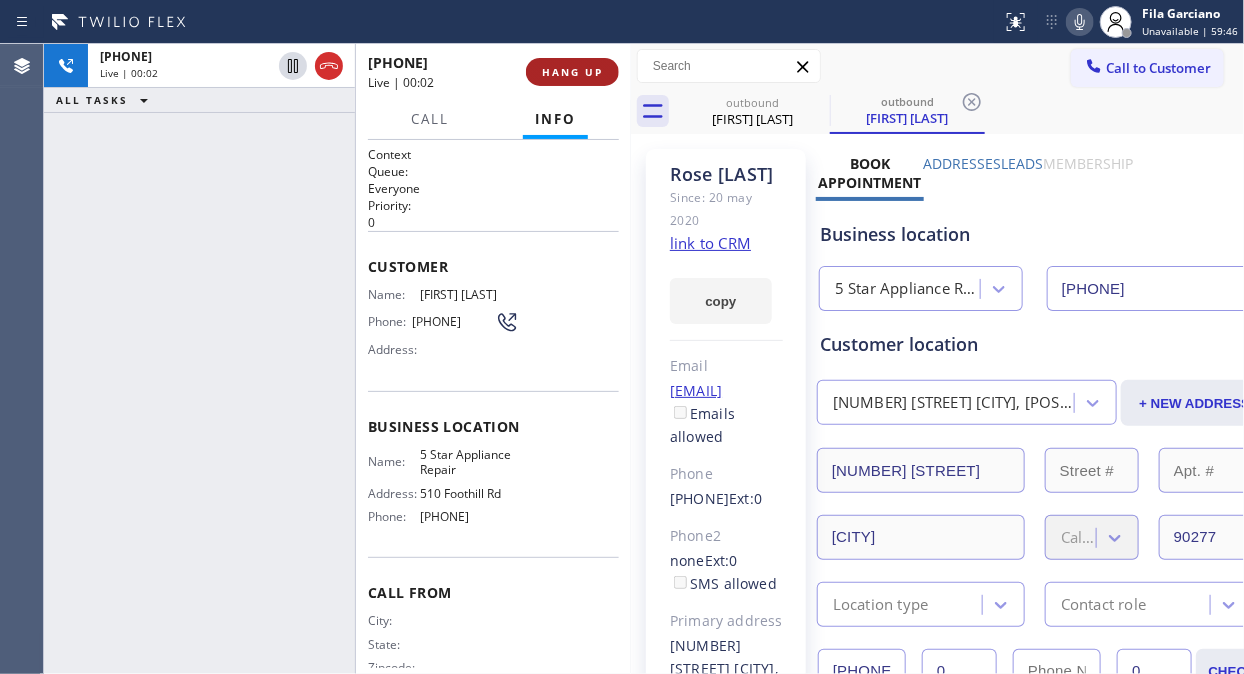 click on "HANG UP" at bounding box center (572, 72) 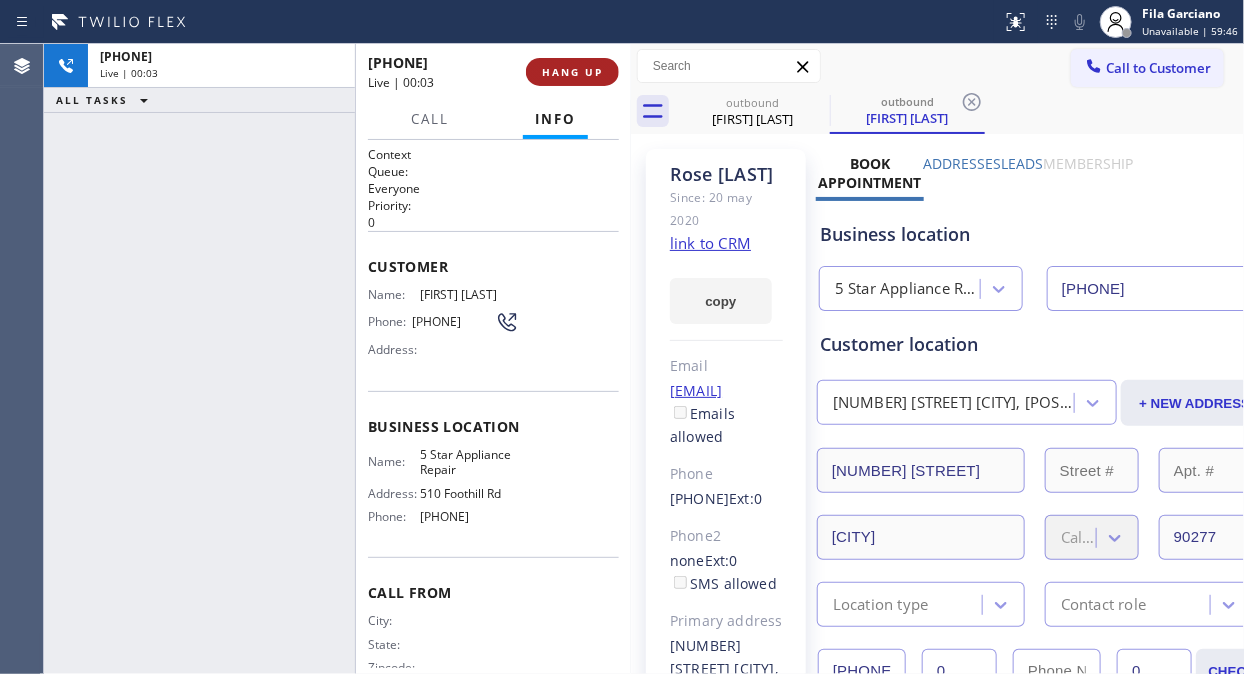 click on "HANG UP" at bounding box center (572, 72) 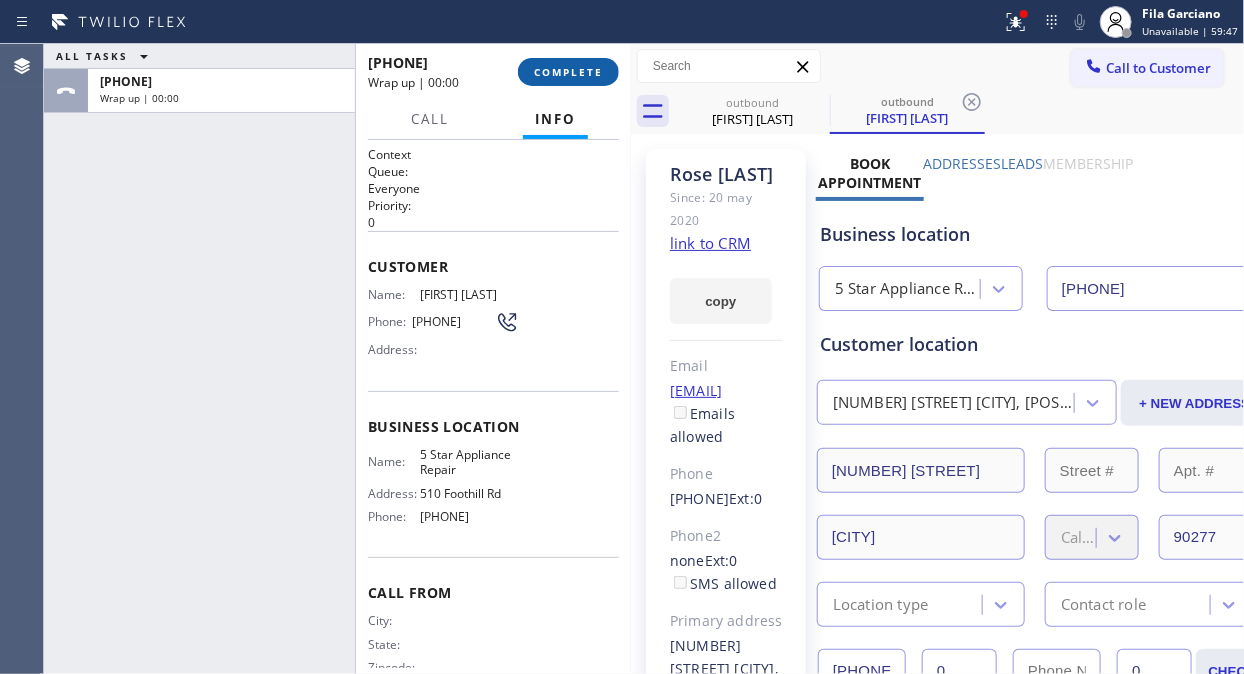 click on "COMPLETE" at bounding box center (568, 72) 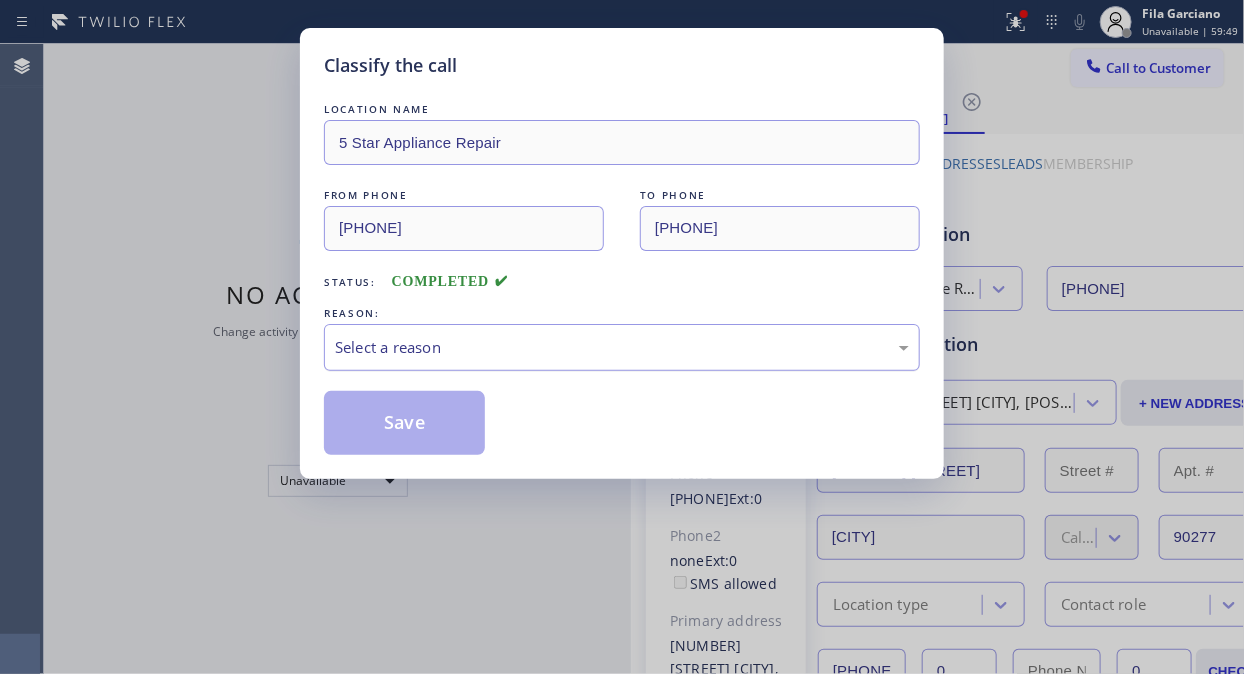 click on "Select a reason" at bounding box center (622, 347) 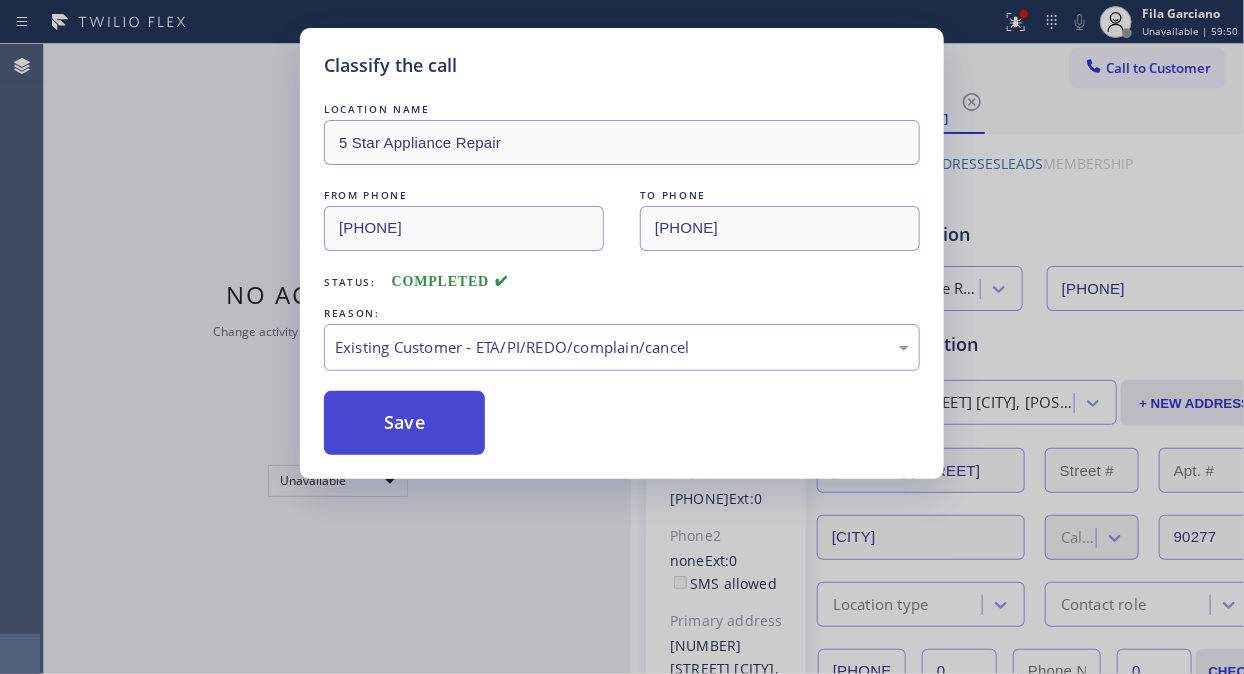 click on "Save" at bounding box center [404, 423] 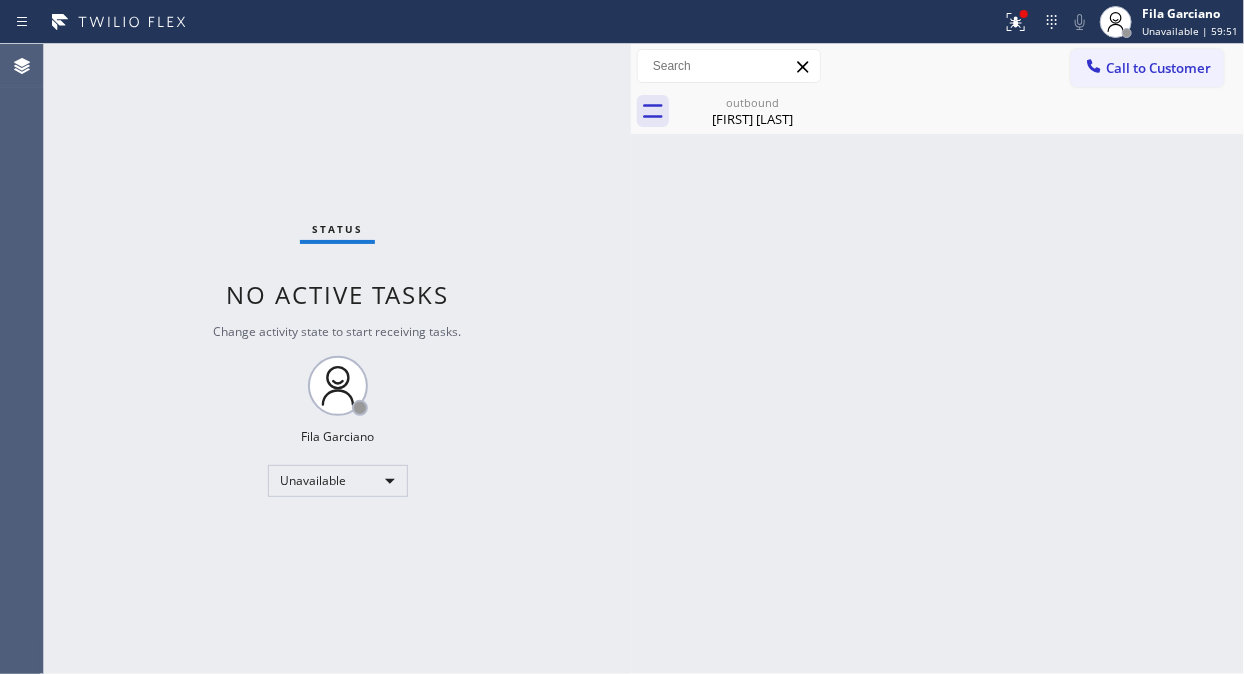 click at bounding box center (1094, 68) 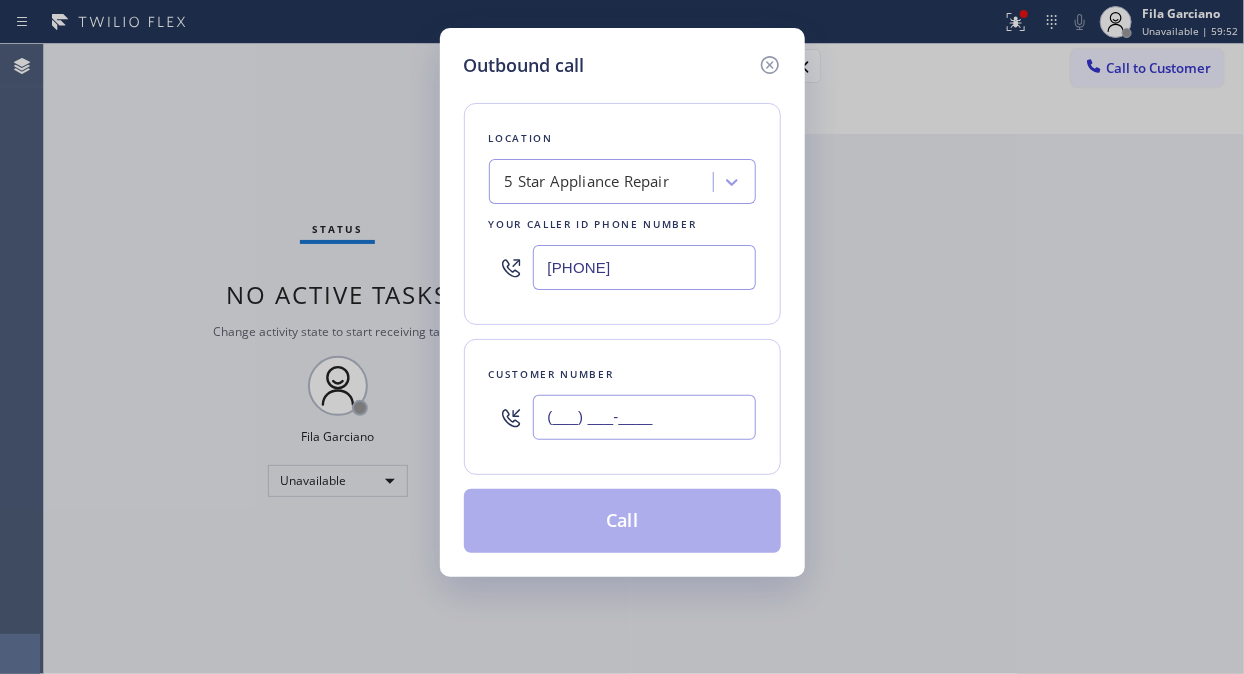 click on "(___) ___-____" at bounding box center (644, 417) 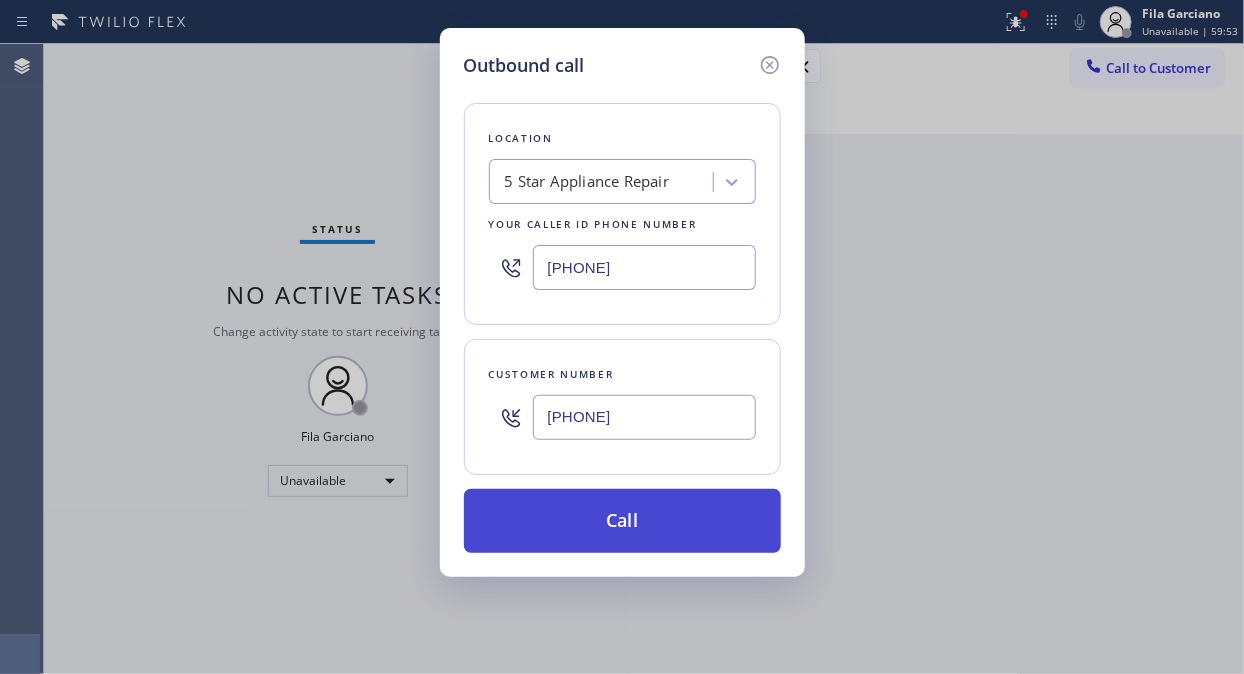 type on "(818) 512-4179" 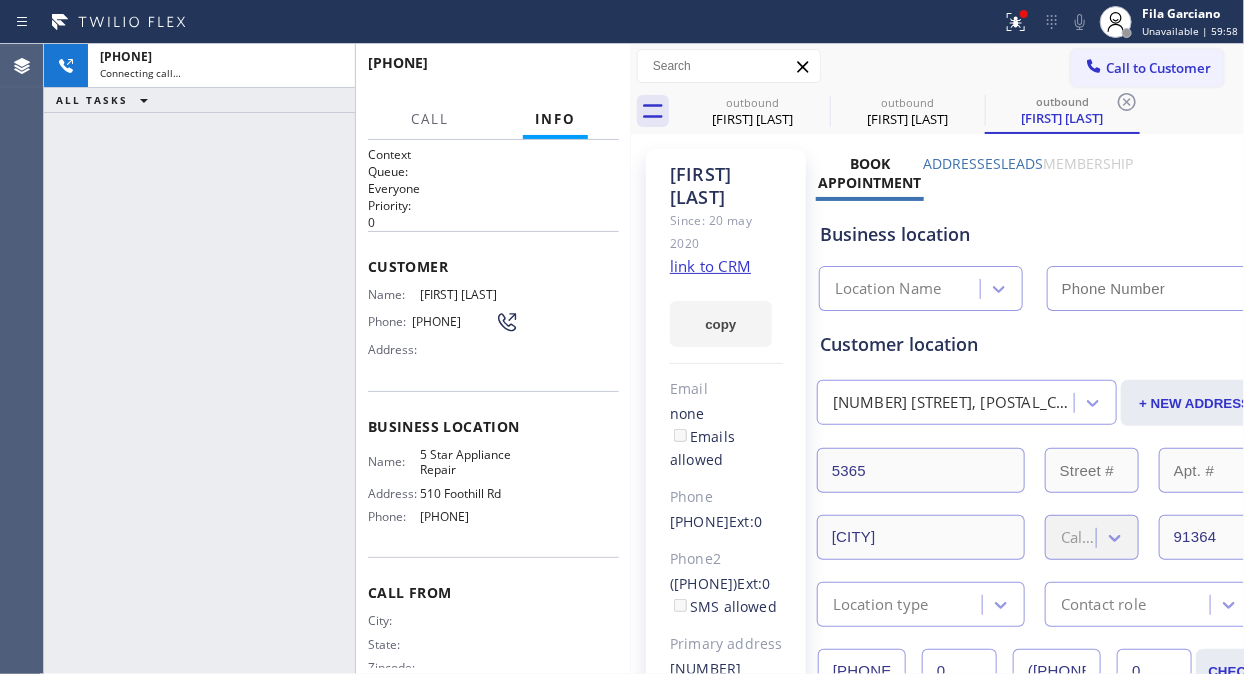 type on "[PHONE]" 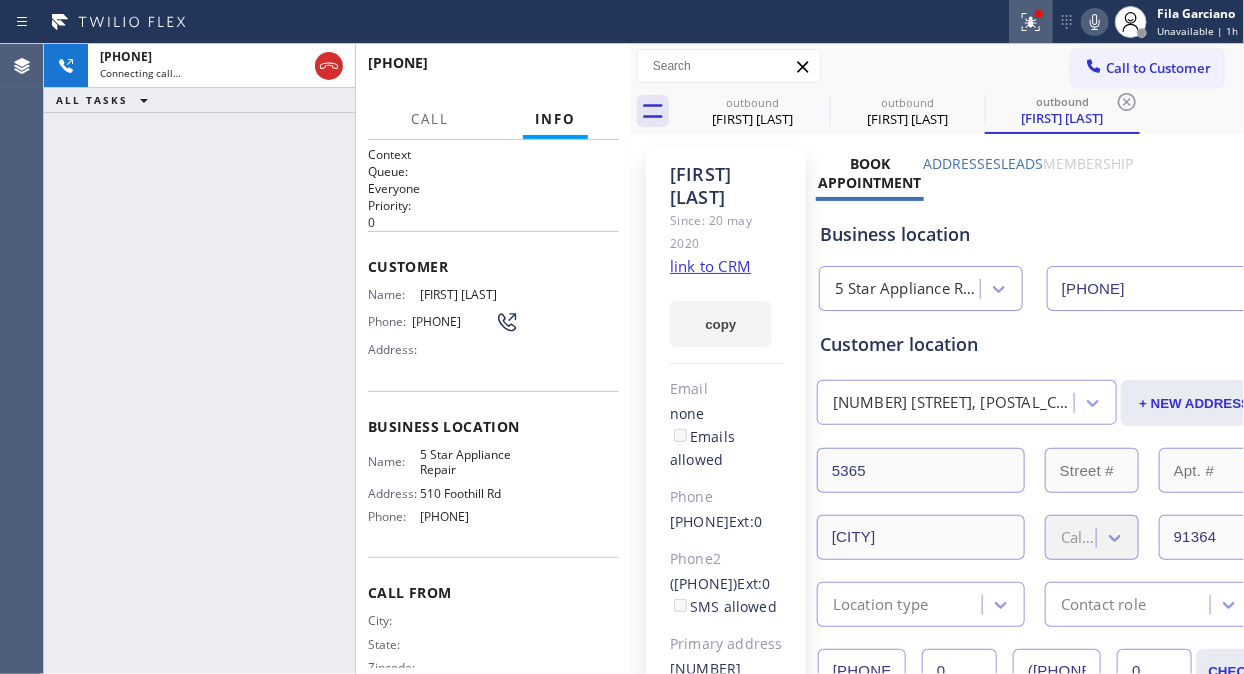 click 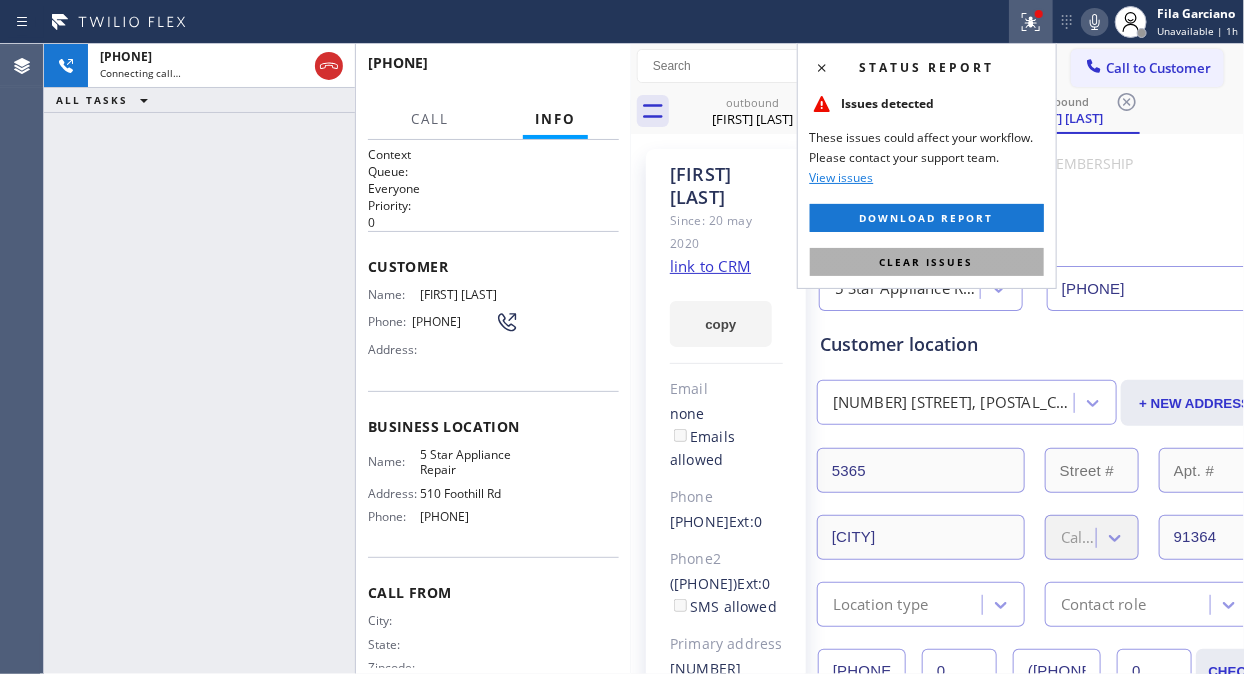 click on "Clear issues" at bounding box center [927, 262] 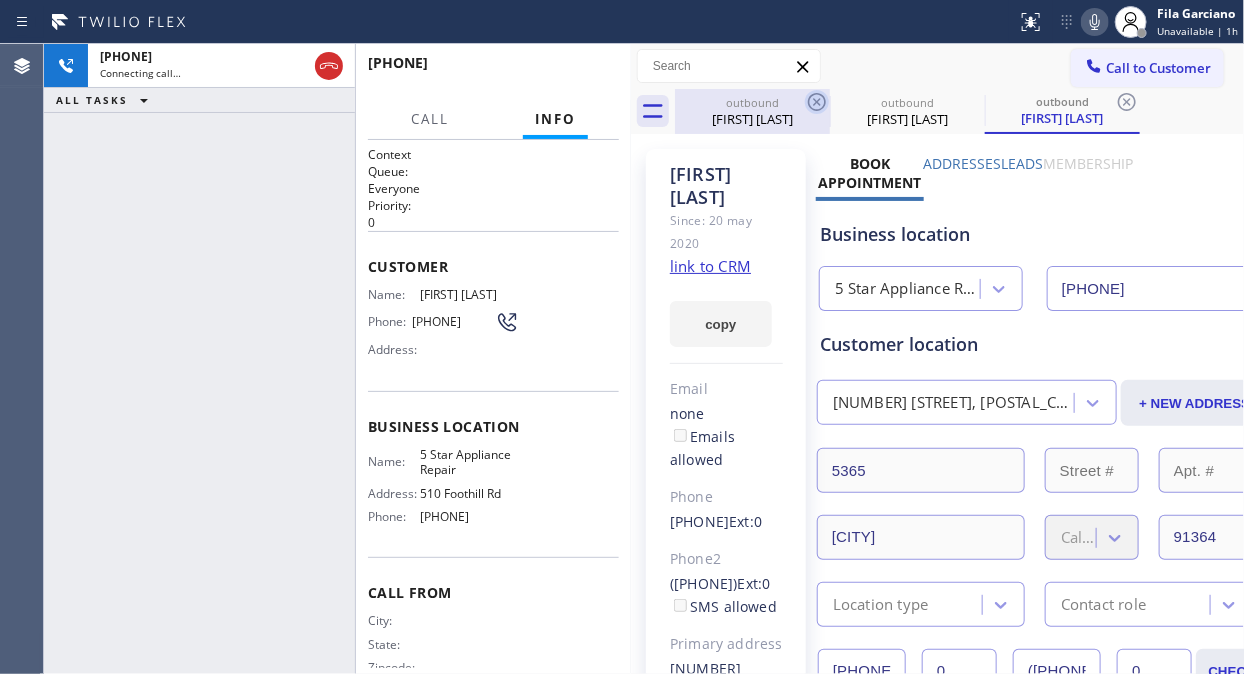 click 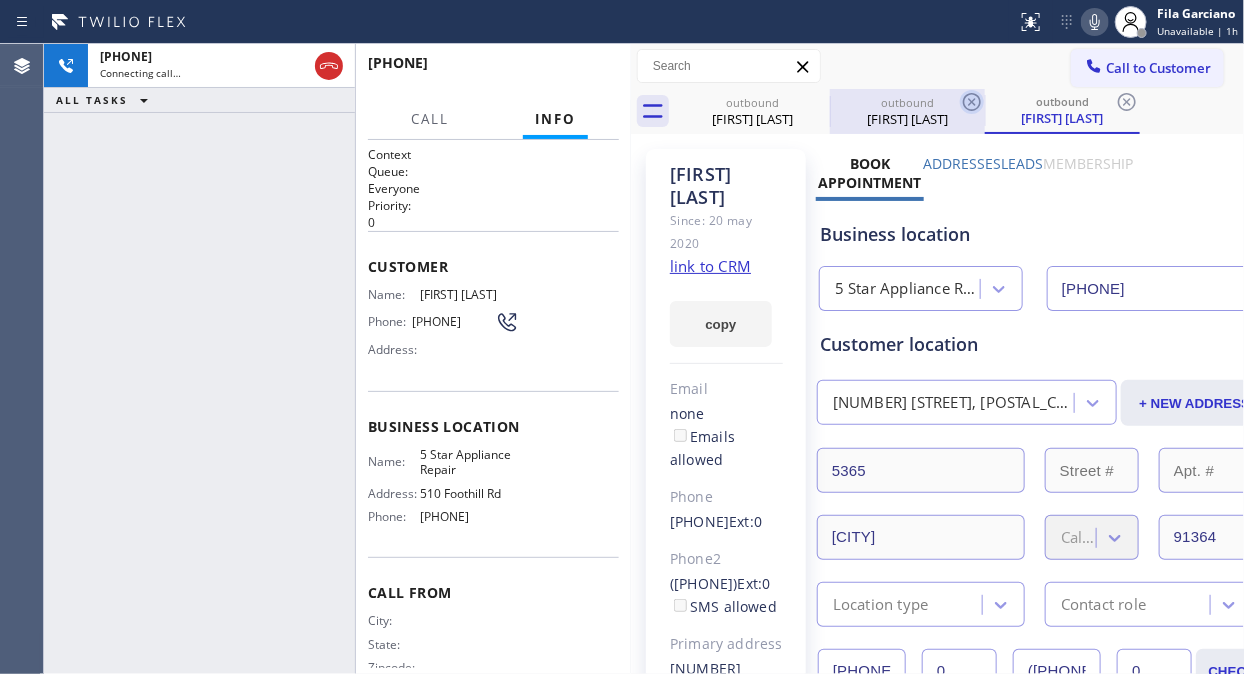 click 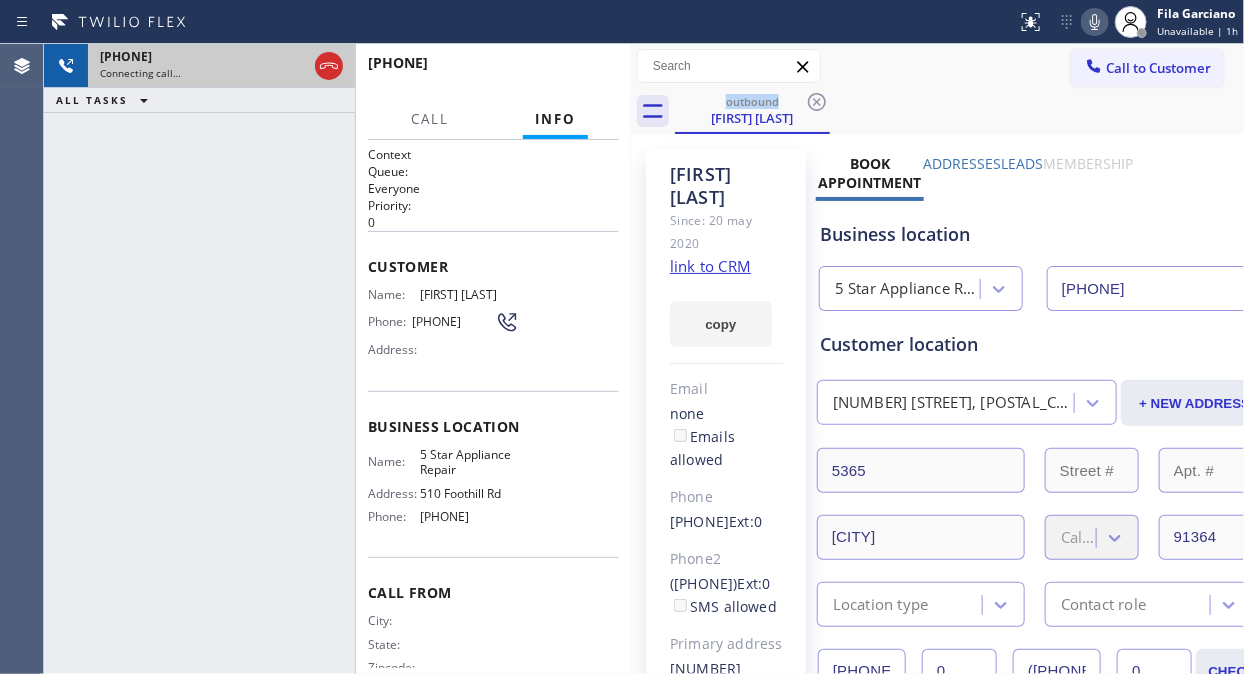 click on "+18185124179" at bounding box center [203, 56] 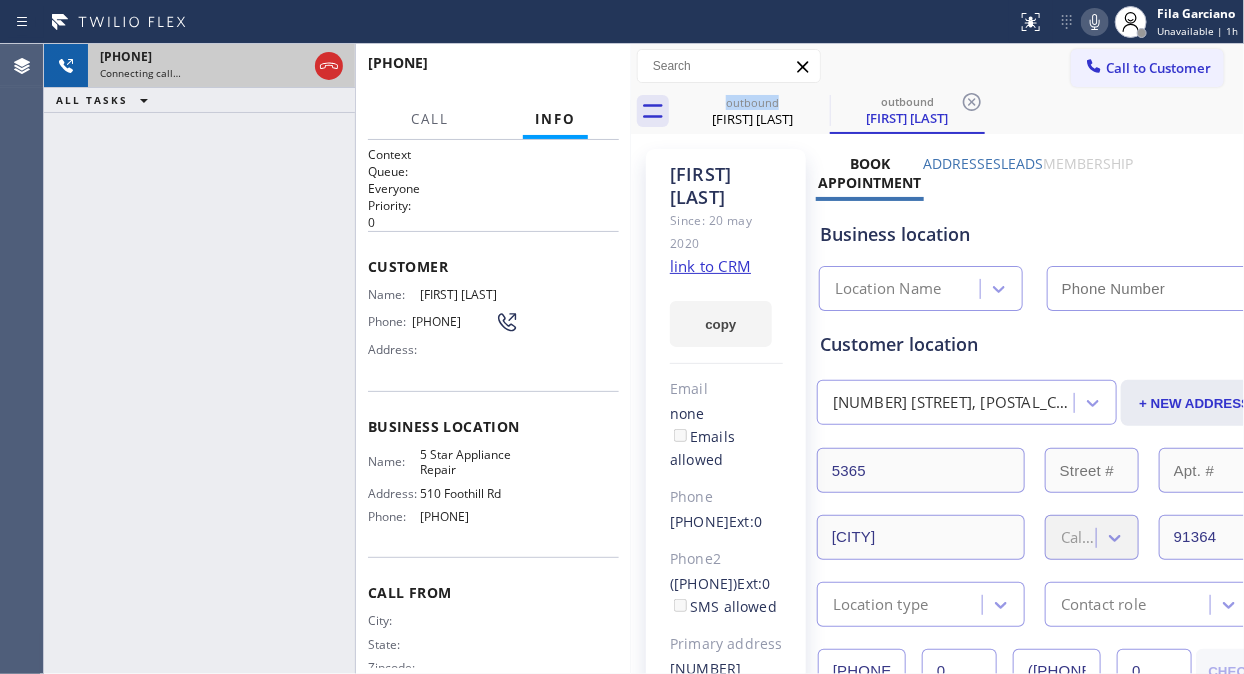 type on "[PHONE]" 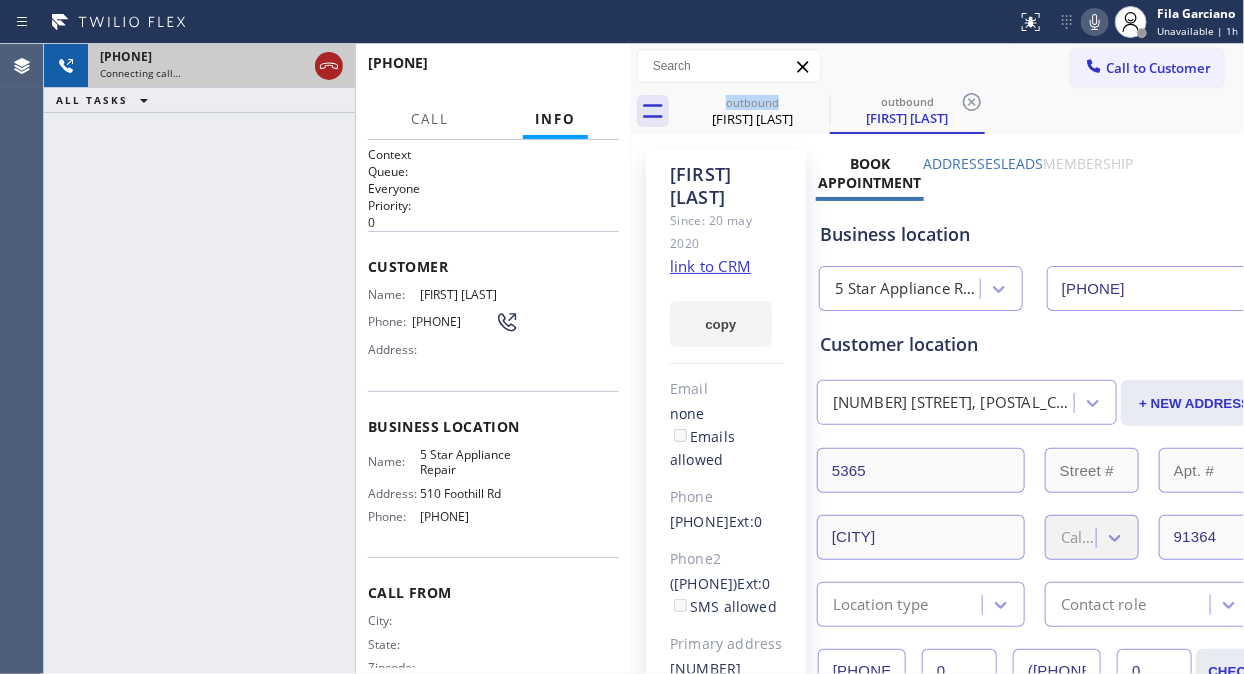 click 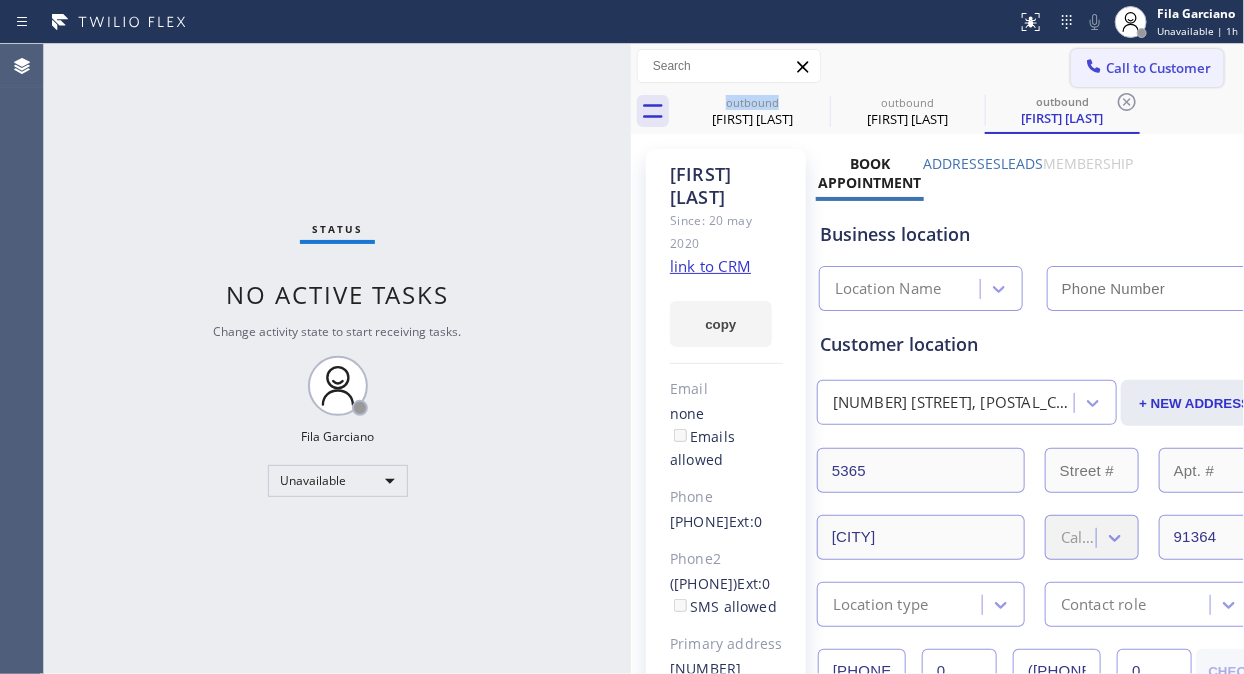 click on "Call to Customer" at bounding box center [1158, 68] 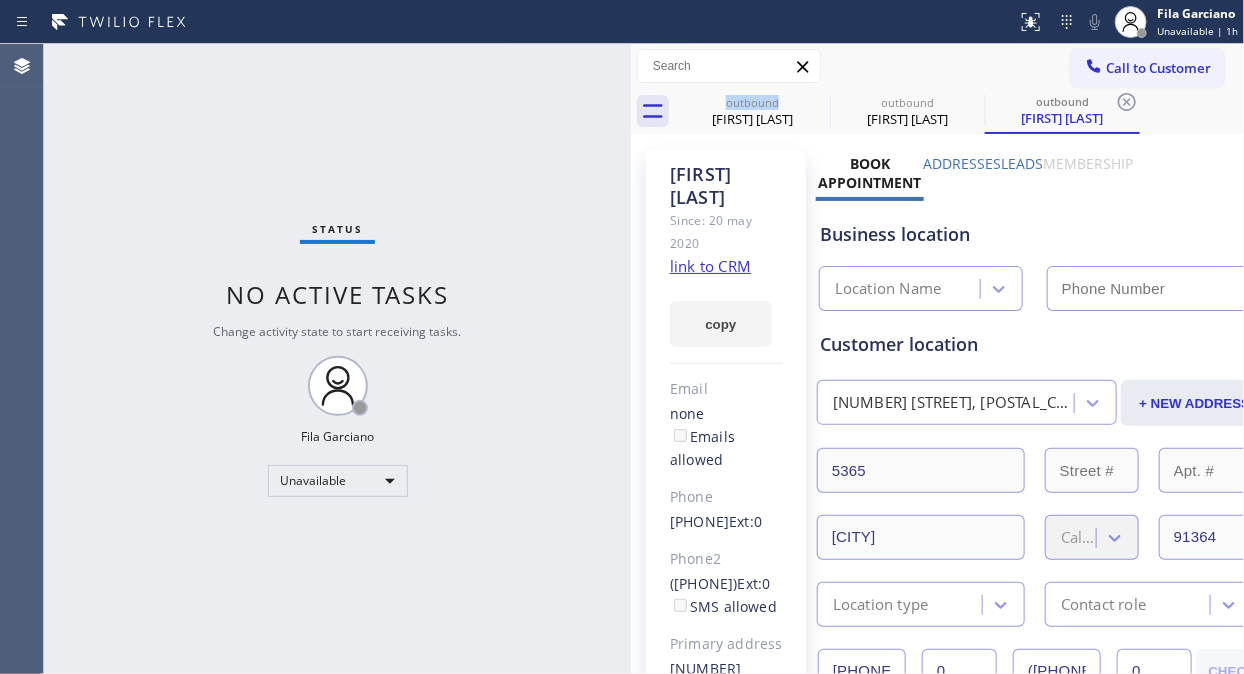 type on "[PHONE]" 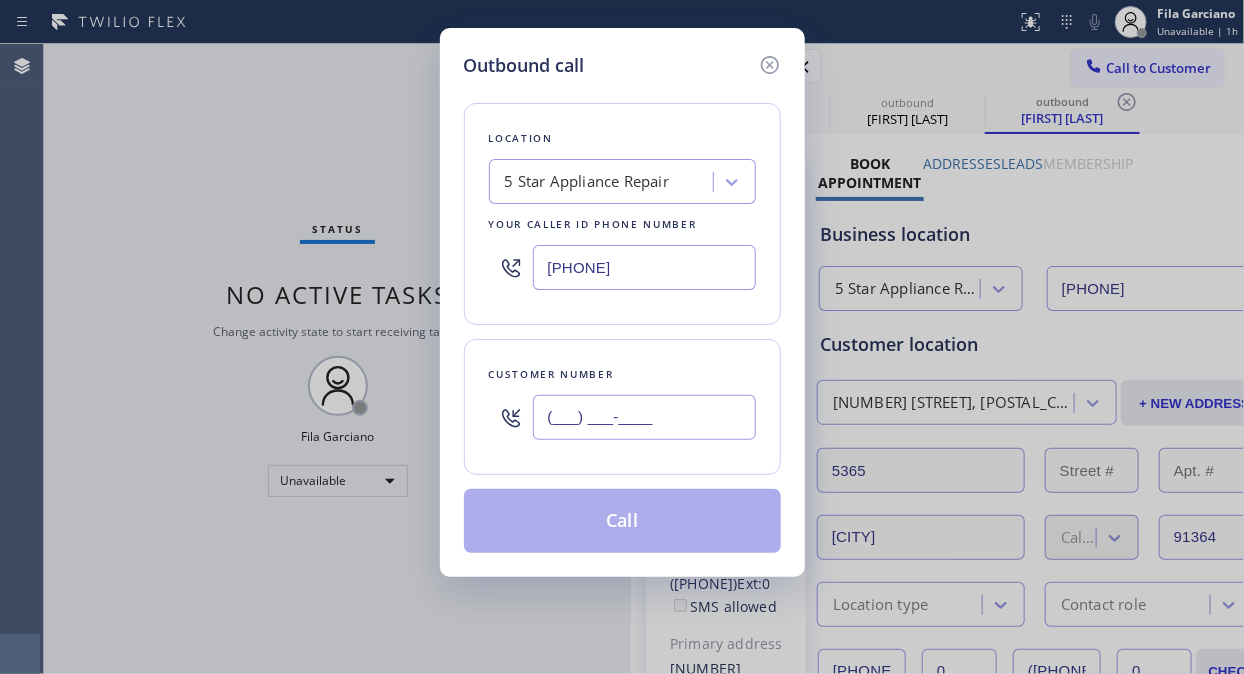 click on "(___) ___-____" at bounding box center (644, 417) 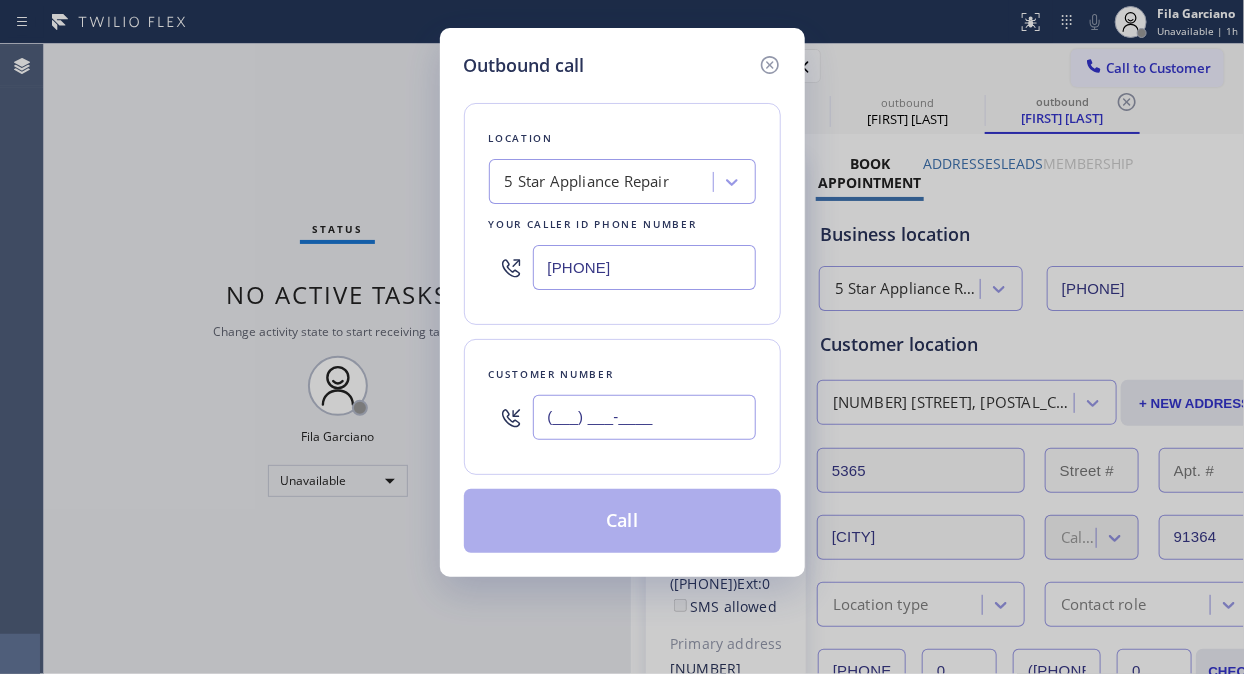paste on "661) 609-4285" 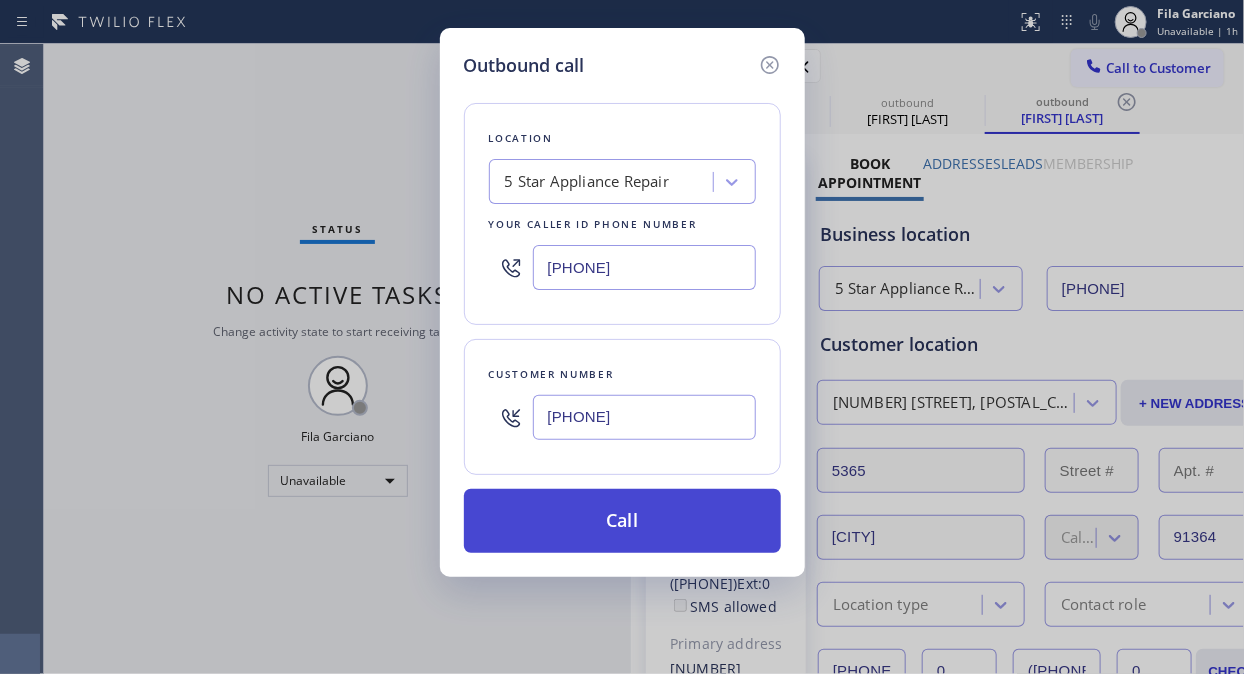 type on "[PHONE]" 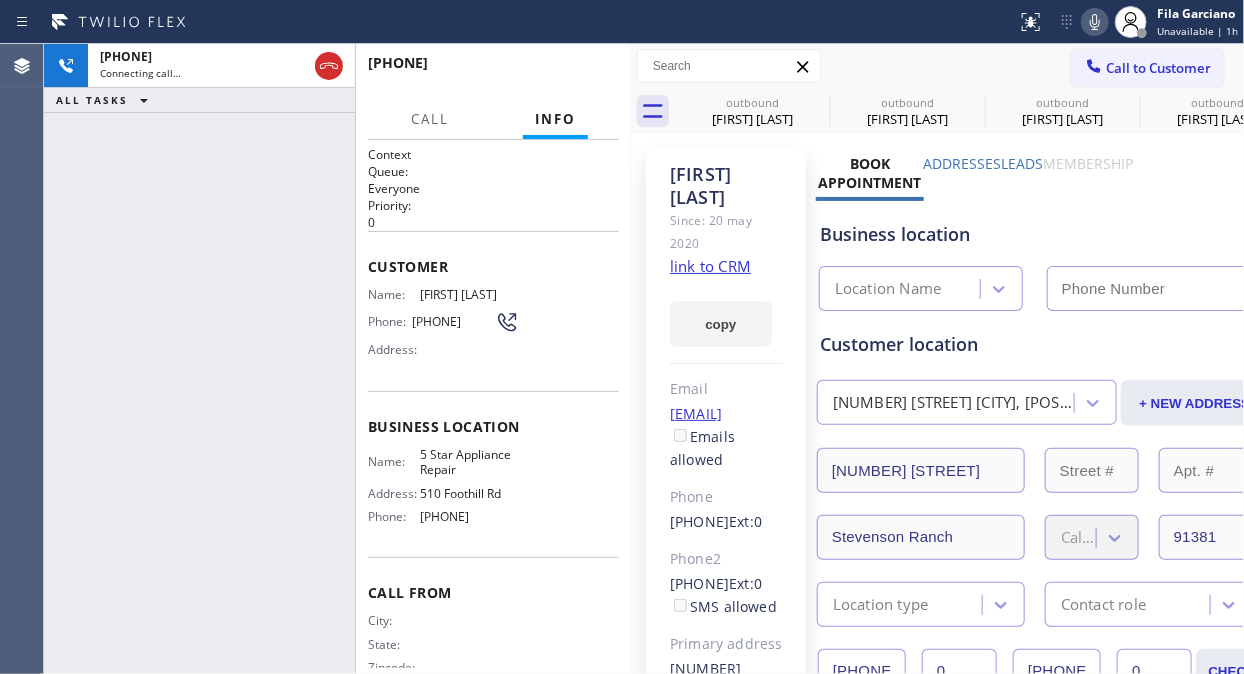 type on "[PHONE]" 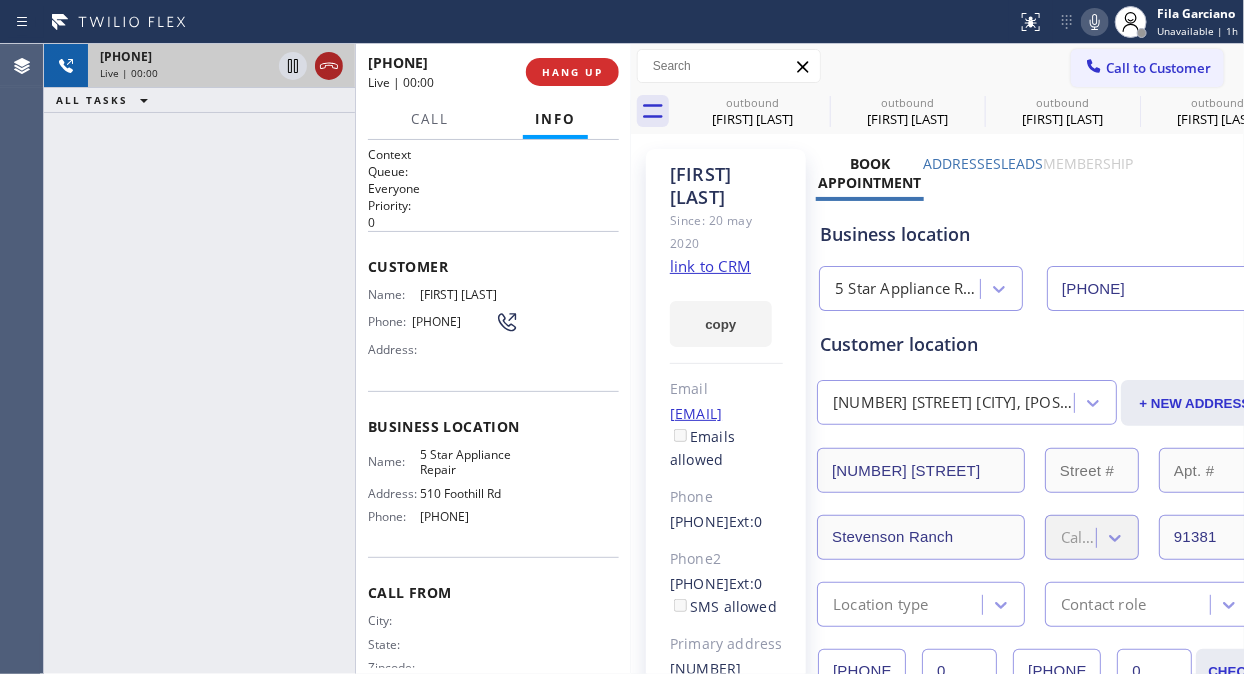 click 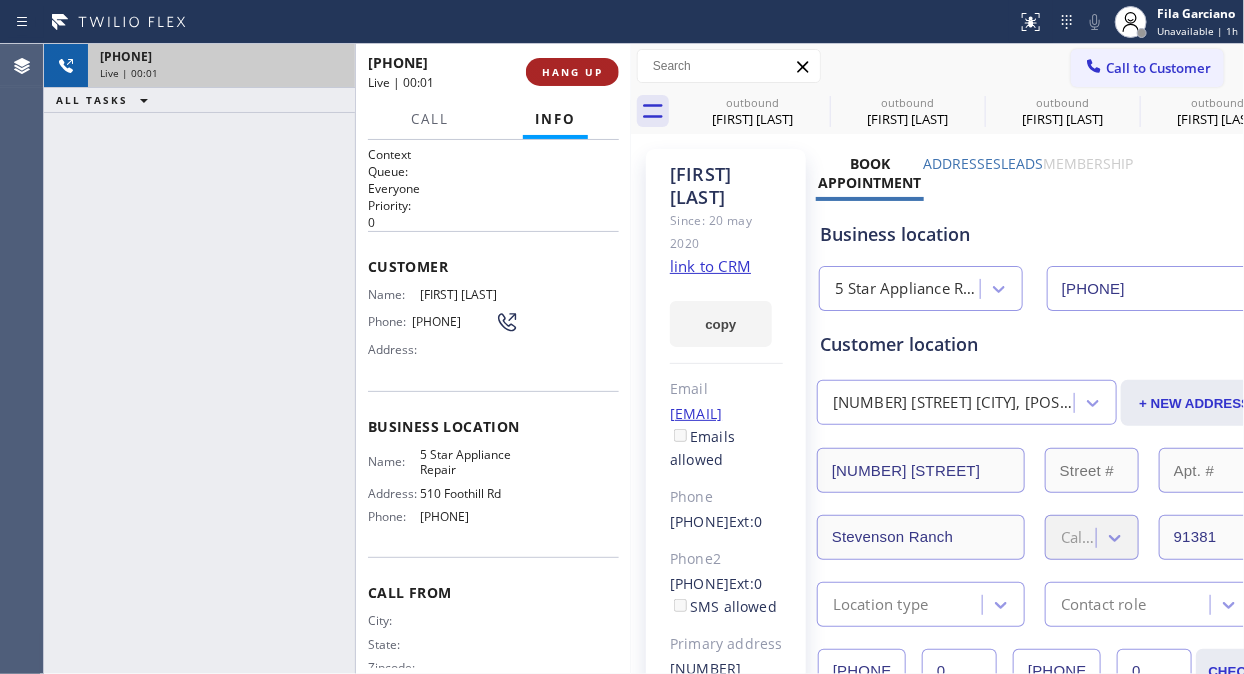 click on "HANG UP" at bounding box center [572, 72] 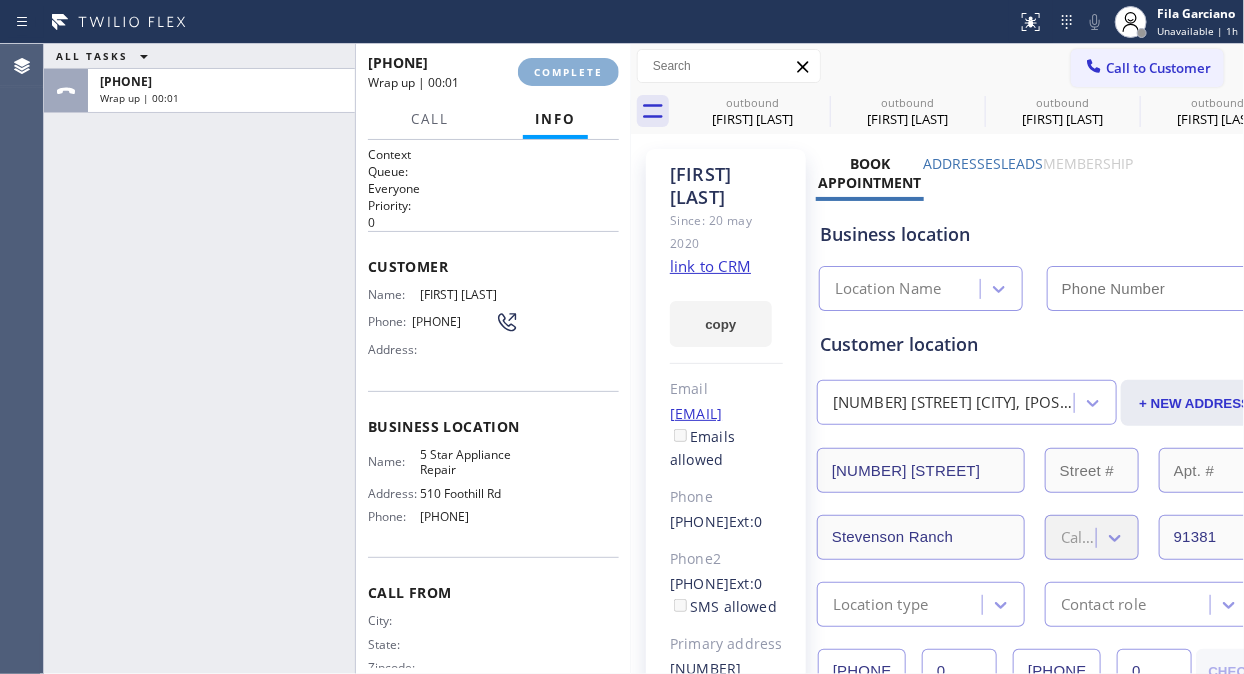 type on "[PHONE]" 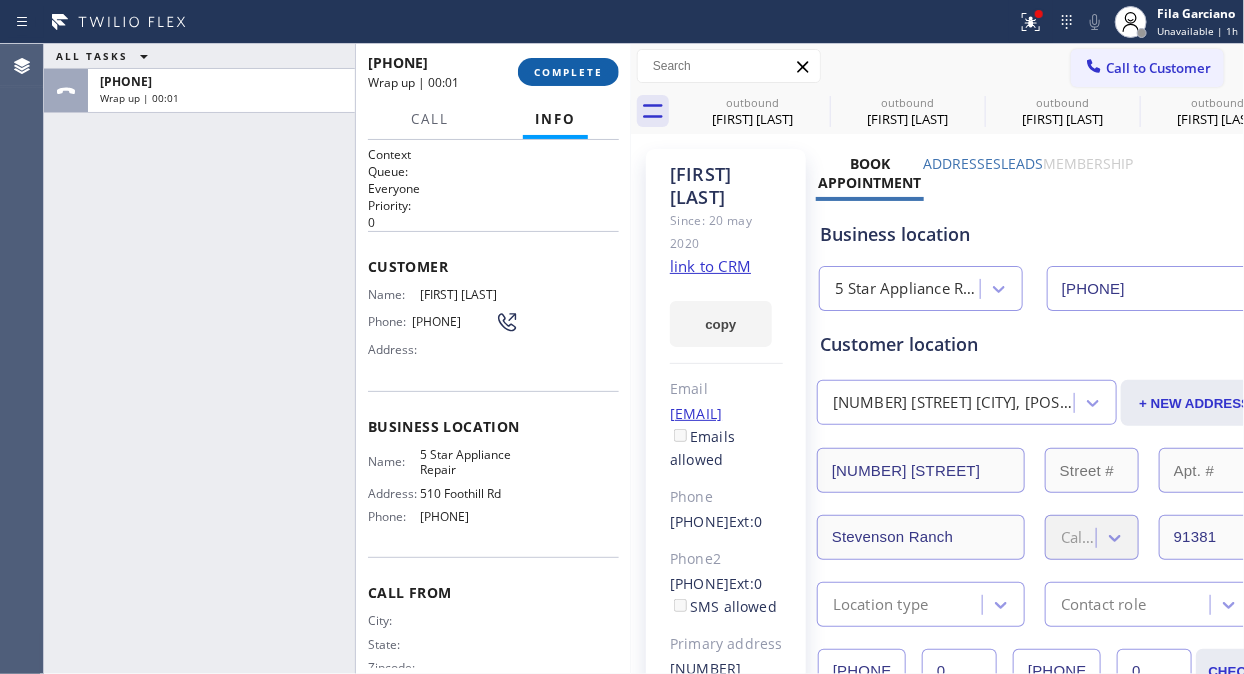 click on "COMPLETE" at bounding box center [568, 72] 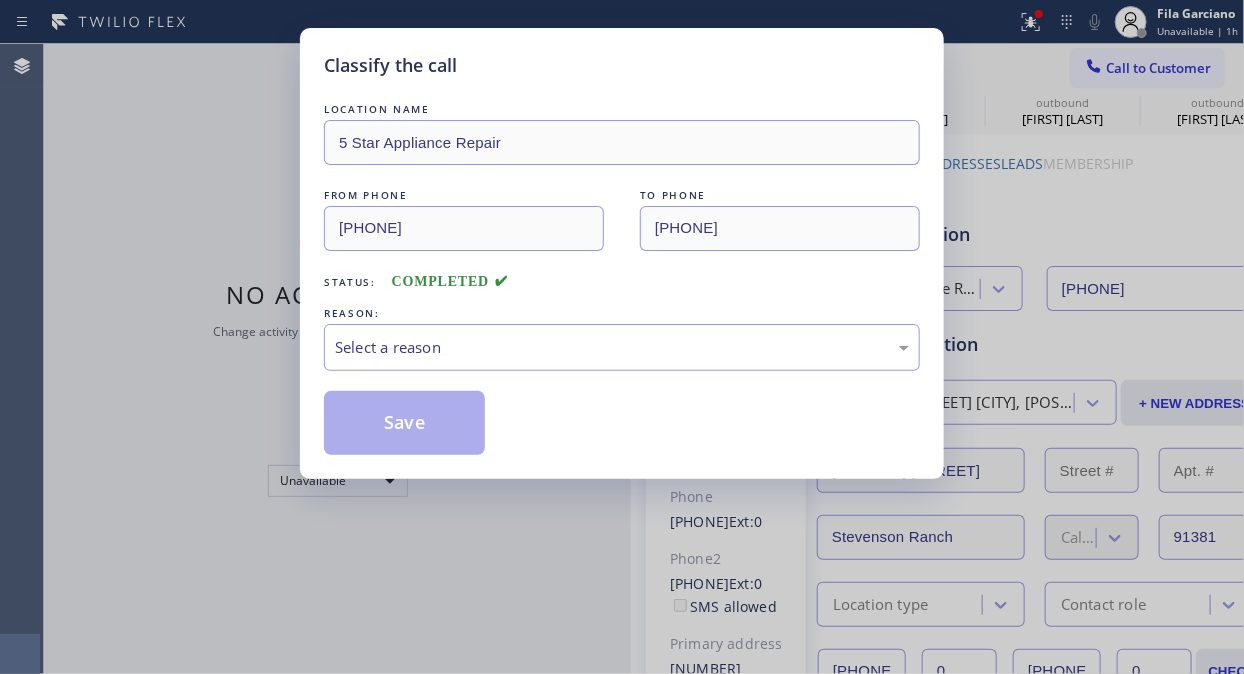 click on "Select a reason" at bounding box center [622, 347] 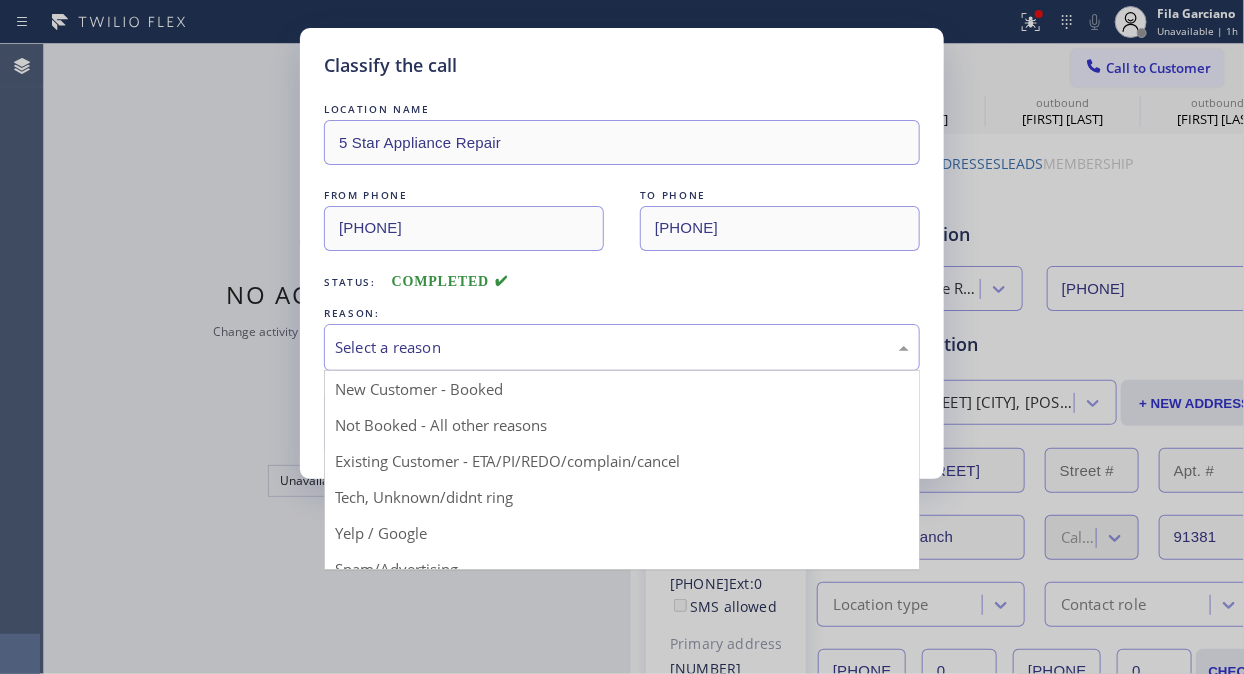 drag, startPoint x: 544, startPoint y: 451, endPoint x: 437, endPoint y: 438, distance: 107.78683 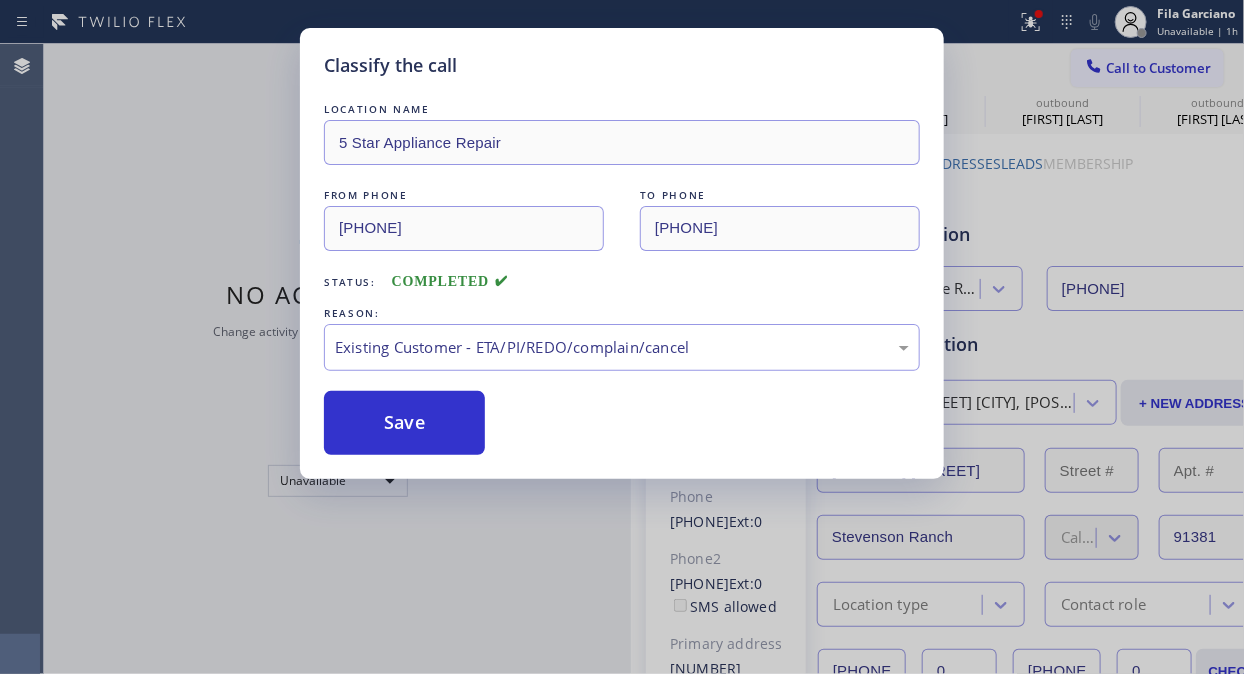 click on "Save" at bounding box center [404, 423] 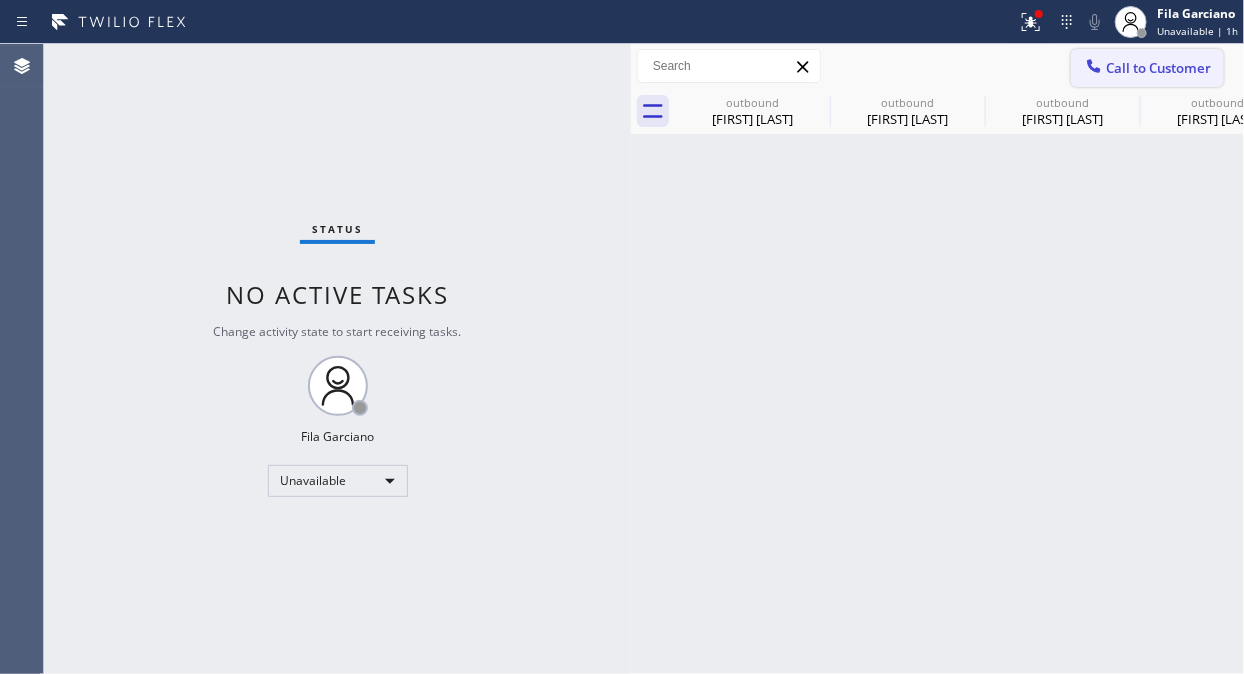 click on "Call to Customer" at bounding box center (1147, 68) 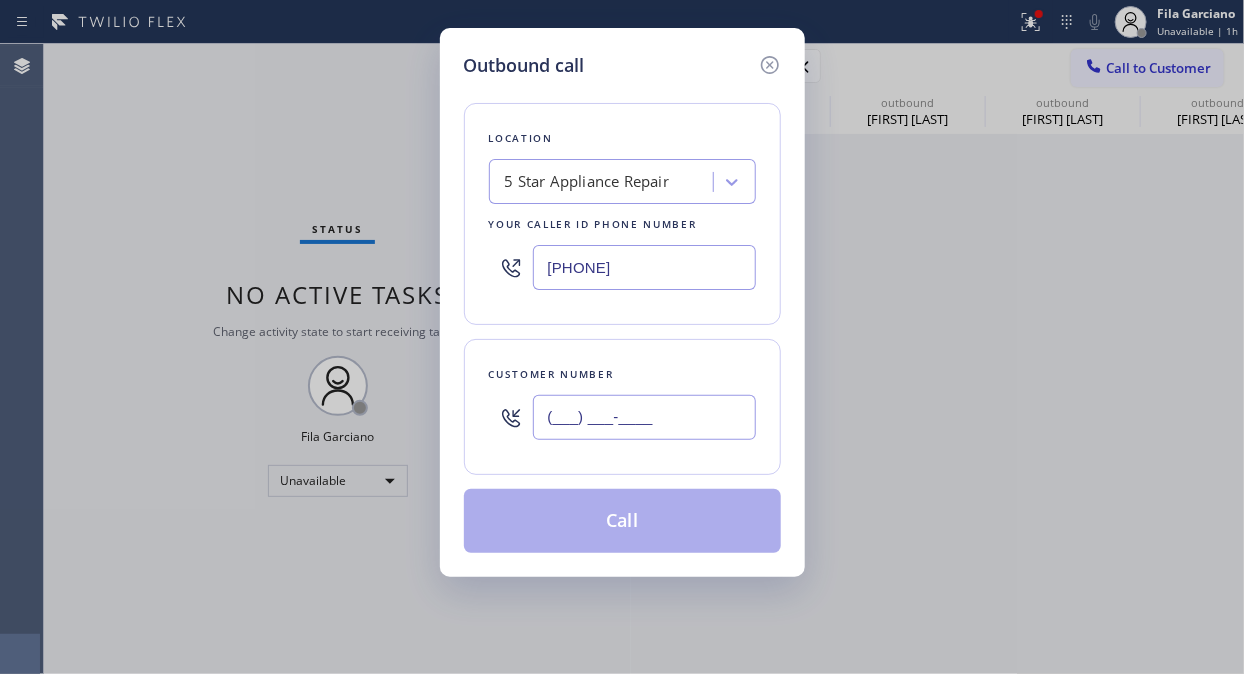 click on "(___) ___-____" at bounding box center (644, 417) 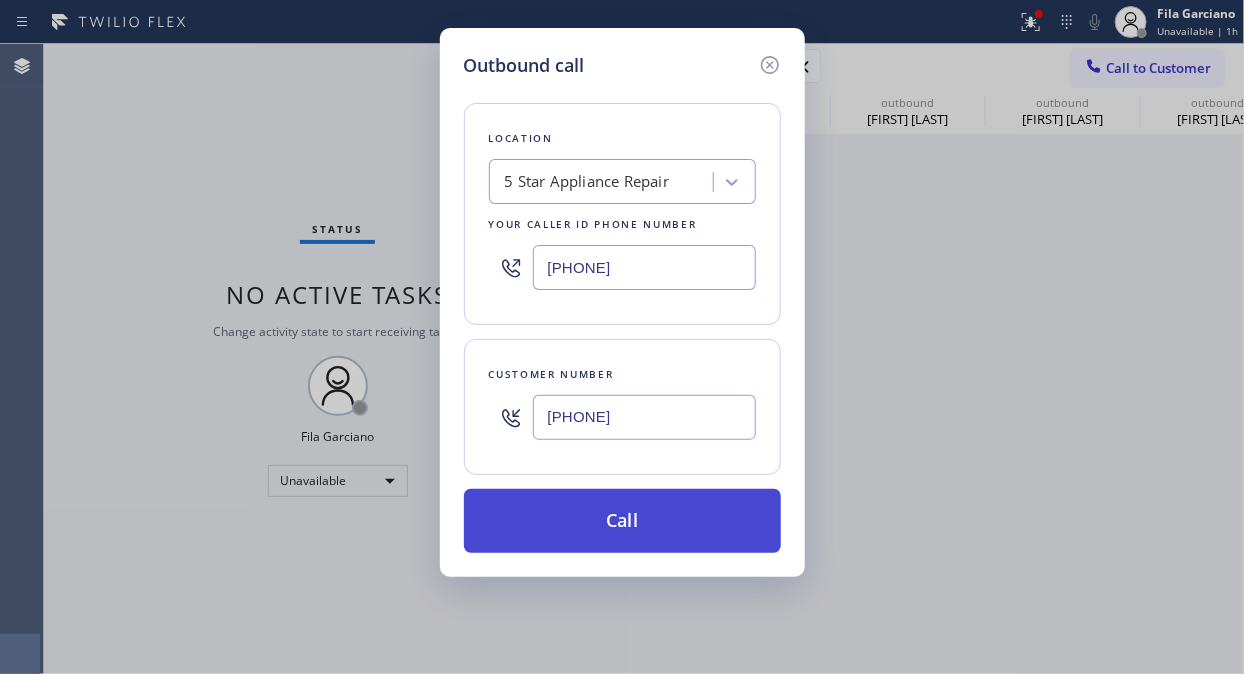 type on "(718) 915-5560" 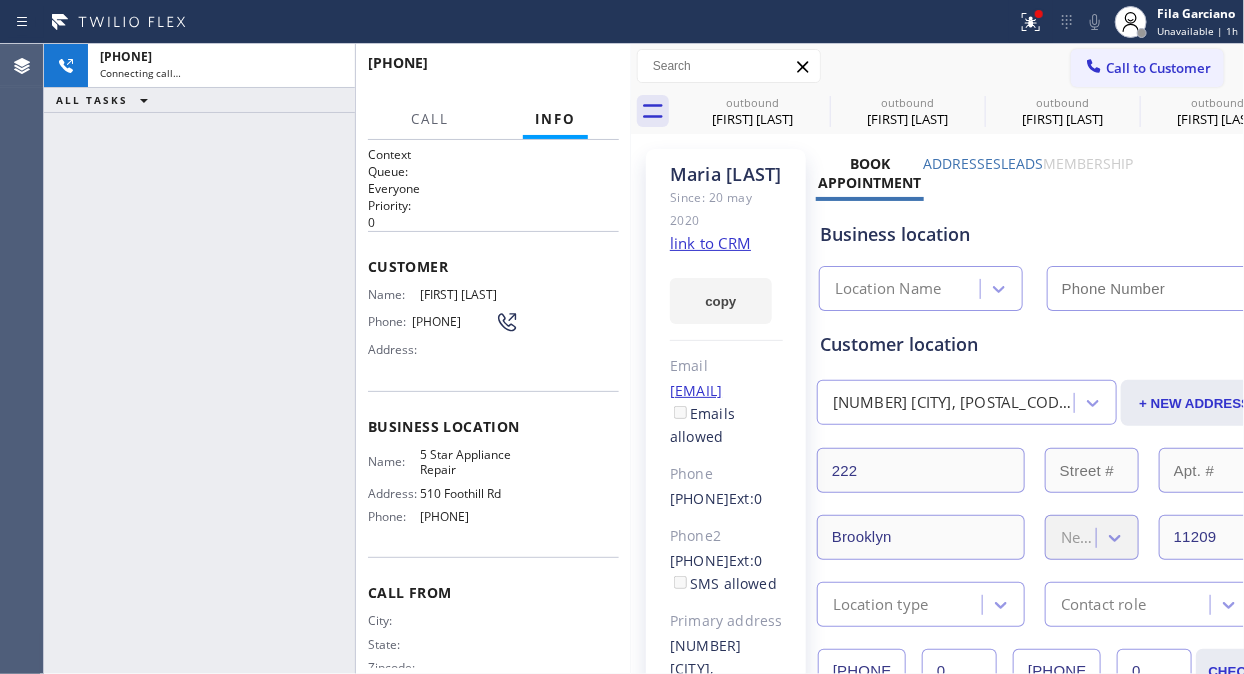 type on "[PHONE]" 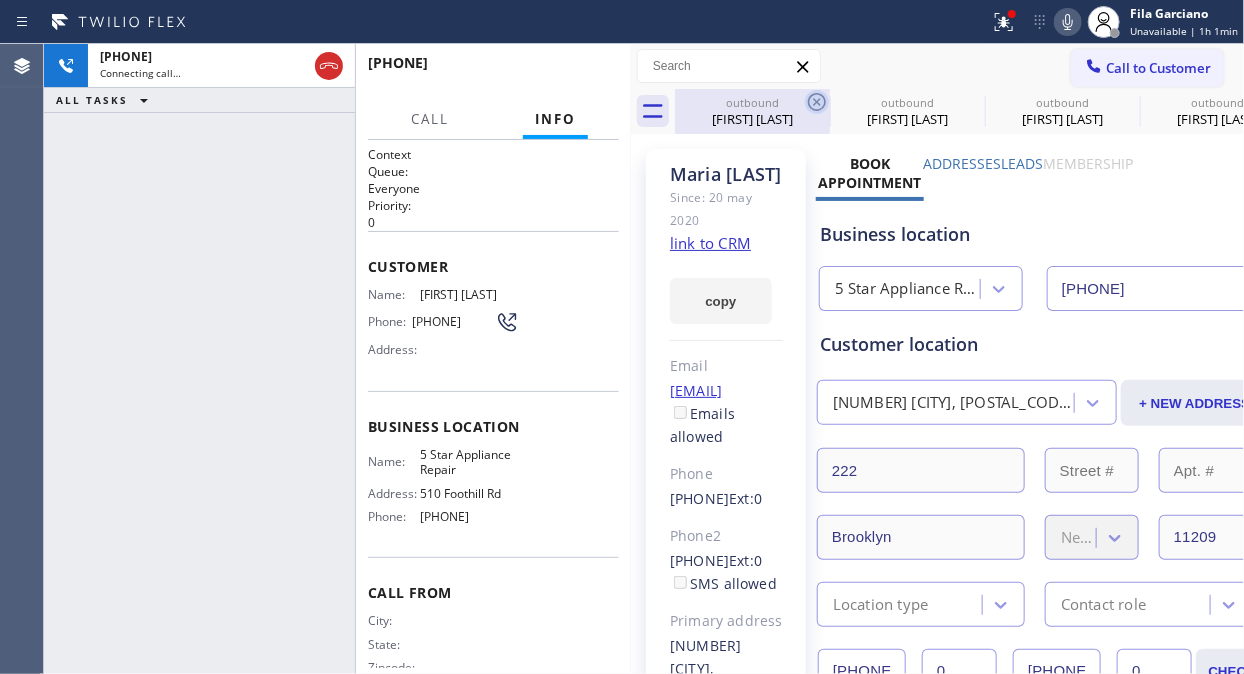 click 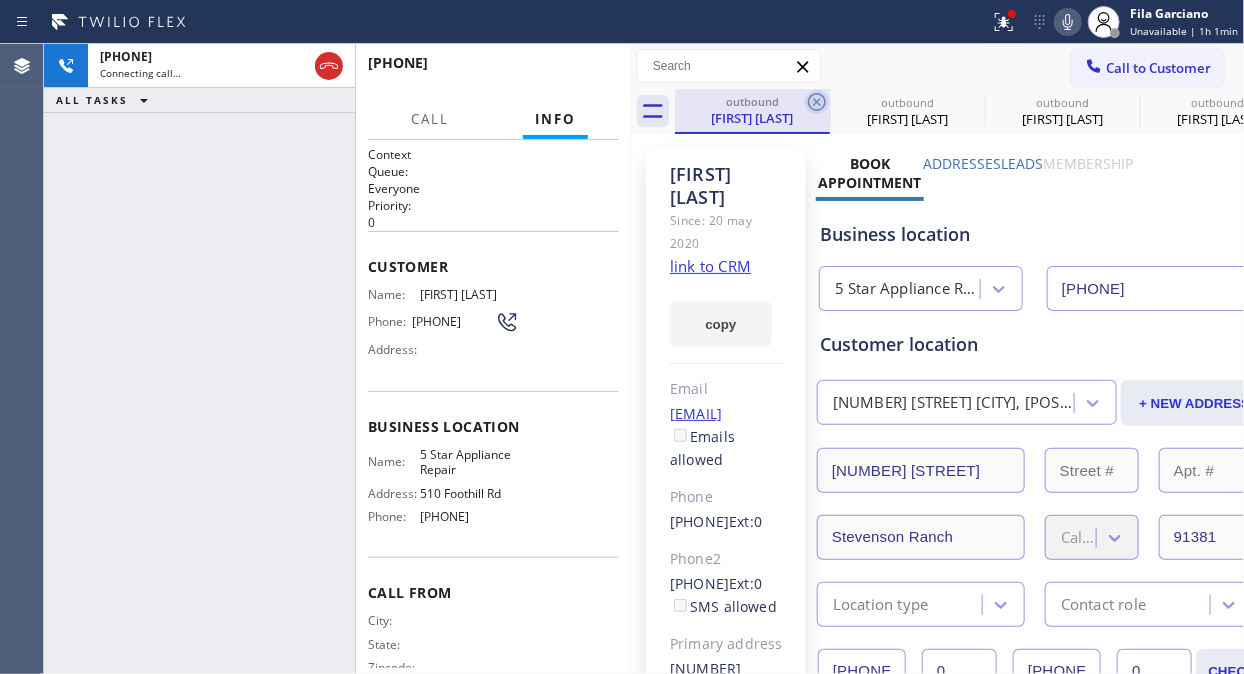 click 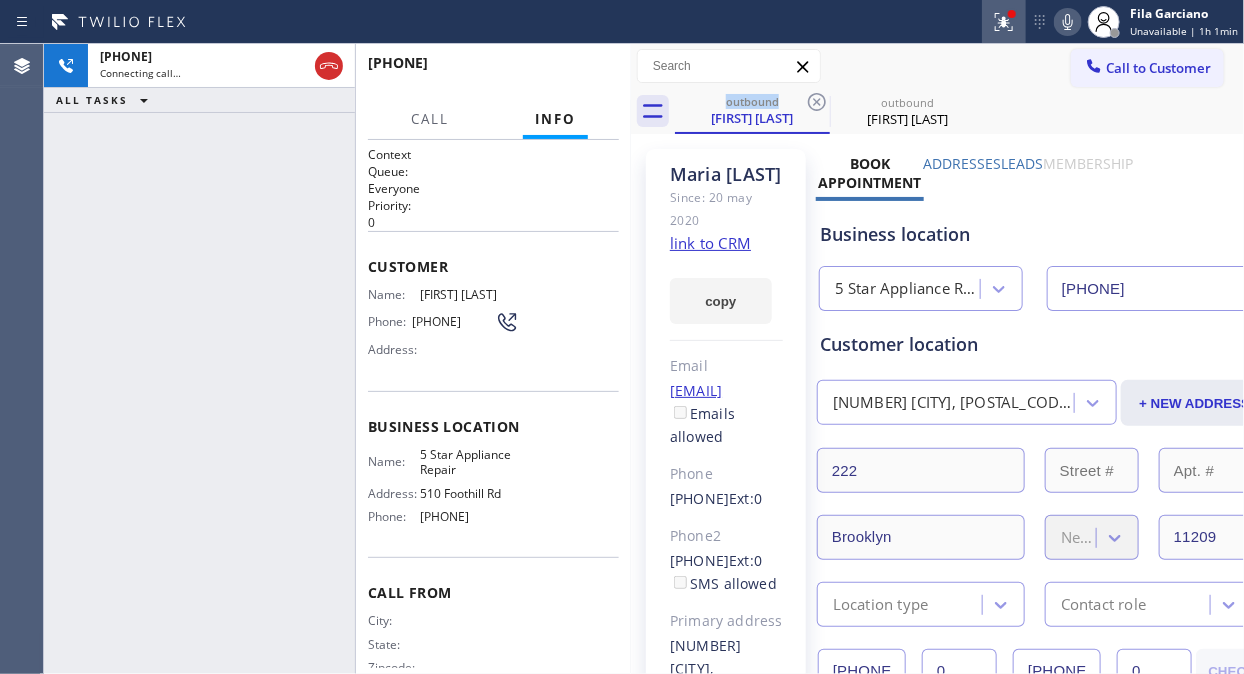 click 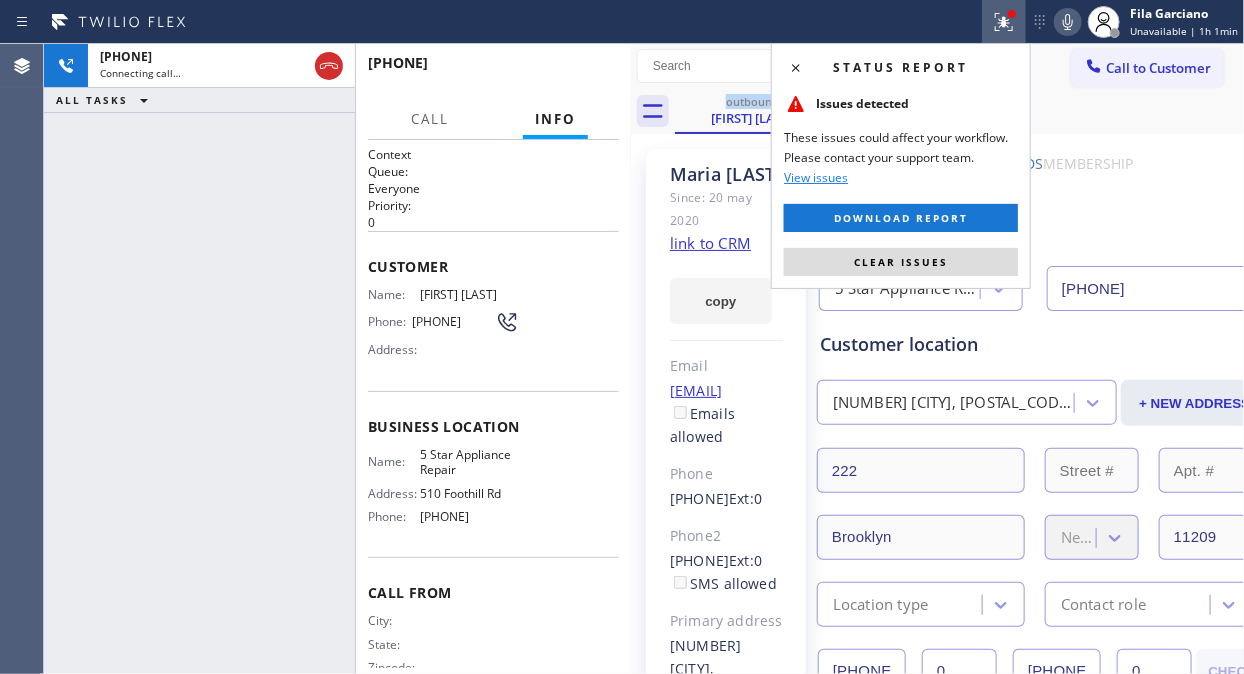 click on "Clear issues" at bounding box center (901, 262) 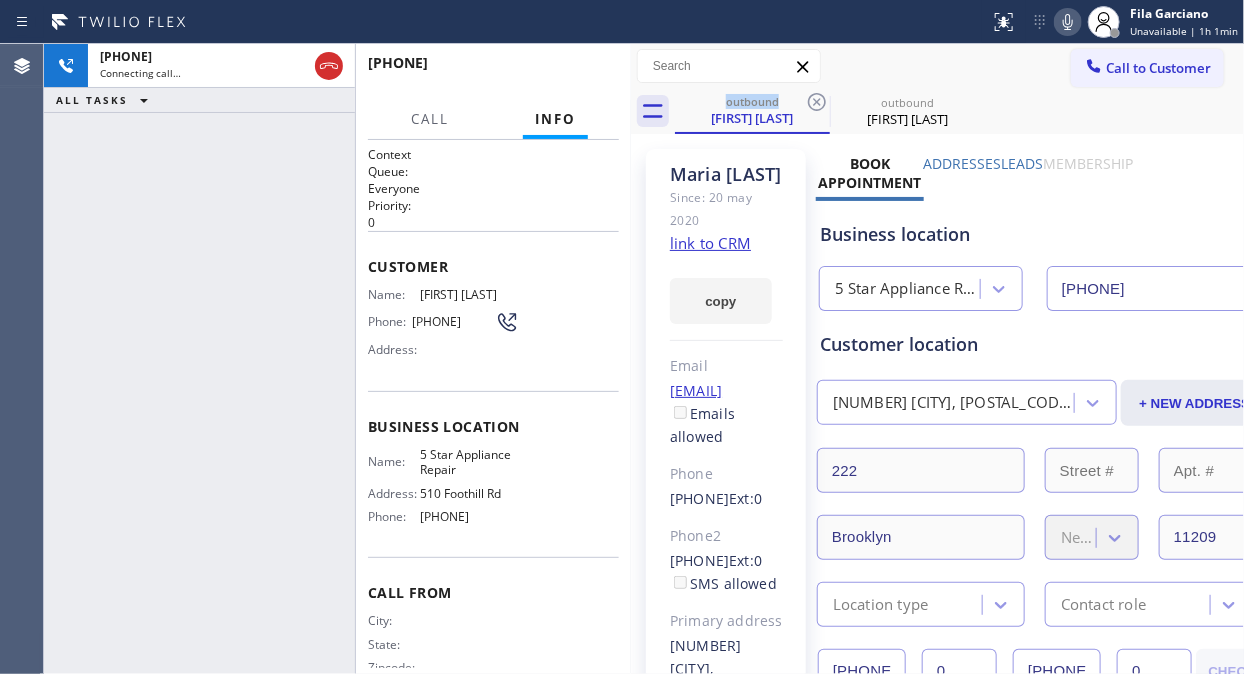 click 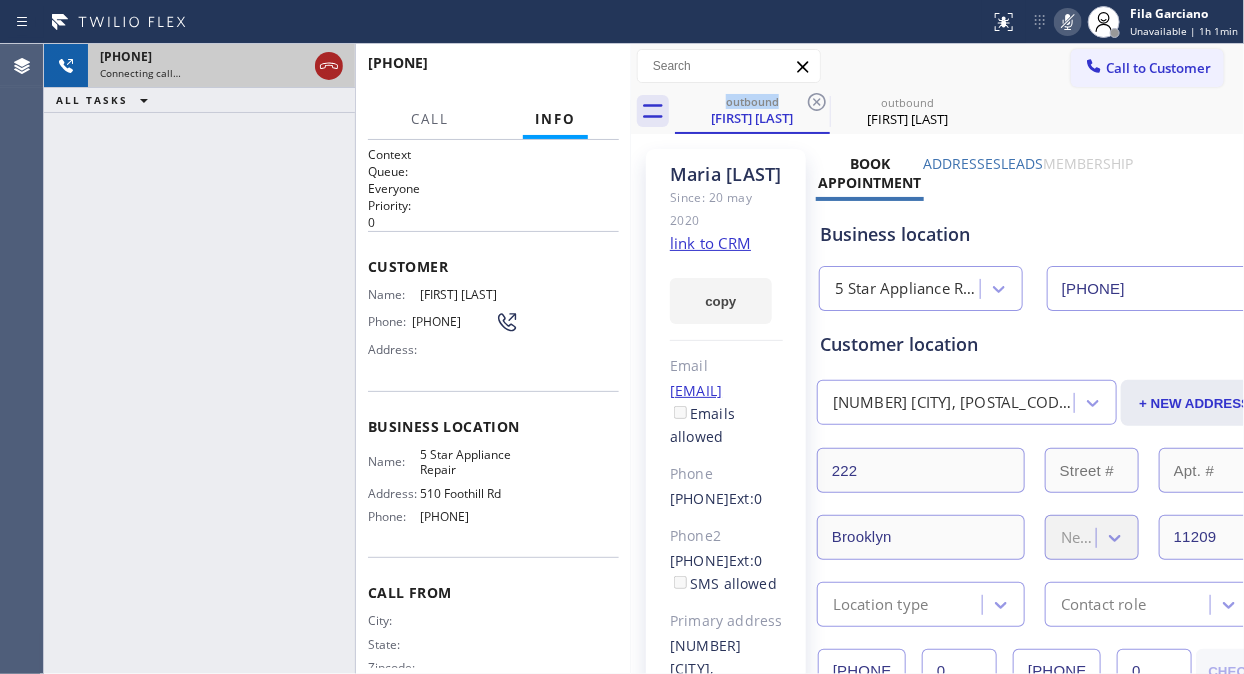 click 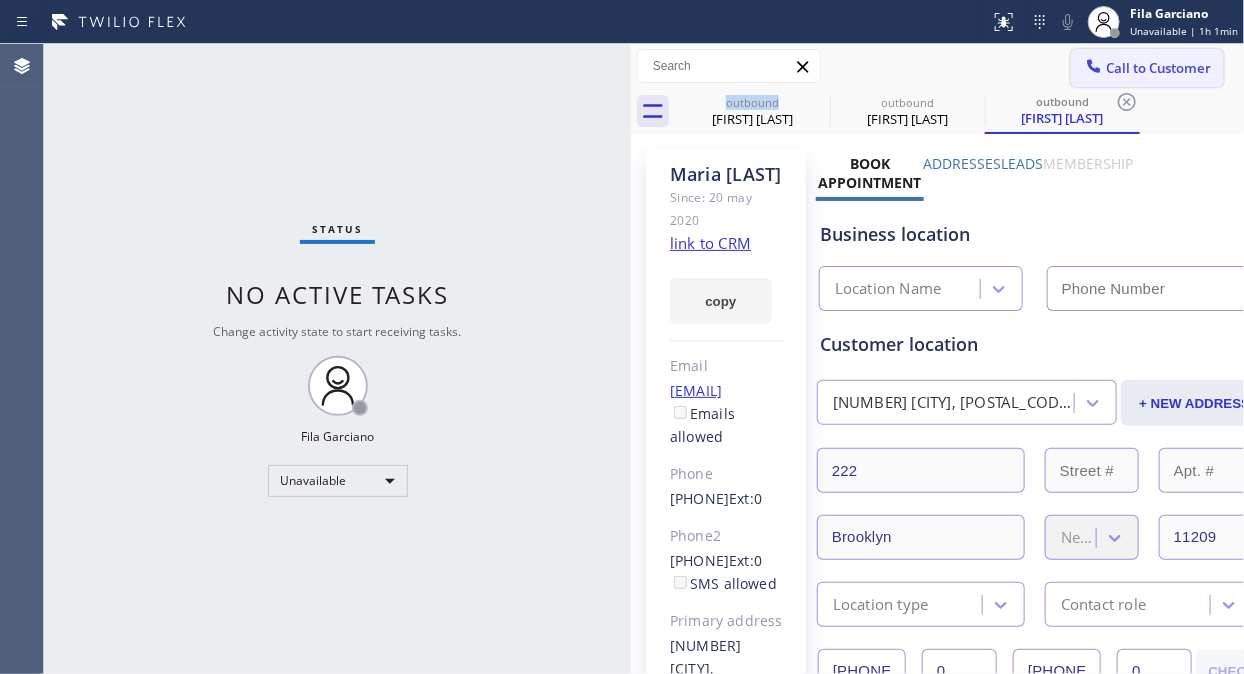 click on "Call to Customer" at bounding box center (1158, 68) 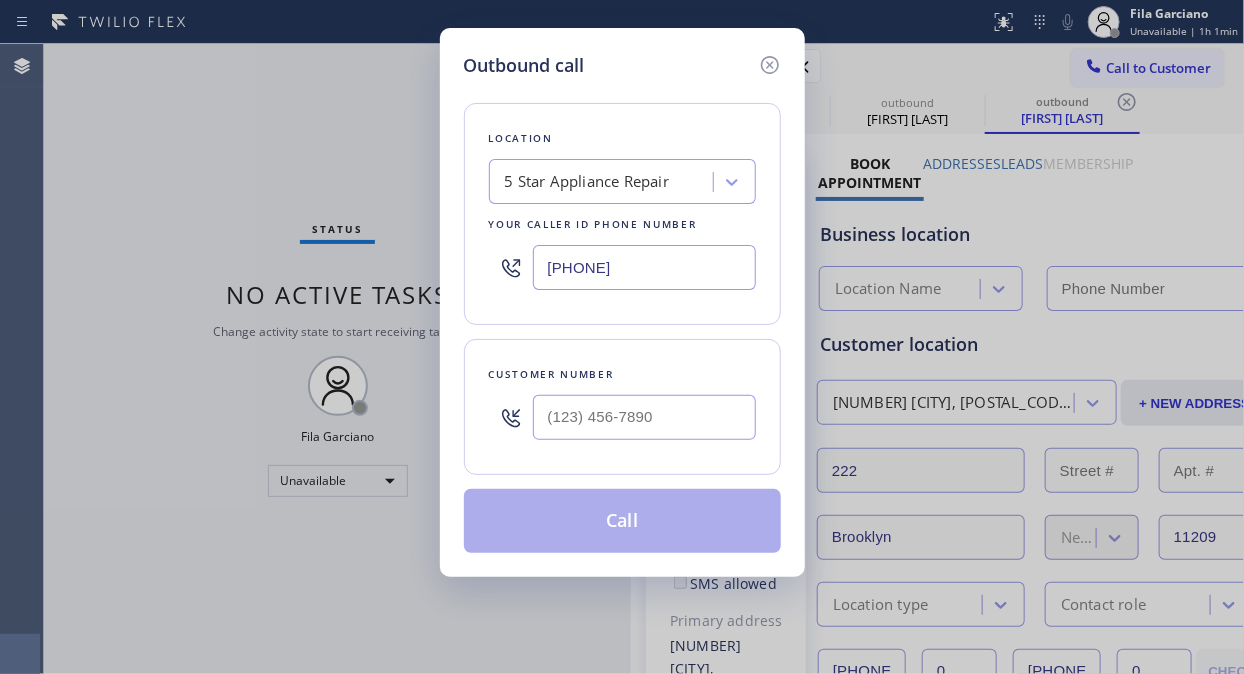 type on "[PHONE]" 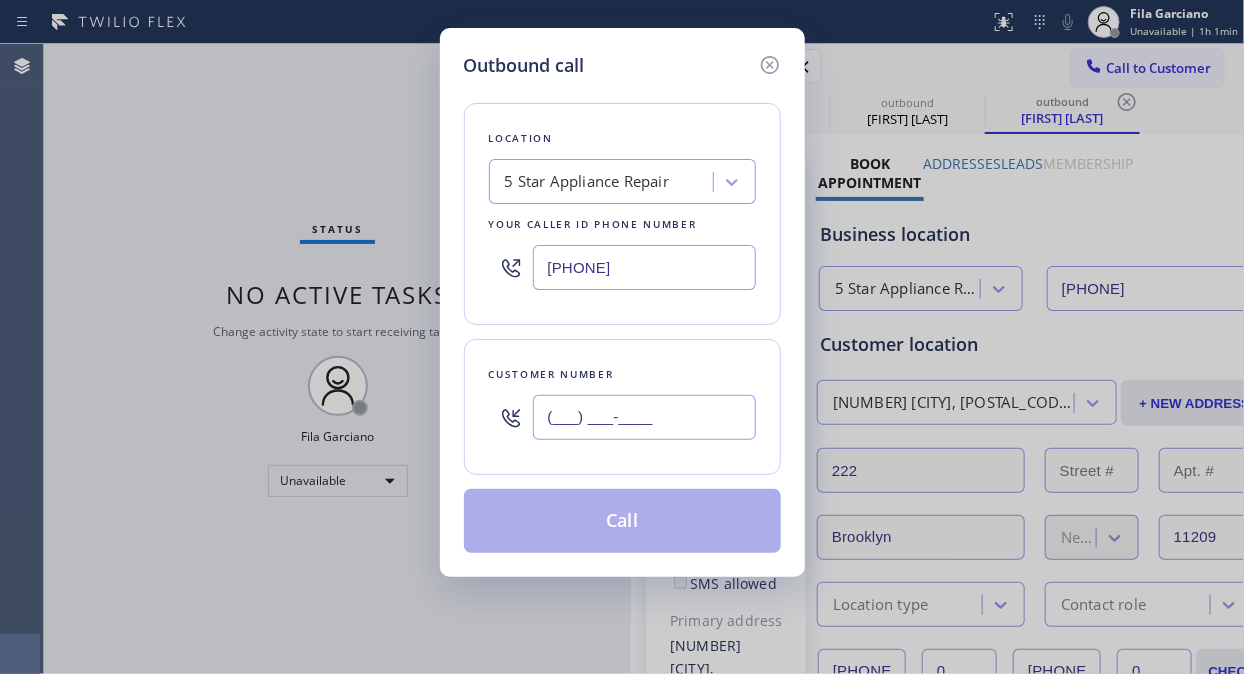 click on "(___) ___-____" at bounding box center (644, 417) 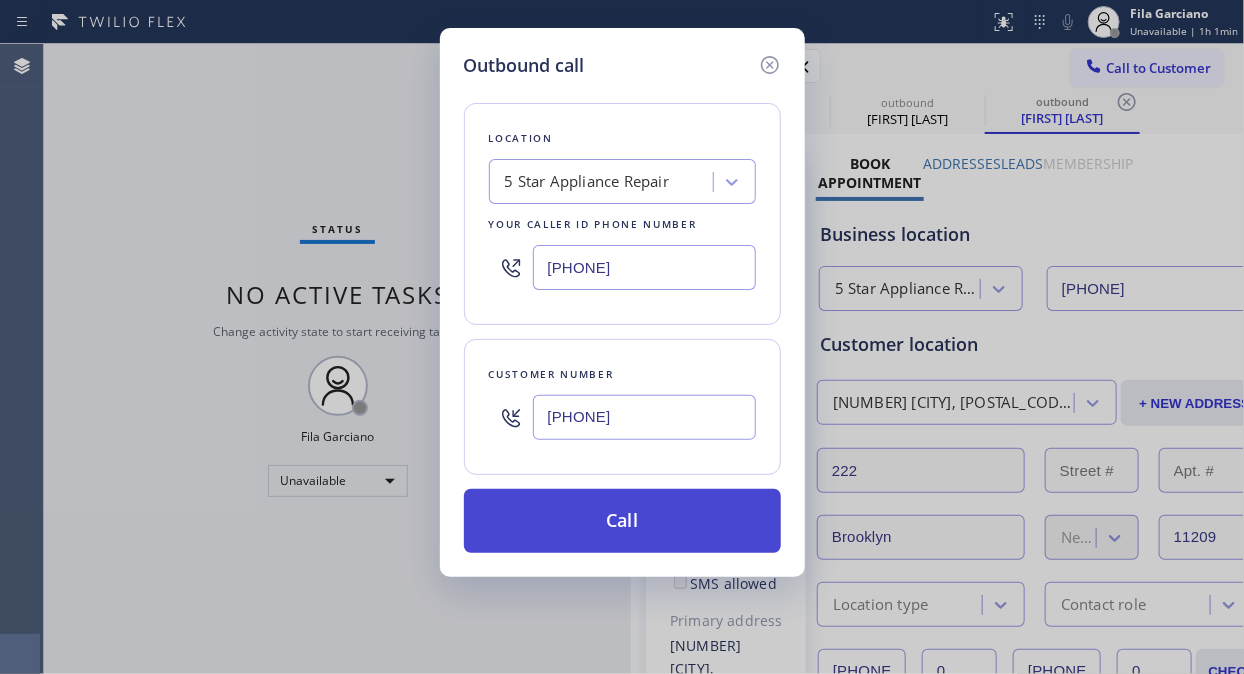 type on "(714) 655-5859" 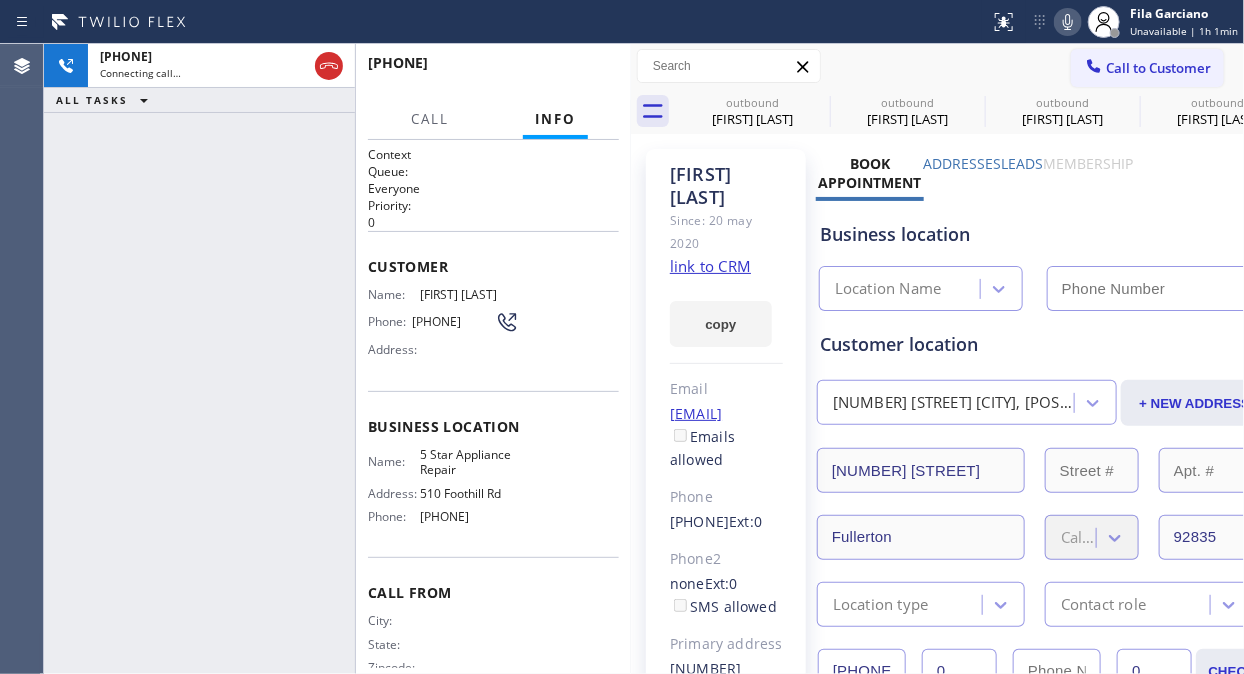 type on "[PHONE]" 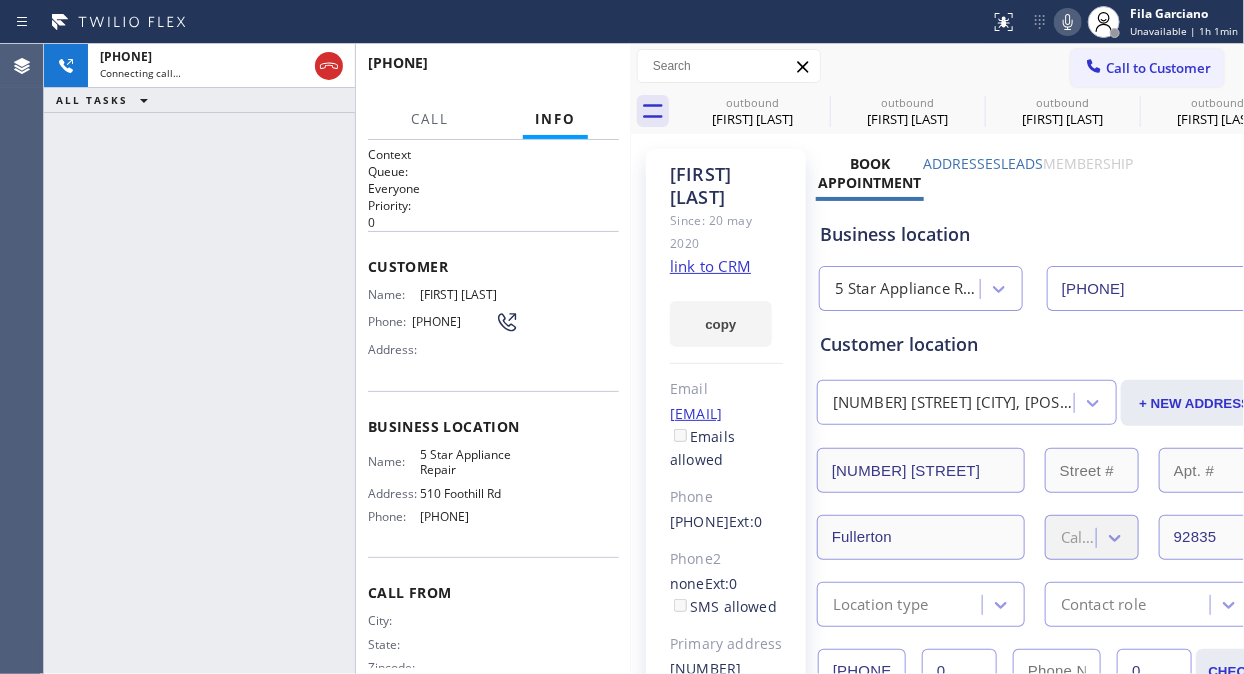 click 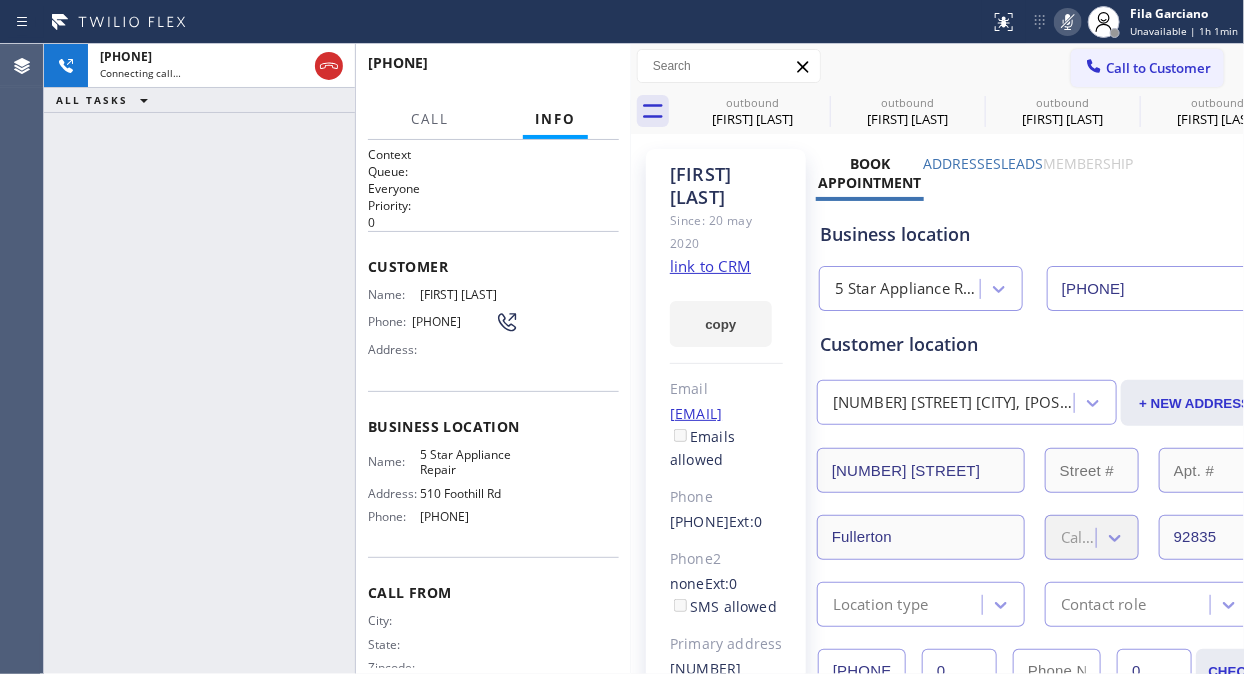 click 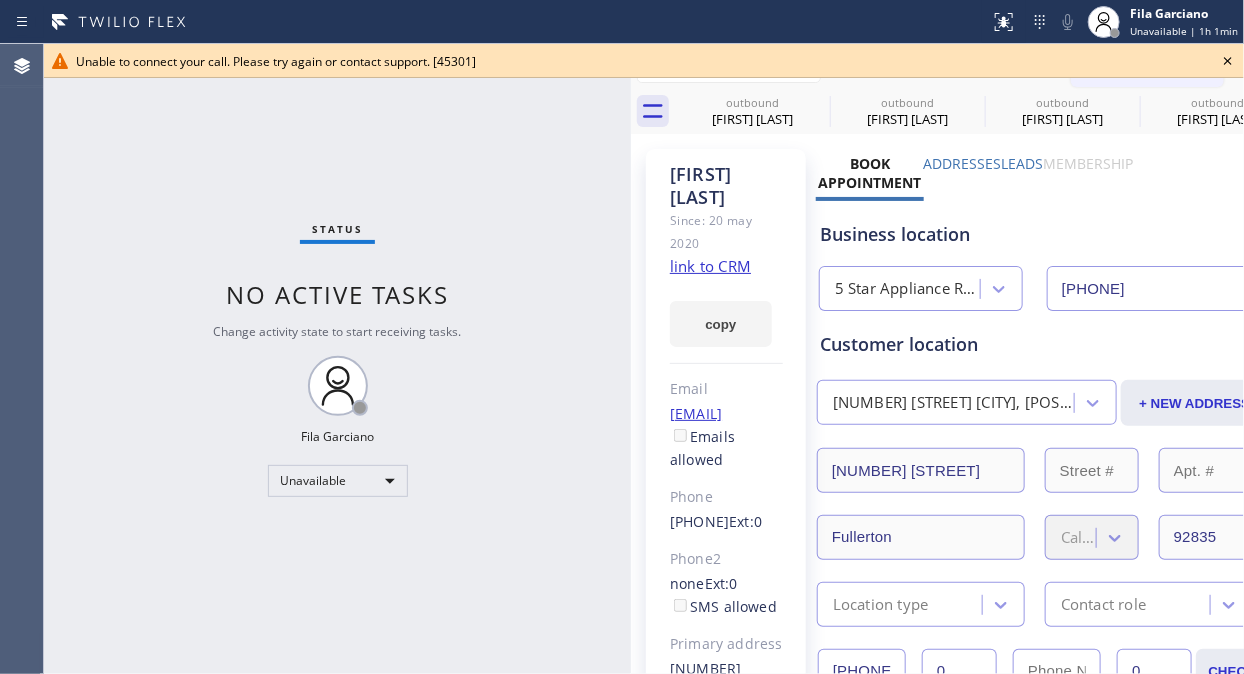 click on "Status   No active tasks     Change activity state to start receiving tasks.   Fila Garciano Unavailable" at bounding box center (337, 359) 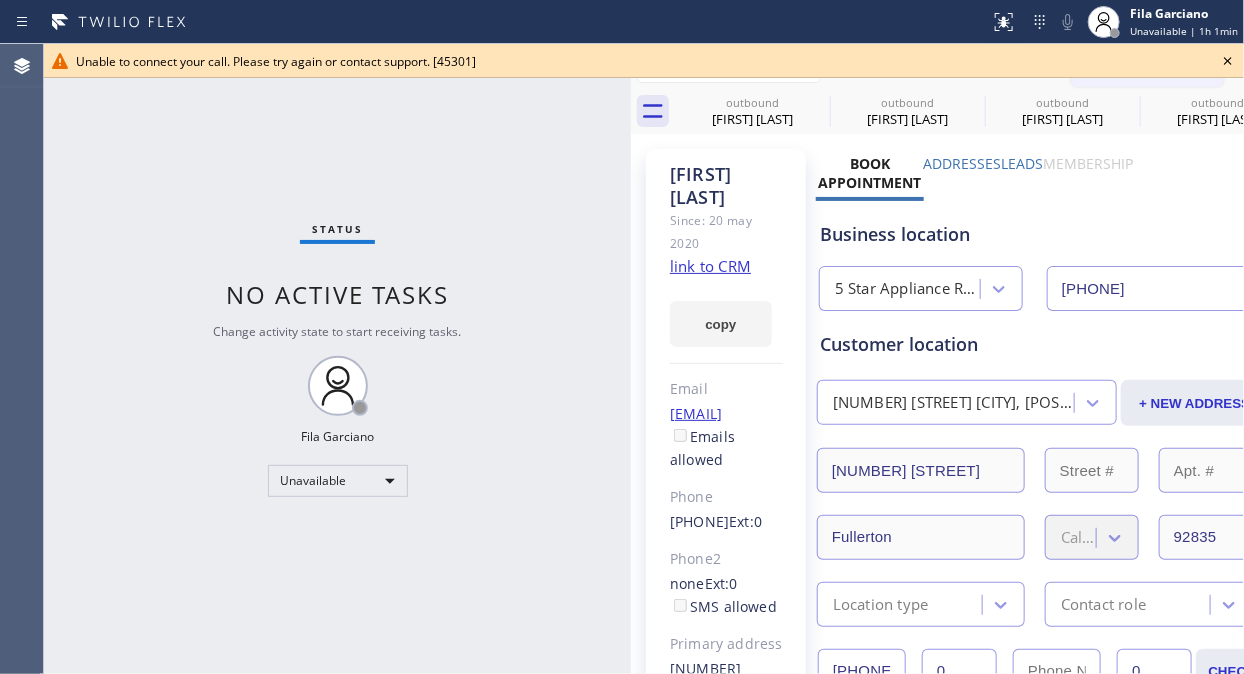 click 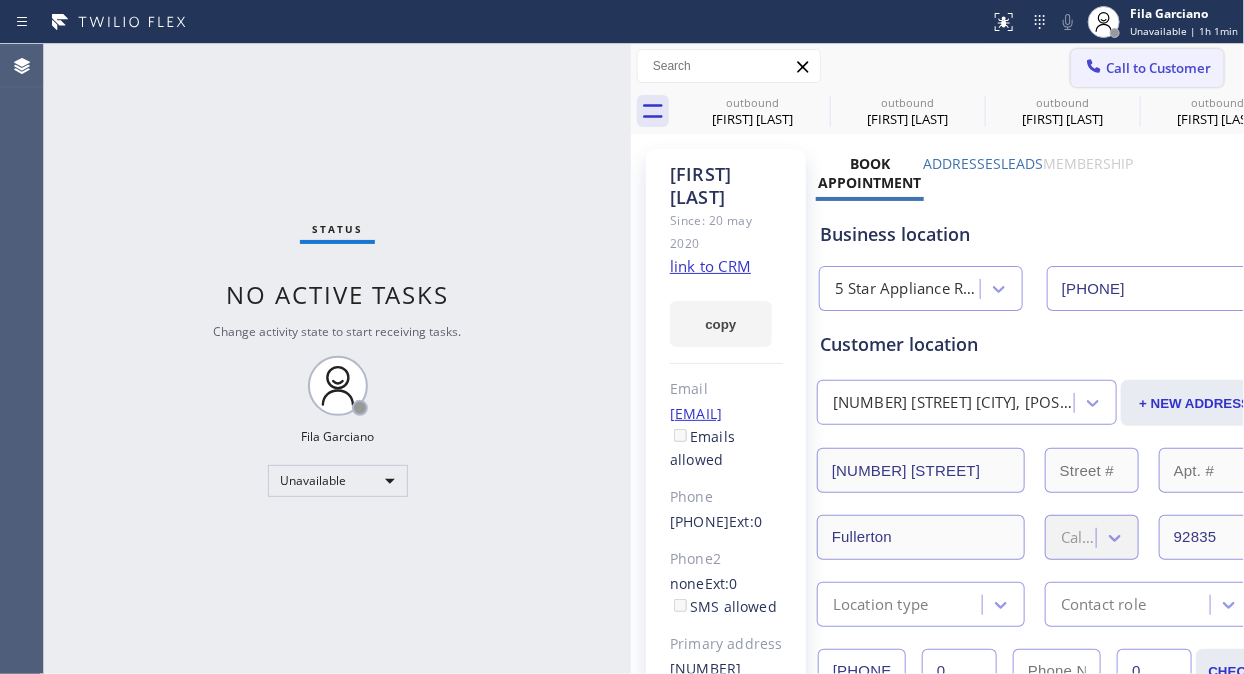 click on "Call to Customer" at bounding box center [1158, 68] 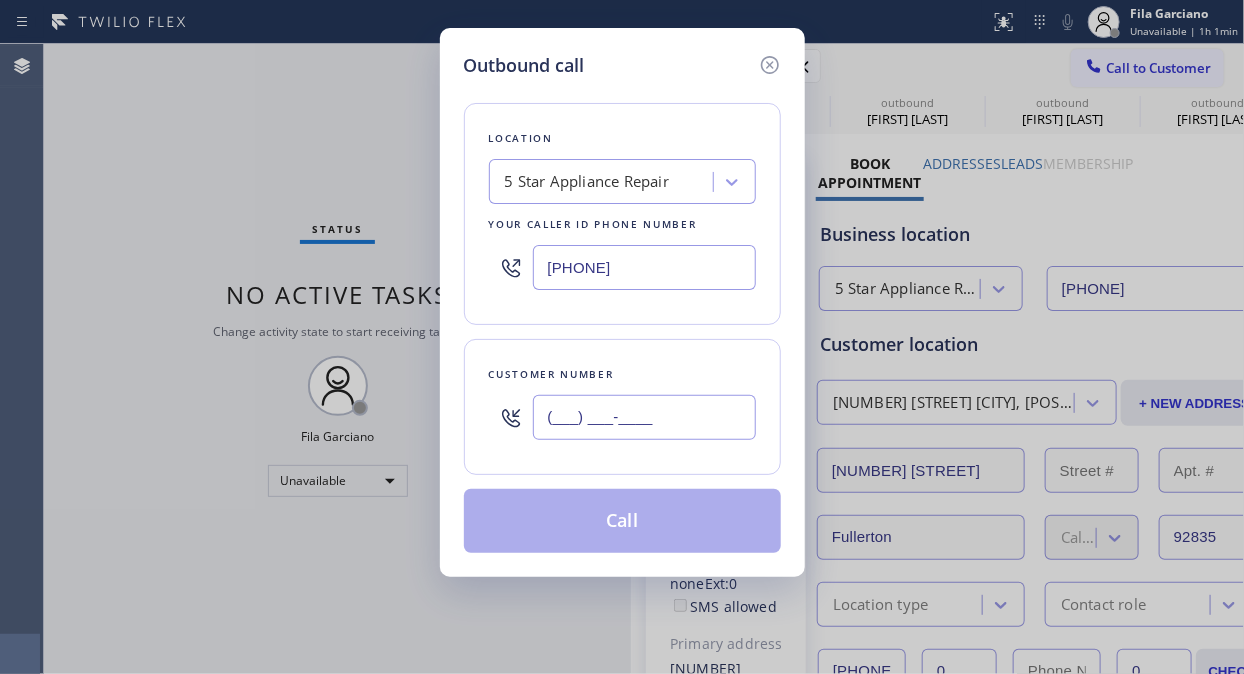 click on "(___) ___-____" at bounding box center (644, 417) 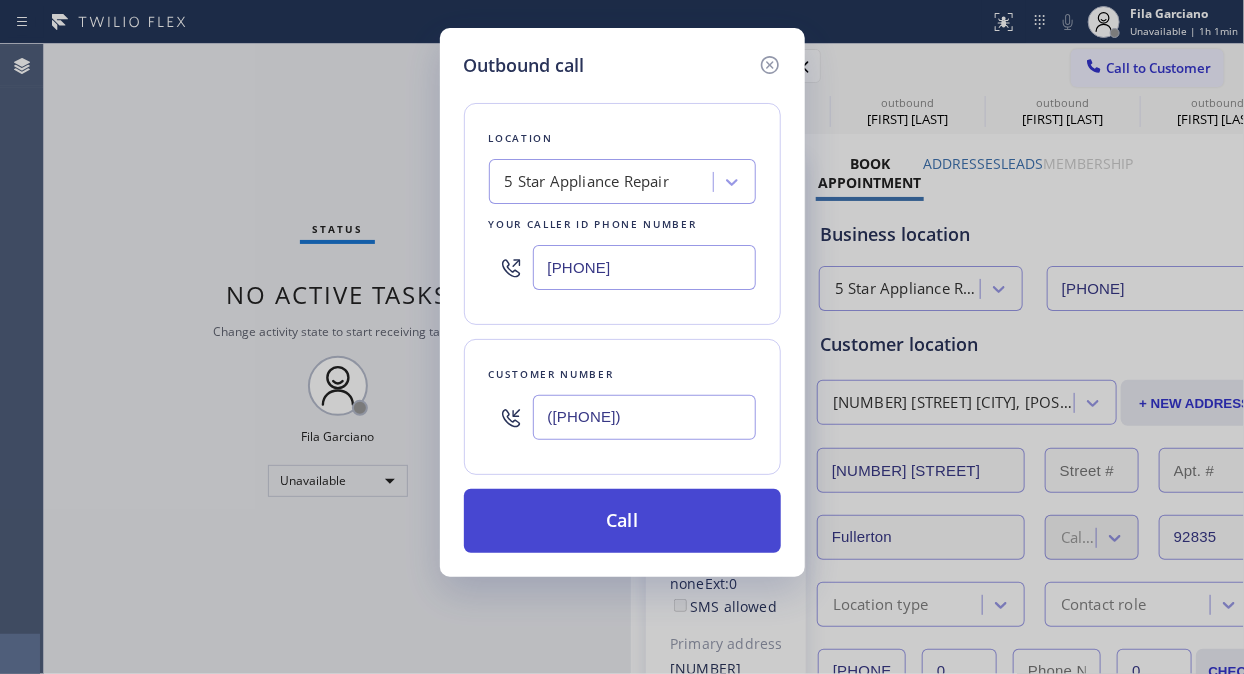 type on "[PHONE]" 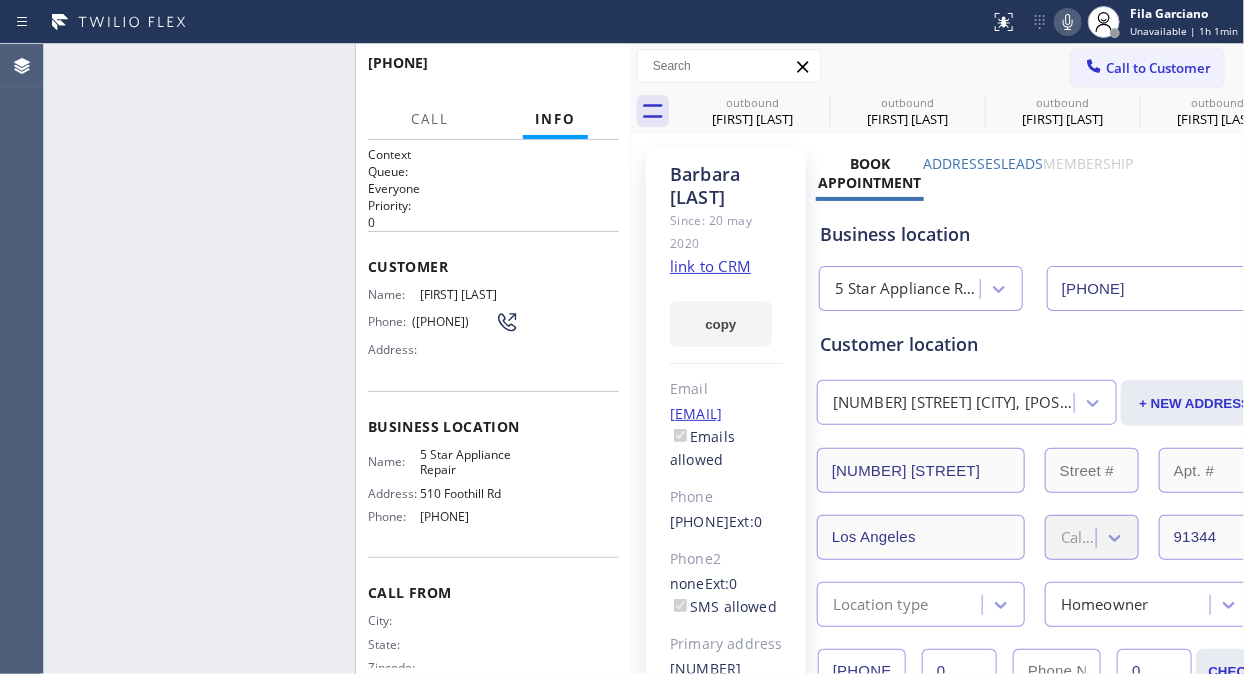 type on "[PHONE]" 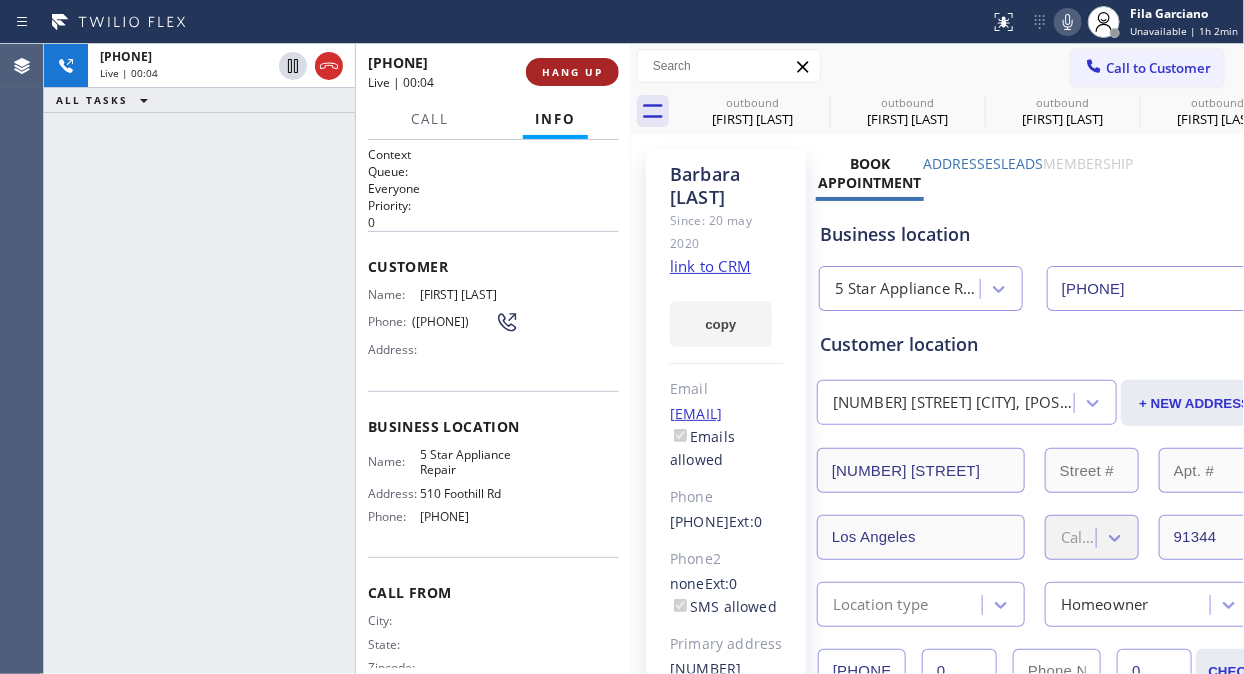 click on "HANG UP" at bounding box center (572, 72) 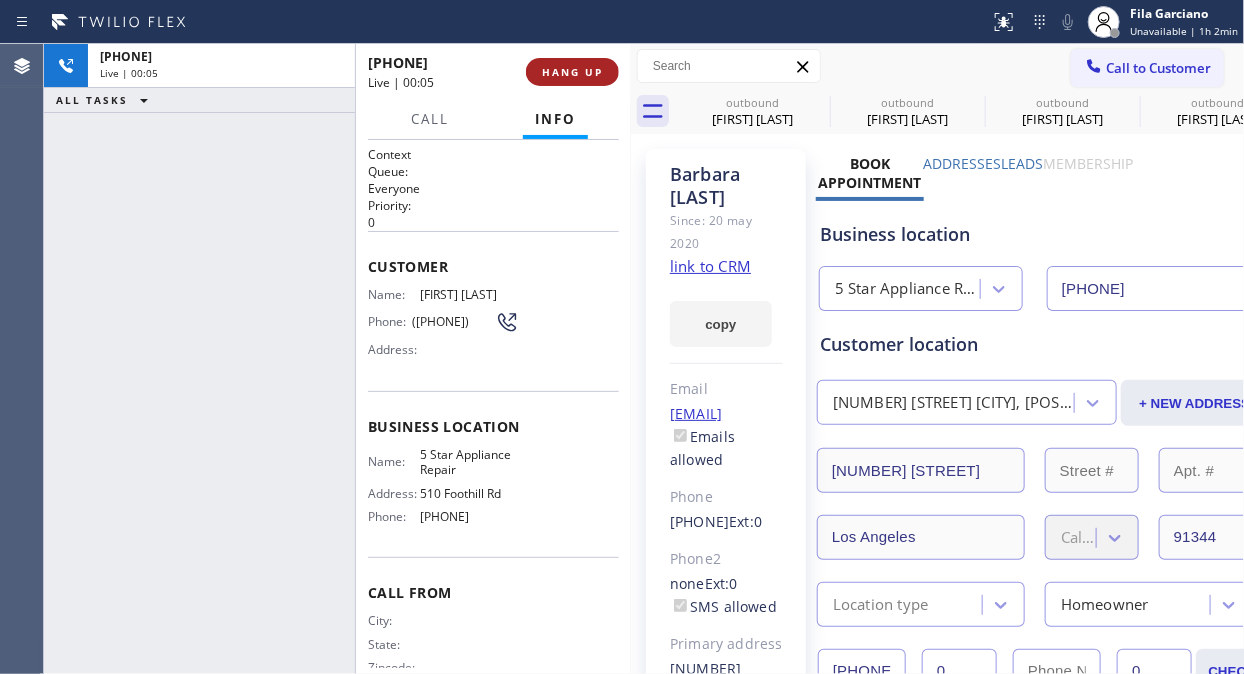 click on "HANG UP" at bounding box center (572, 72) 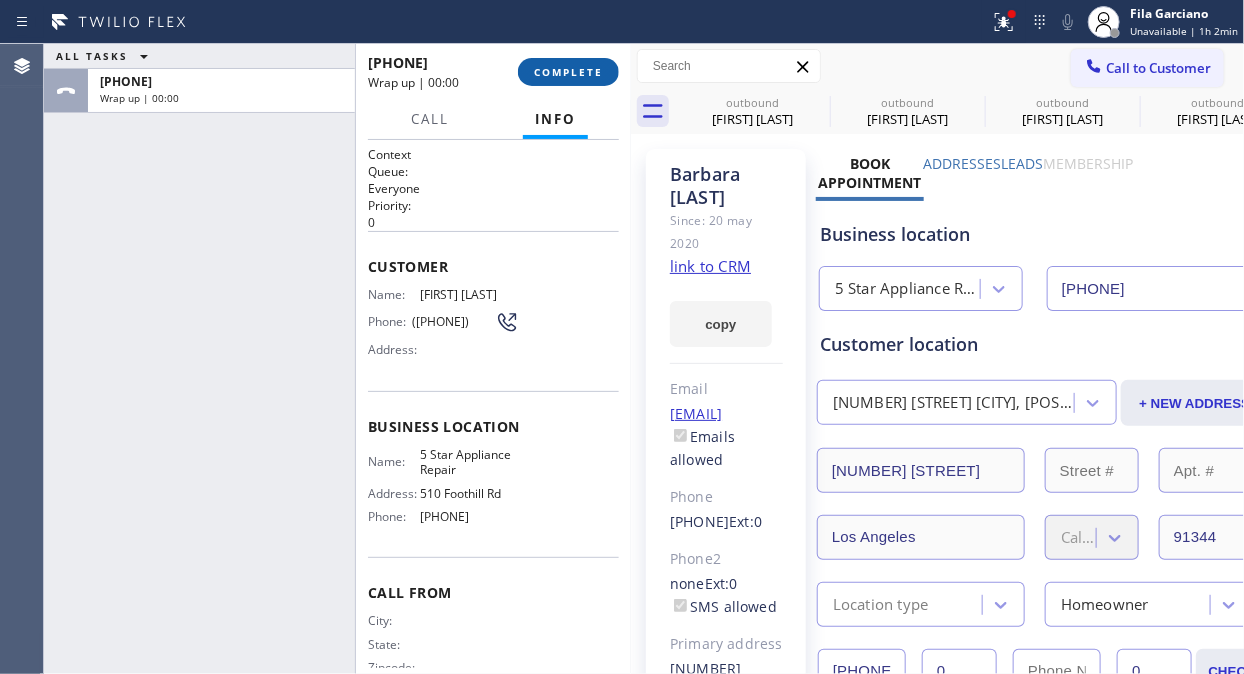 click on "COMPLETE" at bounding box center (568, 72) 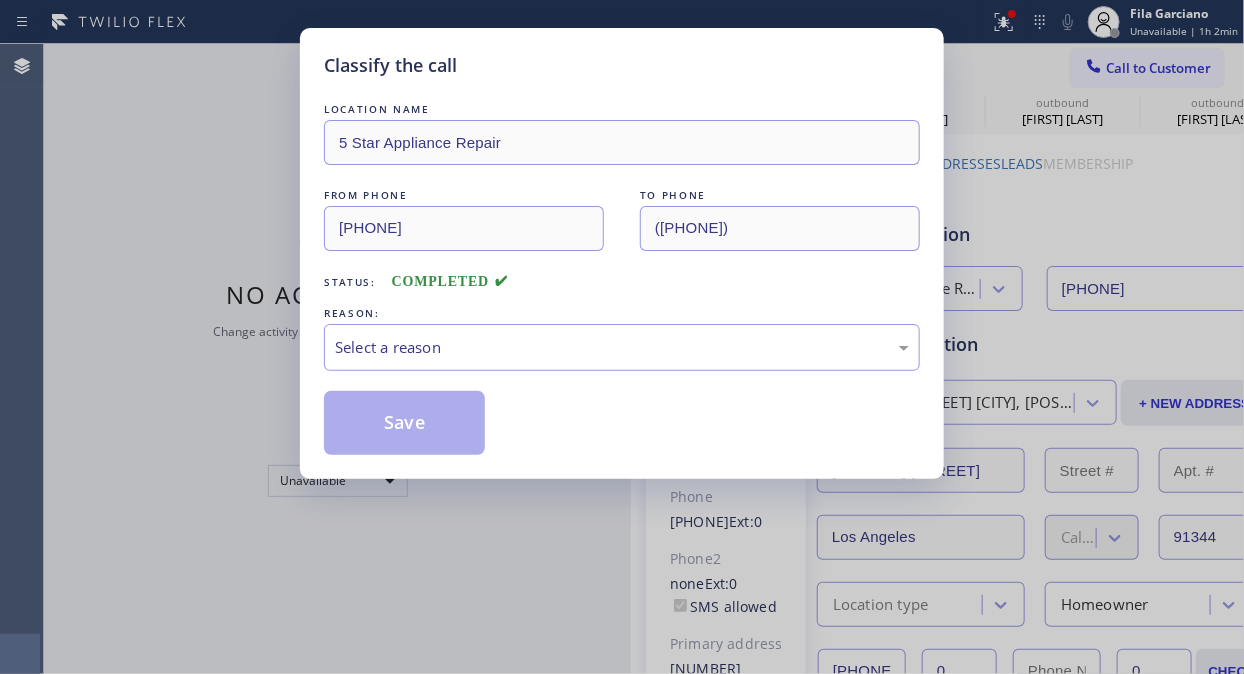 click on "Classify the call" at bounding box center (622, 65) 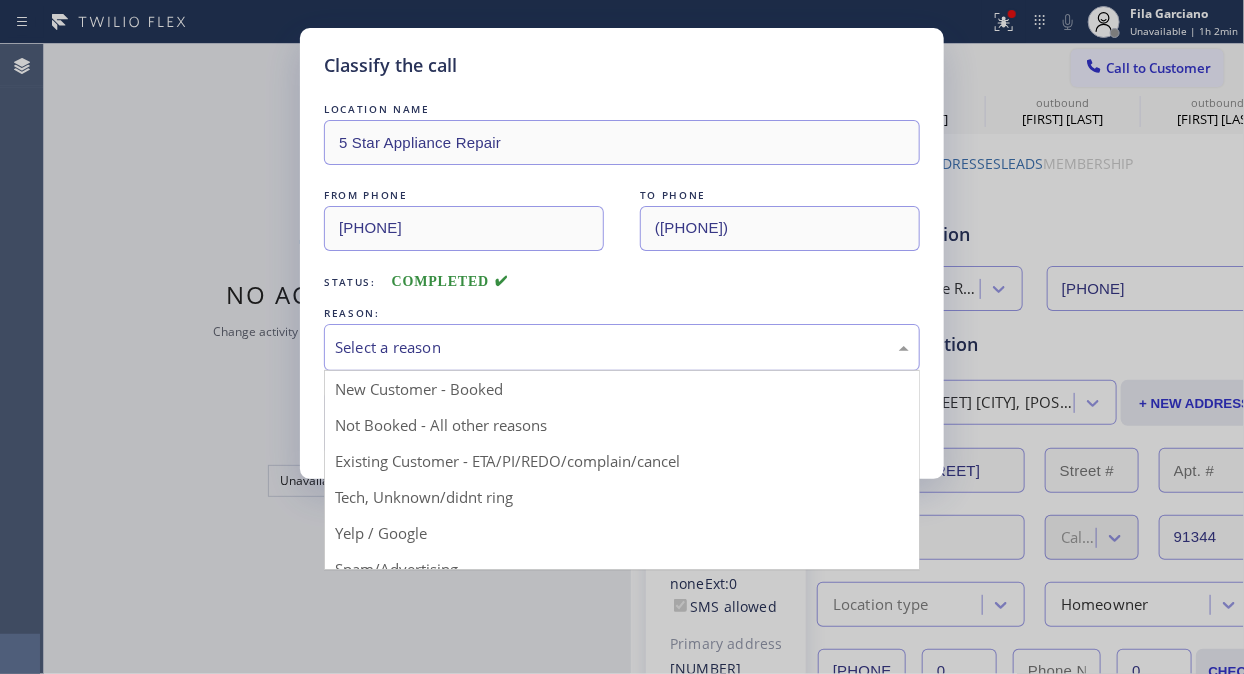 click on "Select a reason" at bounding box center (622, 347) 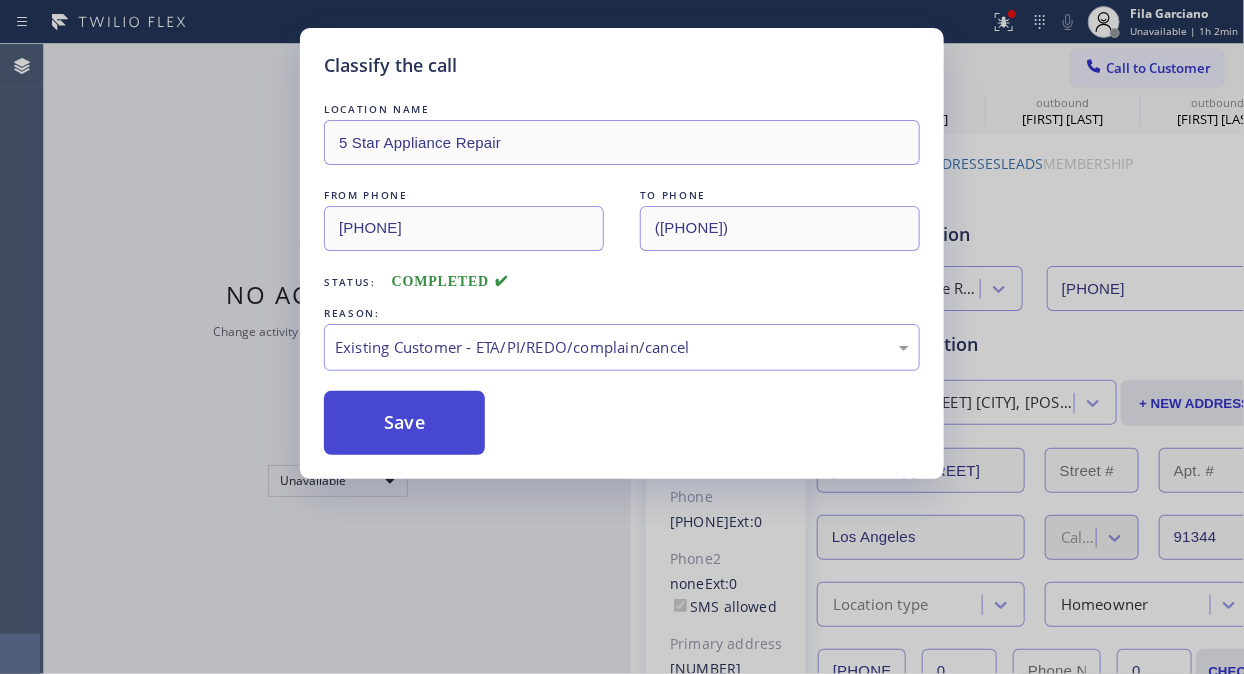 click on "Save" at bounding box center (404, 423) 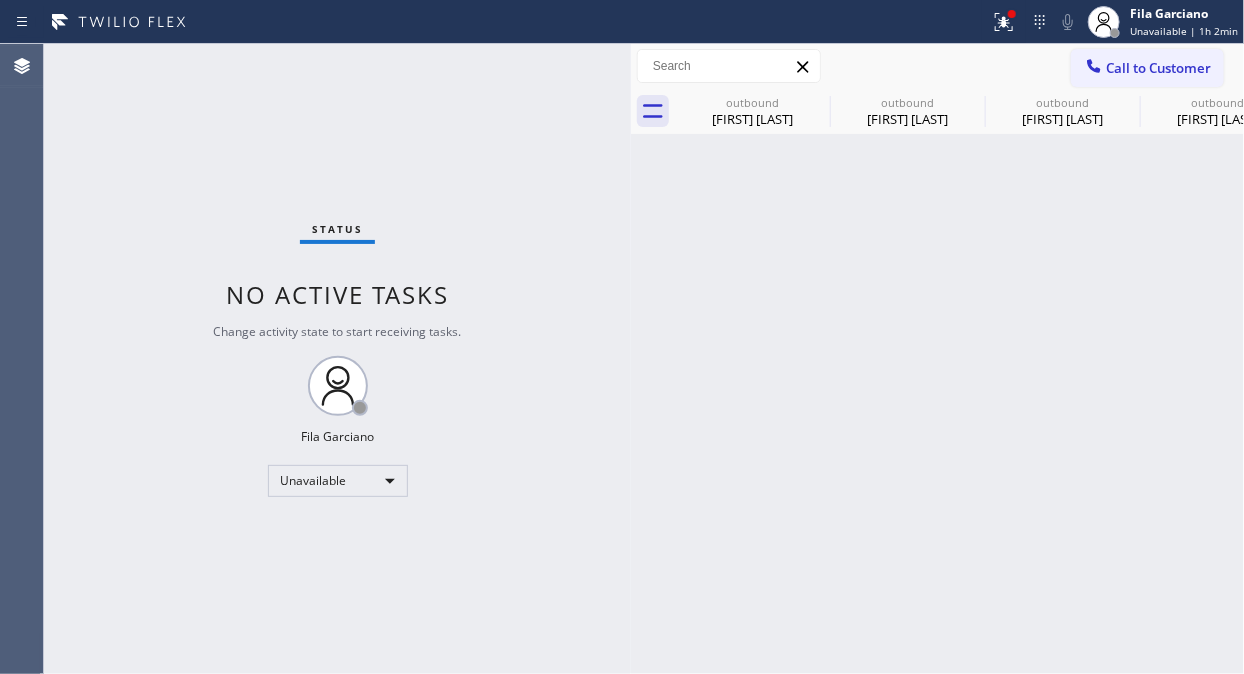 click on "Call to Customer" at bounding box center (1158, 68) 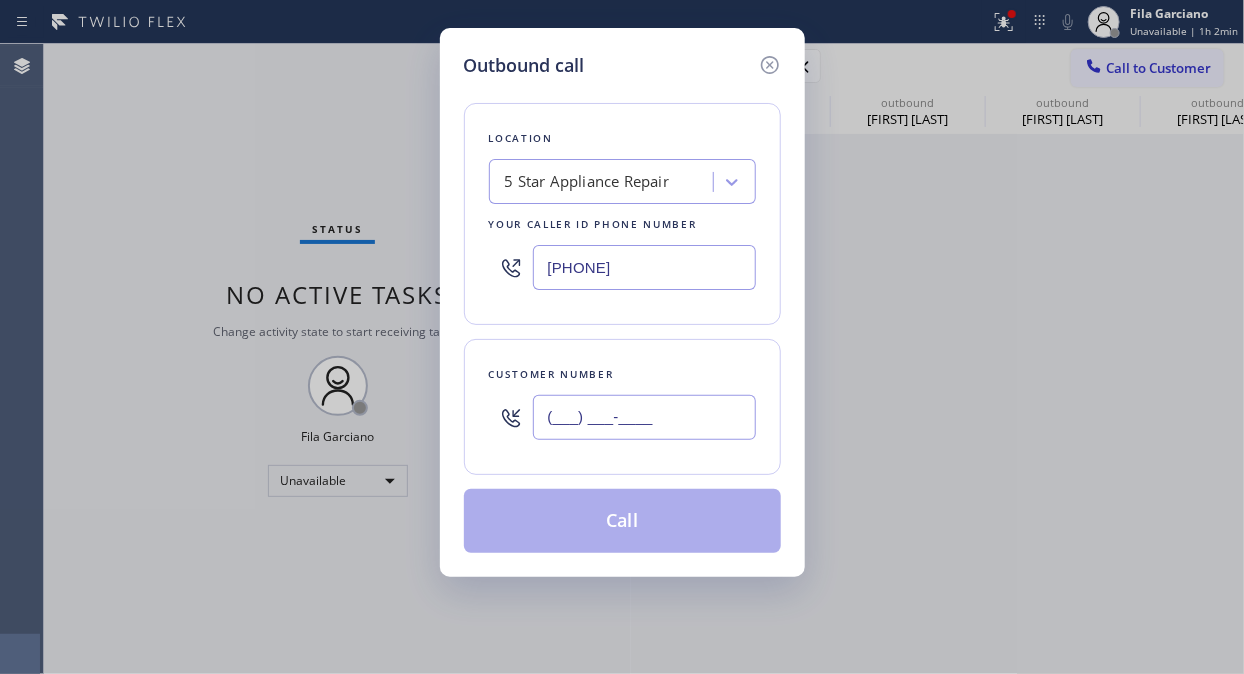 click on "(___) ___-____" at bounding box center (644, 417) 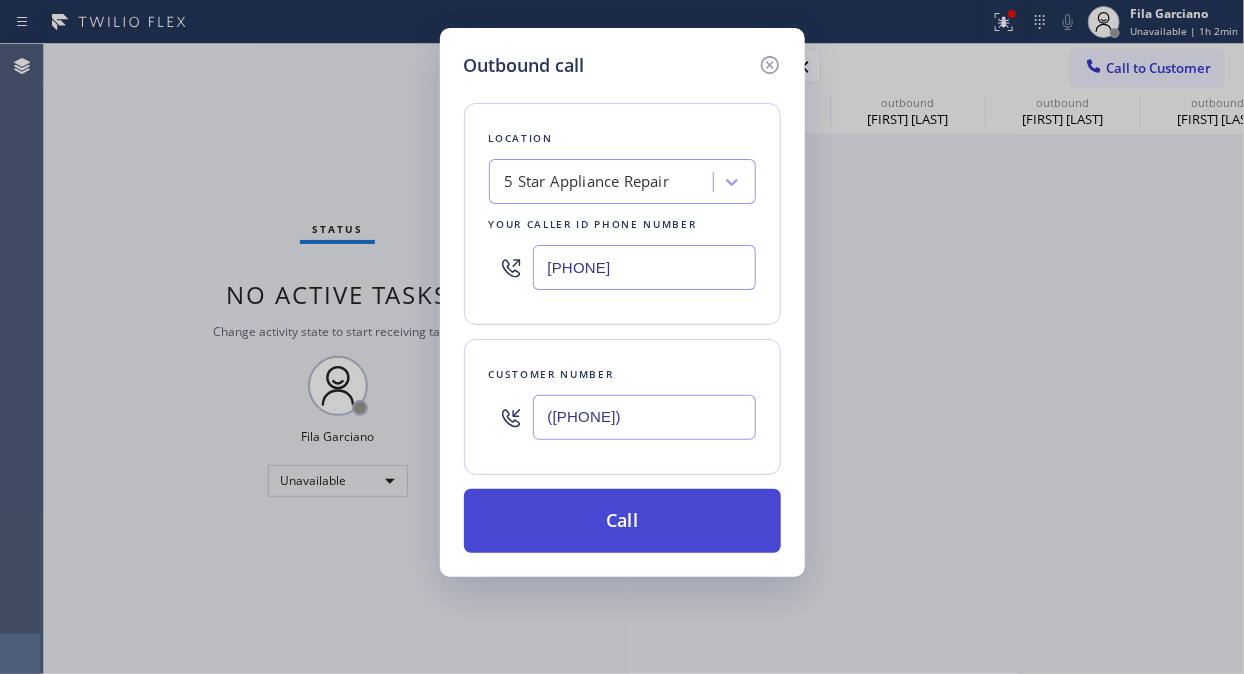 type on "(626) 449-2006" 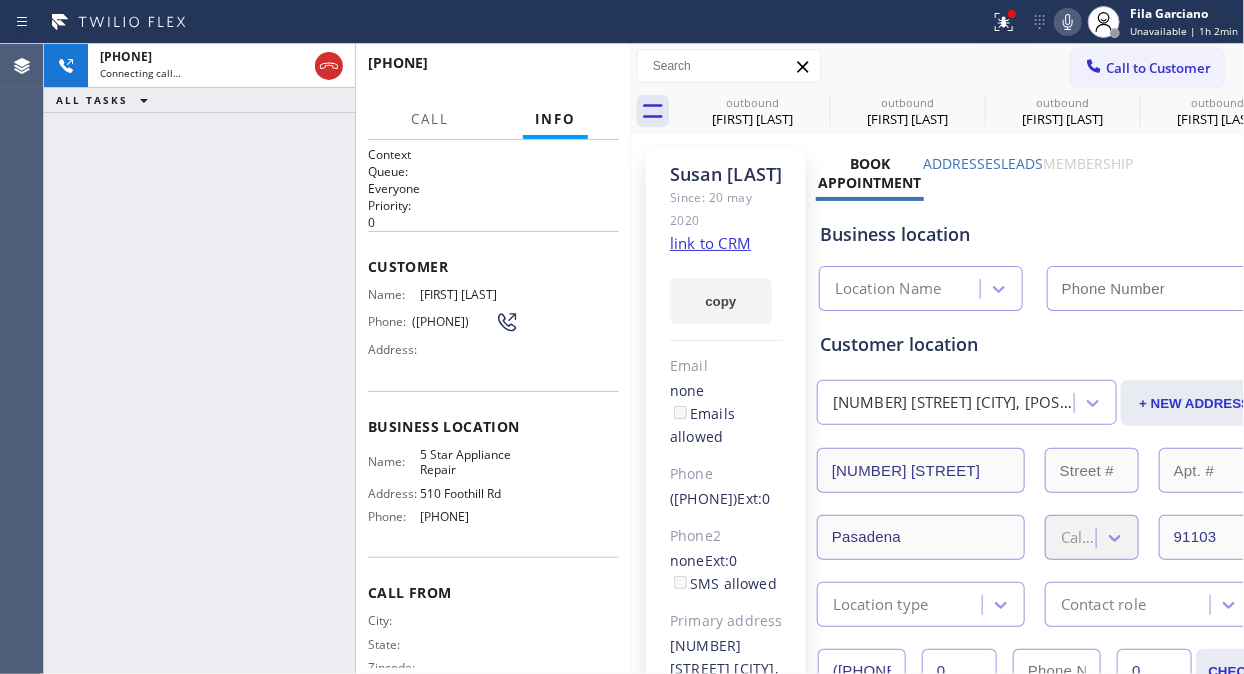 type on "[PHONE]" 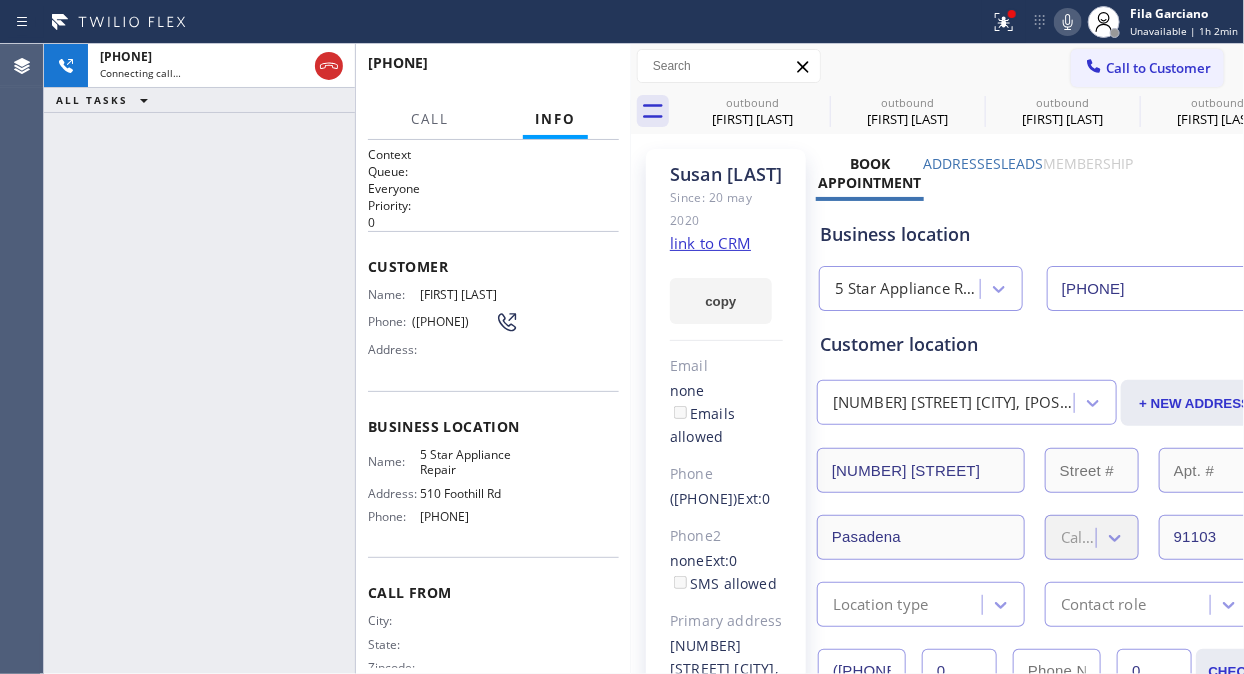 click 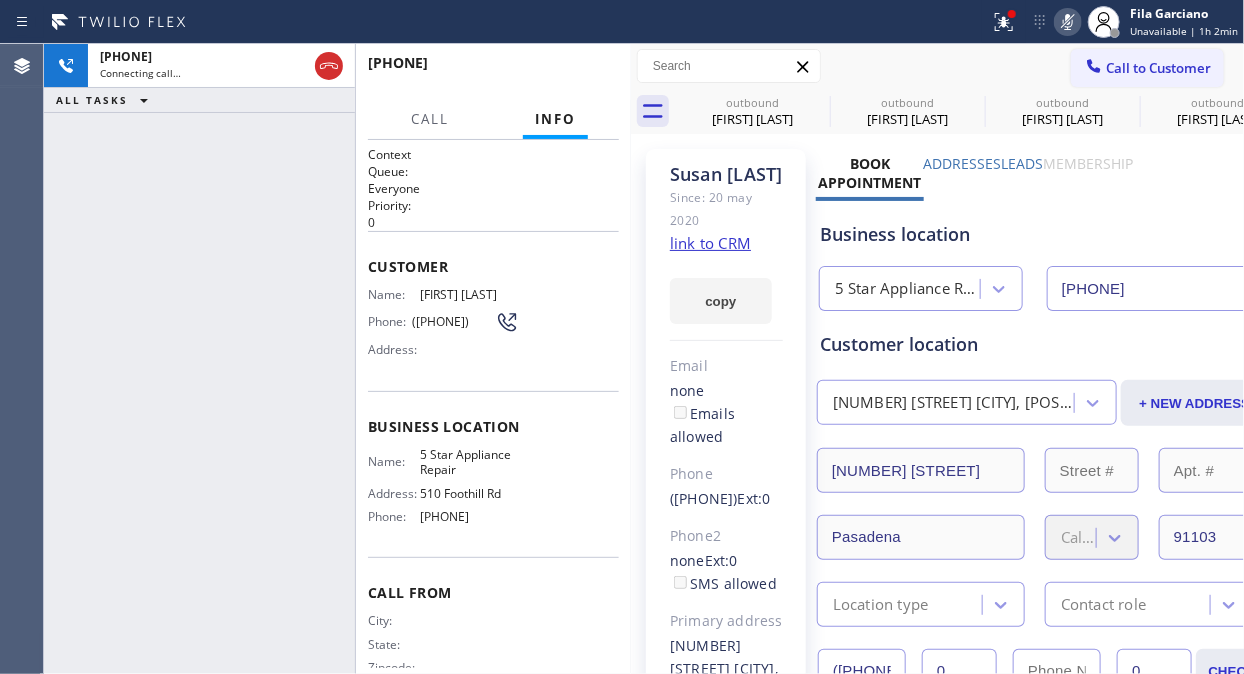click 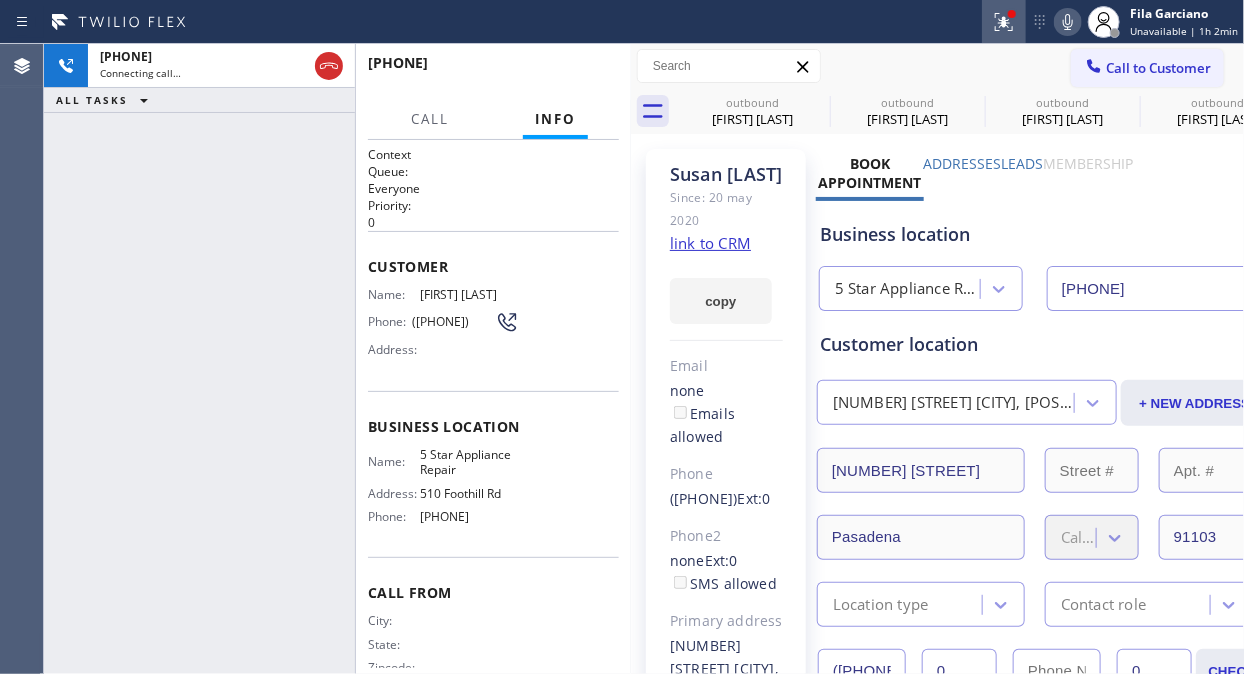 click at bounding box center (1004, 22) 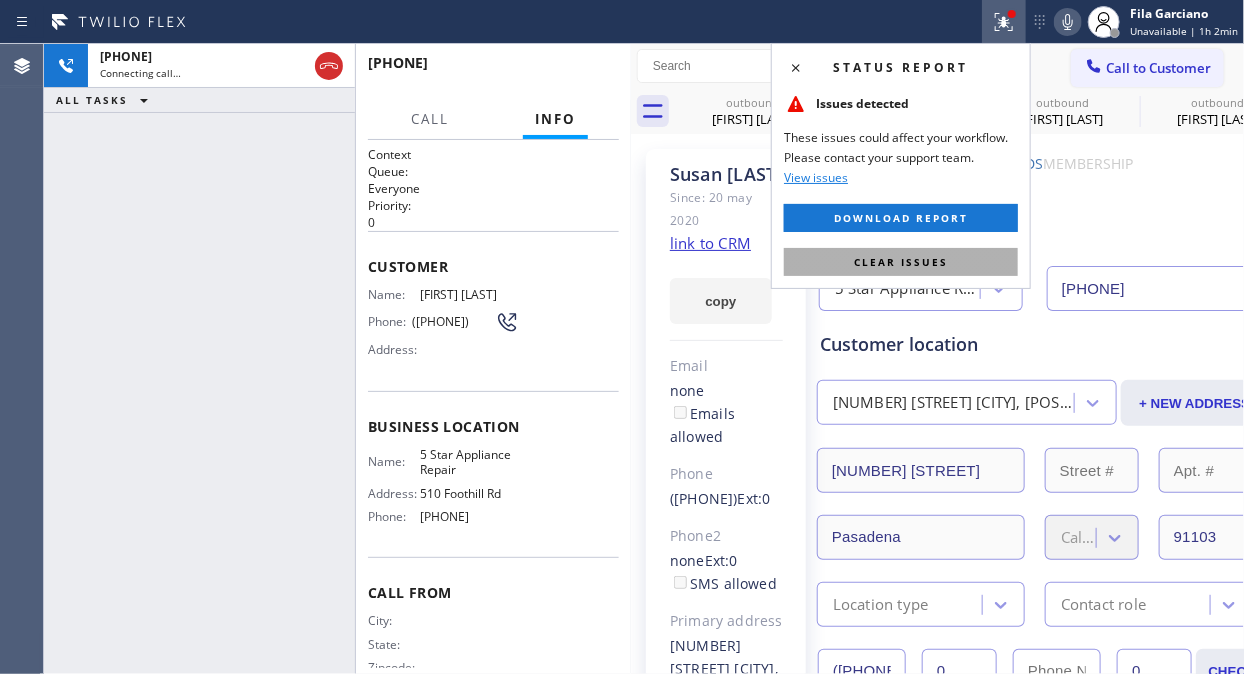 click on "Clear issues" at bounding box center [901, 262] 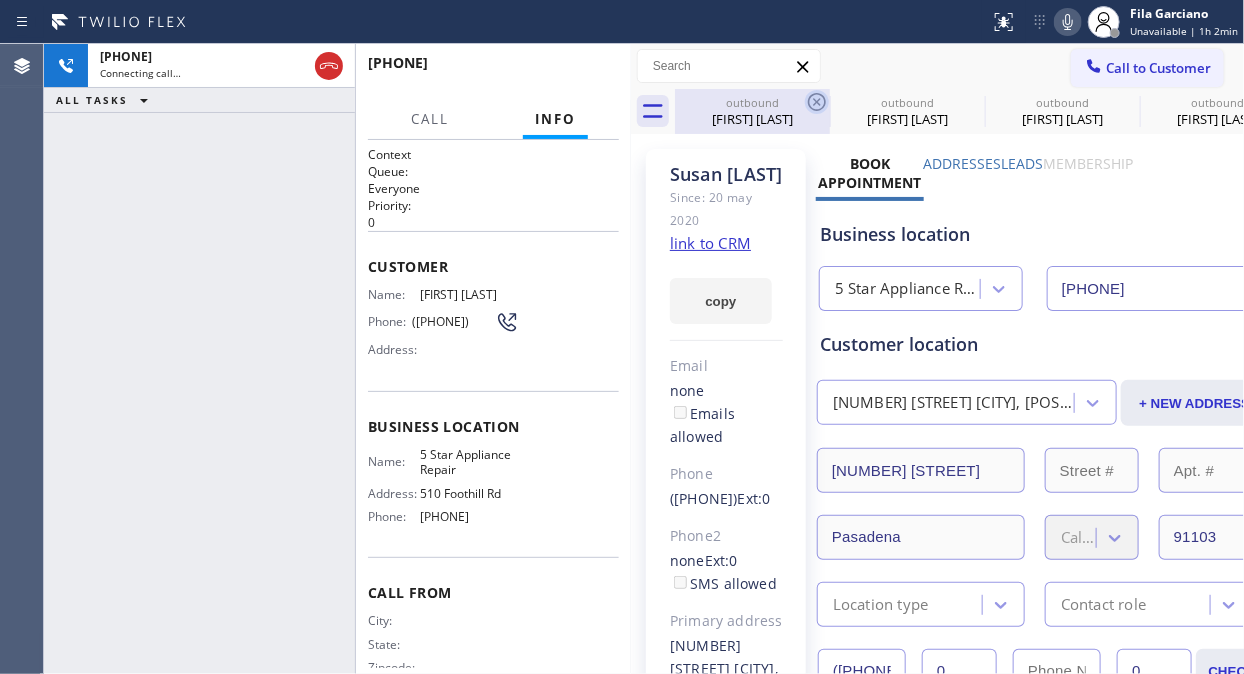 click 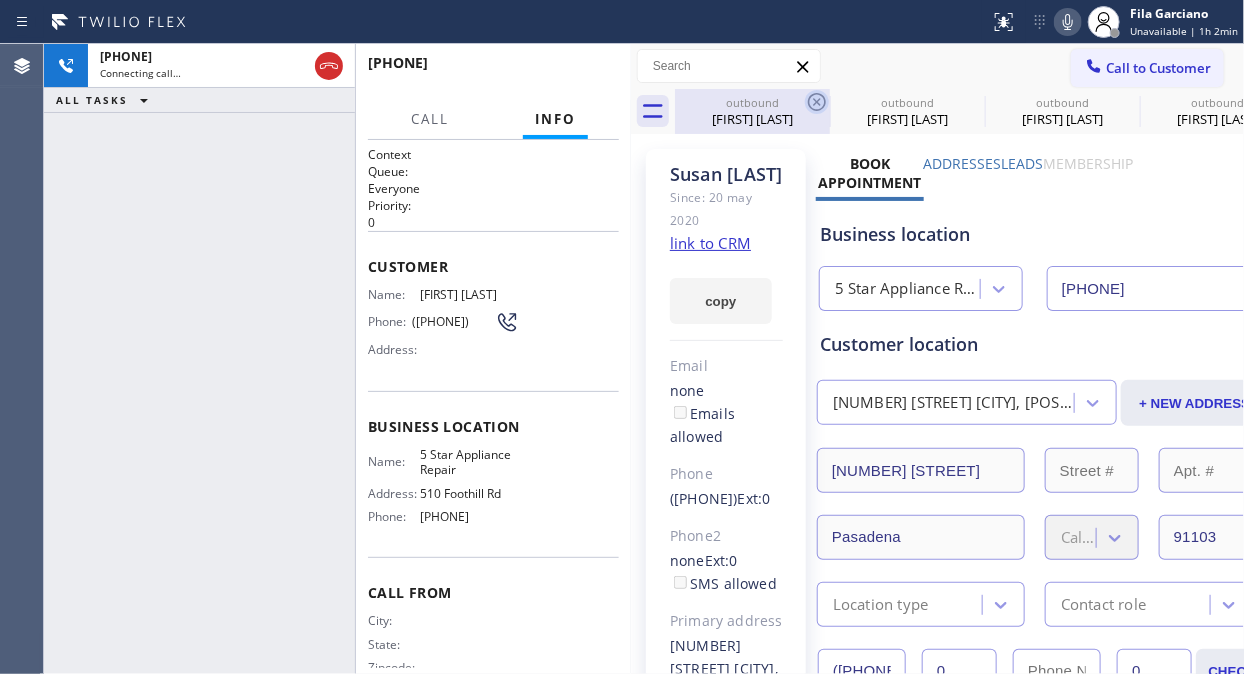 click 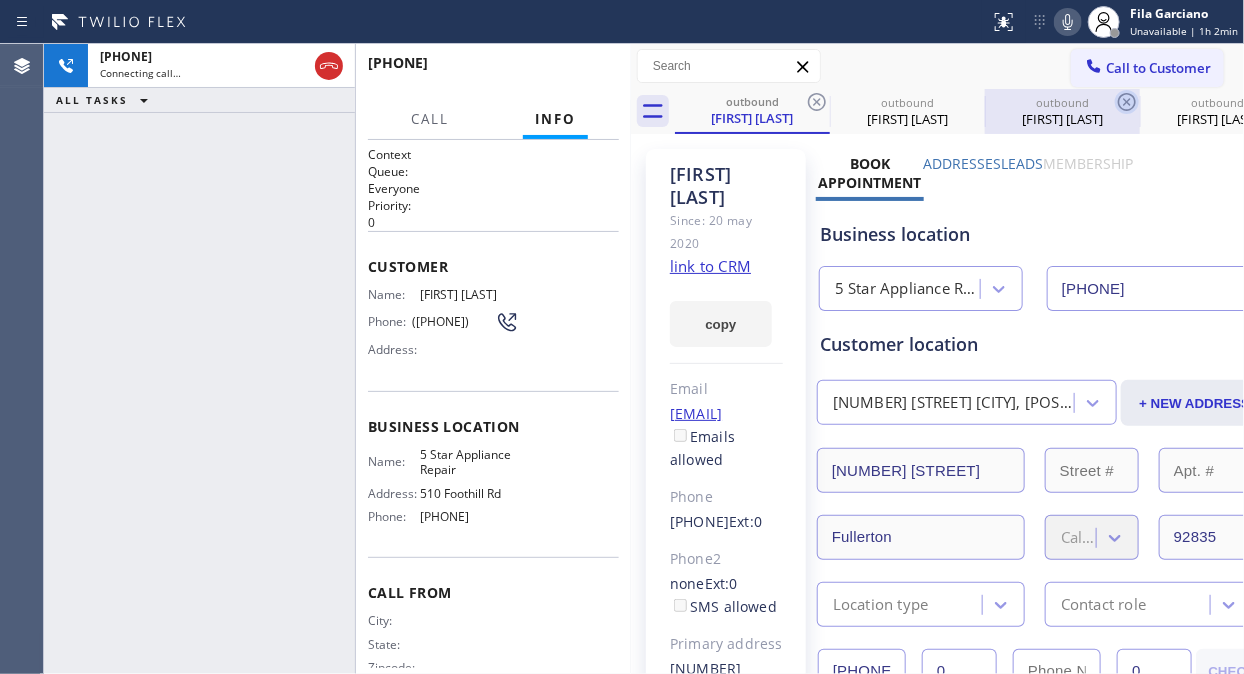 click 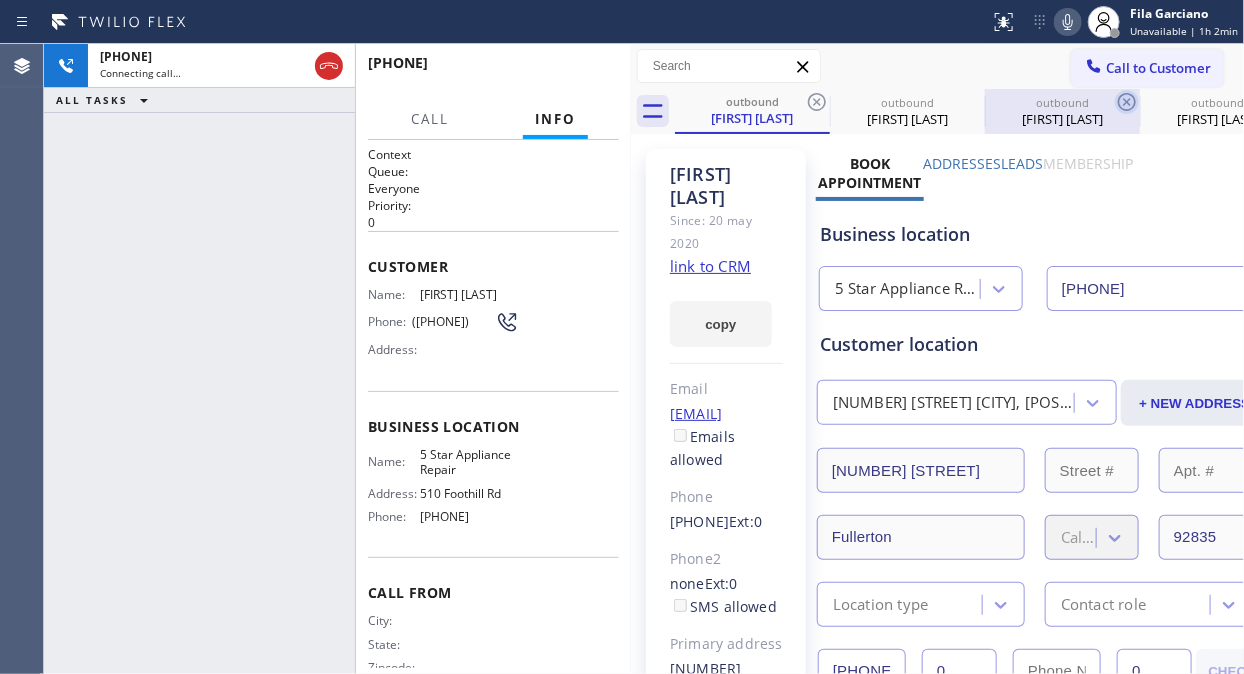click 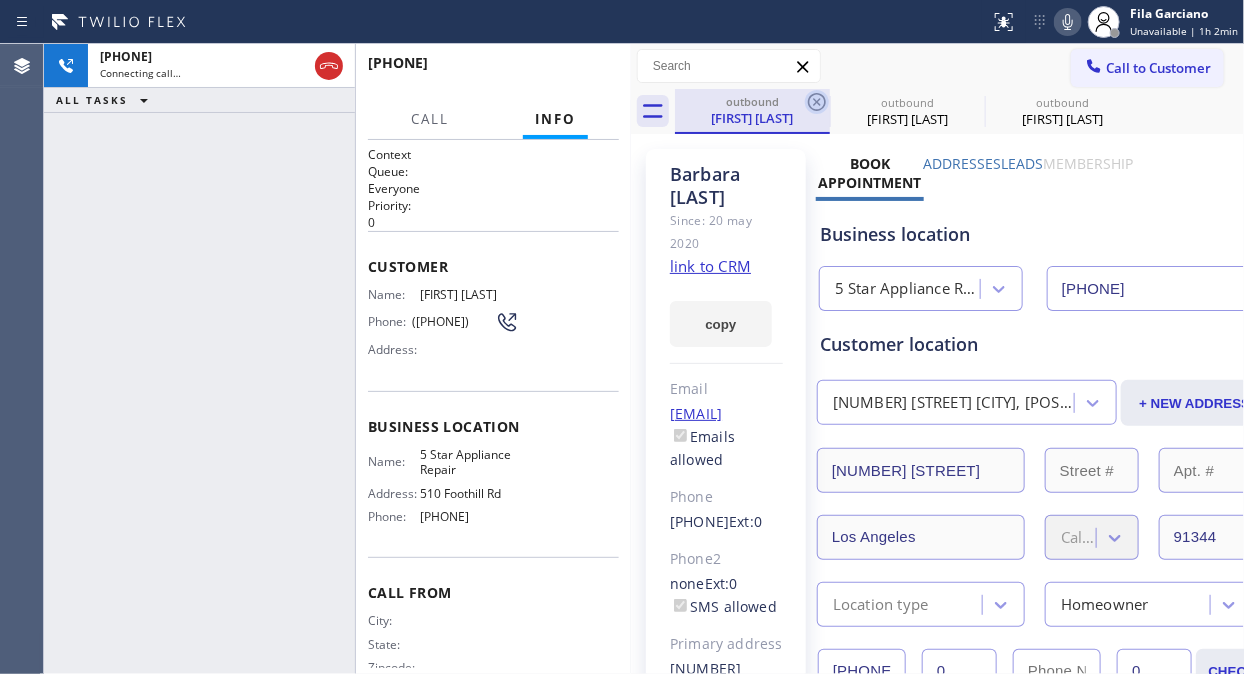 click 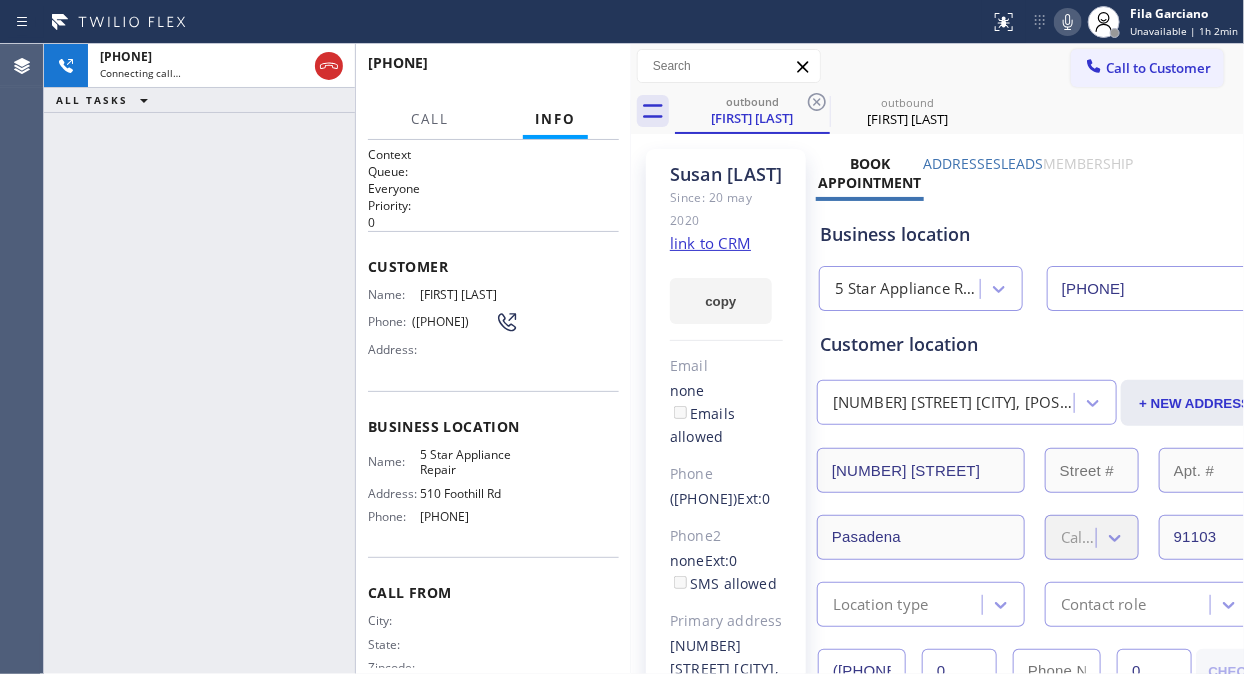 click 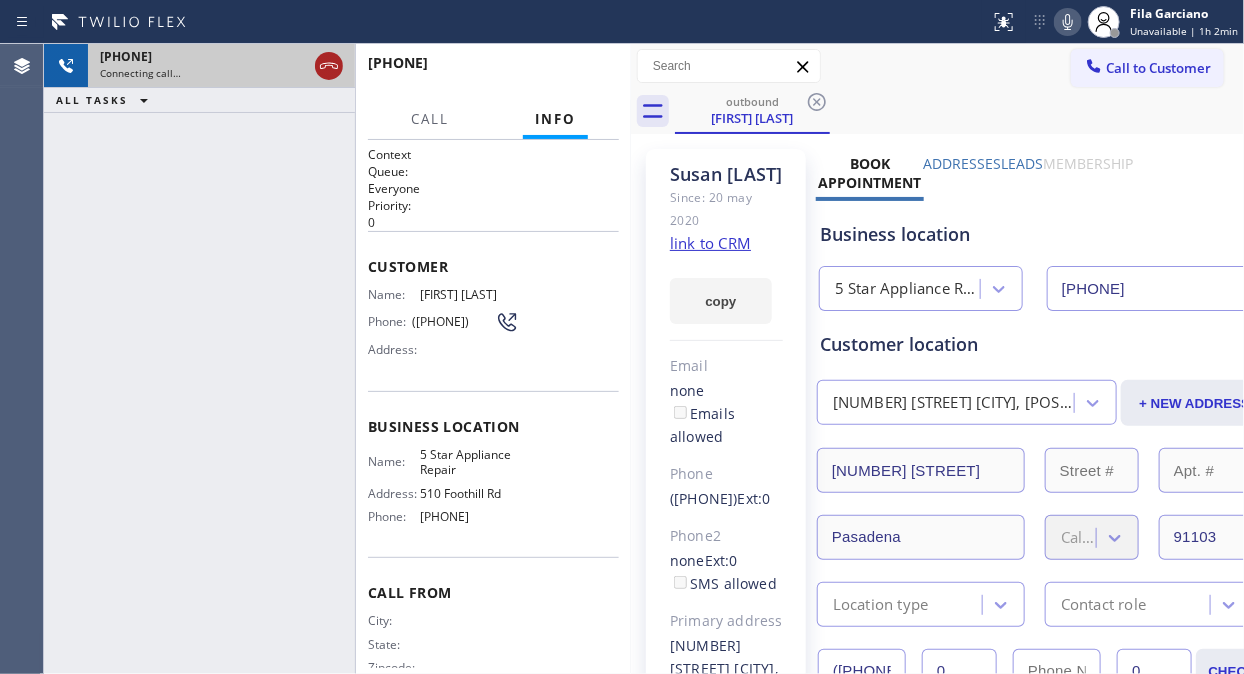 click 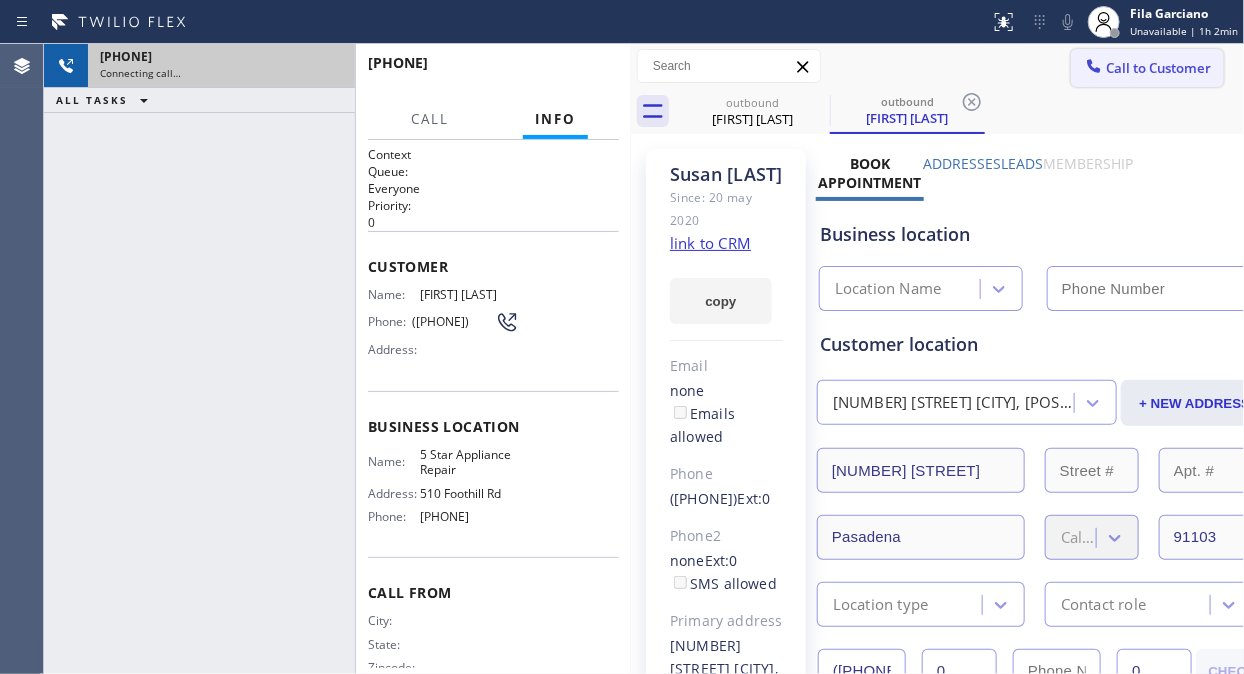 click on "Call to Customer" at bounding box center [1158, 68] 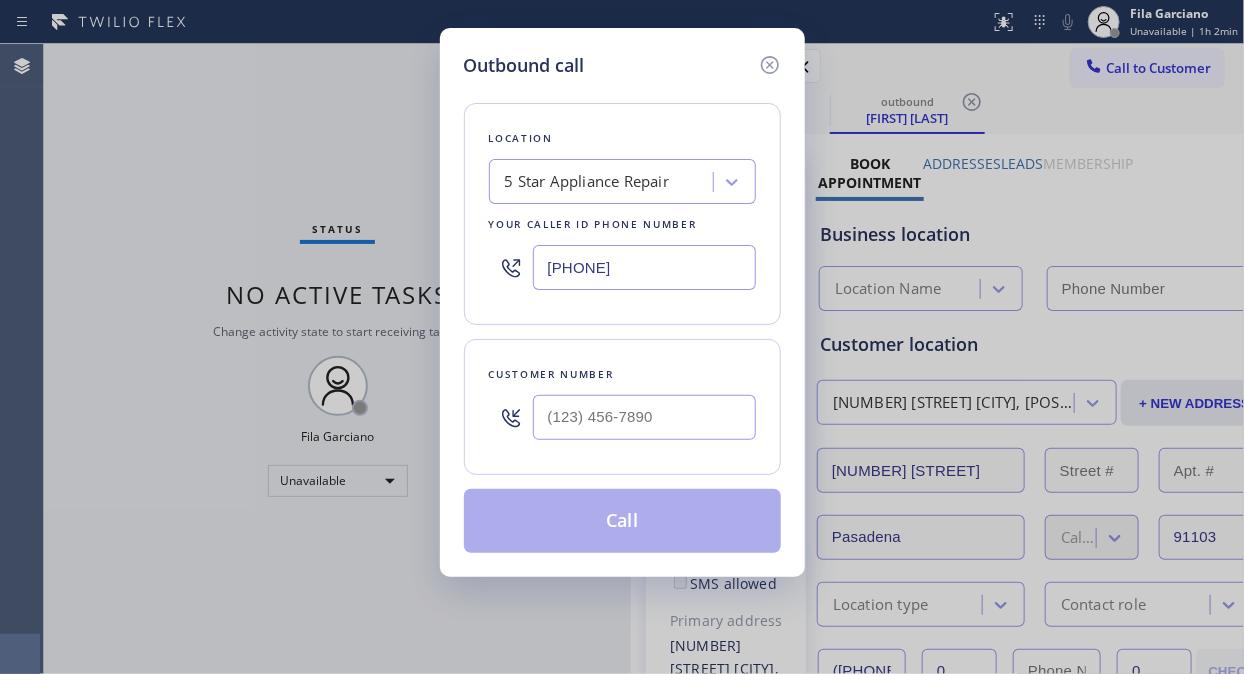 type on "[PHONE]" 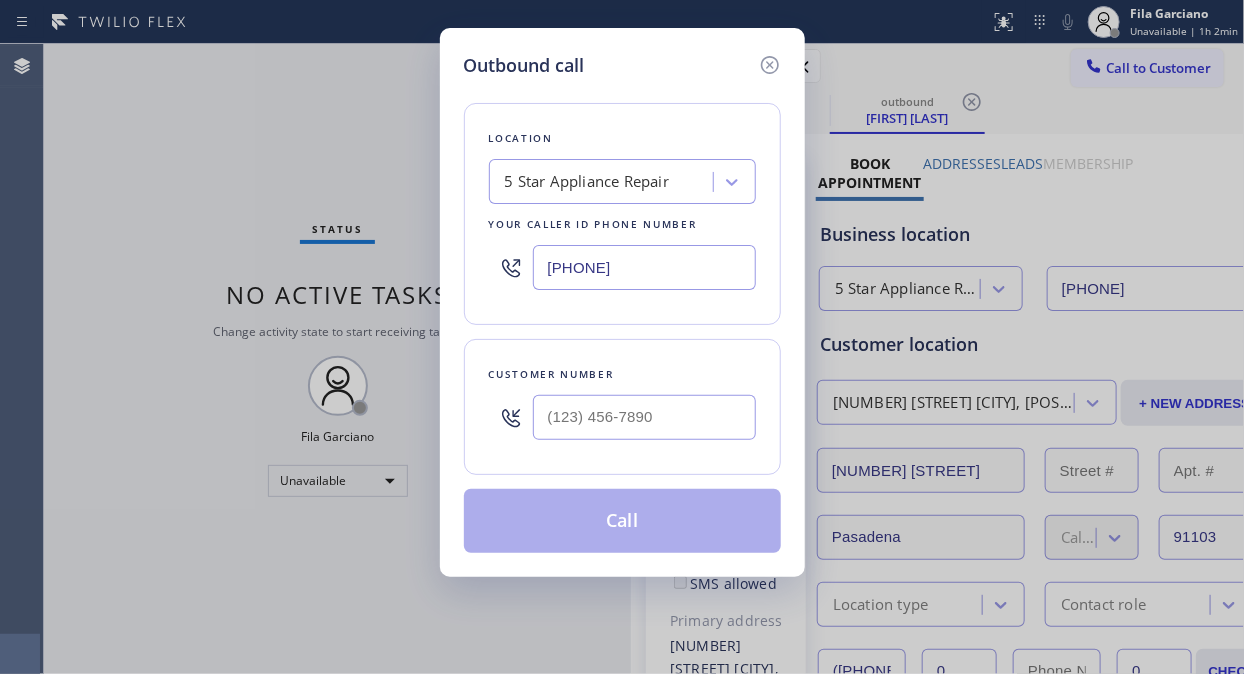 click at bounding box center [644, 417] 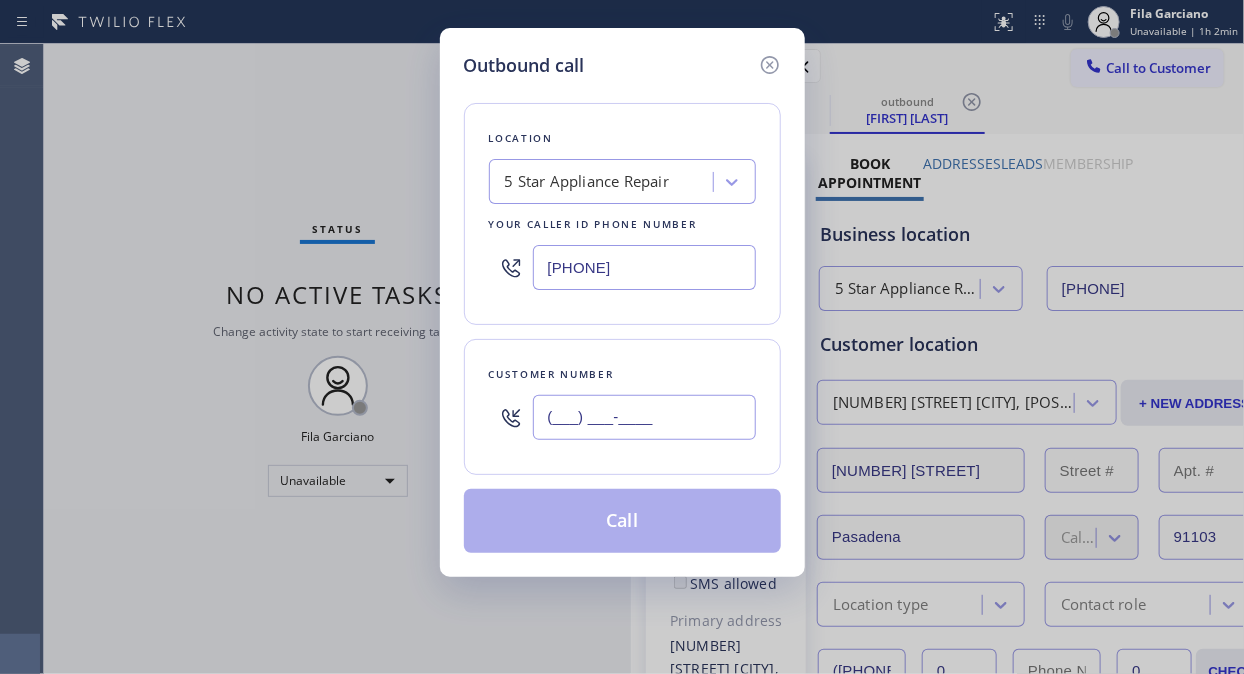 click on "(___) ___-____" at bounding box center [644, 417] 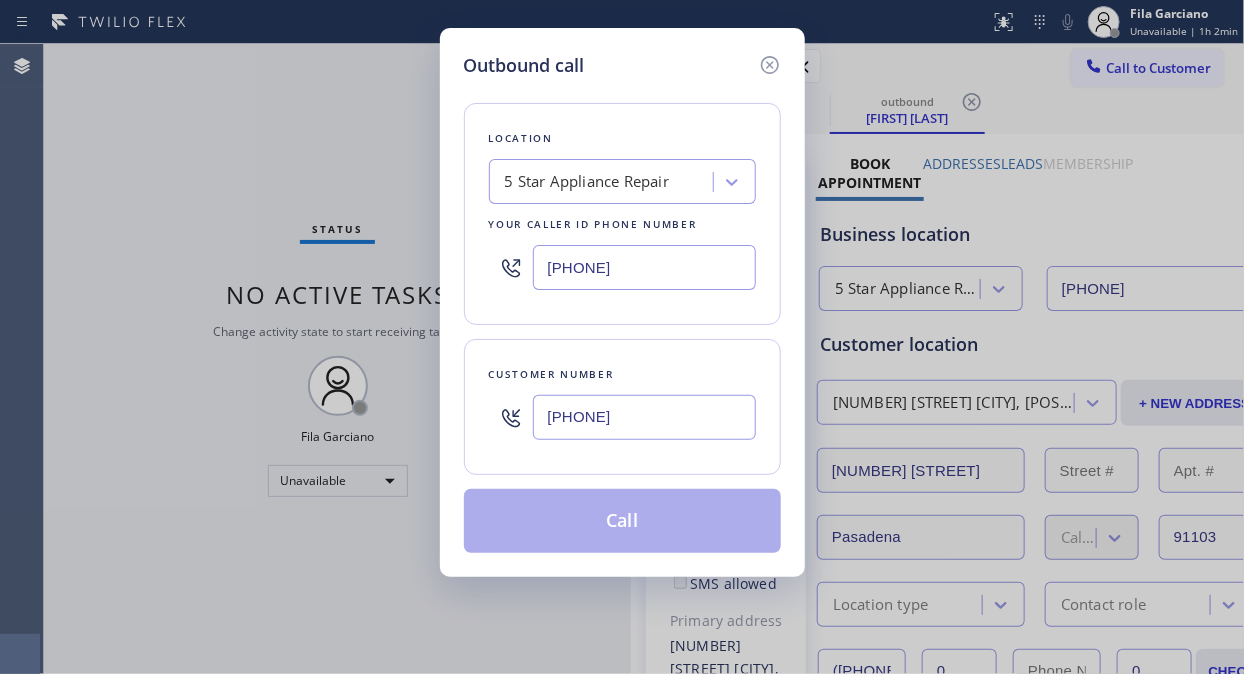 click on "(_91) 796-9422" at bounding box center [644, 417] 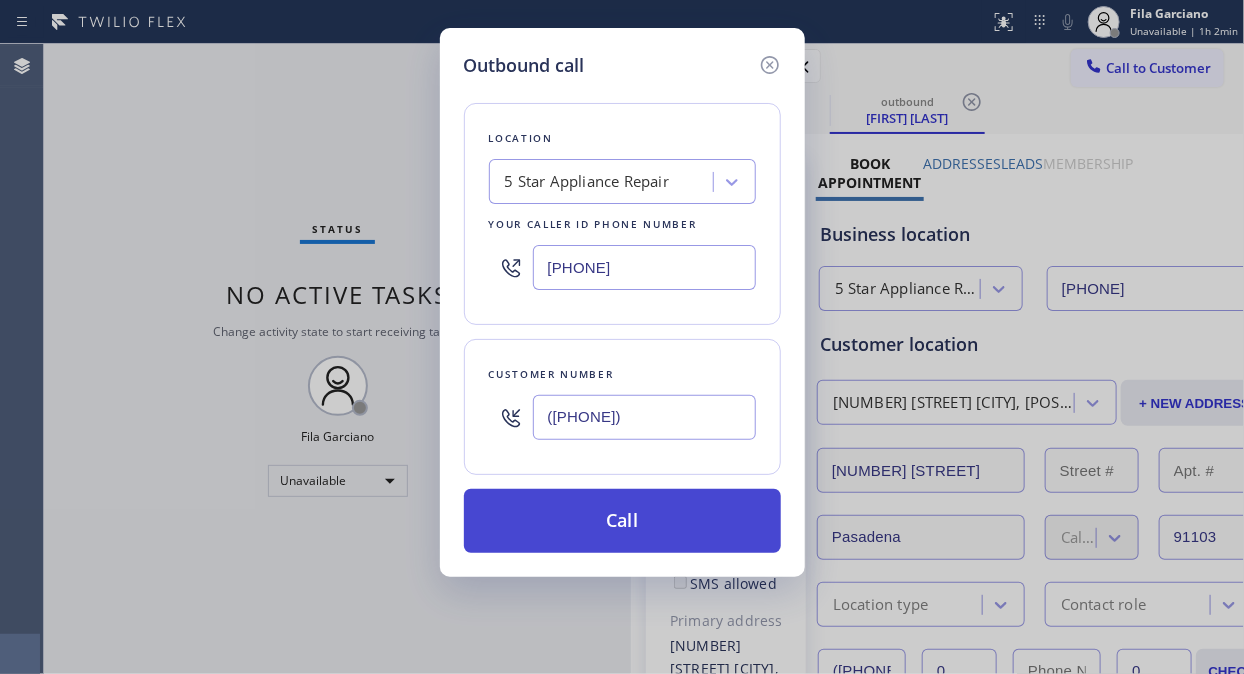 type on "(917) 969-4220" 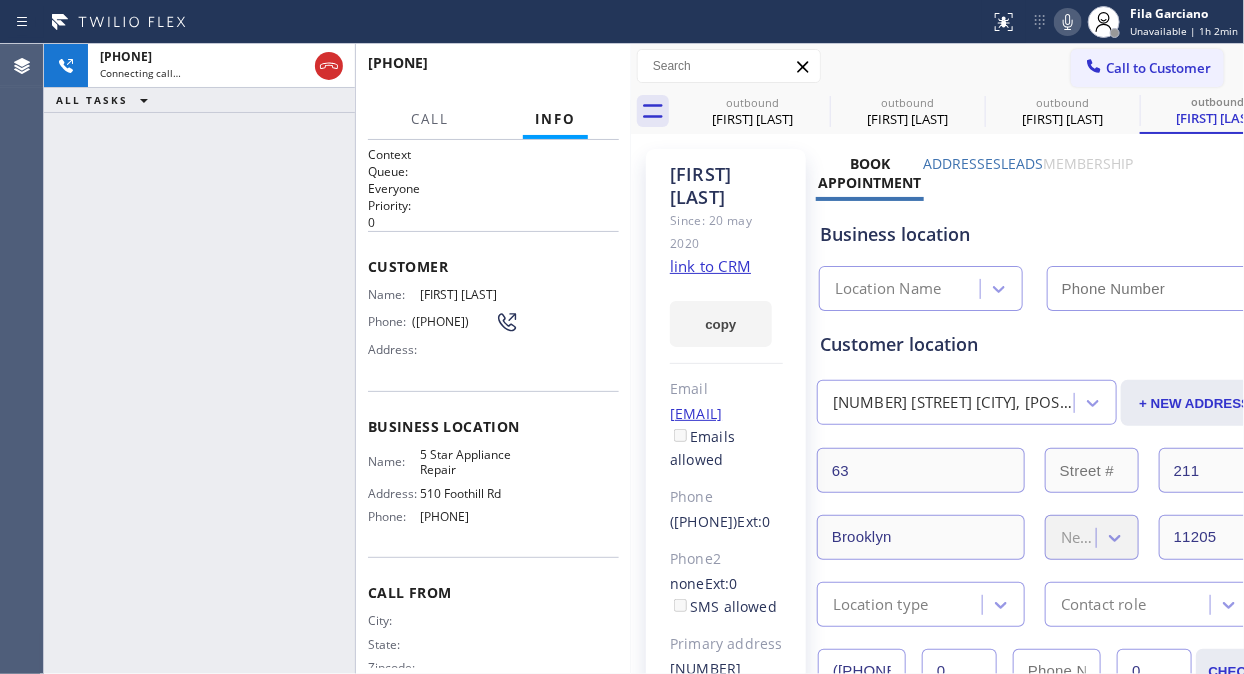 type on "[PHONE]" 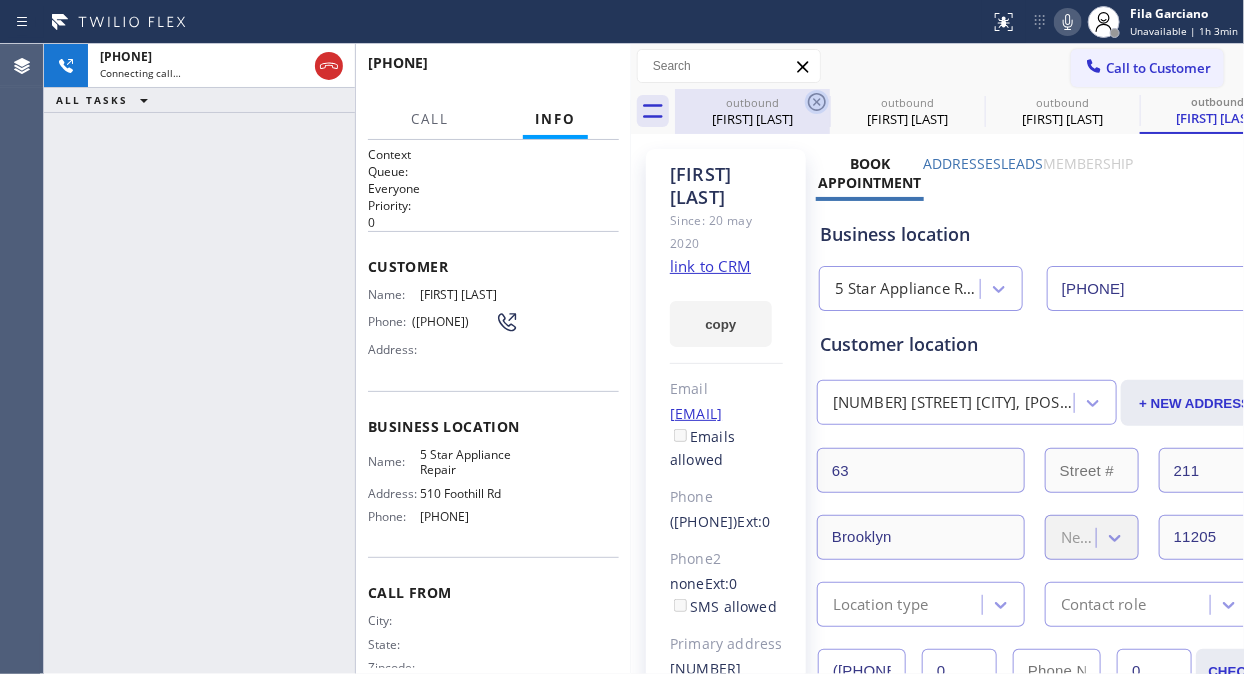 click 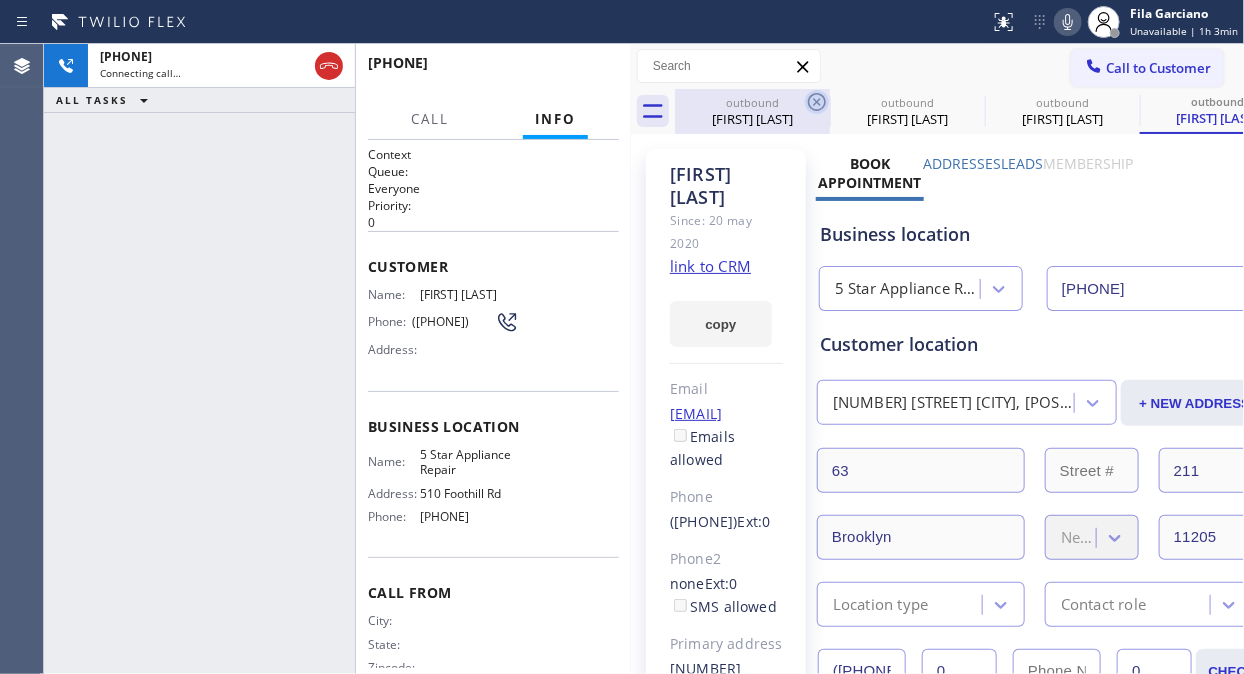click 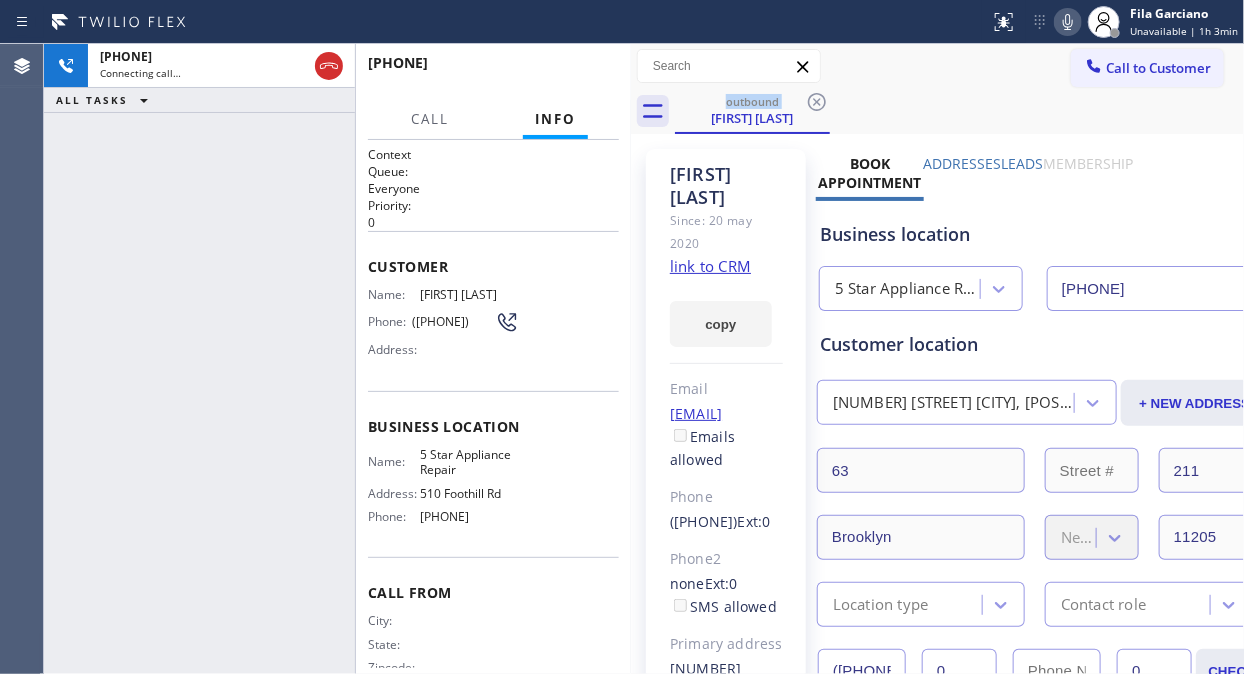 click on "+19179694220 Connecting call… ALL TASKS ALL TASKS ACTIVE TASKS TASKS IN WRAP UP" at bounding box center [199, 359] 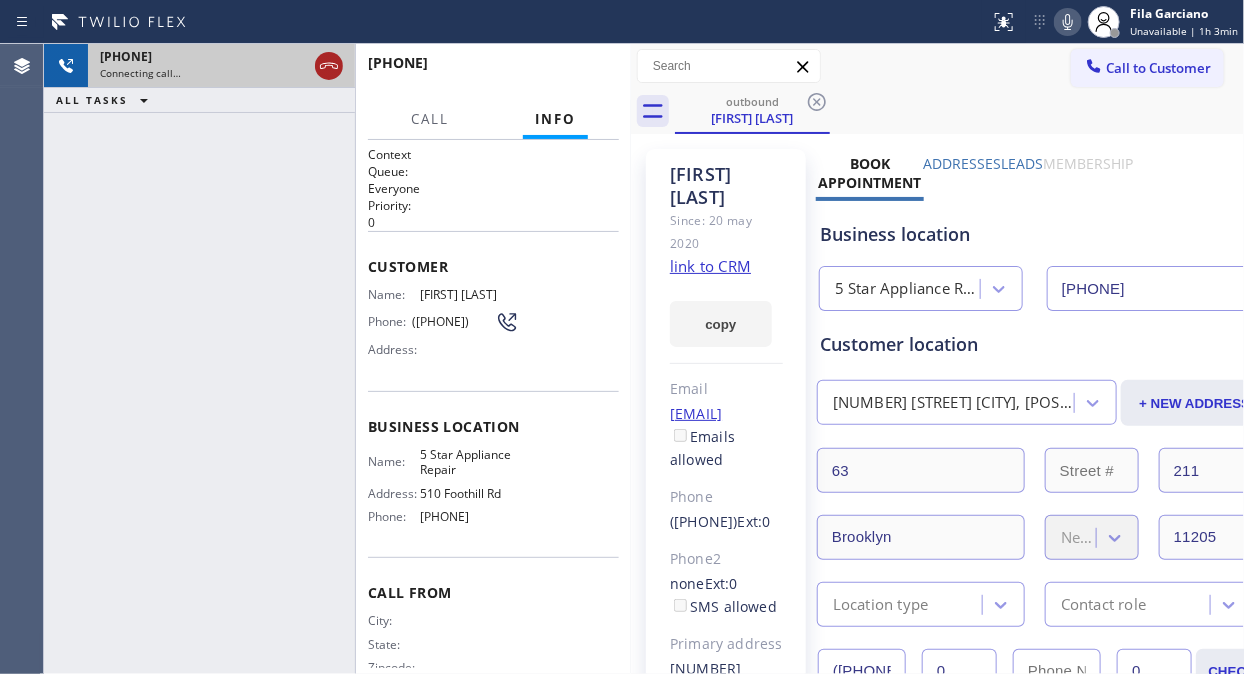 click 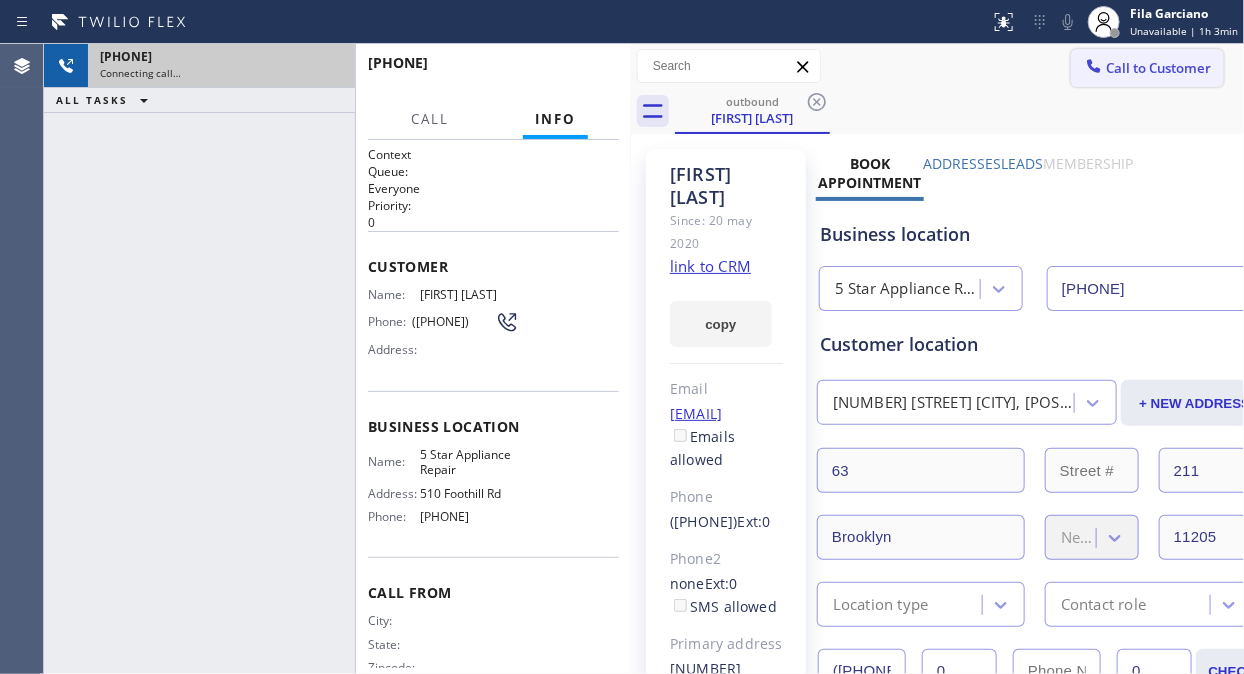 click on "Call to Customer" at bounding box center [1158, 68] 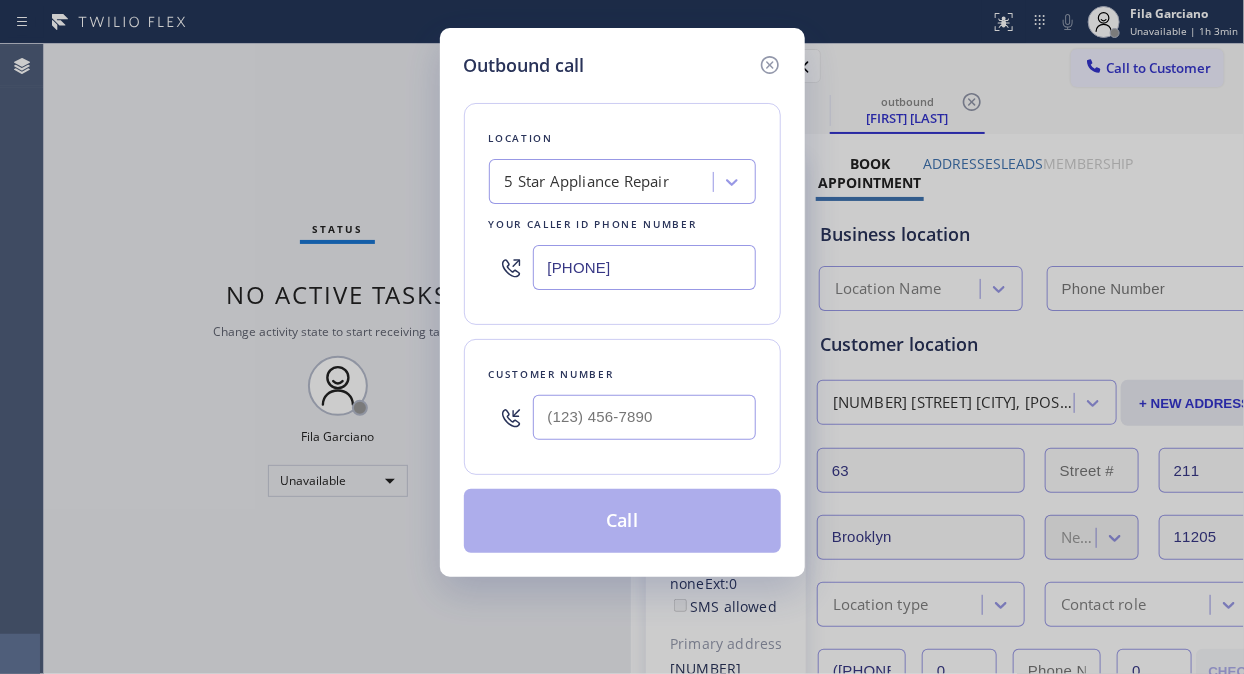 type on "[PHONE]" 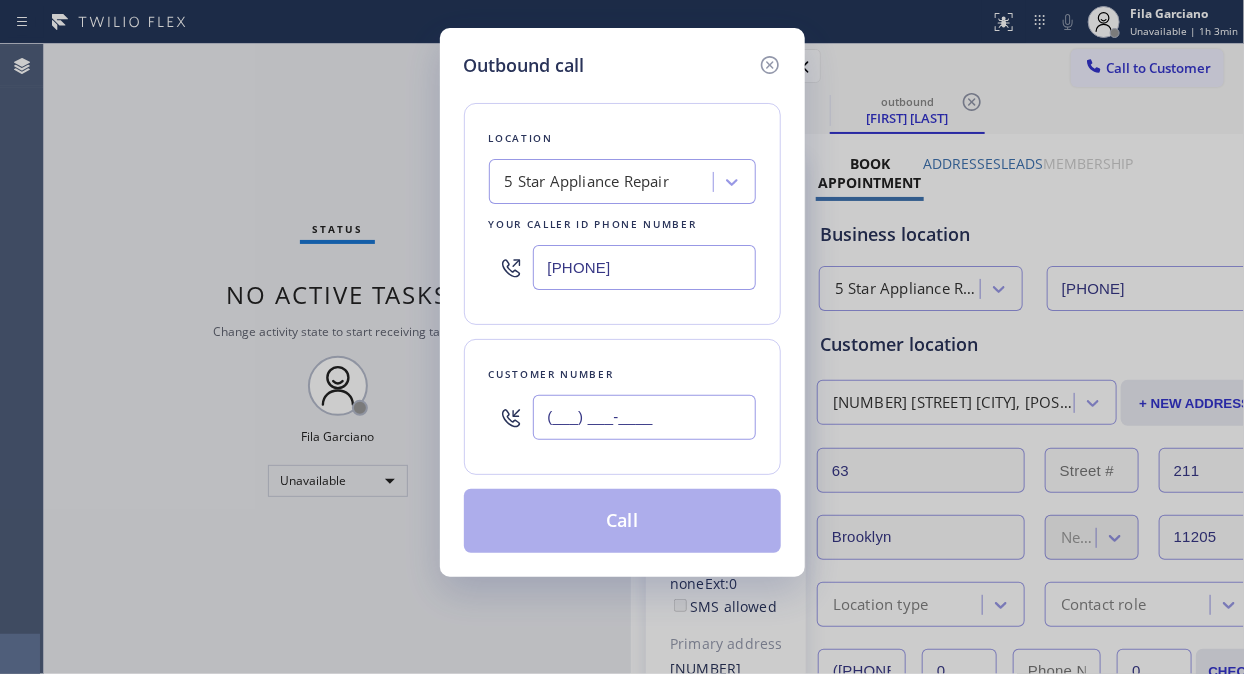 click on "(___) ___-____" at bounding box center [644, 417] 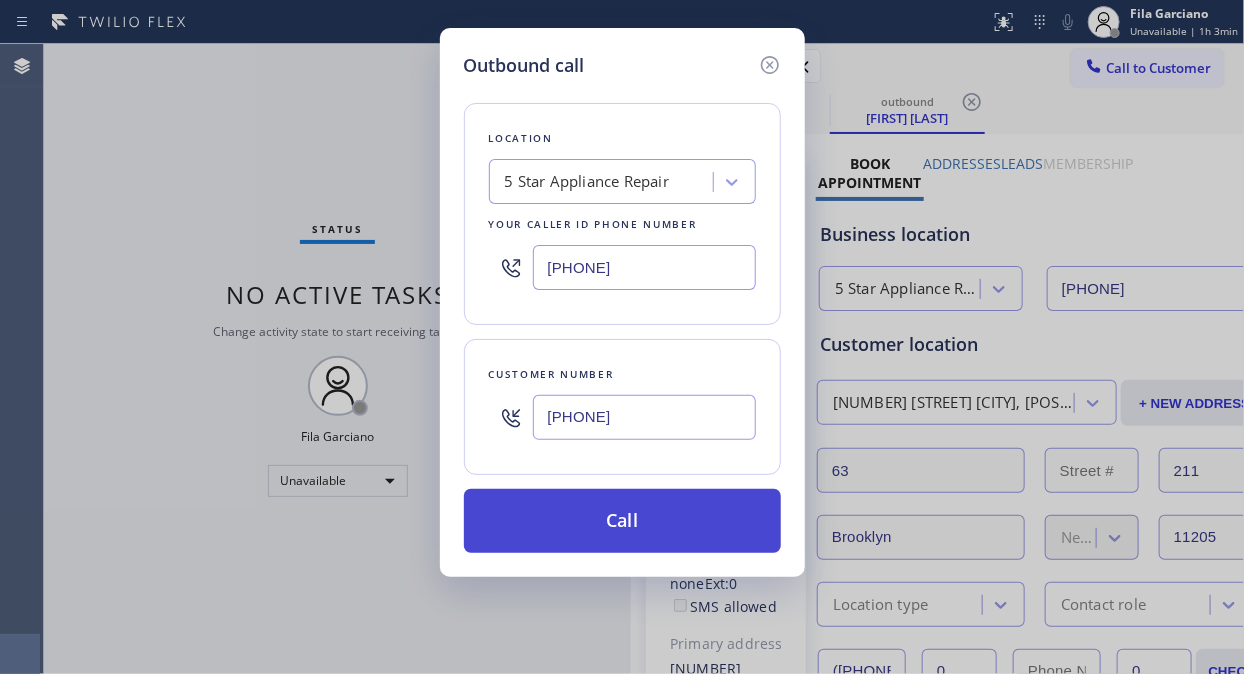 type on "[PHONE]" 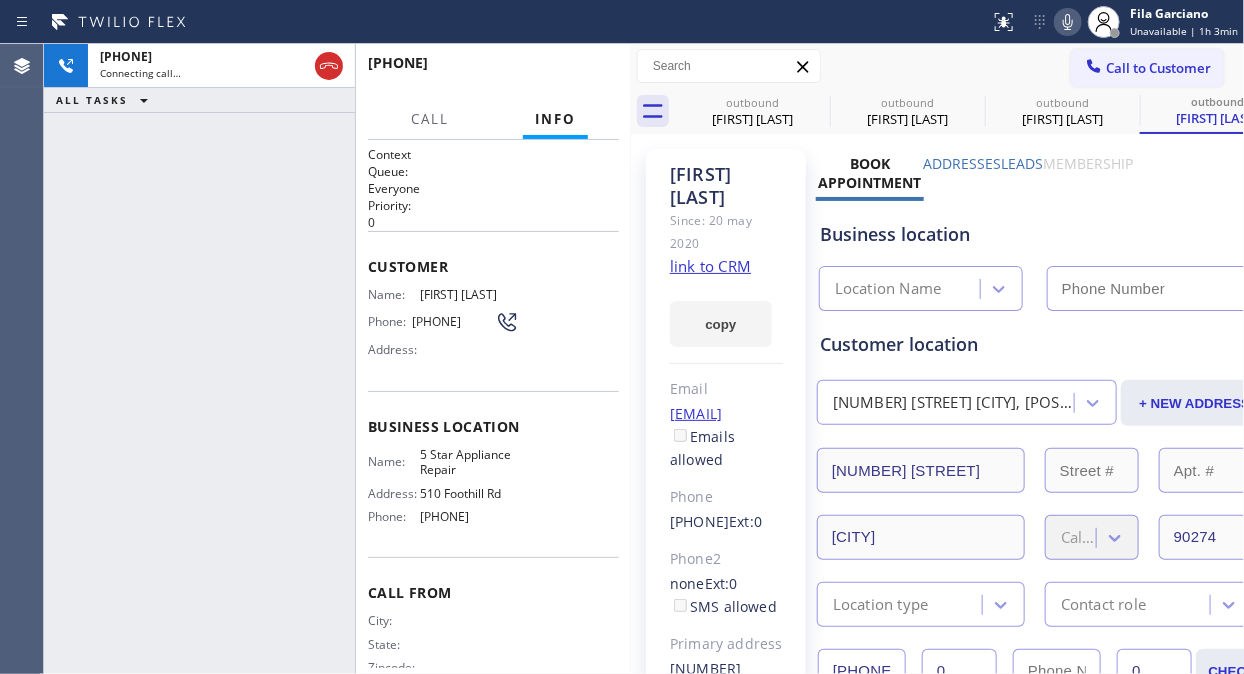type on "[PHONE]" 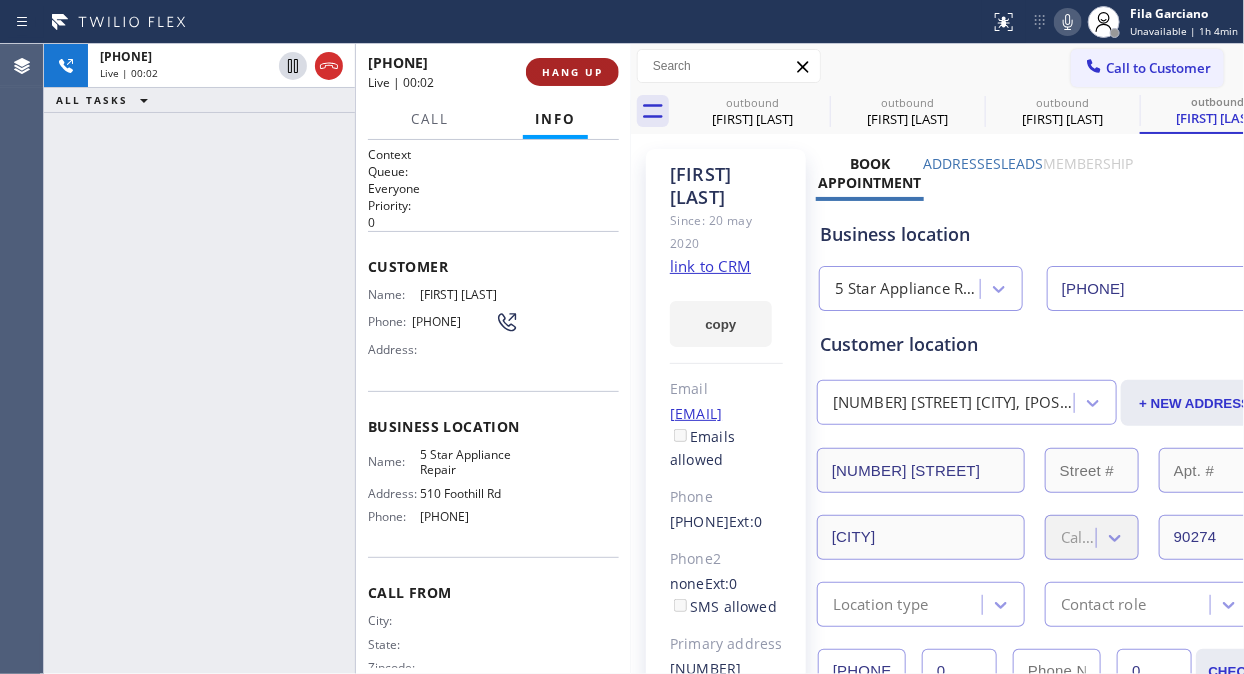 click on "HANG UP" at bounding box center [572, 72] 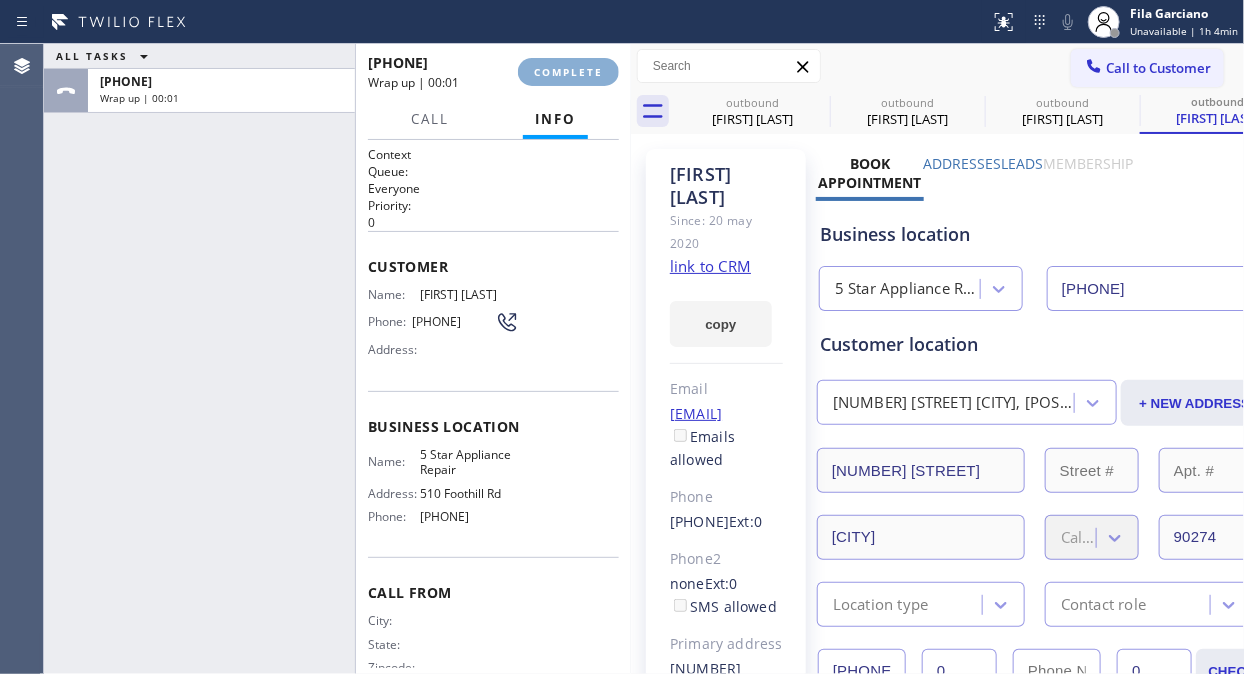 click on "COMPLETE" at bounding box center [568, 72] 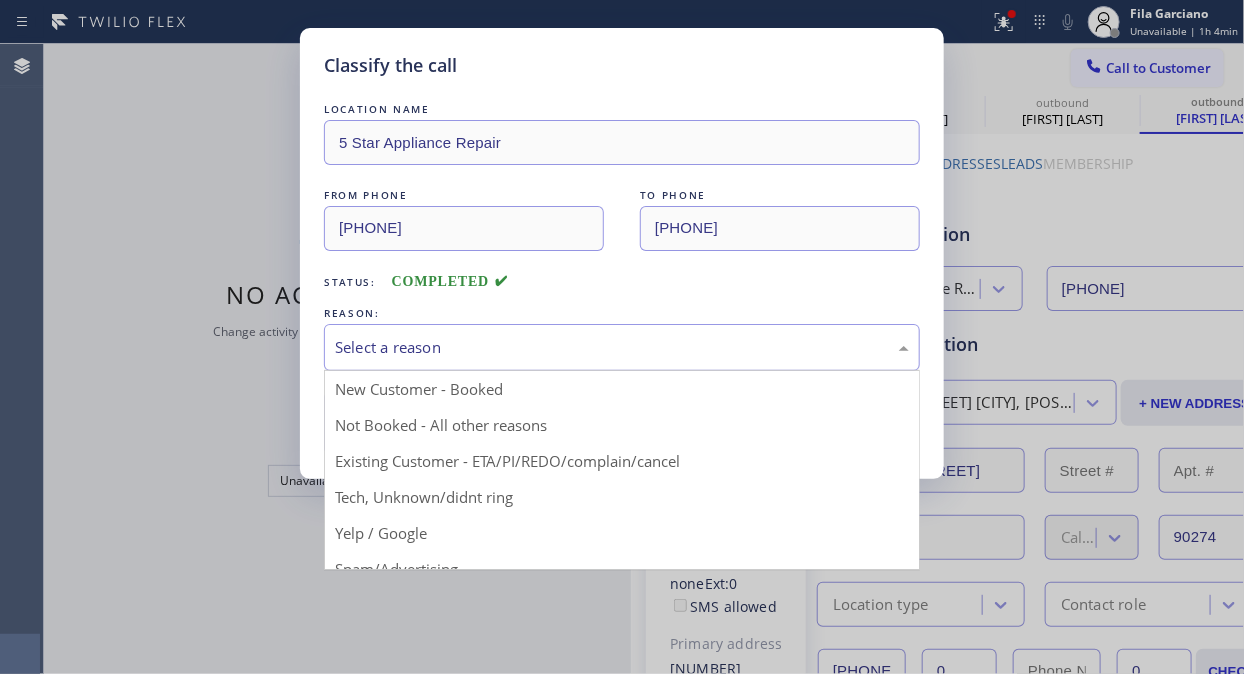 click on "Select a reason" at bounding box center (622, 347) 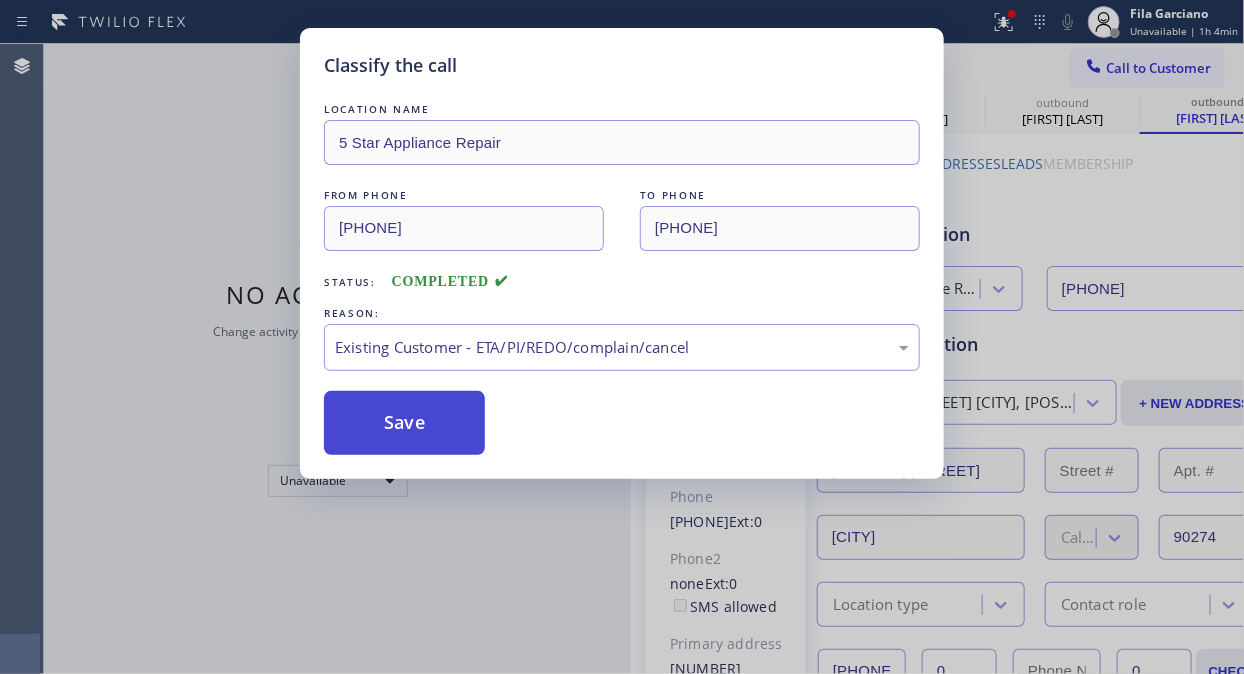 click on "Save" at bounding box center (404, 423) 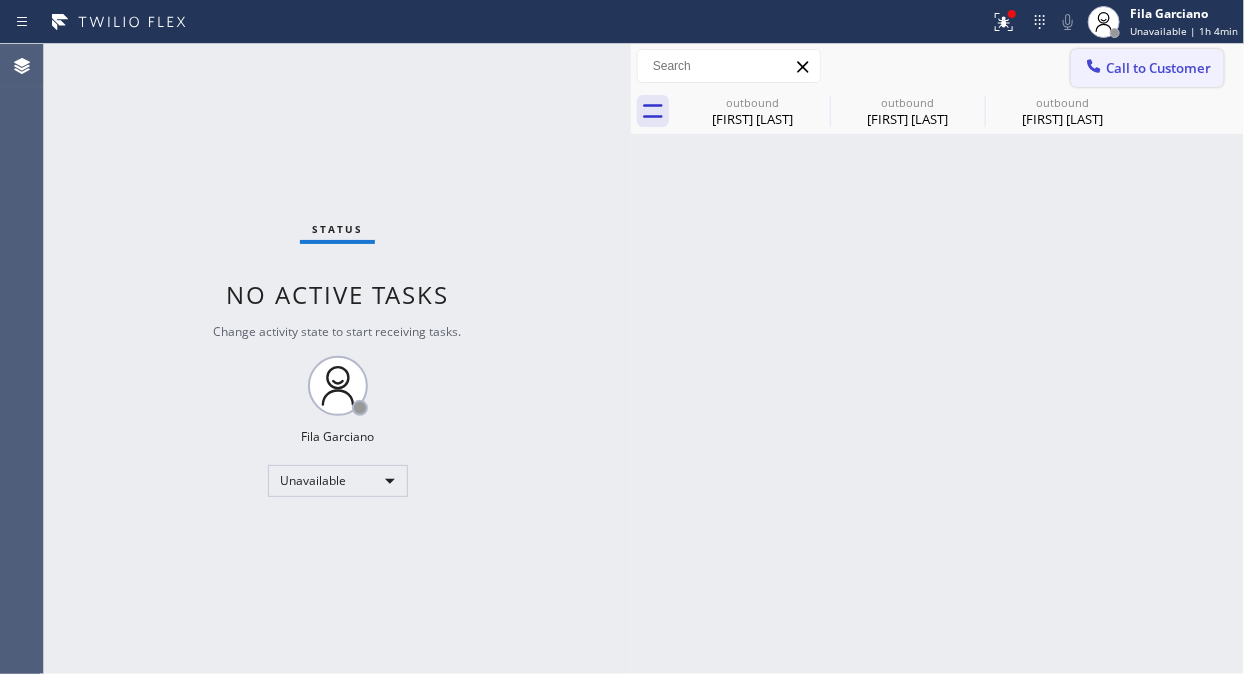 click on "Call to Customer" at bounding box center (1158, 68) 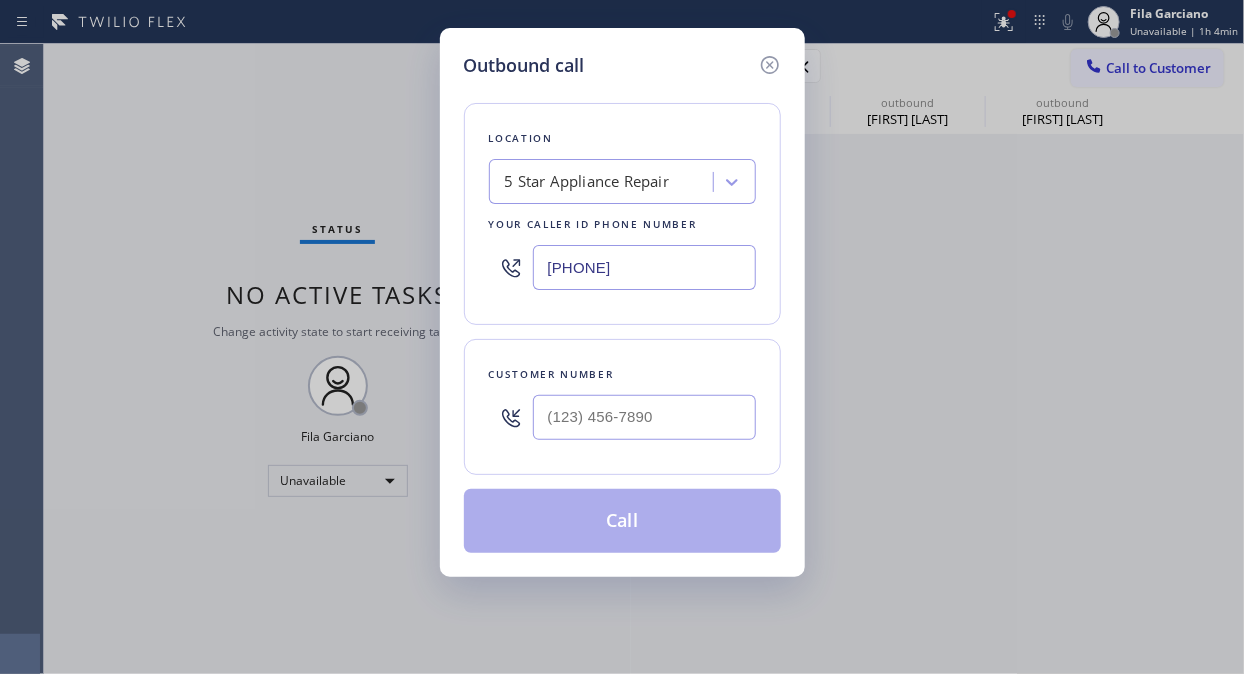 drag, startPoint x: 820, startPoint y: 253, endPoint x: 642, endPoint y: 343, distance: 199.45927 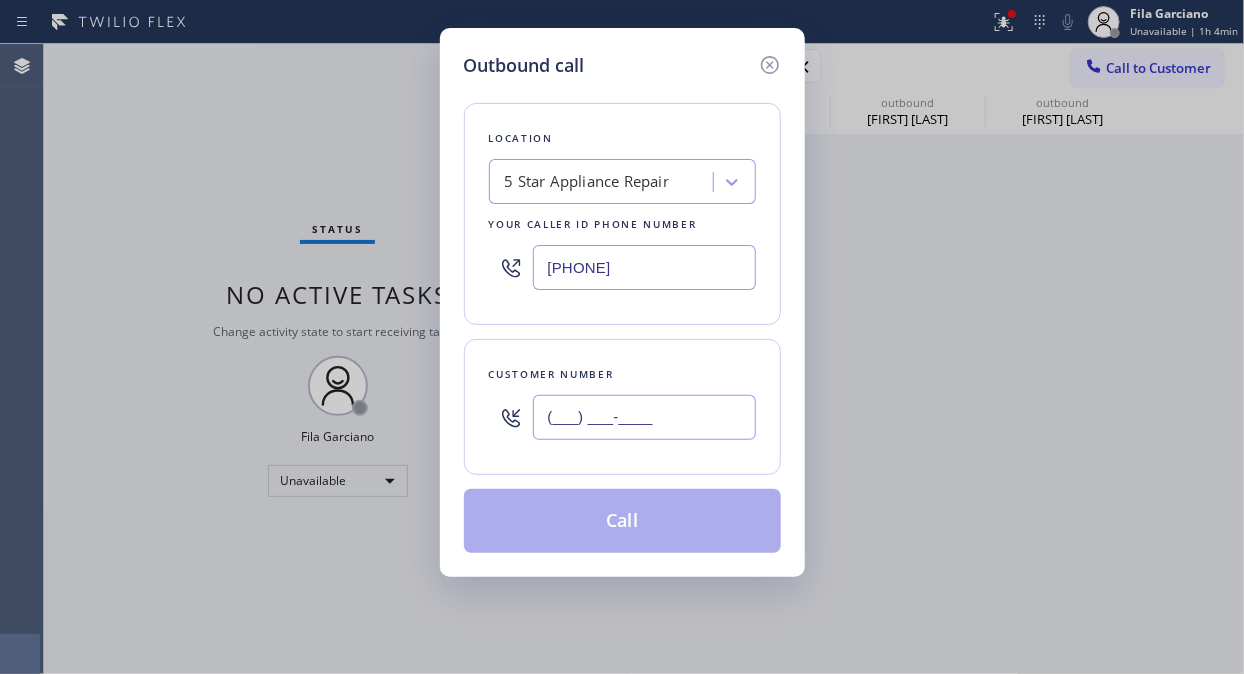click on "(___) ___-____" at bounding box center [644, 417] 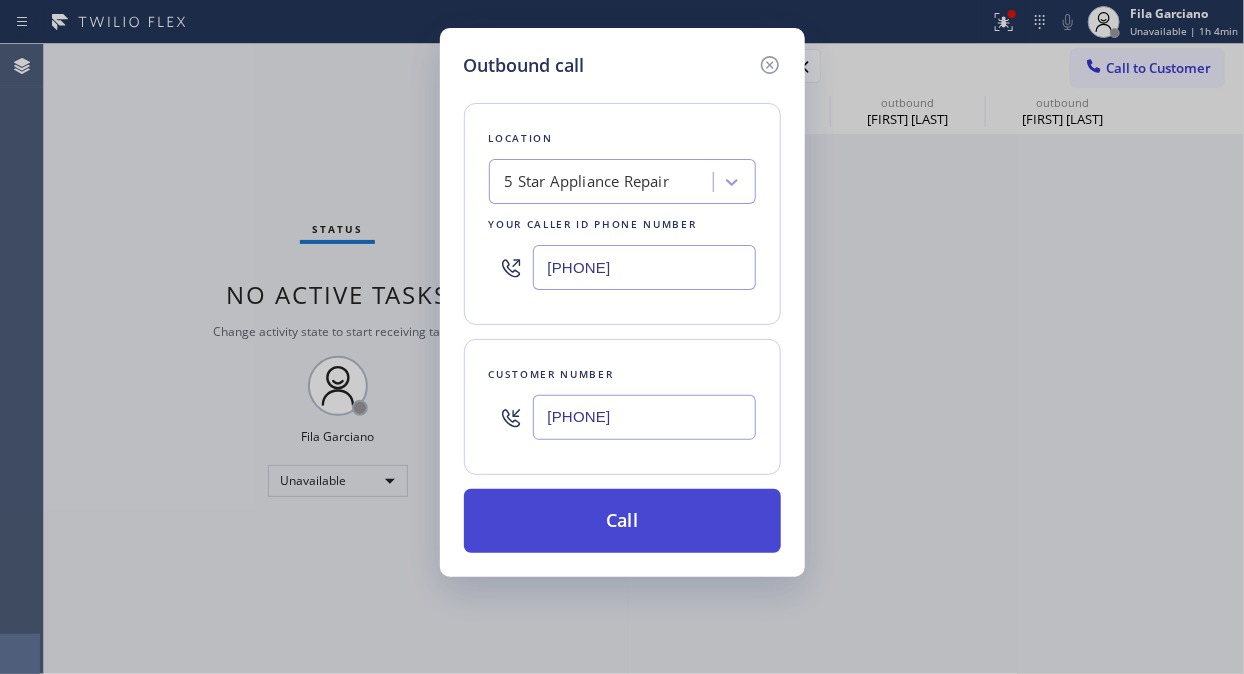 type on "[PHONE]" 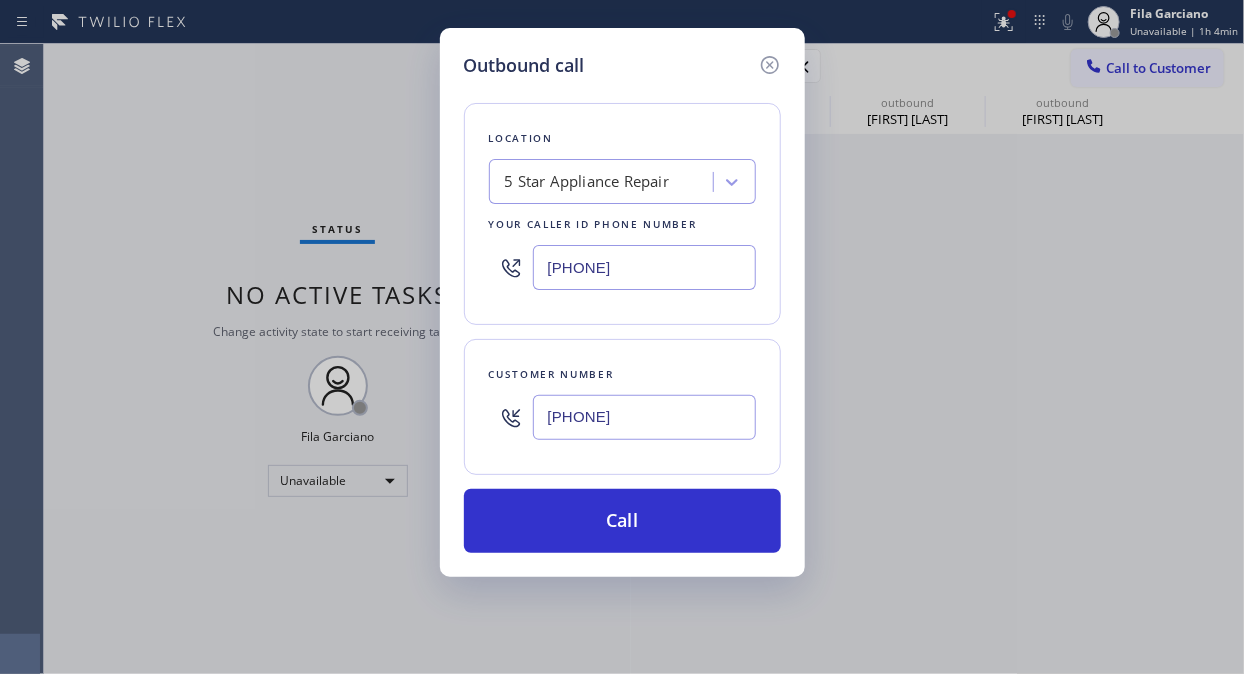 click on "Call" at bounding box center [622, 521] 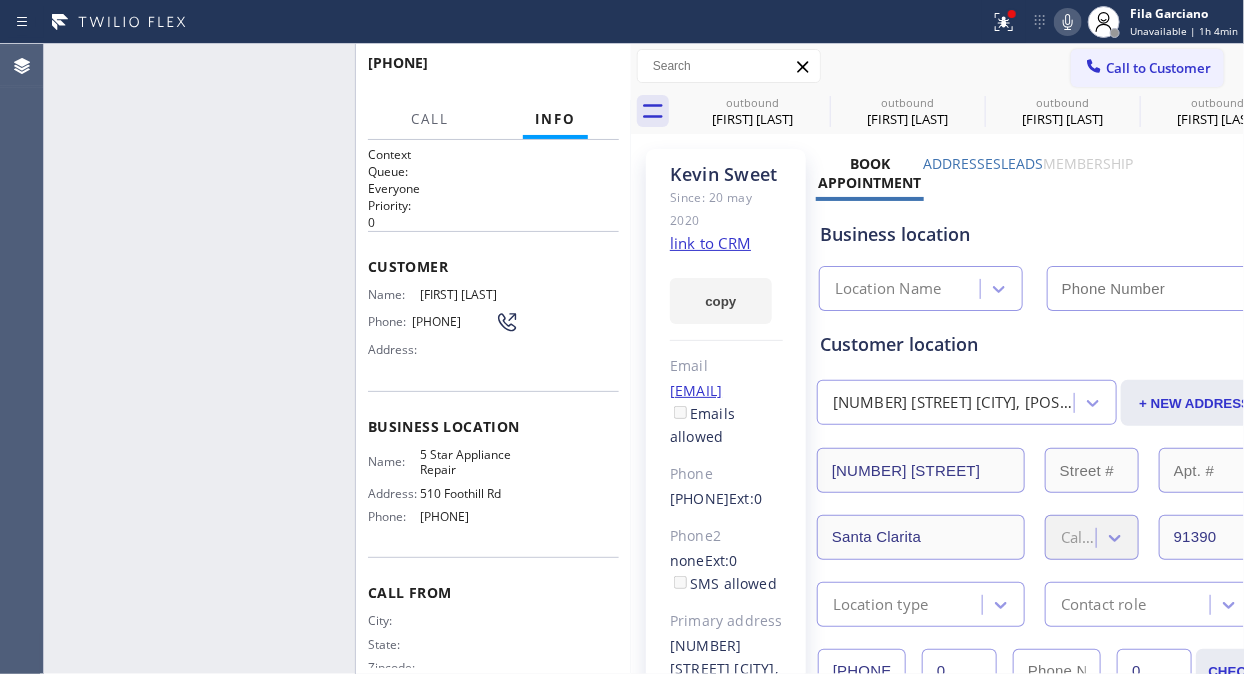 type on "[PHONE]" 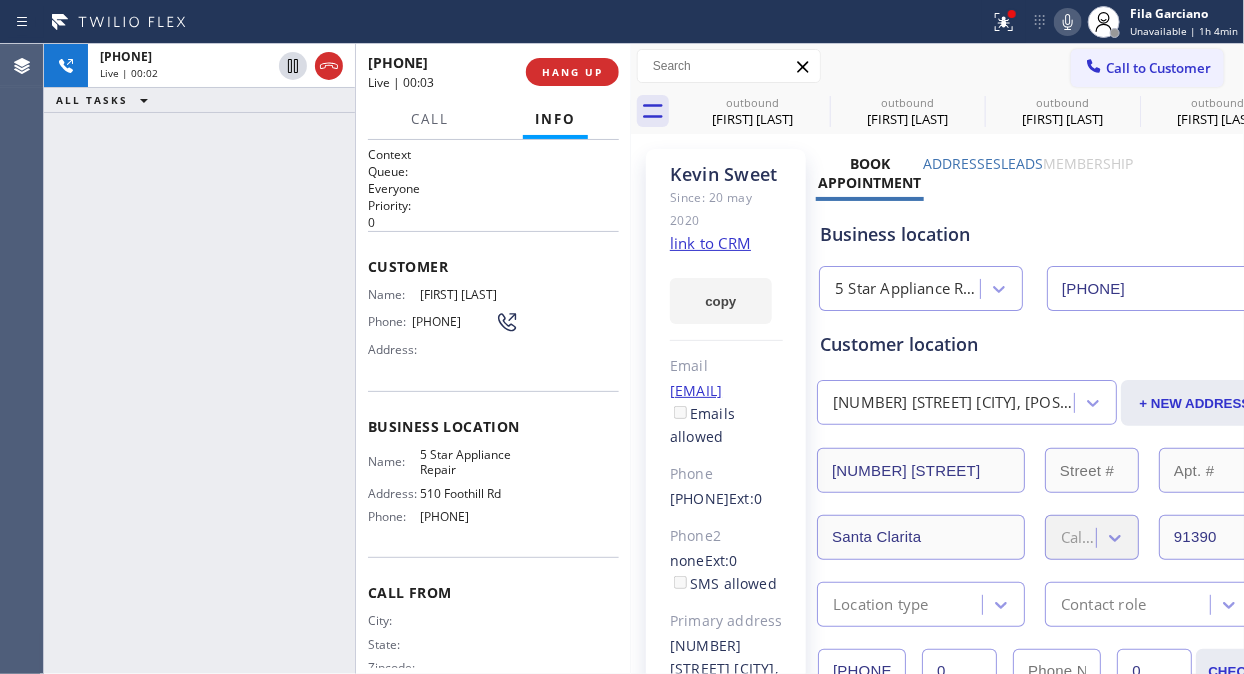 drag, startPoint x: 332, startPoint y: 71, endPoint x: 614, endPoint y: 102, distance: 283.6988 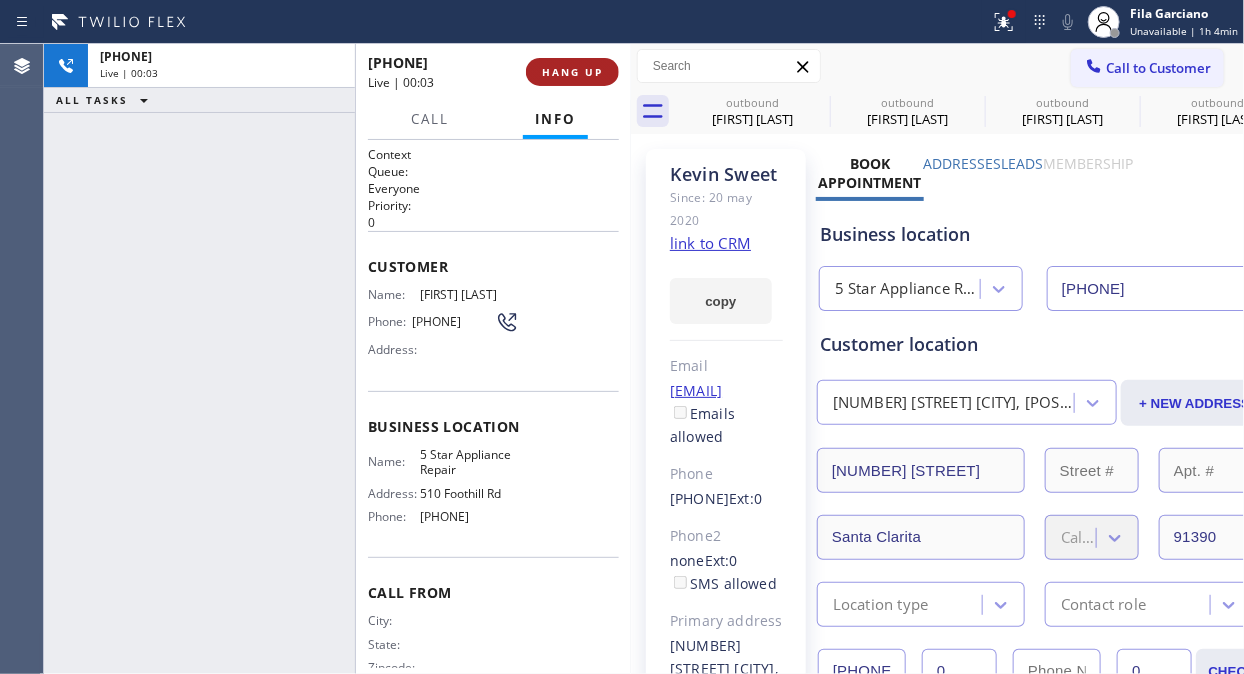 click on "HANG UP" at bounding box center (572, 72) 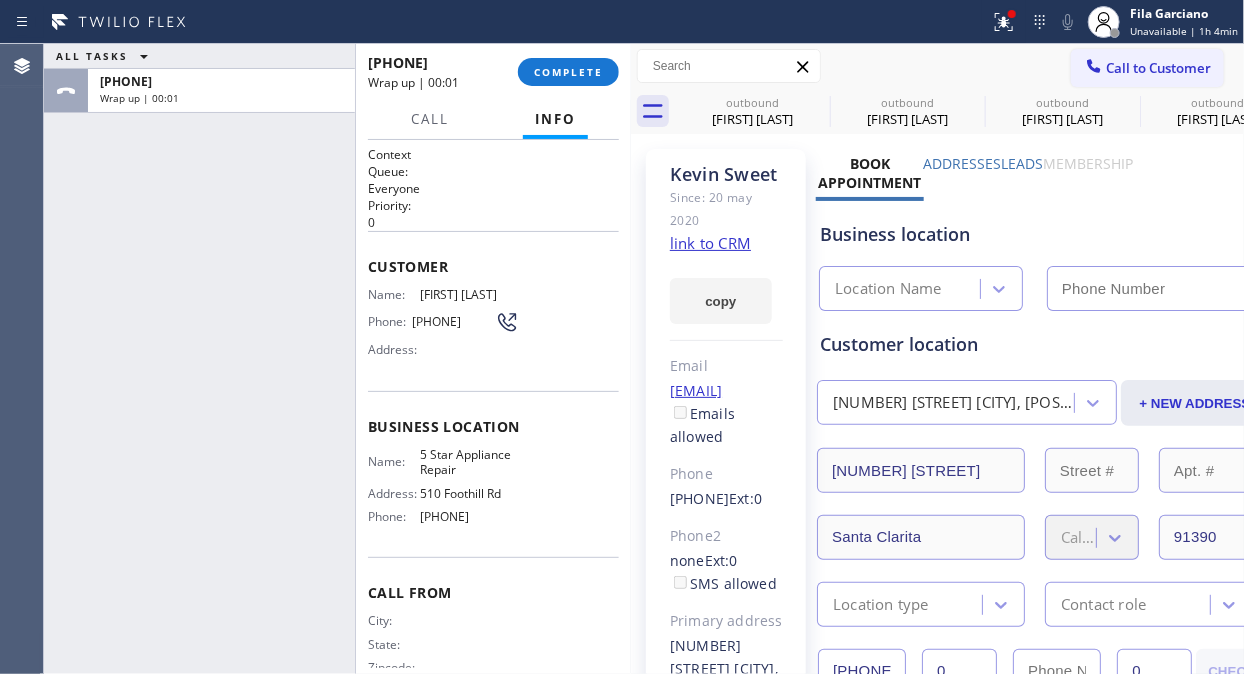 click on "COMPLETE" at bounding box center (568, 72) 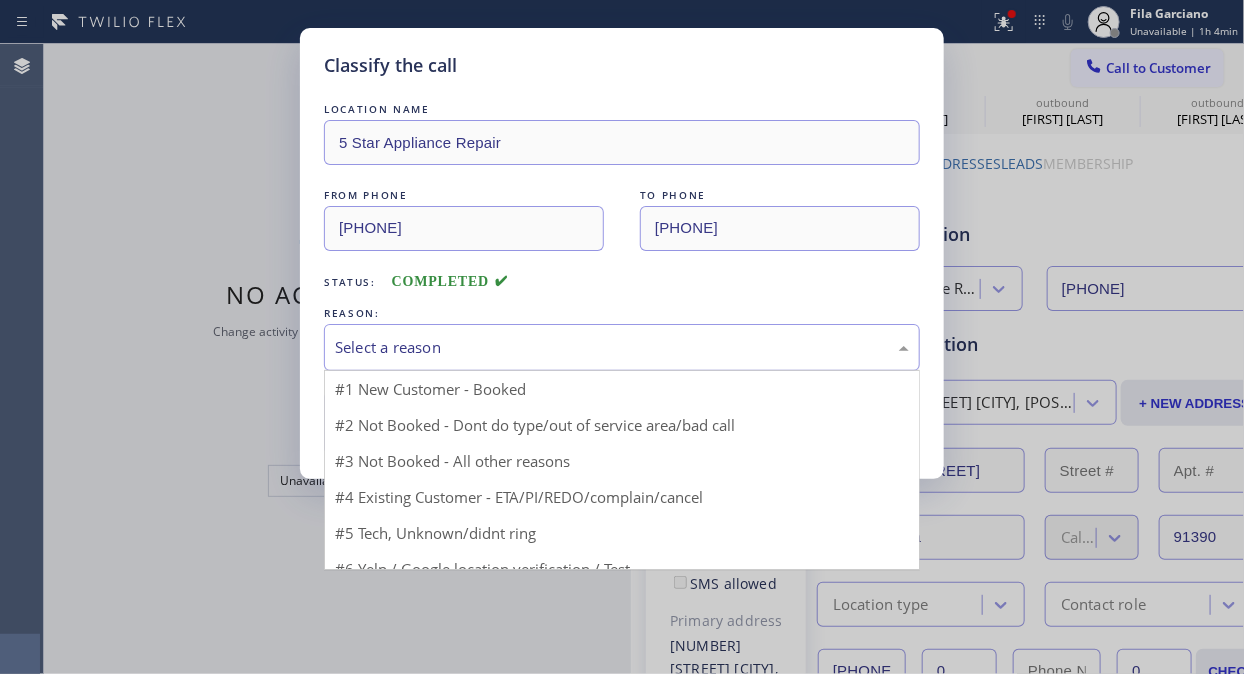 click on "Select a reason" at bounding box center (622, 347) 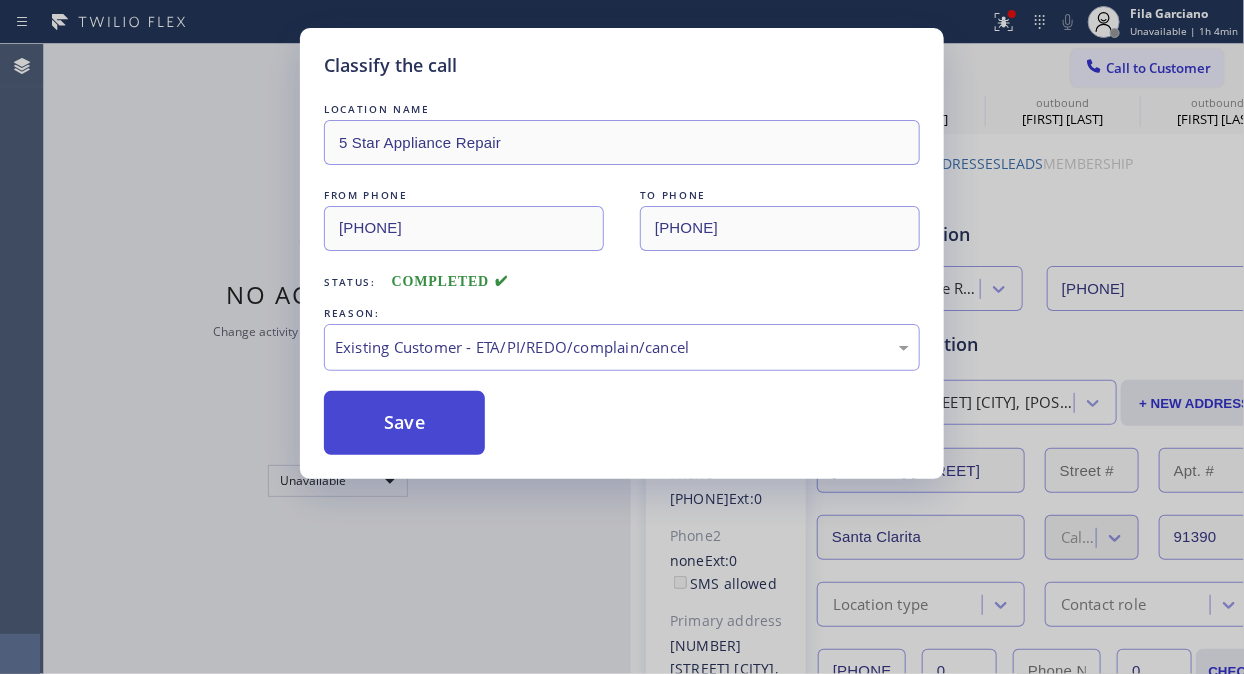 click on "Save" at bounding box center [404, 423] 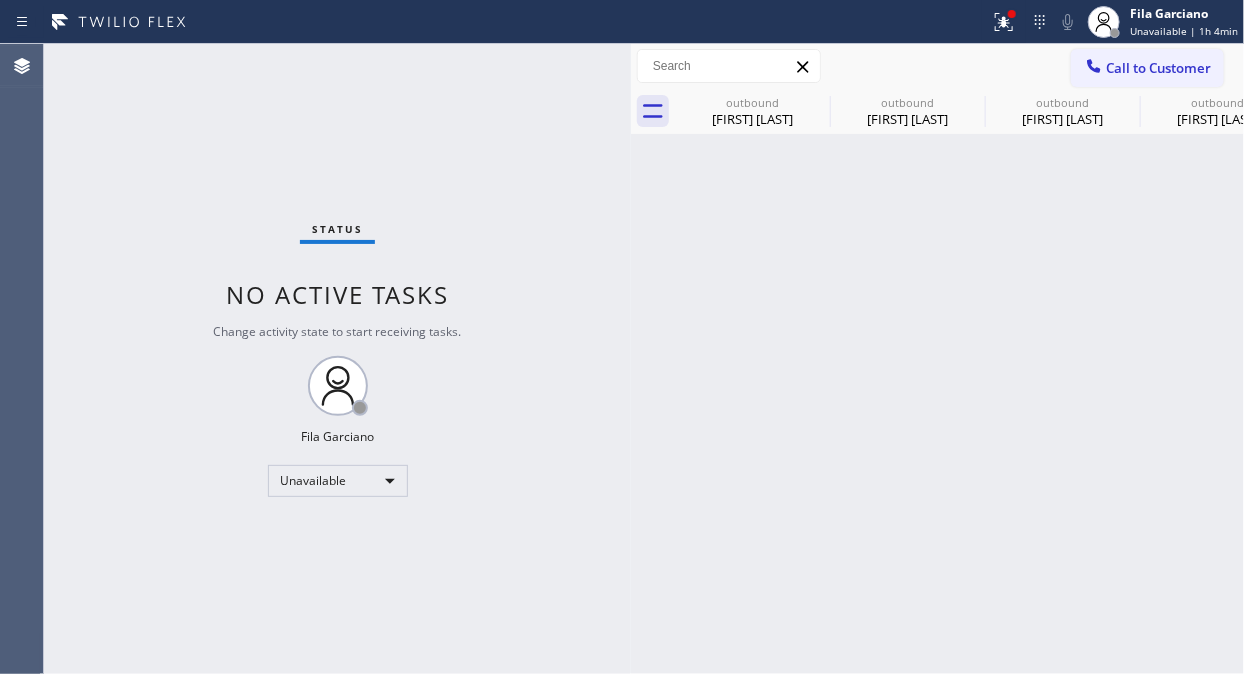 click 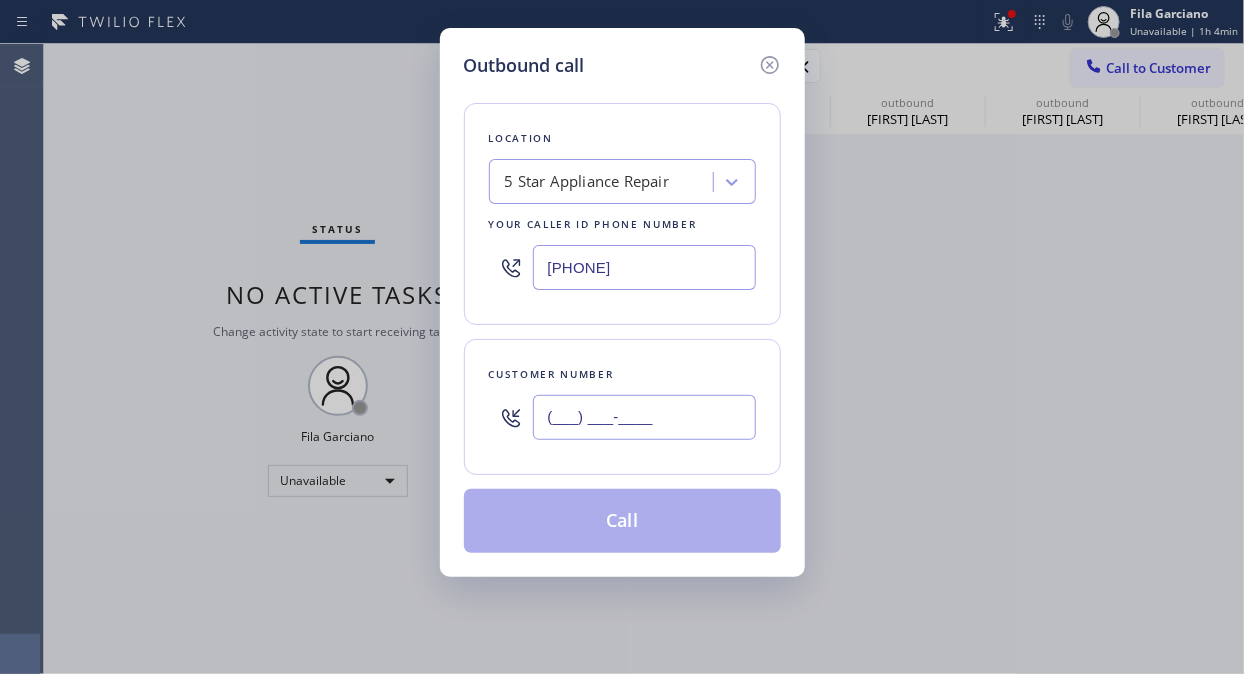click on "(___) ___-____" at bounding box center [644, 417] 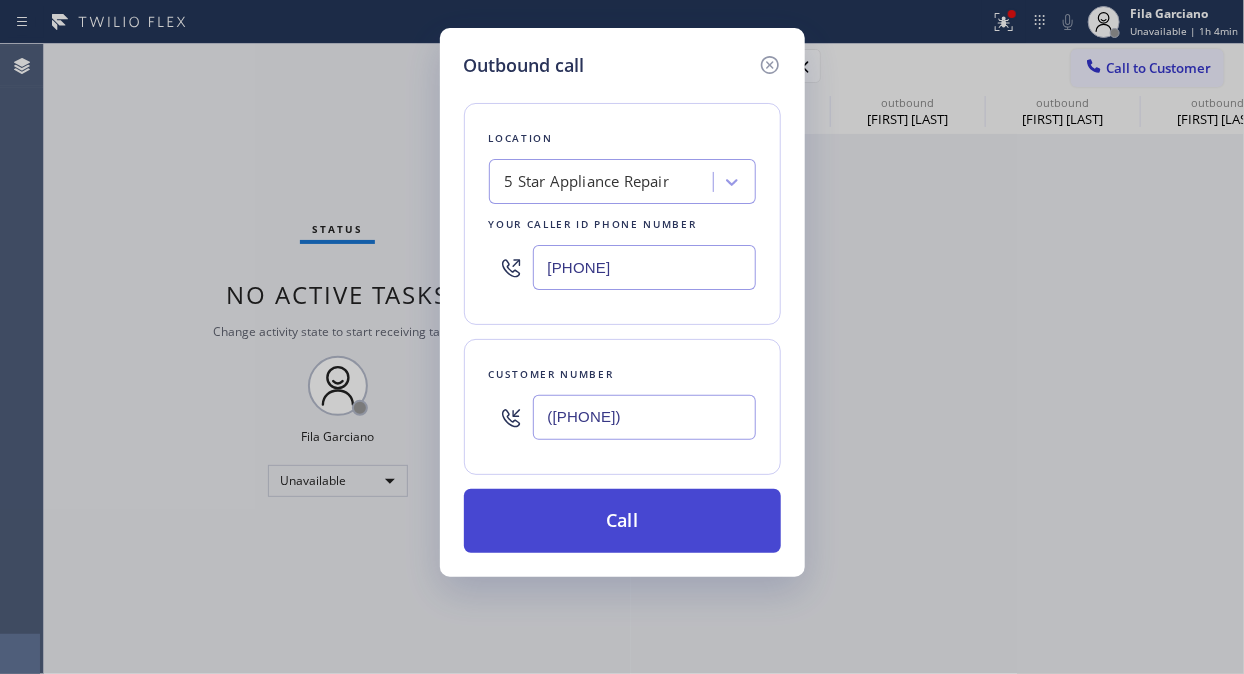type on "[PHONE]" 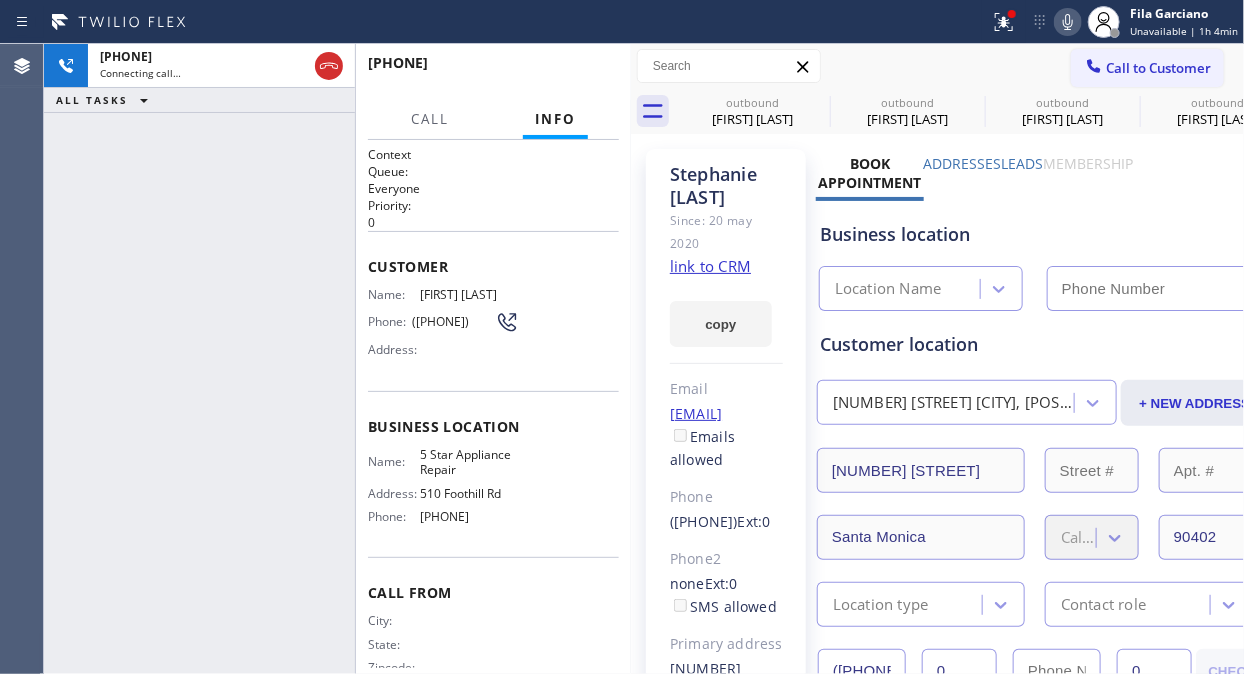 click 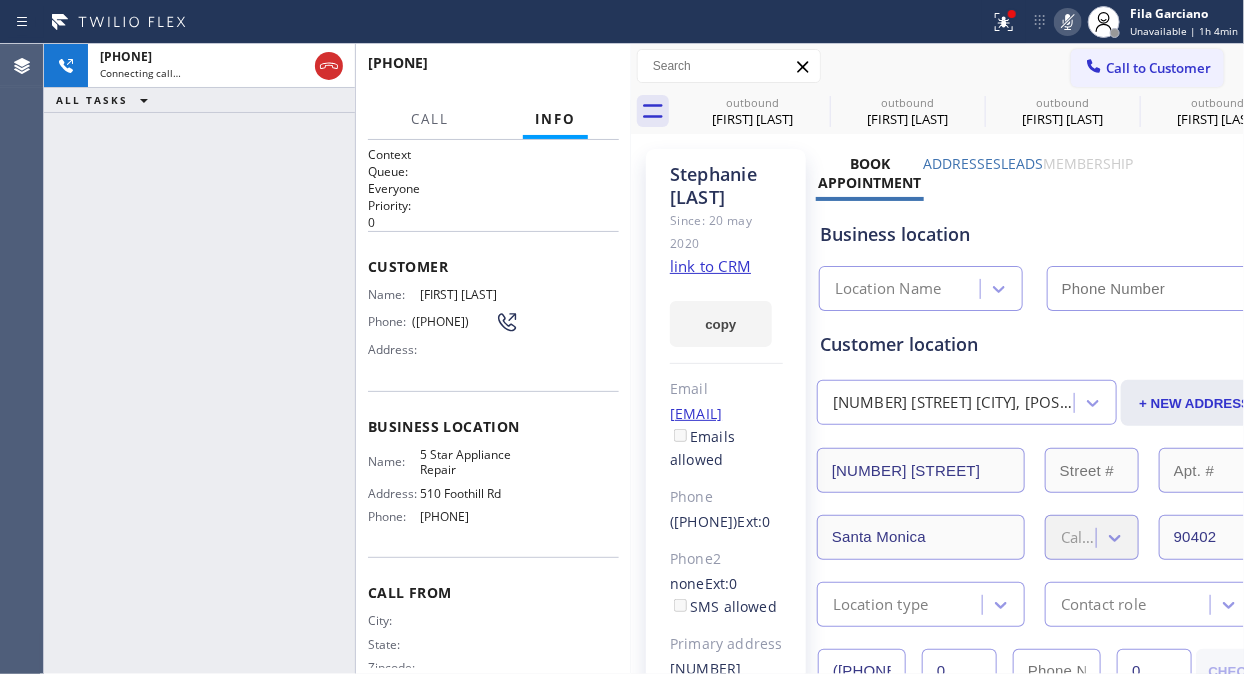 type on "[PHONE]" 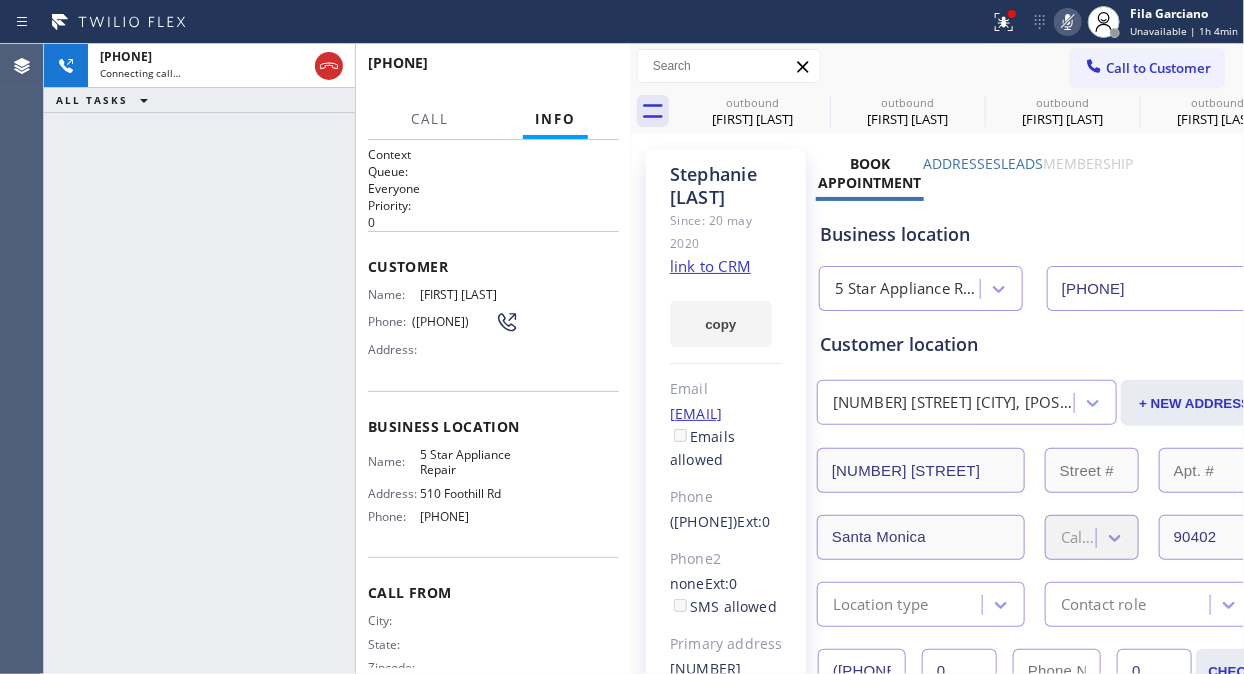 click 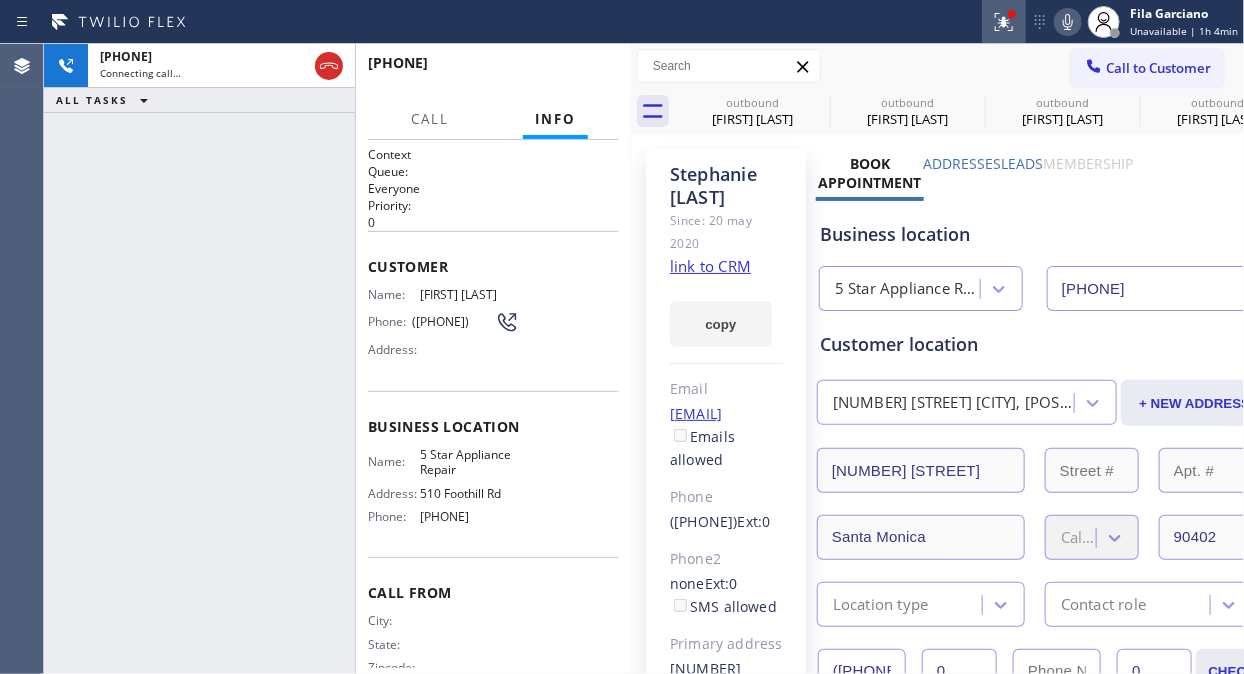 click 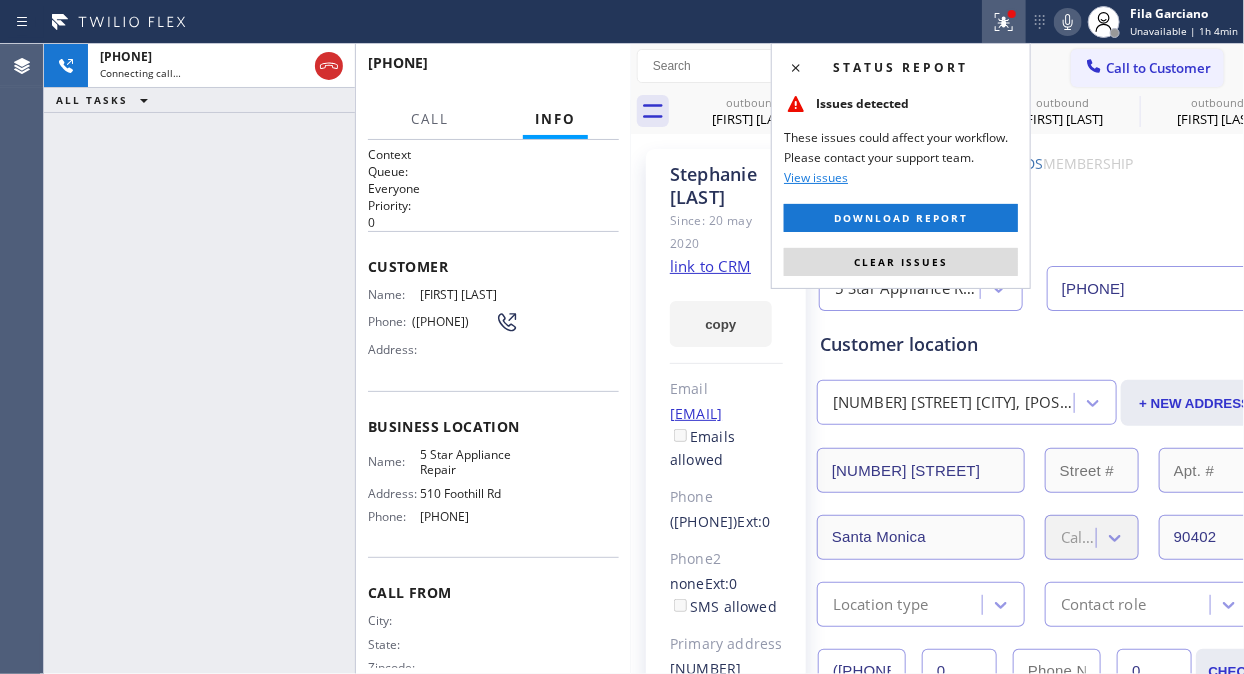 click on "Clear issues" at bounding box center (901, 262) 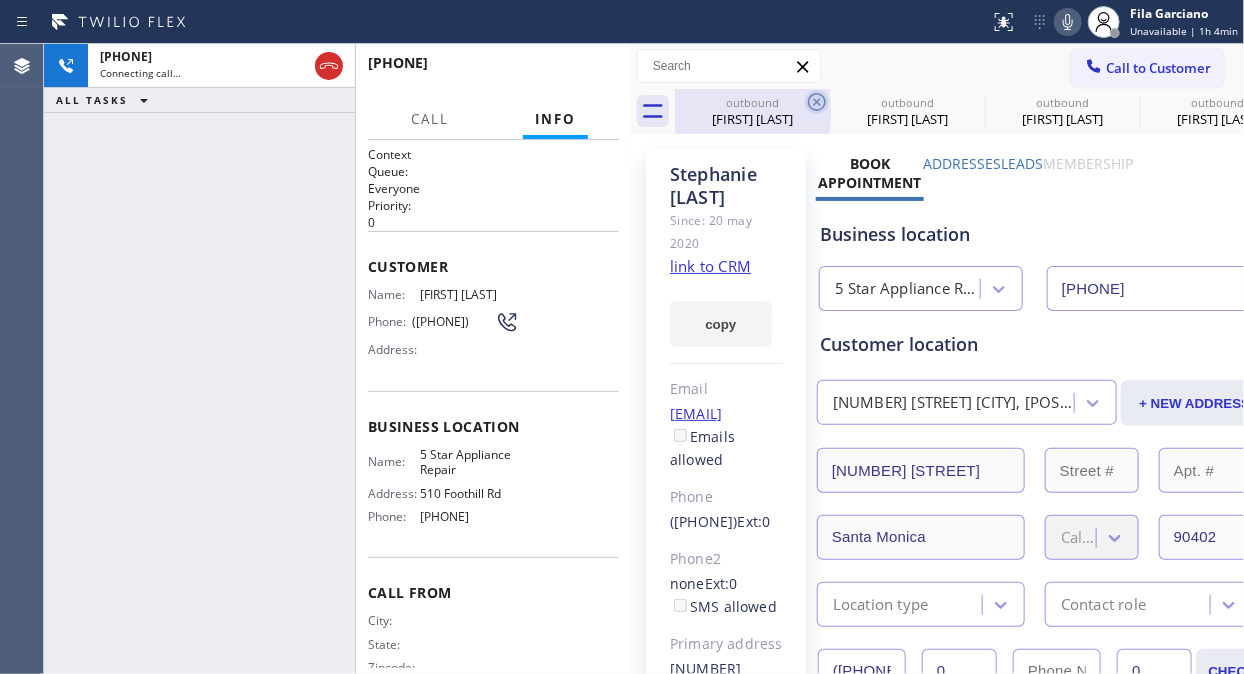 click 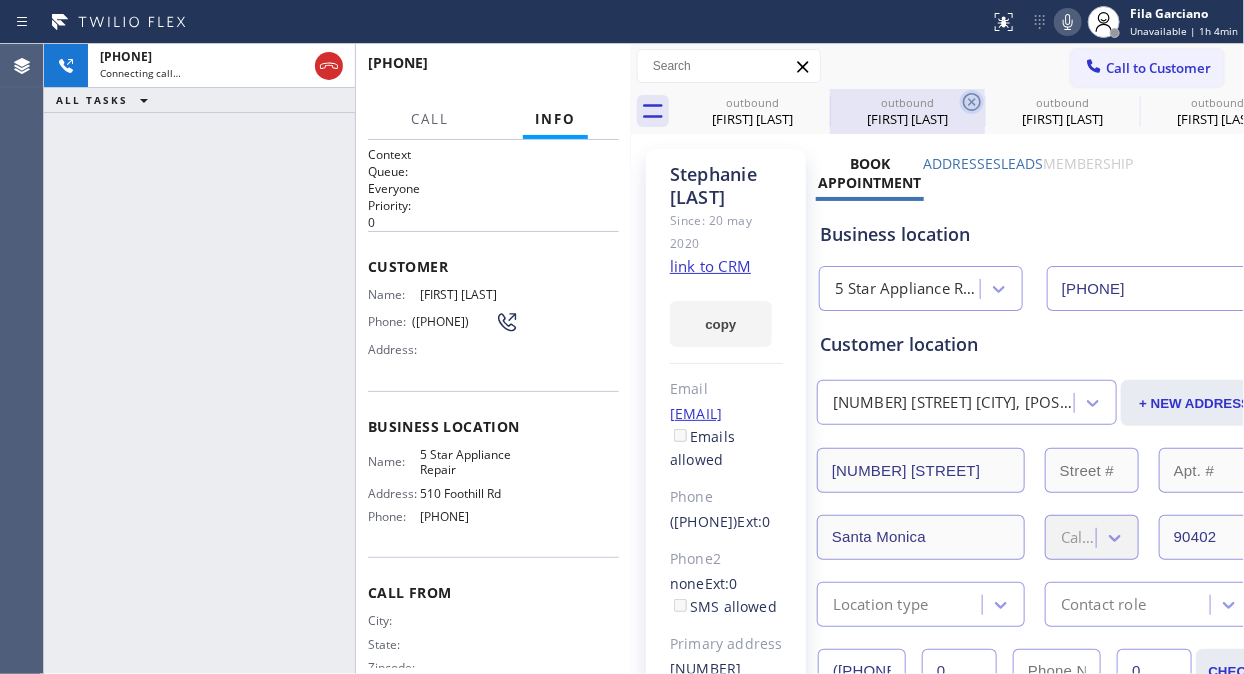 click 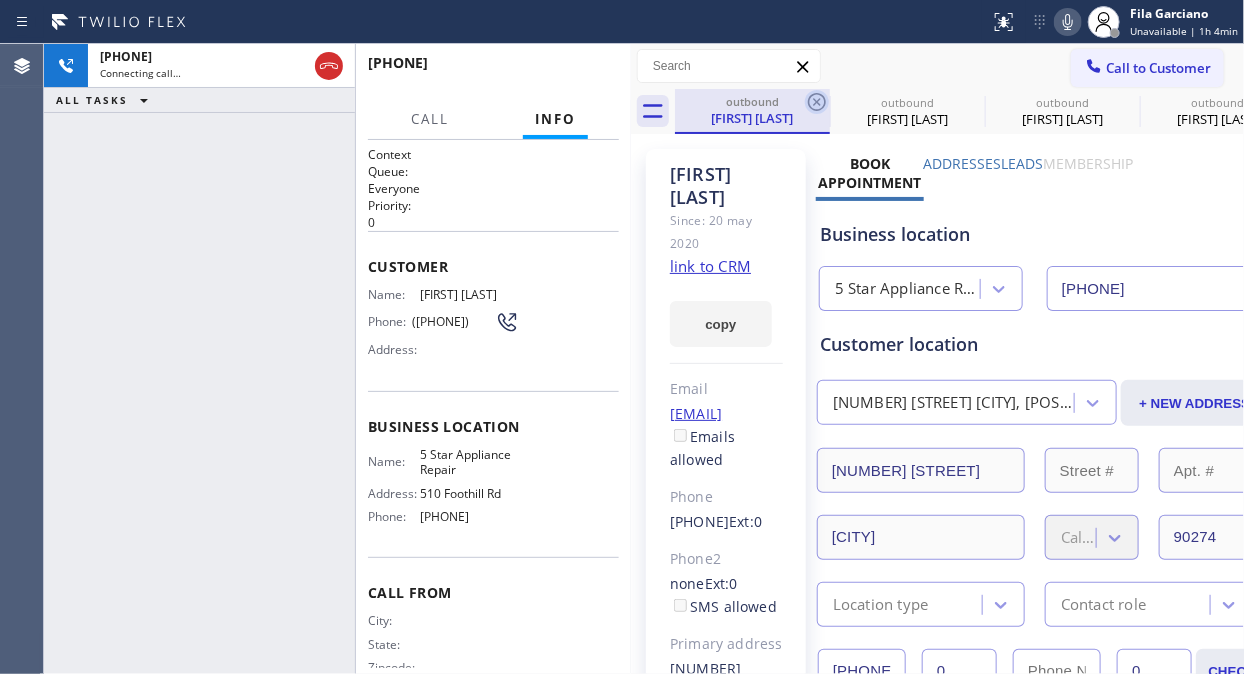 click 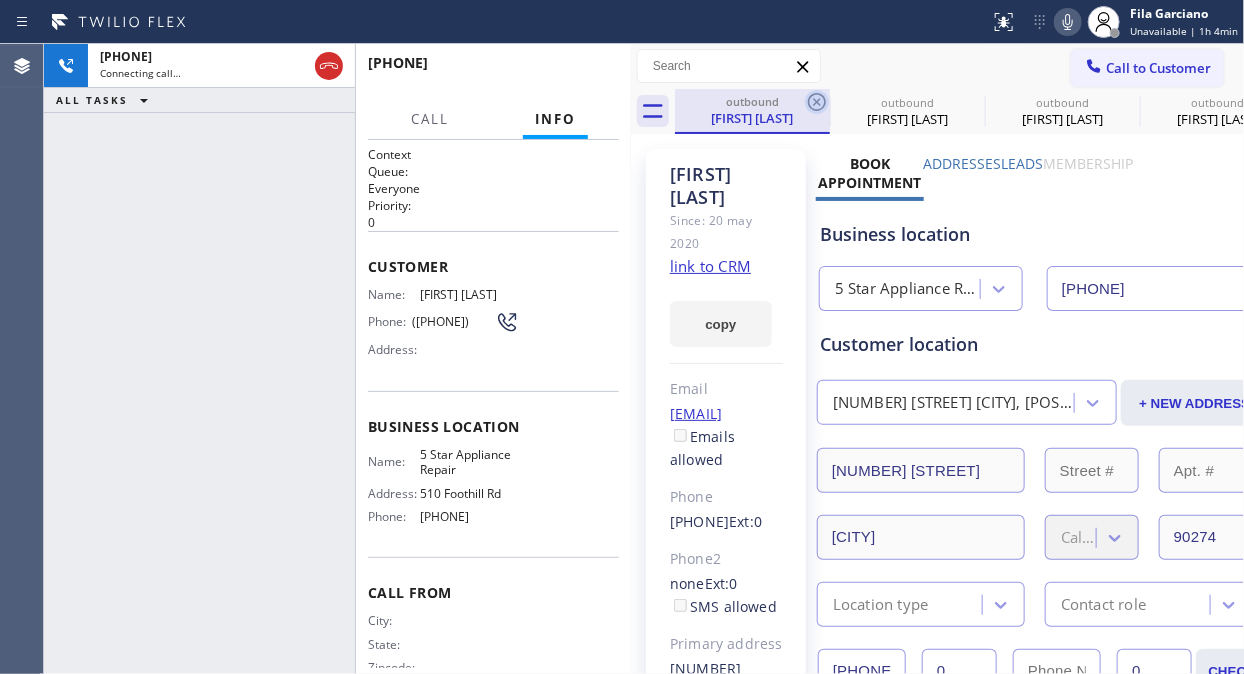 click 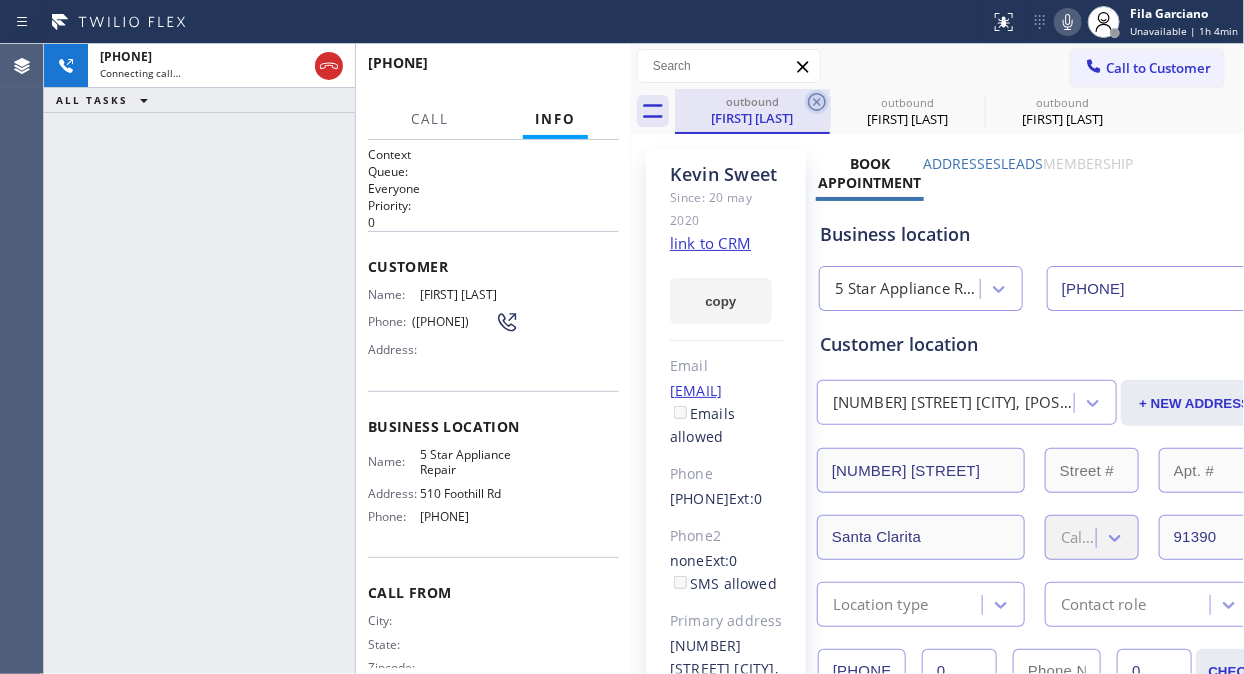 click 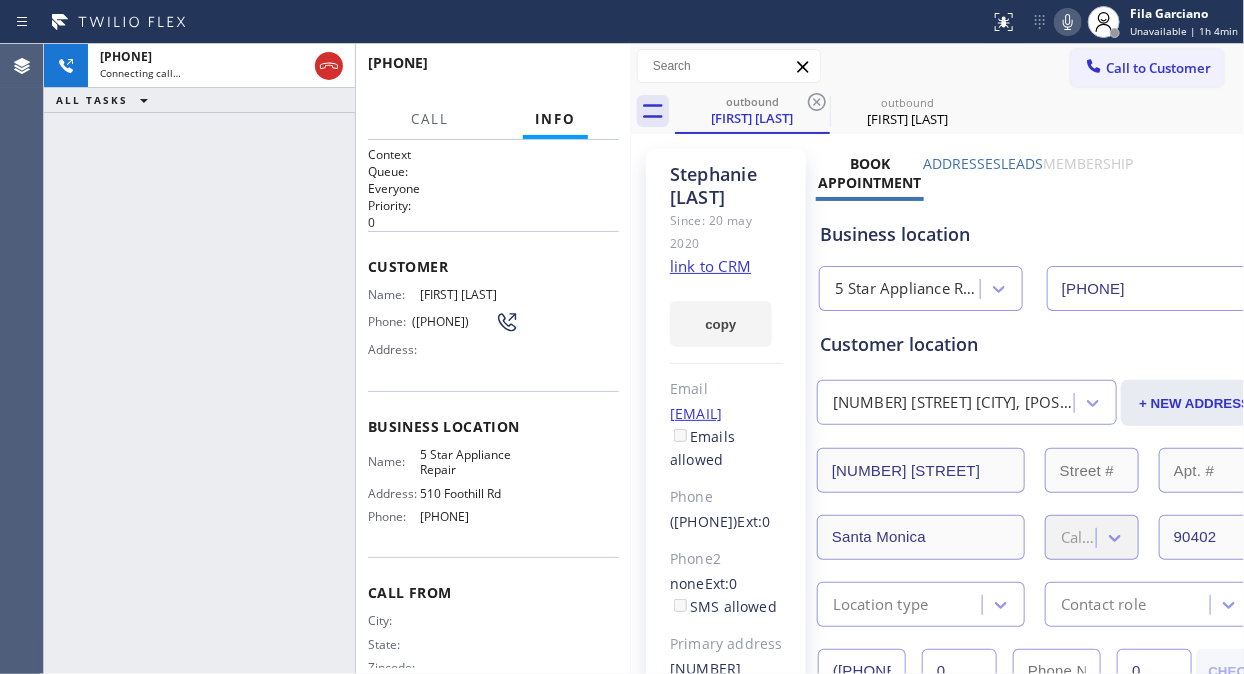 click 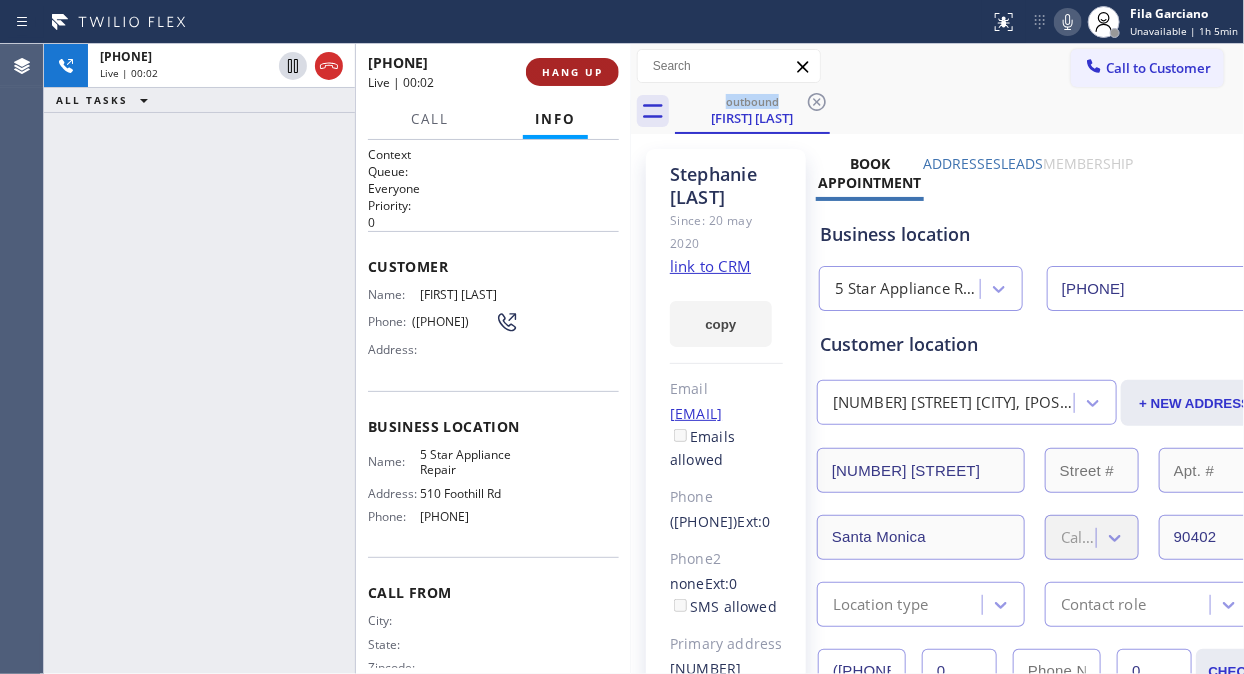 click on "HANG UP" at bounding box center [572, 72] 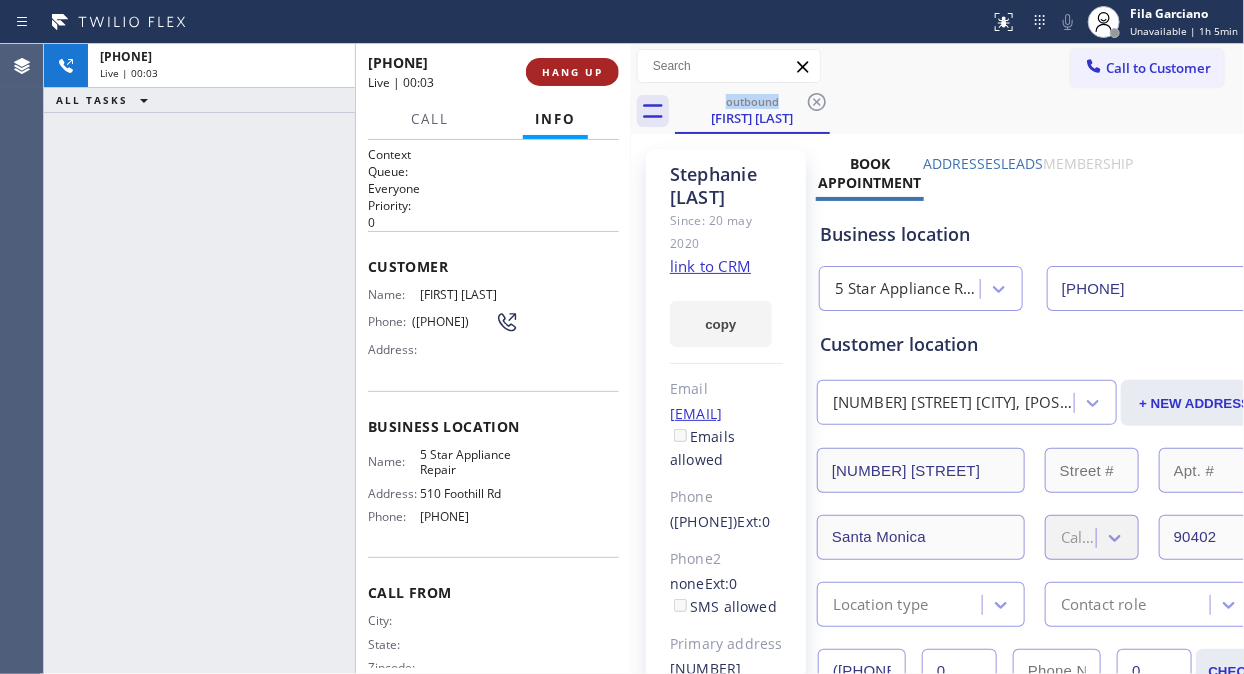 click on "HANG UP" at bounding box center (572, 72) 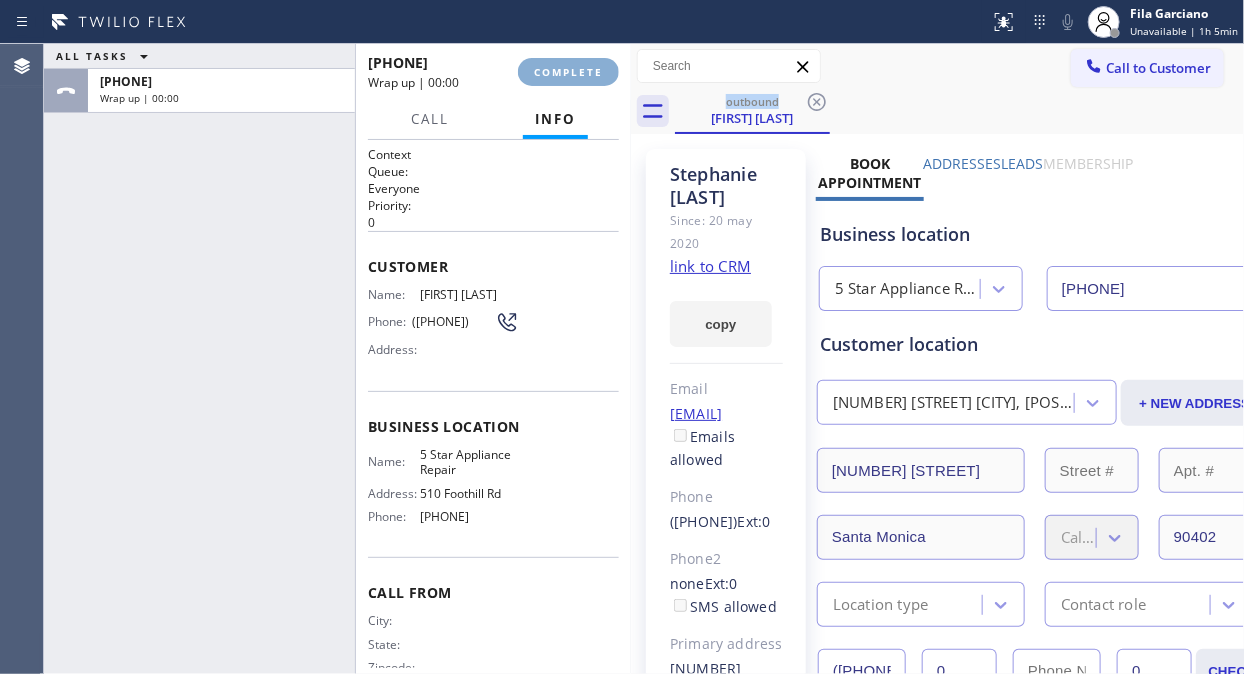 click on "COMPLETE" at bounding box center [568, 72] 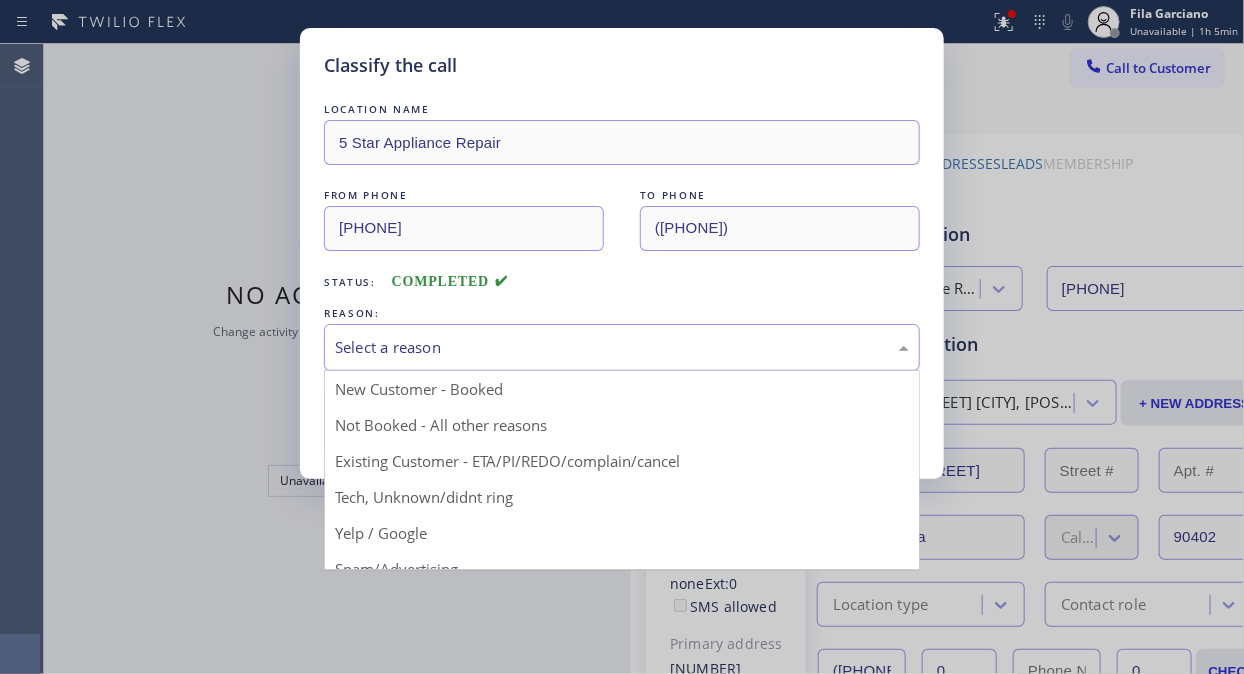 click on "Select a reason" at bounding box center (622, 347) 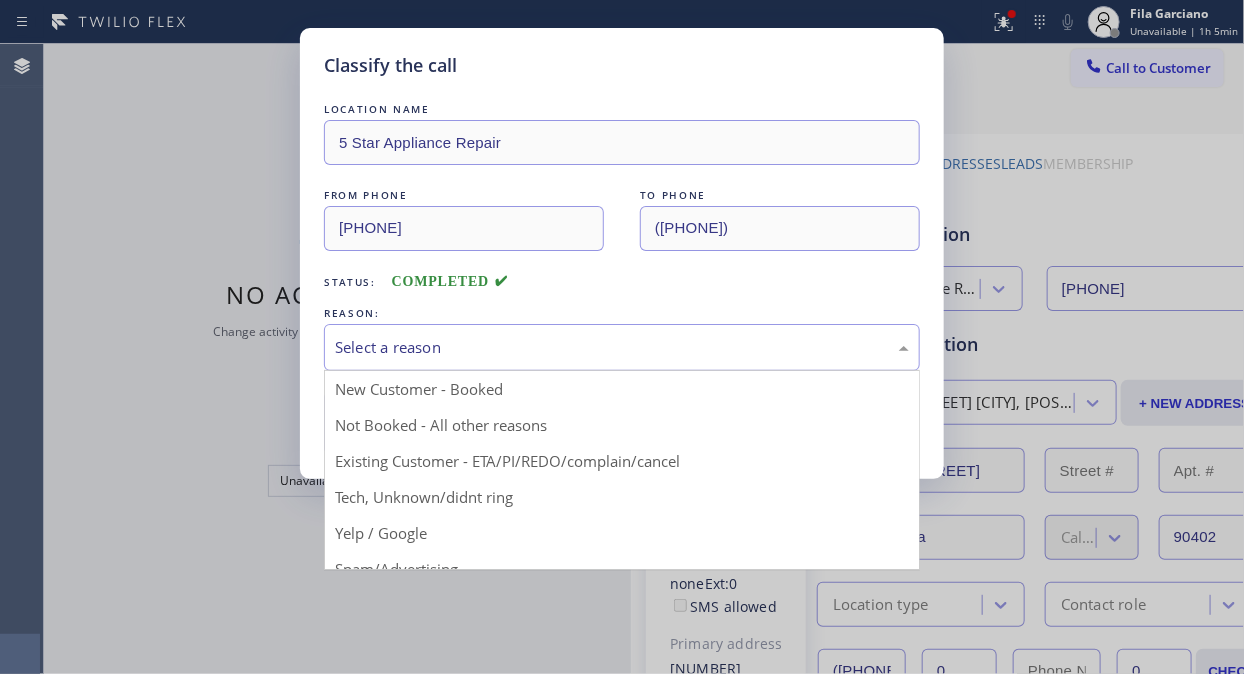 drag, startPoint x: 576, startPoint y: 447, endPoint x: 460, endPoint y: 441, distance: 116.15507 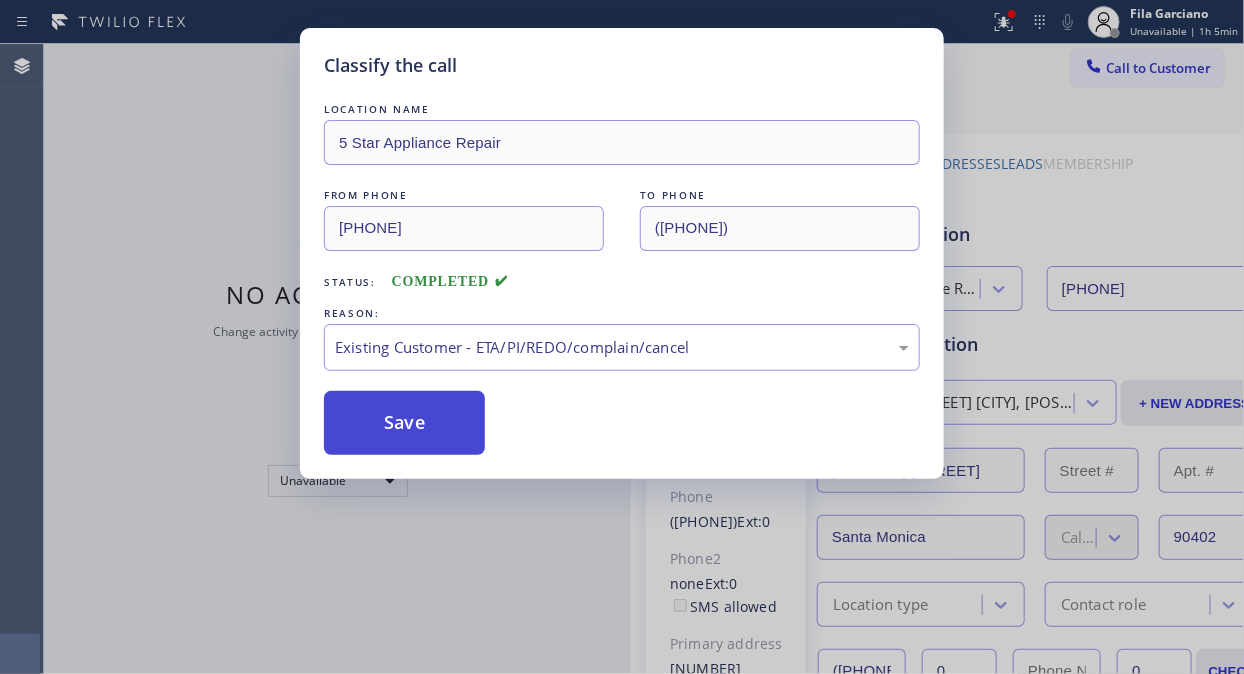click on "Save" at bounding box center (404, 423) 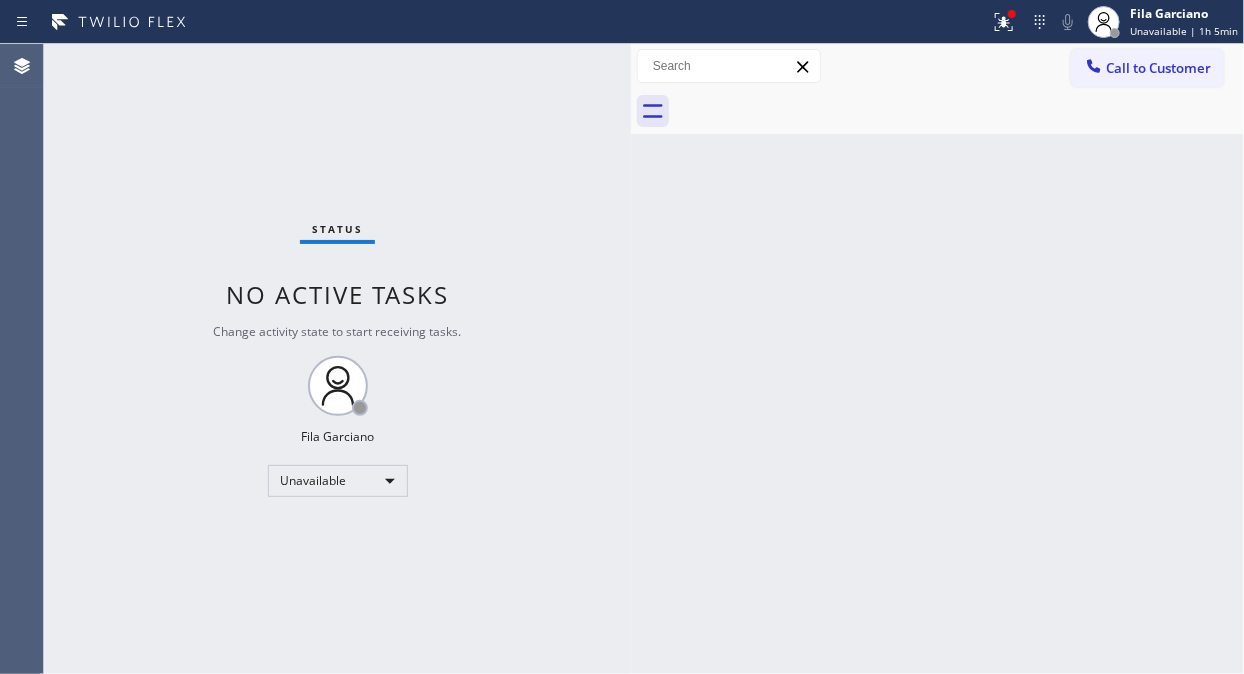 click on "Call to Customer" at bounding box center (1158, 68) 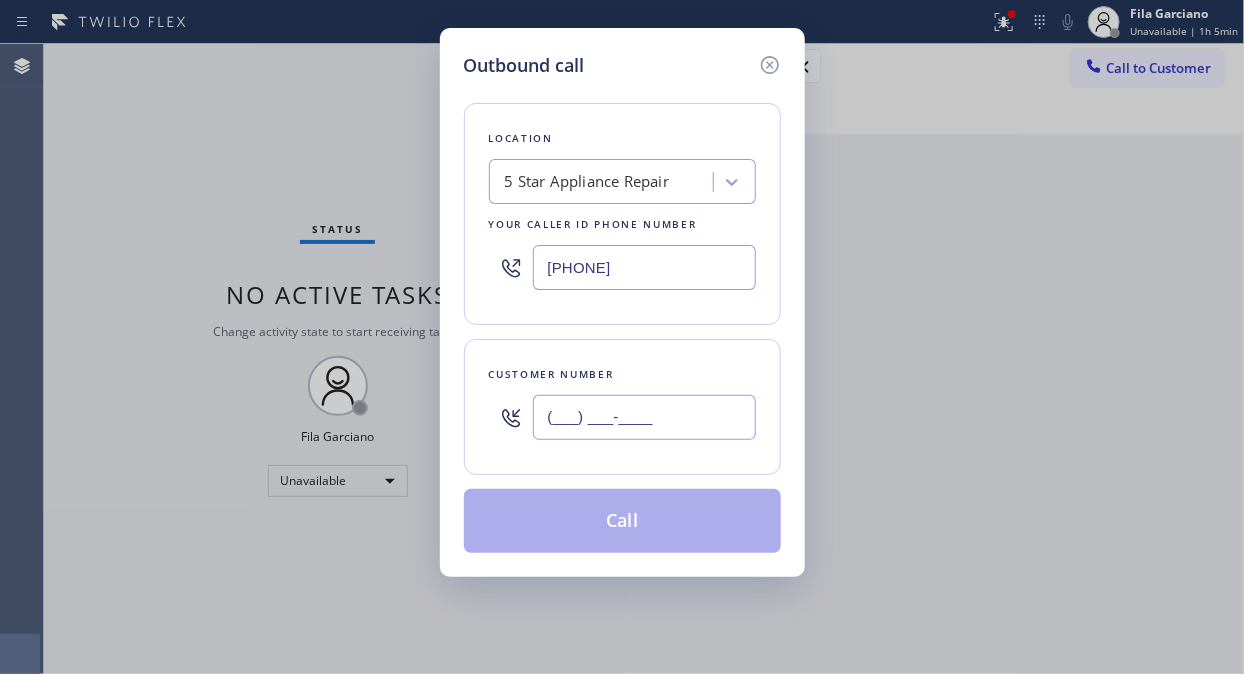 click on "(___) ___-____" at bounding box center [644, 417] 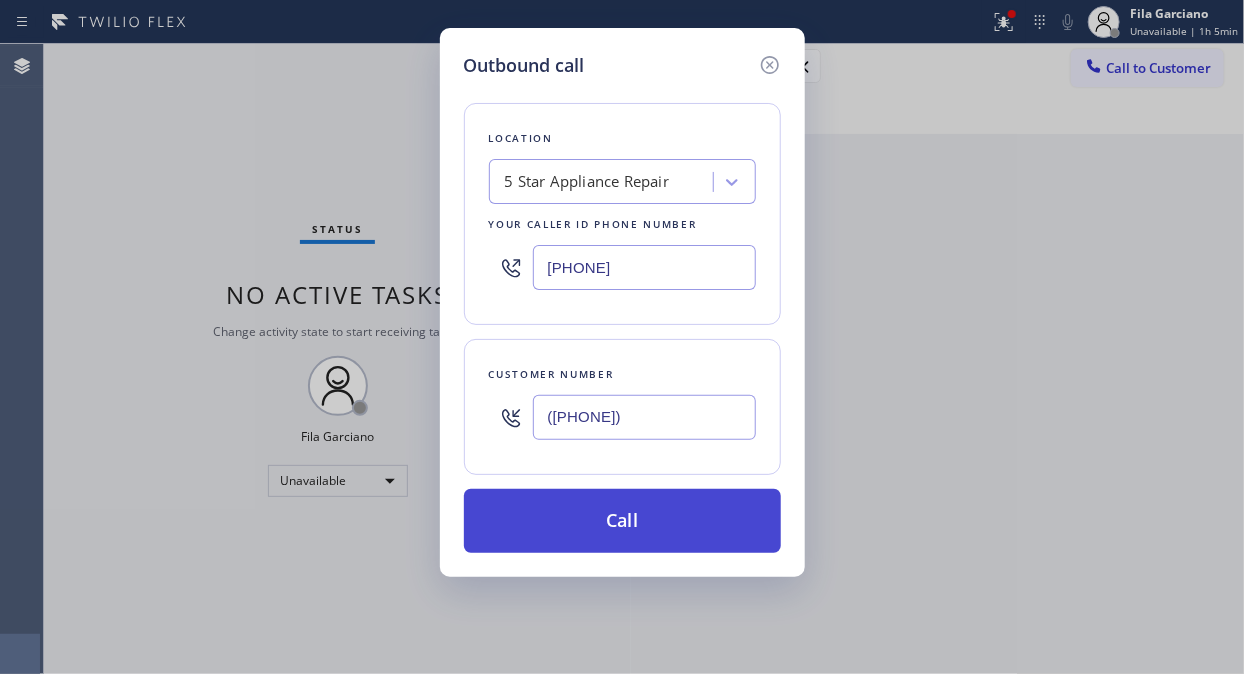 type on "[PHONE]" 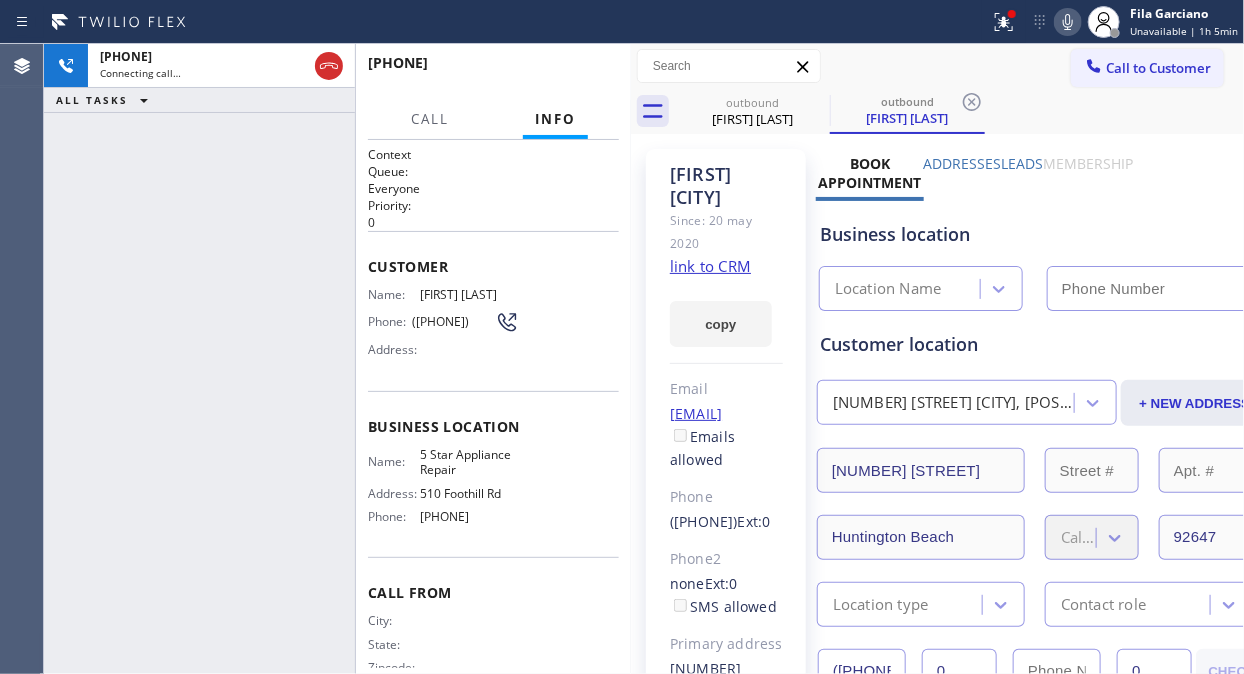 type on "[PHONE]" 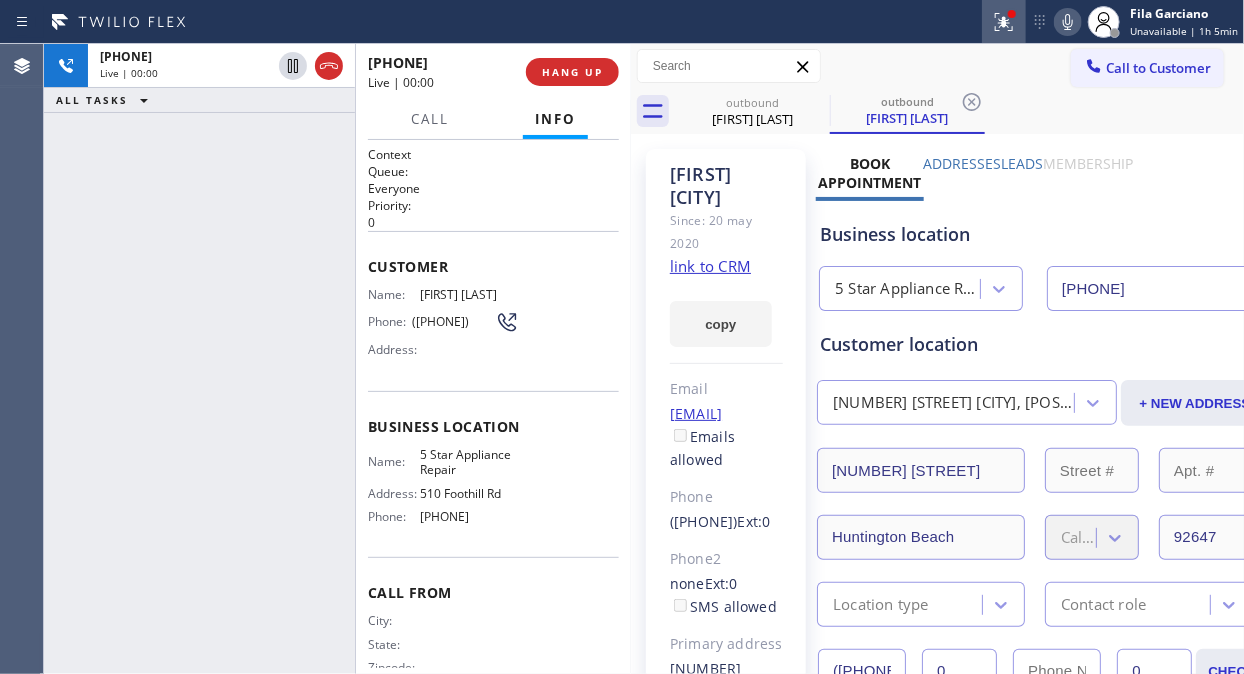 click 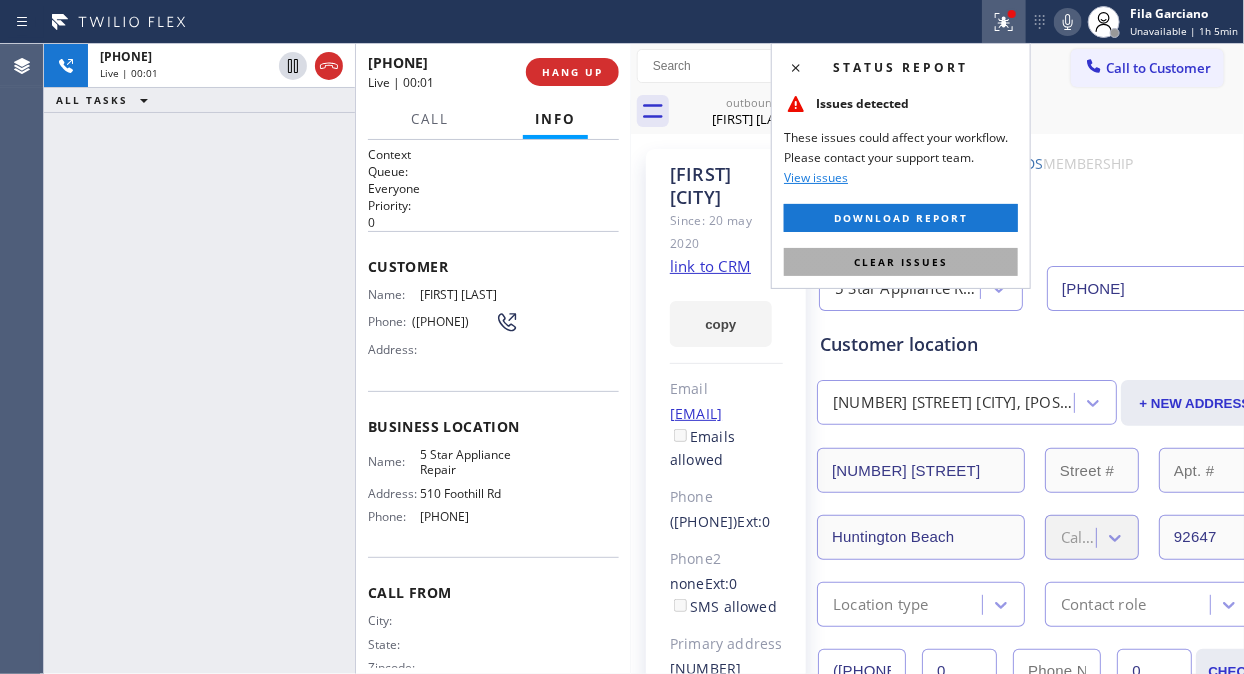 click on "Clear issues" at bounding box center (901, 262) 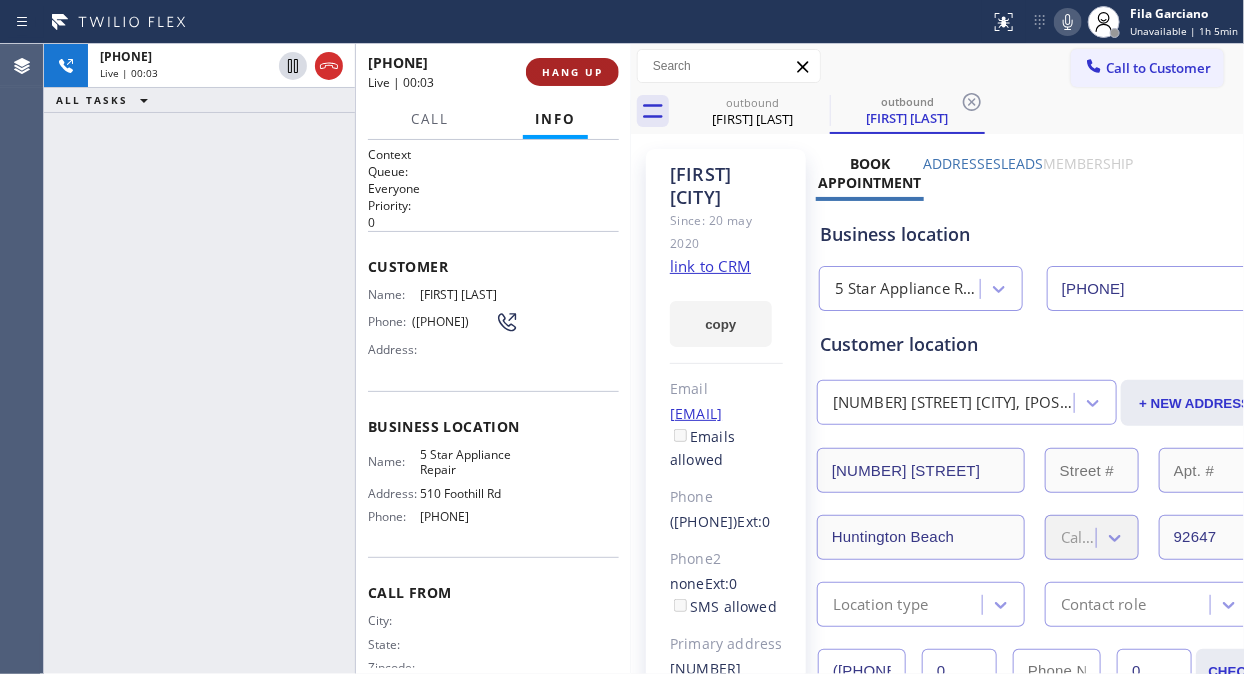 click on "HANG UP" at bounding box center (572, 72) 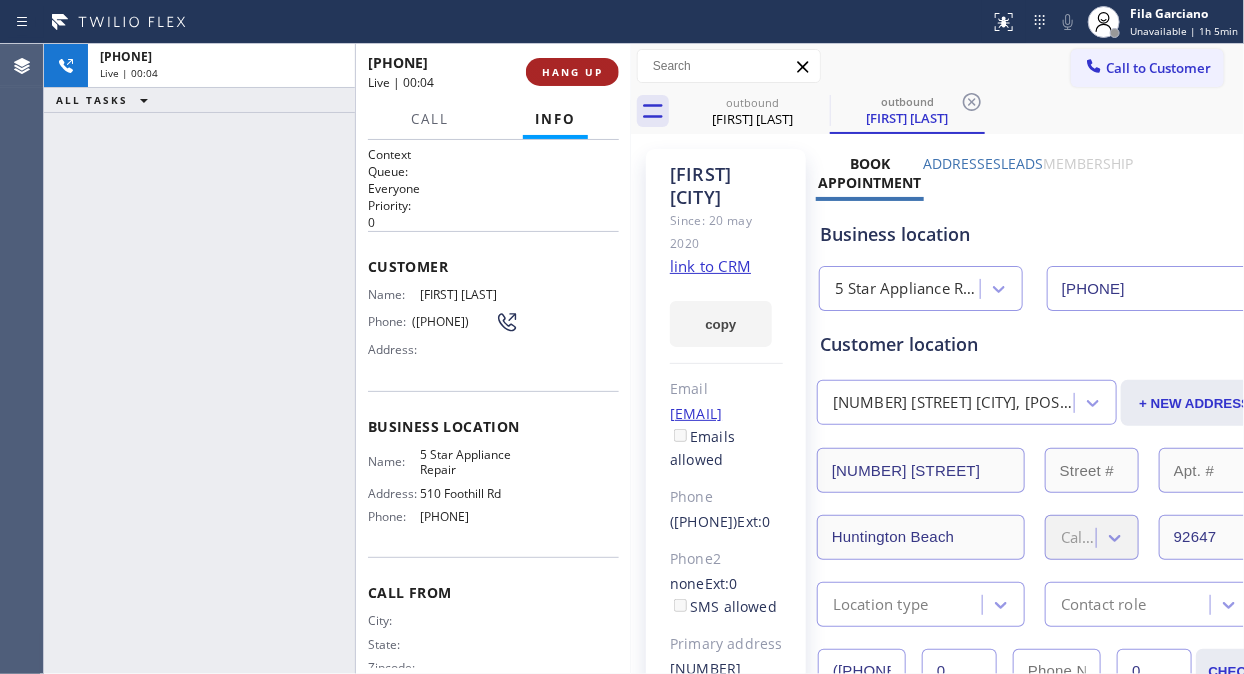 click on "HANG UP" at bounding box center (572, 72) 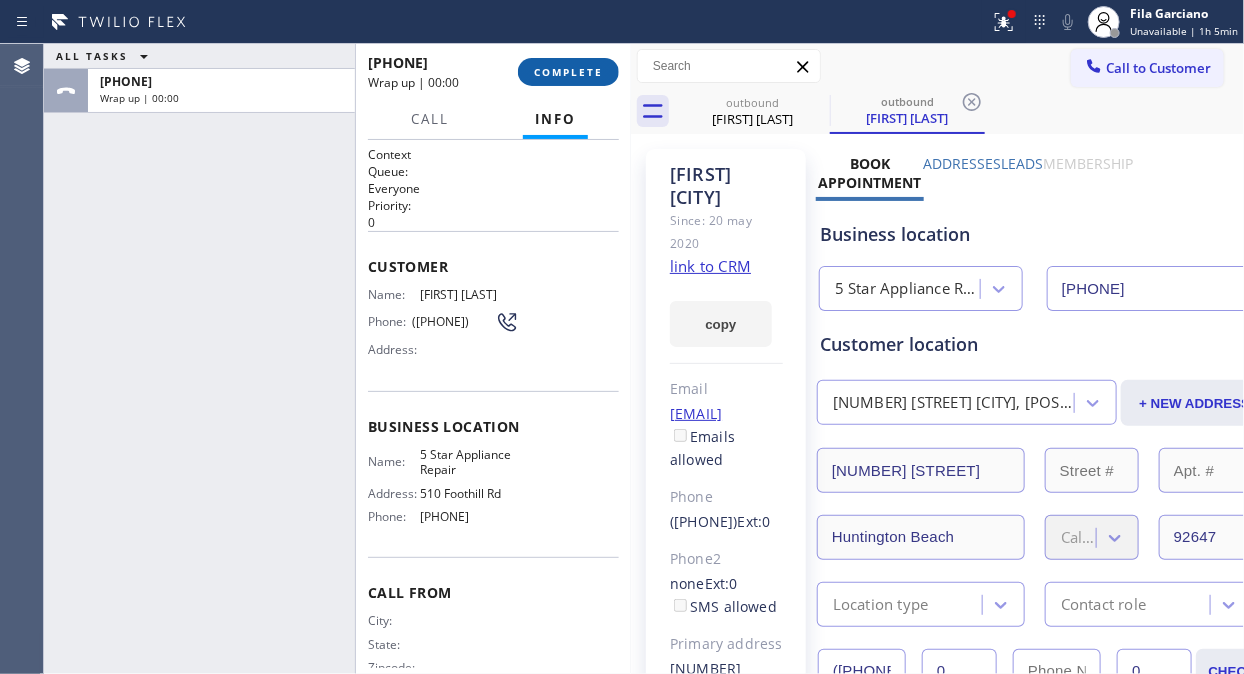click on "COMPLETE" at bounding box center [568, 72] 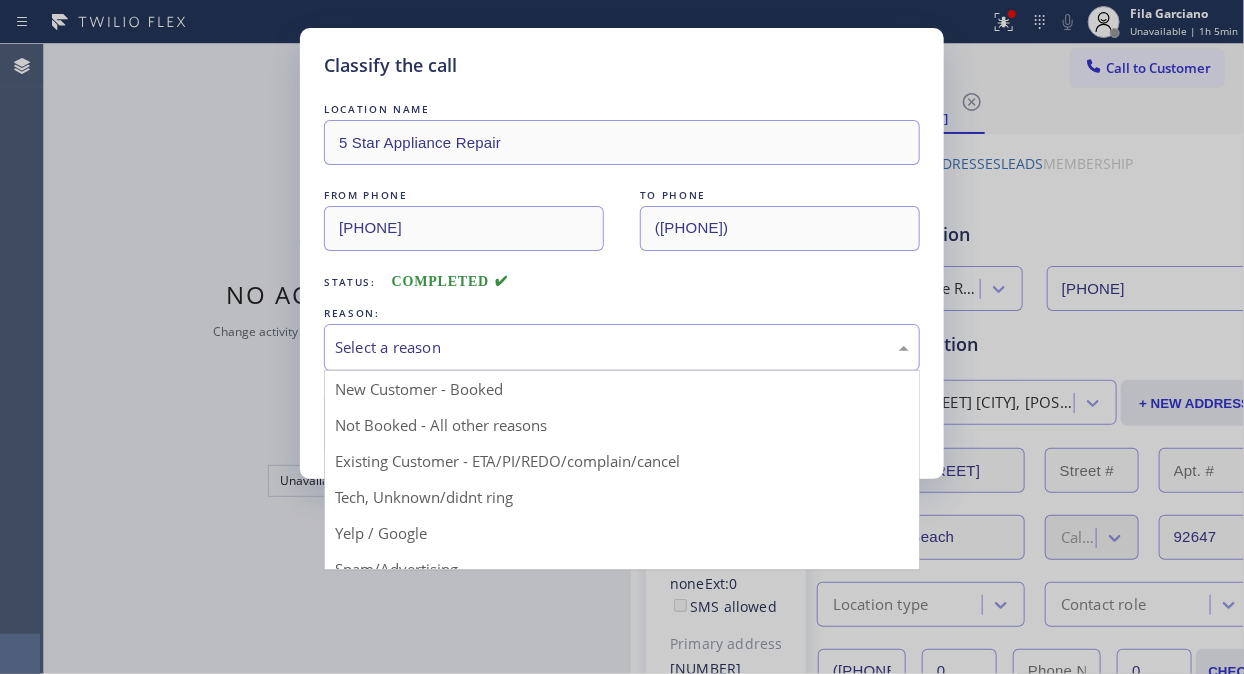 click on "Select a reason" at bounding box center [622, 347] 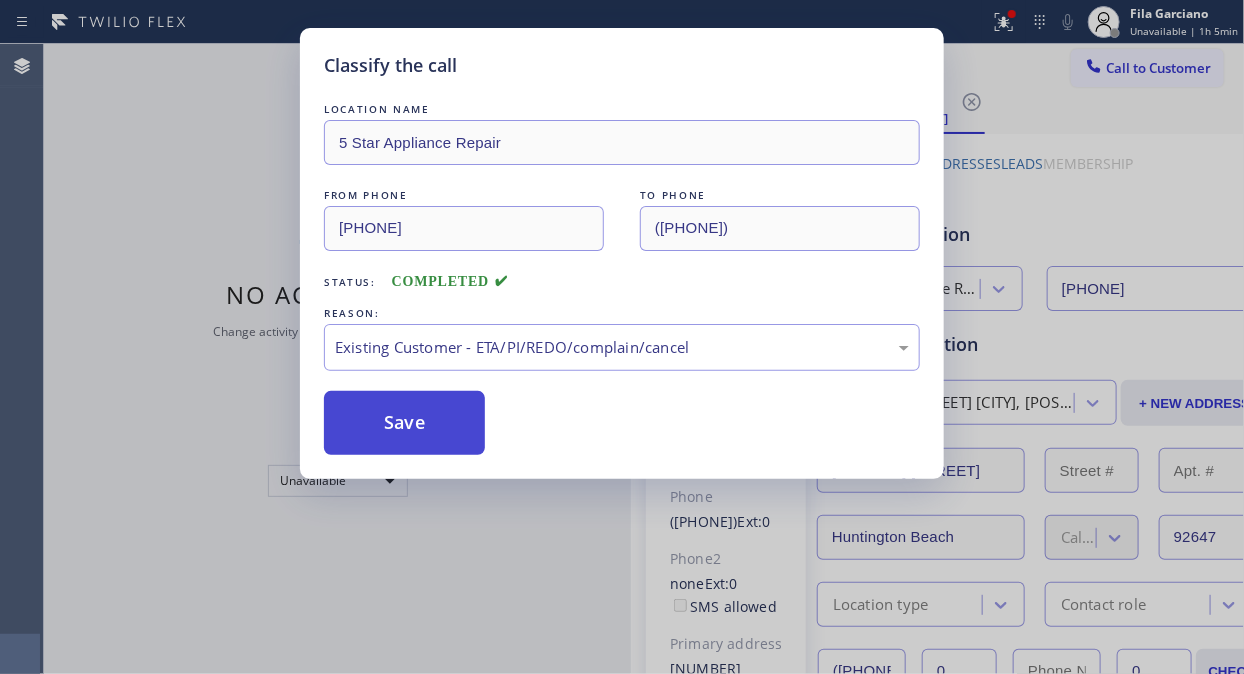 click on "Save" at bounding box center (404, 423) 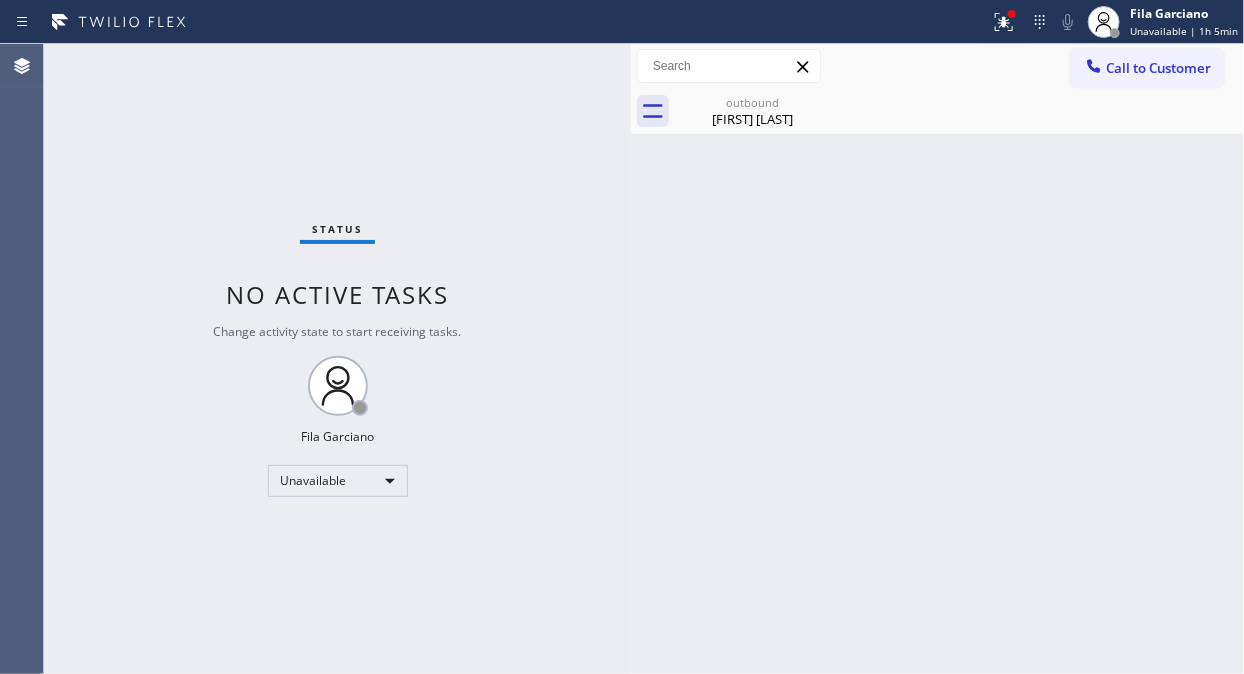 click on "Call to Customer" at bounding box center (1158, 68) 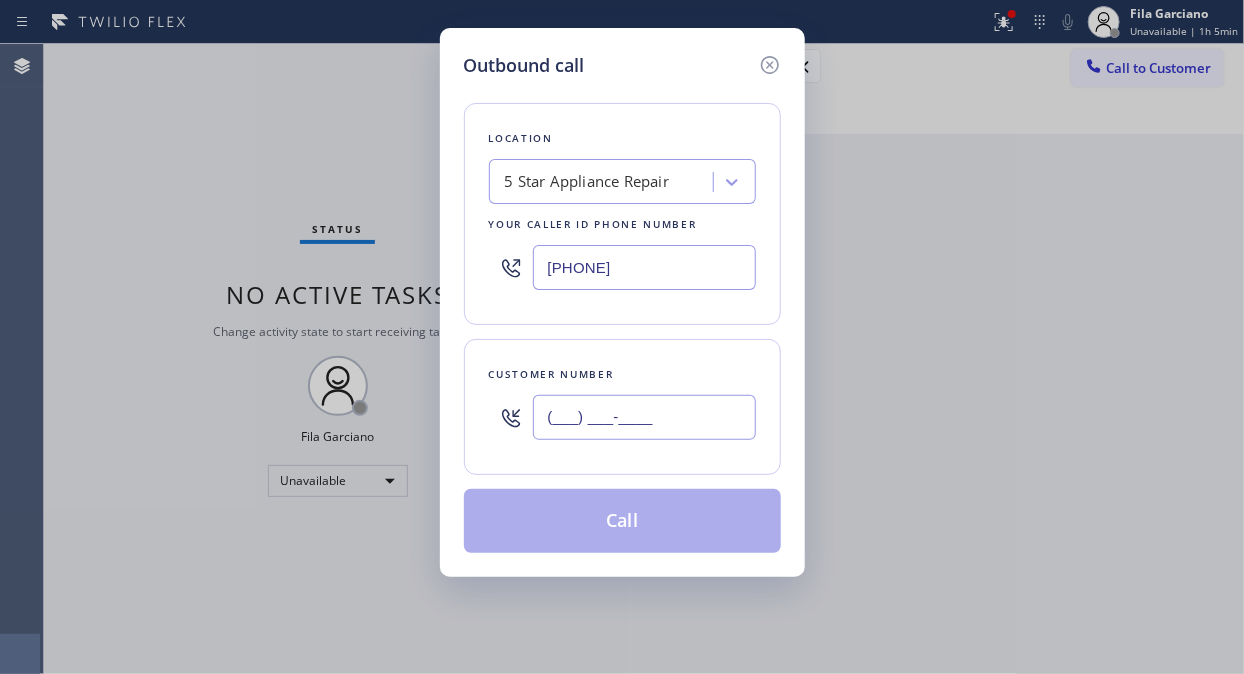 click on "(___) ___-____" at bounding box center [644, 417] 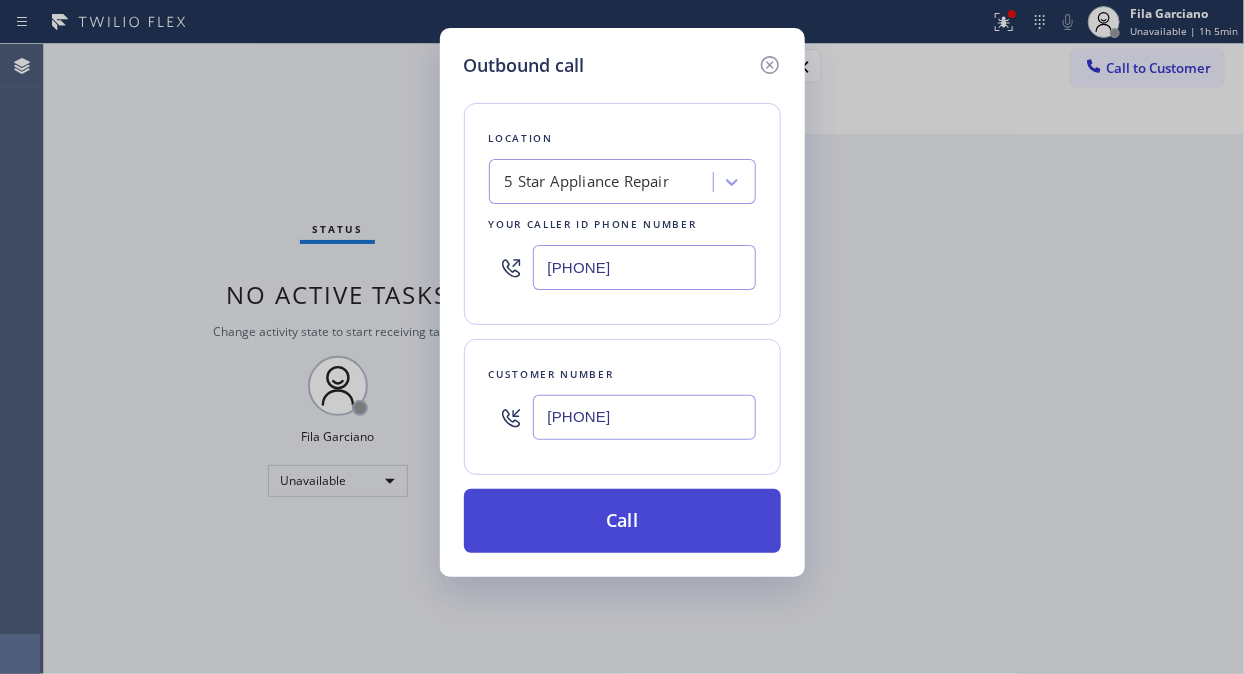 type on "[PHONE]" 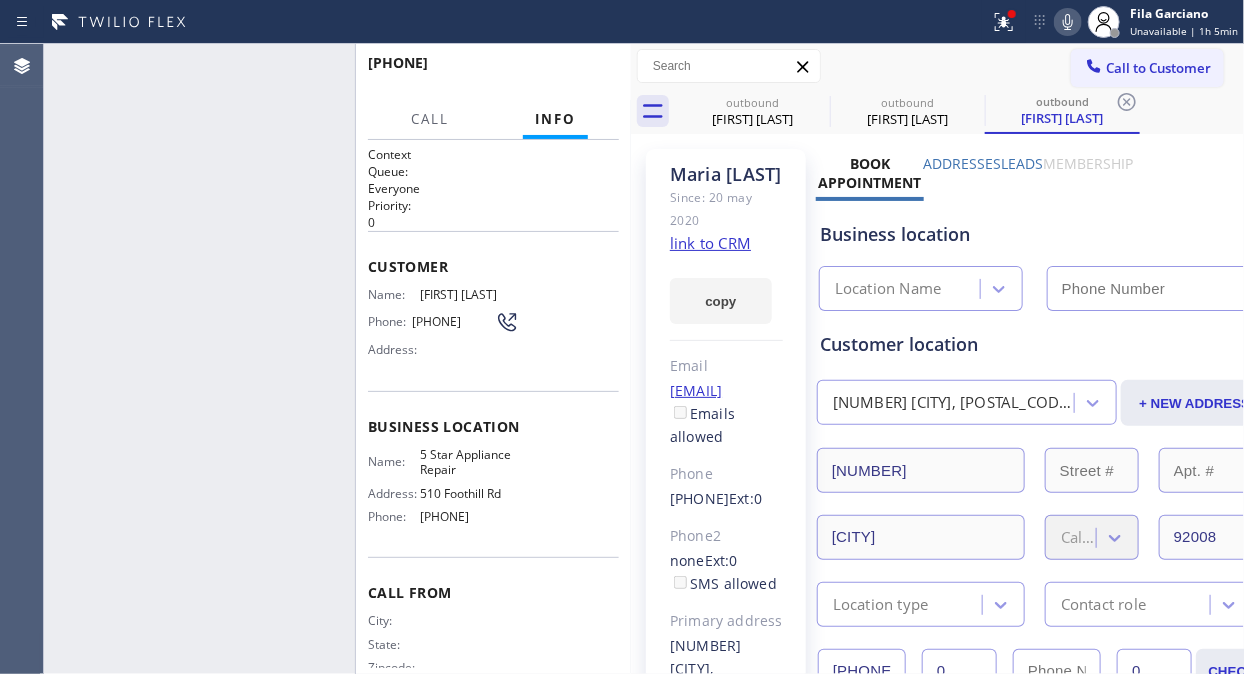 type on "[PHONE]" 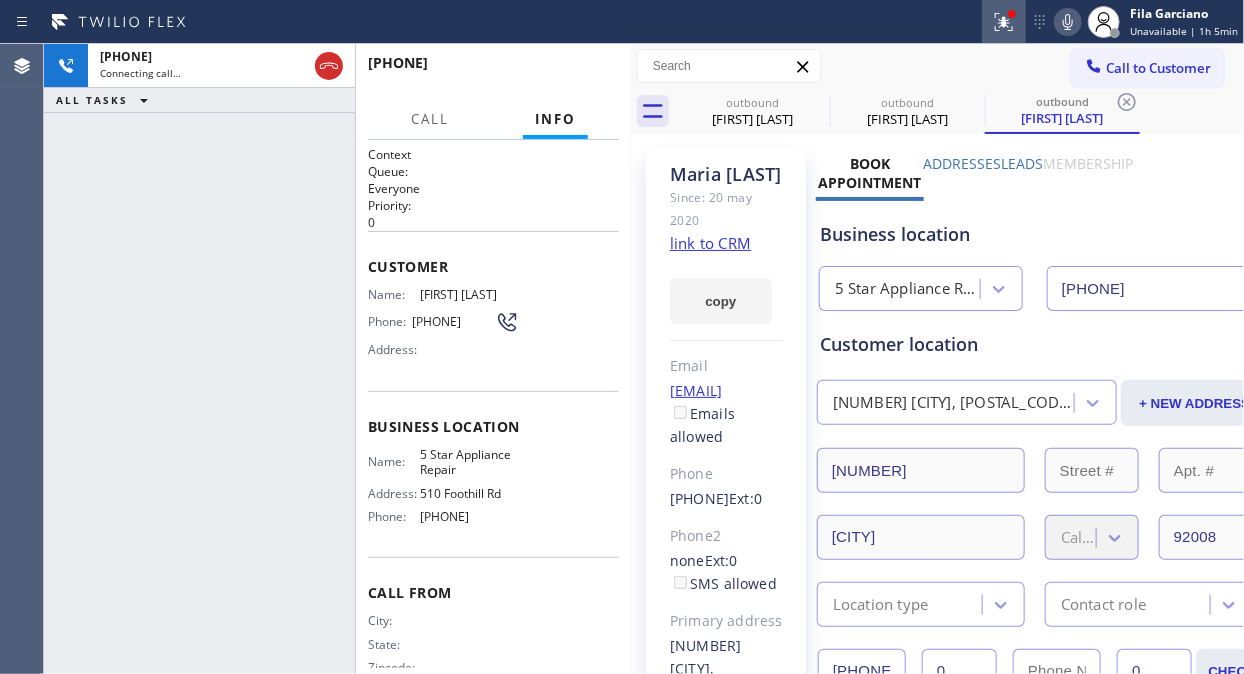 click 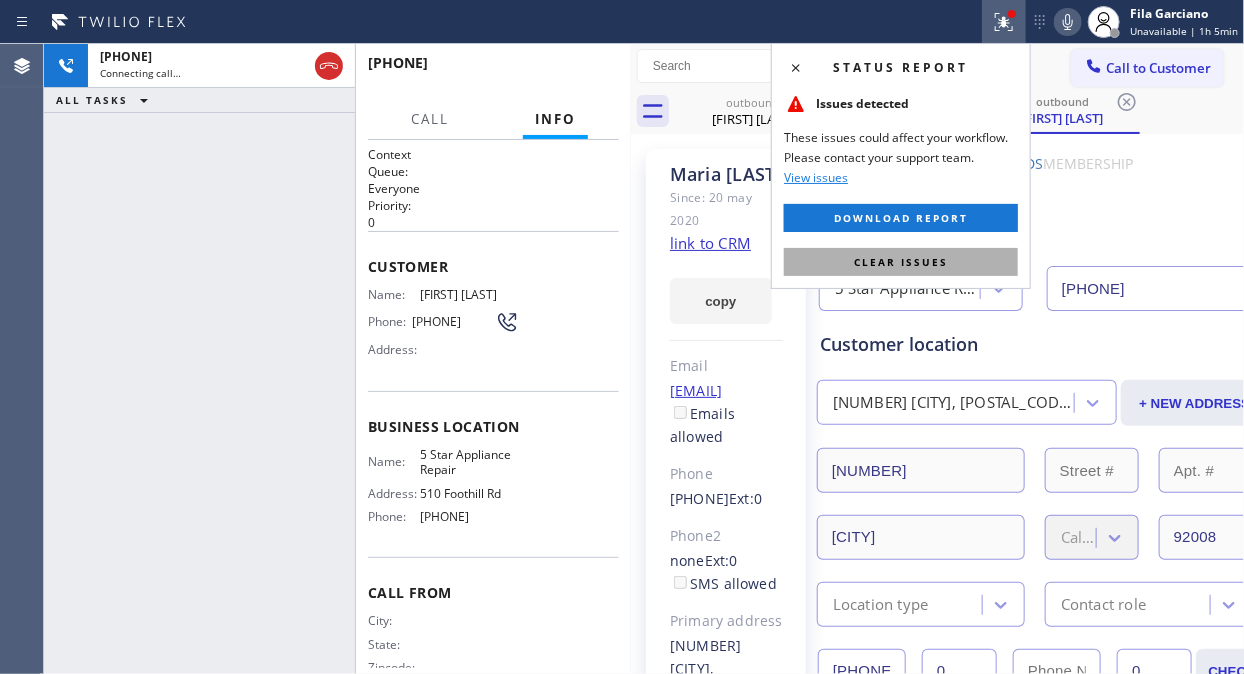click on "Clear issues" at bounding box center (901, 262) 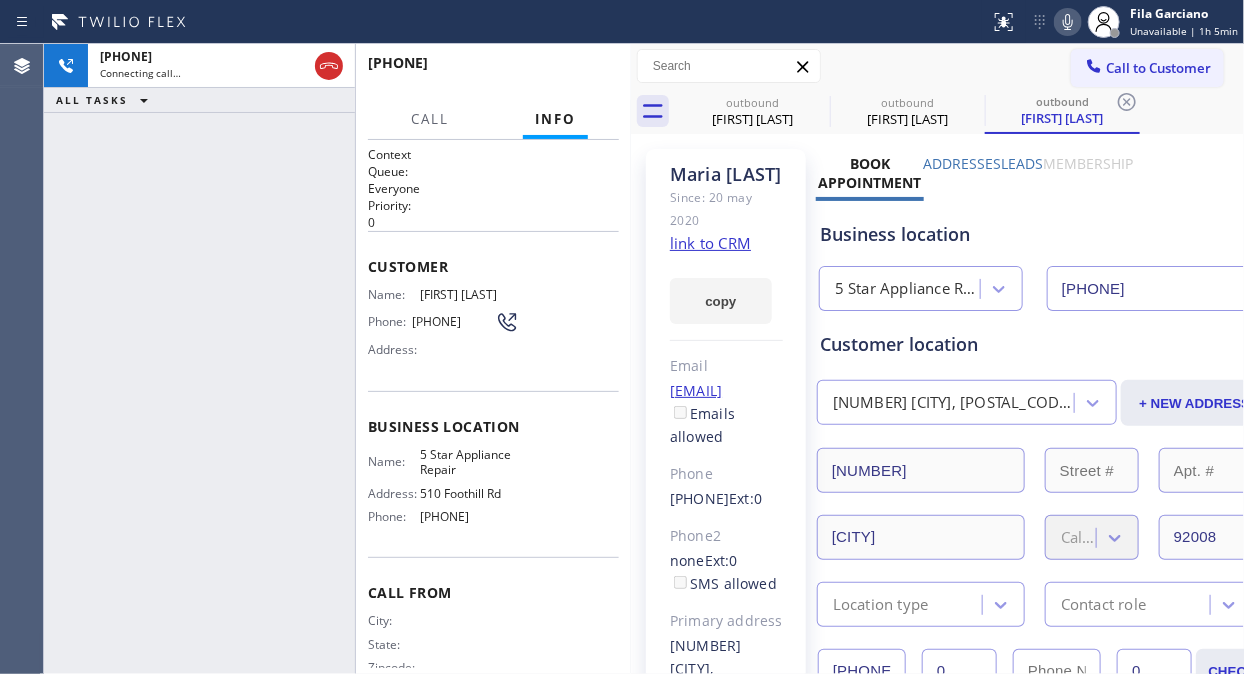 click 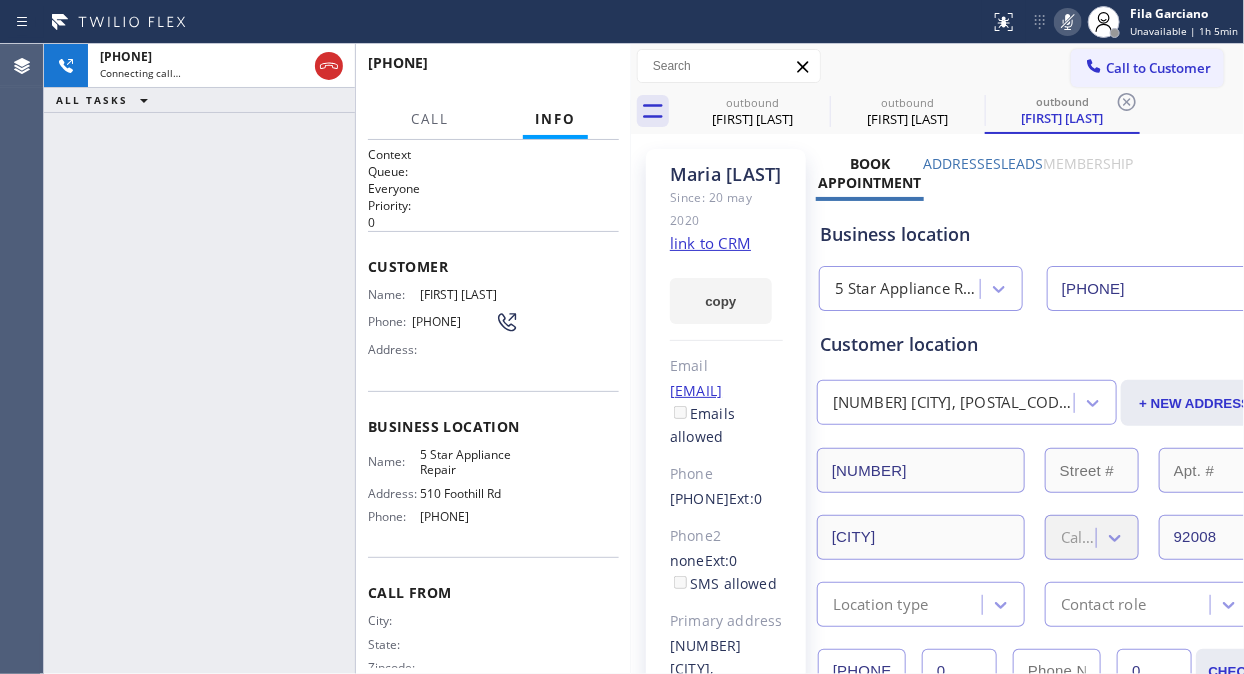 click 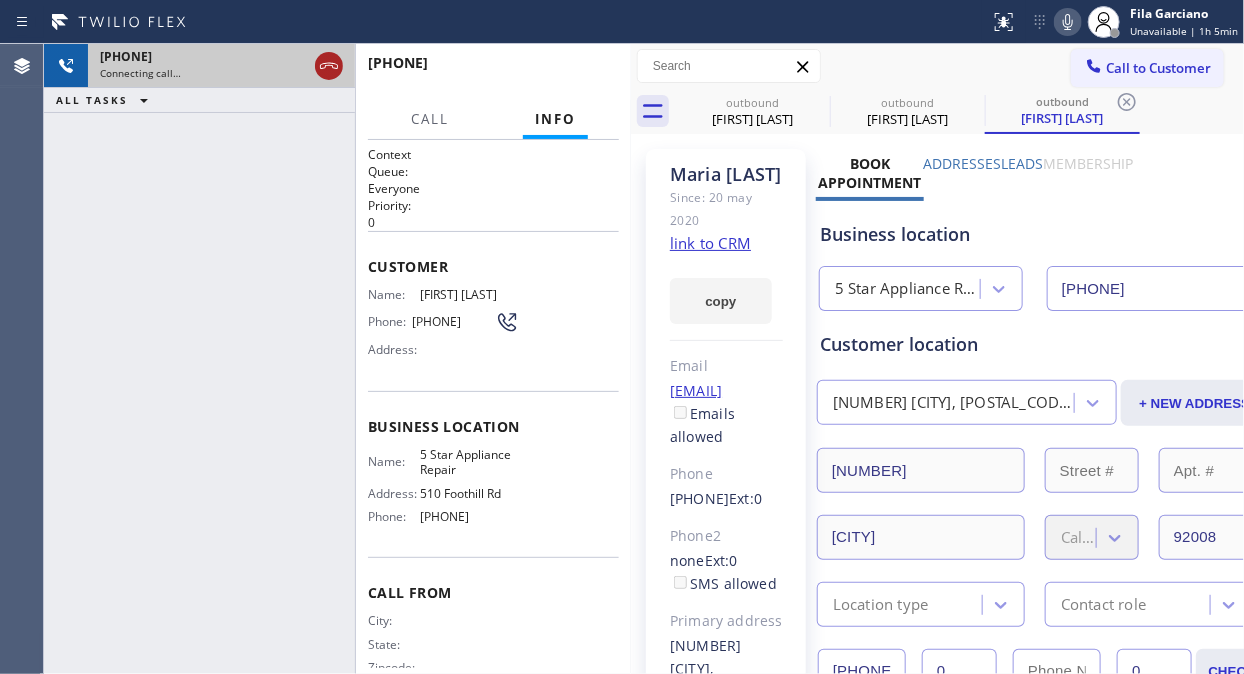 click 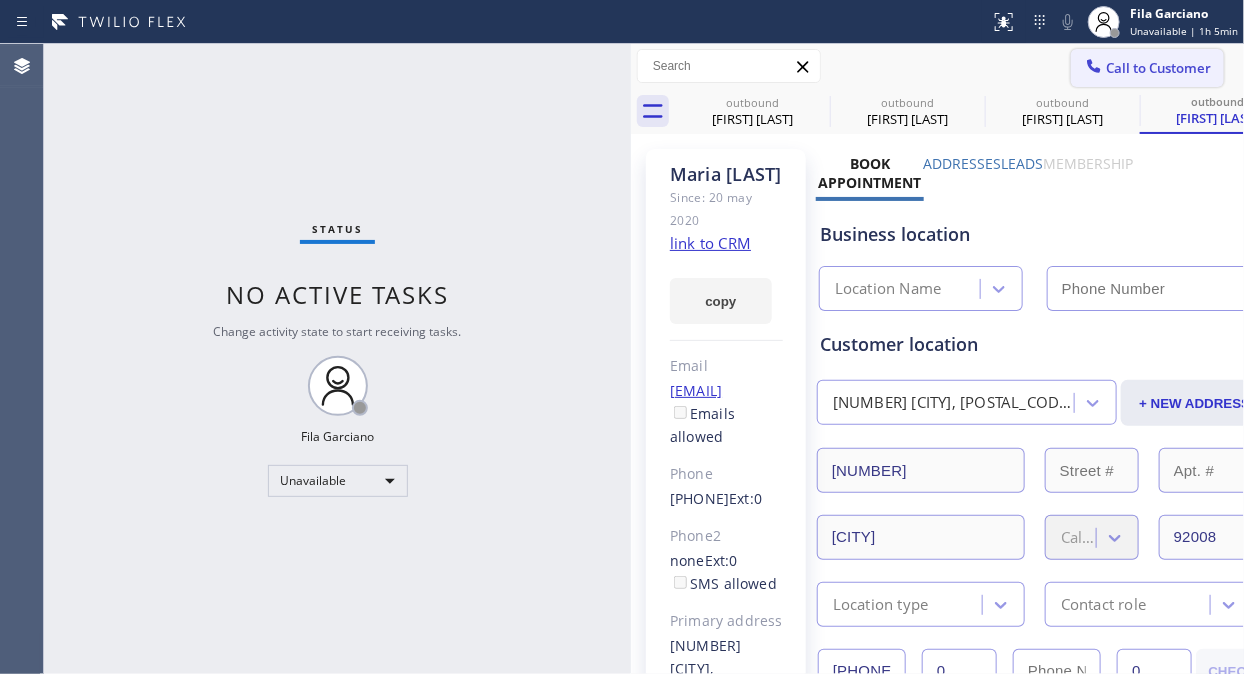 click on "Call to Customer" at bounding box center [1158, 68] 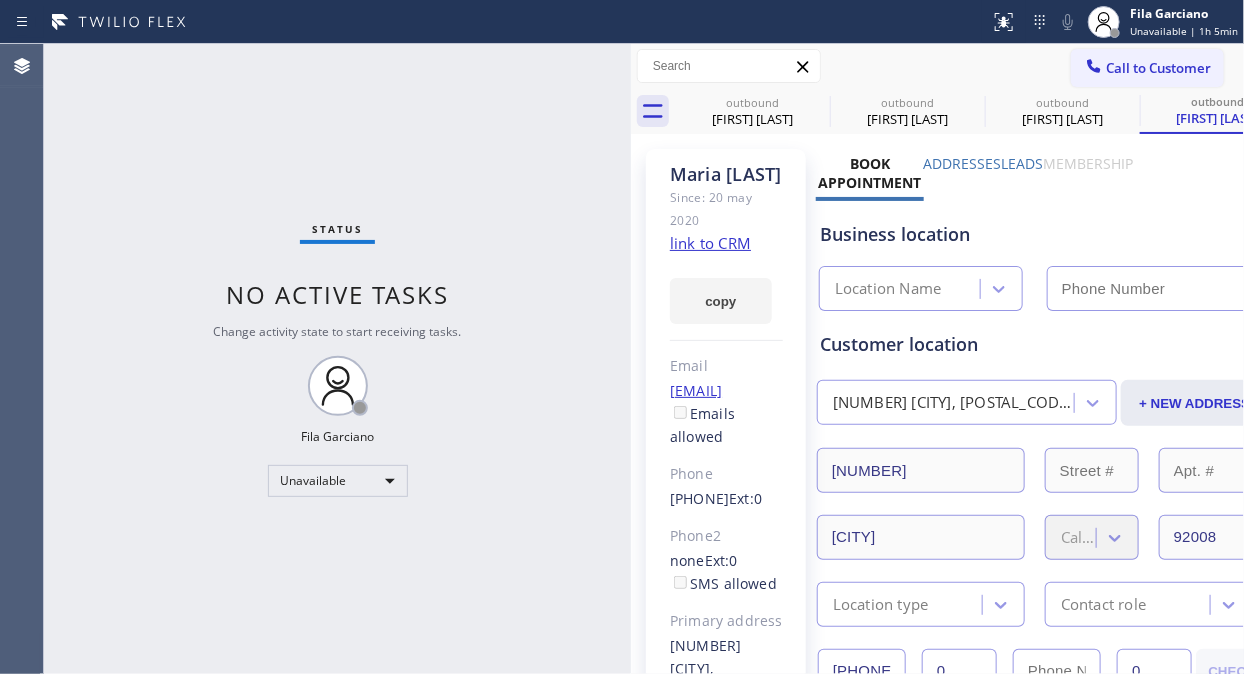 type on "[PHONE]" 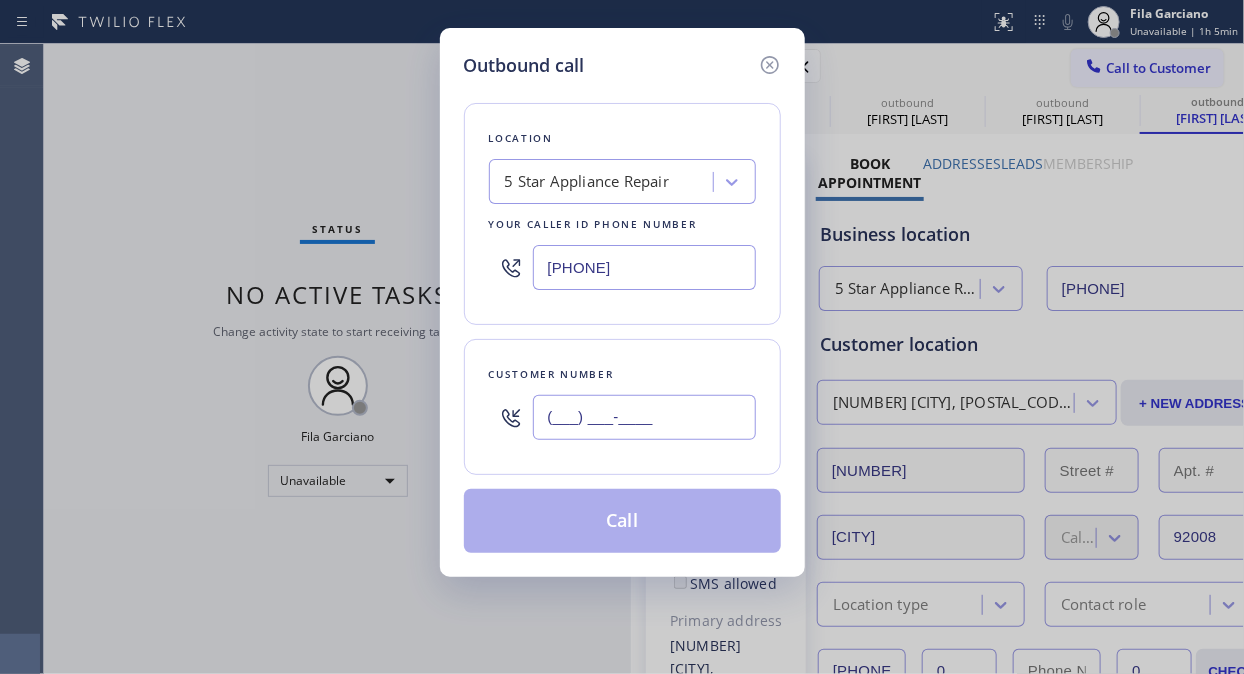 click on "(___) ___-____" at bounding box center (644, 417) 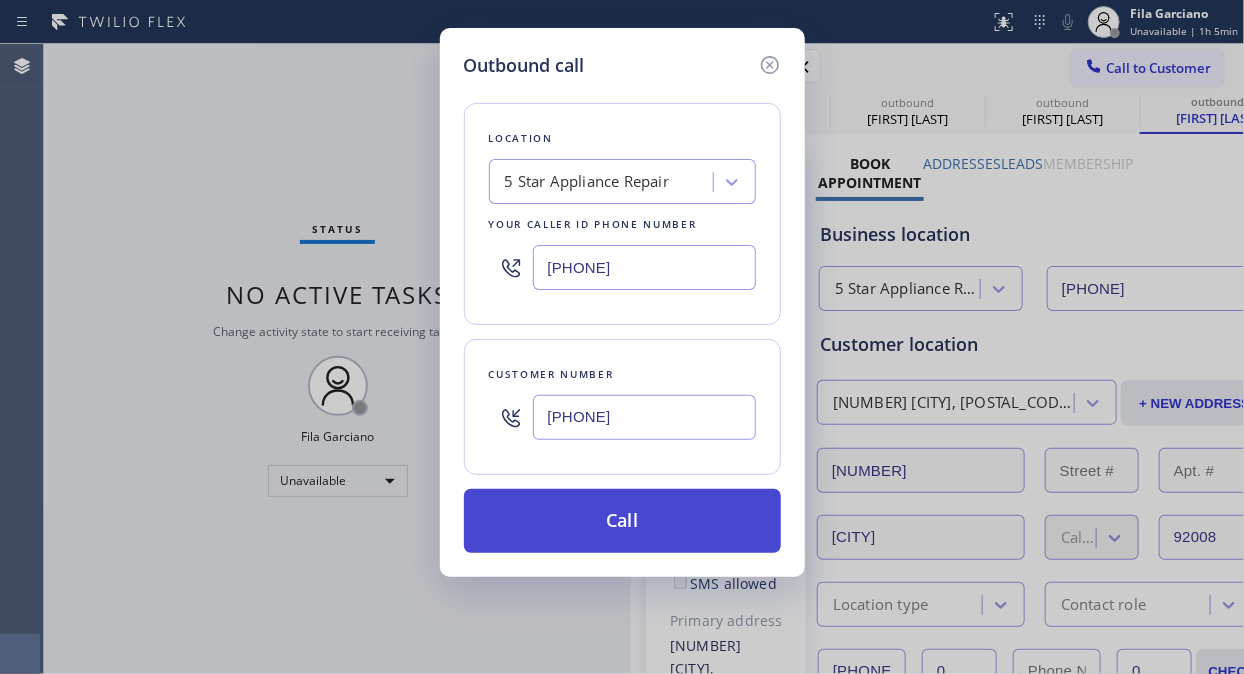 type on "[PHONE]" 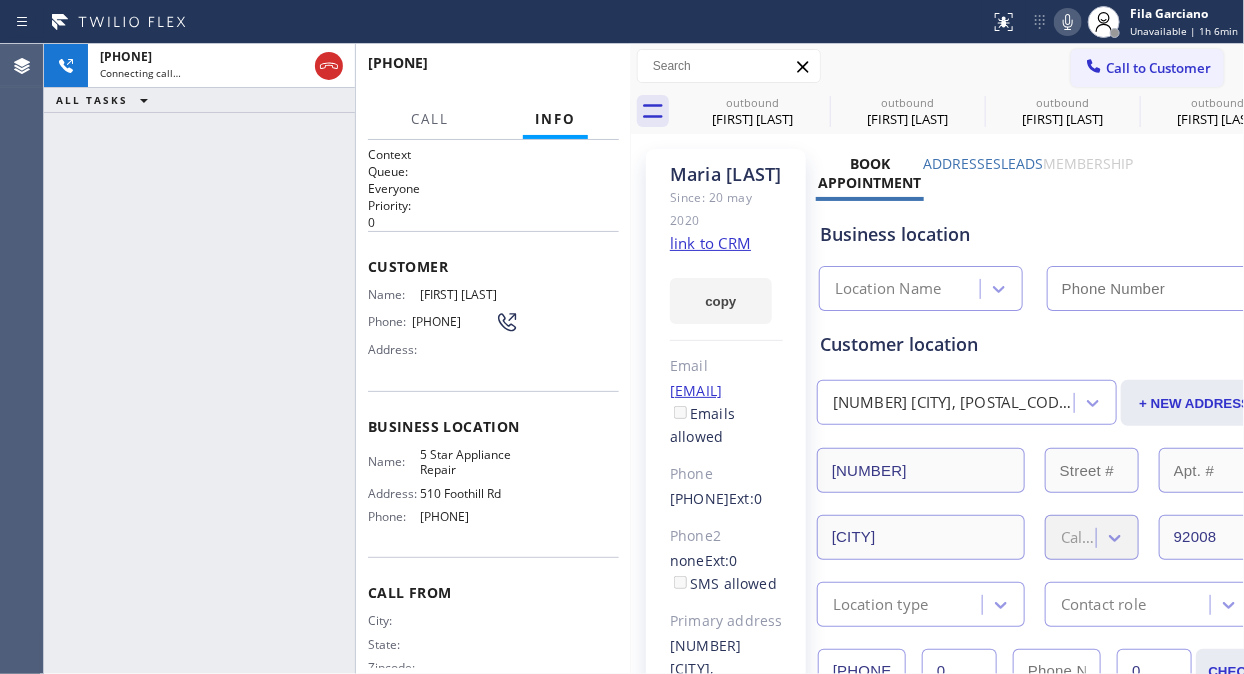 type on "[PHONE]" 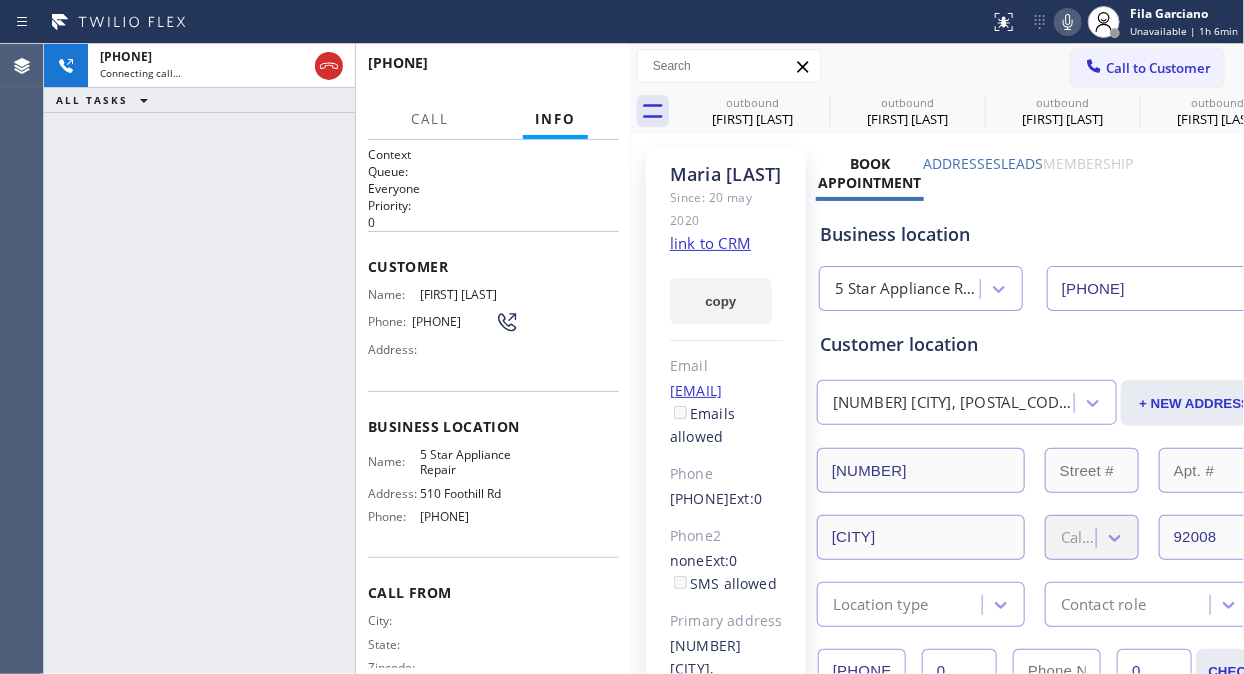 click on "+17603107908 Connecting call… ALL TASKS ALL TASKS ACTIVE TASKS TASKS IN WRAP UP" at bounding box center (199, 359) 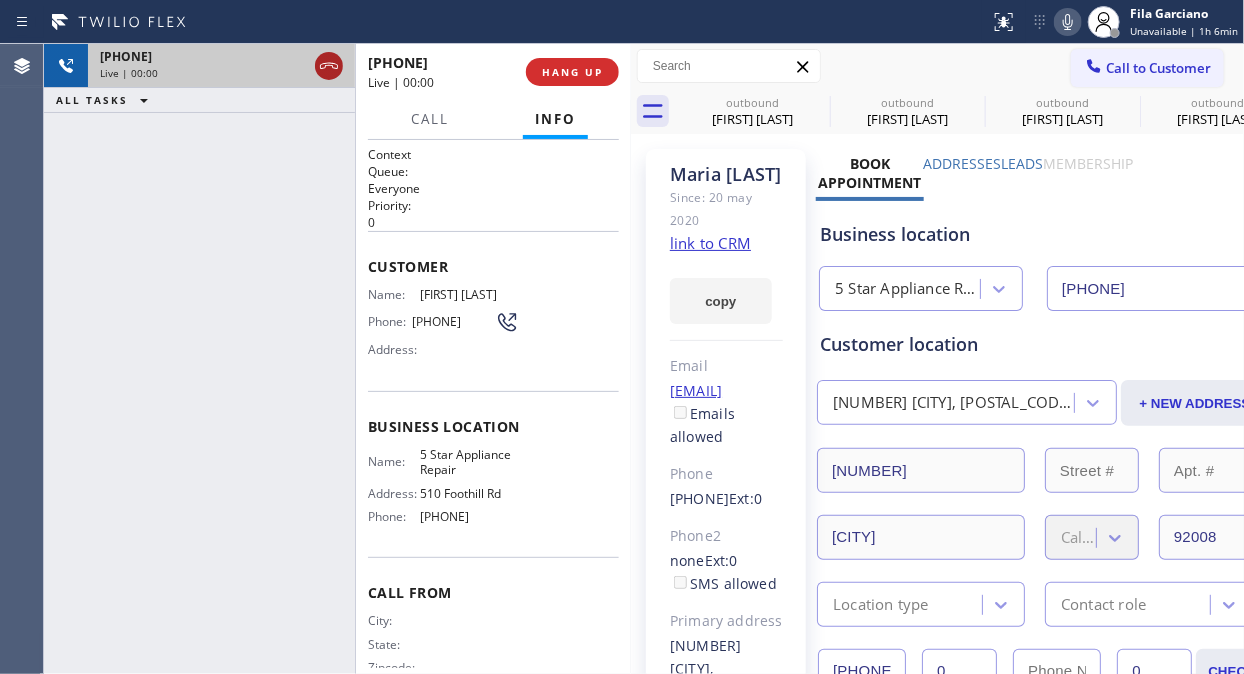 click 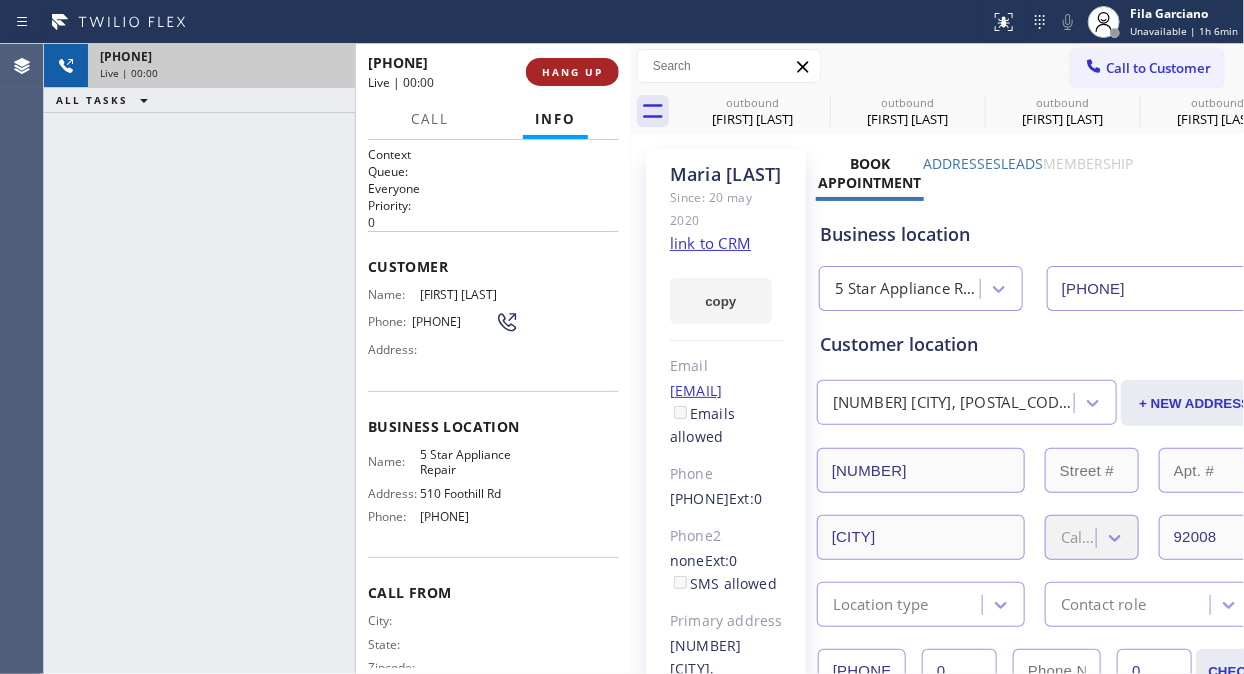 click on "HANG UP" at bounding box center [572, 72] 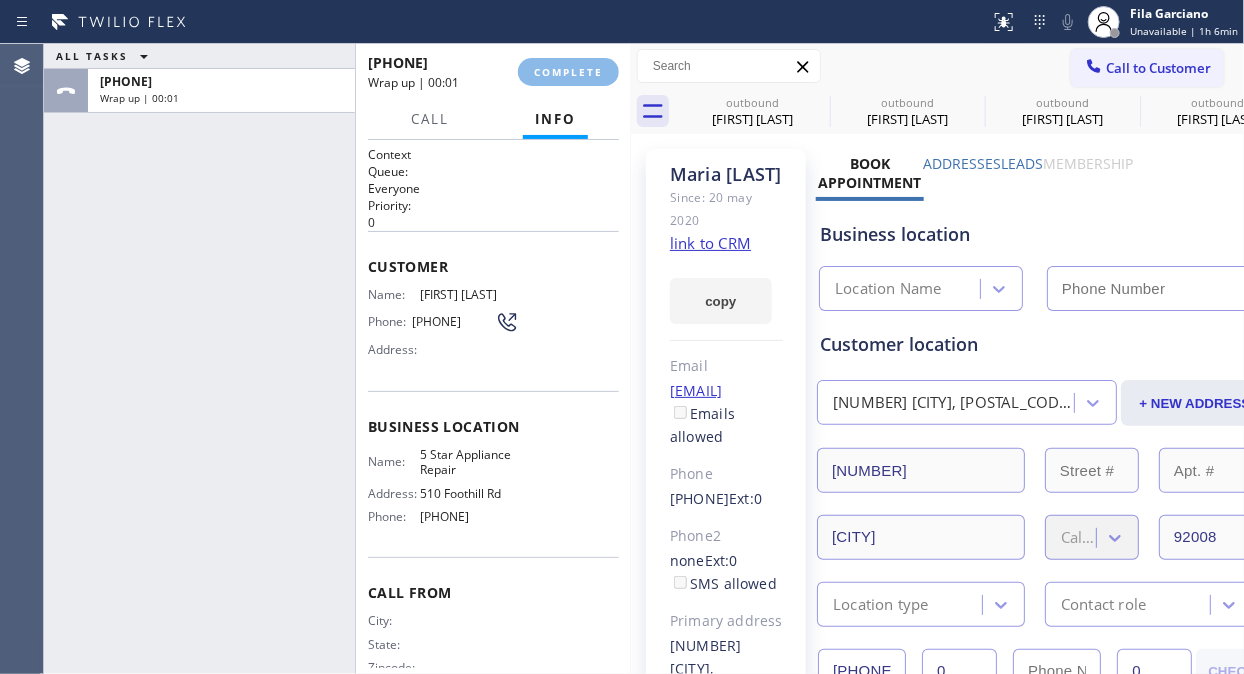 type on "[PHONE]" 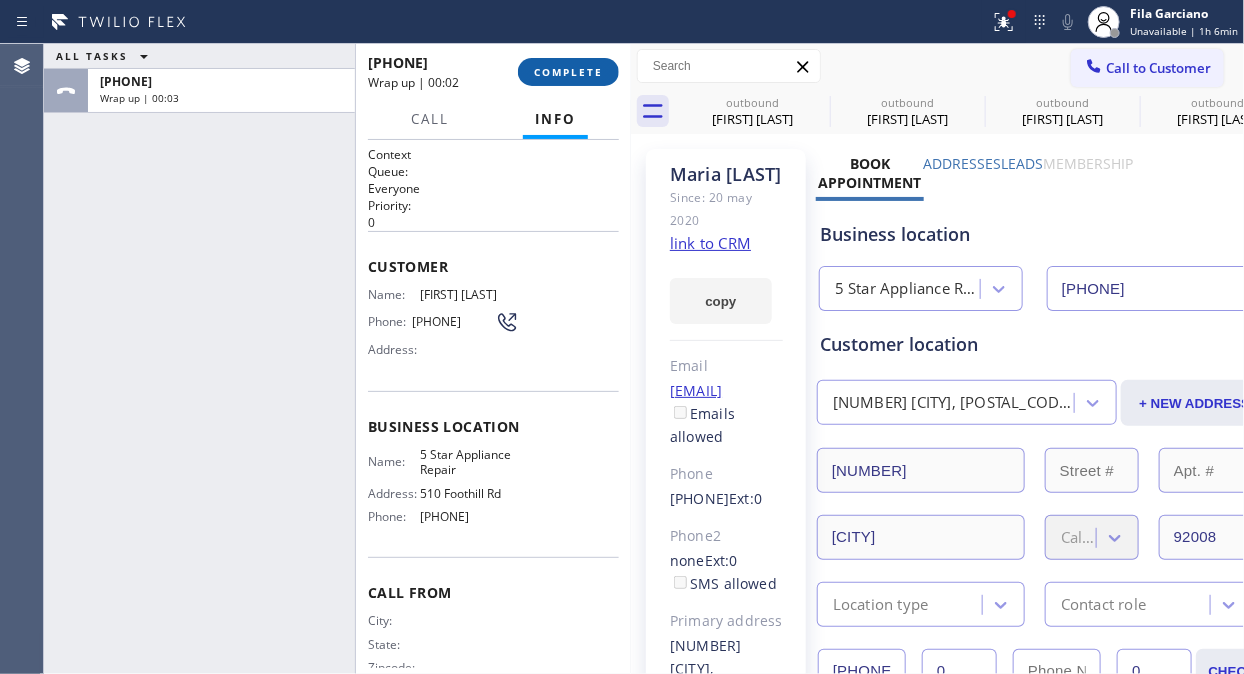 click on "COMPLETE" at bounding box center (568, 72) 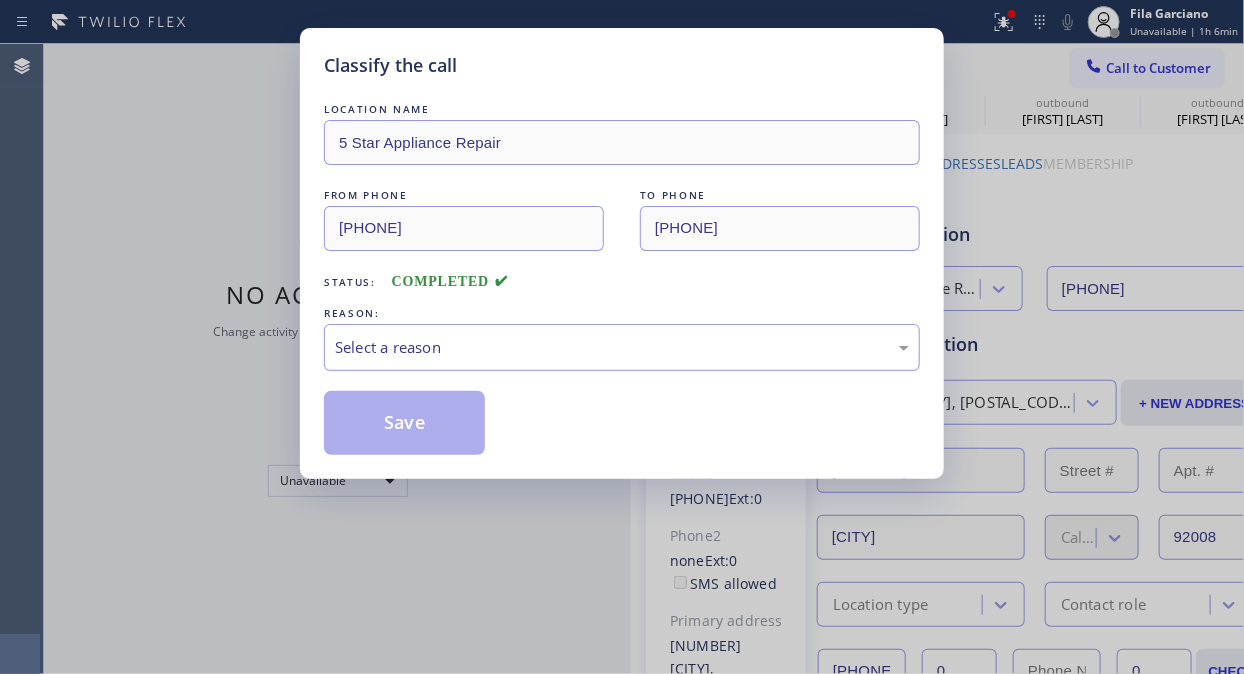 drag, startPoint x: 562, startPoint y: 341, endPoint x: 558, endPoint y: 367, distance: 26.305893 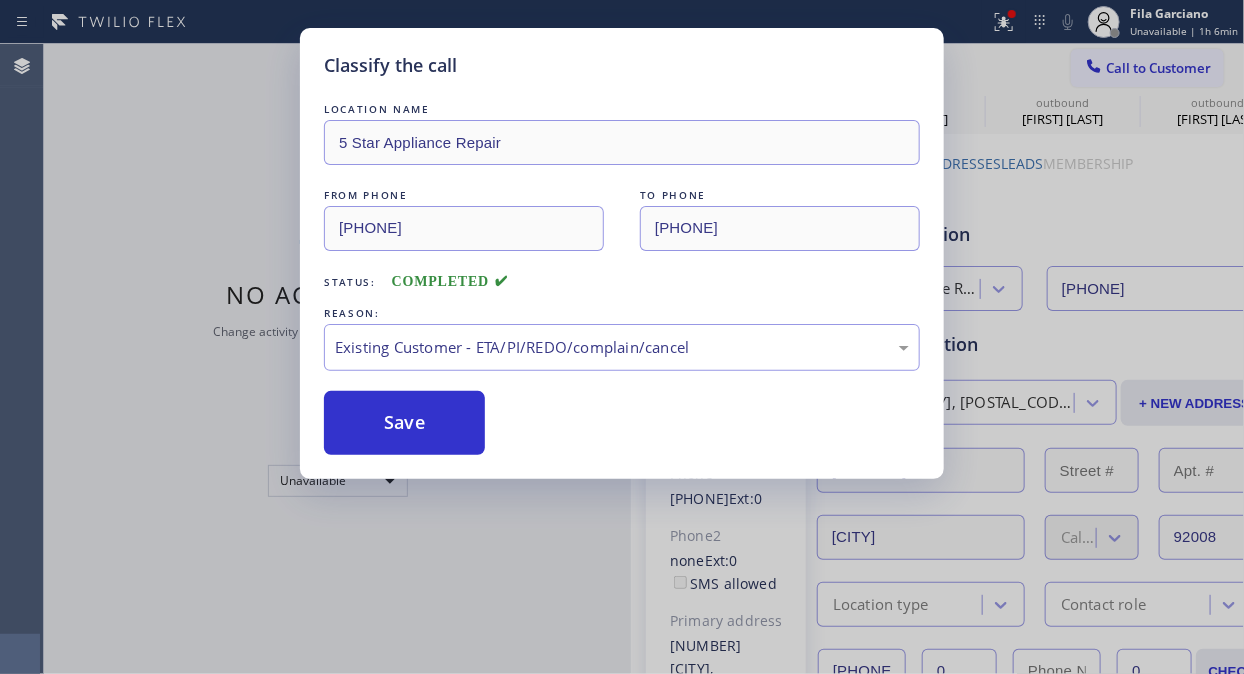 click on "Save" at bounding box center [404, 423] 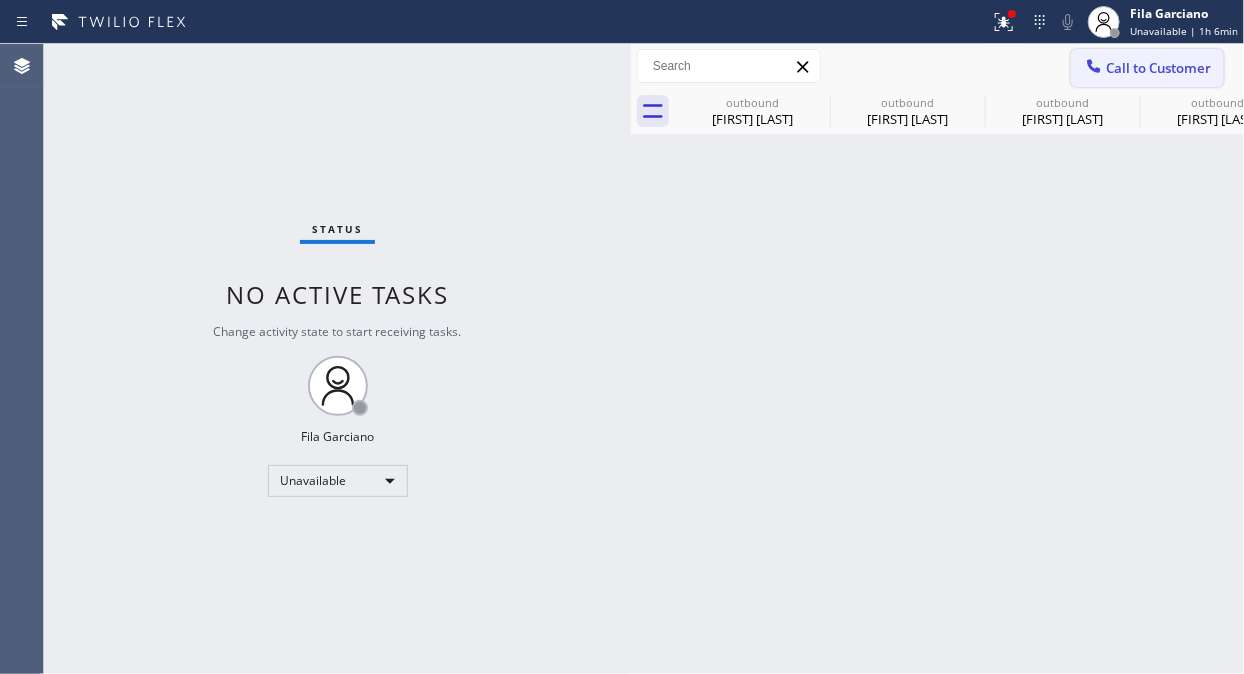 click on "Call to Customer" at bounding box center (1158, 68) 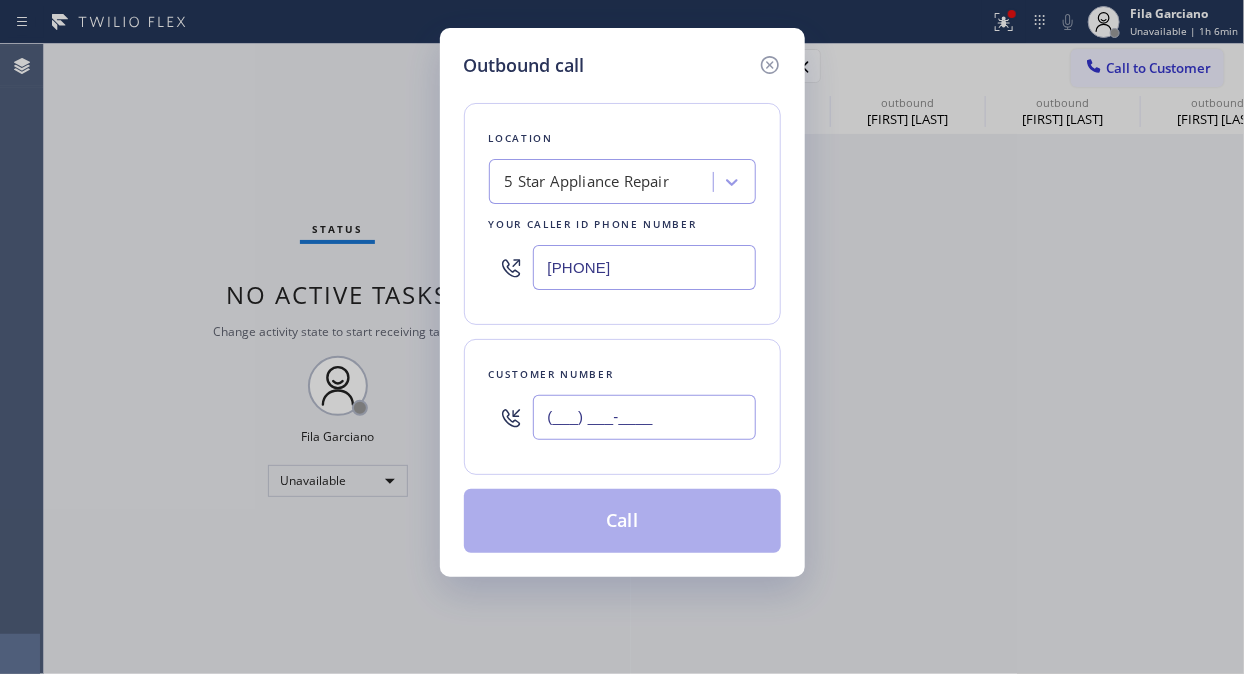 click on "(___) ___-____" at bounding box center [644, 417] 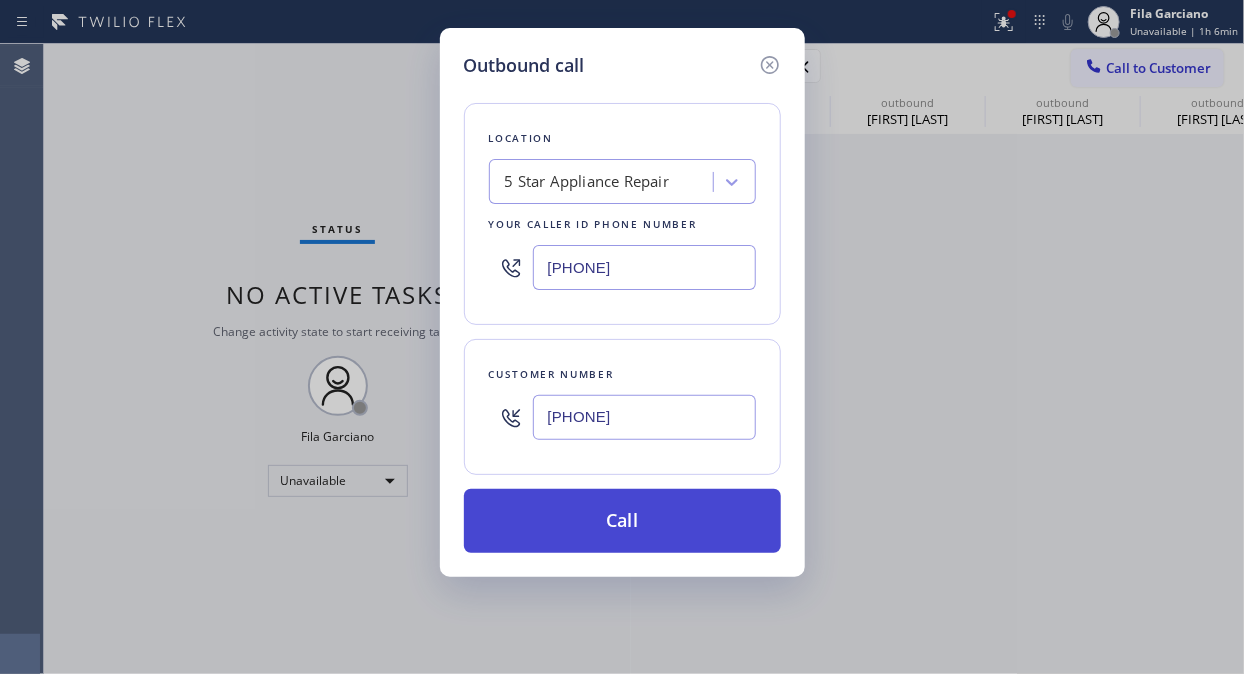 type on "(402) 578-1580" 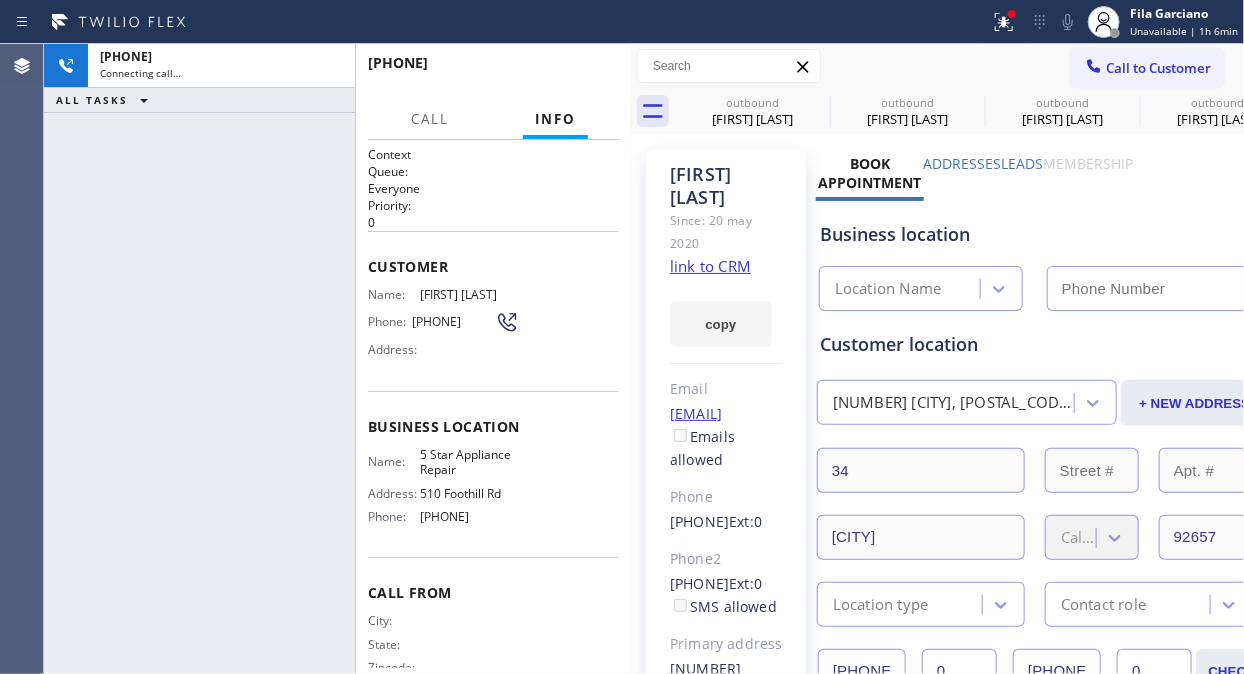 type on "[PHONE]" 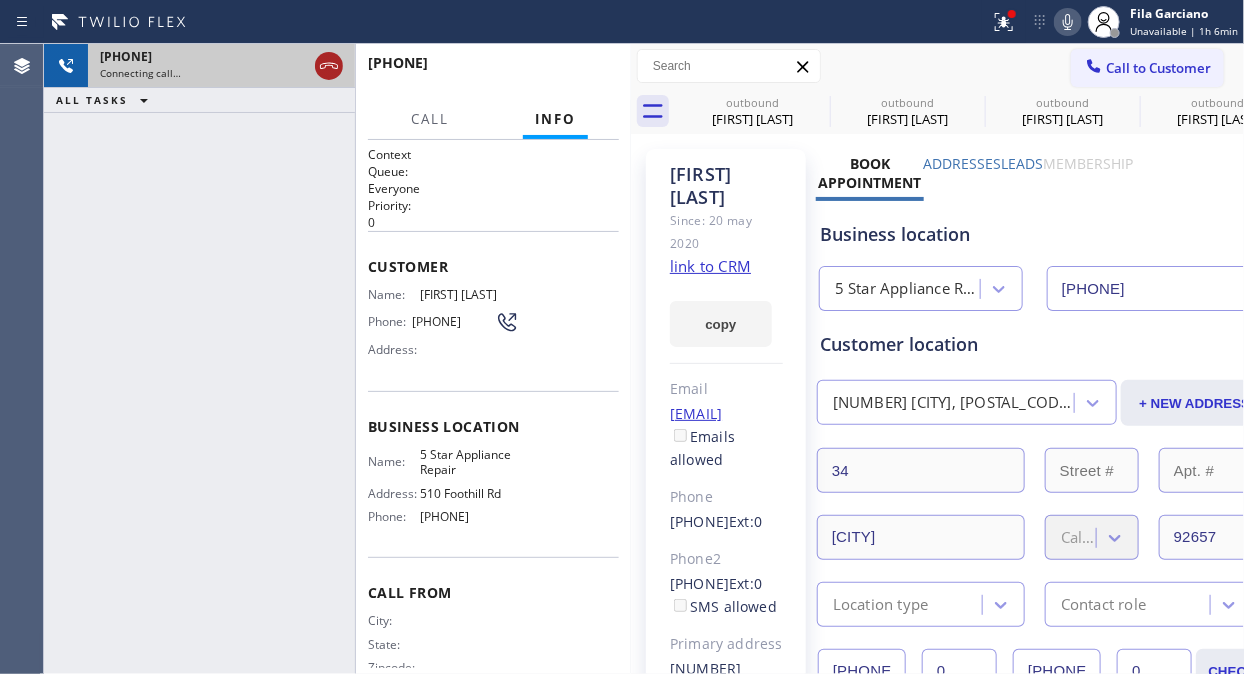 click 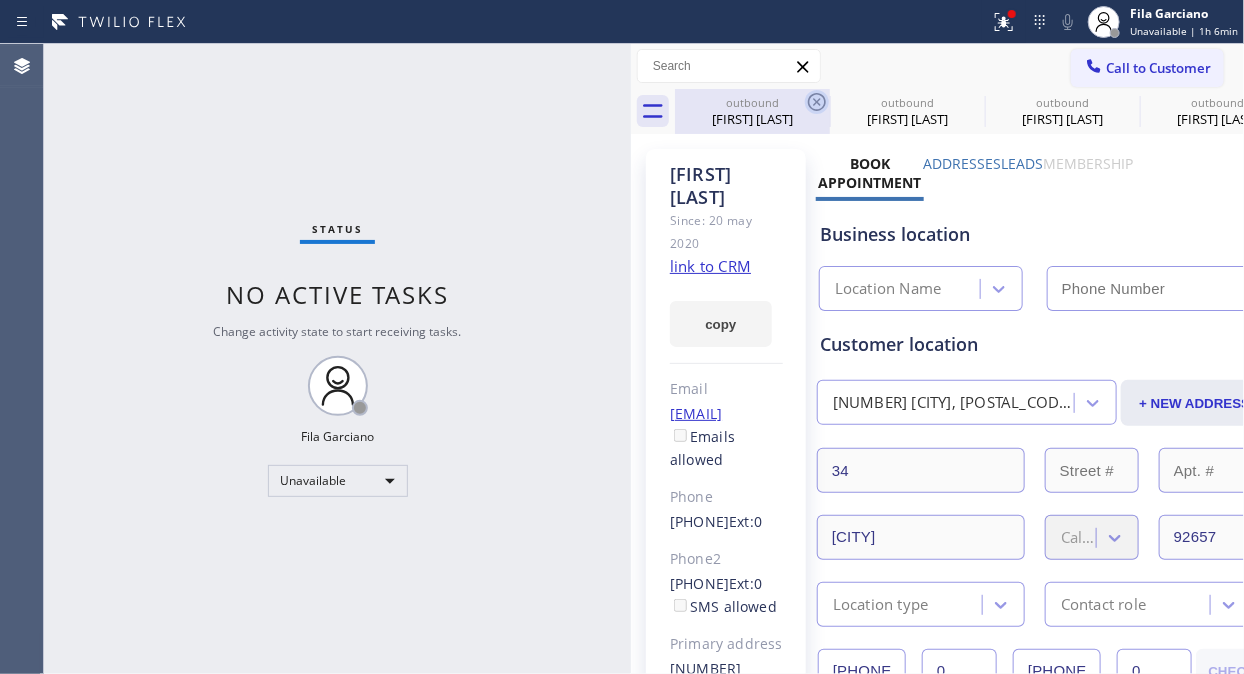 type on "[PHONE]" 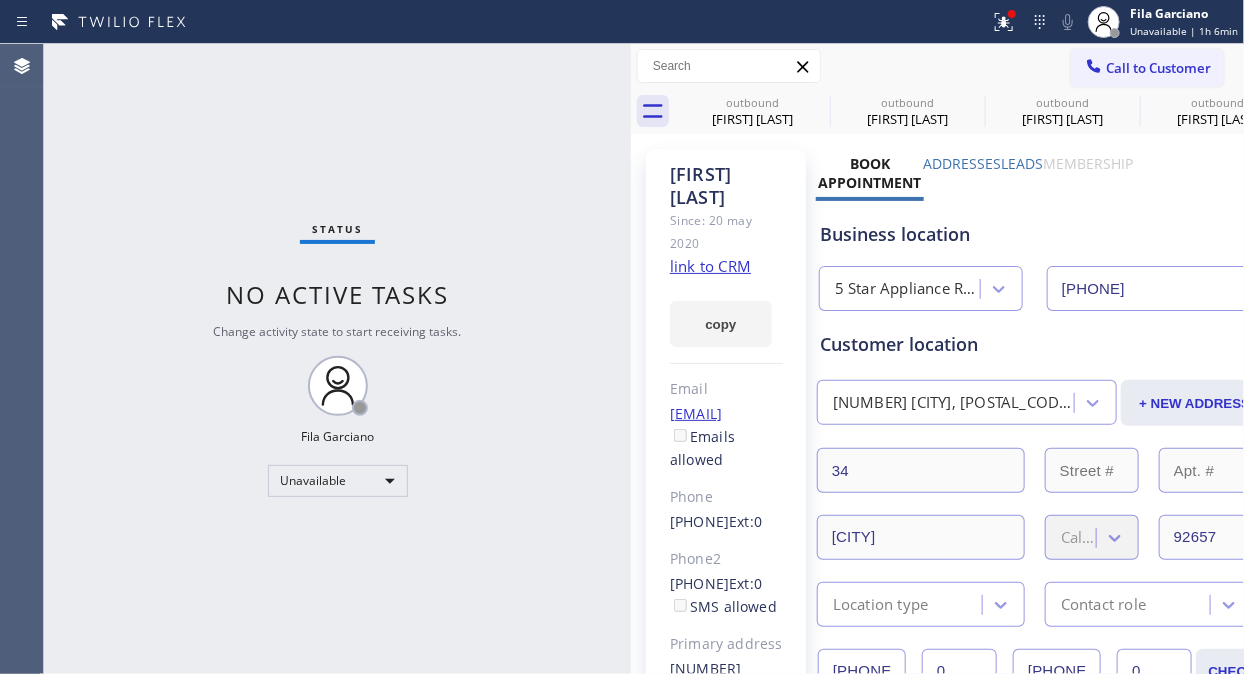 click 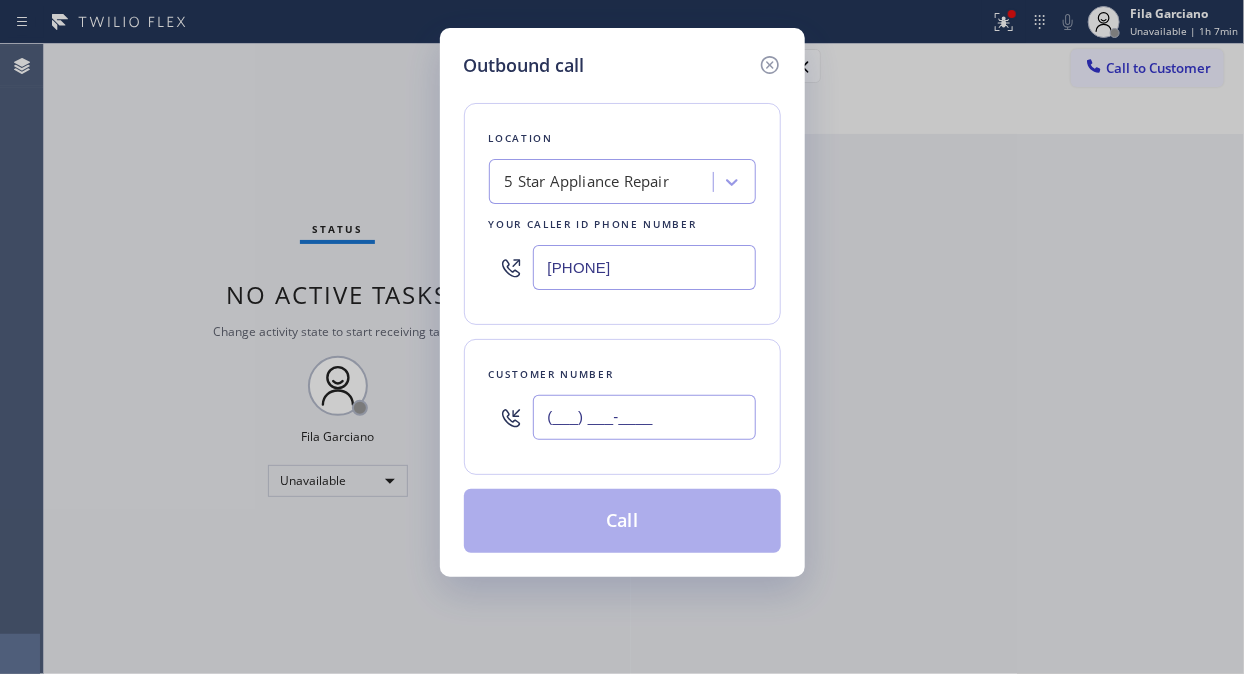 click on "(___) ___-____" at bounding box center (644, 417) 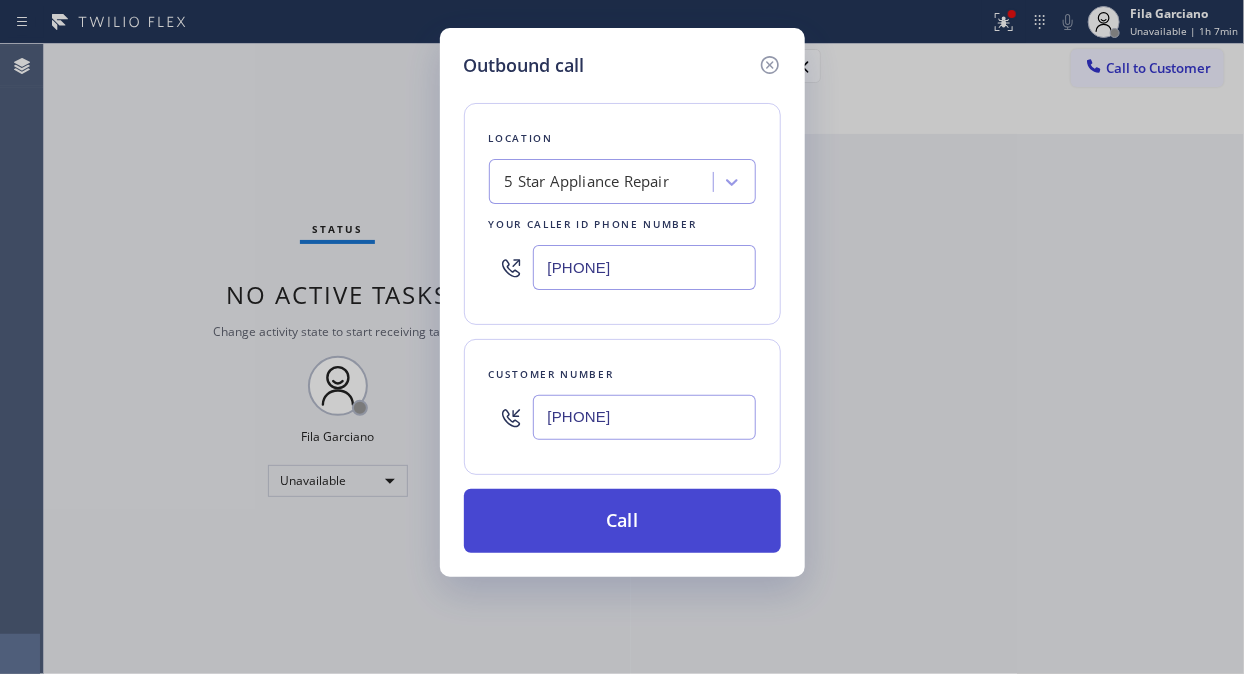 type on "[PHONE]" 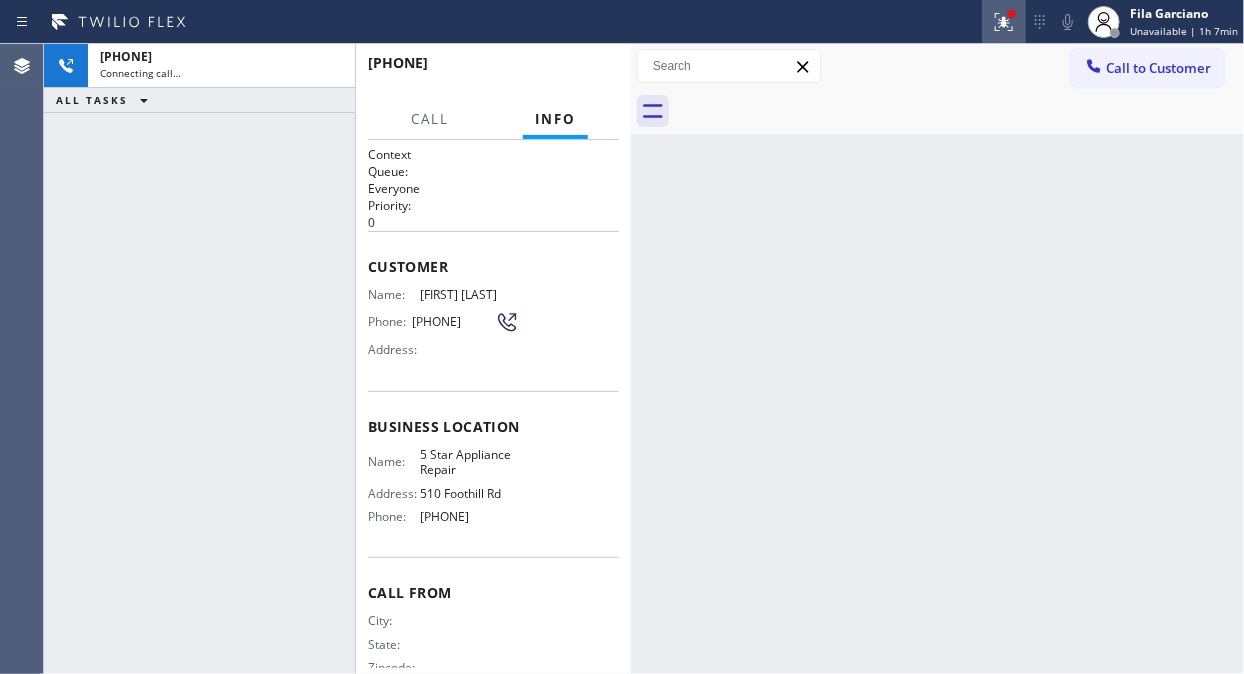 click 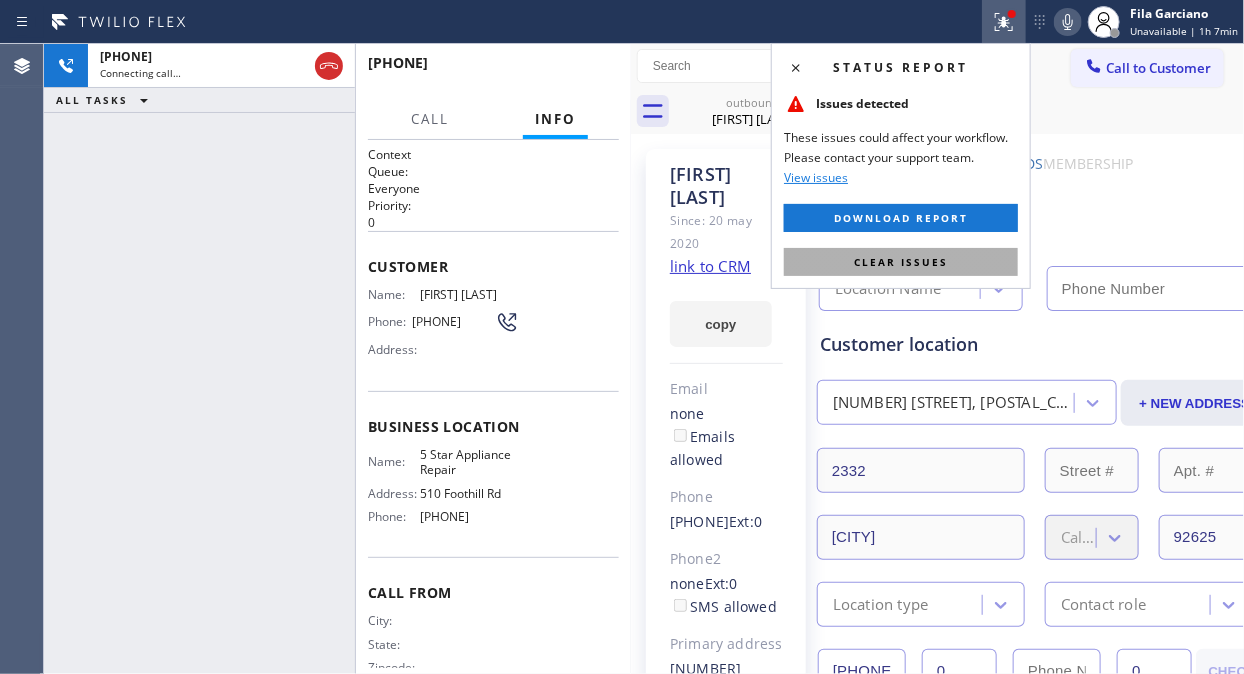 click on "Clear issues" at bounding box center (901, 262) 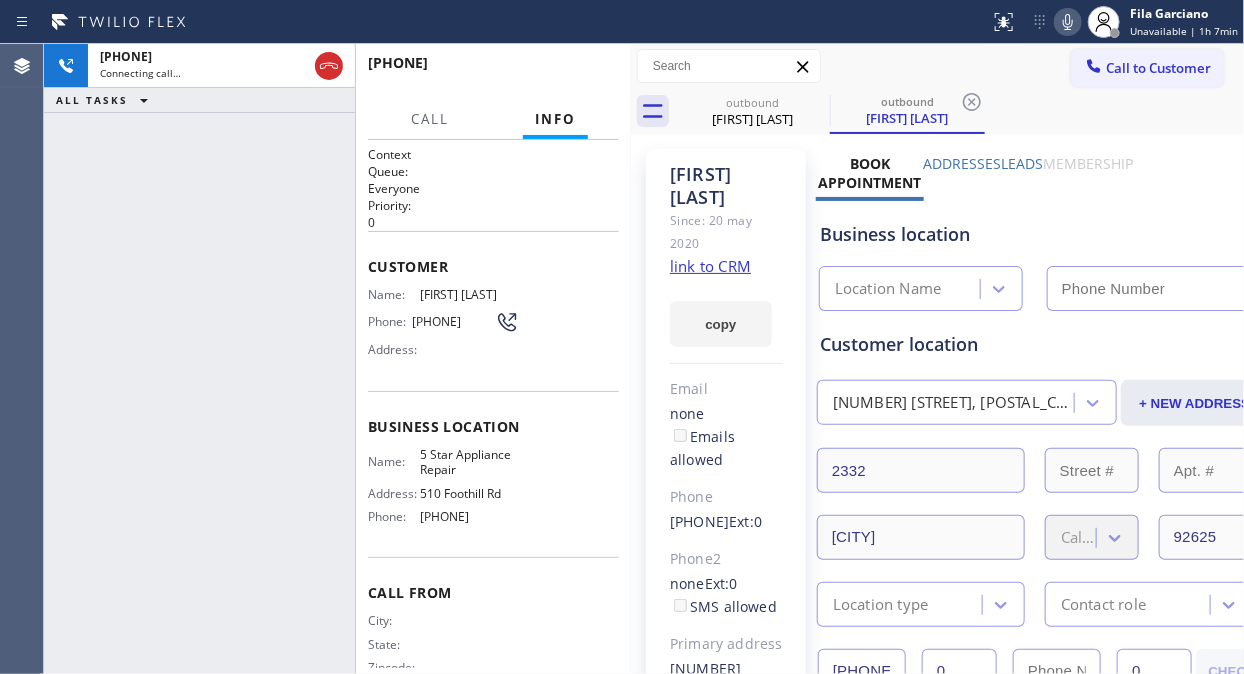 type on "[PHONE]" 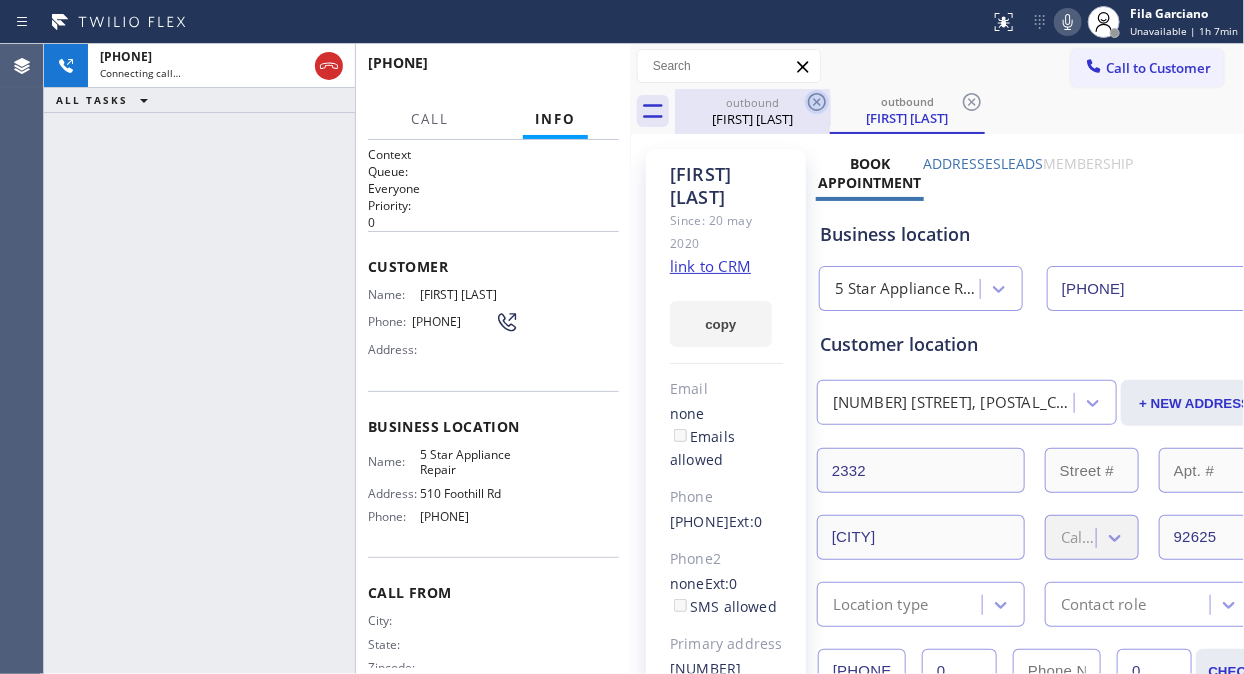 click 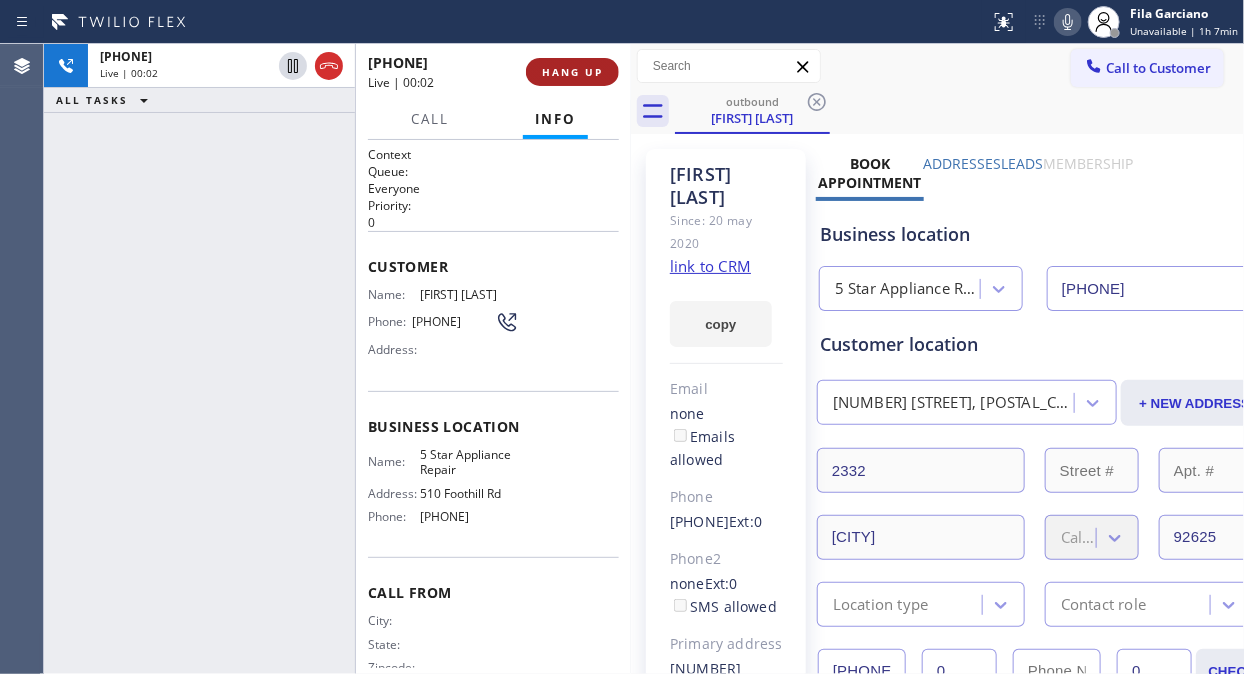 click on "HANG UP" at bounding box center (572, 72) 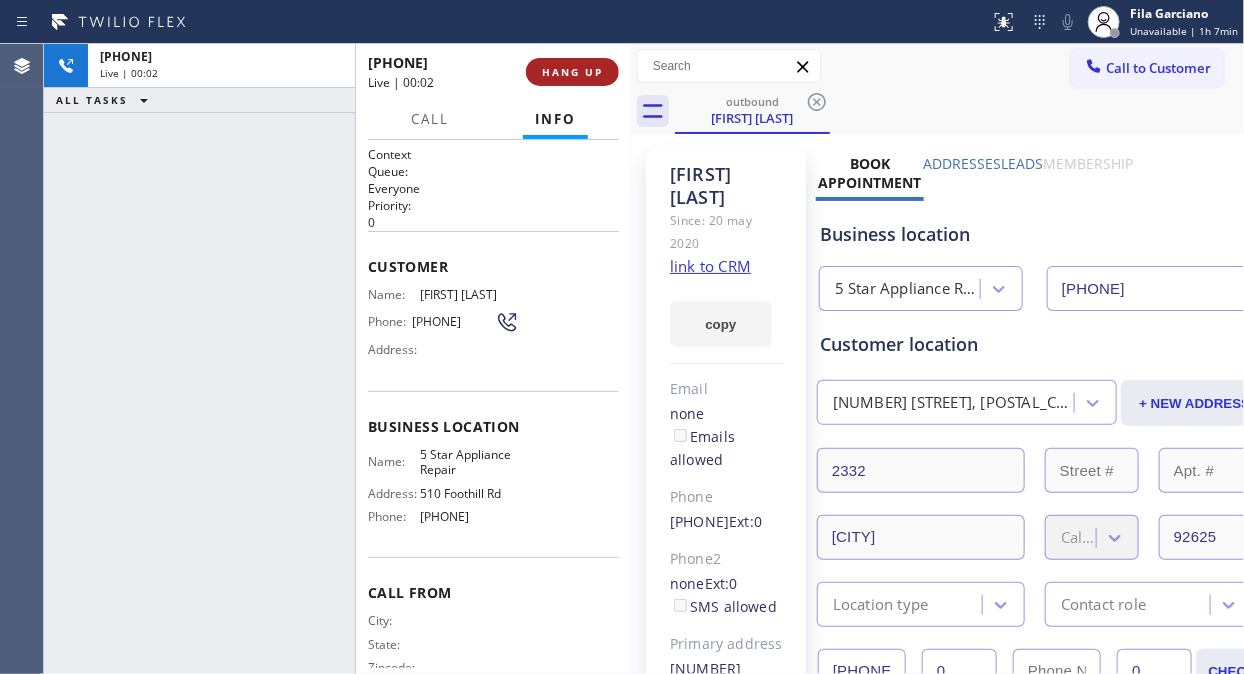 click on "HANG UP" at bounding box center (572, 72) 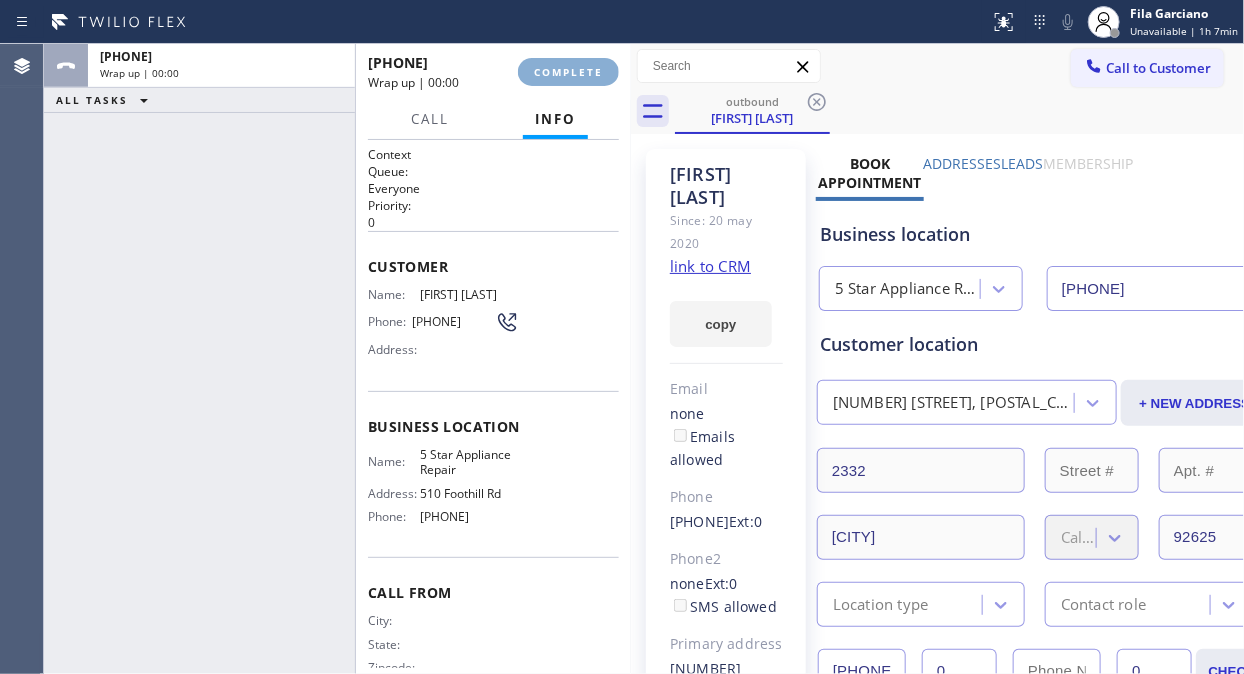 click on "COMPLETE" at bounding box center [568, 72] 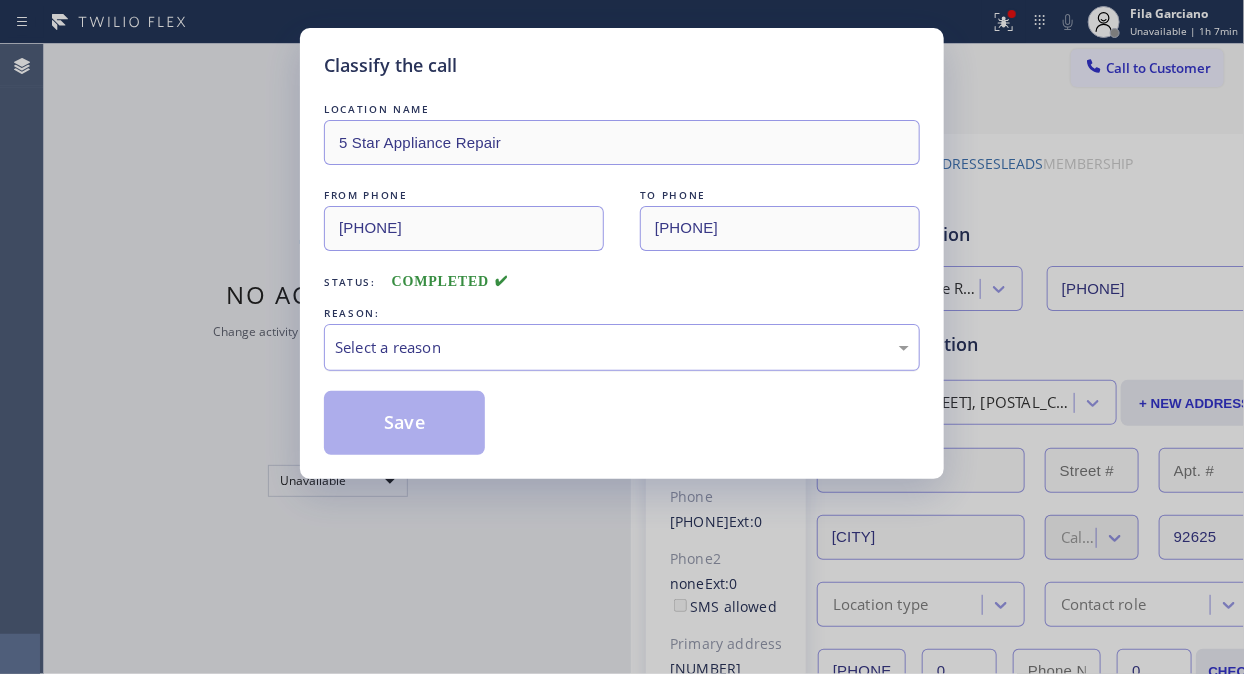 click on "Select a reason" at bounding box center (622, 347) 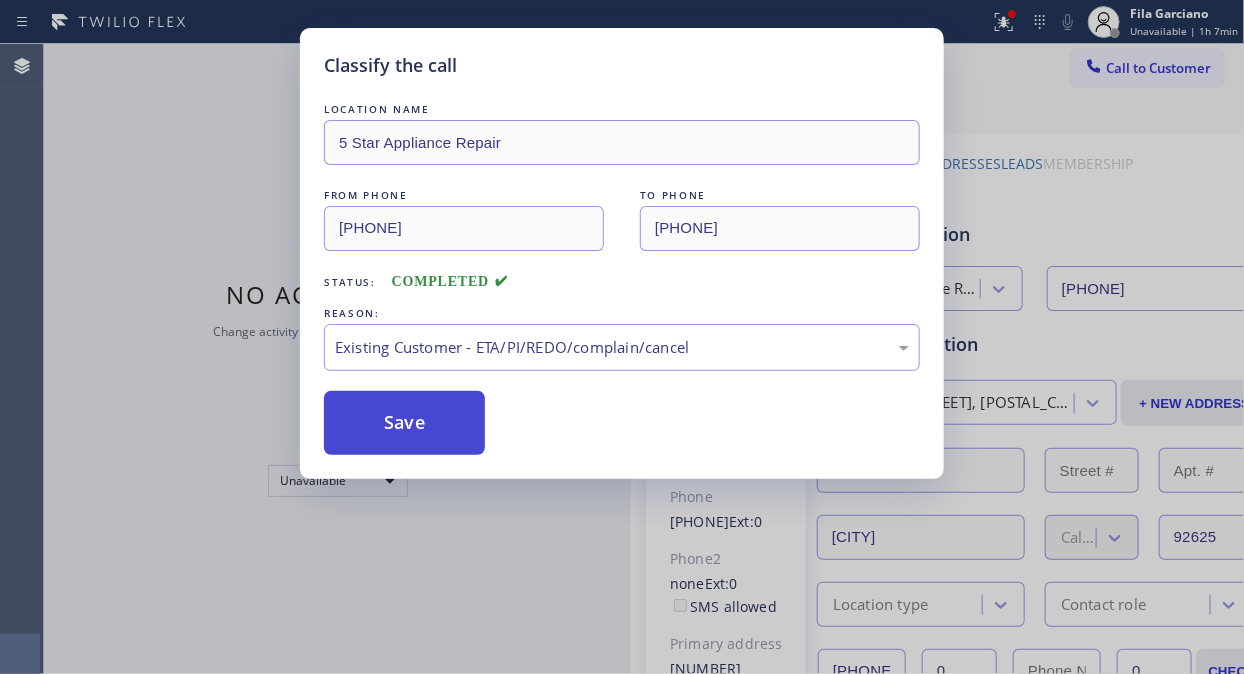 click on "Save" at bounding box center [404, 423] 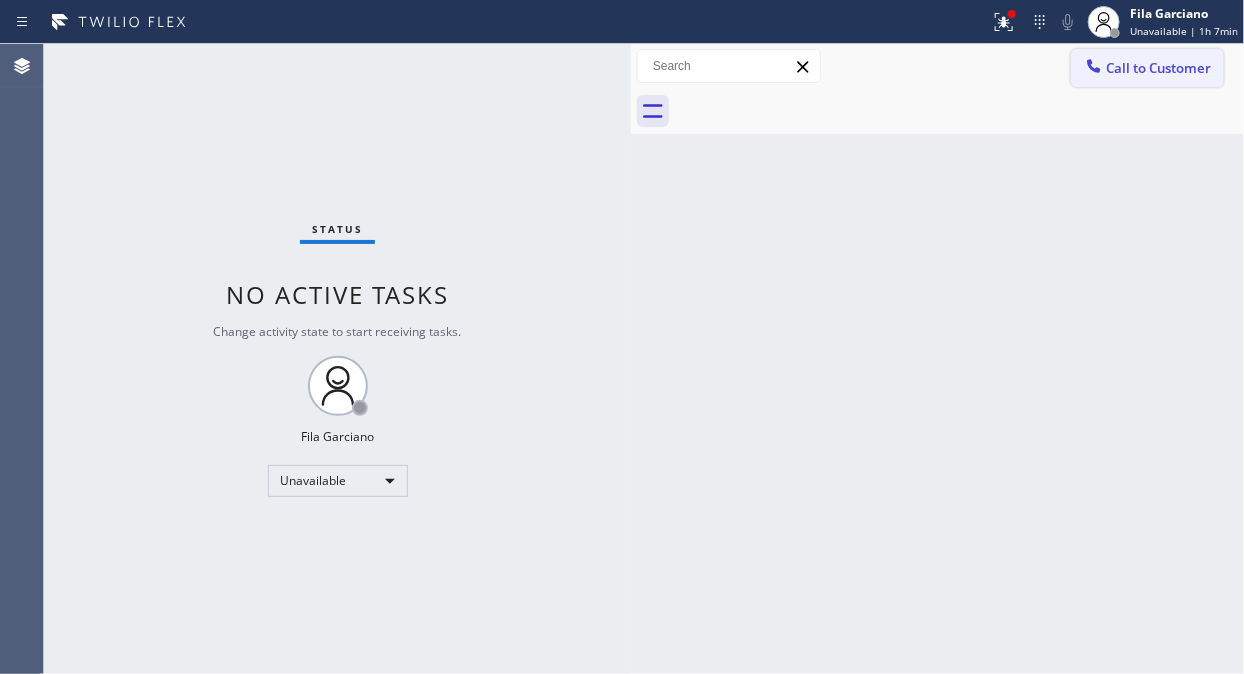 click on "Call to Customer" at bounding box center [1158, 68] 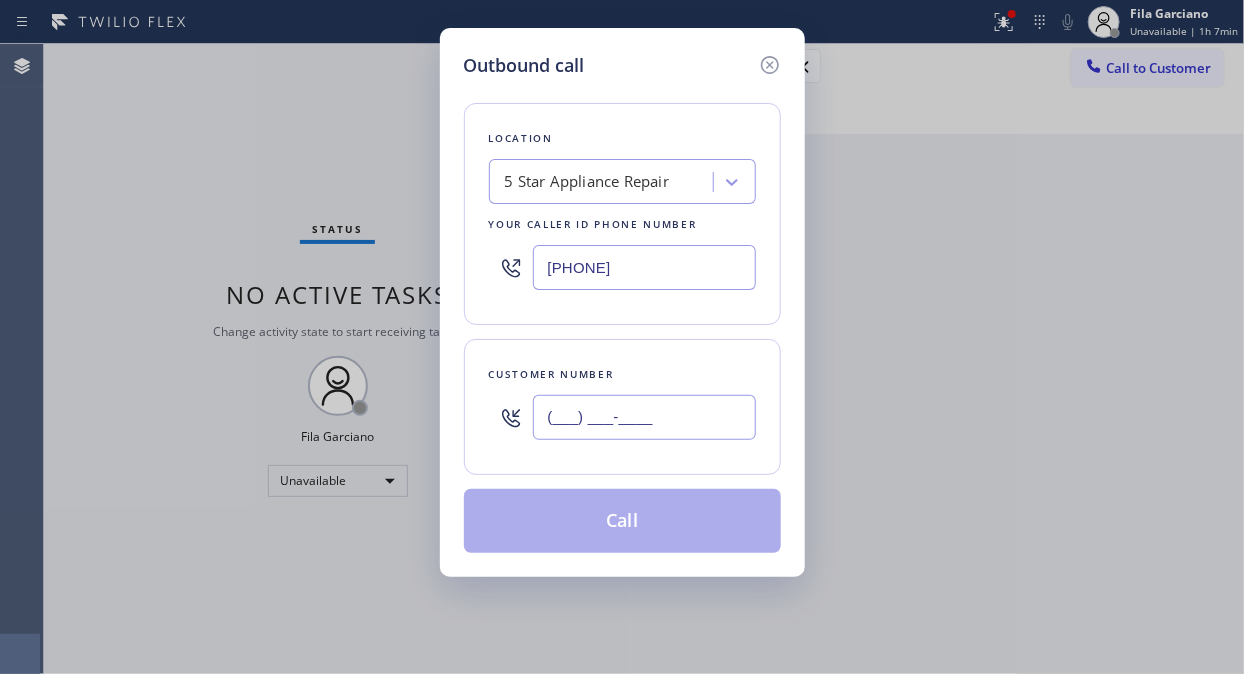 click on "(___) ___-____" at bounding box center [644, 417] 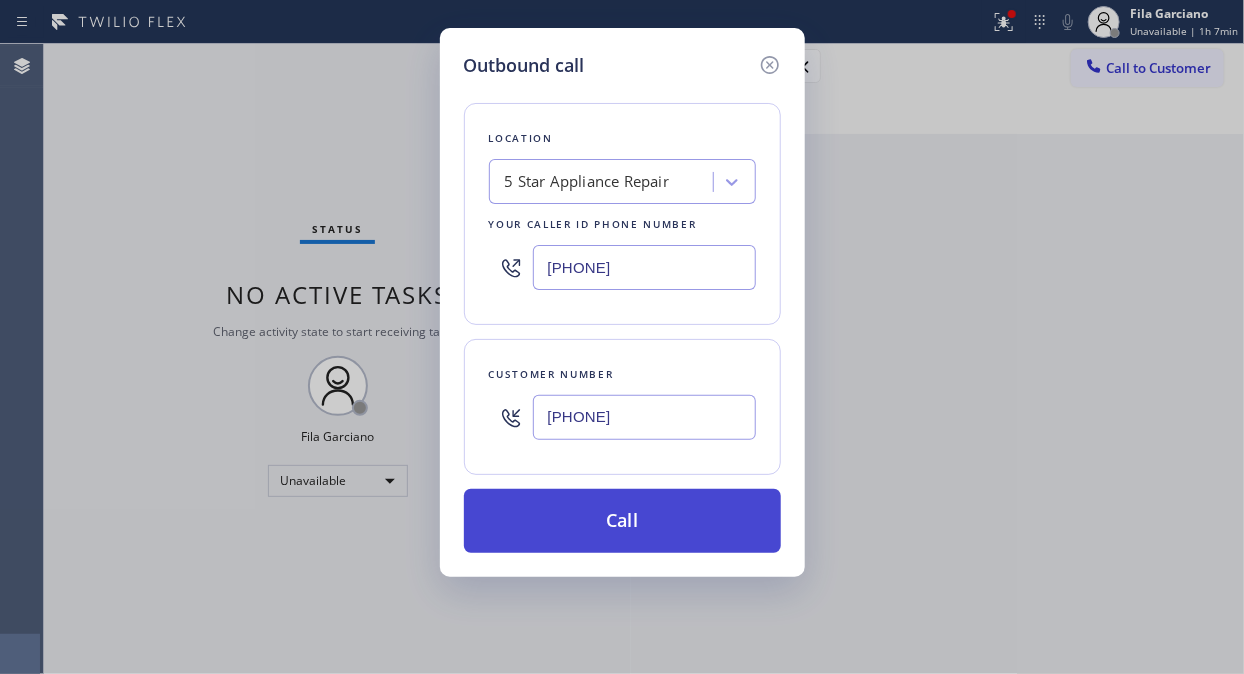 type on "(562) 335-1640" 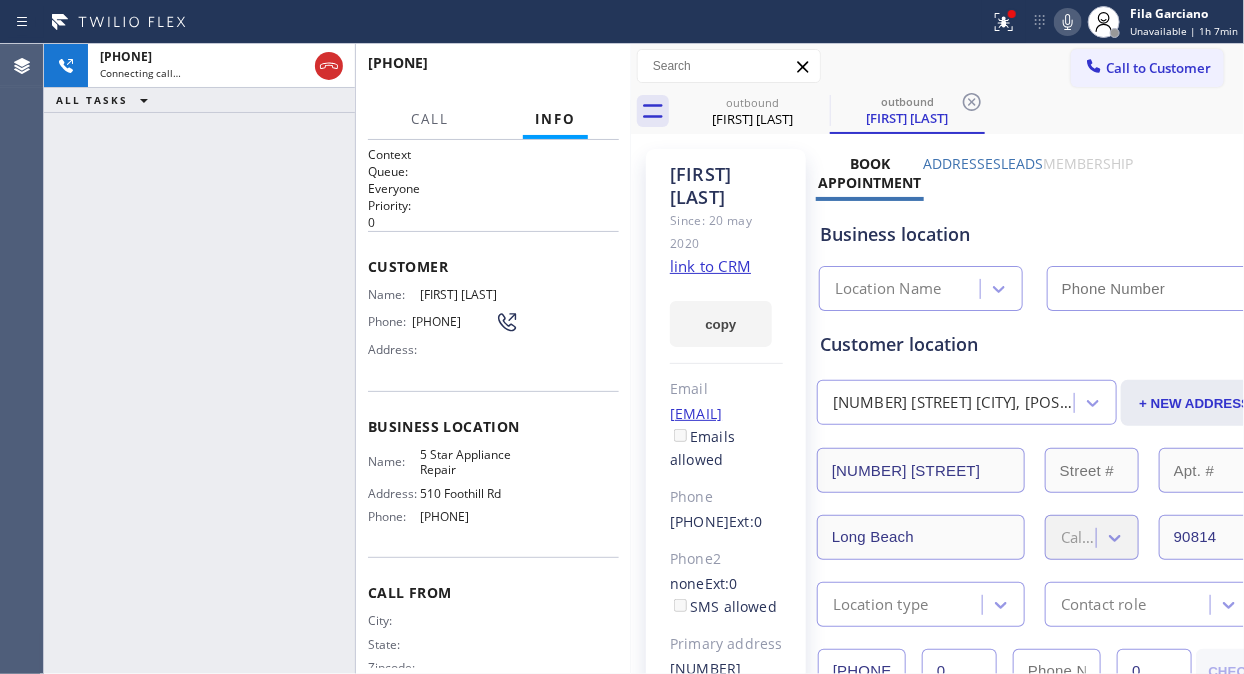 type on "[PHONE]" 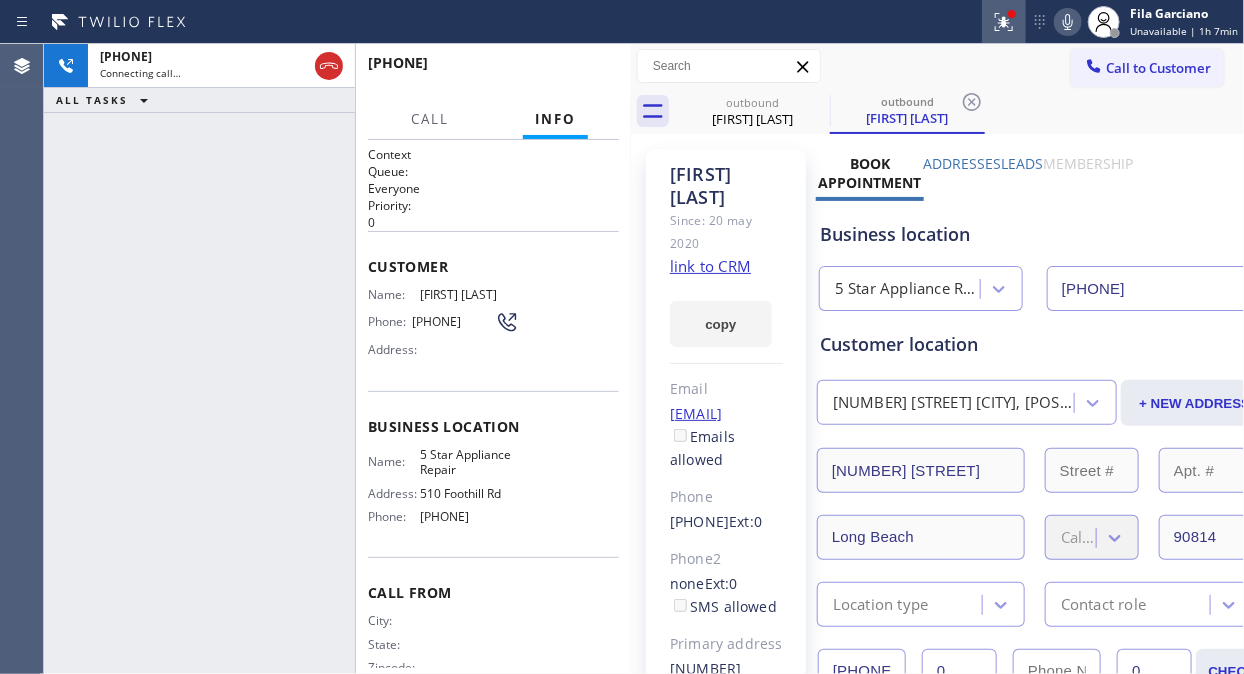 click 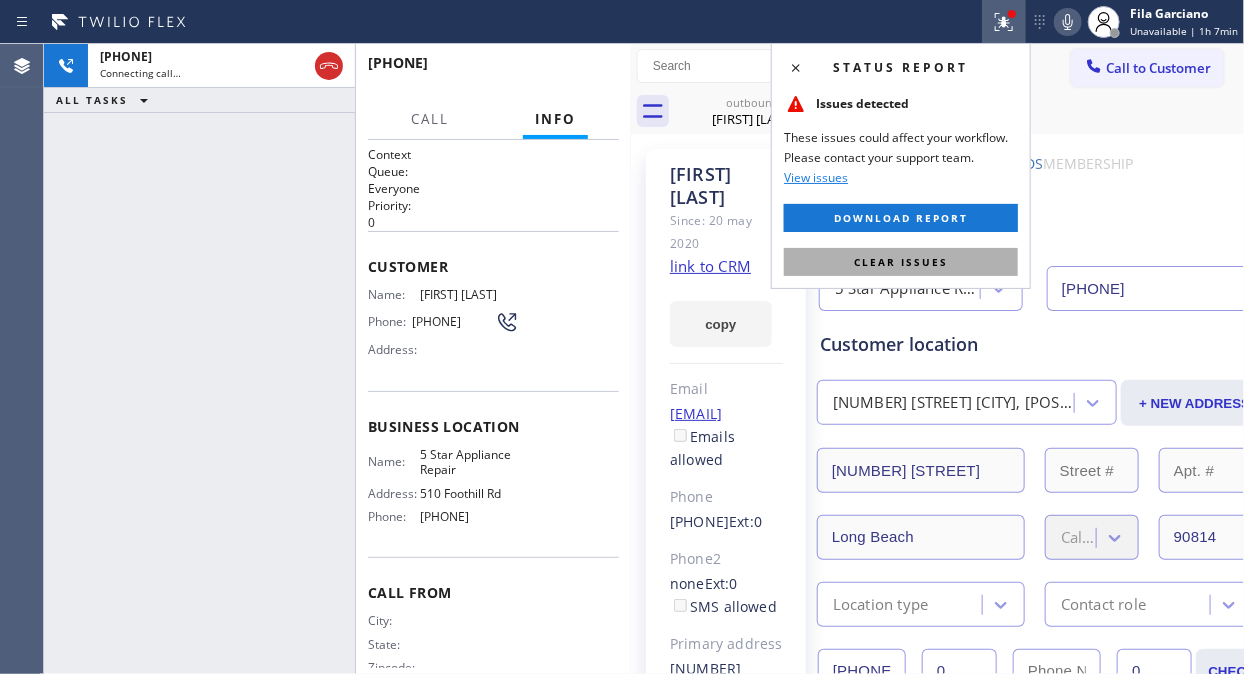 click on "Clear issues" at bounding box center [901, 262] 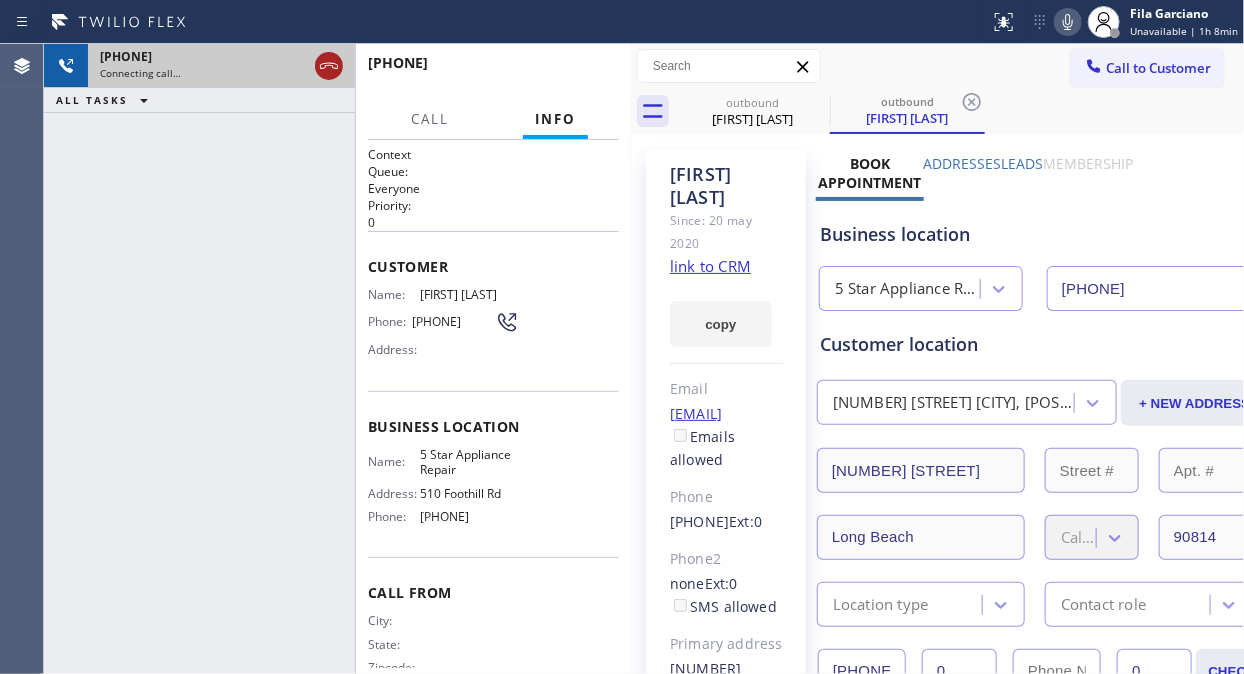 click 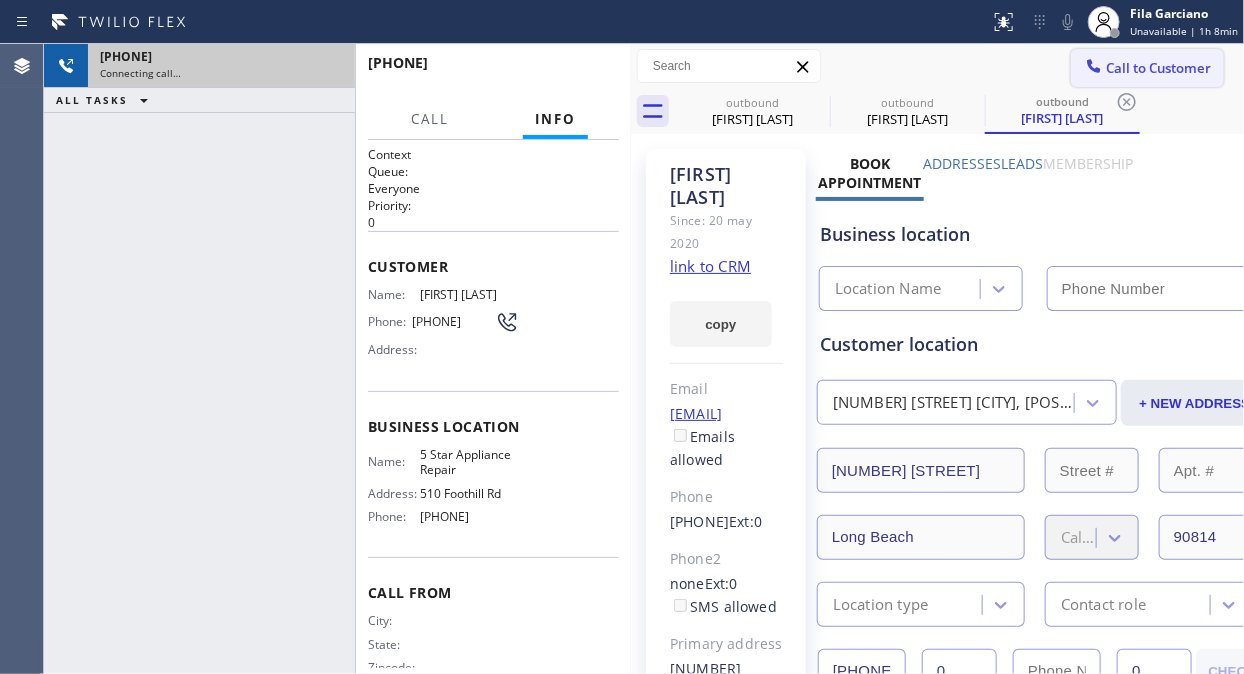 click on "Call to Customer" at bounding box center [1158, 68] 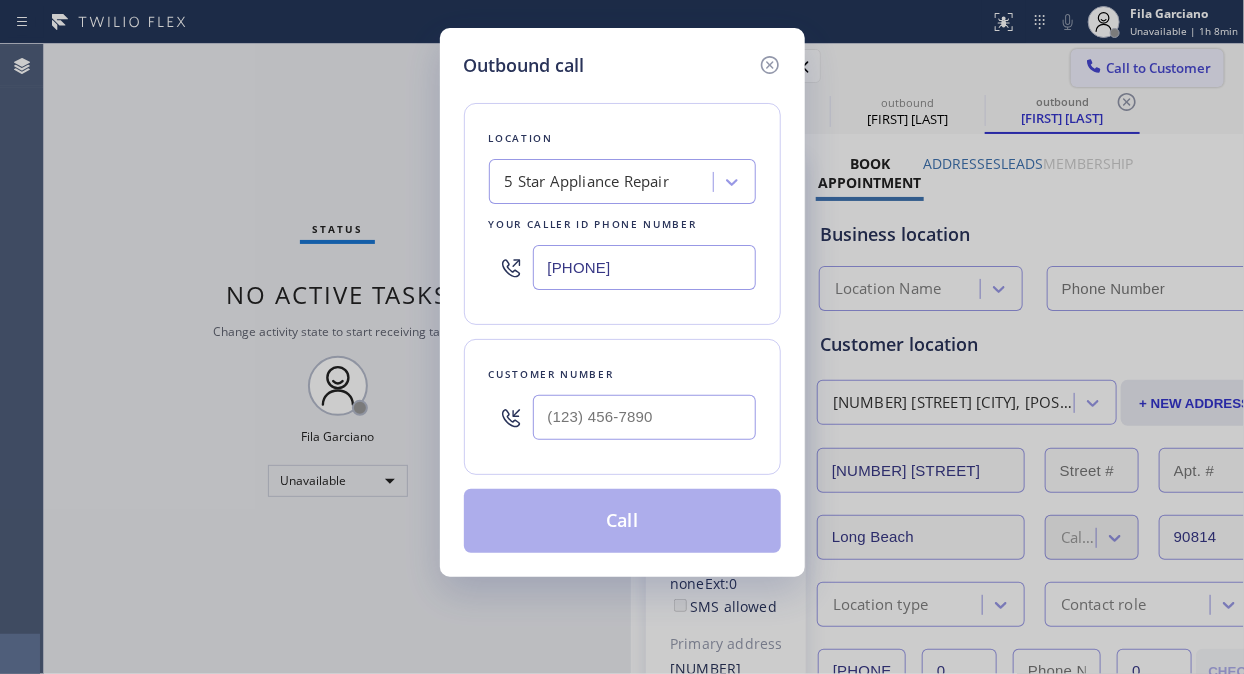type on "[PHONE]" 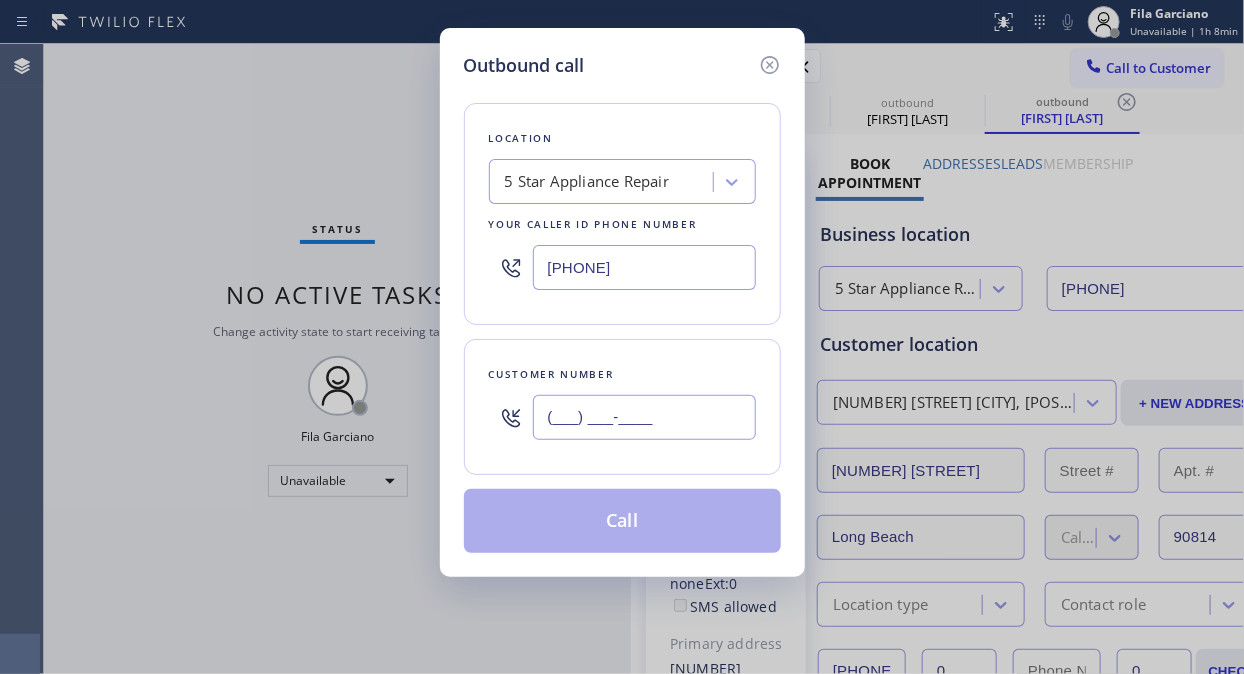click on "(___) ___-____" at bounding box center (644, 417) 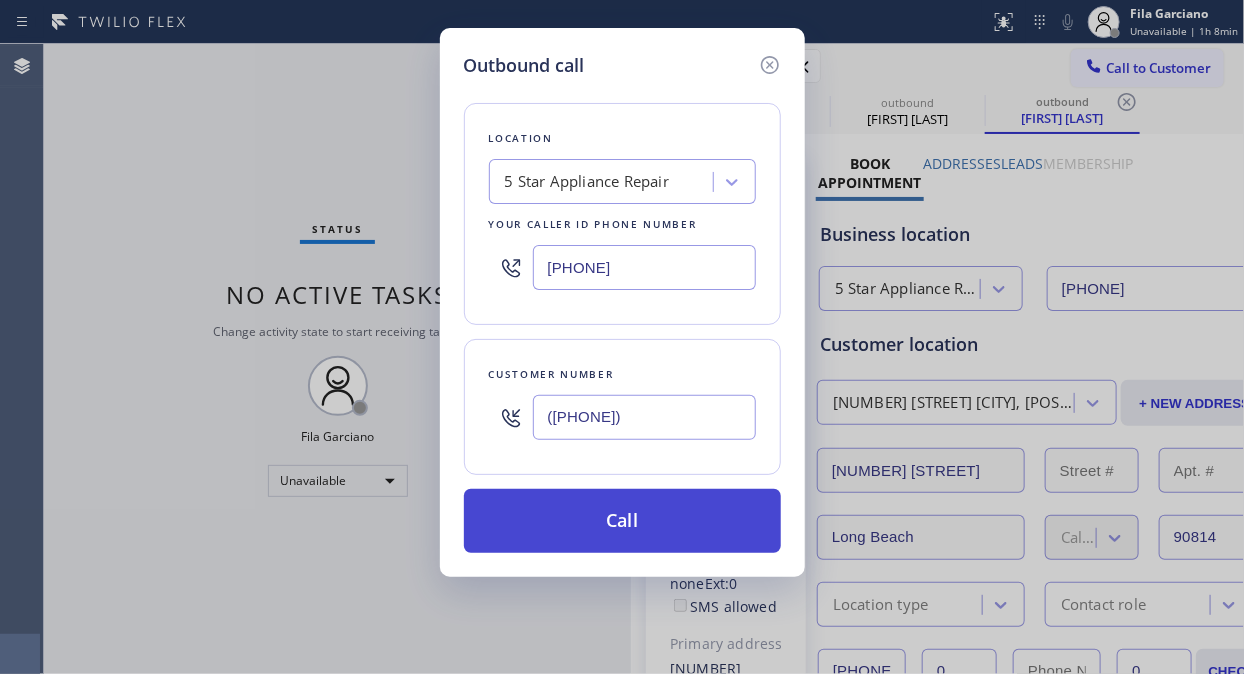 type on "[PHONE]" 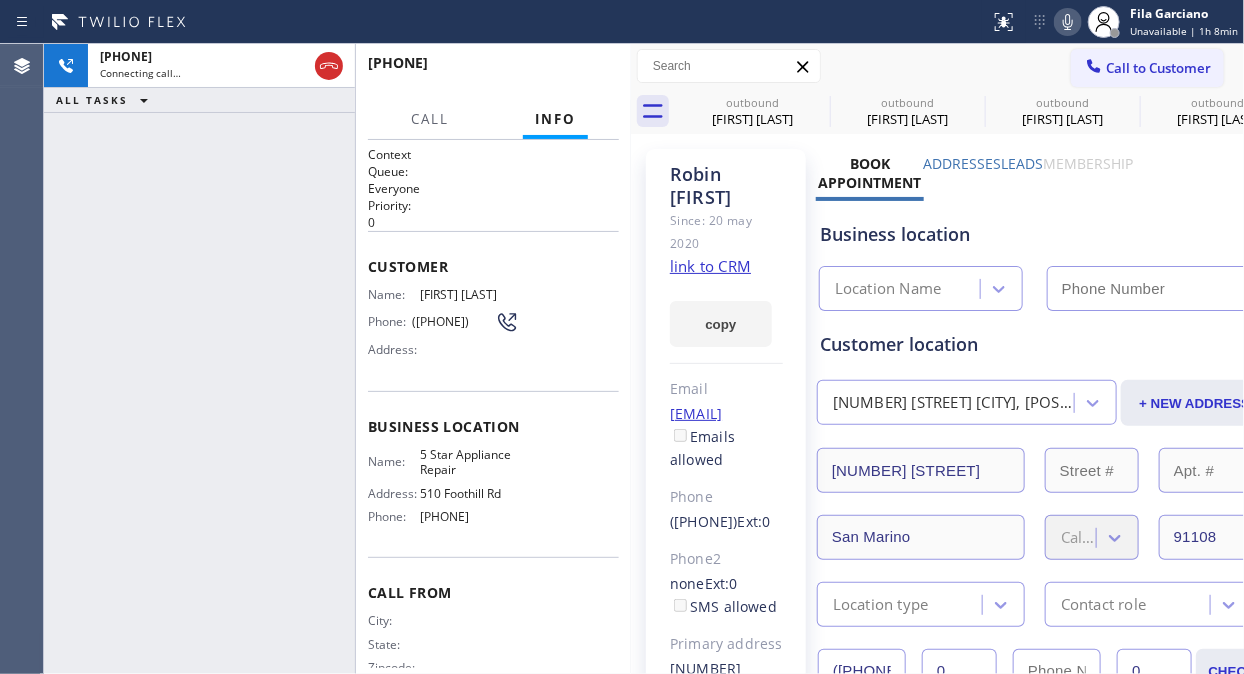 type on "[PHONE]" 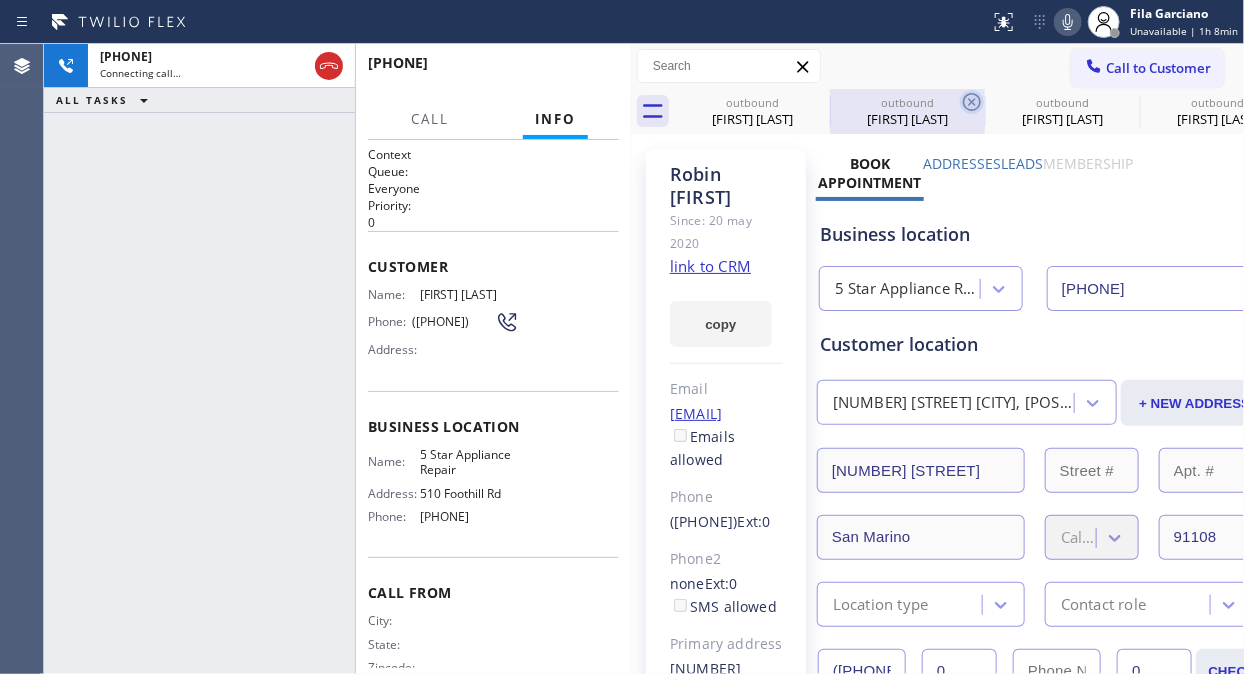 click 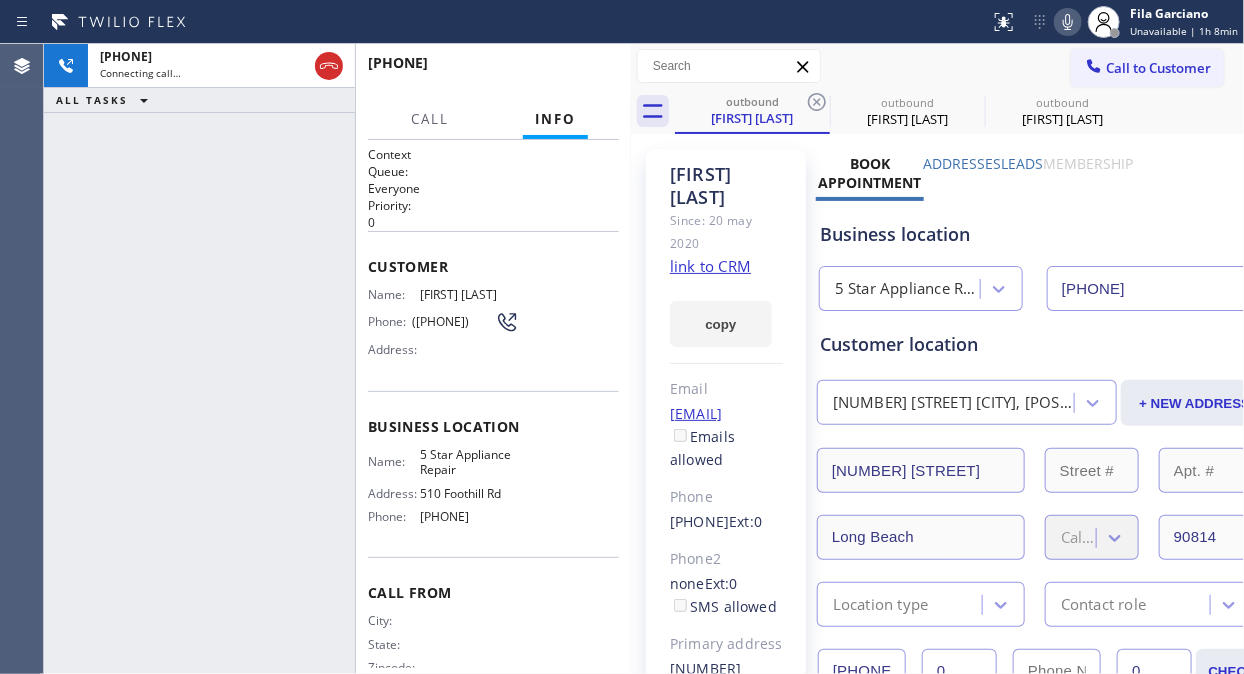 click 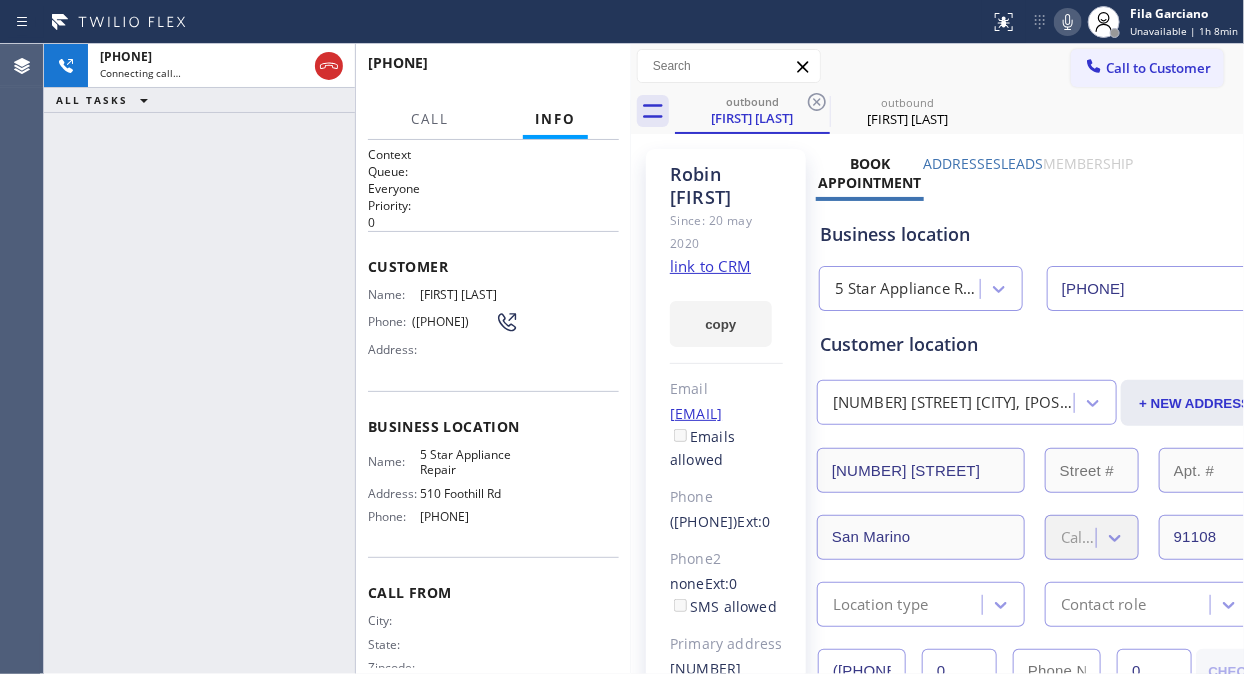 click 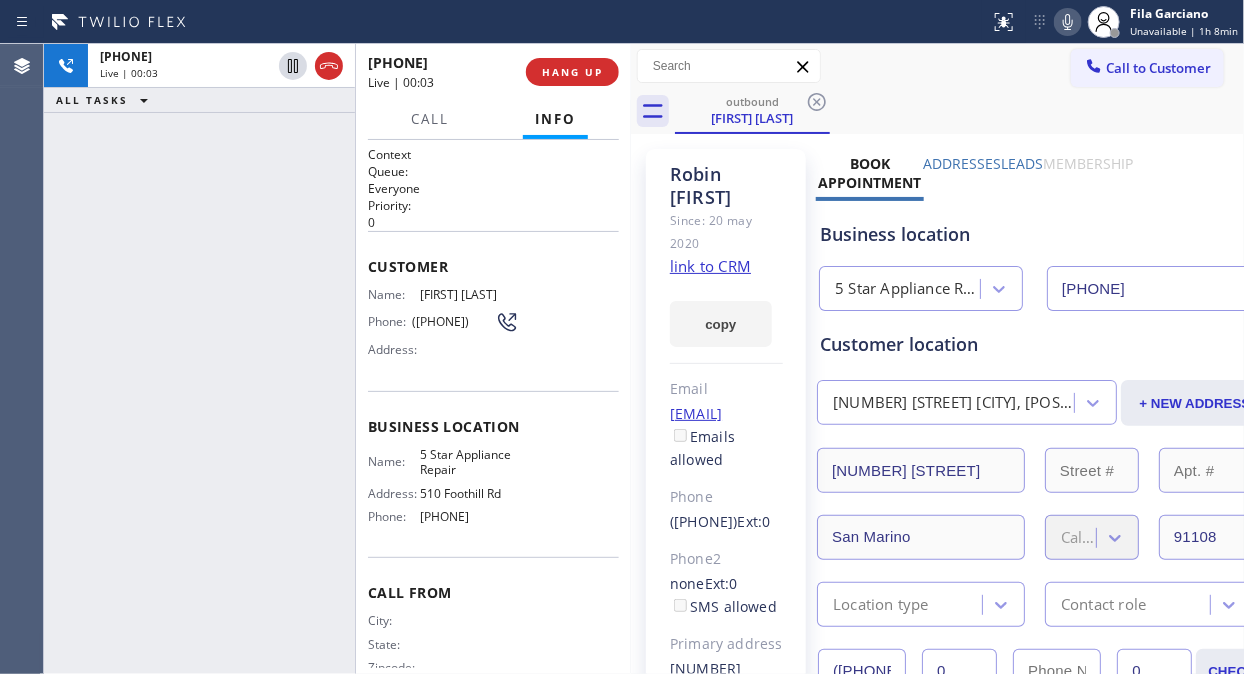 click 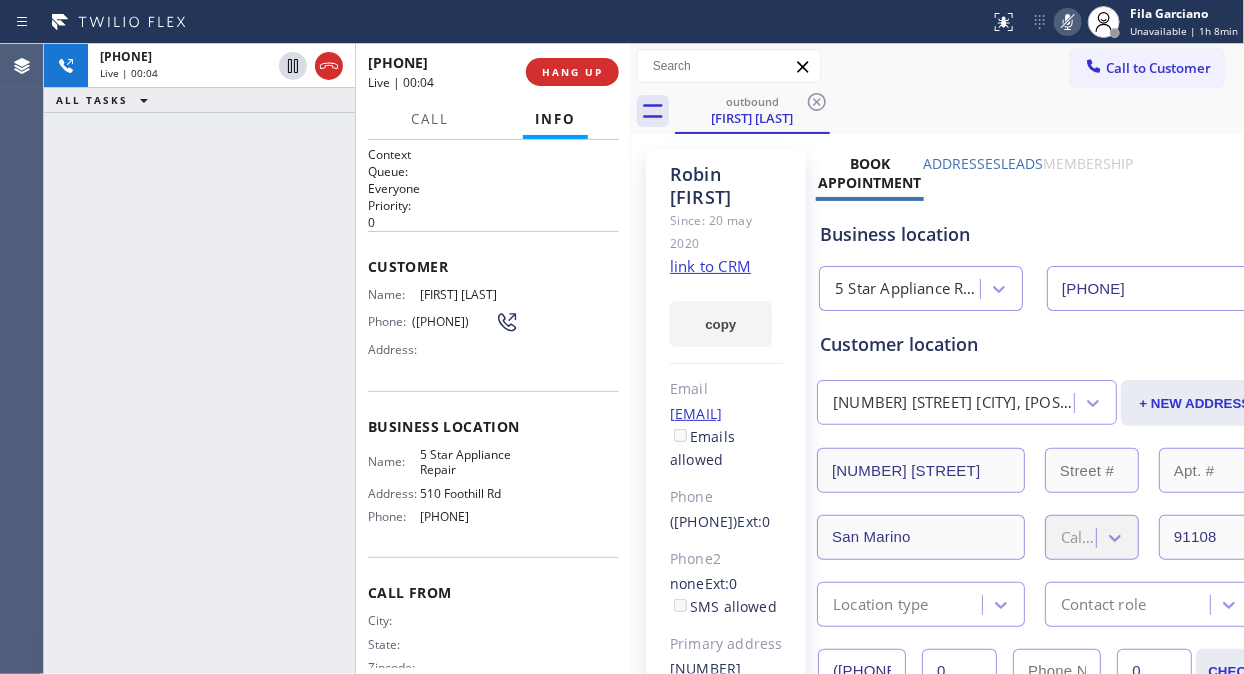 click 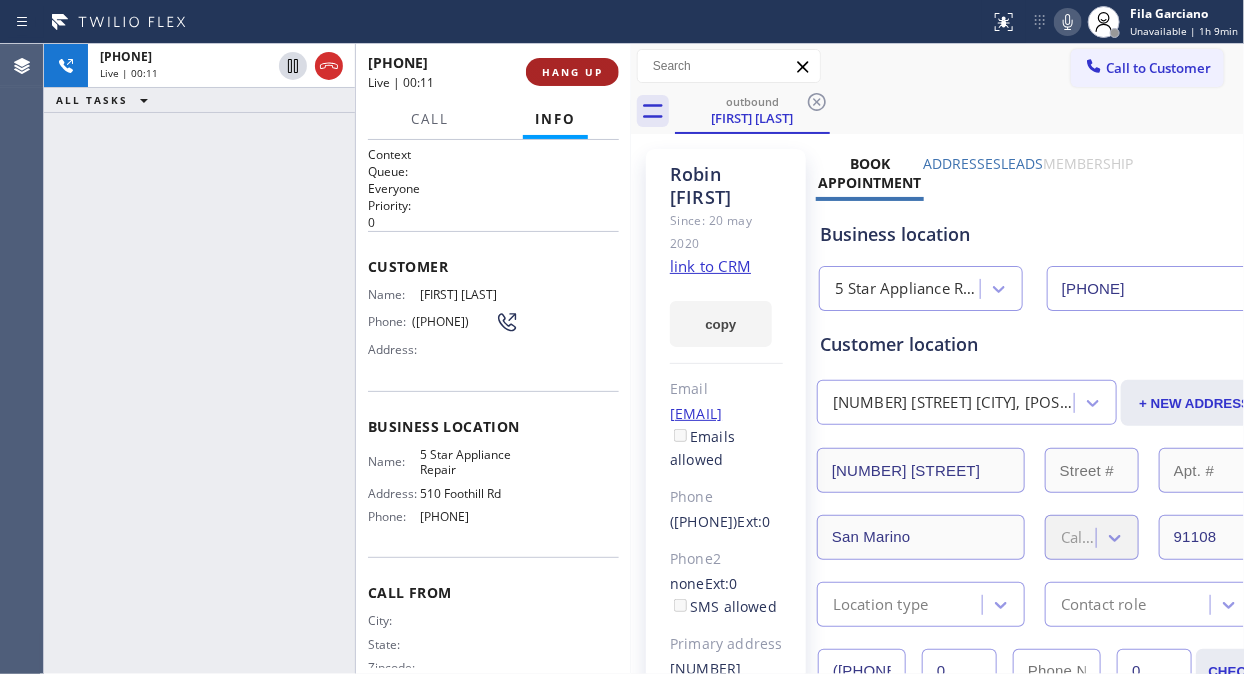 click on "HANG UP" at bounding box center [572, 72] 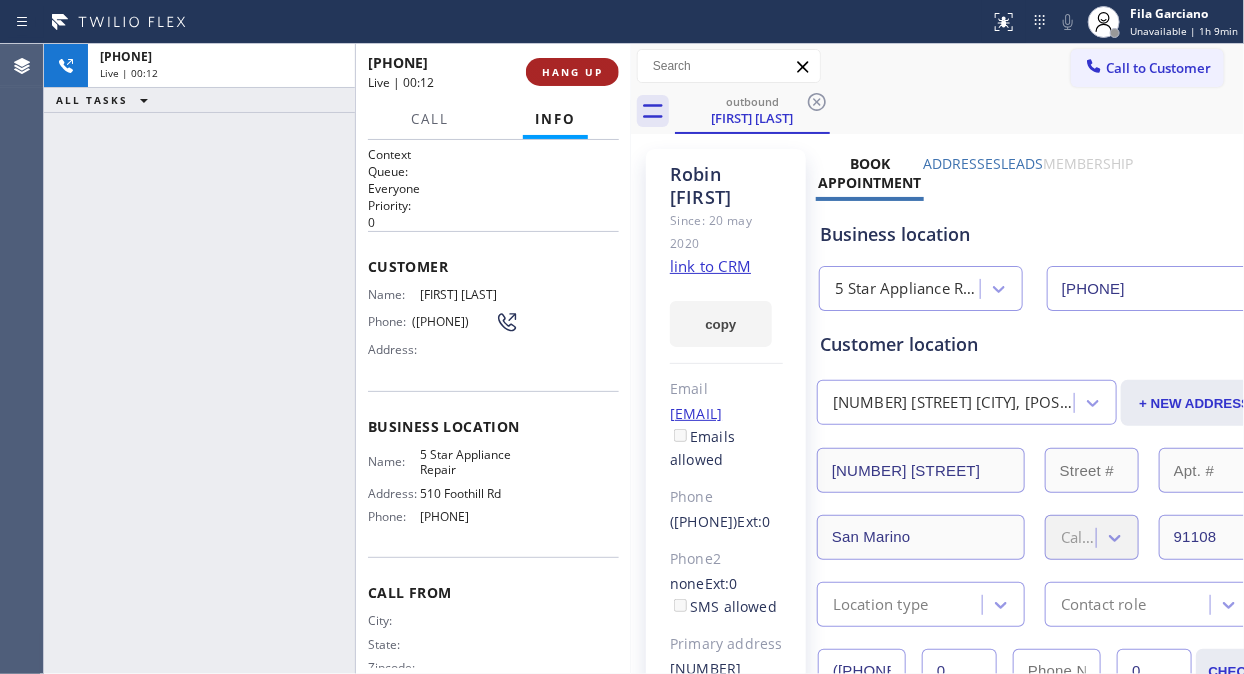 click on "HANG UP" at bounding box center [572, 72] 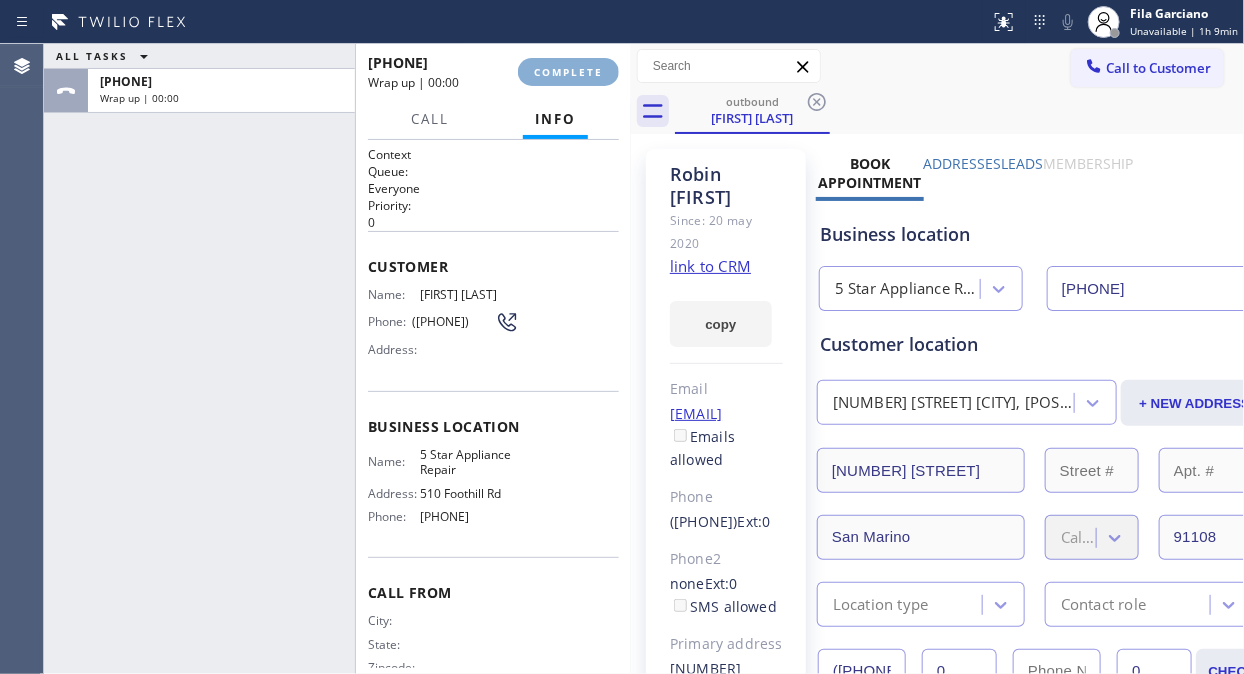 click on "COMPLETE" at bounding box center (568, 72) 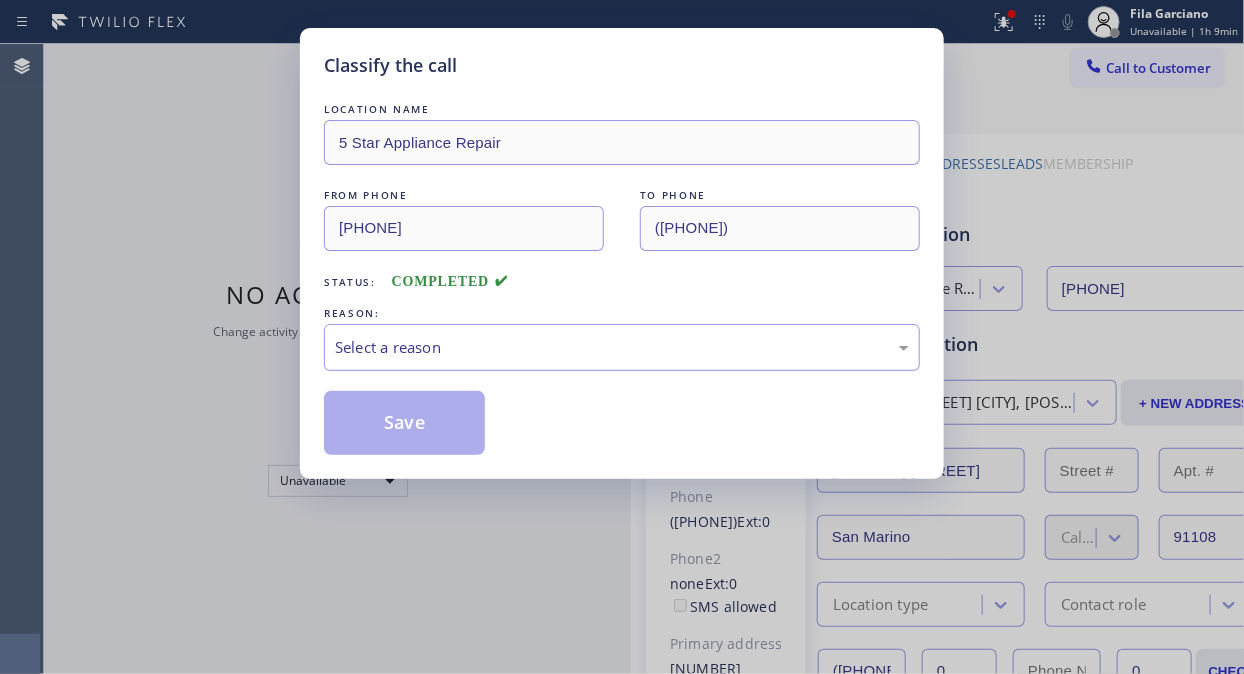 click on "Select a reason" at bounding box center (622, 347) 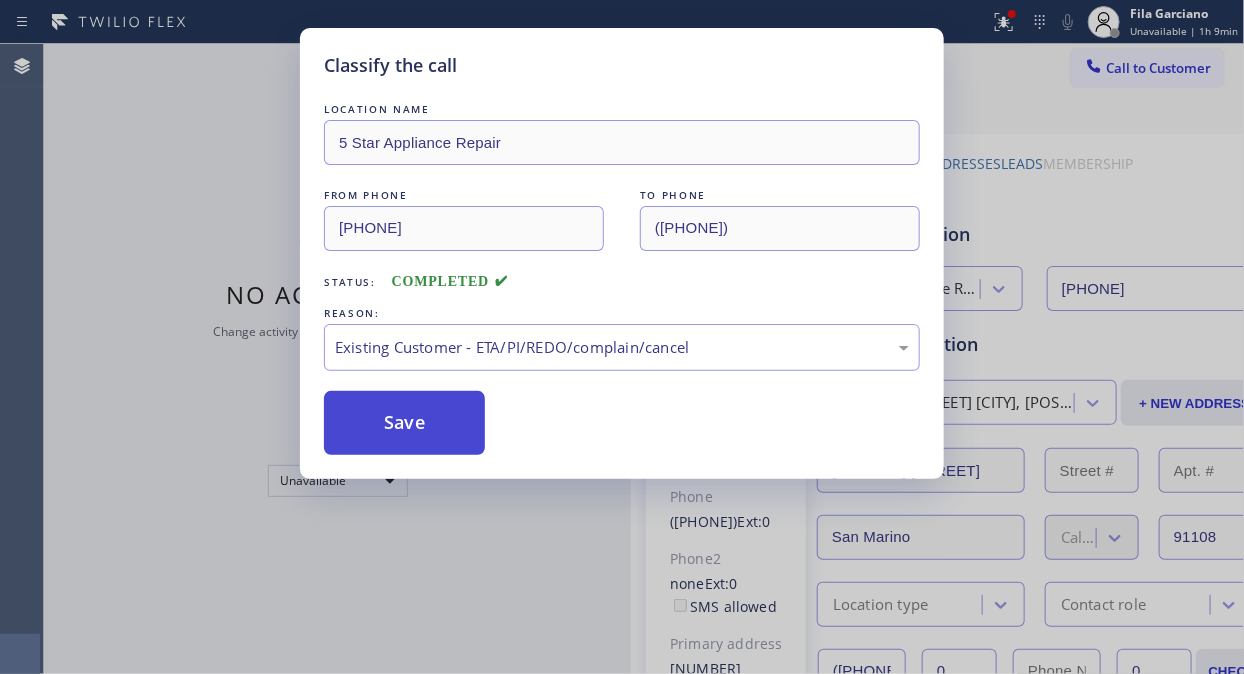 click on "Save" at bounding box center [404, 423] 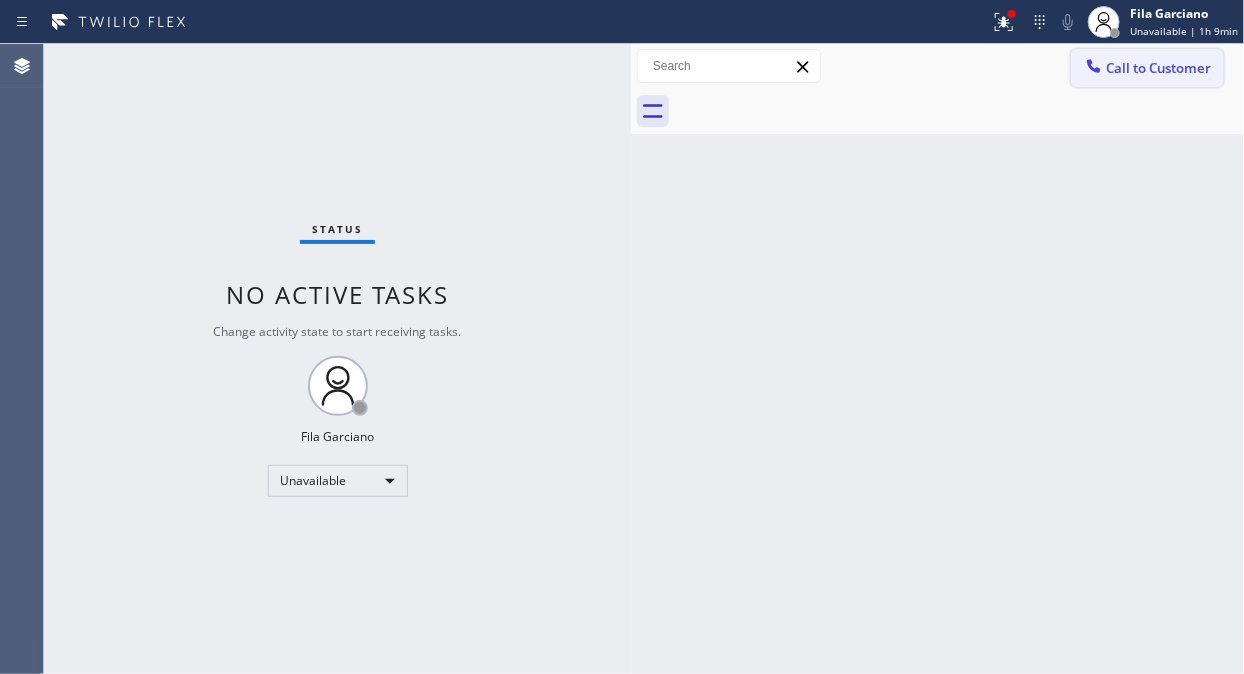 click on "Call to Customer" at bounding box center (1158, 68) 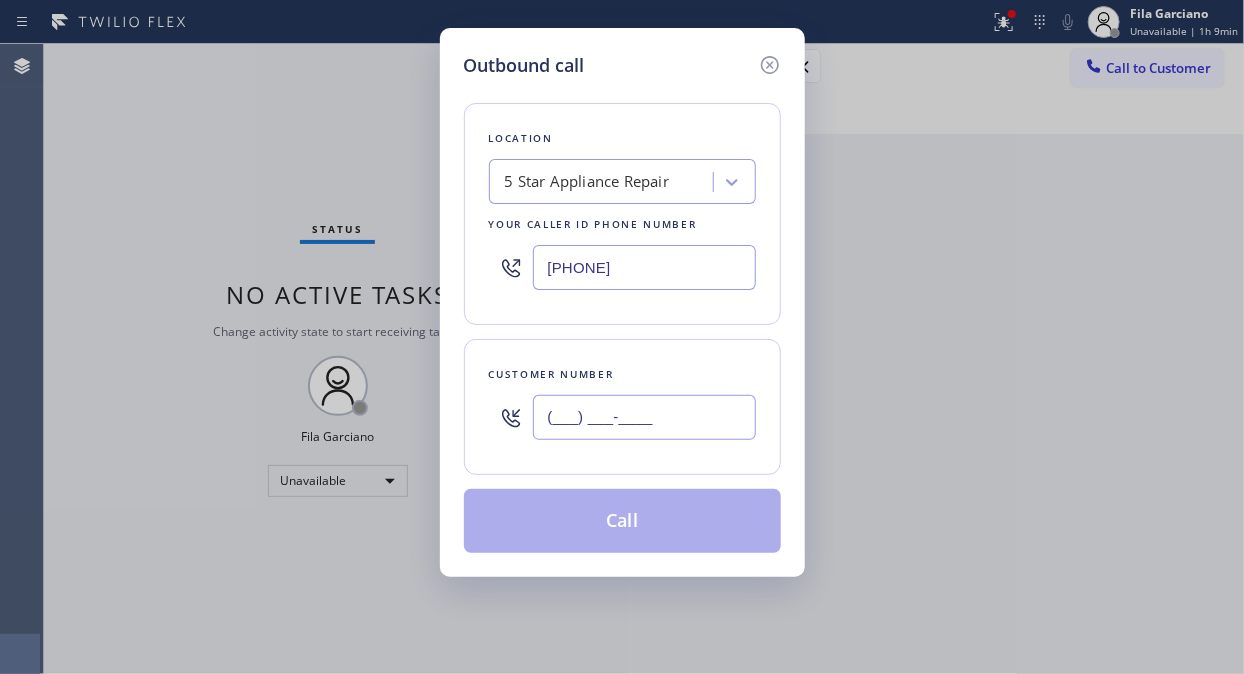 click on "(___) ___-____" at bounding box center (644, 417) 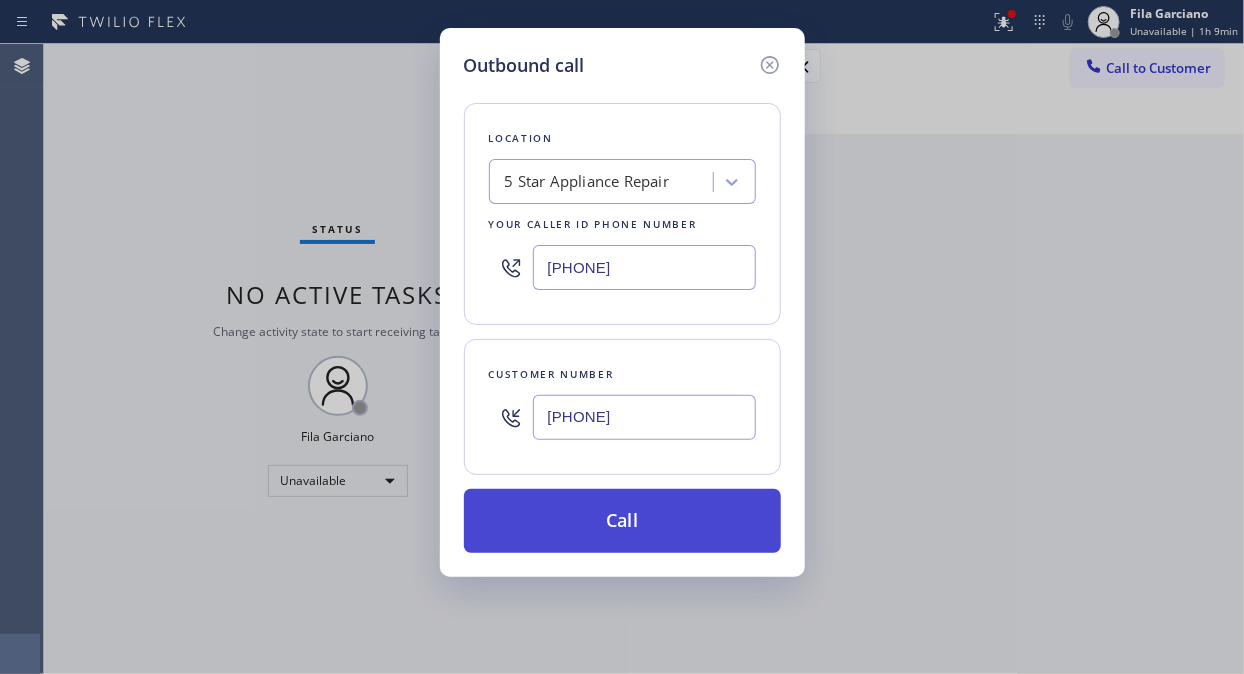 type on "[PHONE]" 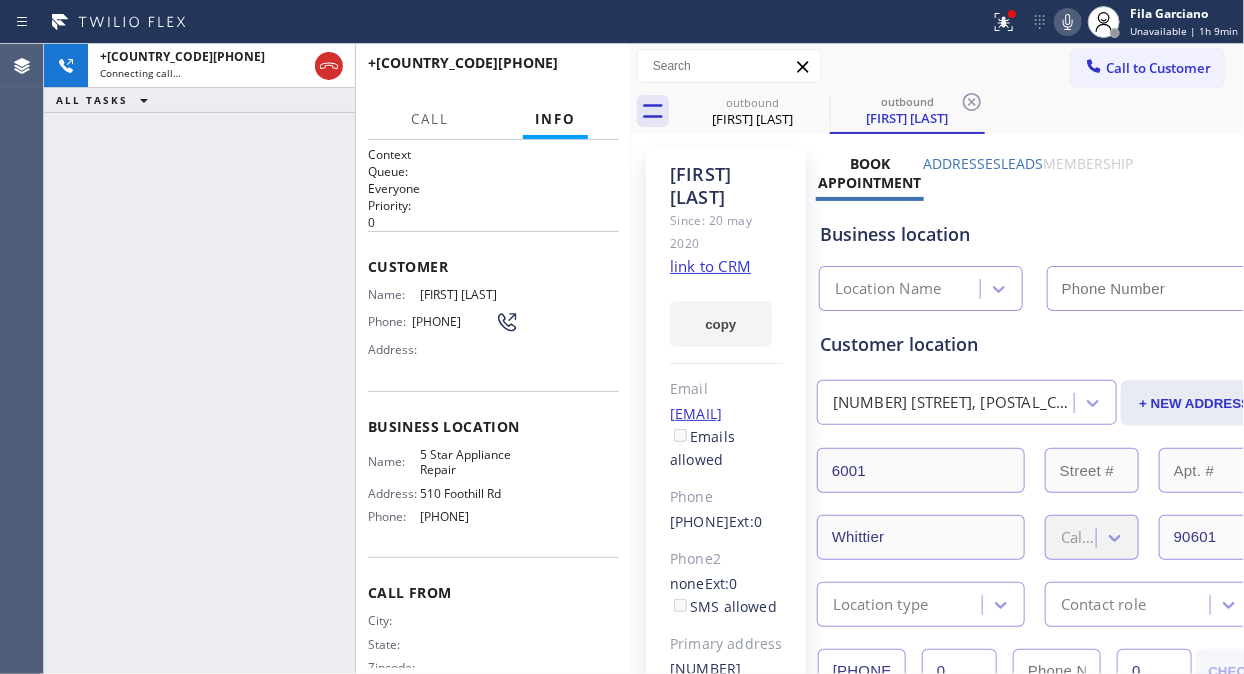 type on "[PHONE]" 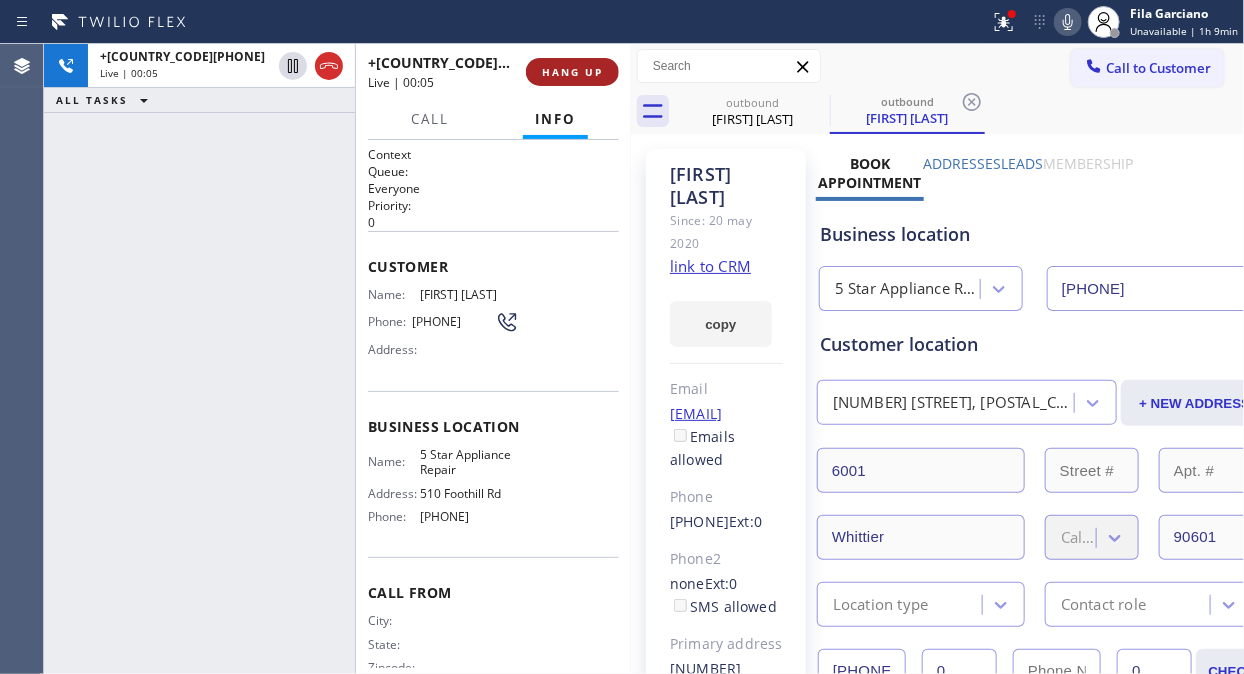 click on "HANG UP" at bounding box center [572, 72] 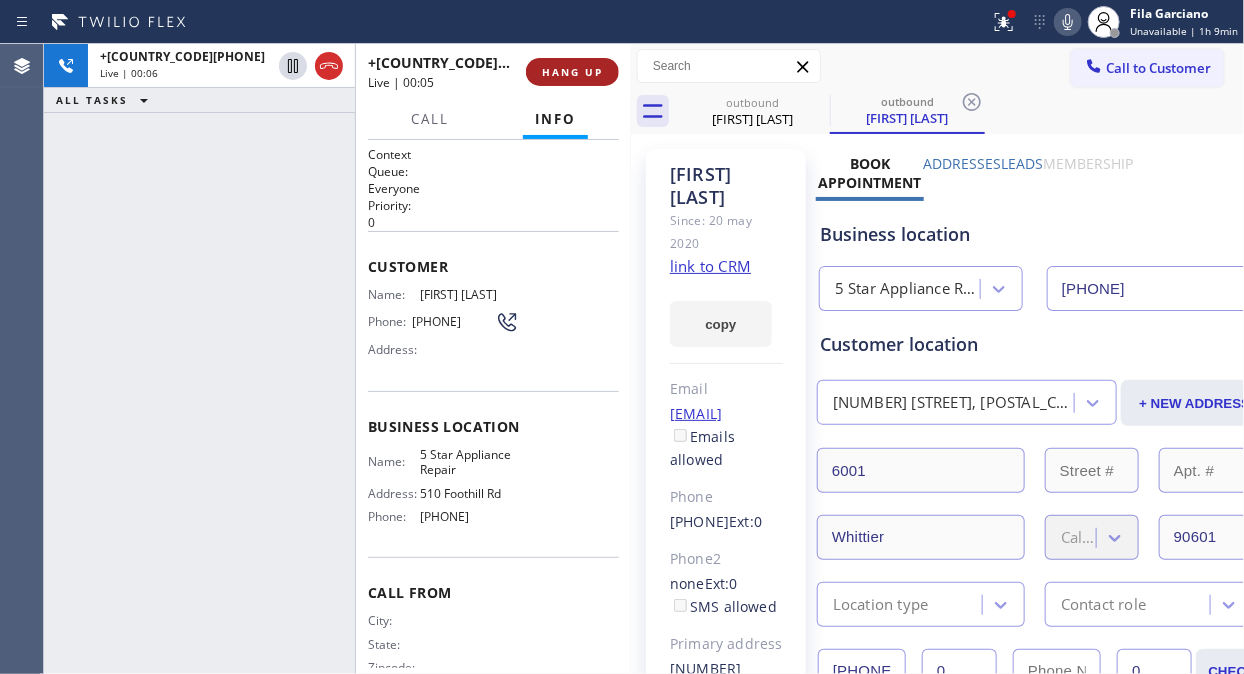 click on "HANG UP" at bounding box center [572, 72] 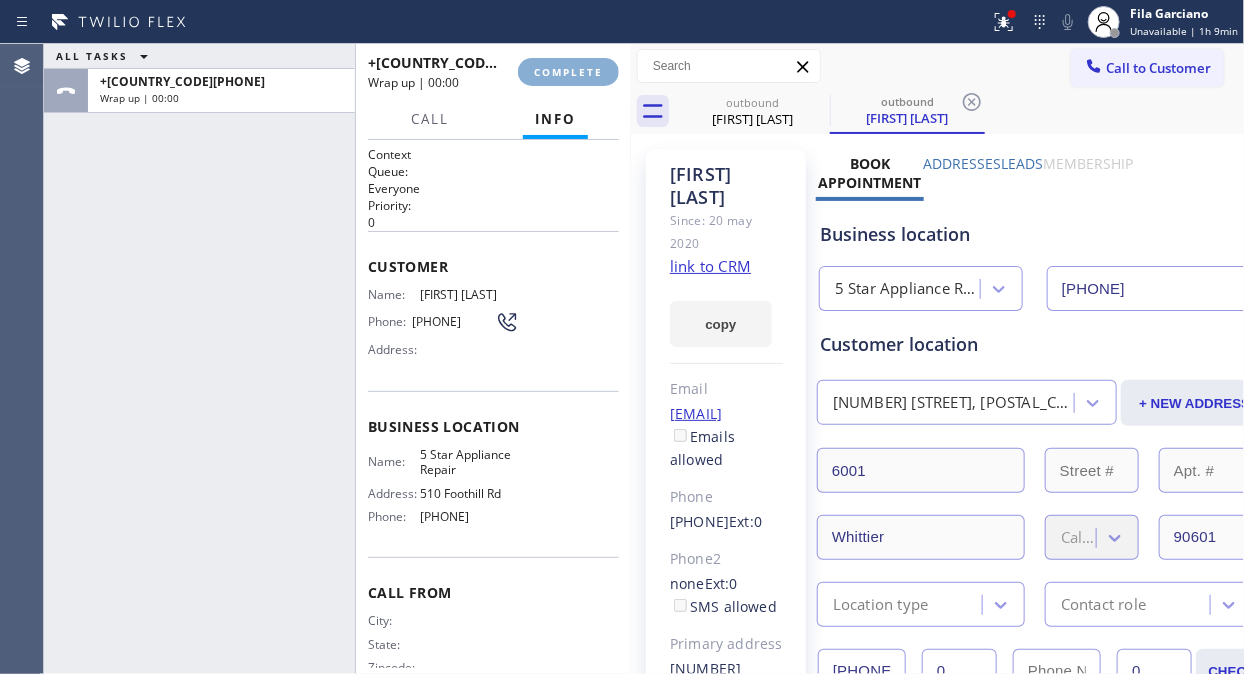 click on "COMPLETE" at bounding box center [568, 72] 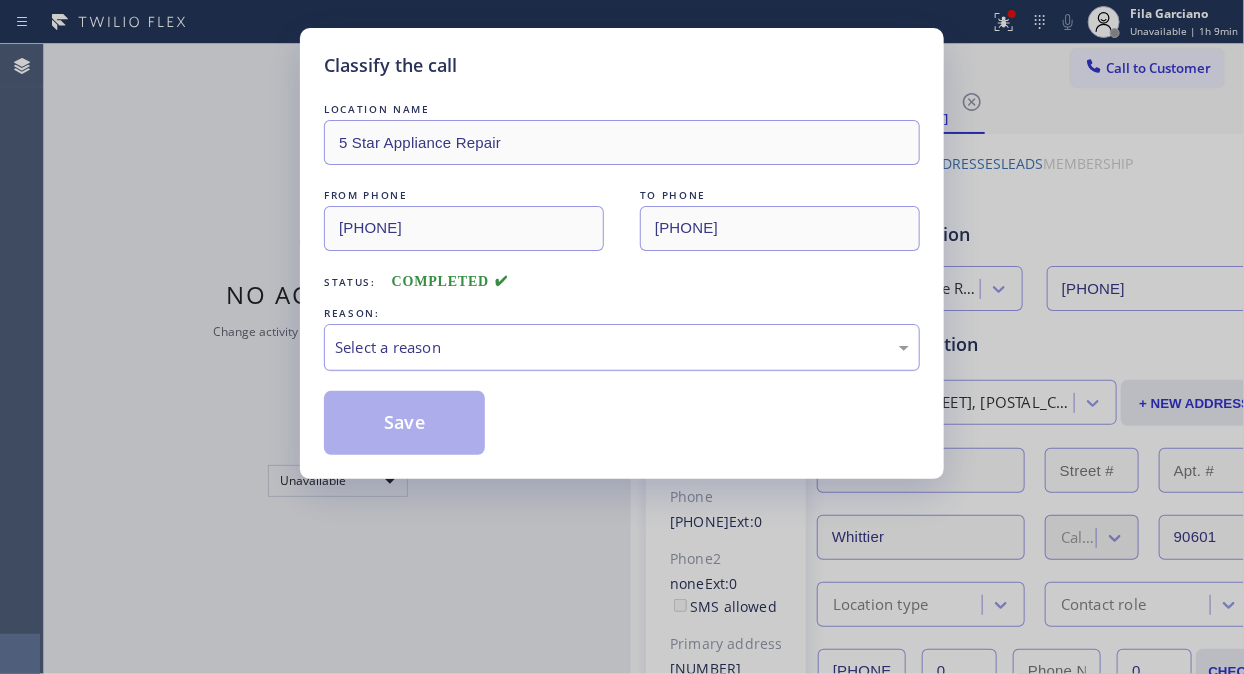 click on "Select a reason" at bounding box center (622, 347) 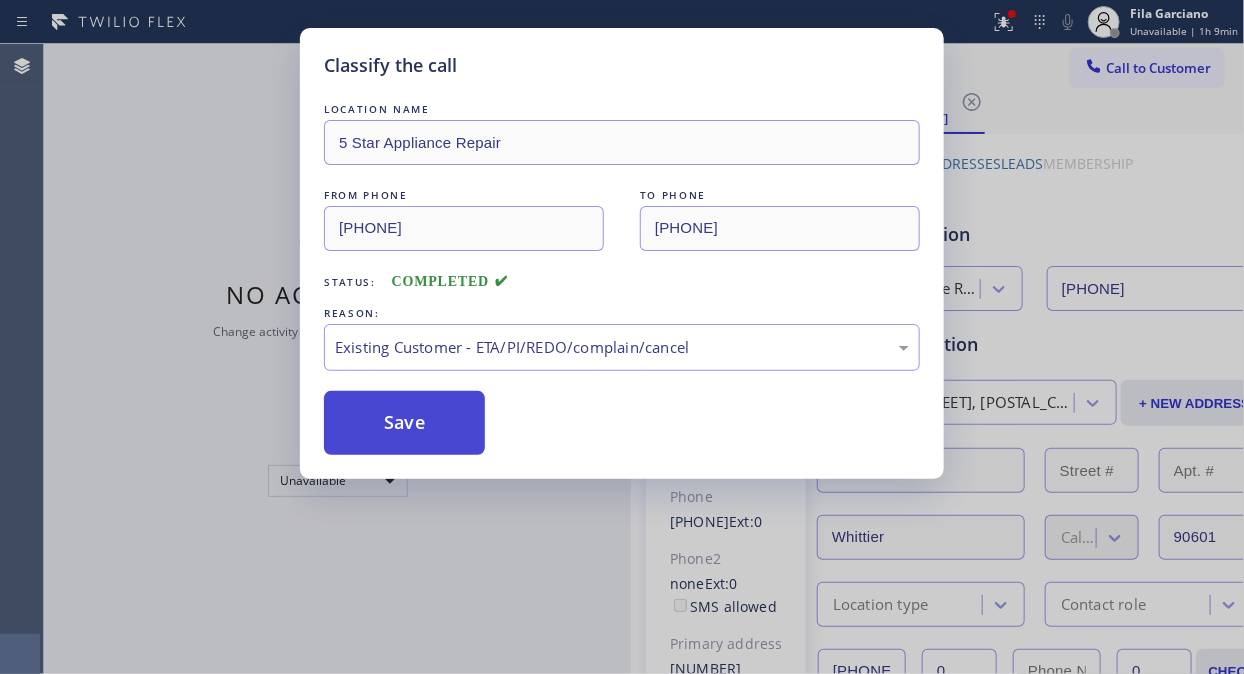click on "Save" at bounding box center (404, 423) 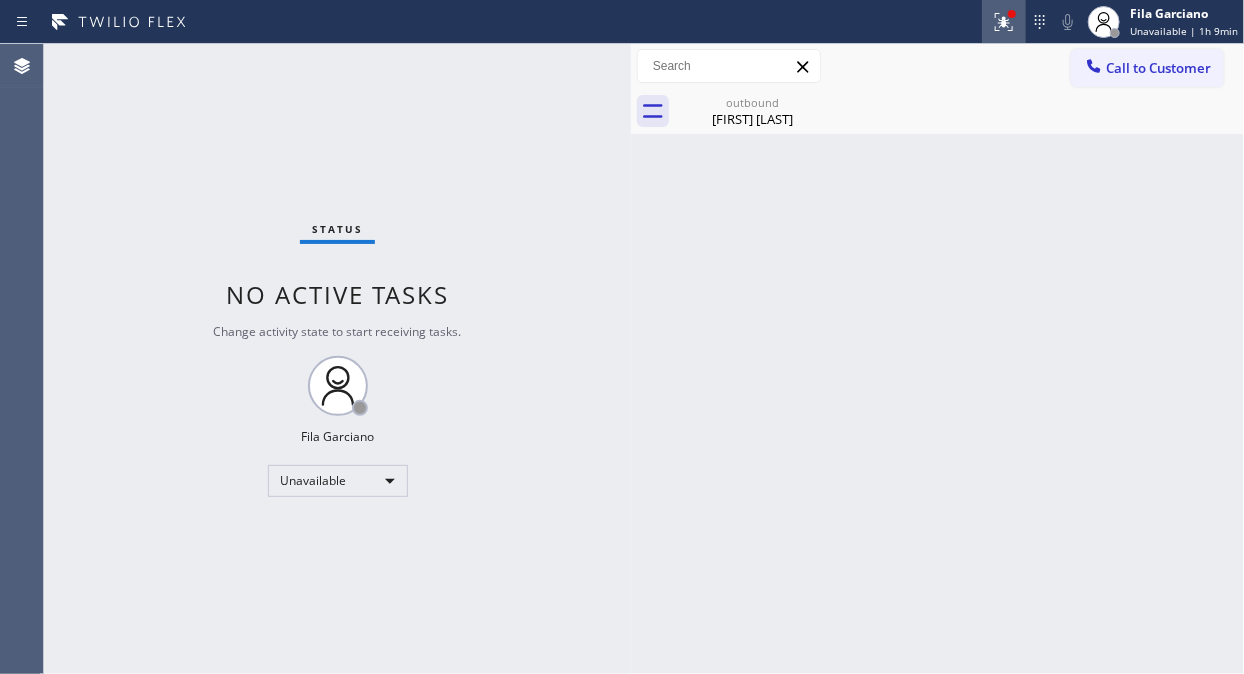 click 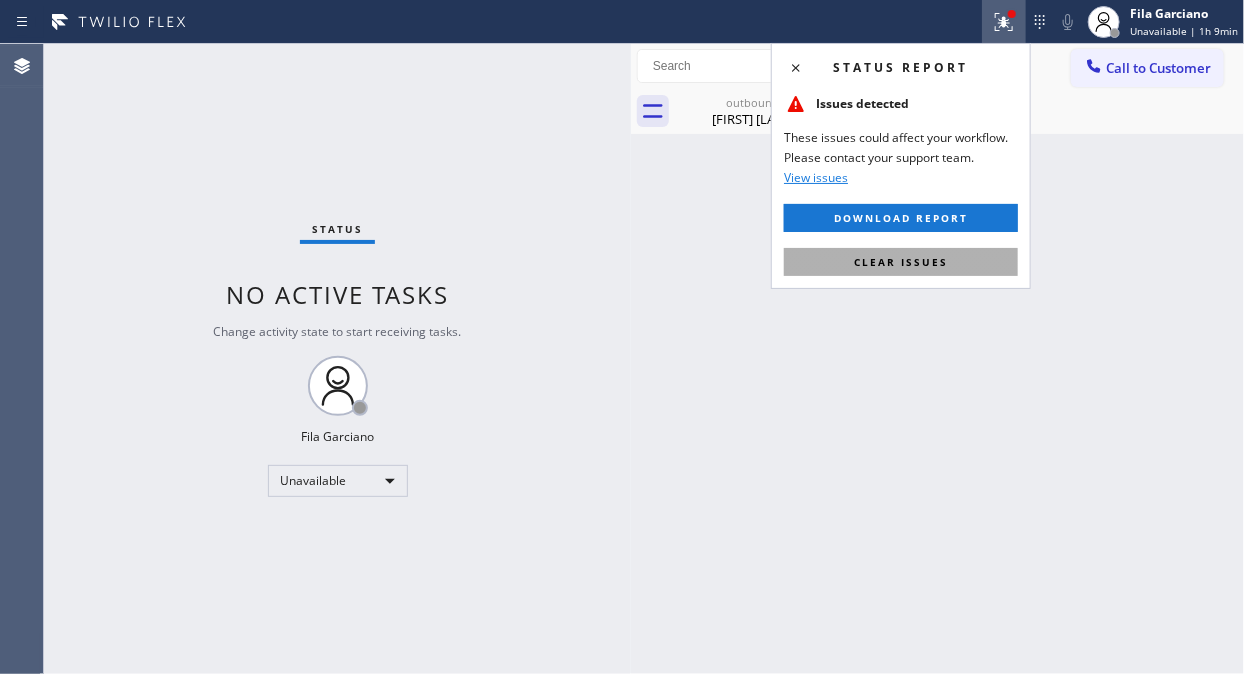 click on "Clear issues" at bounding box center (901, 262) 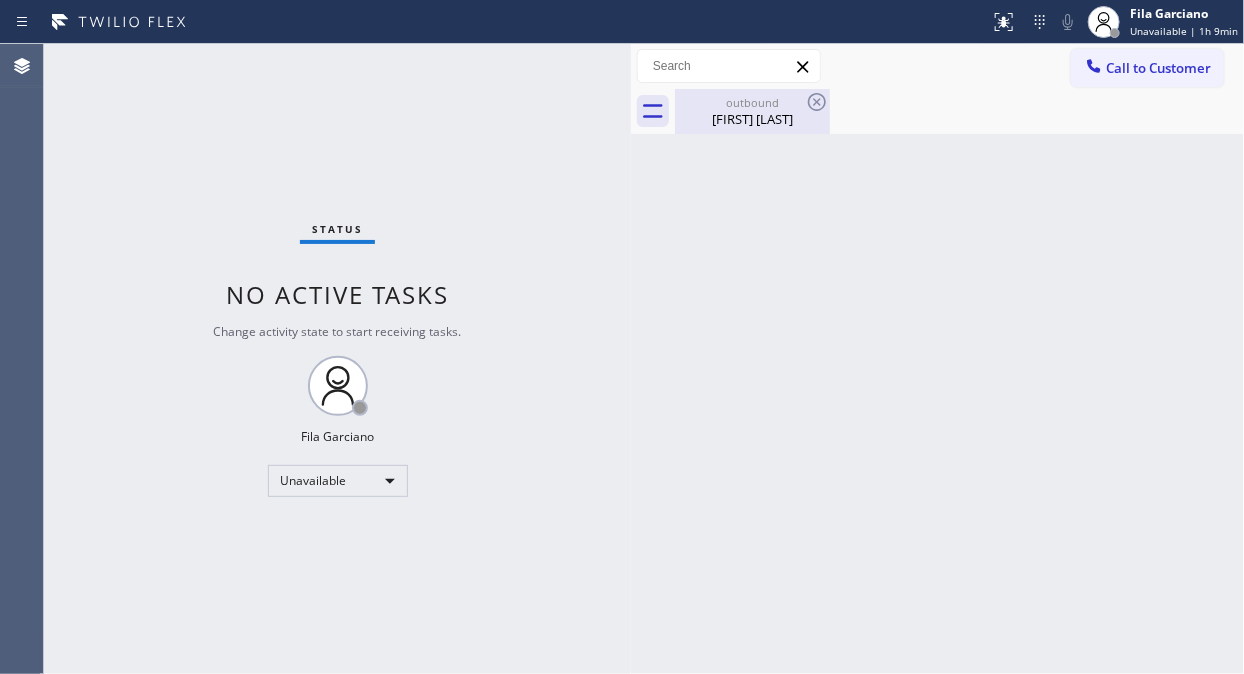 click on "outbound" at bounding box center (752, 102) 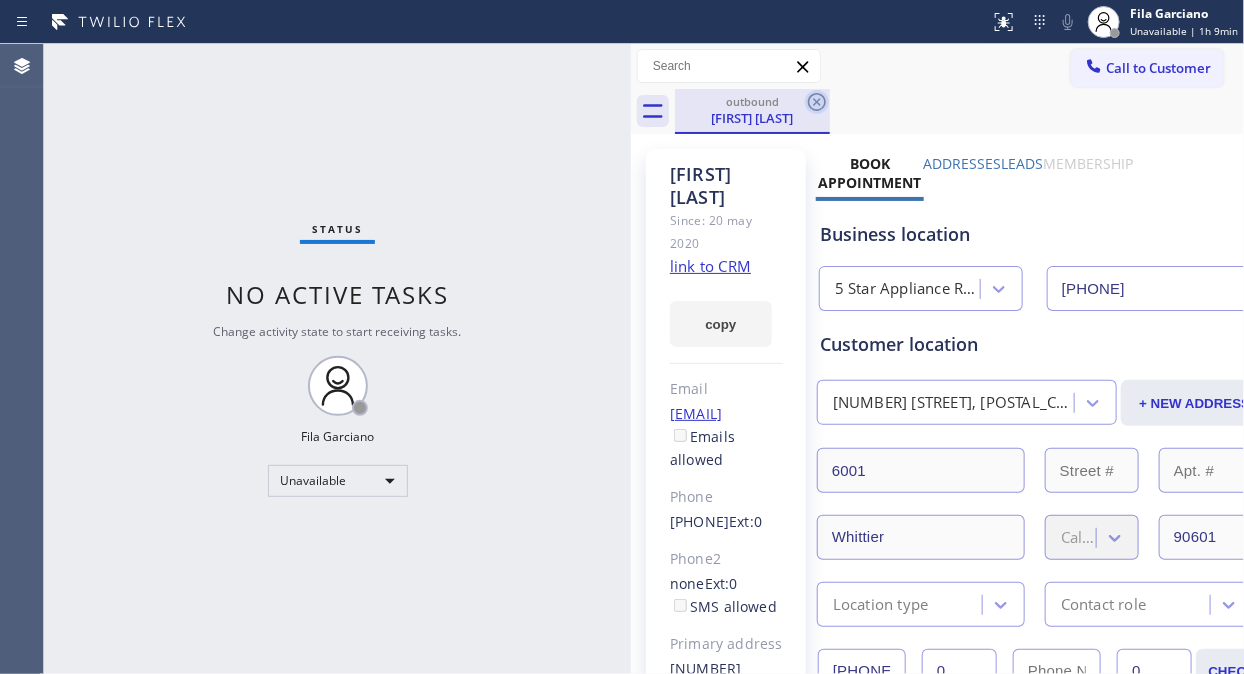 click 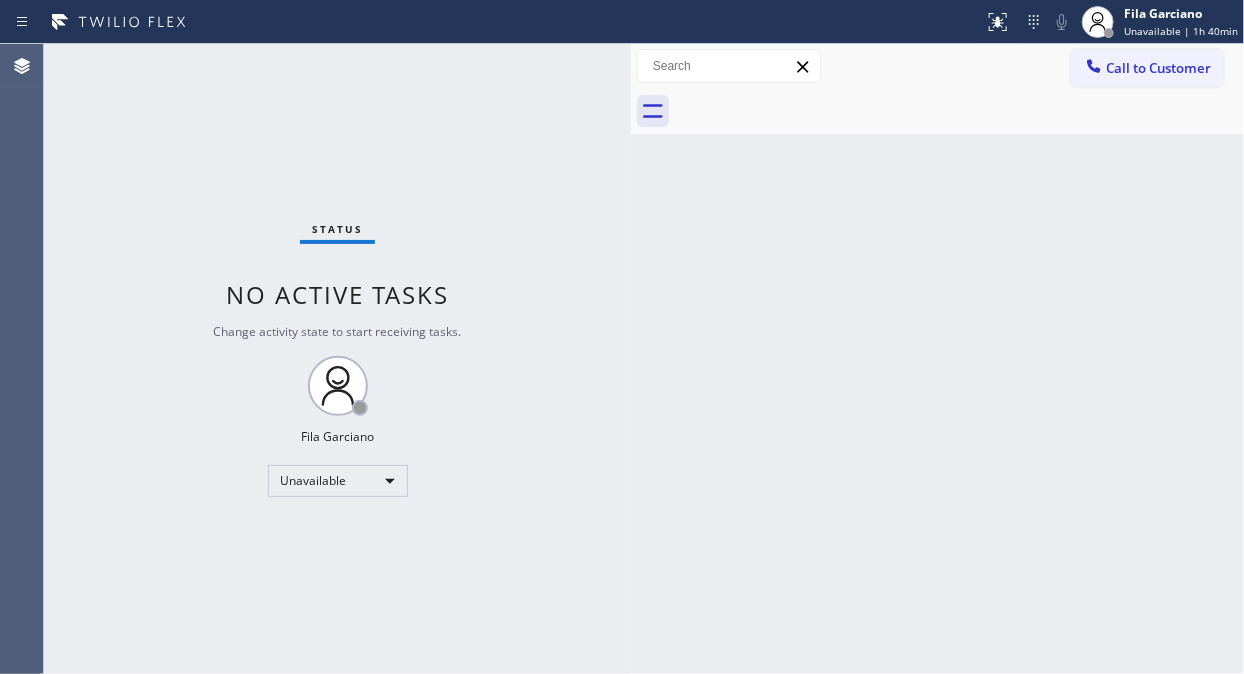 click at bounding box center [959, 111] 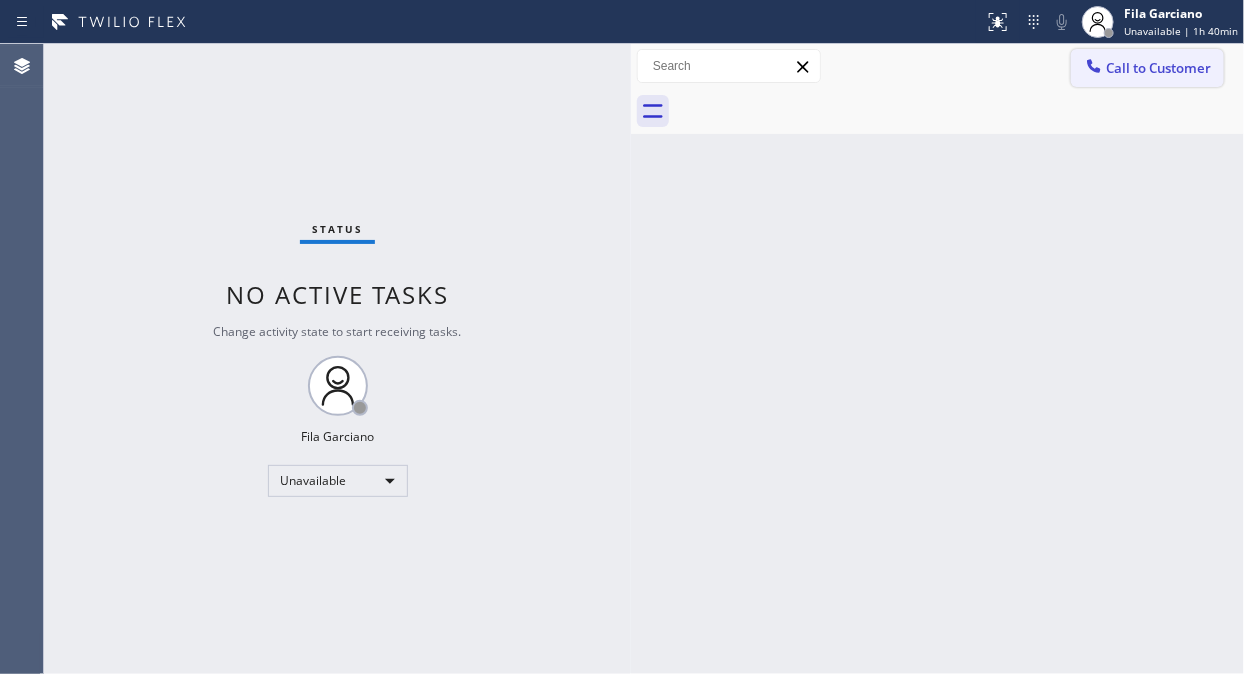 click on "Call to Customer" at bounding box center [1158, 68] 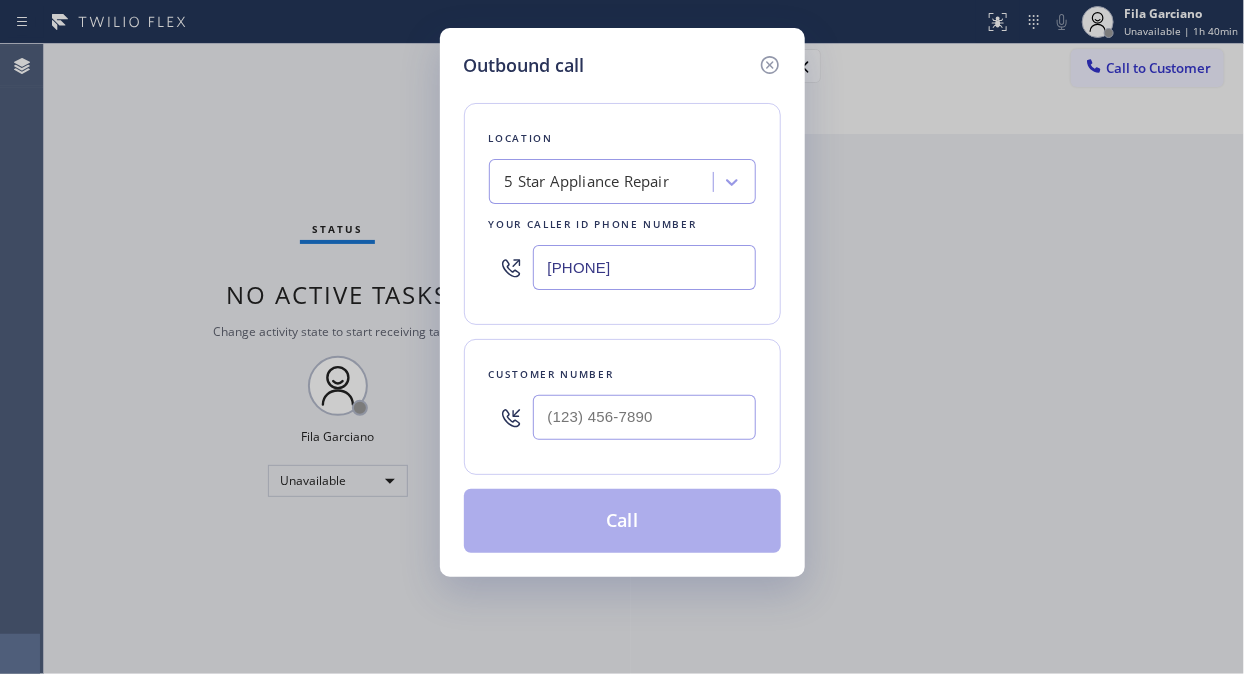 click on "[PHONE]" at bounding box center (644, 267) 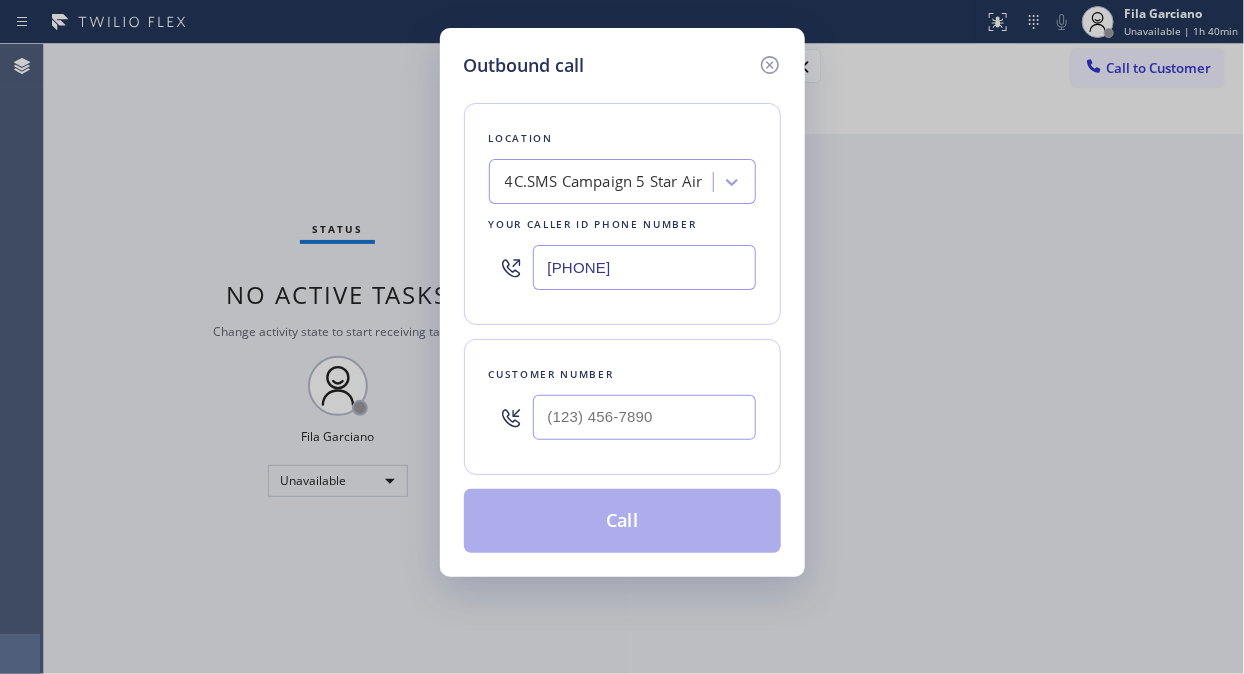 type on "[PHONE]" 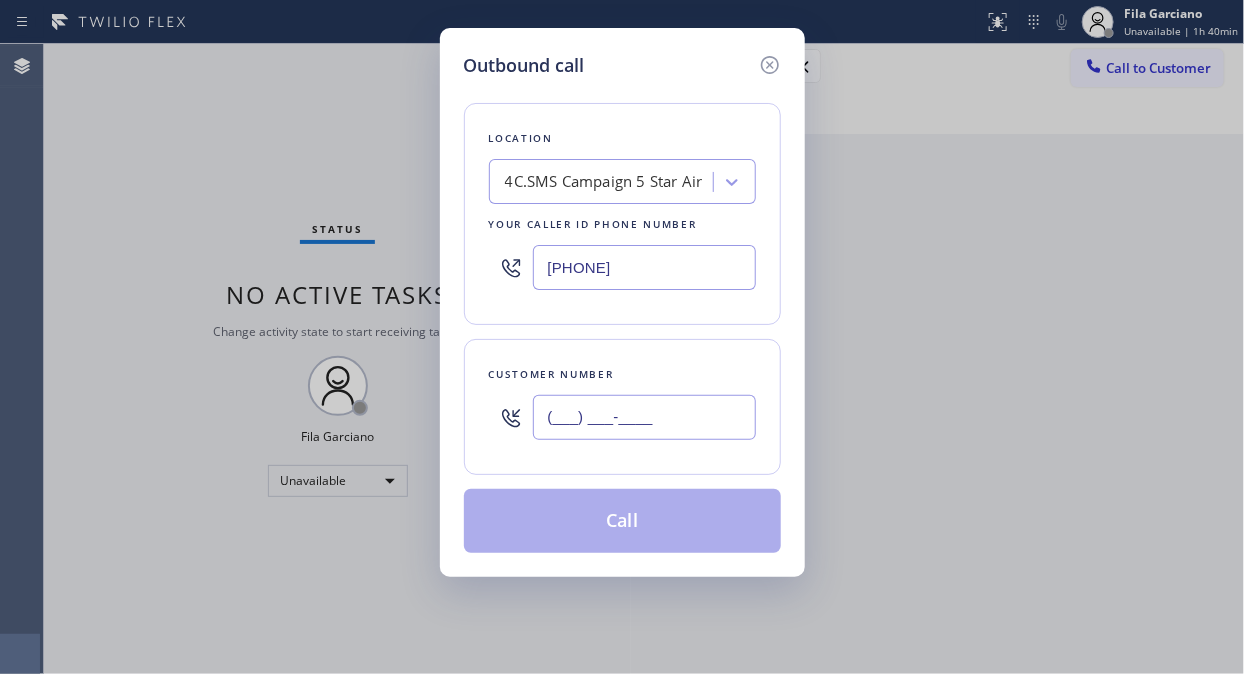 click on "(___) ___-____" at bounding box center (644, 417) 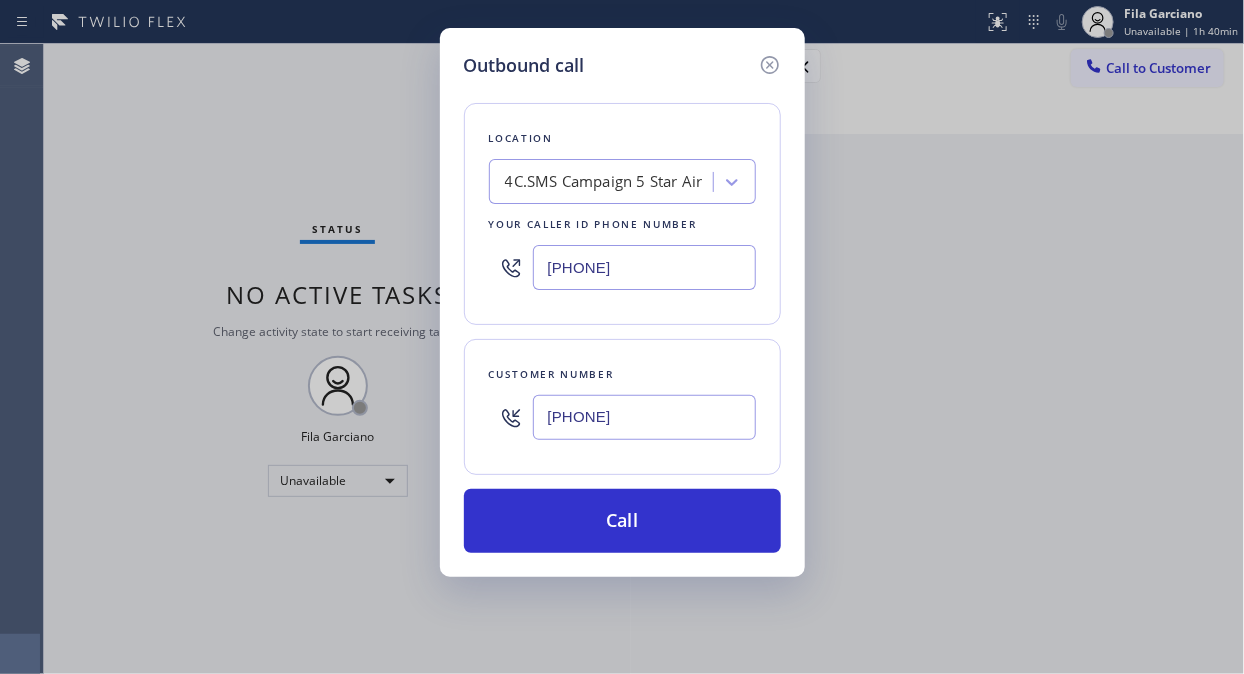 type on "[PHONE]" 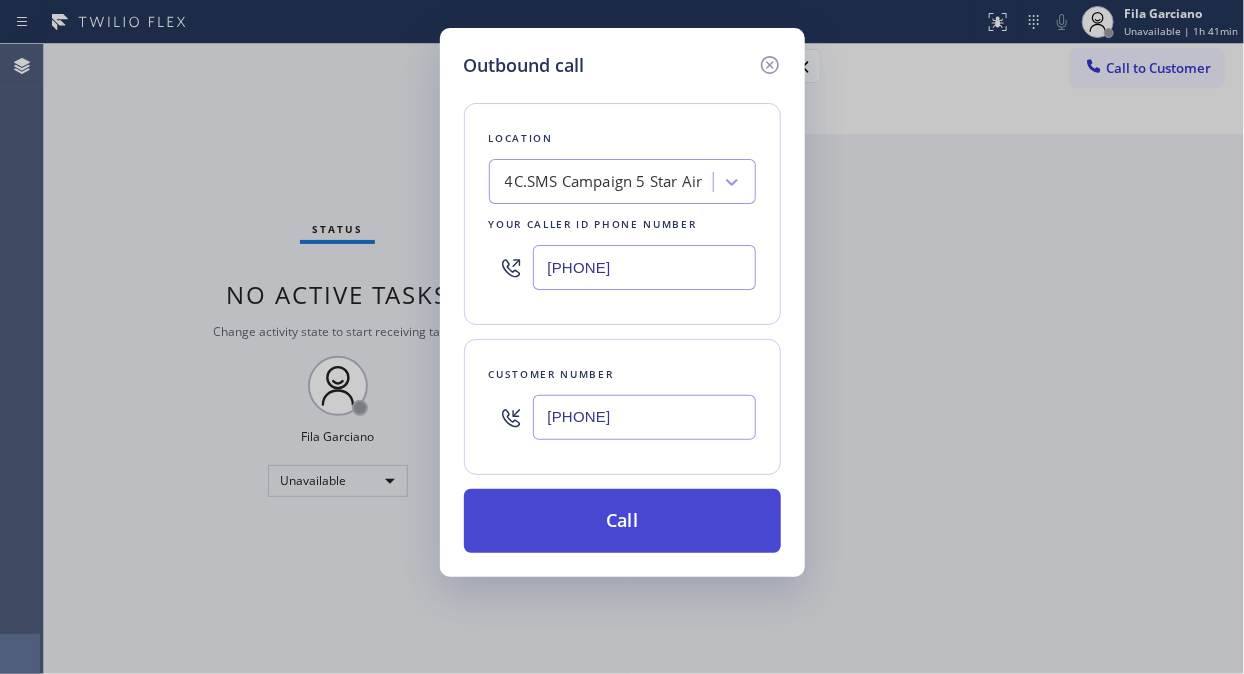 click on "Call" at bounding box center [622, 521] 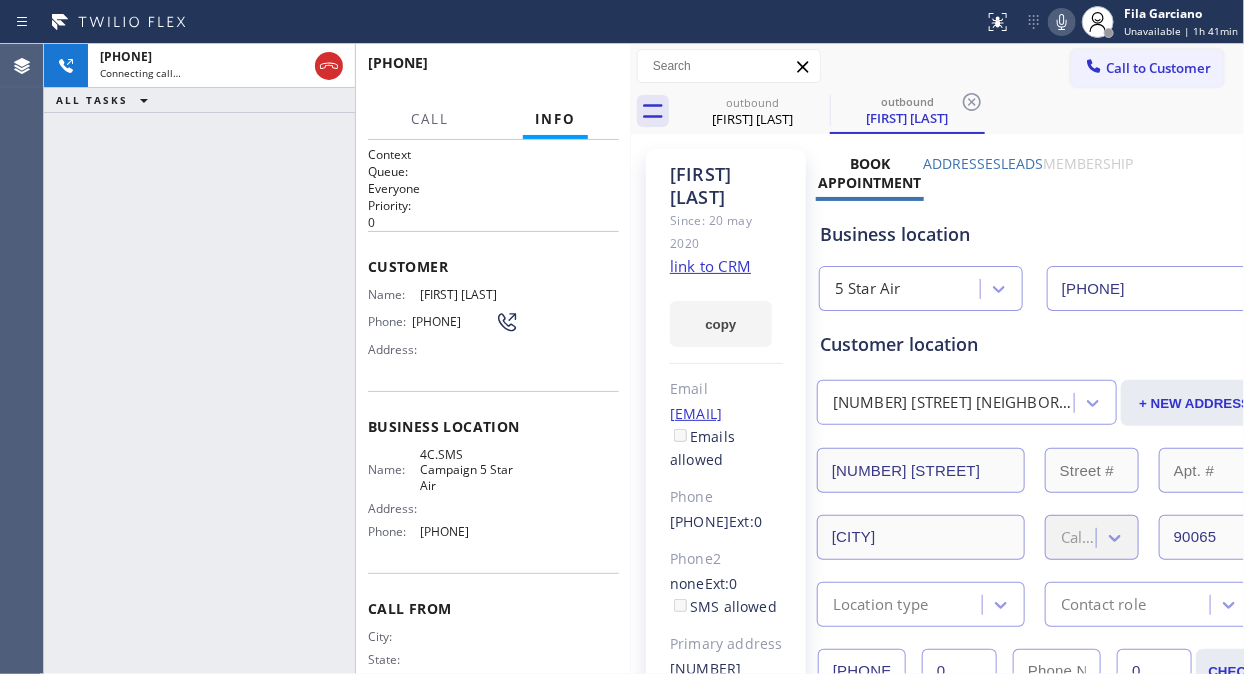 type on "[PHONE]" 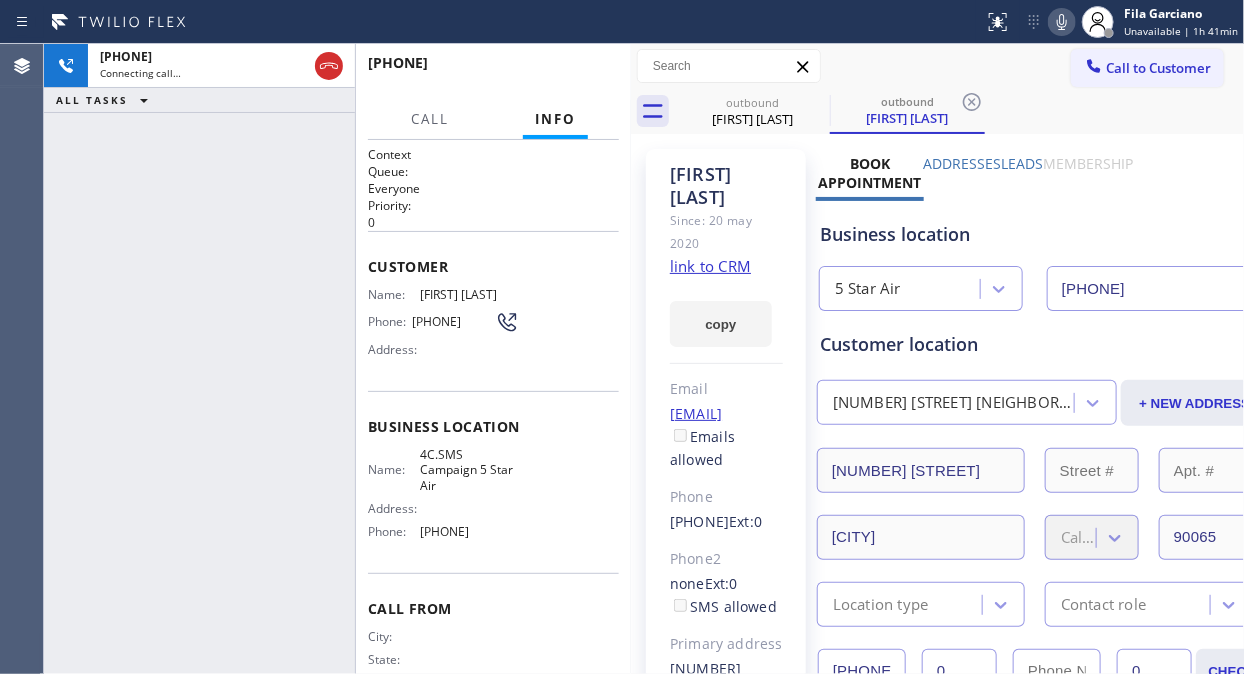 click on "+13105929038 Connecting call… ALL TASKS ALL TASKS ACTIVE TASKS TASKS IN WRAP UP" at bounding box center (199, 359) 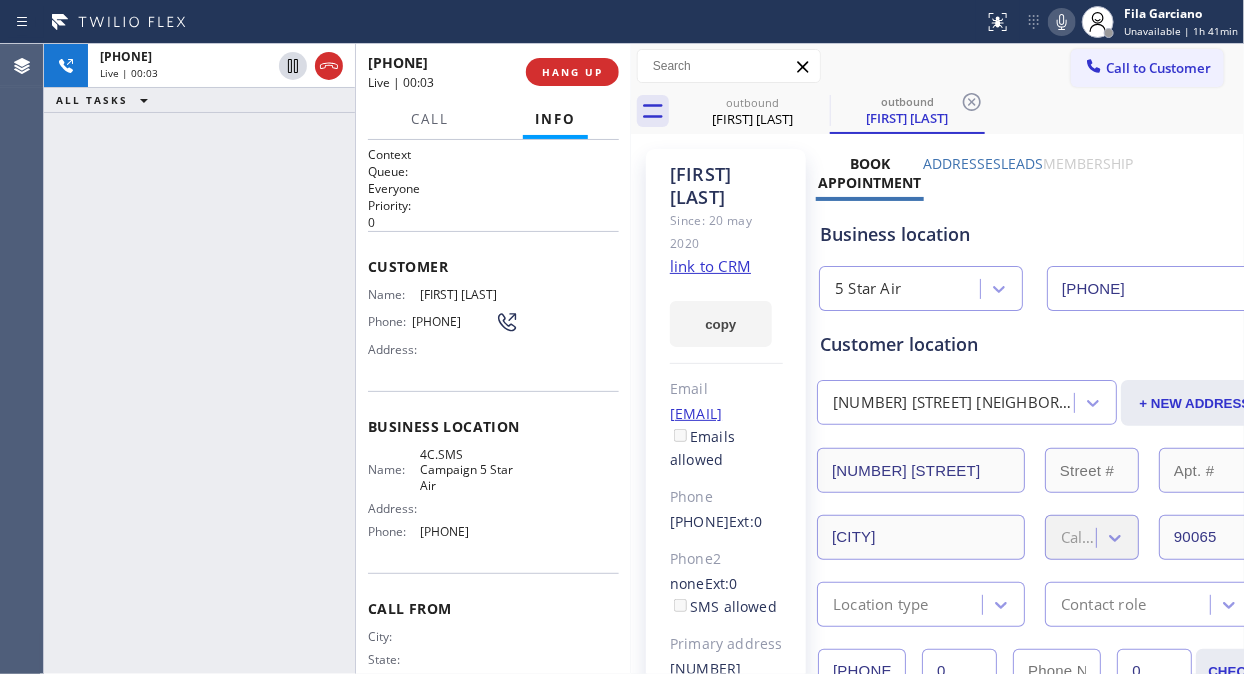 click on "+13105929038 Live | 00:03 ALL TASKS ALL TASKS ACTIVE TASKS TASKS IN WRAP UP" at bounding box center [199, 359] 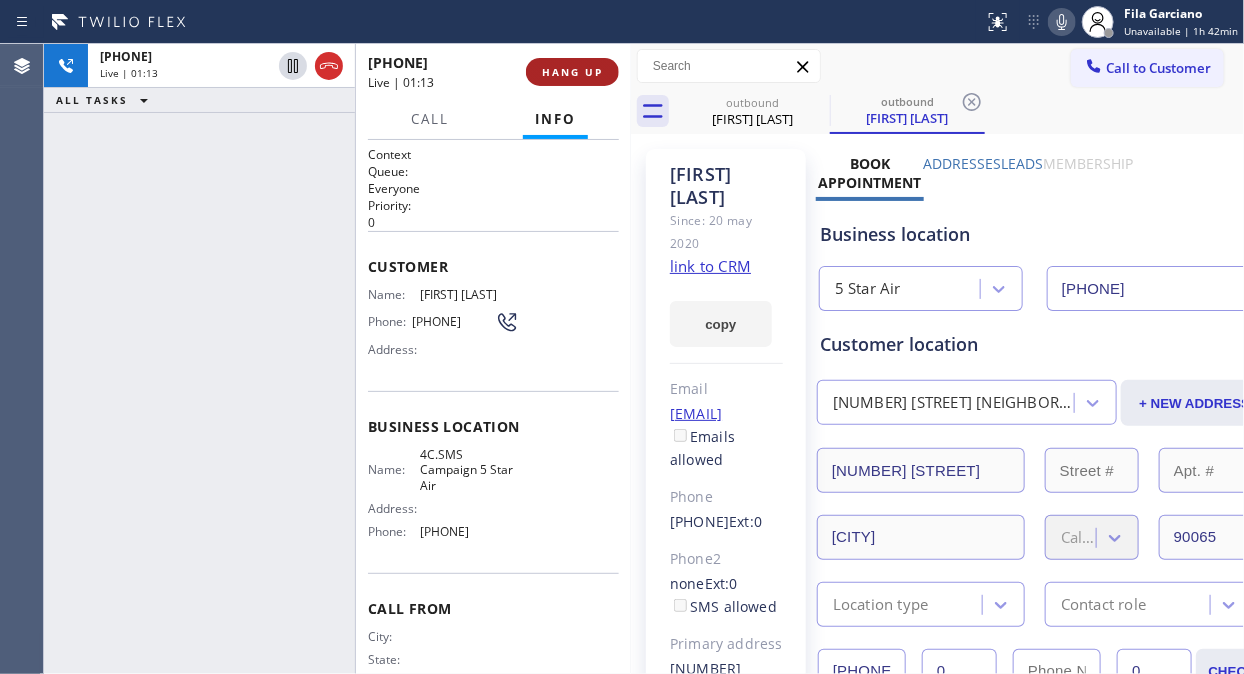 click on "HANG UP" at bounding box center [572, 72] 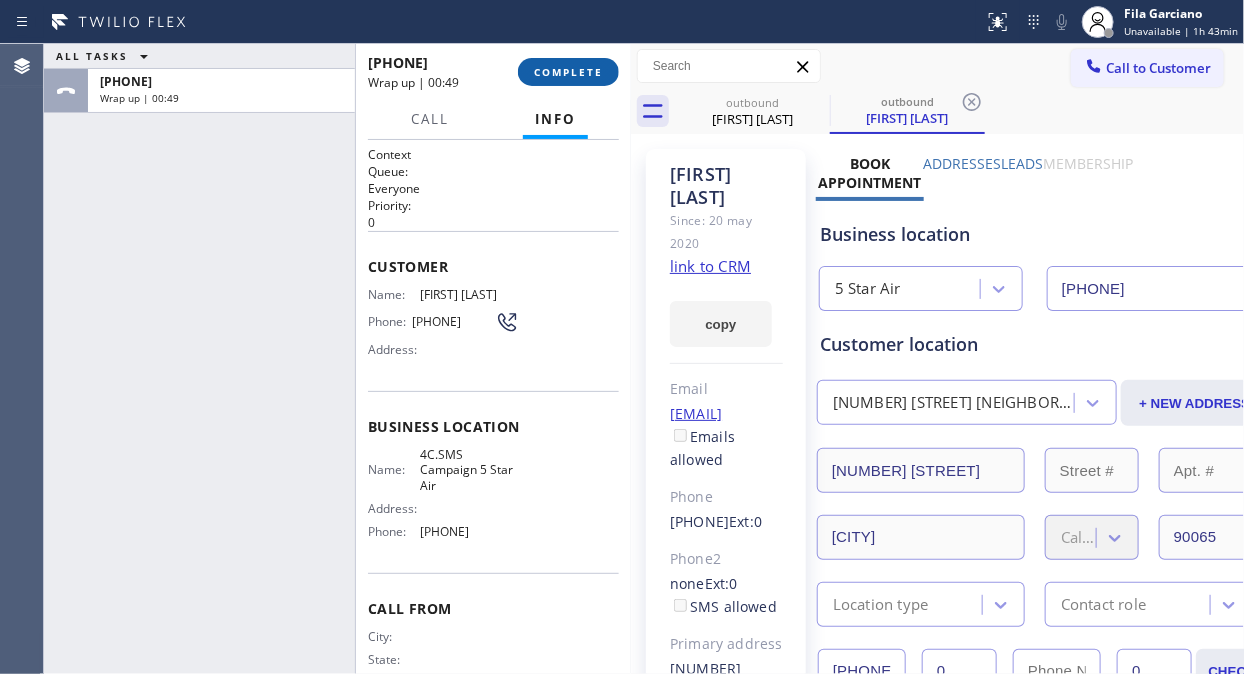 click on "COMPLETE" at bounding box center [568, 72] 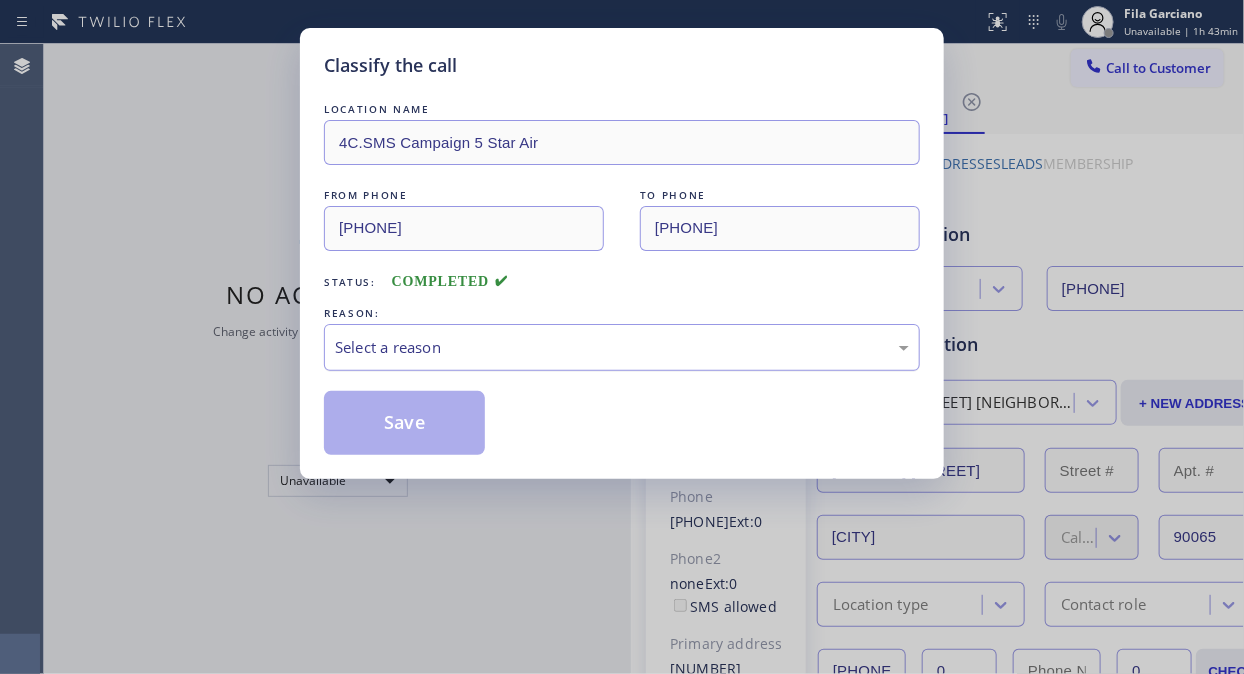 click on "Select a reason" at bounding box center (622, 347) 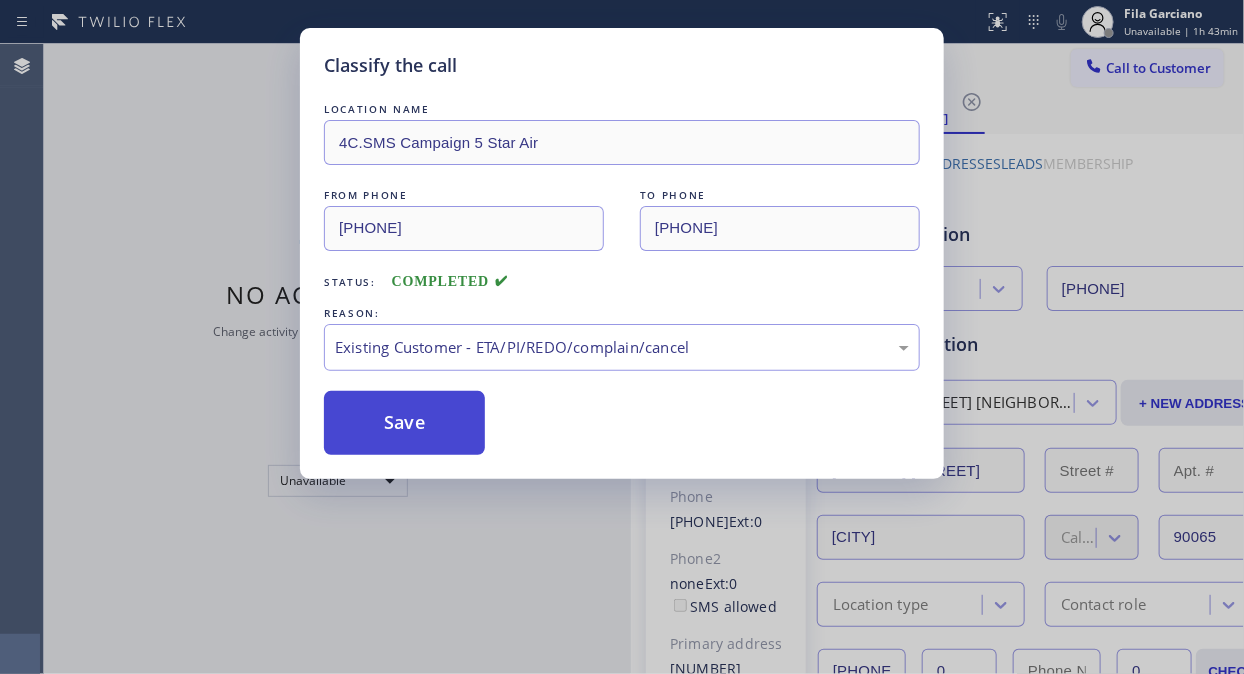 drag, startPoint x: 462, startPoint y: 440, endPoint x: 396, endPoint y: 420, distance: 68.96376 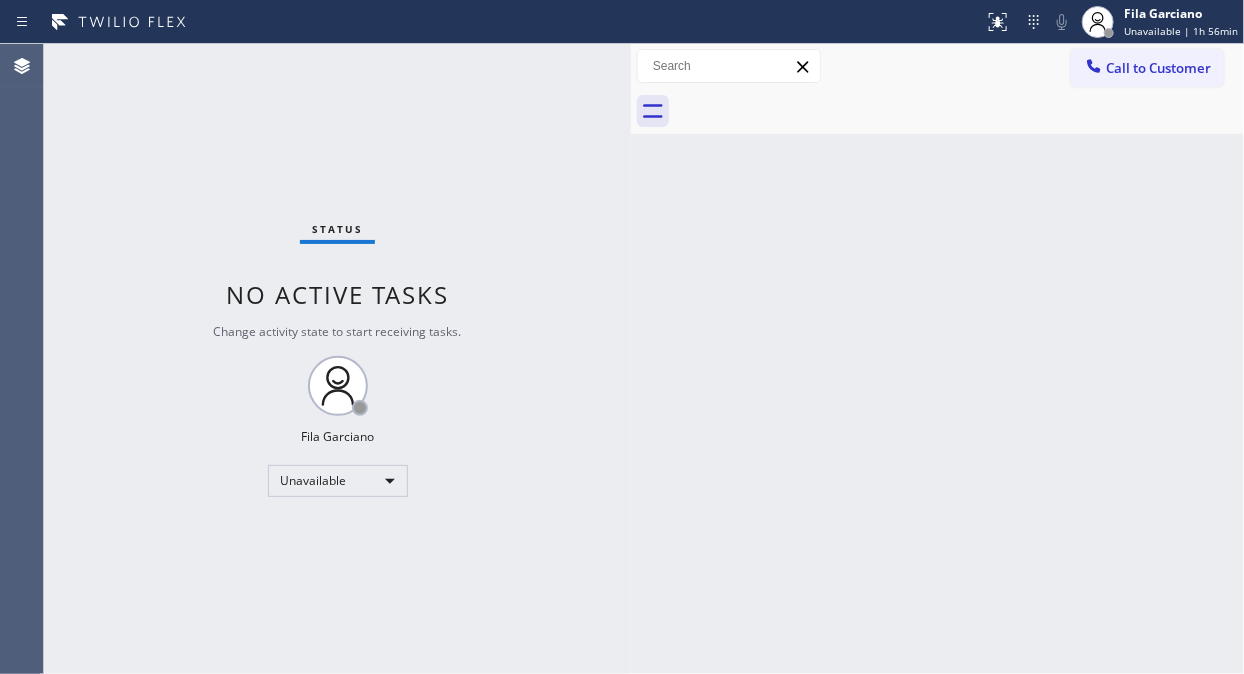 drag, startPoint x: 1173, startPoint y: 76, endPoint x: 737, endPoint y: 184, distance: 449.17703 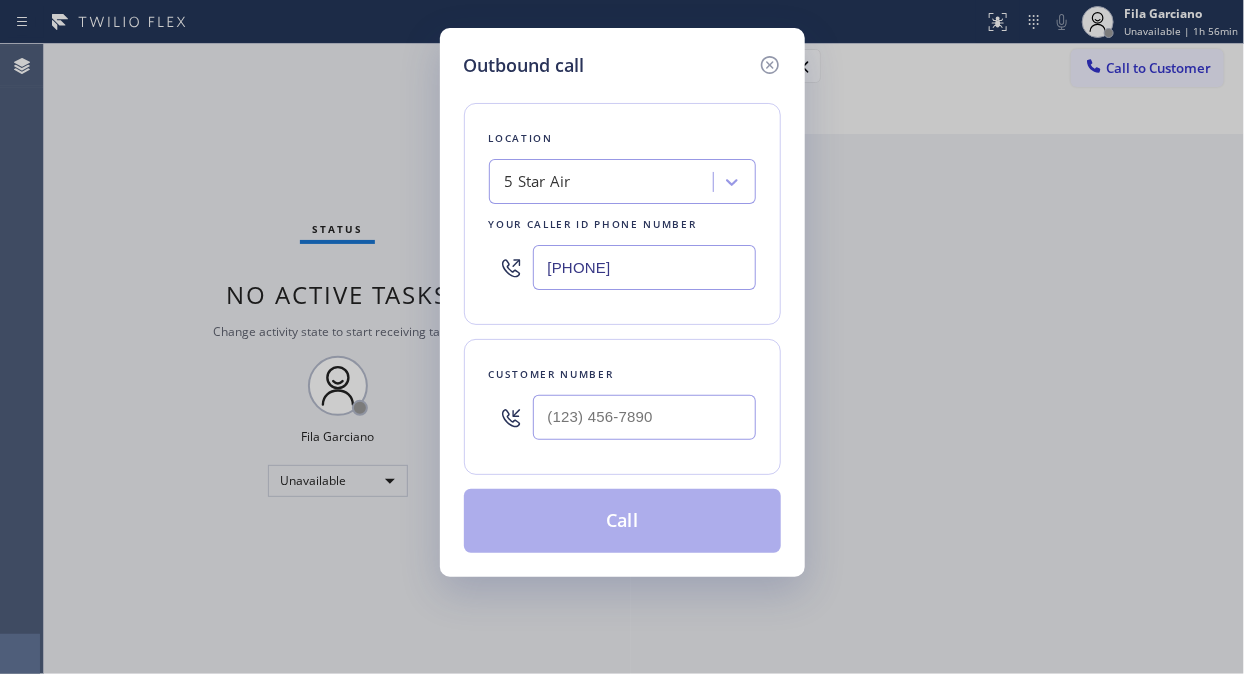 click on "5 Star Air" at bounding box center (604, 182) 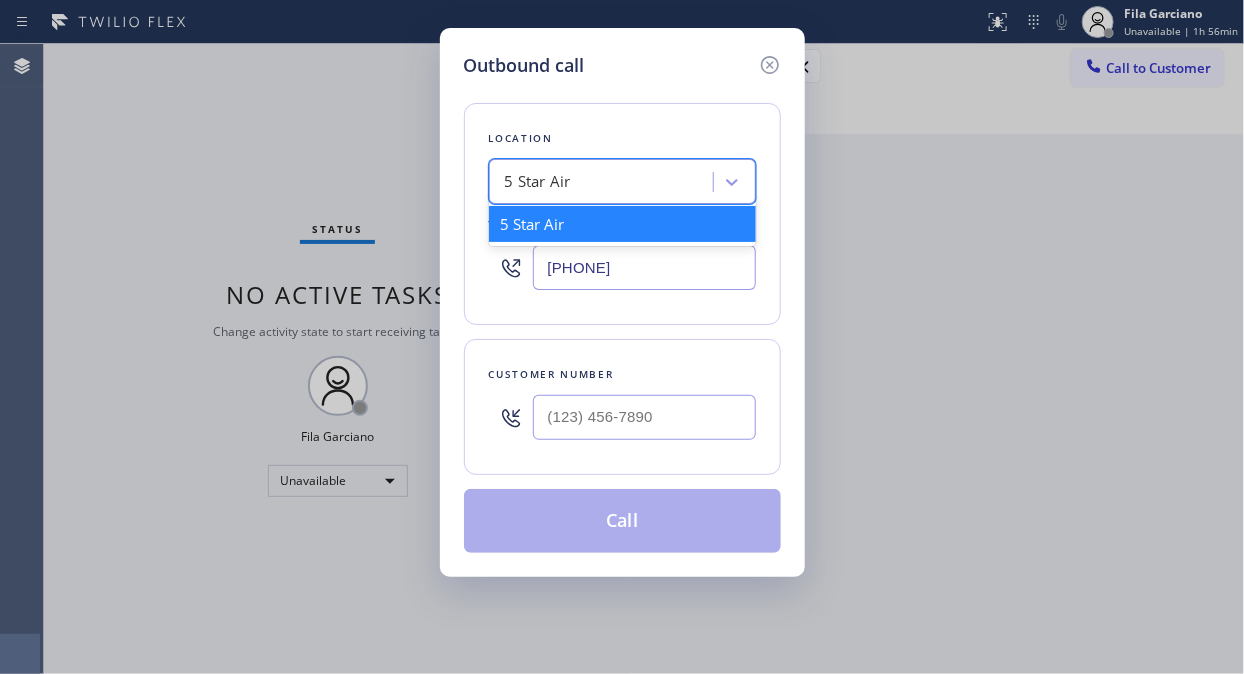 paste on "Appliance Repair San Jose (A)" 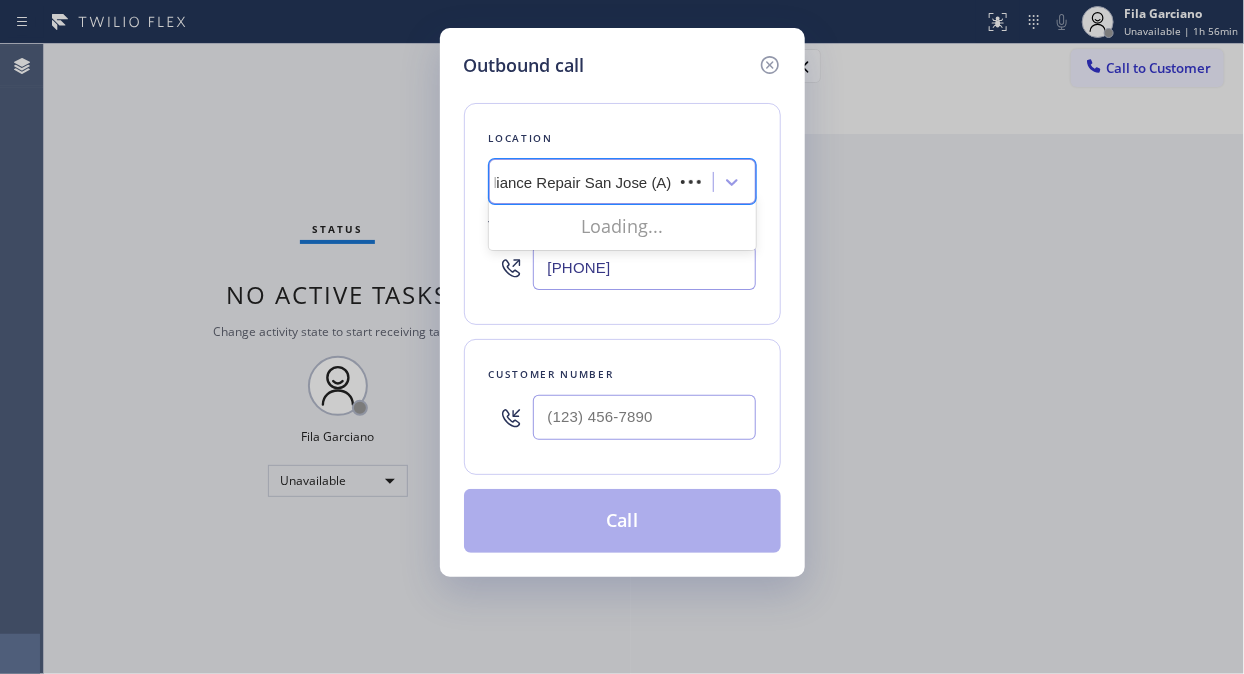 scroll, scrollTop: 0, scrollLeft: 8, axis: horizontal 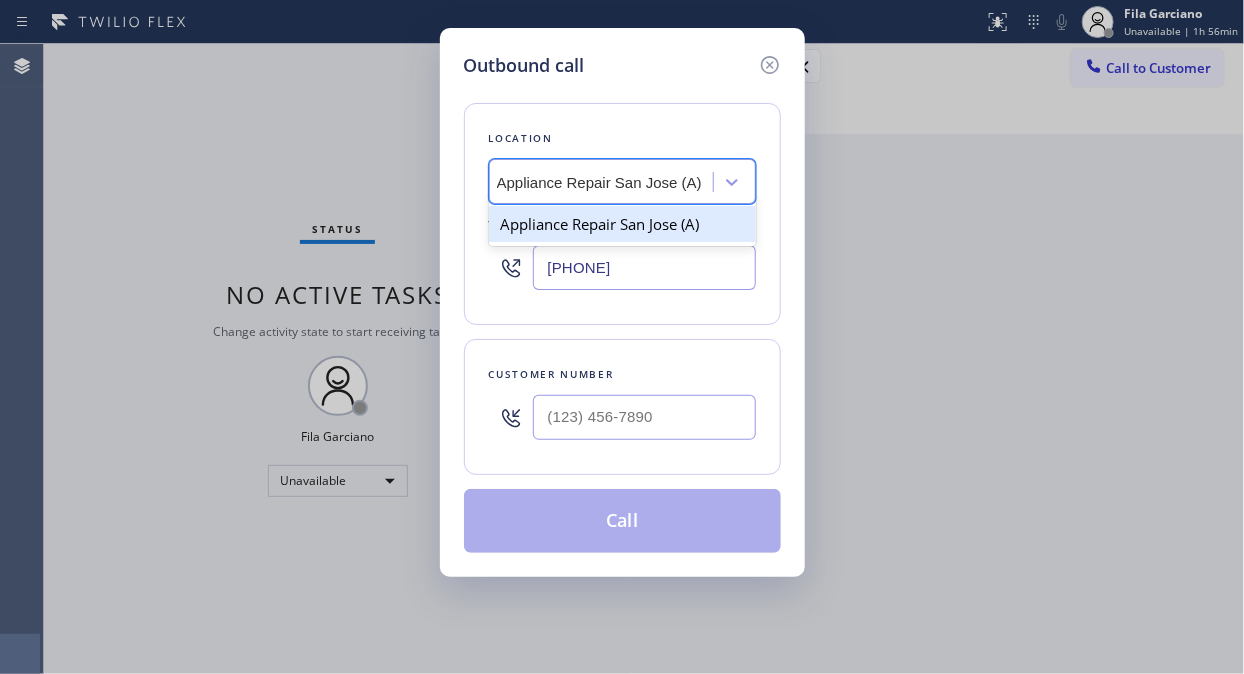 click on "Appliance Repair San Jose (A)" at bounding box center (622, 224) 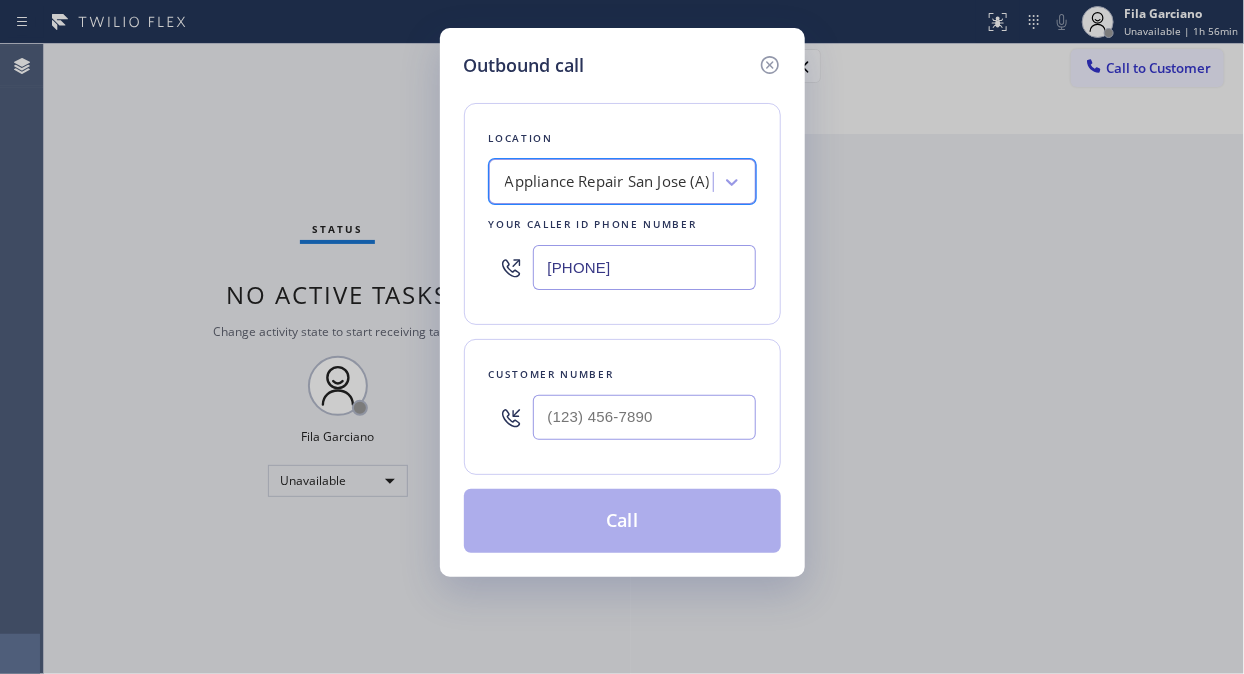 scroll, scrollTop: 0, scrollLeft: 0, axis: both 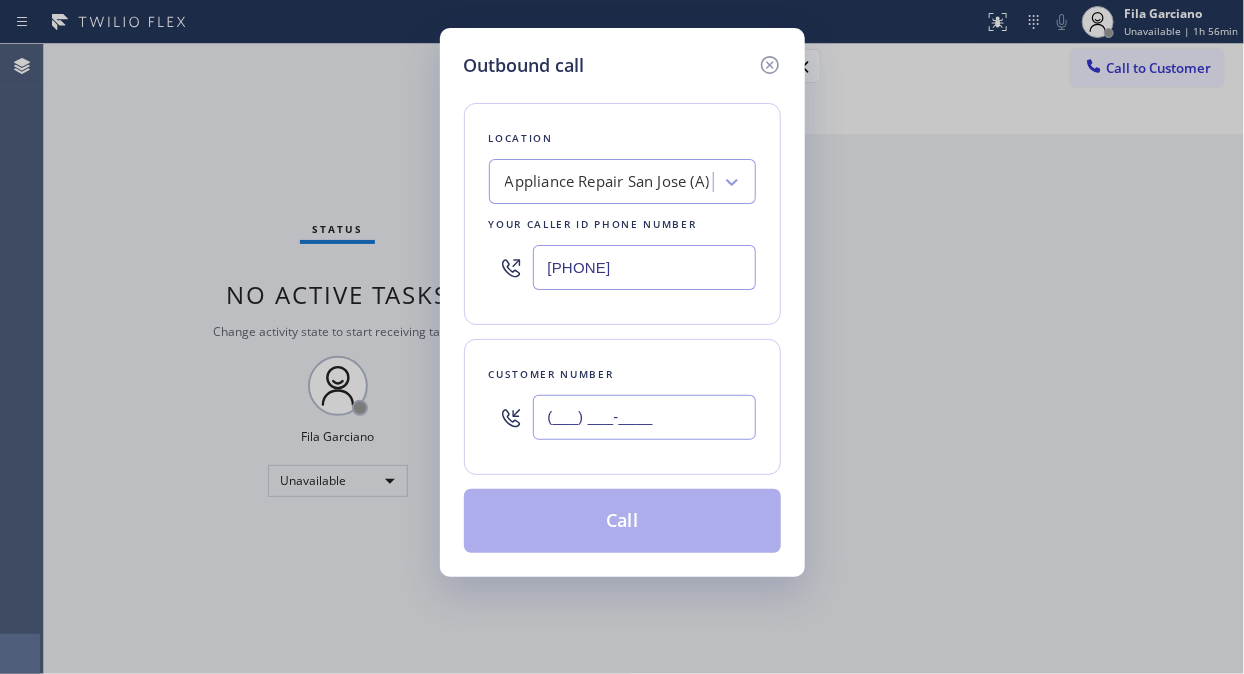 click on "(___) ___-____" at bounding box center [644, 417] 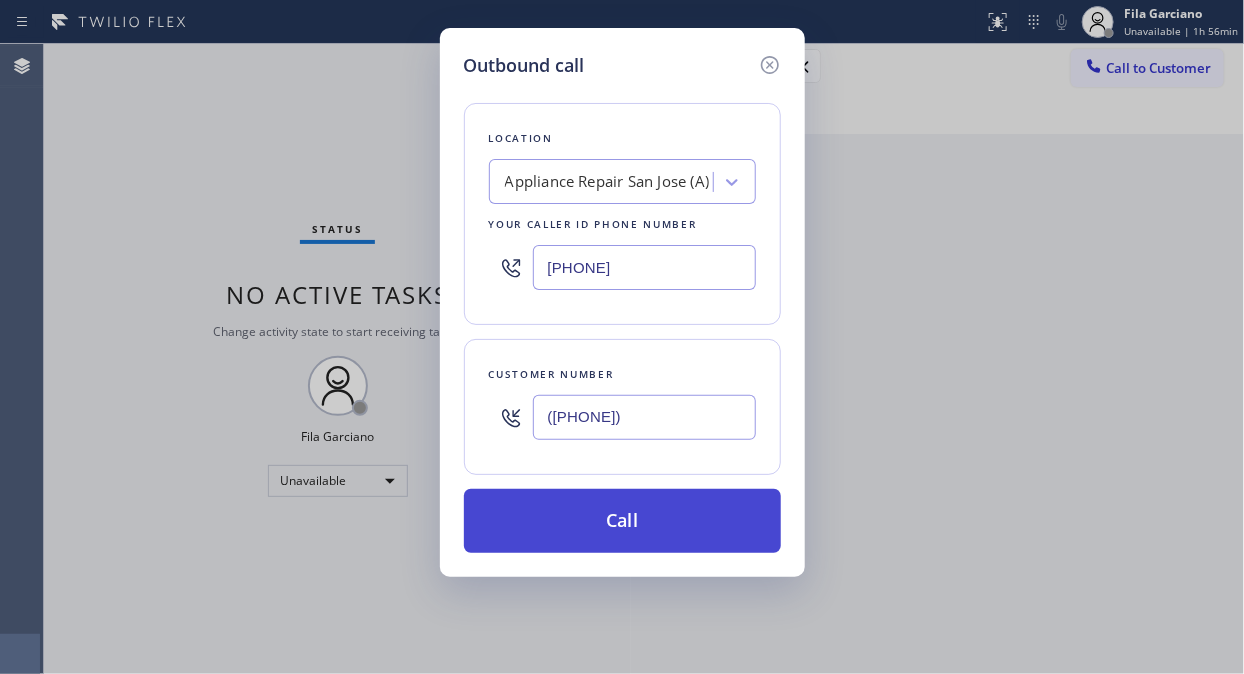 type on "[PHONE]" 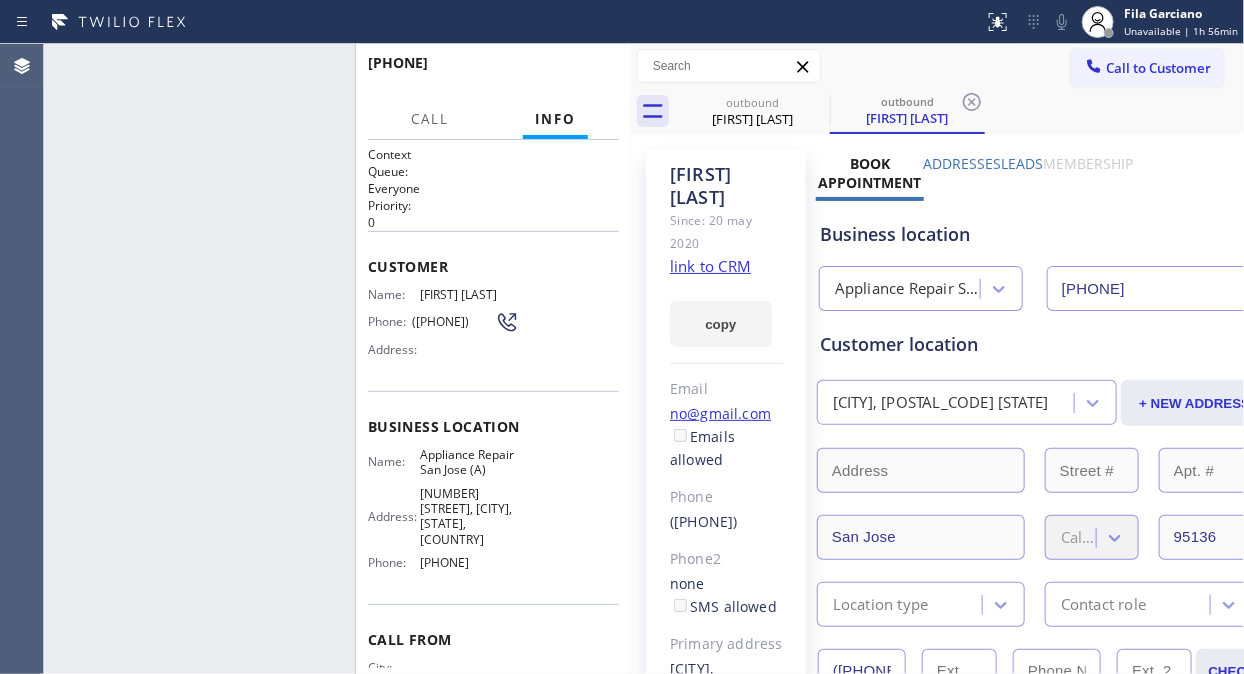 type on "[PHONE]" 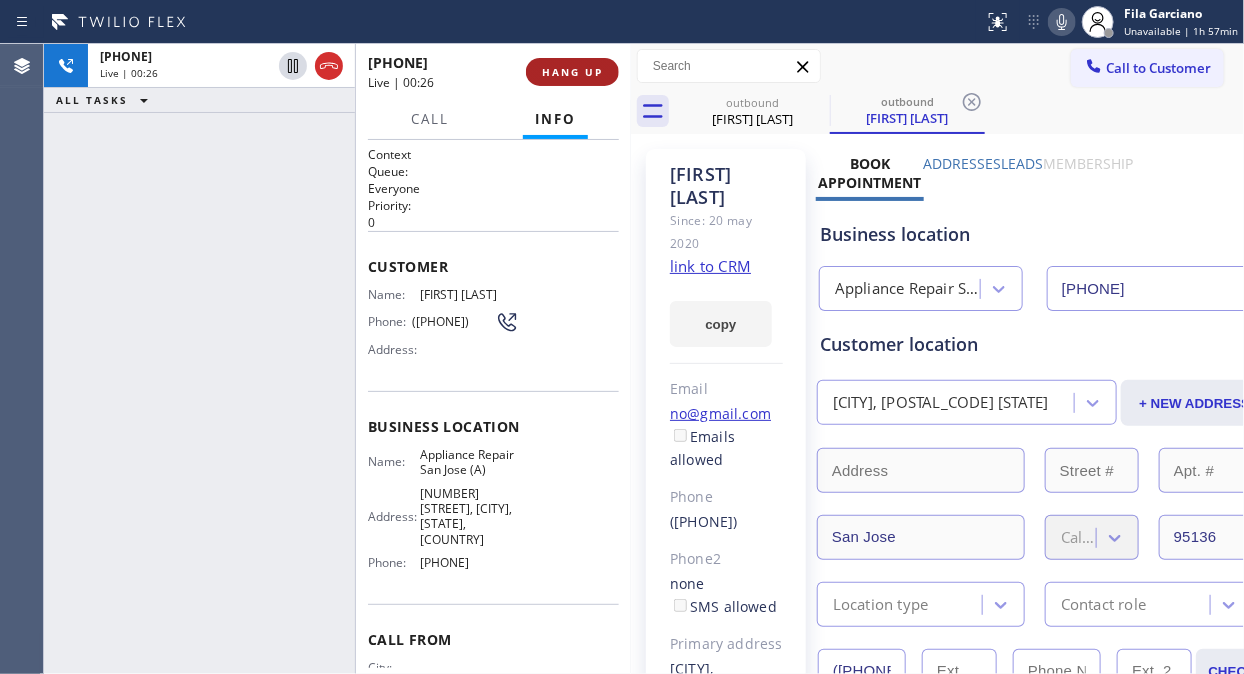 click on "HANG UP" at bounding box center (572, 72) 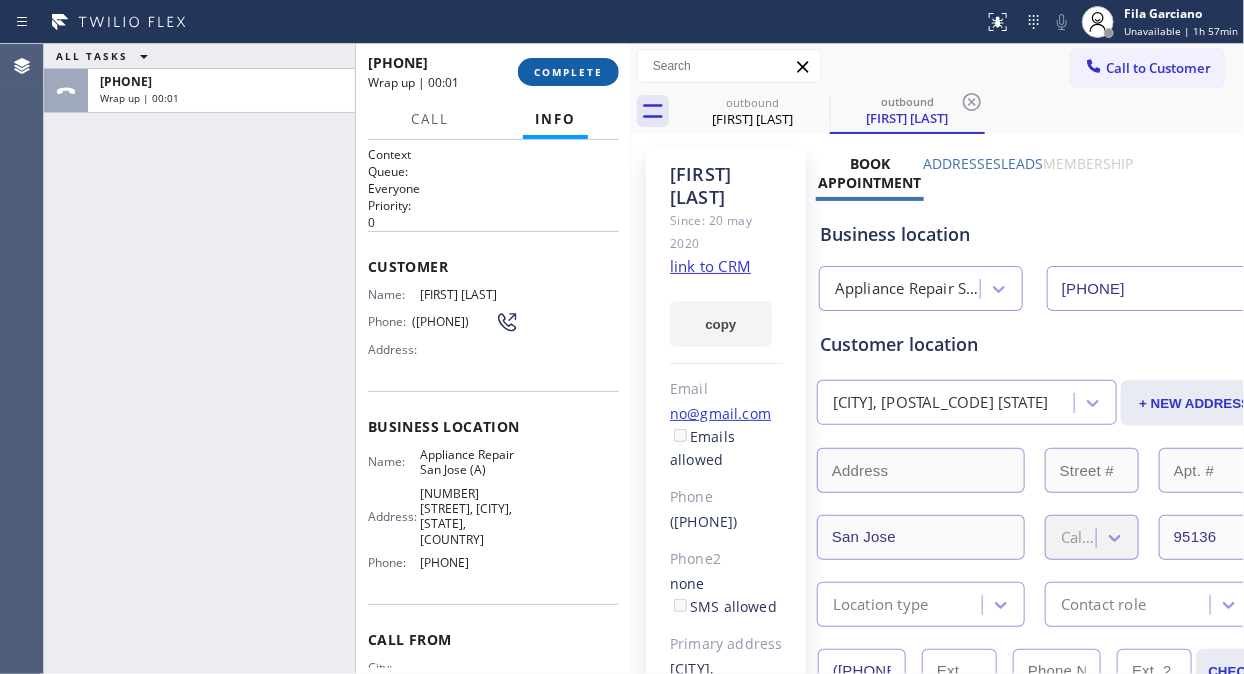 click on "COMPLETE" at bounding box center (568, 72) 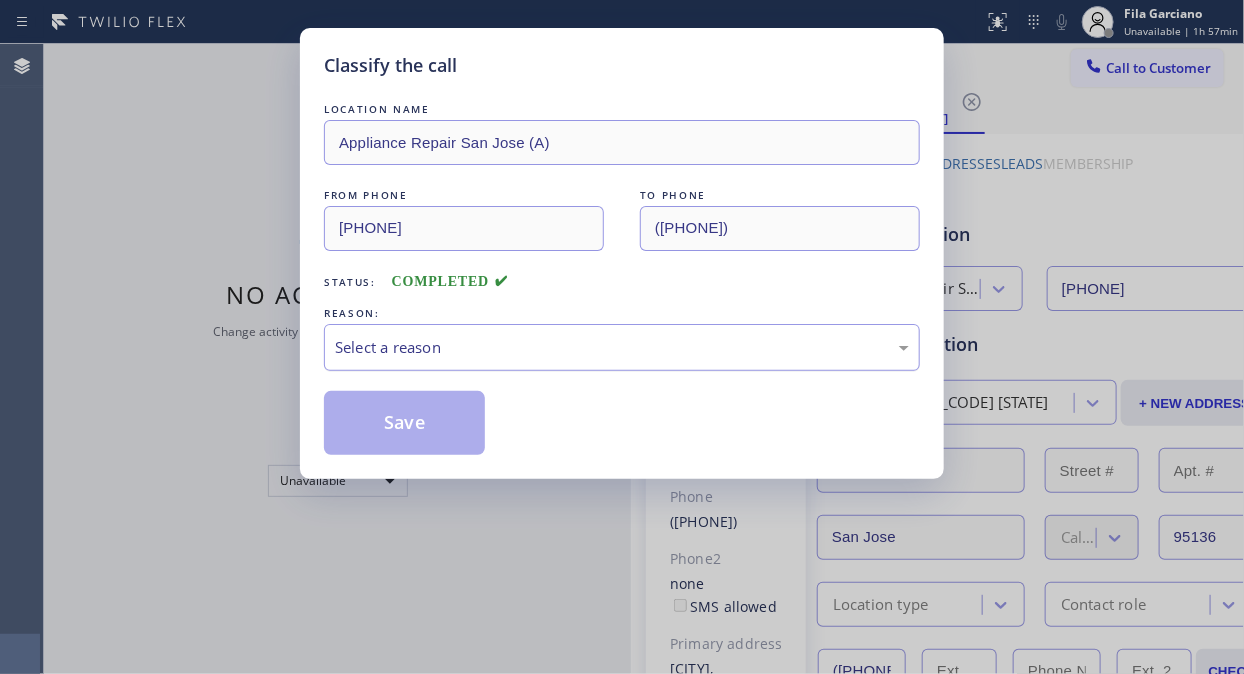 click on "Select a reason" at bounding box center (622, 347) 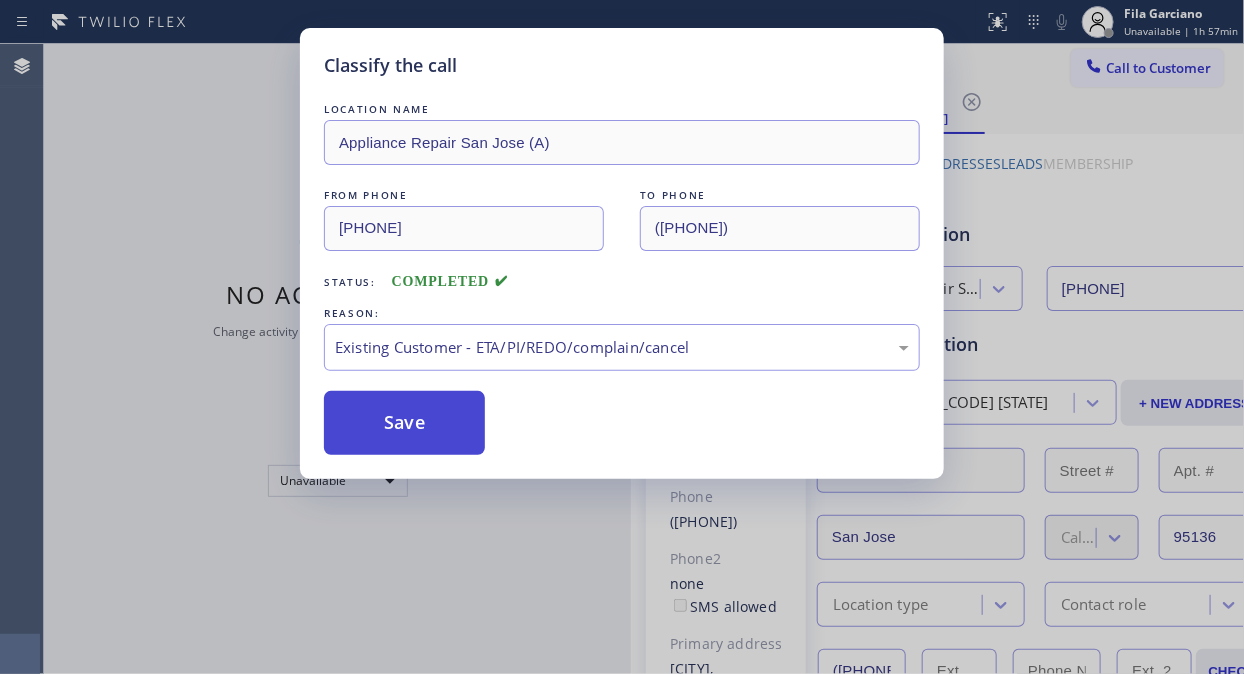 click on "Save" at bounding box center [404, 423] 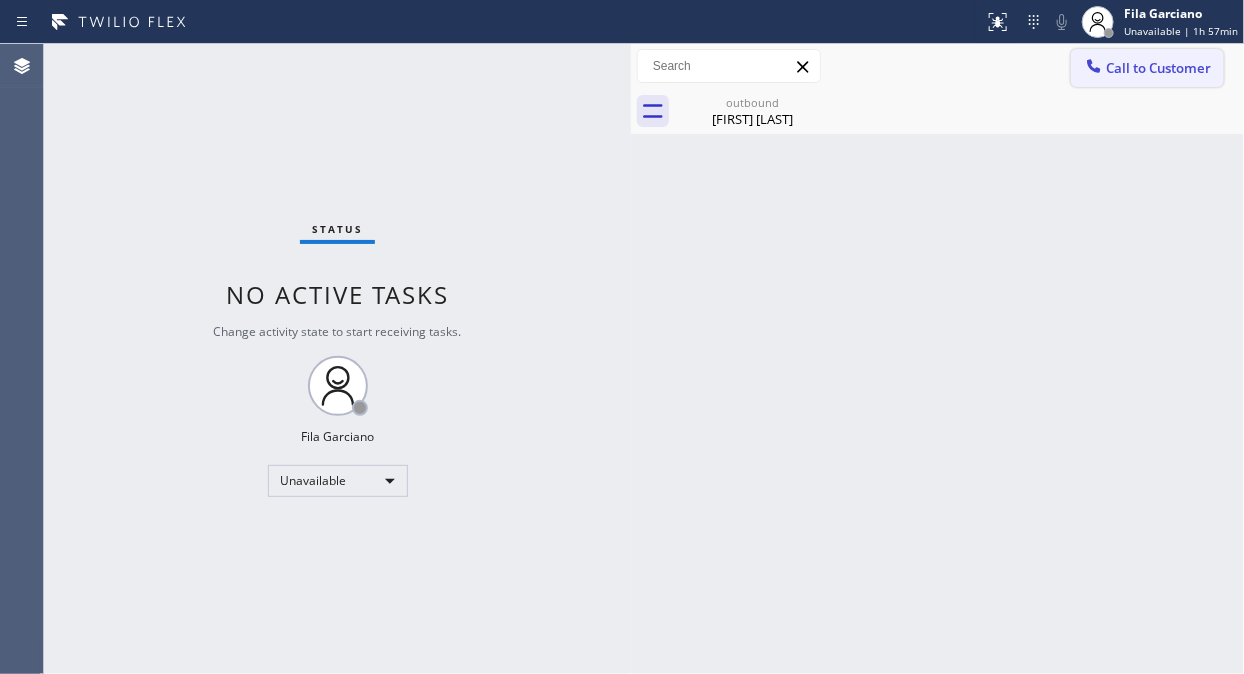 click on "Call to Customer" at bounding box center [1158, 68] 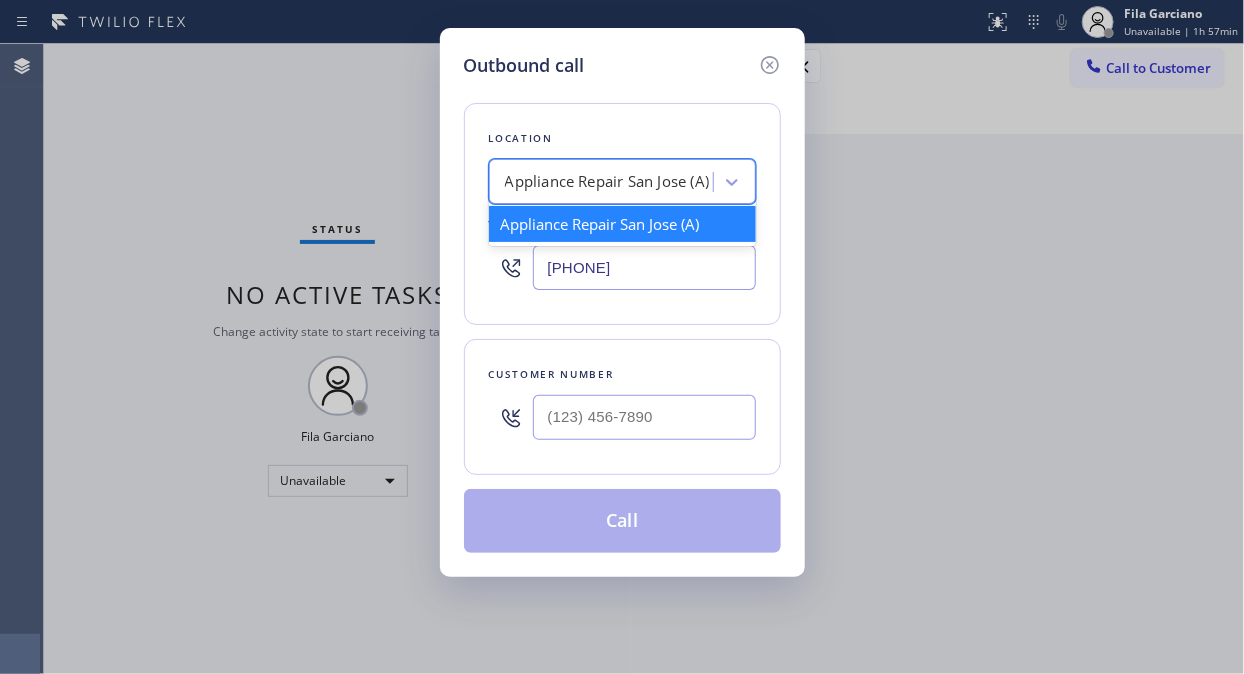 click on "Appliance Repair San Jose (A)" at bounding box center (607, 182) 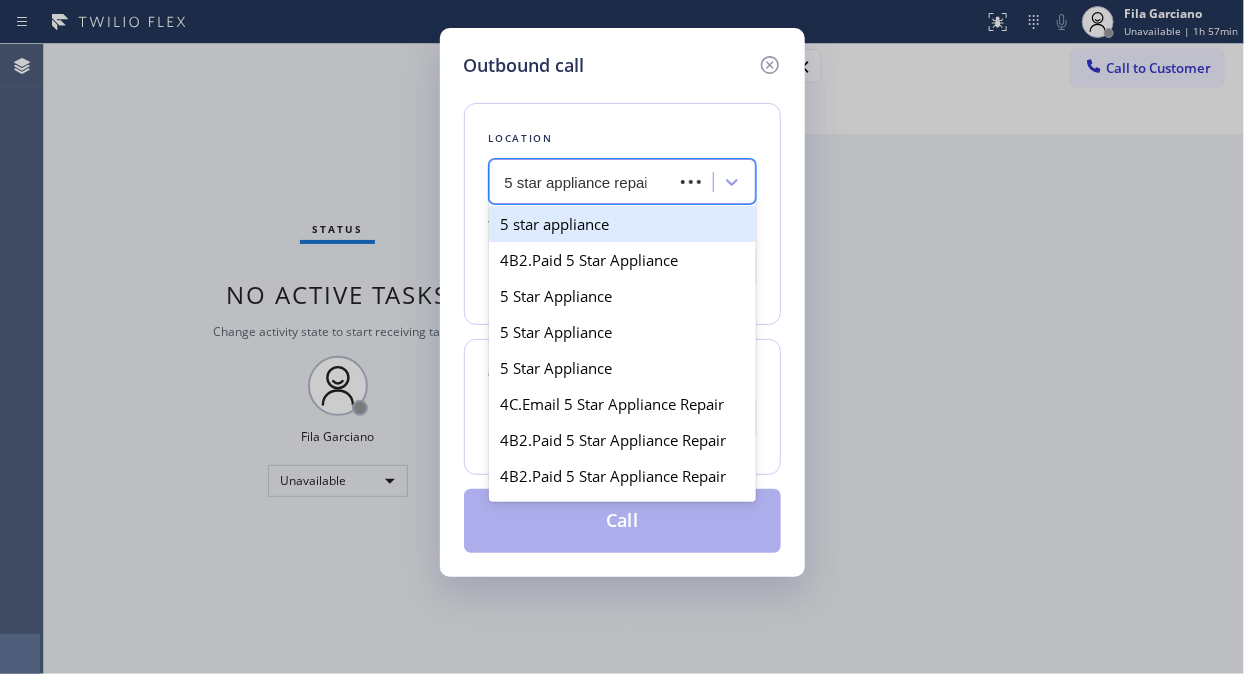 type on "5 star appliance repair" 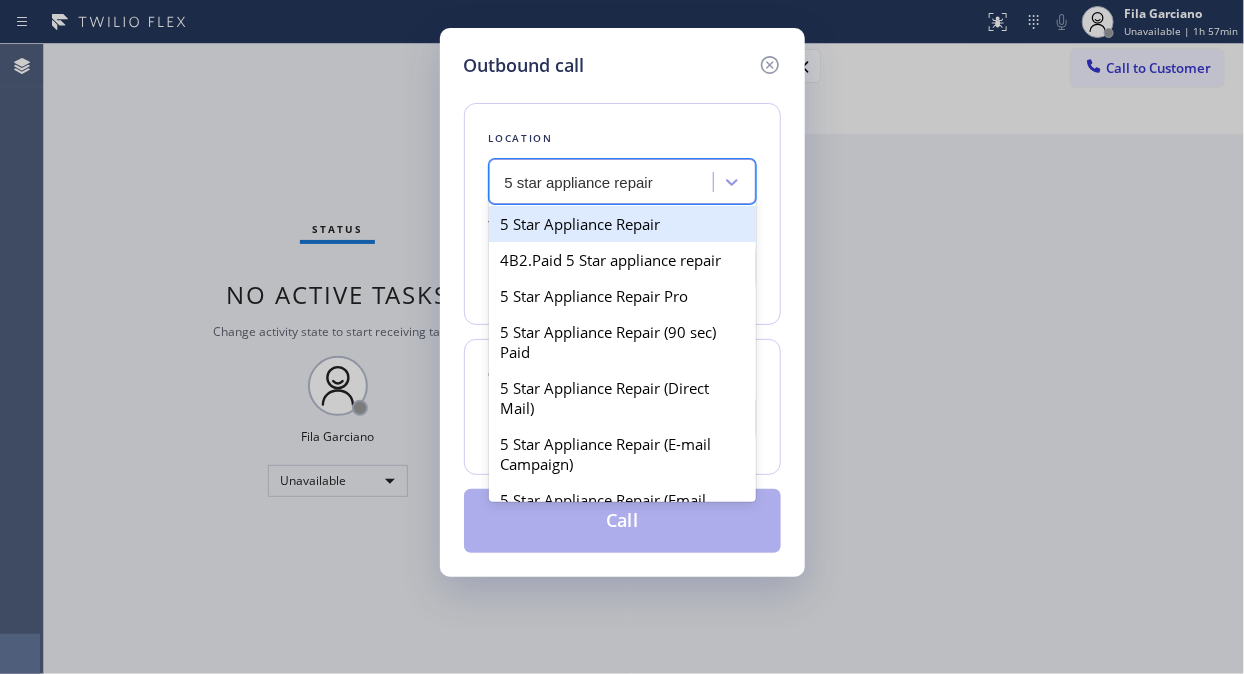 click on "5 Star Appliance Repair" at bounding box center (622, 224) 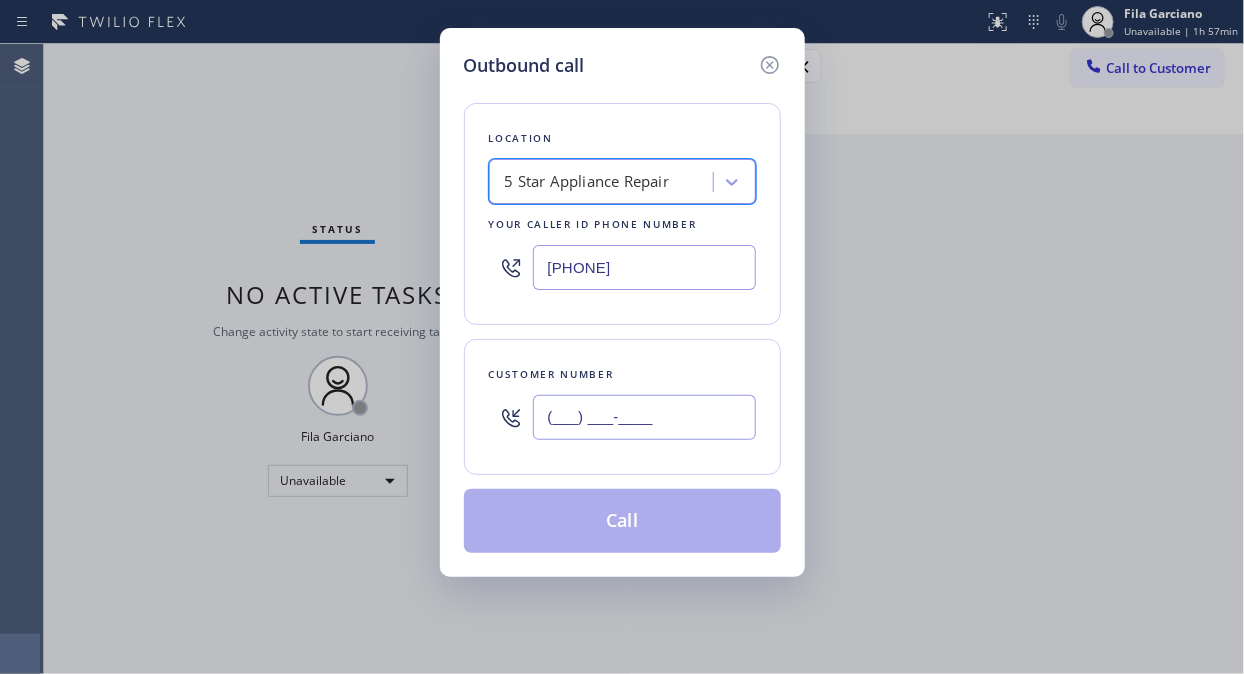 click on "(___) ___-____" at bounding box center (644, 417) 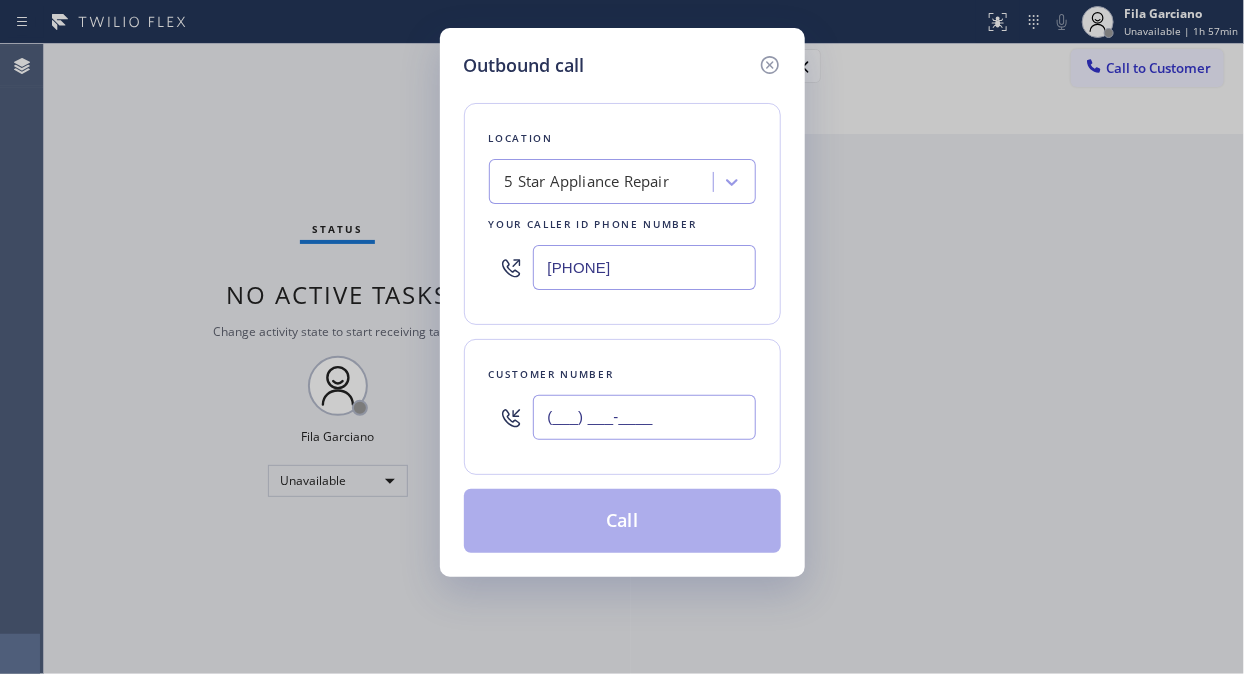 paste on "310) 457-6888" 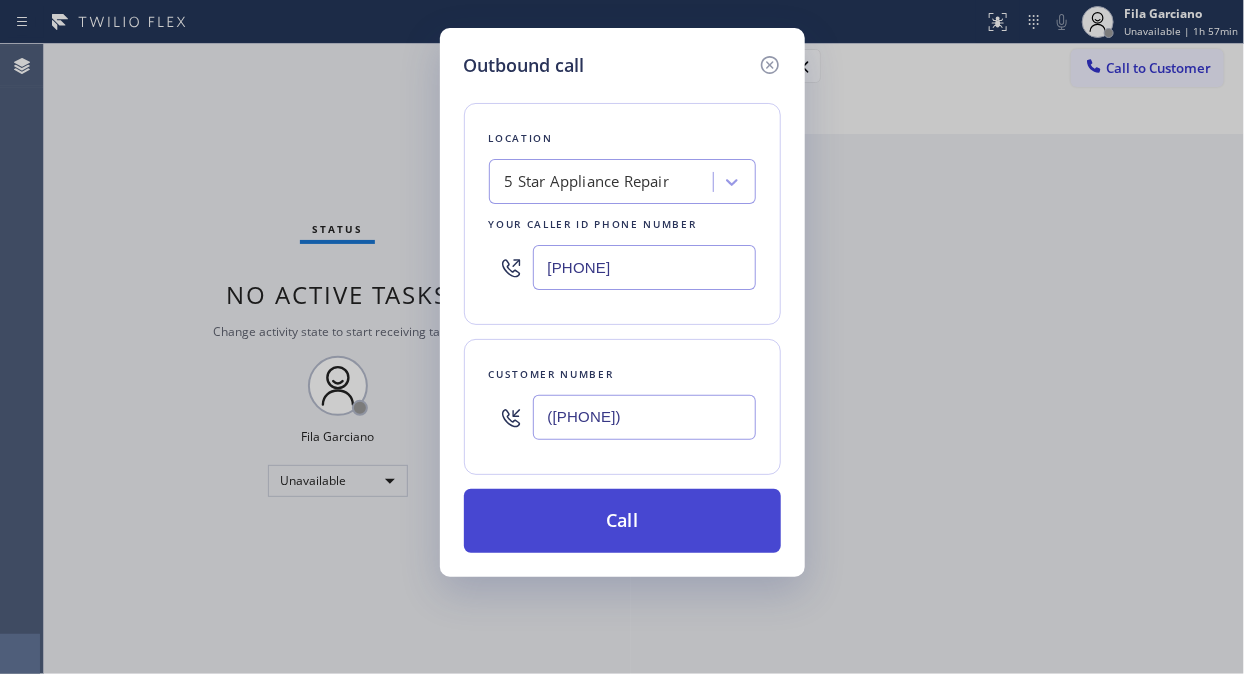 type on "(310) 457-6888" 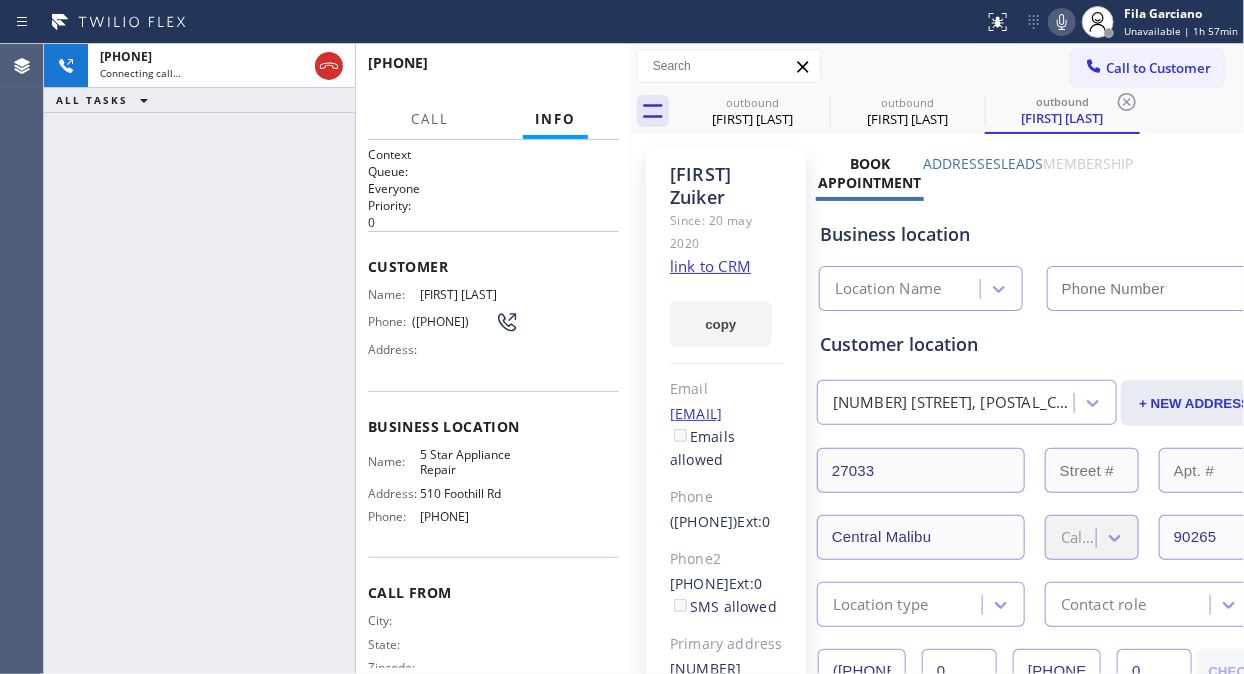 type on "[PHONE]" 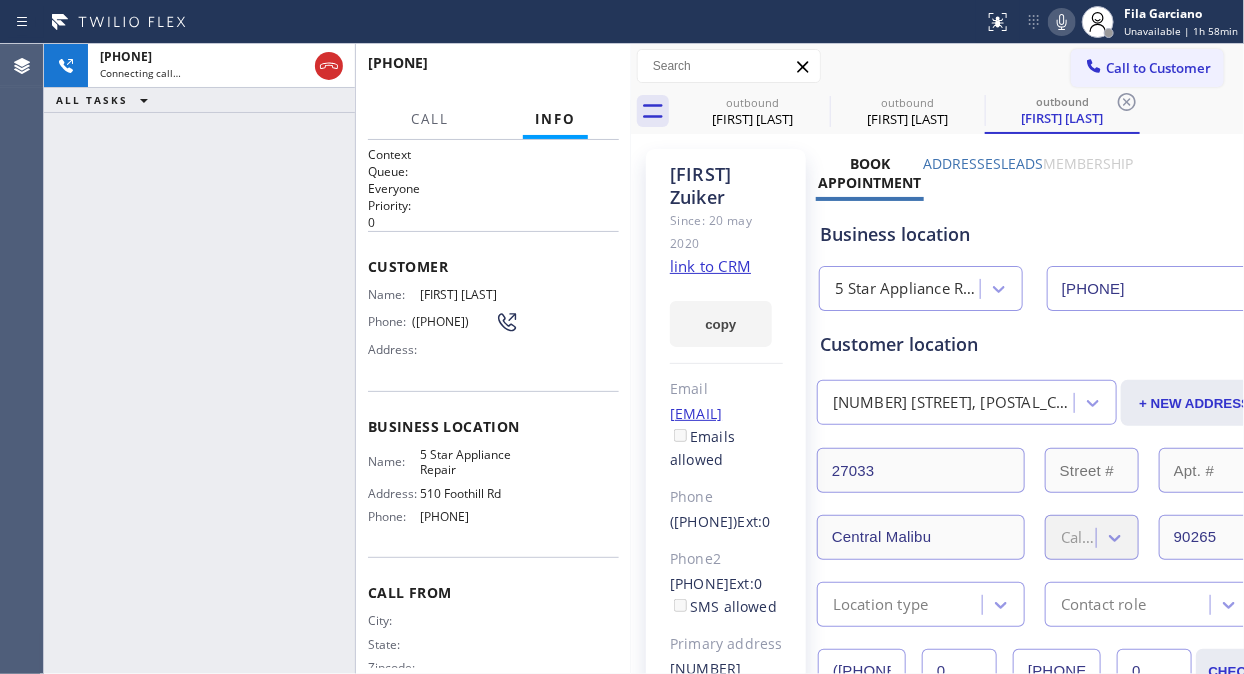 drag, startPoint x: 121, startPoint y: 134, endPoint x: 266, endPoint y: 88, distance: 152.12166 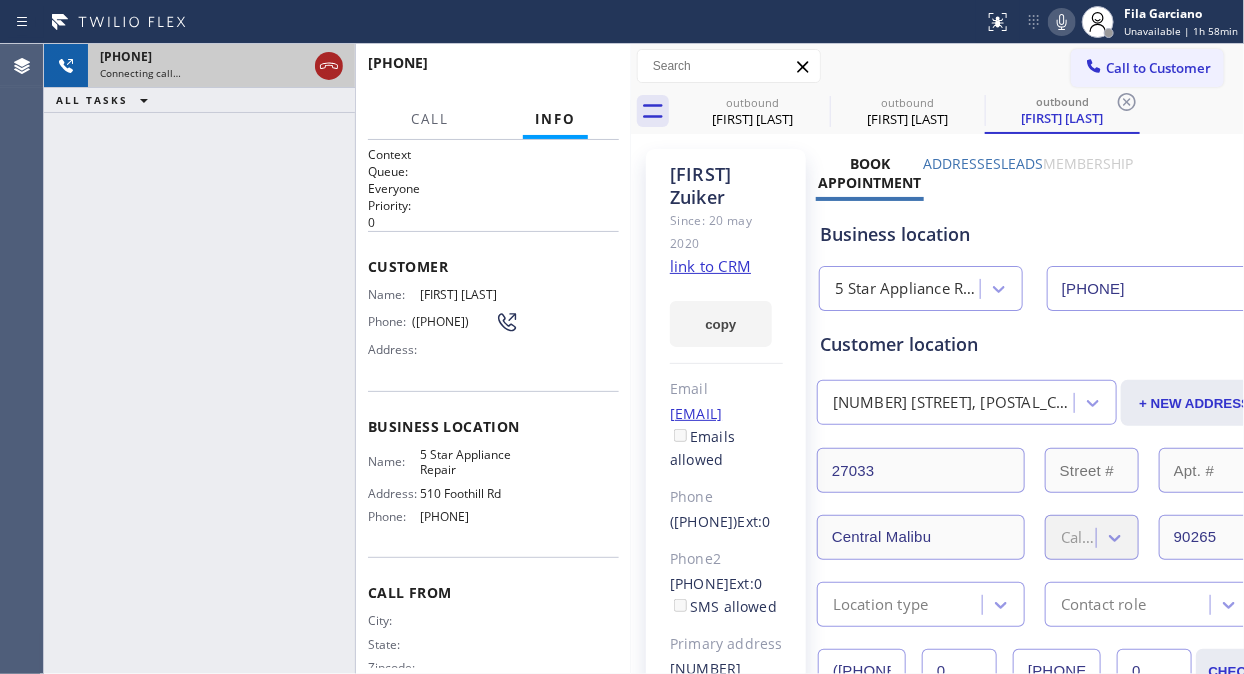 click 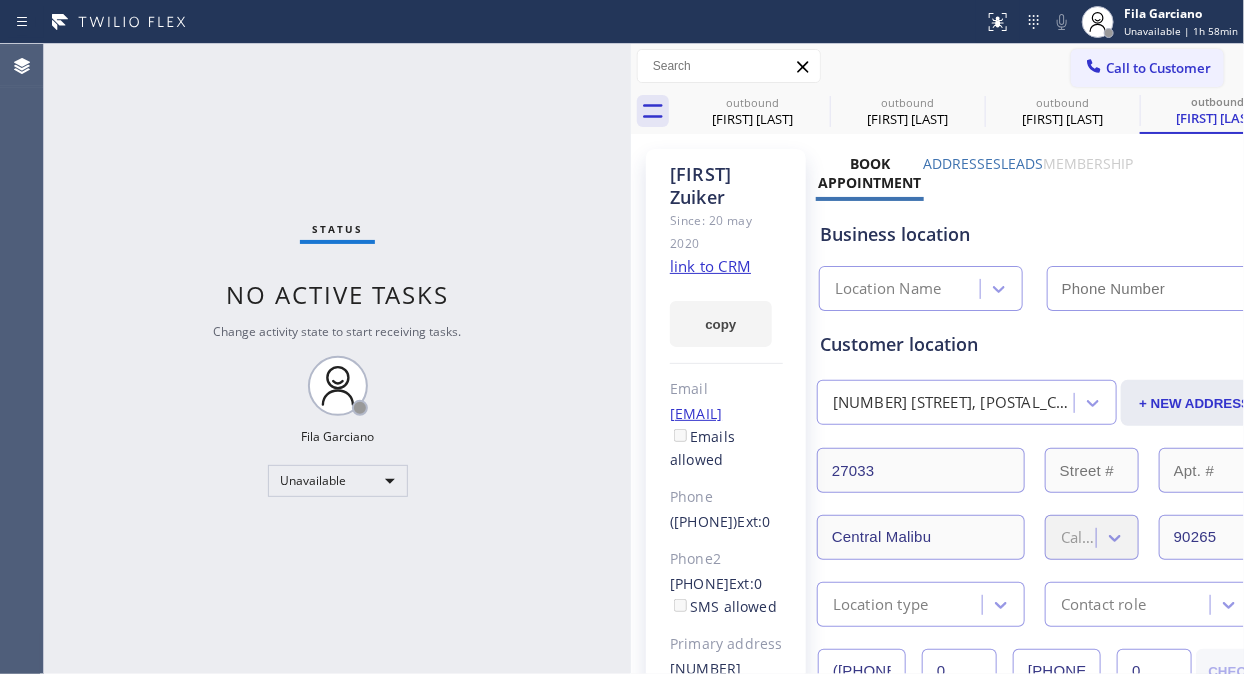 type on "[PHONE]" 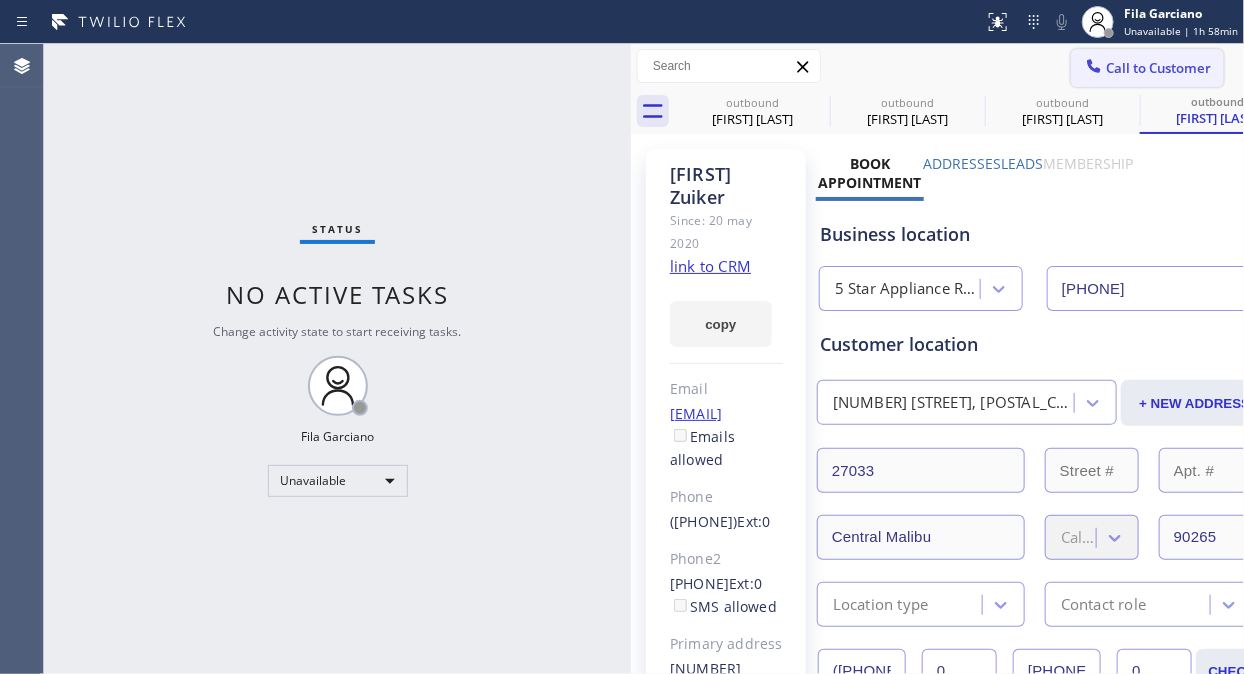 click on "Call to Customer" at bounding box center (1158, 68) 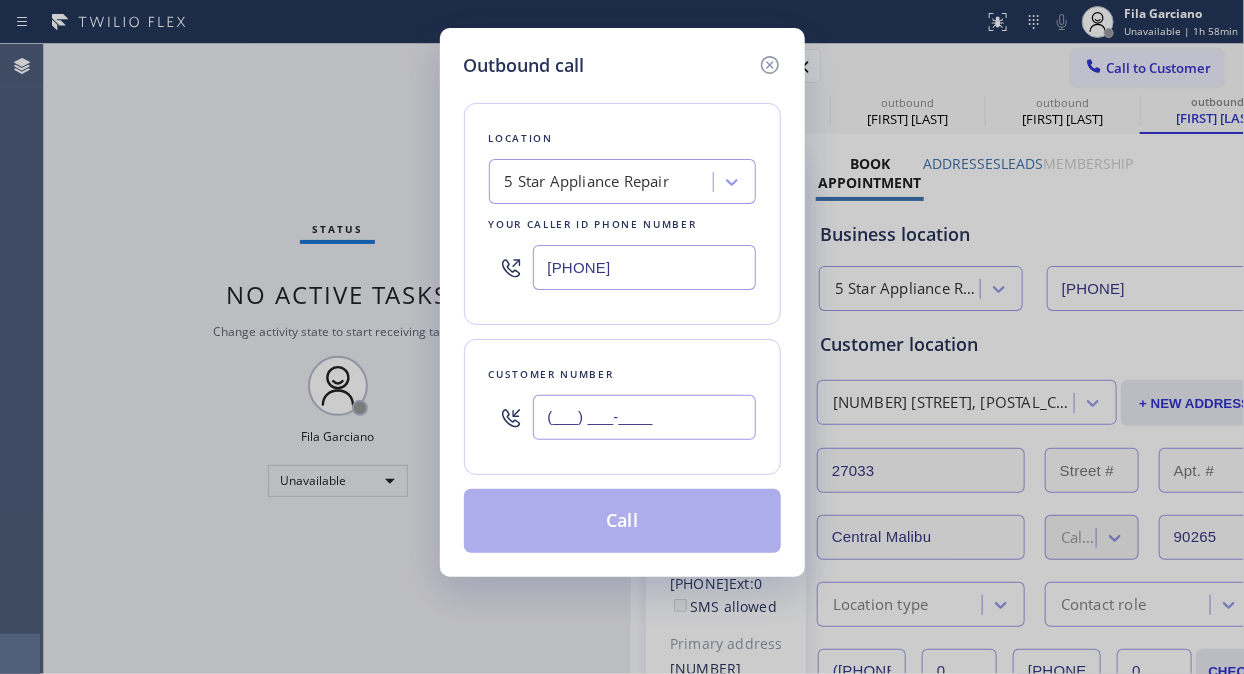 click on "(___) ___-____" at bounding box center (644, 417) 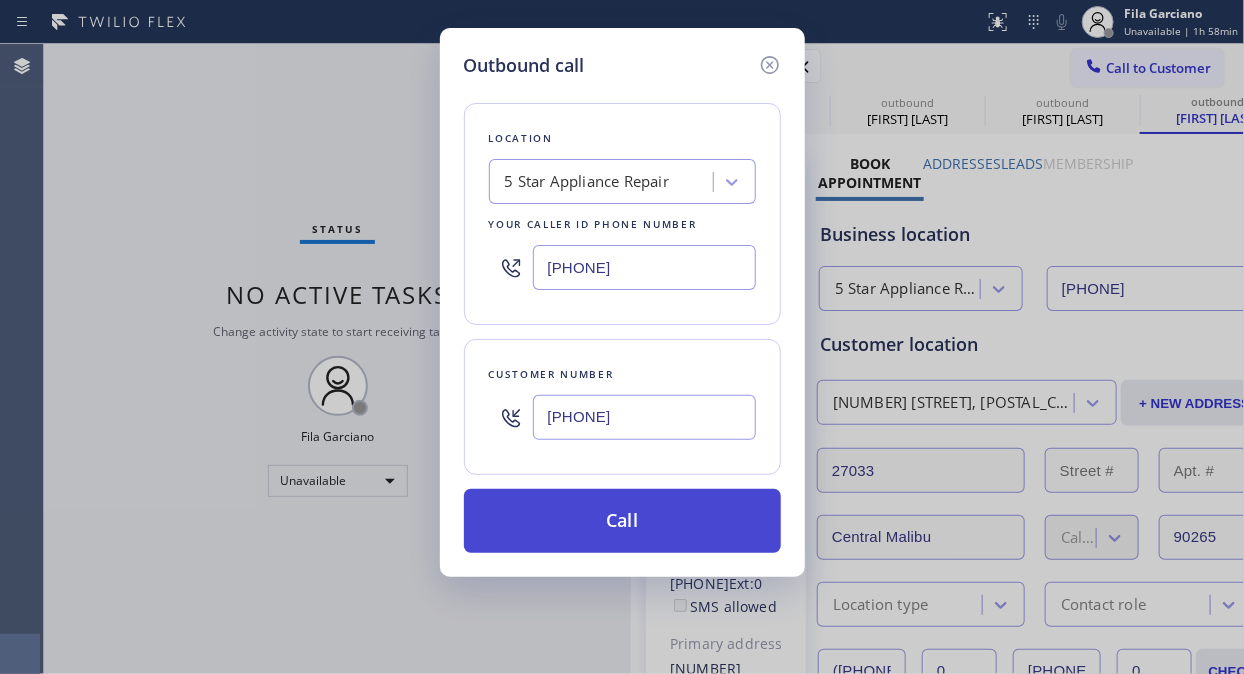 type on "[PHONE]" 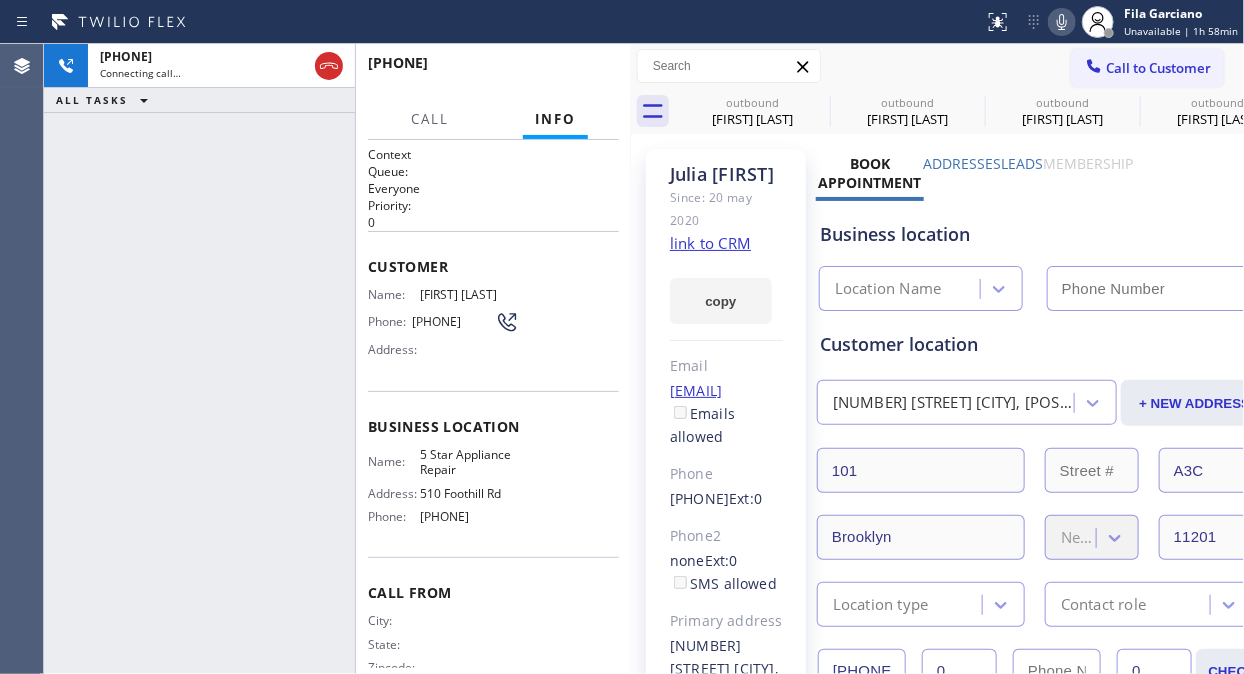 type on "[PHONE]" 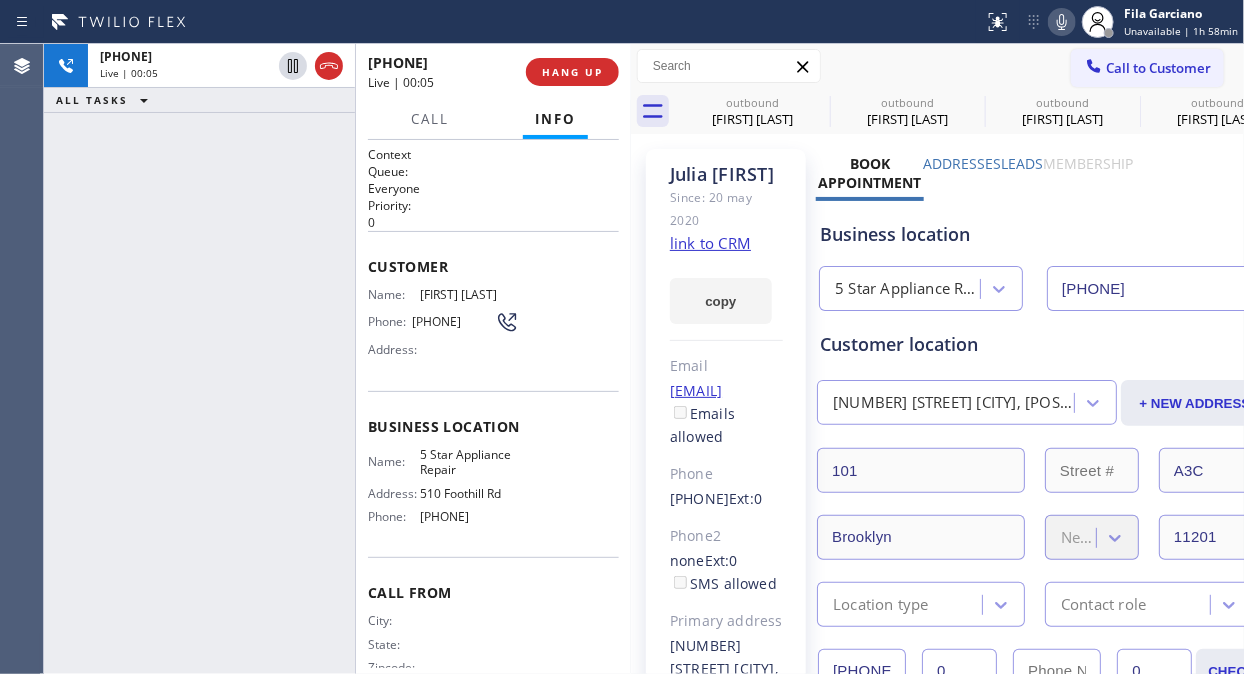 click on "link to CRM" 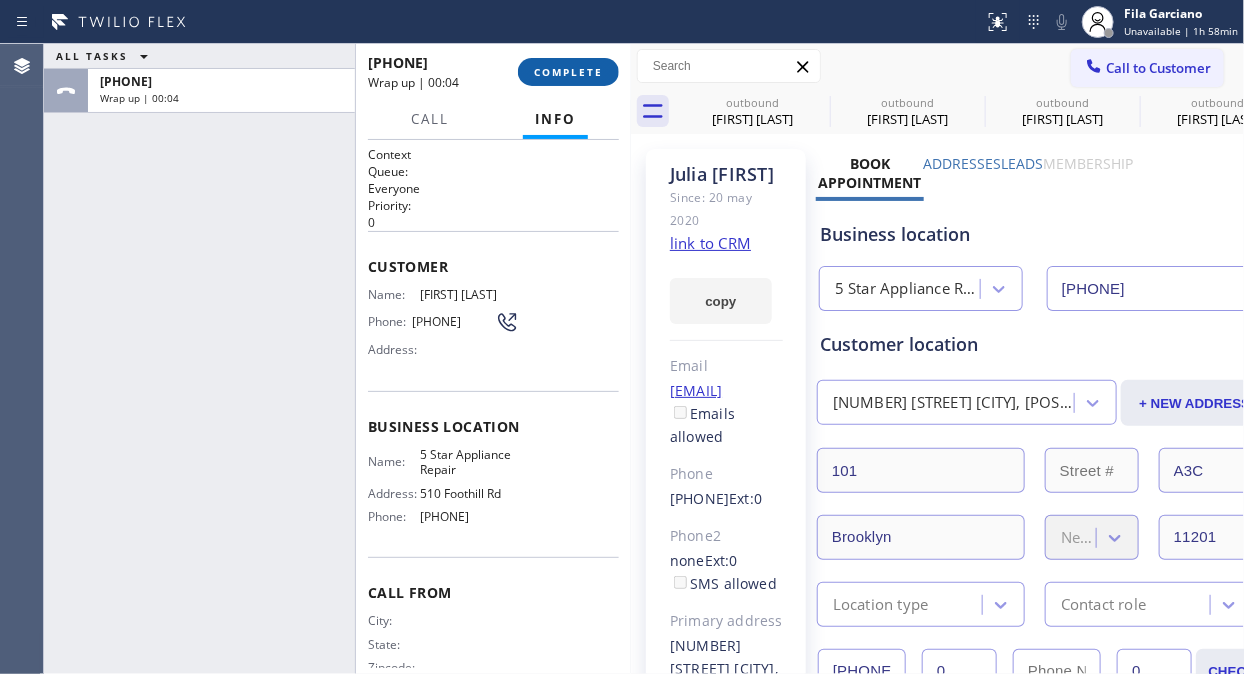 click on "COMPLETE" at bounding box center [568, 72] 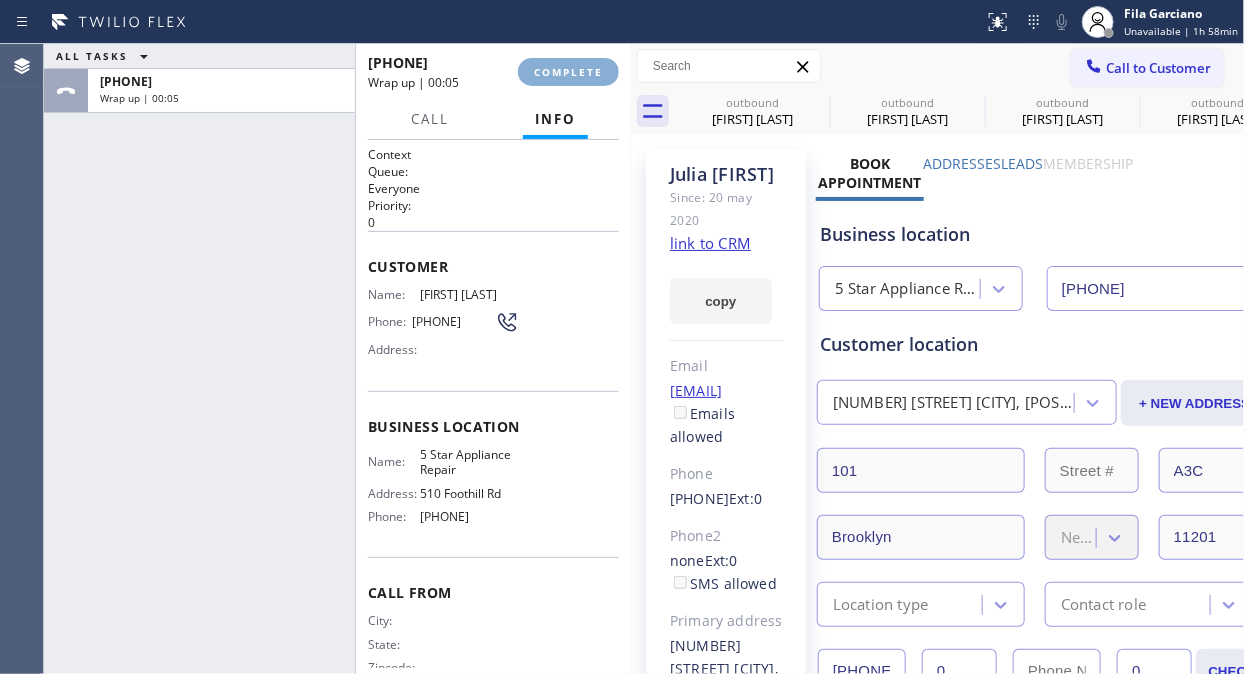 click on "Classify the call LOCATION NAME American Service Alliance Calumet City FROM PHONE (708) 554-7898 TO PHONE (773) 977-5477 Status: COMPLETED REASON: Not Booked - All other reasons Save Classify the call LOCATION NAME 5 Star Appliance Repair FROM PHONE (855) 731-4952 TO PHONE (626) 388-5115 Status: COMPLETED REASON: Existing Customer - ETA/PI/REDO/complain/cancel Save Classify the call LOCATION NAME 5 Star Appliance Repair FROM PHONE (855) 731-4952 TO PHONE (714) 931-3270 Status: COMPLETED REASON: Existing Customer - ETA/PI/REDO/complain/cancel Save Classify the call LOCATION NAME 5 Star Appliance Repair FROM PHONE (855) 731-4952 TO PHONE (323) 422-4483 Status: COMPLETED REASON: Existing Customer - ETA/PI/REDO/complain/cancel Save Classify the call LOCATION NAME 5 Star Appliance Repair FROM PHONE (855) 731-4952 TO PHONE (714) 702-9101 Status: COMPLETED REASON: Existing Customer - ETA/PI/REDO/complain/cancel Save Classify the call LOCATION NAME 5 Star Appliance Repair FROM PHONE (855) 731-4952 TO PHONE Status: 0" at bounding box center [644, 359] 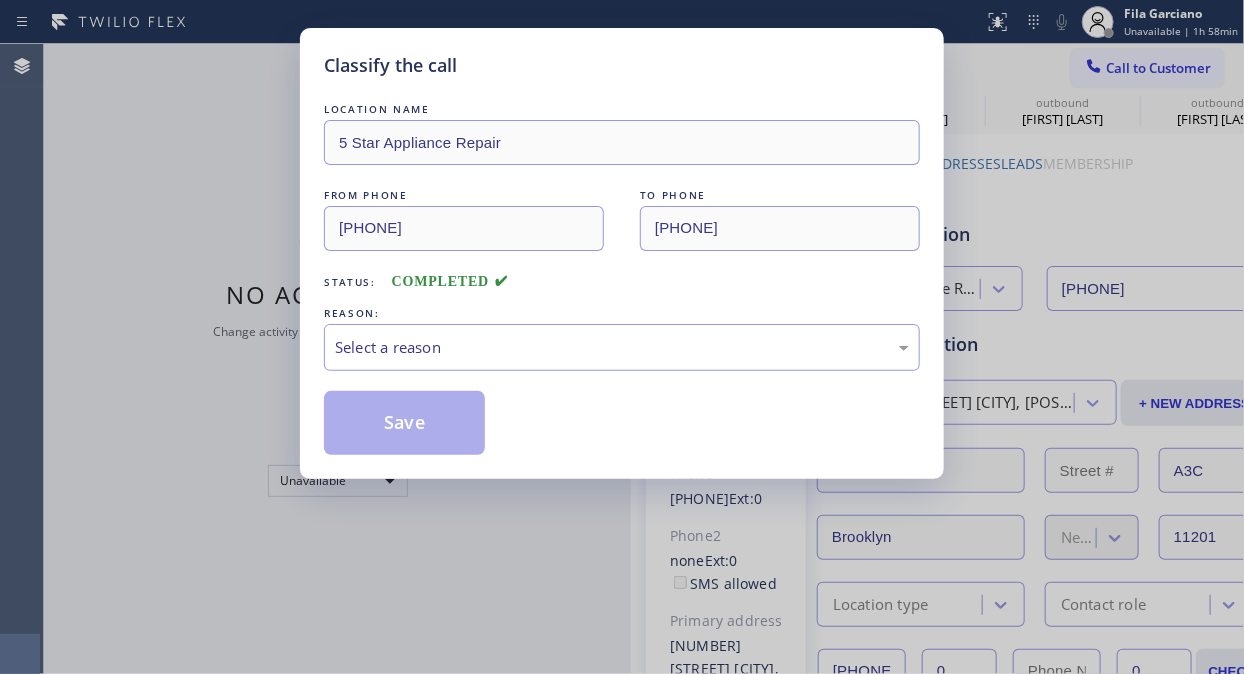 click on "Classify the call" at bounding box center [622, 65] 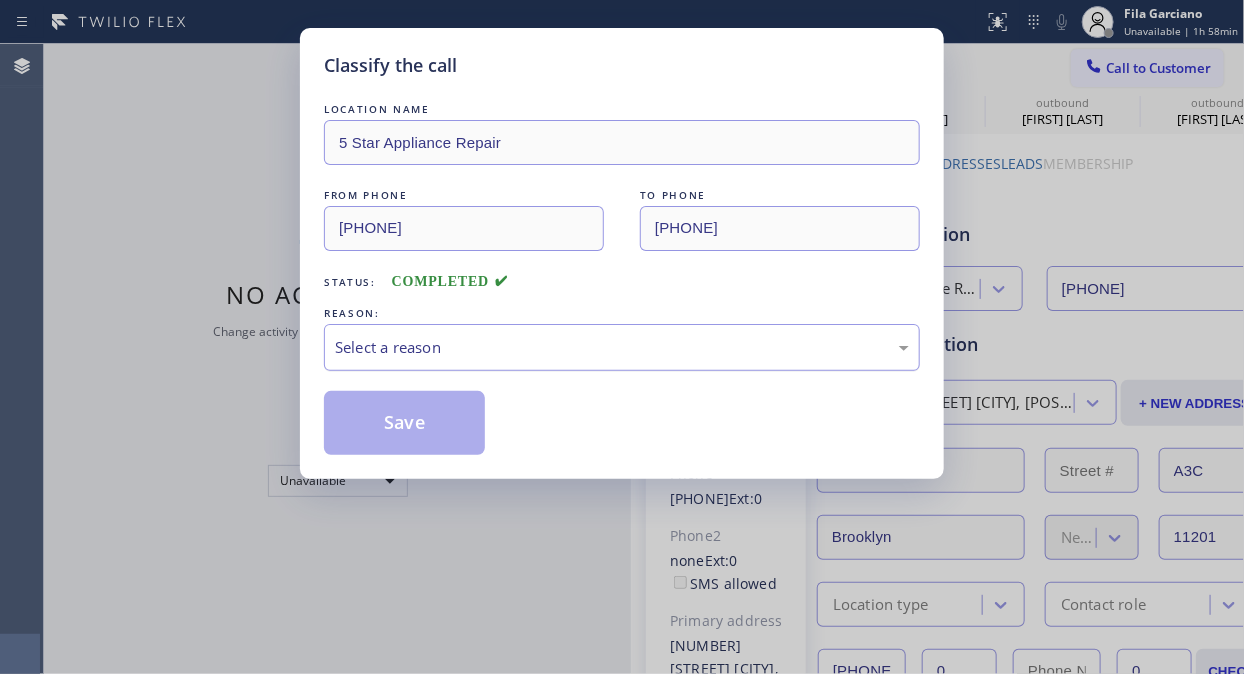 click on "Select a reason" at bounding box center (622, 347) 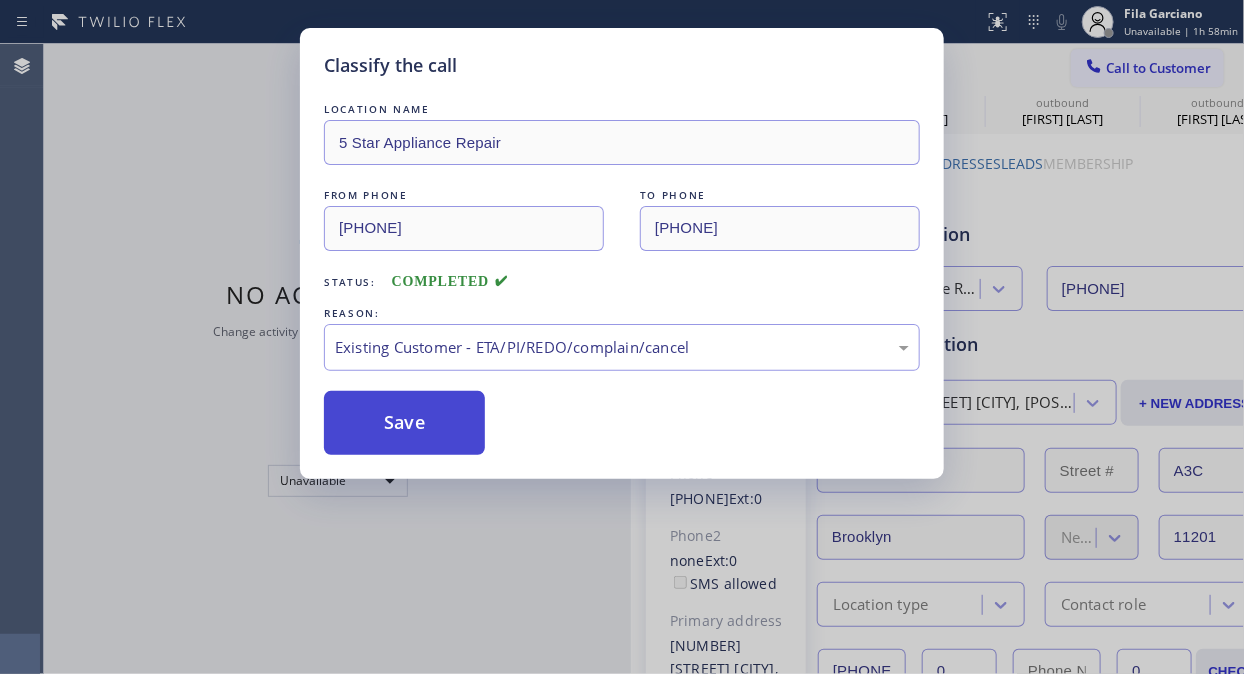 click on "Save" at bounding box center (404, 423) 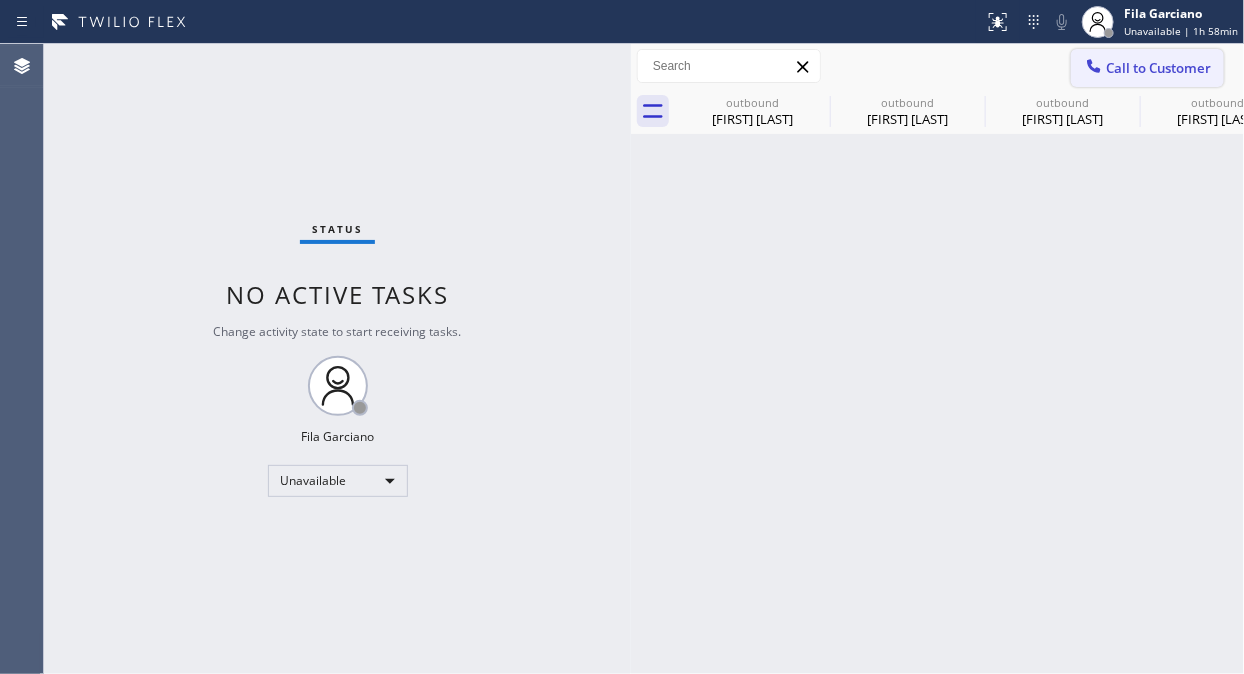 click on "Call to Customer" at bounding box center [1158, 68] 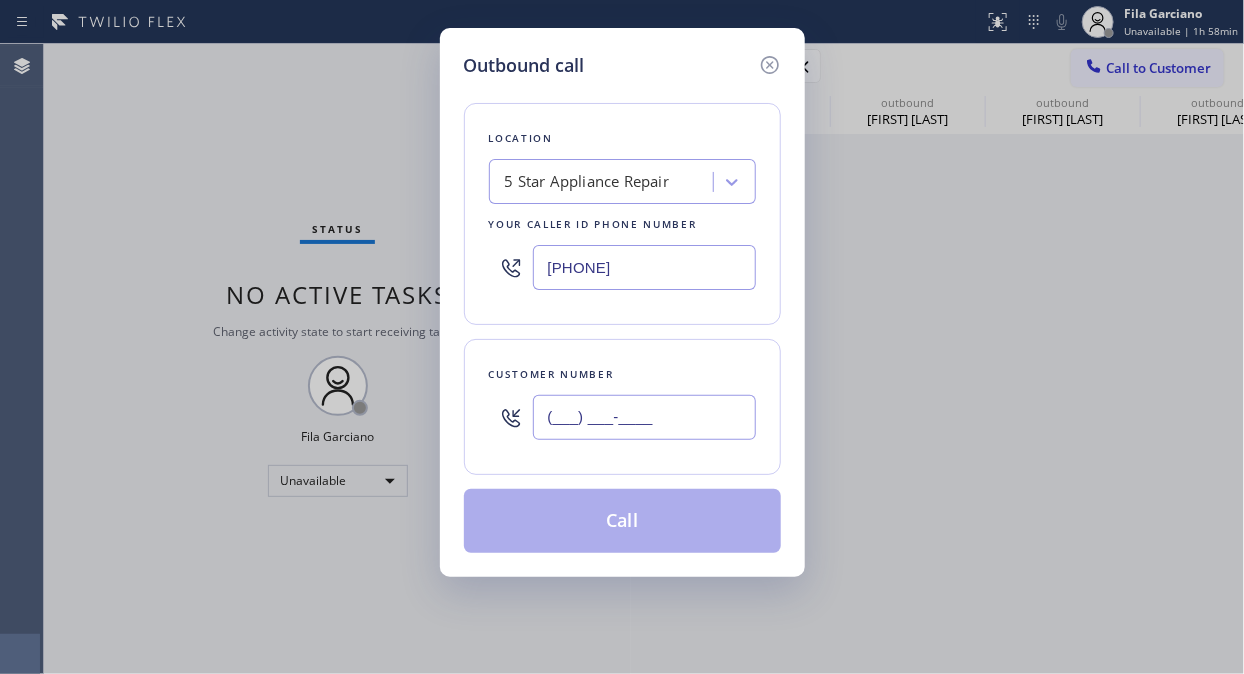click on "(___) ___-____" at bounding box center (644, 417) 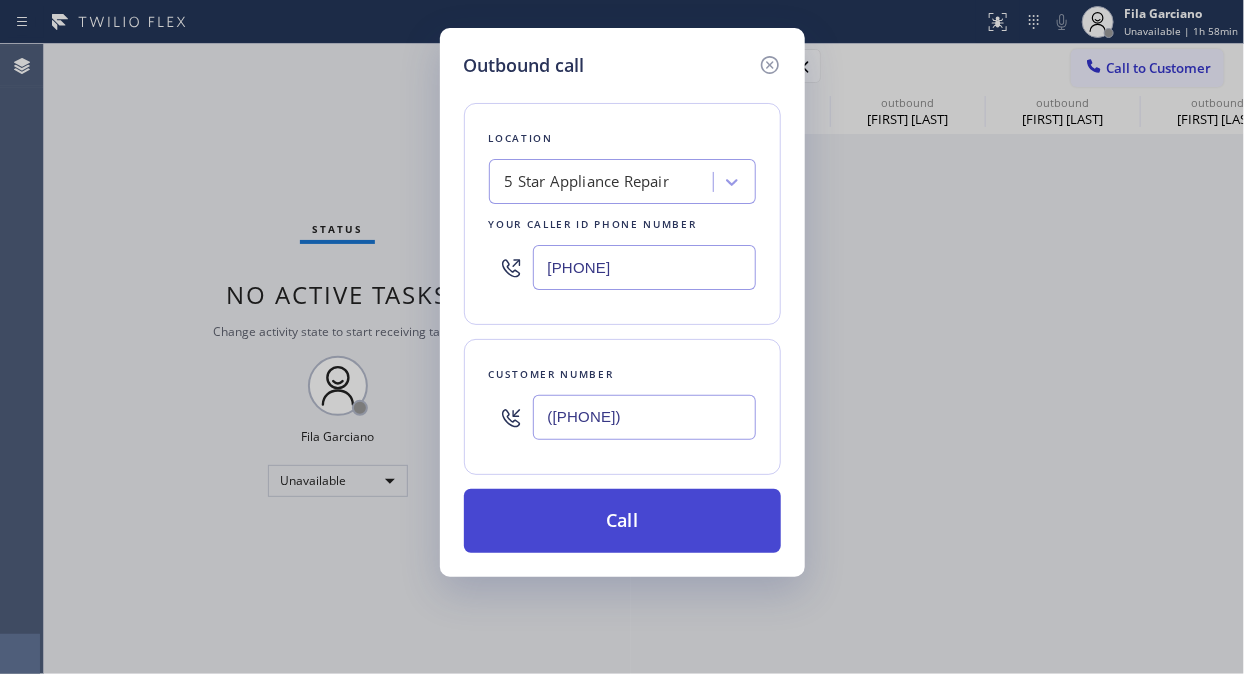 type on "(612) 251-7013" 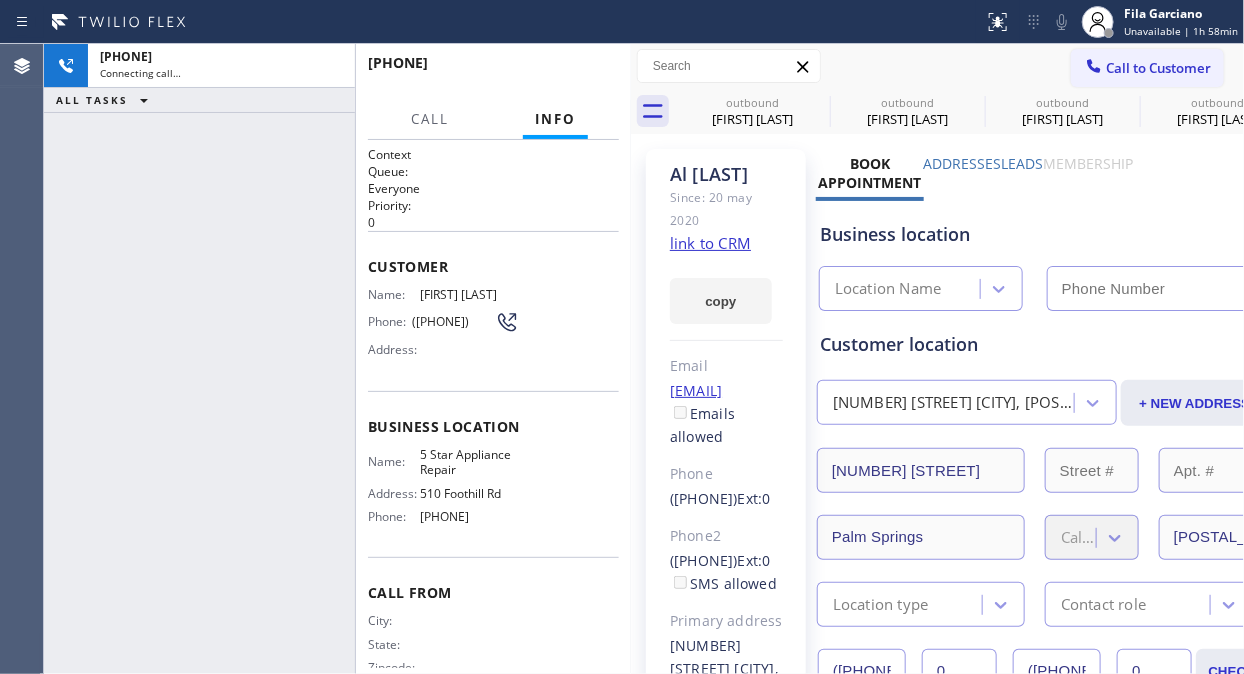 type on "[PHONE]" 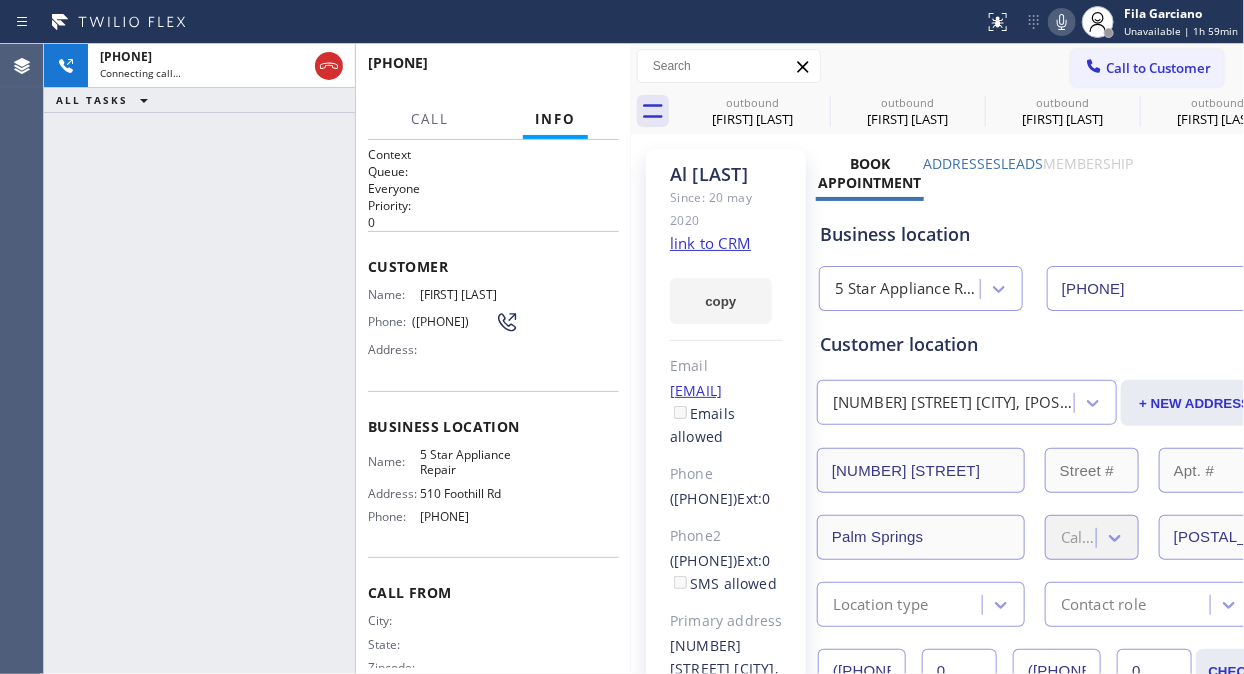 drag, startPoint x: 123, startPoint y: 174, endPoint x: 138, endPoint y: 161, distance: 19.849434 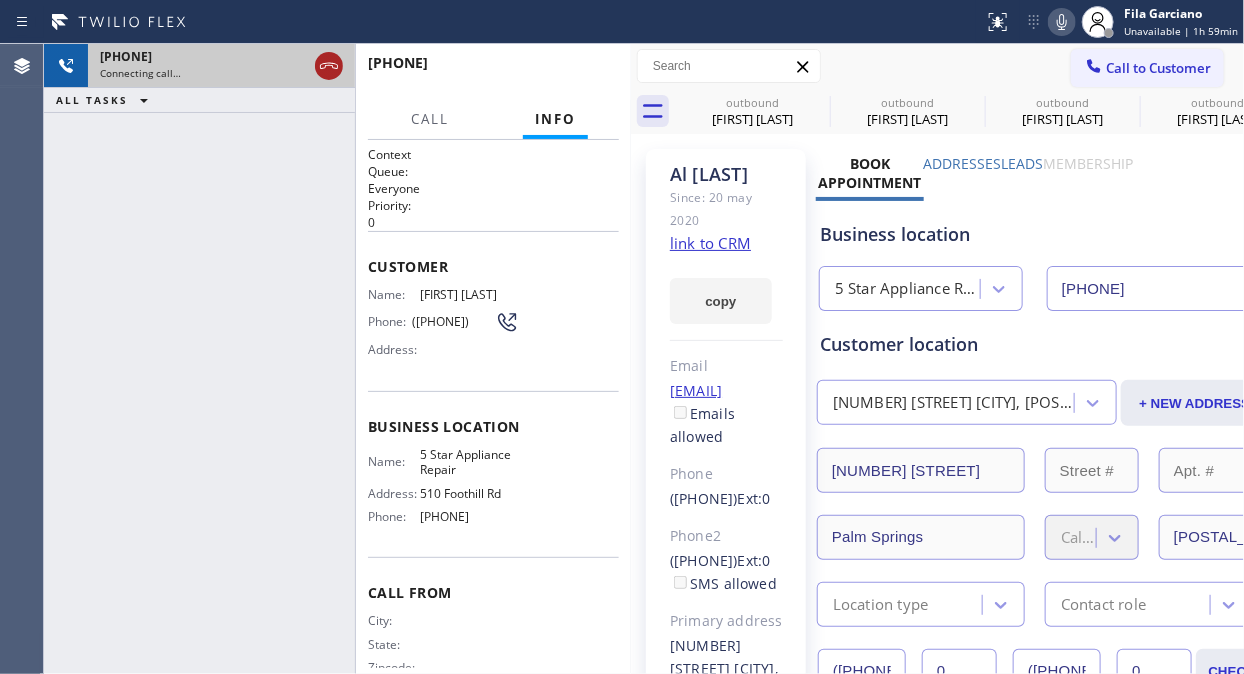 click 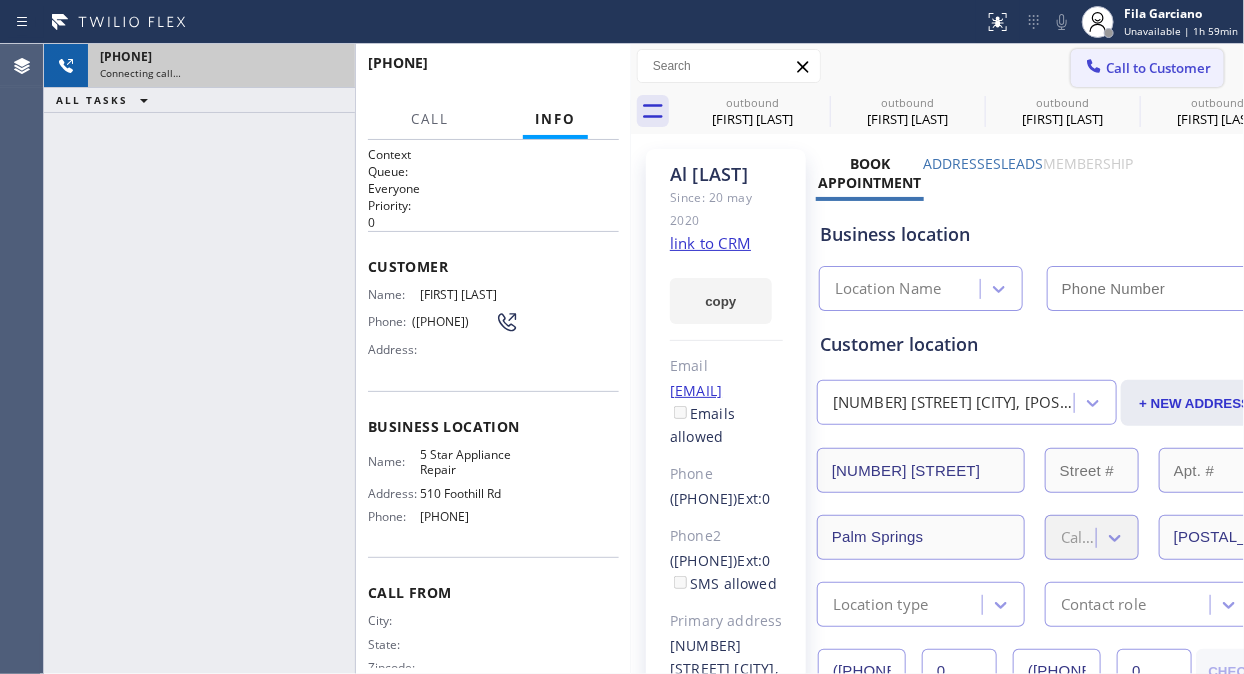 click on "Call to Customer" at bounding box center (1158, 68) 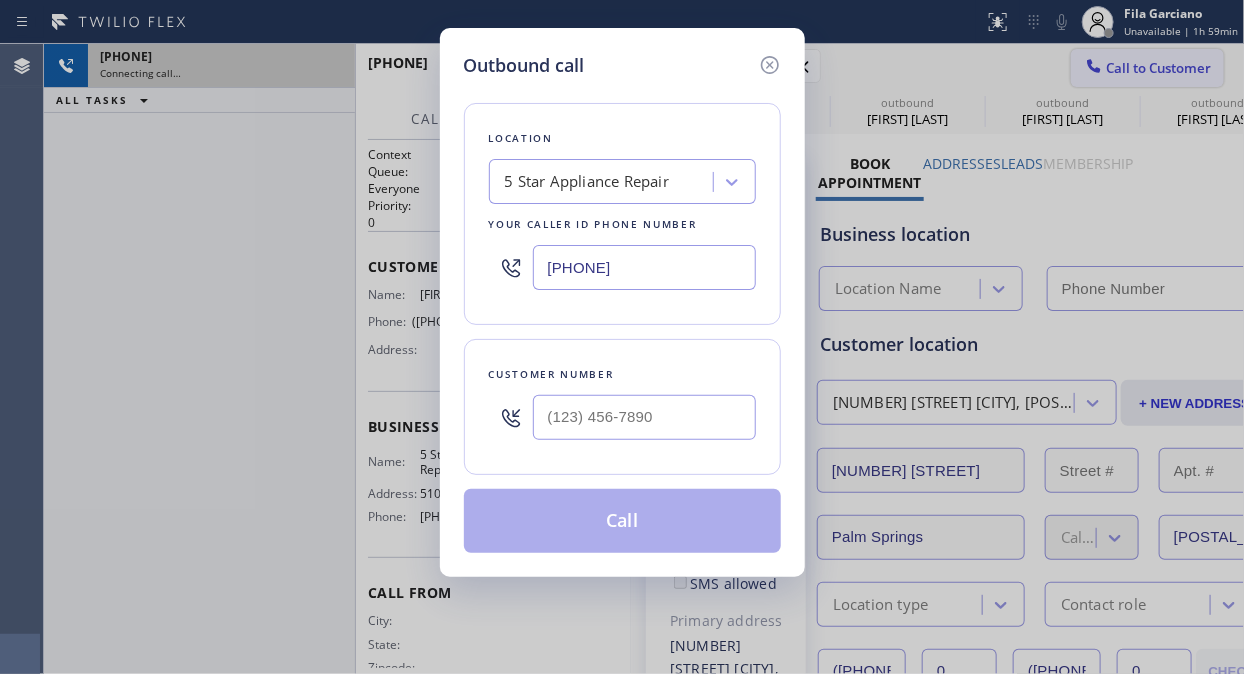type on "[PHONE]" 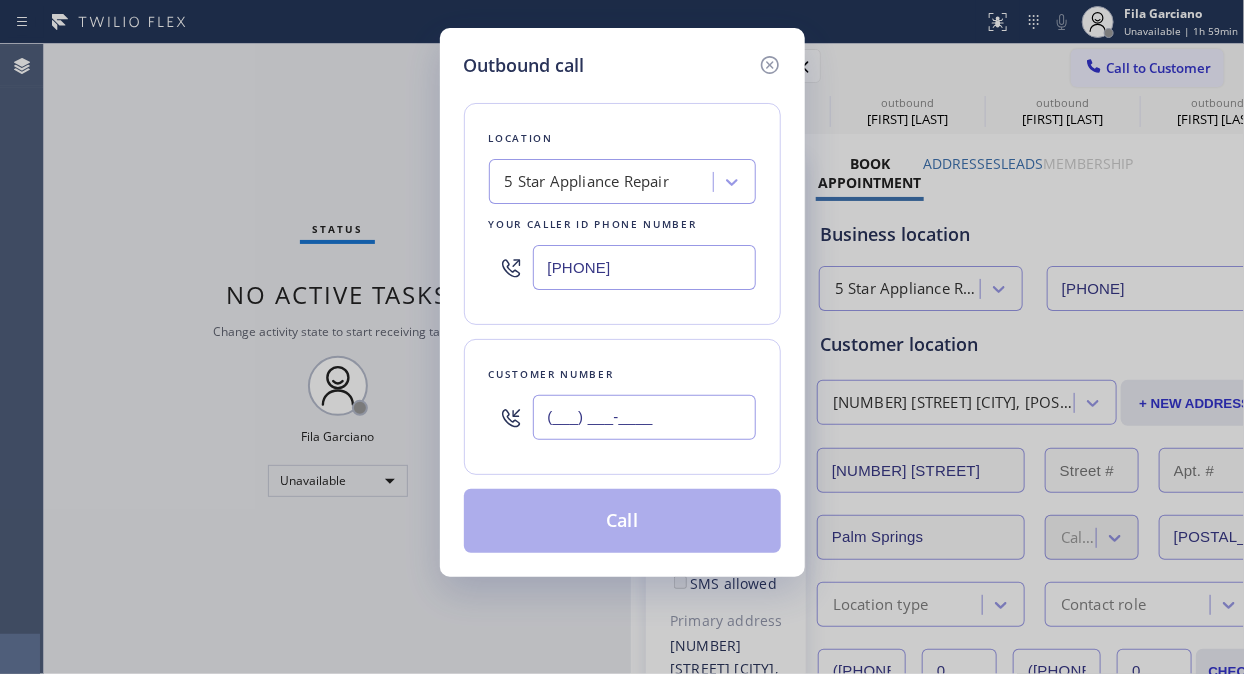 click on "(___) ___-____" at bounding box center (644, 417) 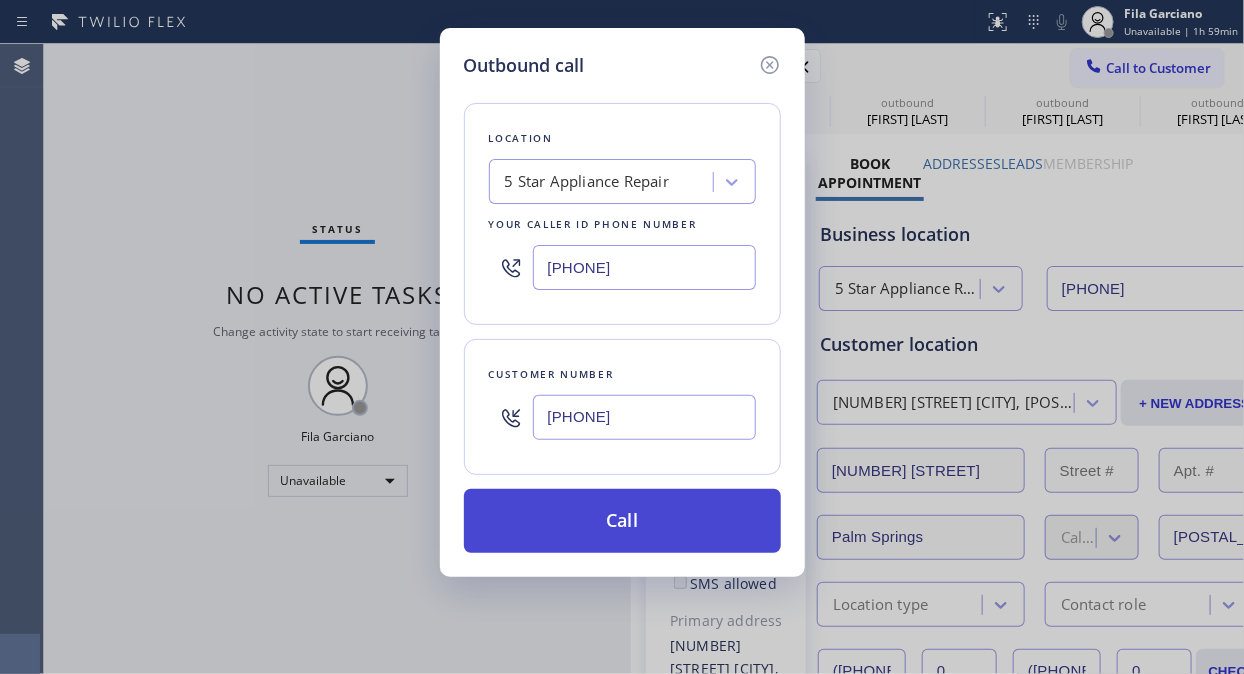 type on "[PHONE]" 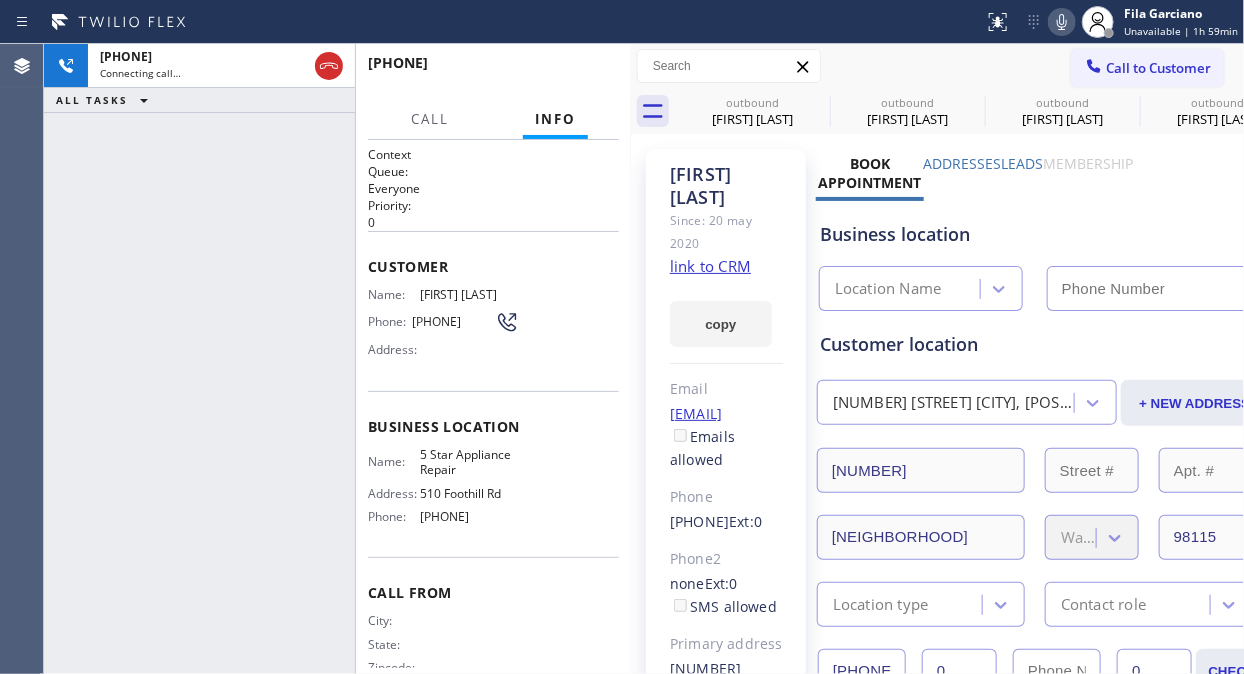 type on "[PHONE]" 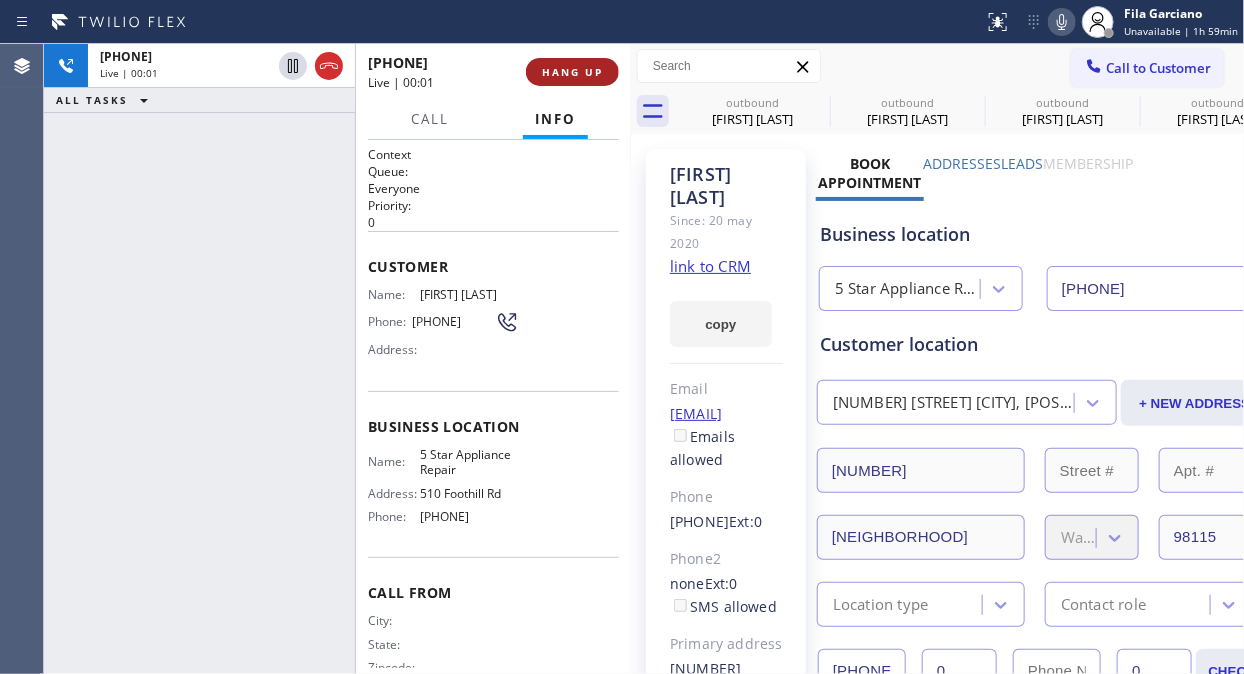 click on "HANG UP" at bounding box center [572, 72] 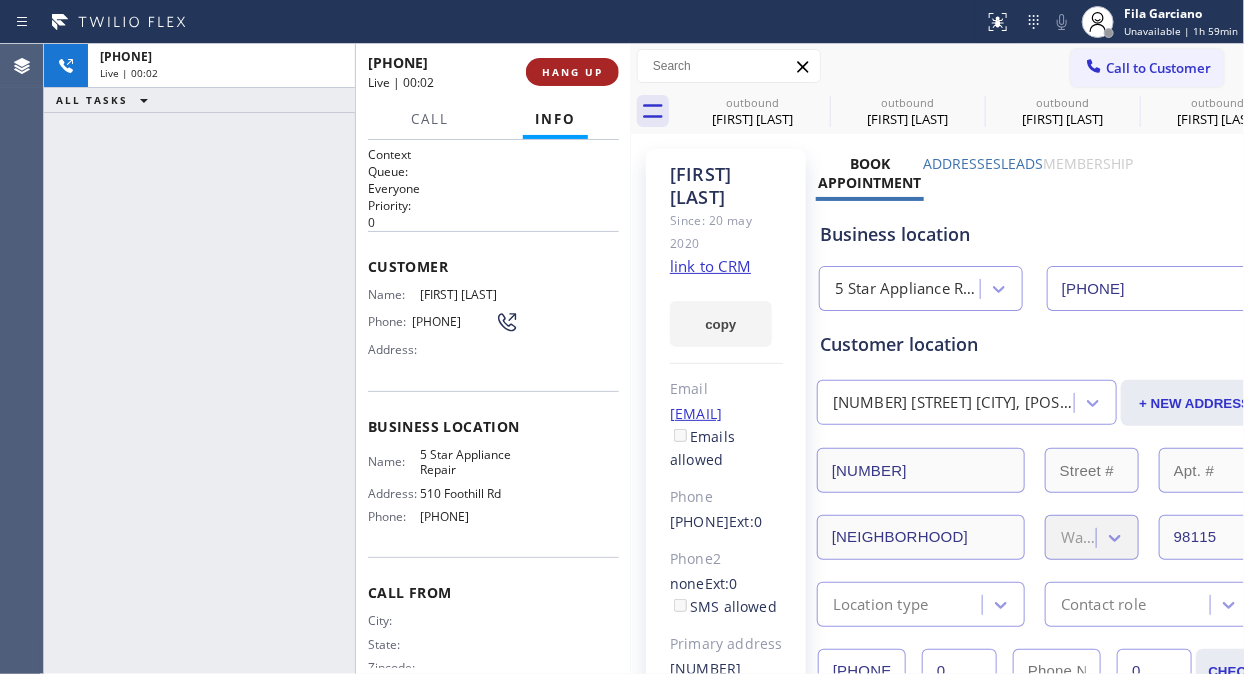click on "HANG UP" at bounding box center [572, 72] 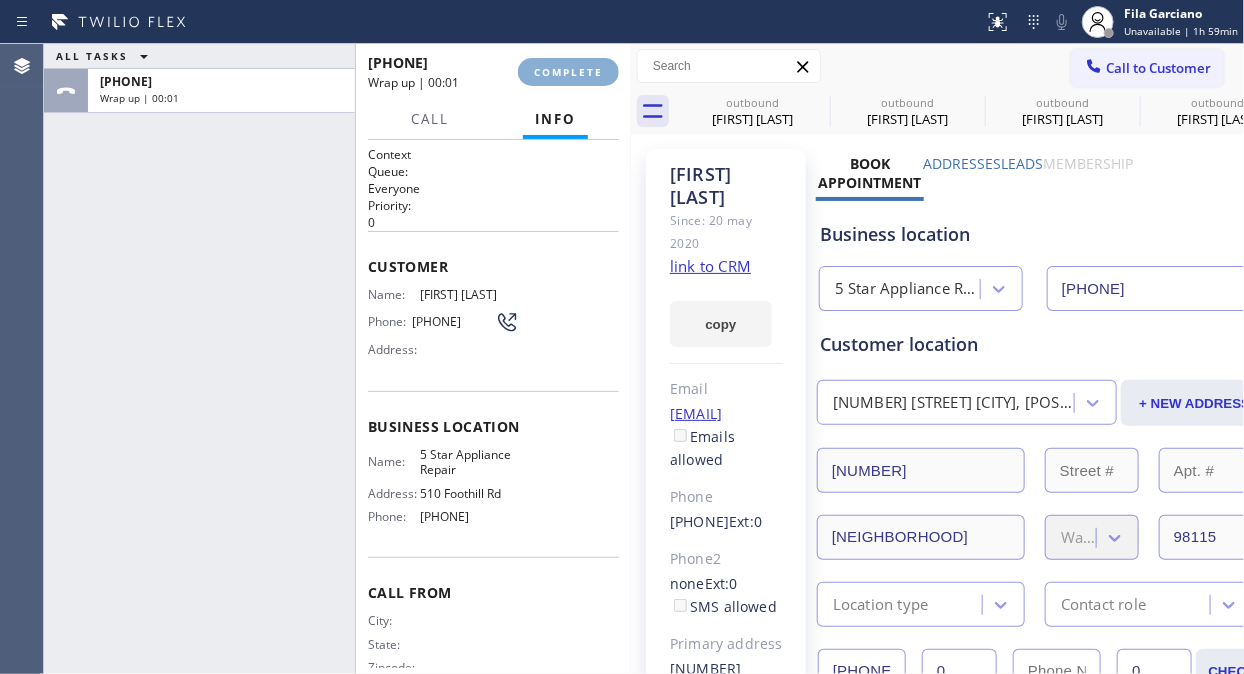 click on "COMPLETE" at bounding box center (568, 72) 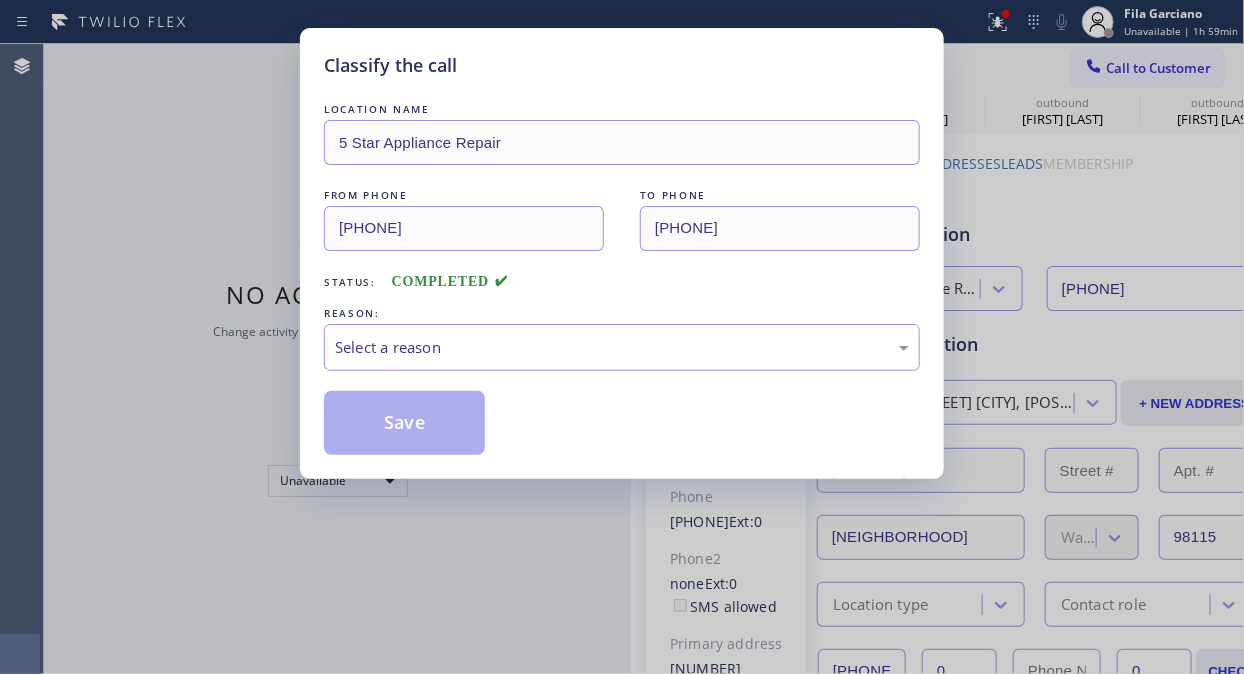 click on "Classify the call LOCATION NAME American Service Alliance Calumet City FROM PHONE (708) 554-7898 TO PHONE (773) 977-5477 Status: COMPLETED REASON: Not Booked - All other reasons Save Classify the call LOCATION NAME 5 Star Appliance Repair FROM PHONE (855) 731-4952 TO PHONE (626) 388-5115 Status: COMPLETED REASON: Existing Customer - ETA/PI/REDO/complain/cancel Save Classify the call LOCATION NAME 5 Star Appliance Repair FROM PHONE (855) 731-4952 TO PHONE (714) 931-3270 Status: COMPLETED REASON: Existing Customer - ETA/PI/REDO/complain/cancel Save Classify the call LOCATION NAME 5 Star Appliance Repair FROM PHONE (855) 731-4952 TO PHONE (323) 422-4483 Status: COMPLETED REASON: Existing Customer - ETA/PI/REDO/complain/cancel Save Classify the call LOCATION NAME 5 Star Appliance Repair FROM PHONE (855) 731-4952 TO PHONE (714) 702-9101 Status: COMPLETED REASON: Existing Customer - ETA/PI/REDO/complain/cancel Save Classify the call LOCATION NAME 5 Star Appliance Repair FROM PHONE (855) 731-4952 TO PHONE Status:" at bounding box center [644, 359] 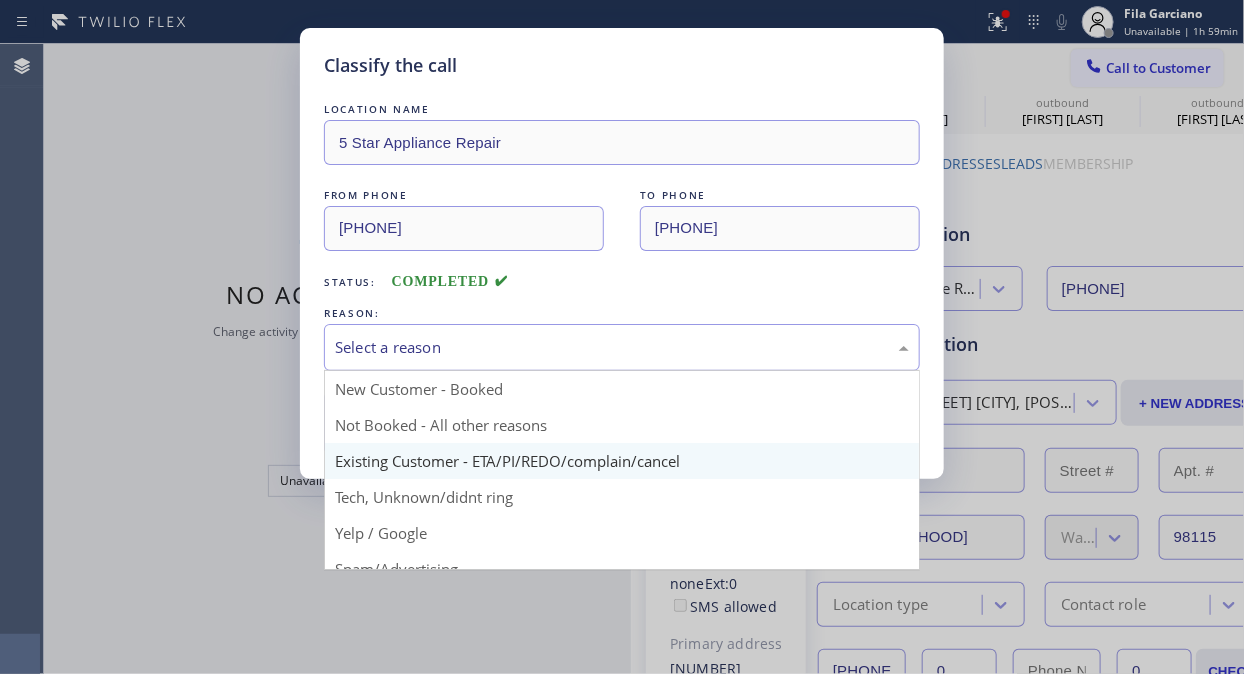 drag, startPoint x: 602, startPoint y: 347, endPoint x: 568, endPoint y: 460, distance: 118.004234 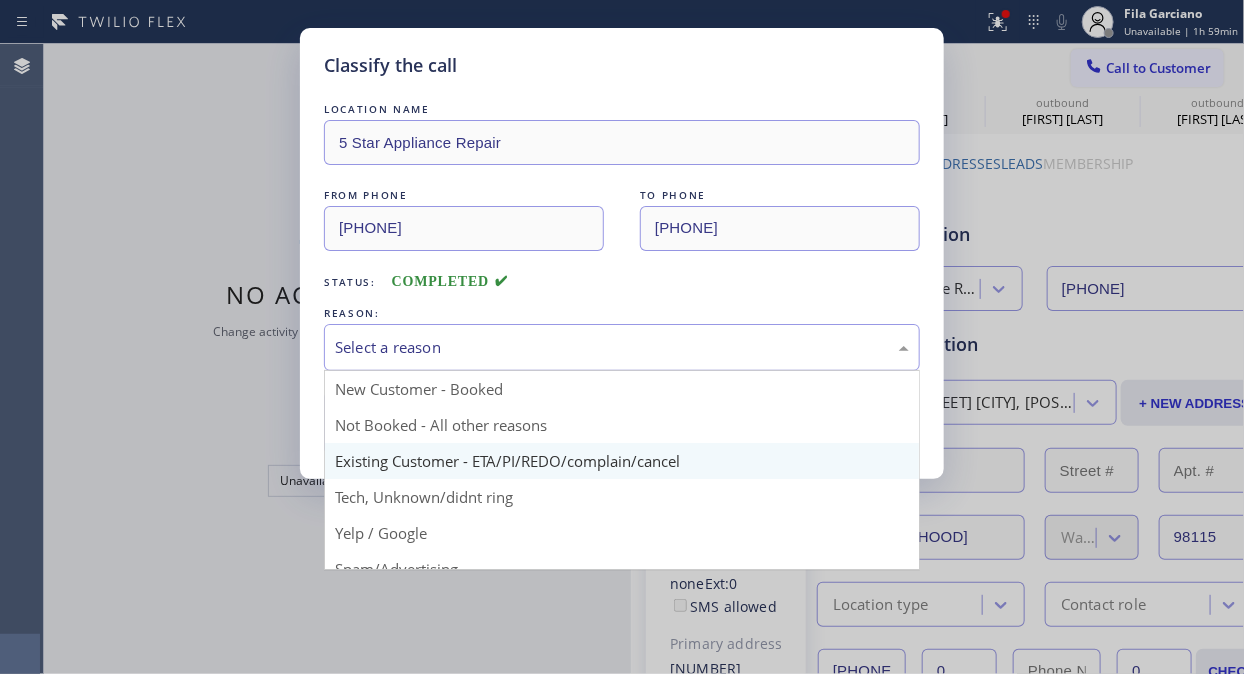 click on "Select a reason" at bounding box center (622, 347) 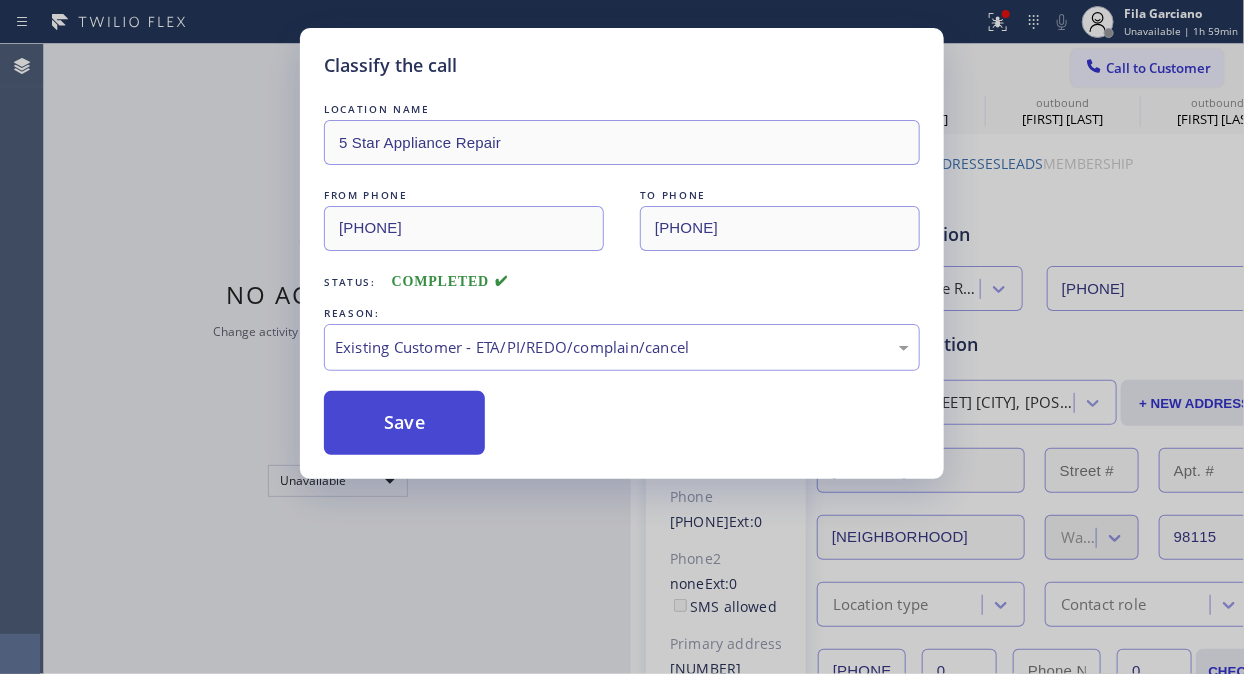 click on "Save" at bounding box center (404, 423) 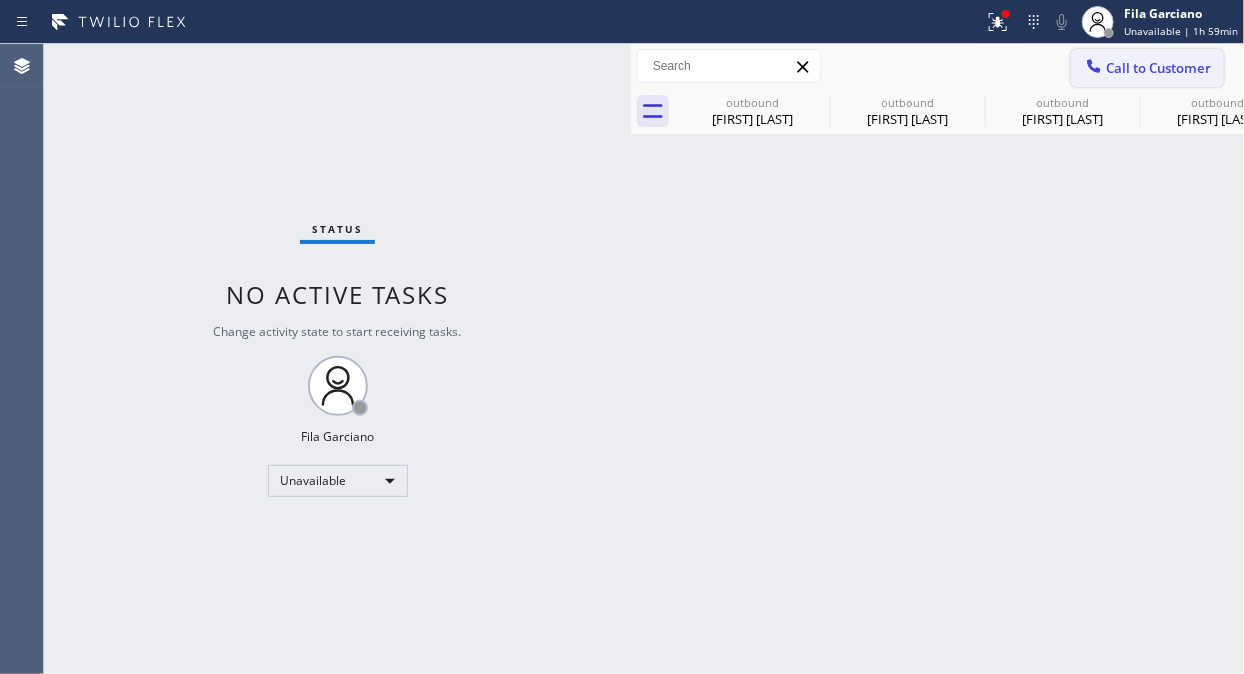 click on "Call to Customer" at bounding box center (1158, 68) 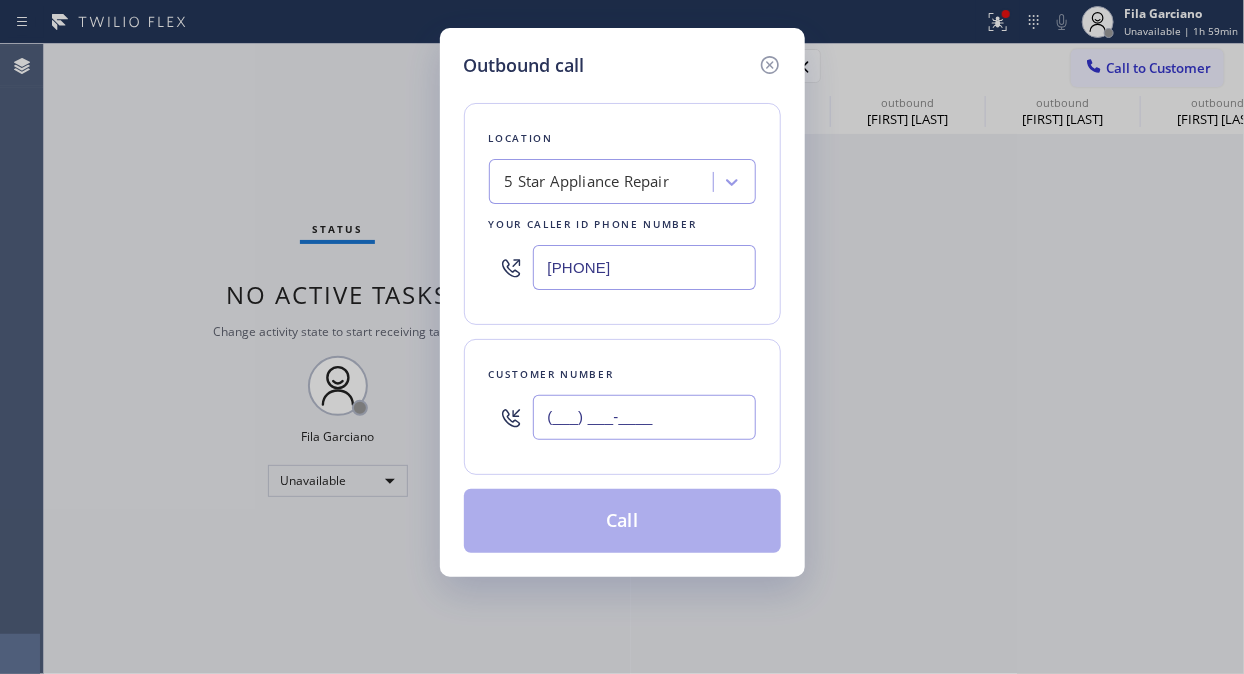click on "(___) ___-____" at bounding box center (644, 417) 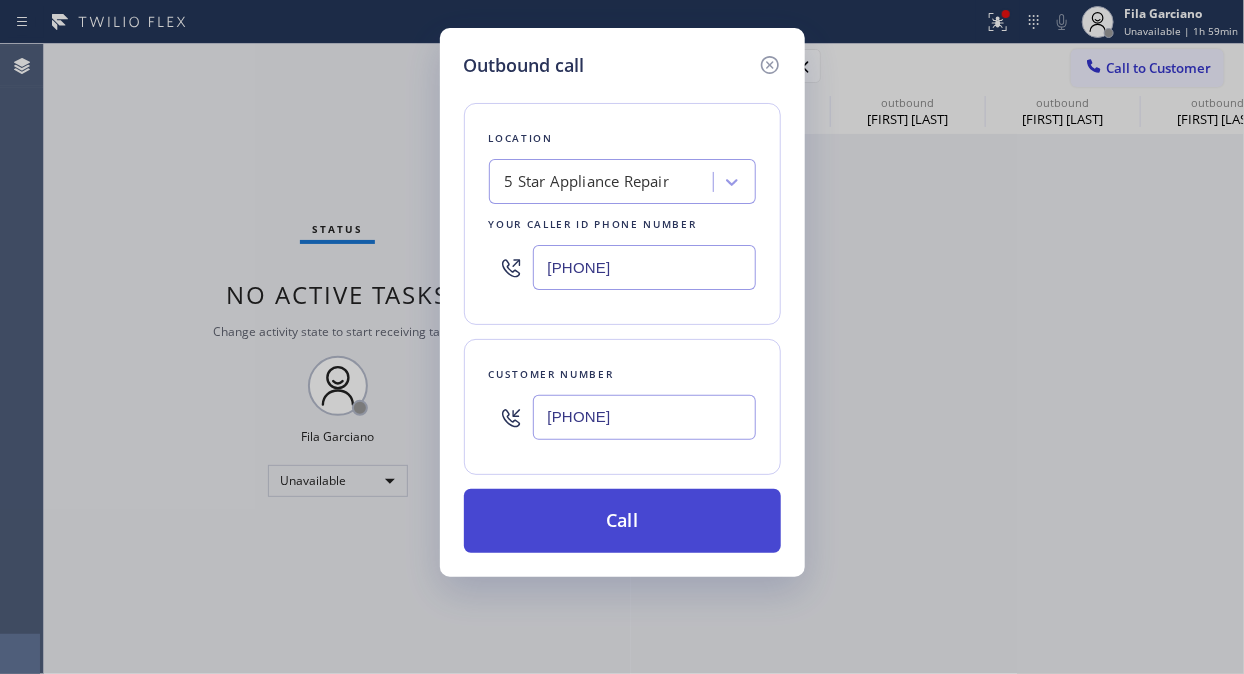 type on "(760) 315-7090" 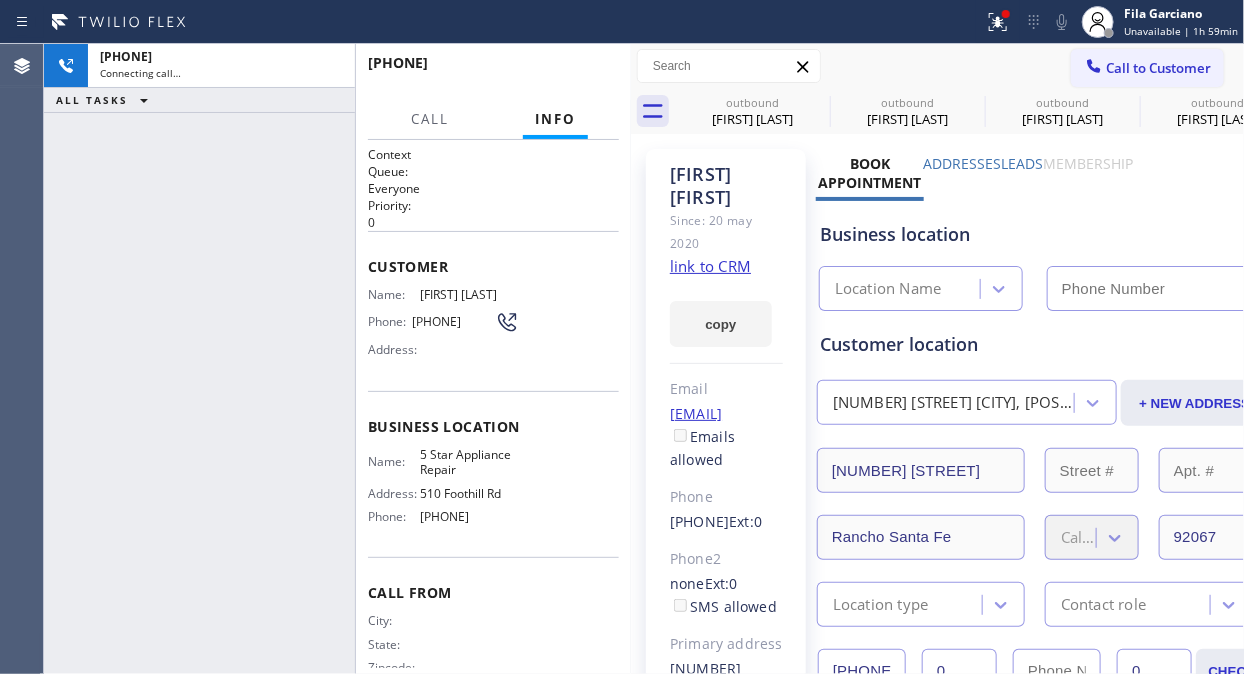 type on "[PHONE]" 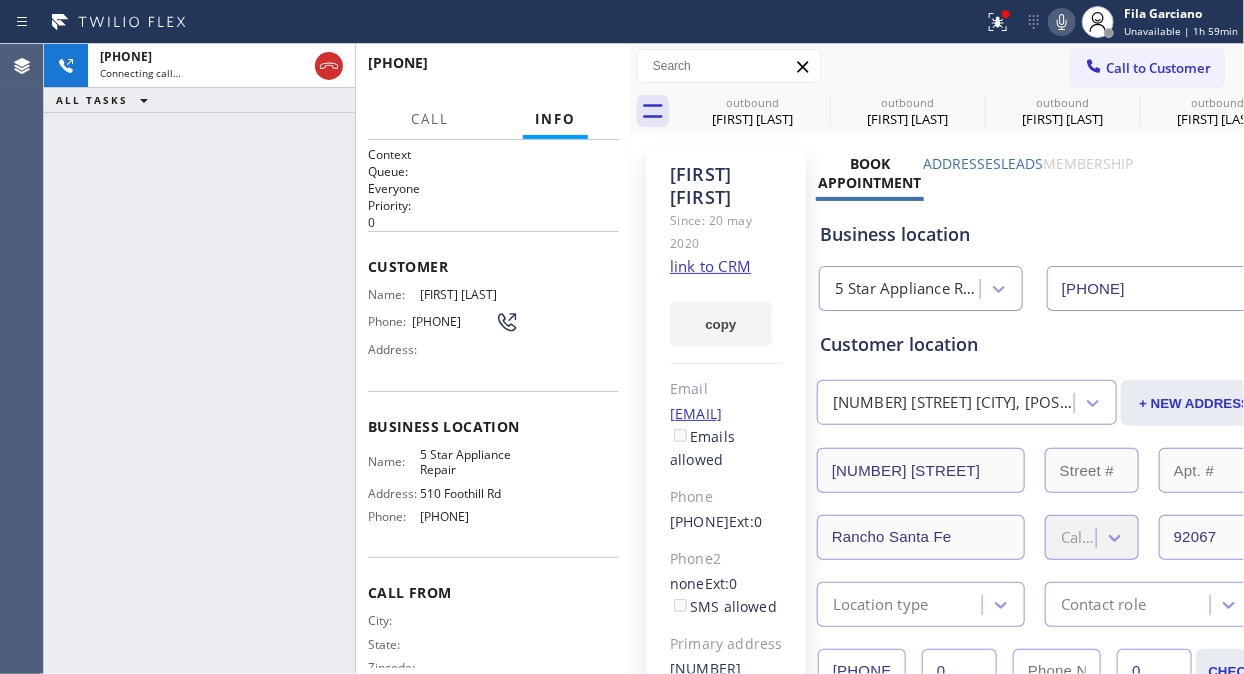 click 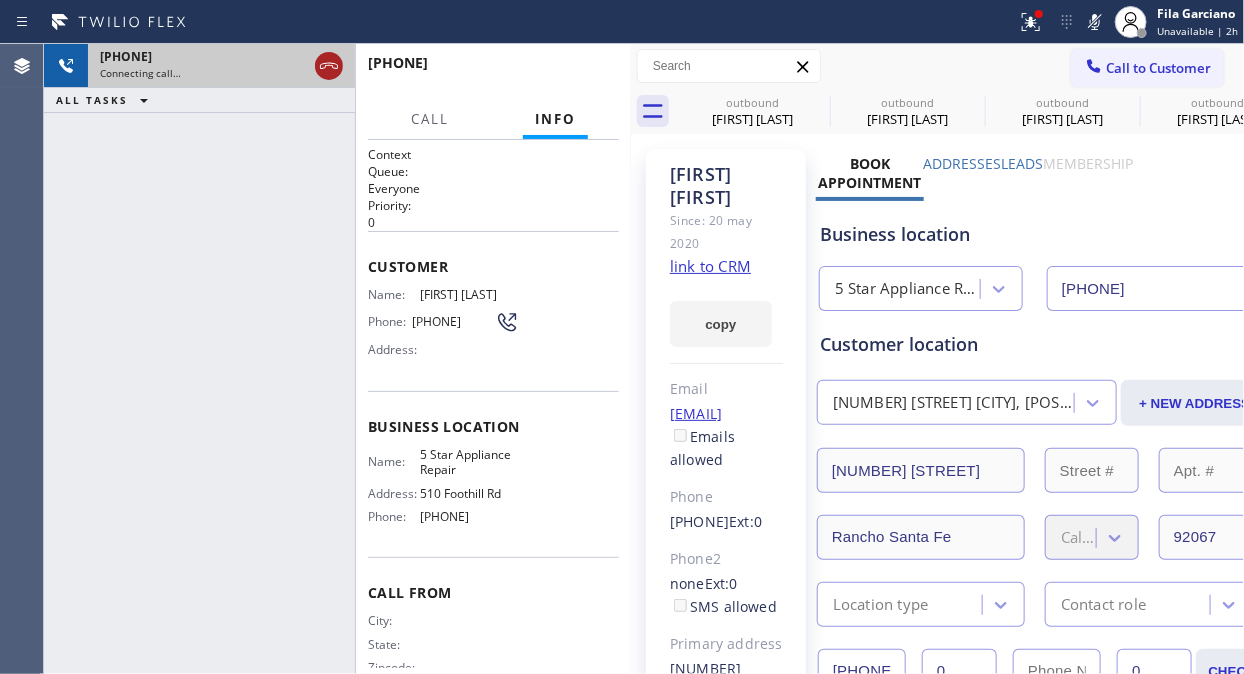click 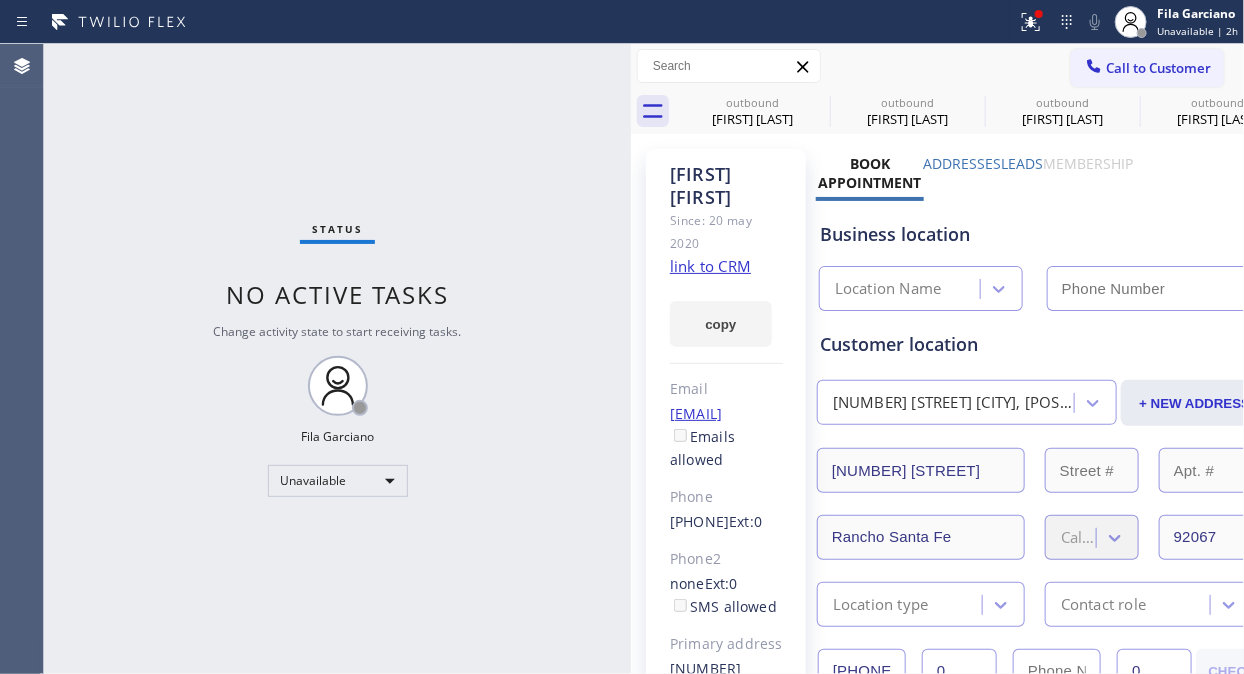 type on "[PHONE]" 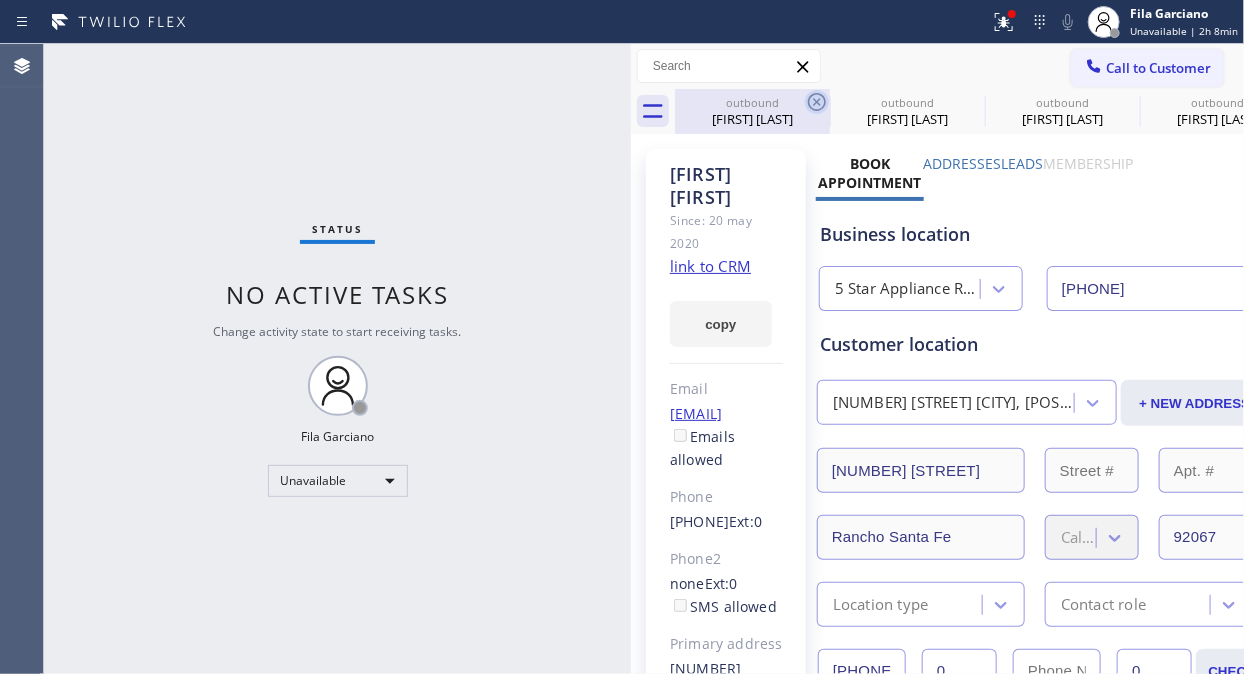 click 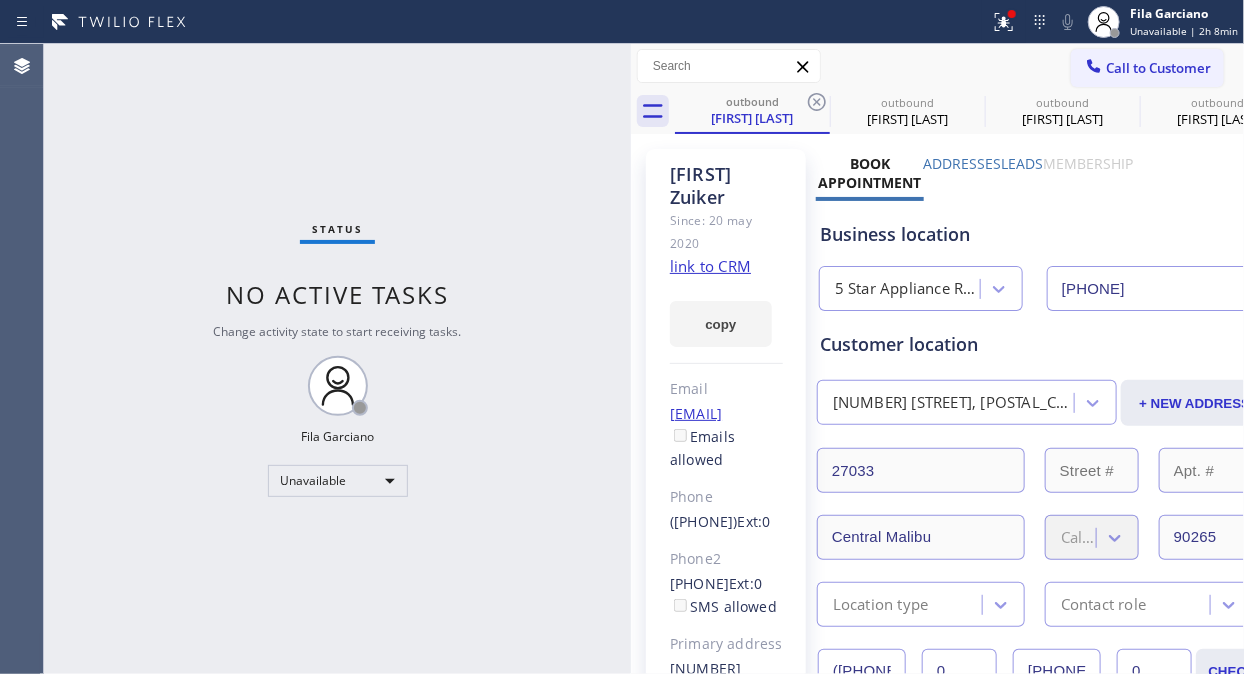click 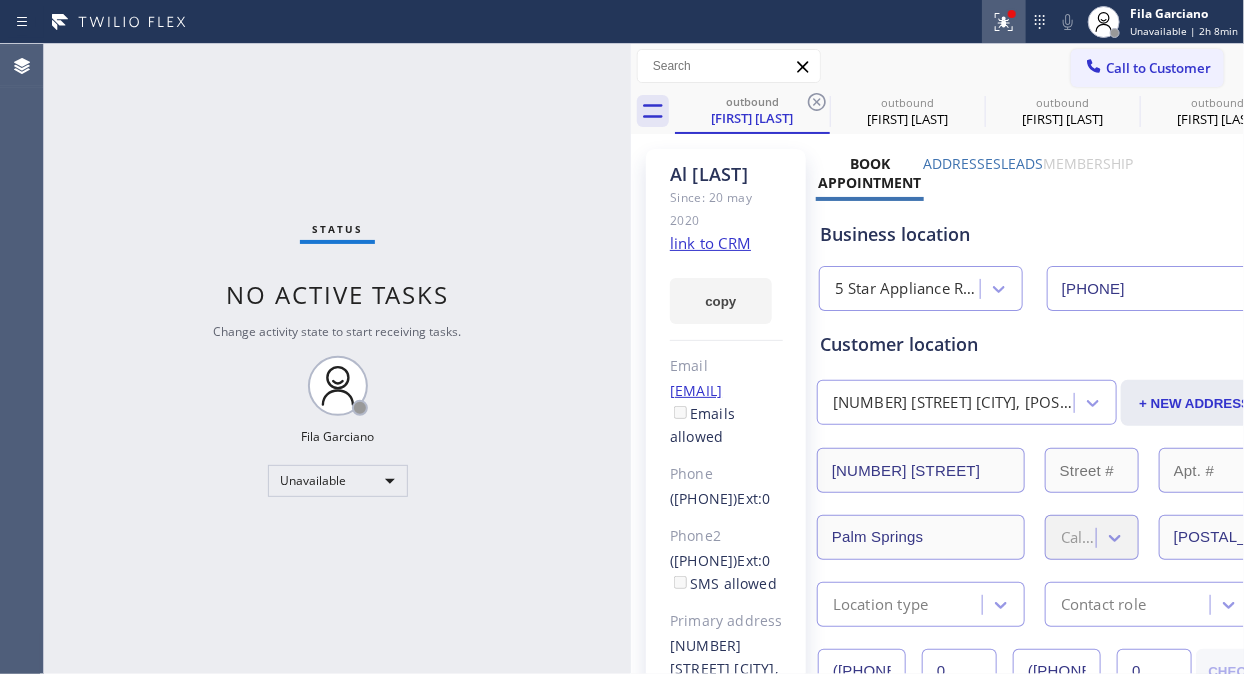click 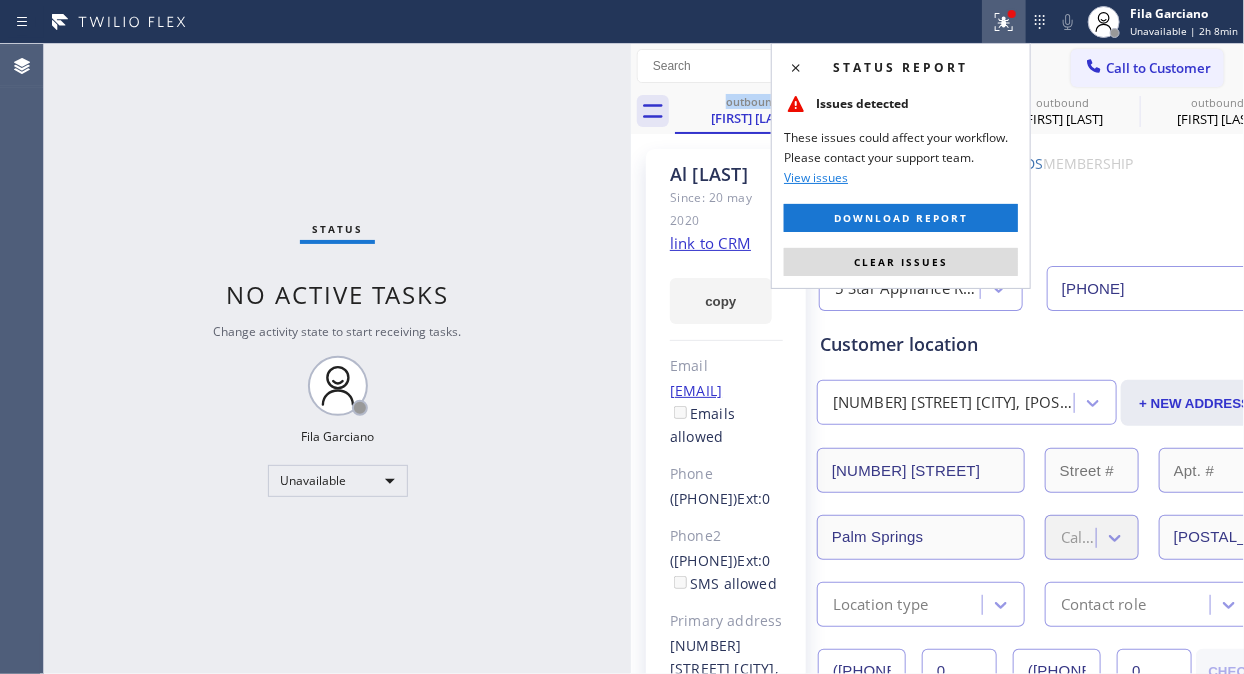 drag, startPoint x: 962, startPoint y: 261, endPoint x: 951, endPoint y: 247, distance: 17.804493 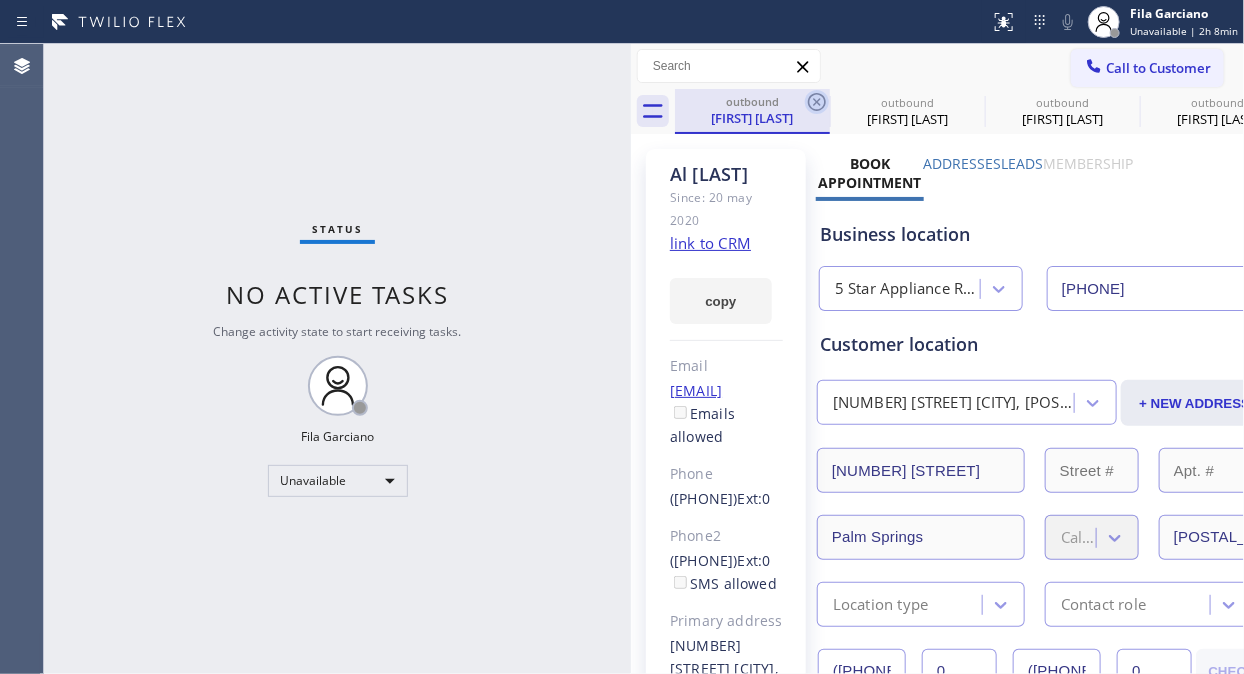 click 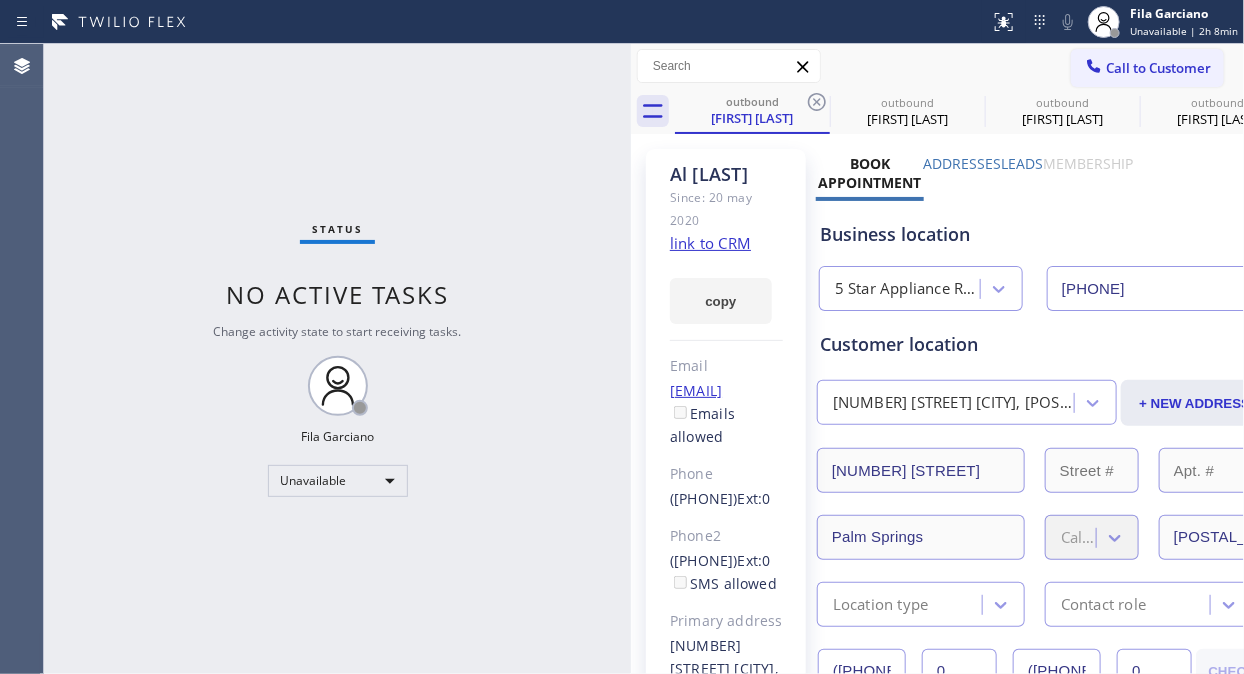 click 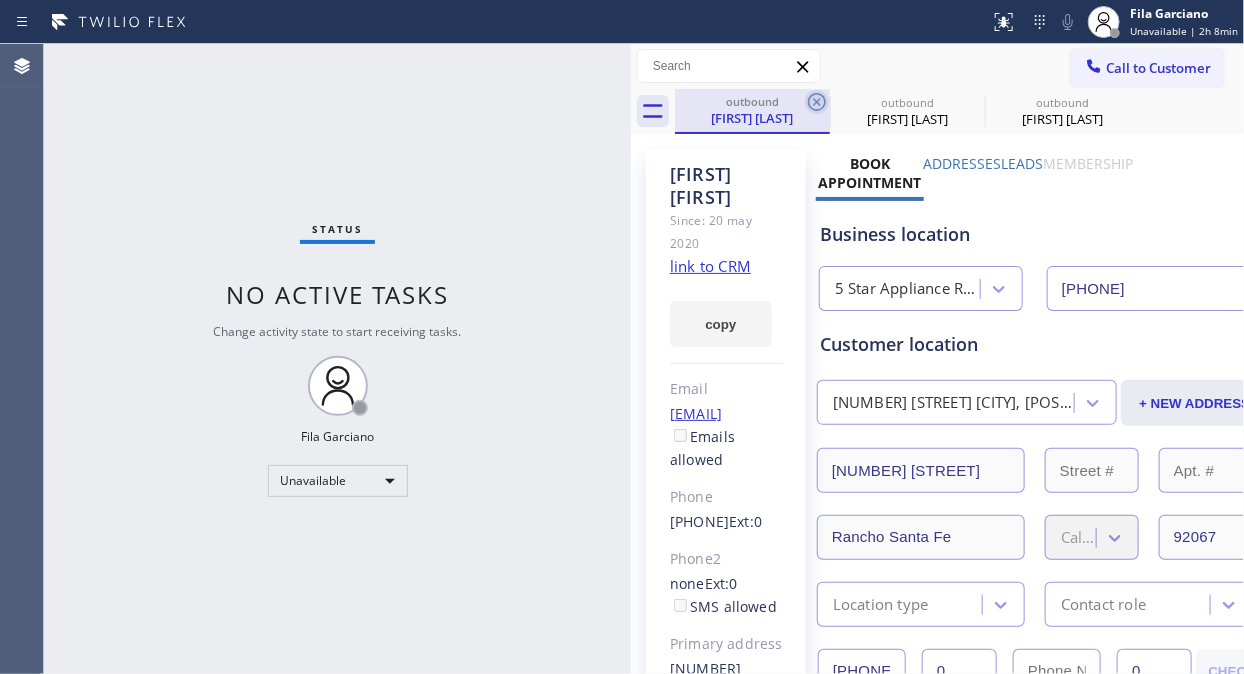 click 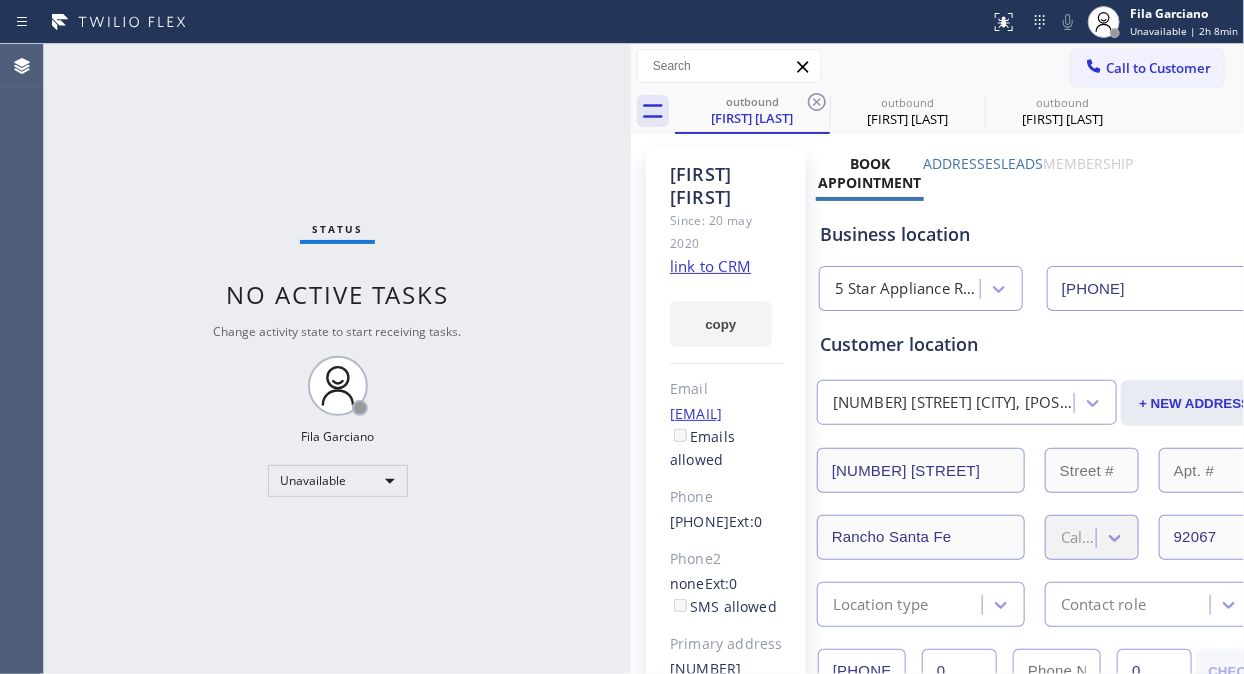 drag, startPoint x: 815, startPoint y: 96, endPoint x: 807, endPoint y: 106, distance: 12.806249 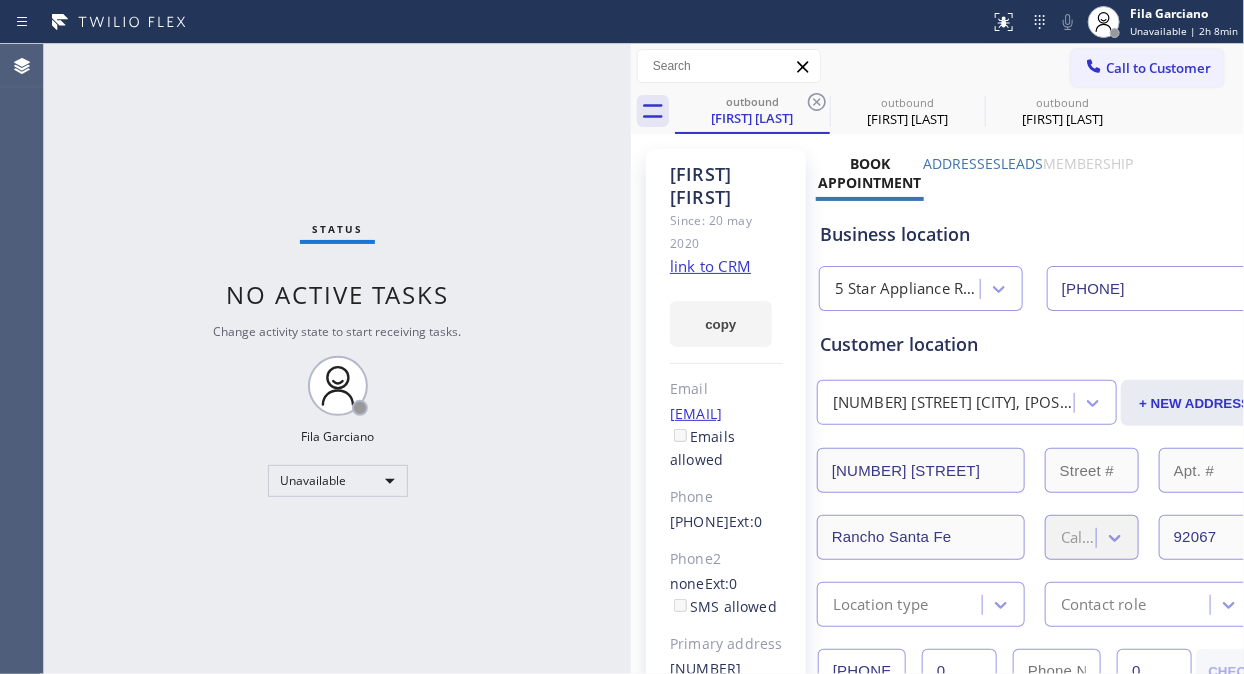 click 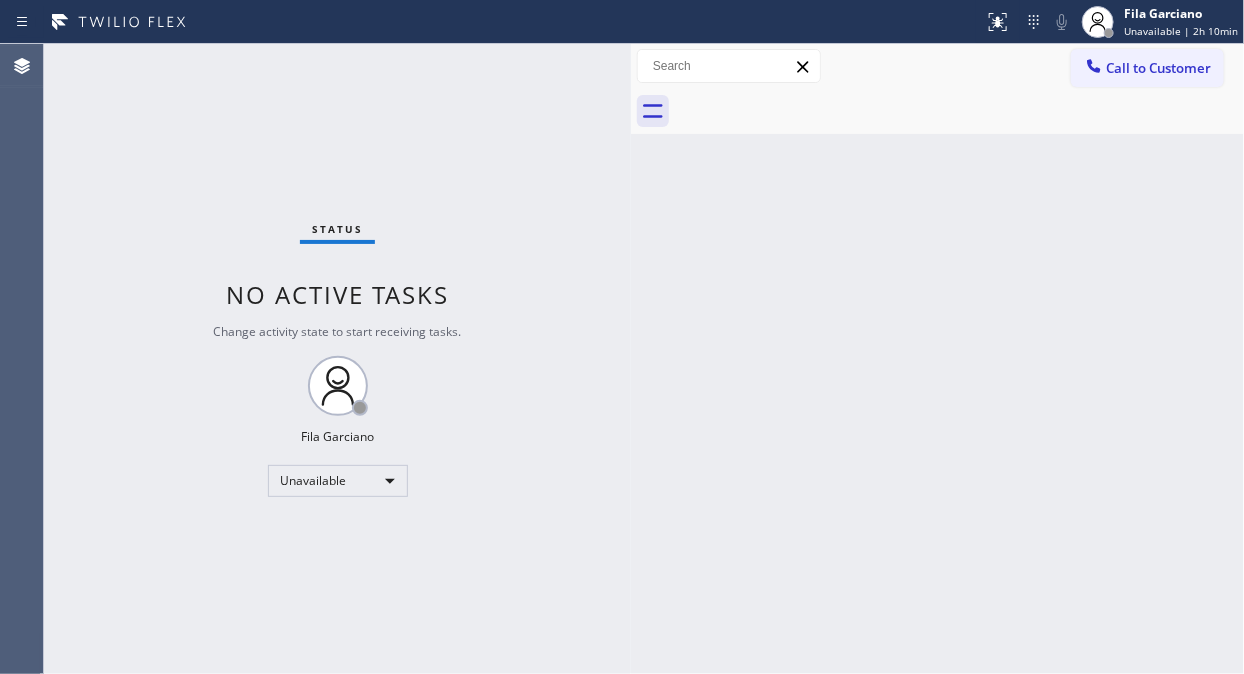 click on "Status   No active tasks     Change activity state to start receiving tasks.   Fila Garciano Unavailable" at bounding box center (337, 359) 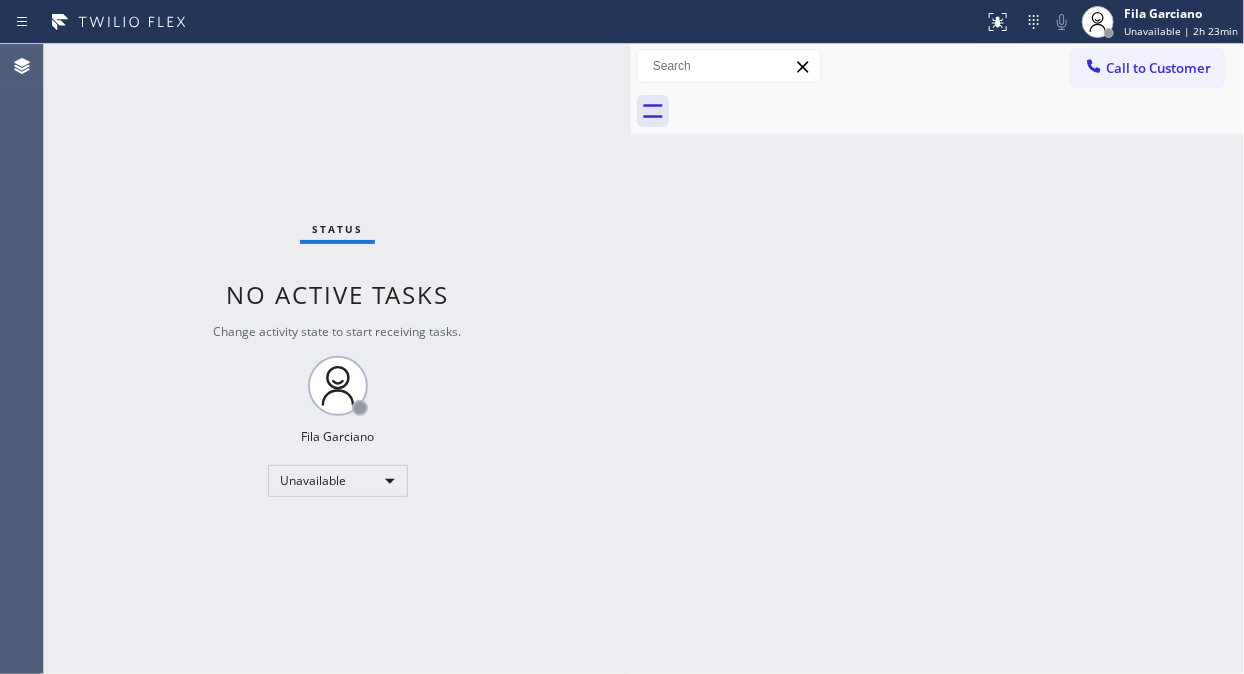 click on "Status   No active tasks     Change activity state to start receiving tasks.   Fila Garciano Unavailable" at bounding box center (337, 359) 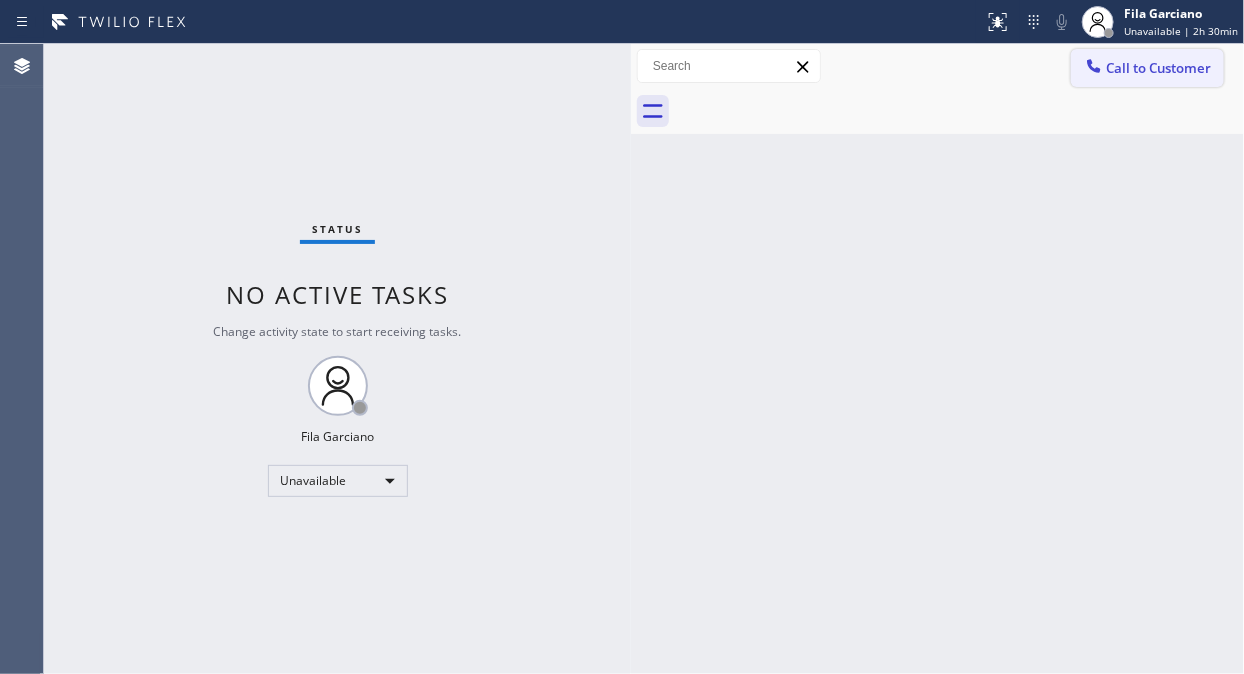 click on "Call to Customer" at bounding box center [1158, 68] 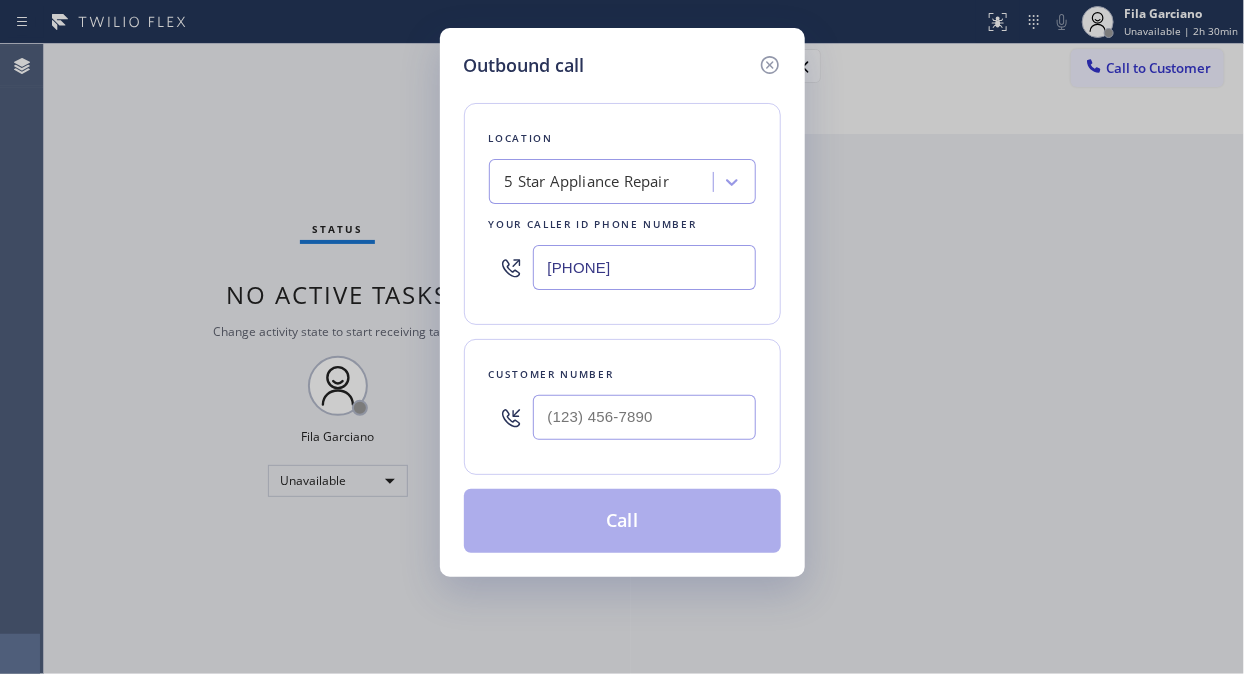 drag, startPoint x: 672, startPoint y: 263, endPoint x: 487, endPoint y: 265, distance: 185.0108 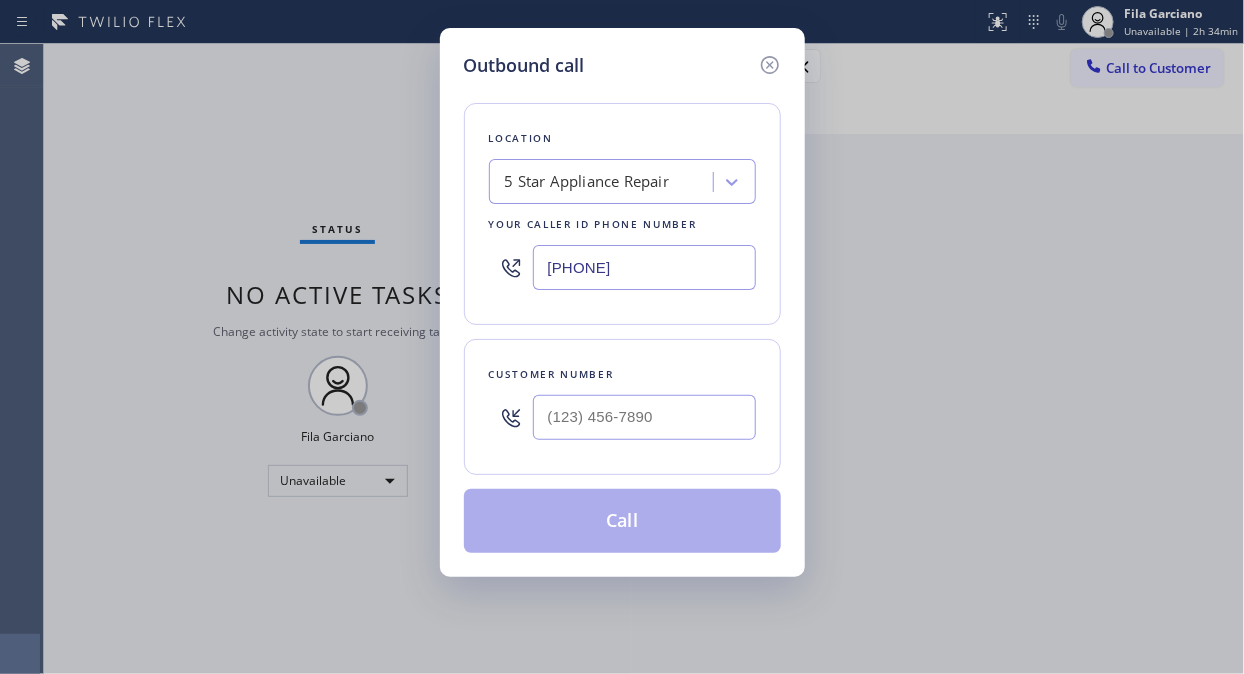 drag, startPoint x: 687, startPoint y: 266, endPoint x: 545, endPoint y: 275, distance: 142.28493 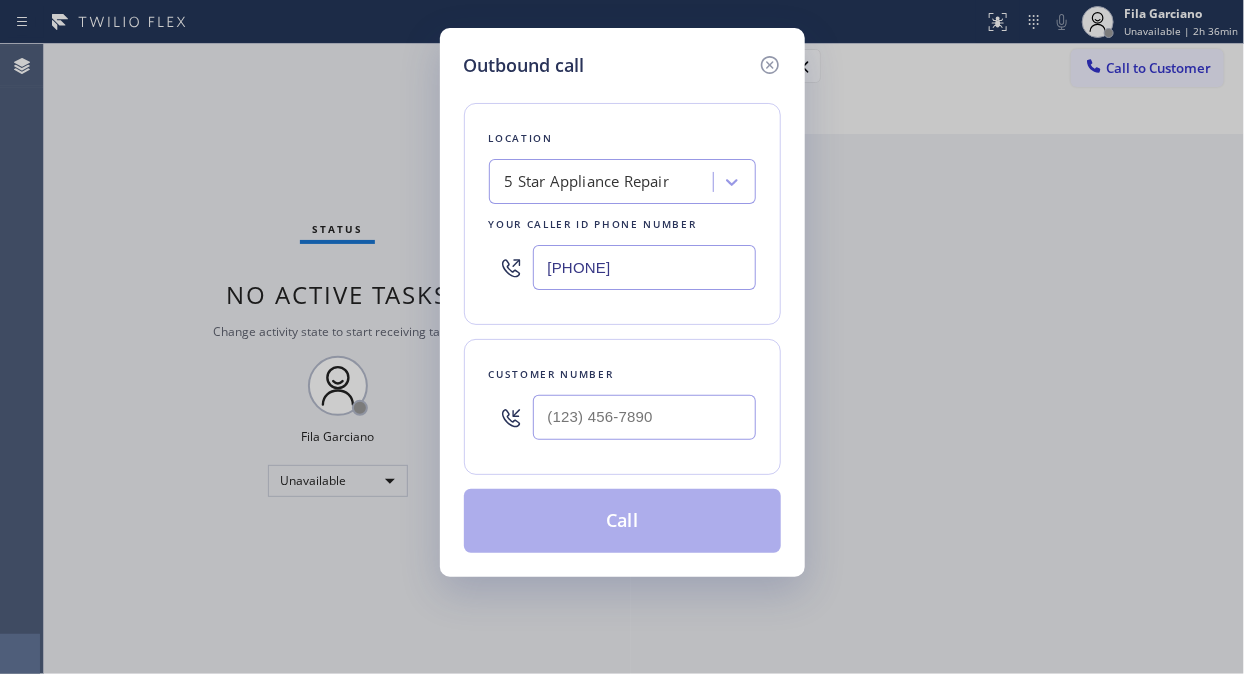 drag, startPoint x: 681, startPoint y: 272, endPoint x: 541, endPoint y: 262, distance: 140.35669 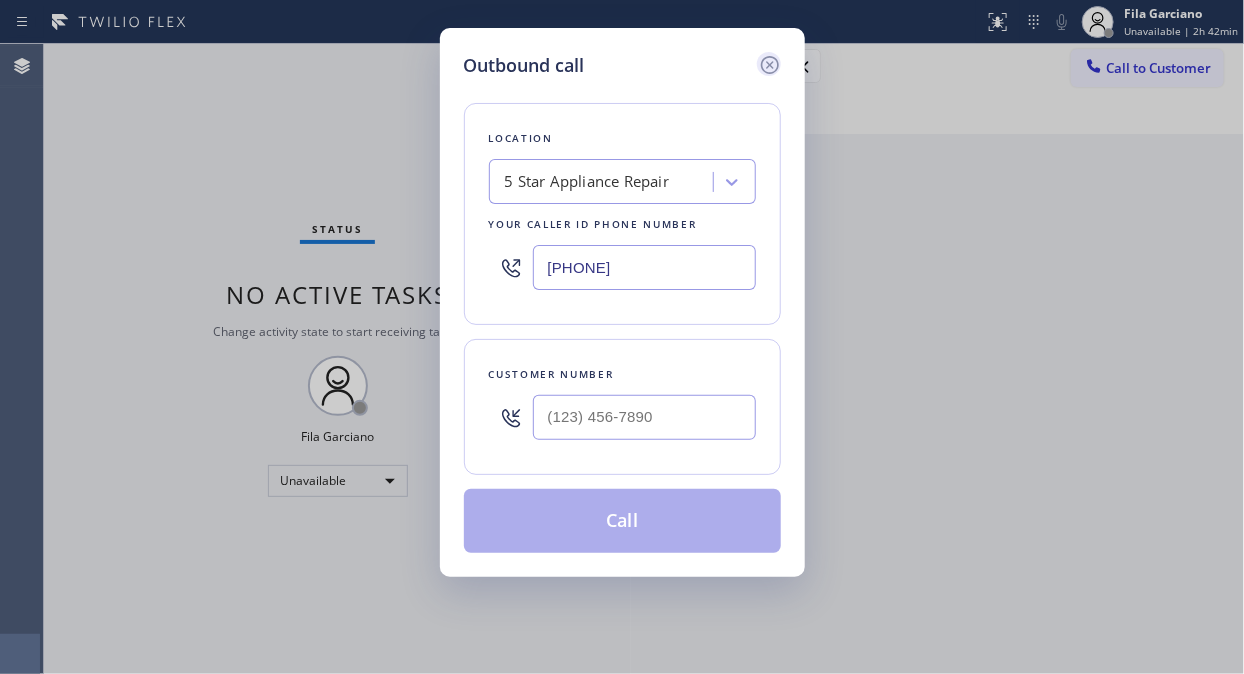 click 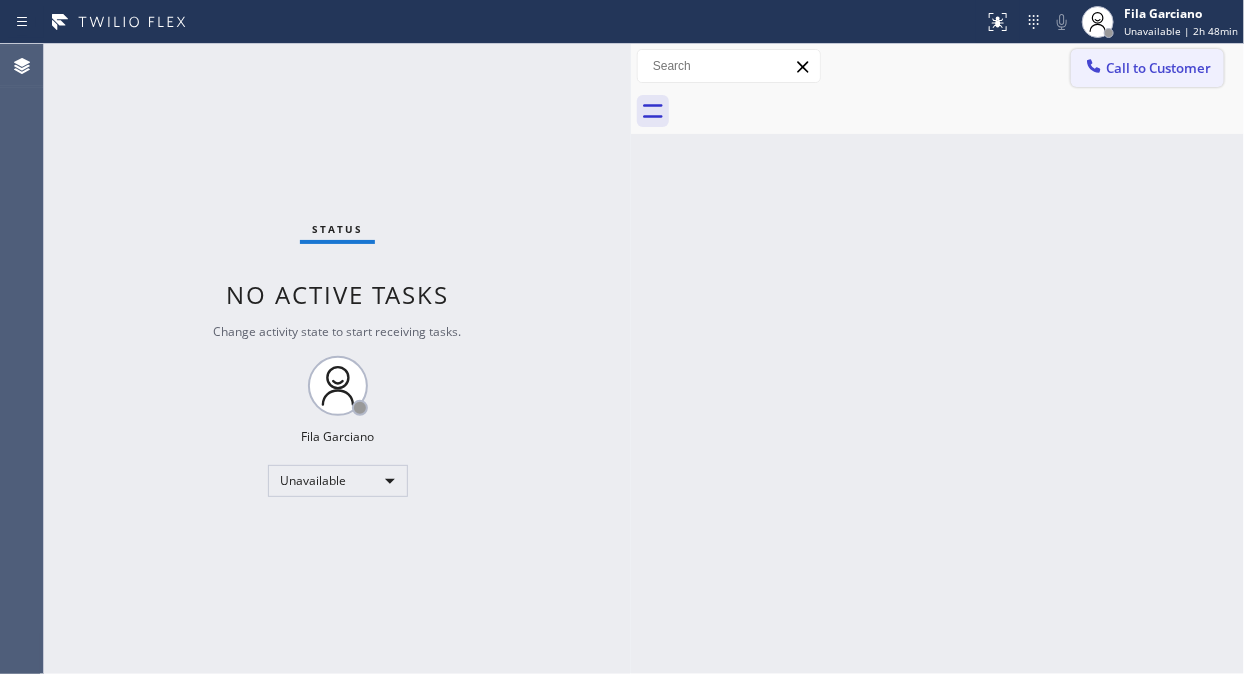 click on "Call to Customer" at bounding box center (1158, 68) 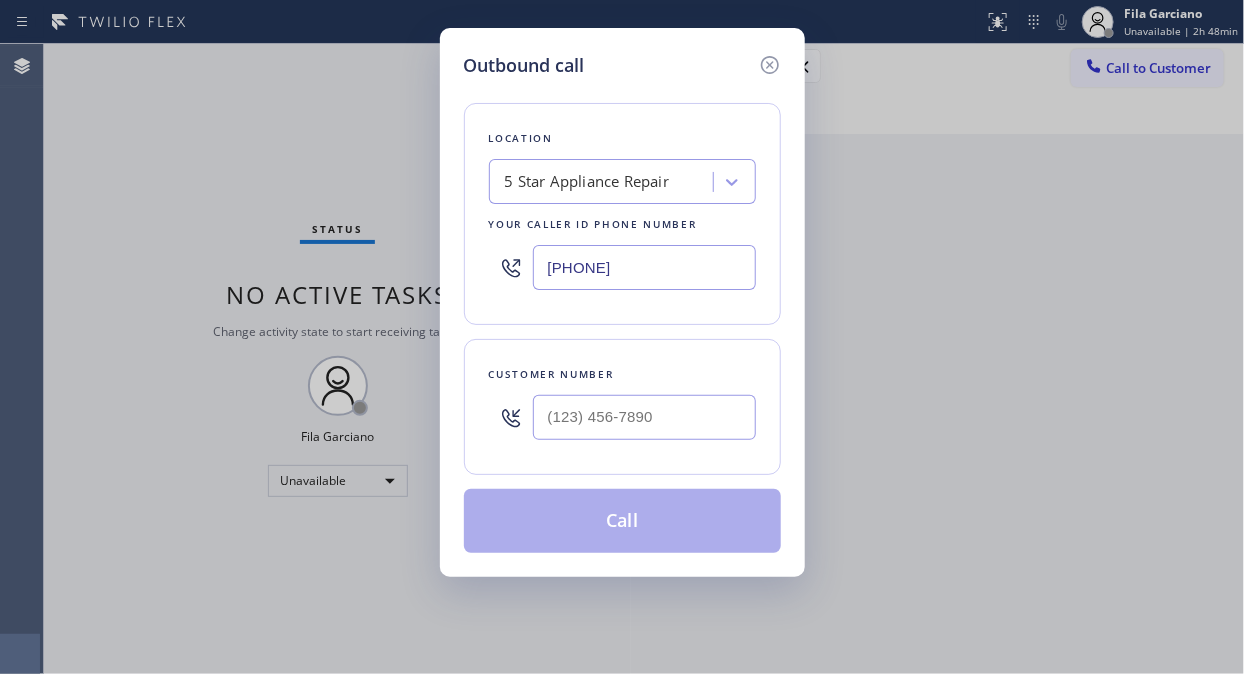 click on "[PHONE]" at bounding box center (644, 267) 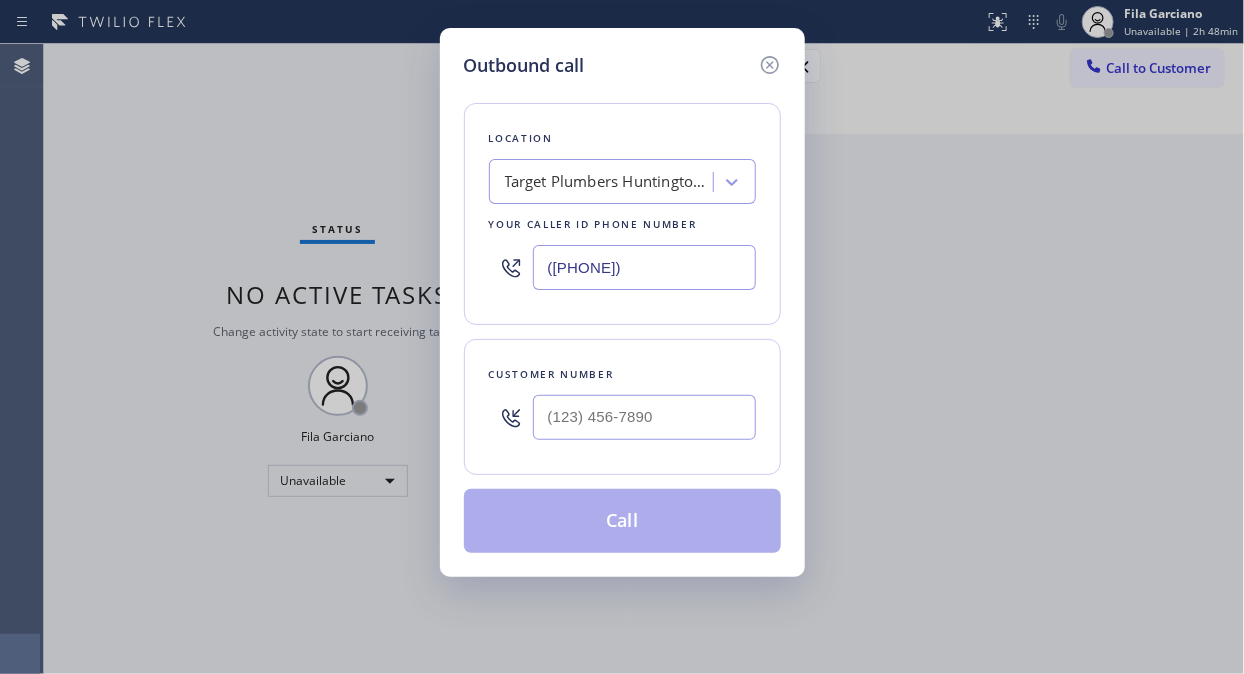 type on "(714) 930-2196" 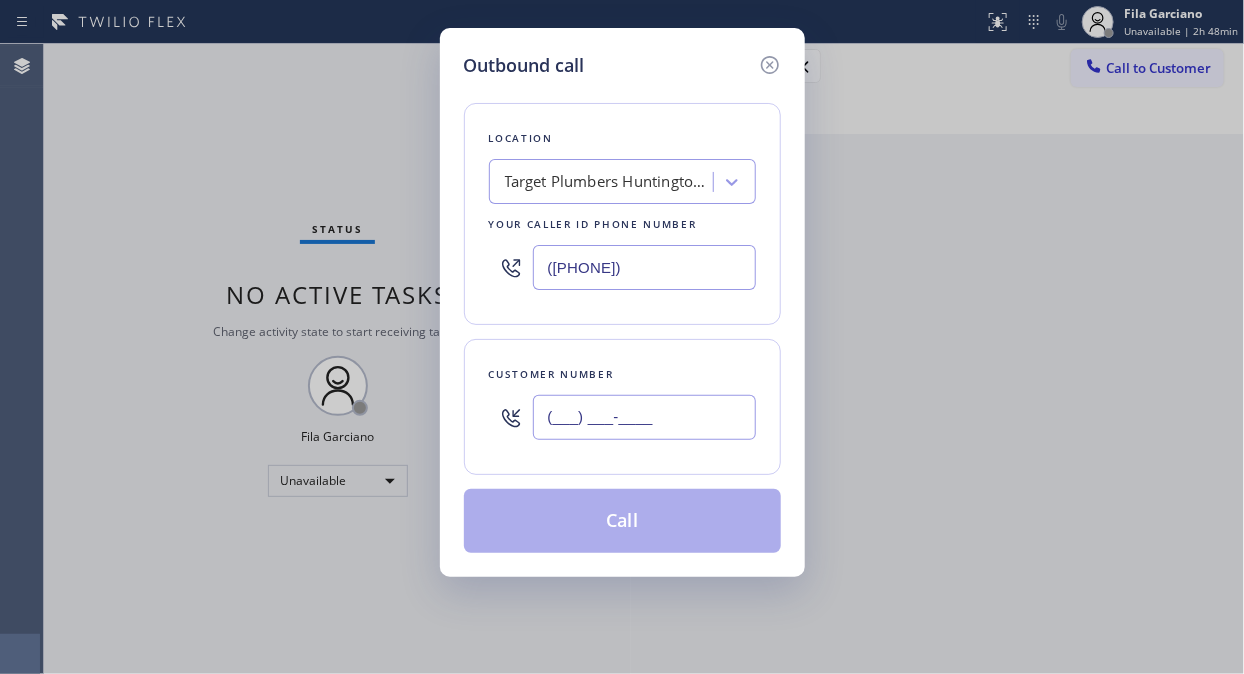 click on "(___) ___-____" at bounding box center (644, 417) 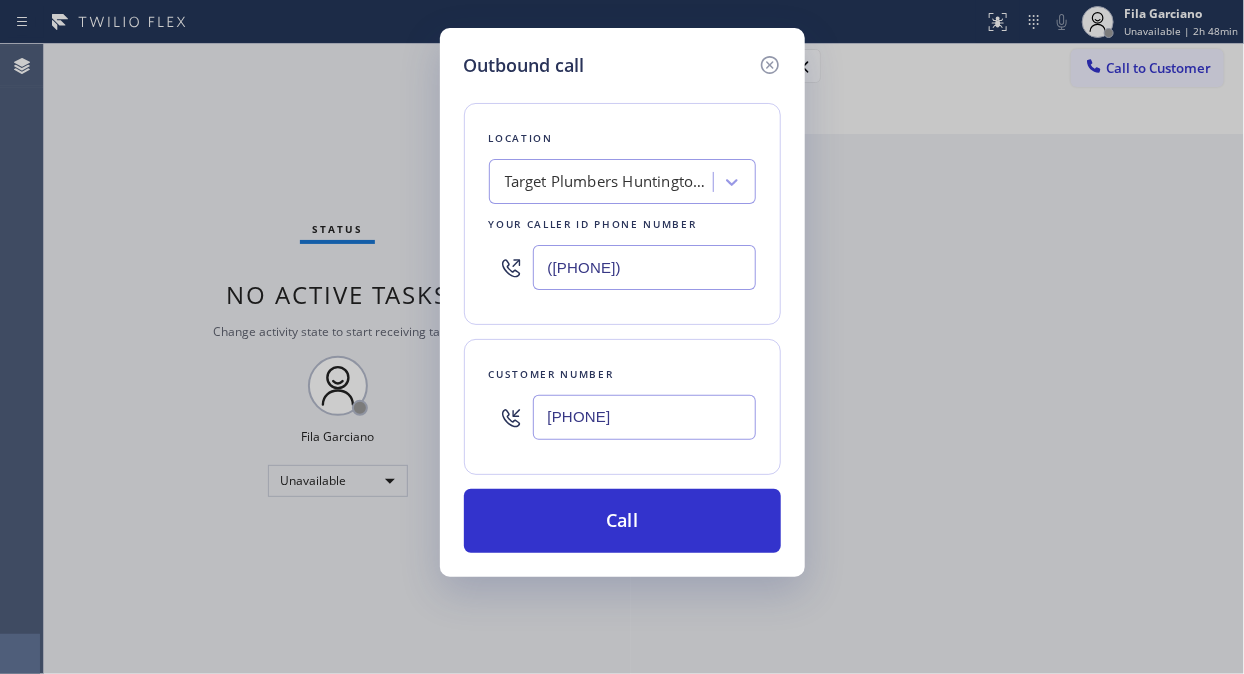 type on "[PHONE]" 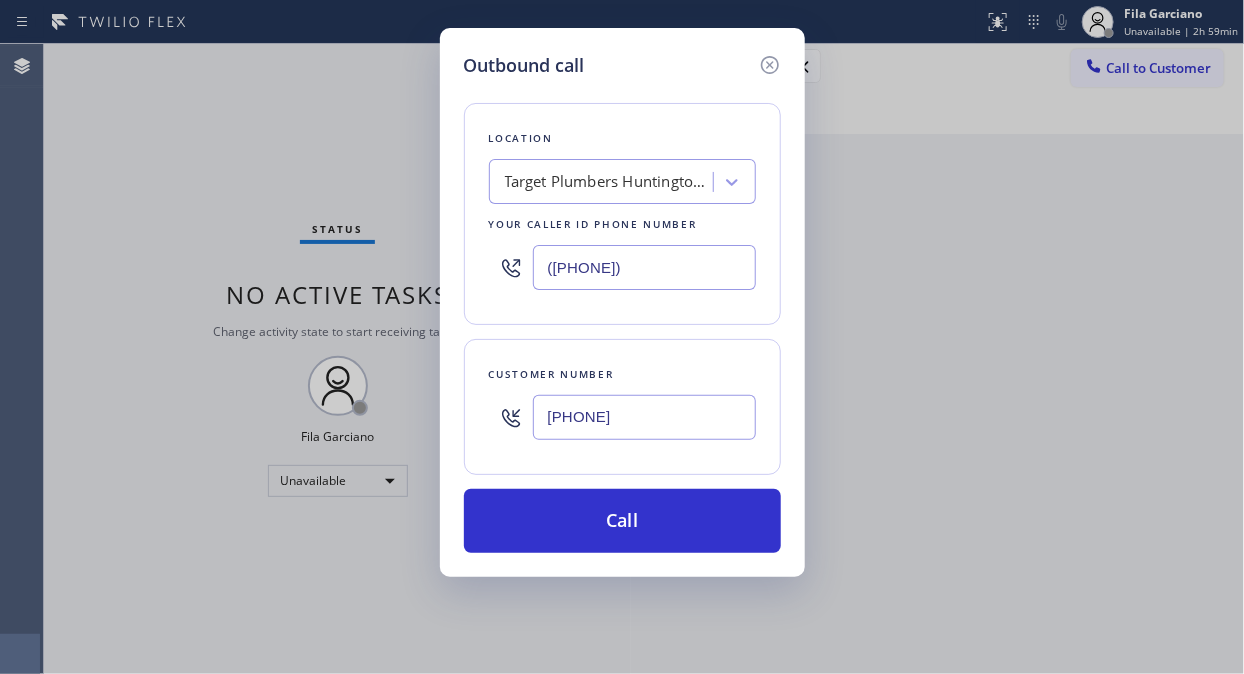 drag, startPoint x: 541, startPoint y: 277, endPoint x: 566, endPoint y: 276, distance: 25.019993 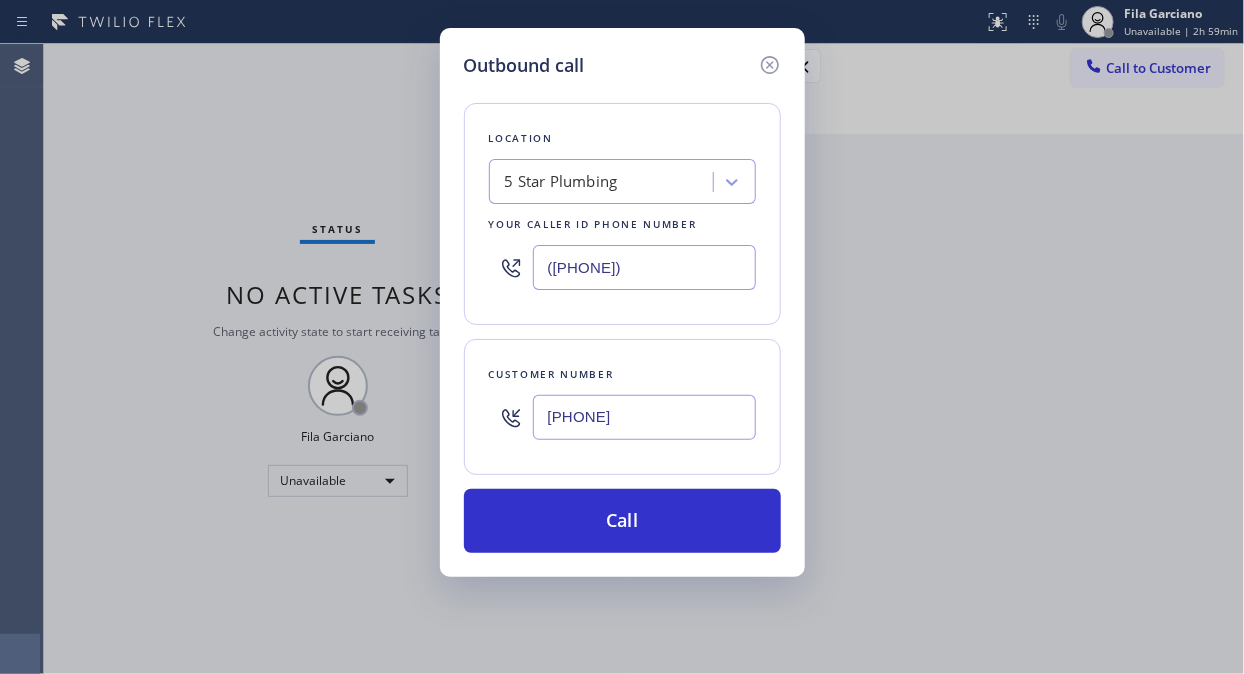 type on "[PHONE]" 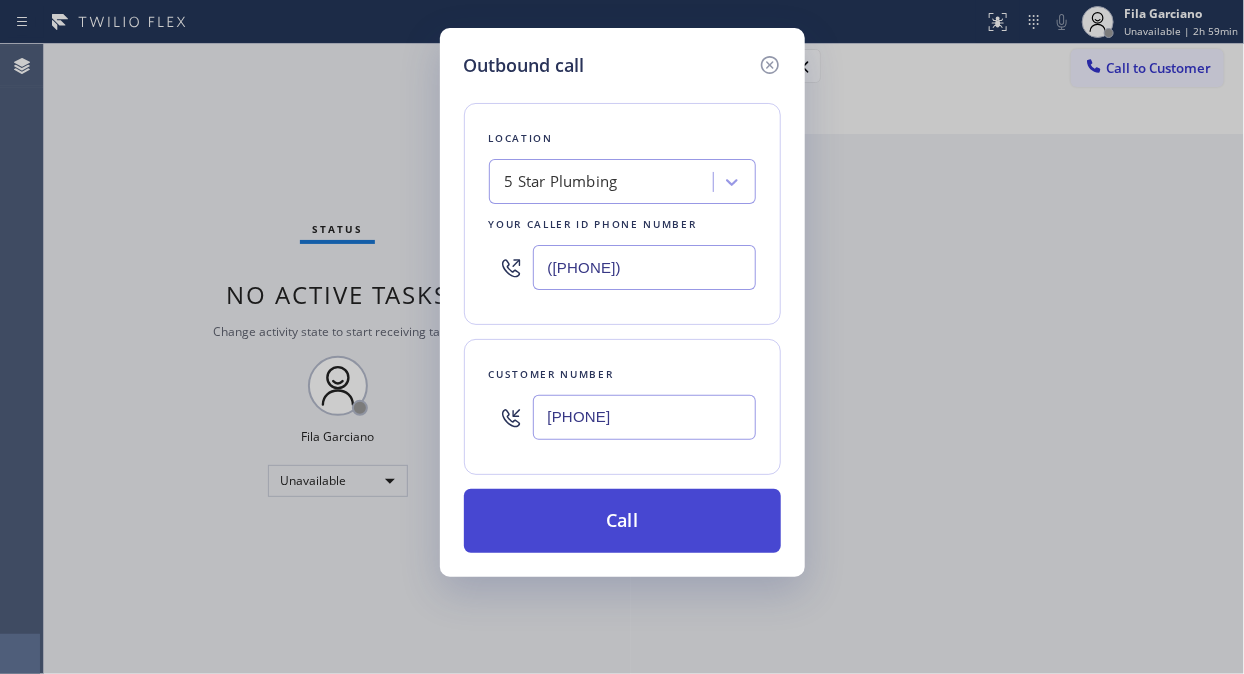 type on "[PHONE]" 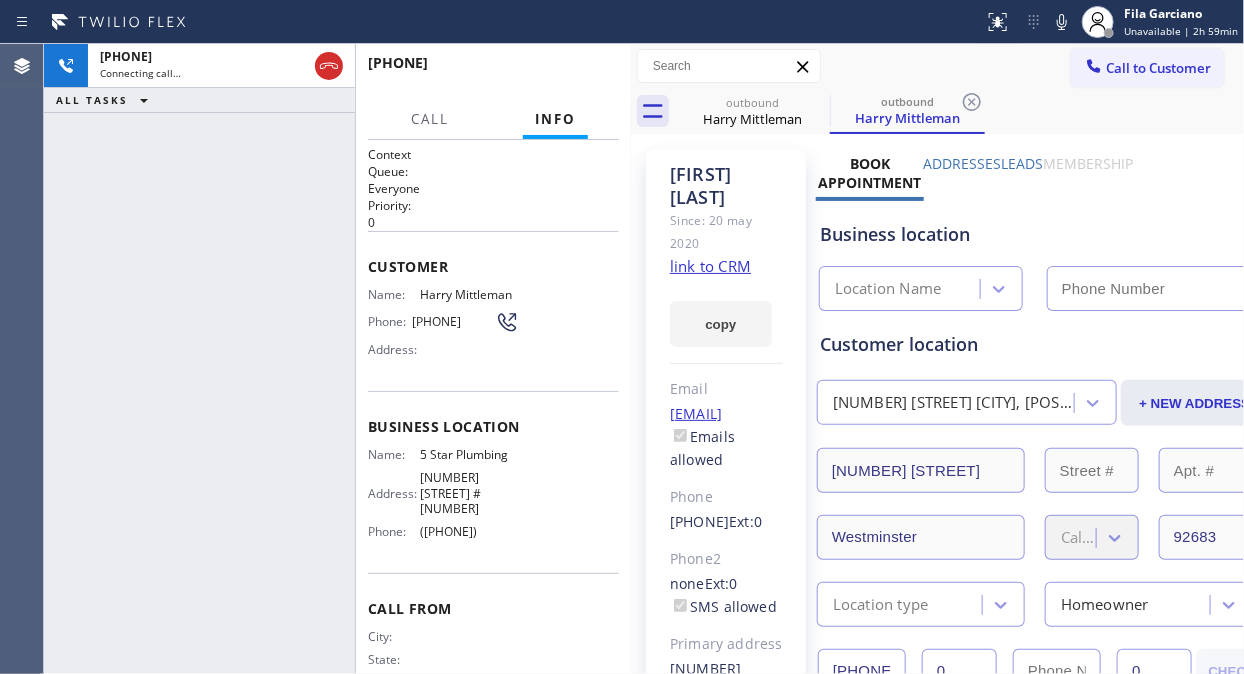 type on "[PHONE]" 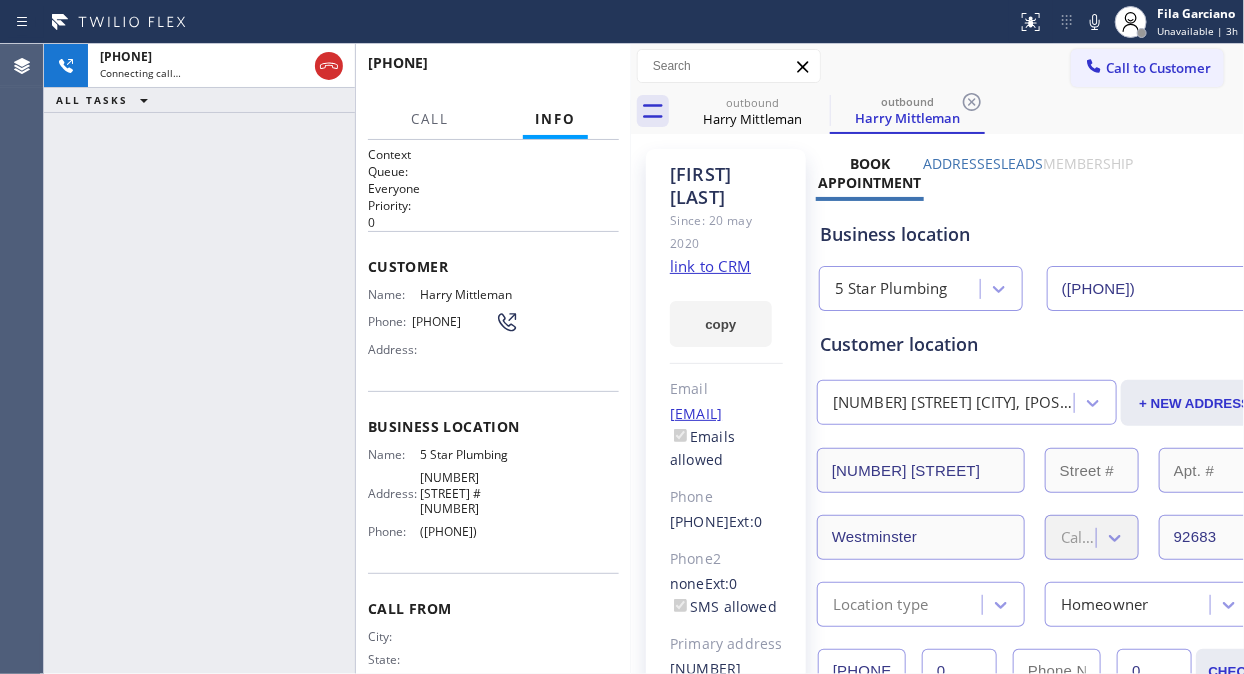 click on "+13107750161 Connecting call… ALL TASKS ALL TASKS ACTIVE TASKS TASKS IN WRAP UP" at bounding box center [199, 359] 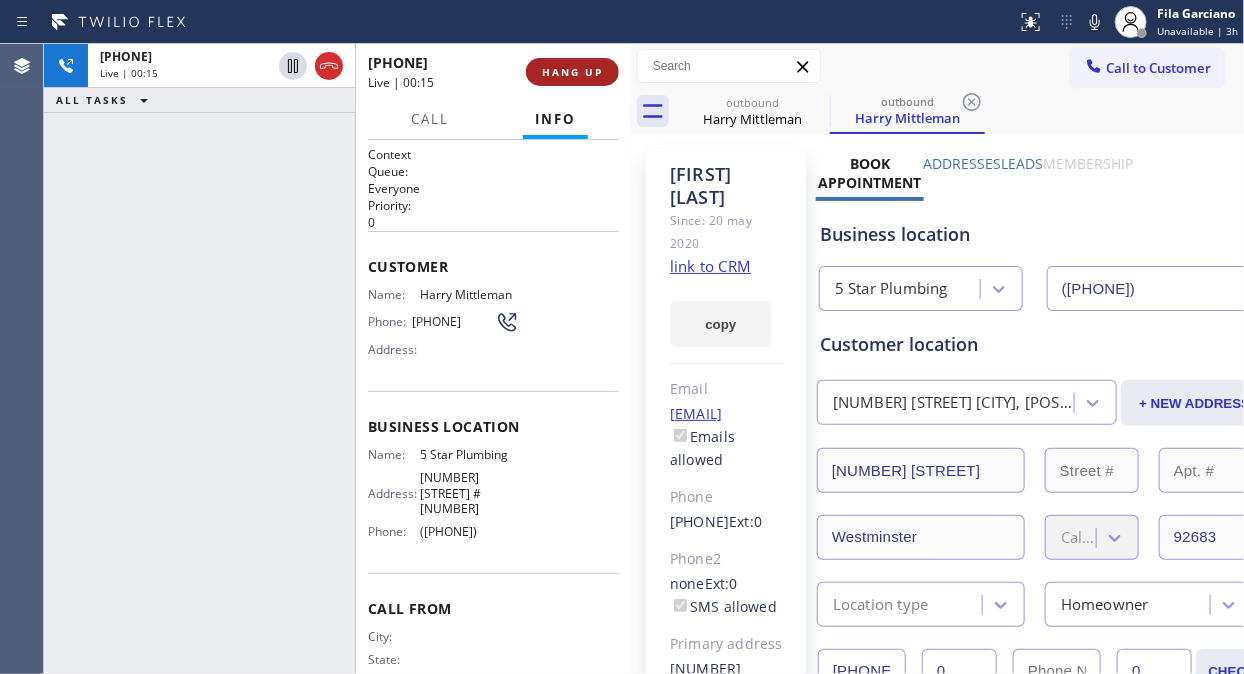 click on "HANG UP" at bounding box center (572, 72) 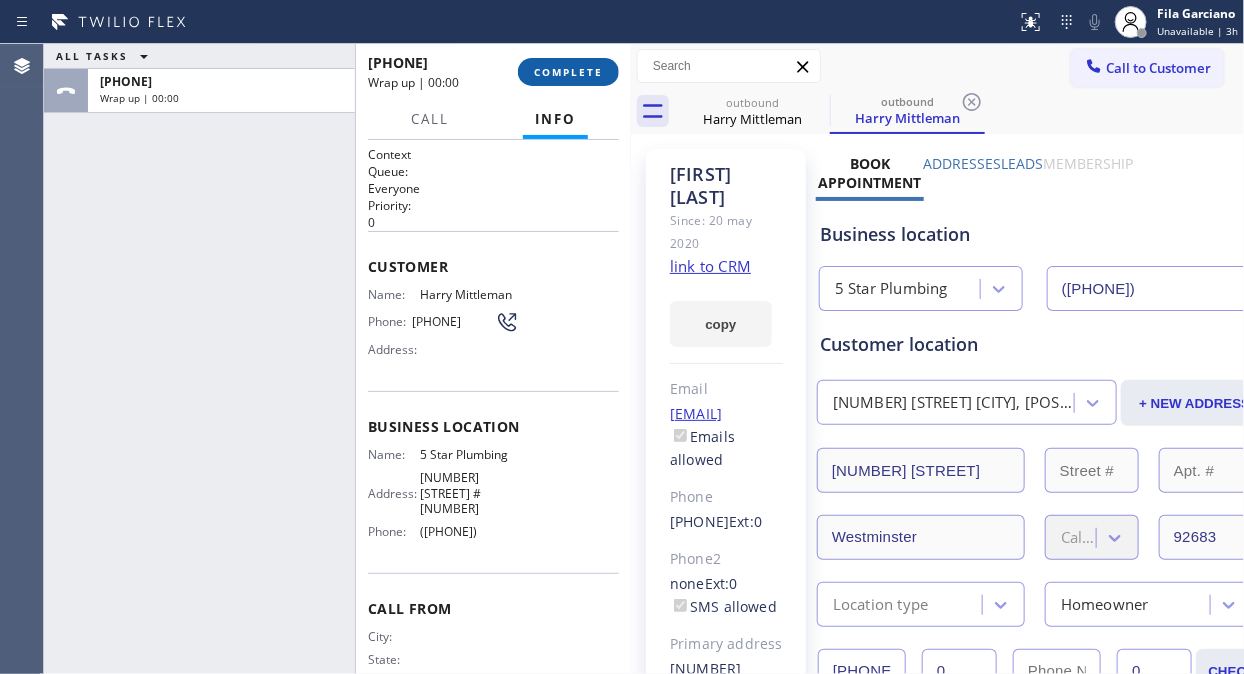 click on "COMPLETE" at bounding box center [568, 72] 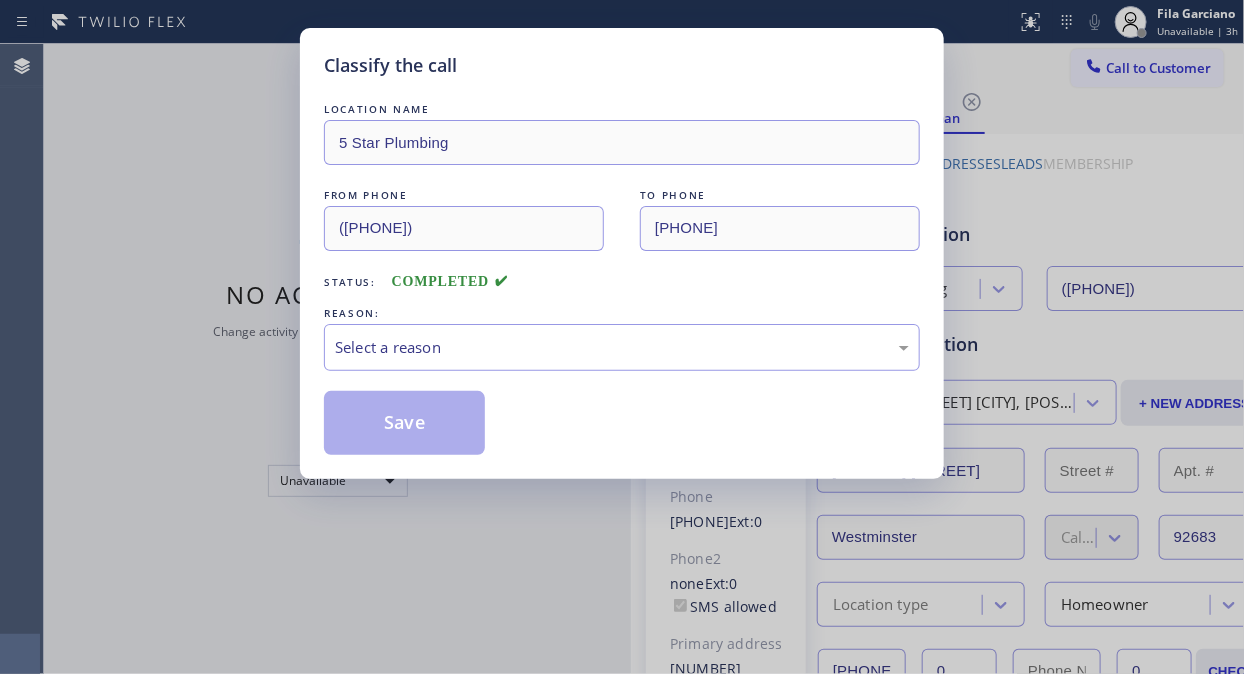 click on "Save" at bounding box center (622, 423) 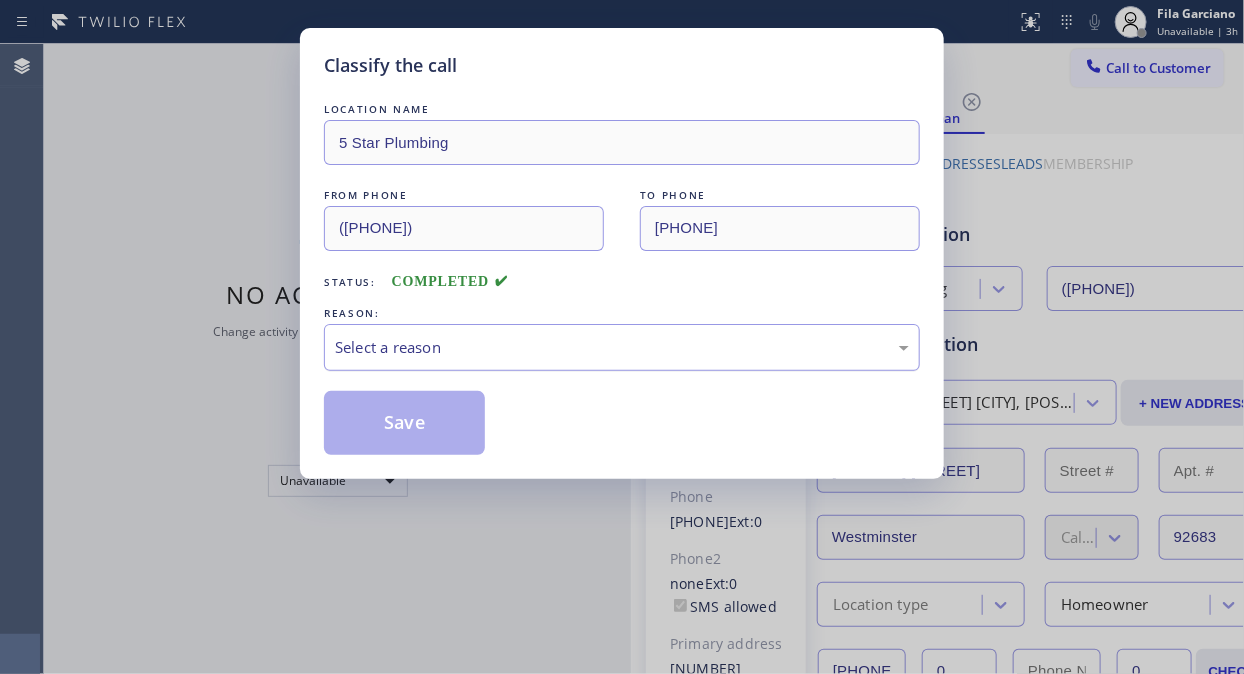 click on "Select a reason" at bounding box center (622, 347) 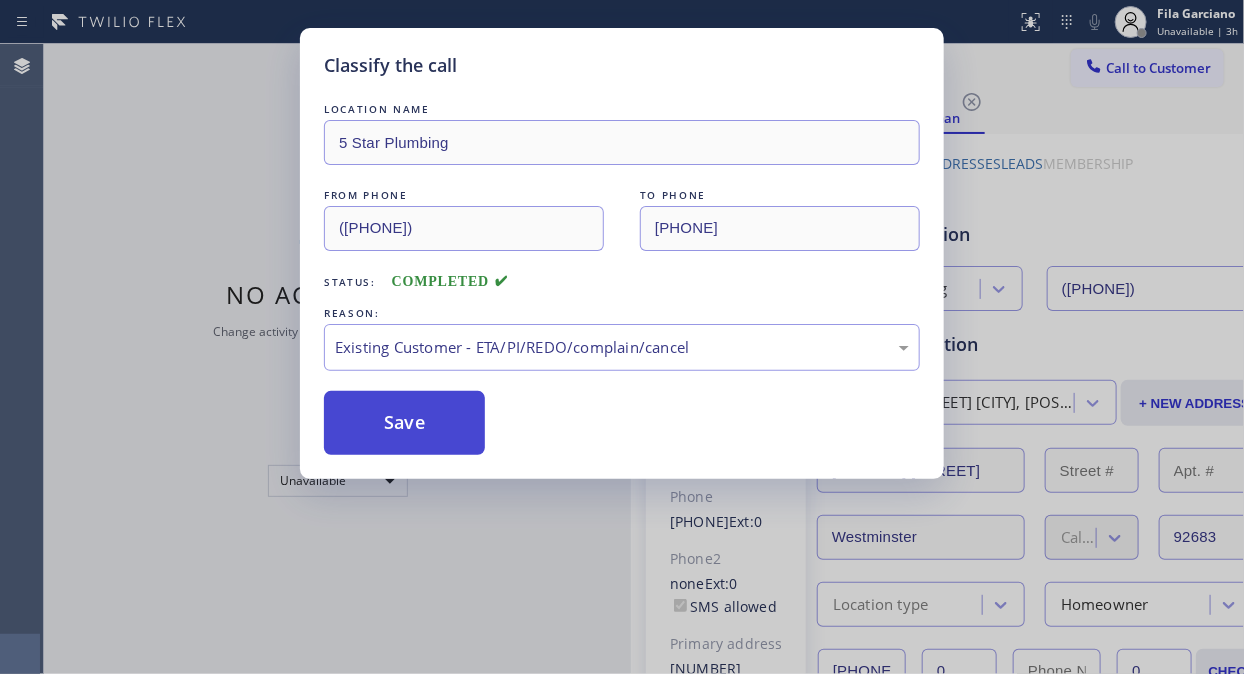 click on "Save" at bounding box center [404, 423] 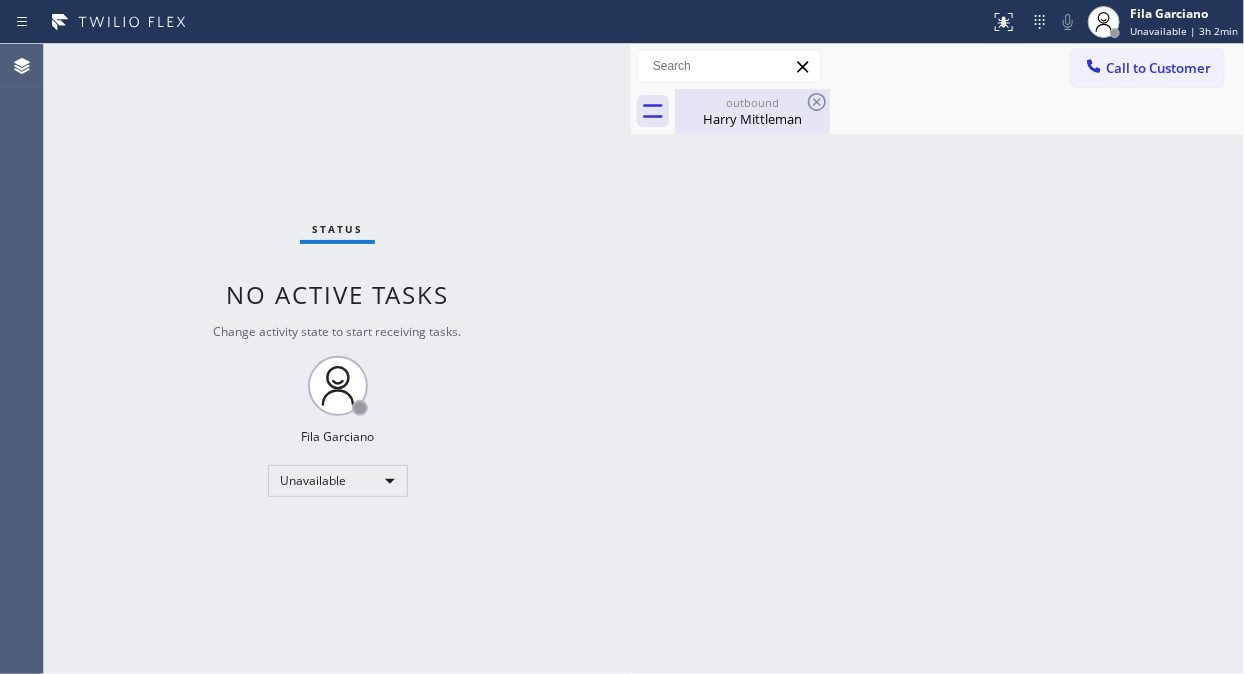 click on "Harry Mittleman" at bounding box center [752, 119] 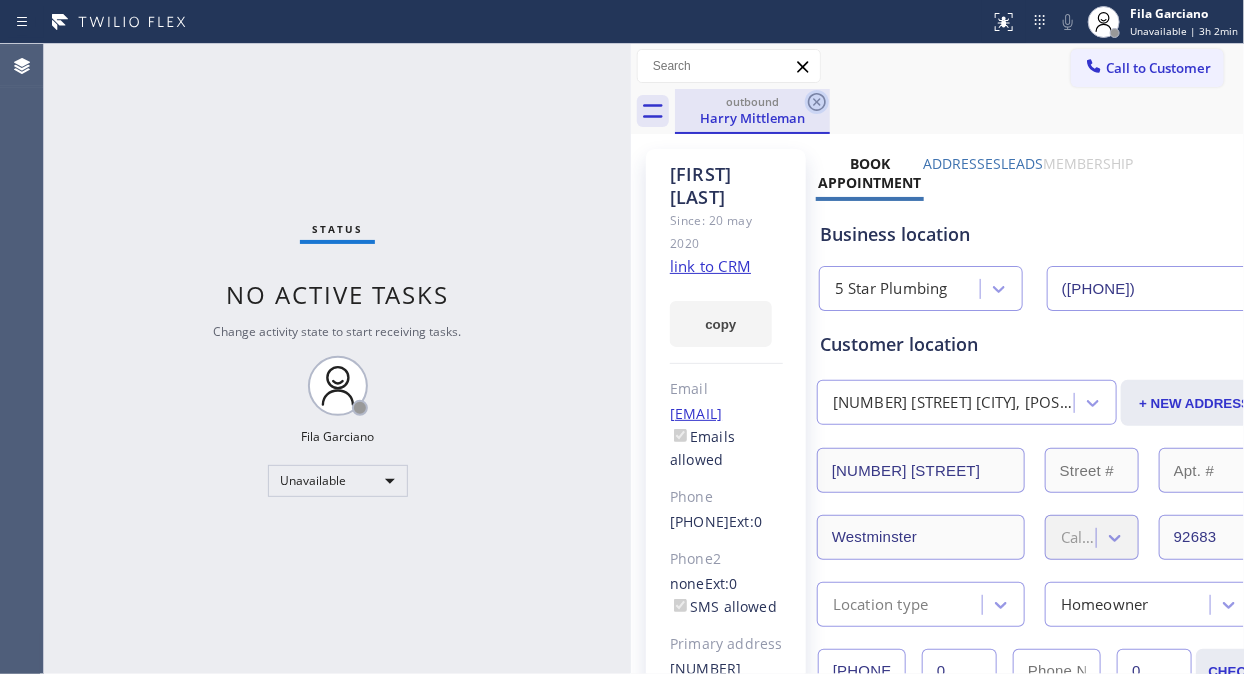 click 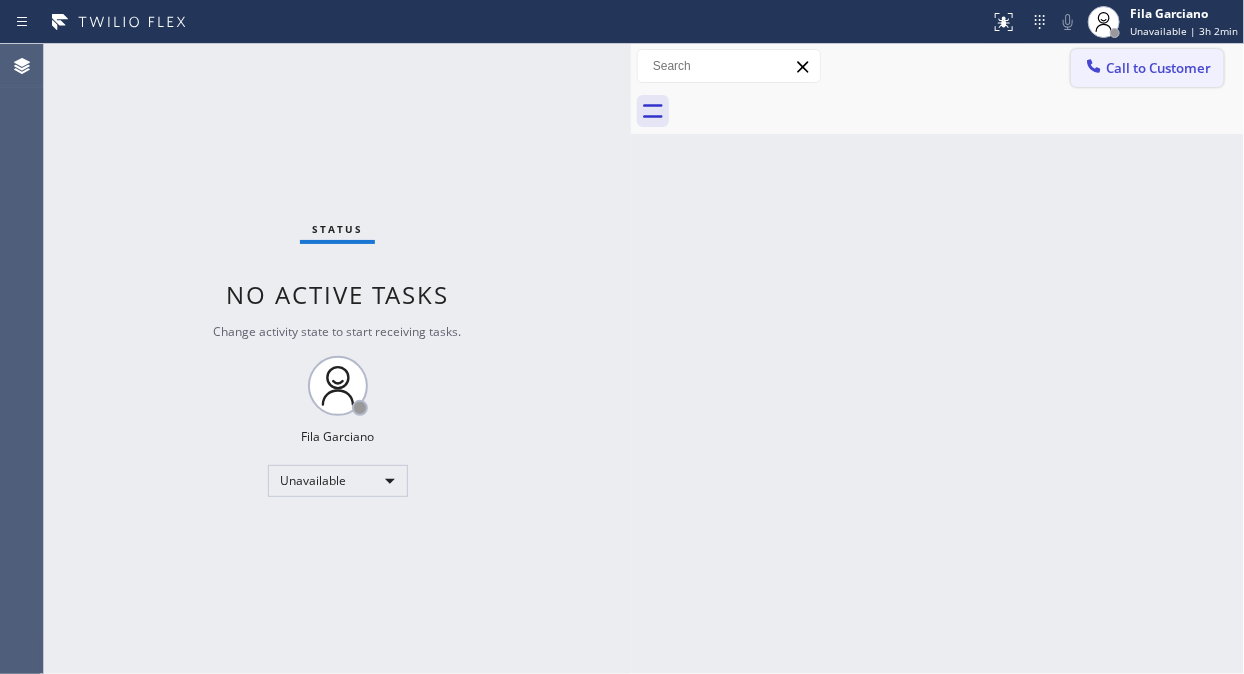 click 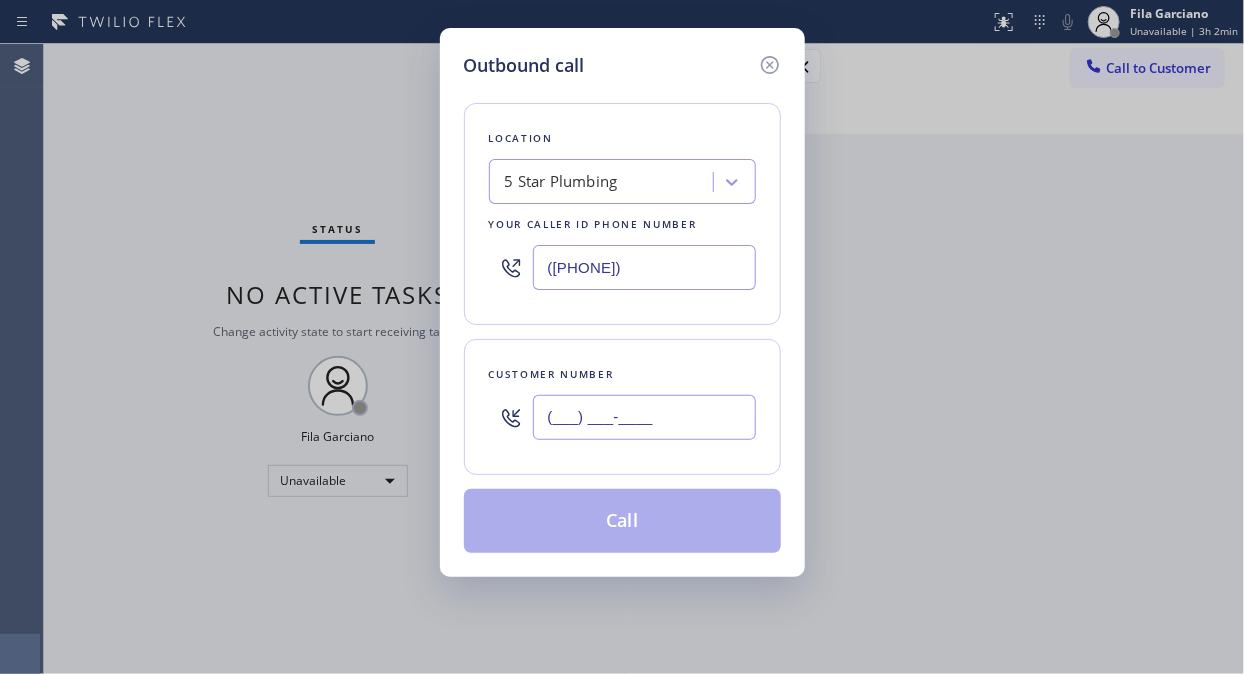 click on "(___) ___-____" at bounding box center [644, 417] 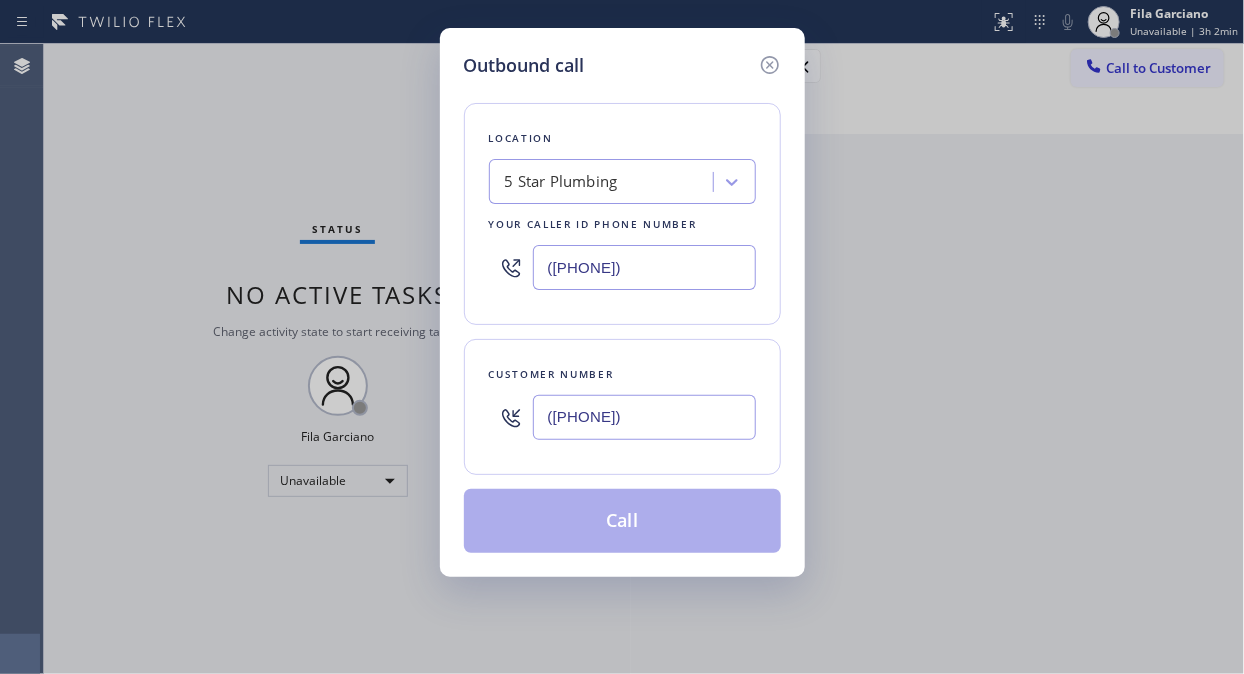 type on "[PHONE]" 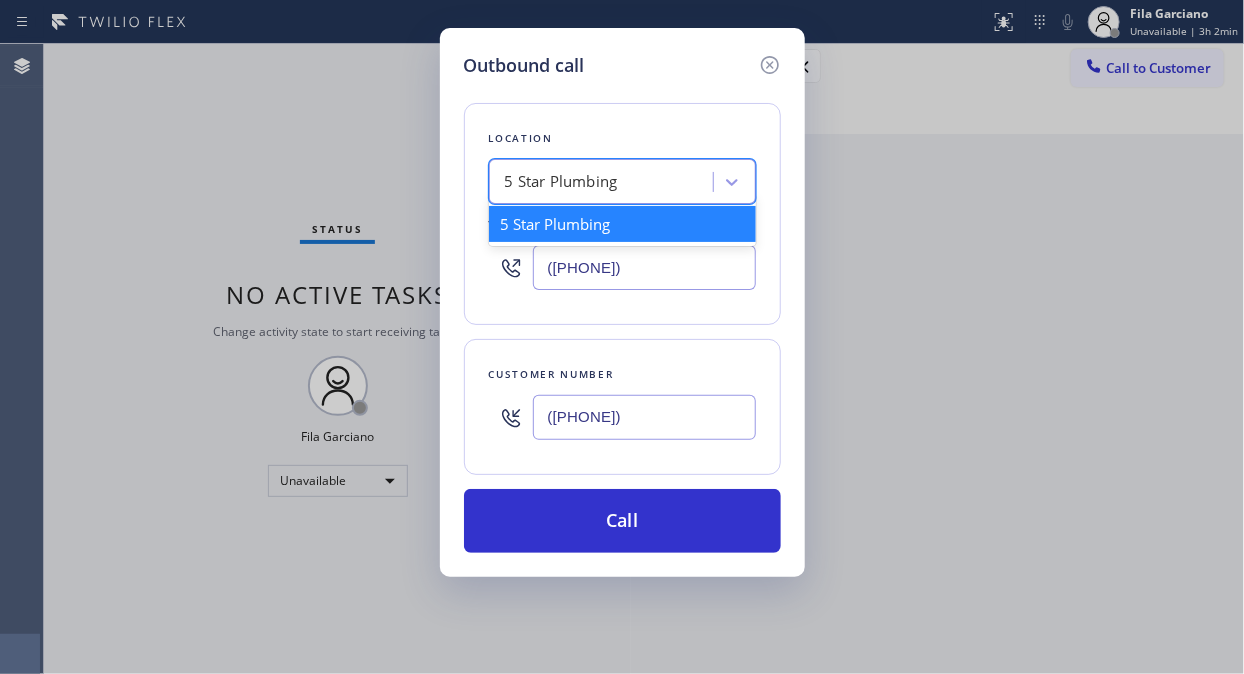 click on "5 Star Plumbing" at bounding box center (604, 182) 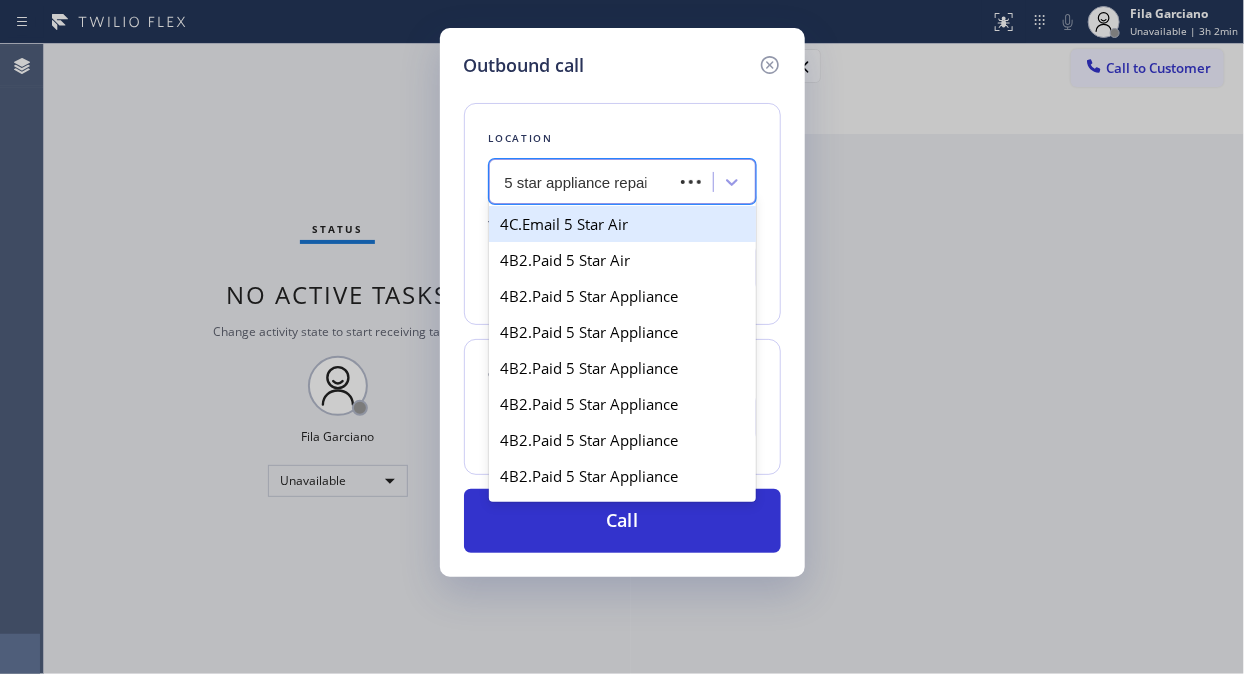 type on "5 star appliance repair" 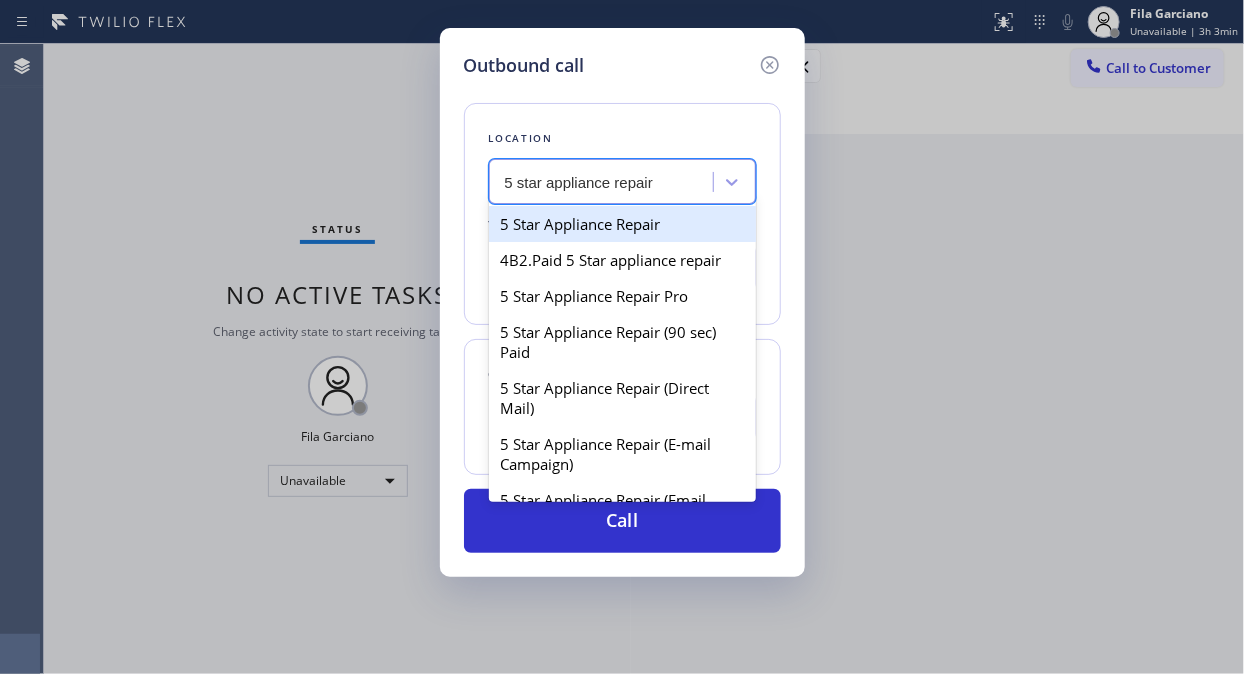 click on "5 Star Appliance Repair" at bounding box center [622, 224] 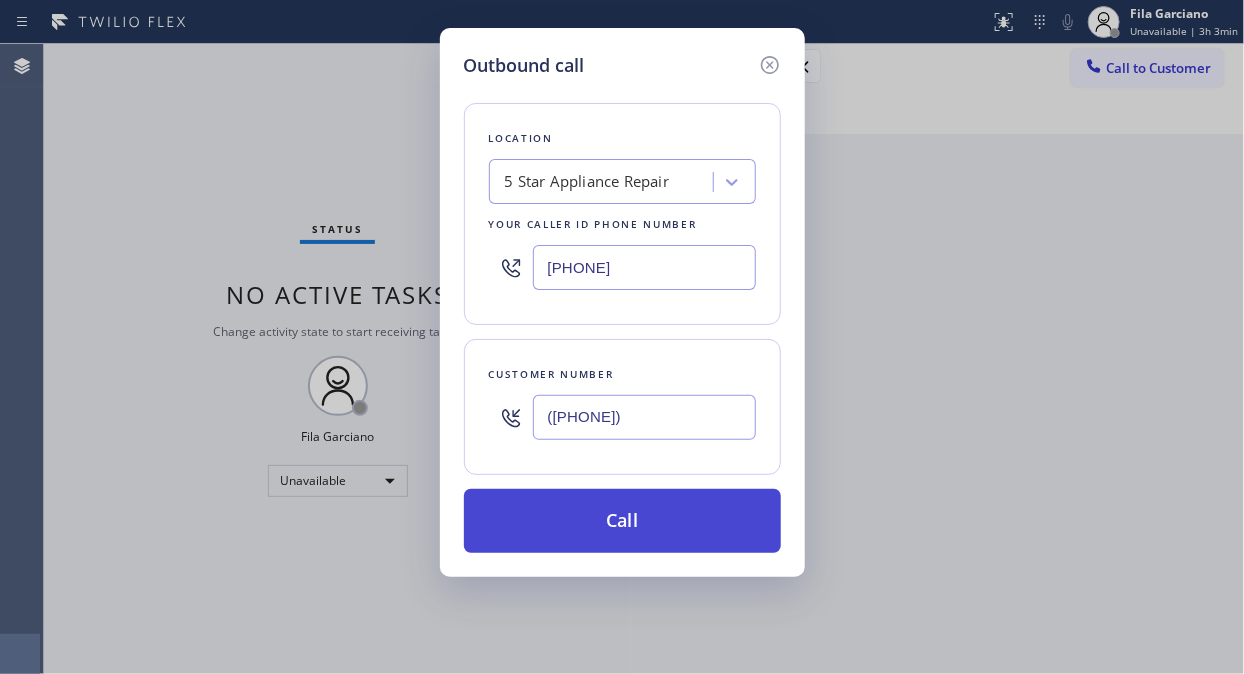 click on "Call" at bounding box center [622, 521] 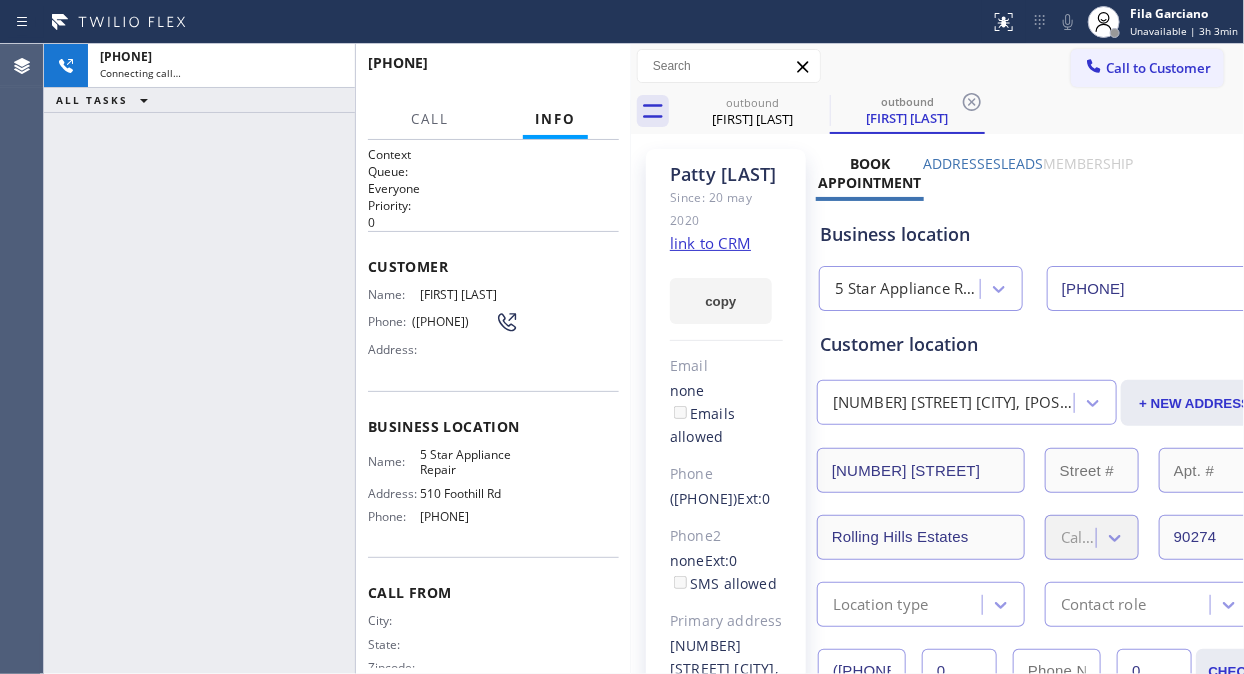 type on "[PHONE]" 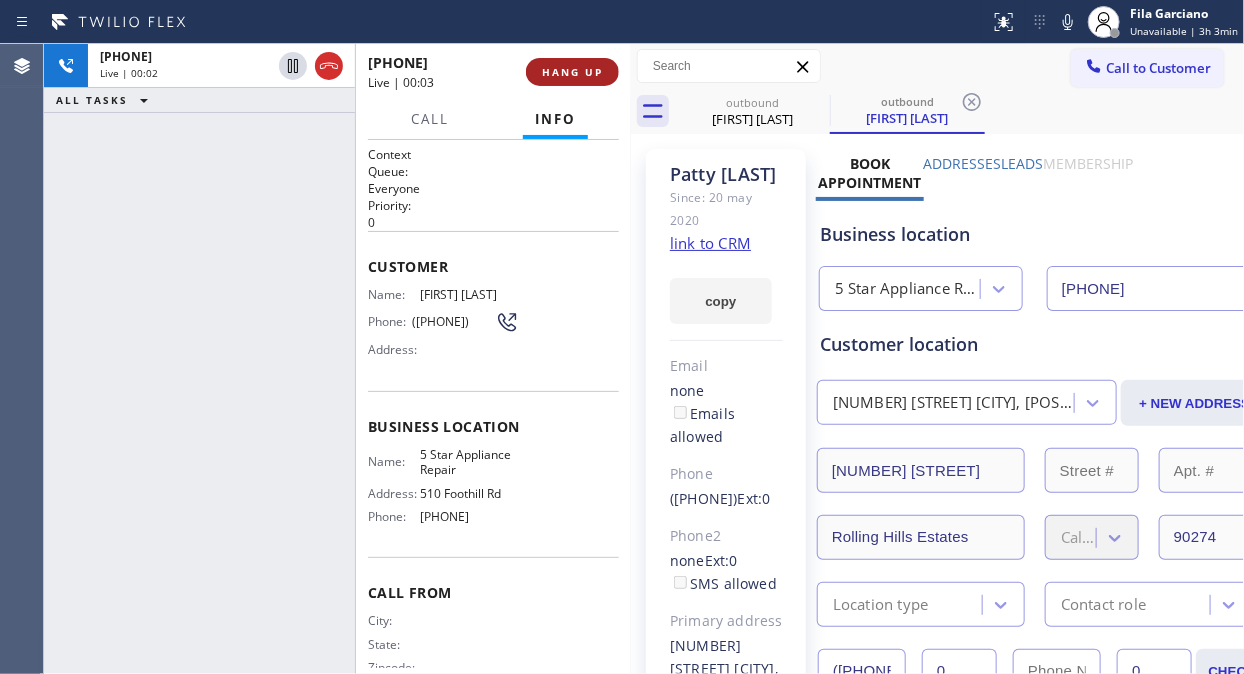 click on "HANG UP" at bounding box center [572, 72] 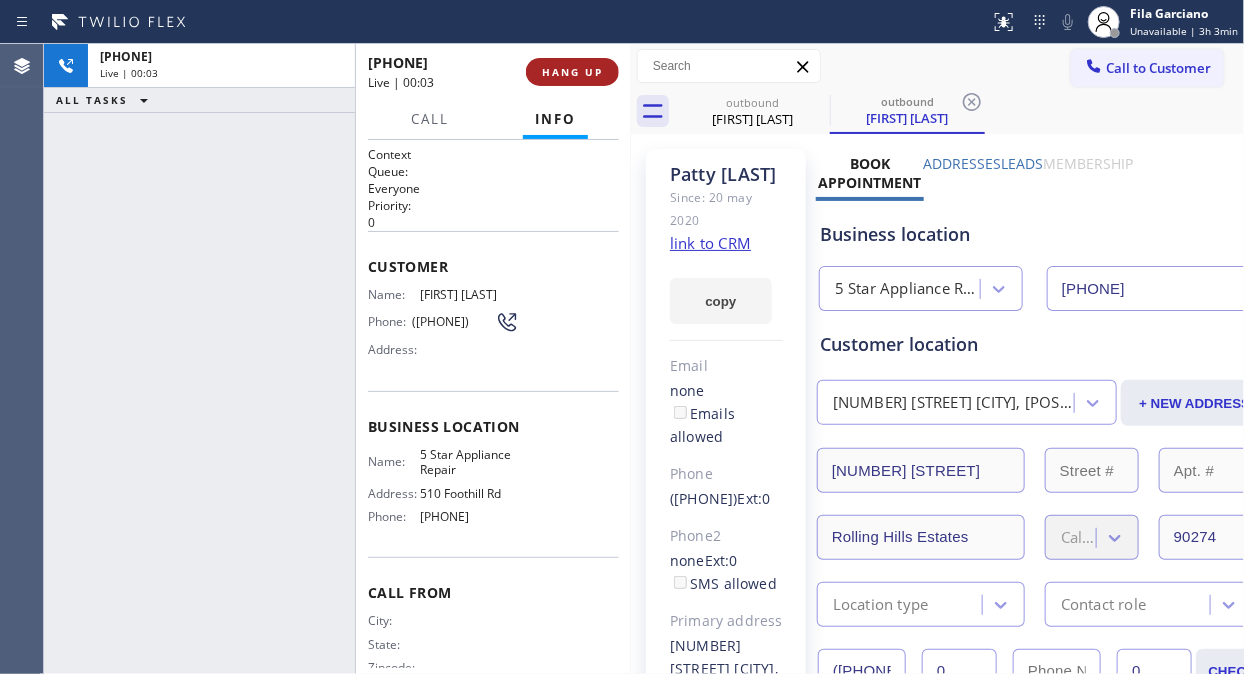 click on "HANG UP" at bounding box center (572, 72) 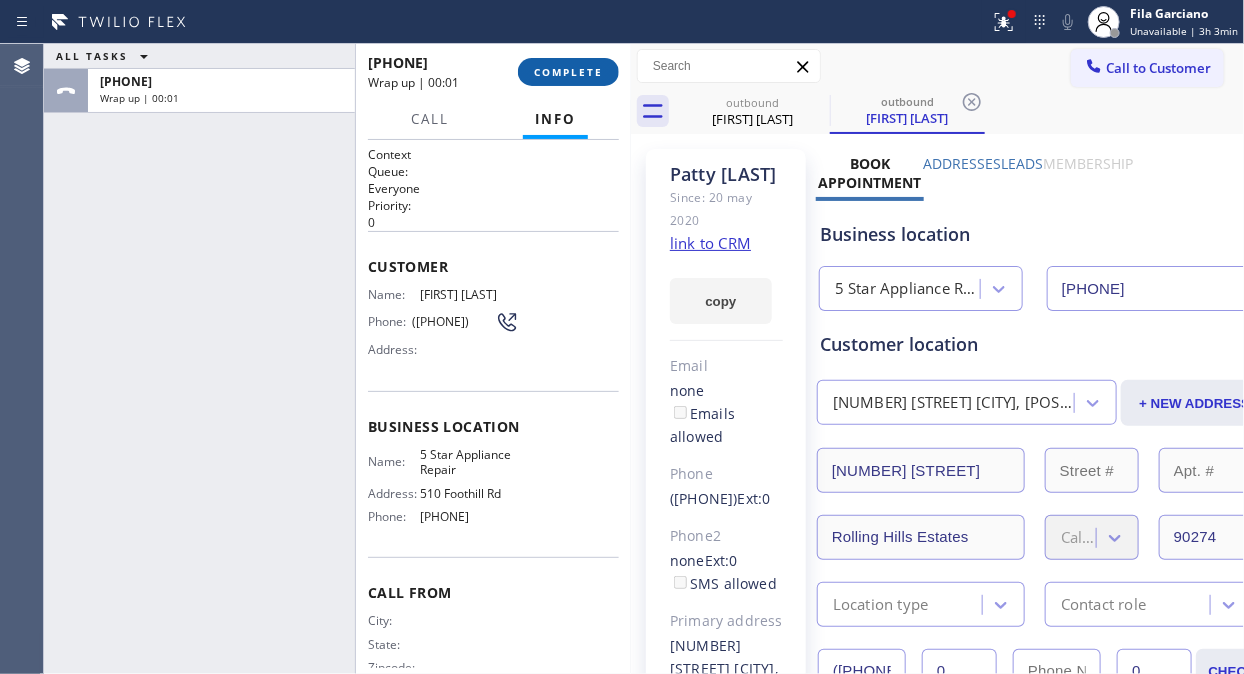 click on "COMPLETE" at bounding box center [568, 72] 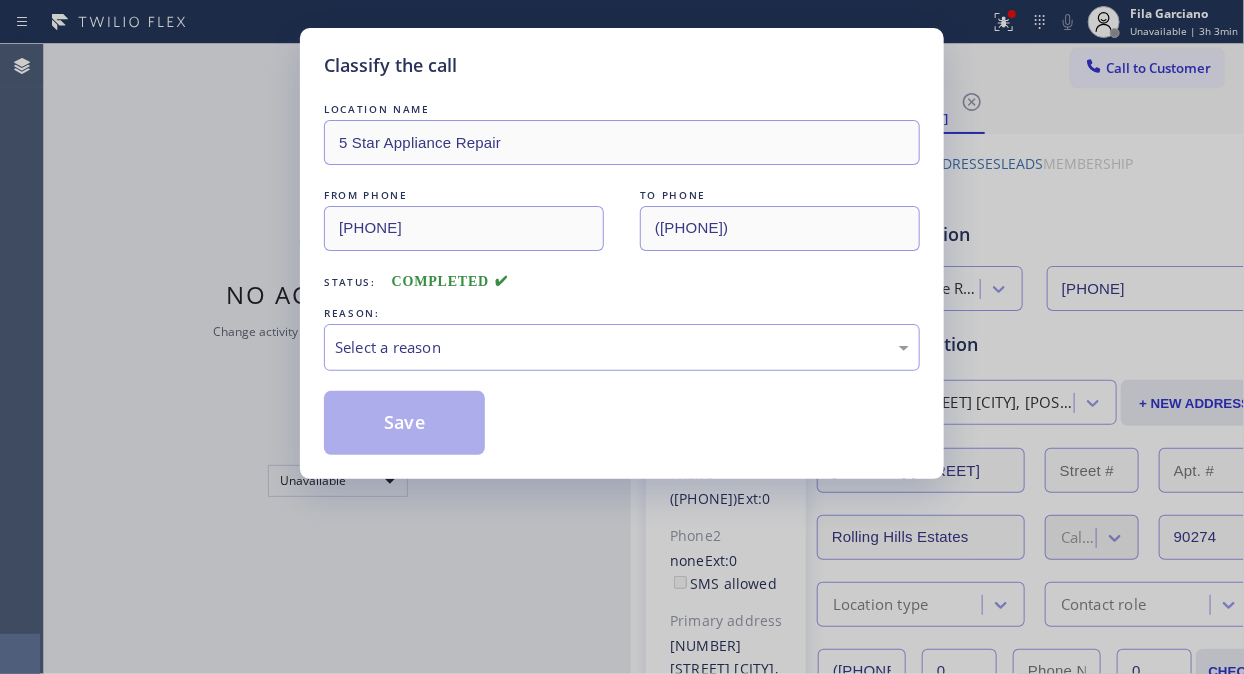 click on "Classify the call" at bounding box center (622, 65) 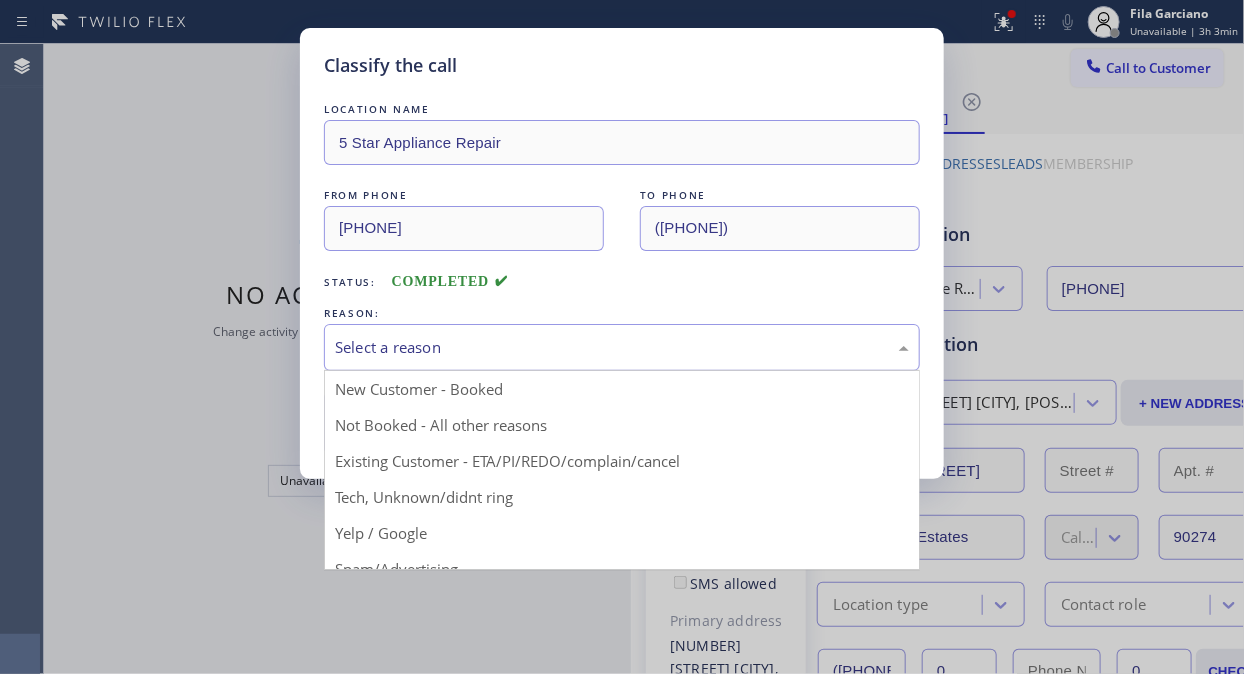 click on "Select a reason" at bounding box center (622, 347) 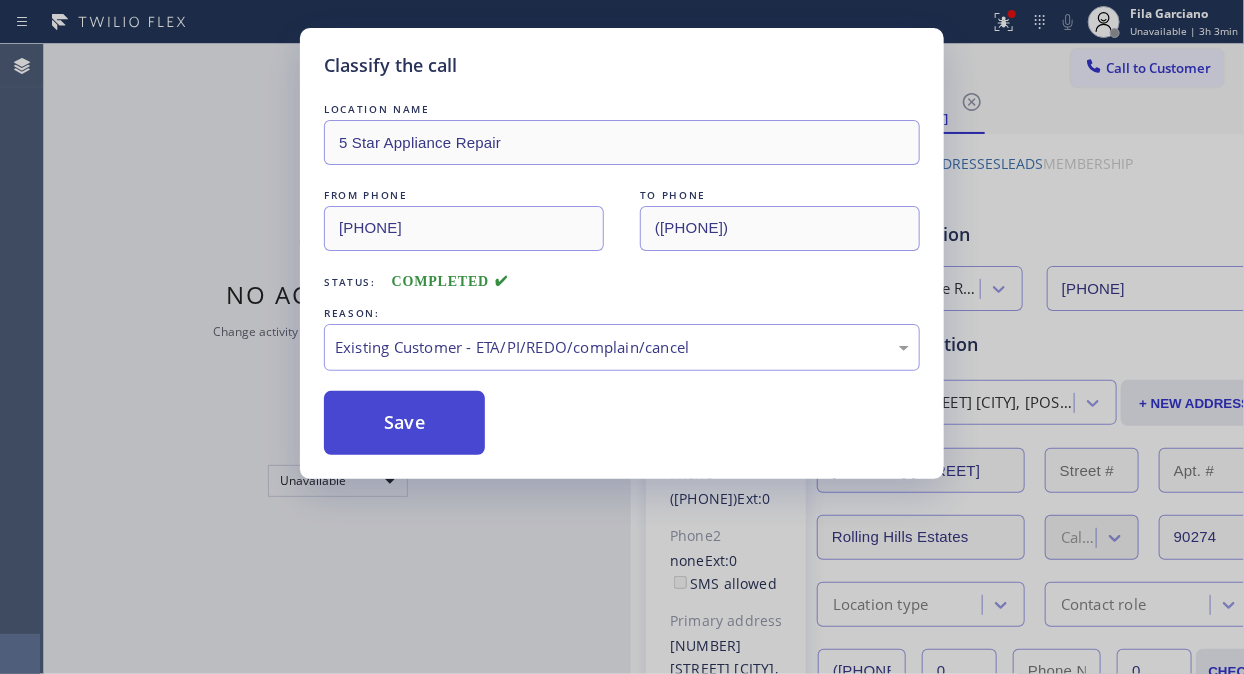 drag, startPoint x: 623, startPoint y: 462, endPoint x: 443, endPoint y: 421, distance: 184.6104 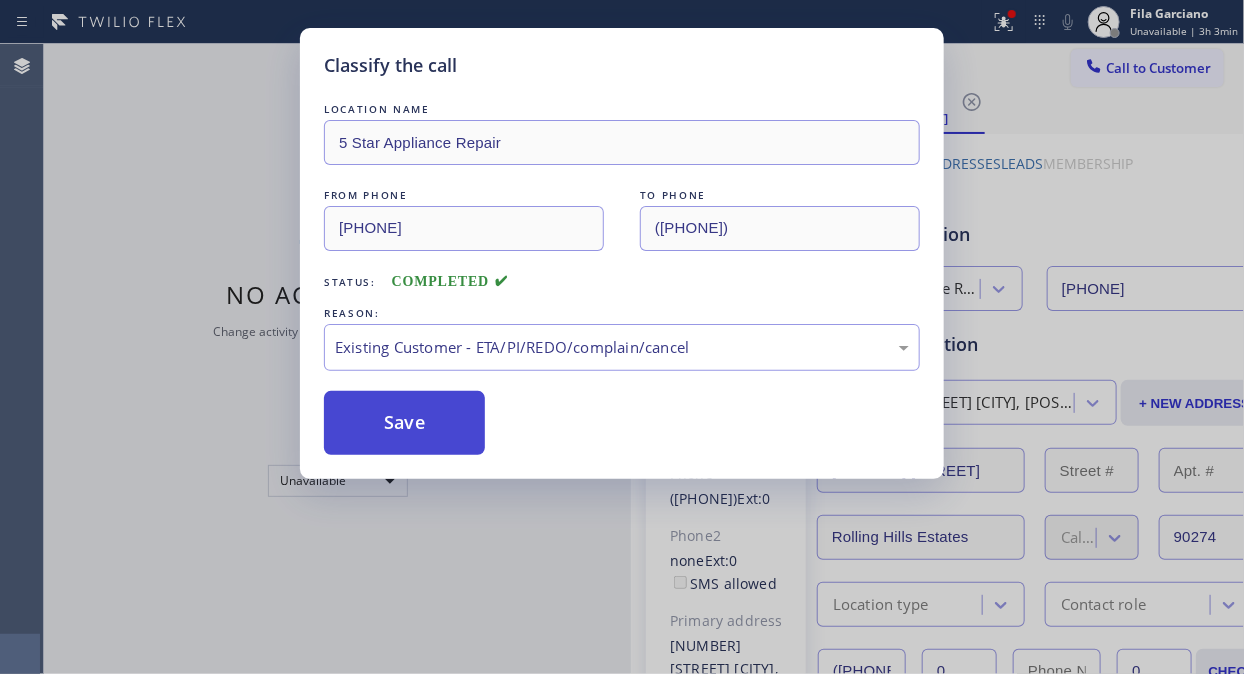 click on "Save" at bounding box center (404, 423) 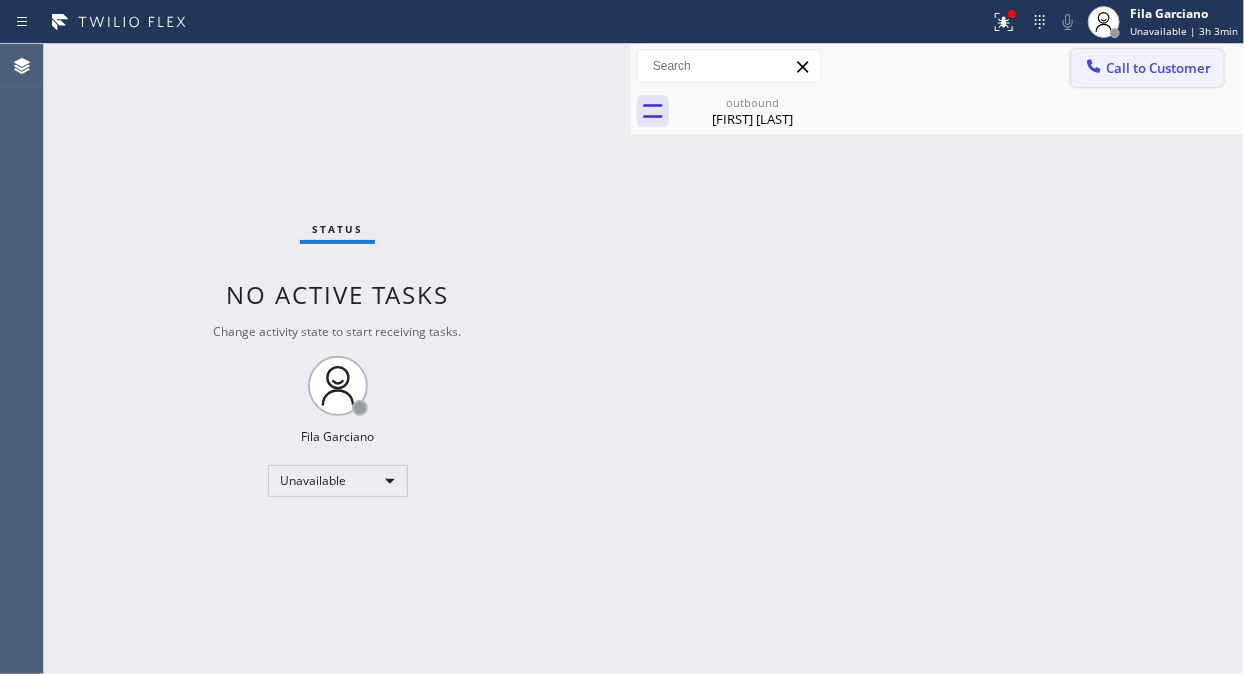 click on "Call to Customer" at bounding box center (1158, 68) 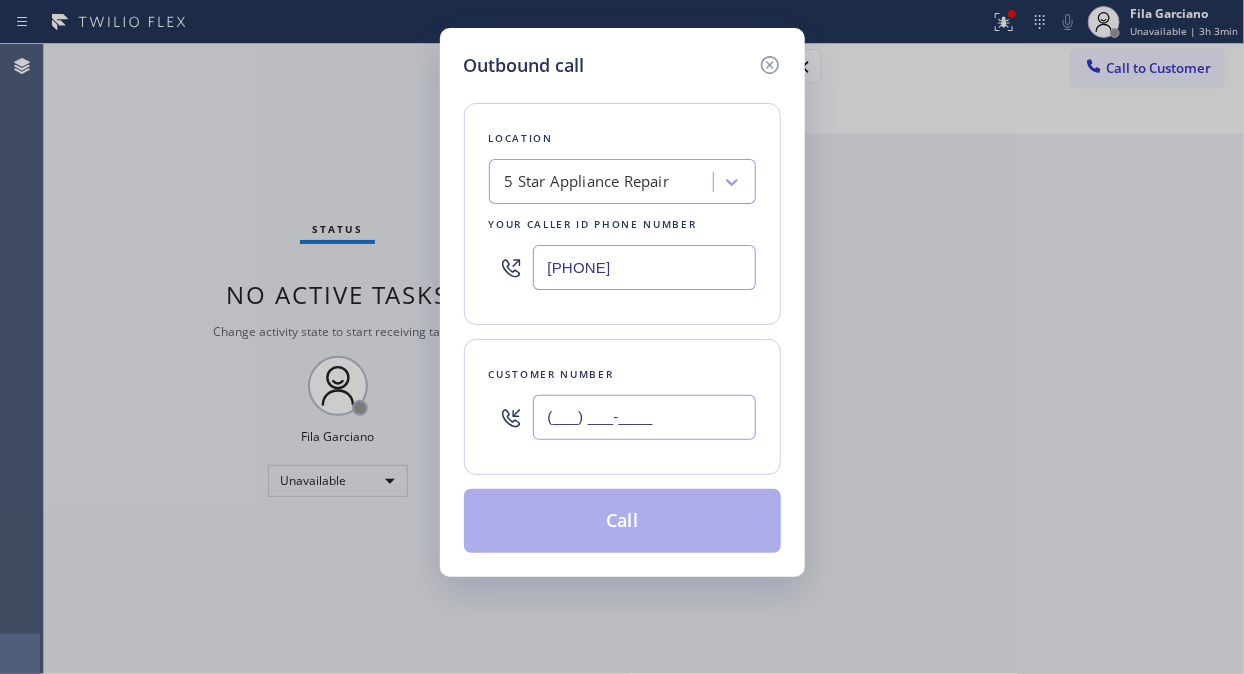 click on "(___) ___-____" at bounding box center (644, 417) 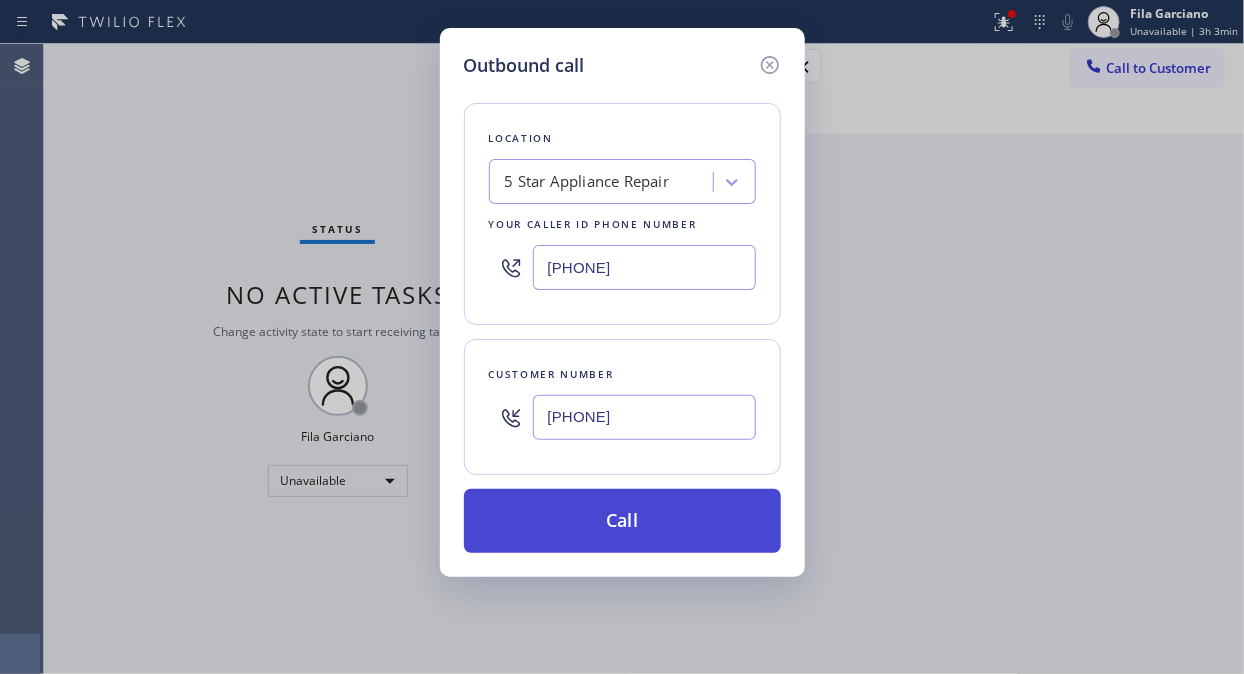 type on "[PHONE]" 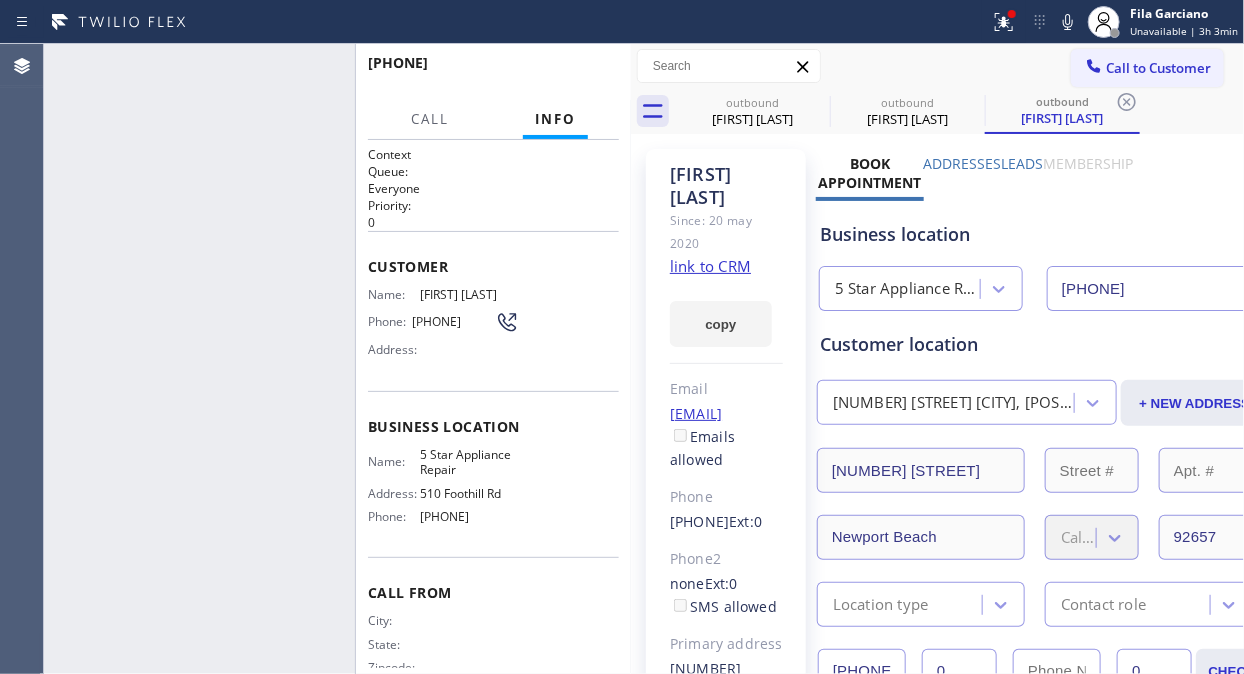 type on "[PHONE]" 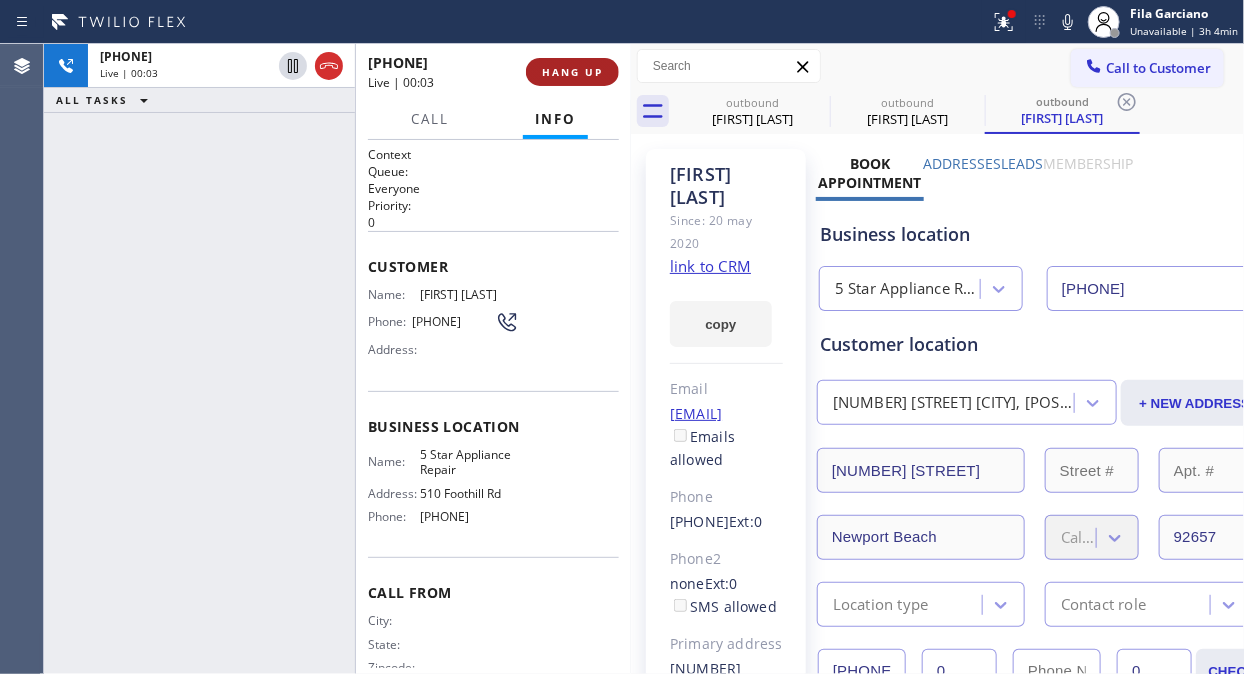 click on "HANG UP" at bounding box center [572, 72] 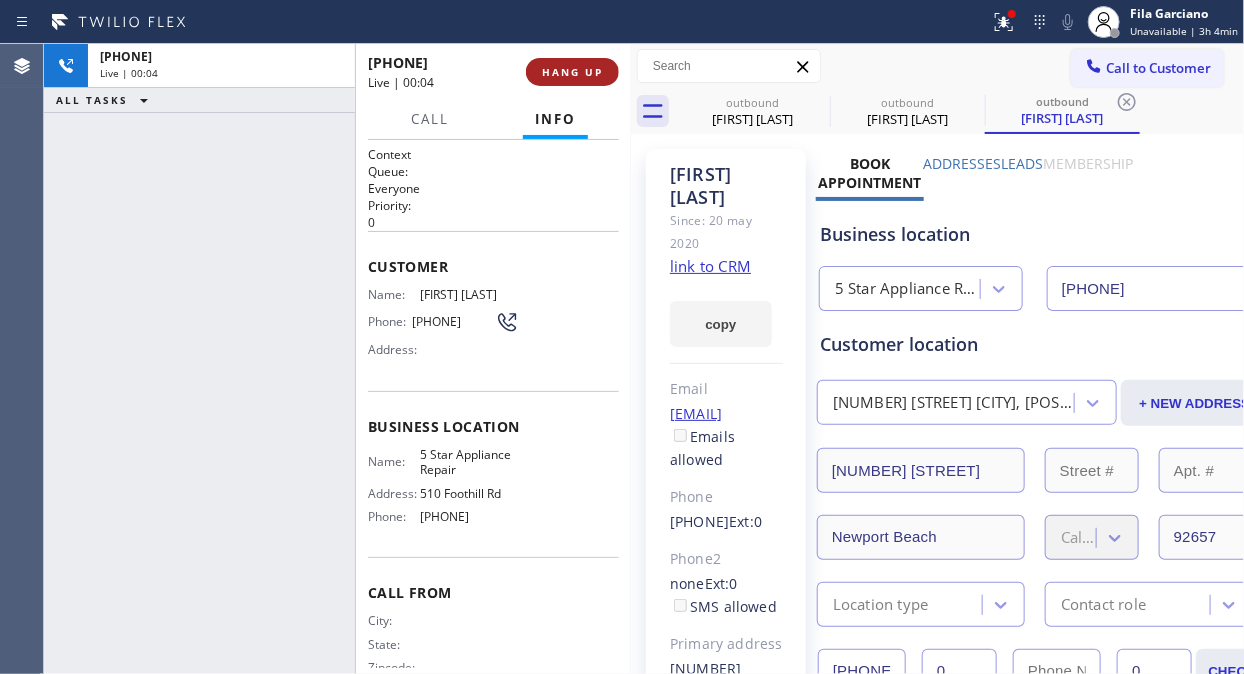 click on "HANG UP" at bounding box center [572, 72] 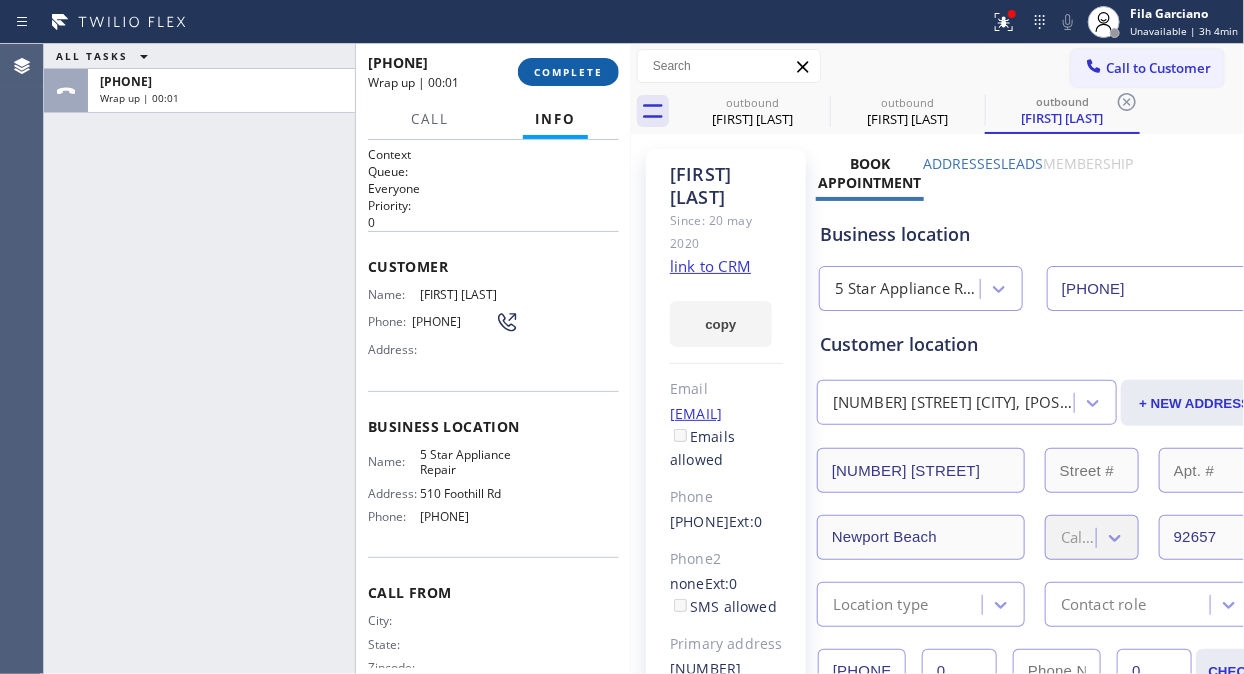 click on "COMPLETE" at bounding box center (568, 72) 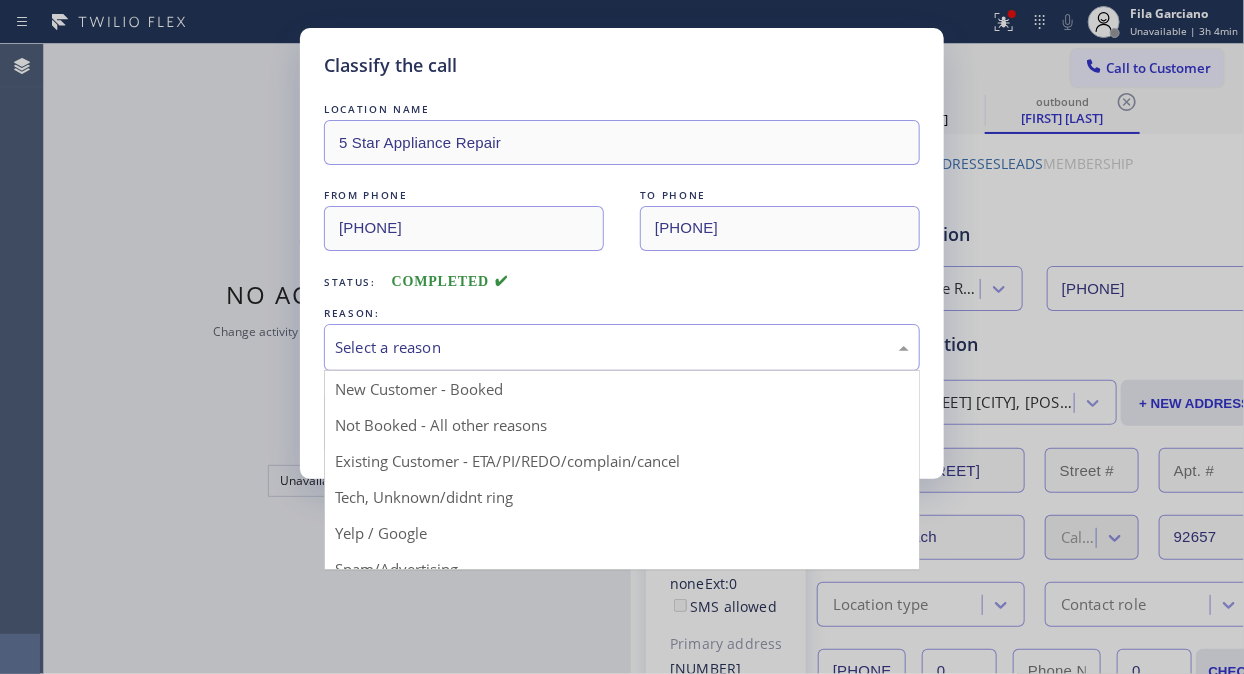 click on "Select a reason" at bounding box center [622, 347] 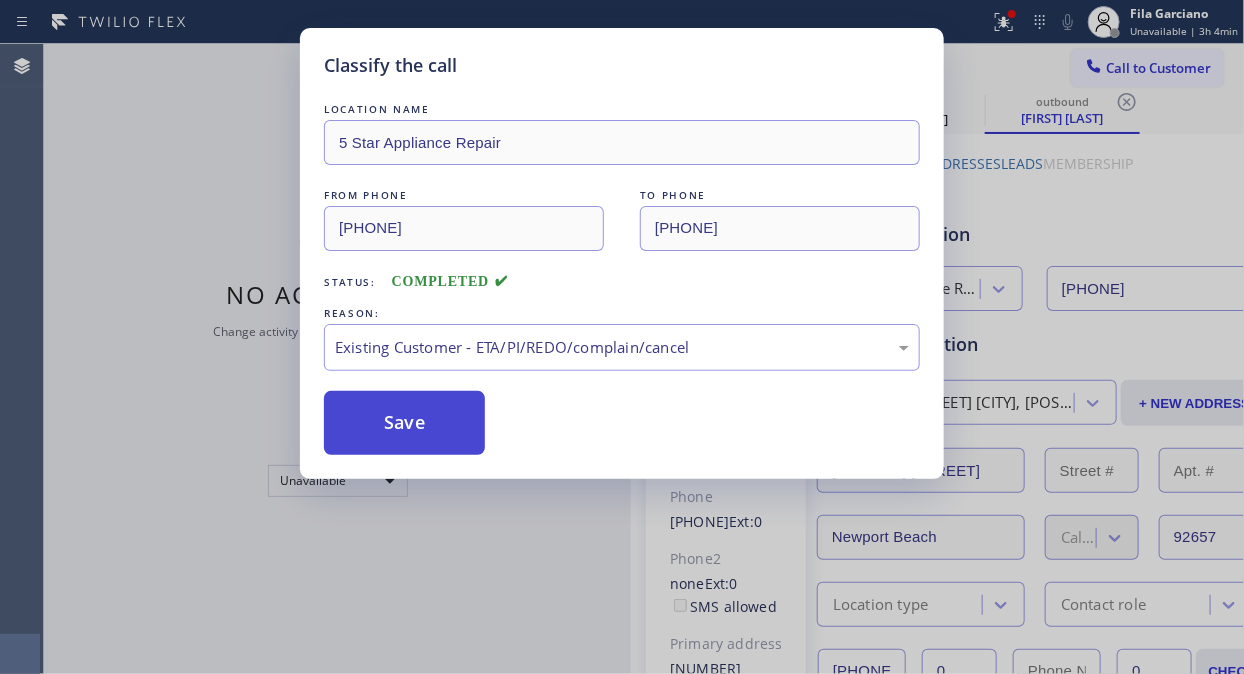 click on "Save" at bounding box center (404, 423) 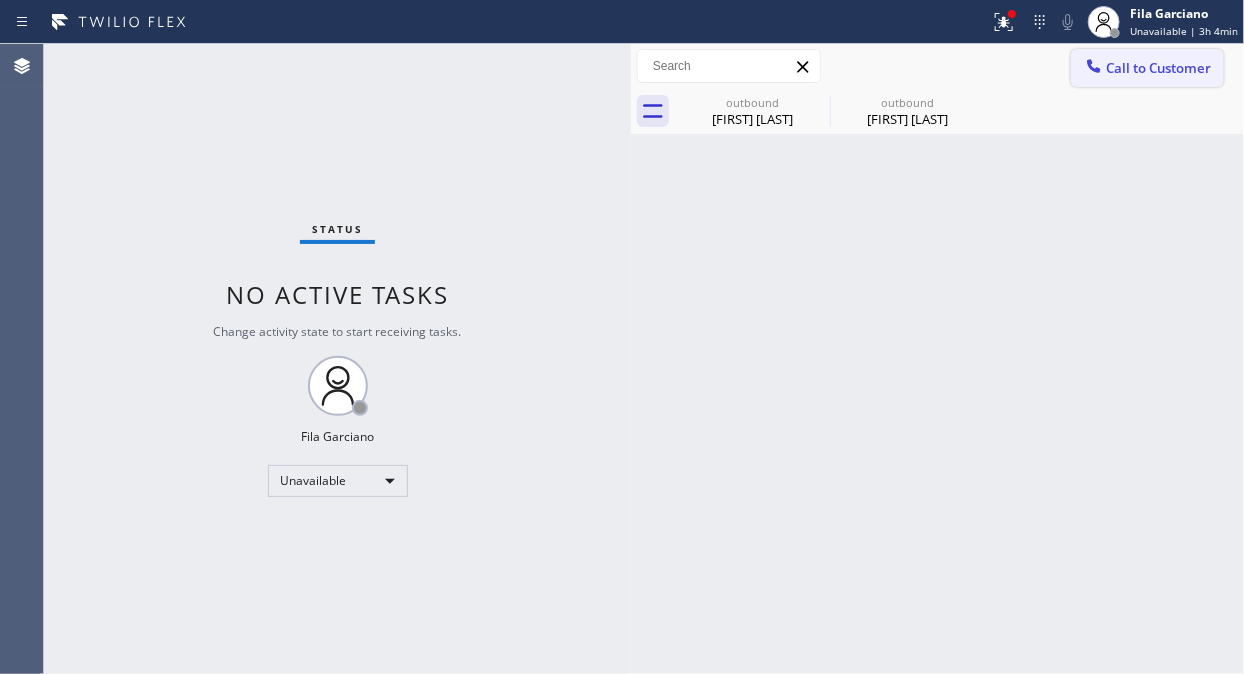 click 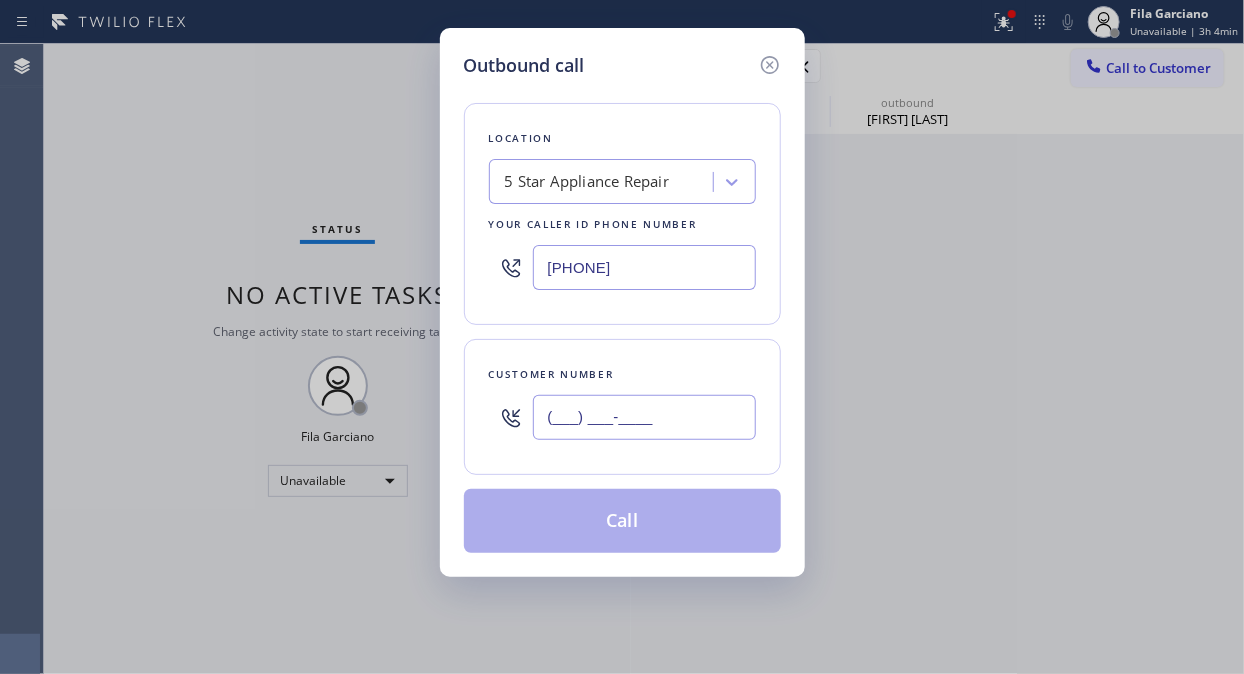click on "(___) ___-____" at bounding box center (644, 417) 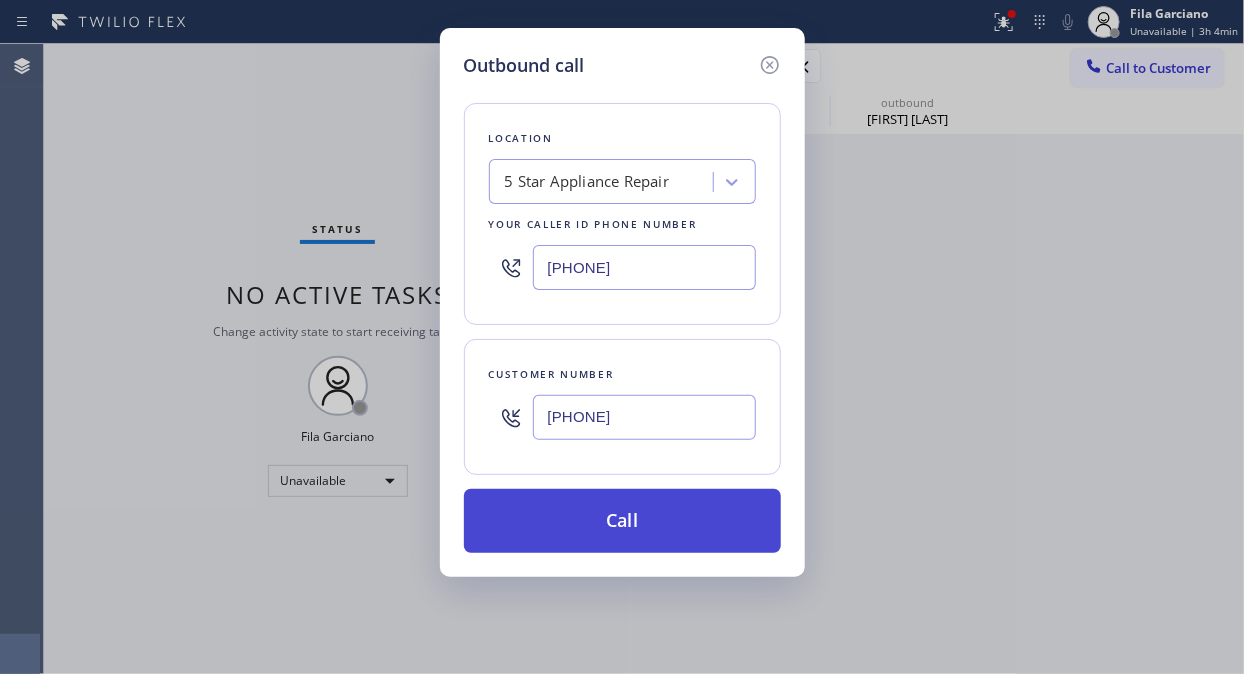 type on "[PHONE]" 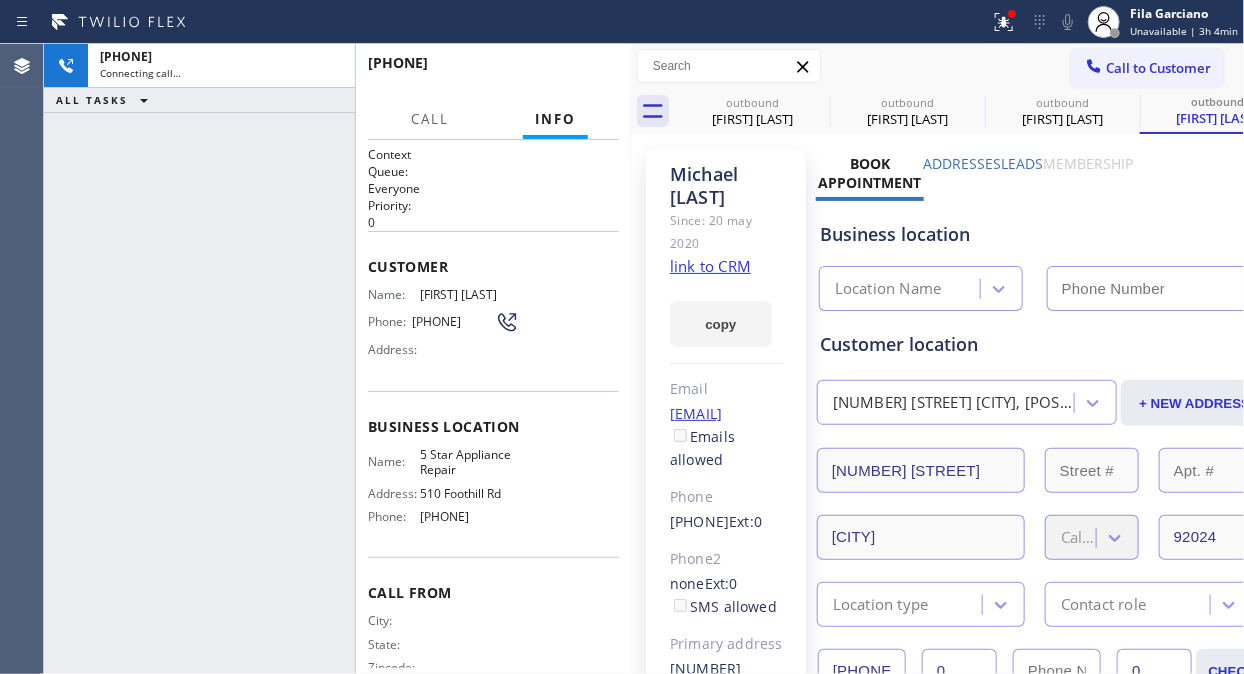 type on "[PHONE]" 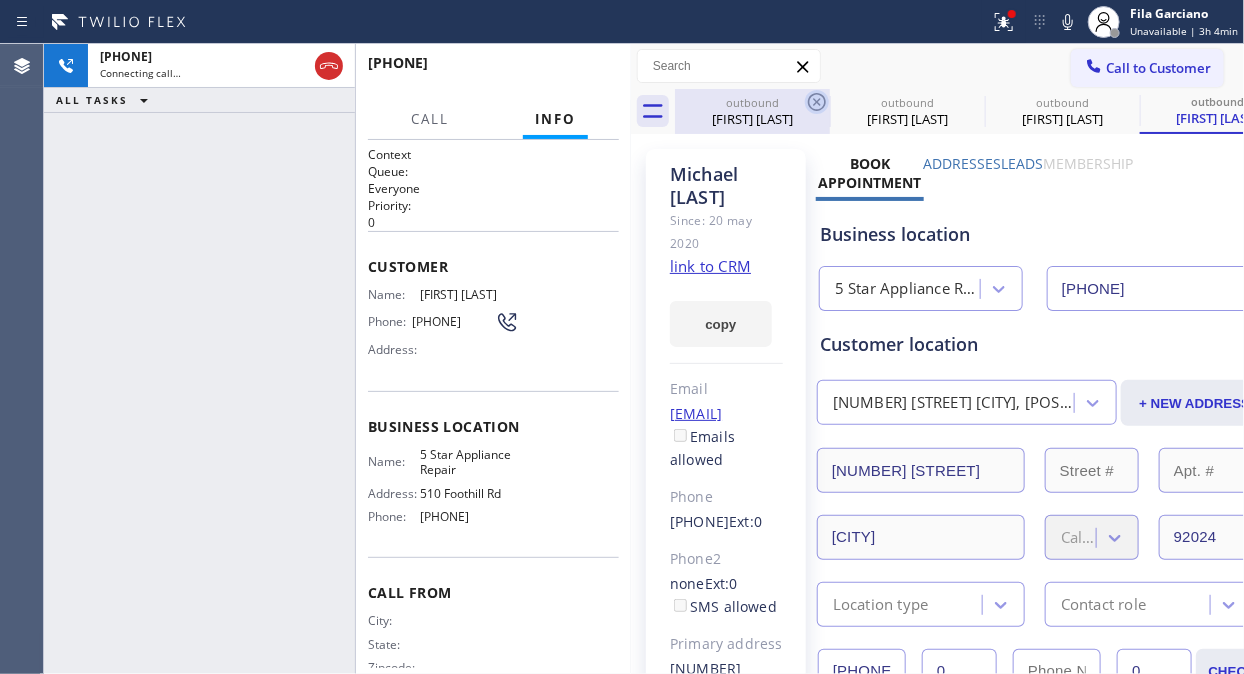 click 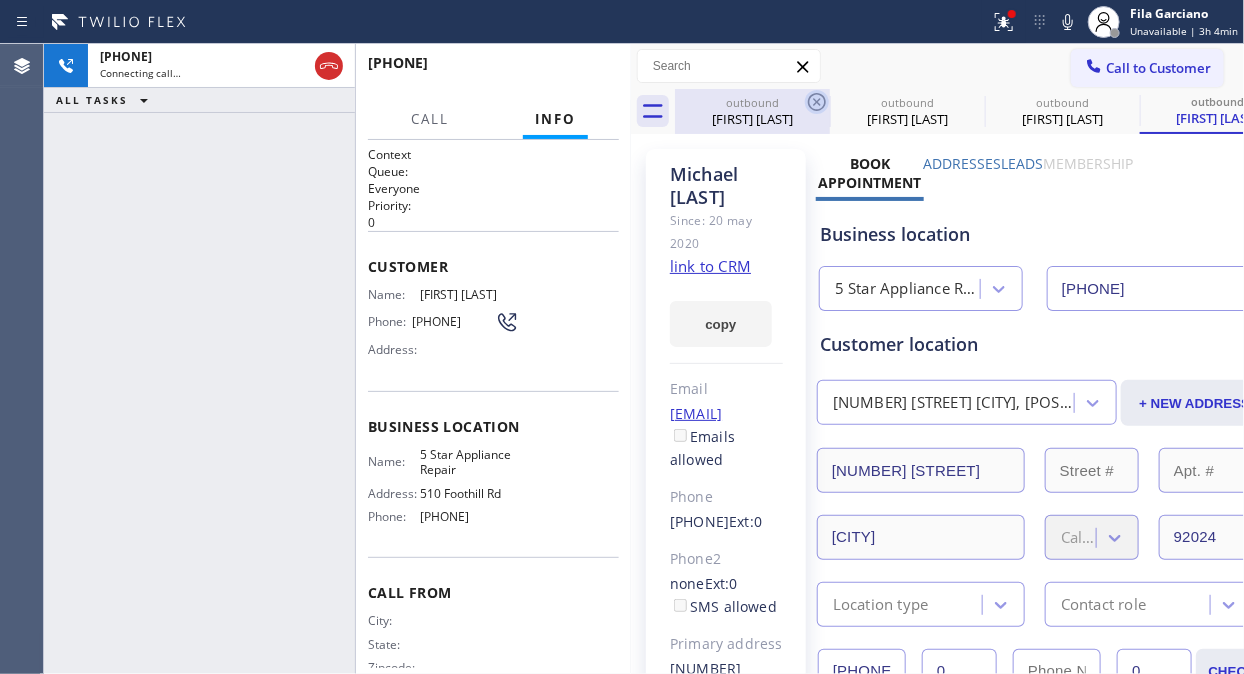 click 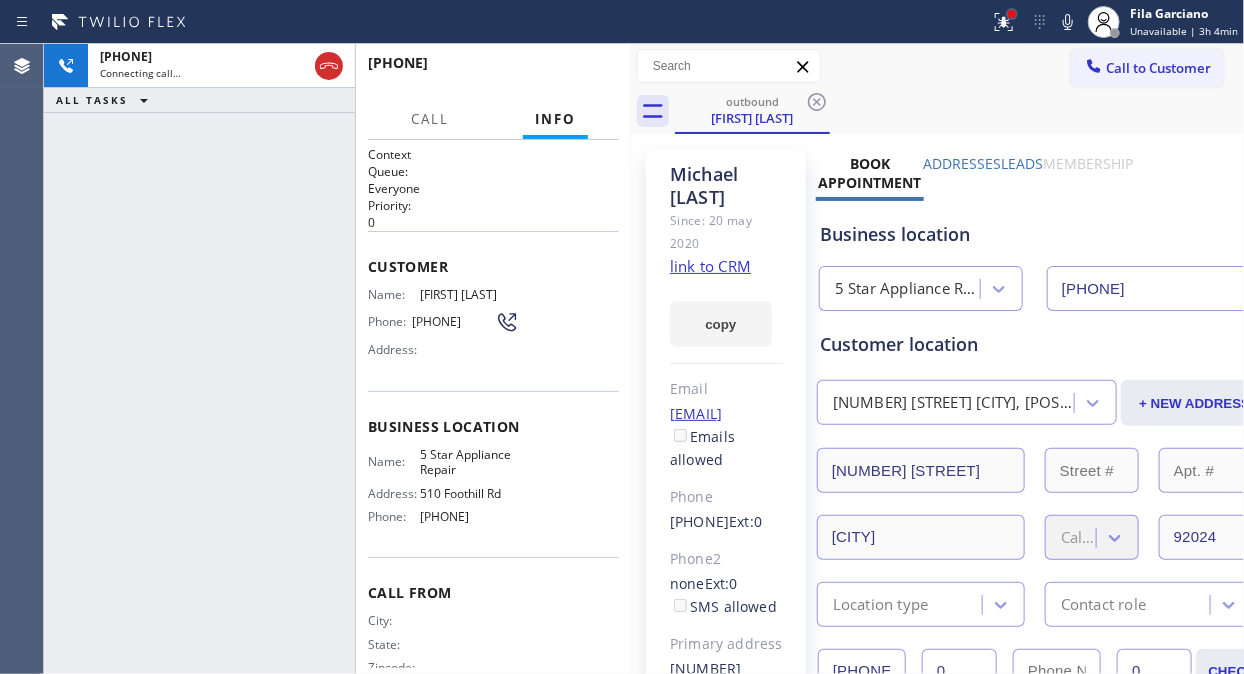 click at bounding box center [1012, 14] 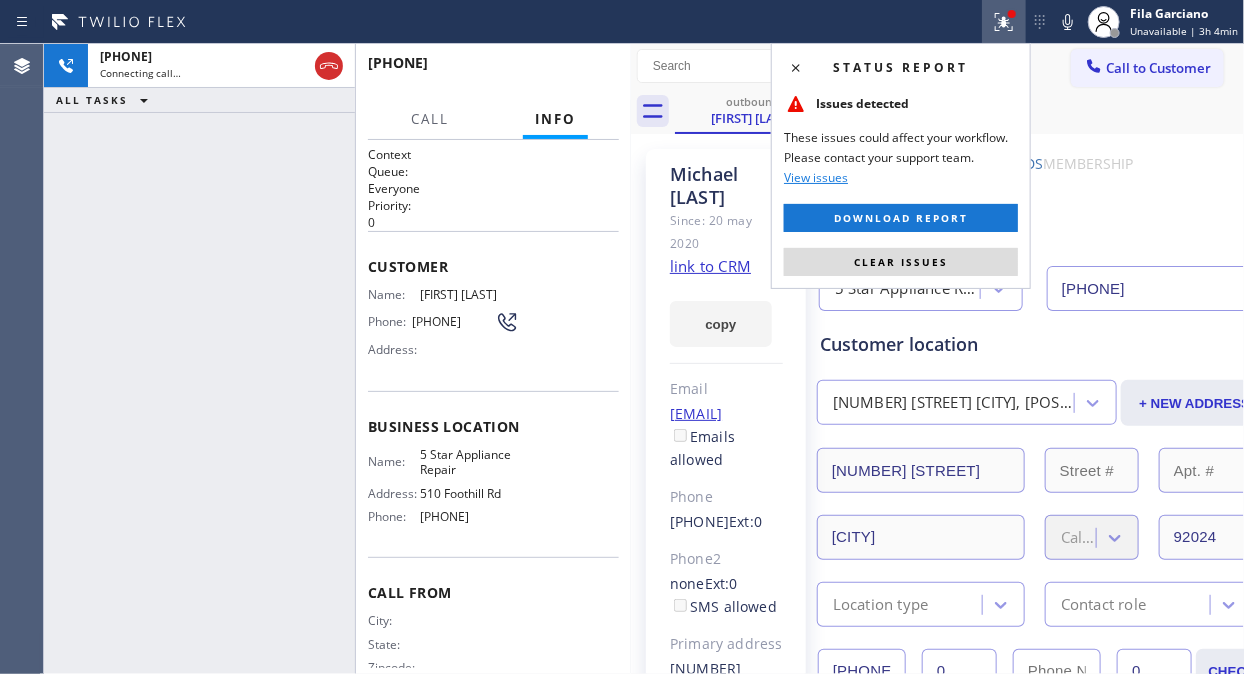drag, startPoint x: 931, startPoint y: 255, endPoint x: 1053, endPoint y: 41, distance: 246.33311 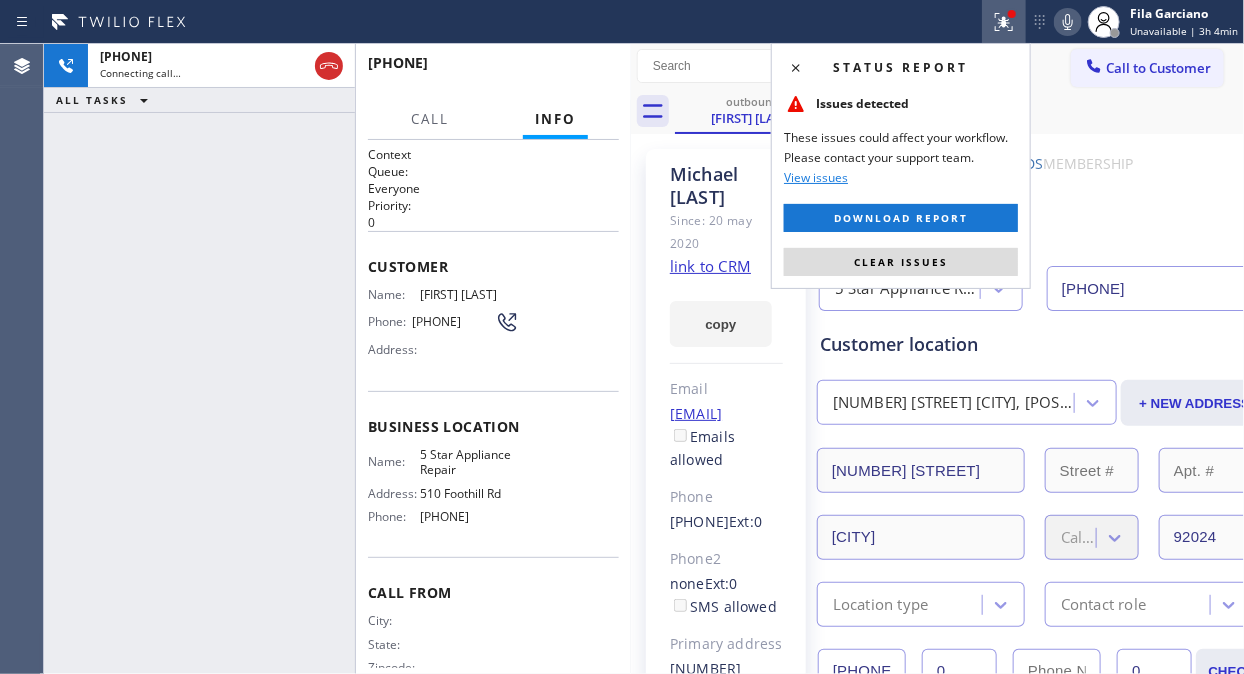 click 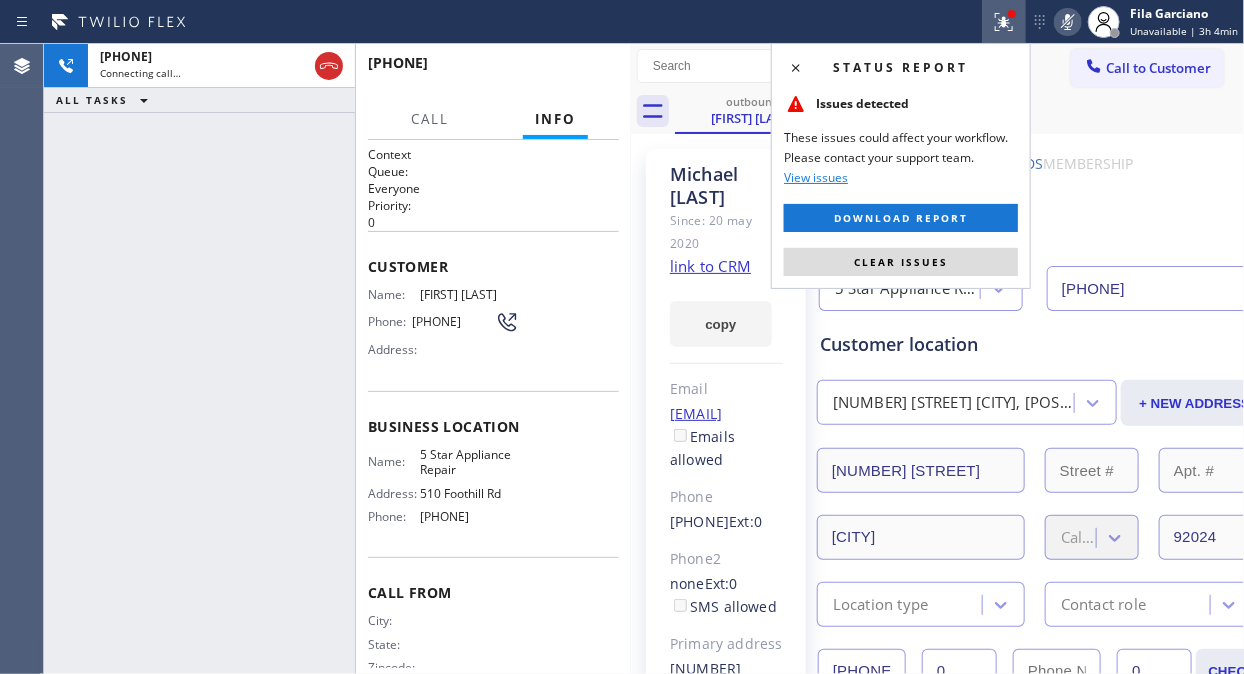 click 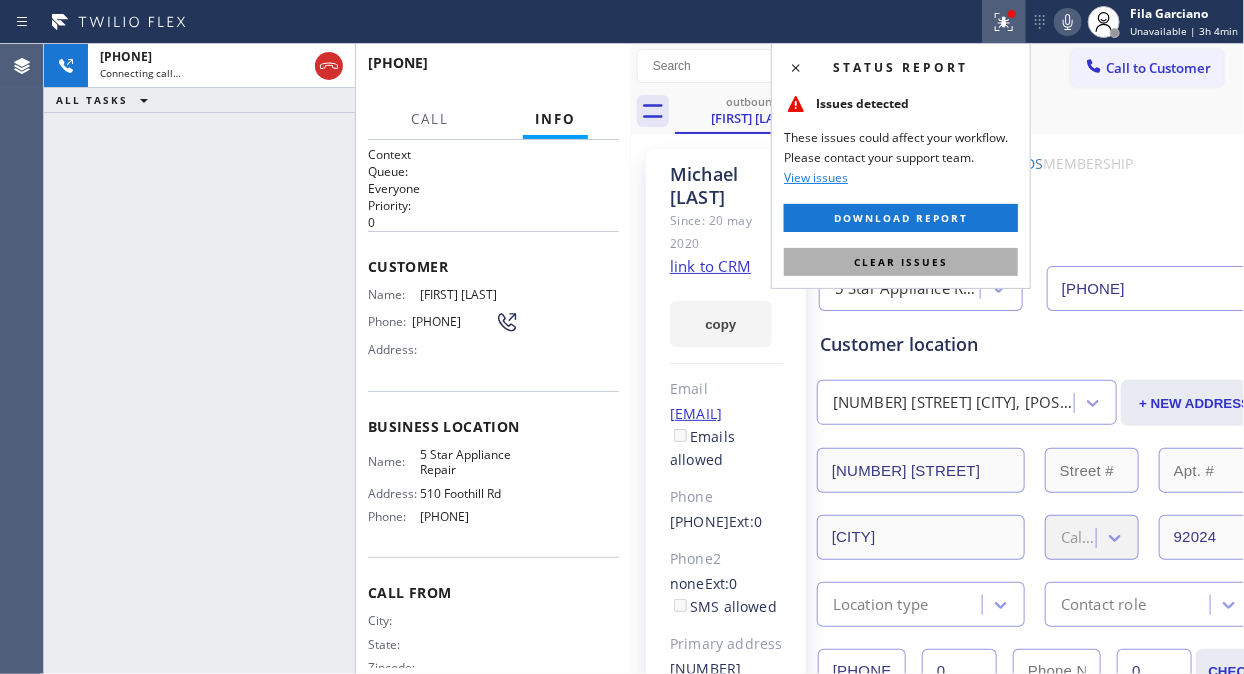 click on "Clear issues" at bounding box center (901, 262) 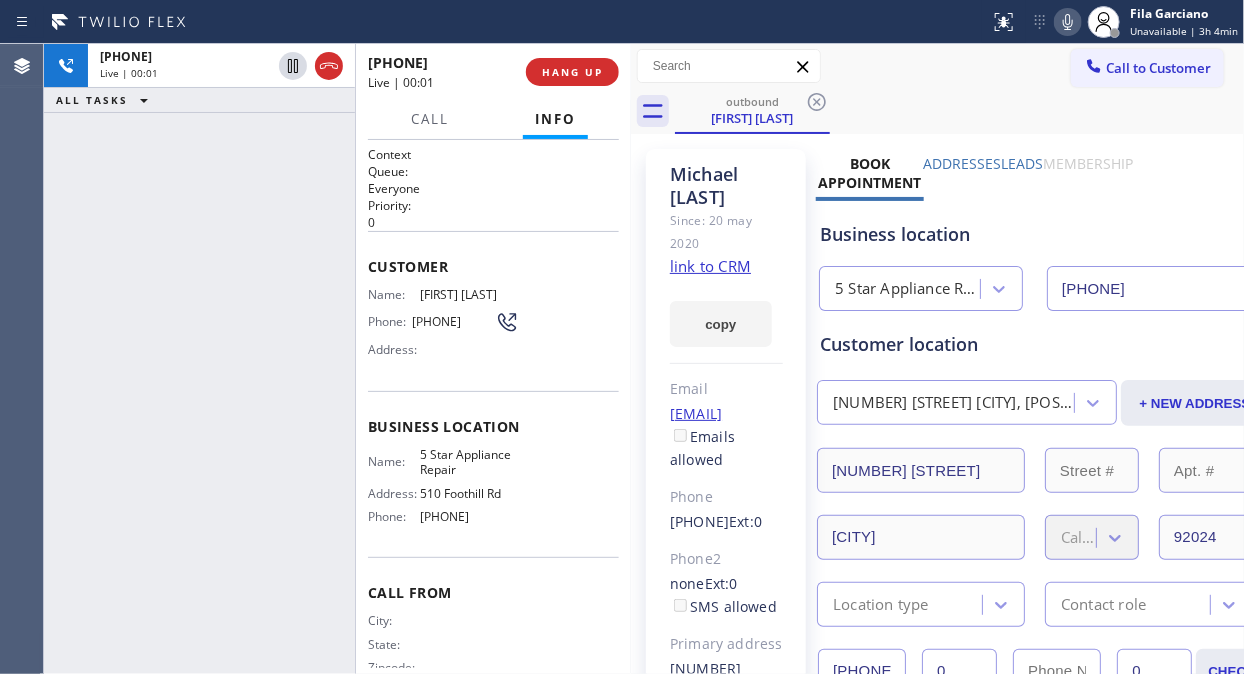 click on "+17576309684 Live | 00:01 ALL TASKS ALL TASKS ACTIVE TASKS TASKS IN WRAP UP" at bounding box center (199, 359) 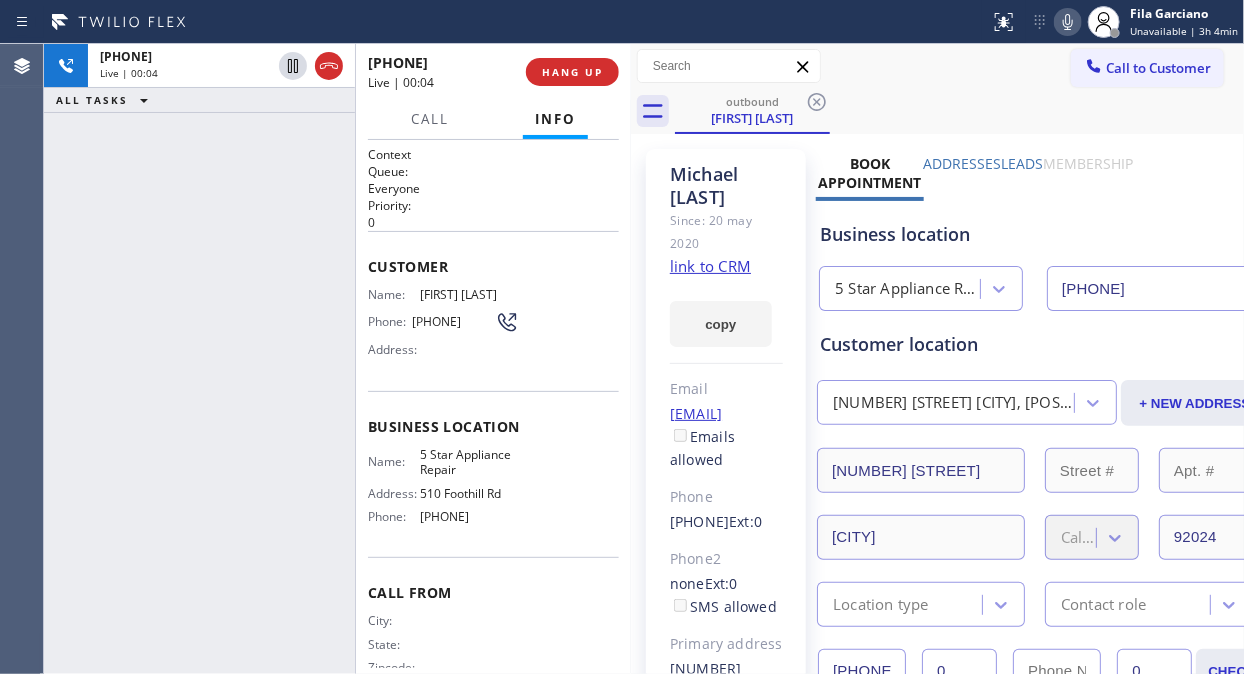 click on "link to CRM" 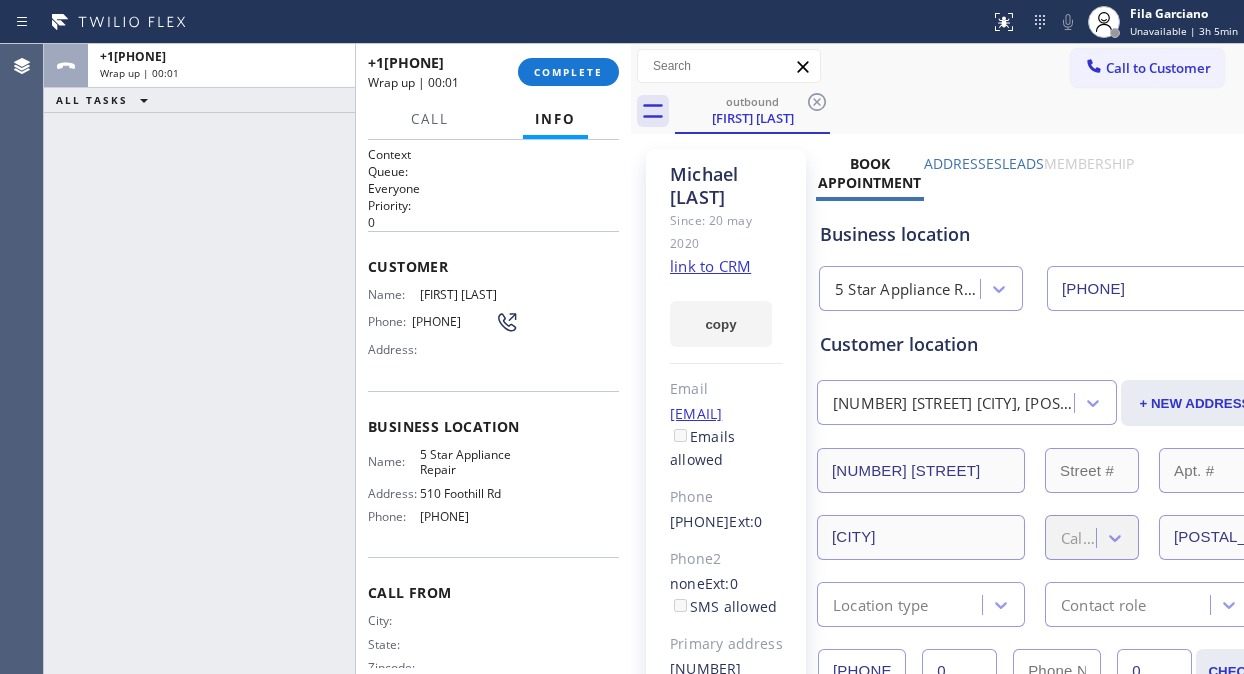 scroll, scrollTop: 0, scrollLeft: 0, axis: both 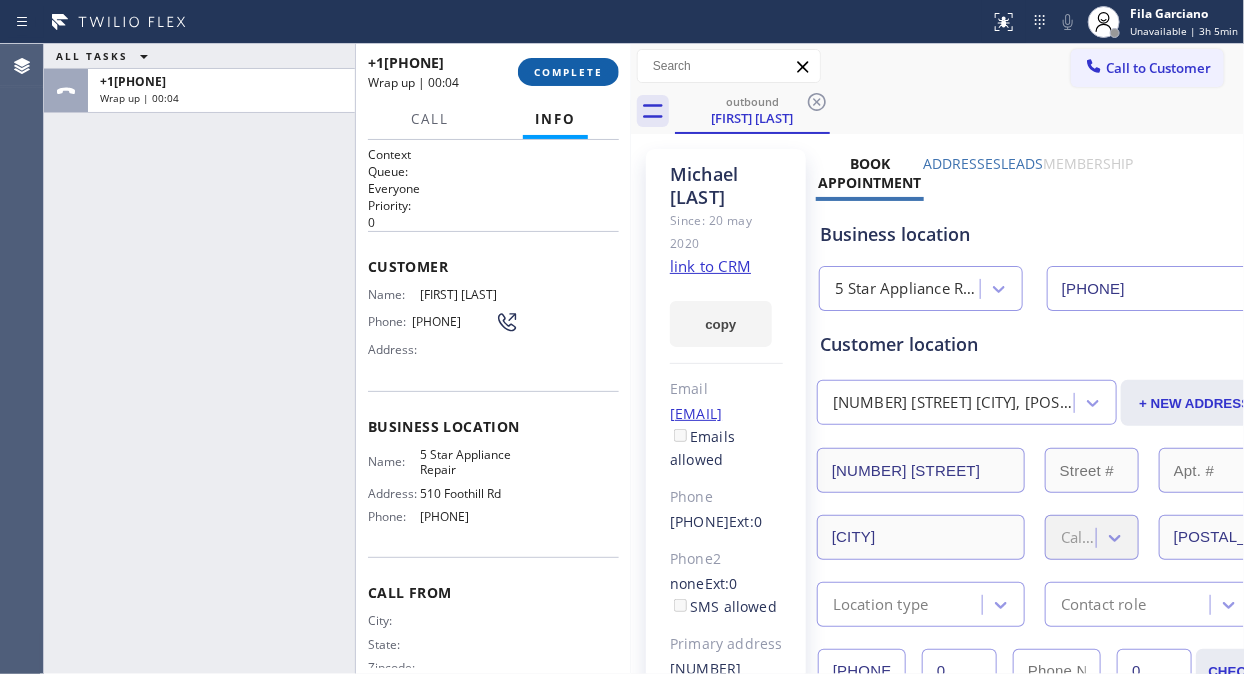 click on "COMPLETE" at bounding box center [568, 72] 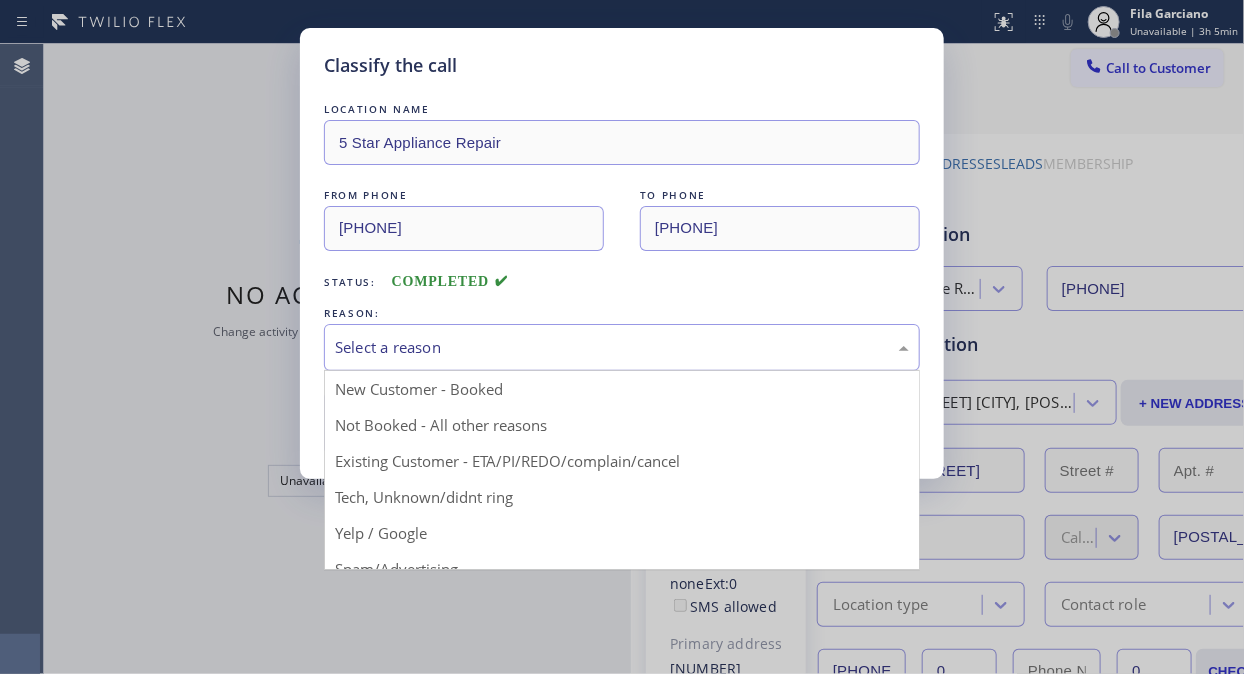 click on "Select a reason" at bounding box center (622, 347) 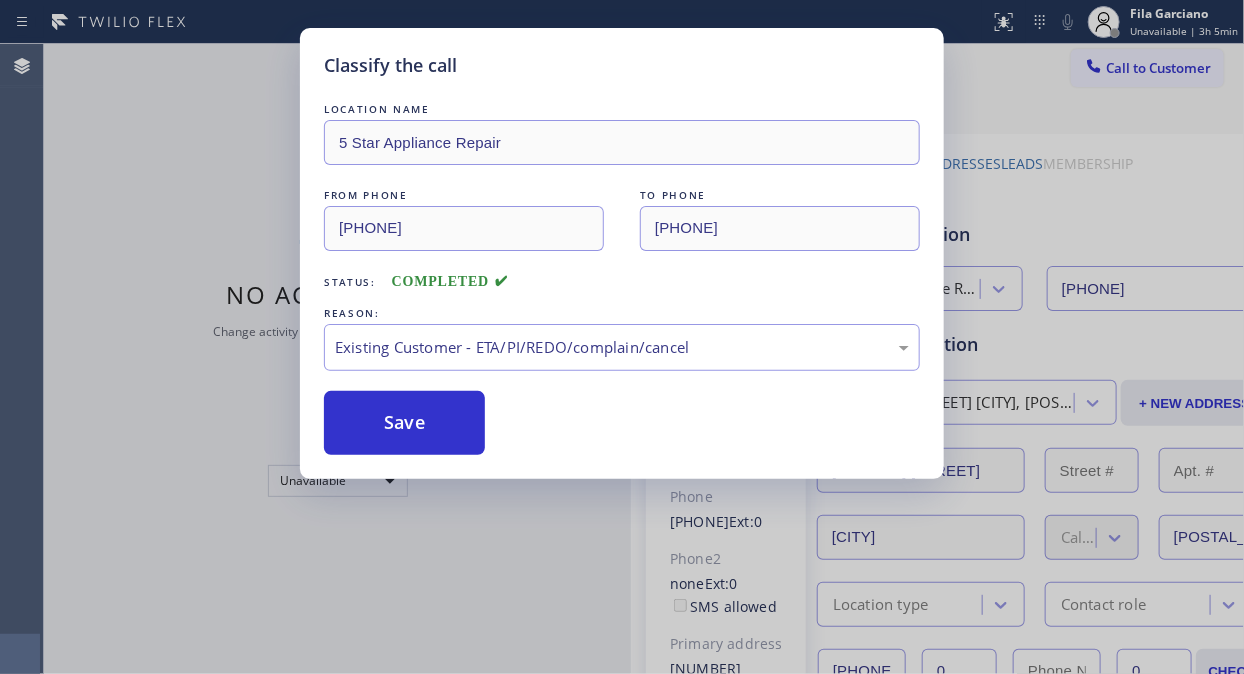 click on "Save" at bounding box center [404, 423] 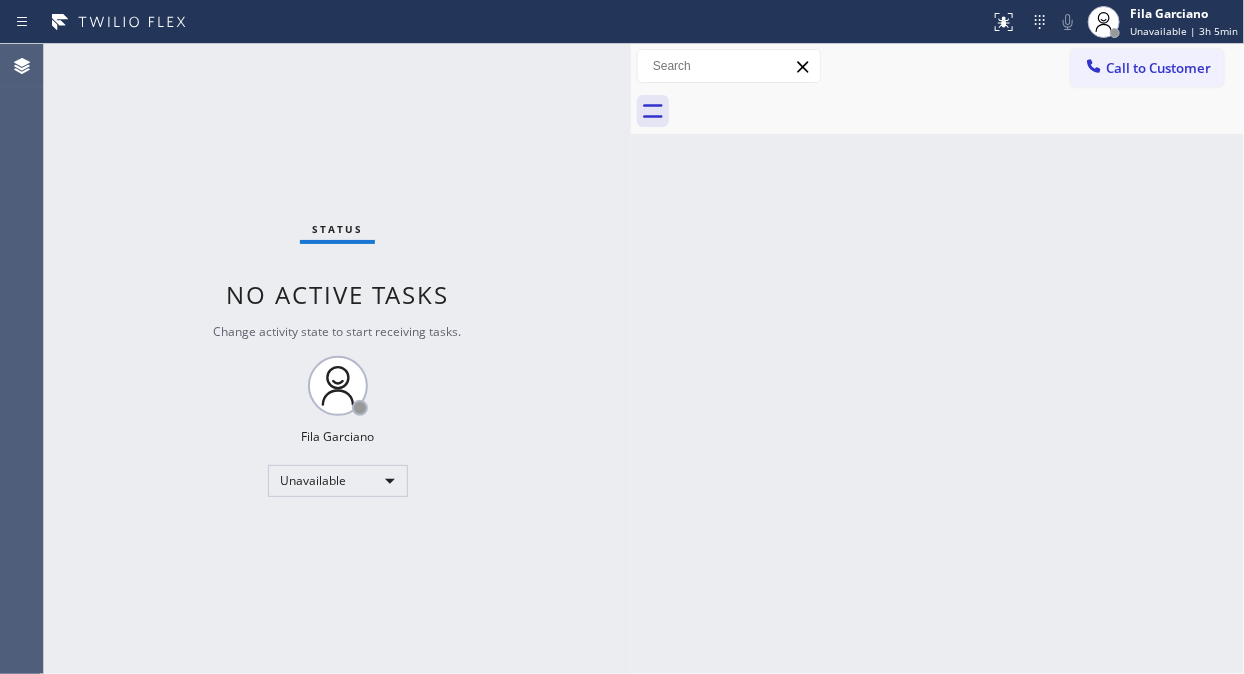 click at bounding box center [959, 111] 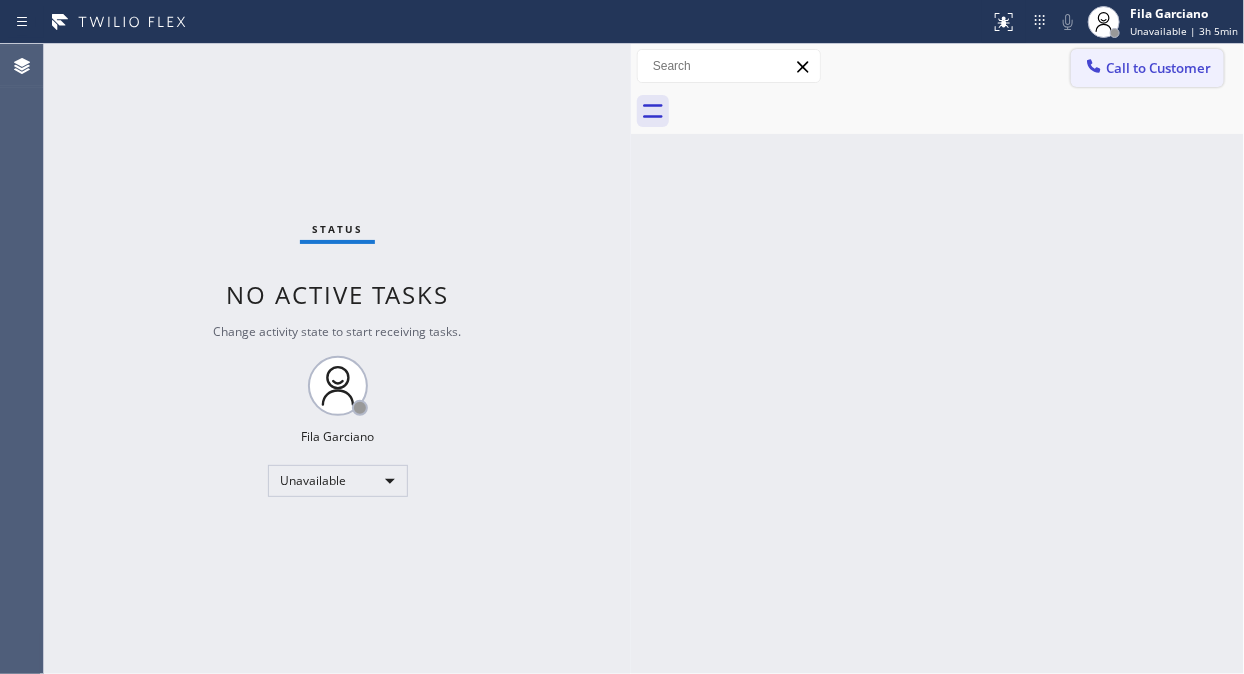 click on "Call to Customer" at bounding box center (1158, 68) 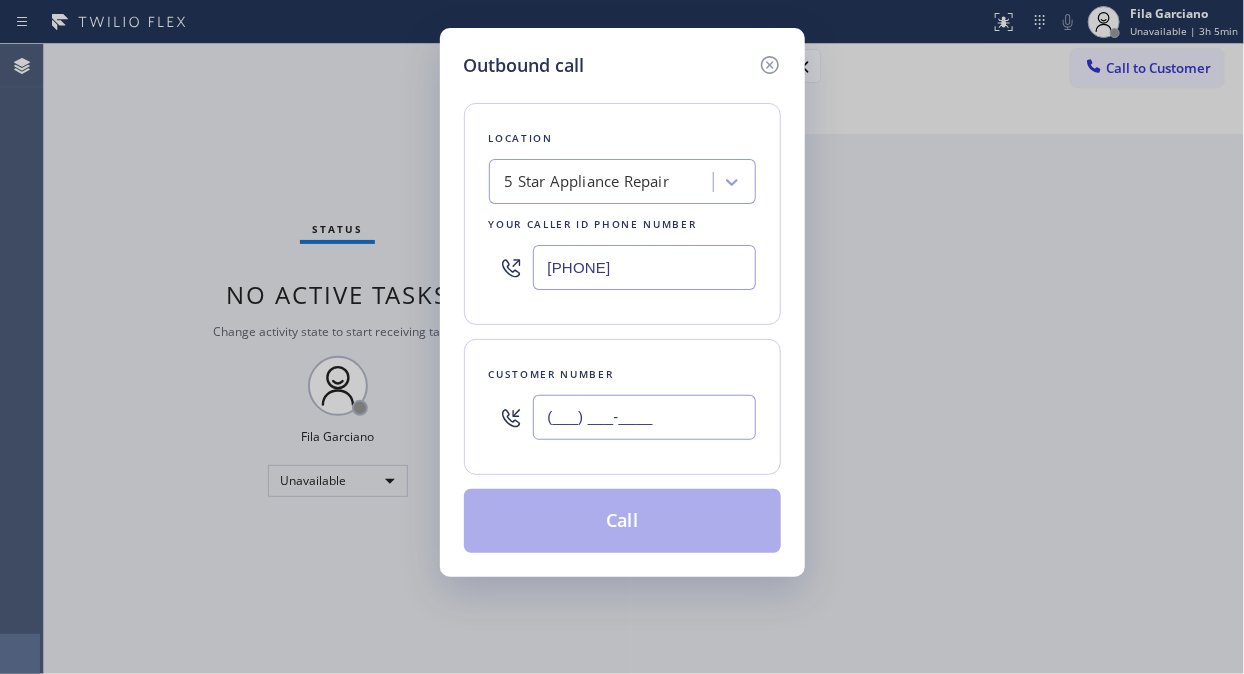 click on "(___) ___-____" at bounding box center [644, 417] 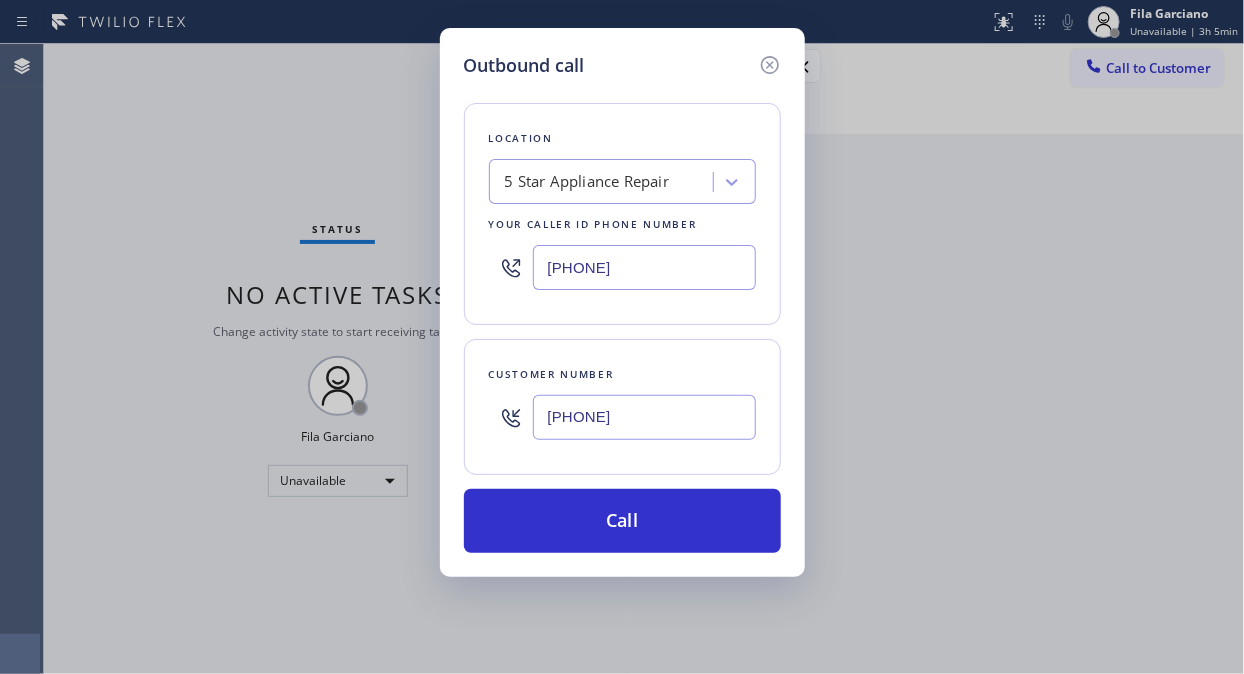 type on "[PHONE]" 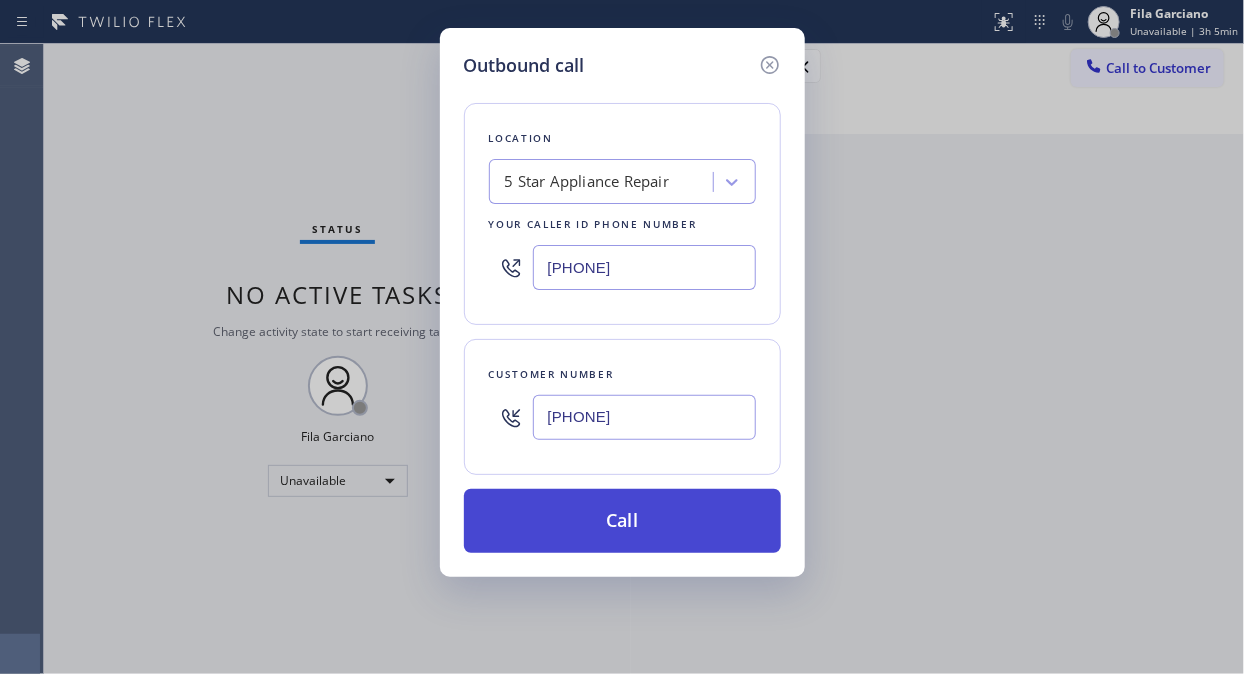 click on "Call" at bounding box center (622, 521) 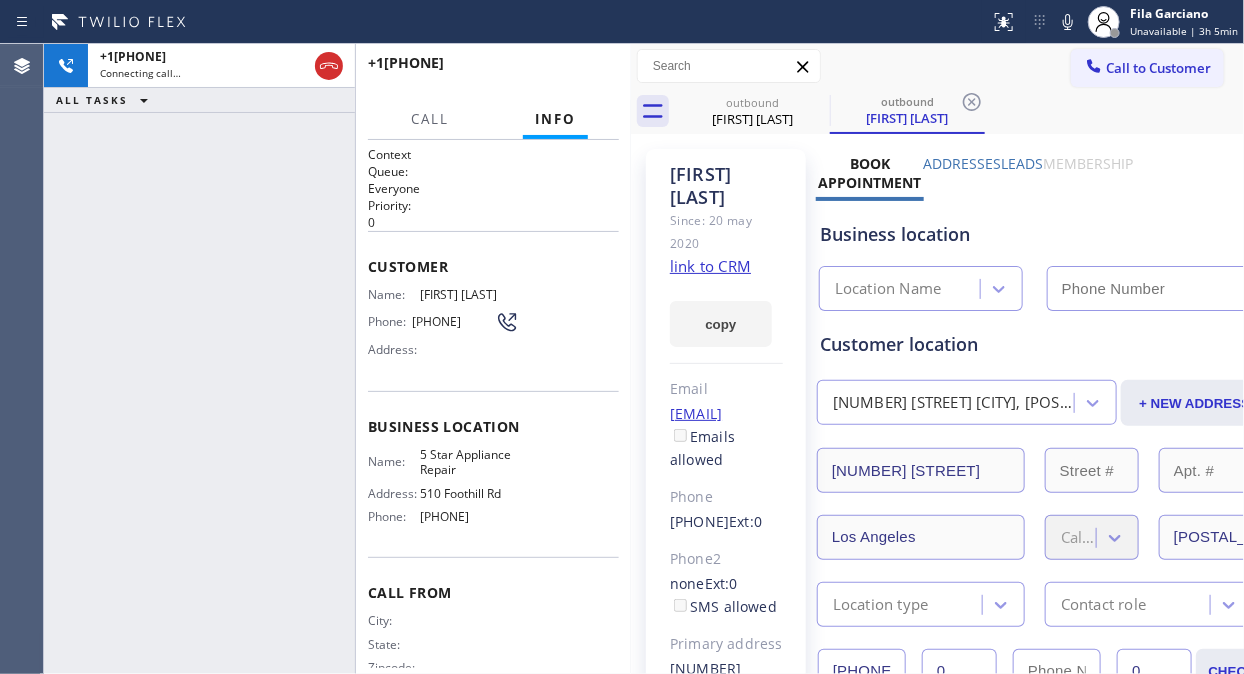 type on "[PHONE]" 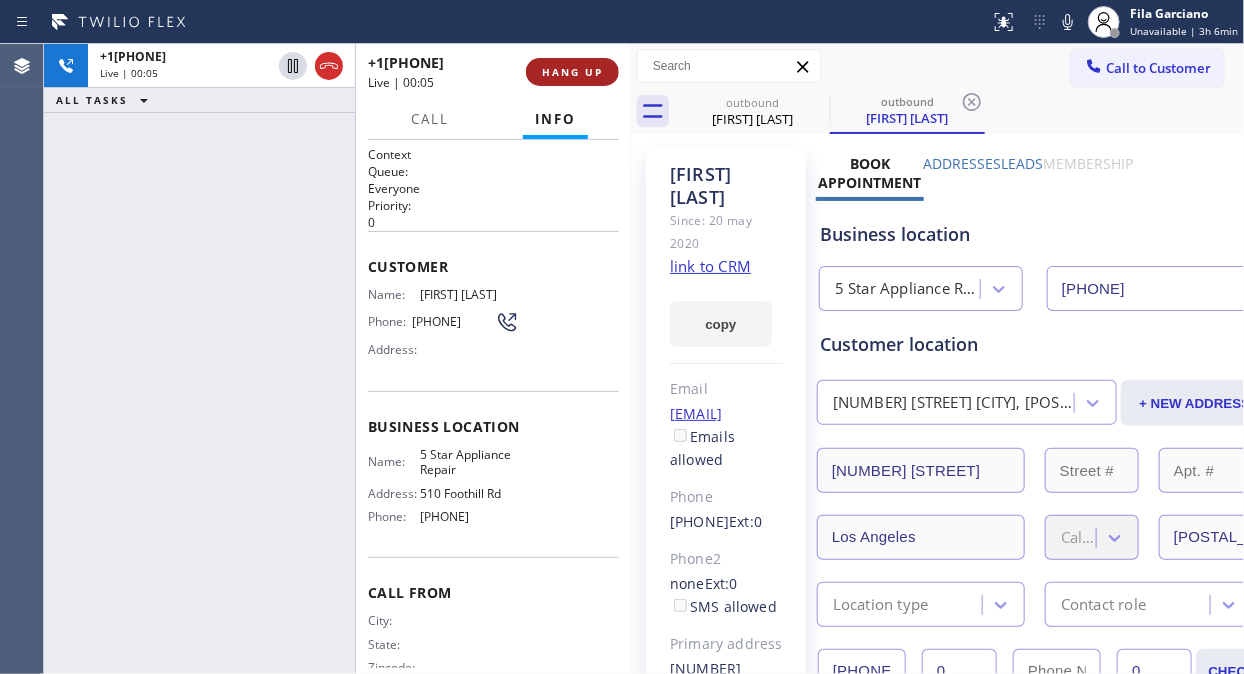 click on "HANG UP" at bounding box center [572, 72] 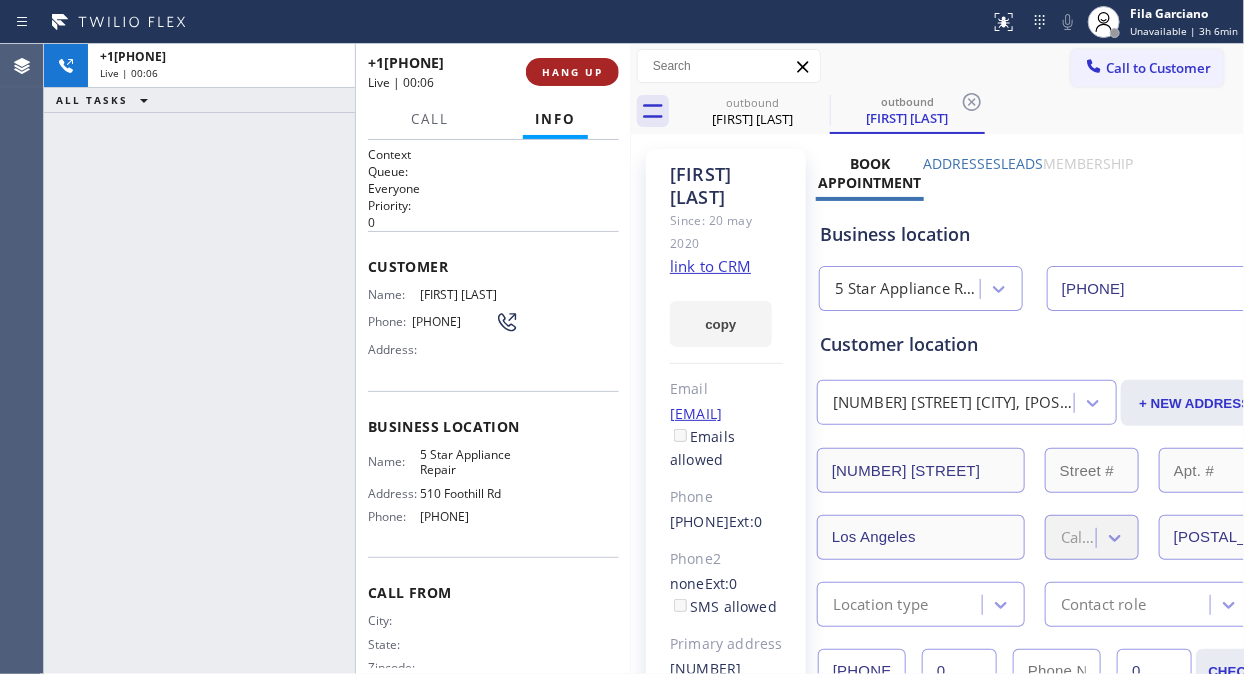 click on "HANG UP" at bounding box center [572, 72] 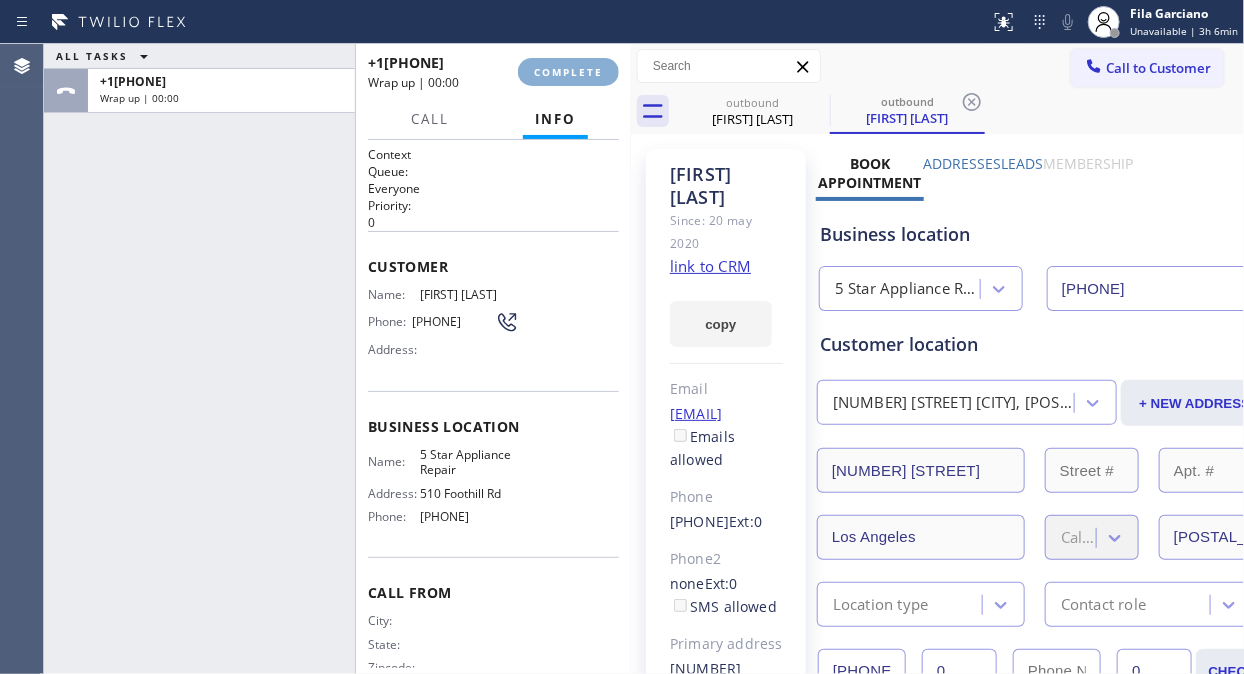 click on "COMPLETE" at bounding box center [568, 72] 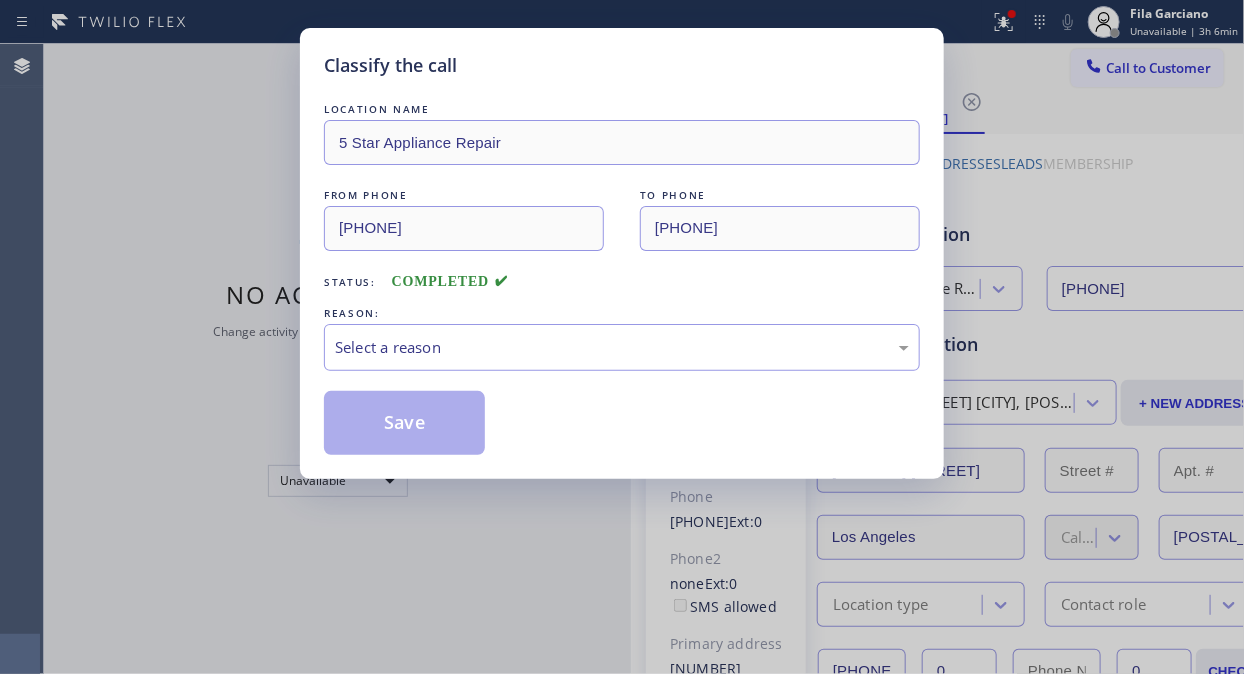 click on "Classify the call" at bounding box center [622, 65] 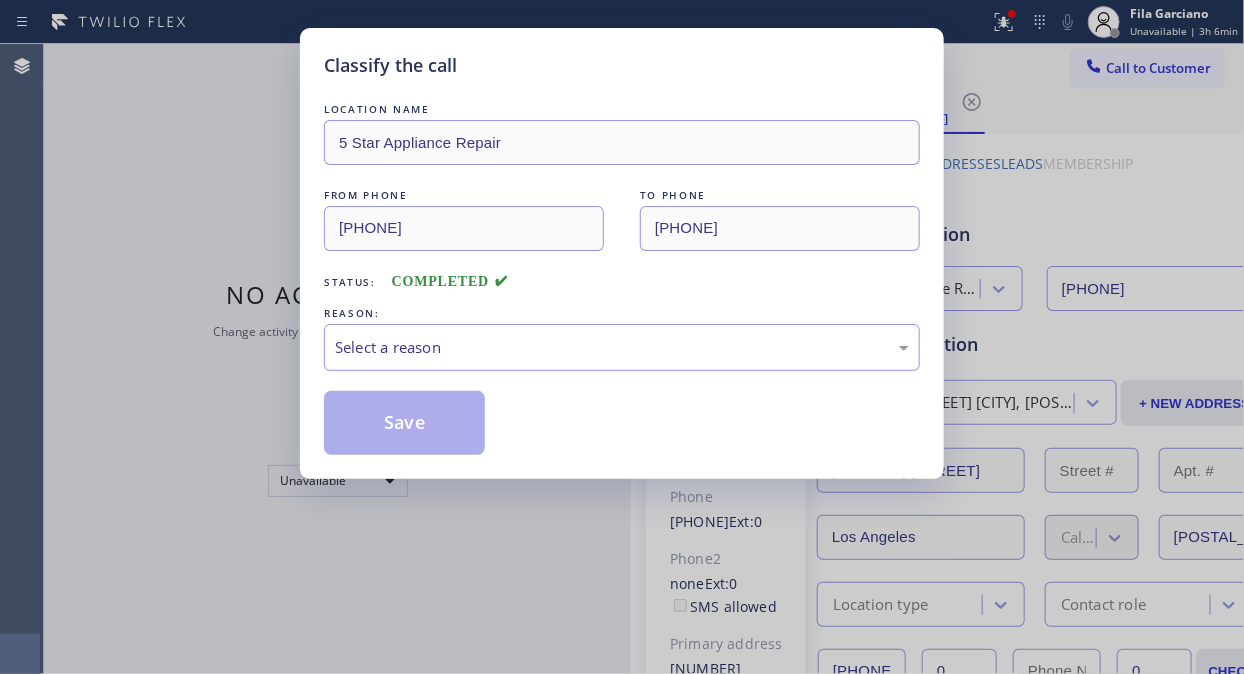click on "Select a reason" at bounding box center (622, 347) 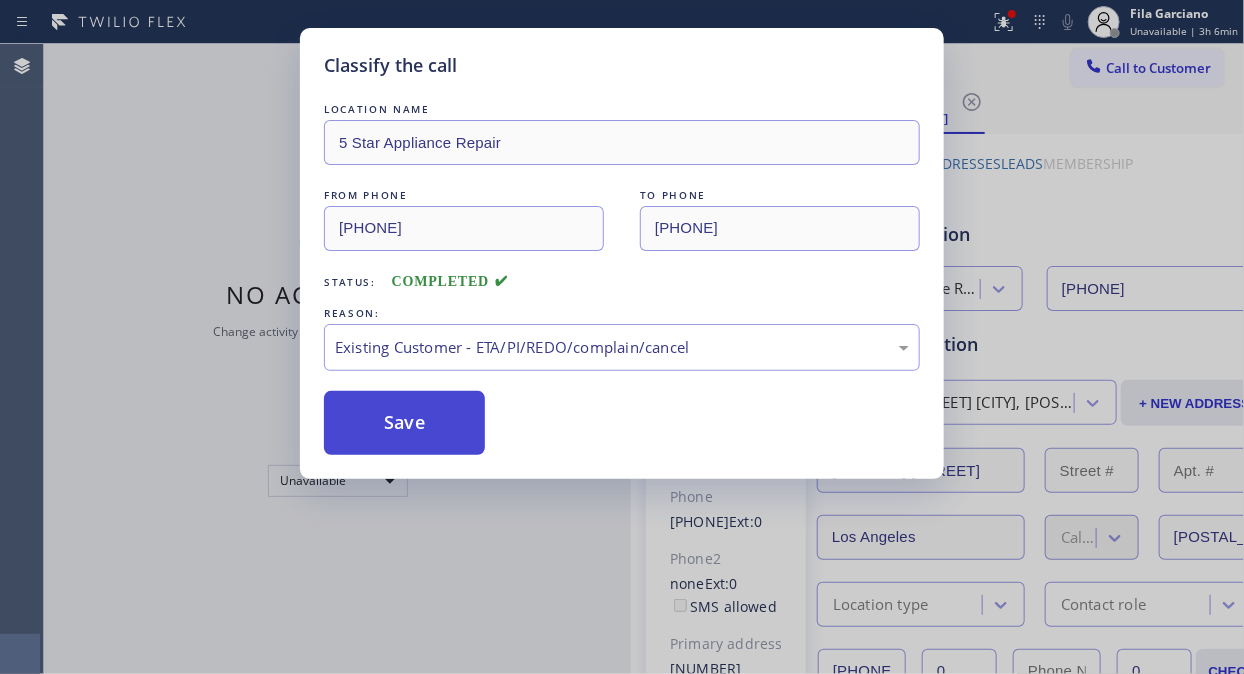 drag, startPoint x: 507, startPoint y: 450, endPoint x: 433, endPoint y: 398, distance: 90.44335 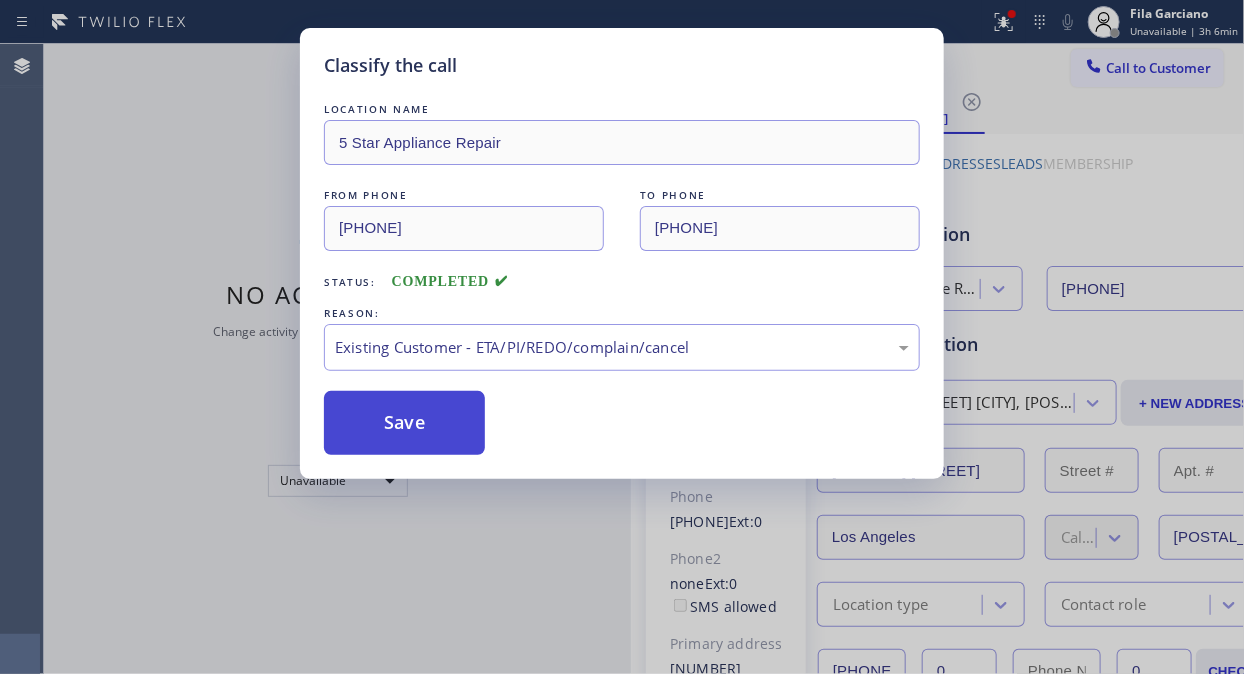 click on "Save" at bounding box center [404, 423] 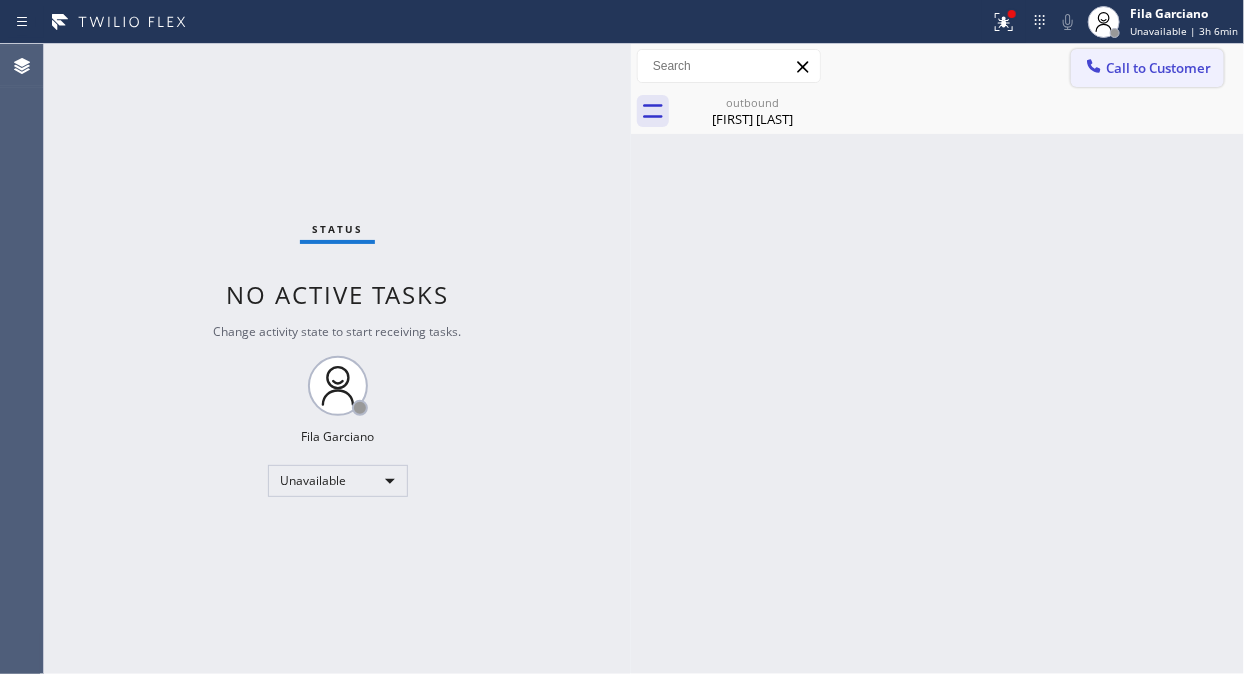 click on "Call to Customer" at bounding box center (1158, 68) 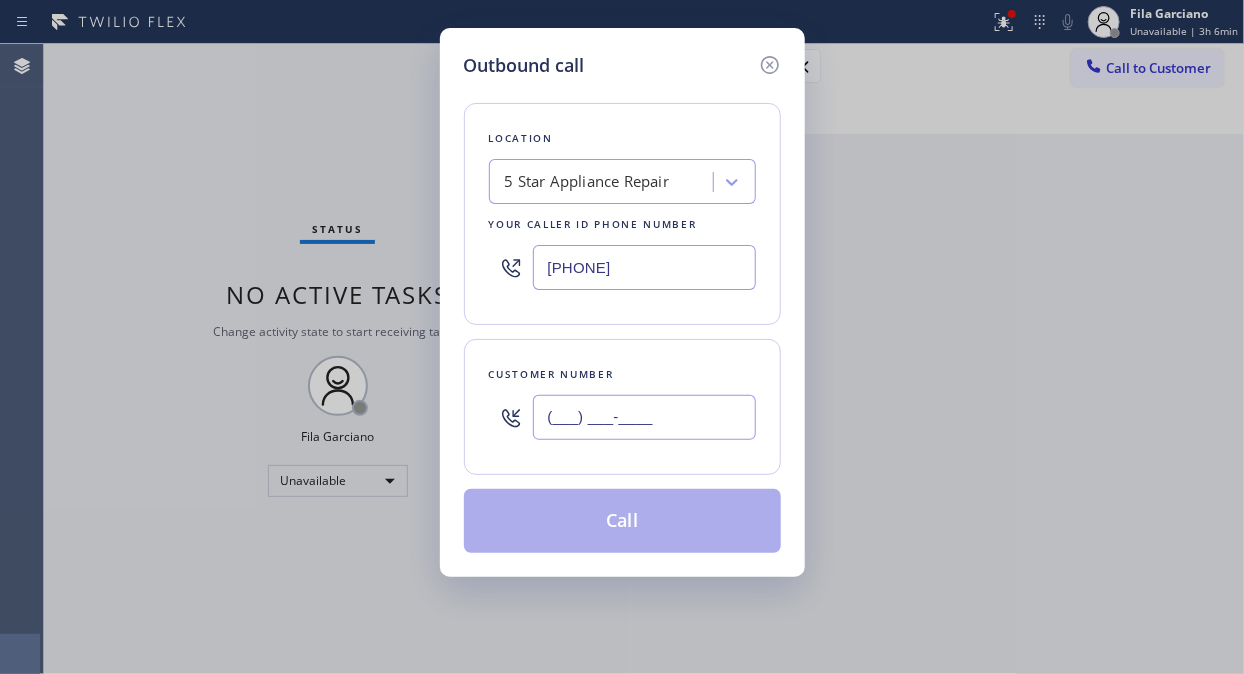 click on "(___) ___-____" at bounding box center [644, 417] 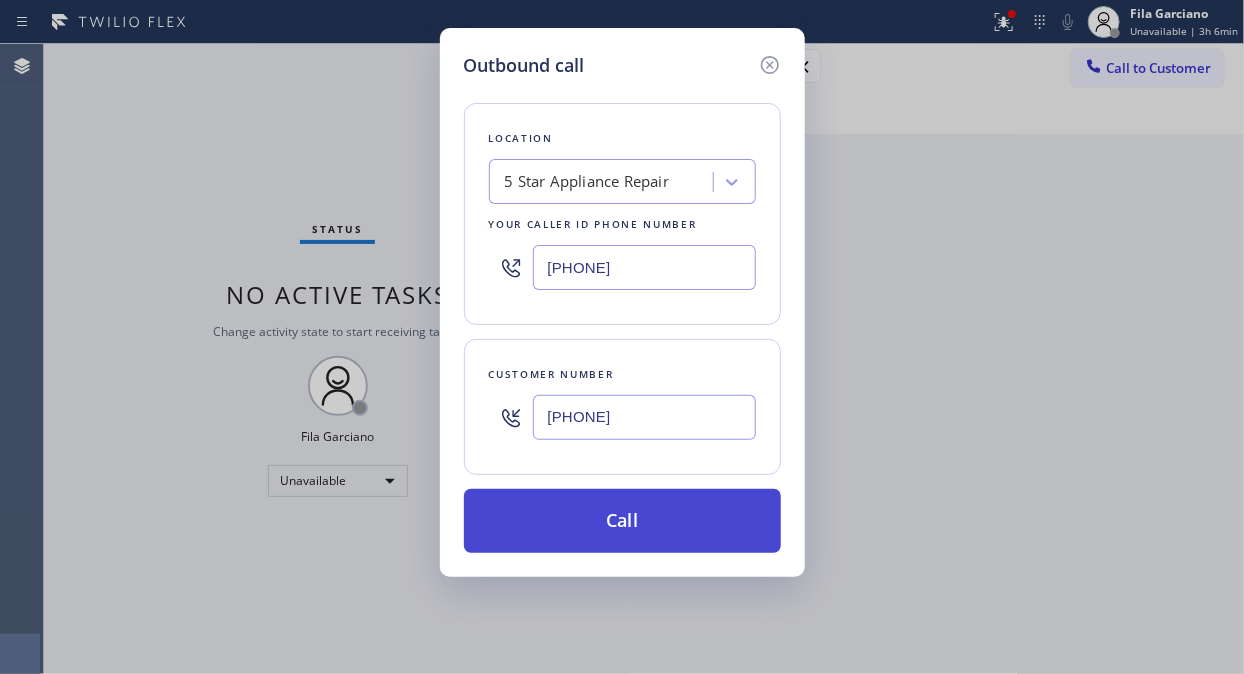 type on "[PHONE]" 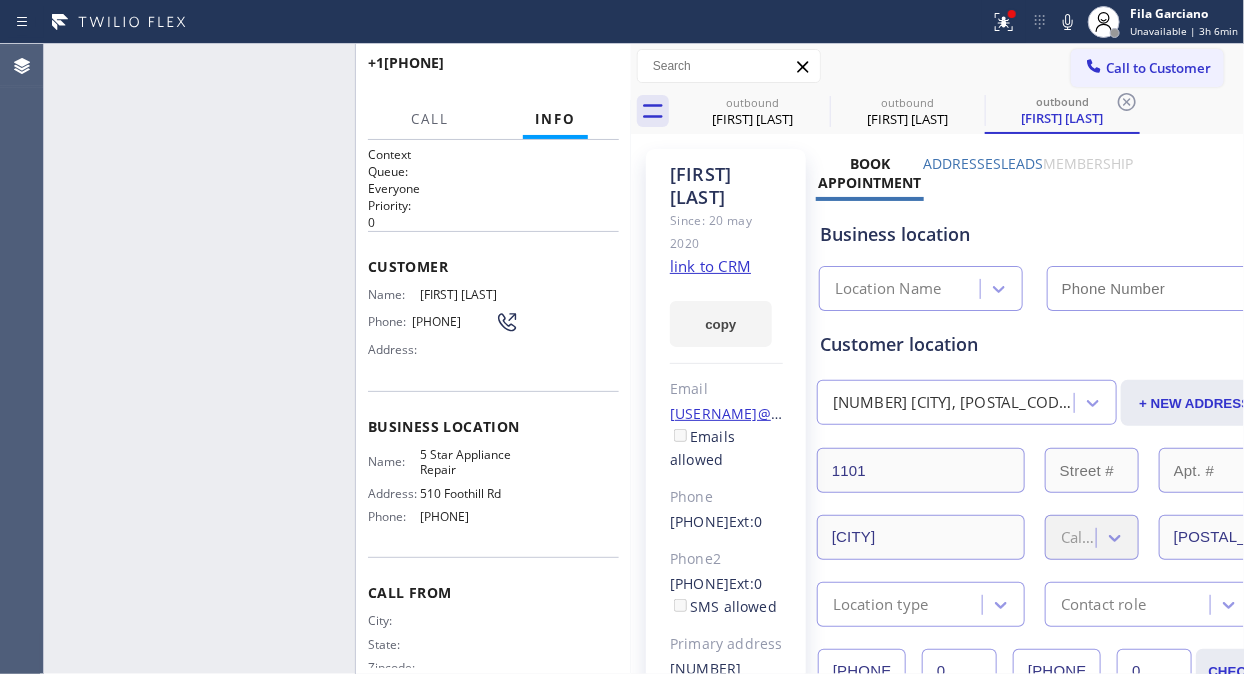 type on "[PHONE]" 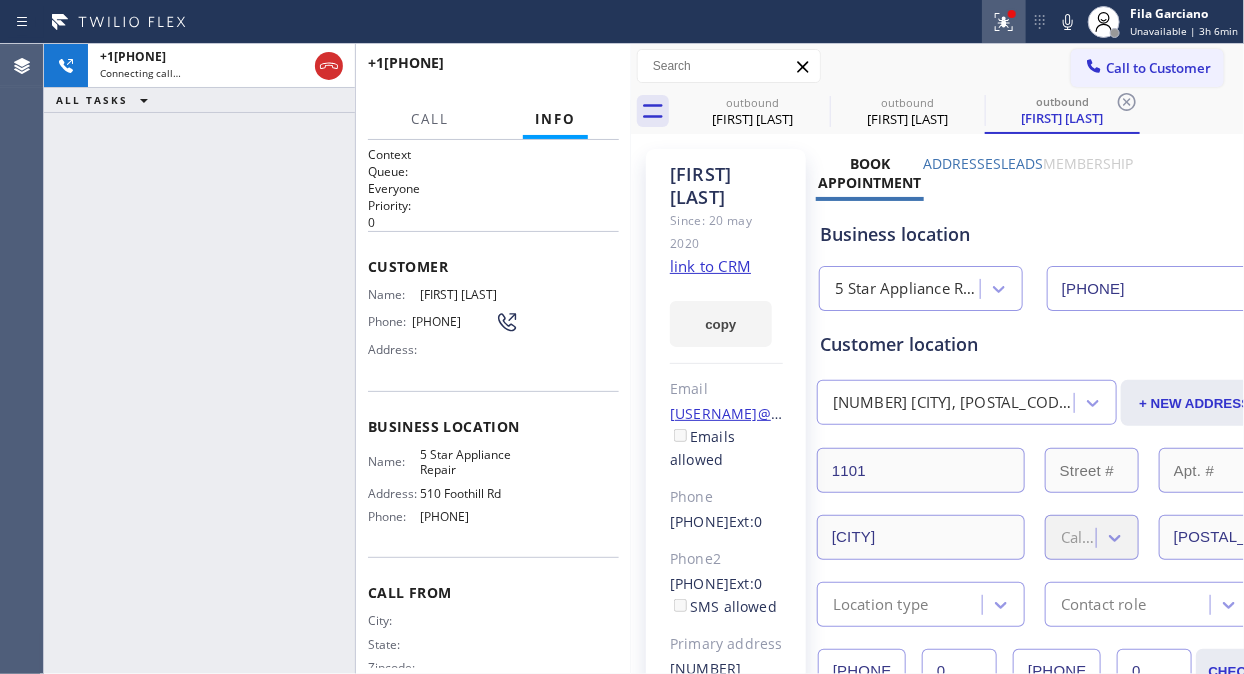 click at bounding box center [1004, 22] 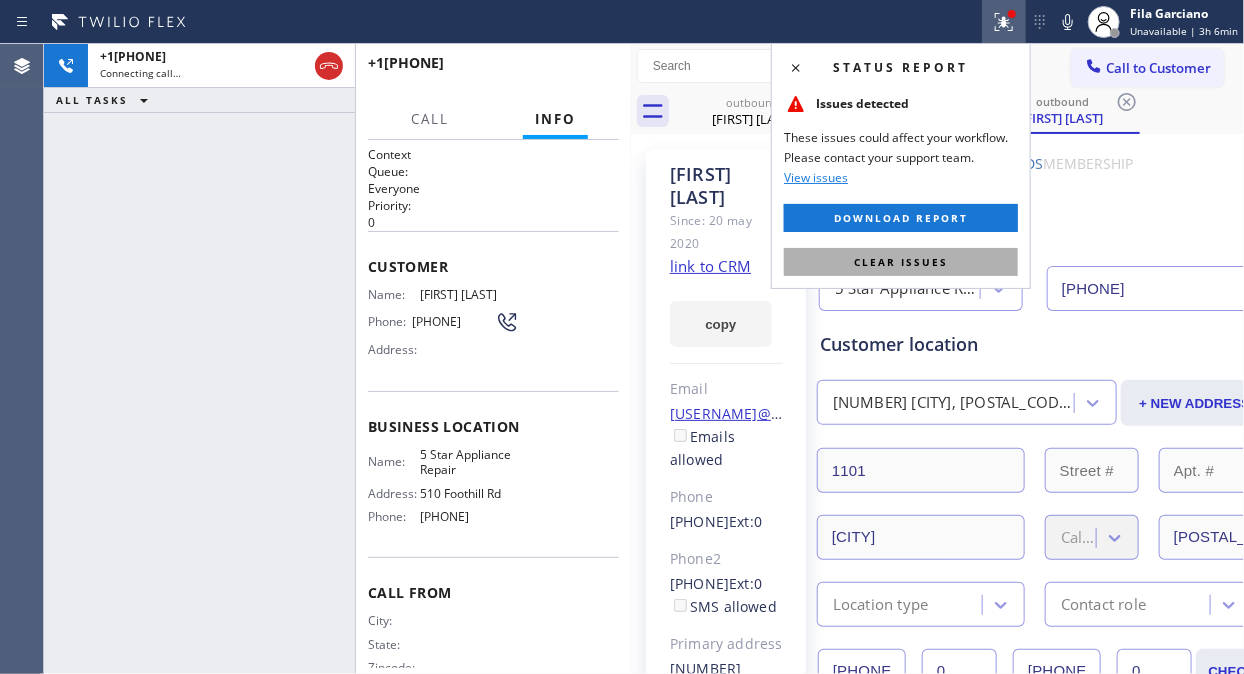 click on "Clear issues" at bounding box center (901, 262) 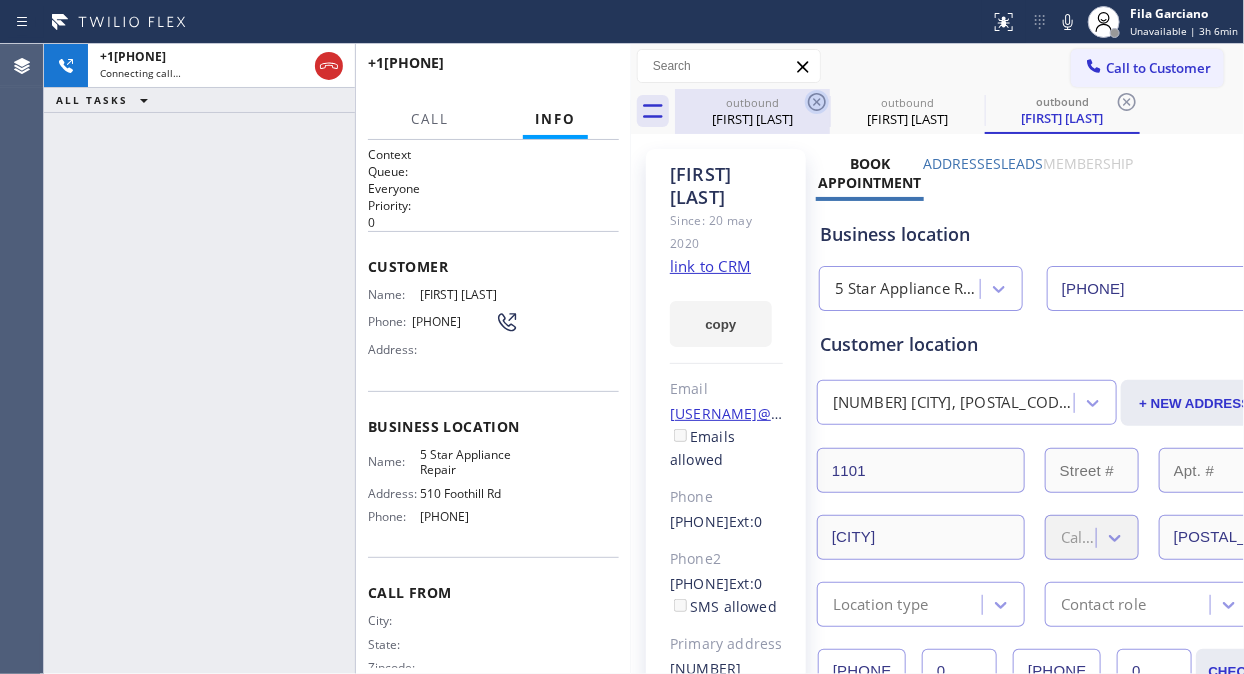 click 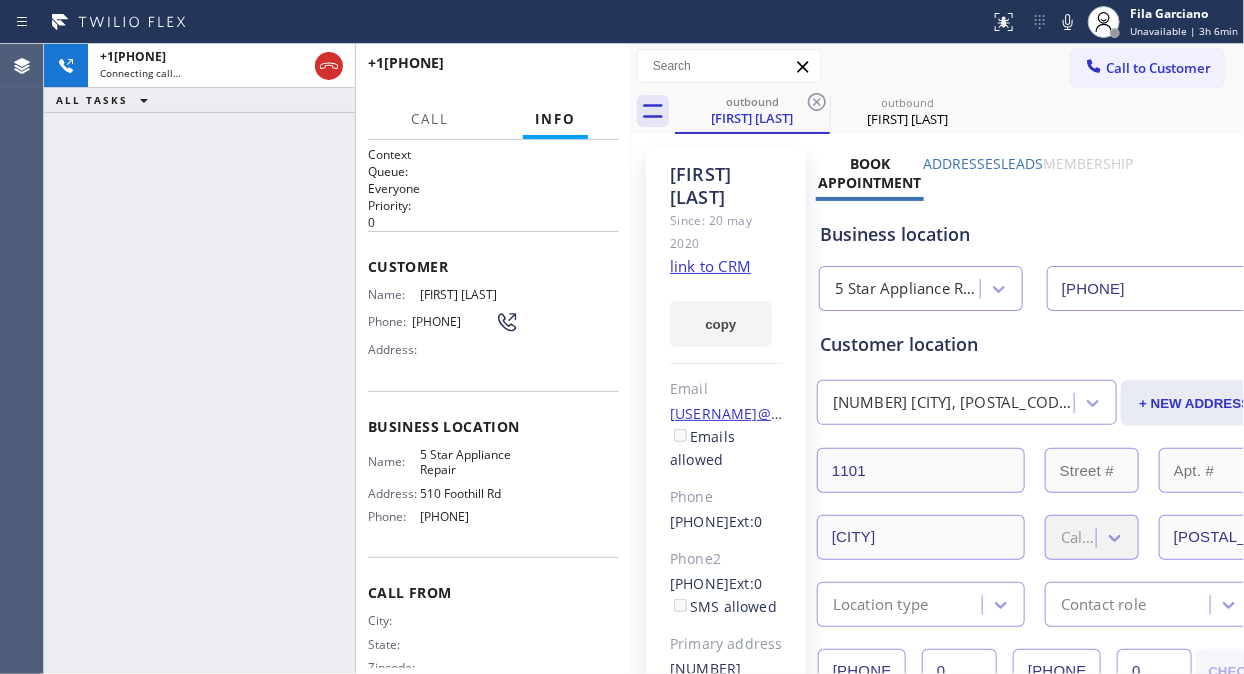click on "[PHONE]" at bounding box center [199, 359] 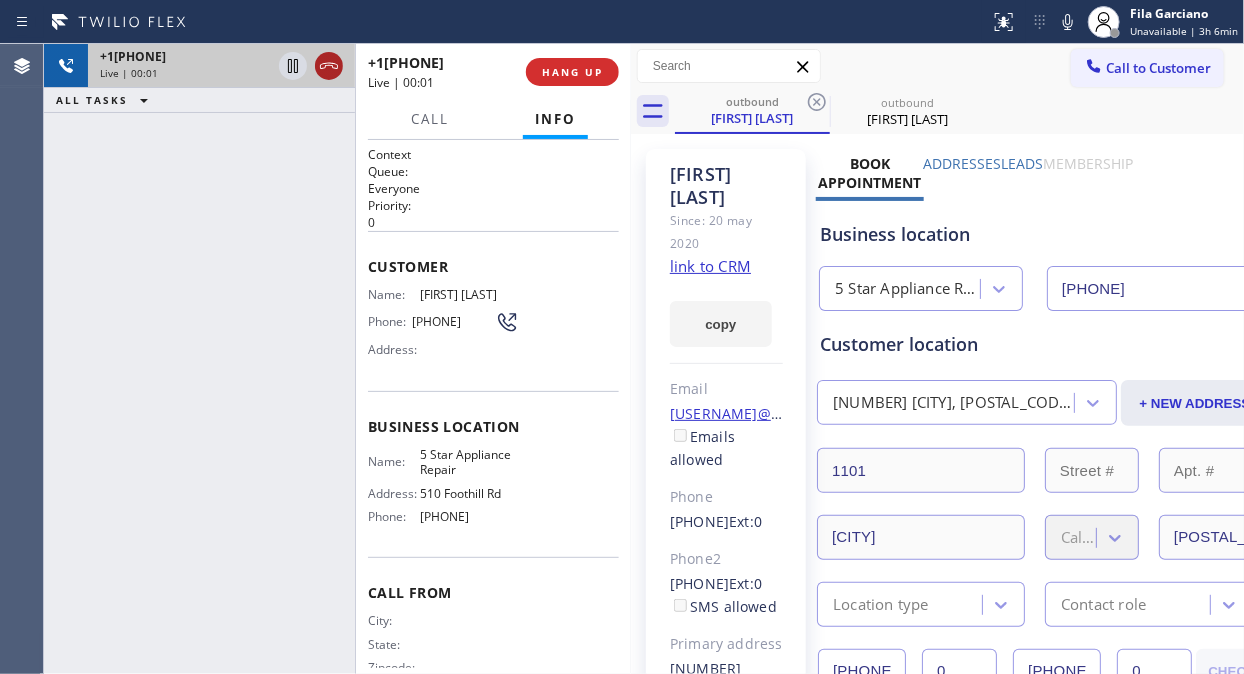click 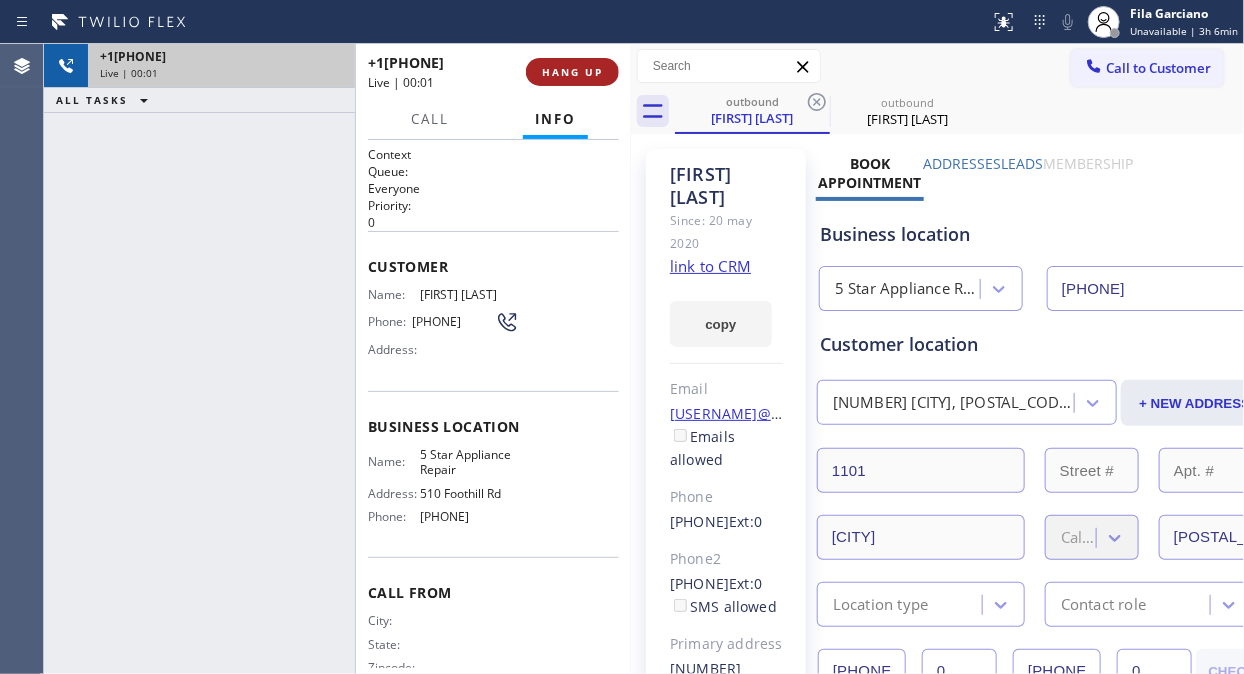 click on "HANG UP" at bounding box center [572, 72] 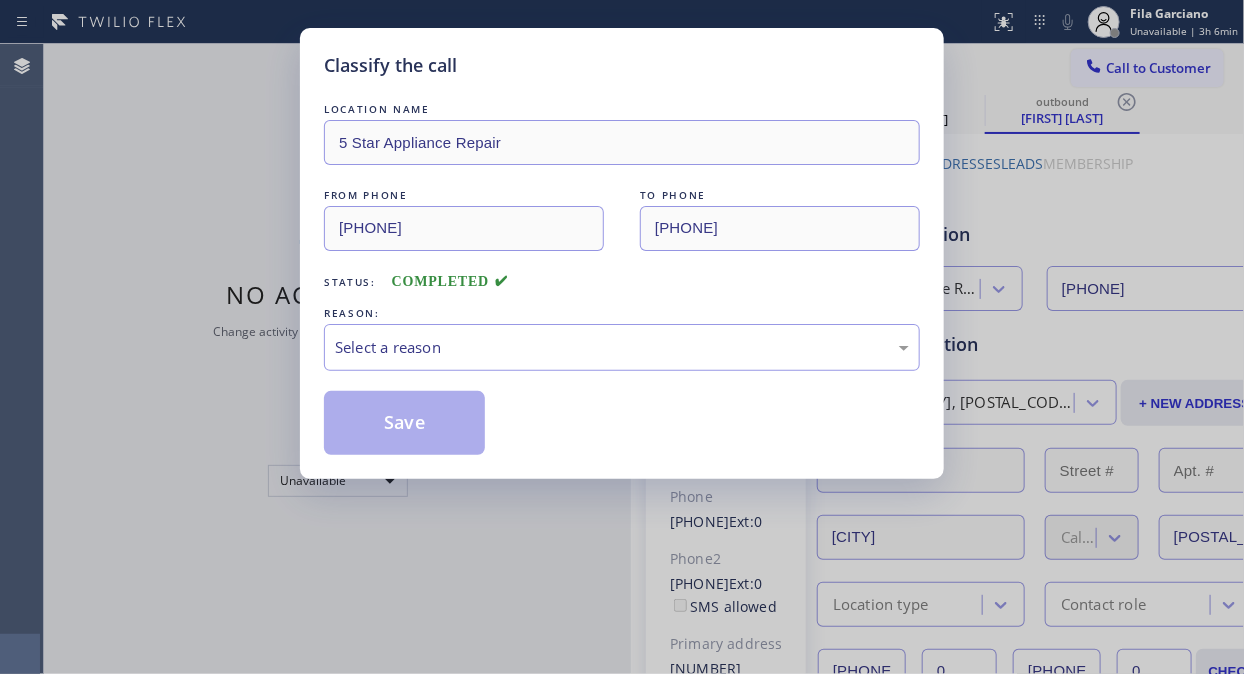 type on "[PHONE]" 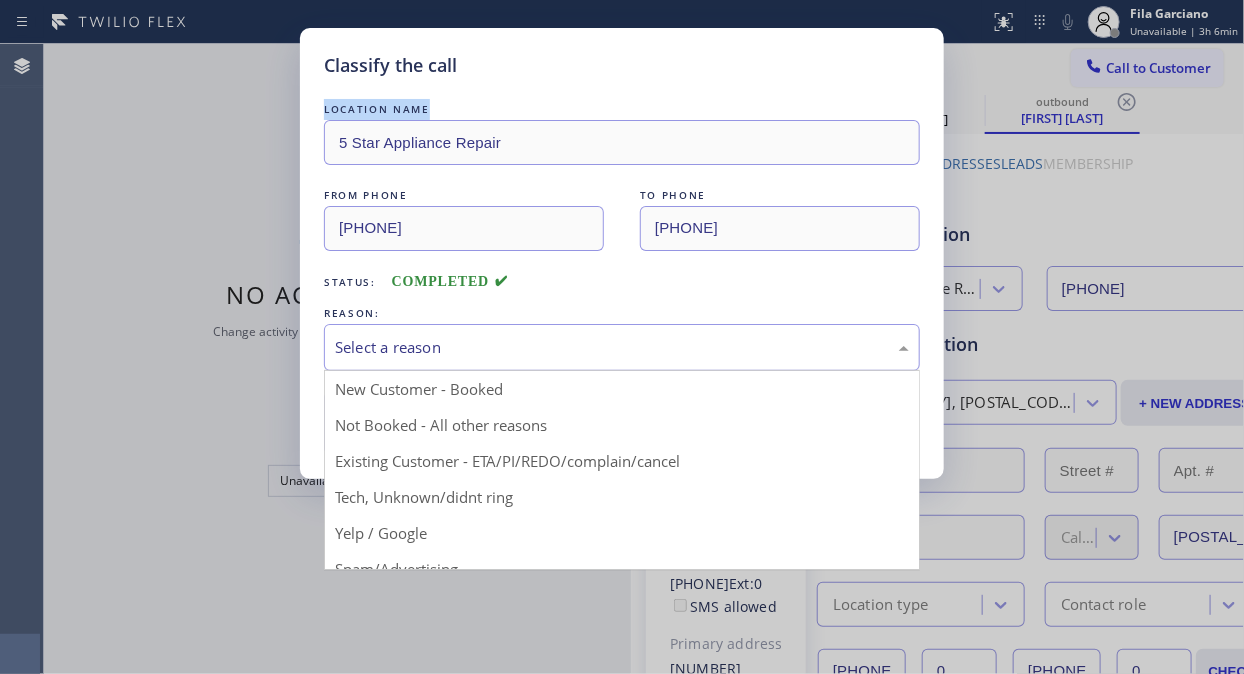click on "Select a reason" at bounding box center [622, 347] 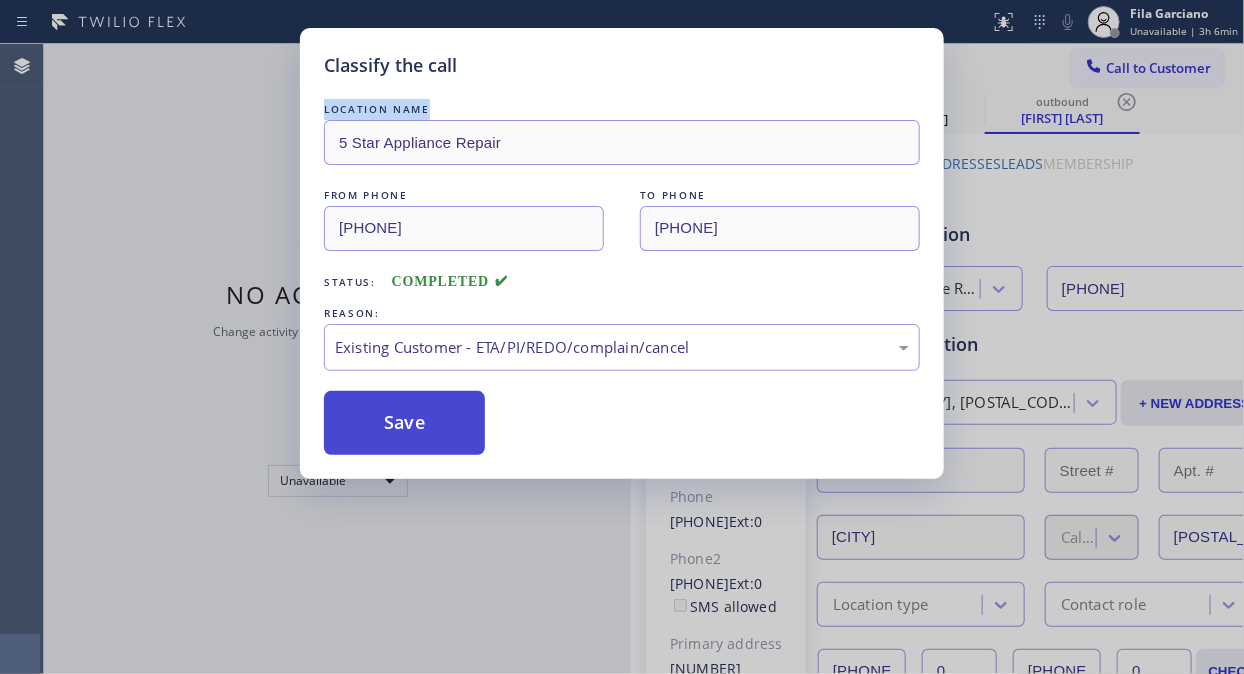 click on "Save" at bounding box center [404, 423] 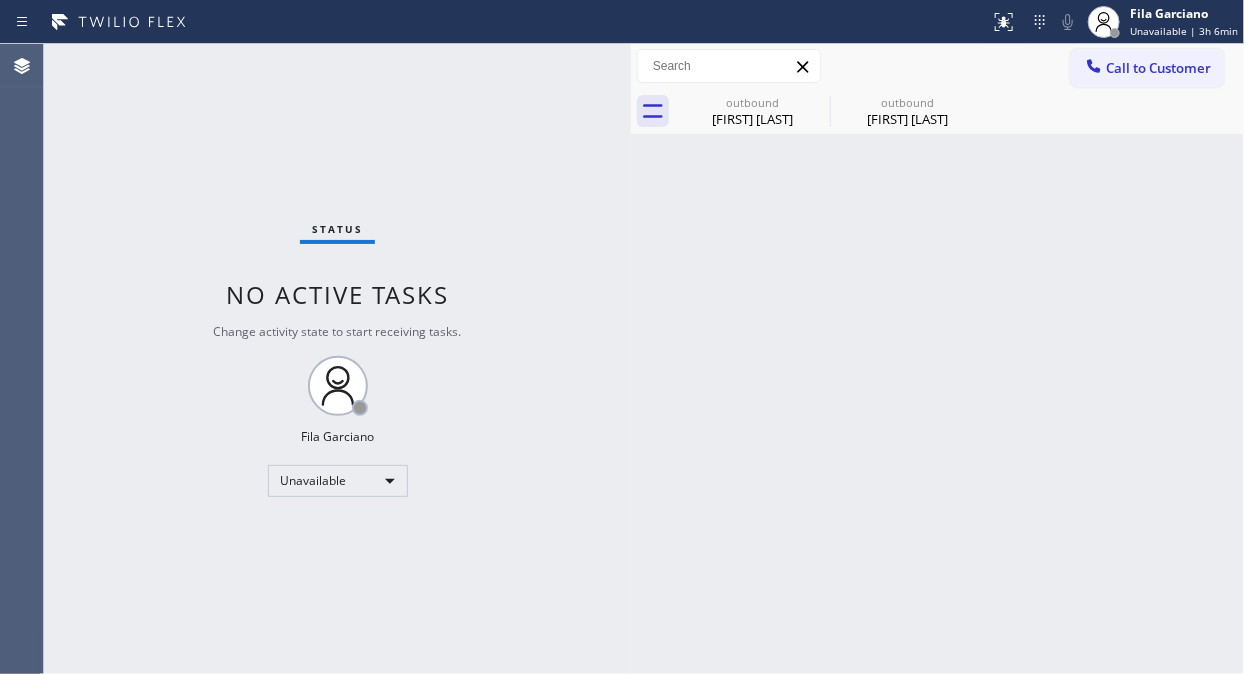 click on "Call to Customer" at bounding box center (1158, 68) 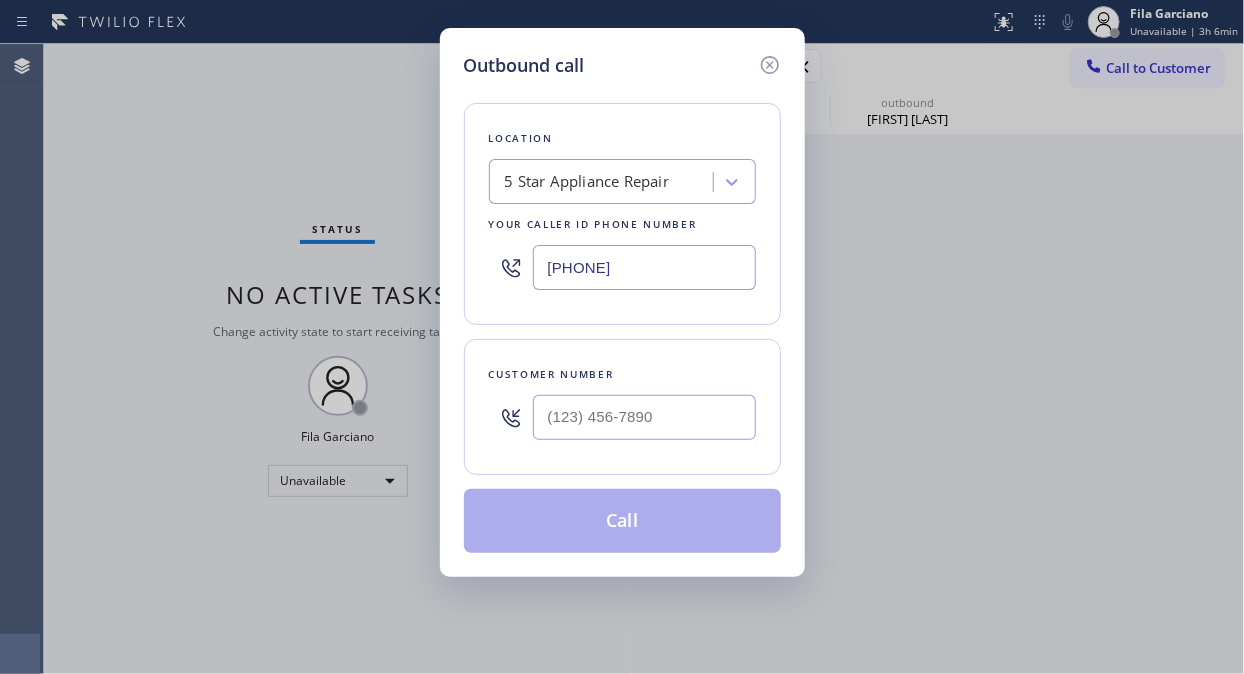 type on "(___) ___-____" 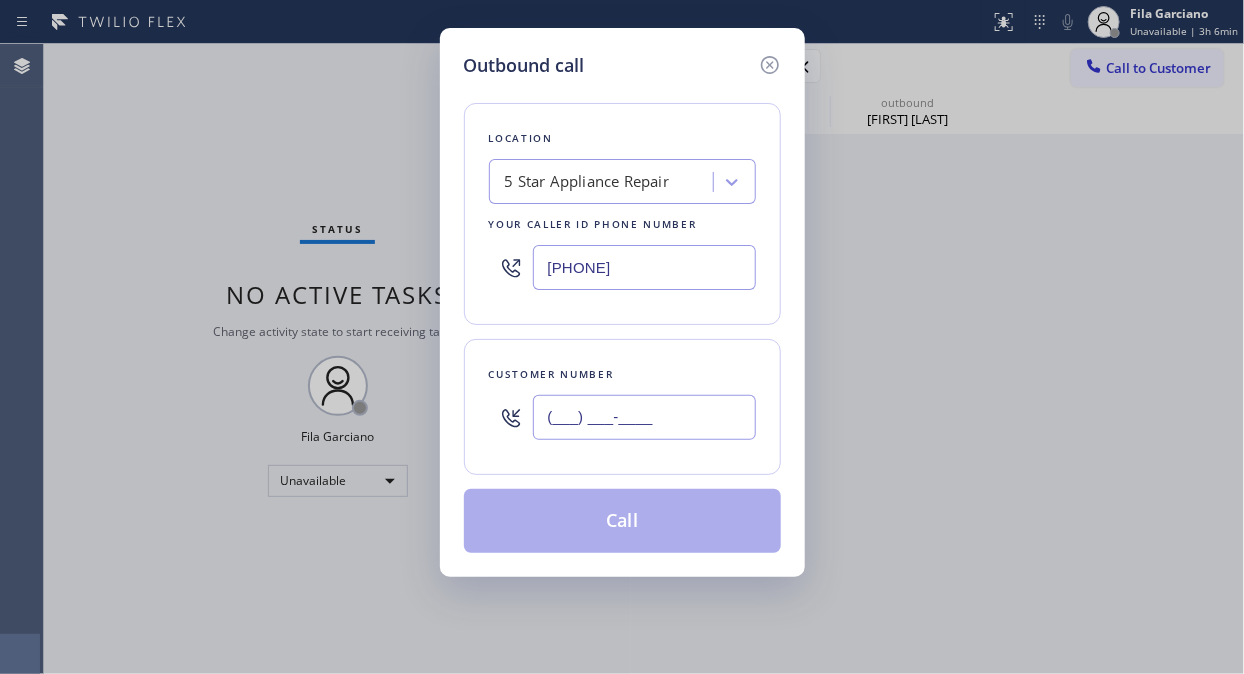 click on "(___) ___-____" at bounding box center (644, 417) 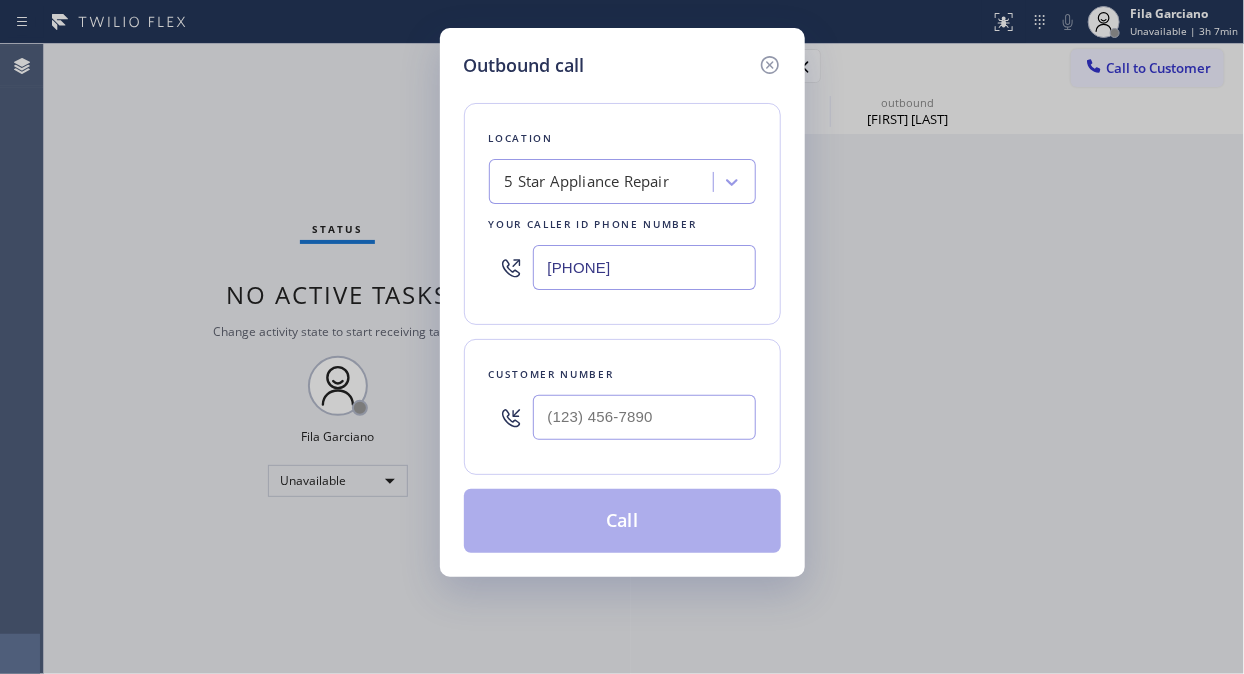 type on "(___) ___-____" 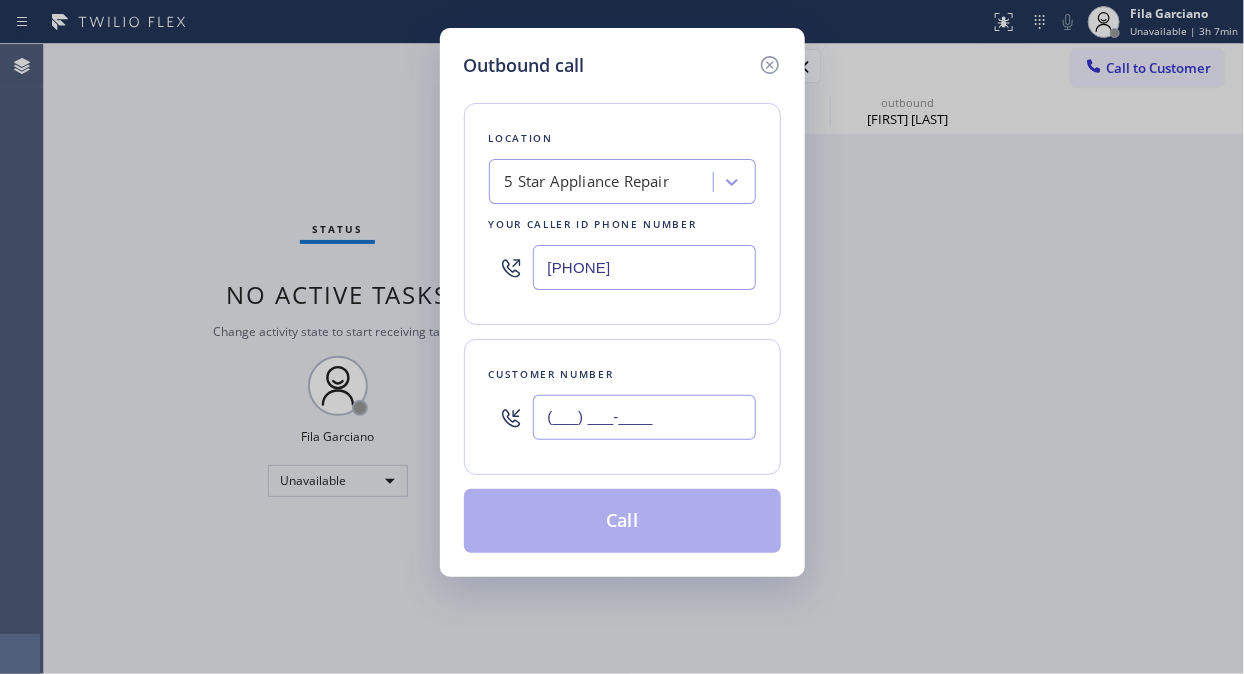click on "(___) ___-____" at bounding box center [644, 417] 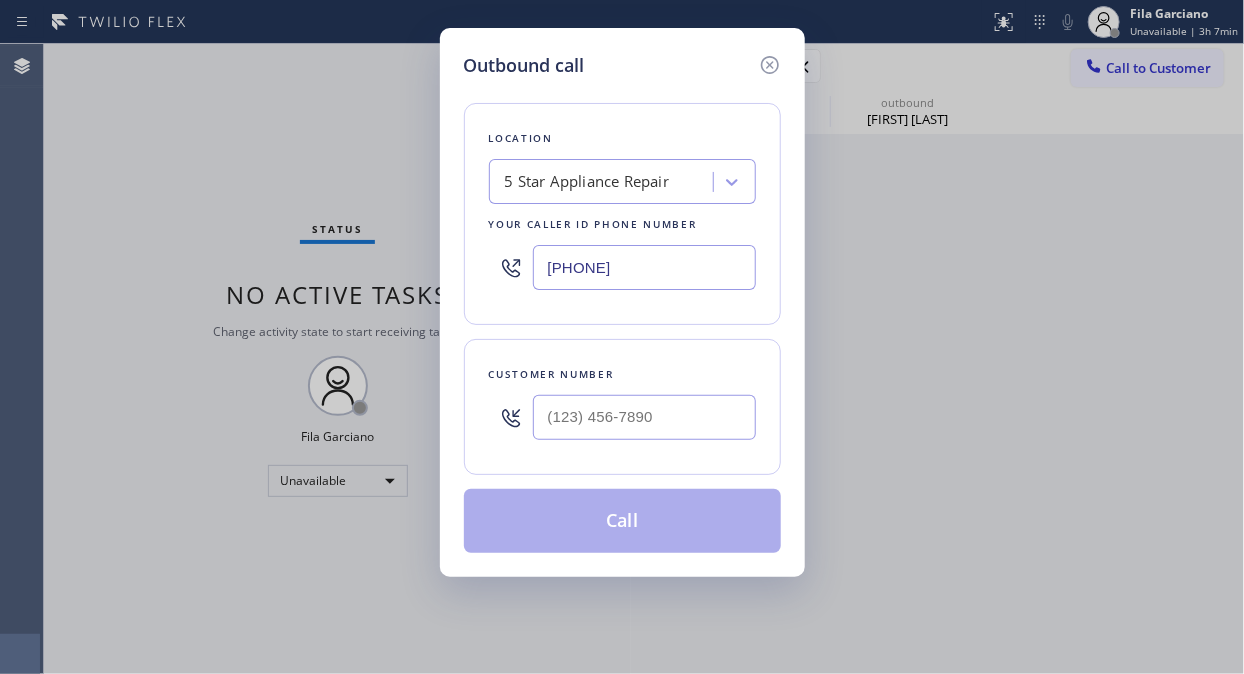 click on "Outbound call Location 5 Star Appliance Repair Your caller id phone number [PHONE] Customer number Call" at bounding box center [622, 337] 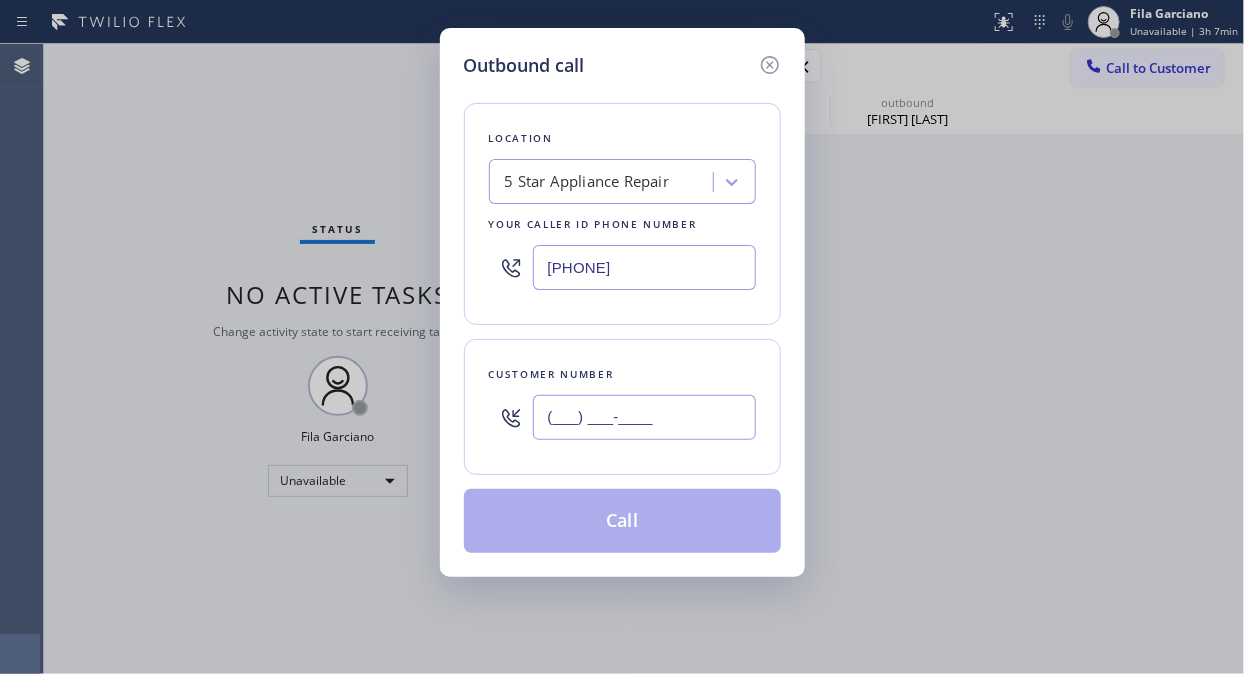 click on "(___) ___-____" at bounding box center (644, 417) 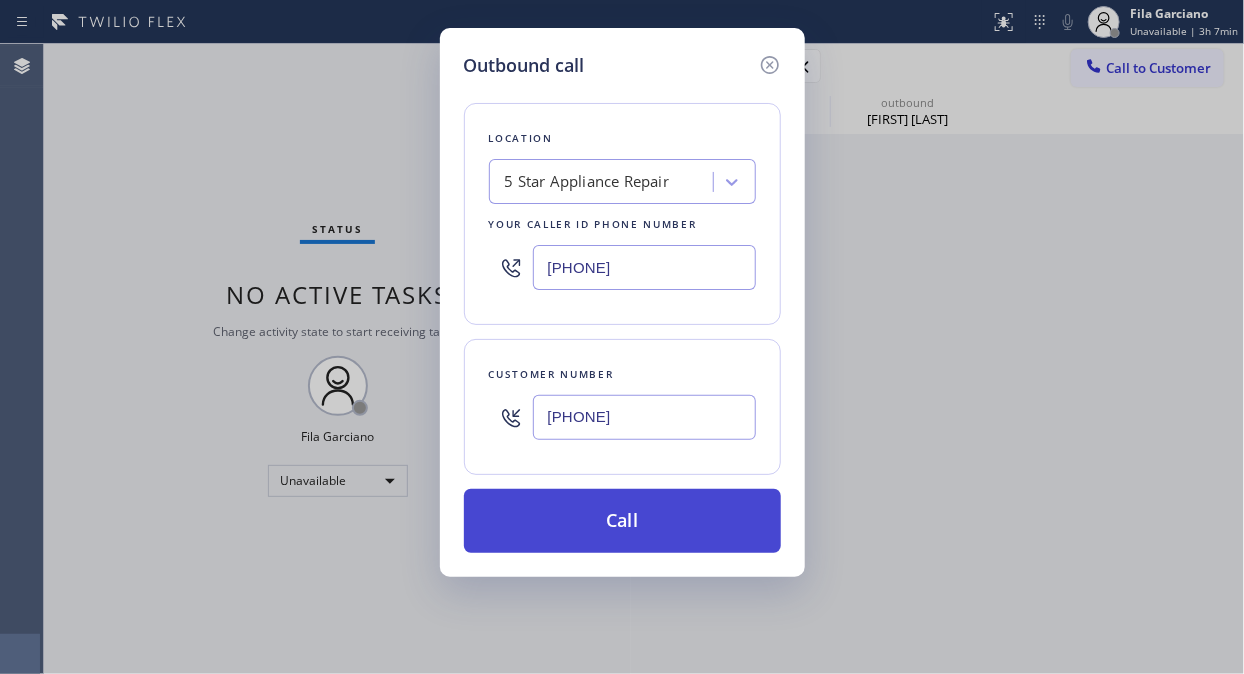 type on "[PHONE]" 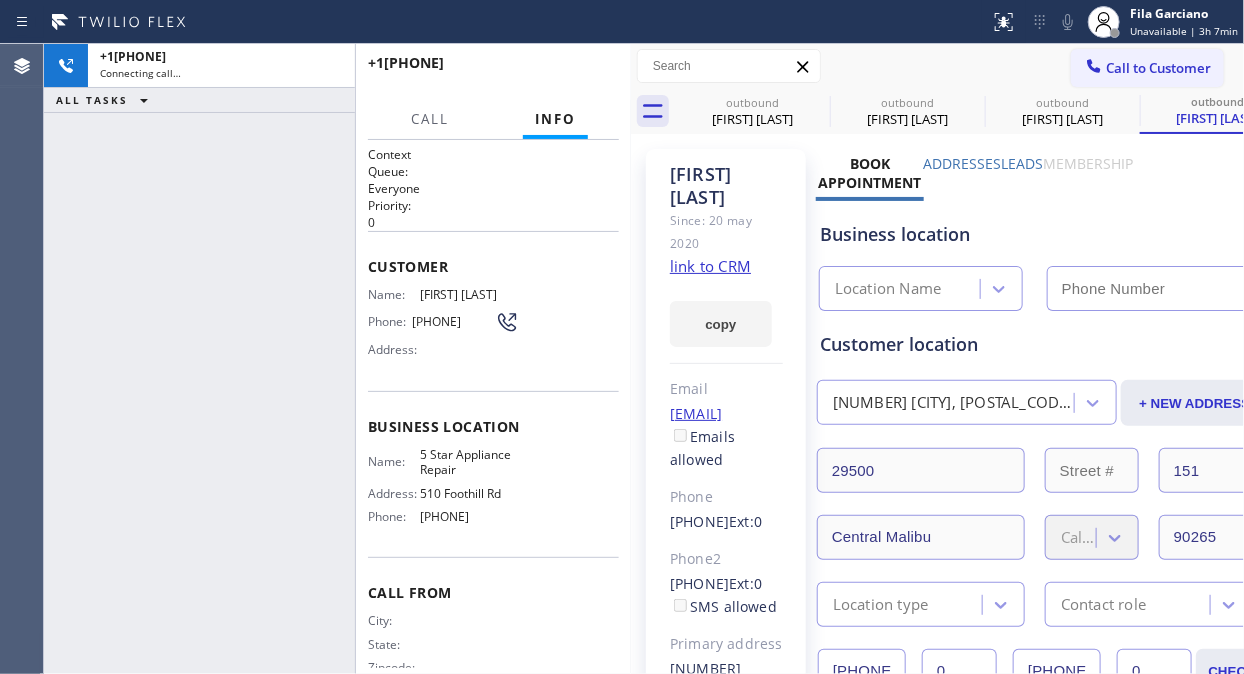 type on "[PHONE]" 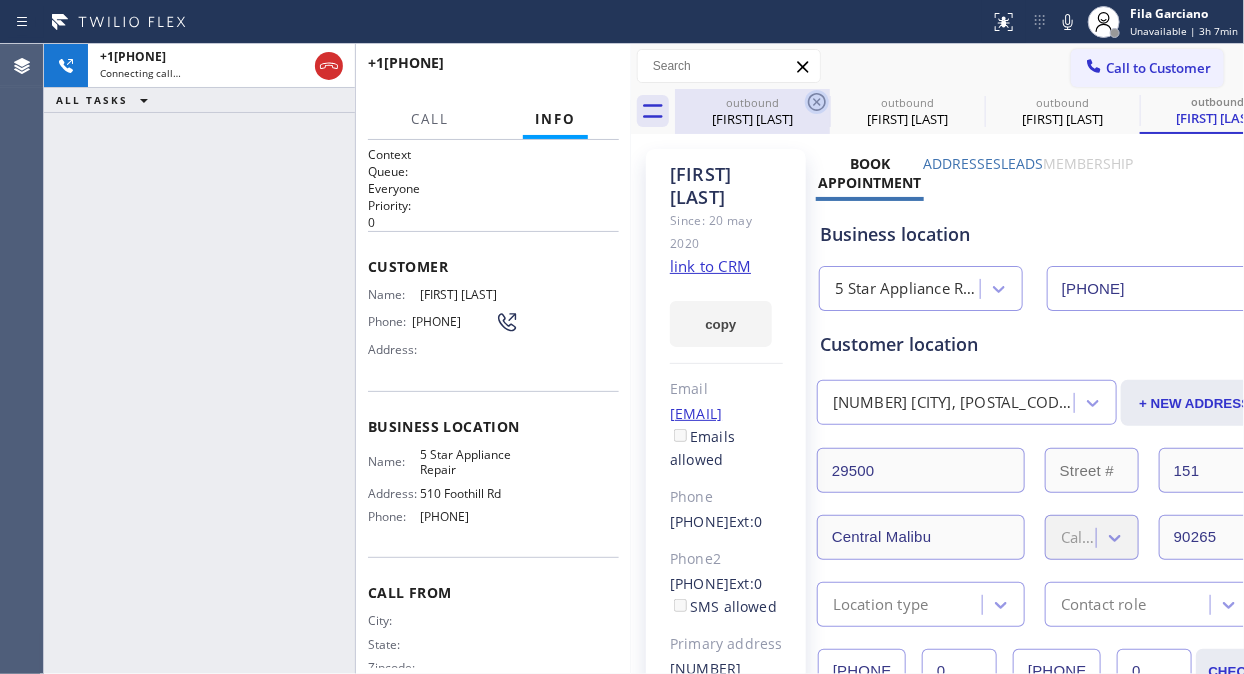 click 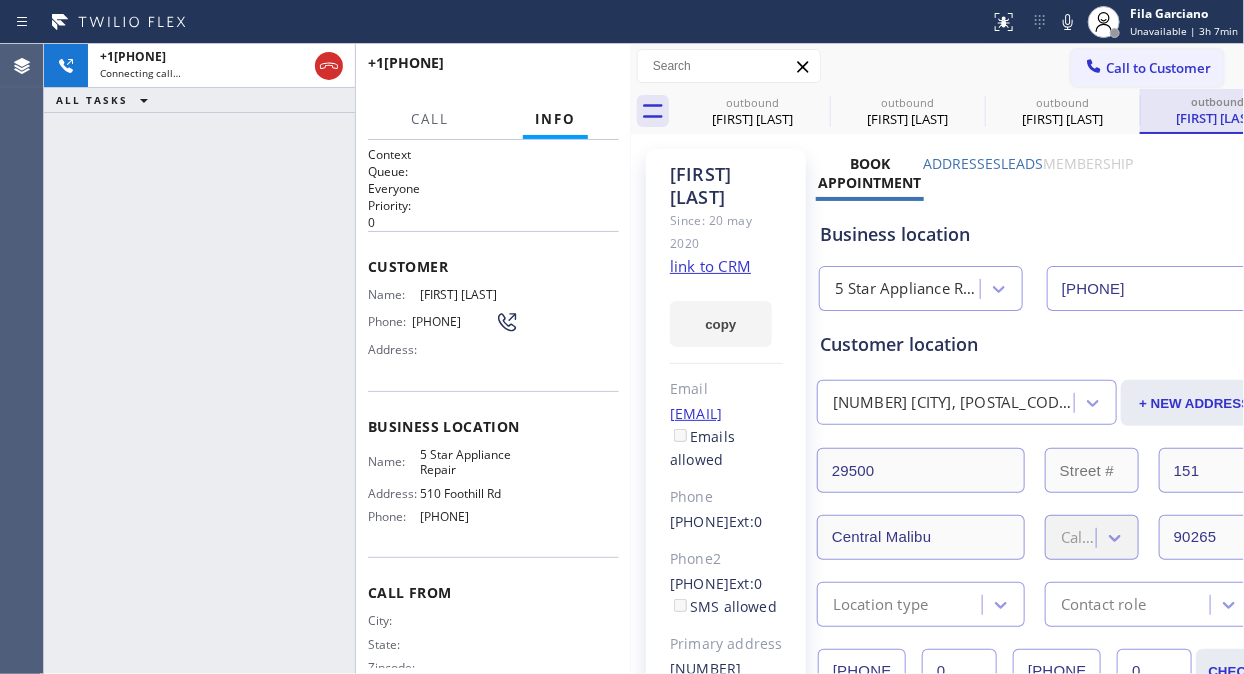 click 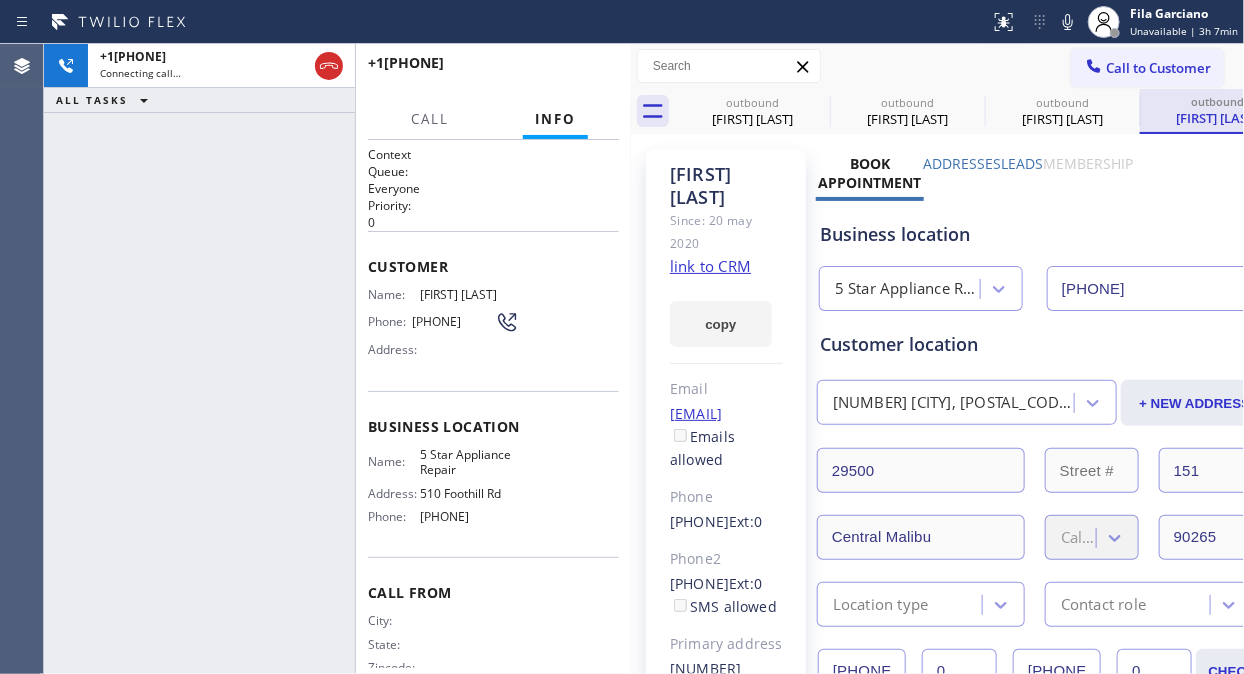 click 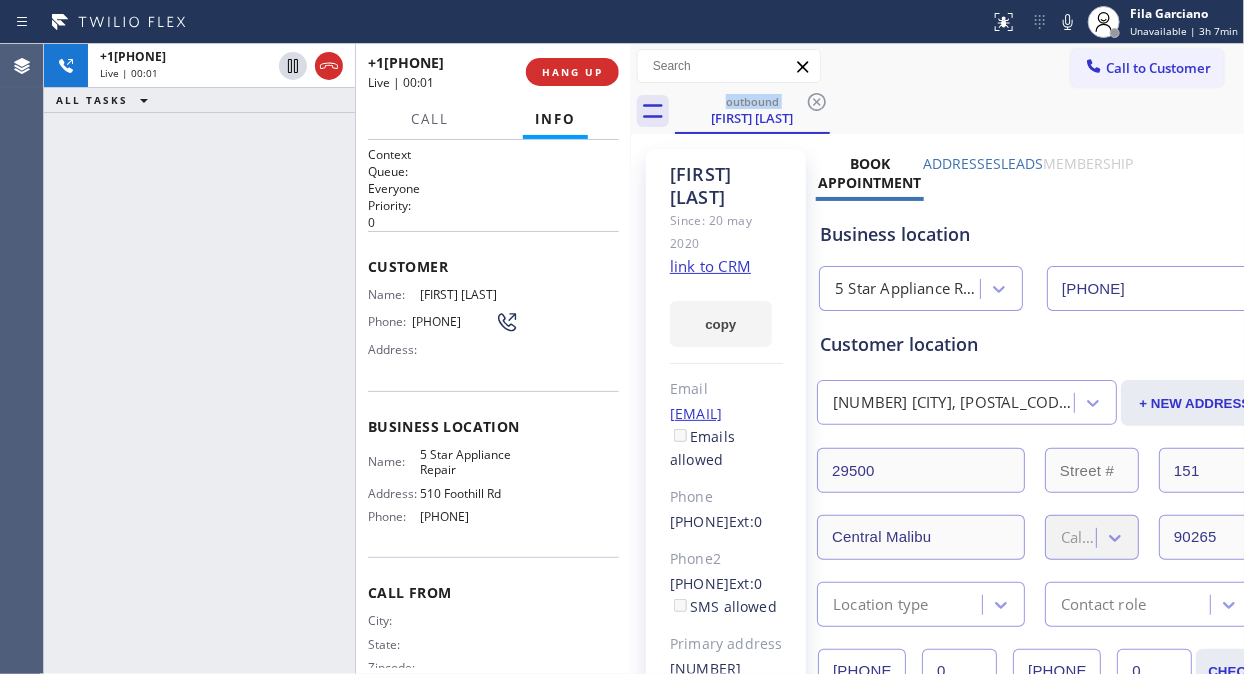 drag, startPoint x: 111, startPoint y: 182, endPoint x: 273, endPoint y: 107, distance: 178.5189 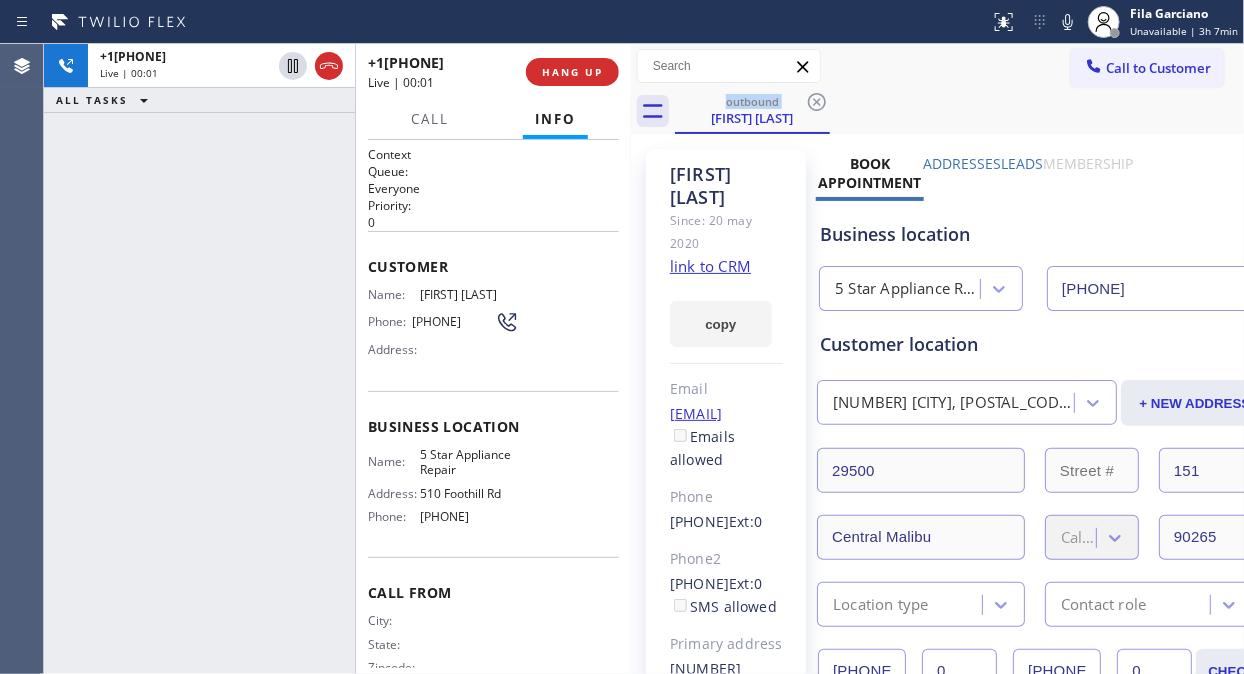 click on "+1[PHONE] Live | 00:01 ALL TASKS ALL TASKS ACTIVE TASKS TASKS IN WRAP UP" at bounding box center (199, 359) 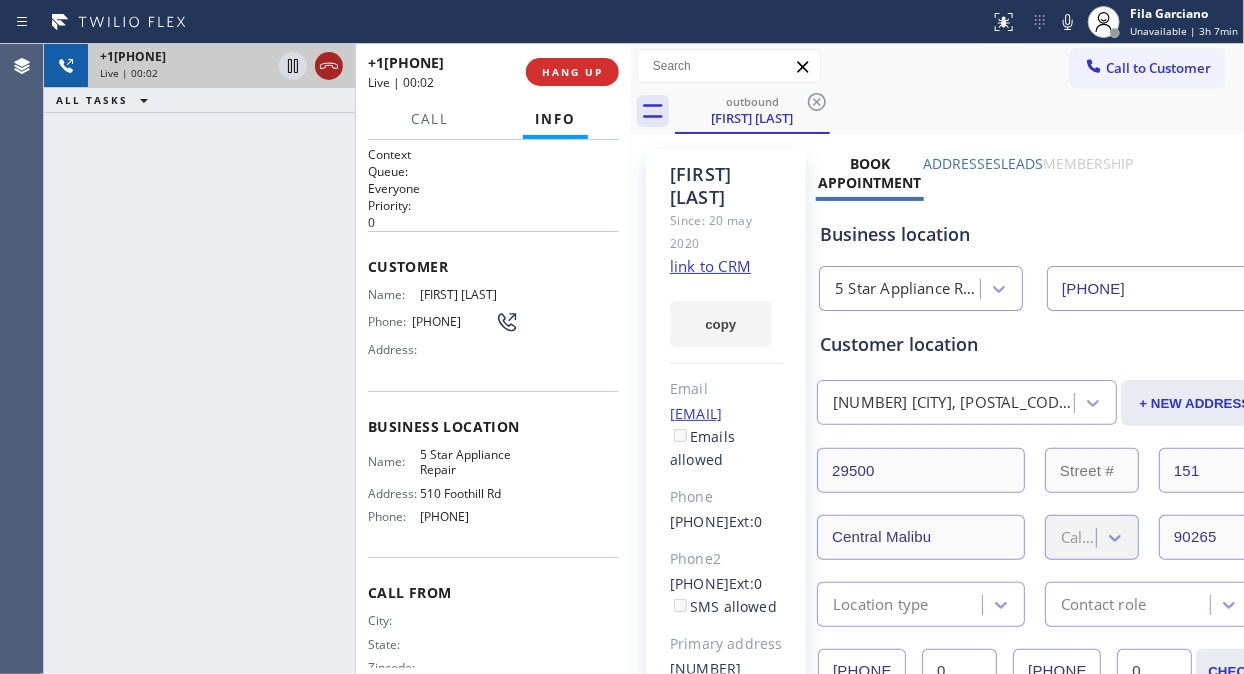 click 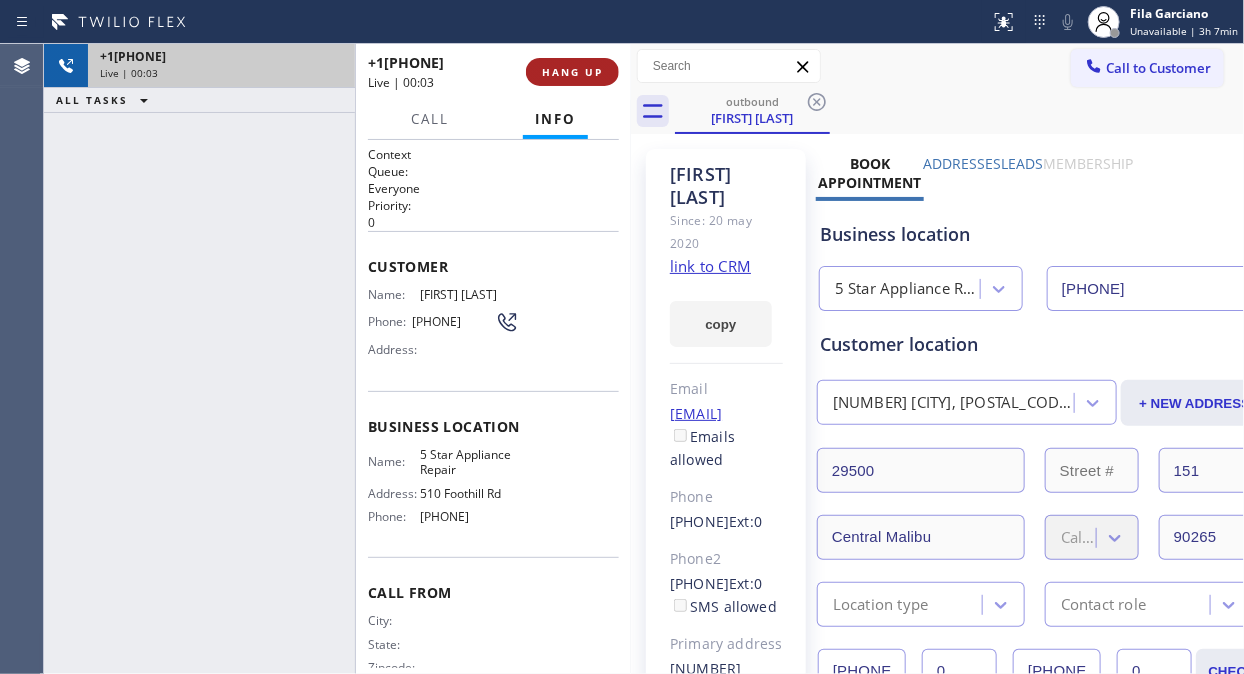 click on "HANG UP" at bounding box center (572, 72) 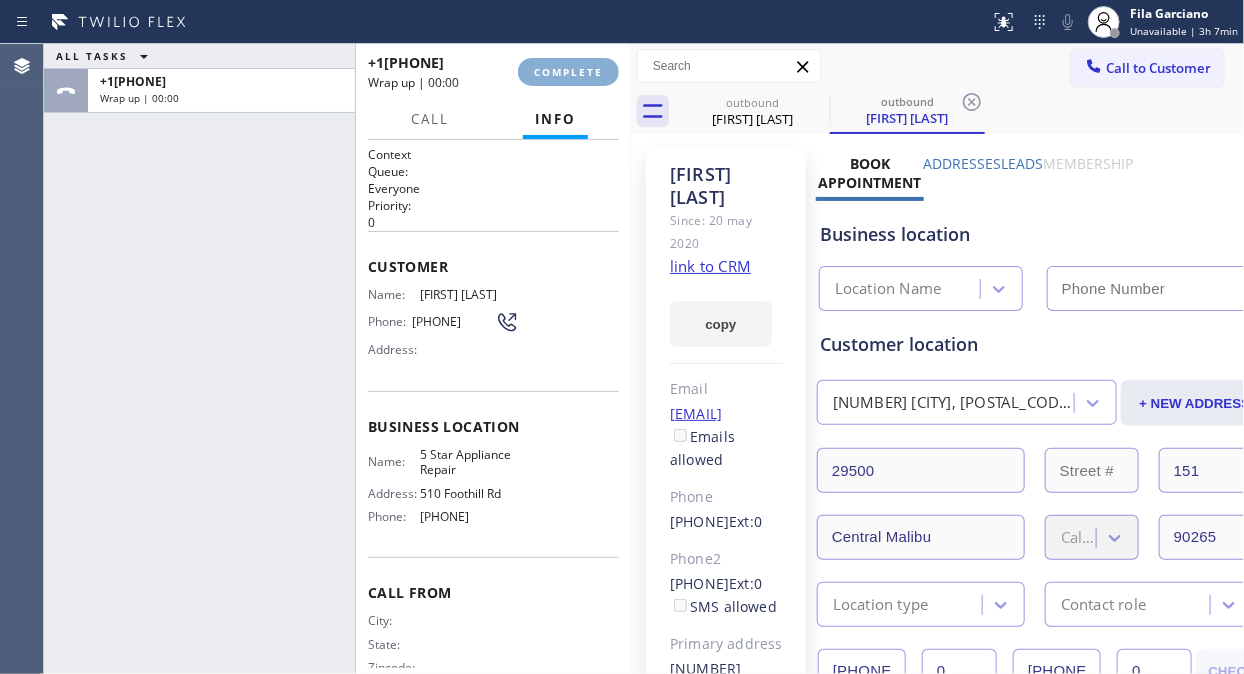 type on "[PHONE]" 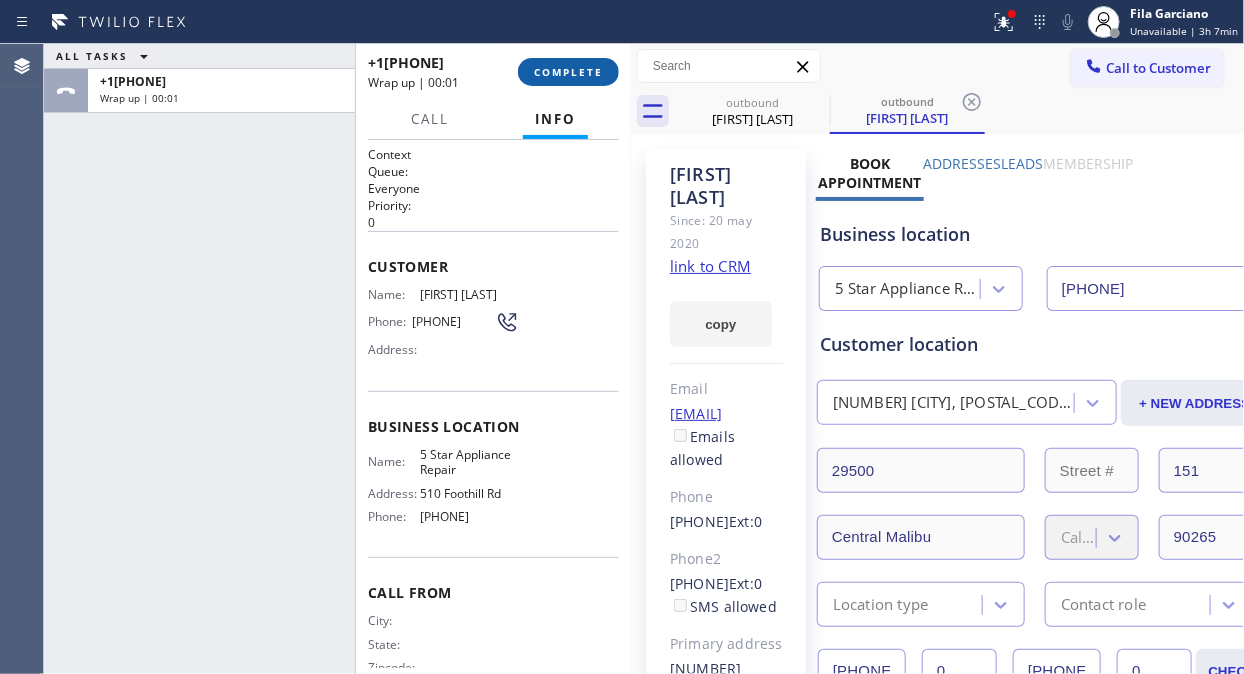 click on "COMPLETE" at bounding box center [568, 72] 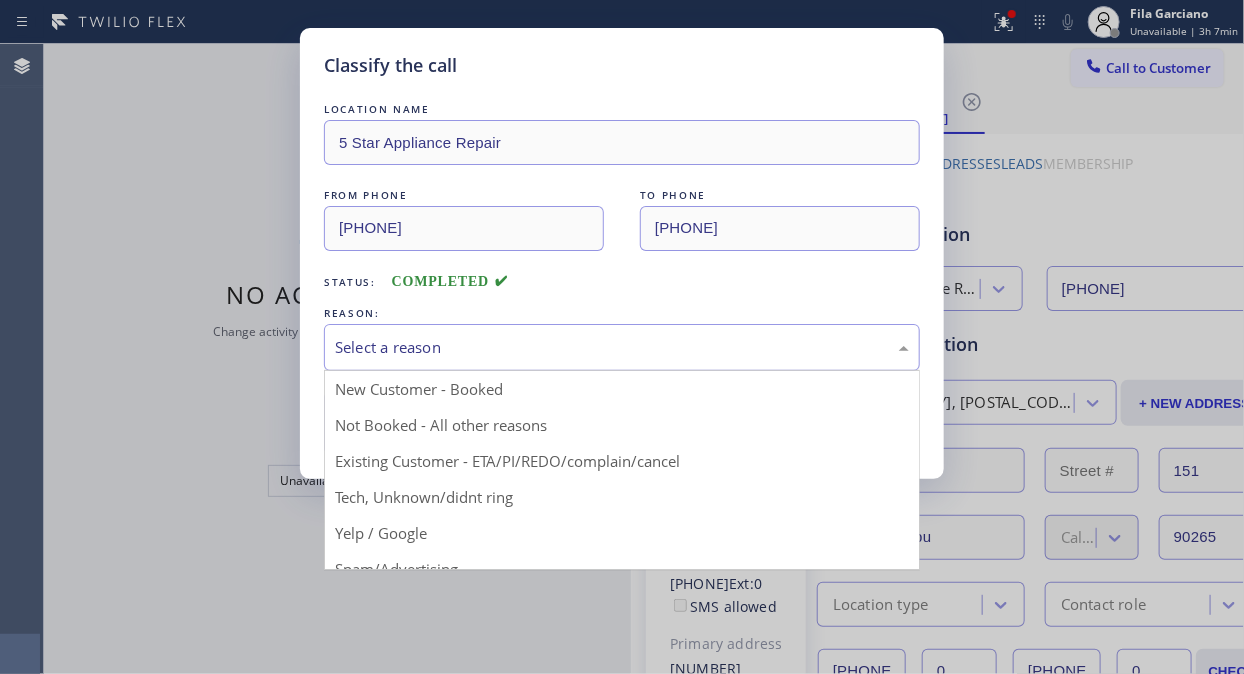 click on "Select a reason" at bounding box center [622, 347] 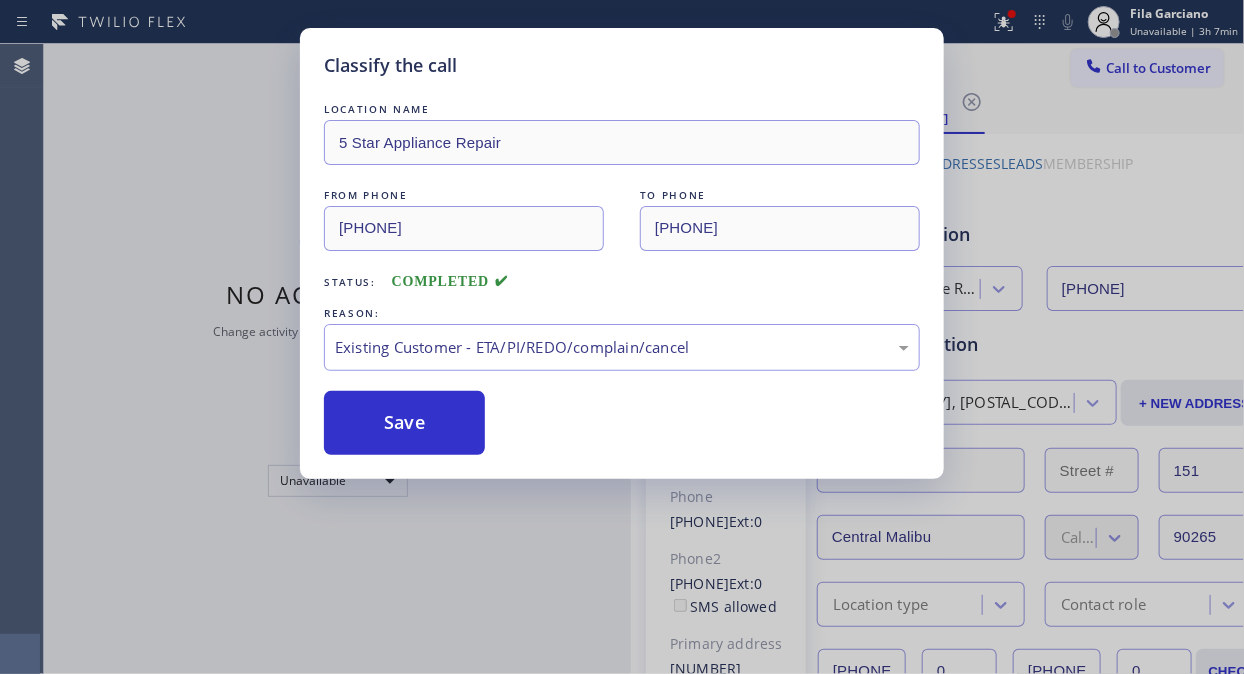 drag, startPoint x: 416, startPoint y: 428, endPoint x: 963, endPoint y: 116, distance: 629.72455 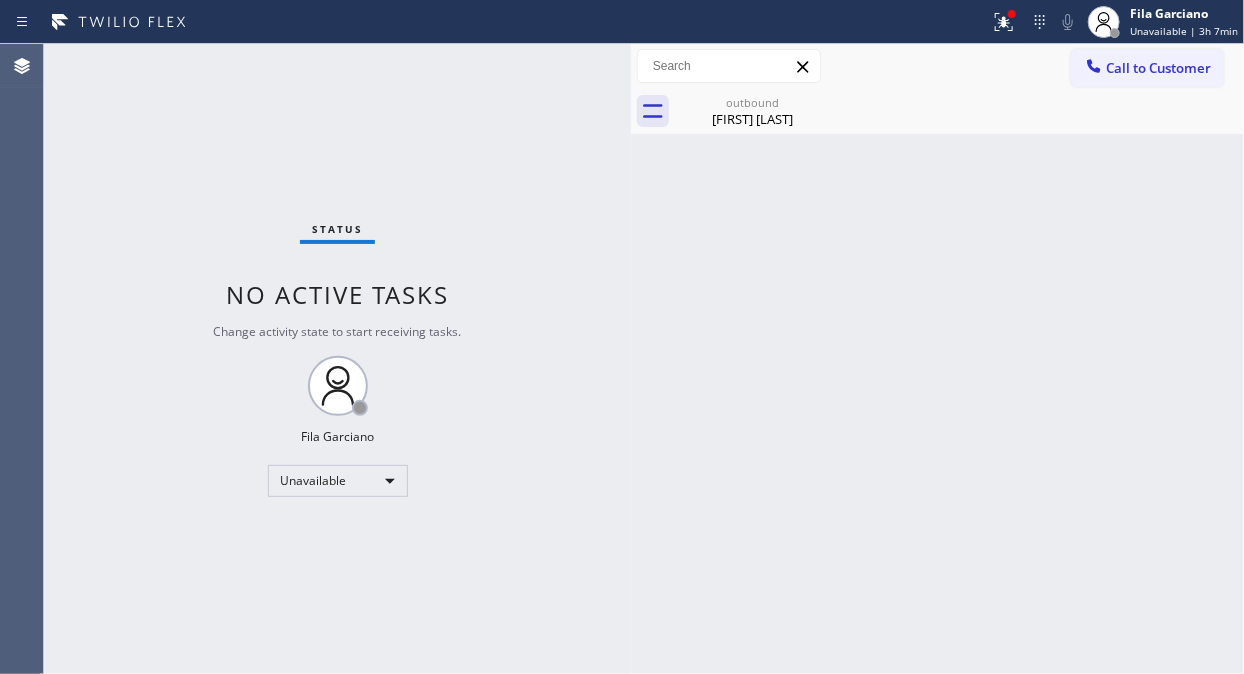 click 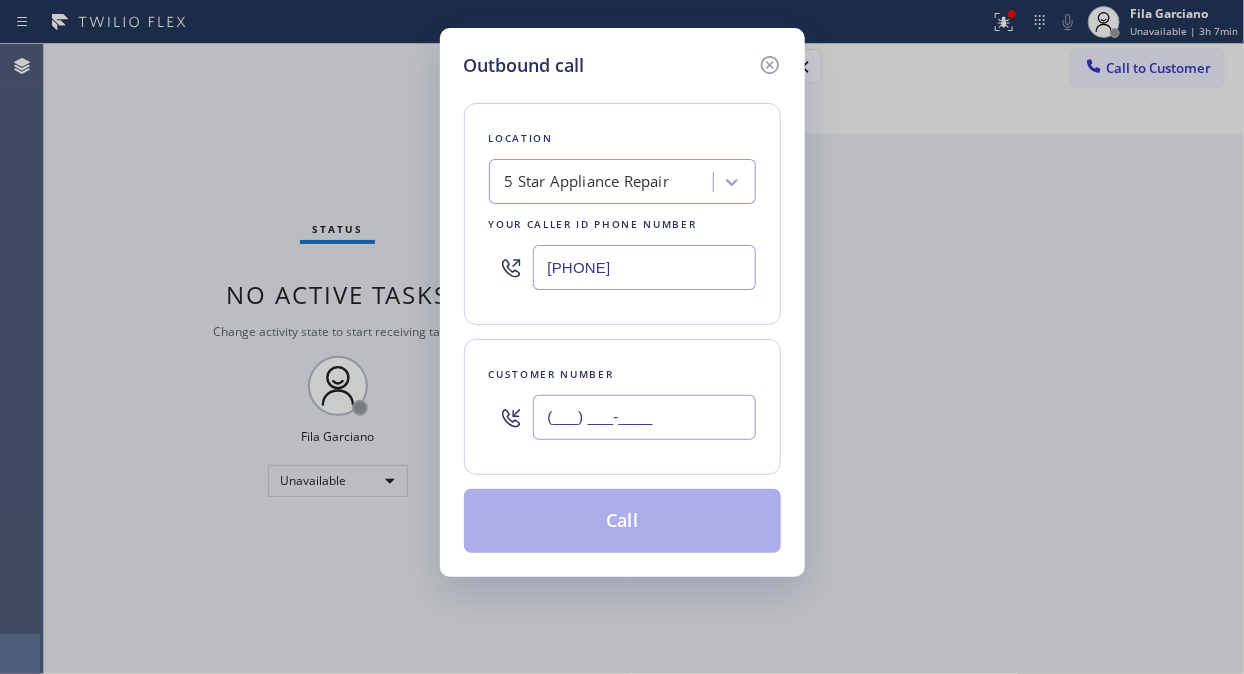 click on "(___) ___-____" at bounding box center [644, 417] 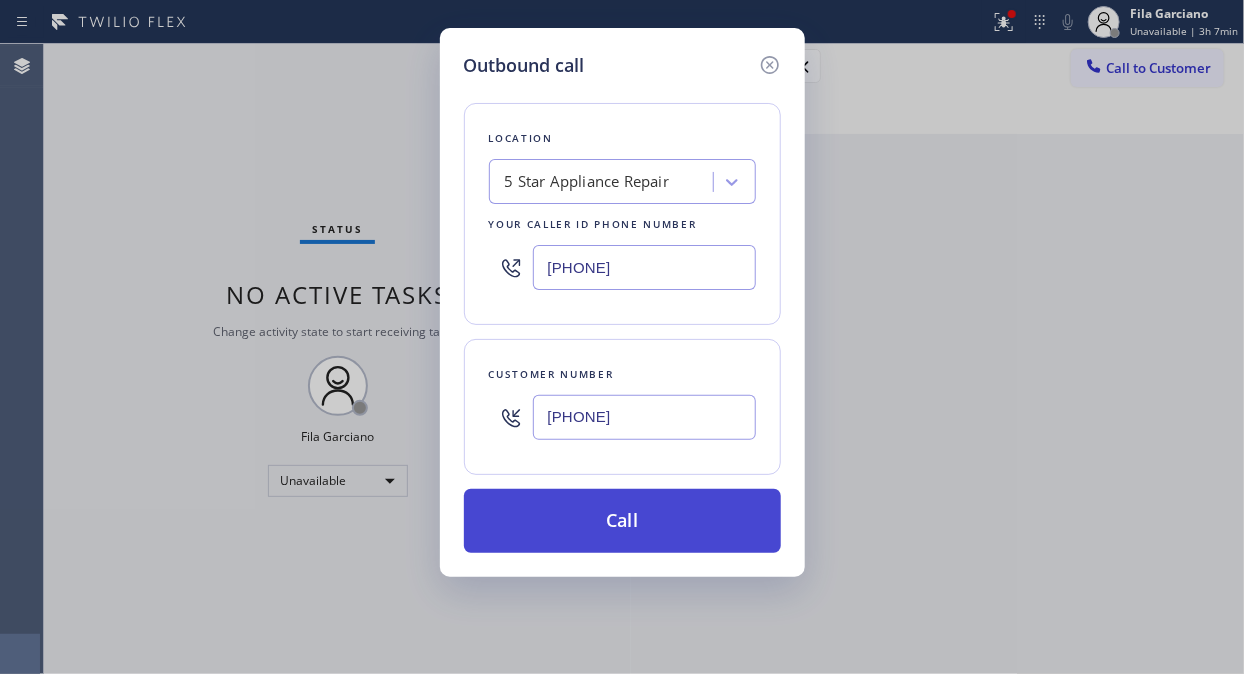 type on "[PHONE]" 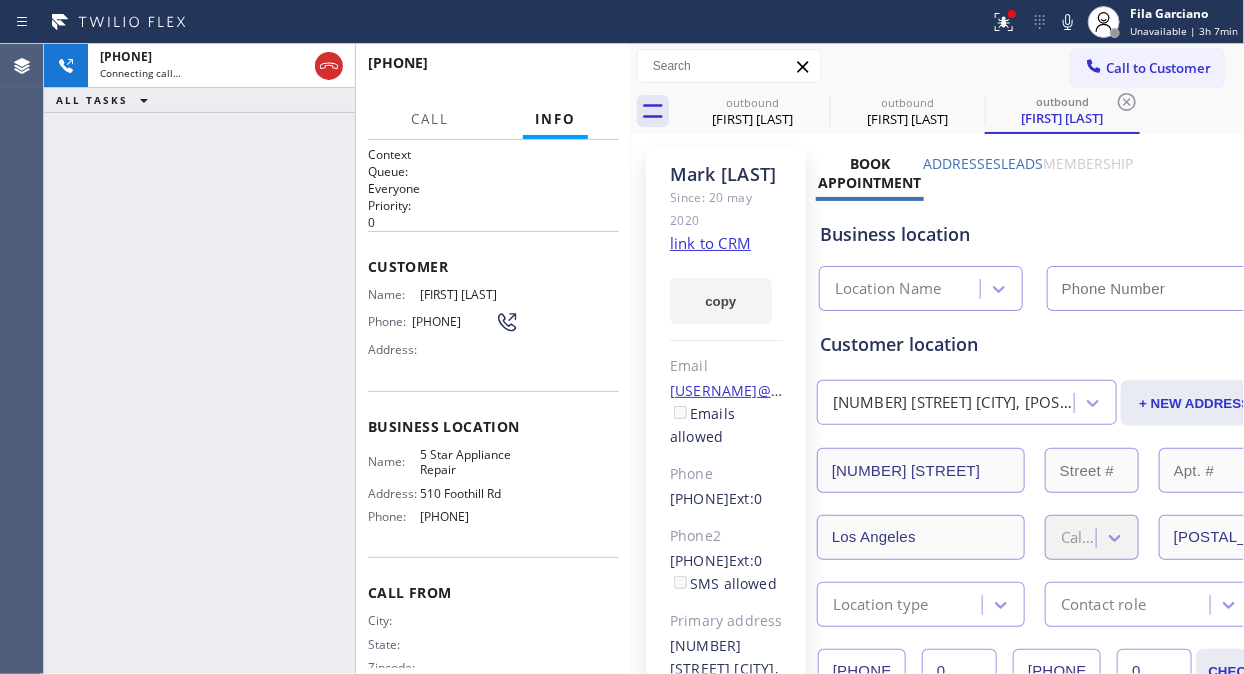 type on "[PHONE]" 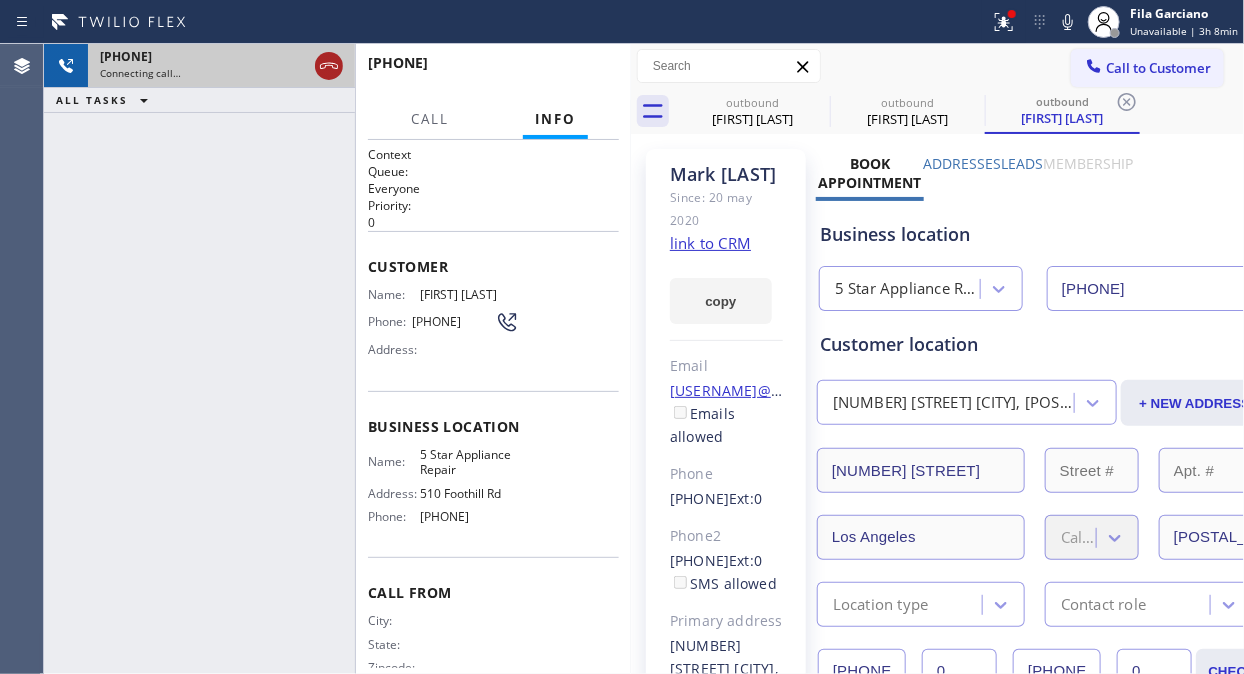 click 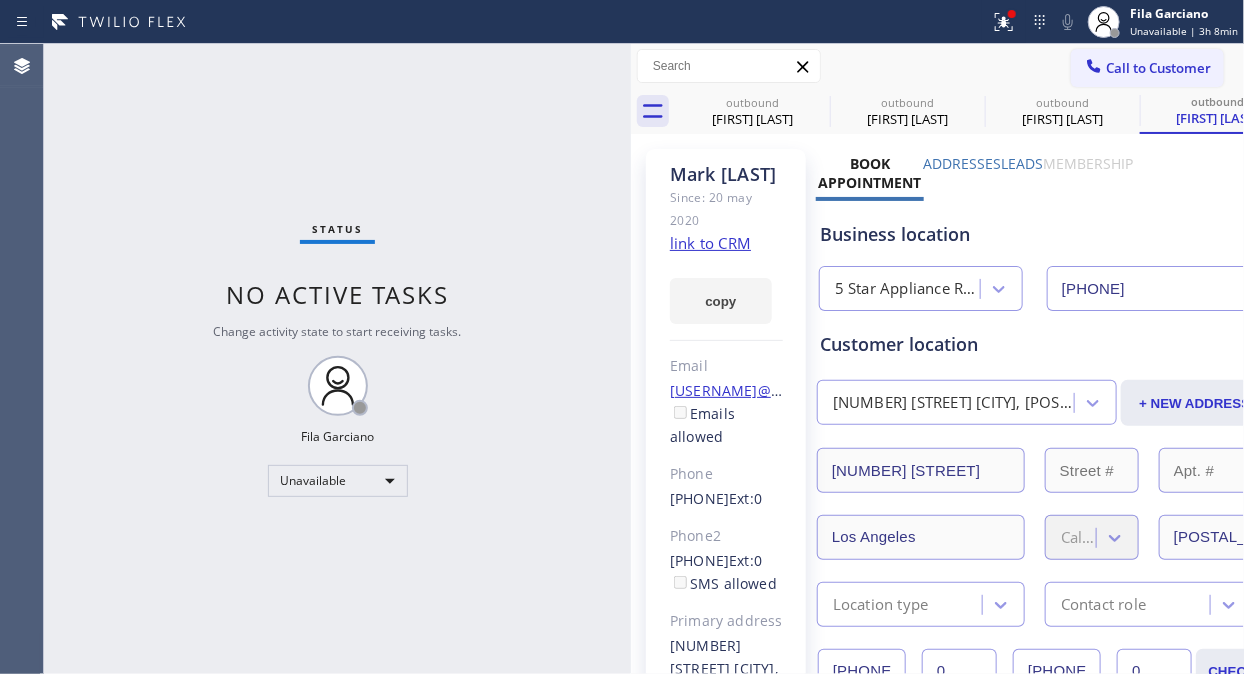 type on "[PHONE]" 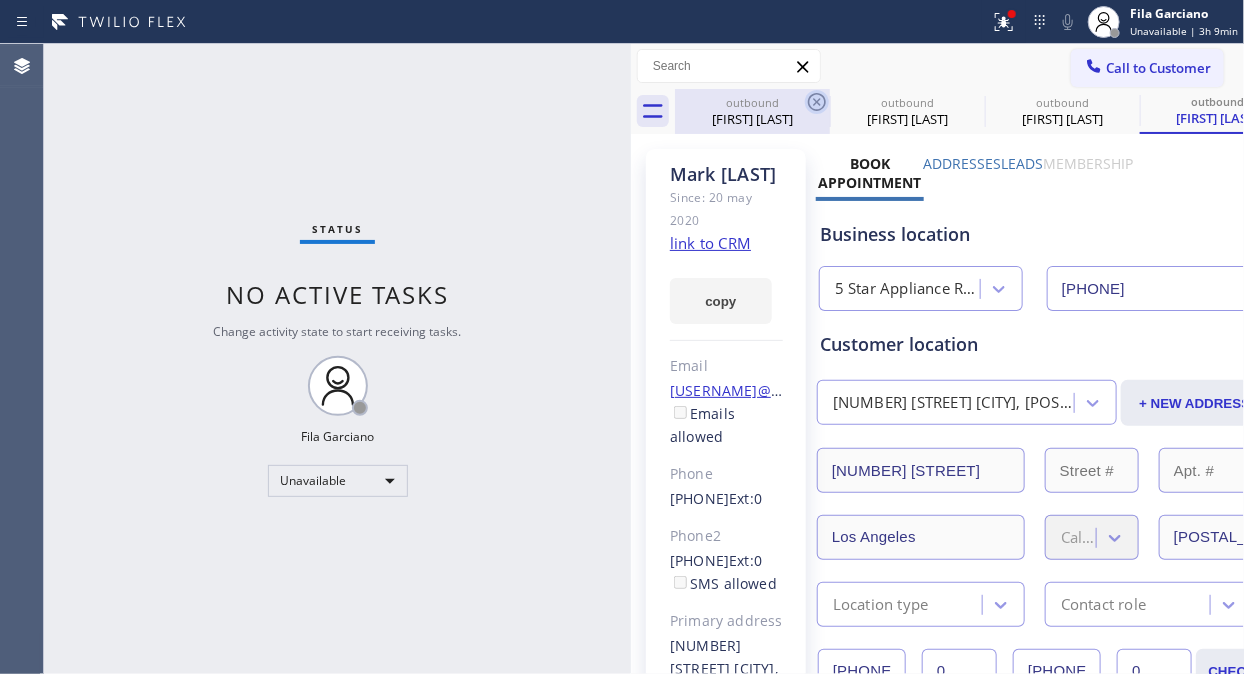 click 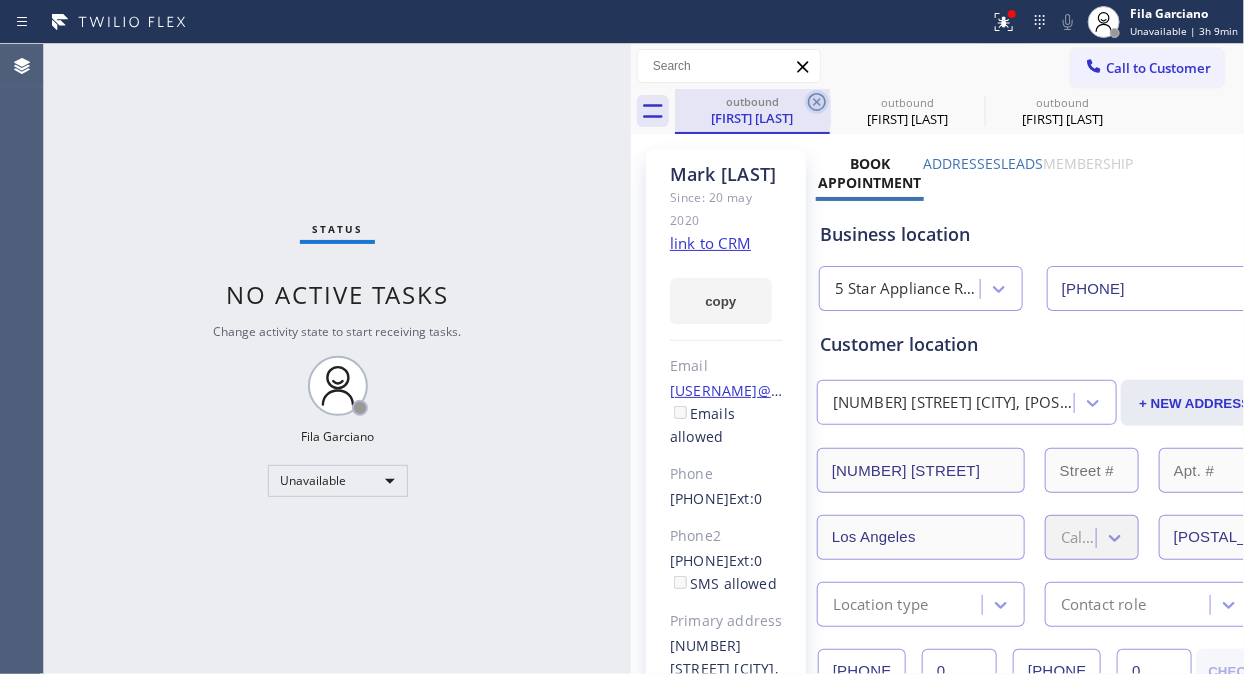 click 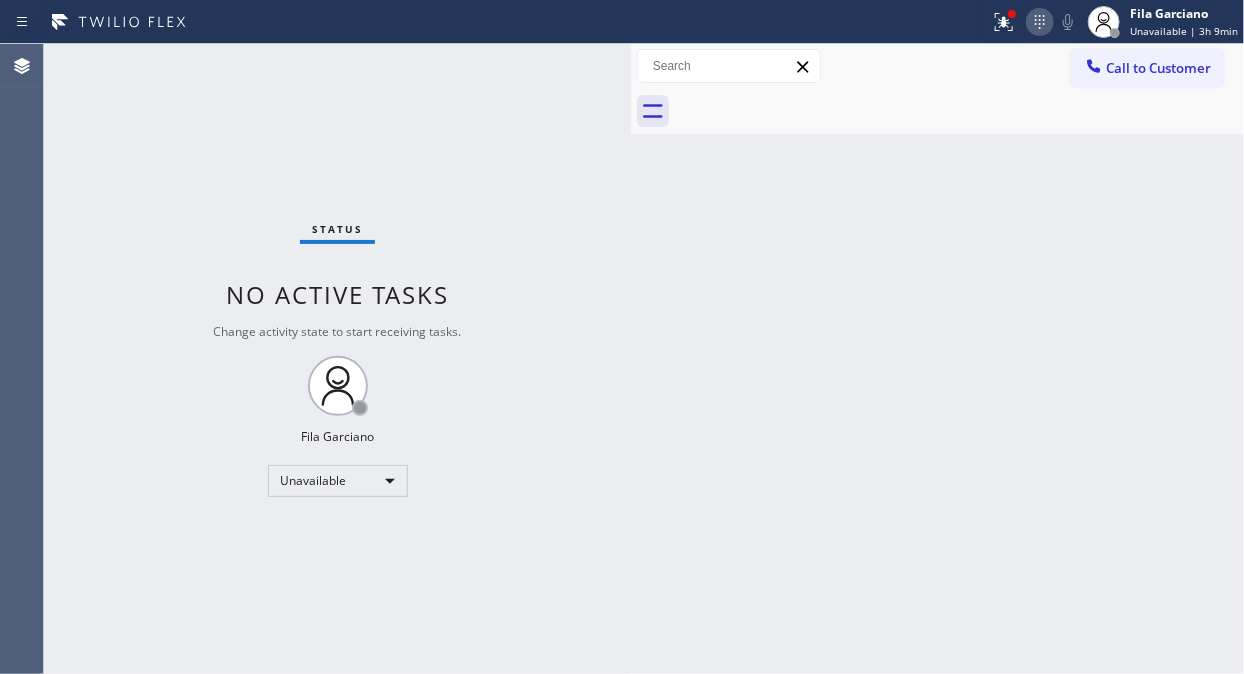 click 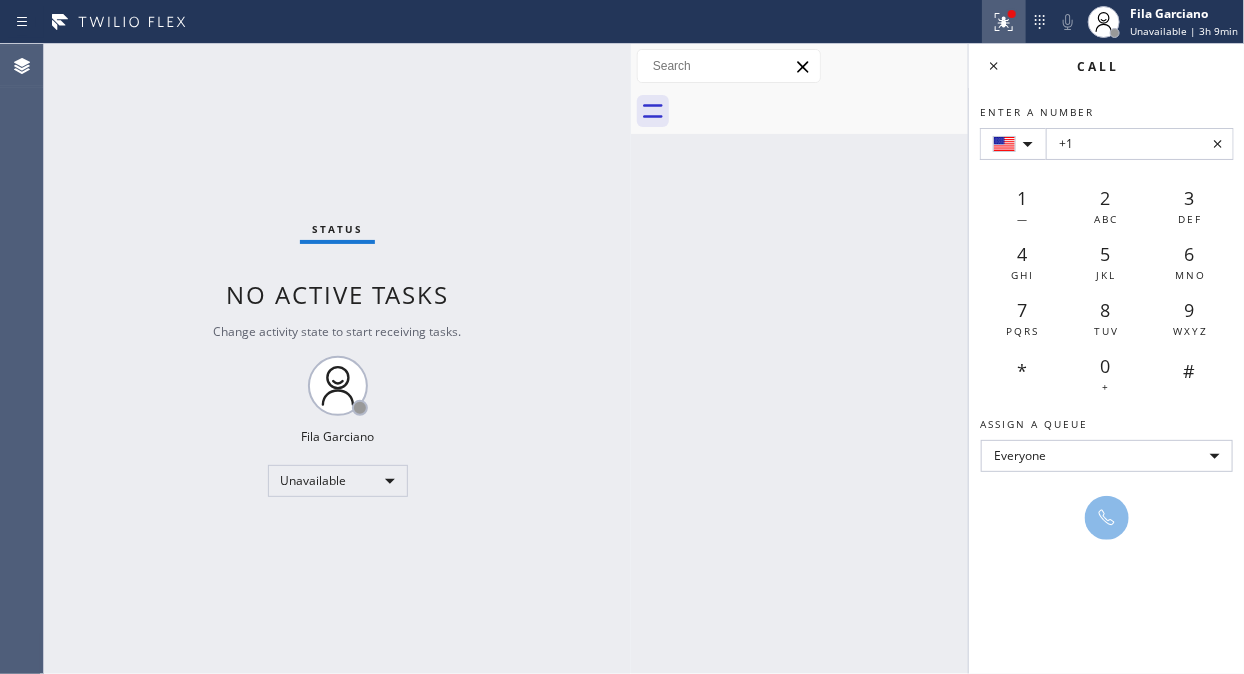 click 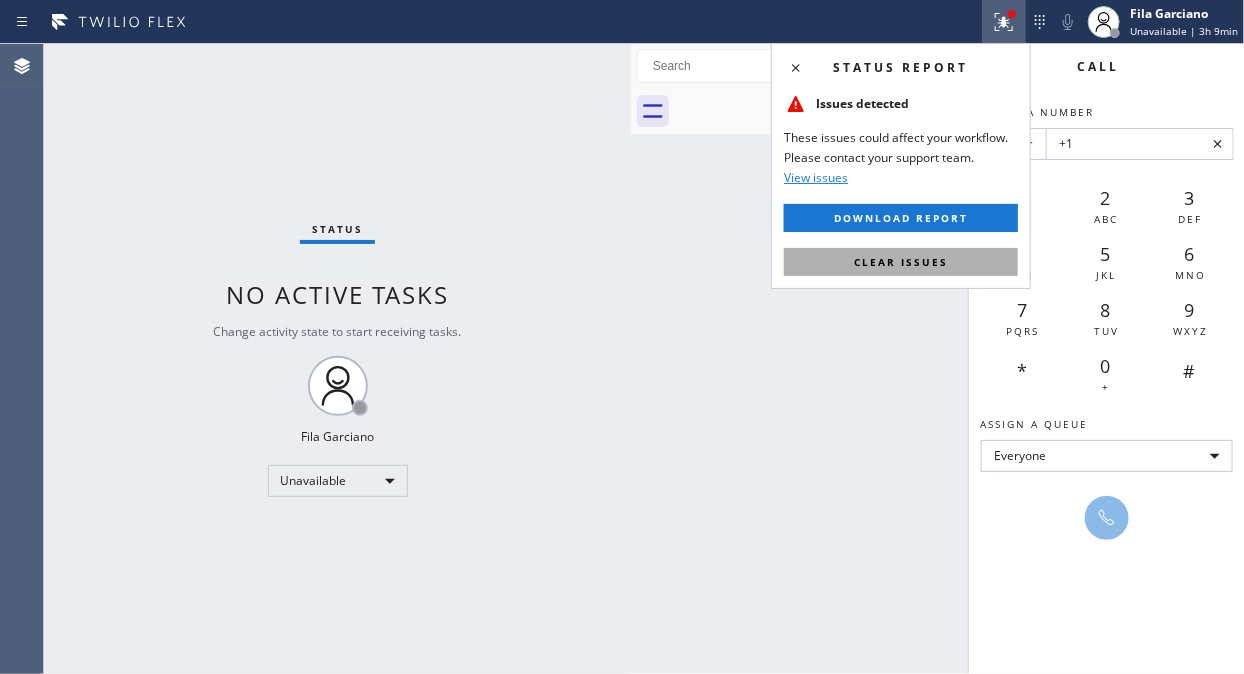click on "Clear issues" at bounding box center [901, 262] 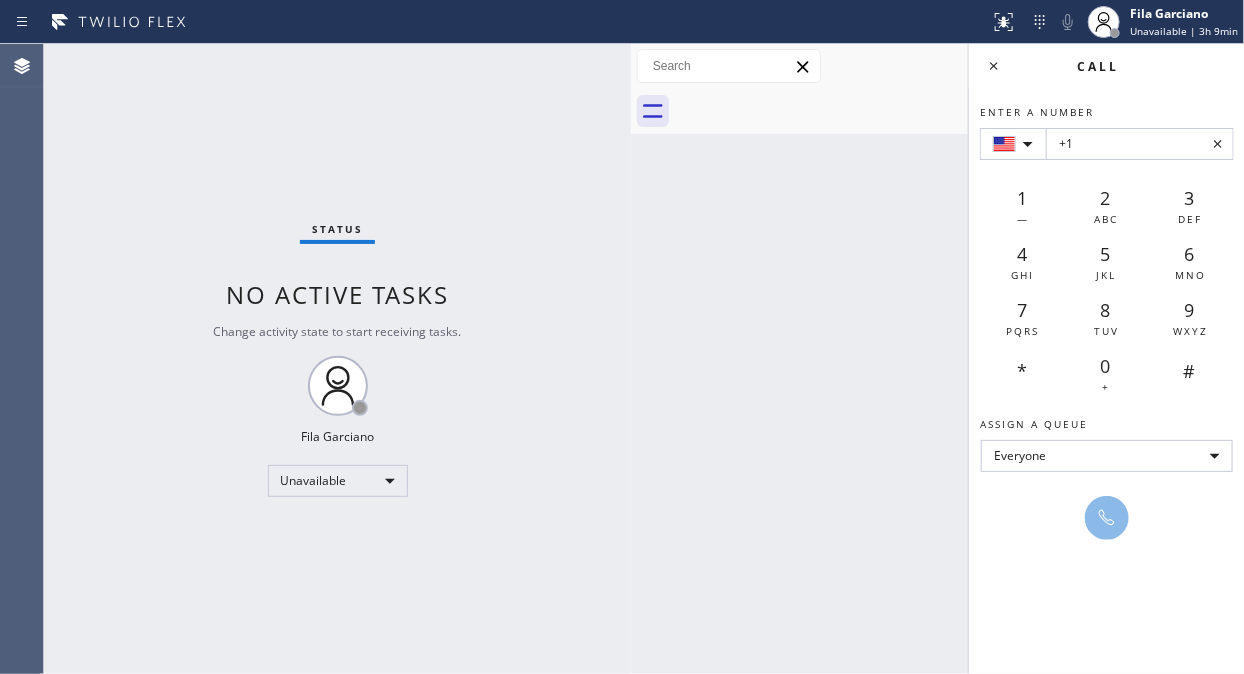 click on "Back to Dashboard Change Sender ID Customers Technicians Select a contact Outbound call Location Search location Your caller id phone number Customer number Call Customer info Name   Phone none Address none Change Sender ID HVAC [PHONE] 5 Star Appliance [PHONE] Appliance Repair [PHONE] Plumbing [PHONE] Air Duct Cleaning [PHONE]  Electricians [PHONE] Cancel Change Check personal SMS Reset Change No tabs Call to Customer Outbound call Location 5 Star Appliance Repair Your caller id phone number [PHONE] Customer number Call Outbound call Technician Search Technician Your caller id phone number Your caller id phone number Call" at bounding box center [937, 359] 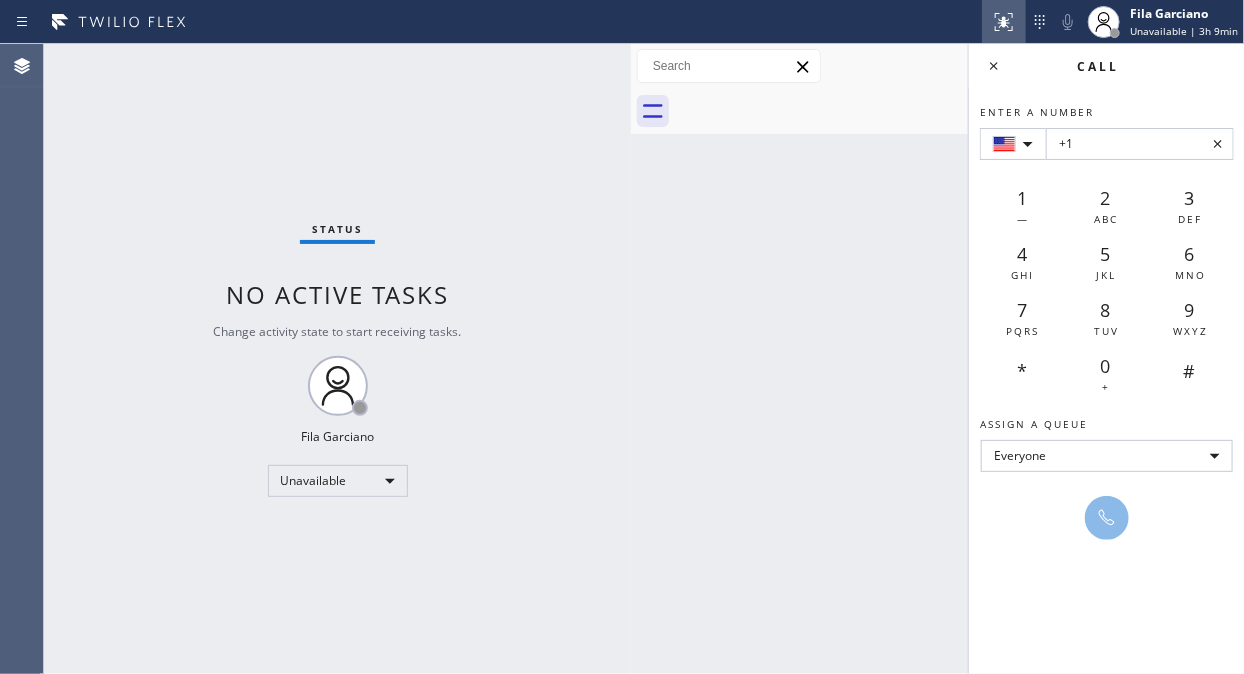 click 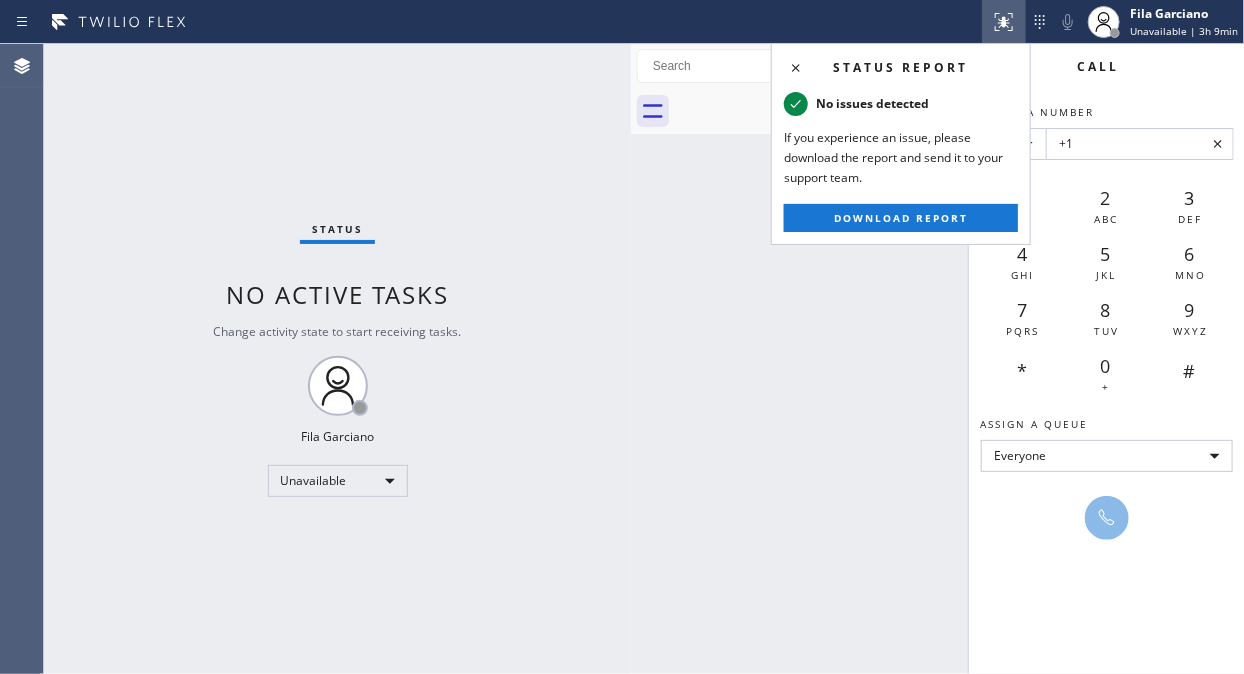click 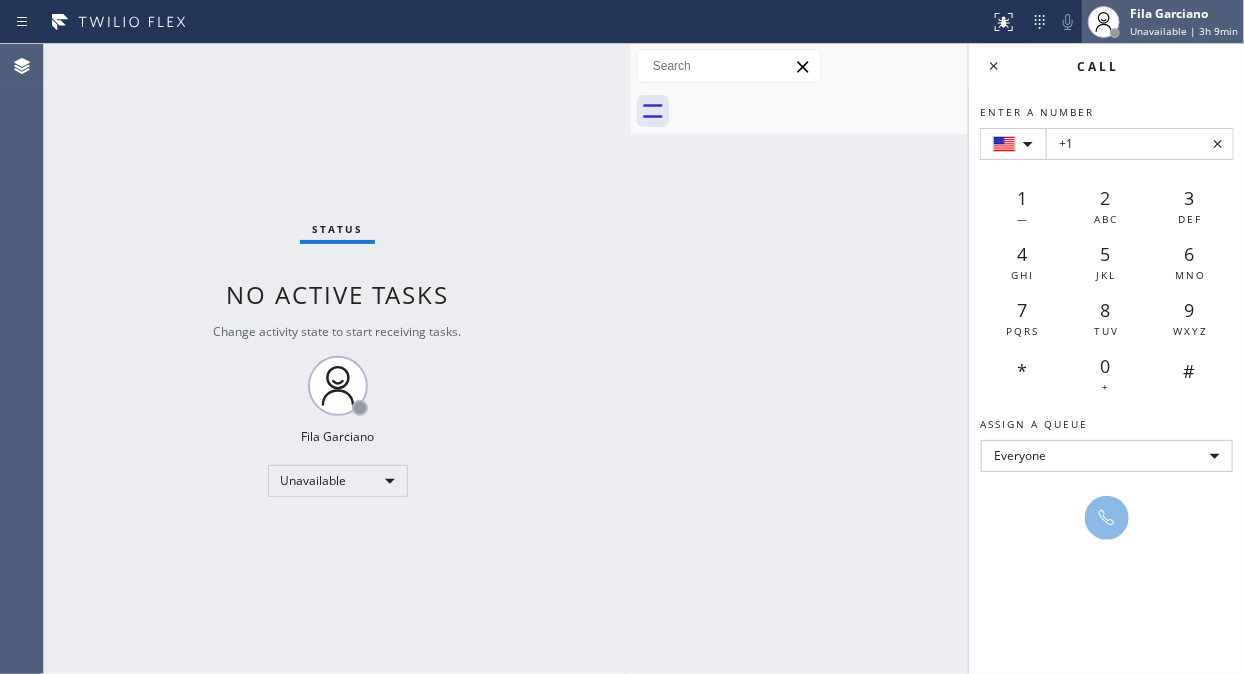 click at bounding box center [1104, 22] 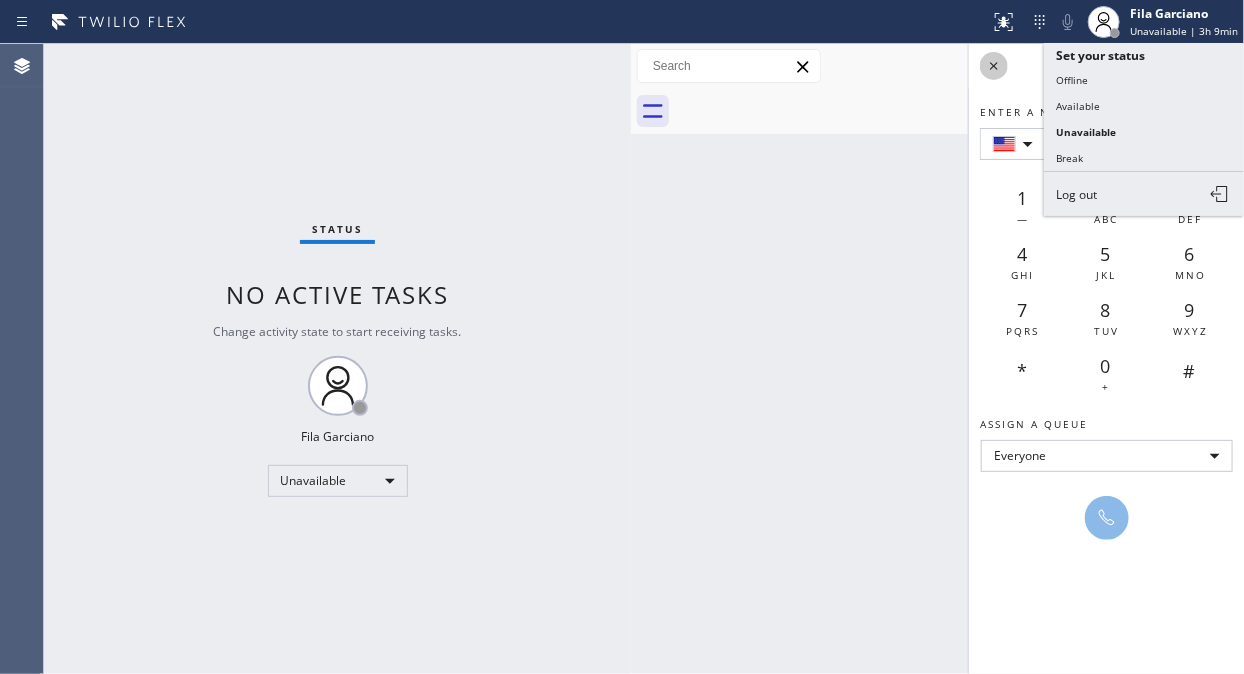 click 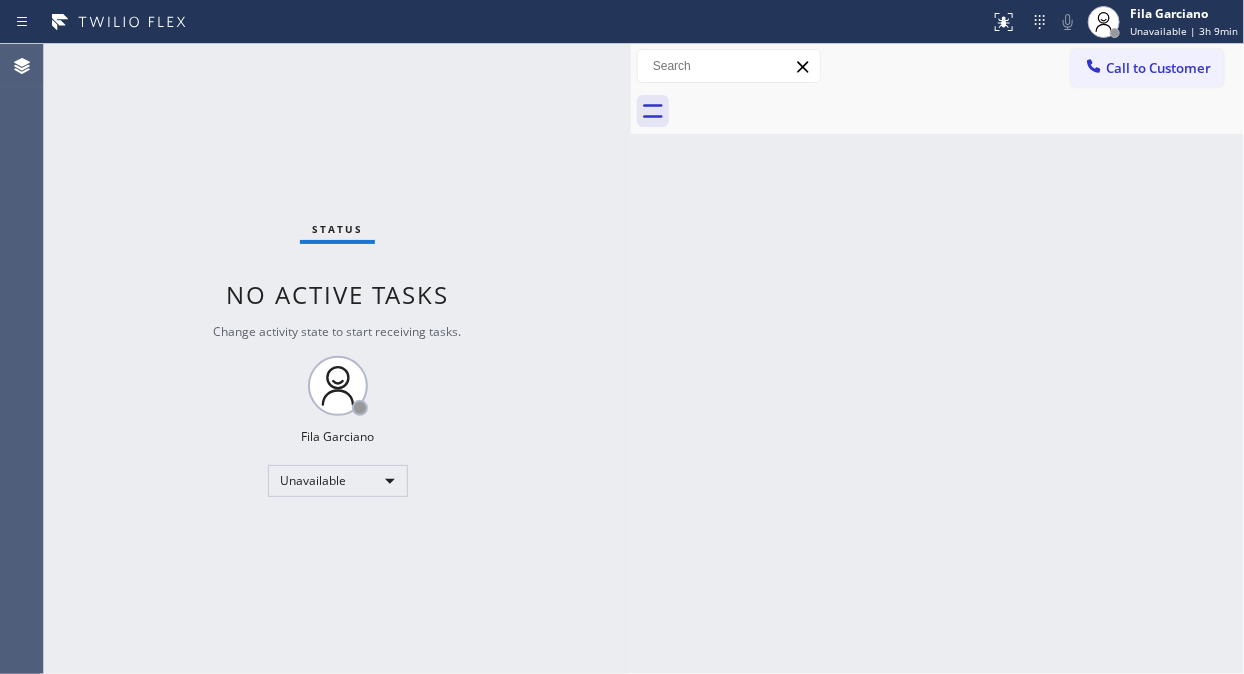 click on "Back to Dashboard Change Sender ID Customers Technicians Select a contact Outbound call Location Search location Your caller id phone number Customer number Call Customer info Name   Phone none Address none Change Sender ID HVAC [PHONE] 5 Star Appliance [PHONE] Appliance Repair [PHONE] Plumbing [PHONE] Air Duct Cleaning [PHONE]  Electricians [PHONE] Cancel Change Check personal SMS Reset Change No tabs Call to Customer Outbound call Location 5 Star Appliance Repair Your caller id phone number [PHONE] Customer number Call Outbound call Technician Search Technician Your caller id phone number Your caller id phone number Call" at bounding box center [937, 359] 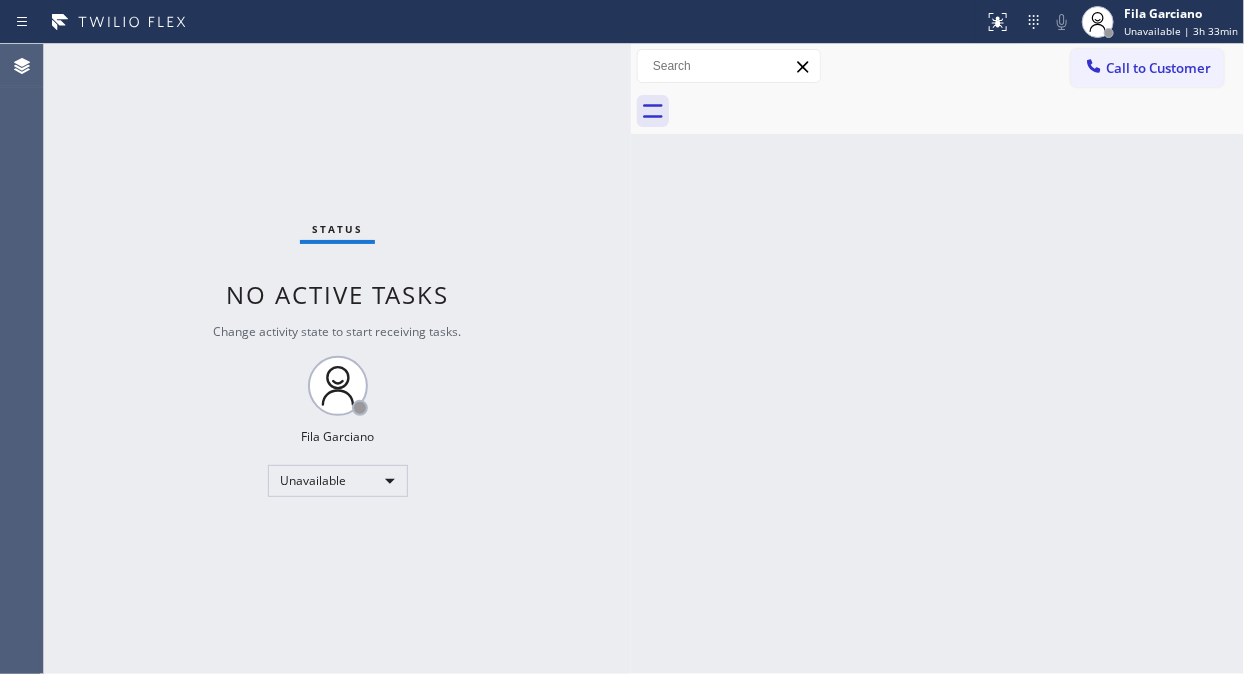 click on "Status   No active tasks     Change activity state to start receiving tasks.   Fila Garciano Unavailable" at bounding box center (337, 359) 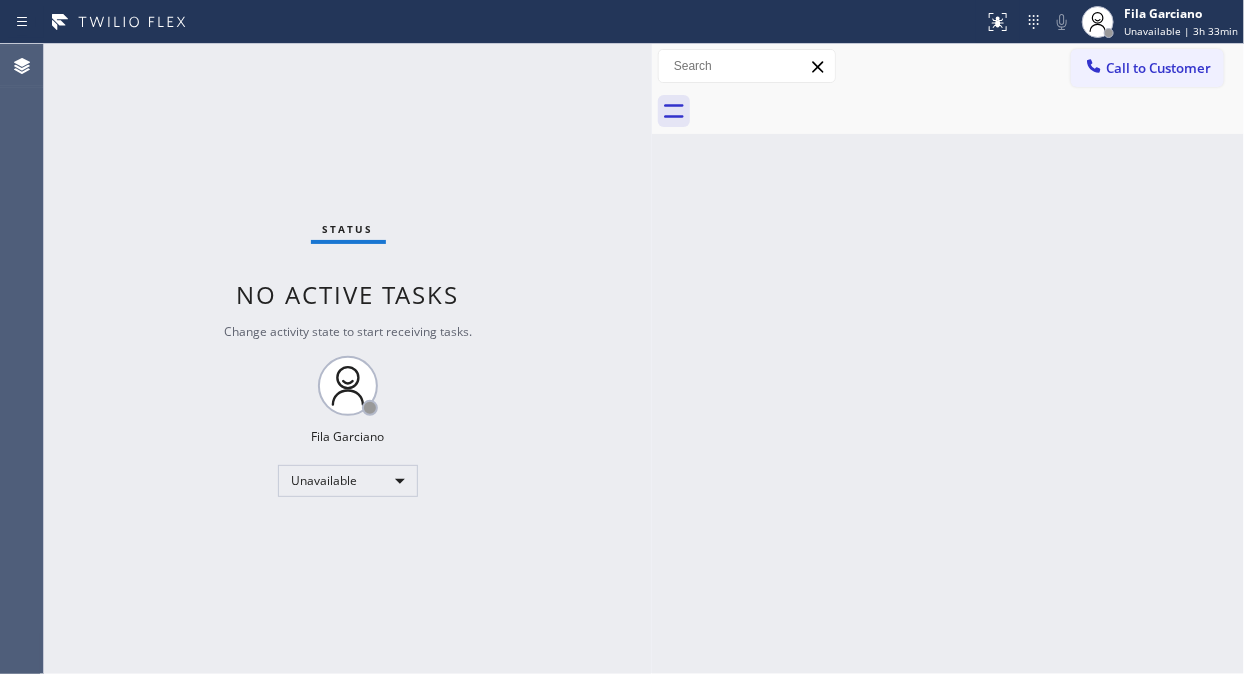drag, startPoint x: 632, startPoint y: 86, endPoint x: 653, endPoint y: 110, distance: 31.890438 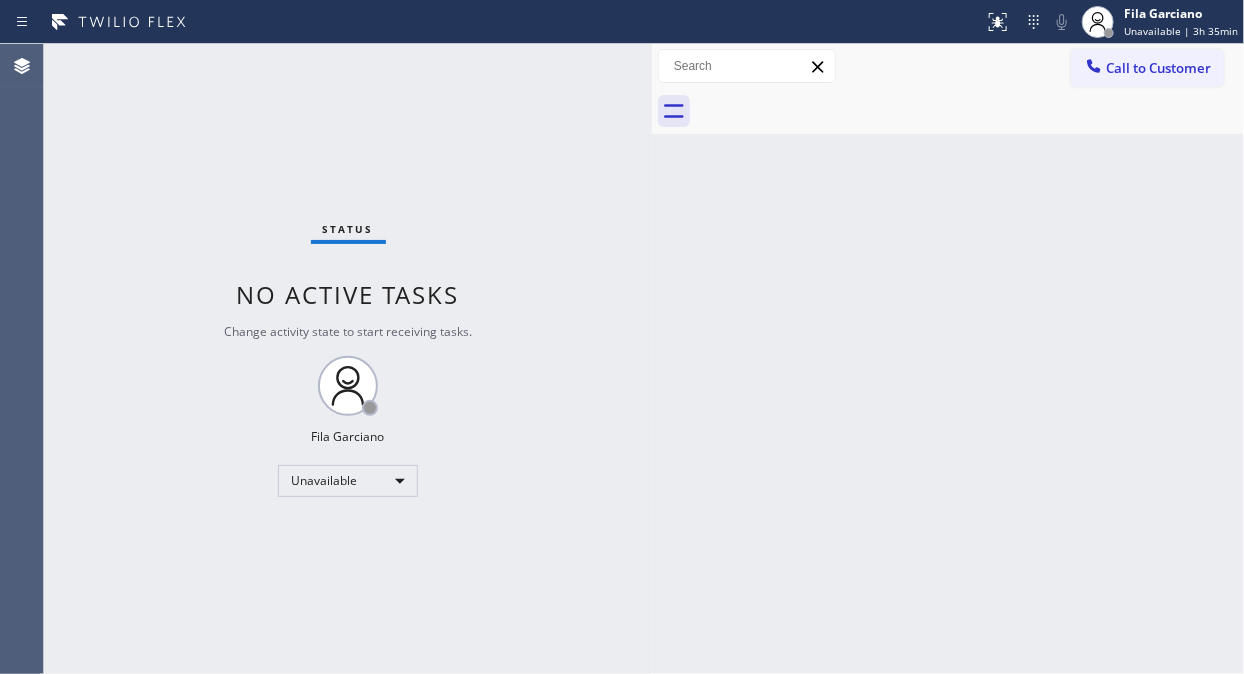 drag, startPoint x: 127, startPoint y: 166, endPoint x: 175, endPoint y: 143, distance: 53.225933 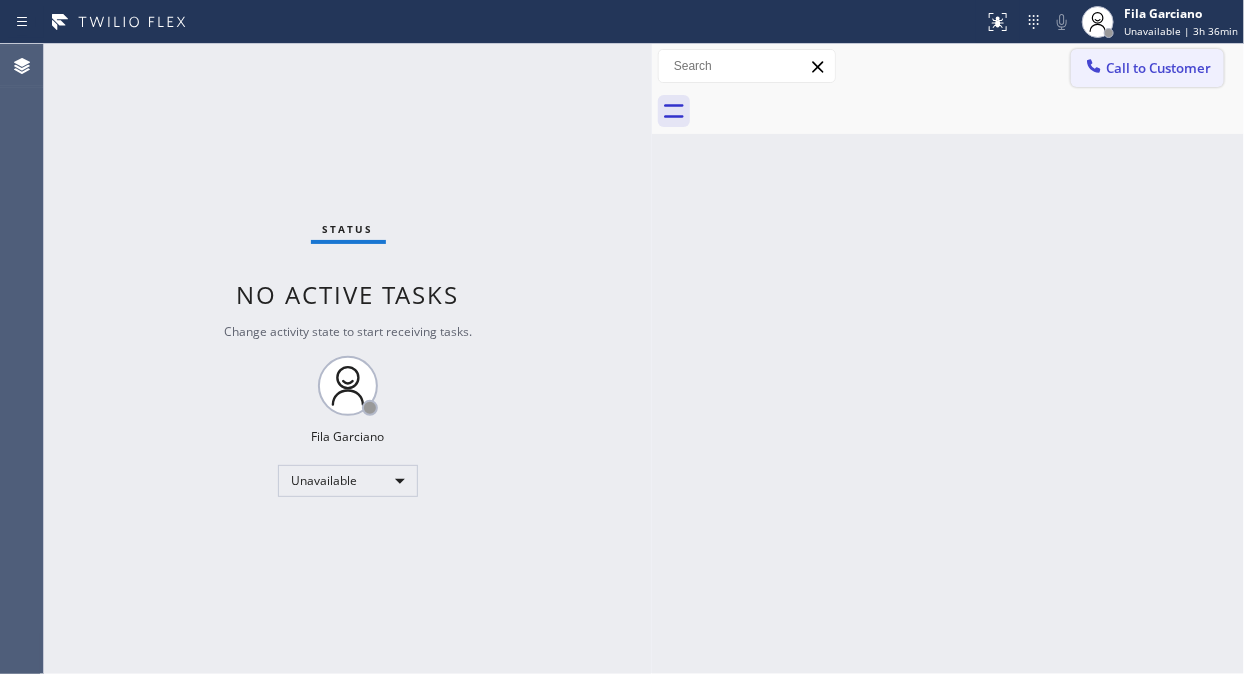 click on "Call to Customer" at bounding box center [1158, 68] 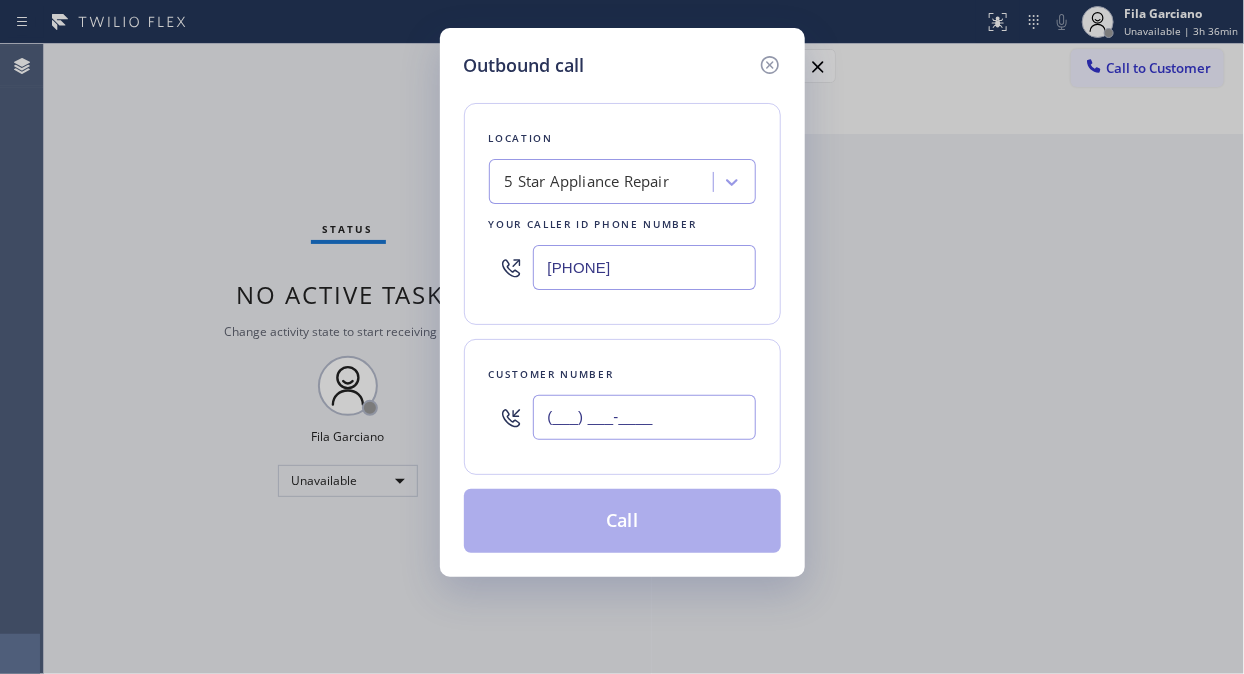 click on "(___) ___-____" at bounding box center (644, 417) 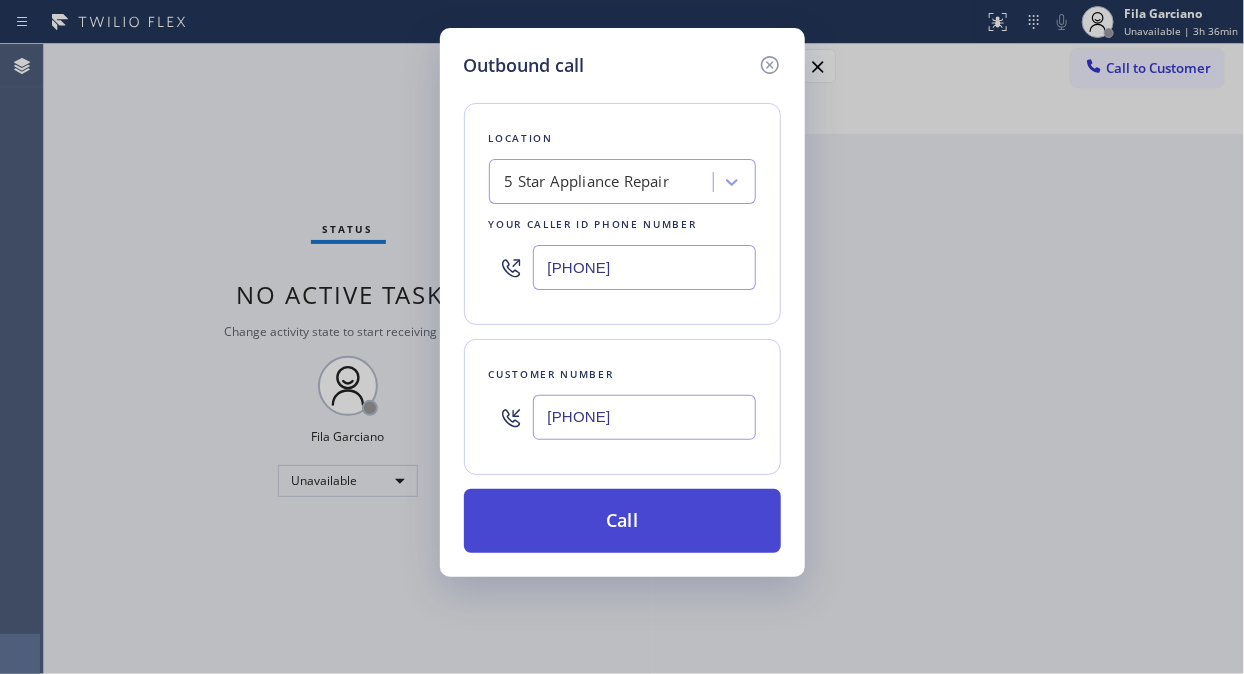 type on "[PHONE]" 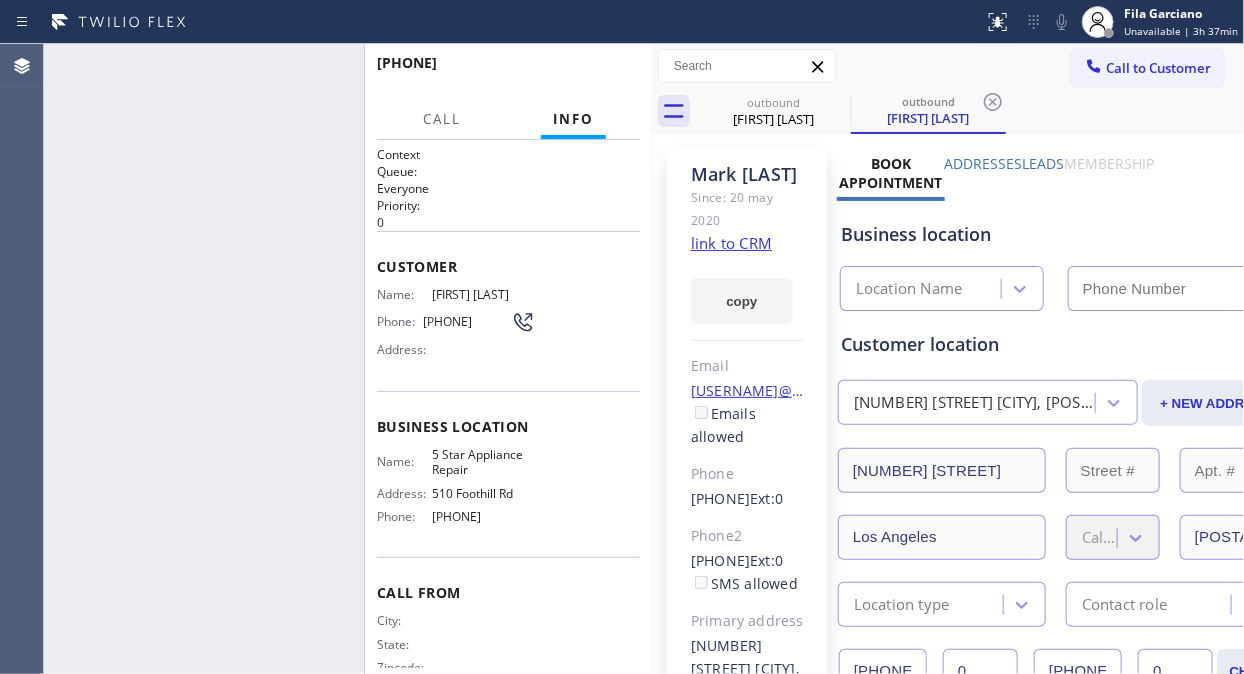 type on "[PHONE]" 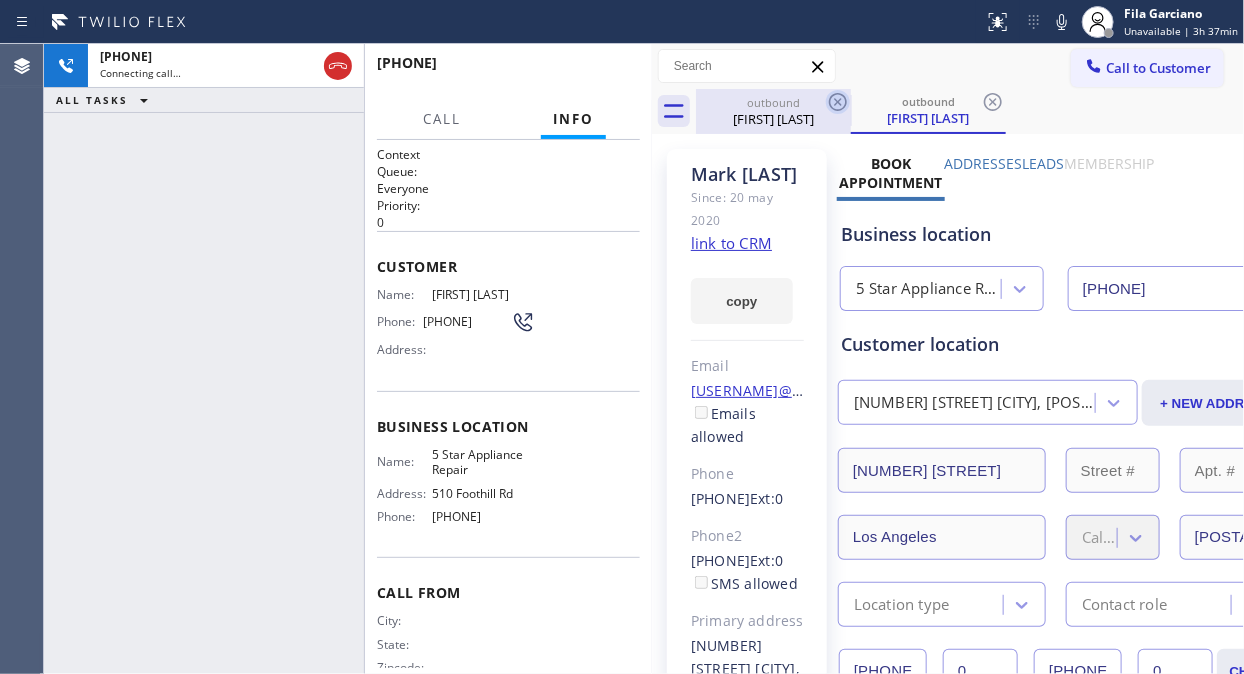 click 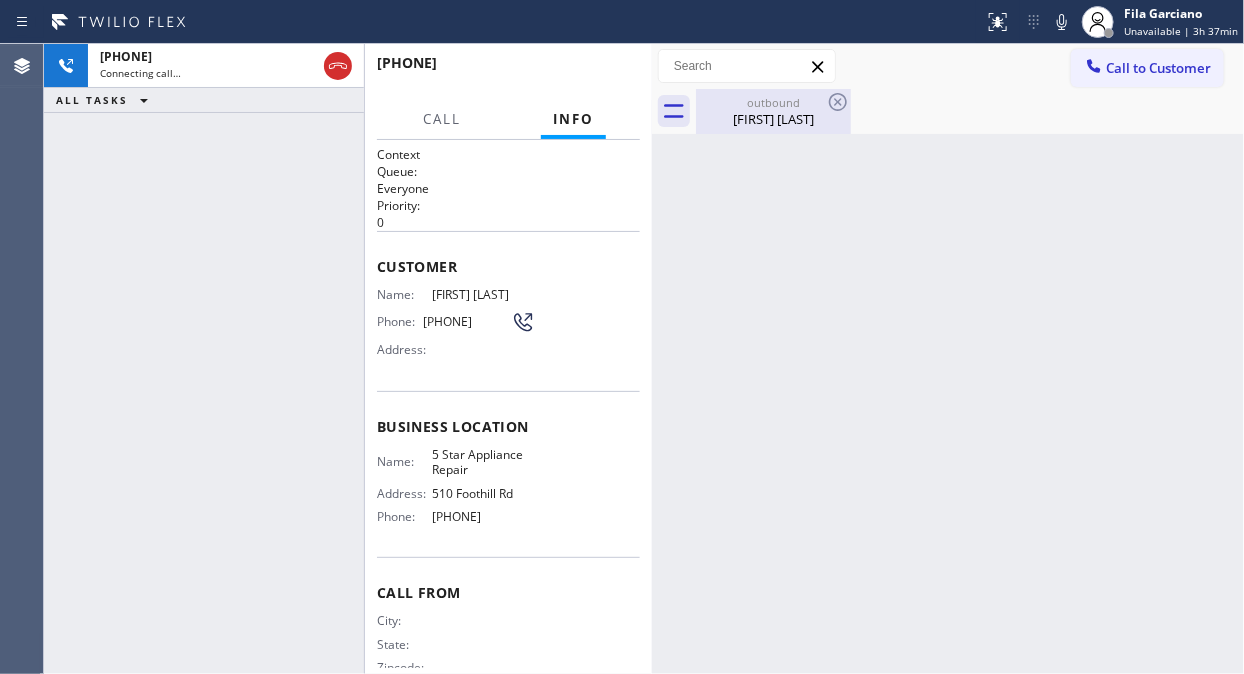 click on "[FIRST] [LAST]" at bounding box center (773, 119) 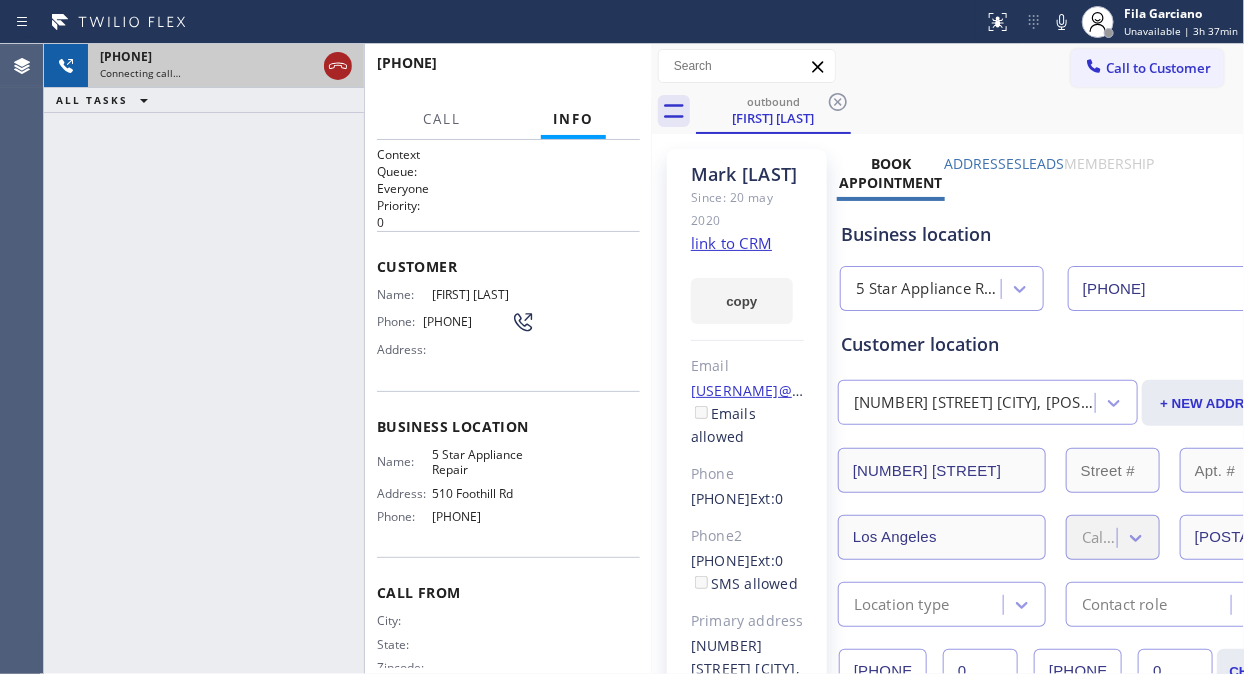 click 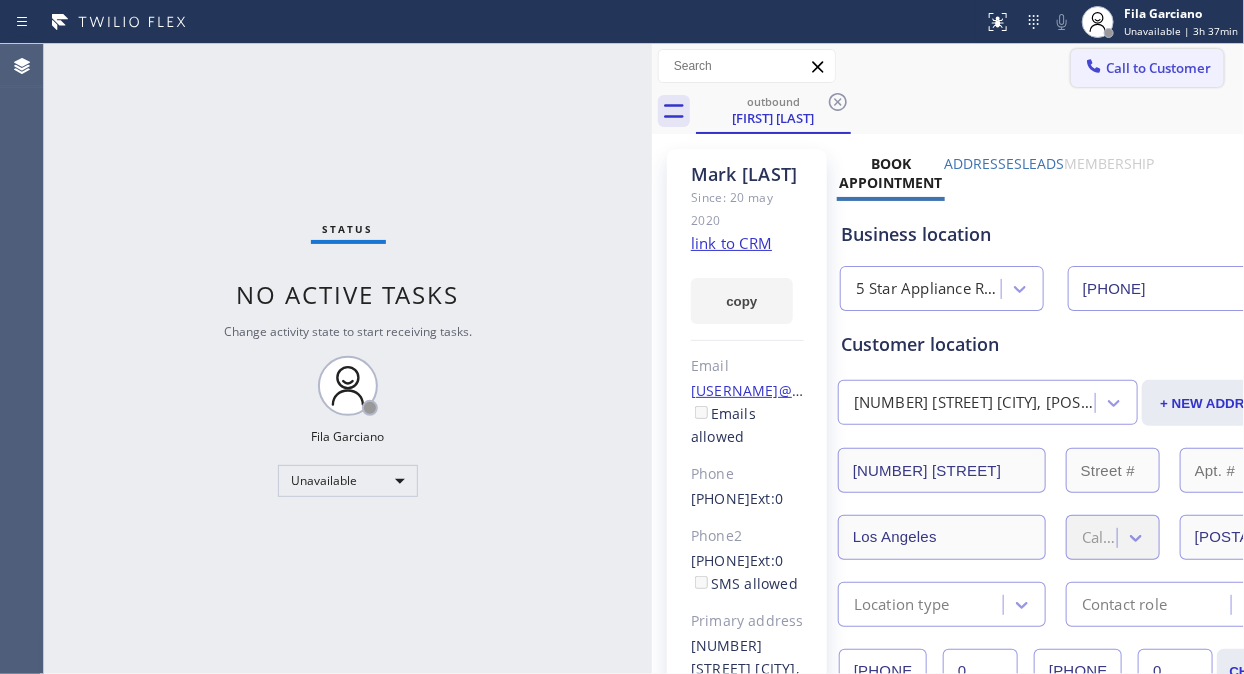 click on "Call to Customer" at bounding box center [1158, 68] 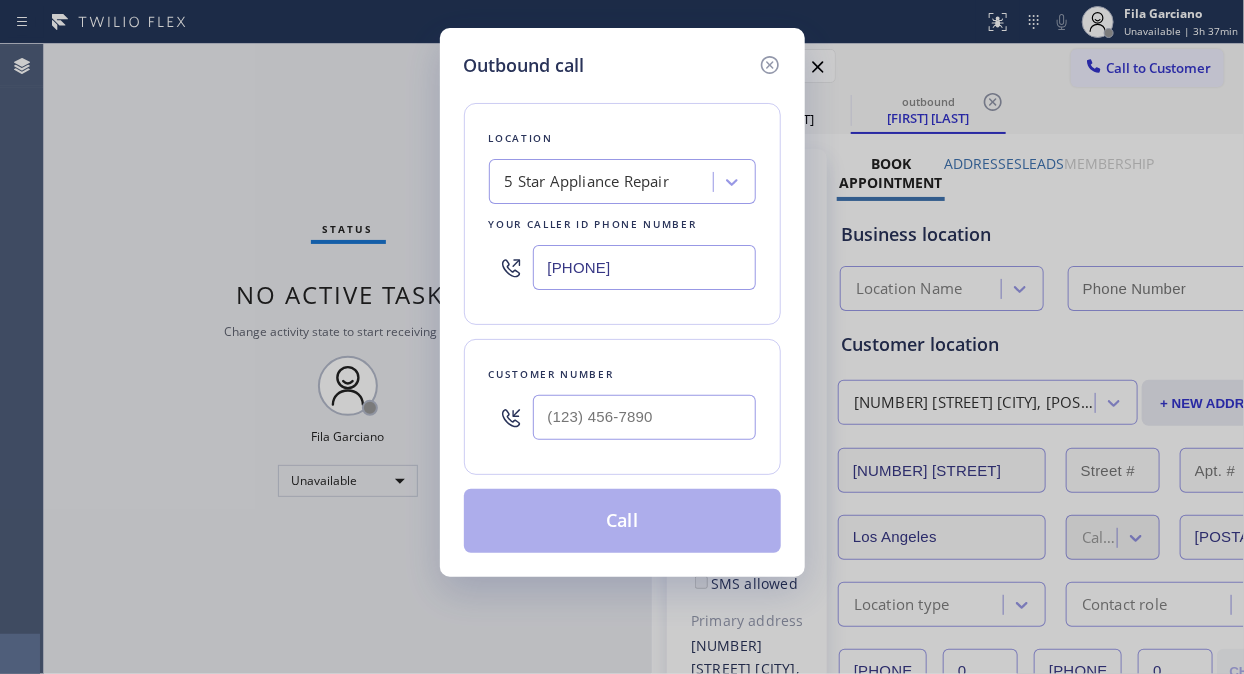 type on "[PHONE]" 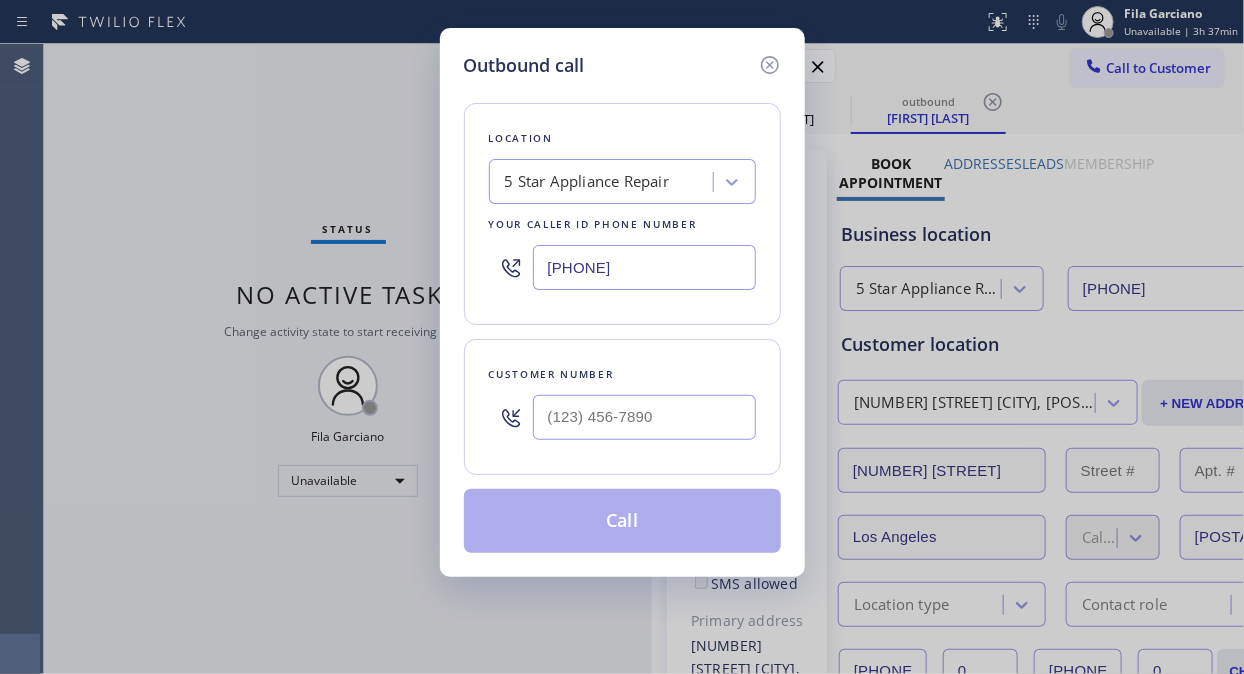 type 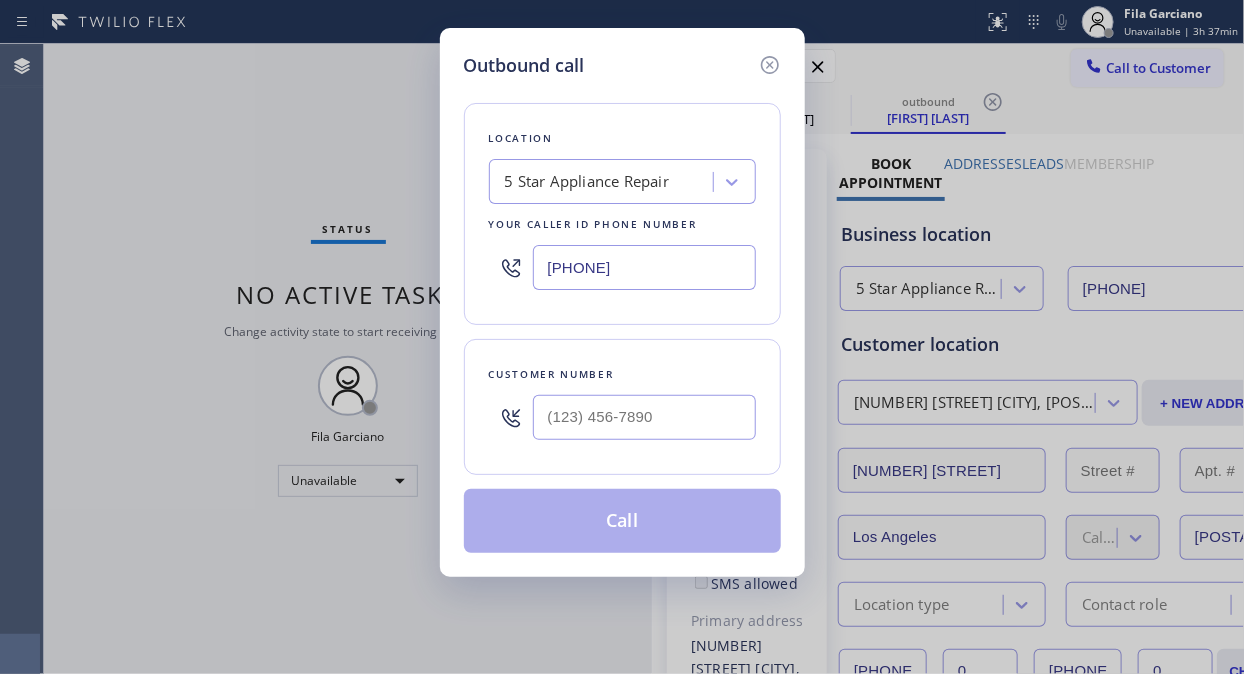 click at bounding box center [644, 417] 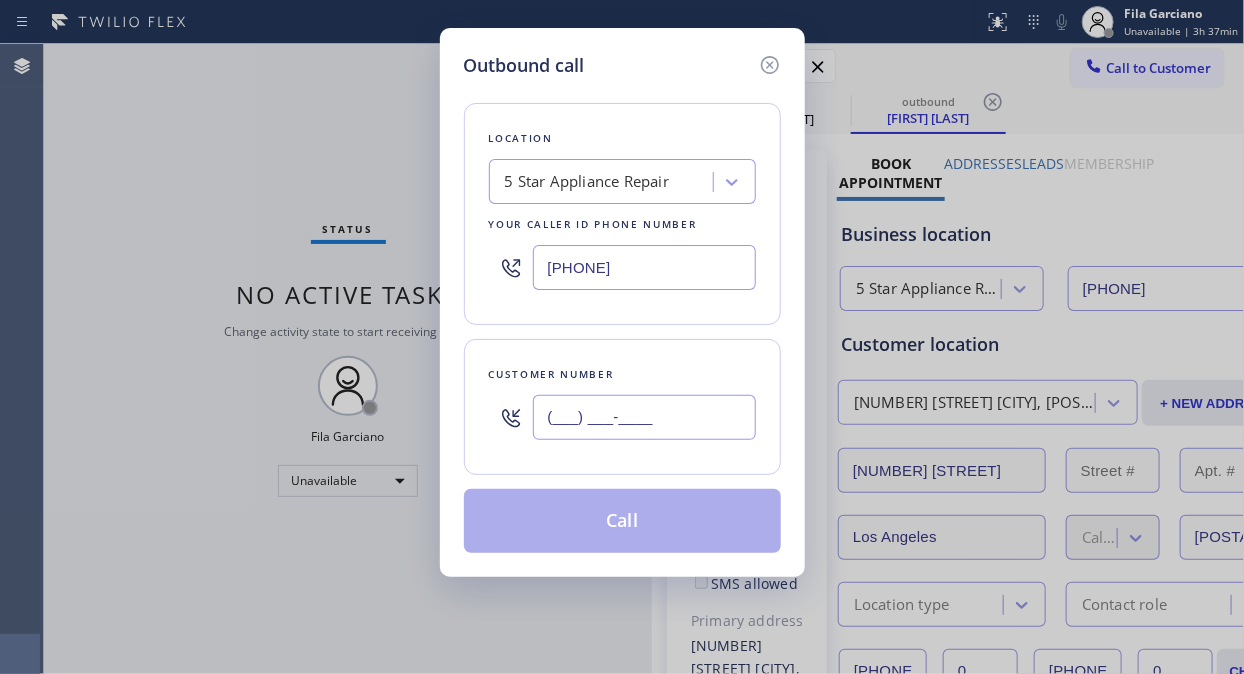 paste on "[PHONE]" 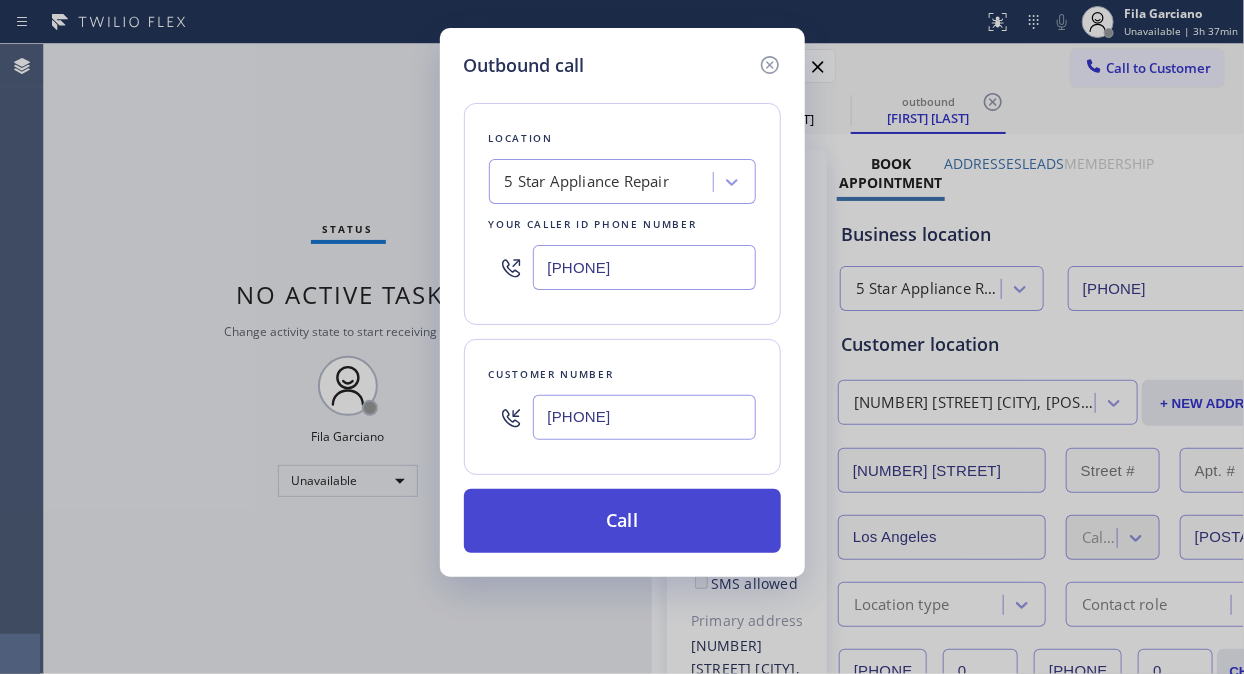 type on "[PHONE]" 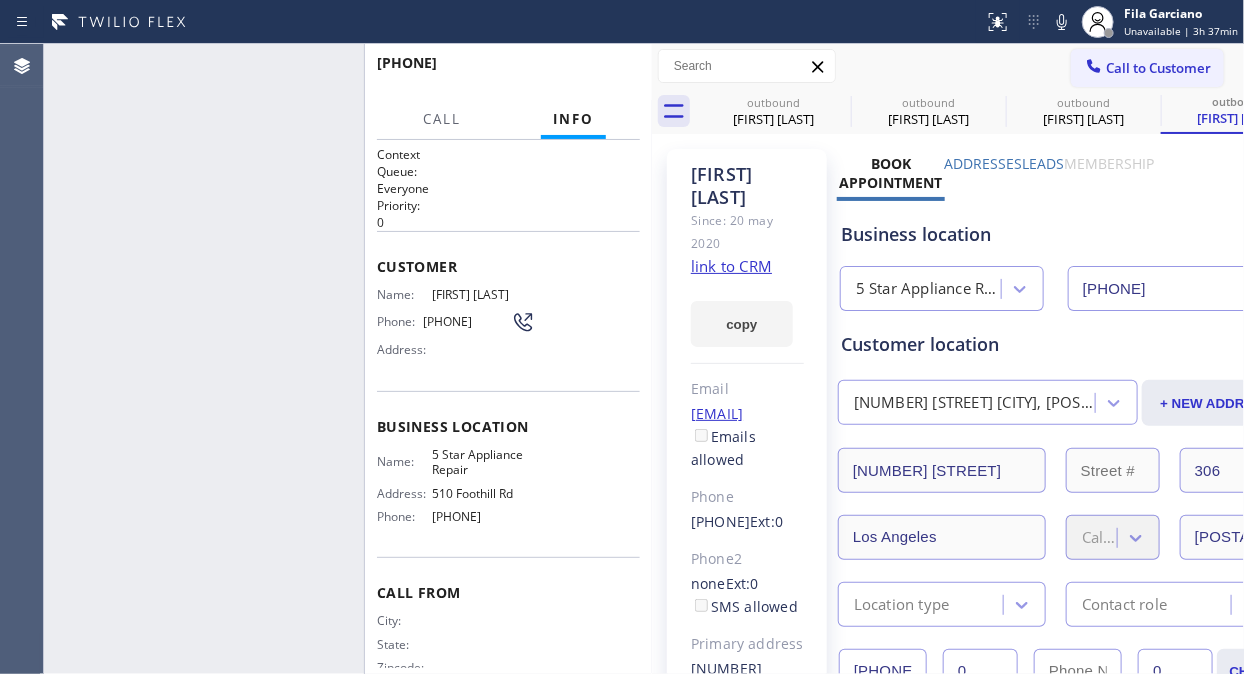 type on "[PHONE]" 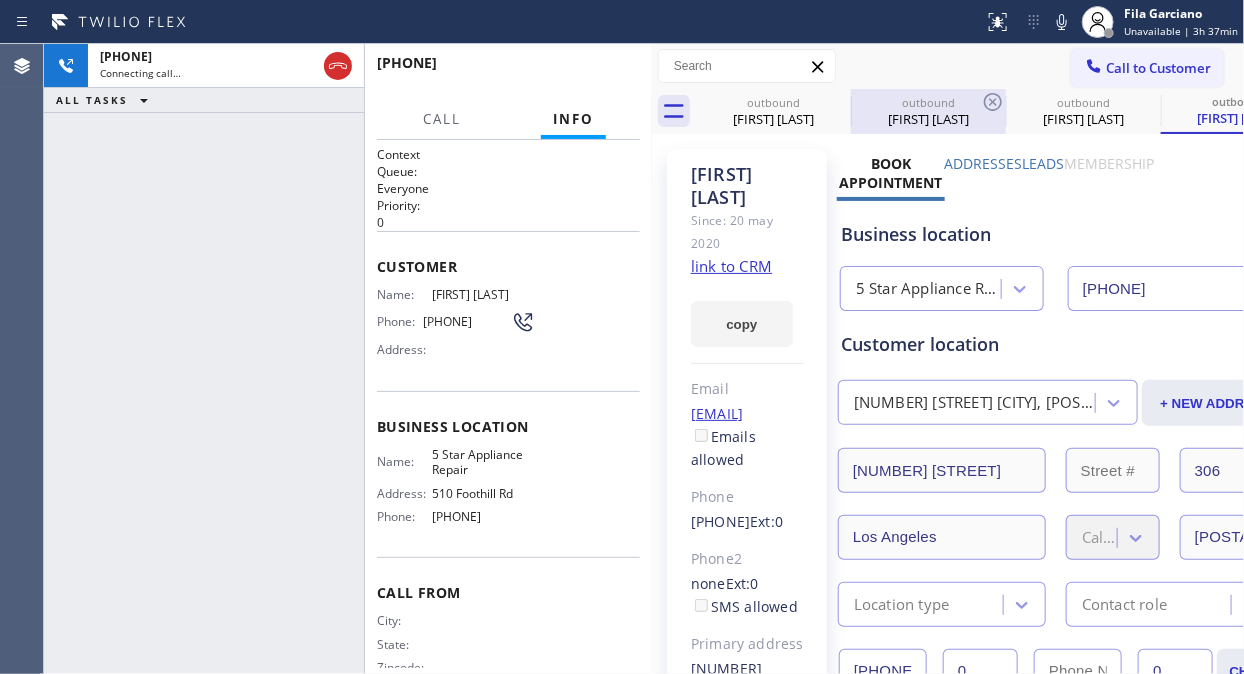 click on "outbound" at bounding box center (928, 102) 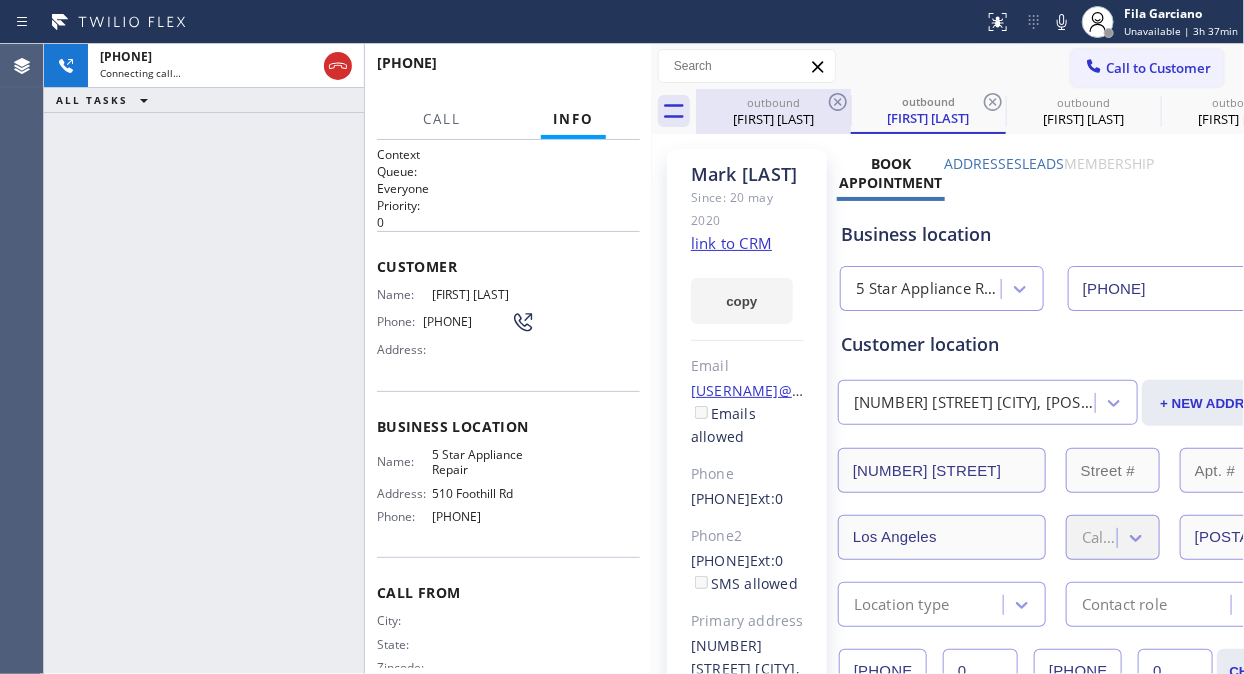 click 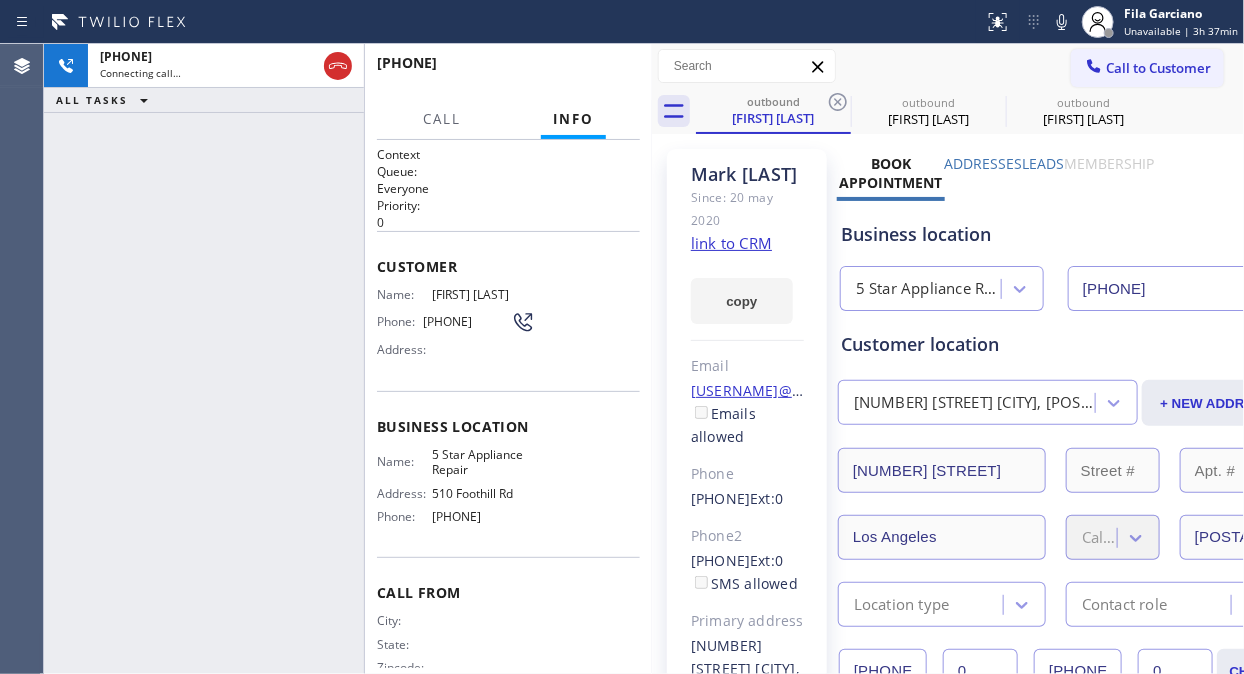click 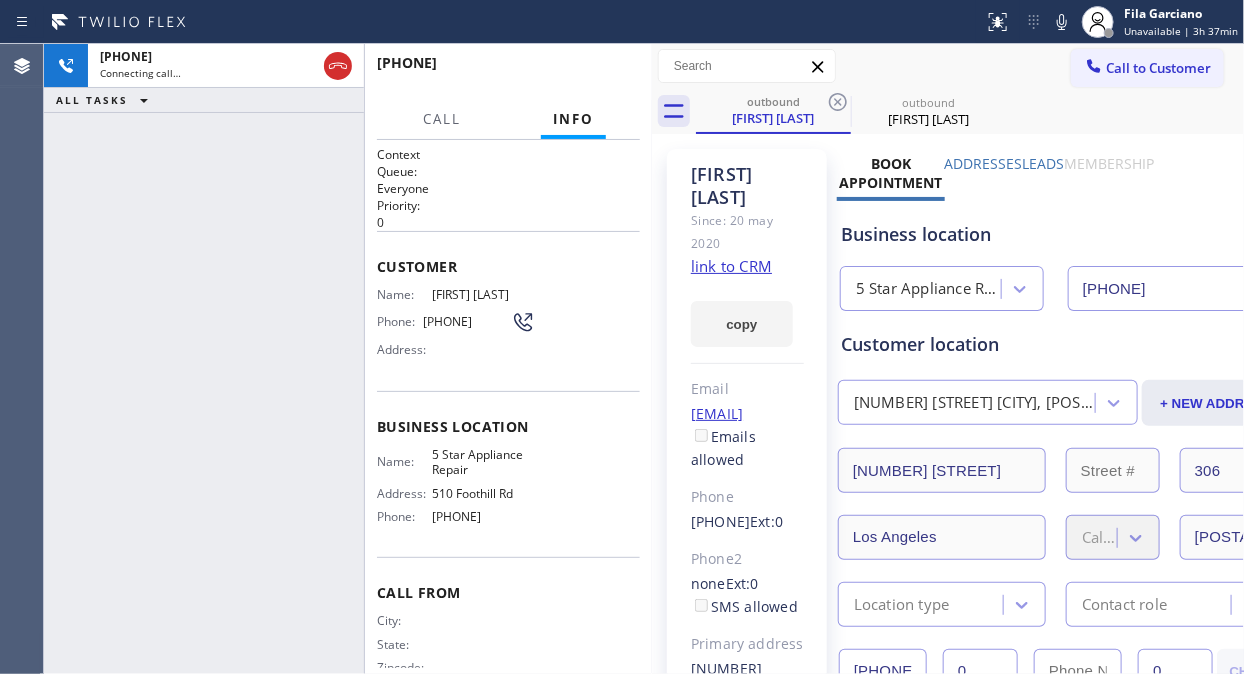 click 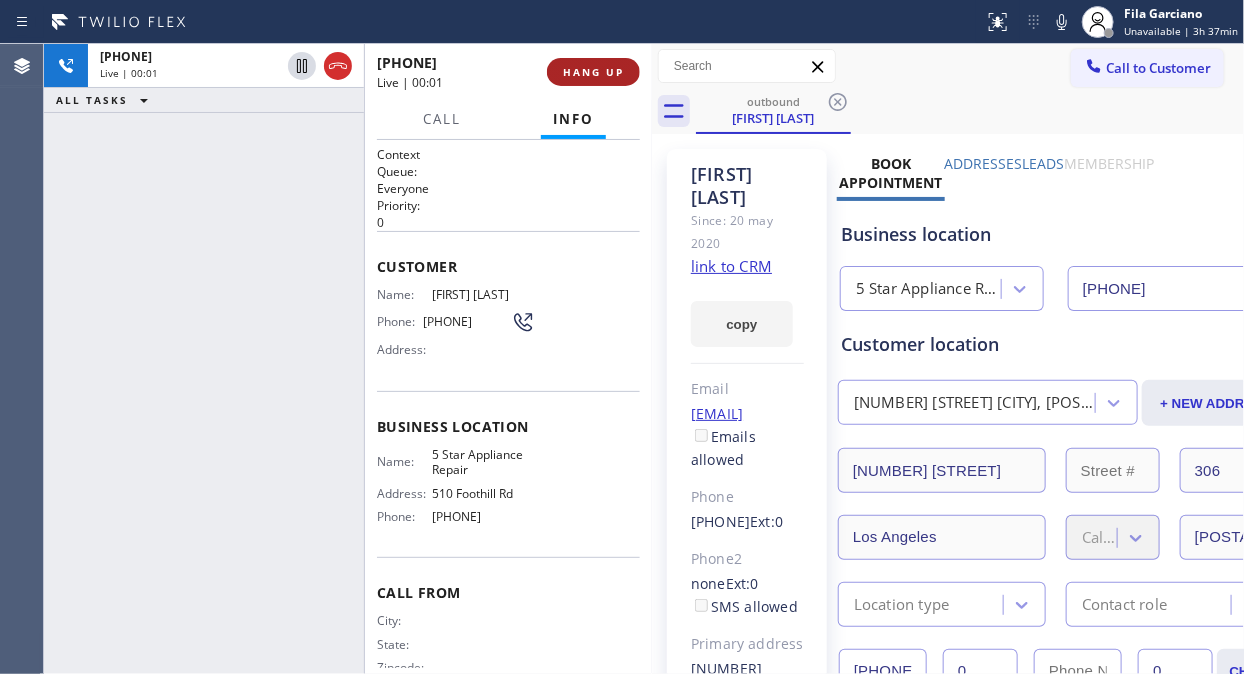 click on "HANG UP" at bounding box center (593, 72) 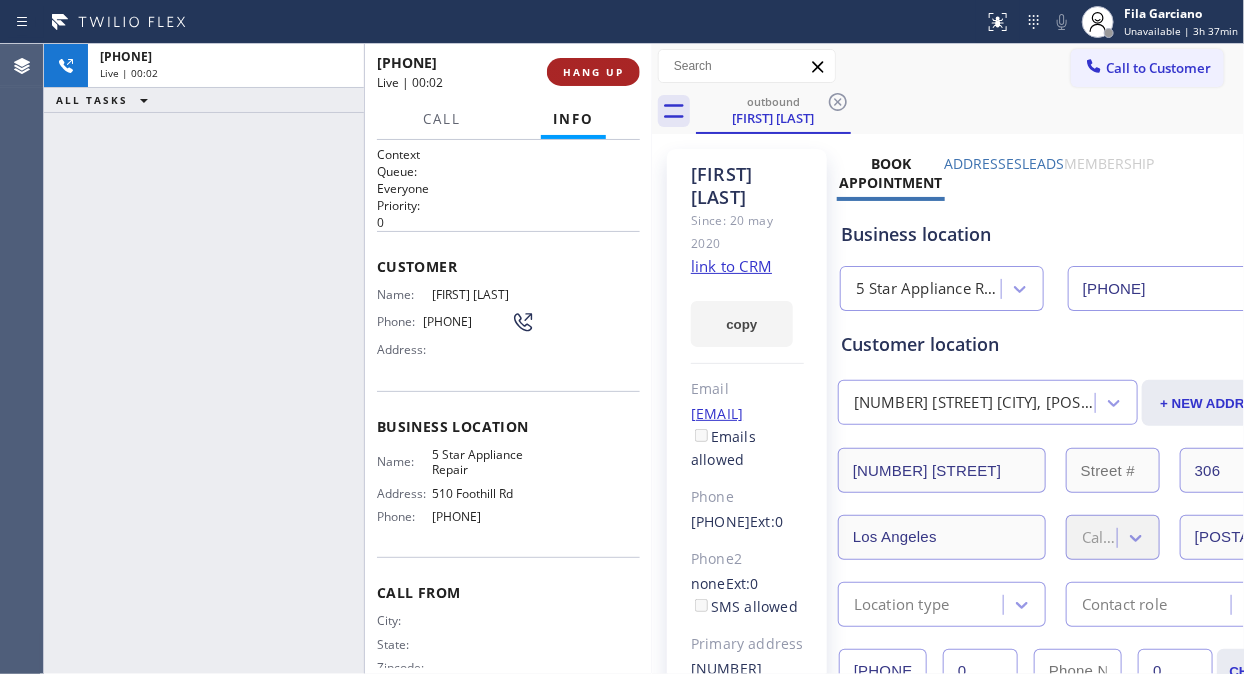 click on "HANG UP" at bounding box center (593, 72) 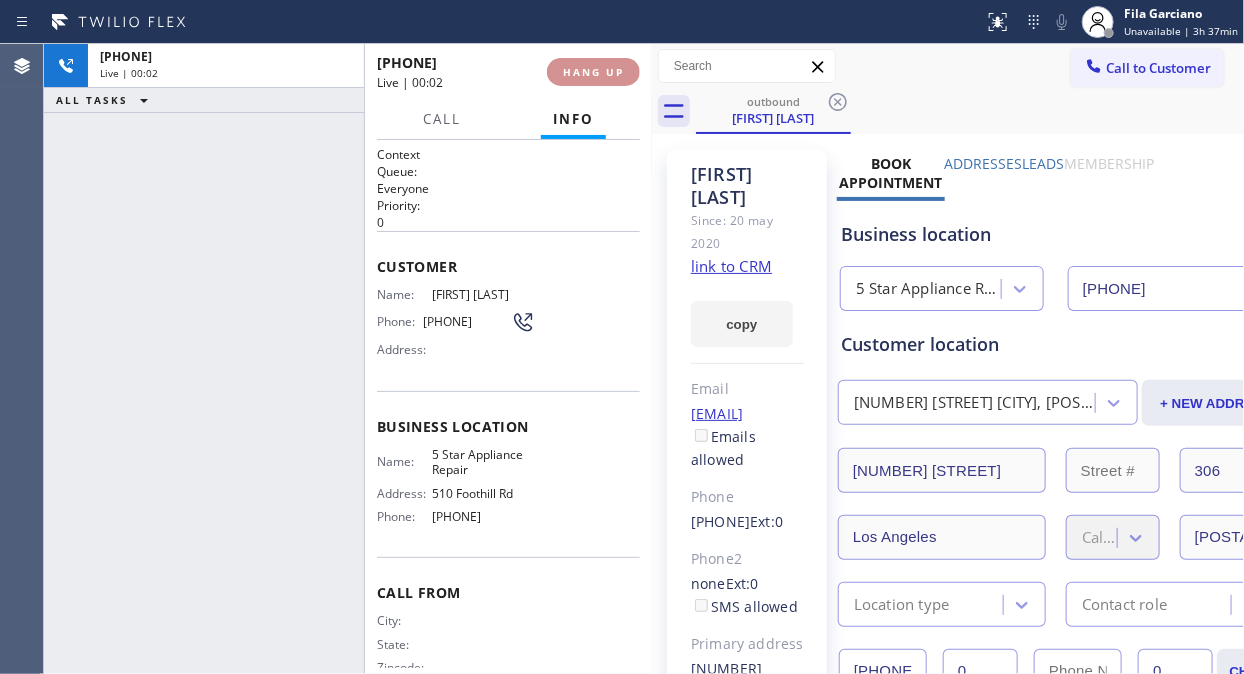 click on "HANG UP" at bounding box center [593, 72] 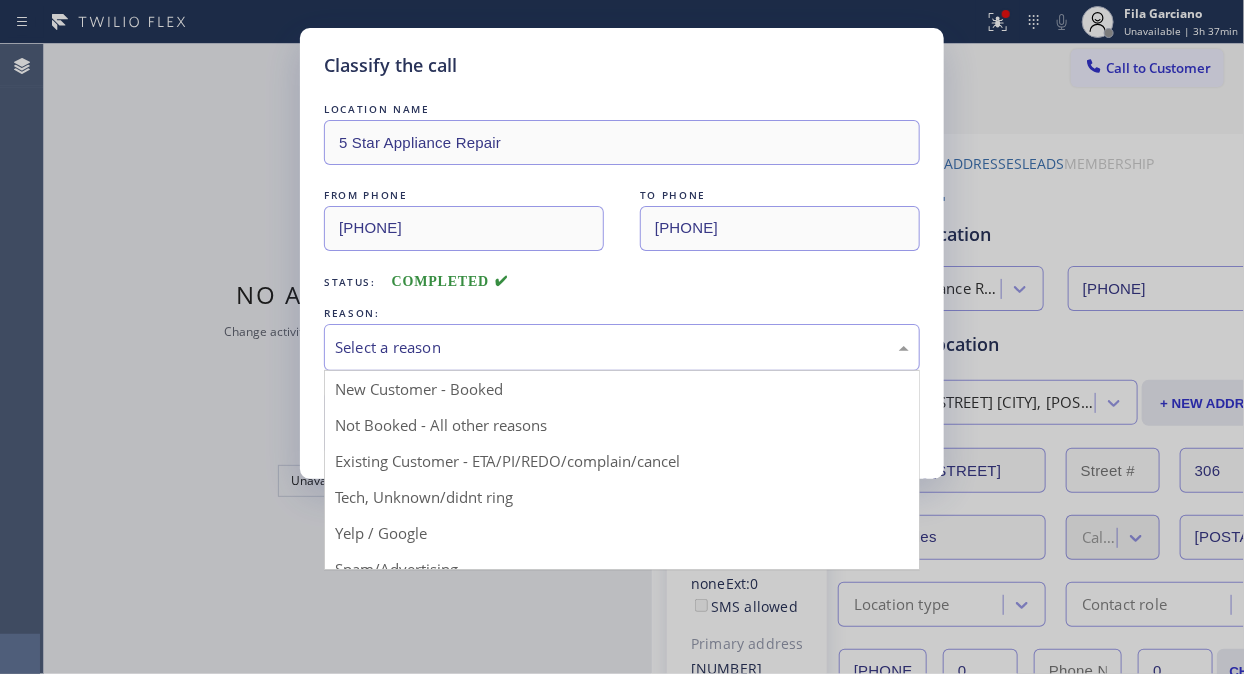 click on "Select a reason" at bounding box center (622, 347) 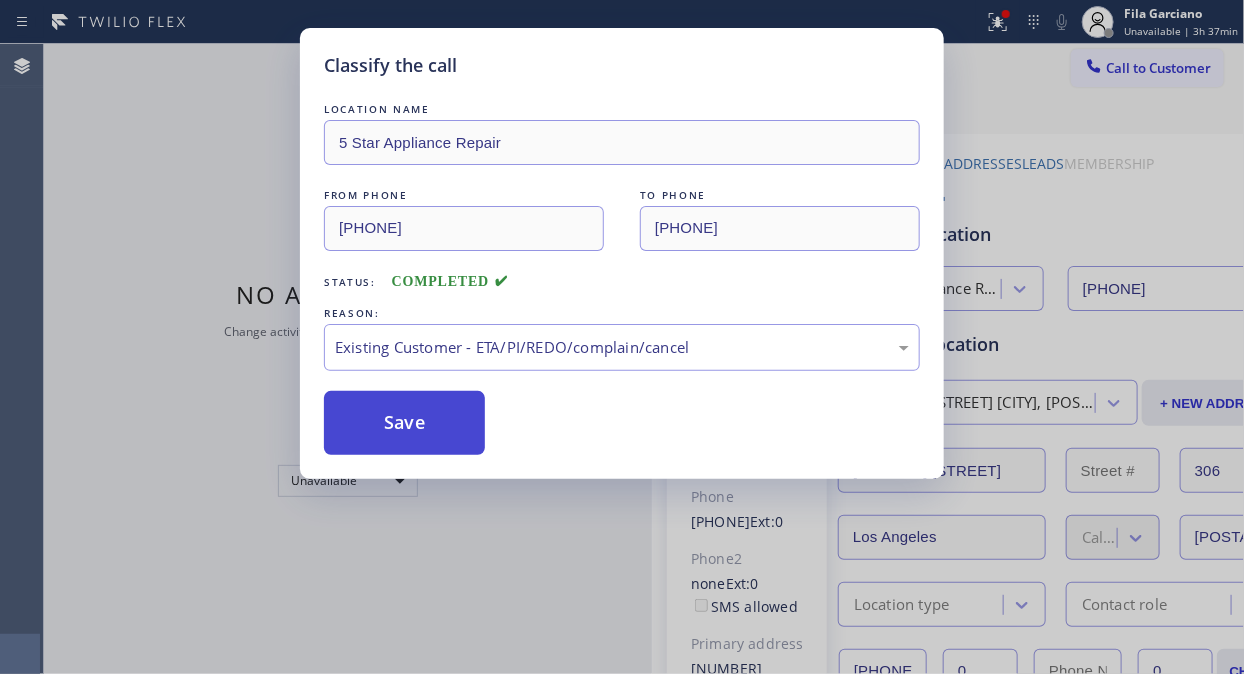 click on "Save" at bounding box center [404, 423] 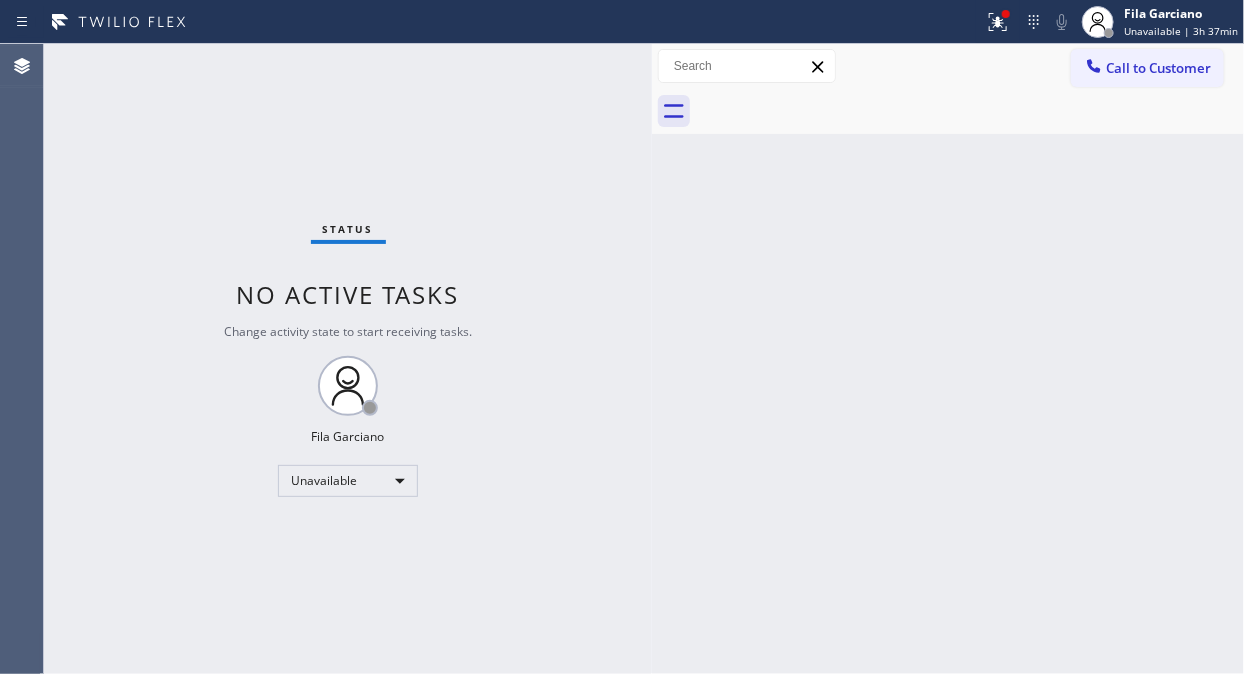 click on "Call to Customer" at bounding box center (1158, 68) 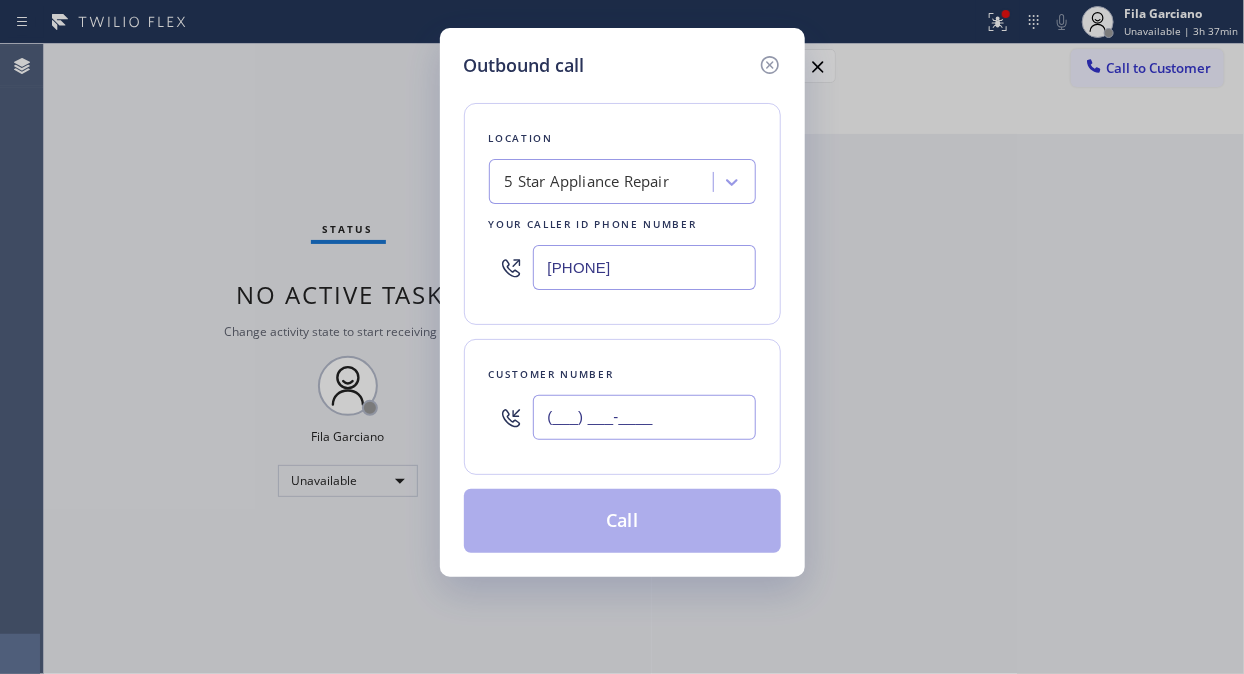 click on "(___) ___-____" at bounding box center (644, 417) 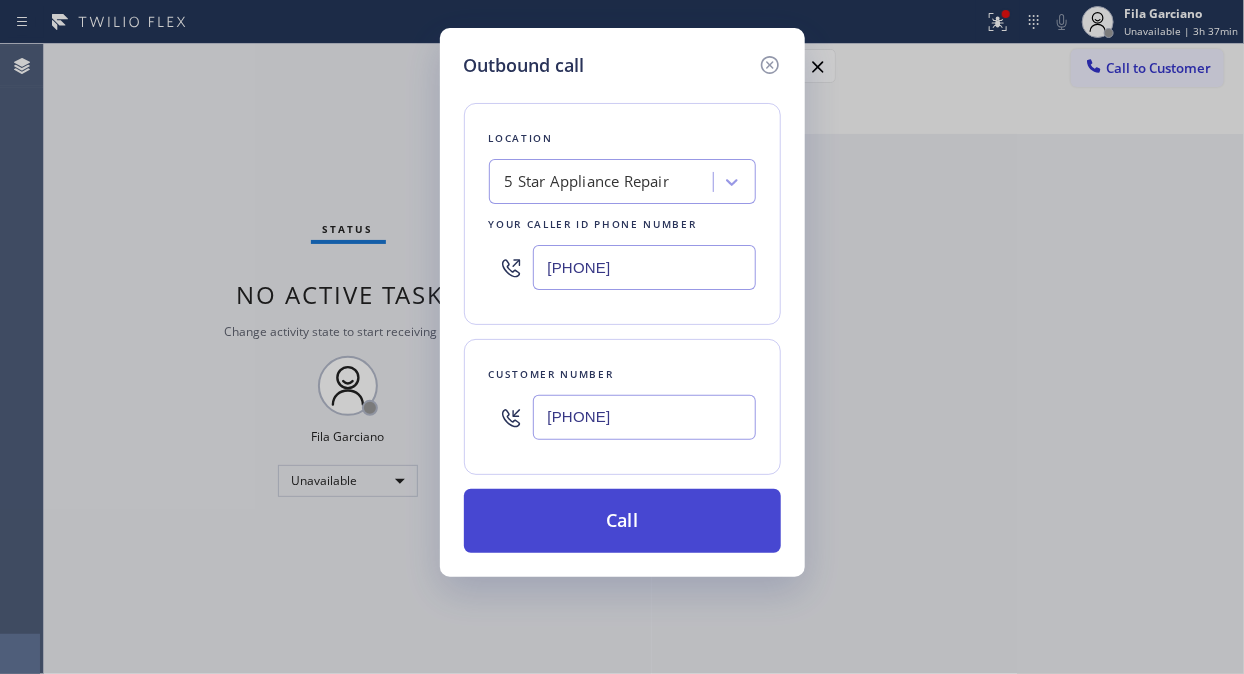 type on "[PHONE]" 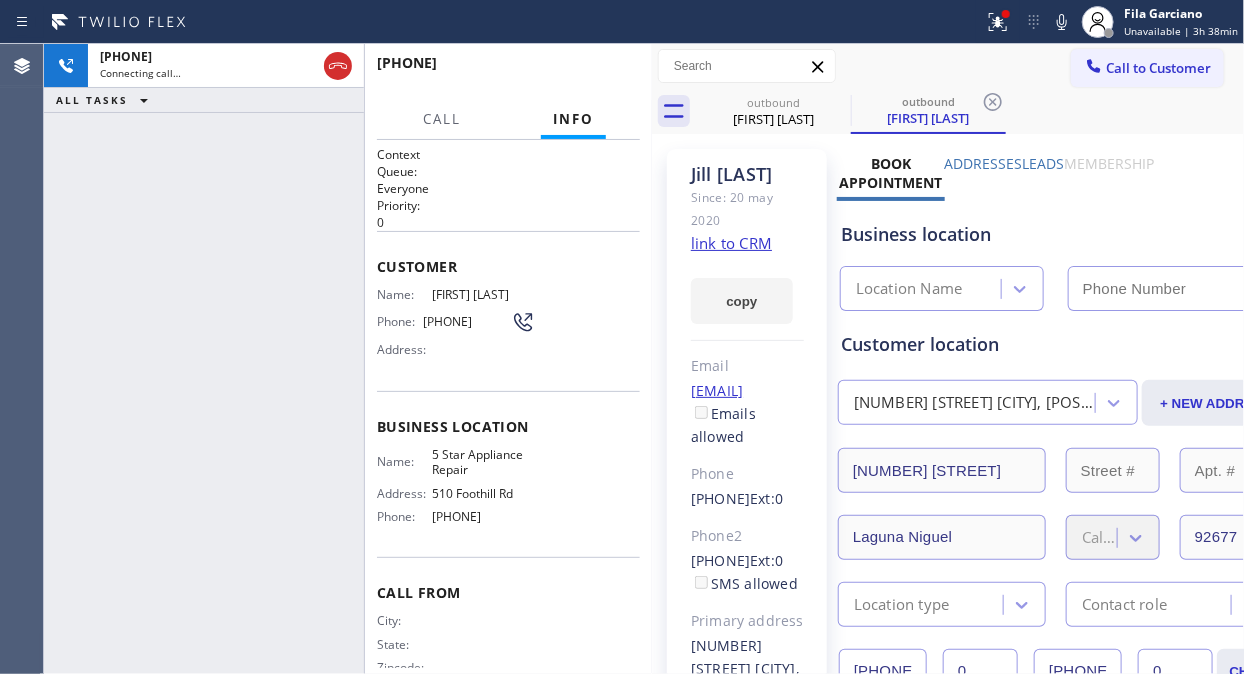 type on "[PHONE]" 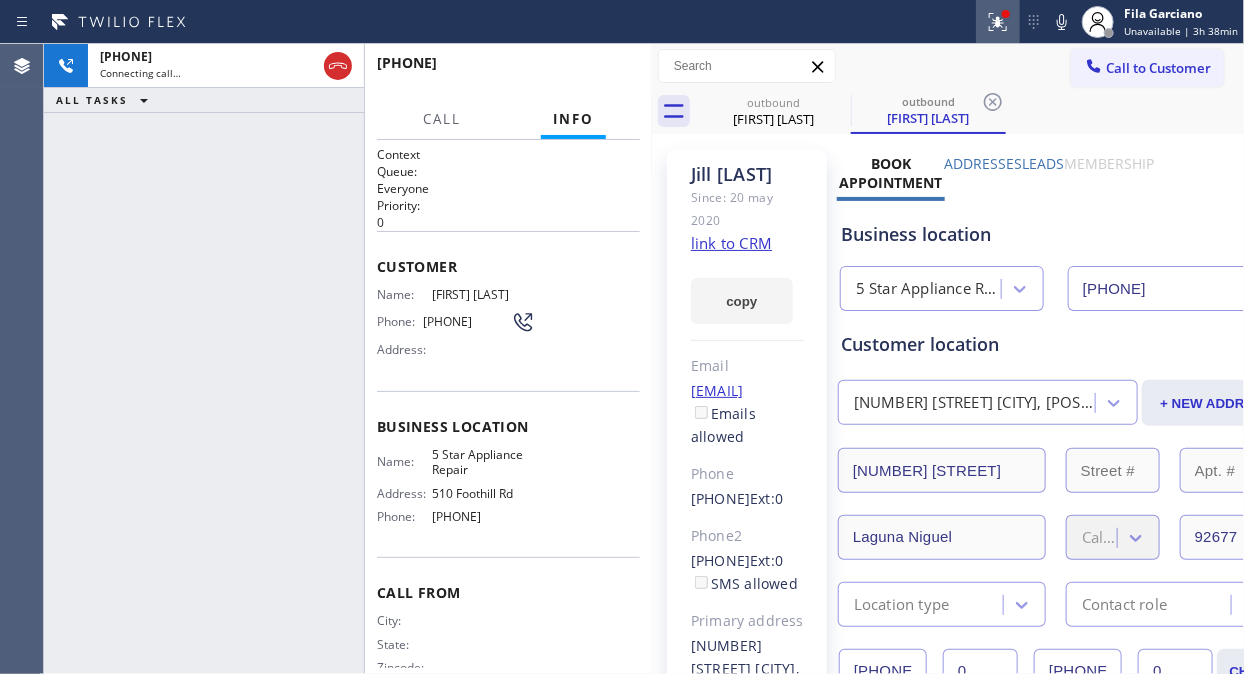 click at bounding box center (998, 22) 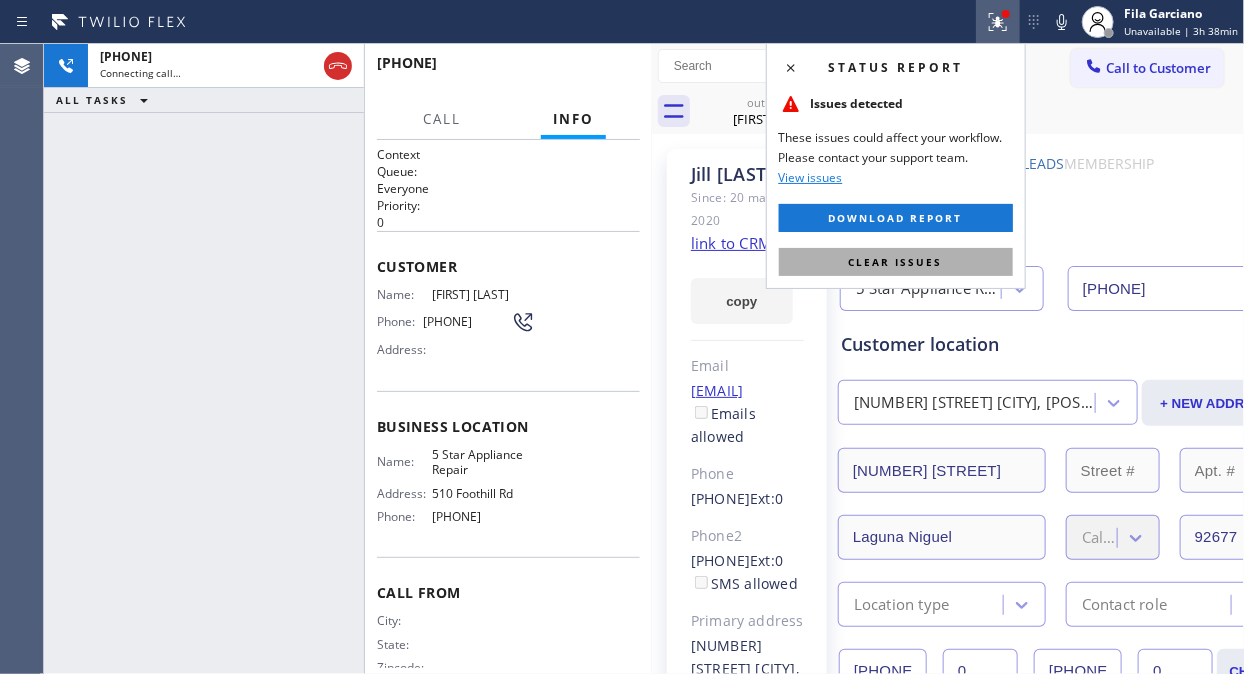 click on "Clear issues" at bounding box center [896, 262] 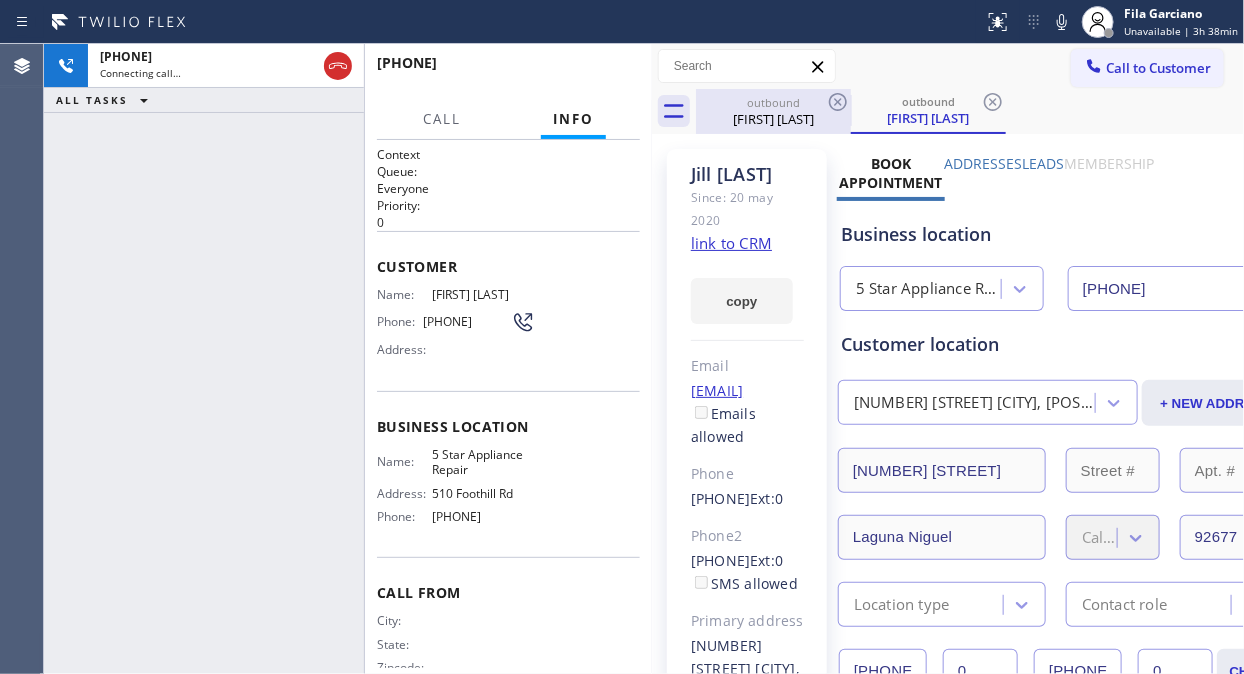 click on "[FIRST] [LAST]" at bounding box center [773, 119] 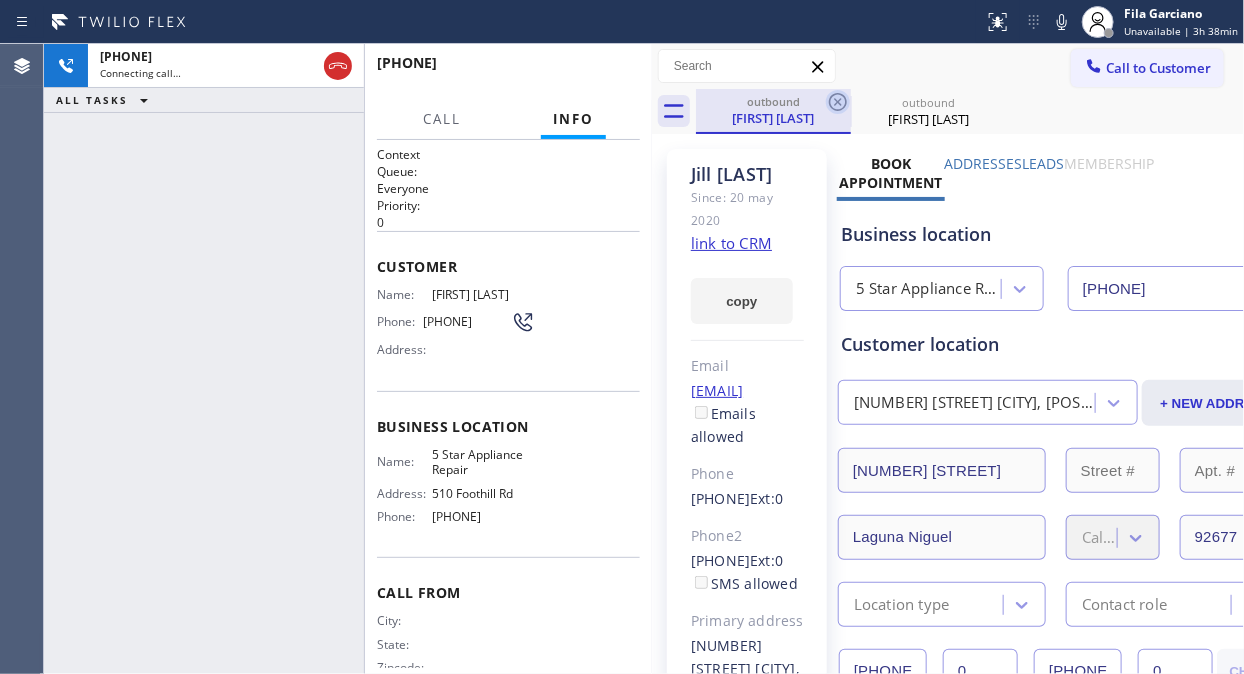 click 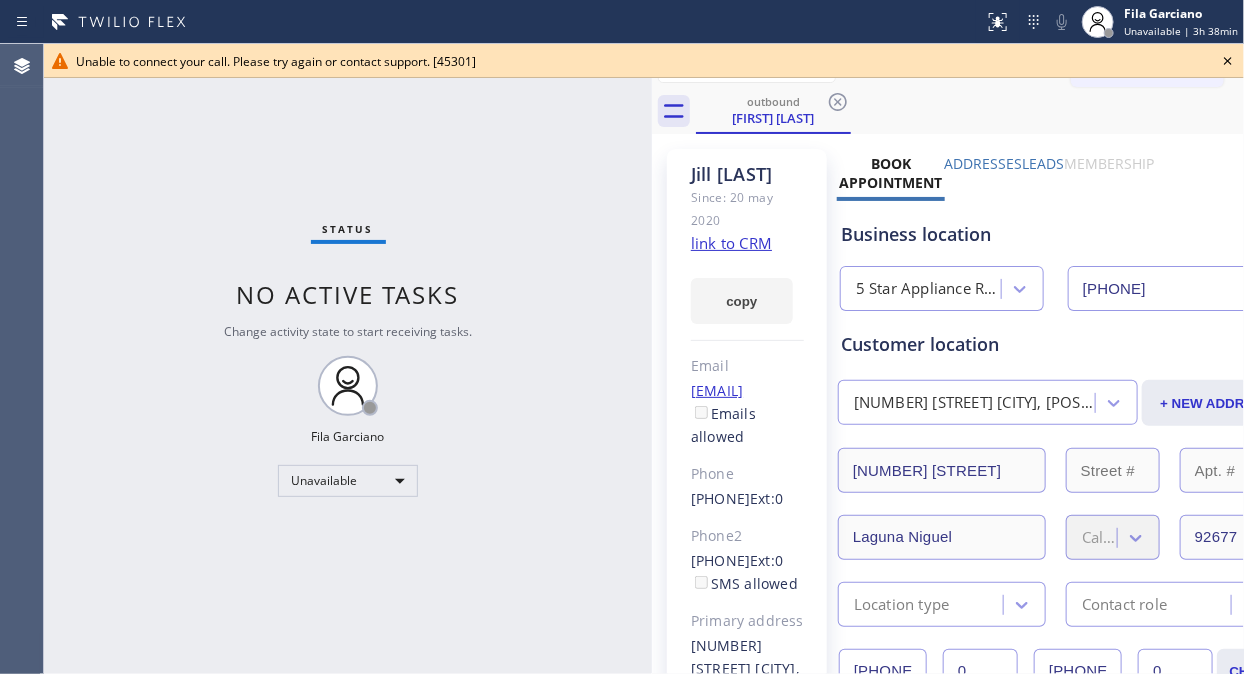 click 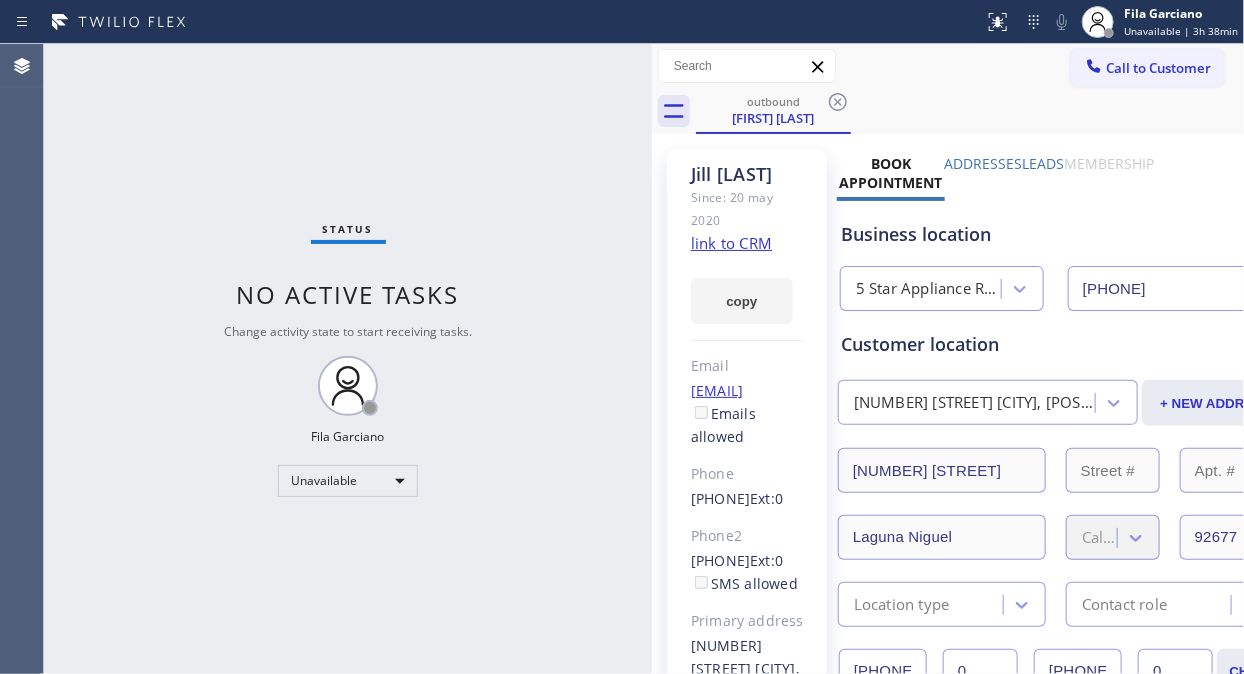 click on "Call to Customer" at bounding box center (1158, 68) 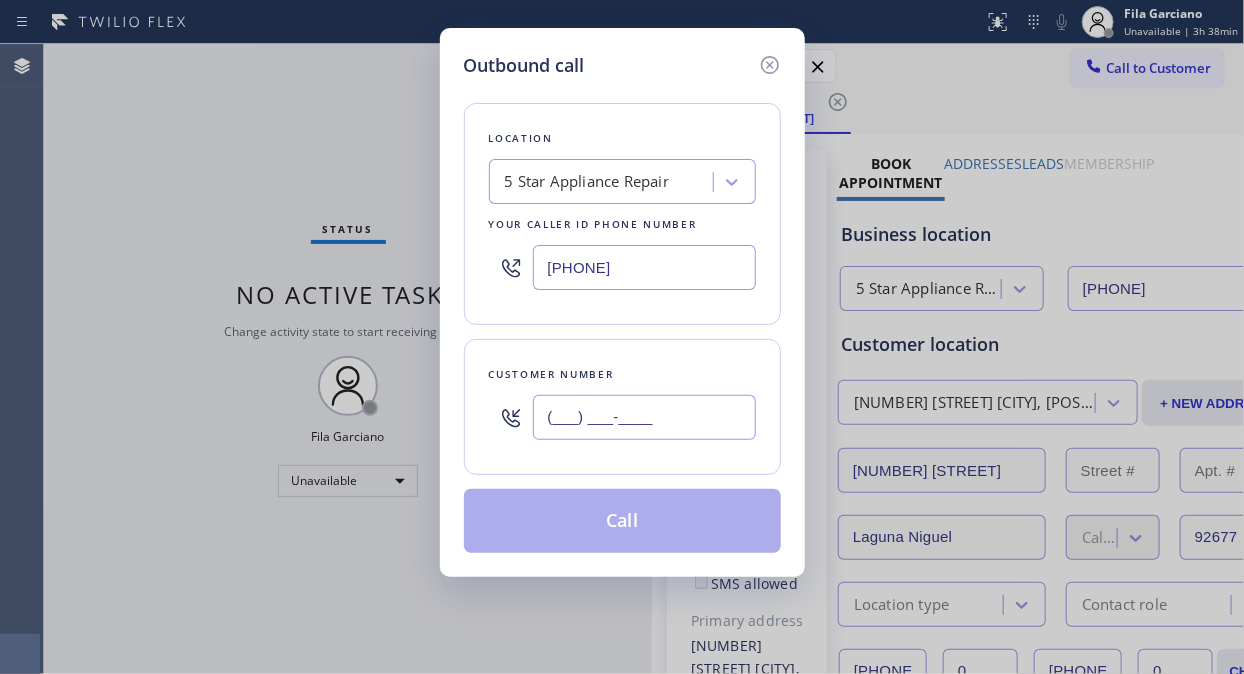 click on "(___) ___-____" at bounding box center (644, 417) 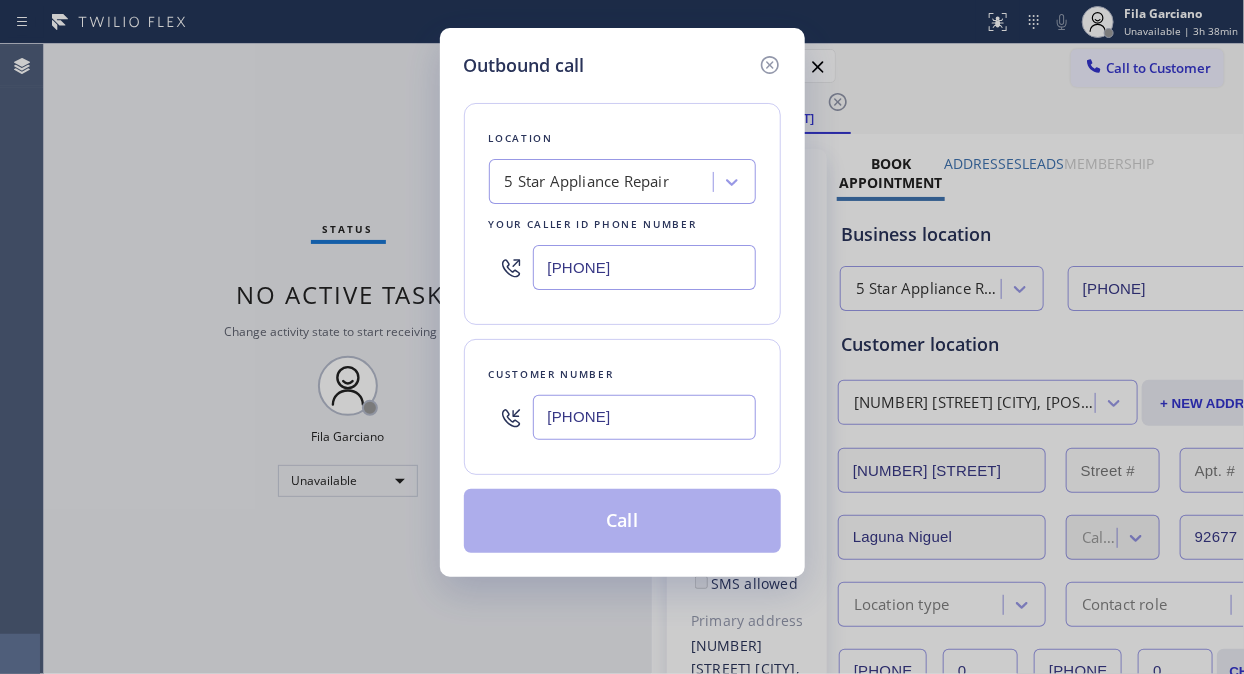 type on "[PHONE]" 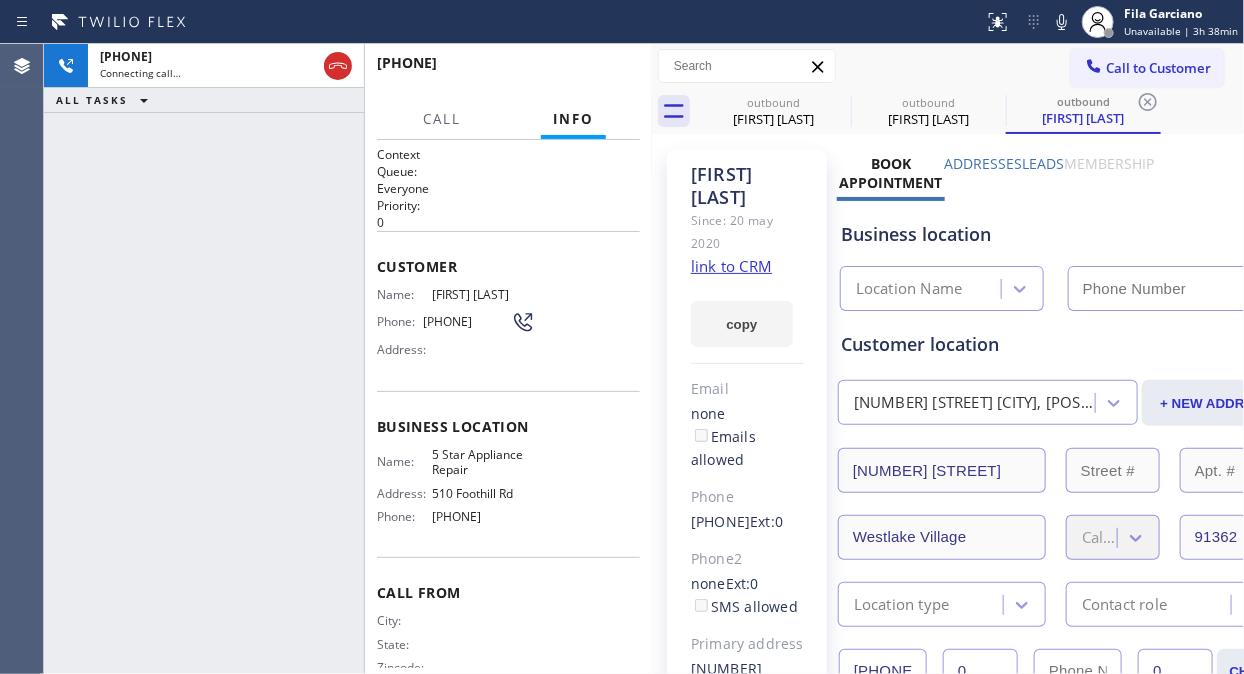 type on "[PHONE]" 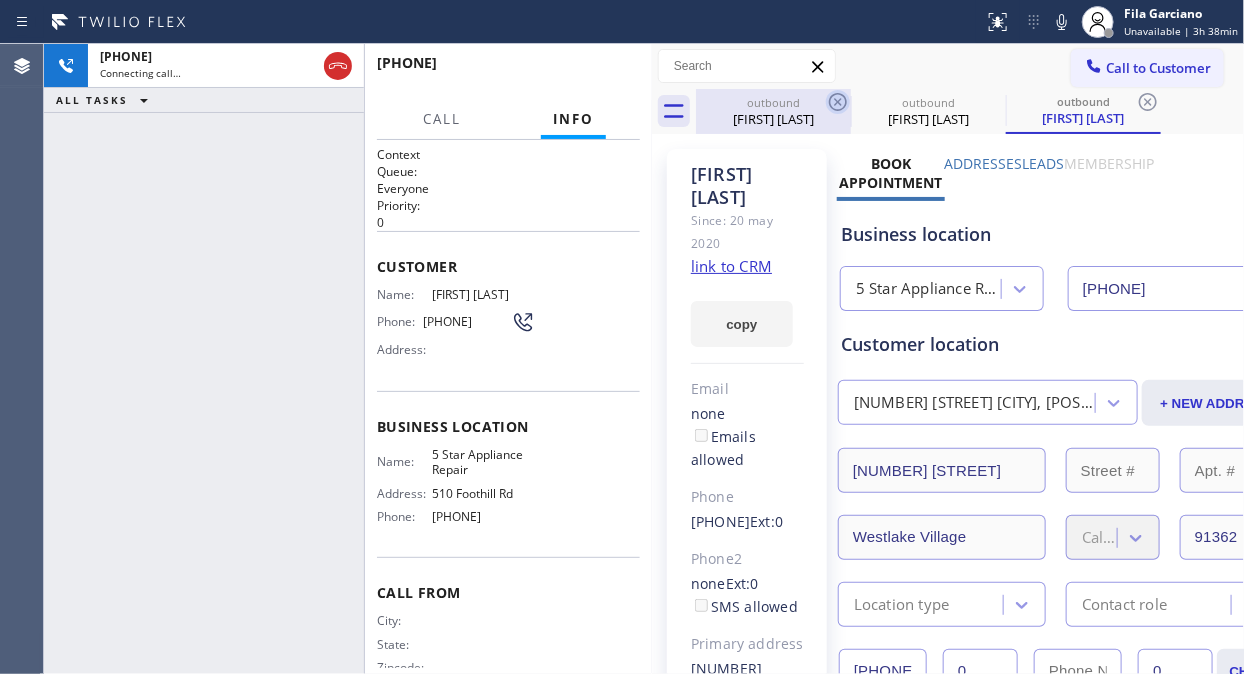click 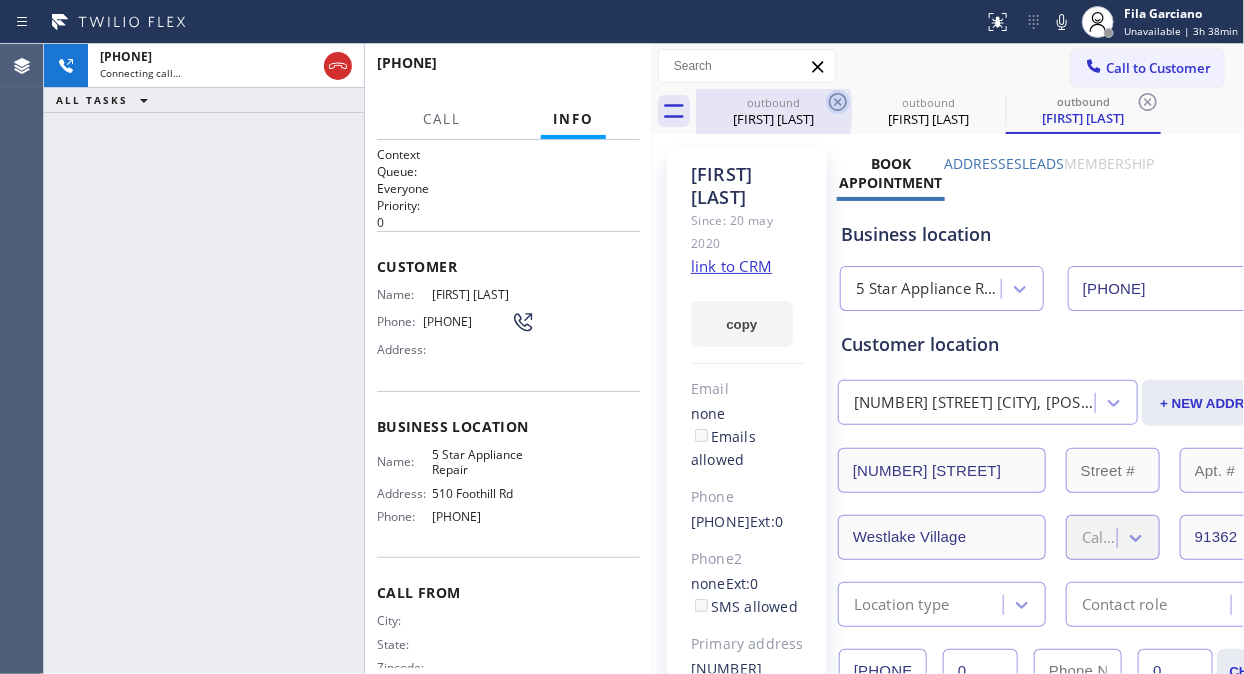 click 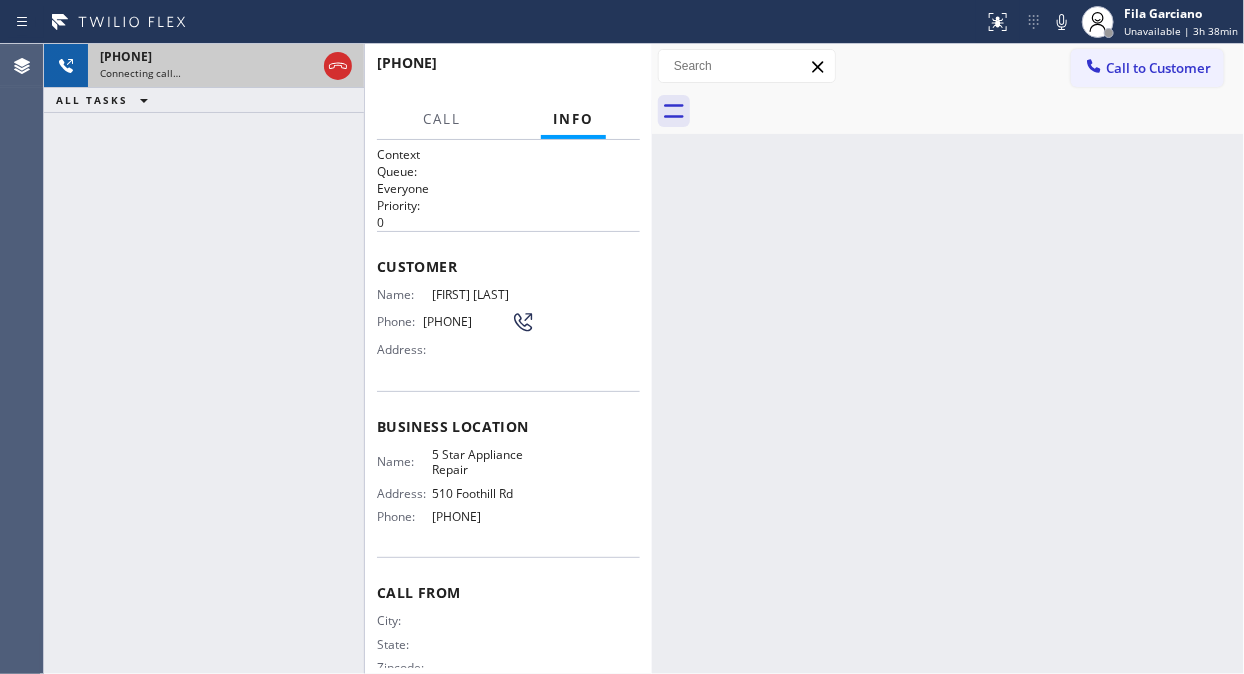 click on "Connecting call…" at bounding box center (208, 73) 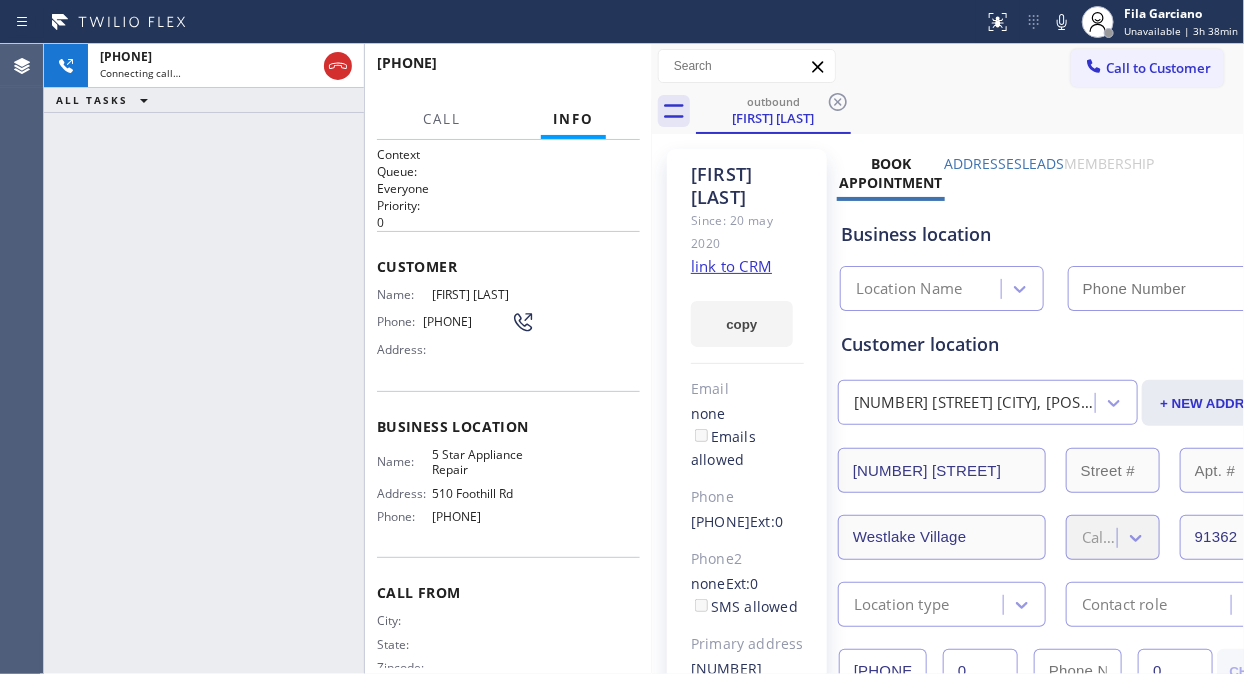 type on "[PHONE]" 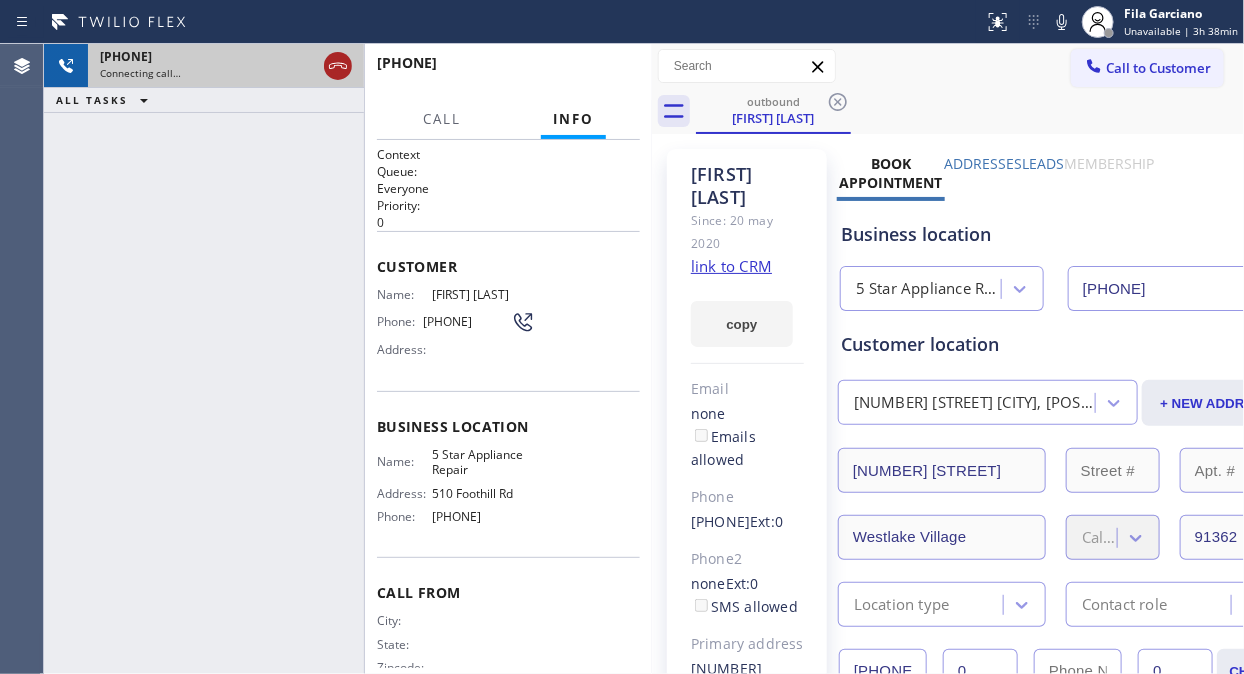 click 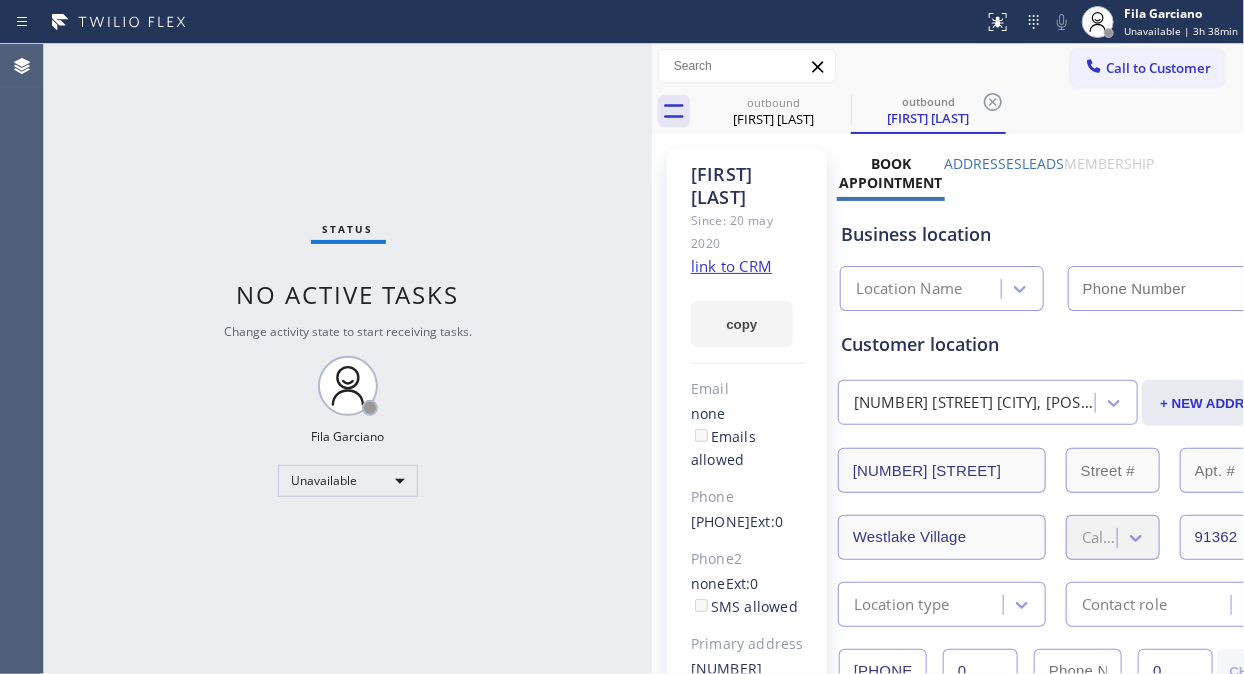 type on "[PHONE]" 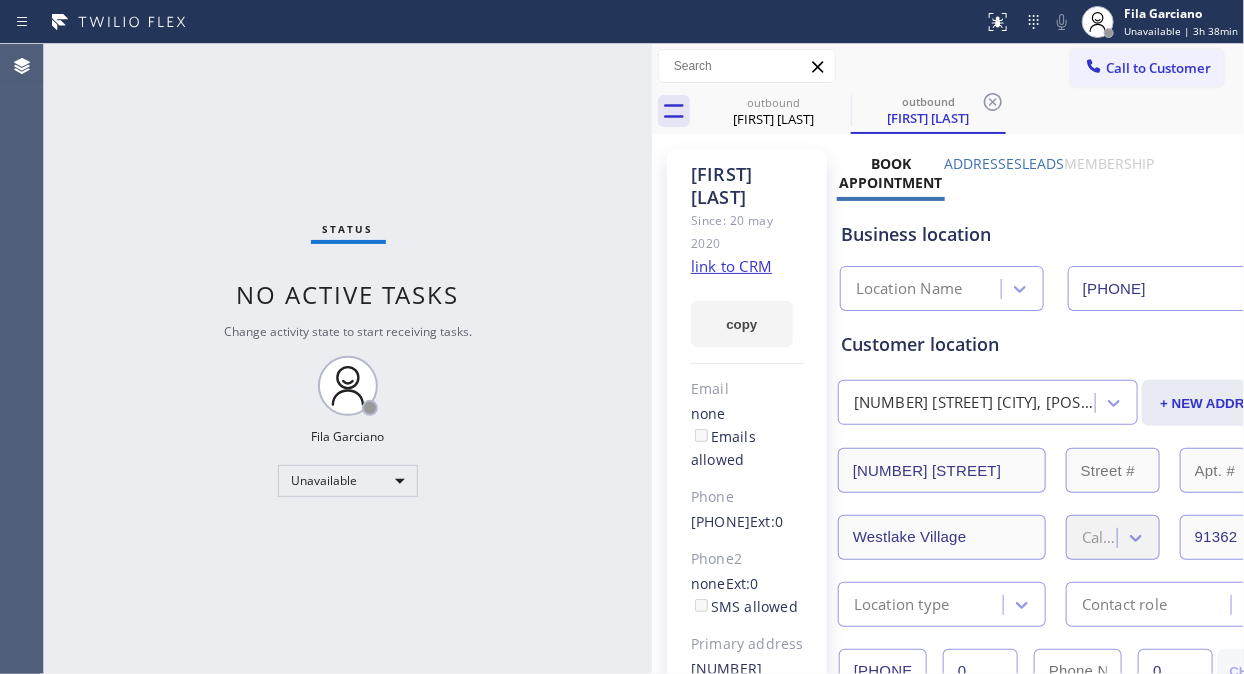 click on "Call to Customer" at bounding box center (1158, 68) 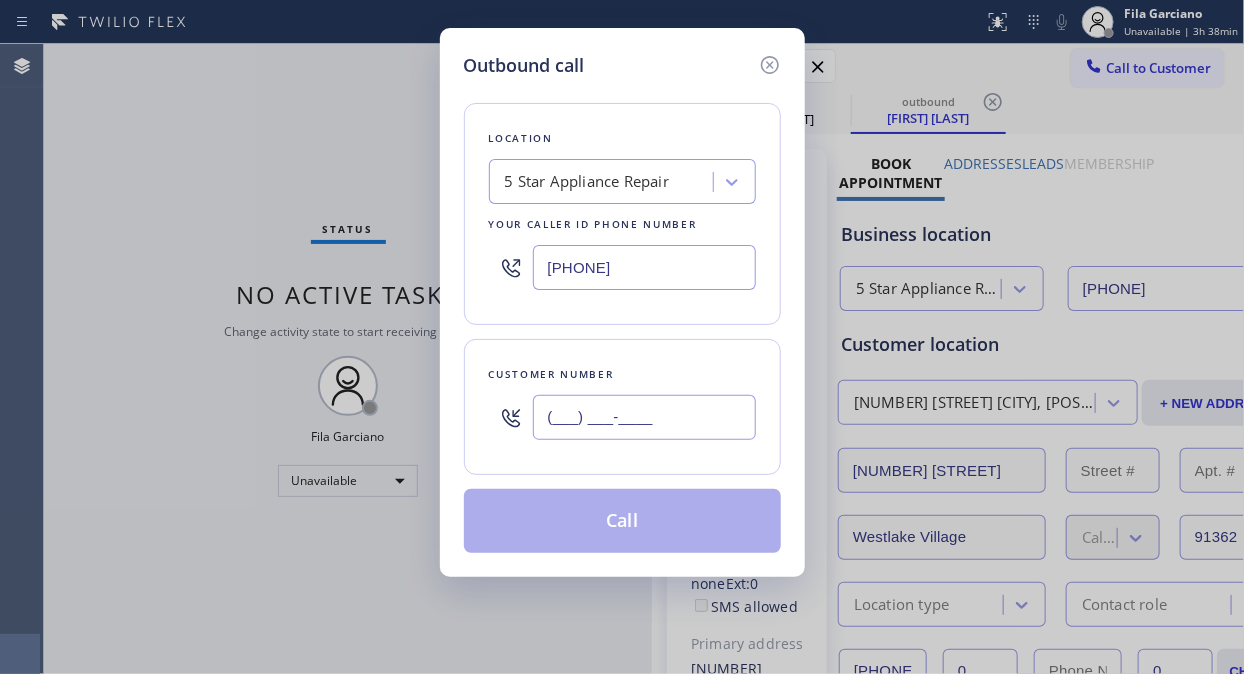 click on "(___) ___-____" at bounding box center [644, 417] 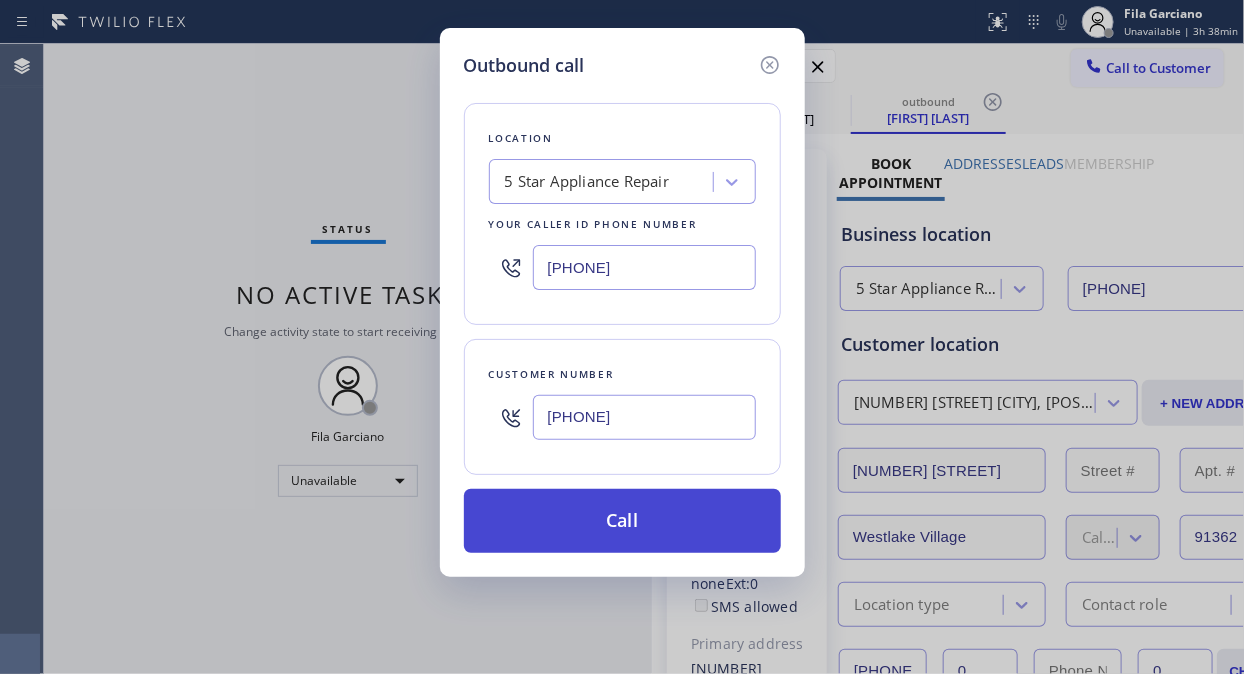 type on "[PHONE]" 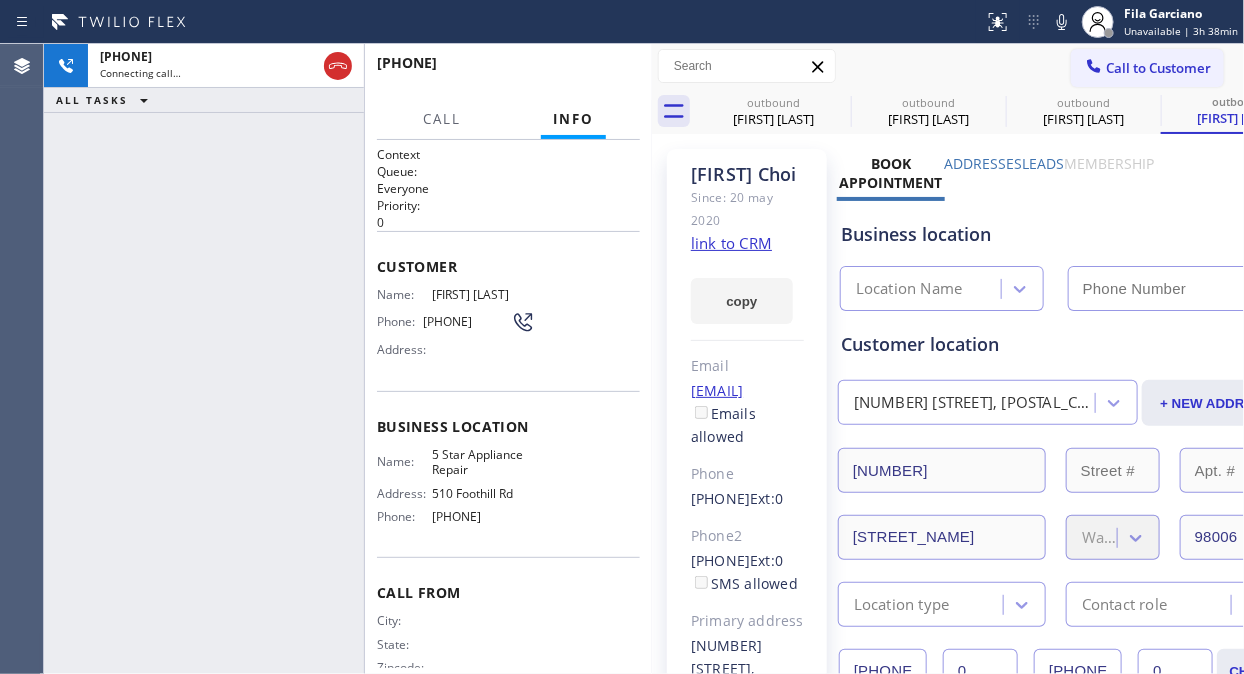 type on "[PHONE]" 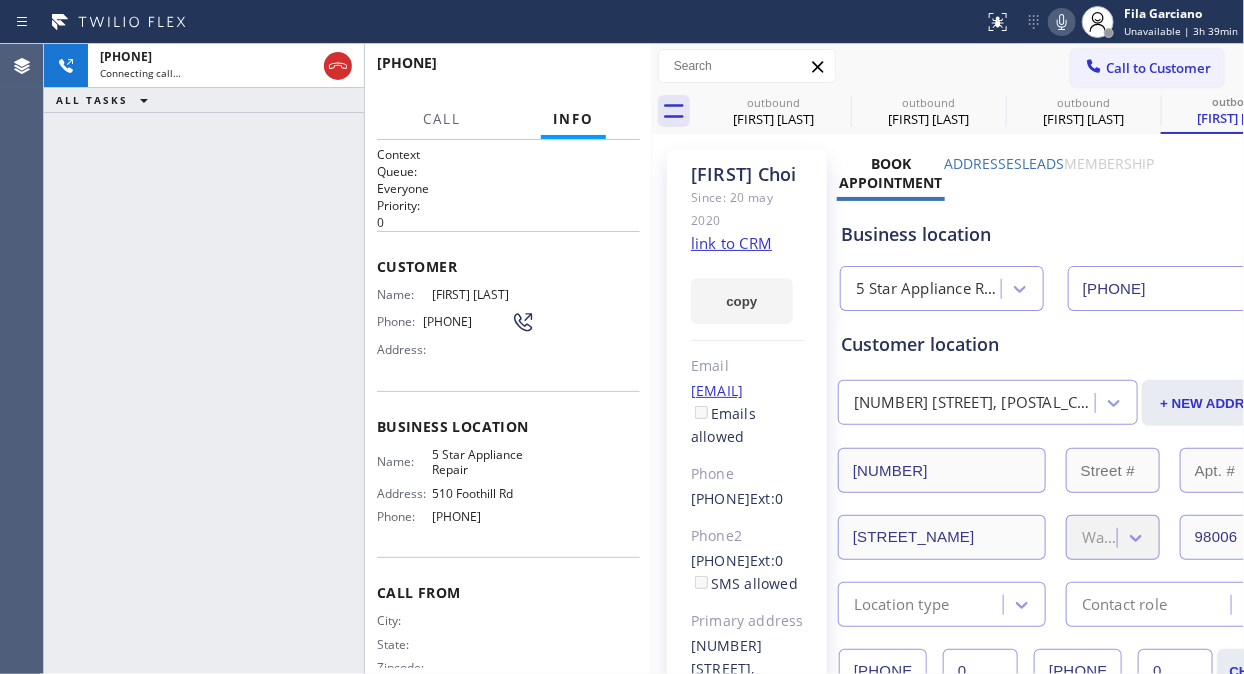 click 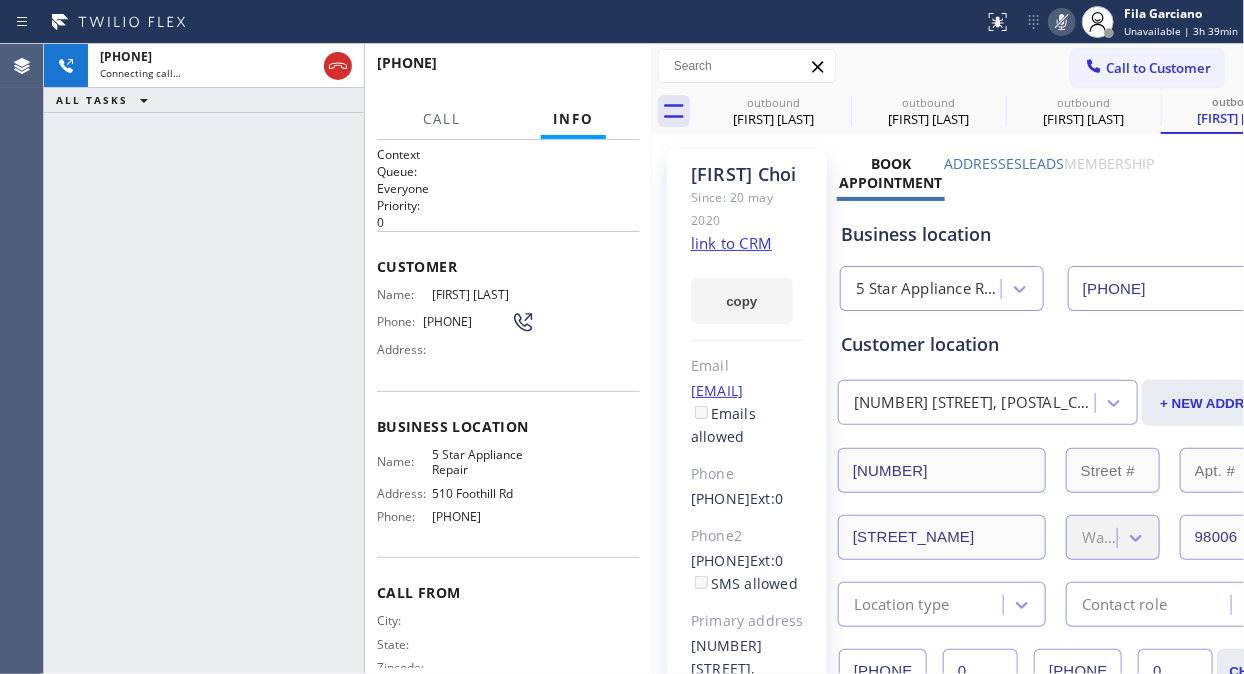 click 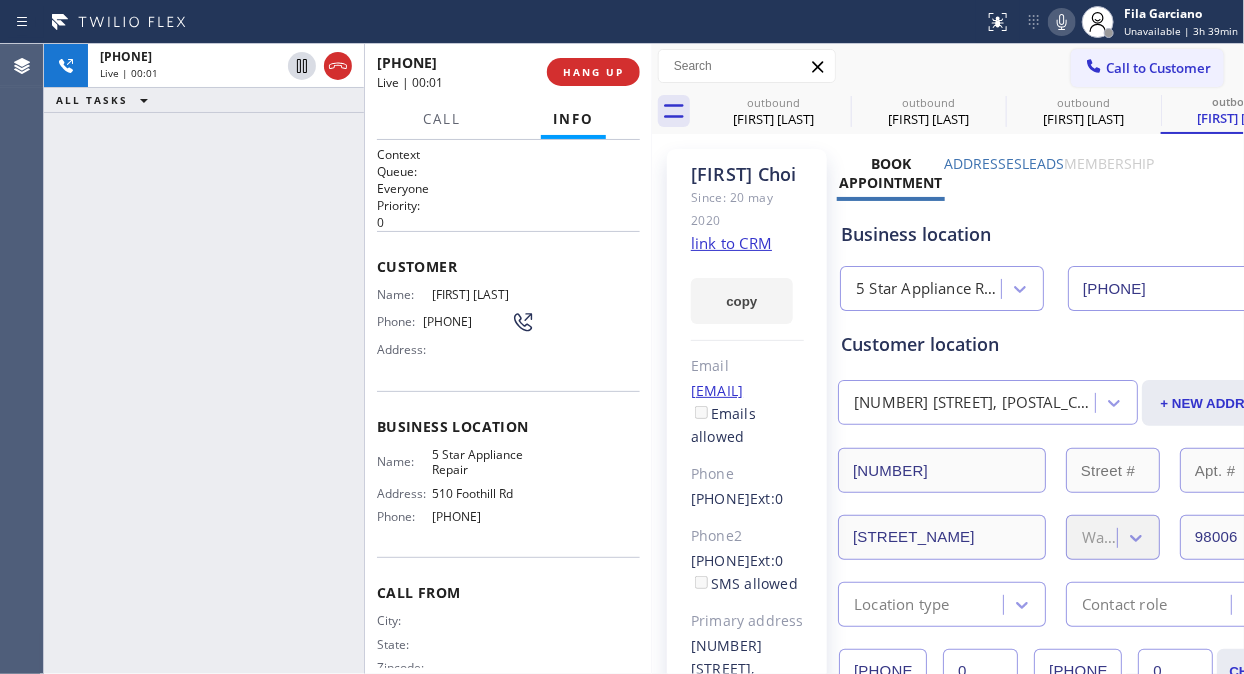 click on "[PHONE]" at bounding box center [204, 359] 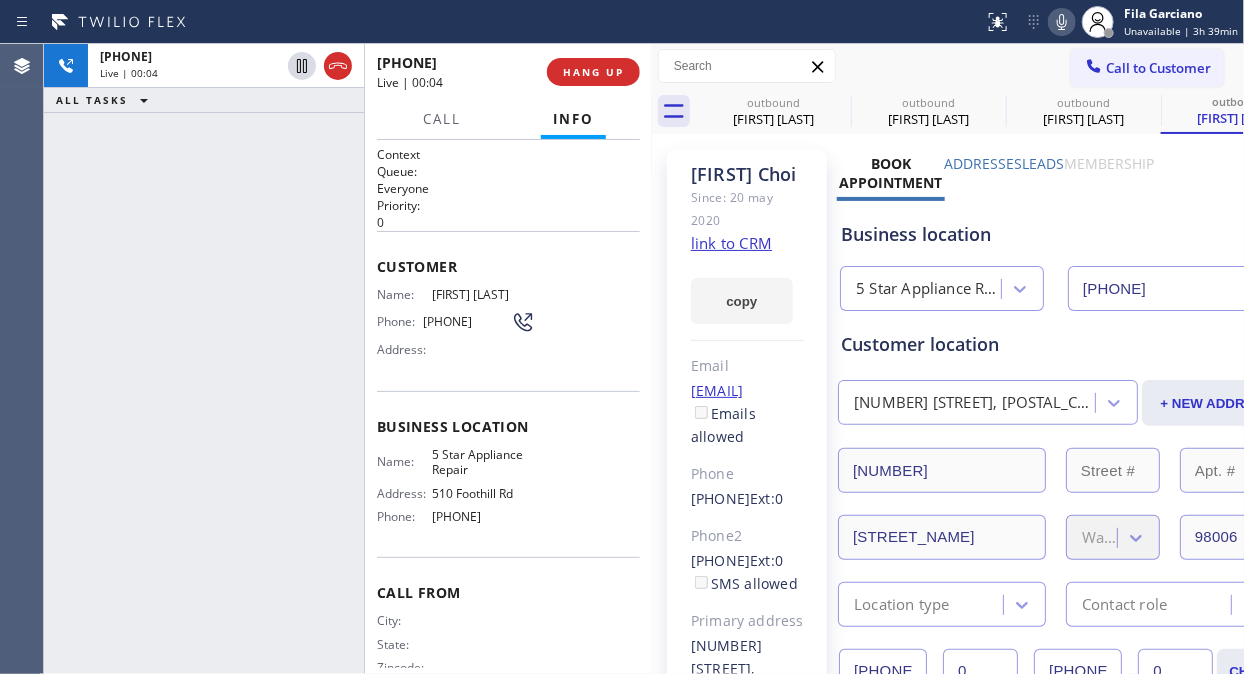 click on "link to CRM" 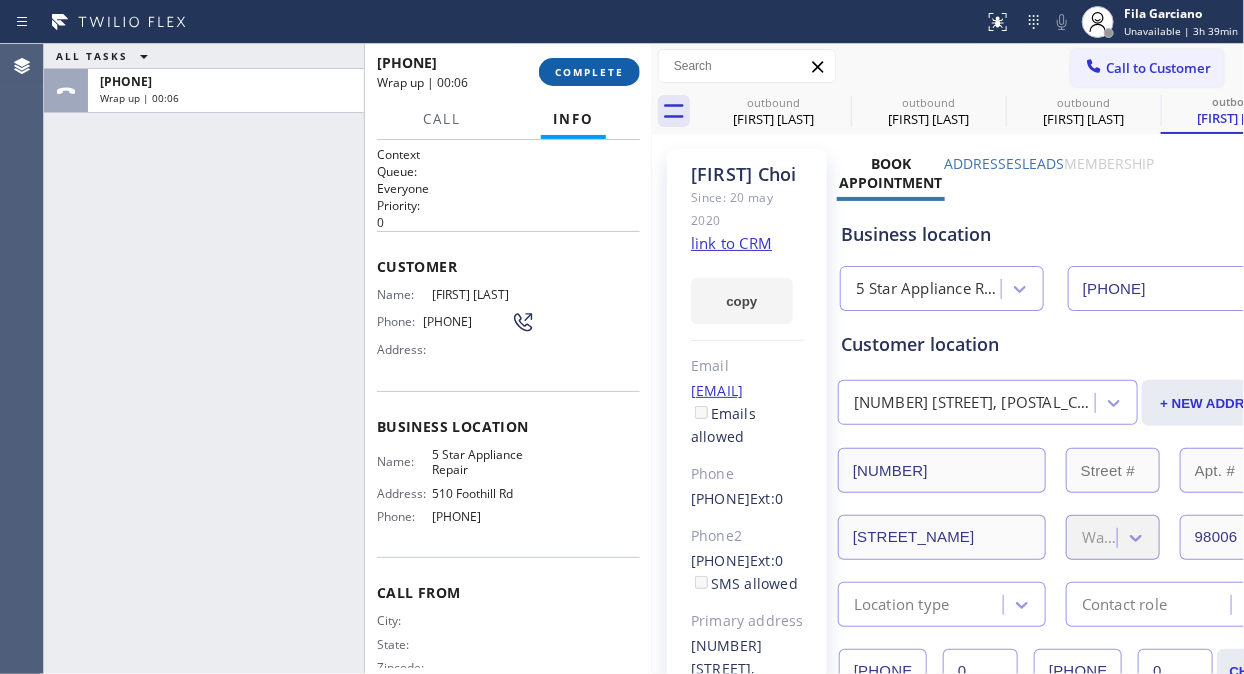 click on "COMPLETE" at bounding box center (589, 72) 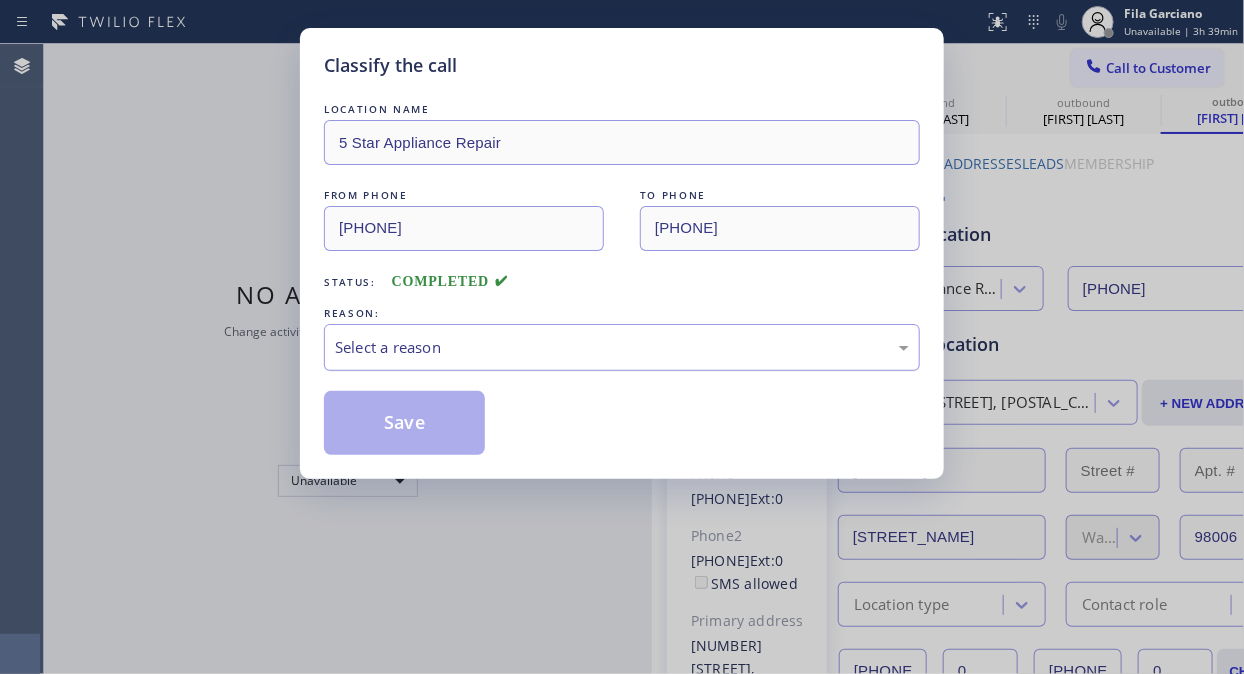 click on "Select a reason" at bounding box center [622, 347] 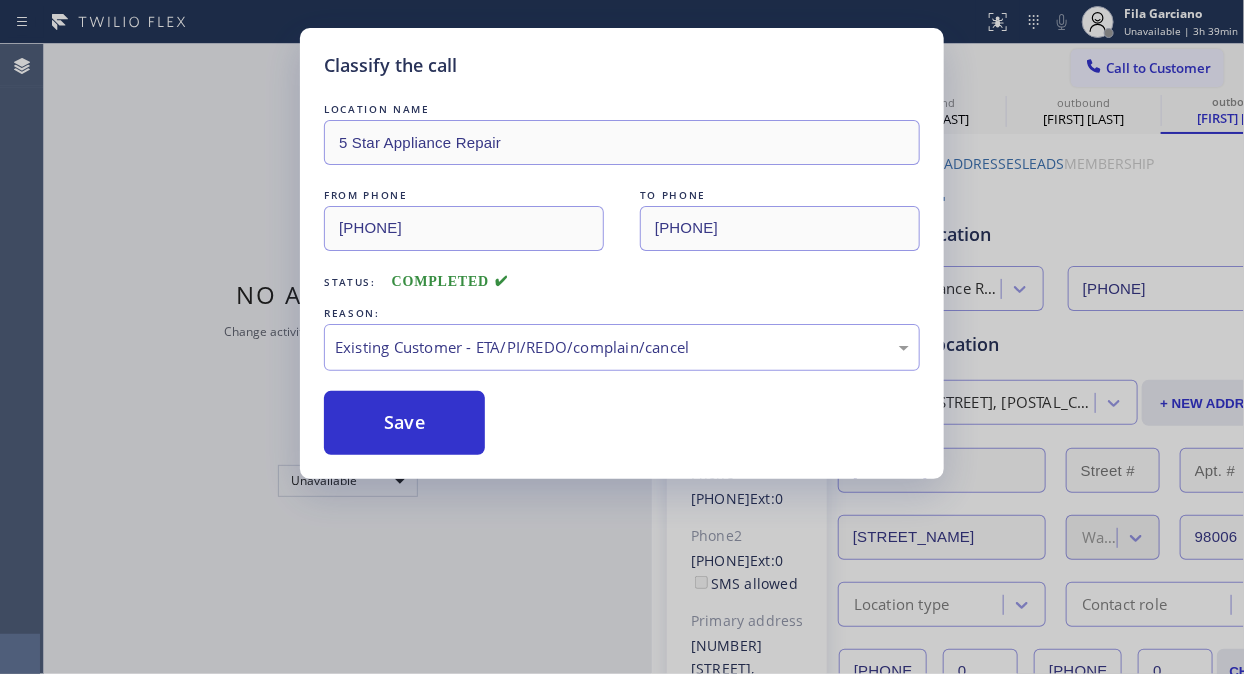 drag, startPoint x: 617, startPoint y: 467, endPoint x: 405, endPoint y: 450, distance: 212.68051 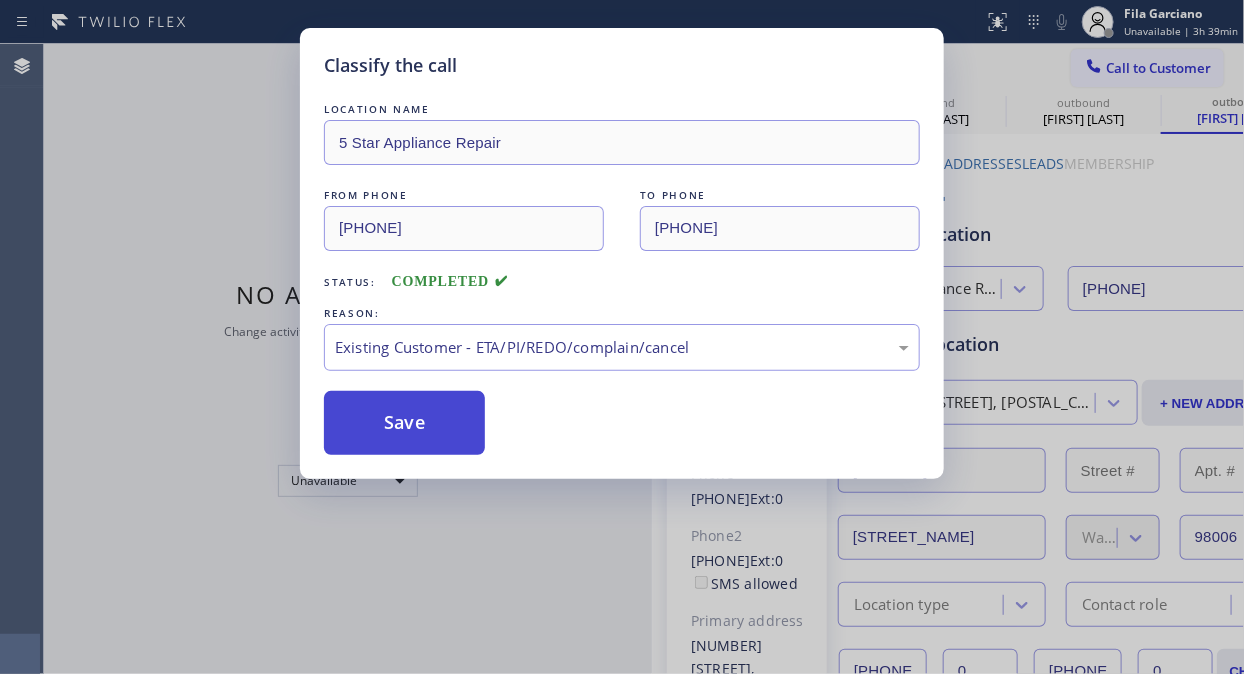 click on "Save" at bounding box center [404, 423] 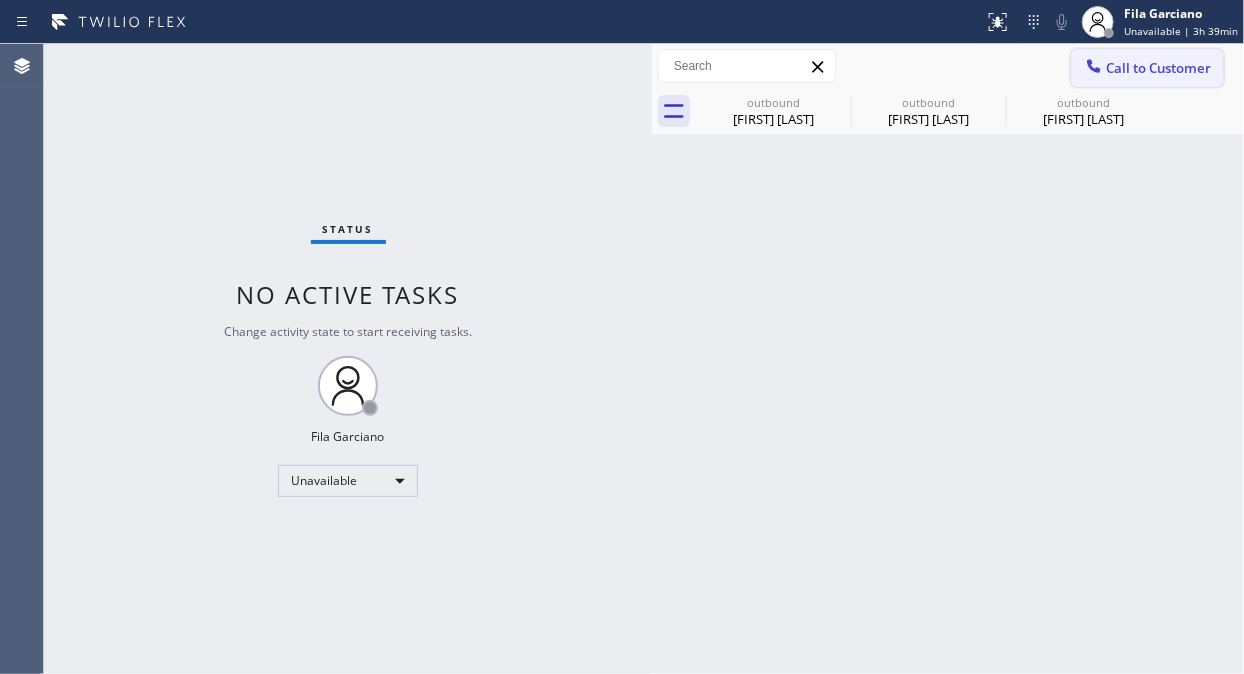 click 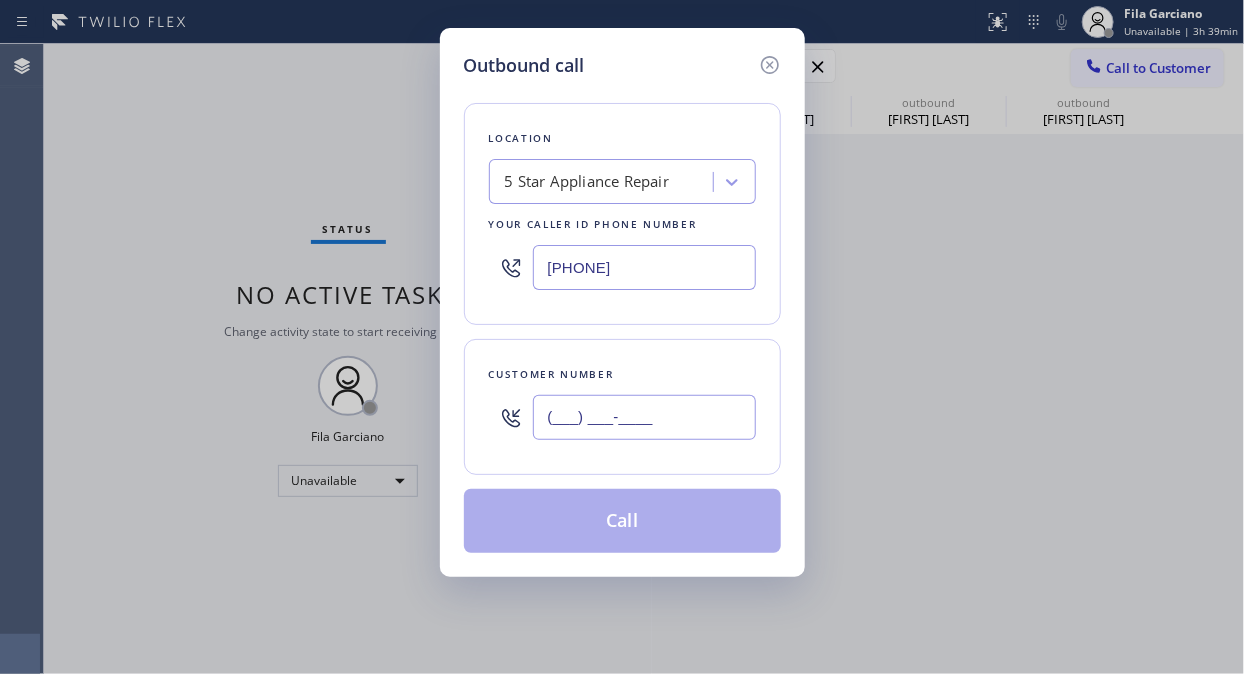 click on "(___) ___-____" at bounding box center (644, 417) 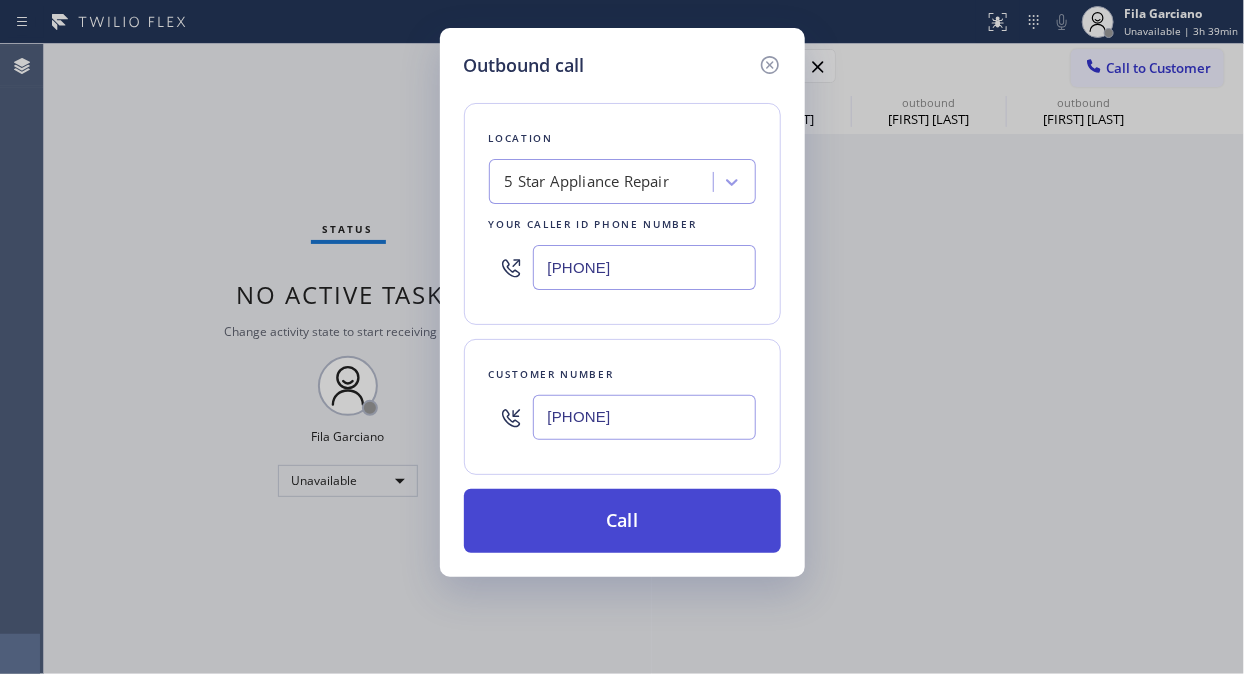 type on "[PHONE]" 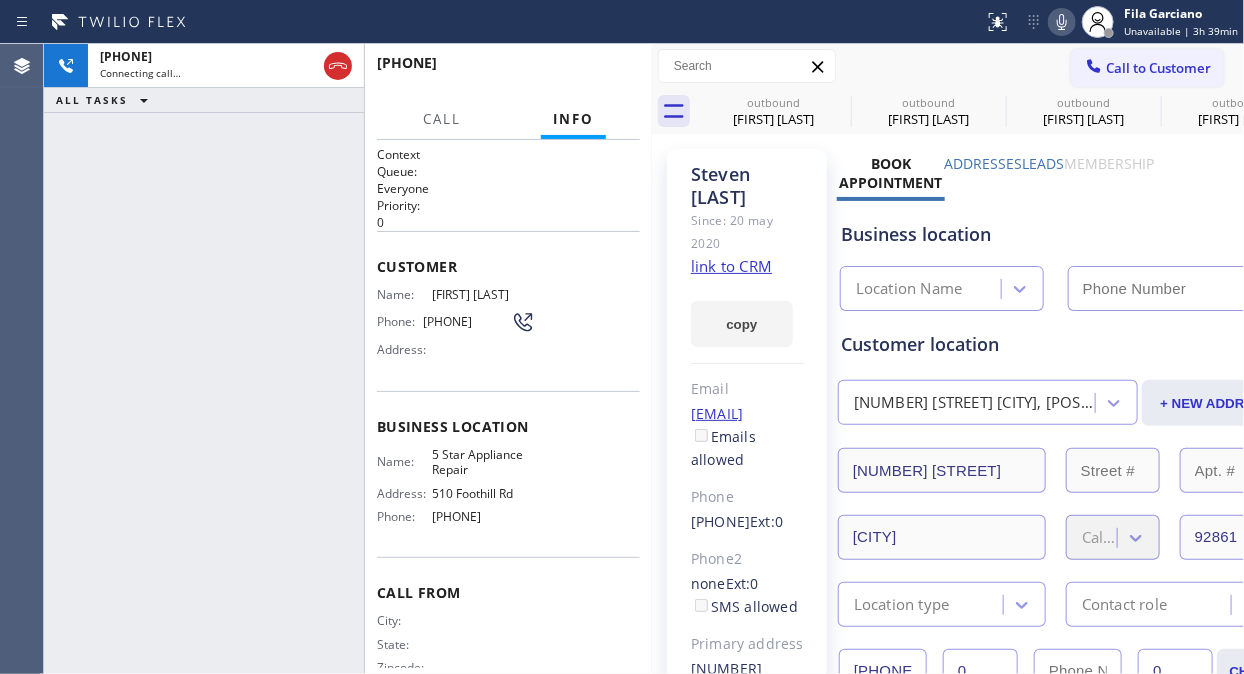 type on "[PHONE]" 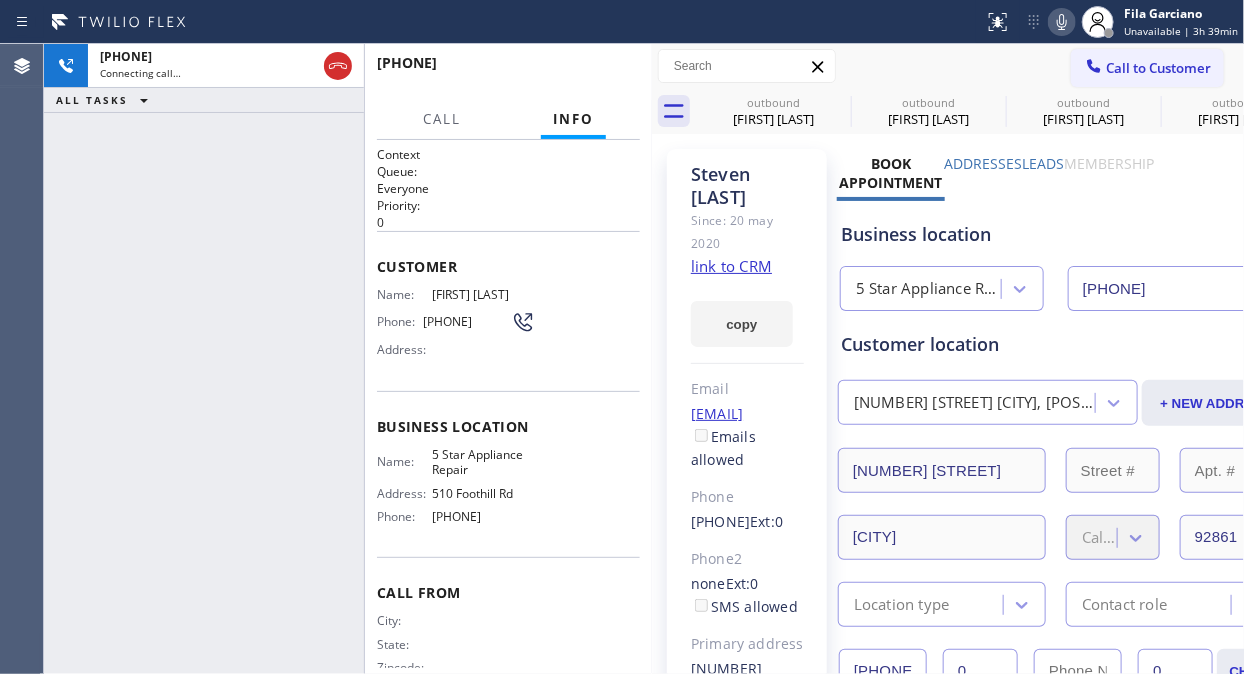 click 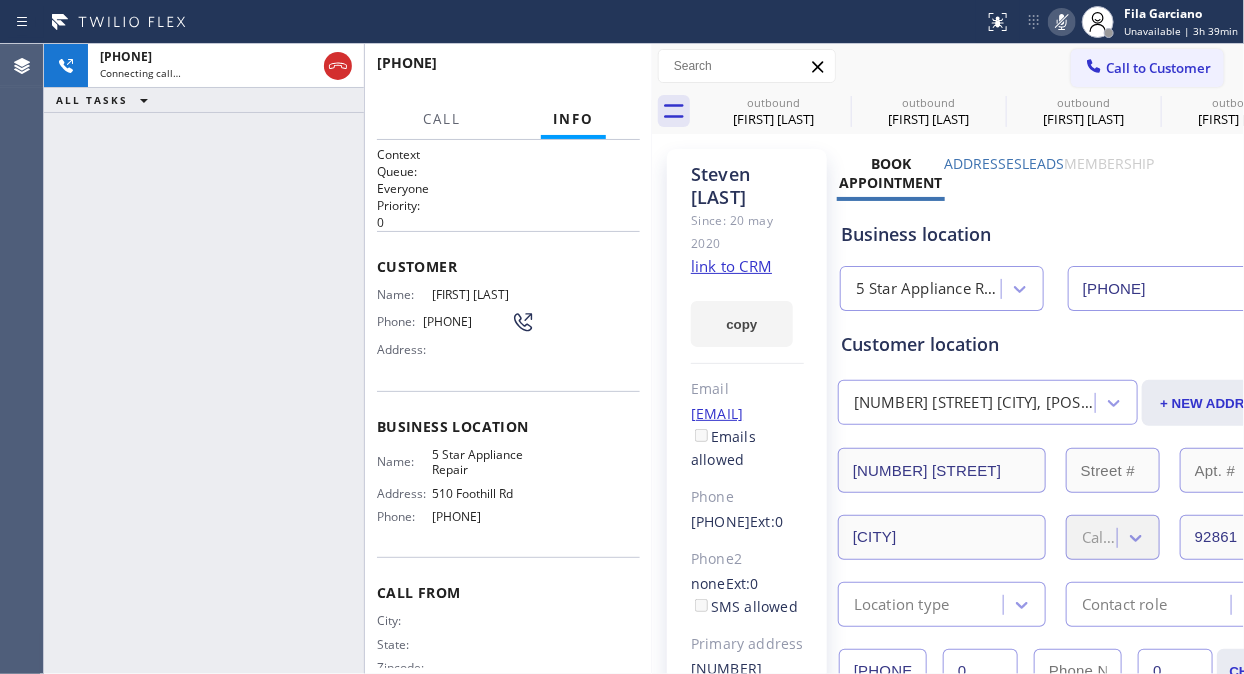 click 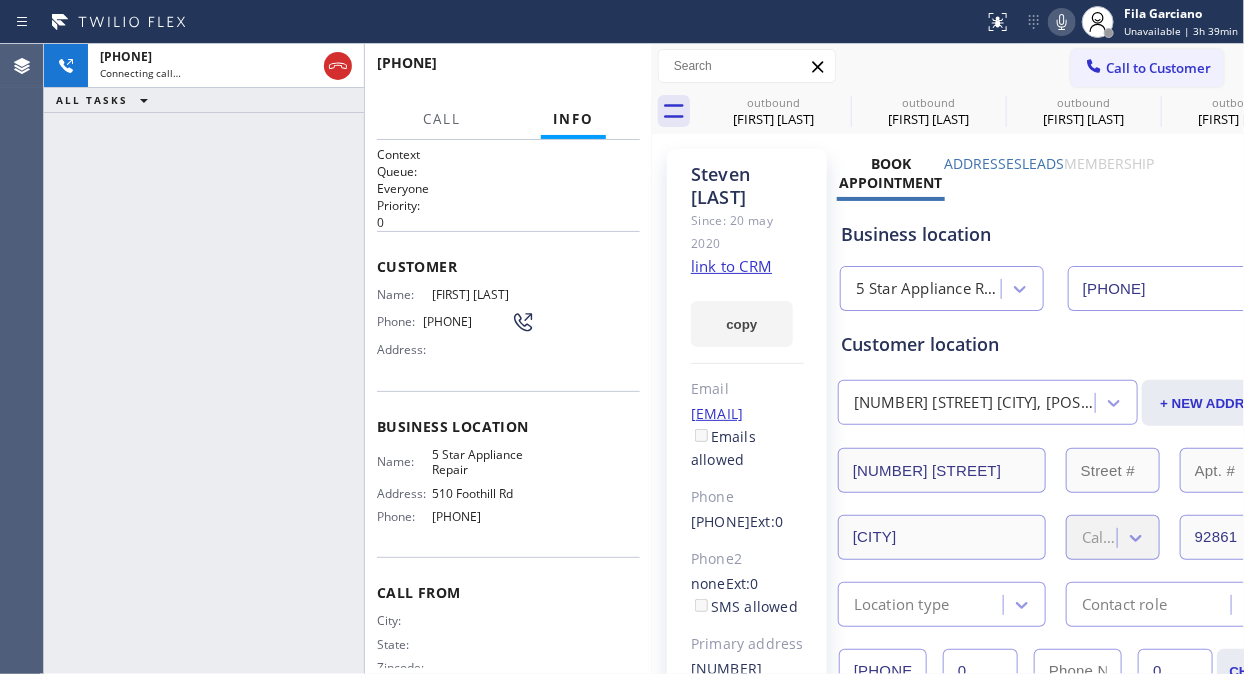 click on "[PHONE]" at bounding box center (204, 359) 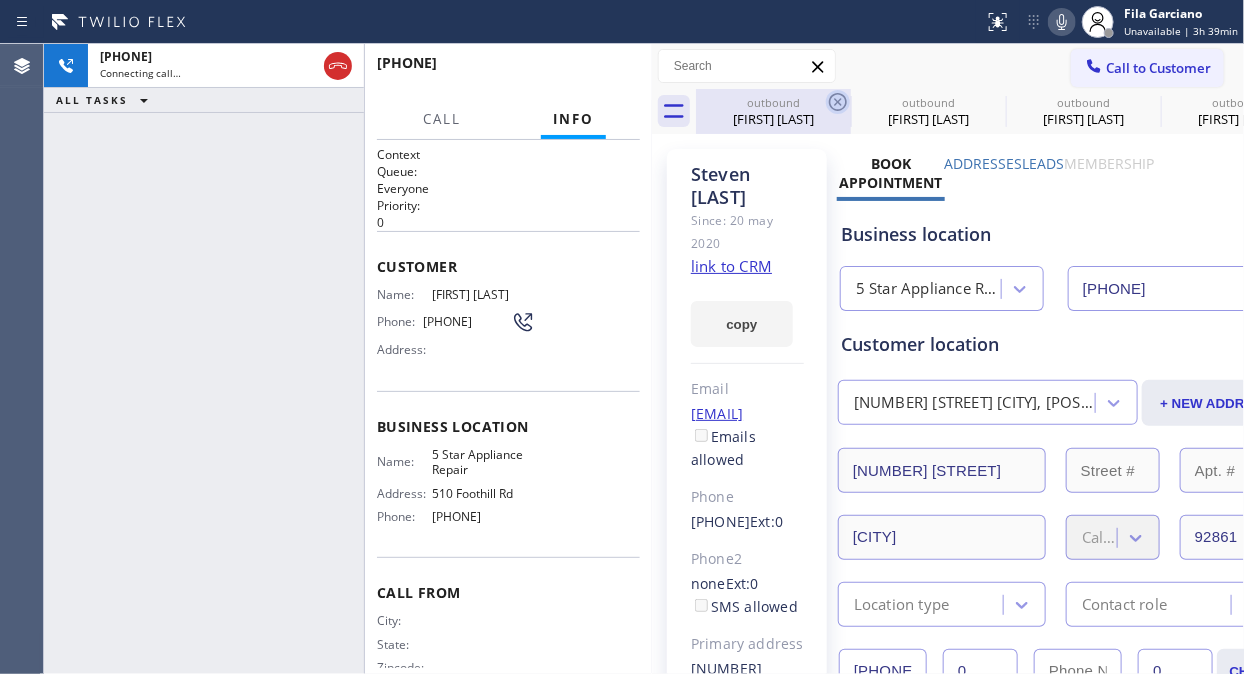 click 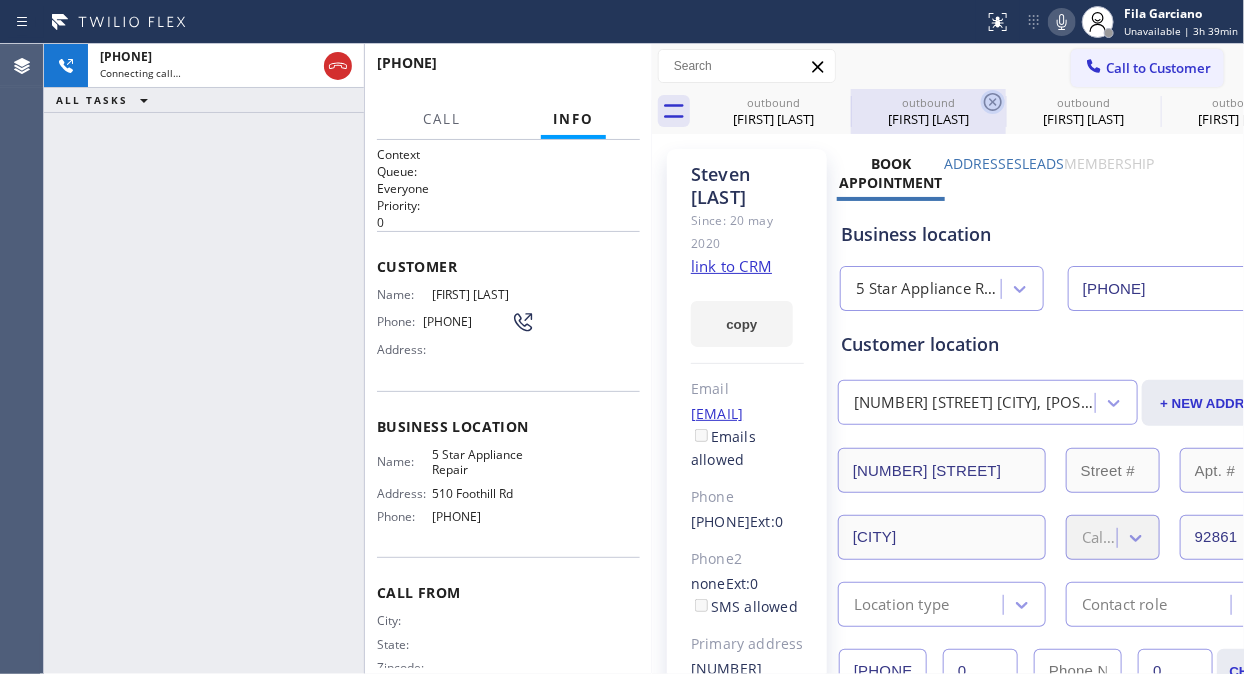 click 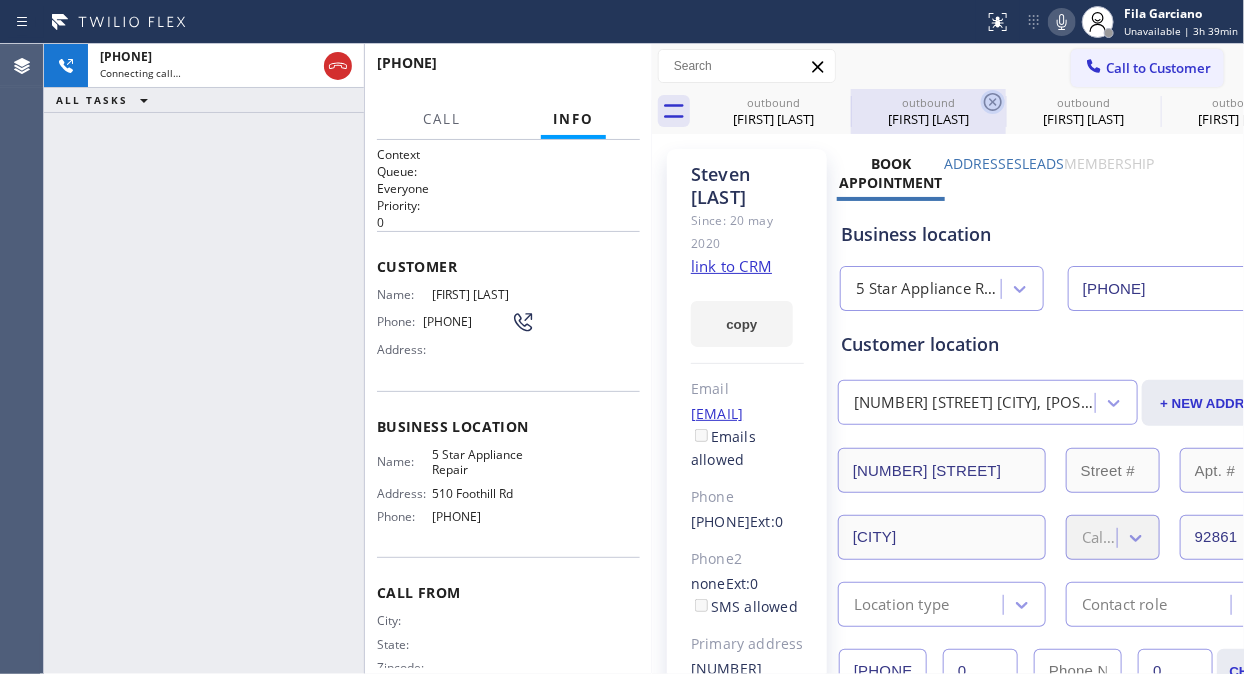 click 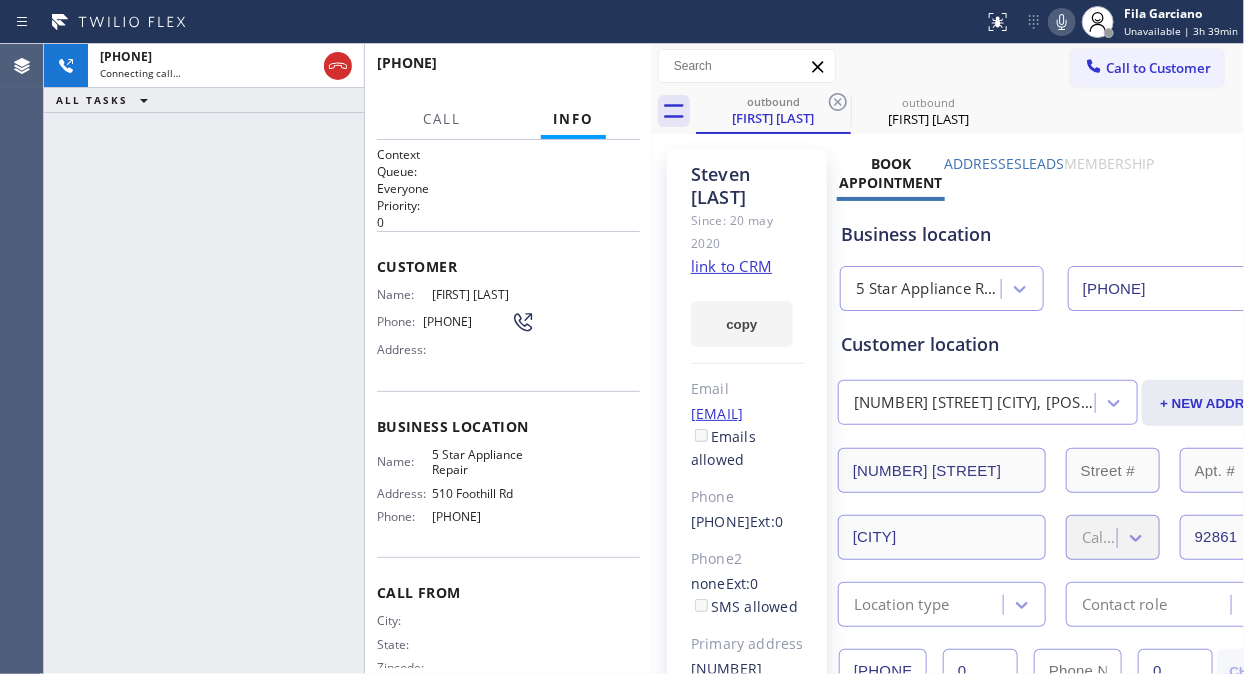 click 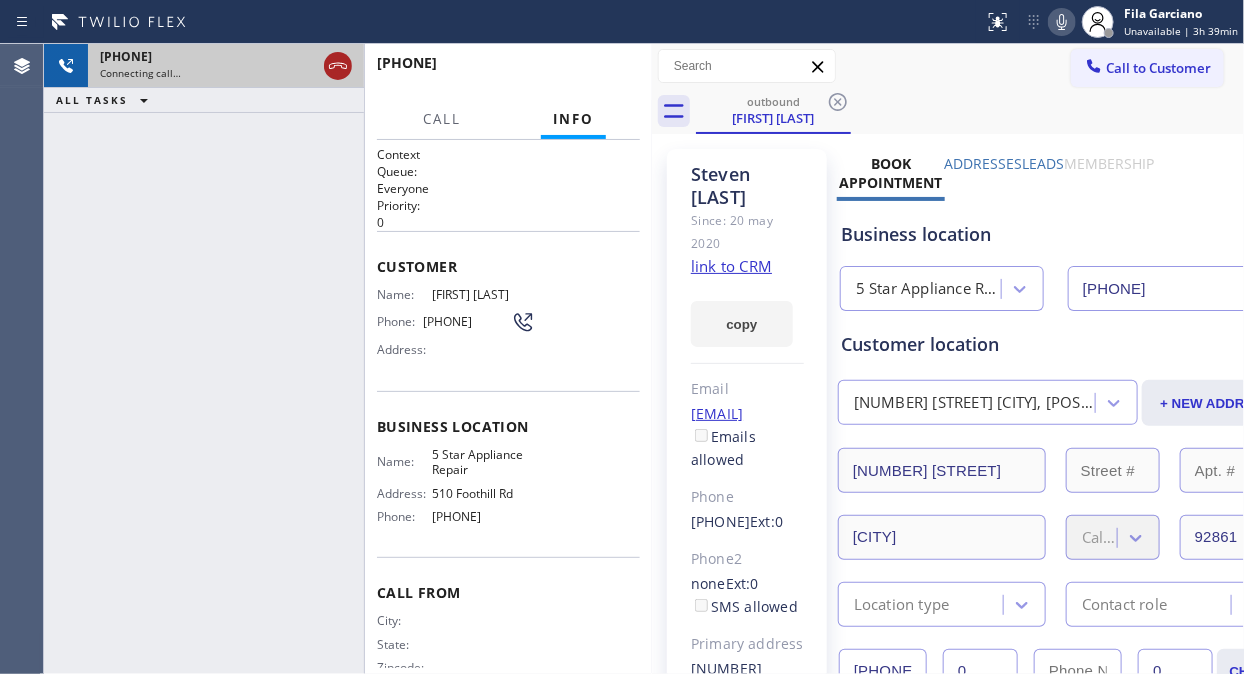 click 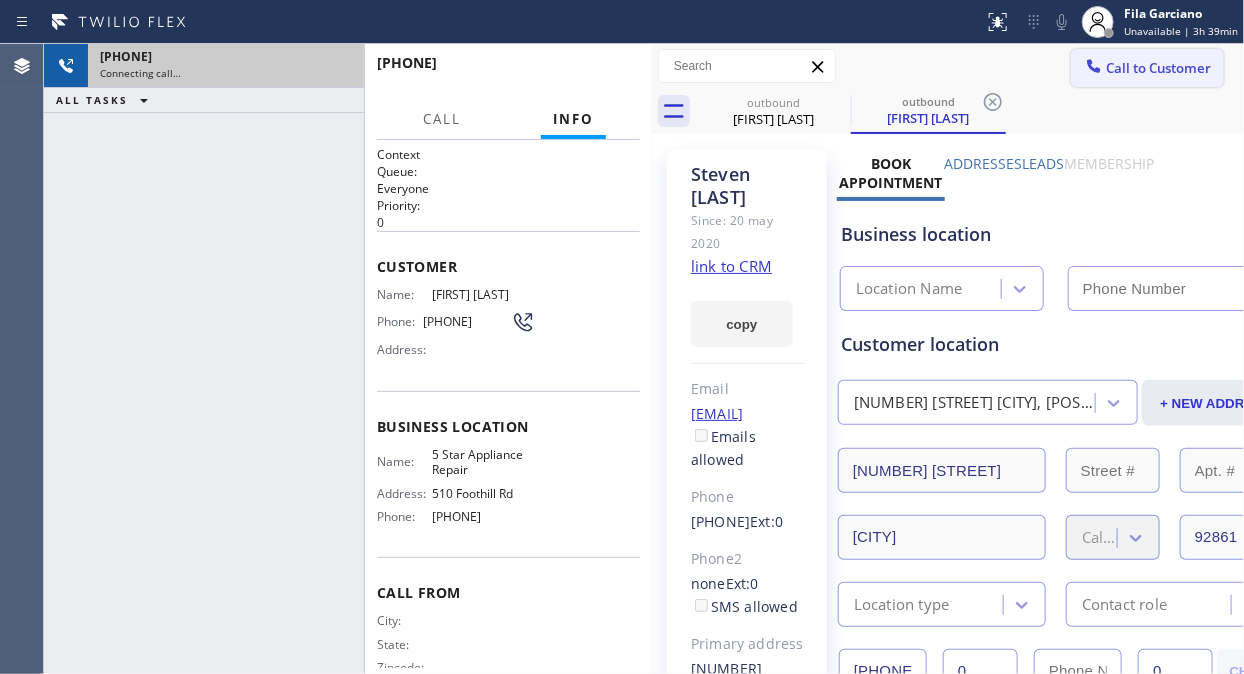 click 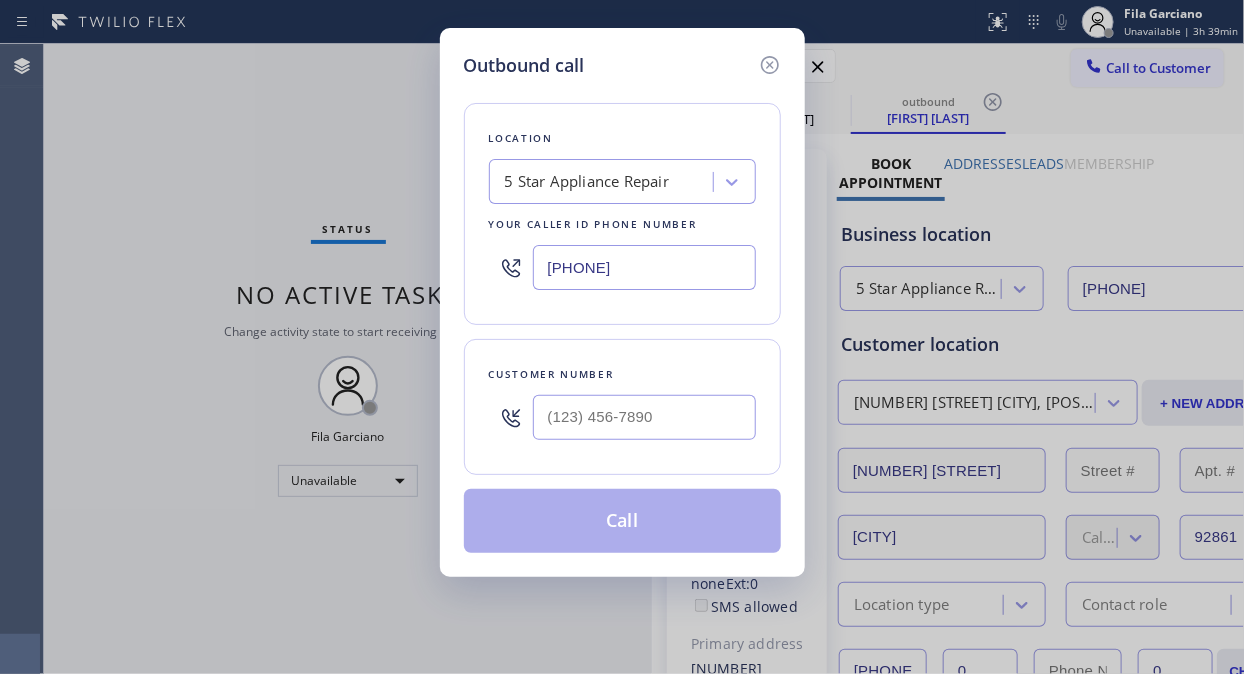 type on "[PHONE]" 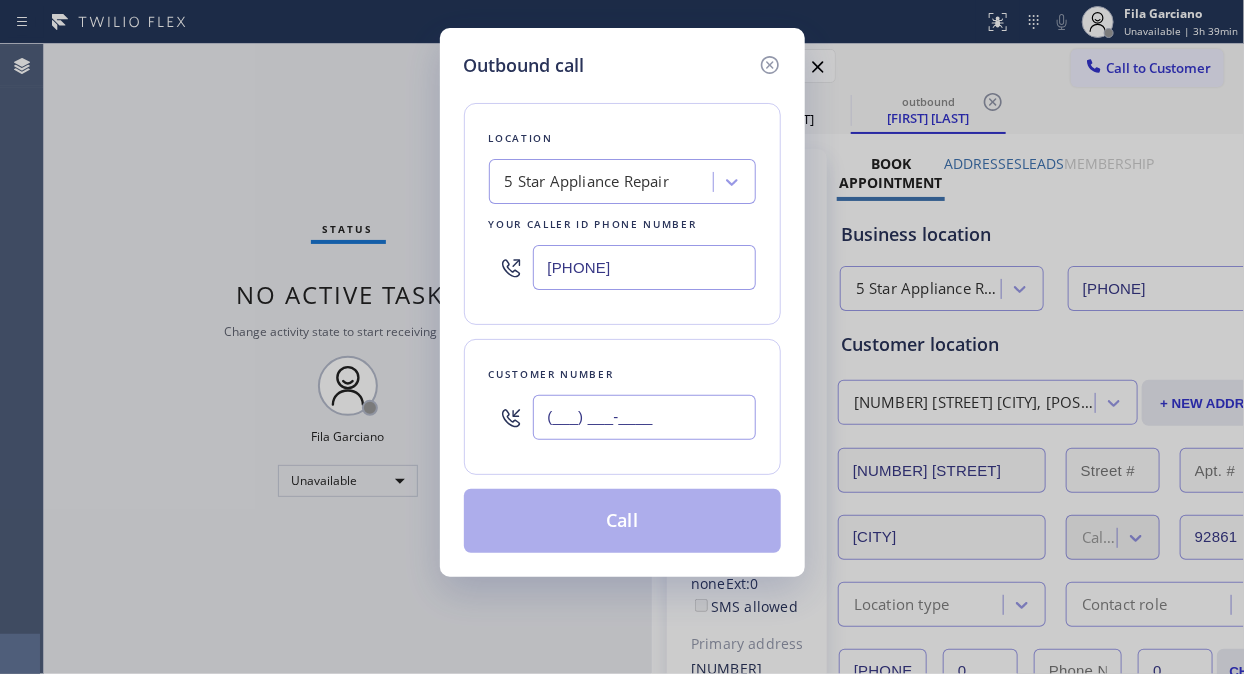 click on "(___) ___-____" at bounding box center [644, 417] 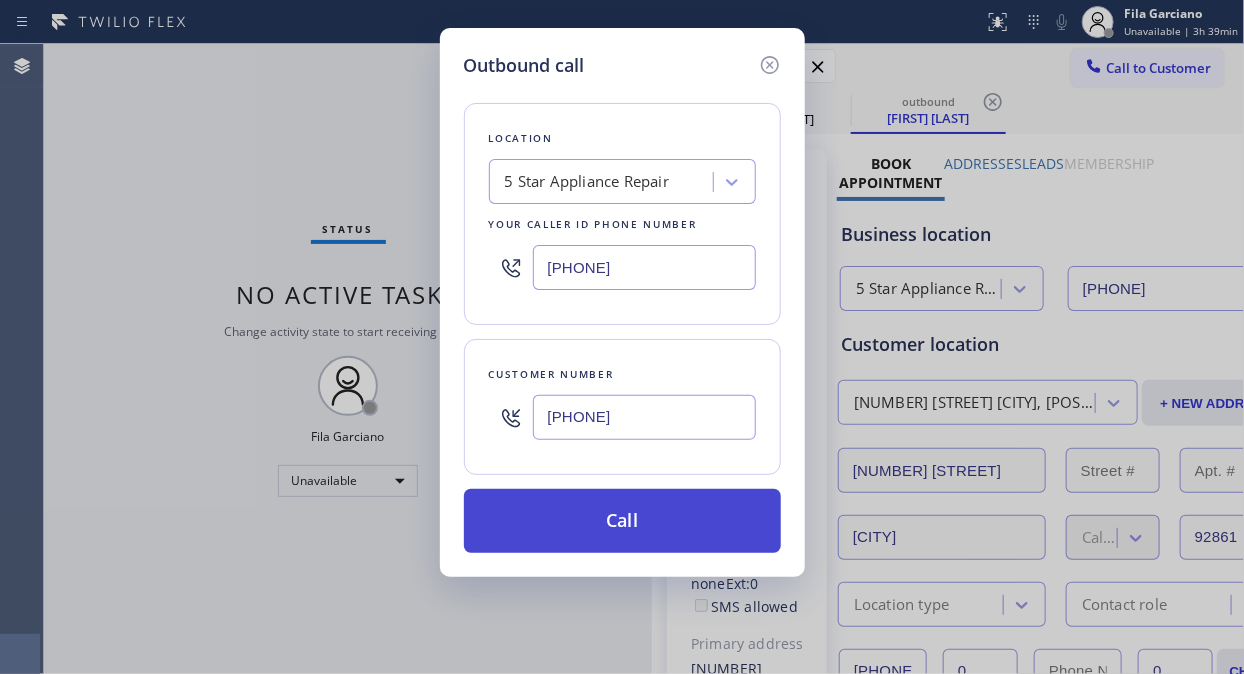 type on "[PHONE]" 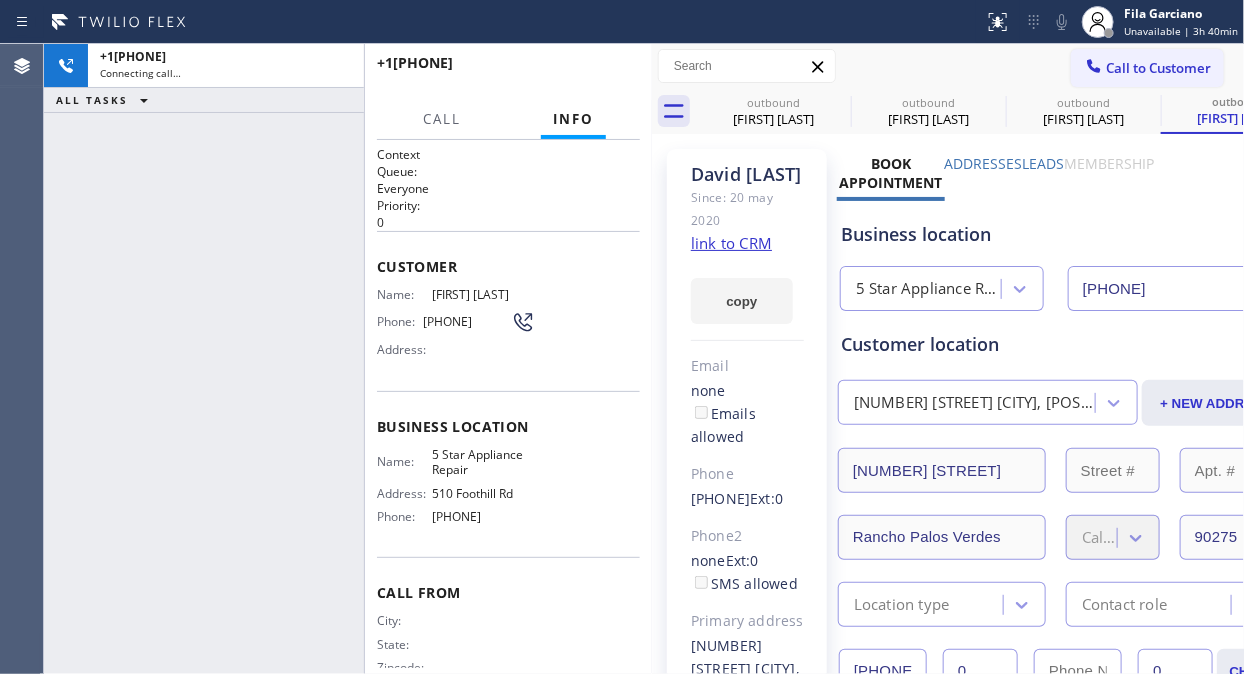 type on "[PHONE]" 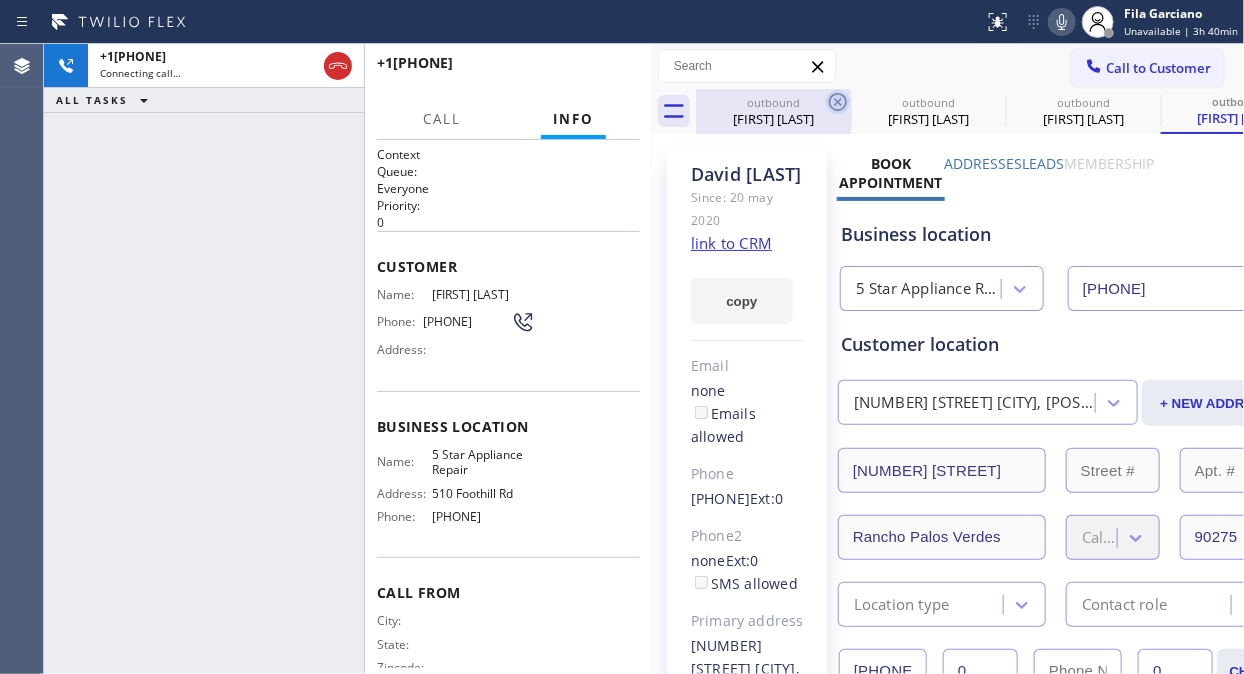 click 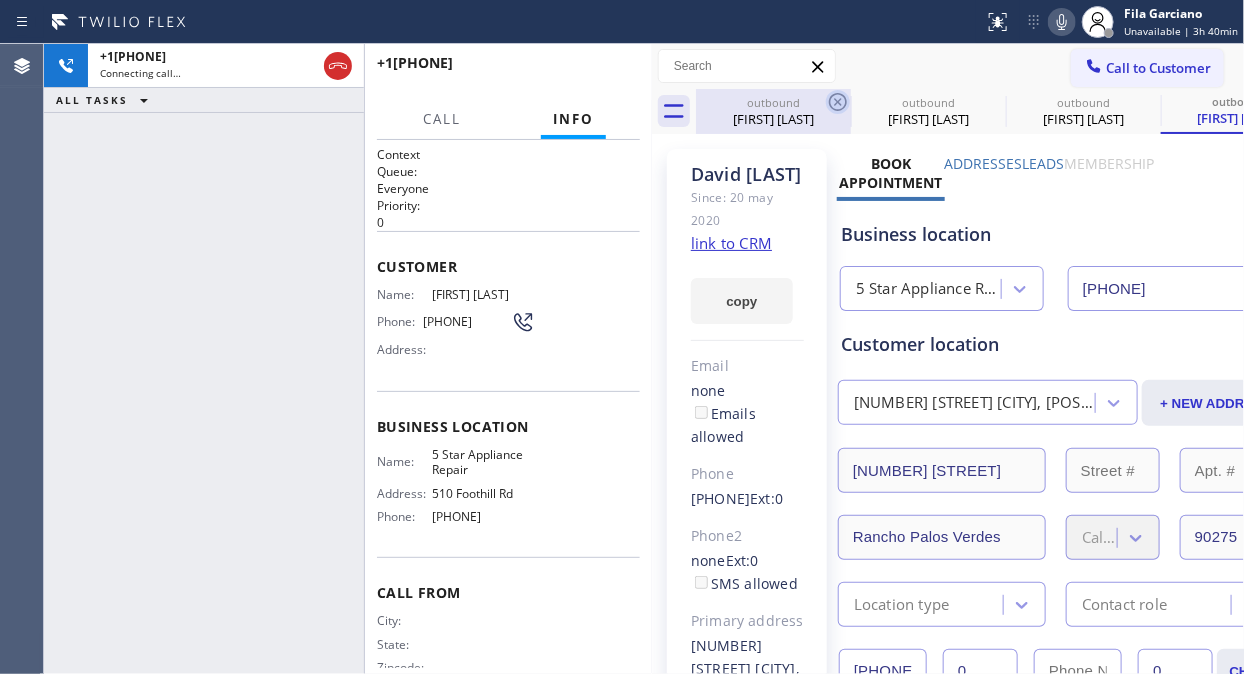 click 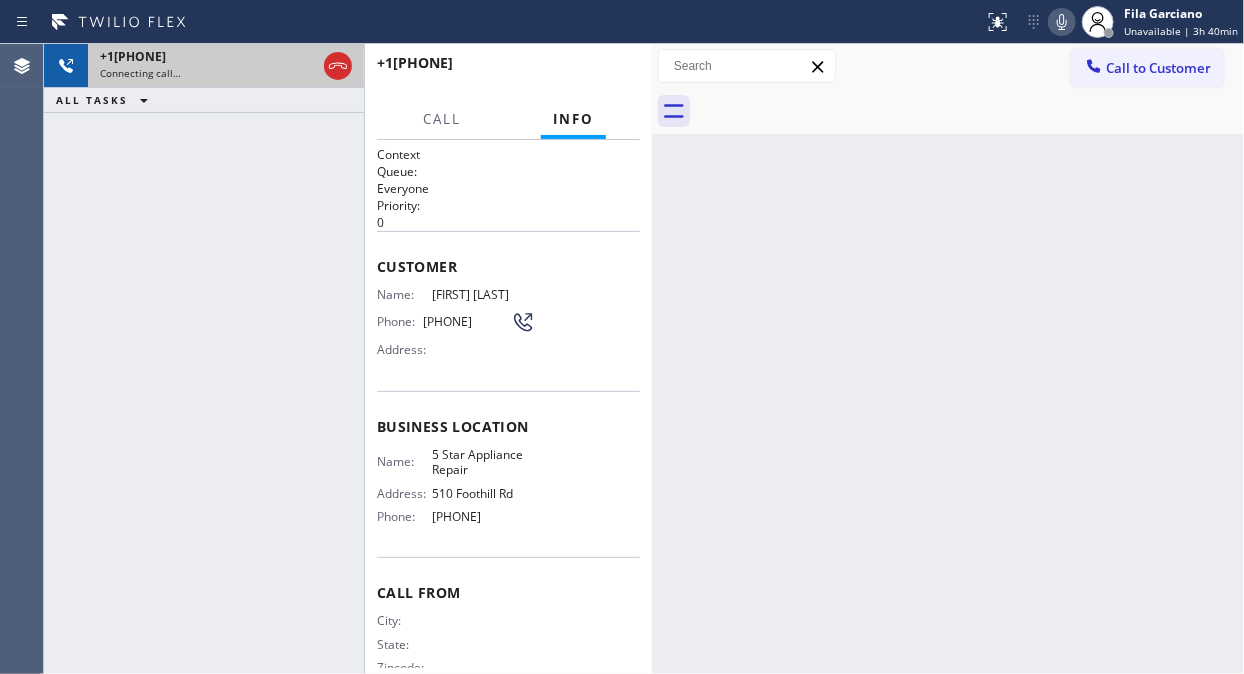 click on "+1[PHONE]" at bounding box center (208, 56) 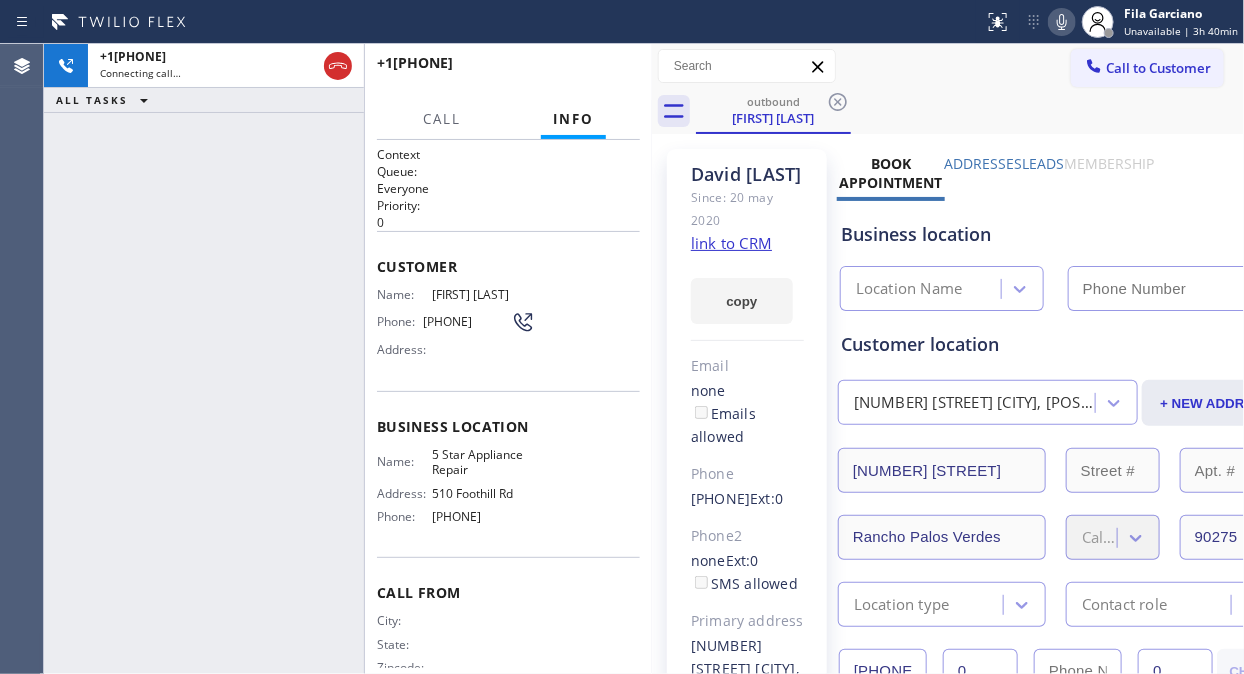 type on "[PHONE]" 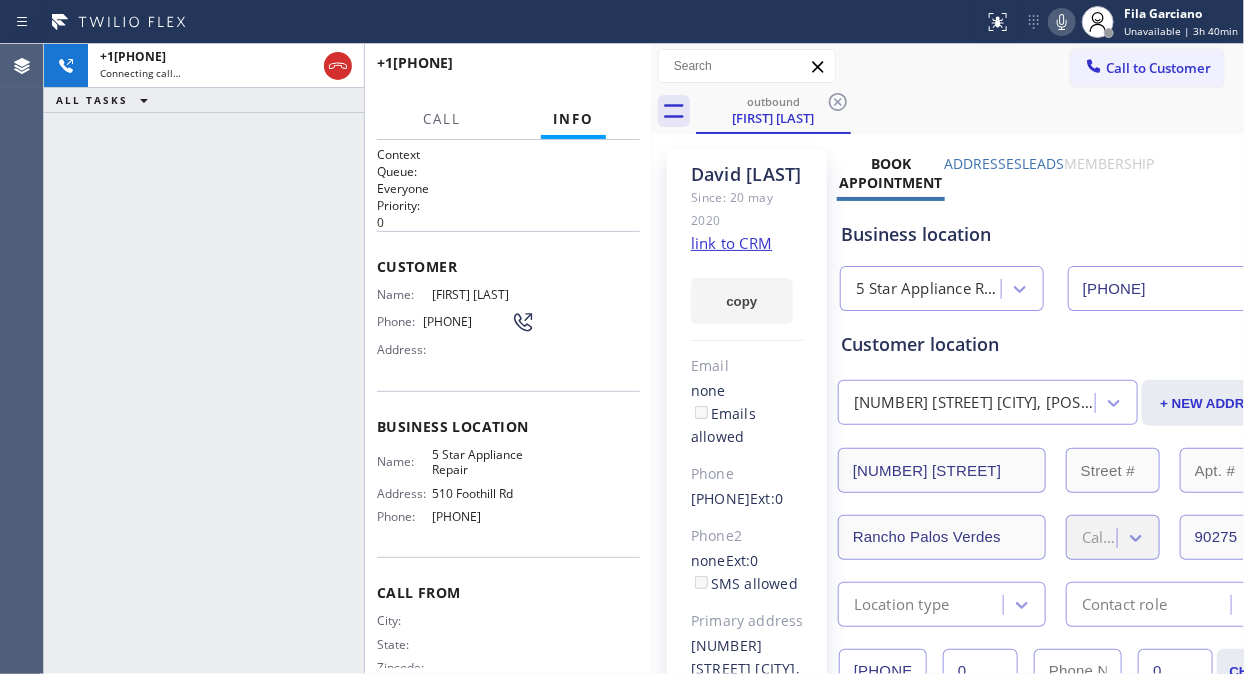 click on "outbound [FIRST] [LAST]" at bounding box center (970, 111) 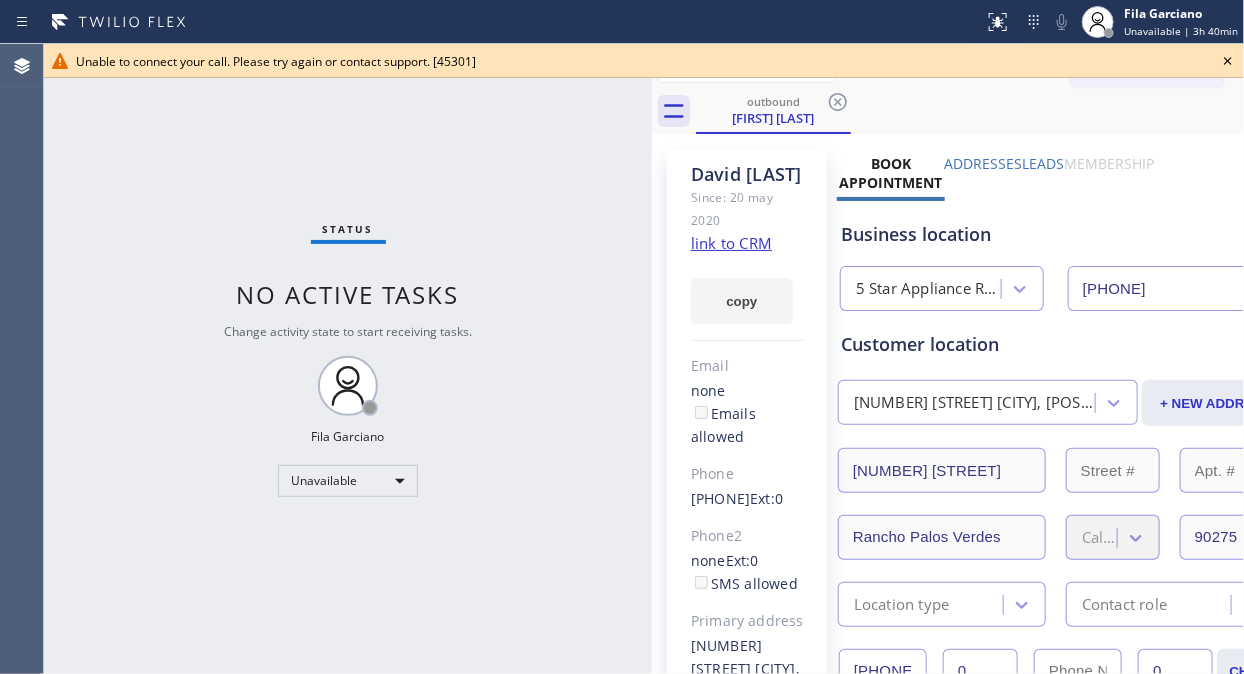 click 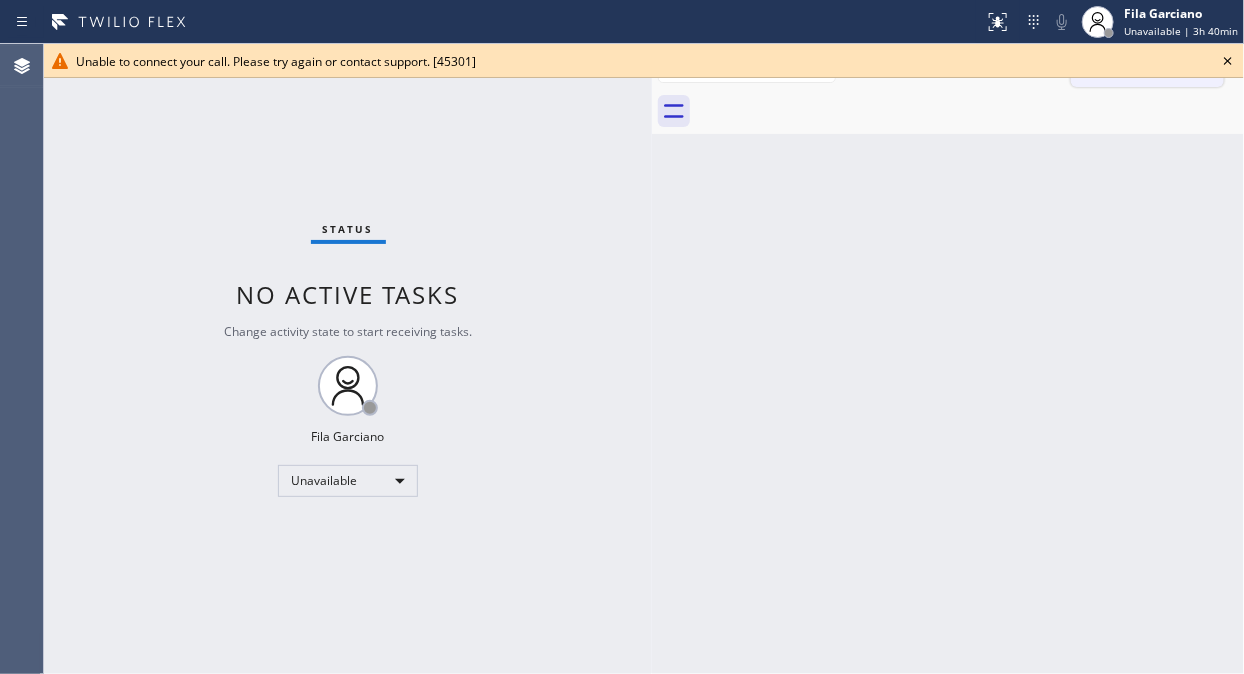 drag, startPoint x: 1224, startPoint y: 58, endPoint x: 1175, endPoint y: 68, distance: 50.01 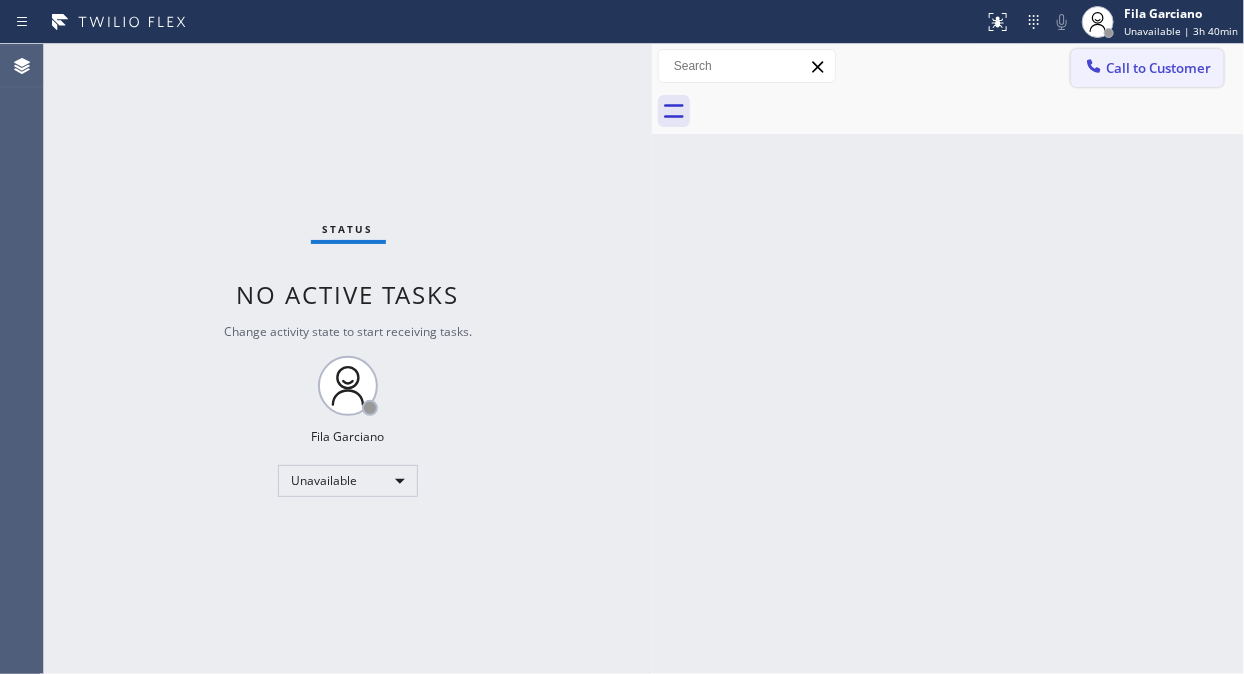 click on "Call to Customer" at bounding box center (1158, 68) 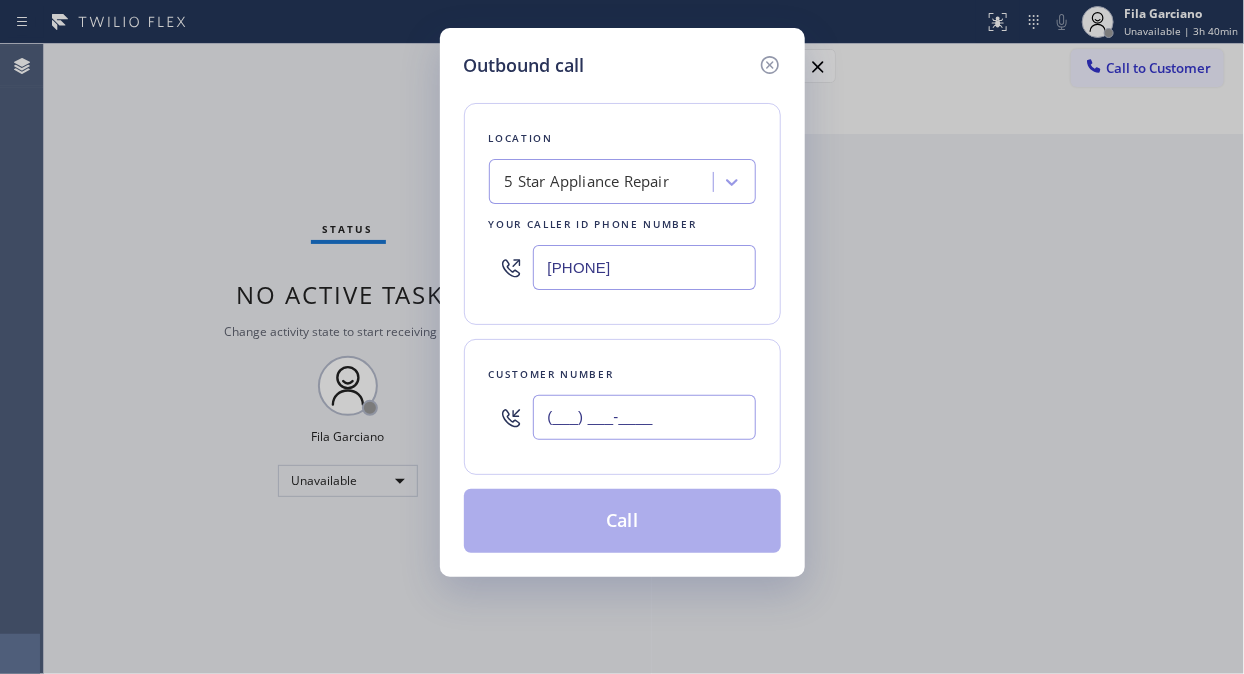 click on "(___) ___-____" at bounding box center (644, 417) 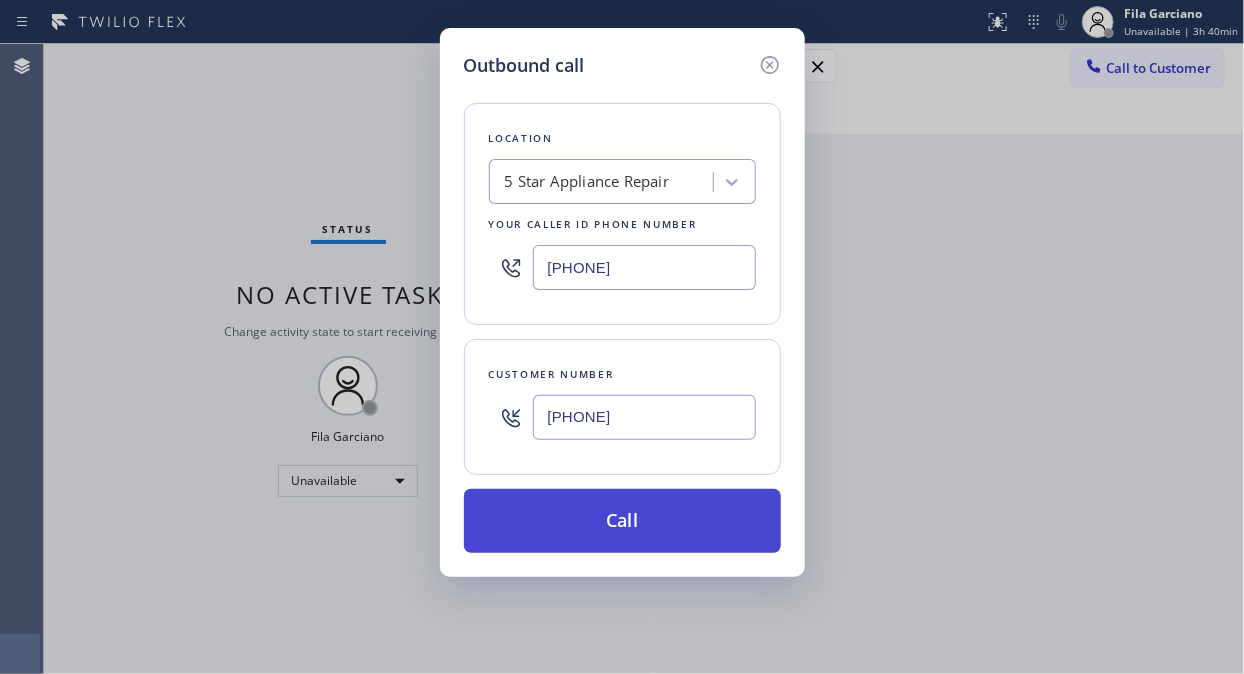type on "[PHONE]" 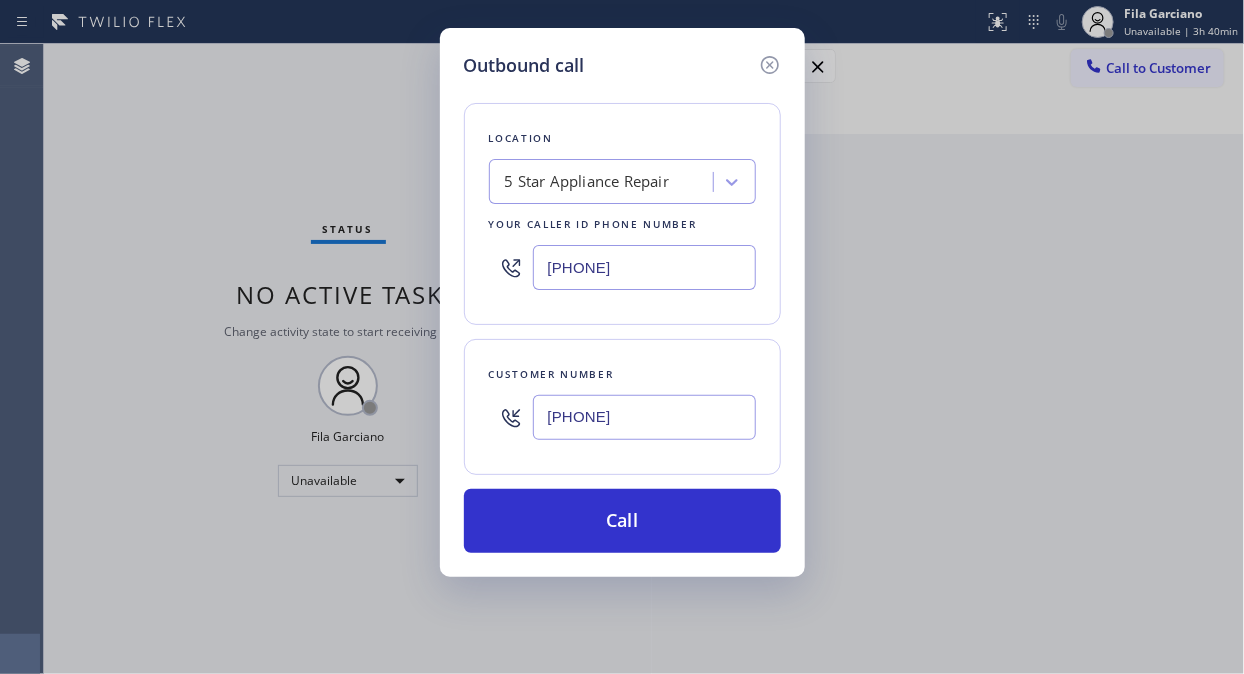 drag, startPoint x: 685, startPoint y: 521, endPoint x: 796, endPoint y: 355, distance: 199.69226 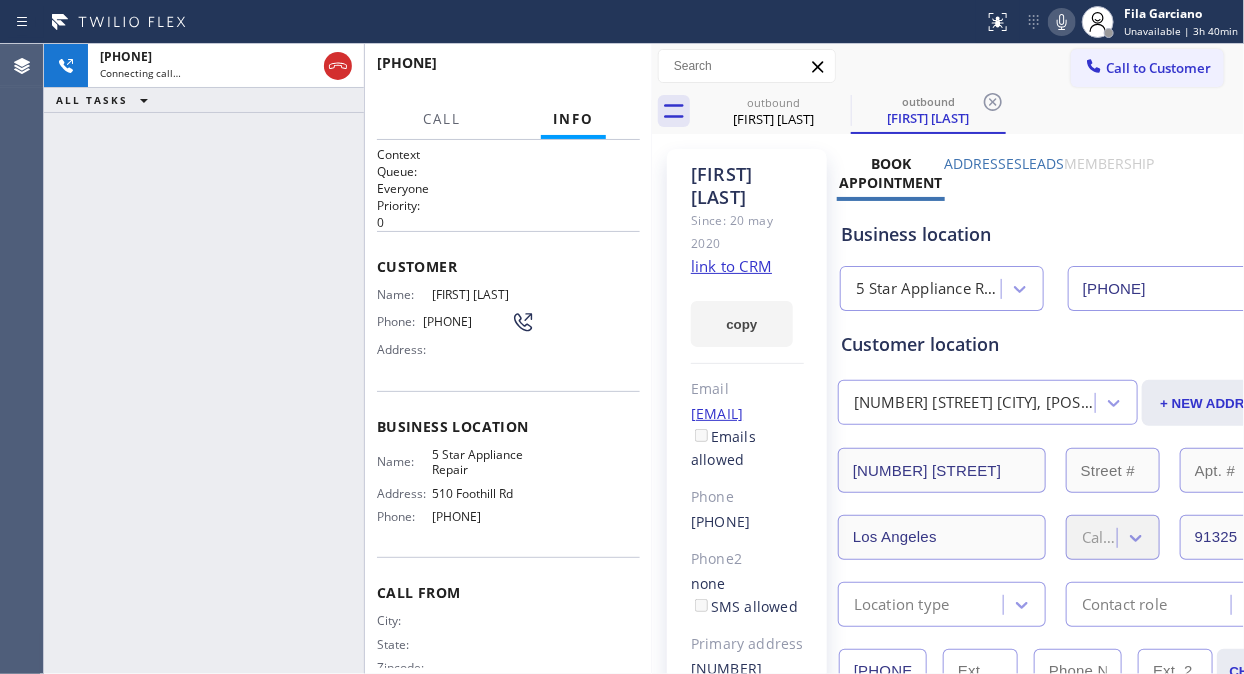 type on "[PHONE]" 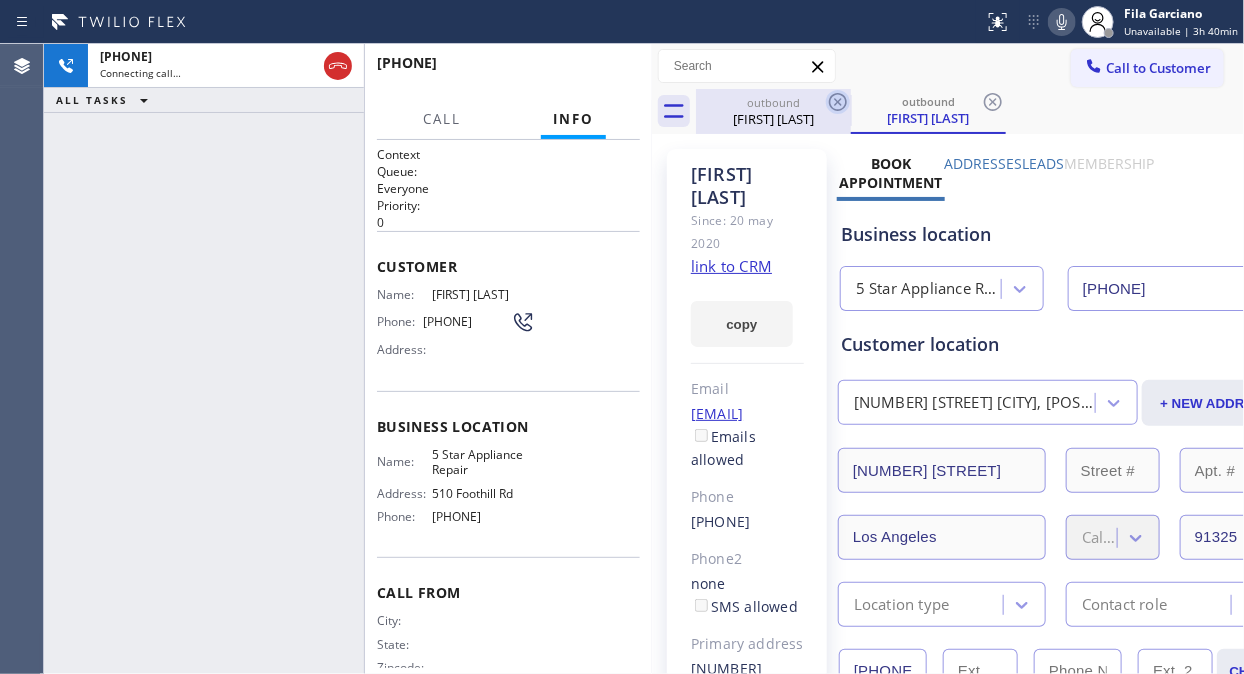 click 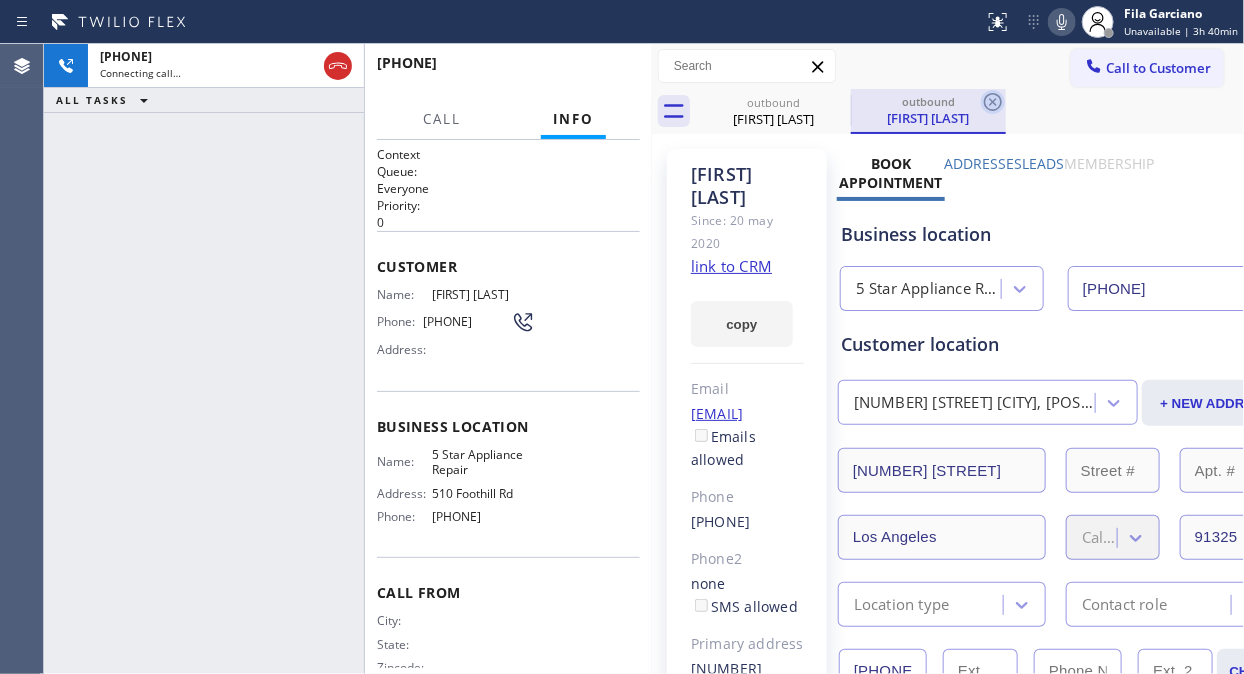 drag, startPoint x: 838, startPoint y: 102, endPoint x: 835, endPoint y: 114, distance: 12.369317 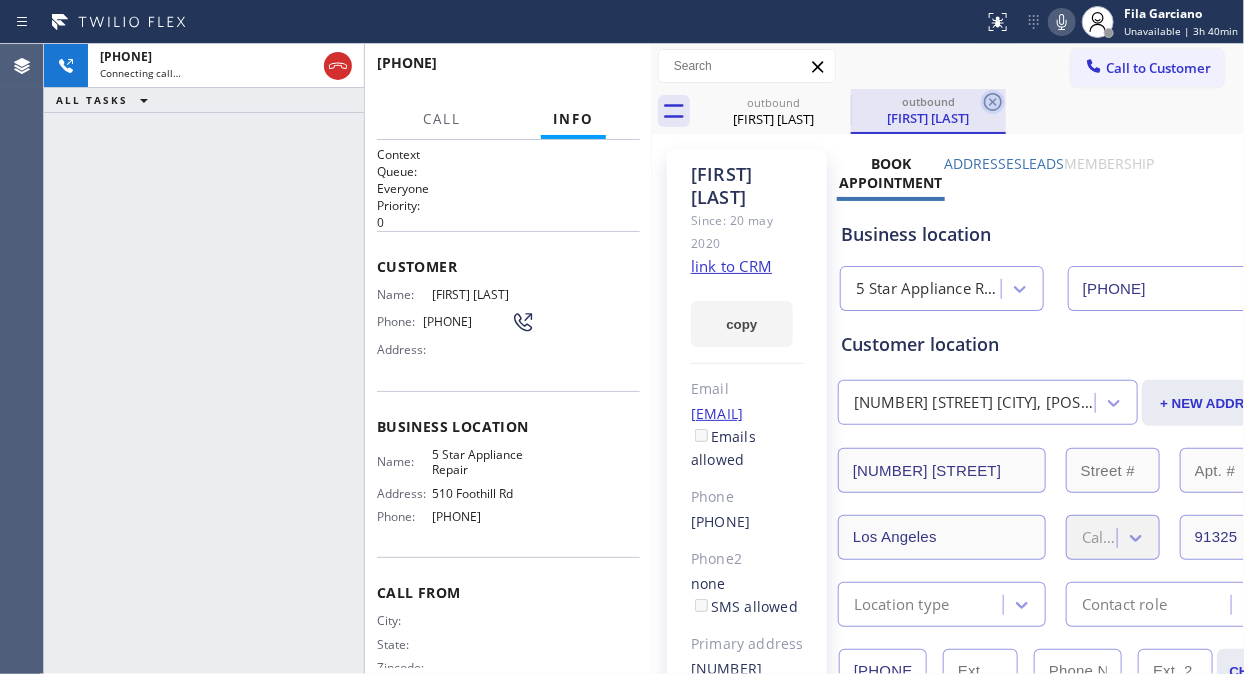 click 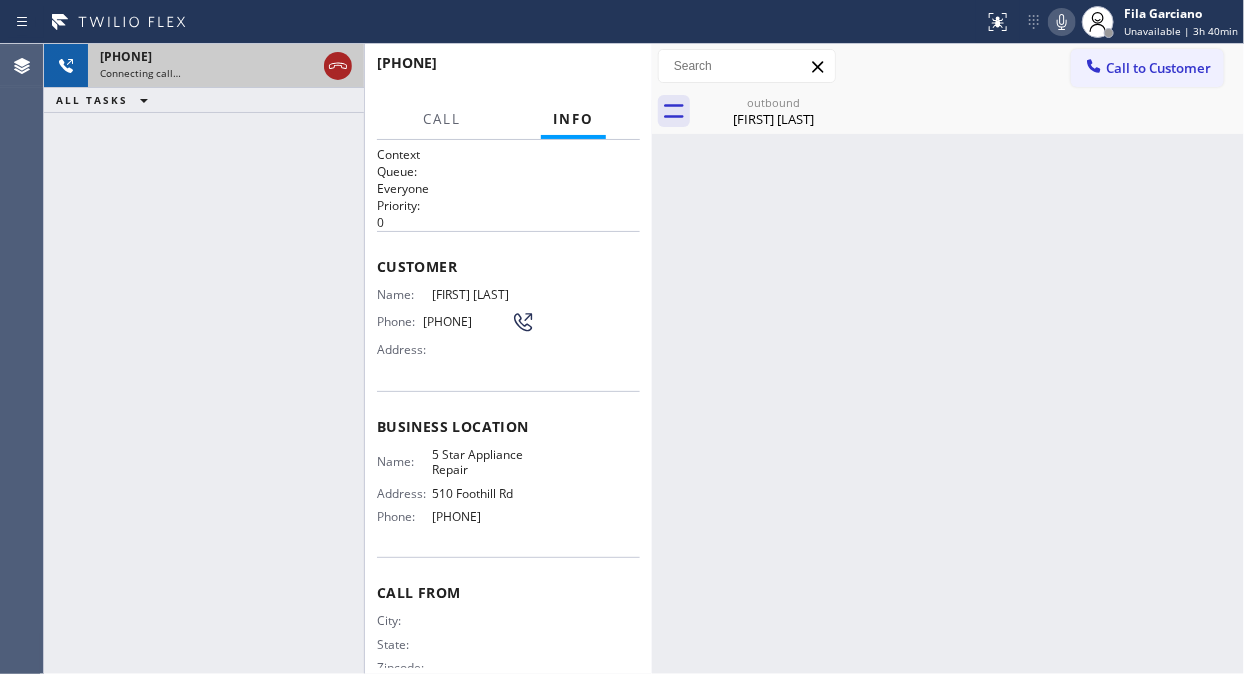 click 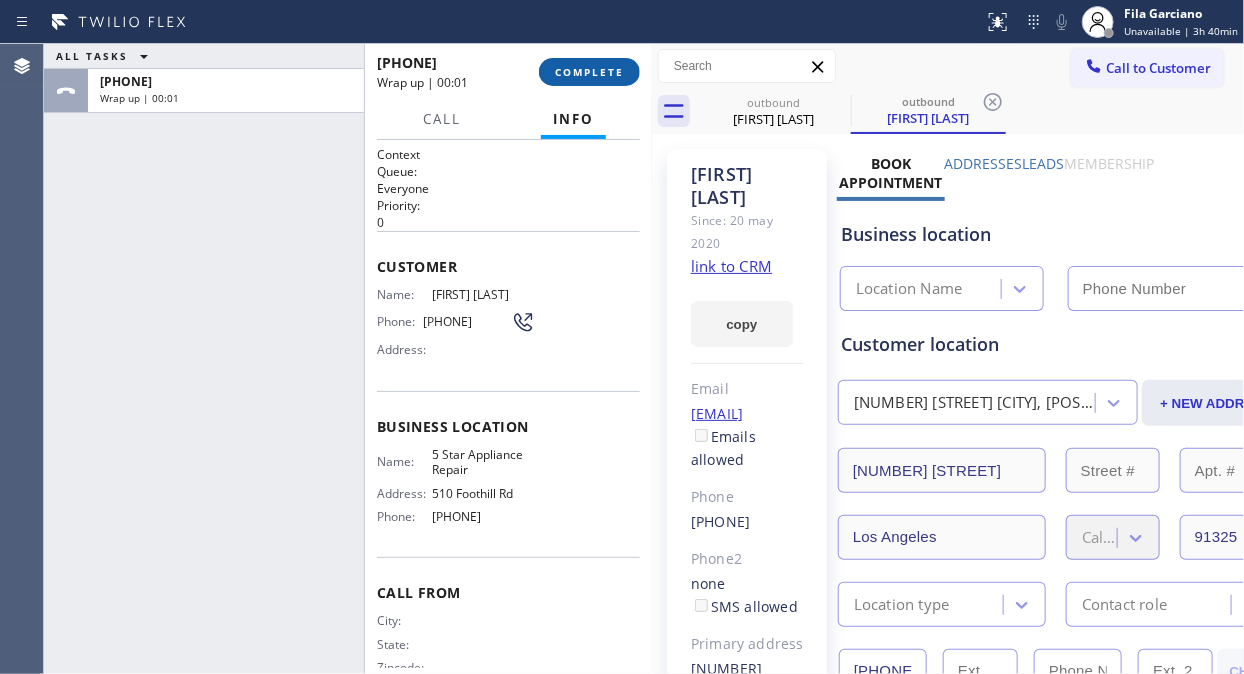 type on "[PHONE]" 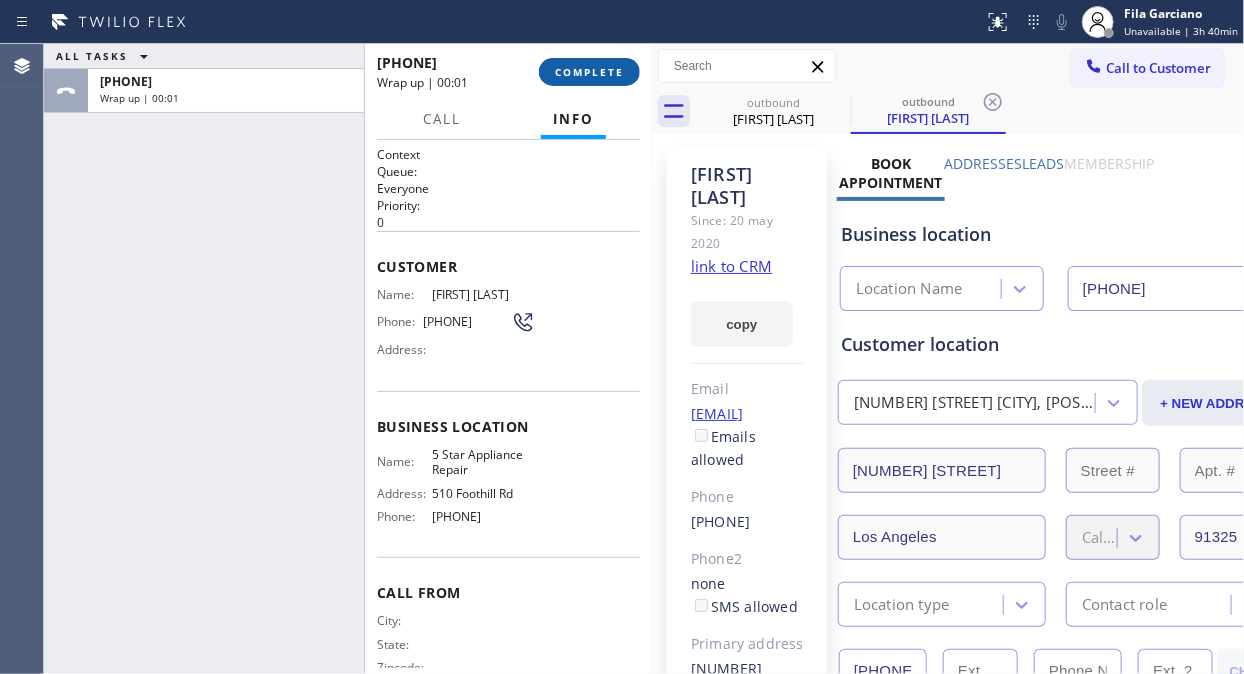 click on "COMPLETE" at bounding box center [589, 72] 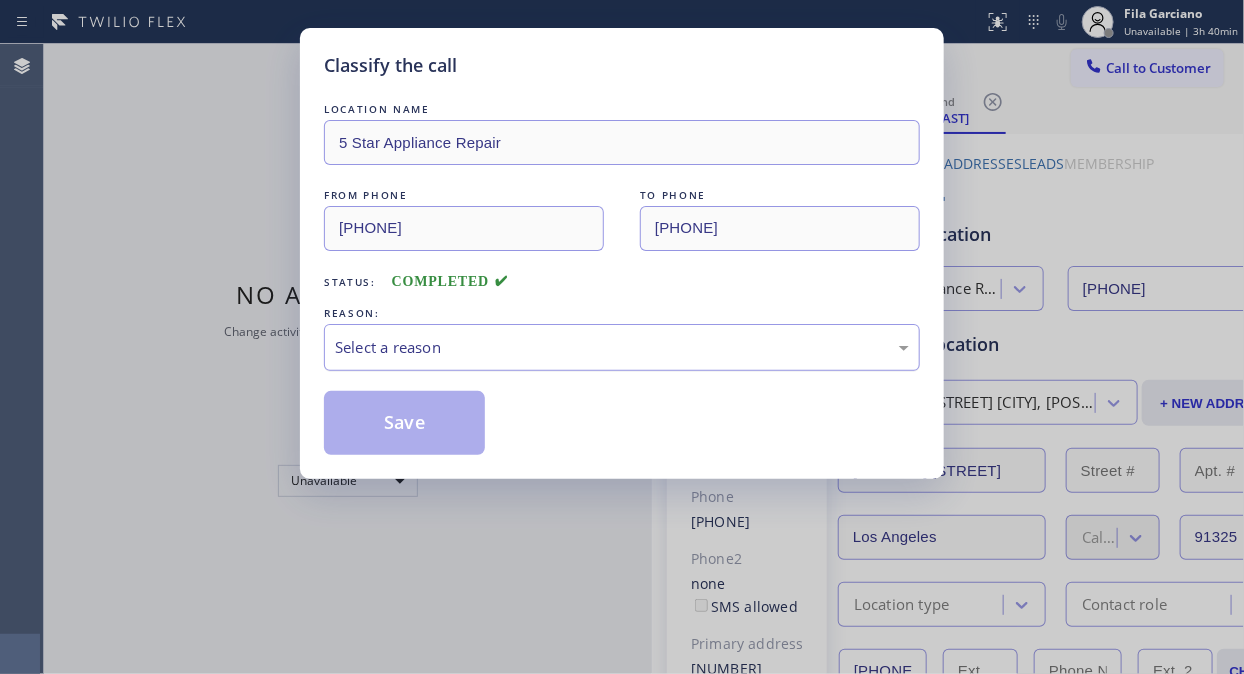 click on "Select a reason" at bounding box center [622, 347] 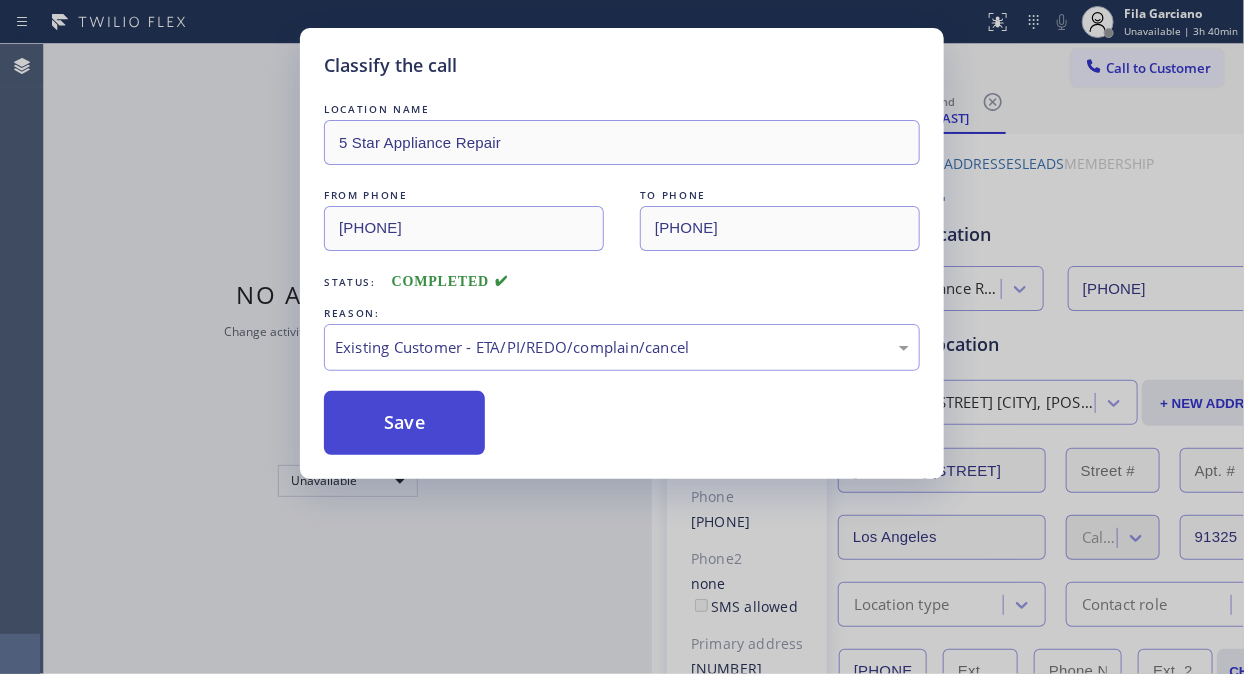 click on "Save" at bounding box center [404, 423] 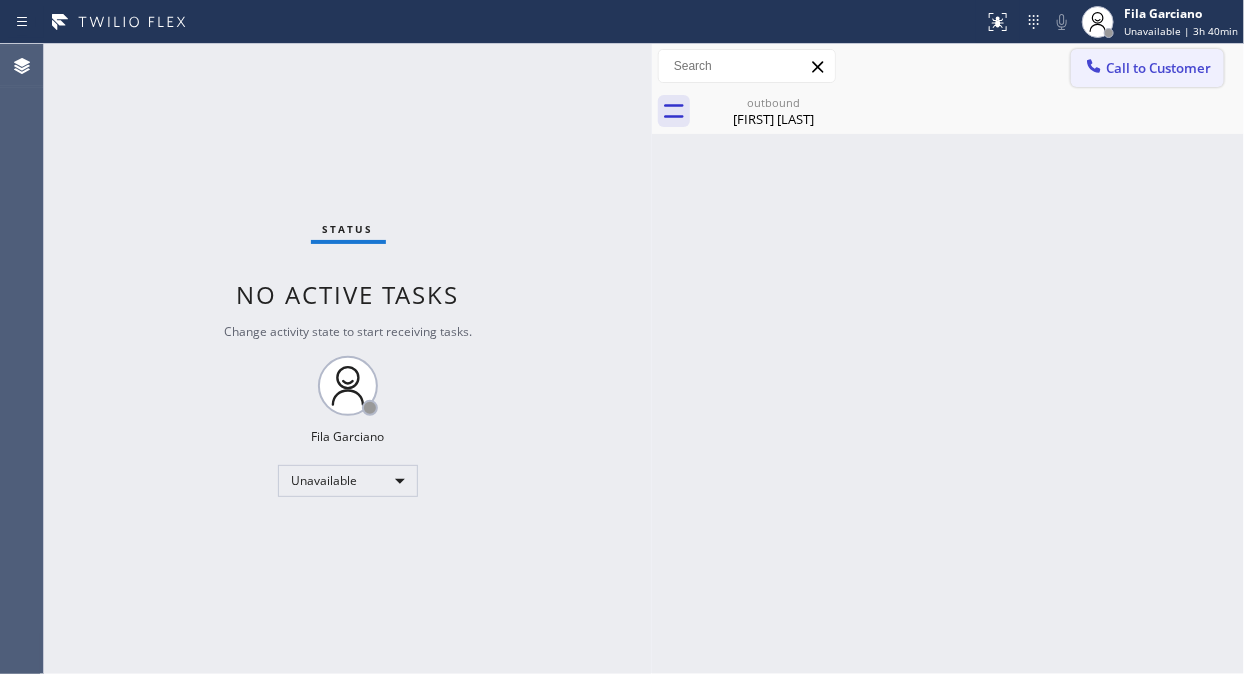 click on "Call to Customer" at bounding box center [1158, 68] 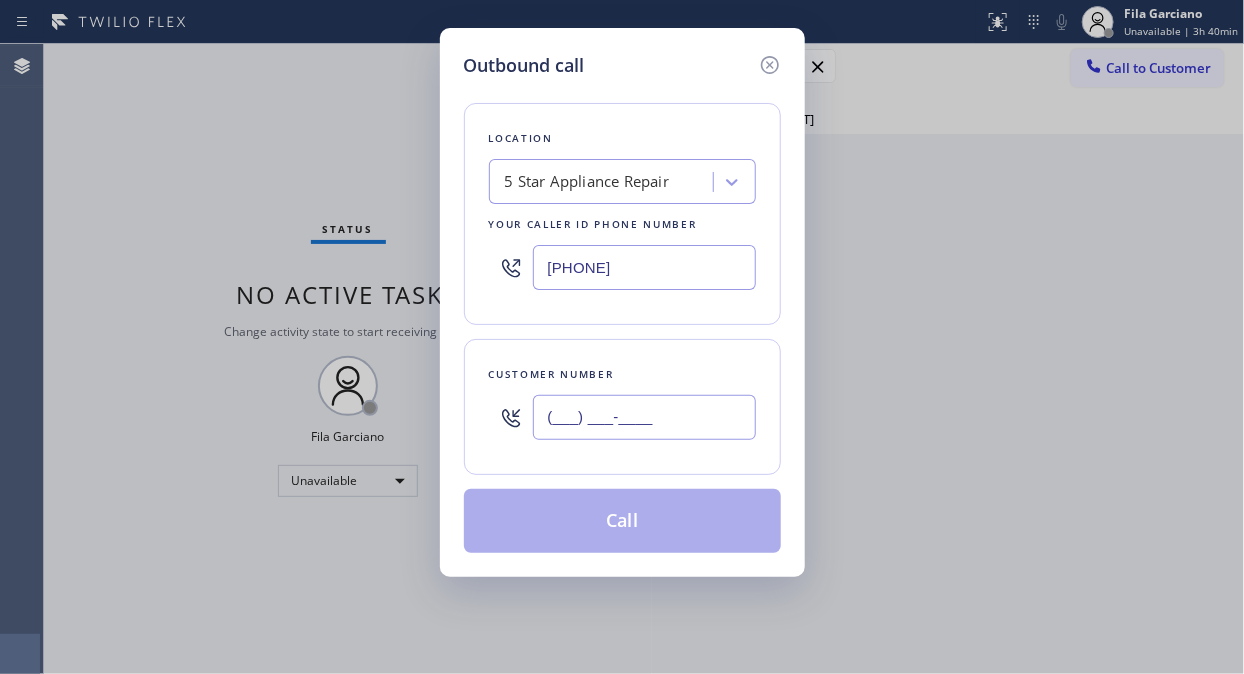 click on "(___) ___-____" at bounding box center [644, 417] 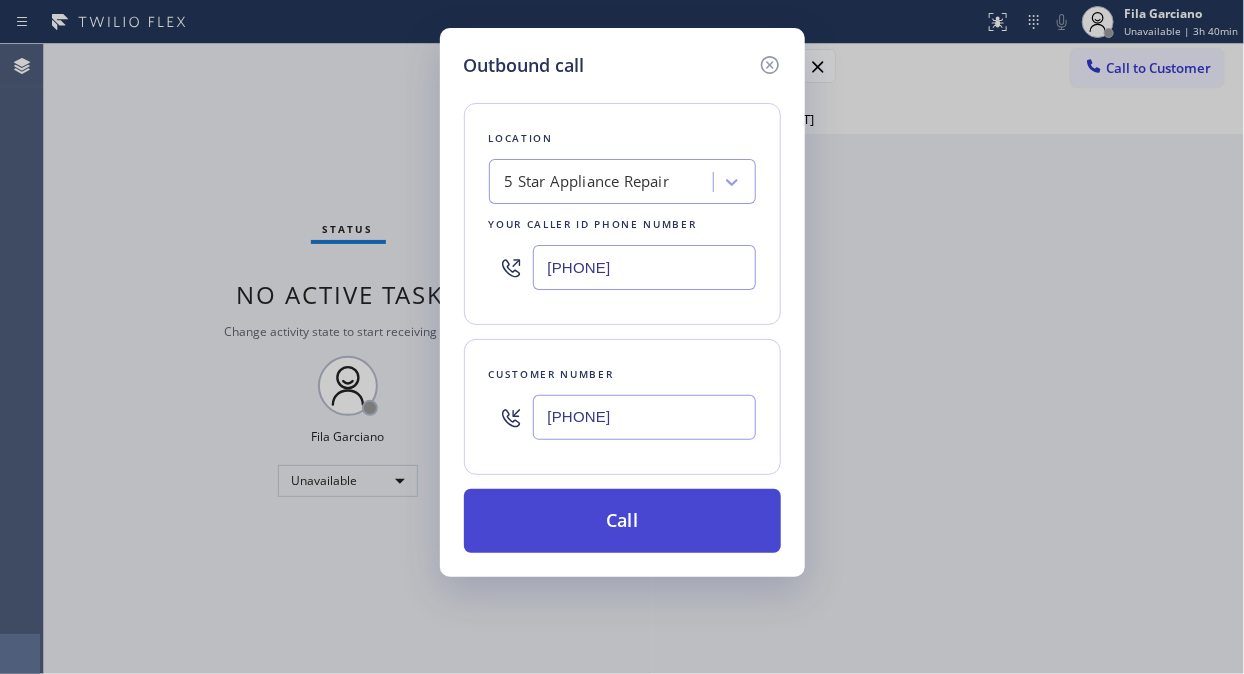 type on "[PHONE]" 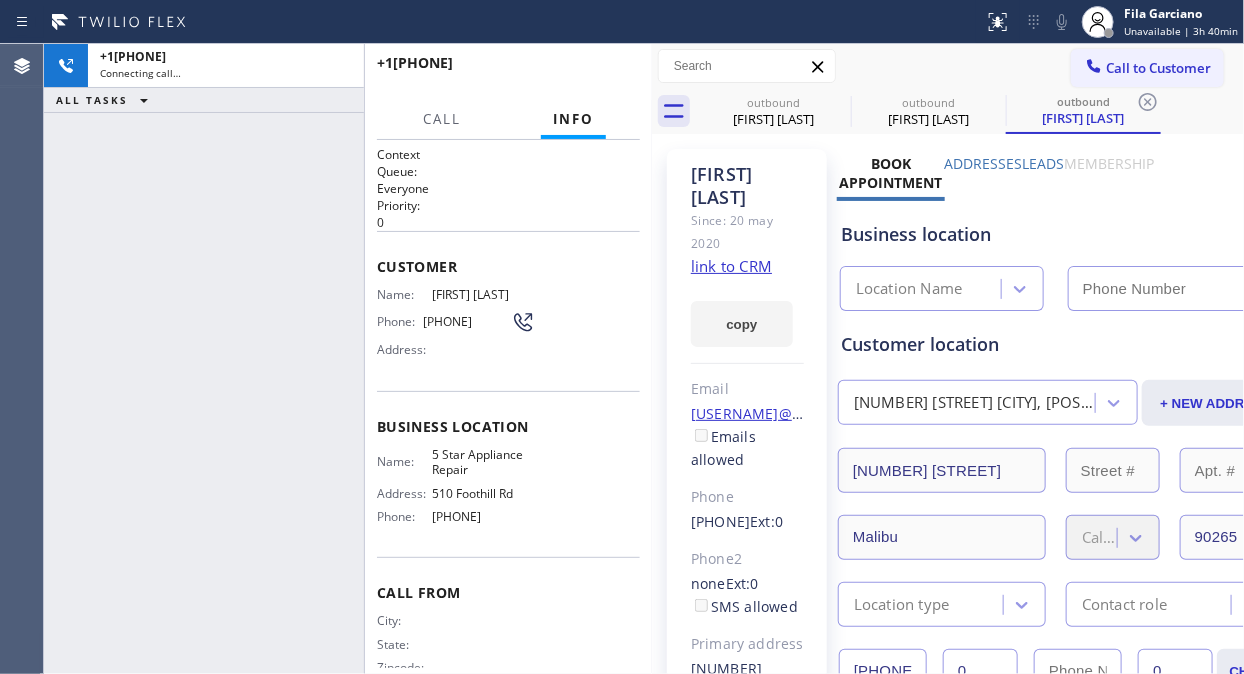 type on "[PHONE]" 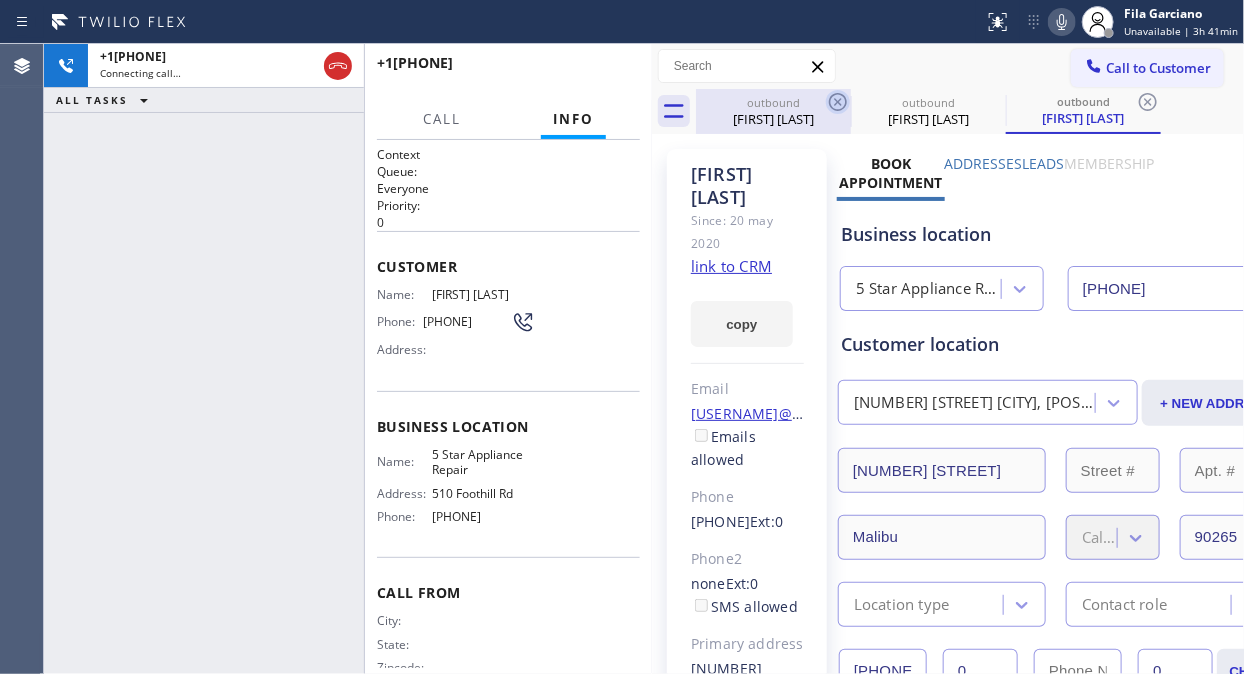 click 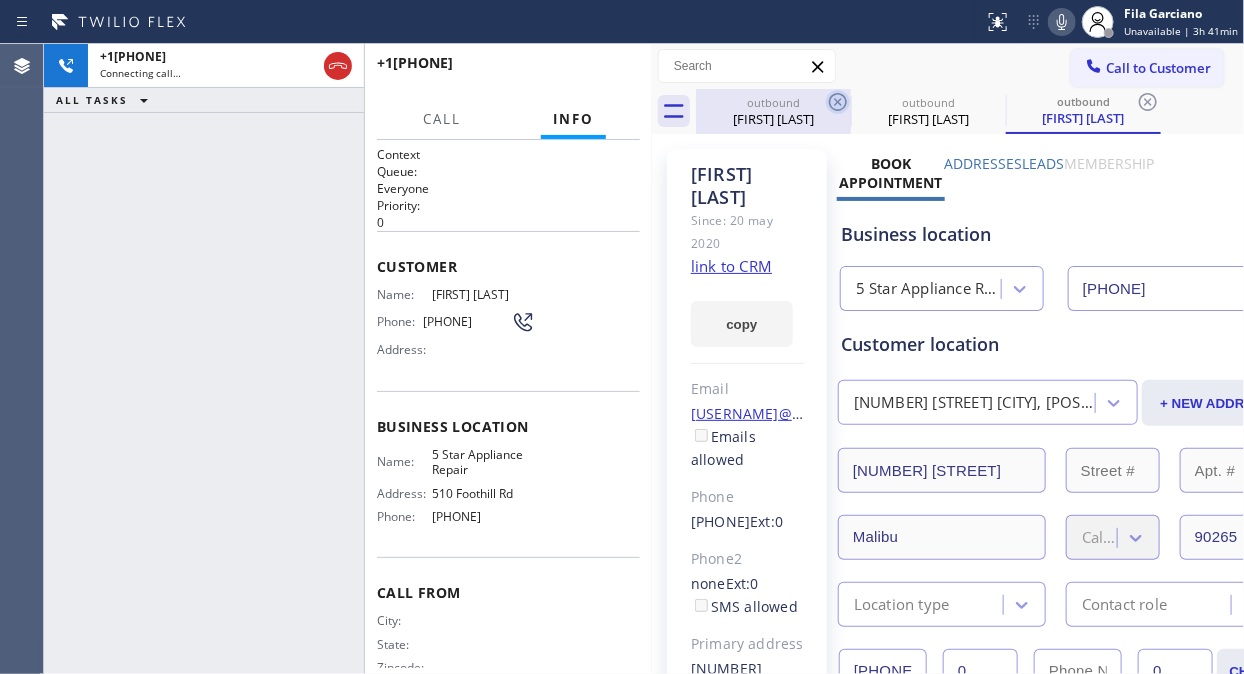 click 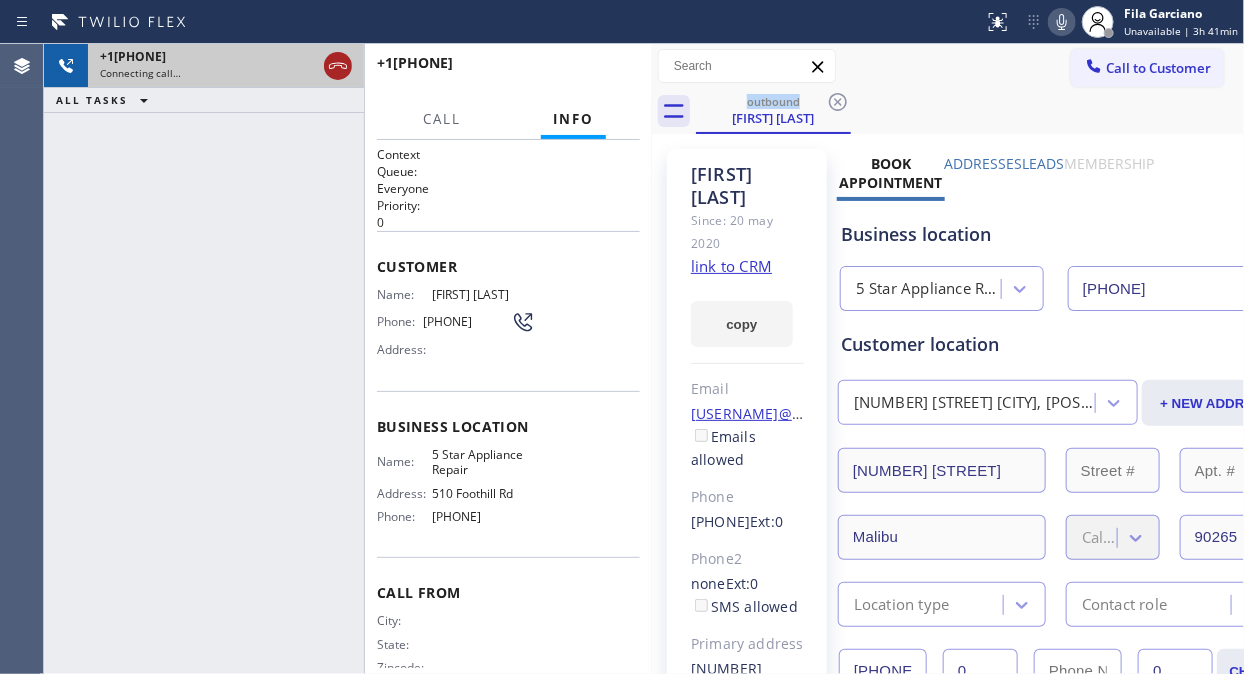 click 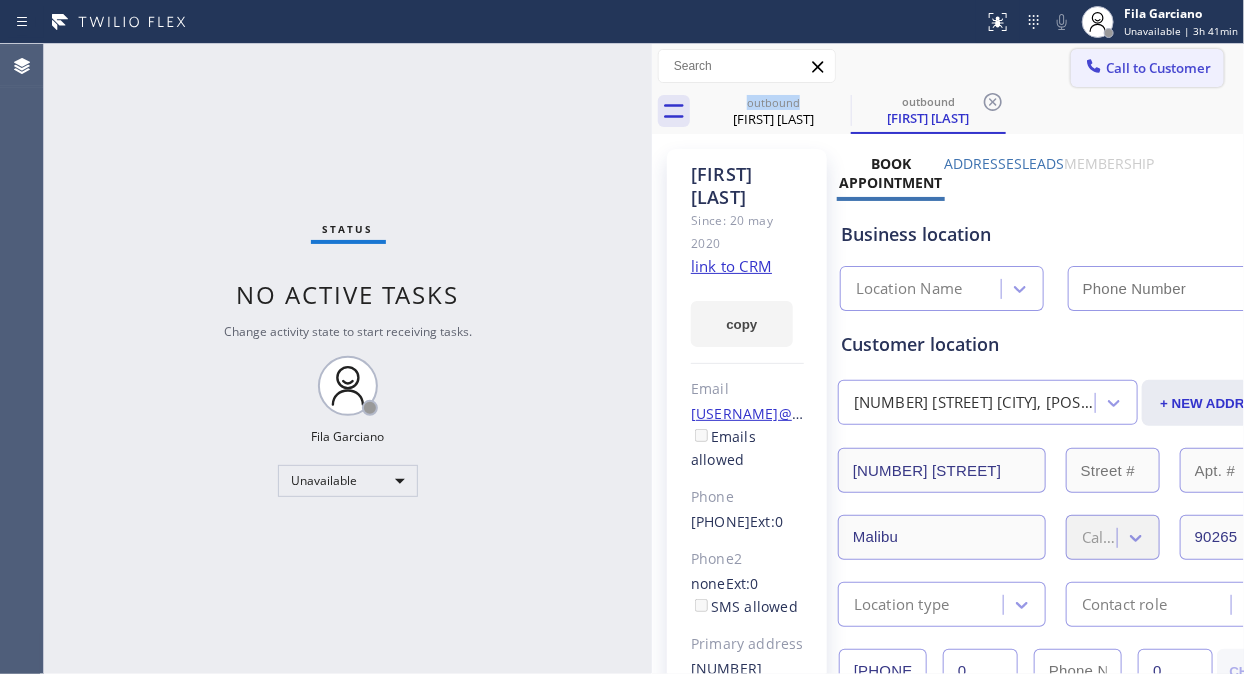 type on "[PHONE]" 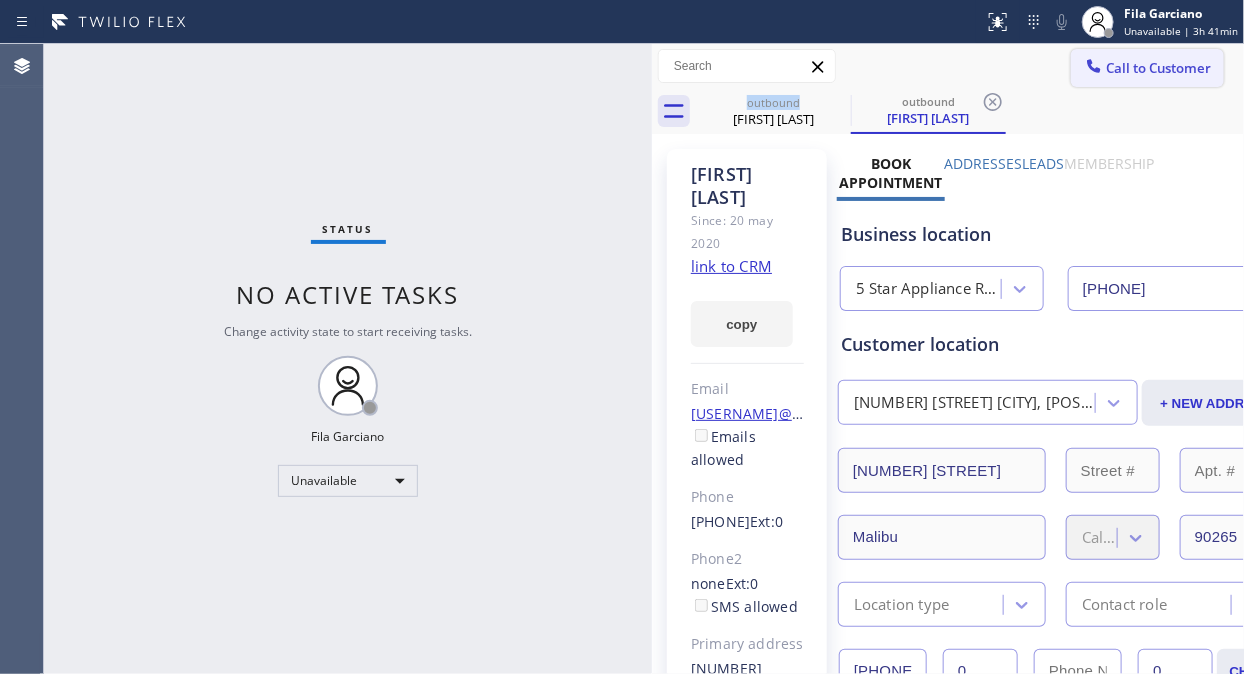 click on "Call to Customer" at bounding box center [1158, 68] 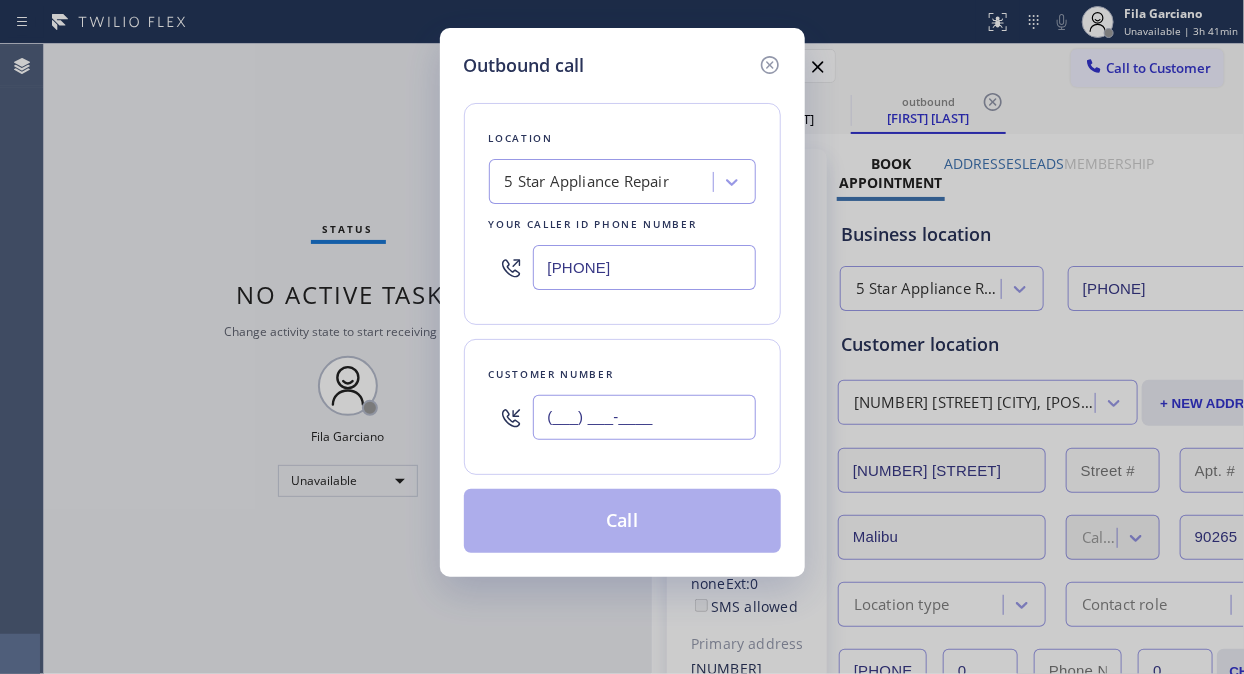 click on "(___) ___-____" at bounding box center (644, 417) 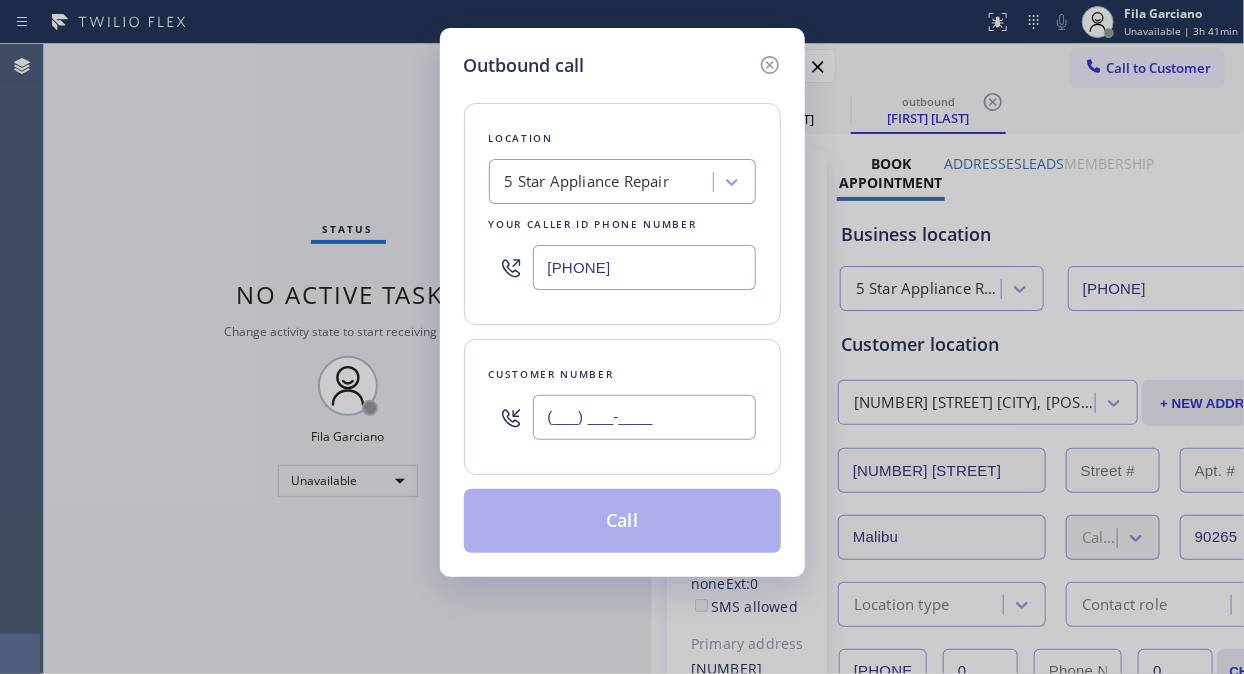 paste on "[PHONE]" 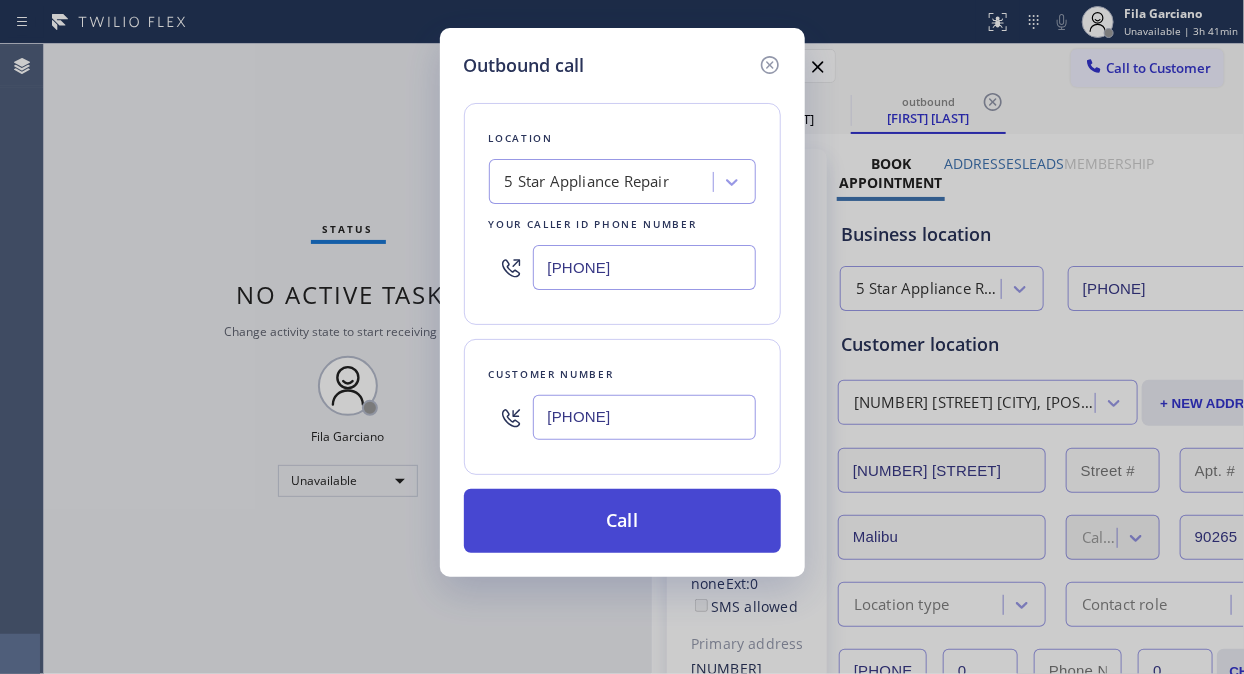 type on "[PHONE]" 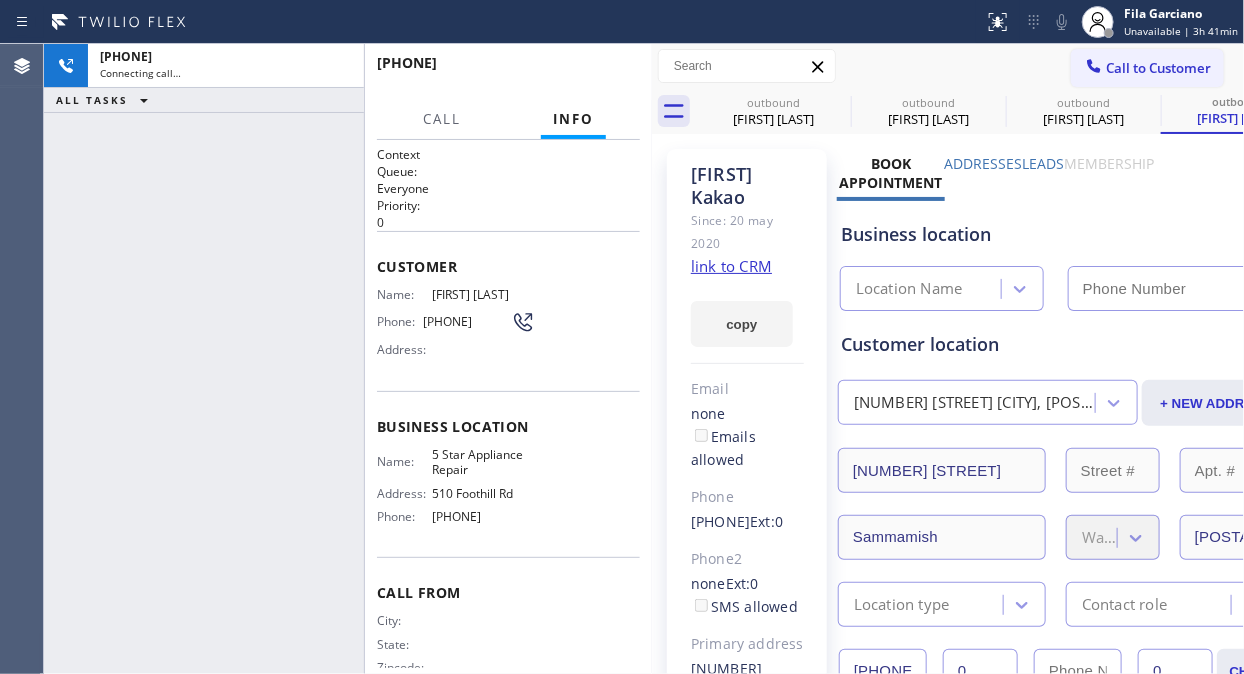 type on "[PHONE]" 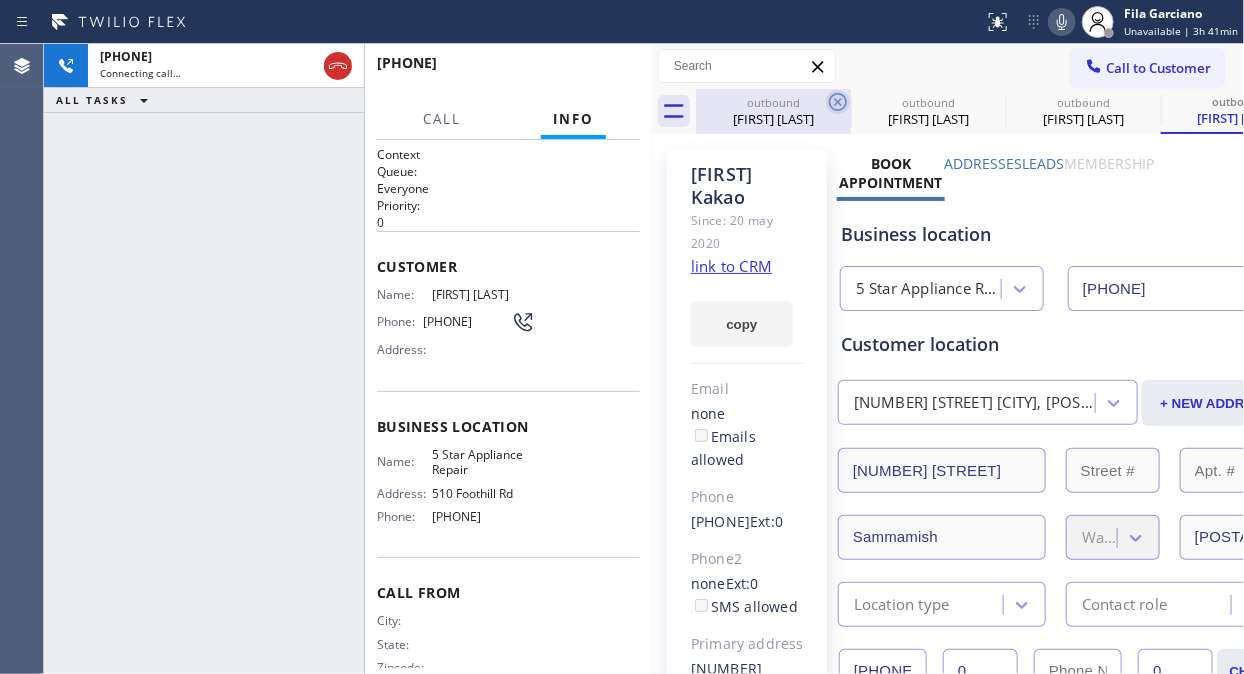click 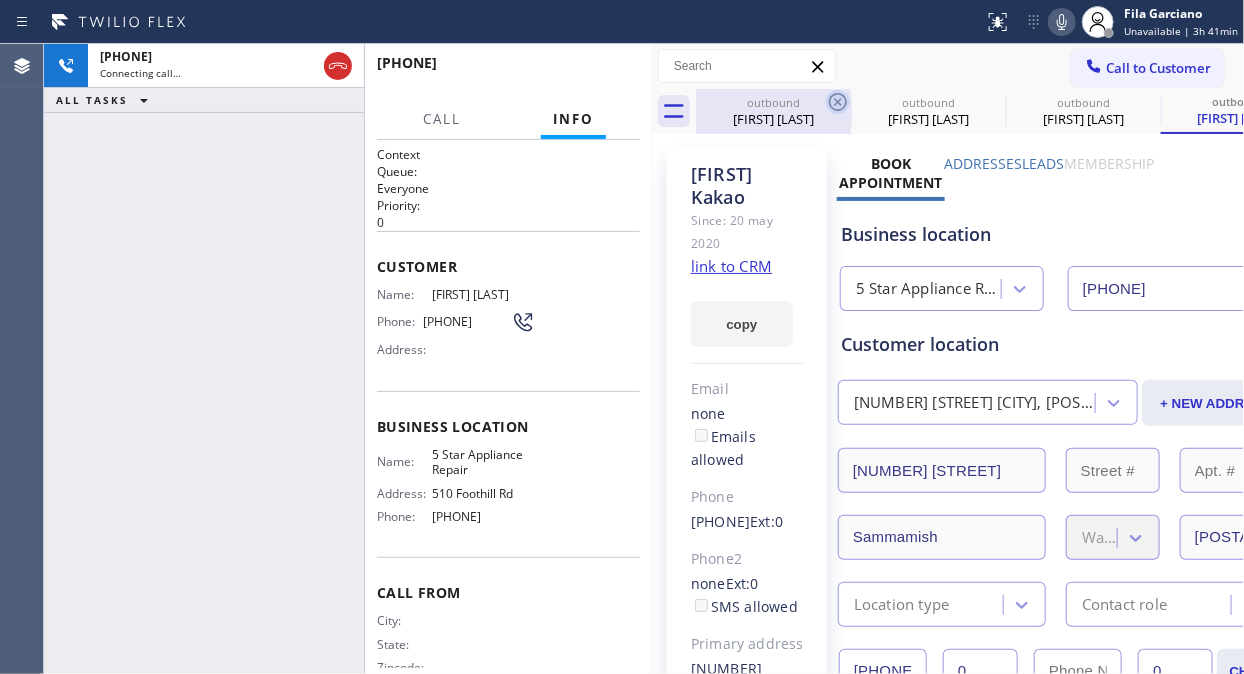 click 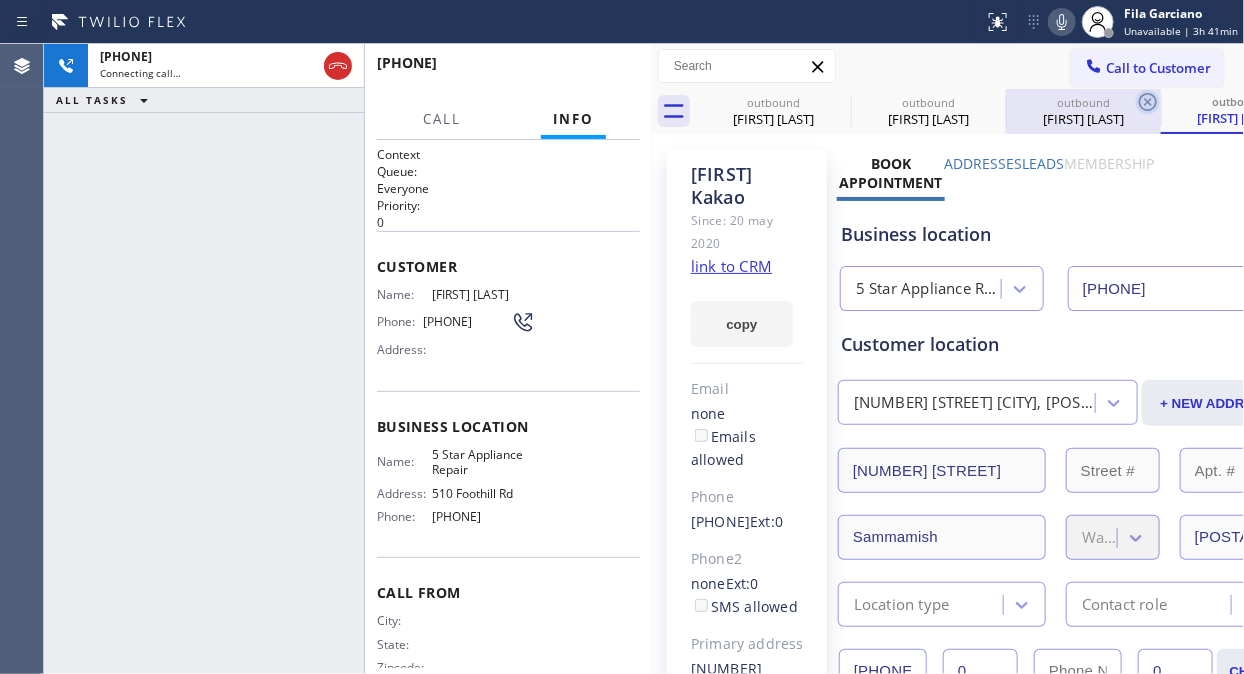 click 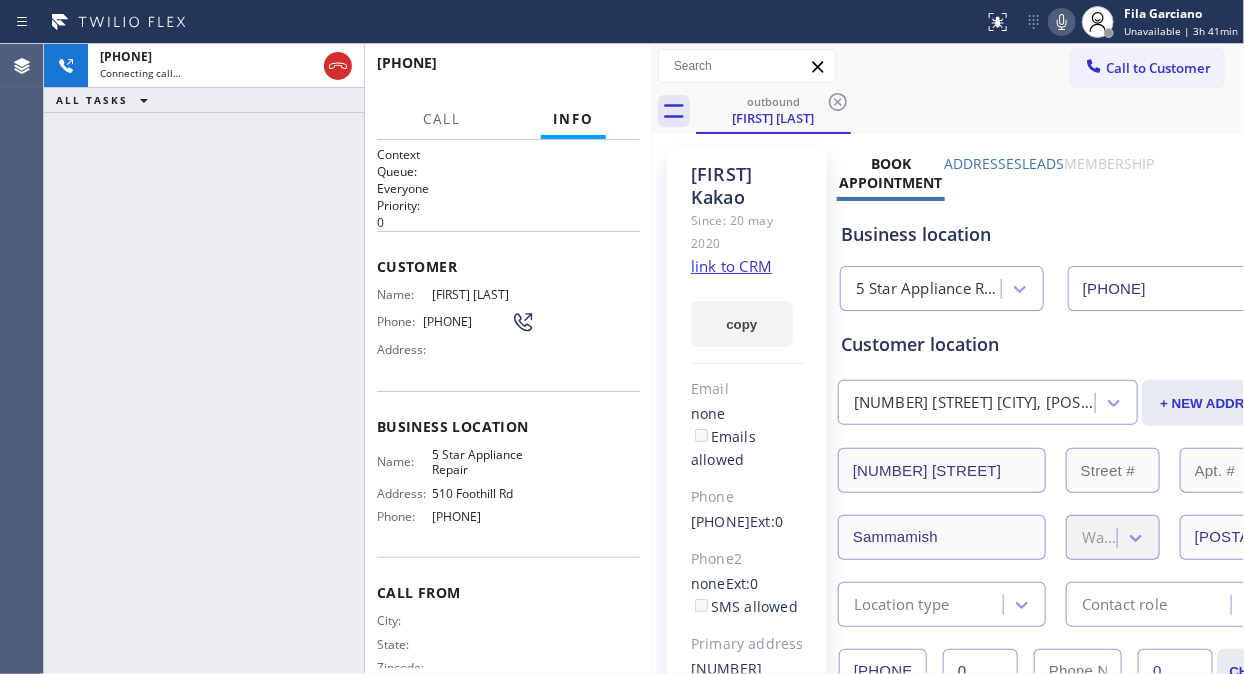 click 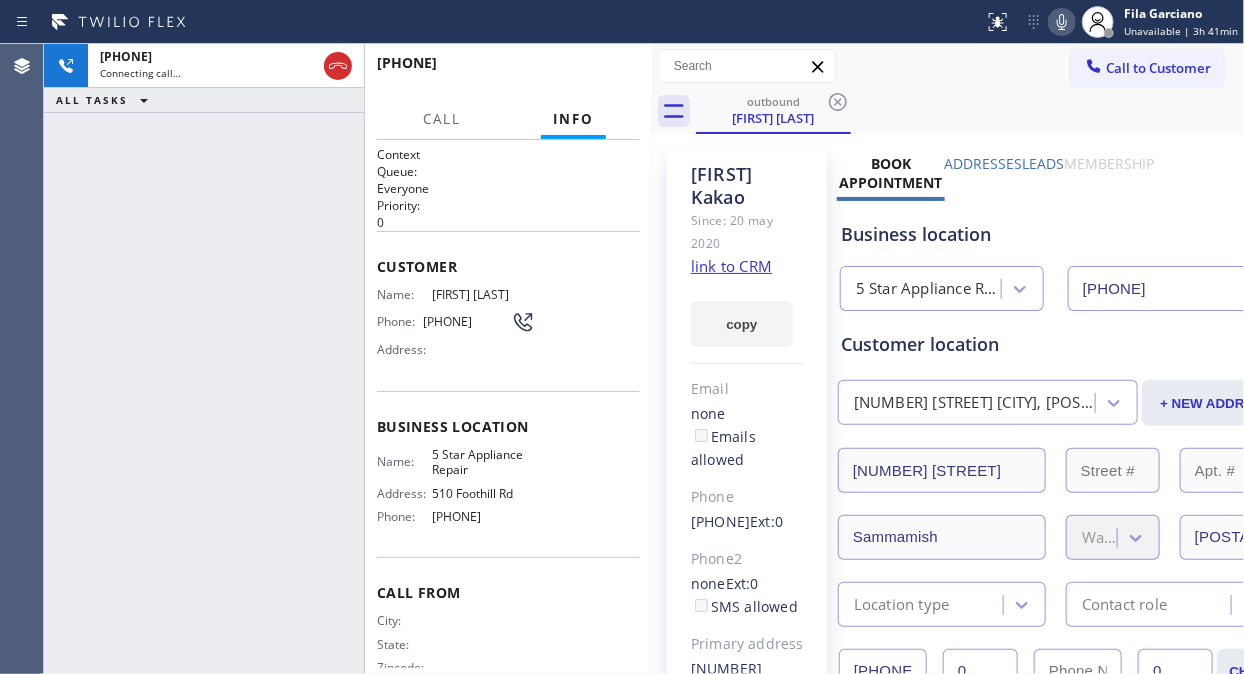 click on "outbound [FIRST] [LAST]" at bounding box center (970, 111) 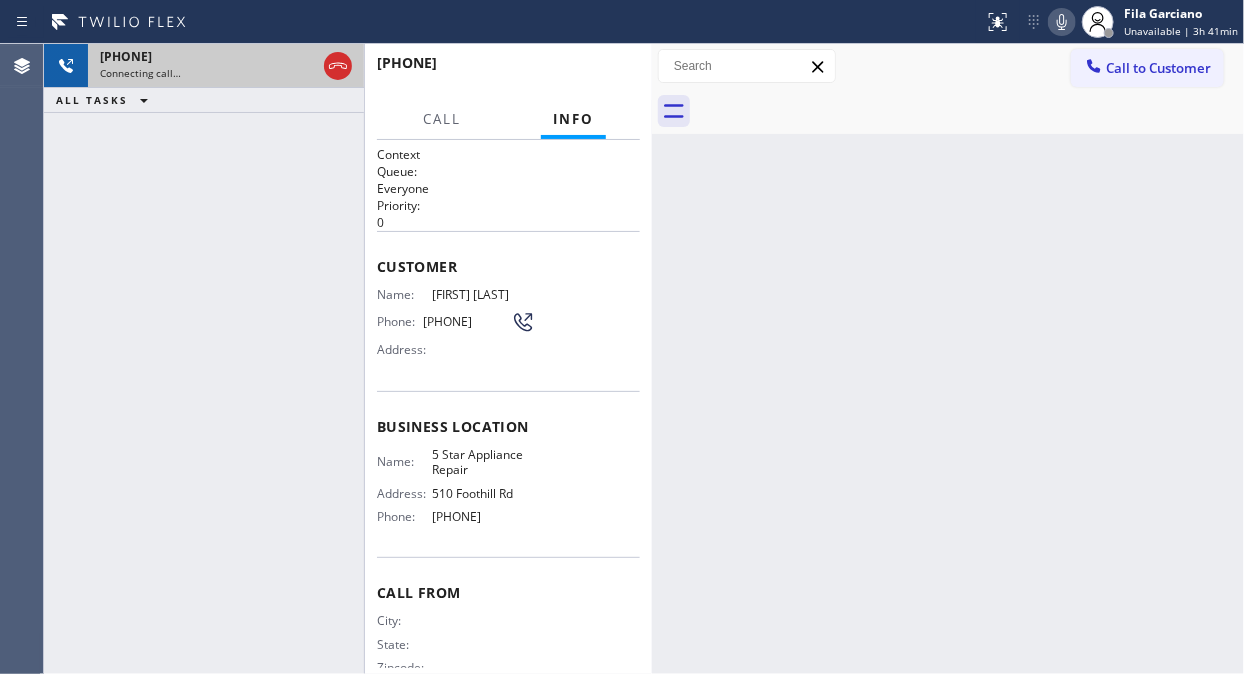 click on "+1[PHONE] Connecting call…" at bounding box center (204, 66) 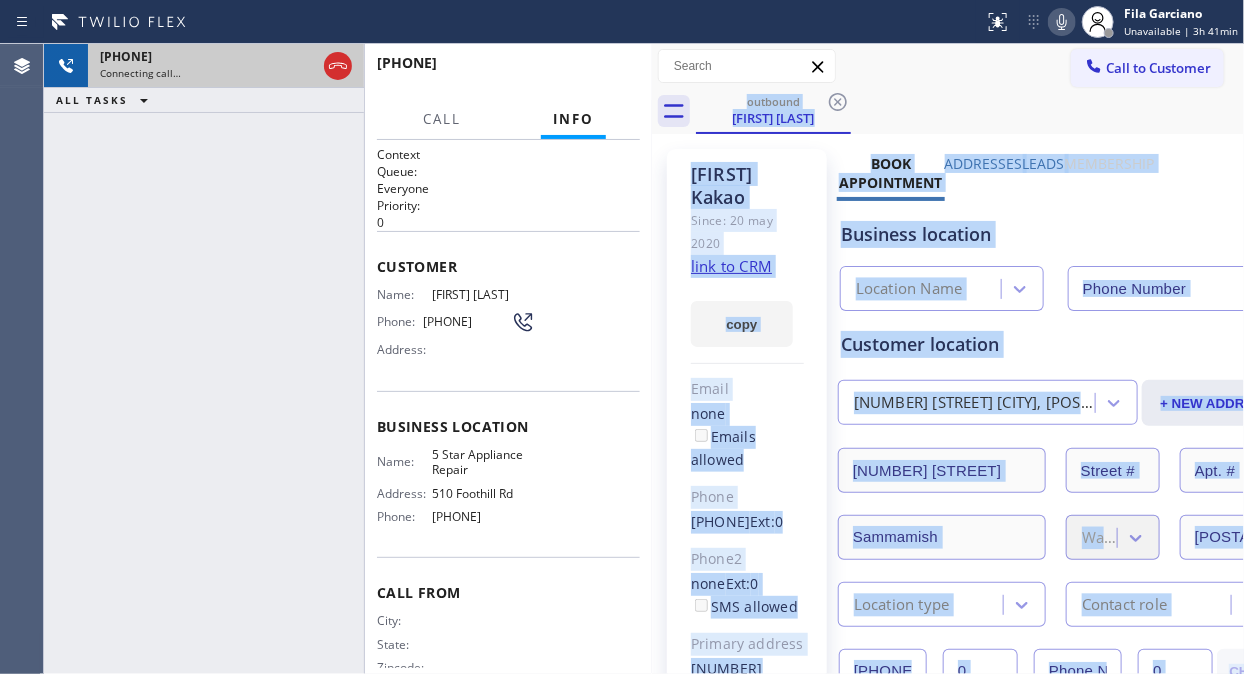 type on "[PHONE]" 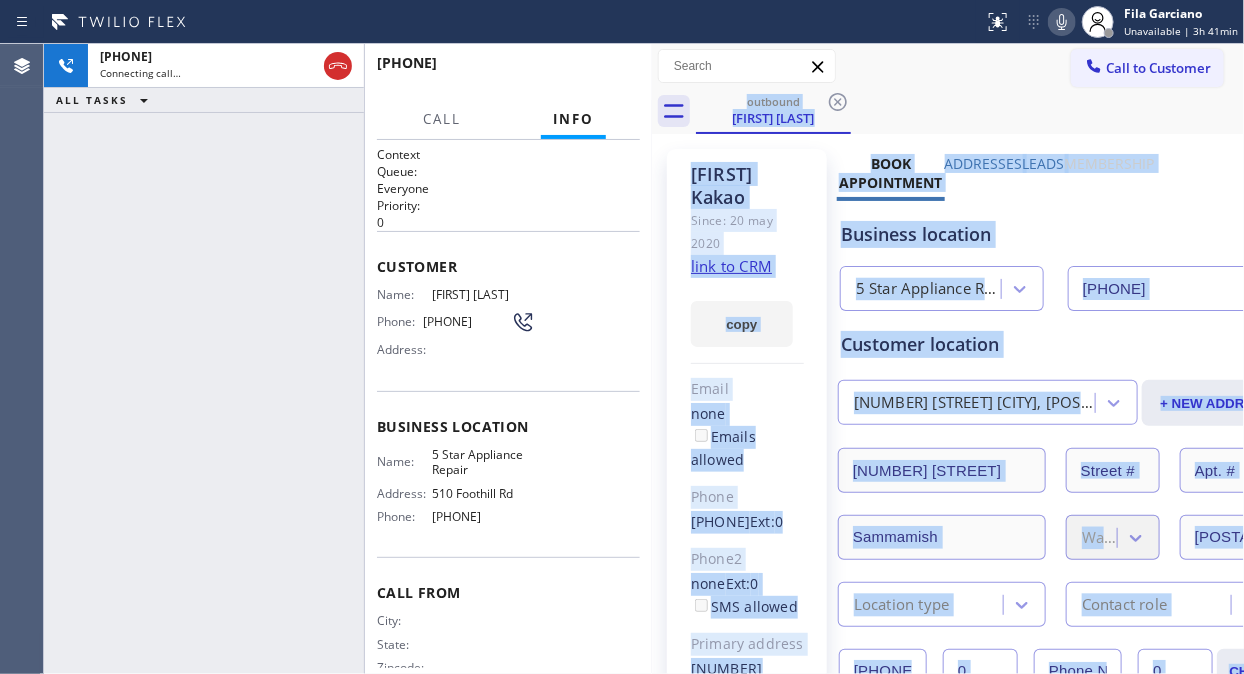 click on "outbound [FIRST] [LAST]" at bounding box center (970, 111) 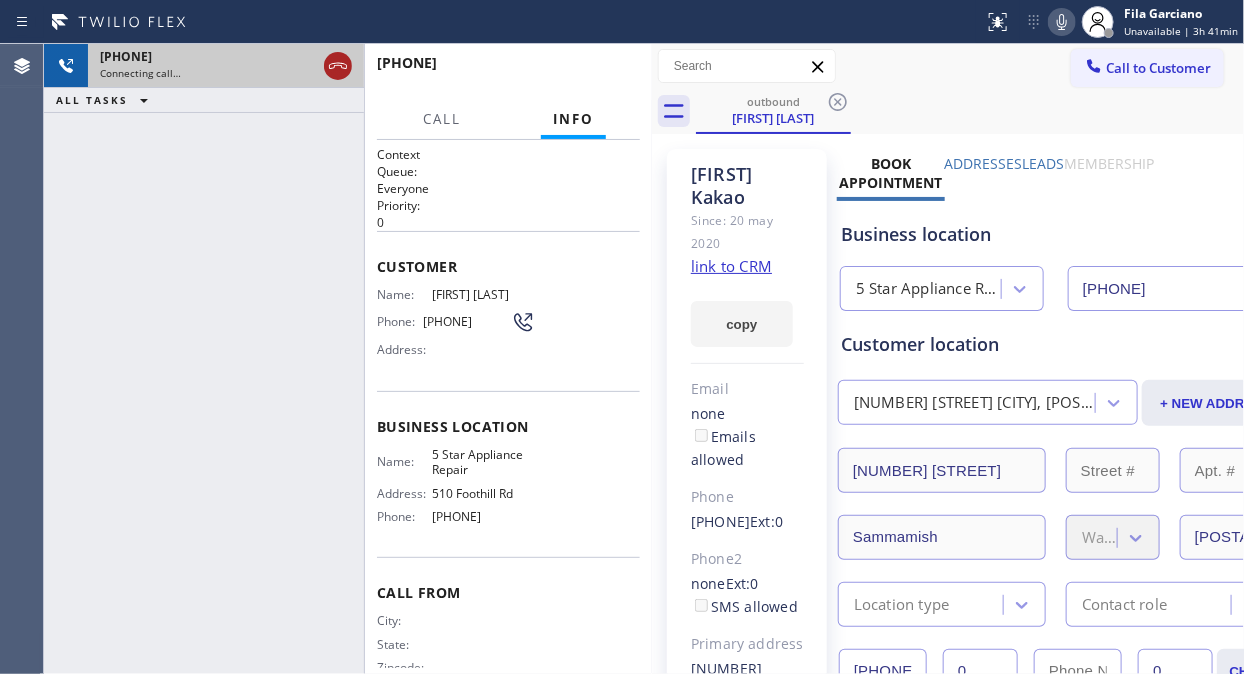 click 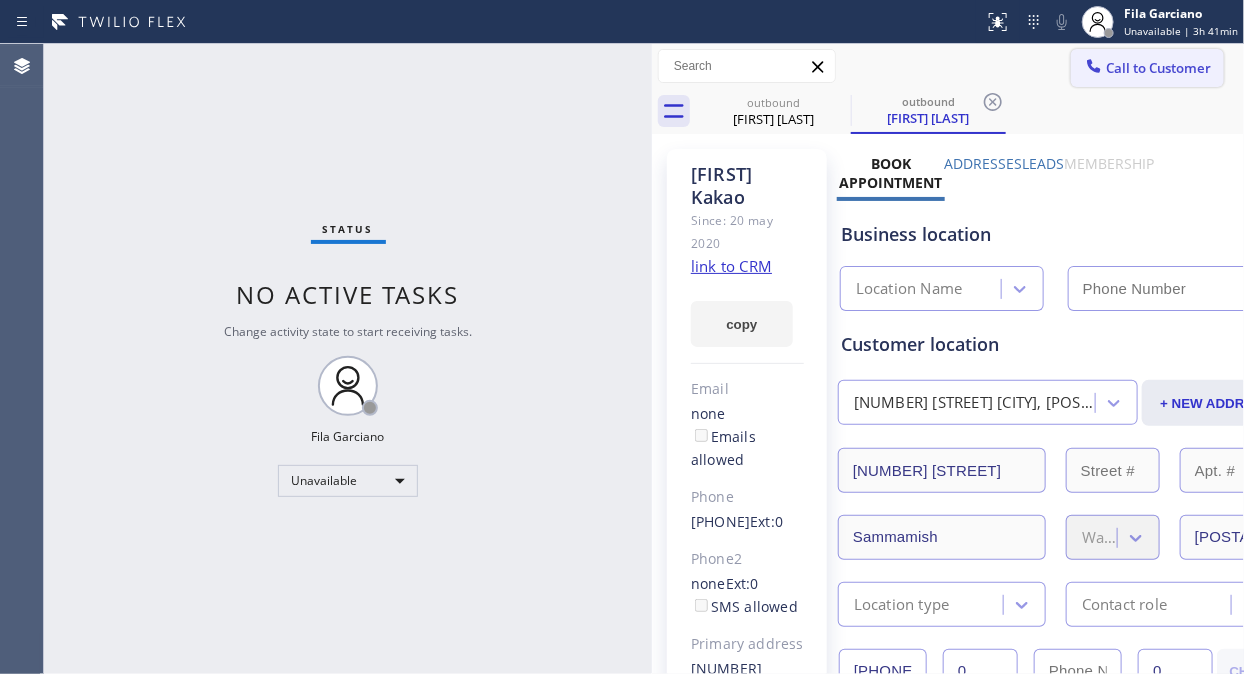 click 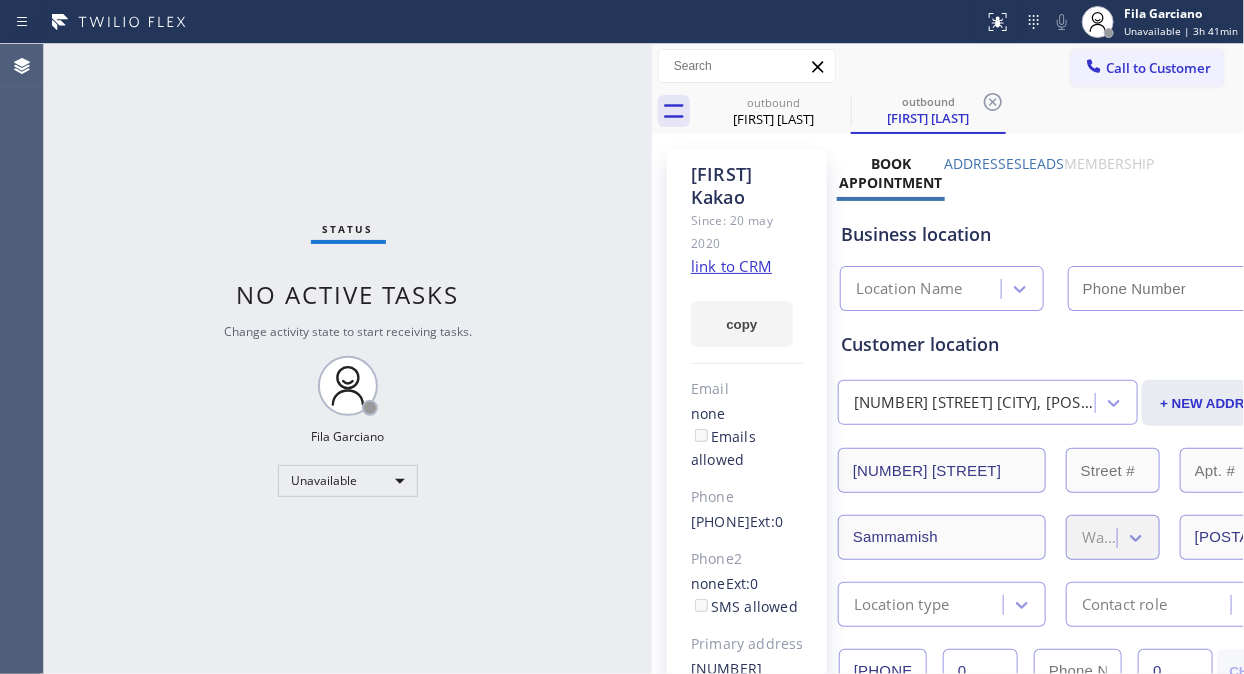 type on "[PHONE]" 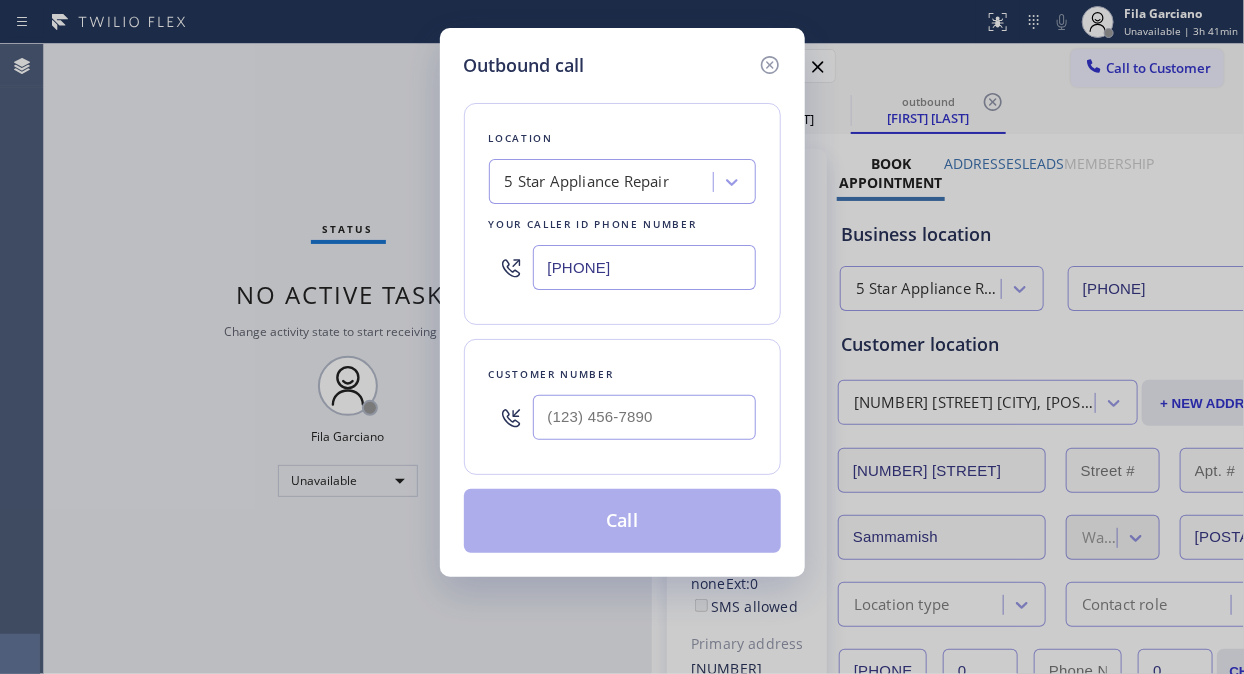 click at bounding box center [644, 417] 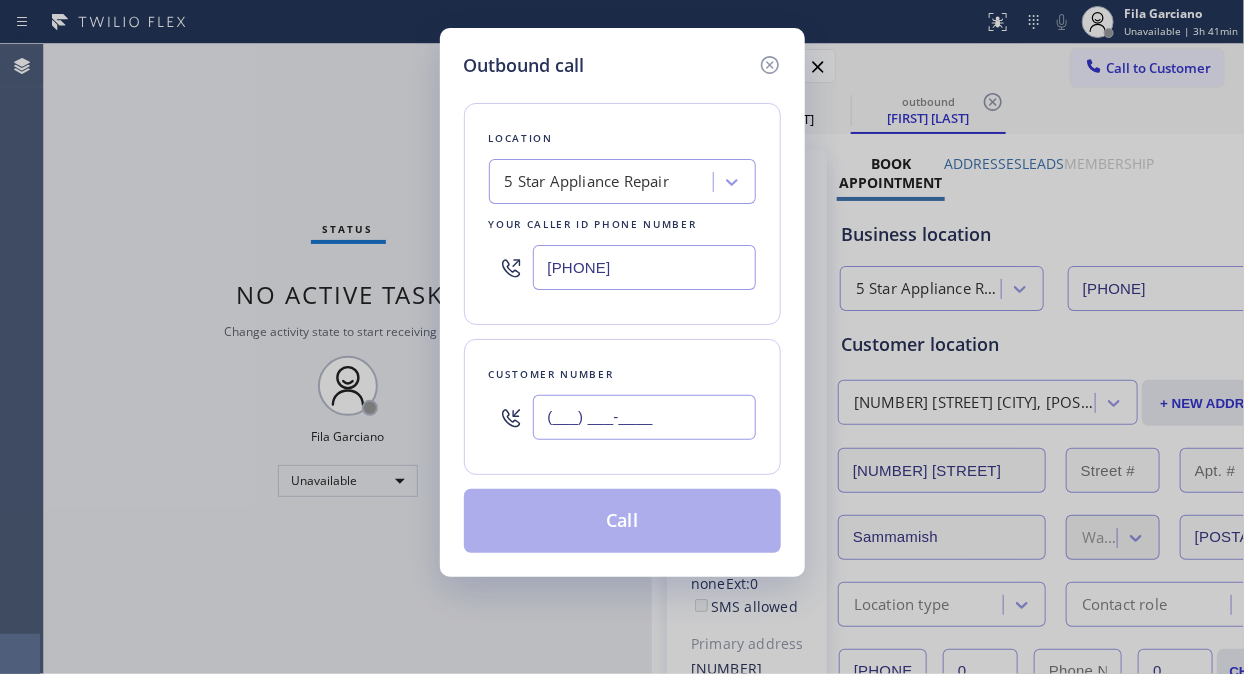 click on "(___) ___-____" at bounding box center [644, 417] 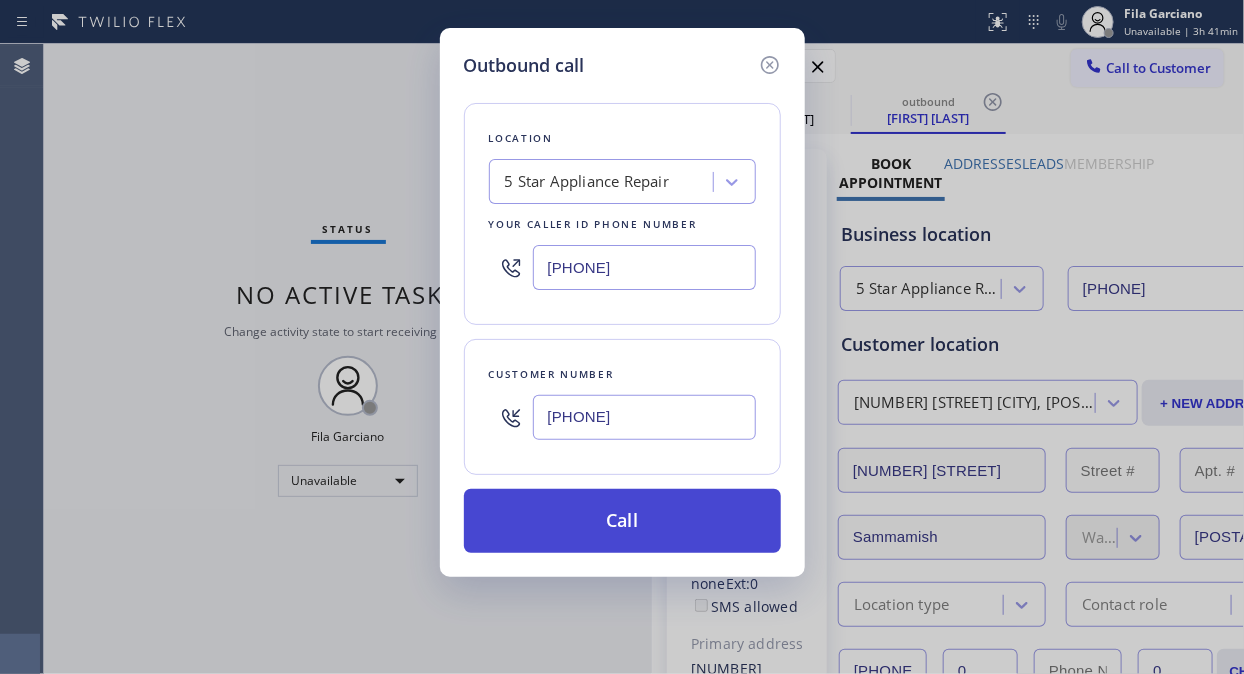 type on "[PHONE]" 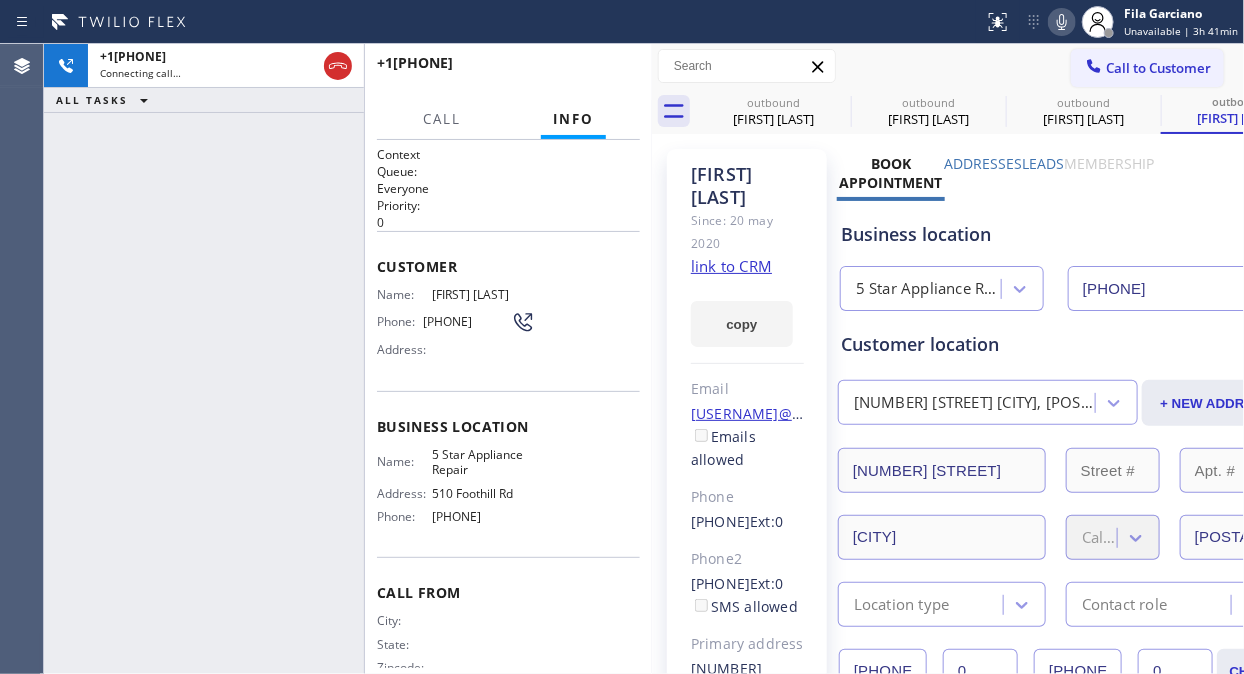 type on "[PHONE]" 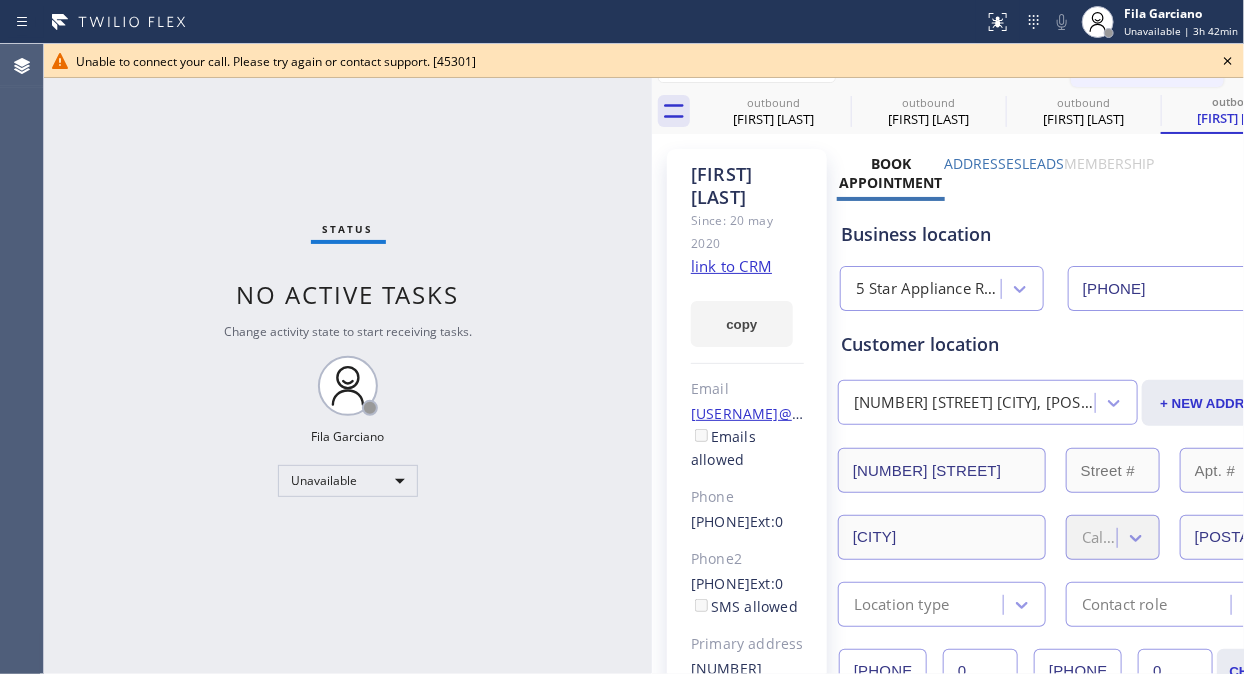 click 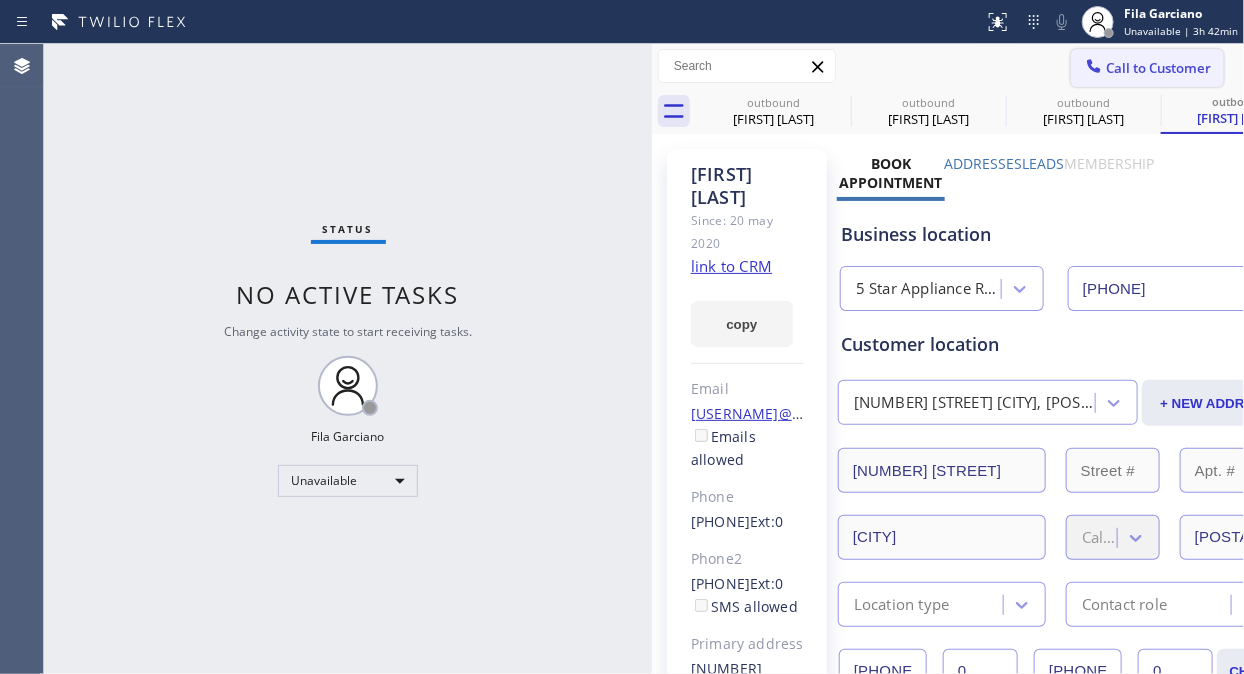 click on "Call to Customer" at bounding box center (1158, 68) 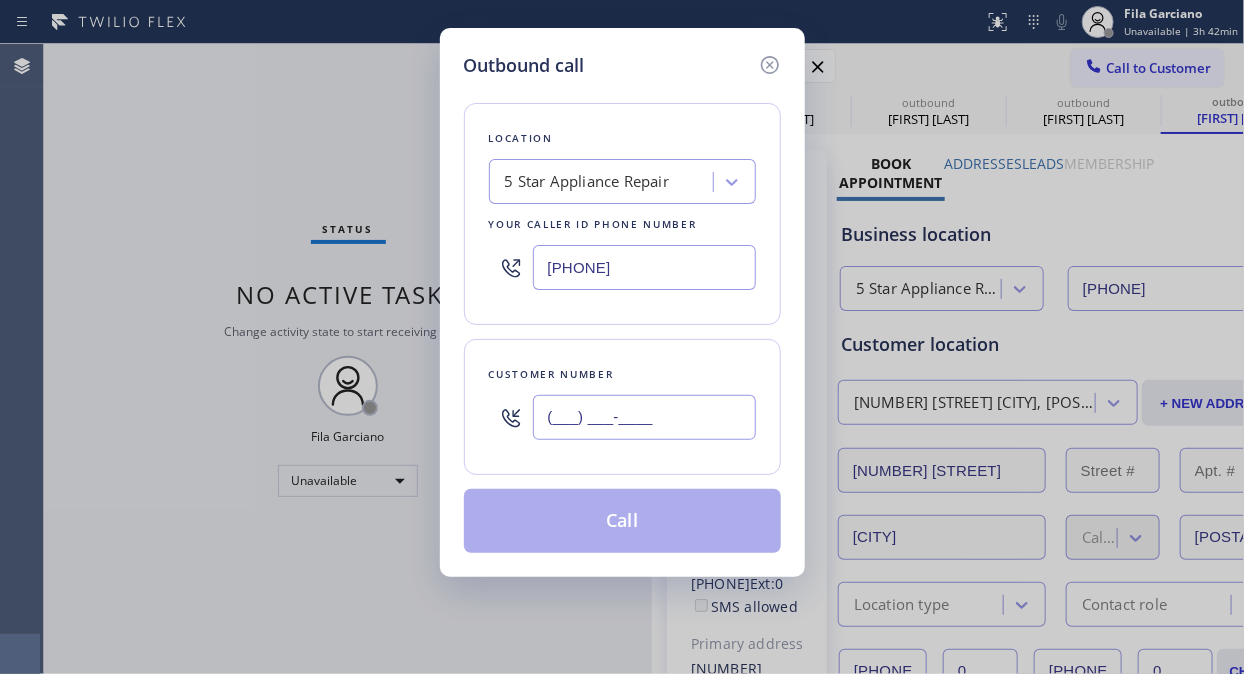 click on "(___) ___-____" at bounding box center (644, 417) 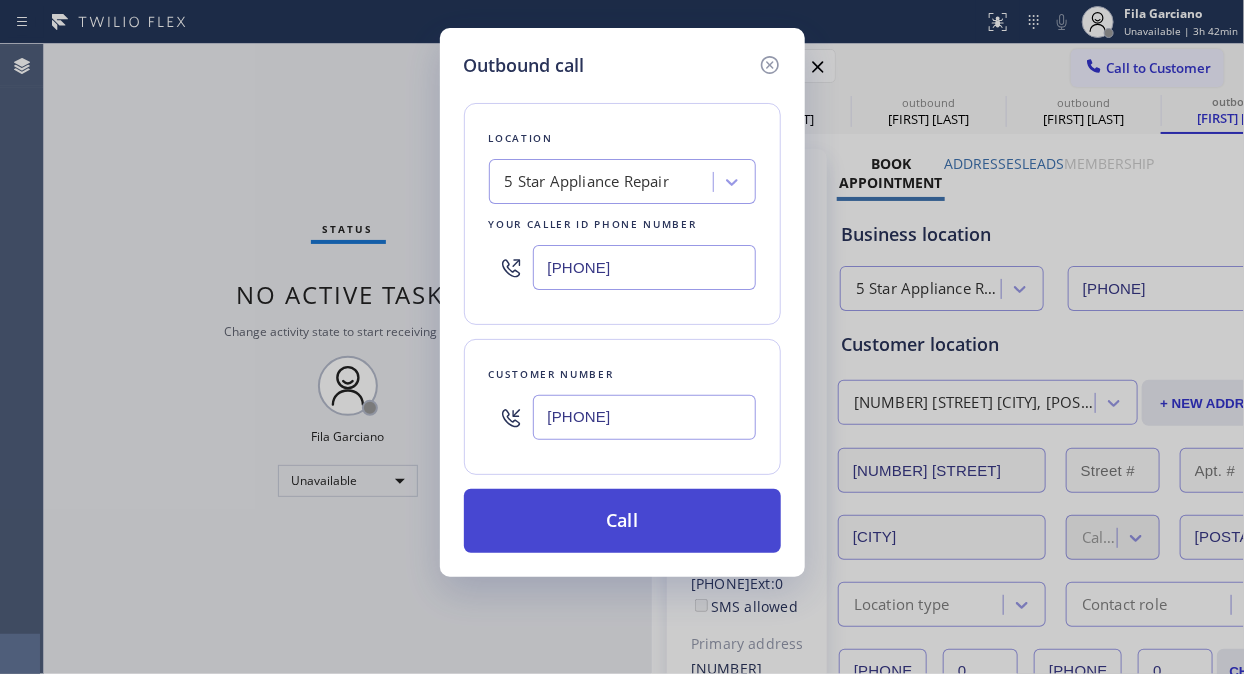 type on "[PHONE]" 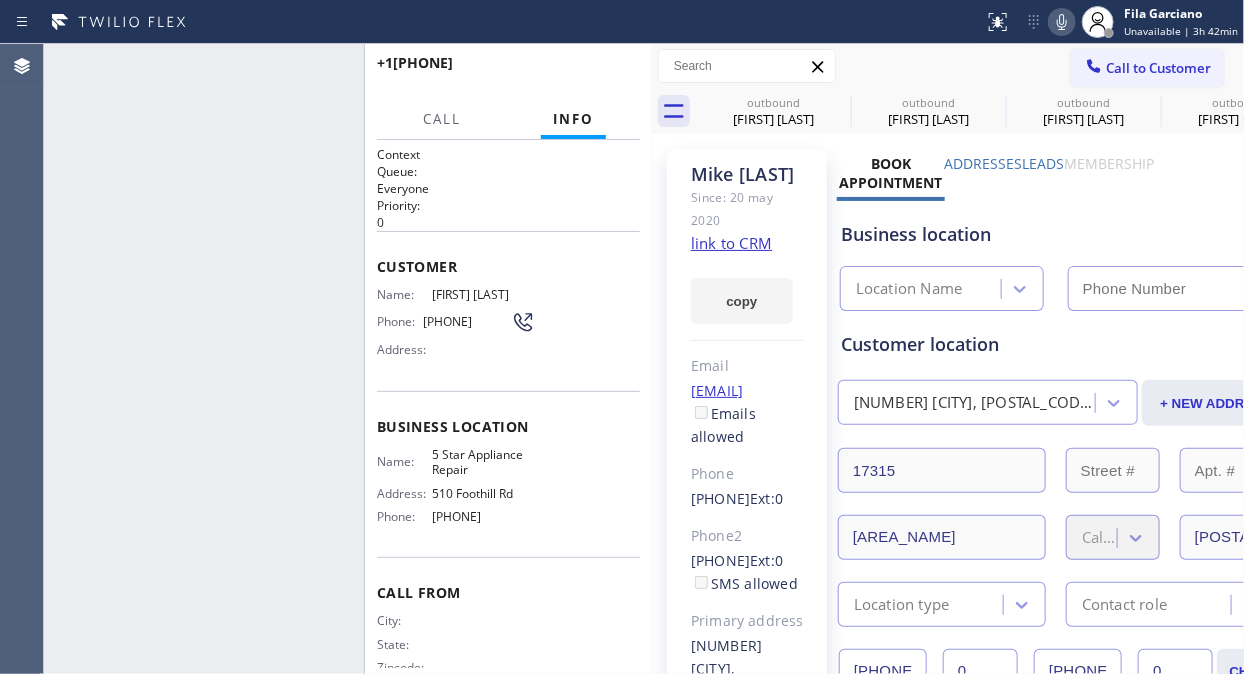 type on "[PHONE]" 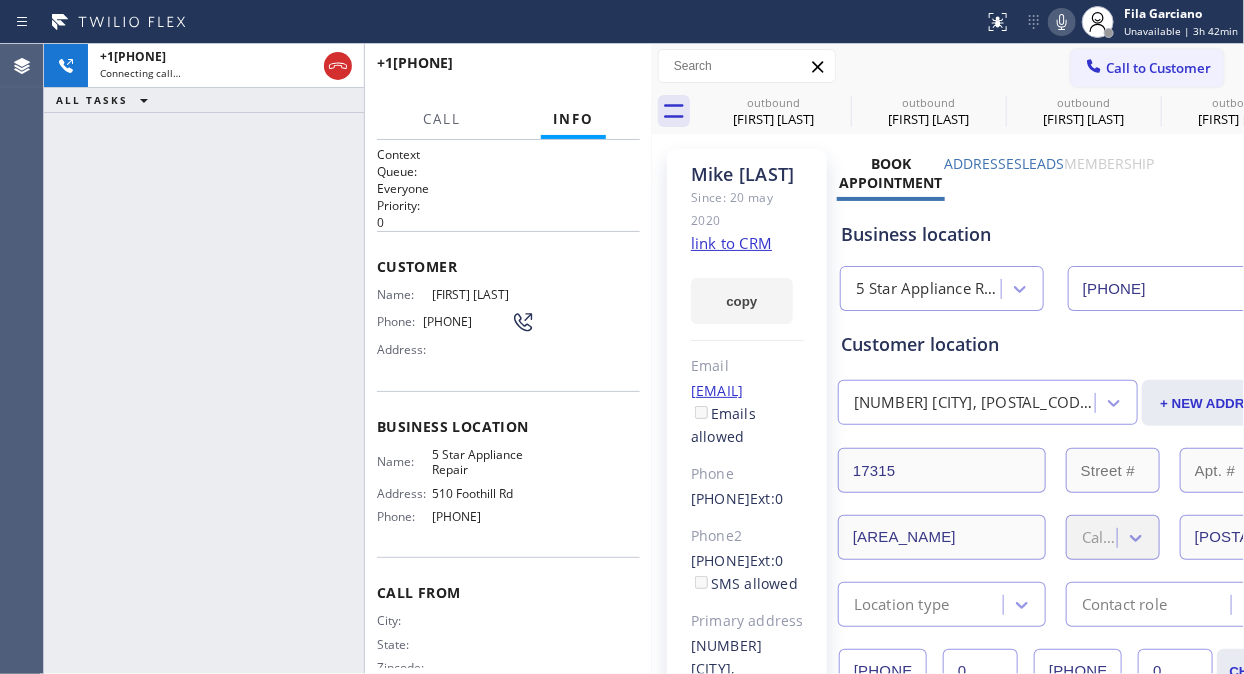 click 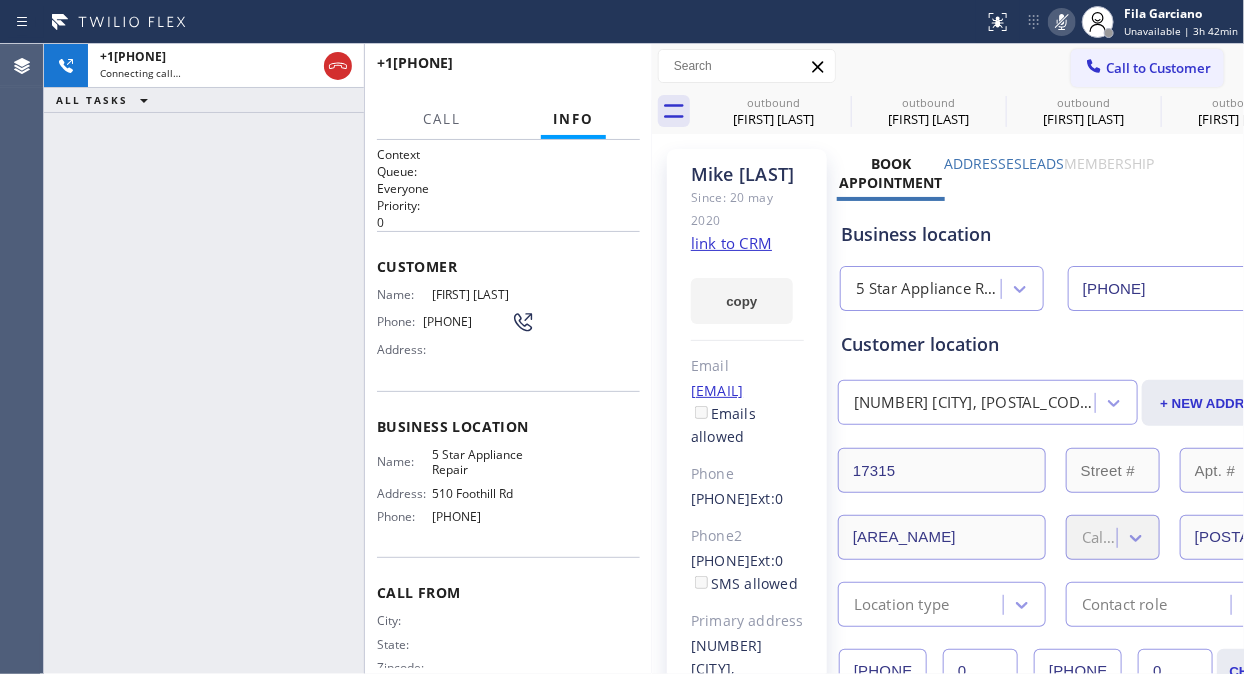 click 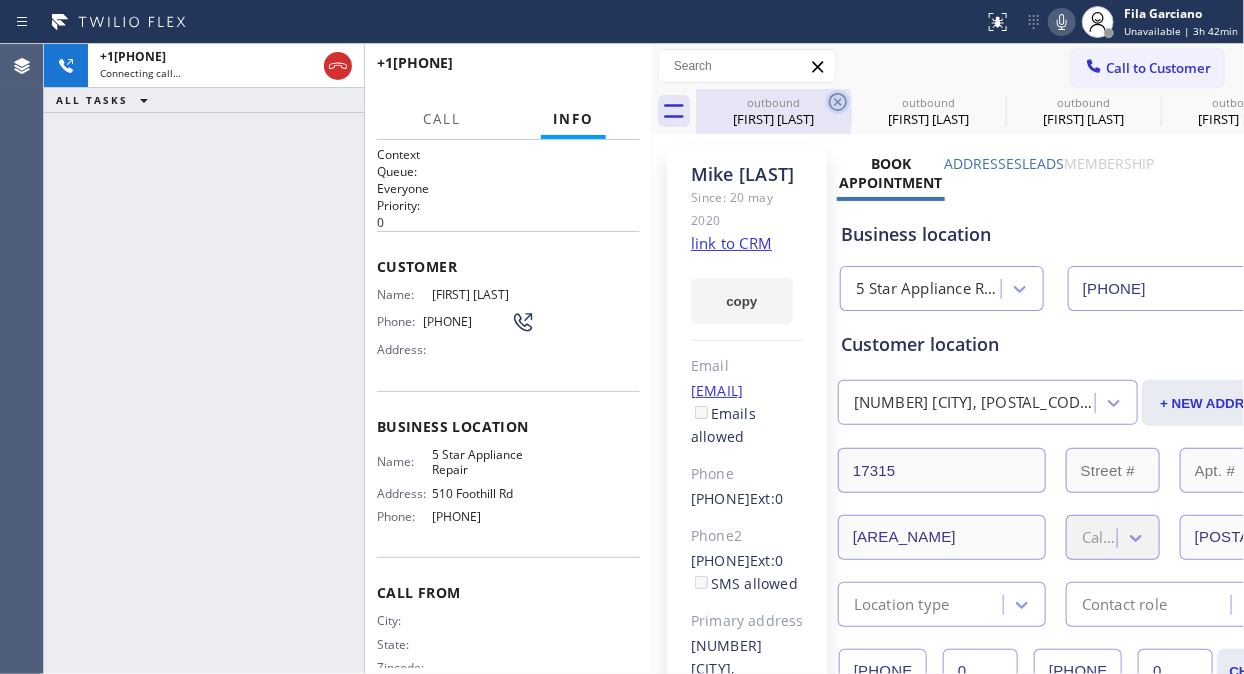 click 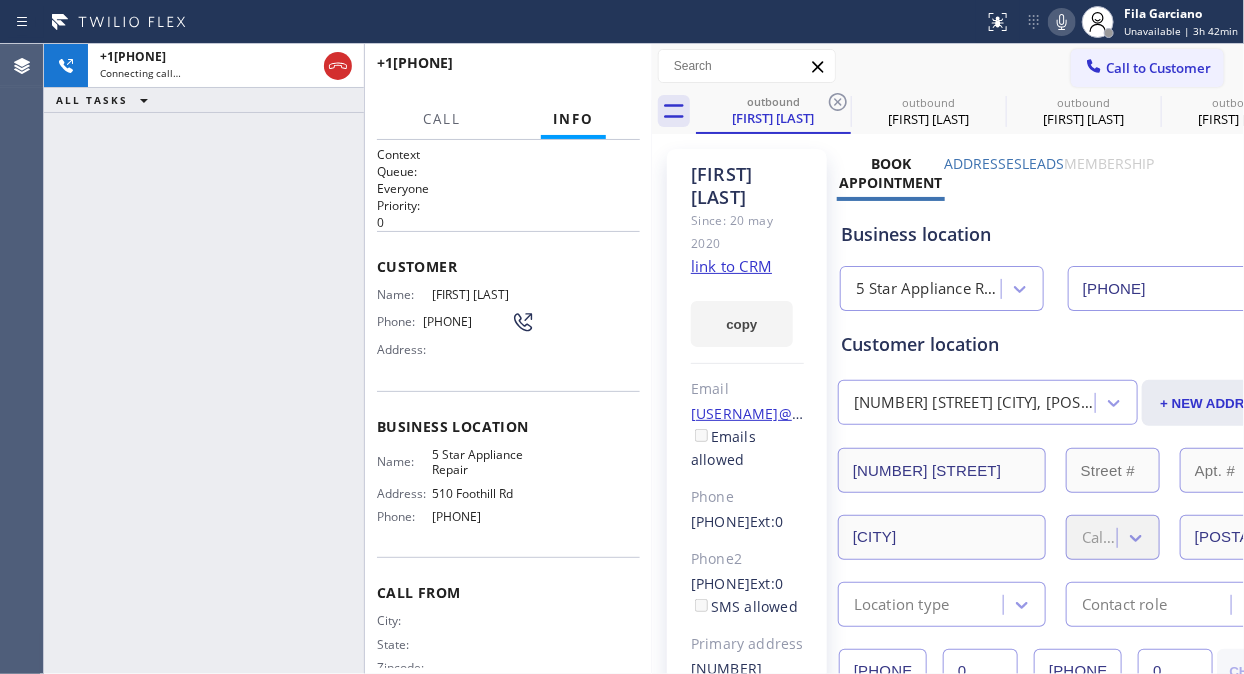 click 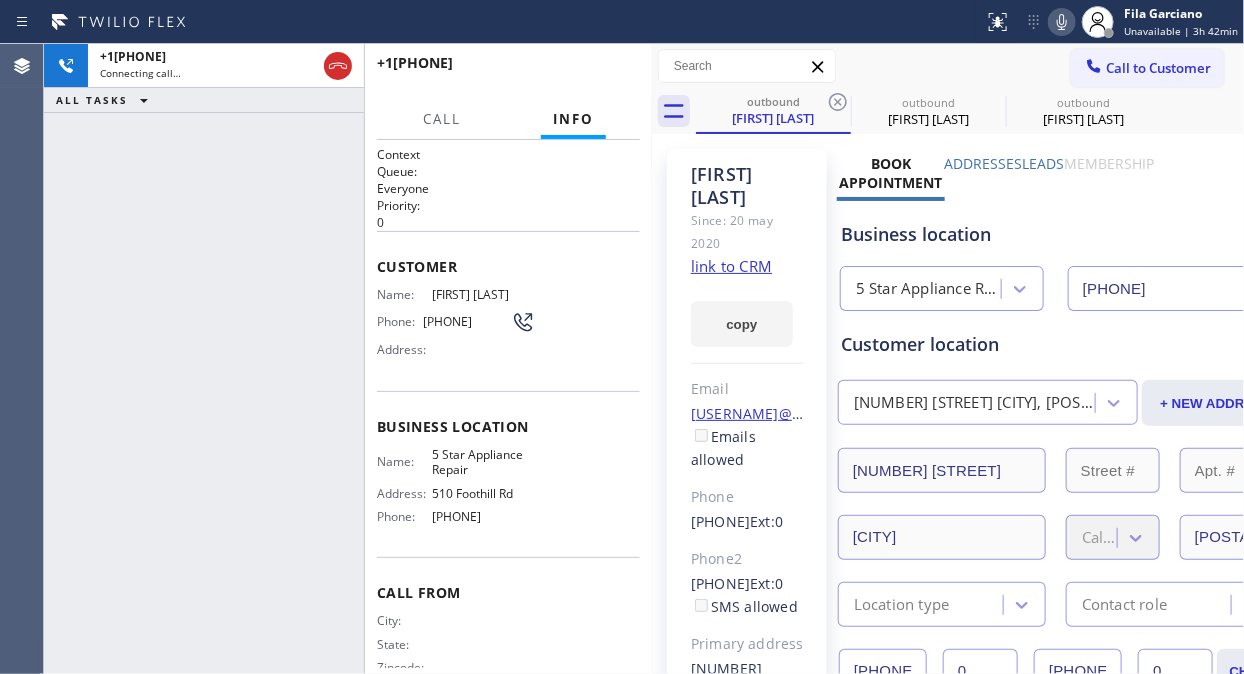 click 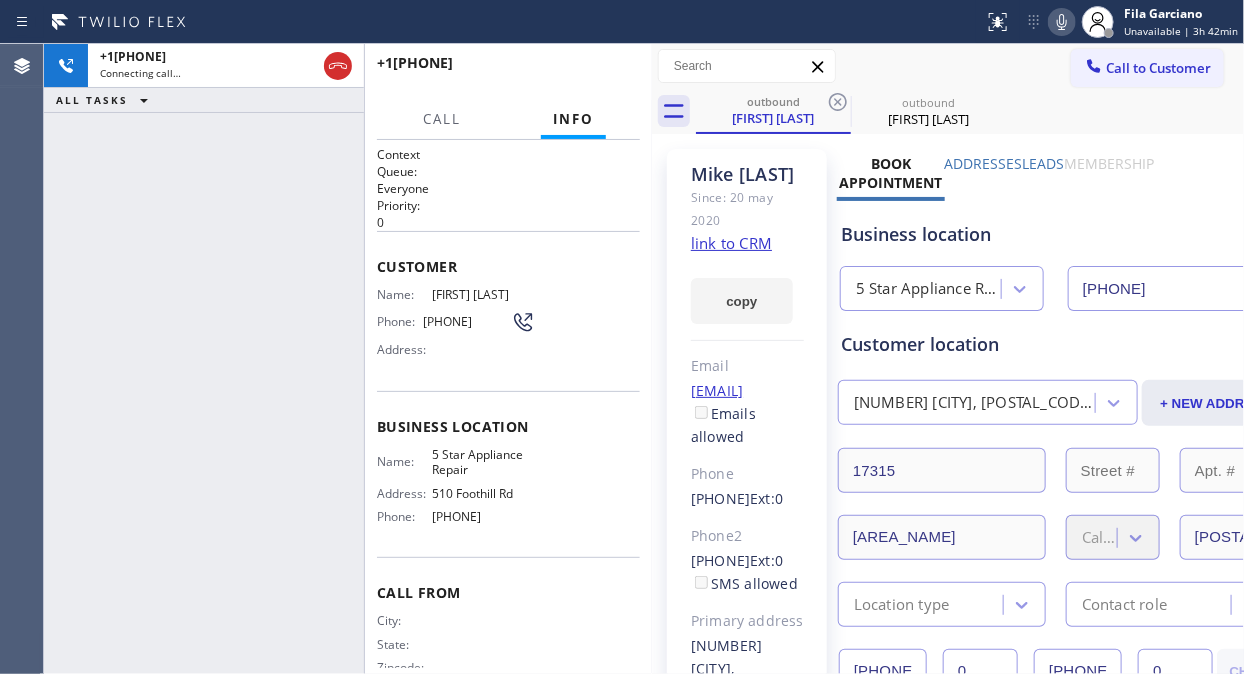 click 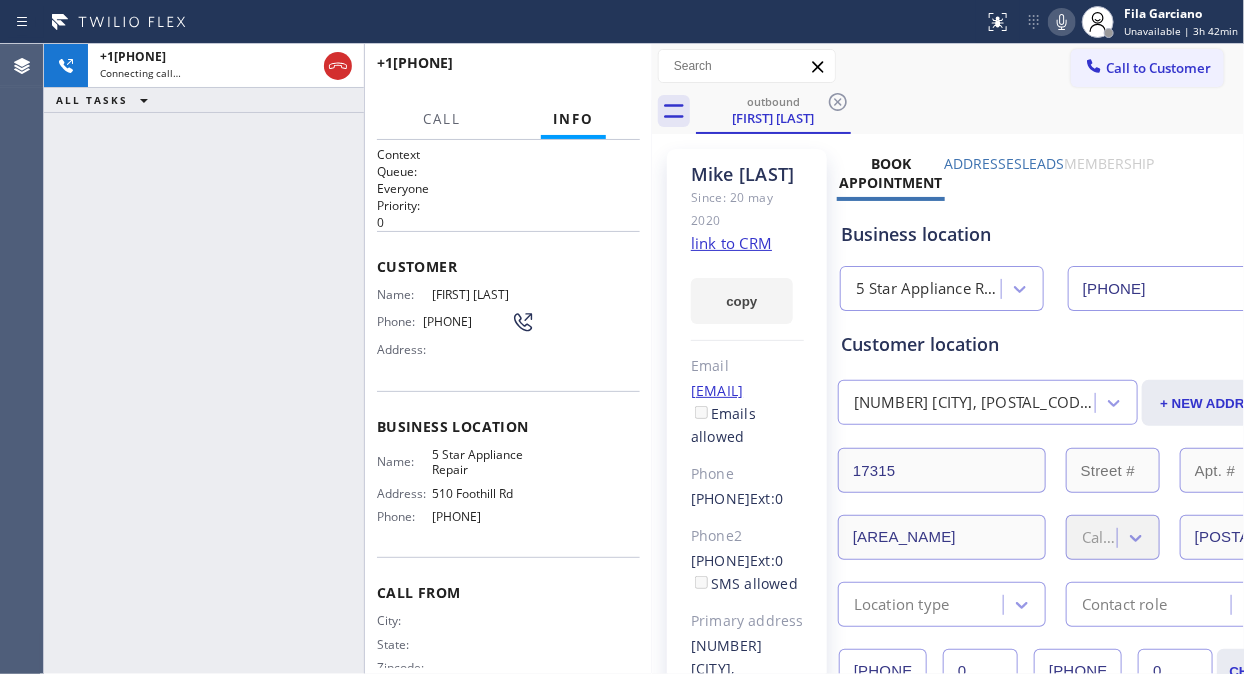 click 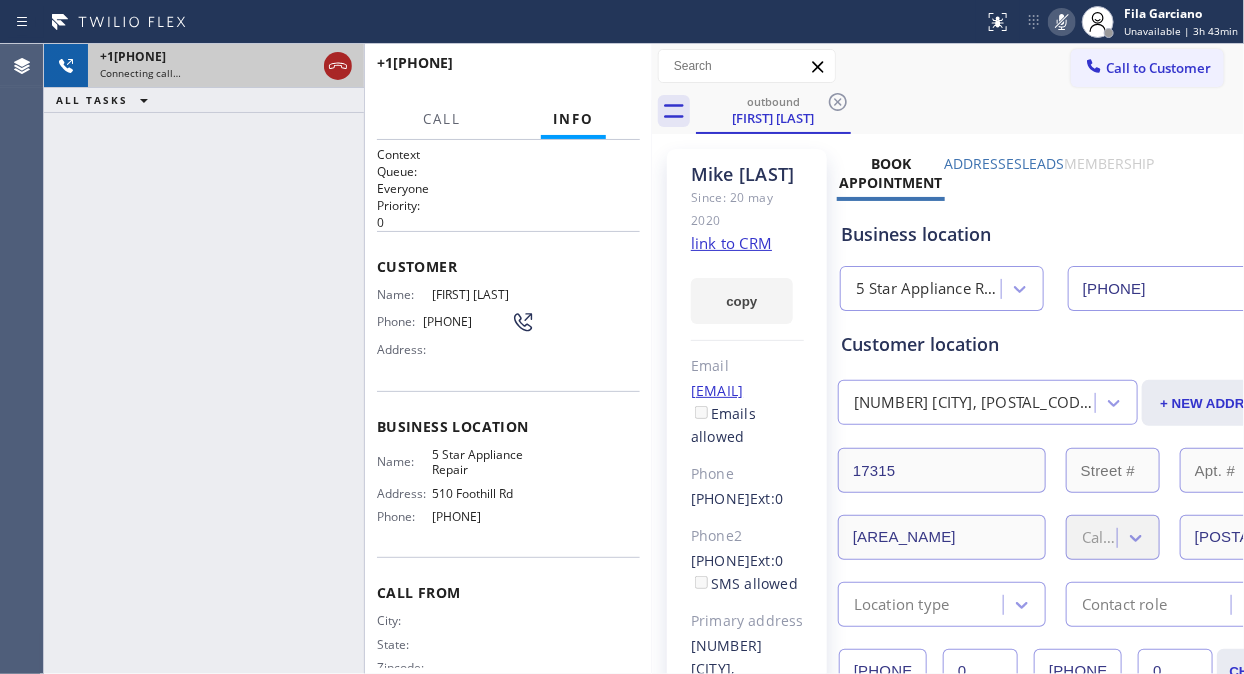 click 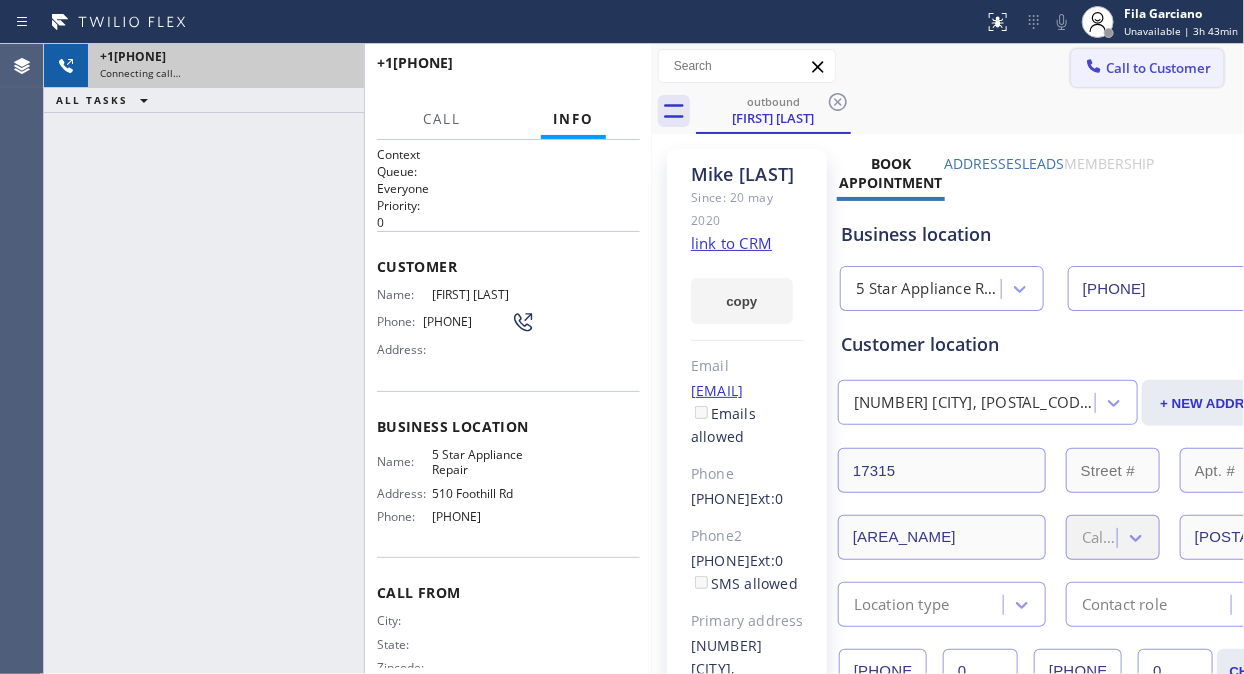 click on "Call to Customer" at bounding box center (1158, 68) 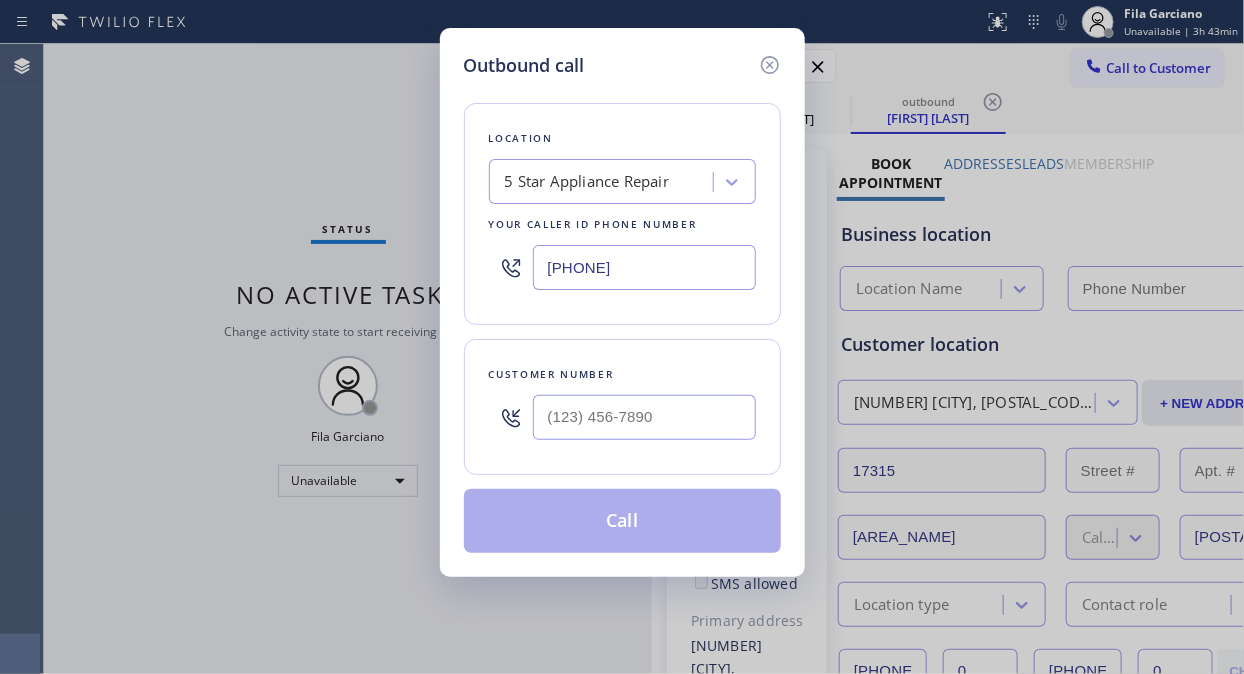 type on "[PHONE]" 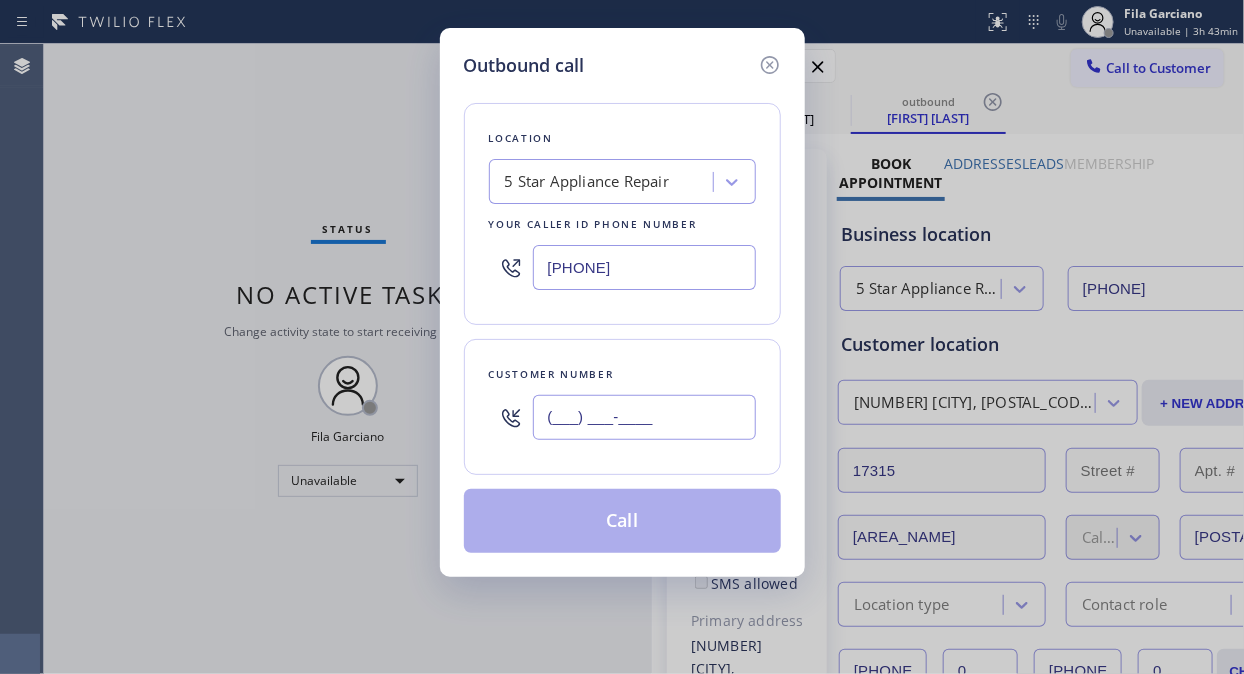 click on "(___) ___-____" at bounding box center [644, 417] 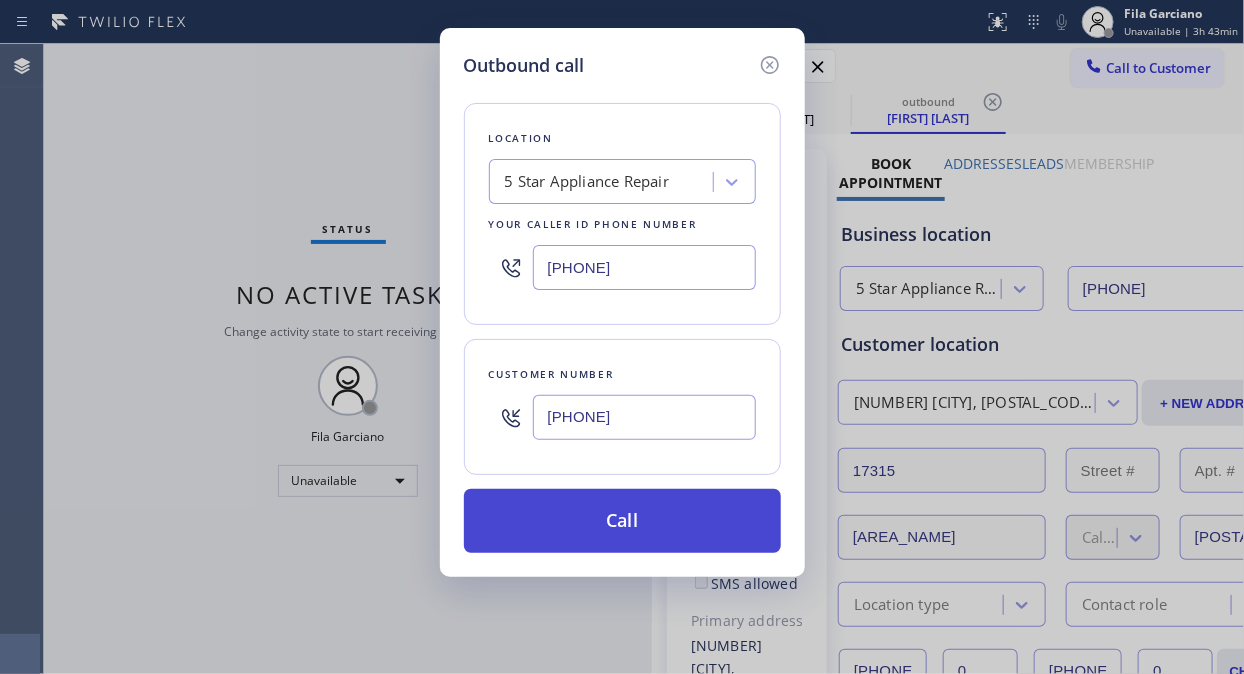 type on "[PHONE]" 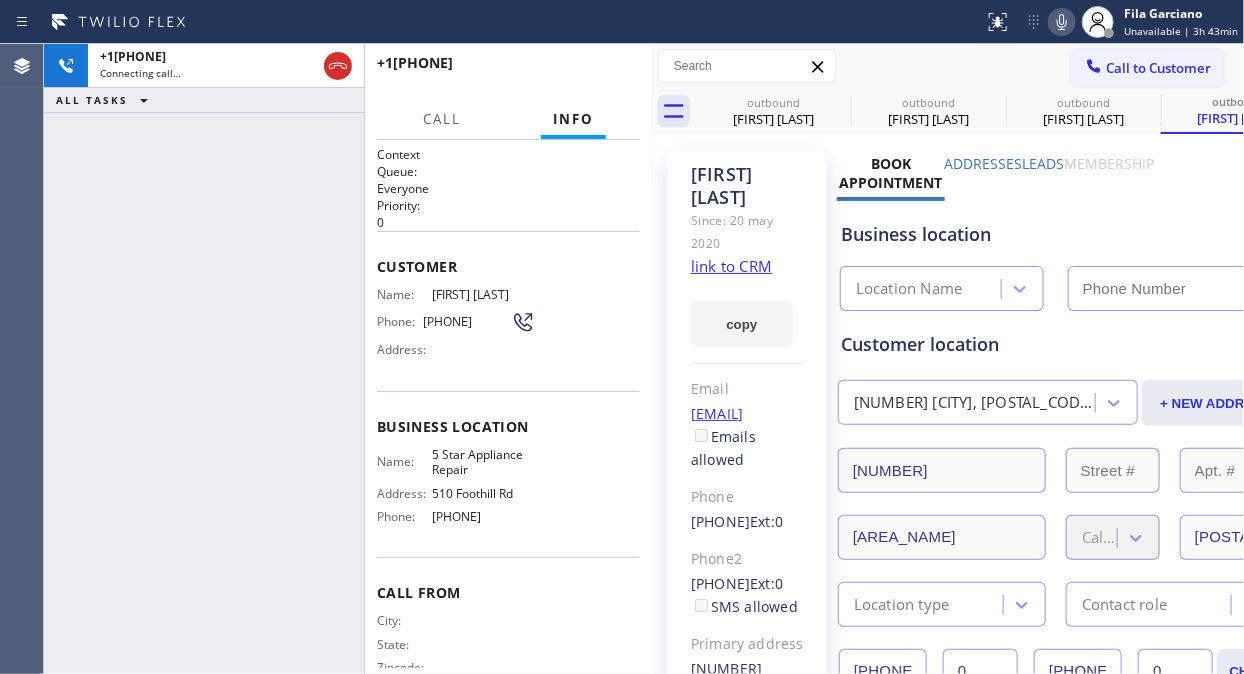 type on "[PHONE]" 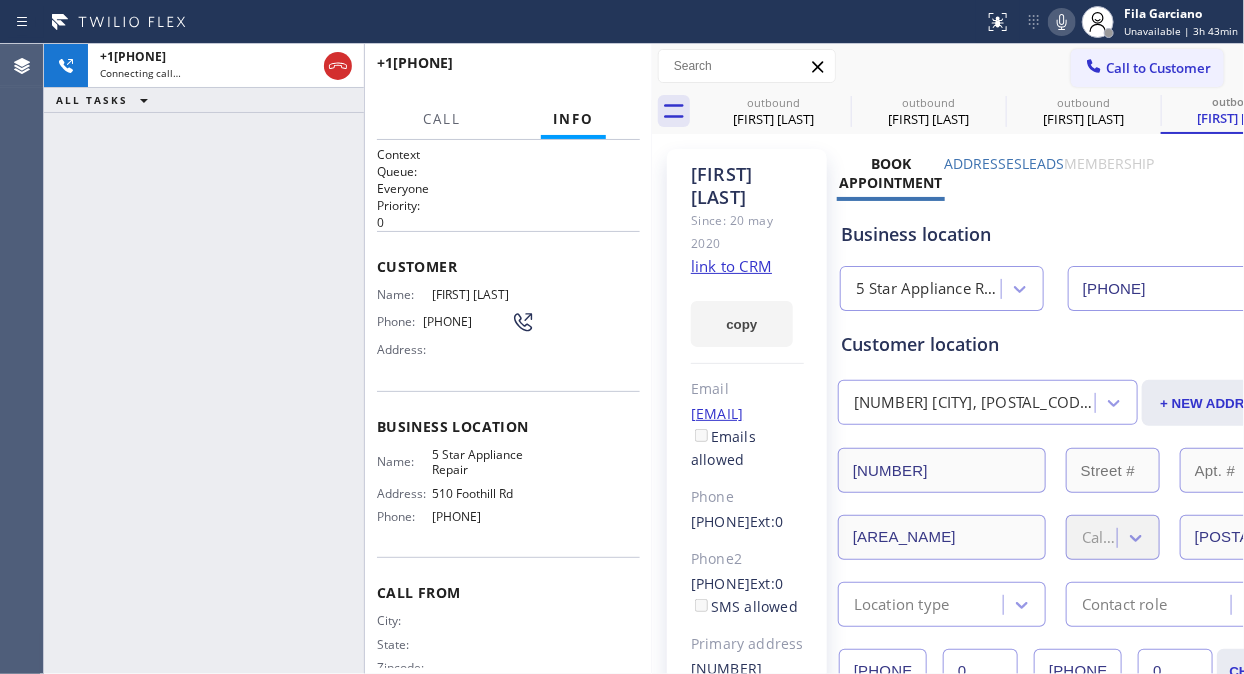 click 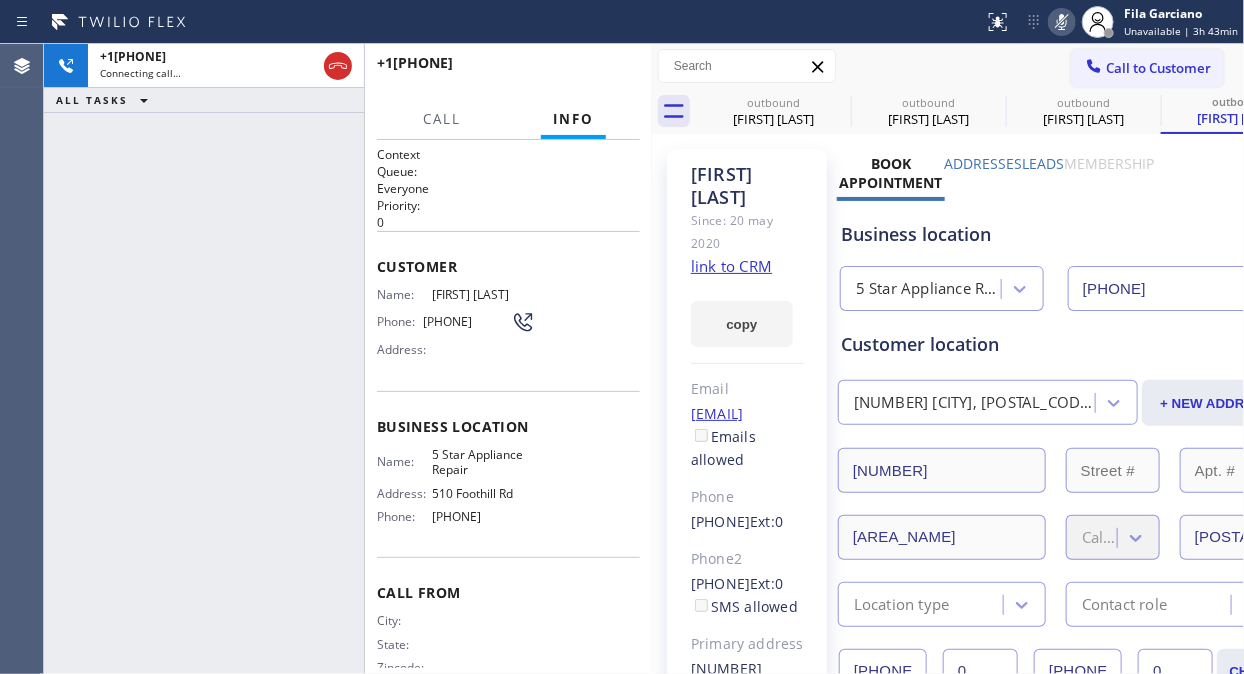 click 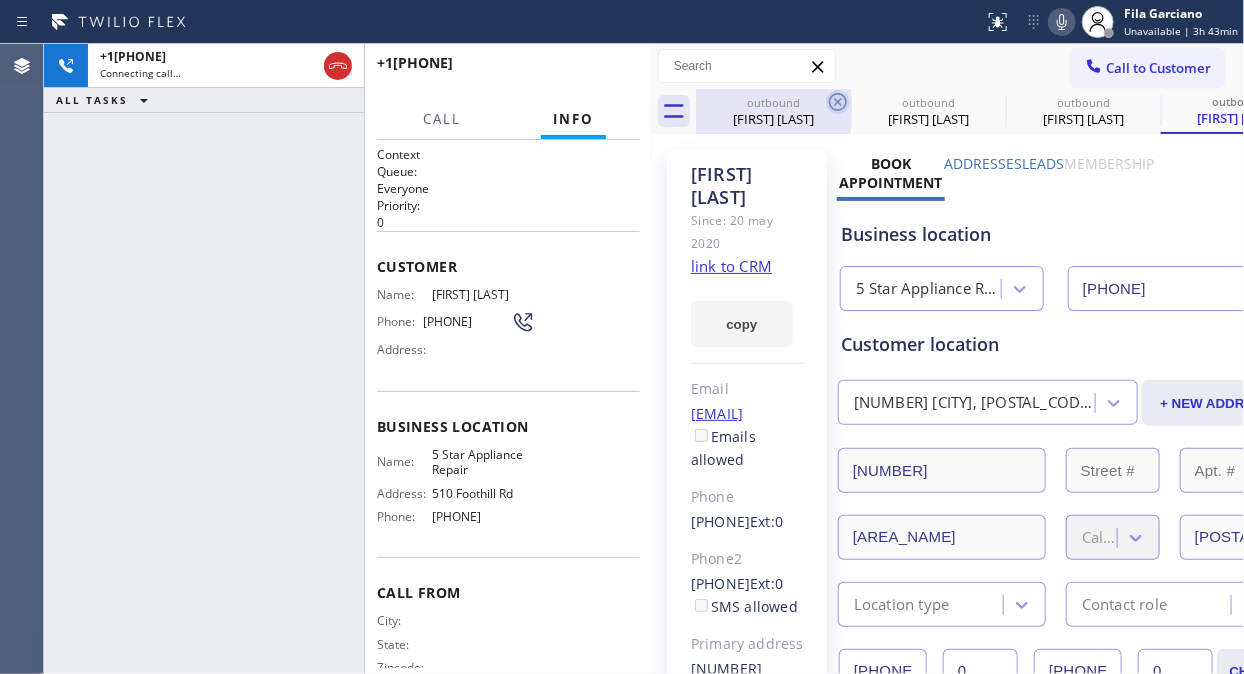 click 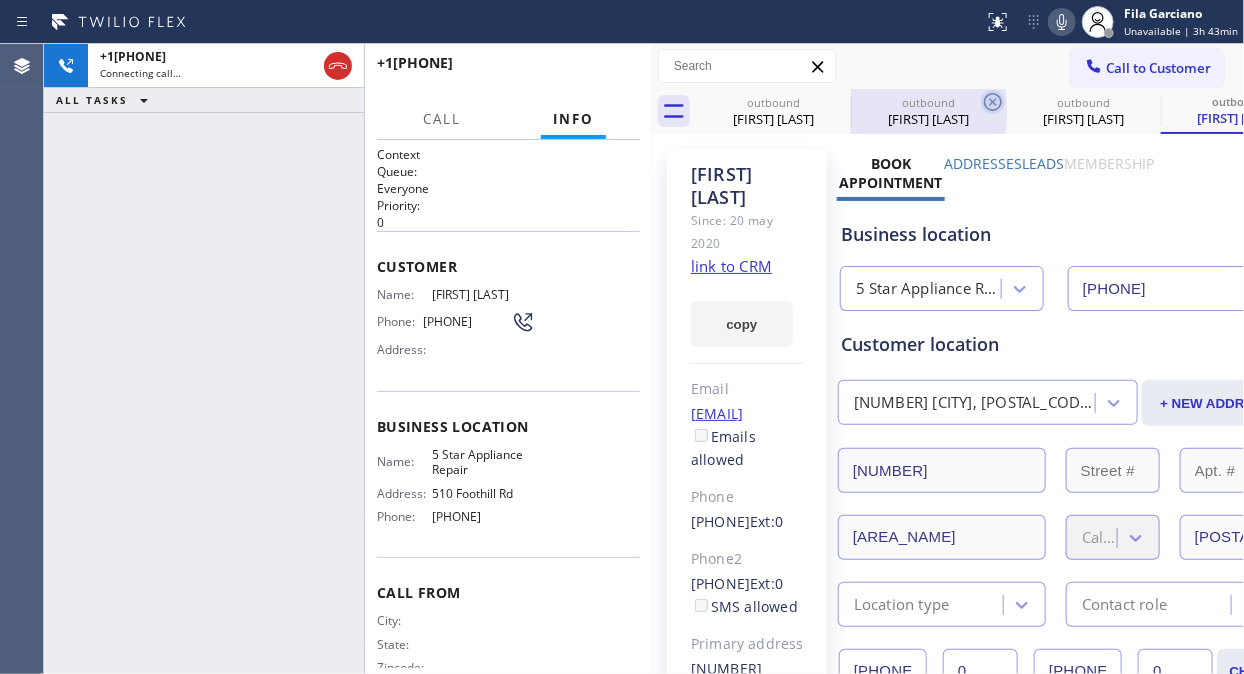 click 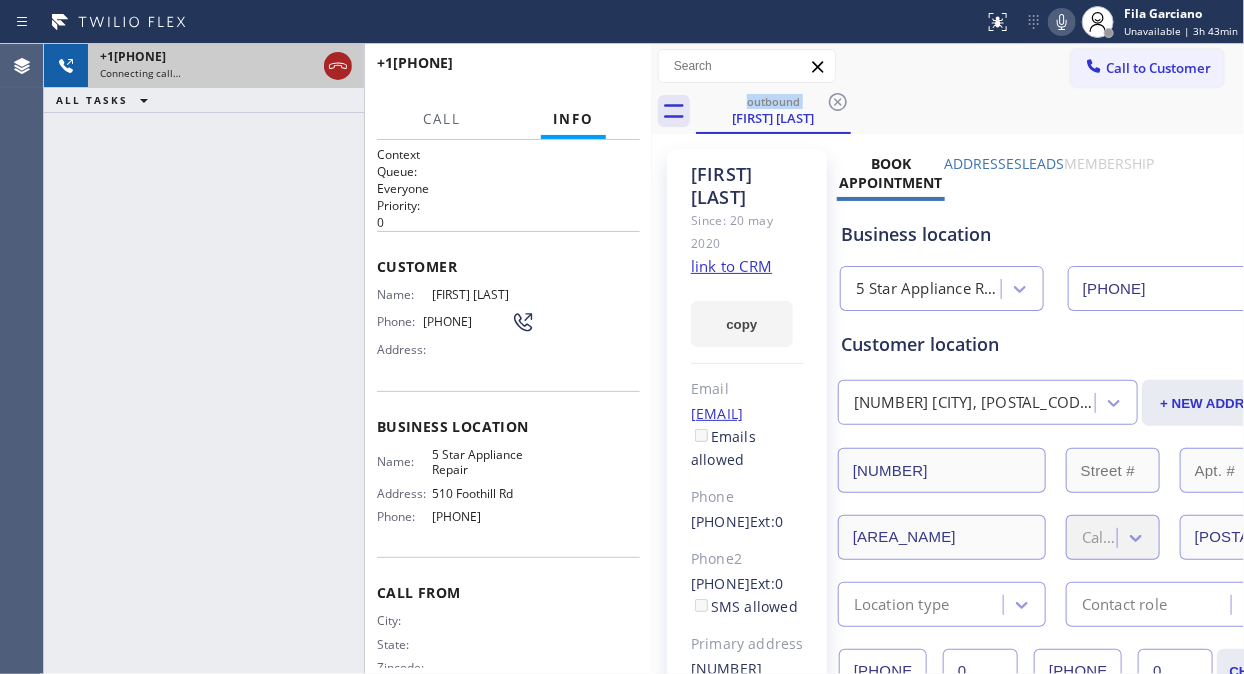 click 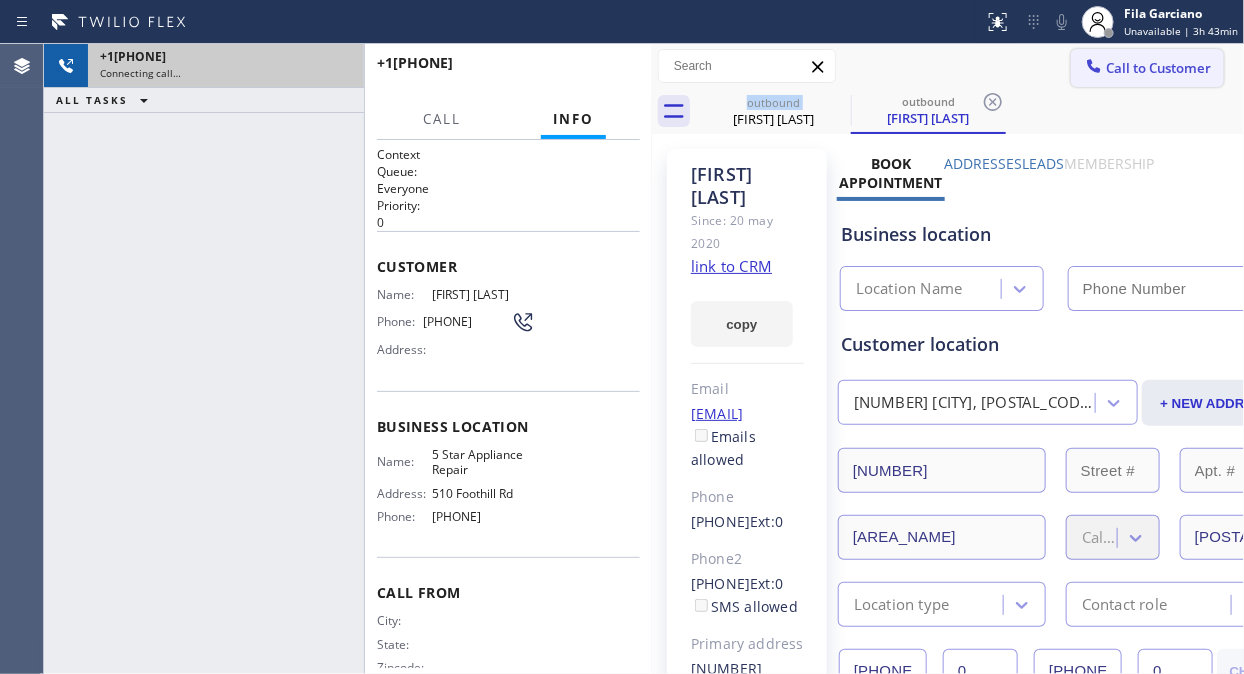 click 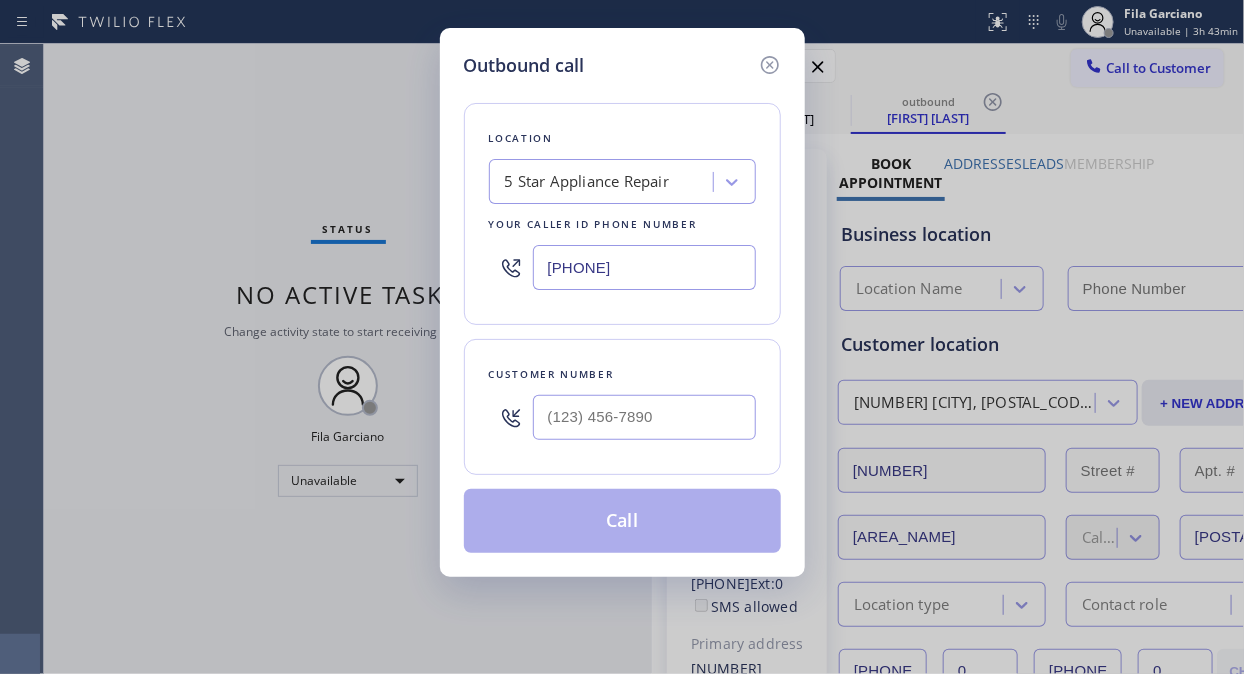 type on "[PHONE]" 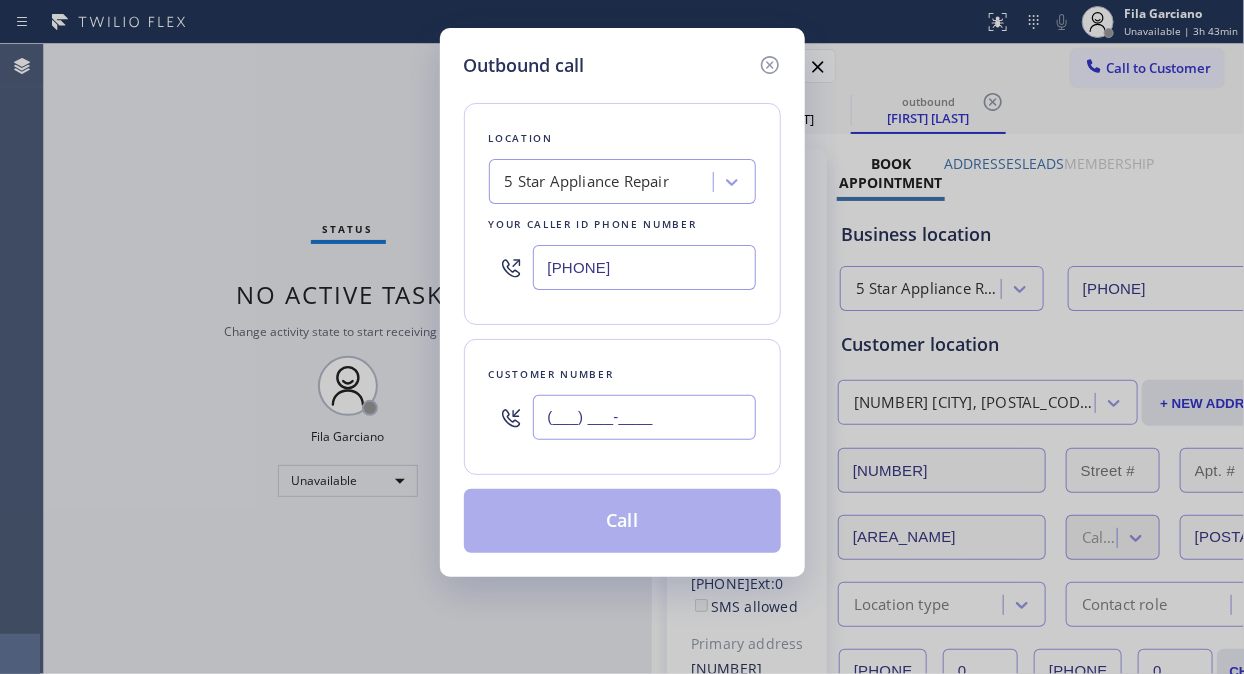 click on "(___) ___-____" at bounding box center (644, 417) 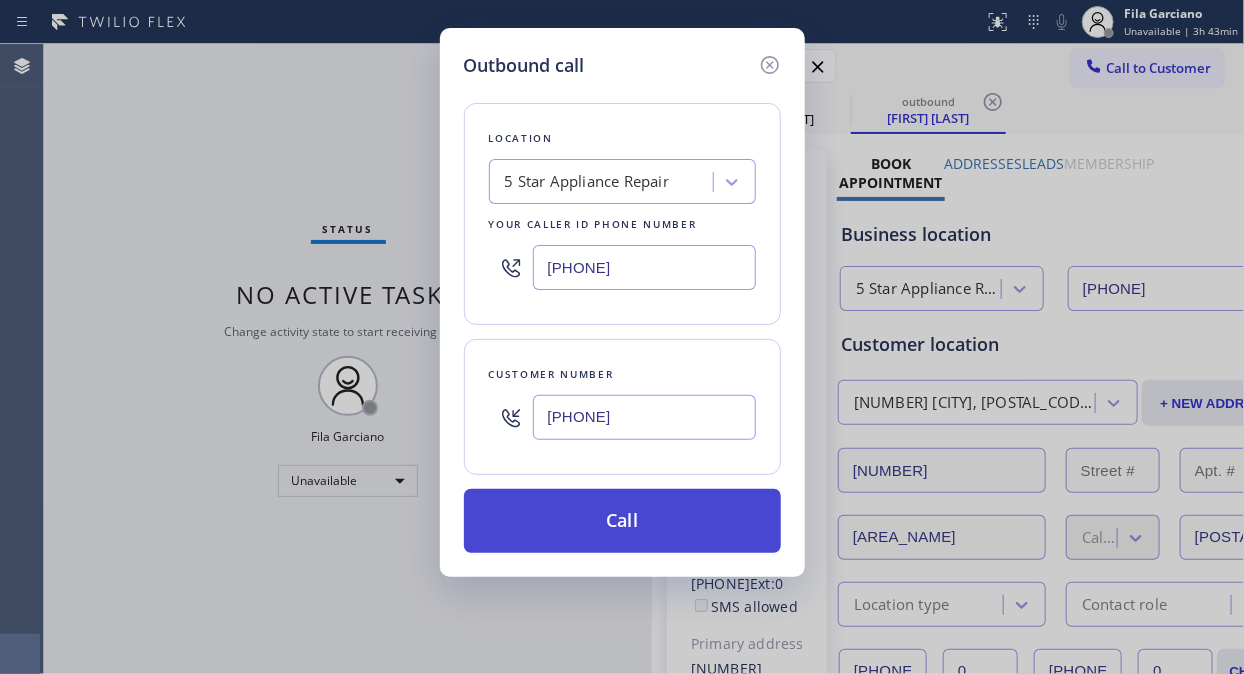 type on "[PHONE]" 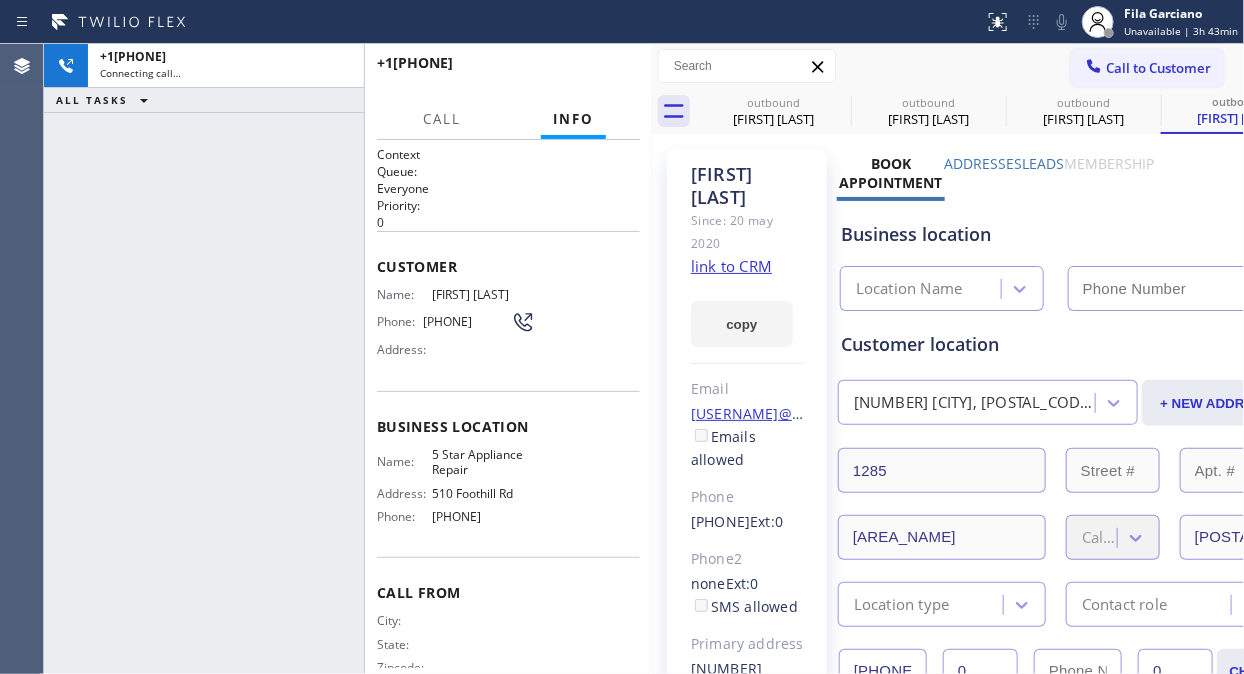 type on "[PHONE]" 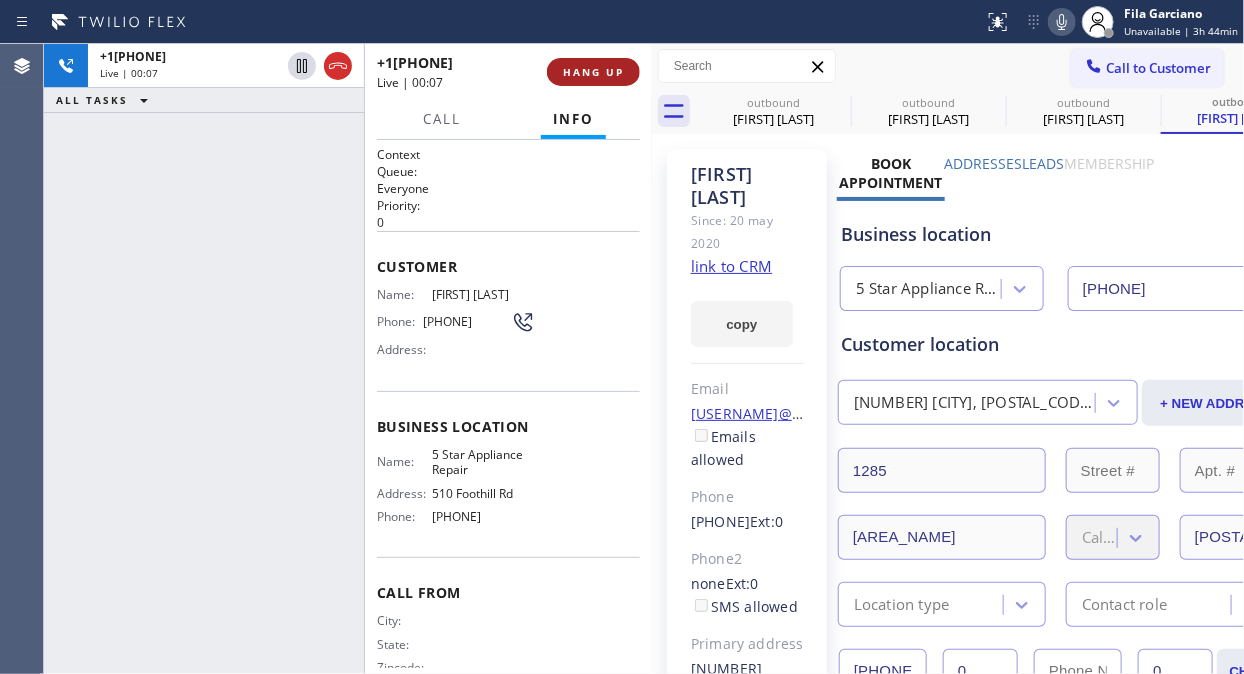 click on "HANG UP" at bounding box center (593, 72) 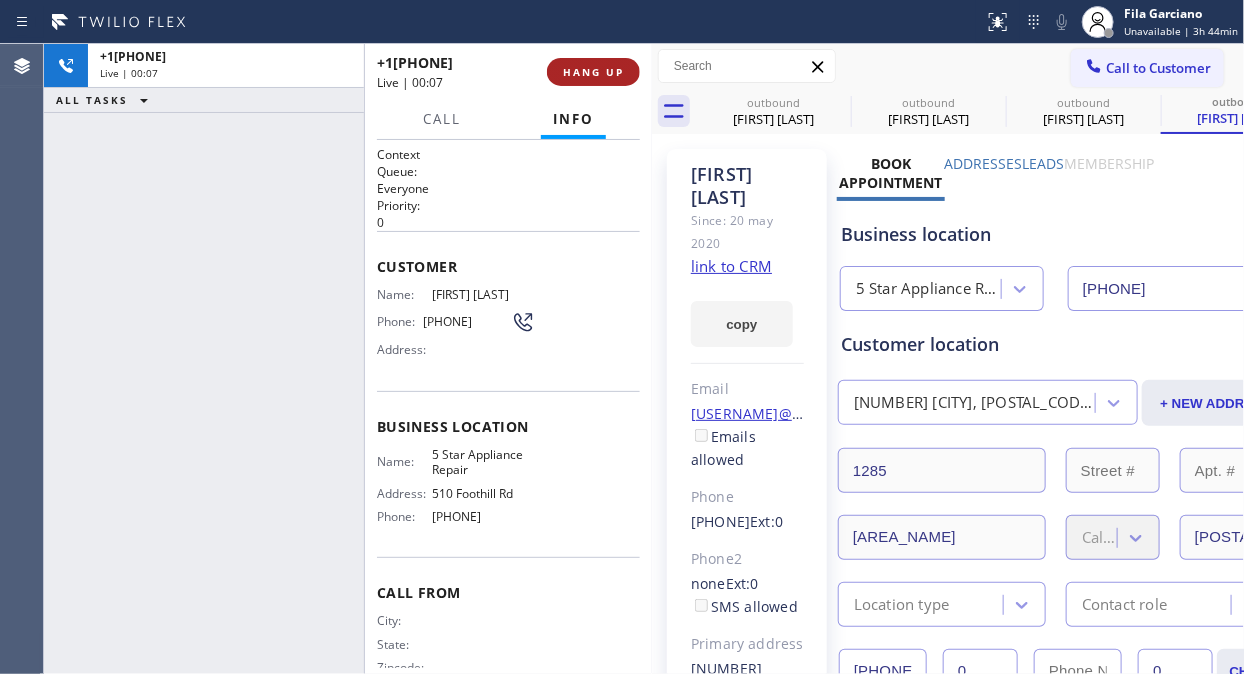 click on "HANG UP" at bounding box center [593, 72] 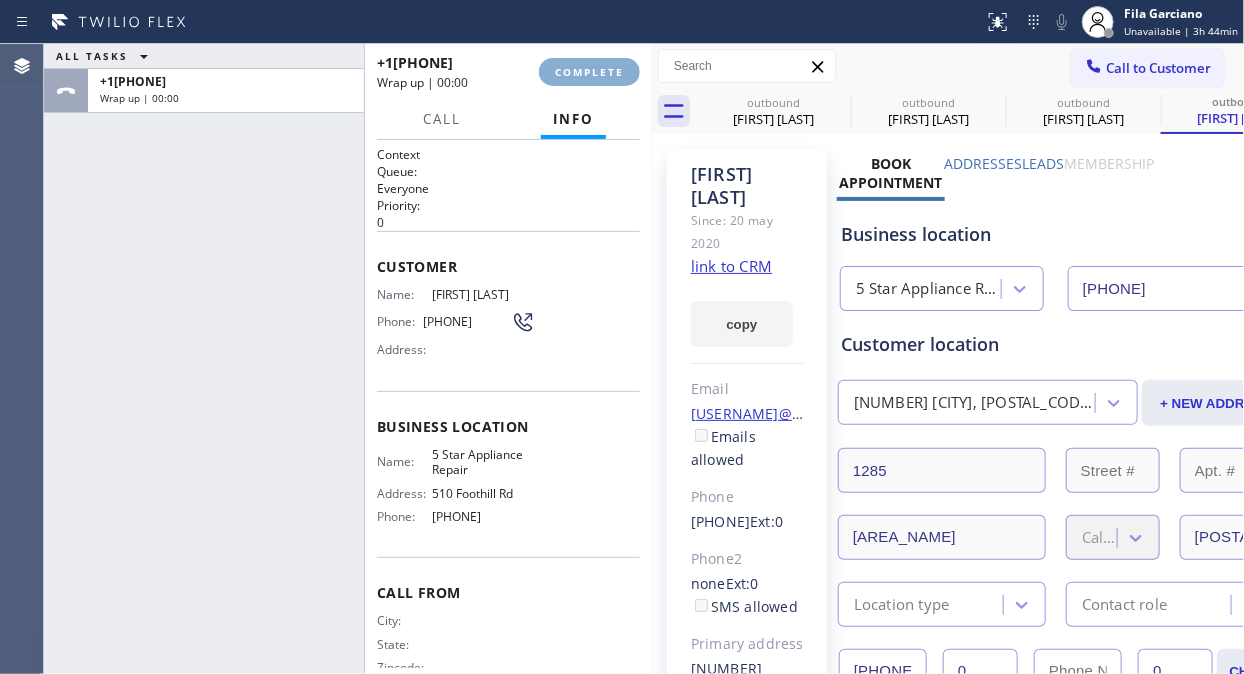click on "COMPLETE" at bounding box center [589, 72] 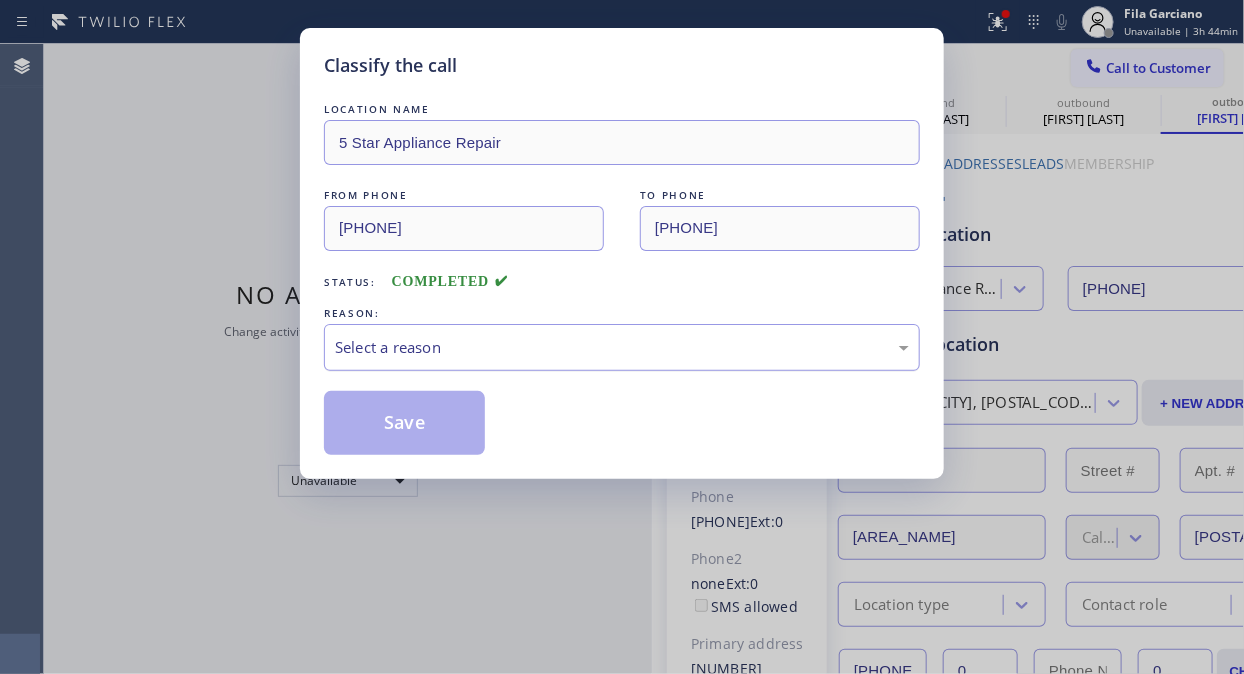 click on "Select a reason" at bounding box center [622, 347] 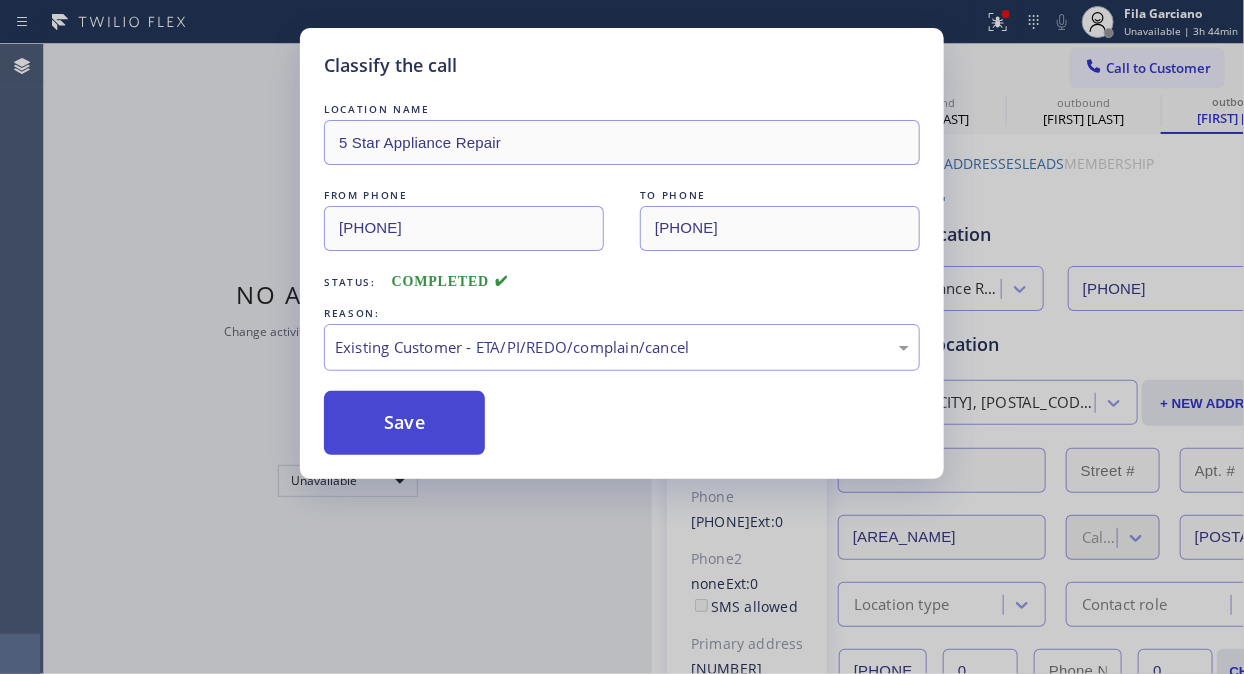 click on "Save" at bounding box center [404, 423] 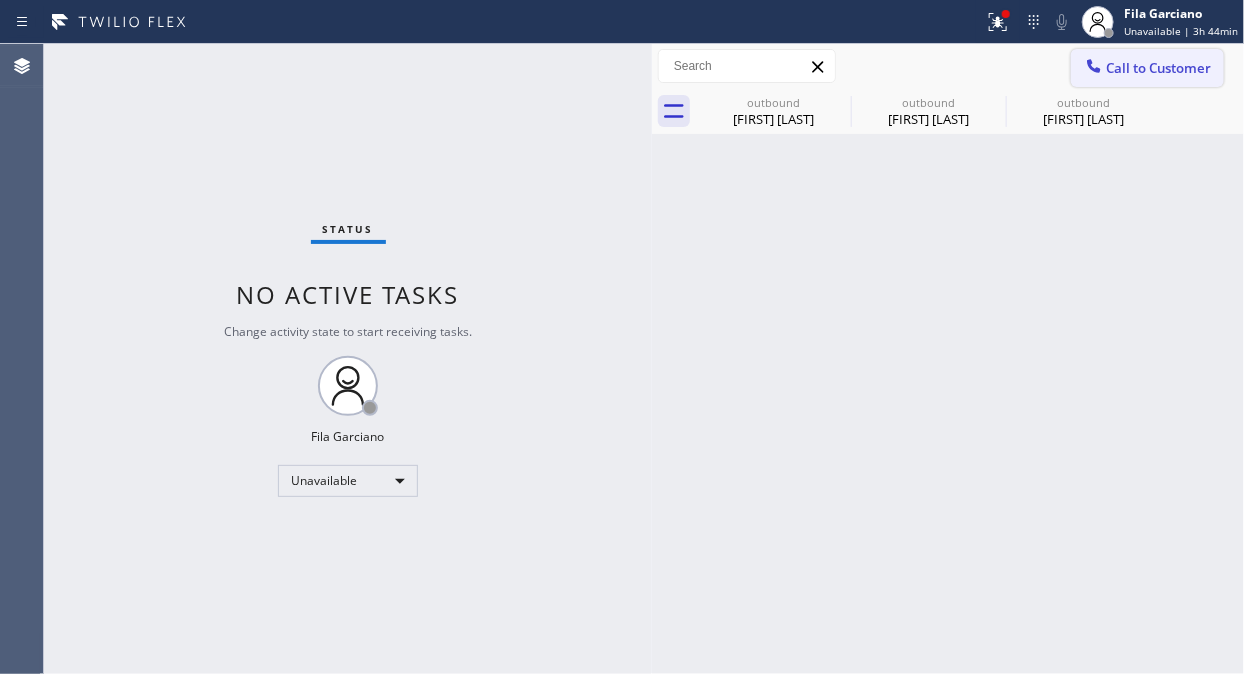 click on "Call to Customer" at bounding box center [1158, 68] 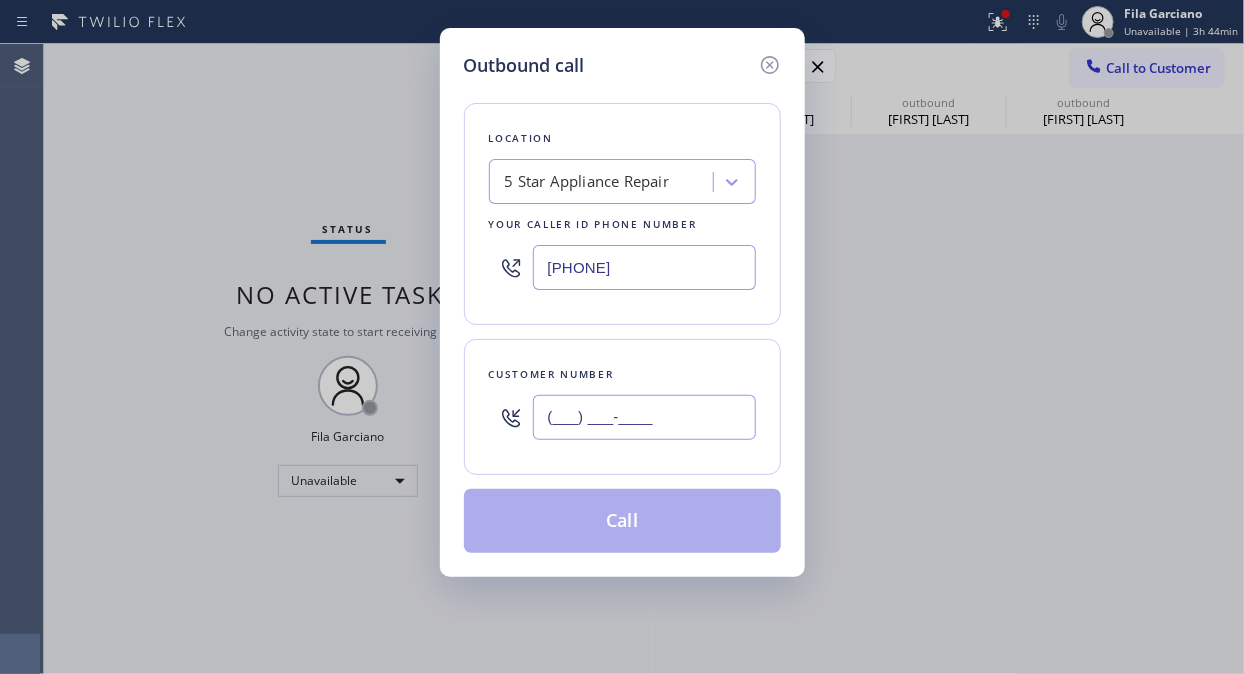 click on "(___) ___-____" at bounding box center (644, 417) 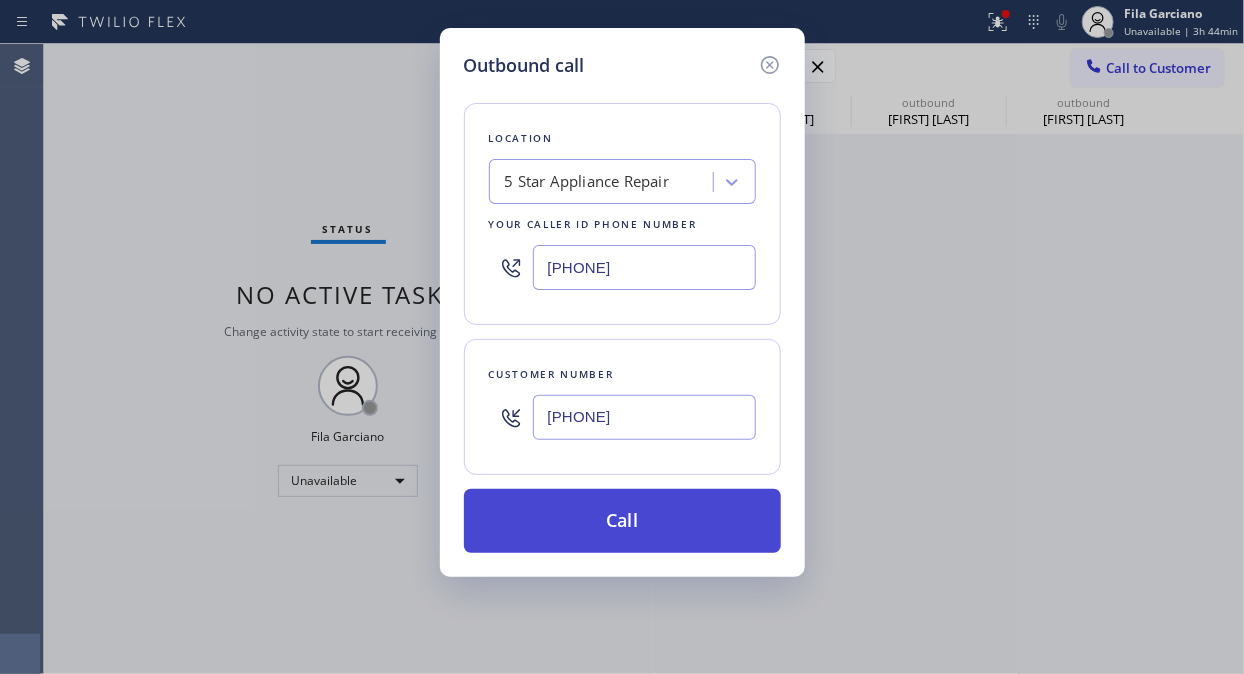 type on "[PHONE]" 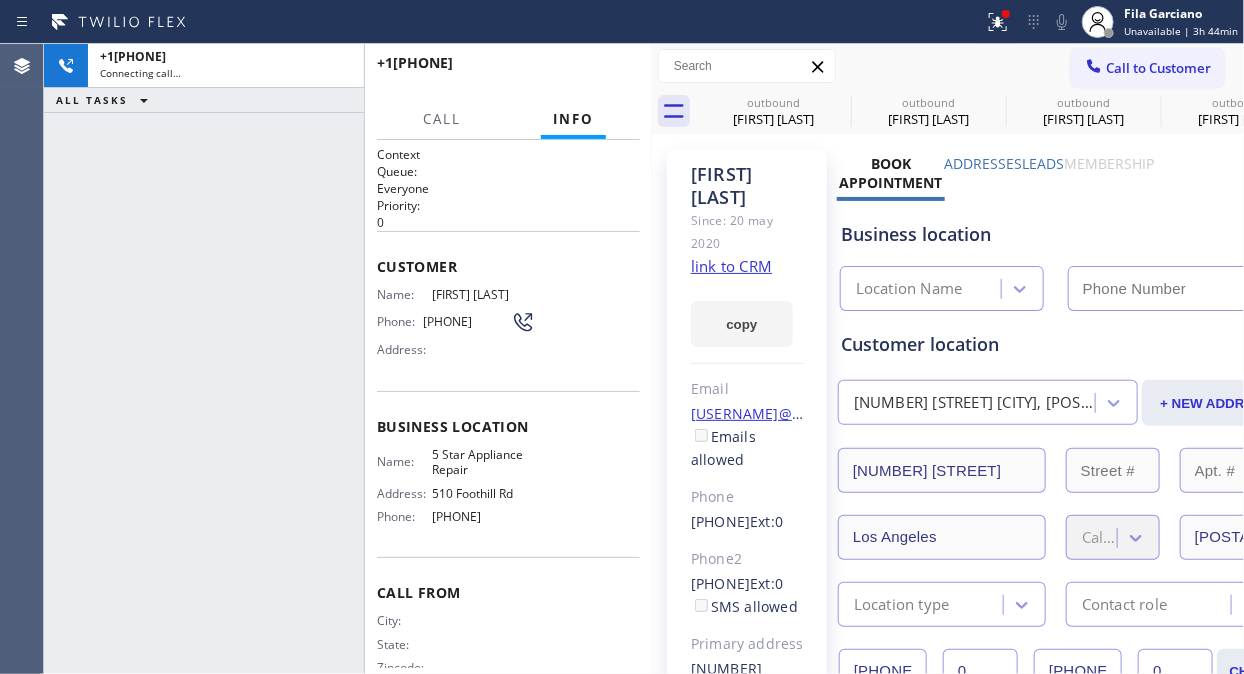 type on "[PHONE]" 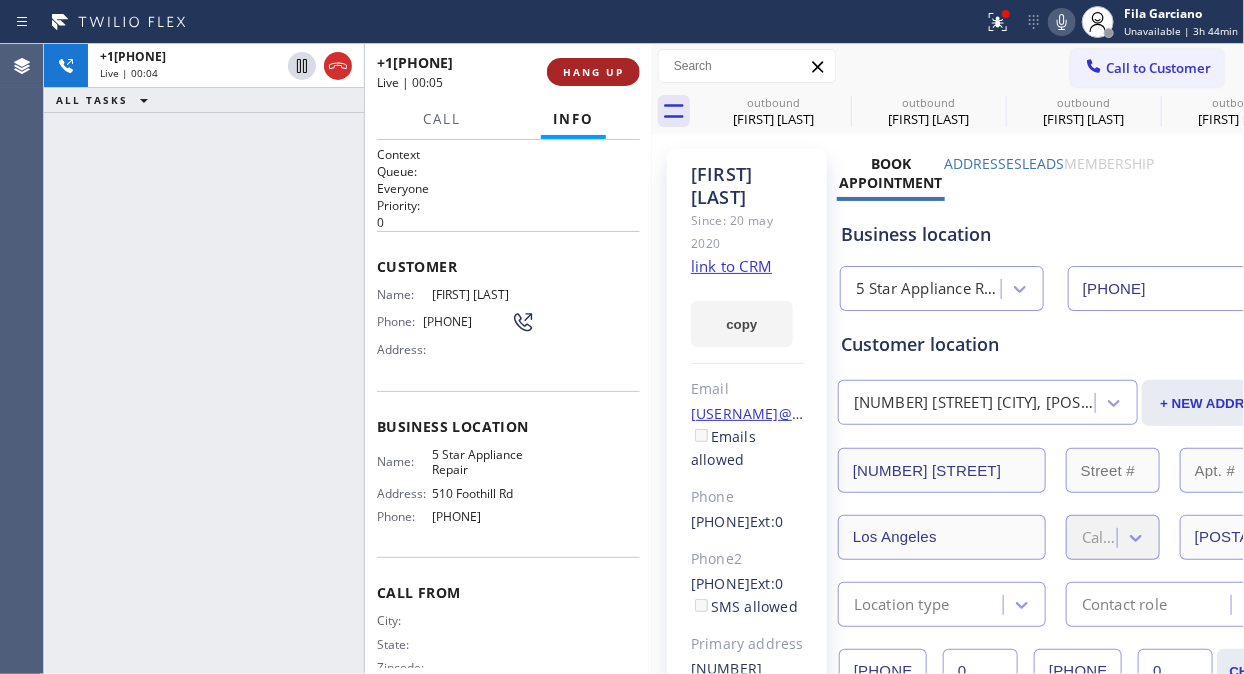 click on "HANG UP" at bounding box center (593, 72) 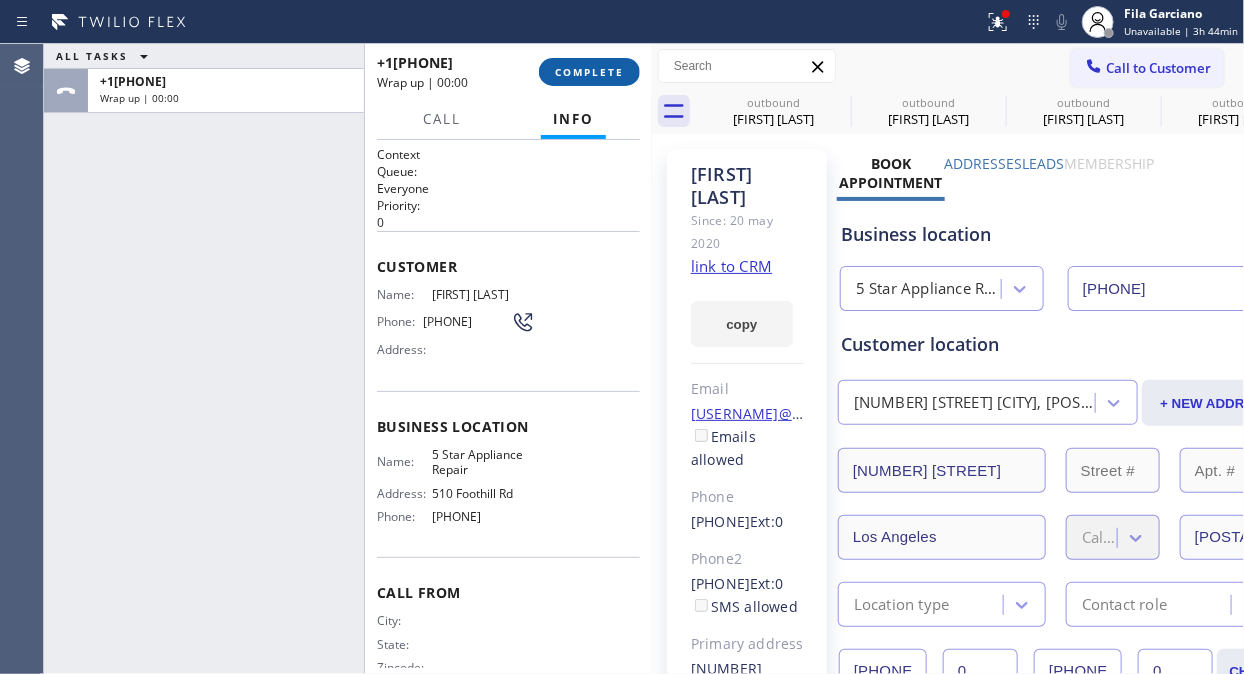 click on "COMPLETE" at bounding box center (589, 72) 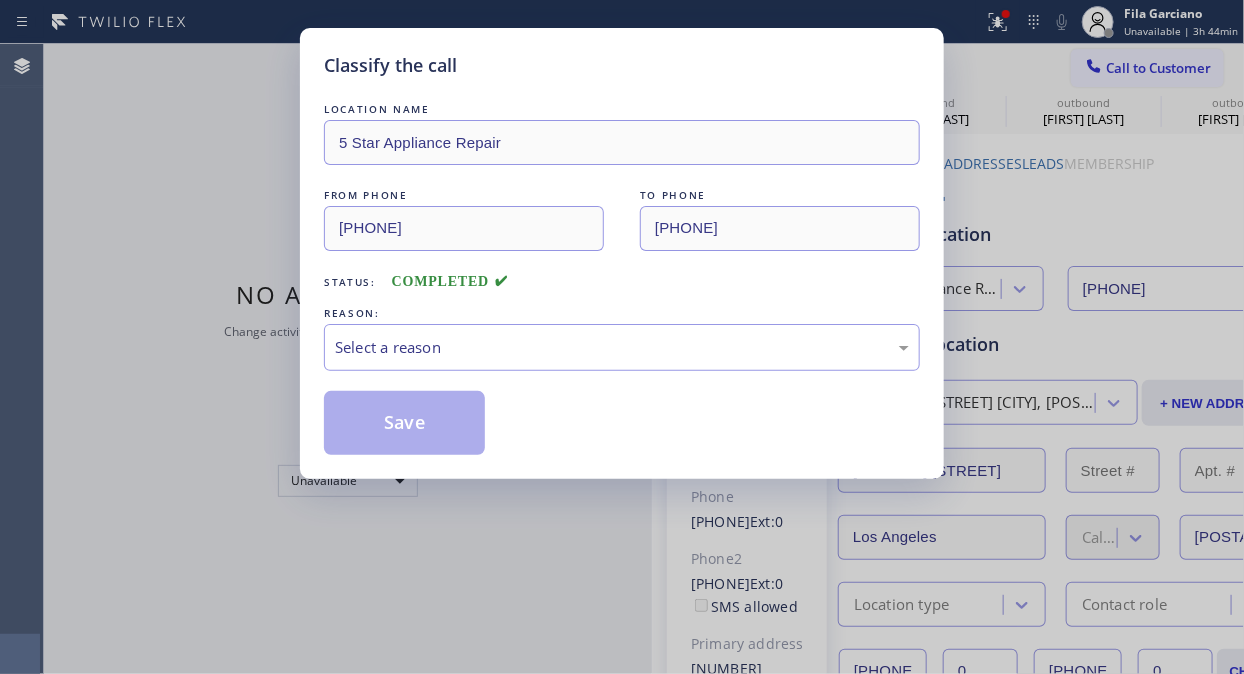 drag, startPoint x: 122, startPoint y: 230, endPoint x: 156, endPoint y: 193, distance: 50.24938 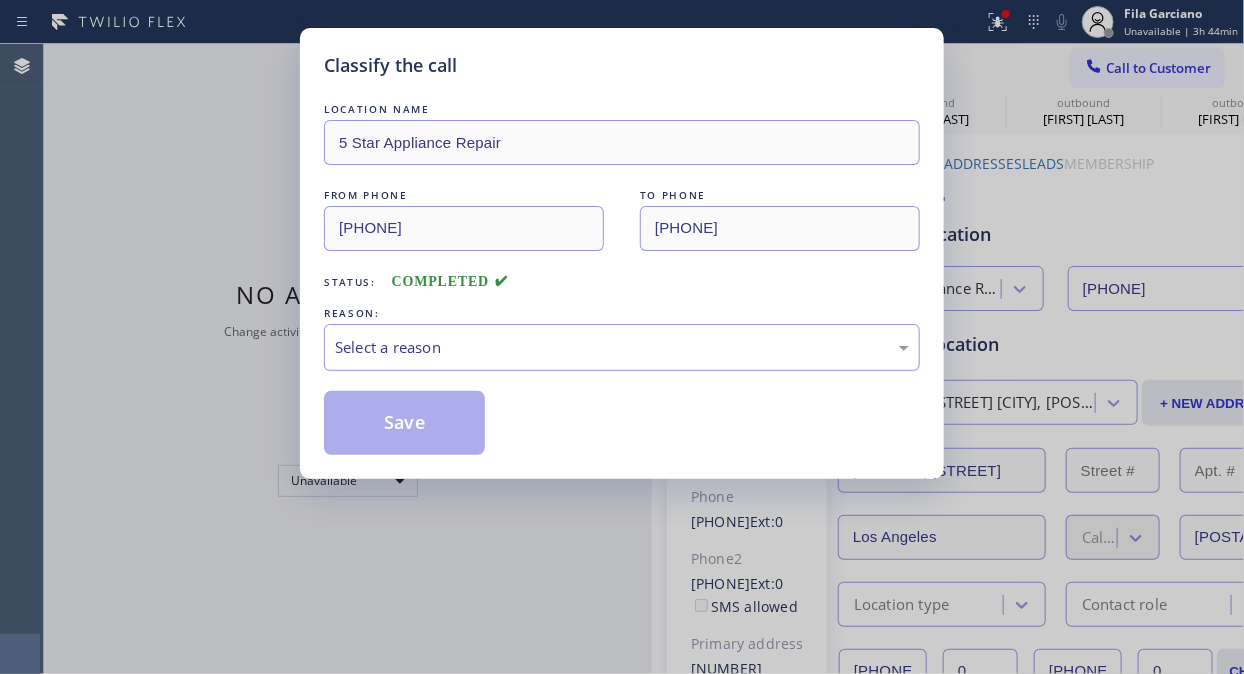 click on "Select a reason" at bounding box center [622, 347] 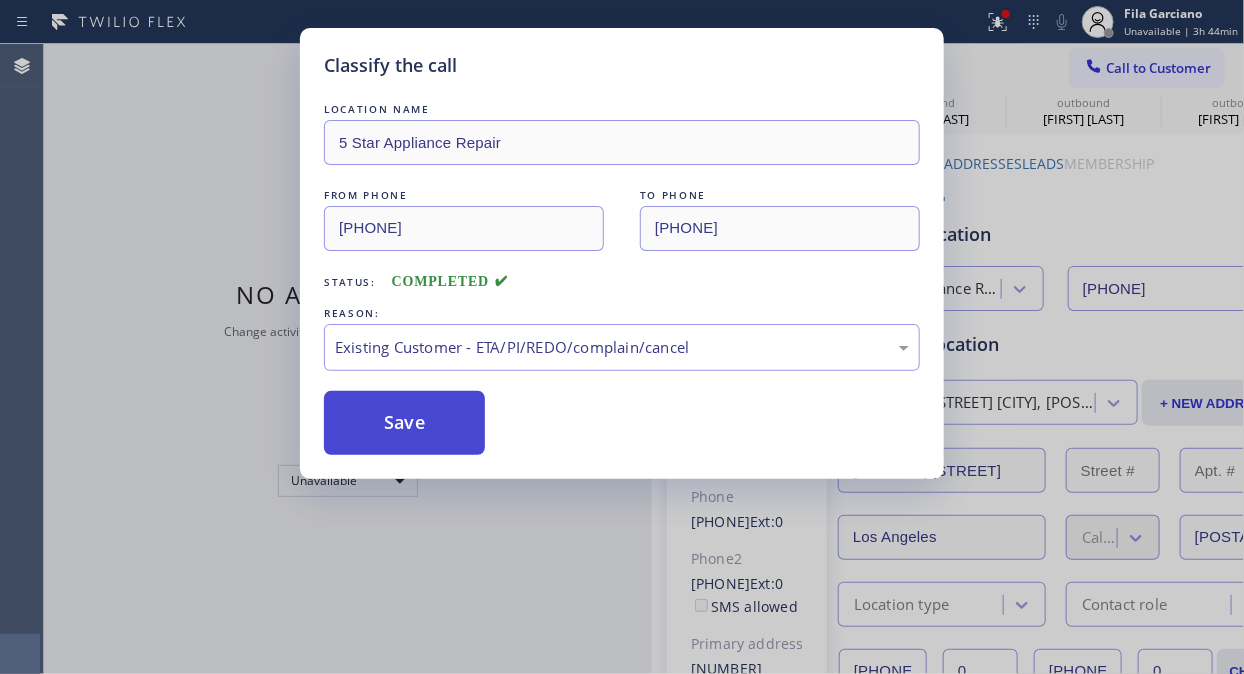 click on "Save" at bounding box center (404, 423) 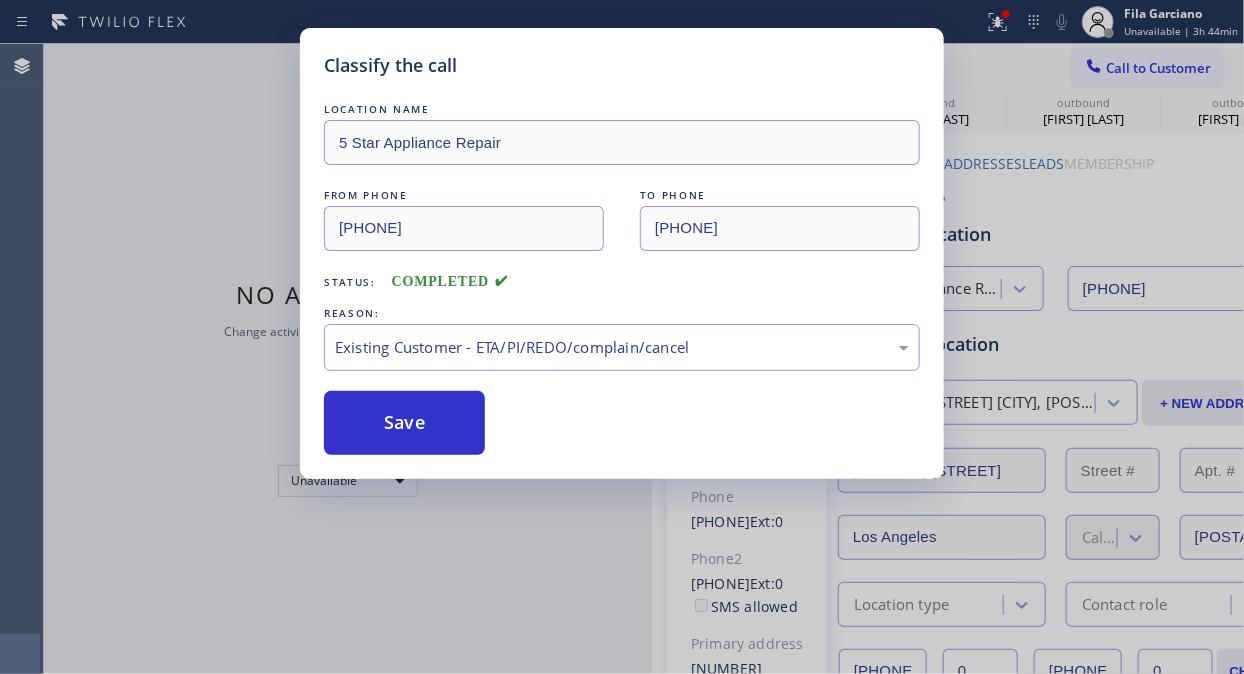 click on "Call to Customer" at bounding box center (1158, 68) 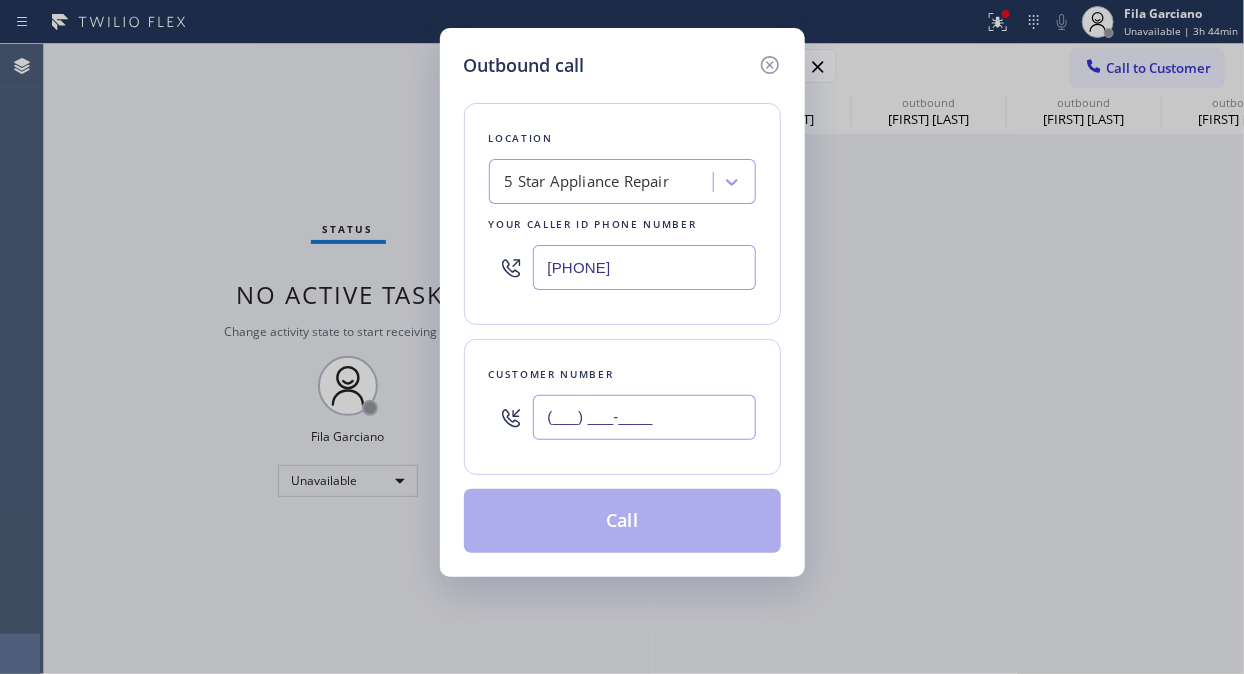 click on "(___) ___-____" at bounding box center [644, 417] 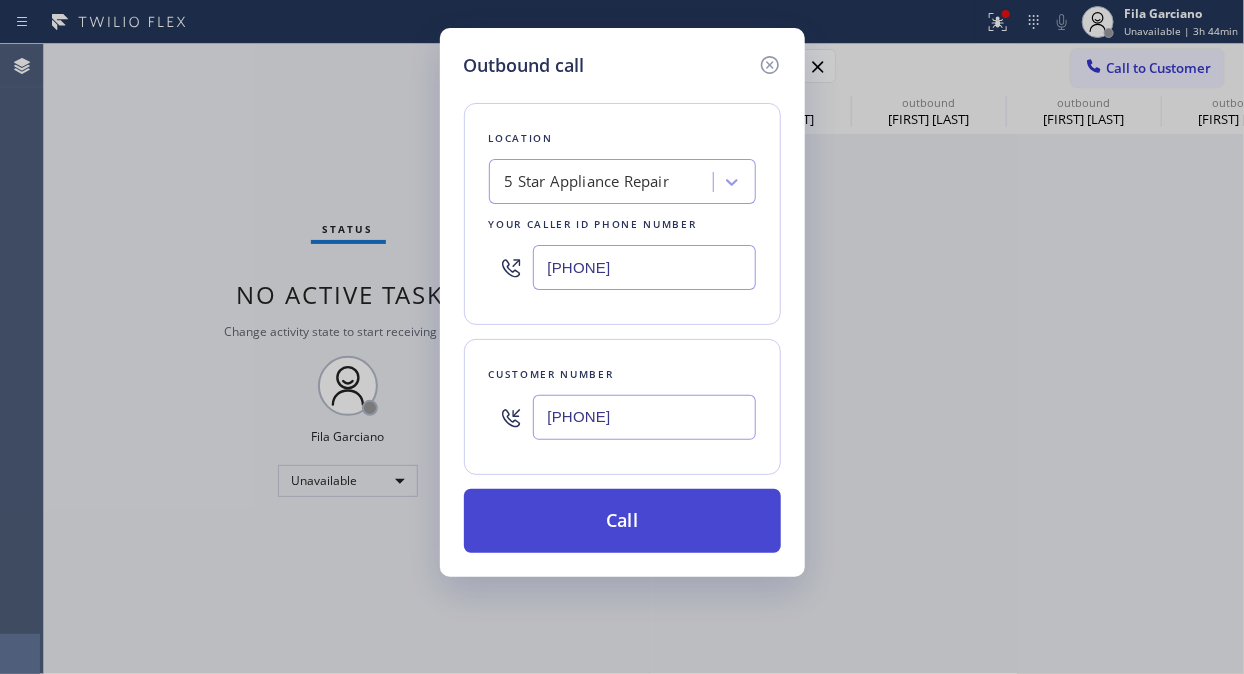 type on "[PHONE]" 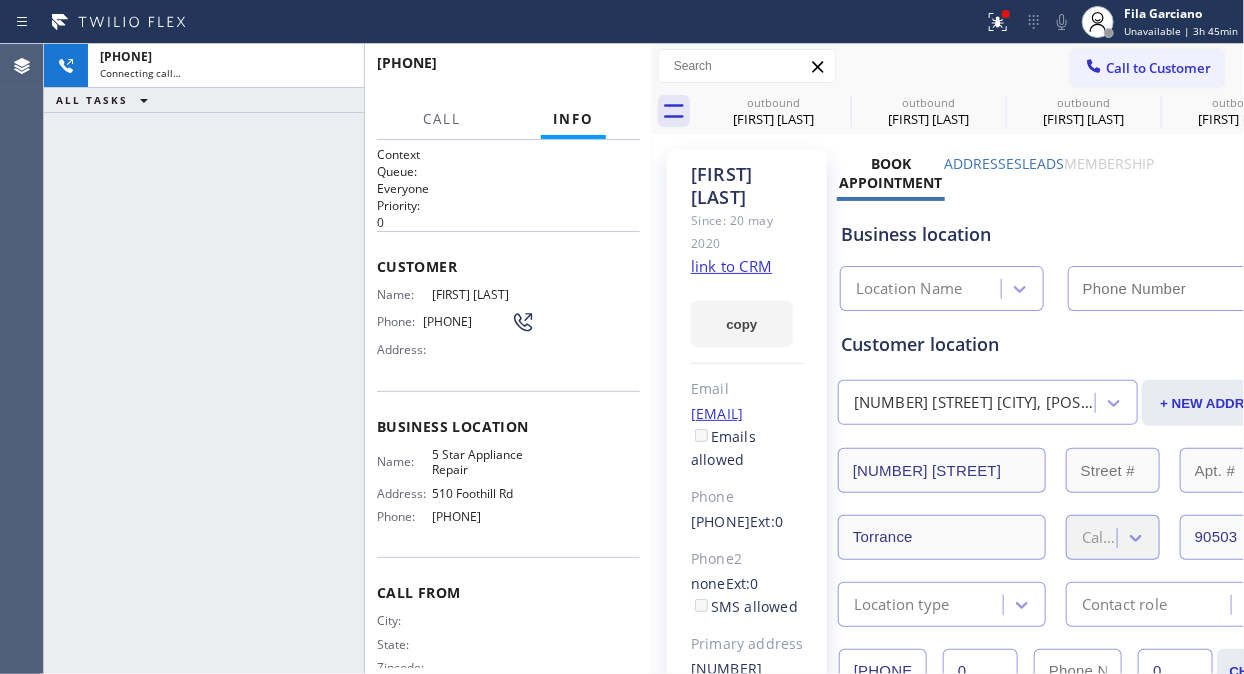 type on "[PHONE]" 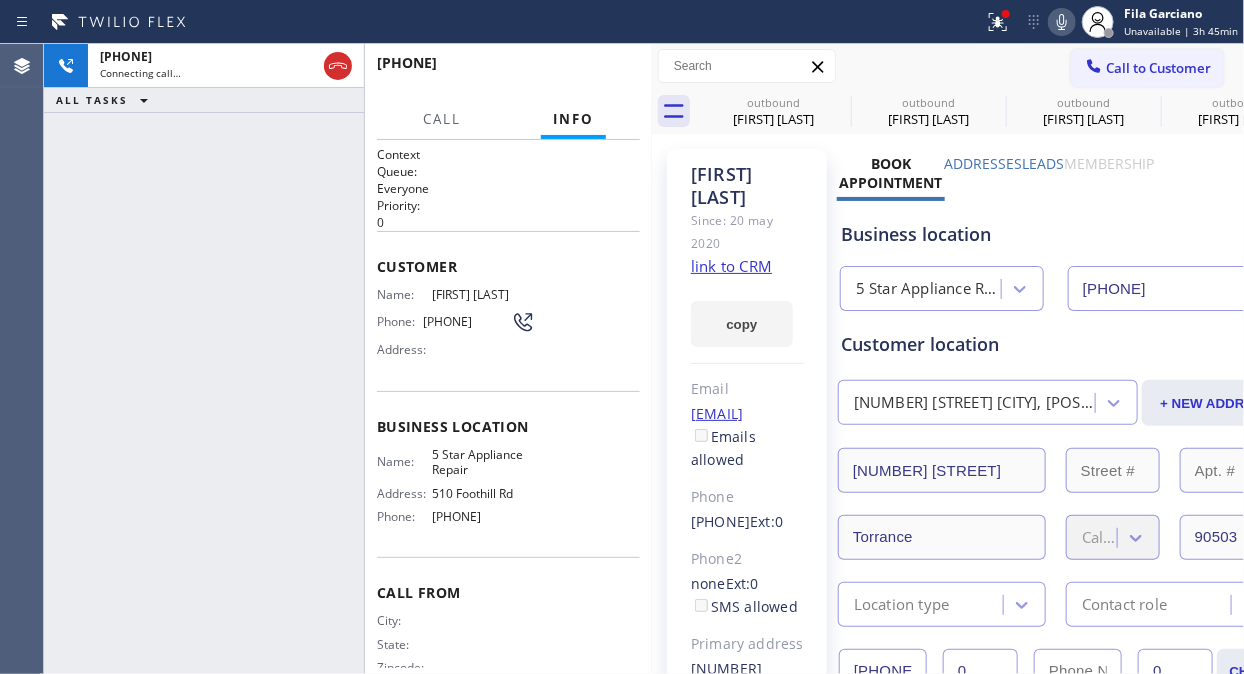 click 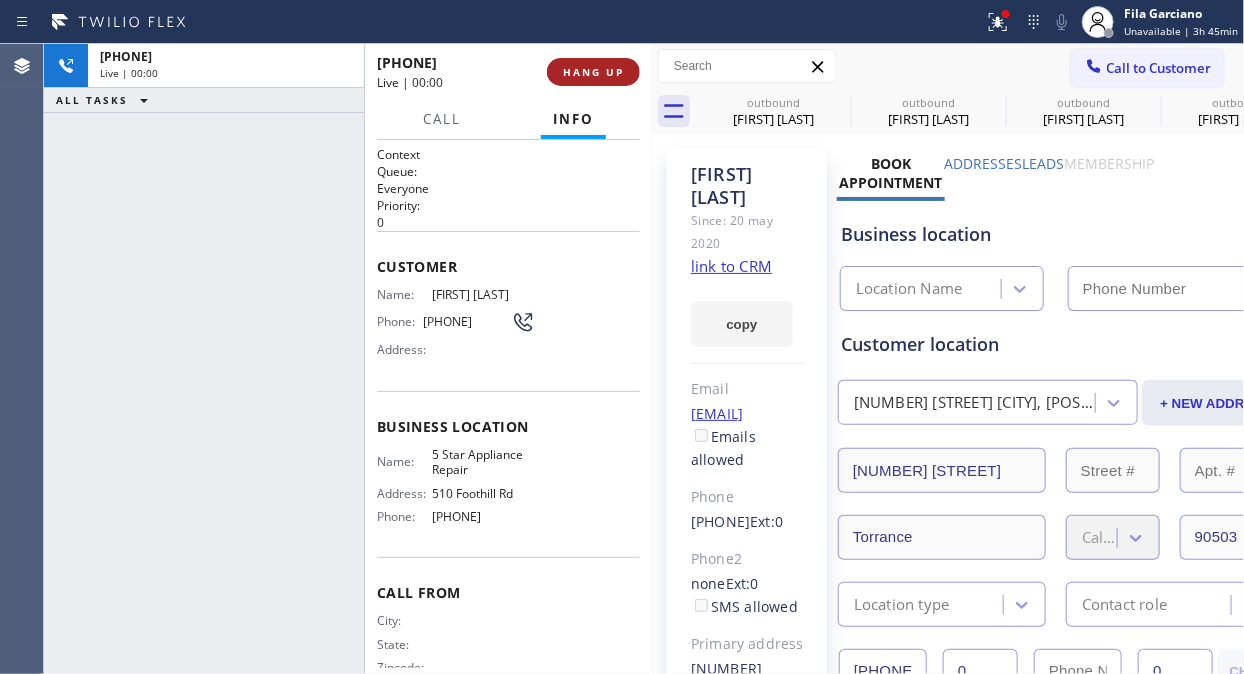 click on "HANG UP" at bounding box center [593, 72] 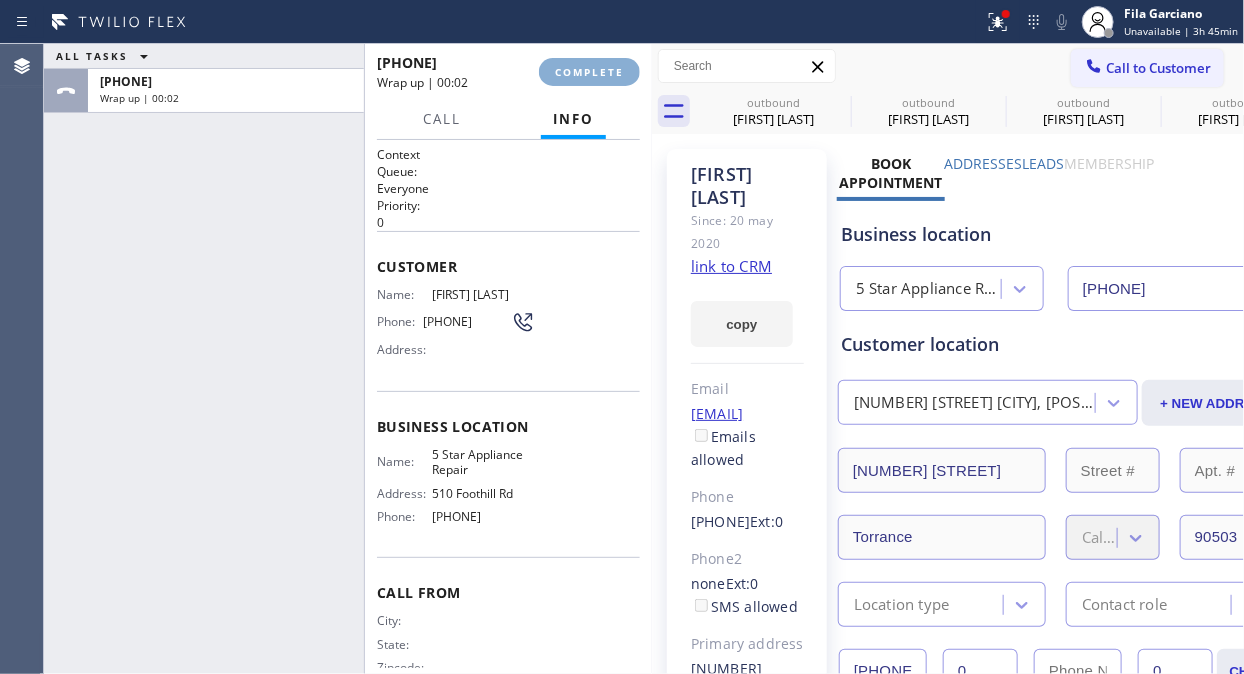type on "[PHONE]" 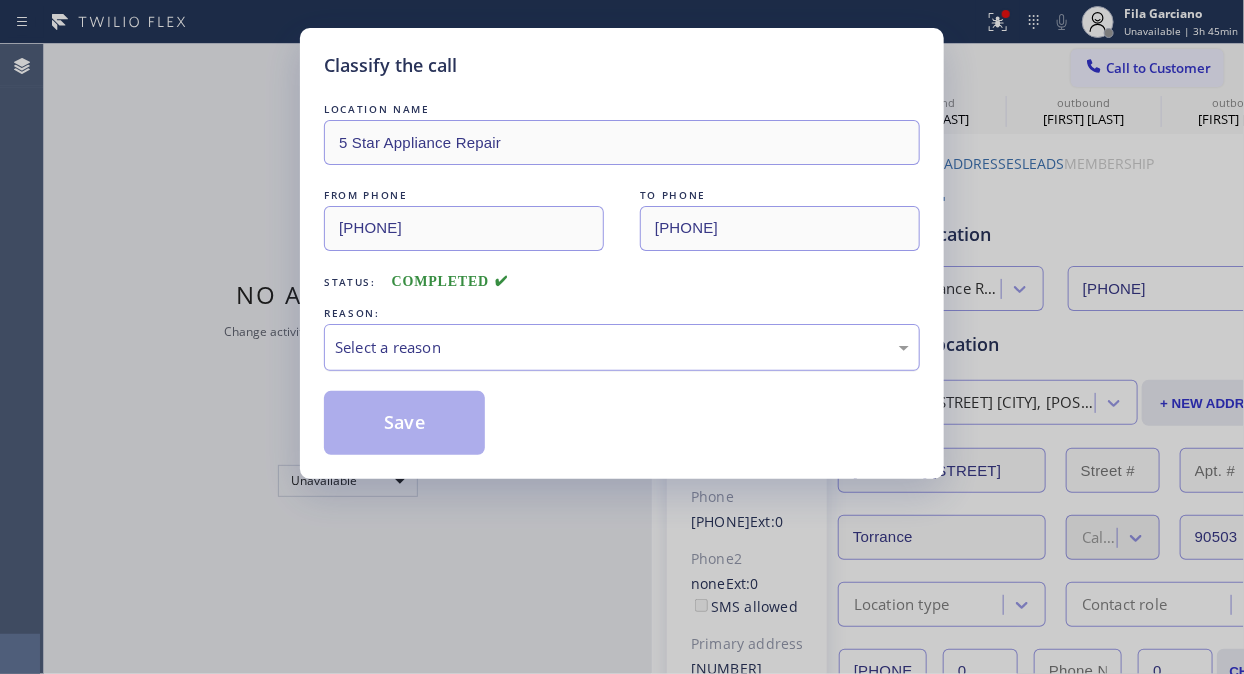 click on "Select a reason" at bounding box center [622, 347] 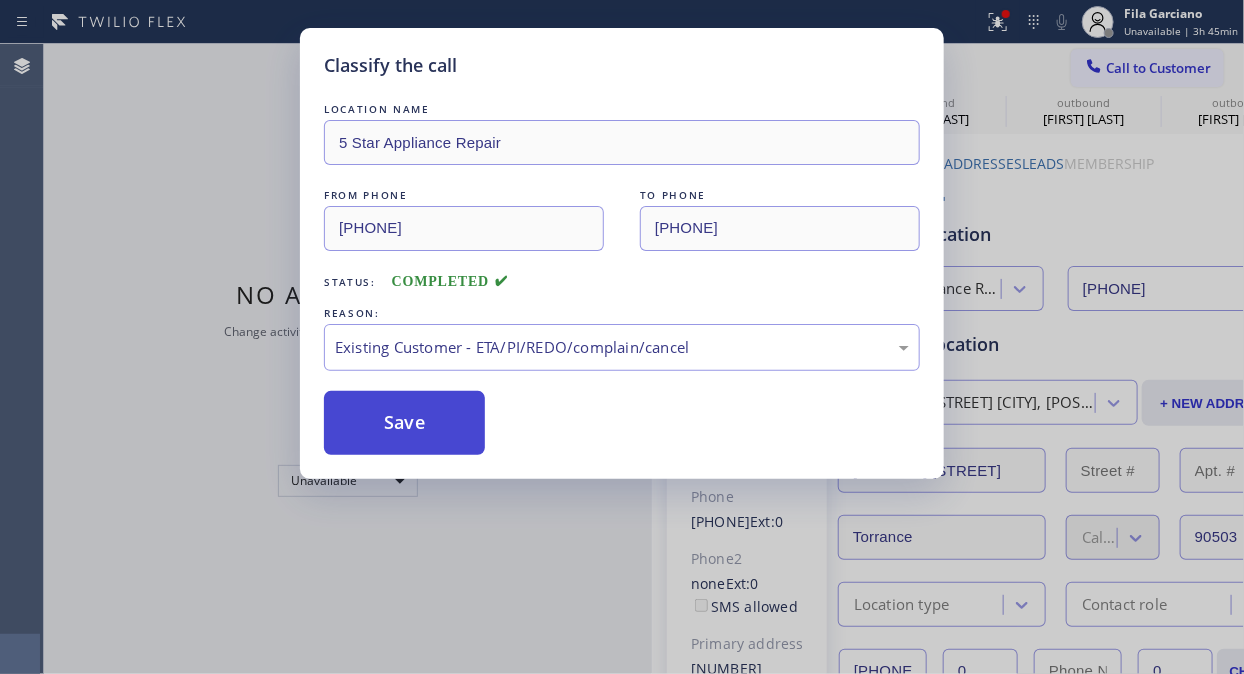 click on "Save" at bounding box center [404, 423] 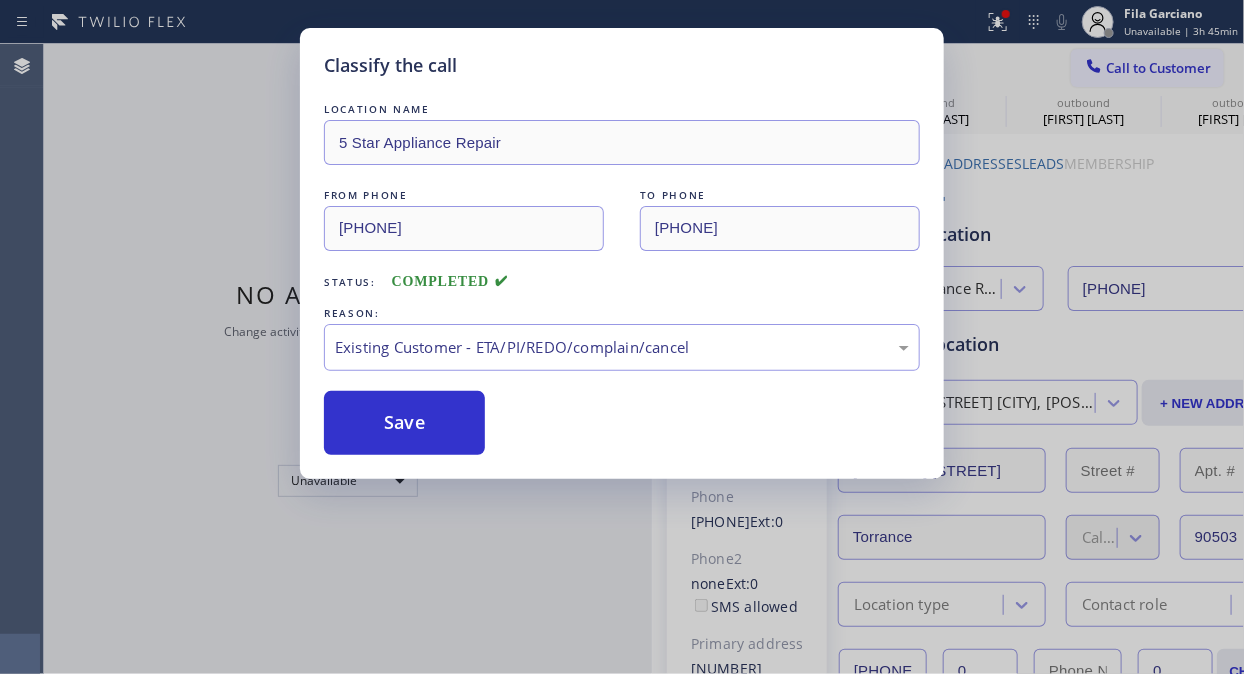 click on "Call to Customer" at bounding box center (1158, 68) 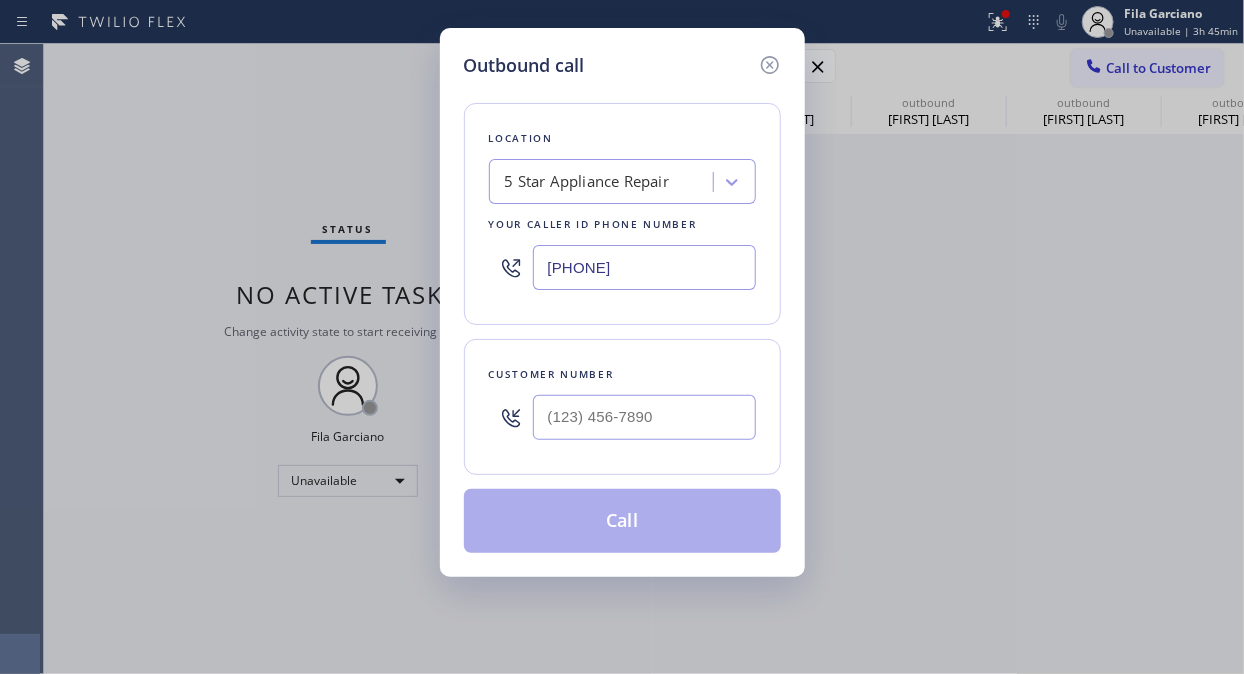 click on "Outbound call Location 5 Star Appliance Repair Your caller id phone number [PHONE] Customer number Call" at bounding box center (622, 337) 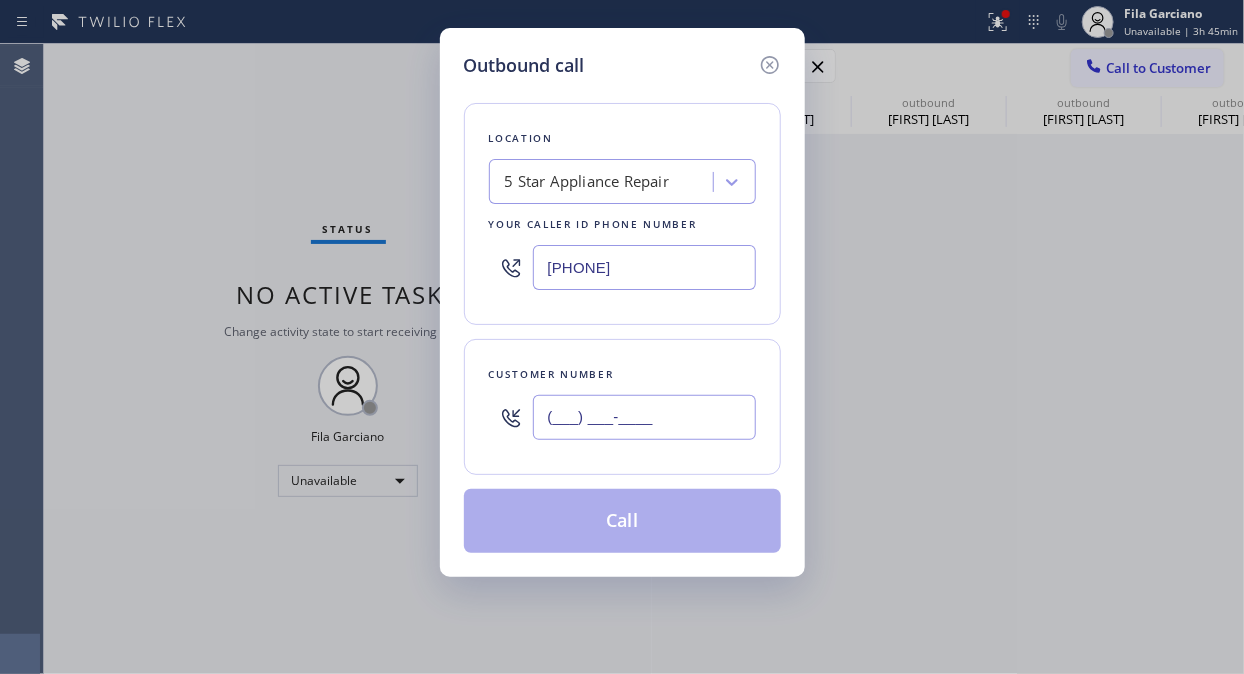 click on "(___) ___-____" at bounding box center [644, 417] 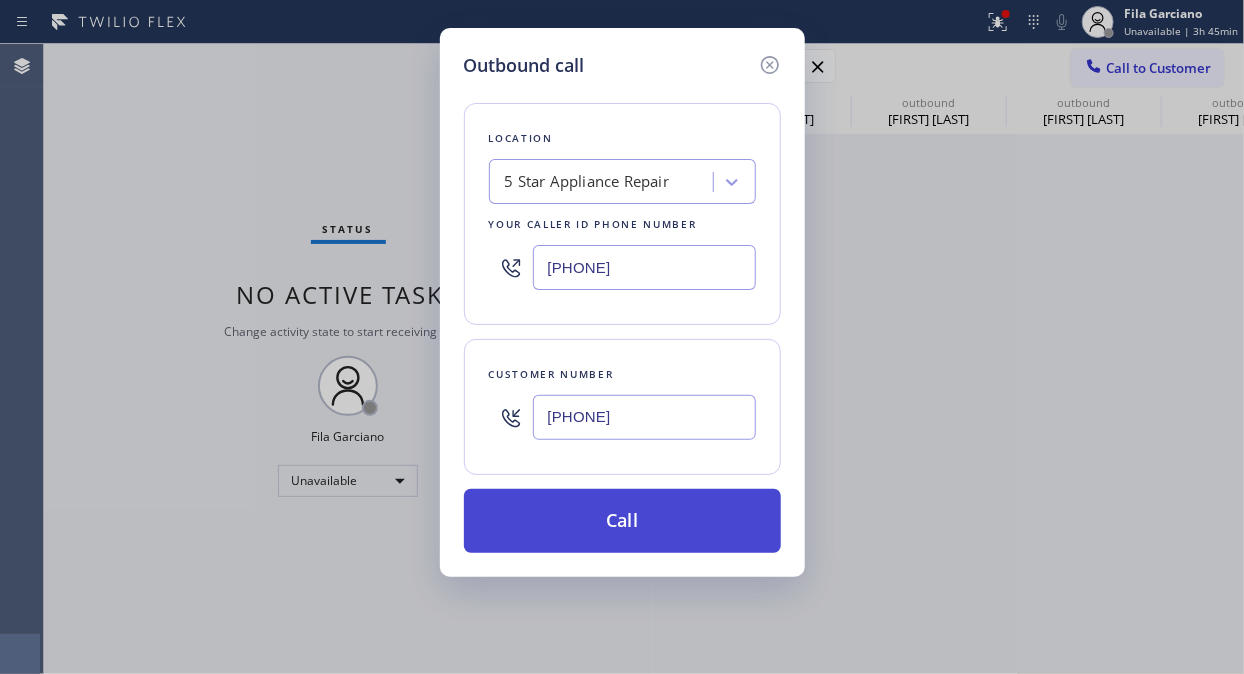 type on "[PHONE]" 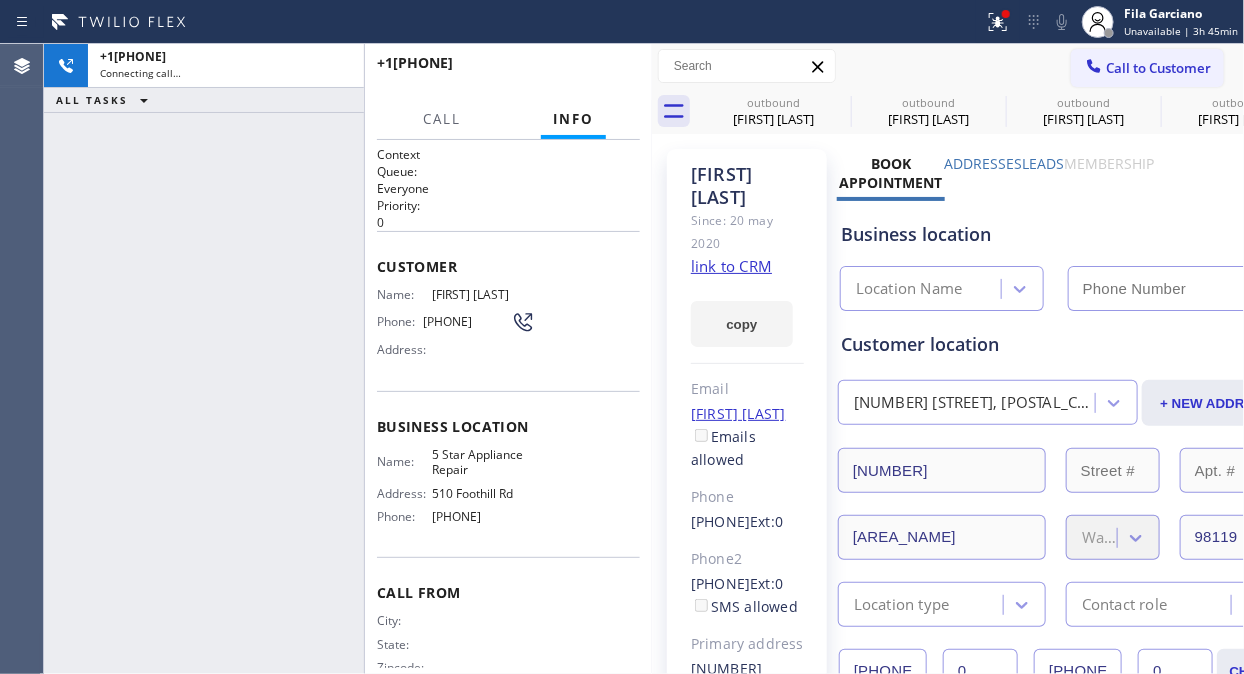 type on "[PHONE]" 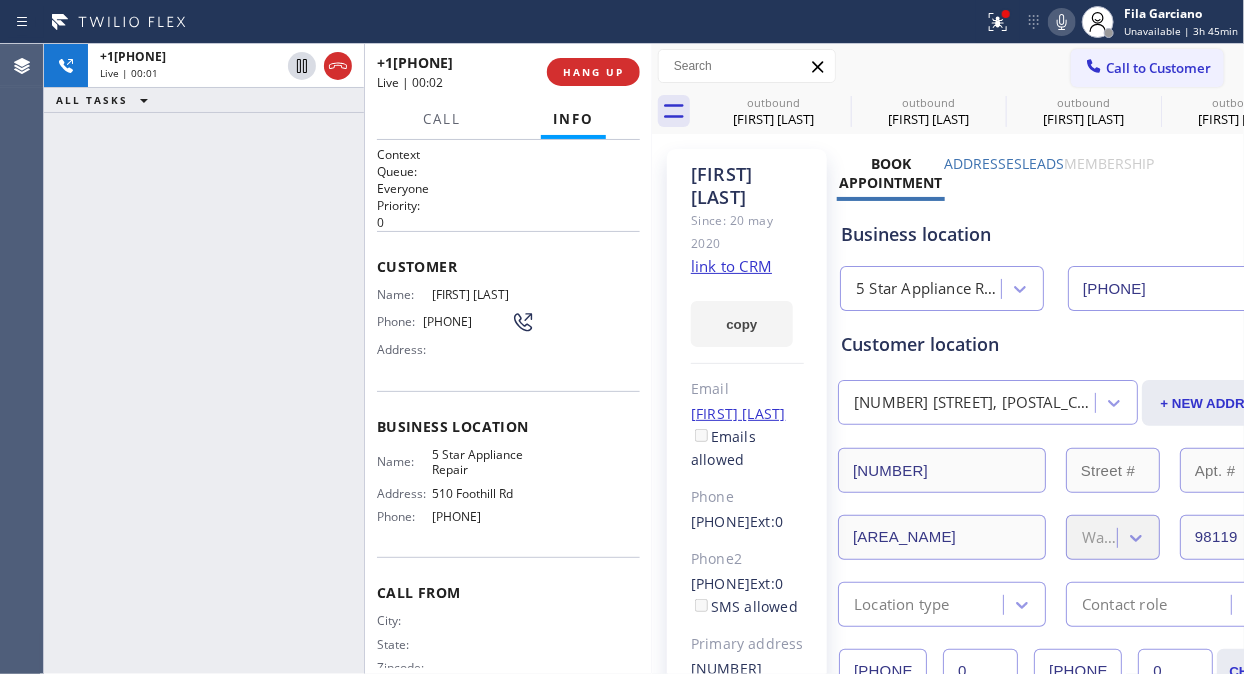 click on "[PHONE] Live | 00:01 ALL TASKS ALL TASKS ACTIVE TASKS TASKS IN WRAP UP" at bounding box center (204, 359) 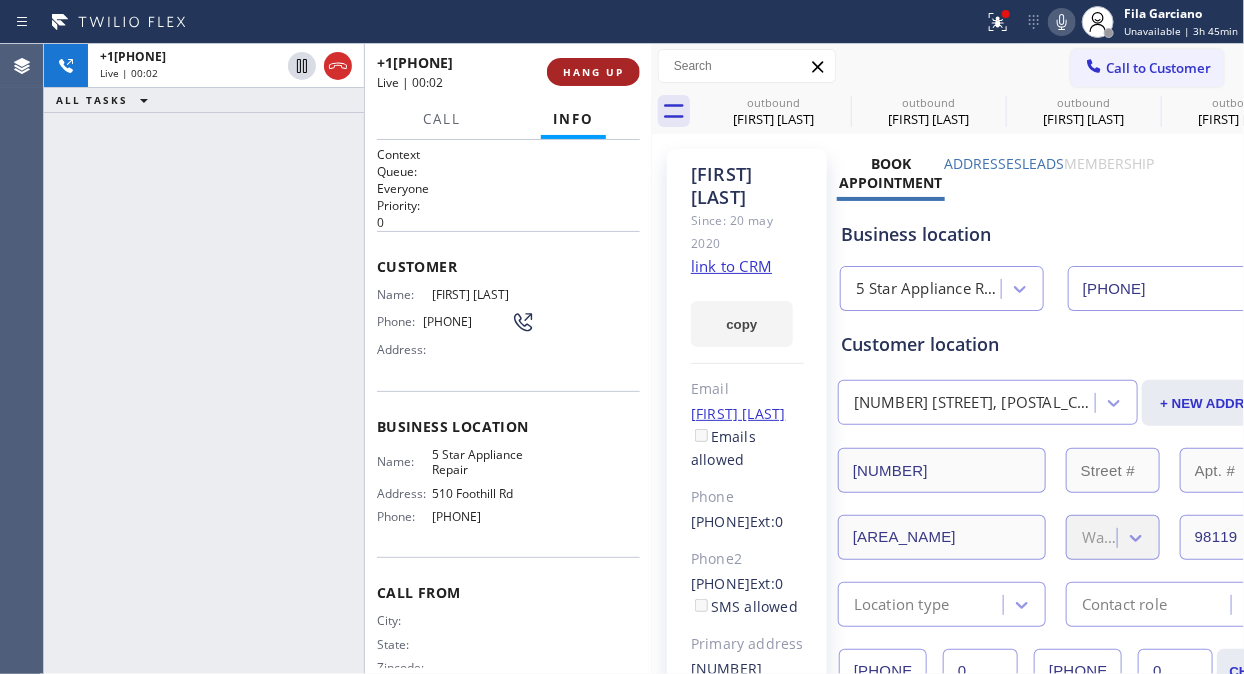 click on "HANG UP" at bounding box center (593, 72) 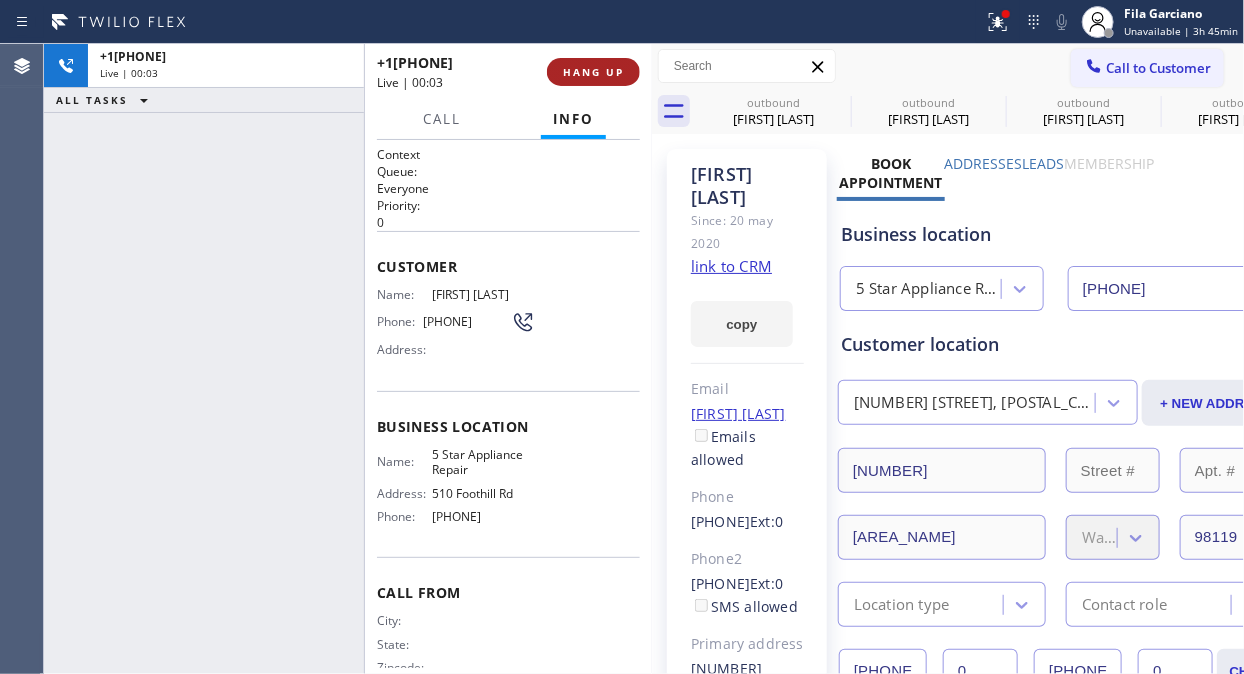 click on "HANG UP" at bounding box center [593, 72] 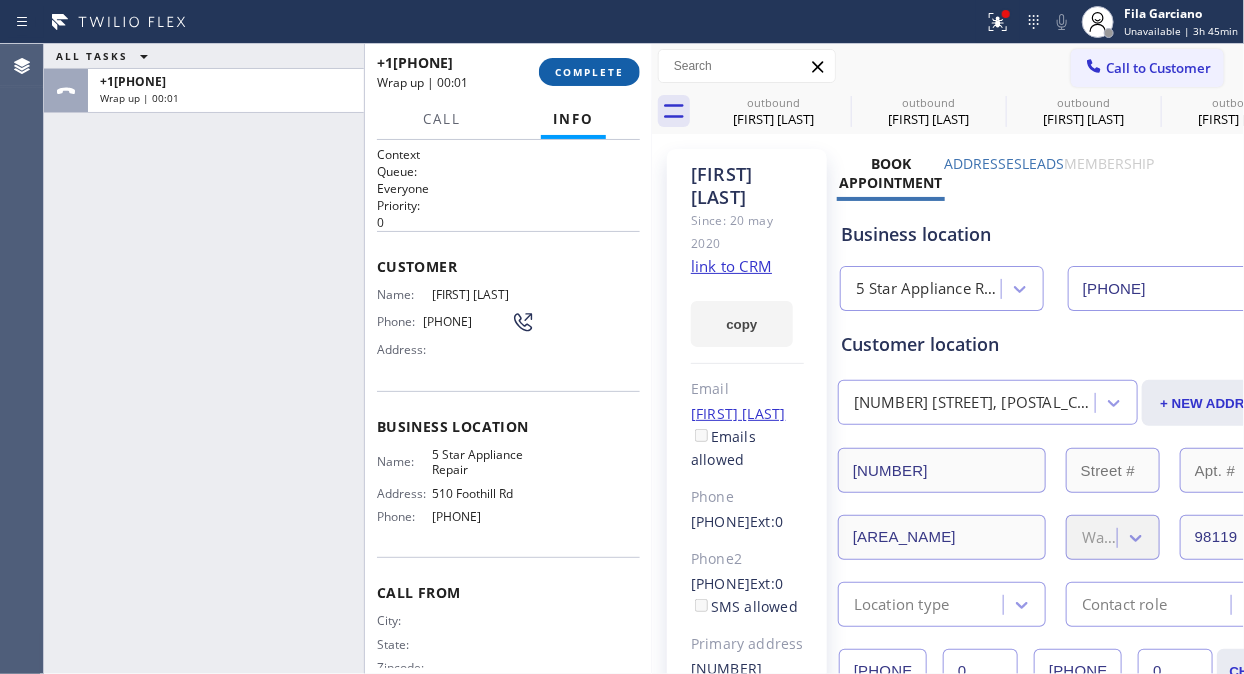 click on "COMPLETE" at bounding box center [589, 72] 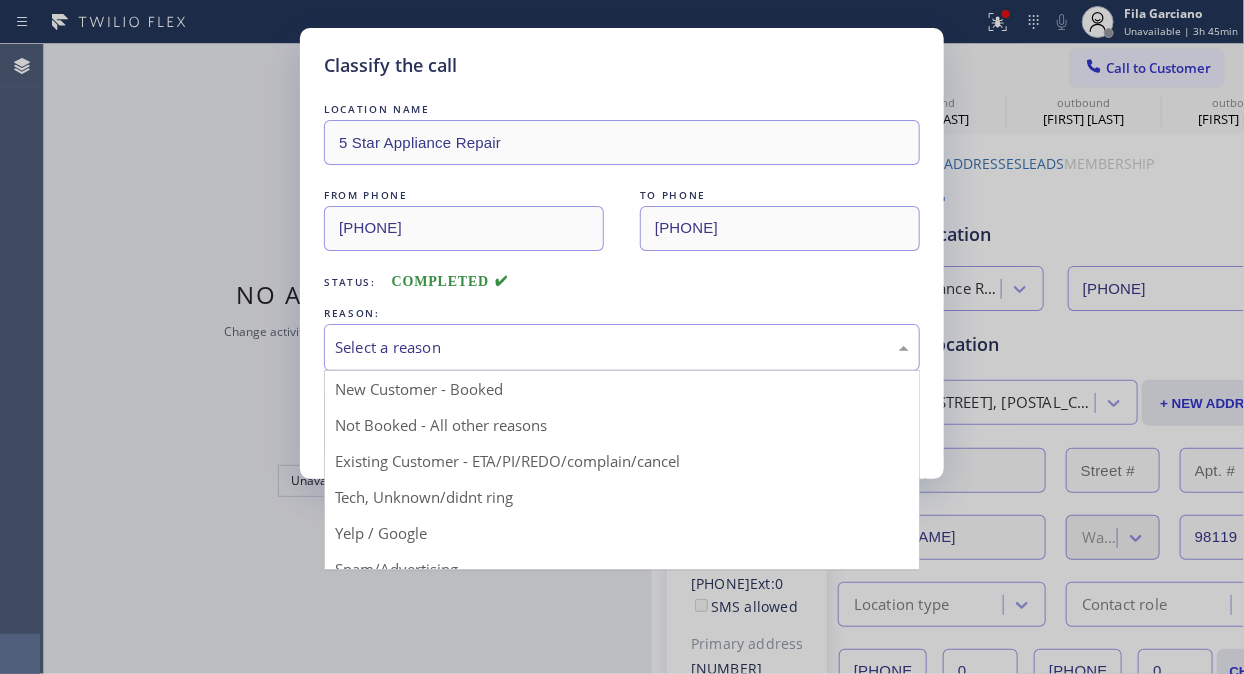 click on "Select a reason" at bounding box center [622, 347] 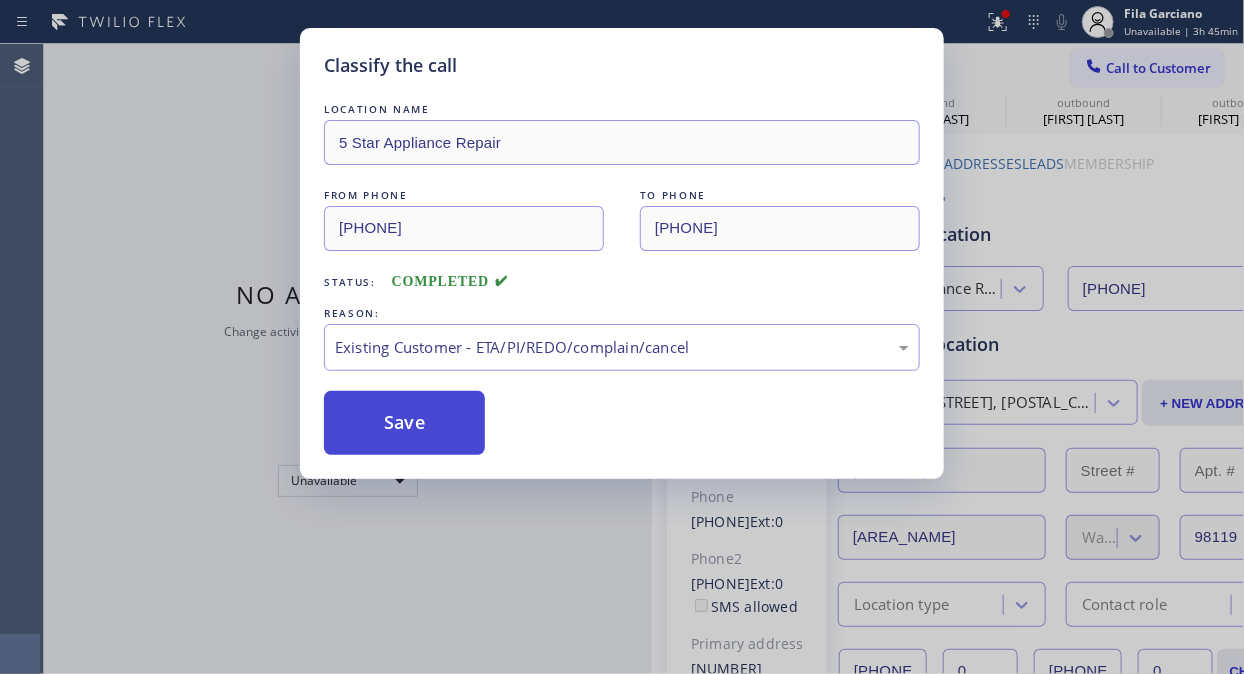 click on "Save" at bounding box center (404, 423) 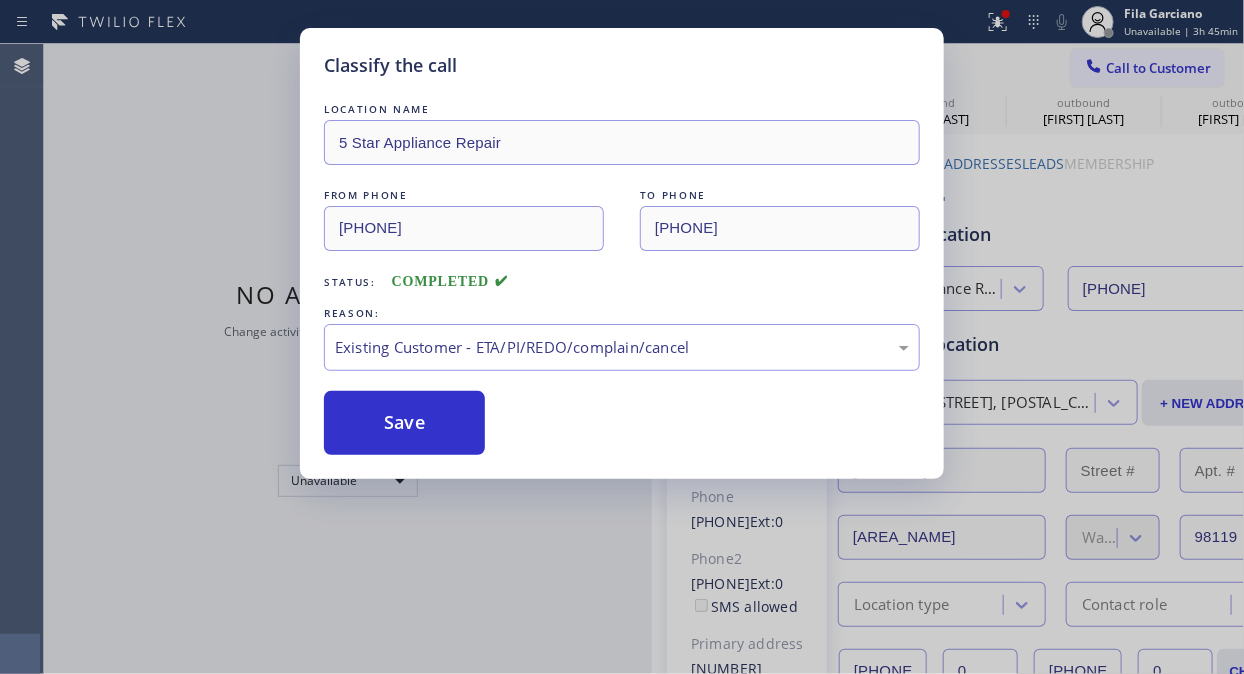 click on "Call to Customer" at bounding box center [1158, 68] 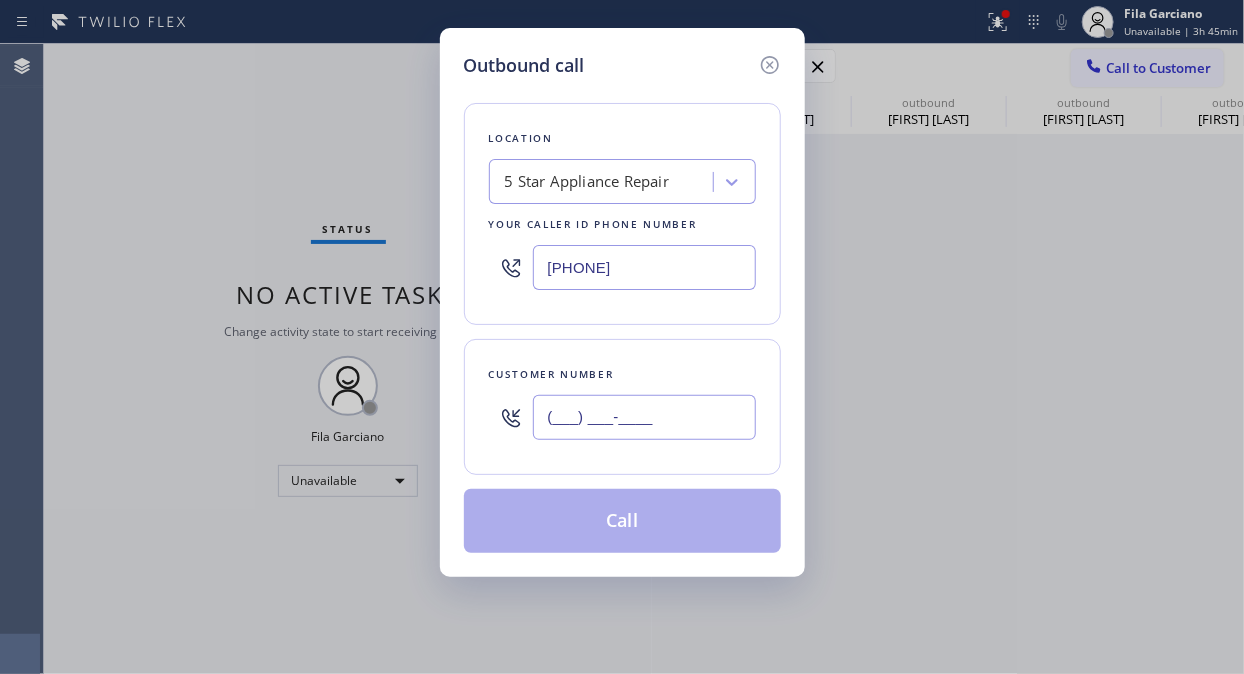 click on "(___) ___-____" at bounding box center (644, 417) 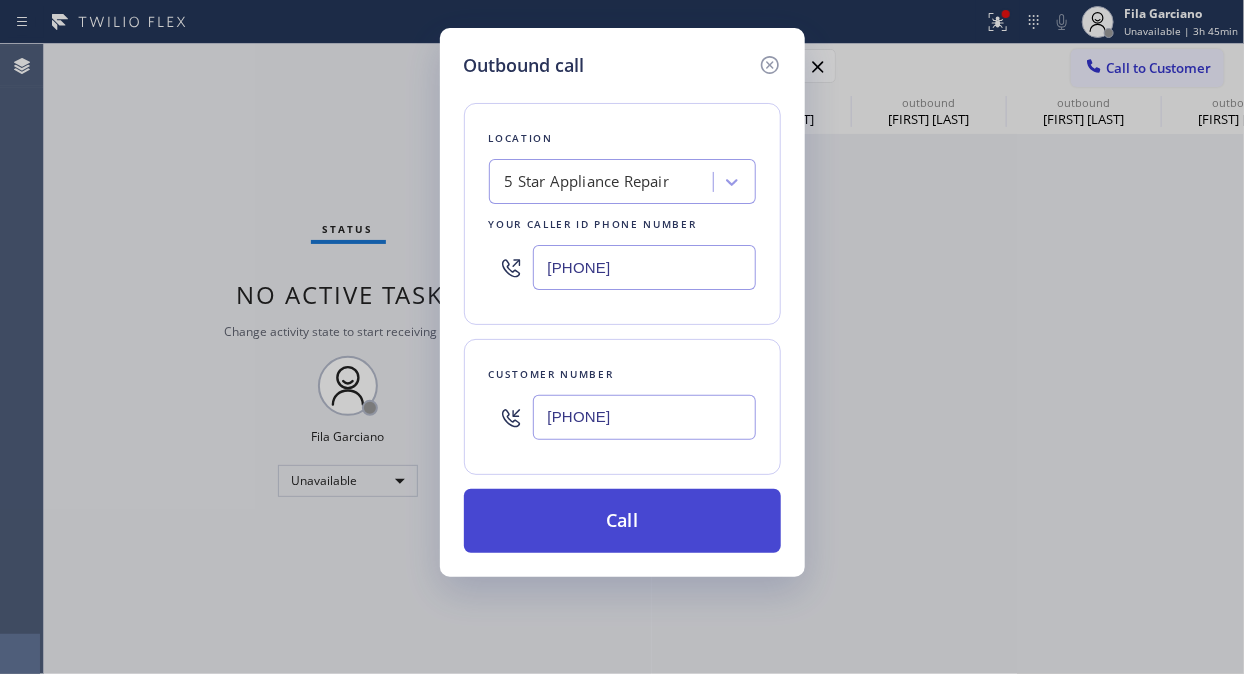 type on "[PHONE]" 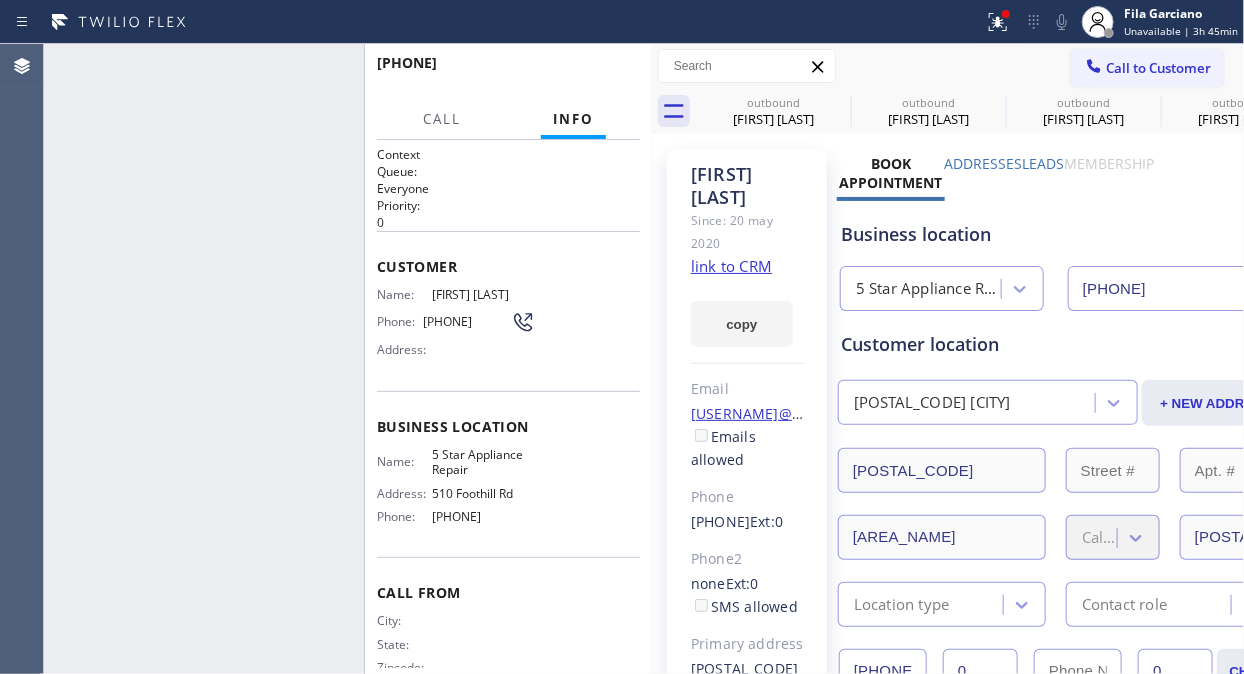 type on "[PHONE]" 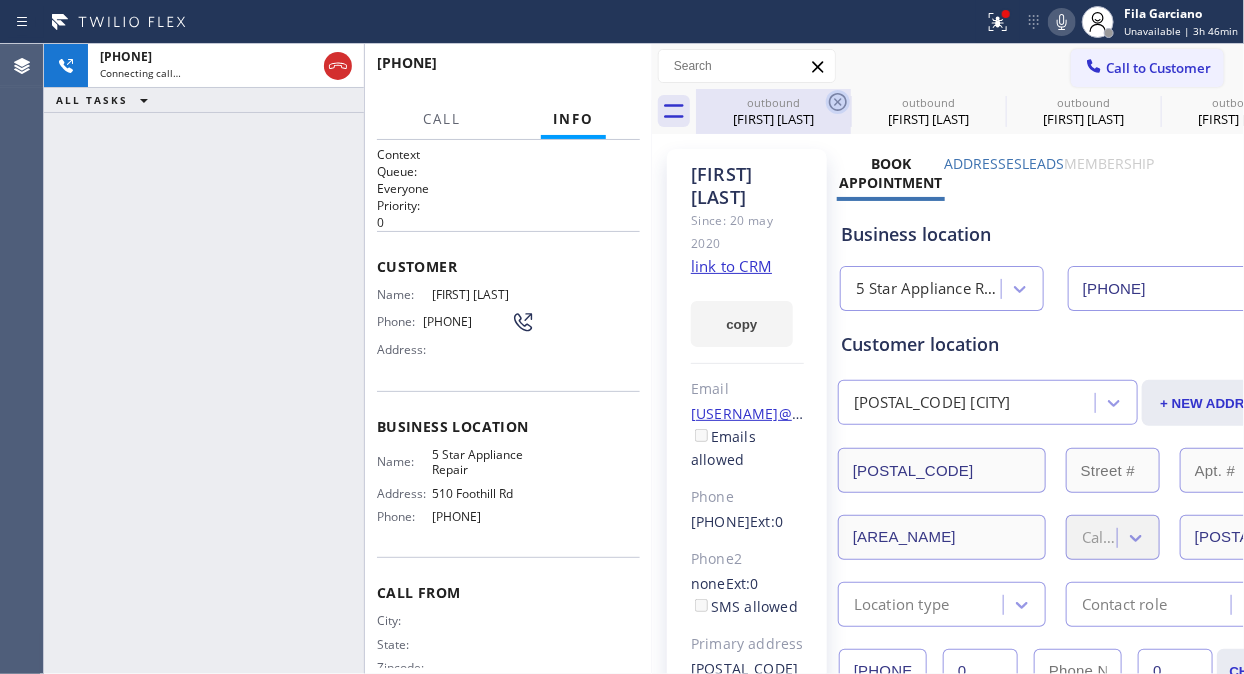 click 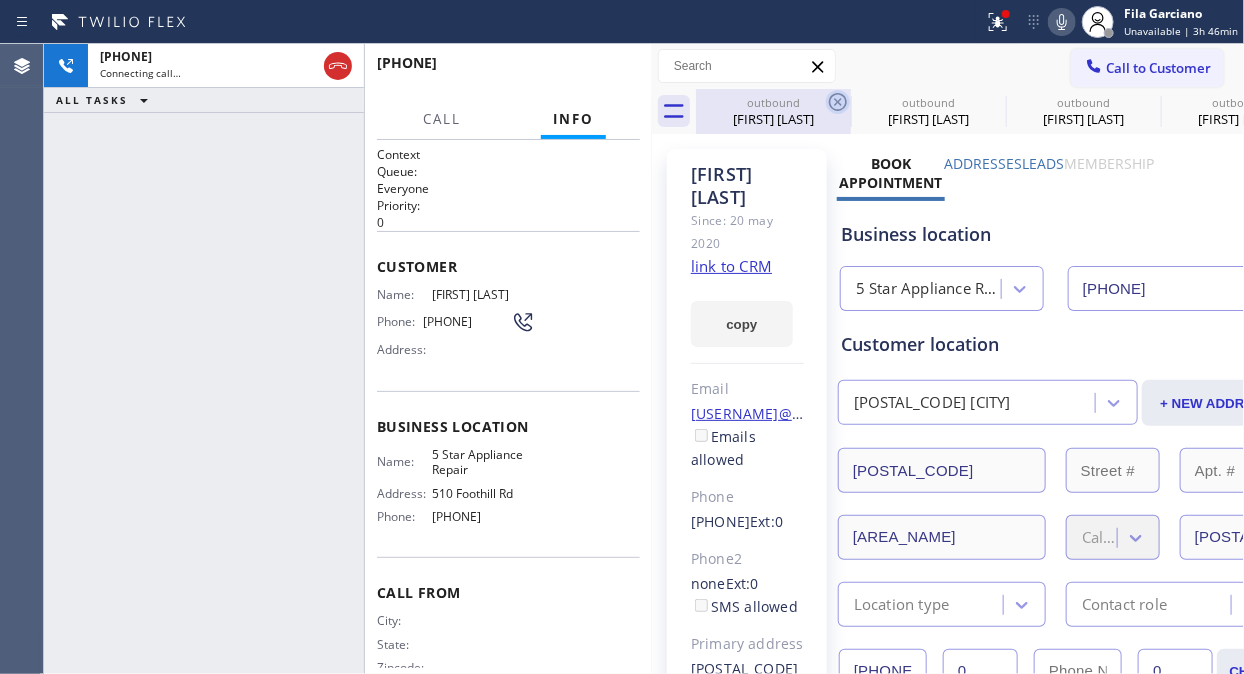 click 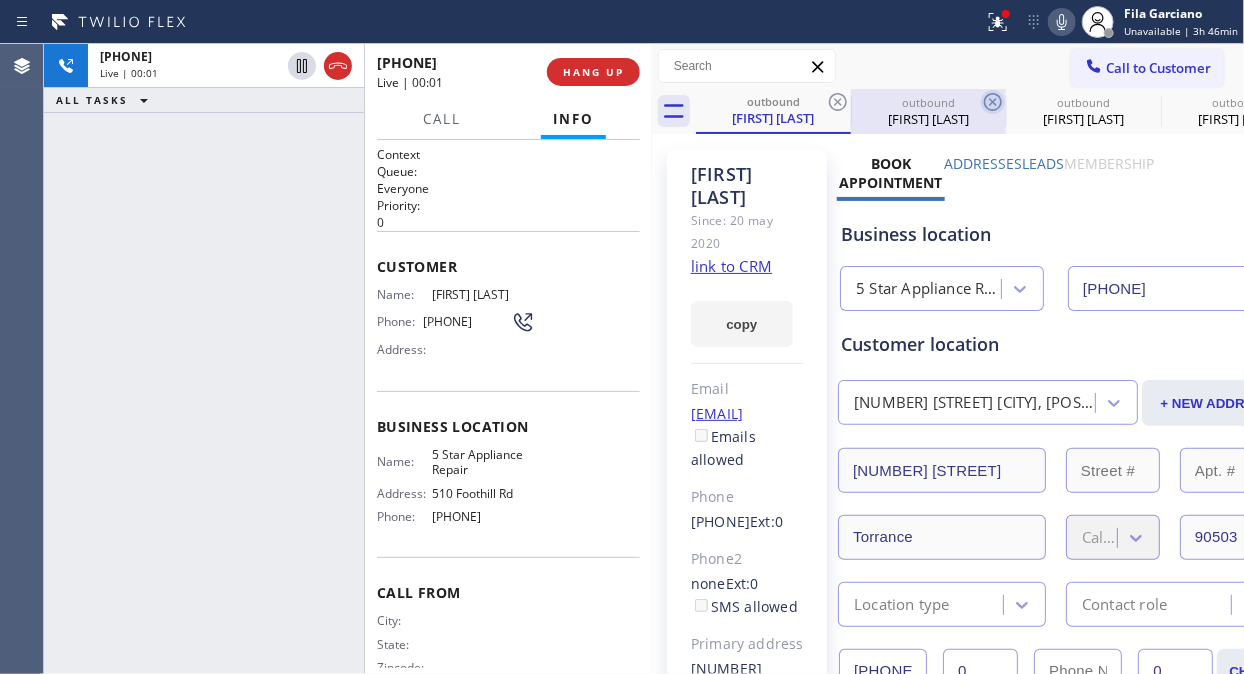 click 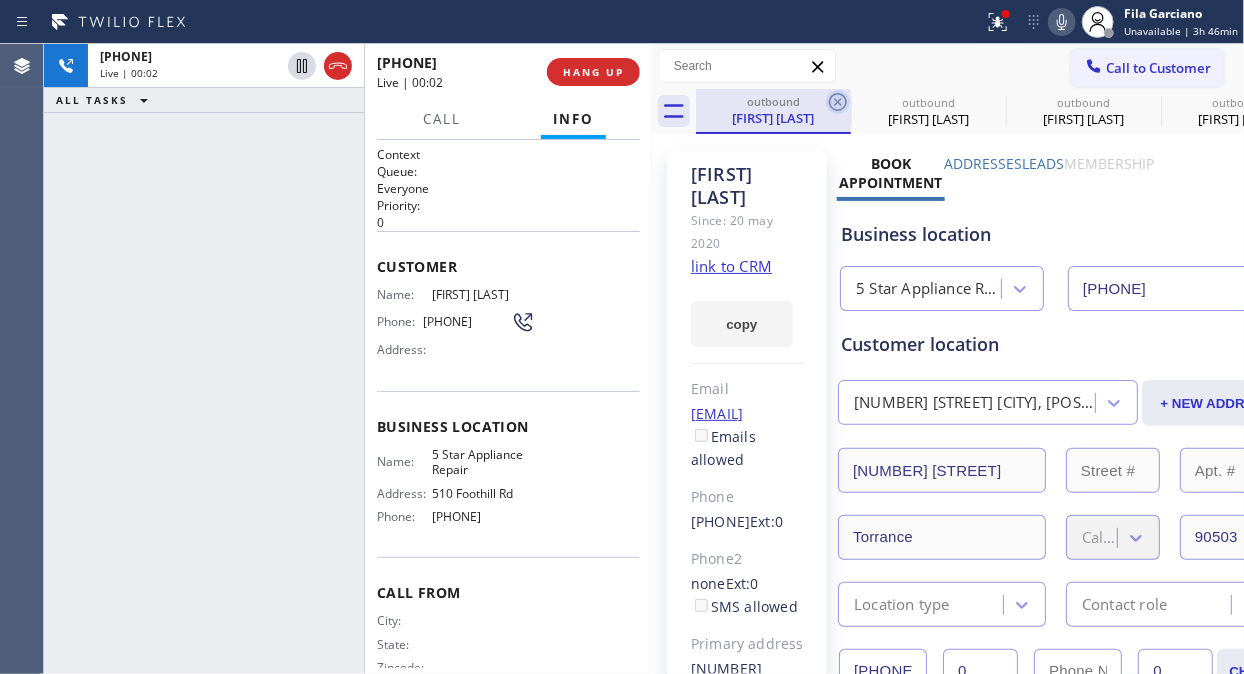 click 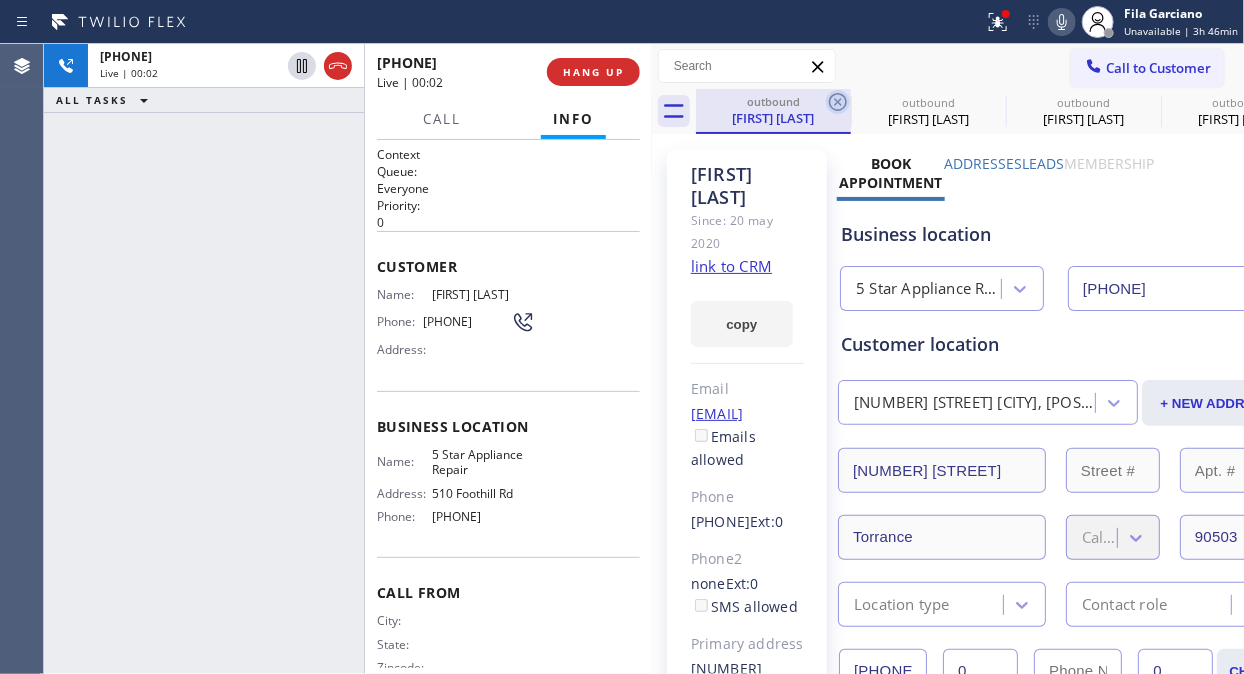 click 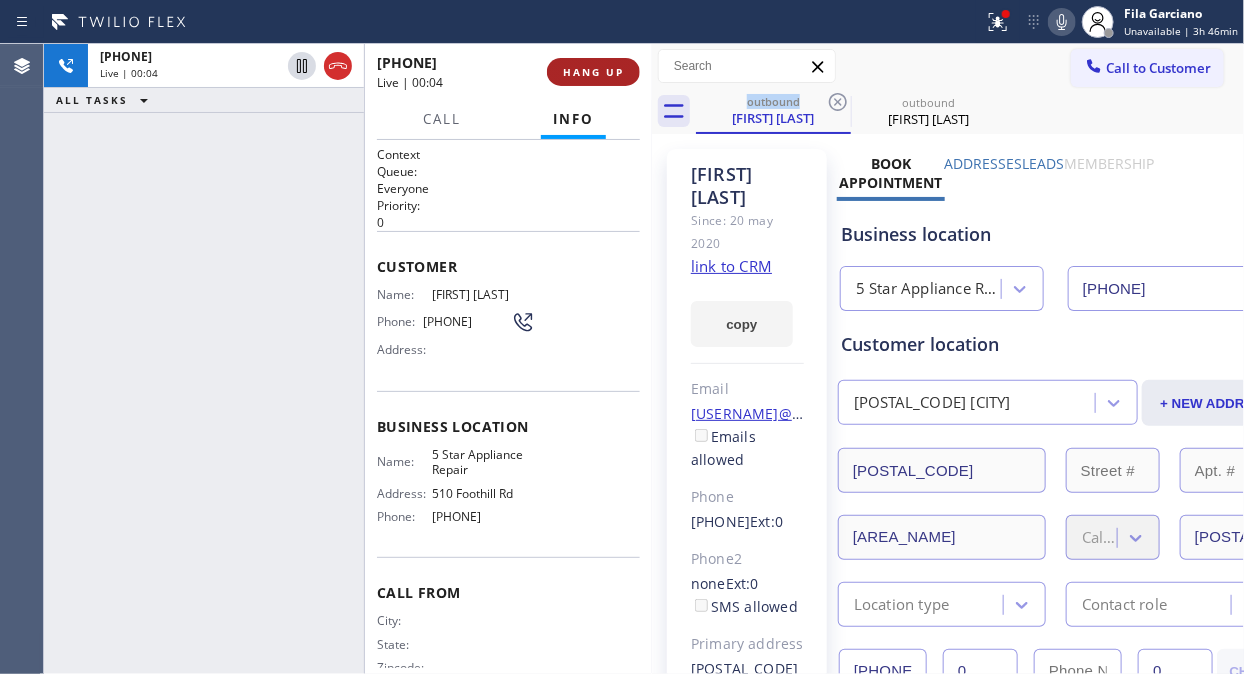 click on "HANG UP" at bounding box center (593, 72) 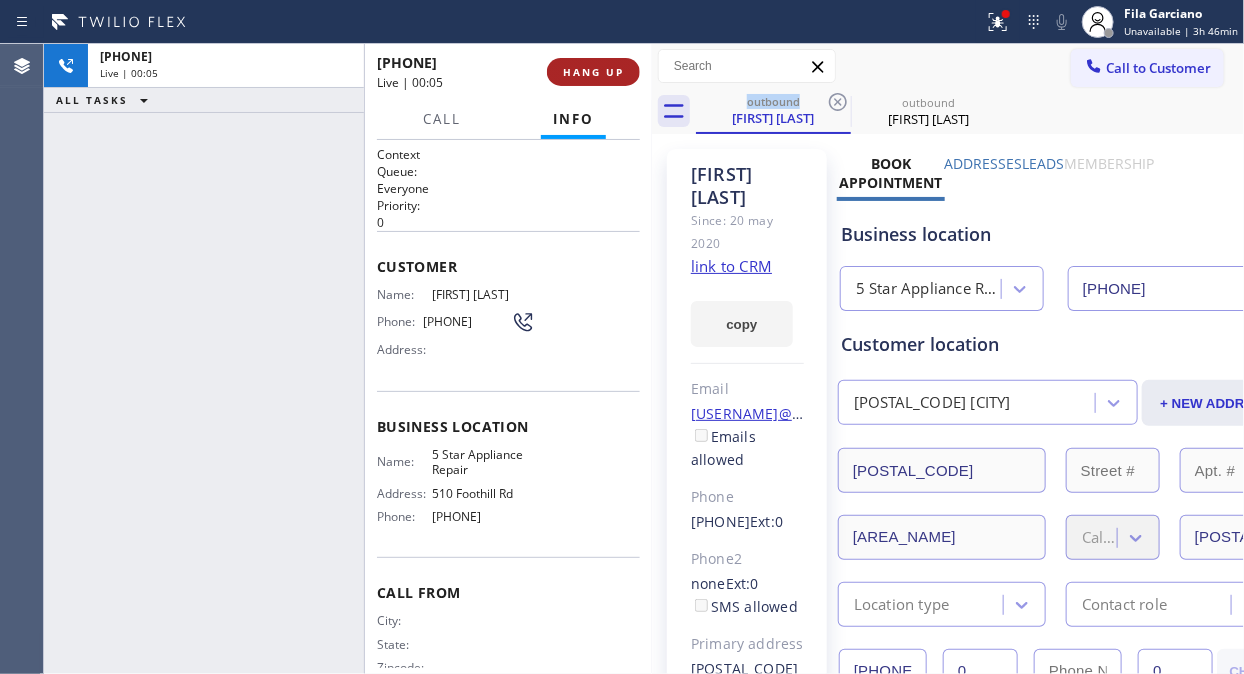 click on "HANG UP" at bounding box center (593, 72) 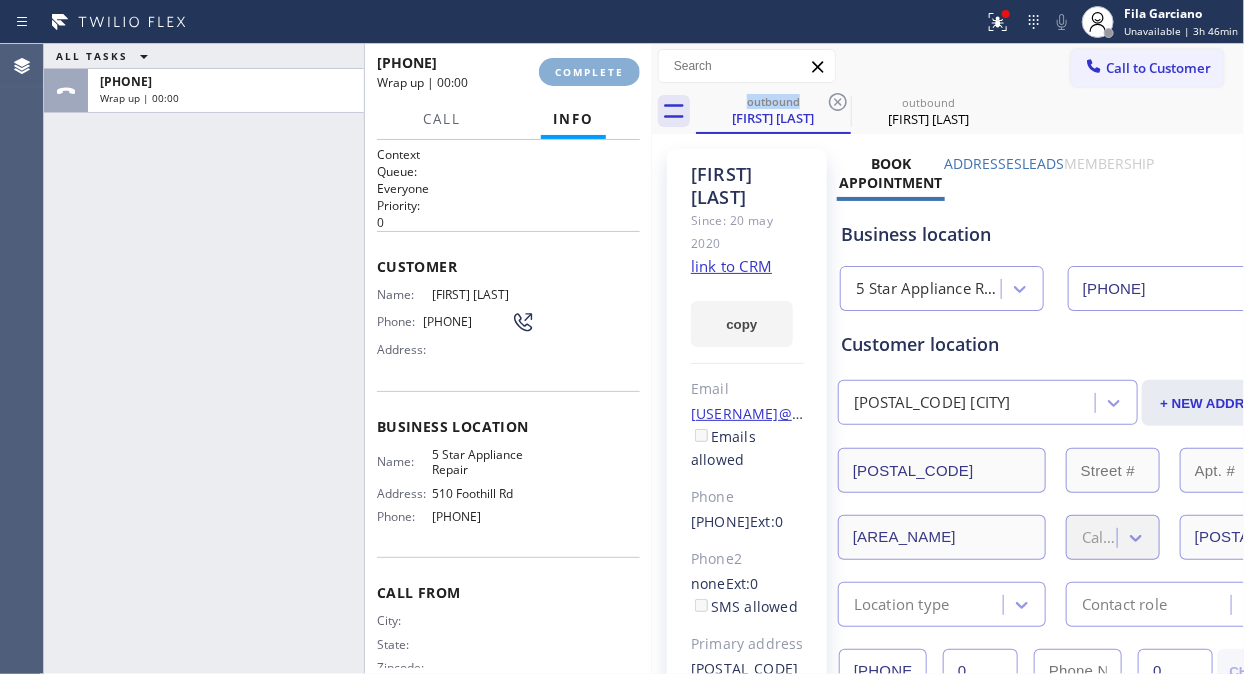 click on "COMPLETE" at bounding box center [589, 72] 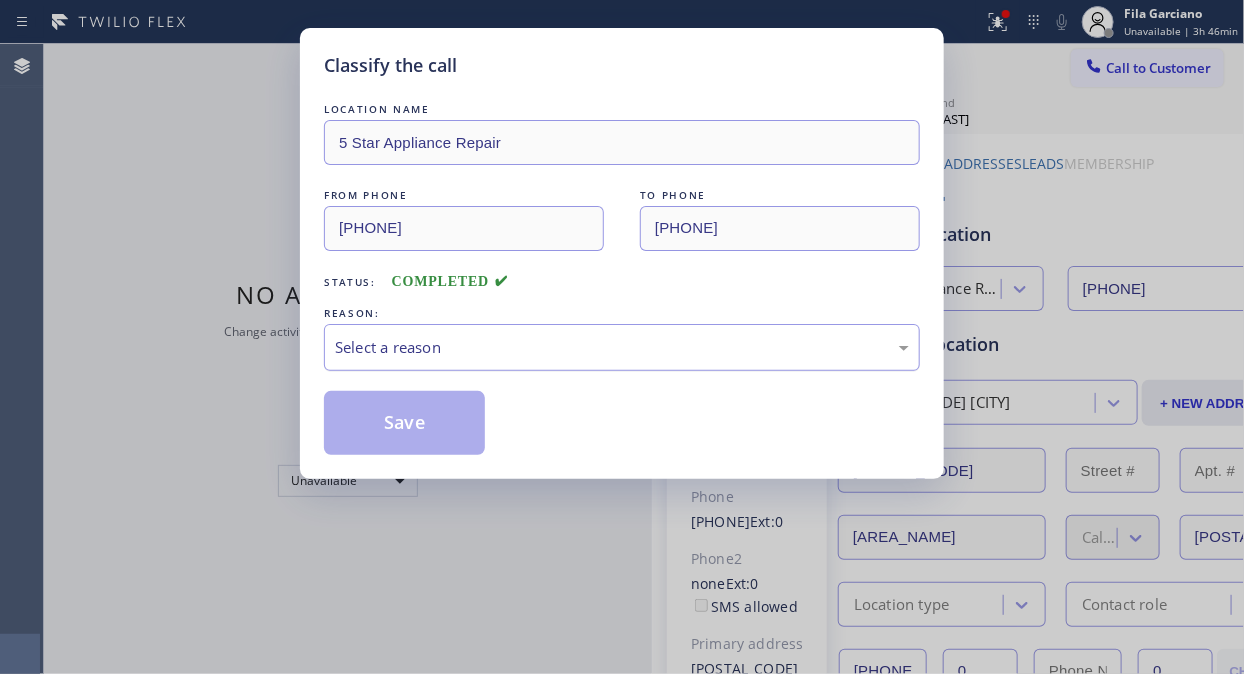 click on "Select a reason" at bounding box center [622, 347] 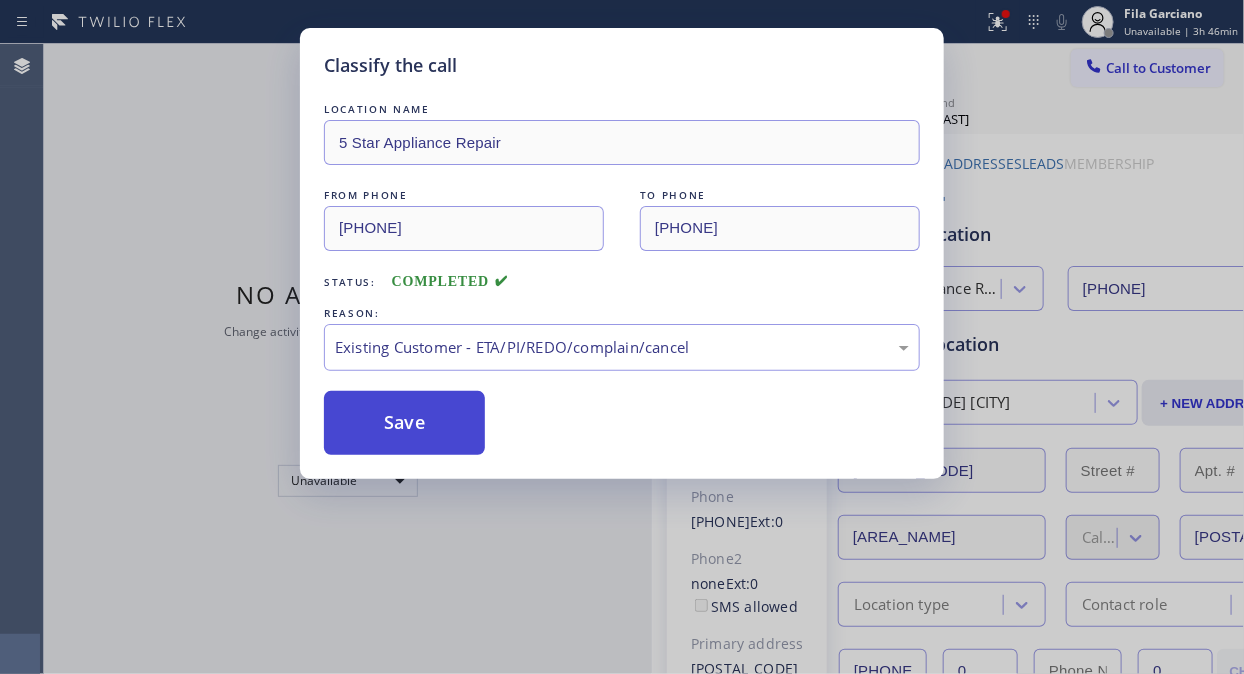 click on "Save" at bounding box center [404, 423] 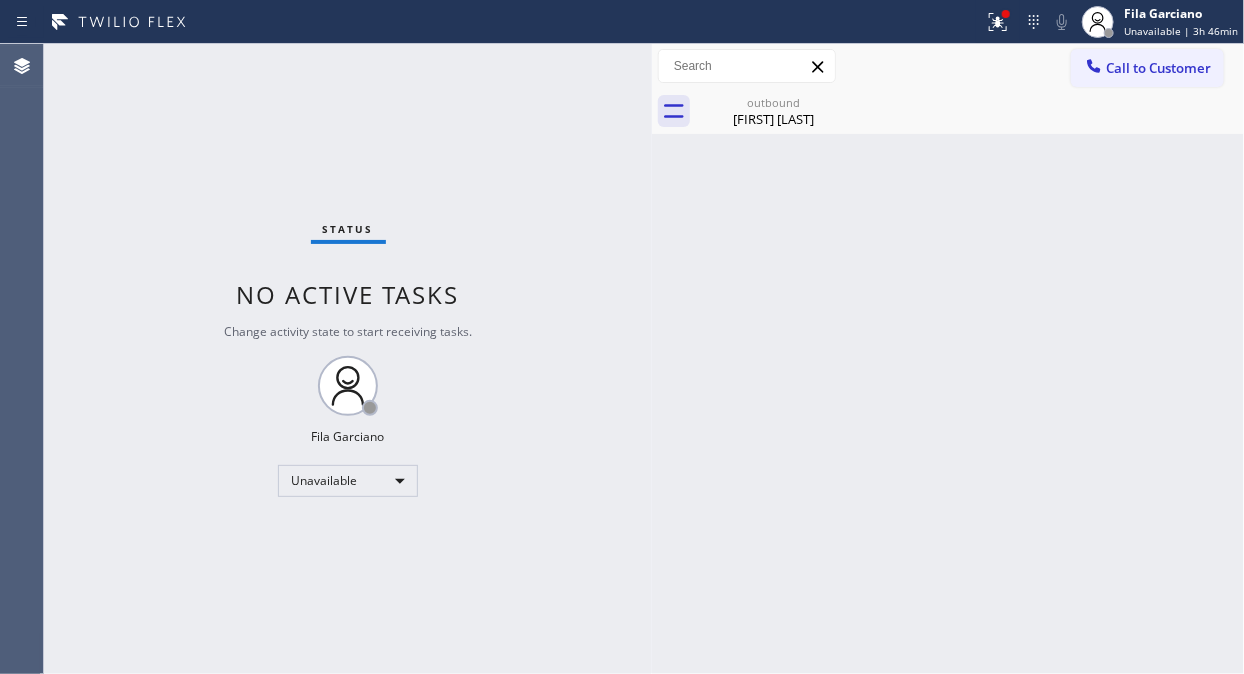 click 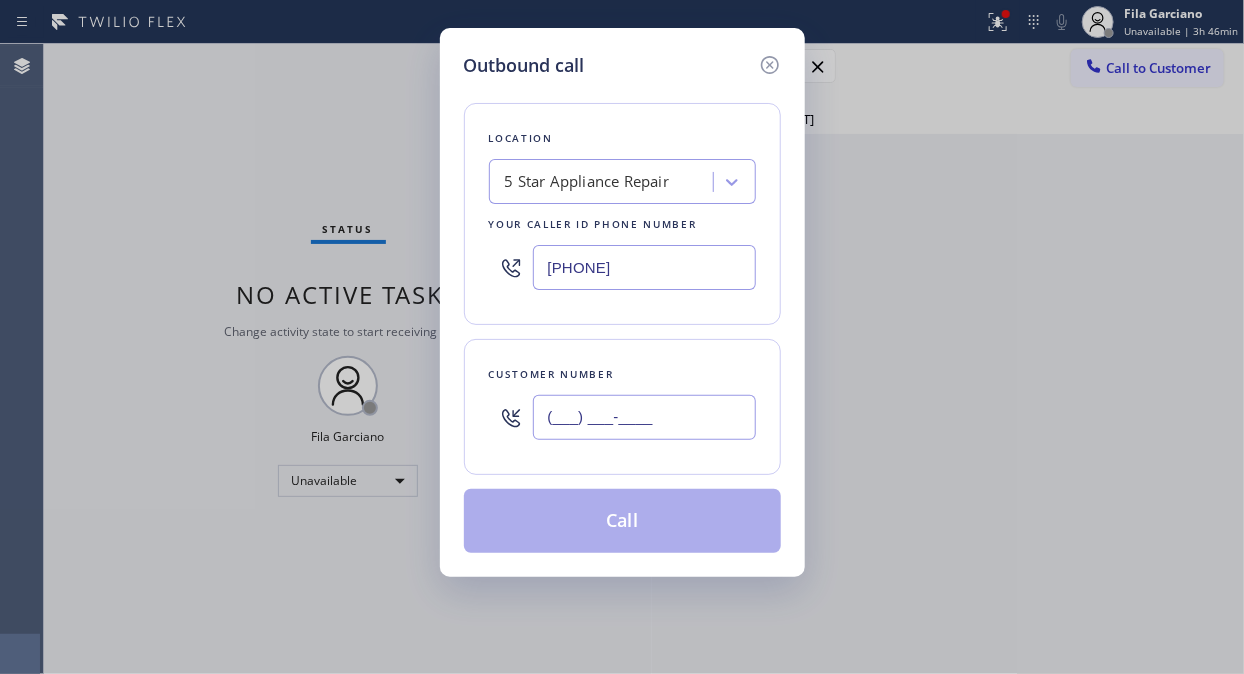 click on "(___) ___-____" at bounding box center [644, 417] 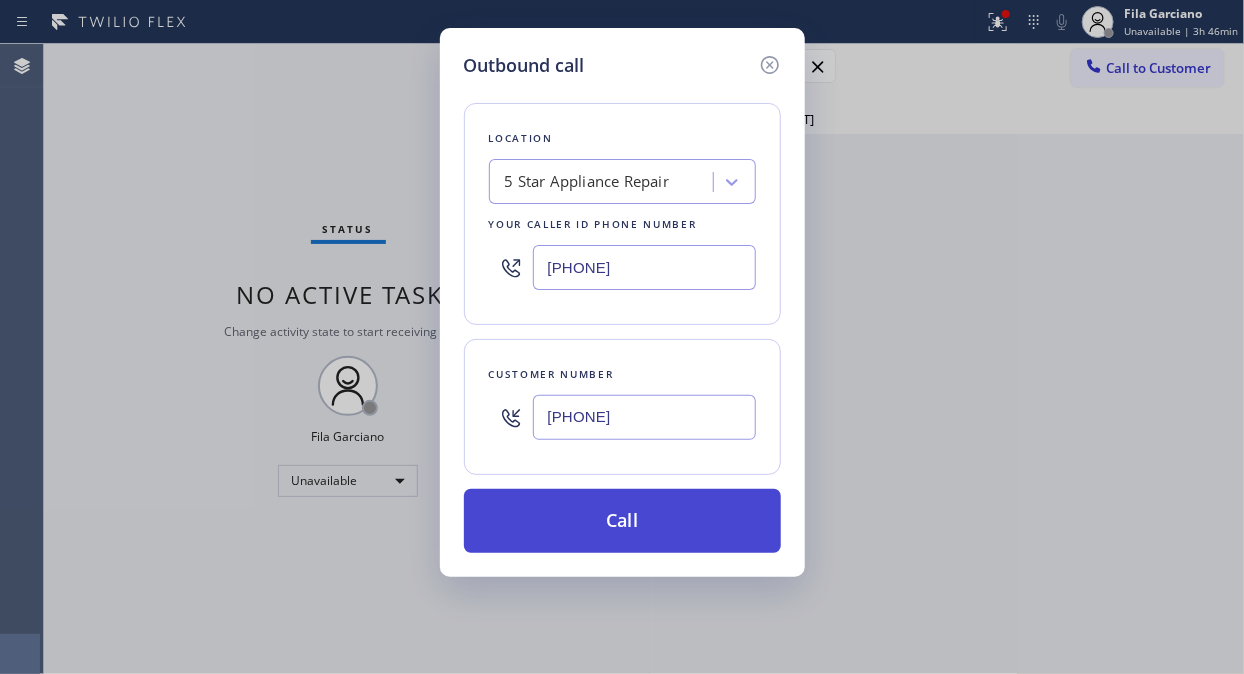 type on "[PHONE]" 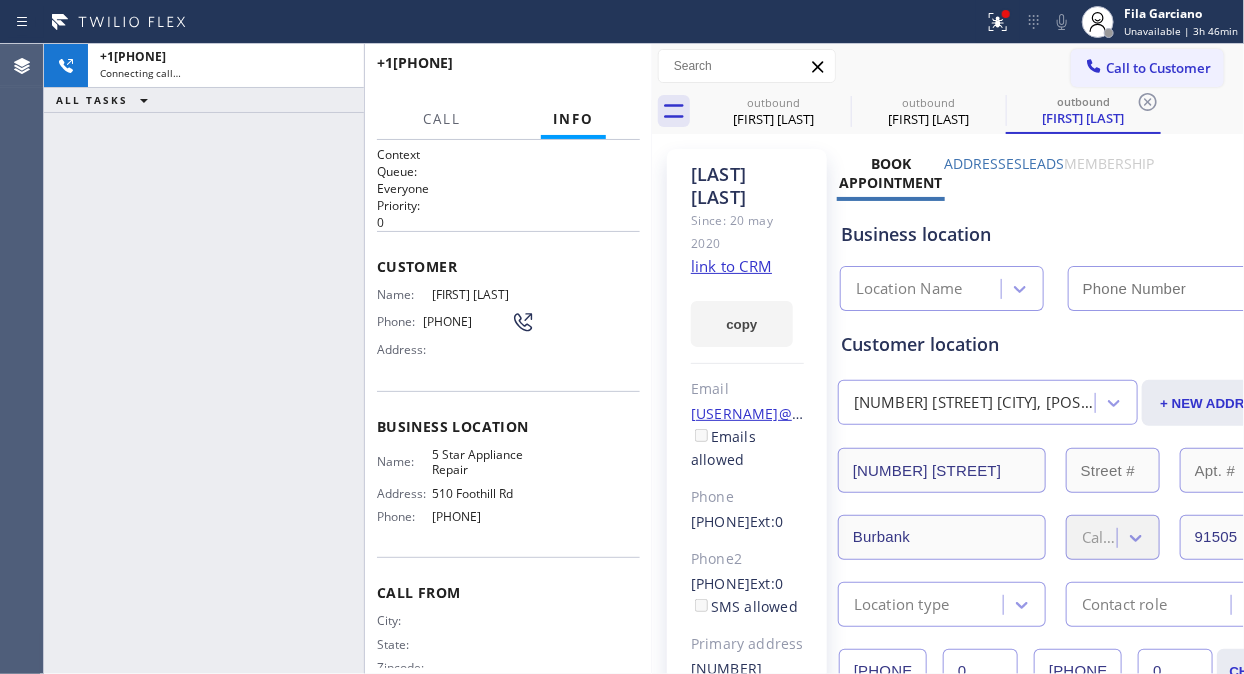 type on "[PHONE]" 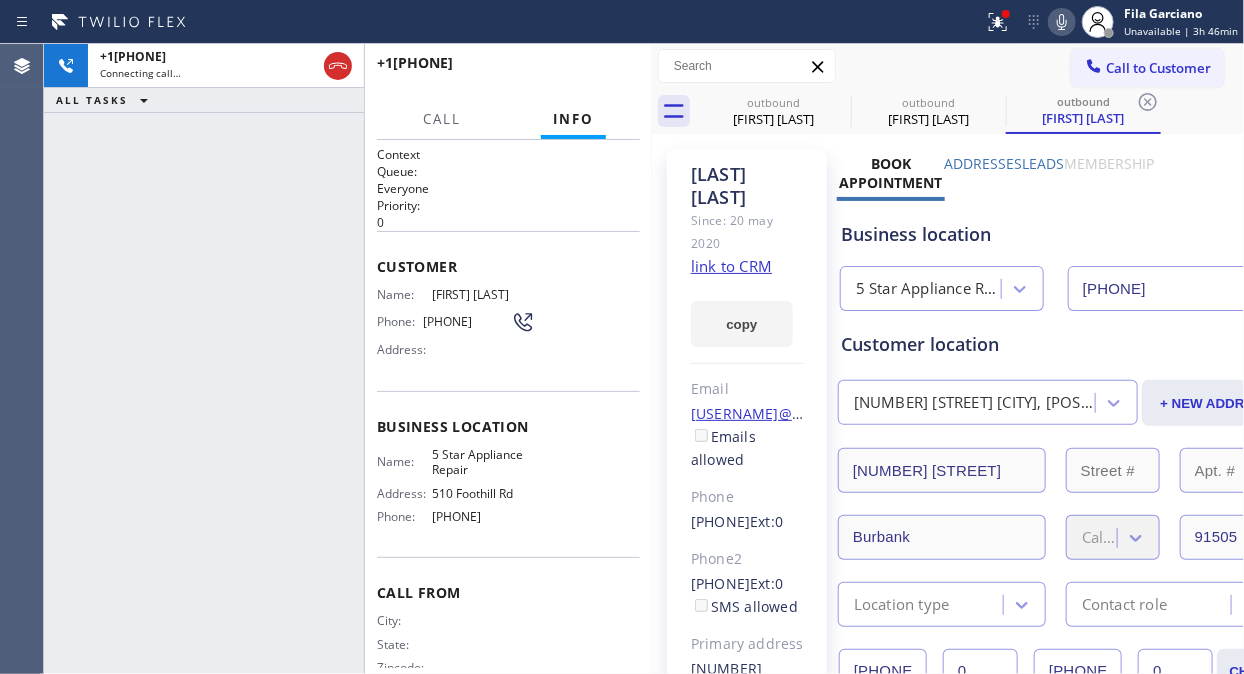 click on "[PHONE] Connecting call… ALL TASKS ALL TASKS ACTIVE TASKS TASKS IN WRAP UP" at bounding box center [204, 359] 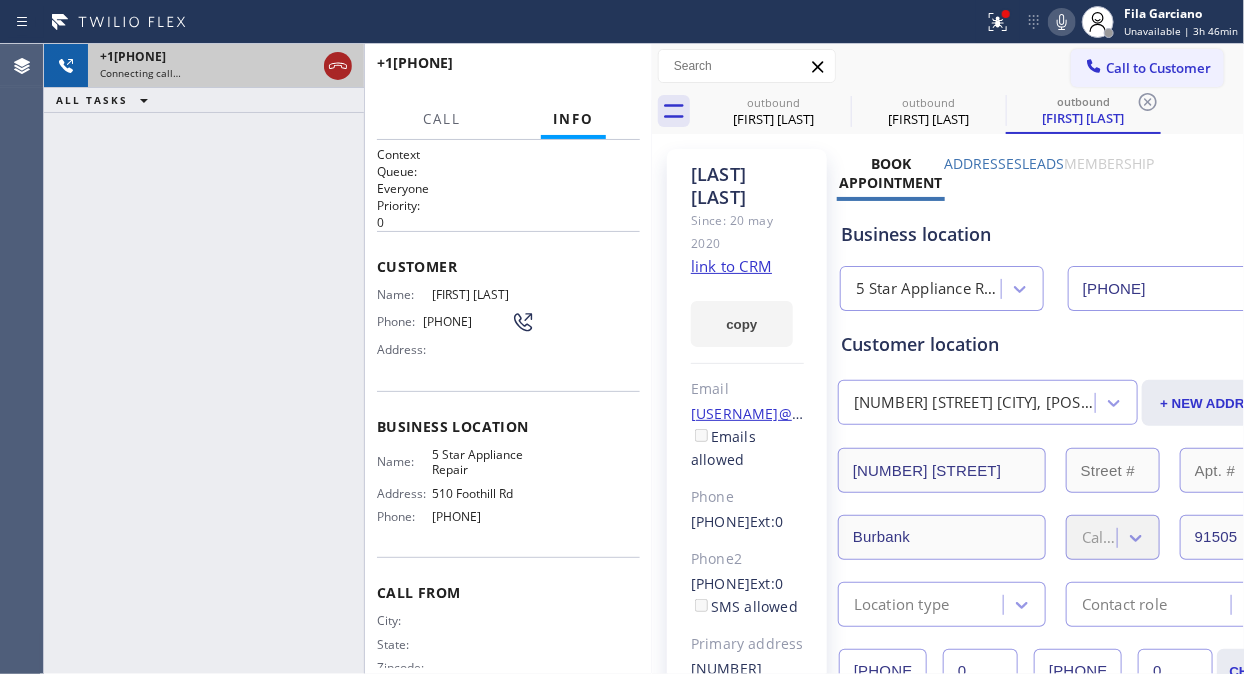 click 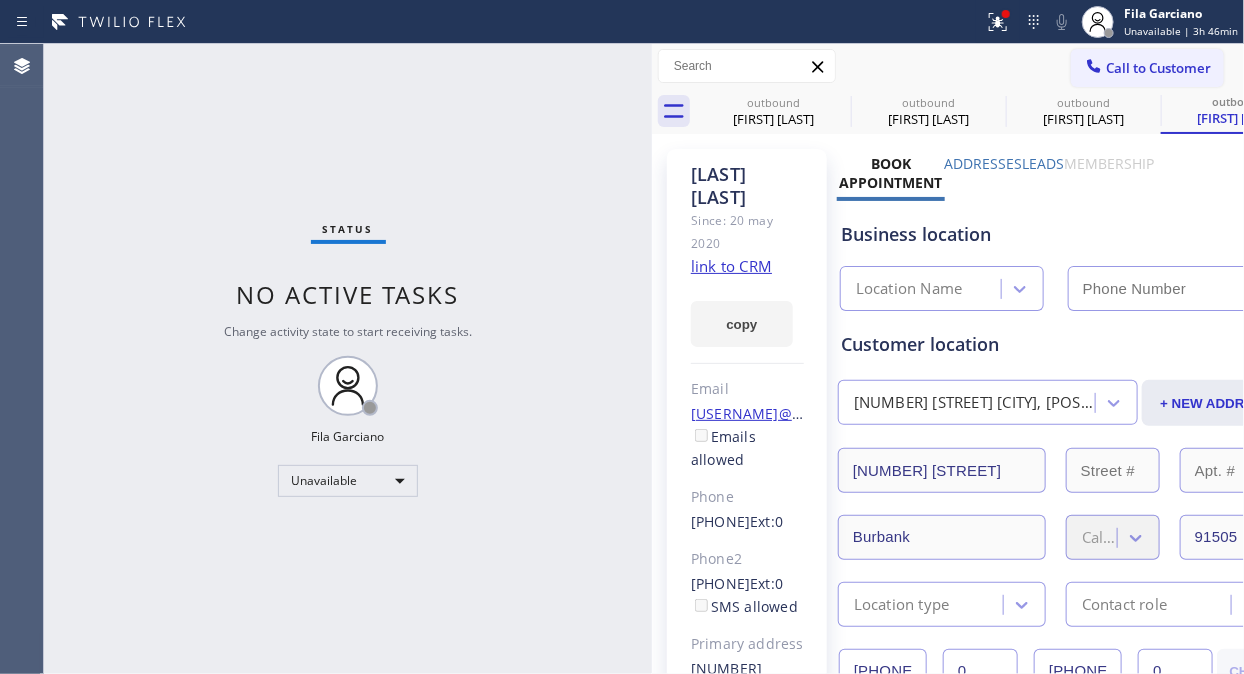 type on "[PHONE]" 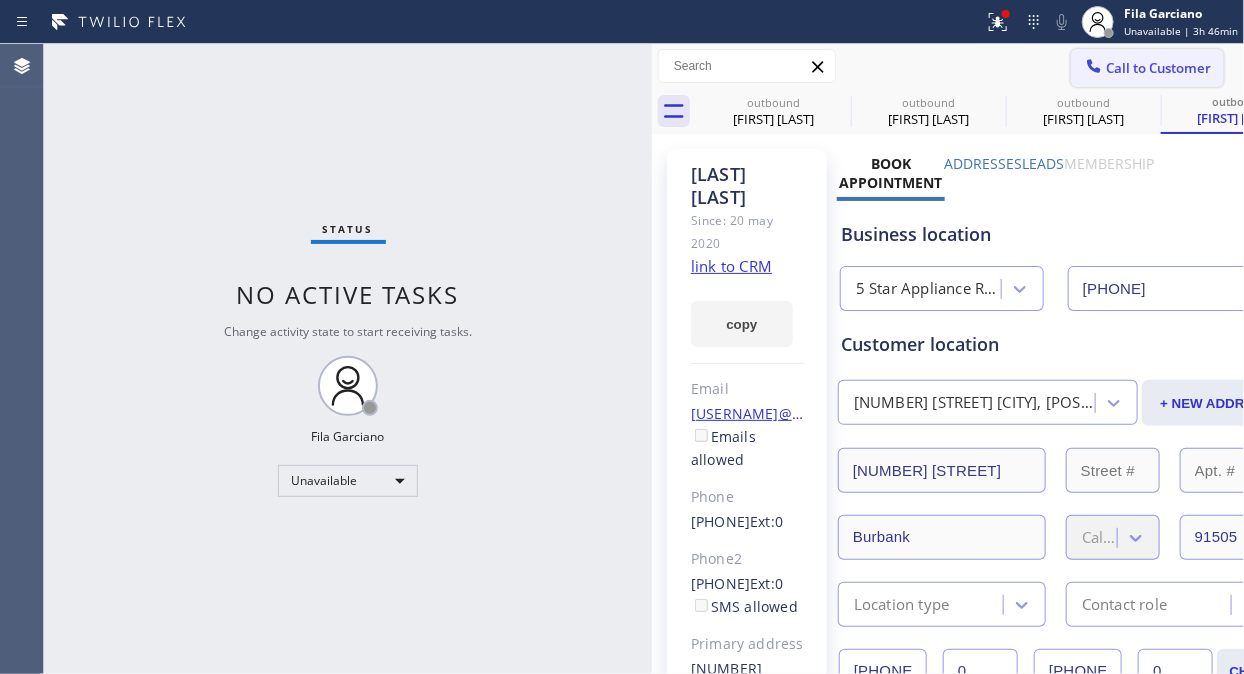 click 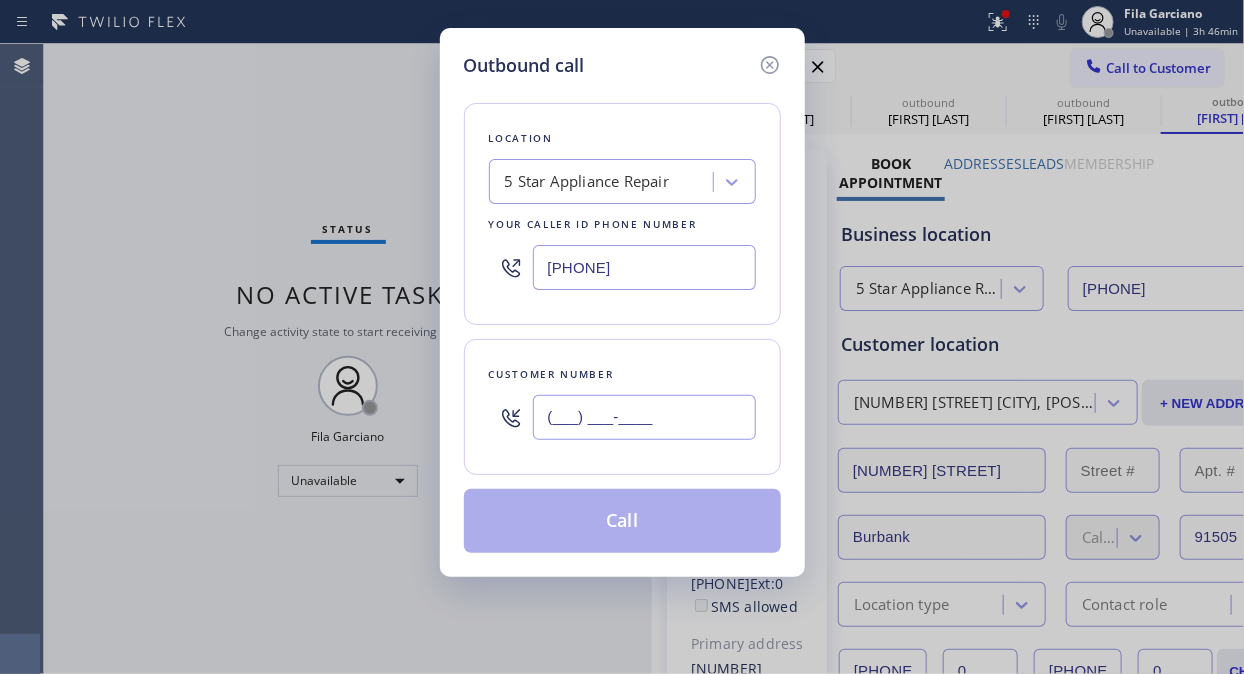 click on "(___) ___-____" at bounding box center [644, 417] 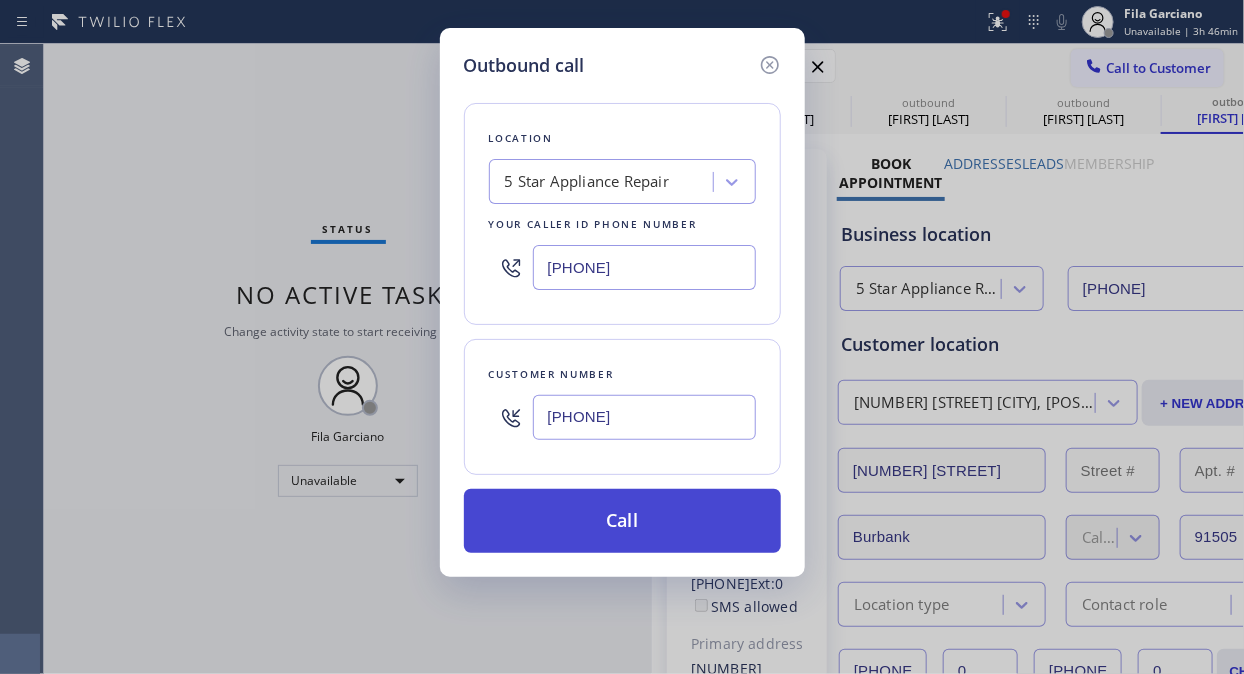 type on "[PHONE]" 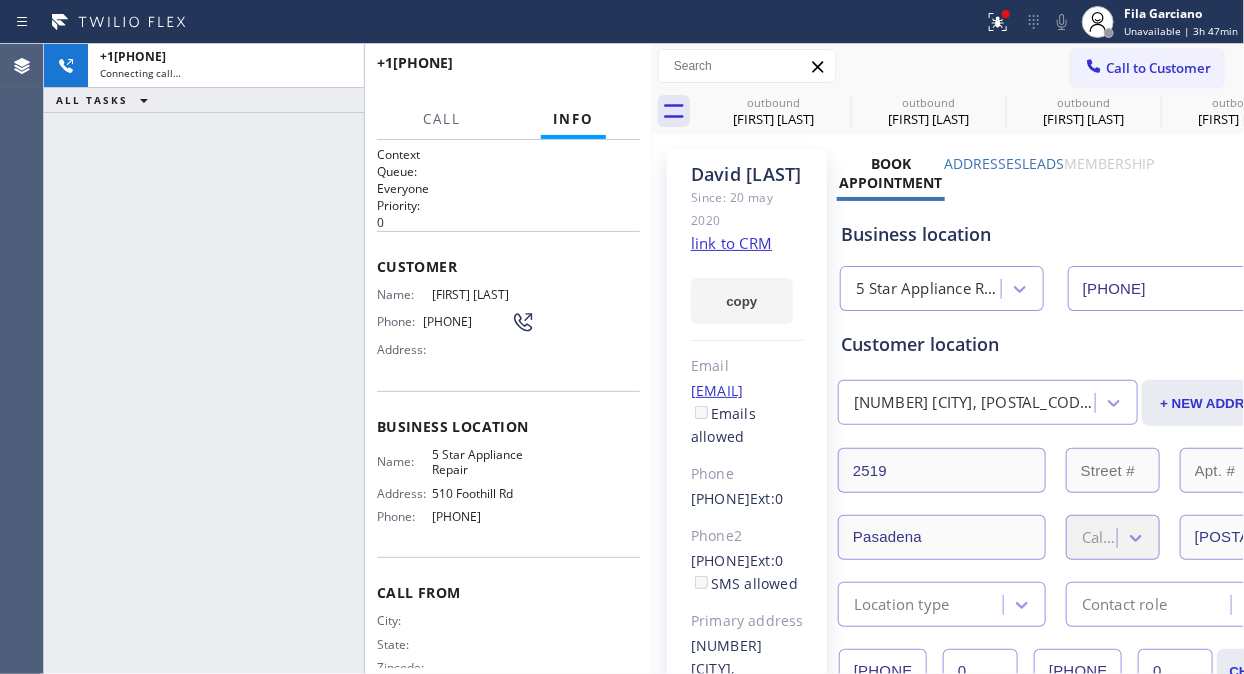 type on "[PHONE]" 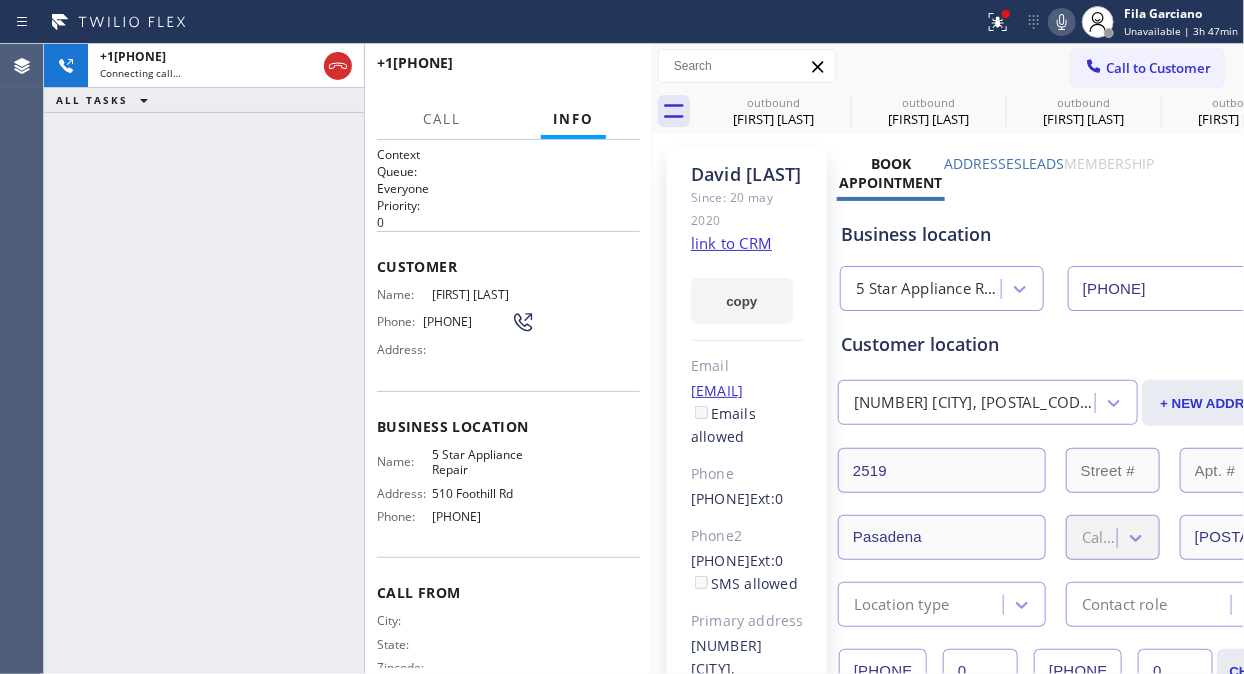 drag, startPoint x: 145, startPoint y: 333, endPoint x: 256, endPoint y: 263, distance: 131.2288 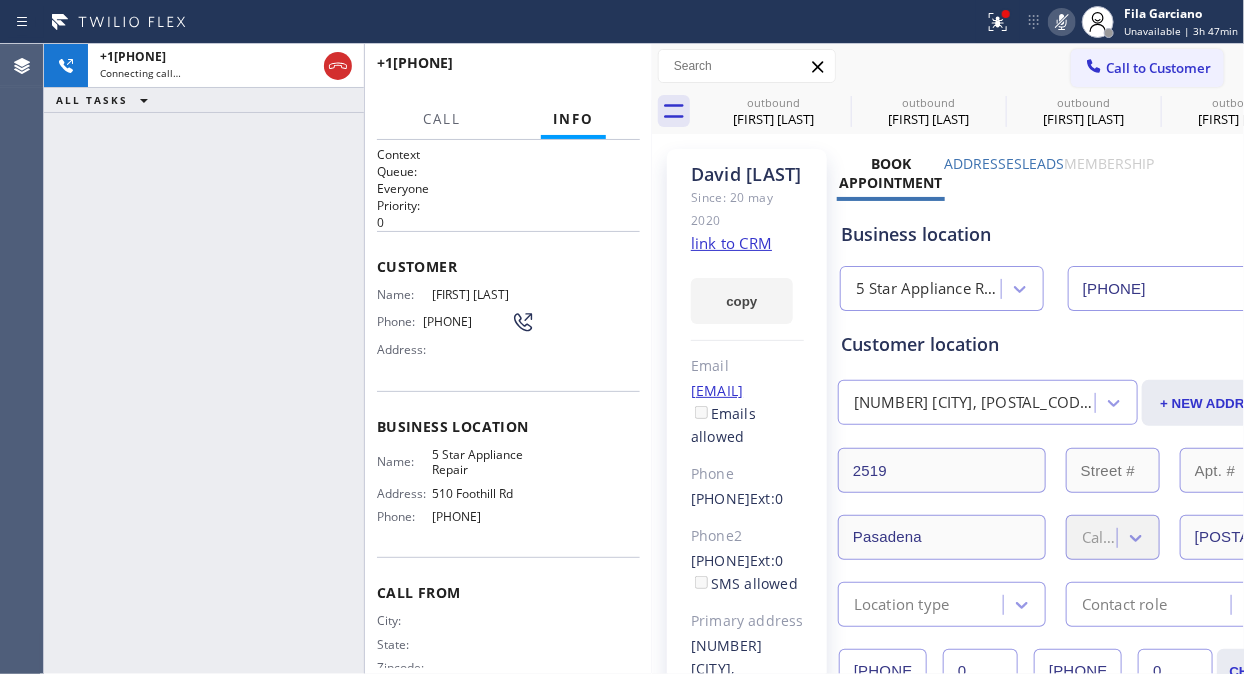click 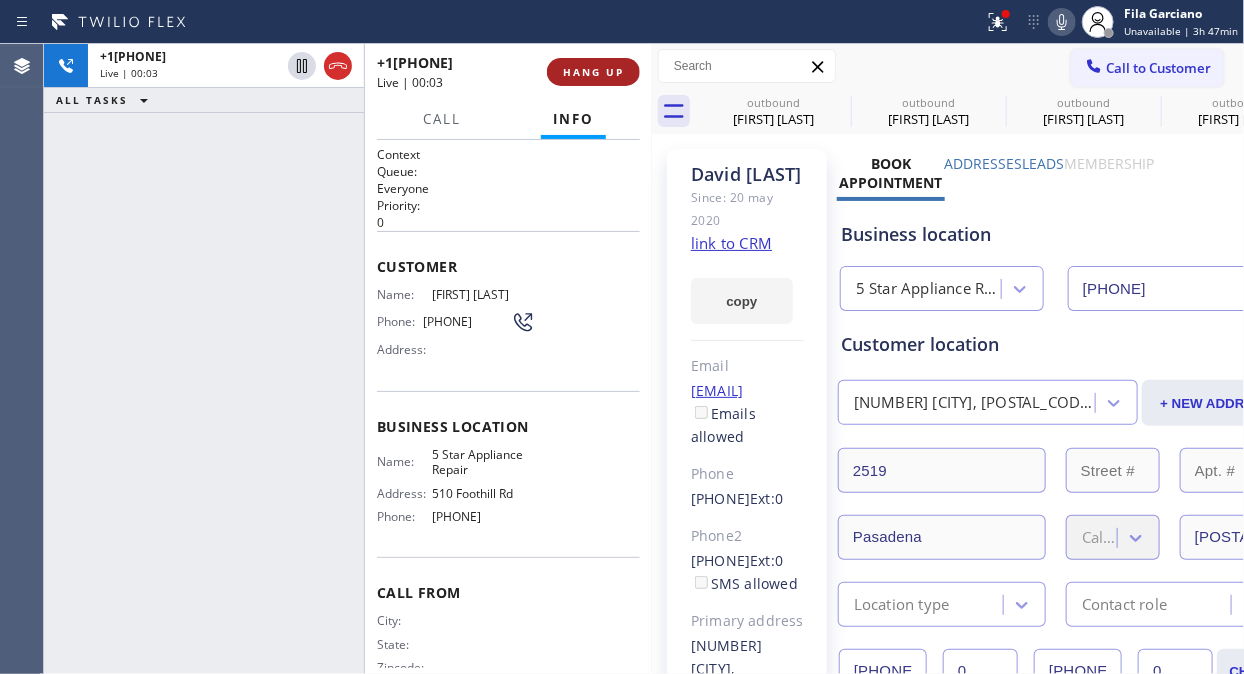 click on "HANG UP" at bounding box center (593, 72) 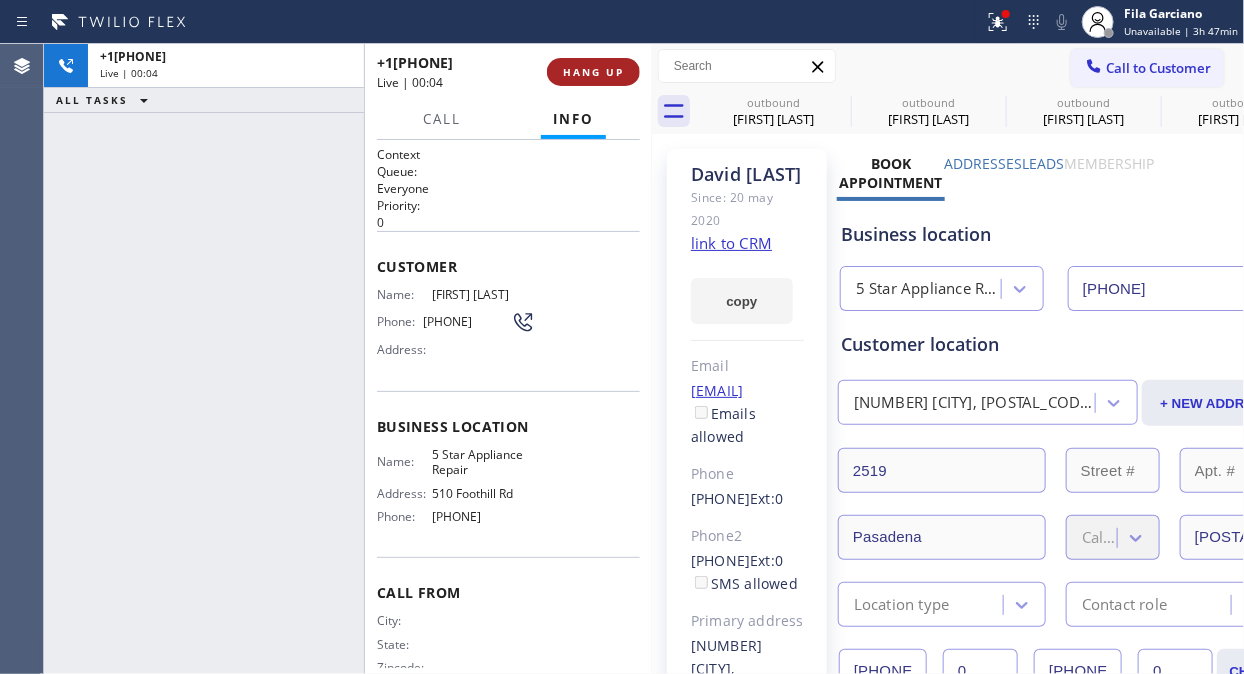 click on "HANG UP" at bounding box center [593, 72] 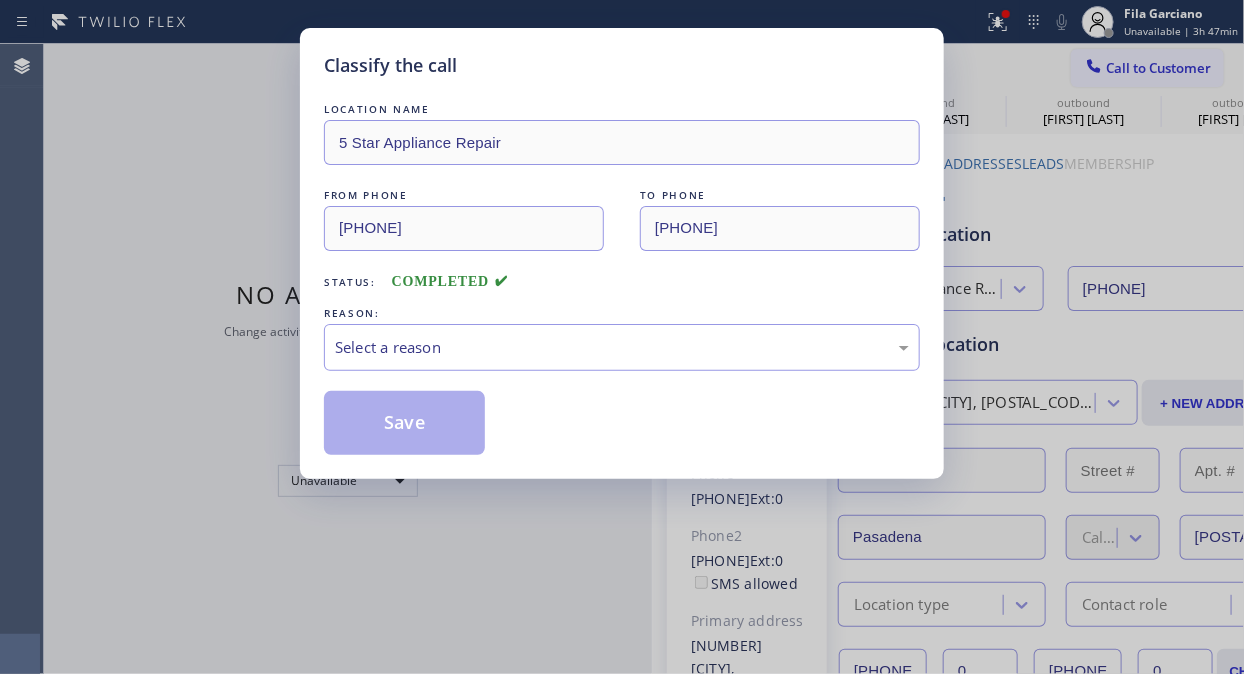 click on "Classify the call" at bounding box center (622, 65) 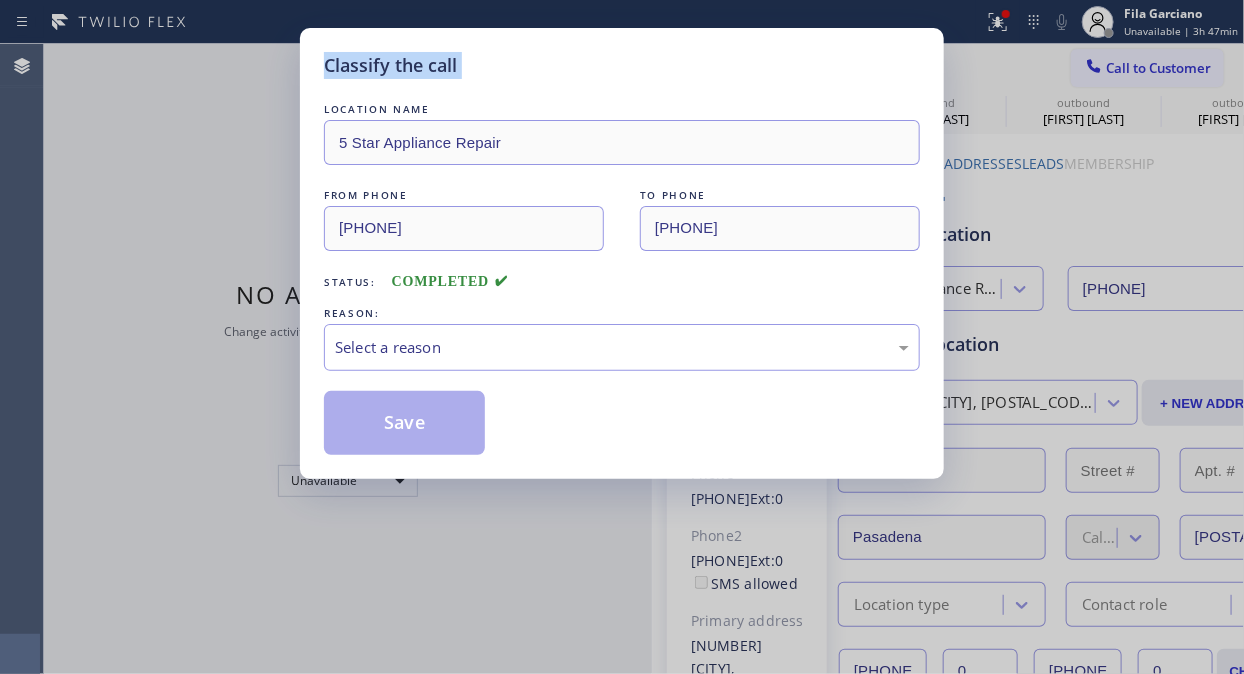 click on "Classify the call" at bounding box center (622, 65) 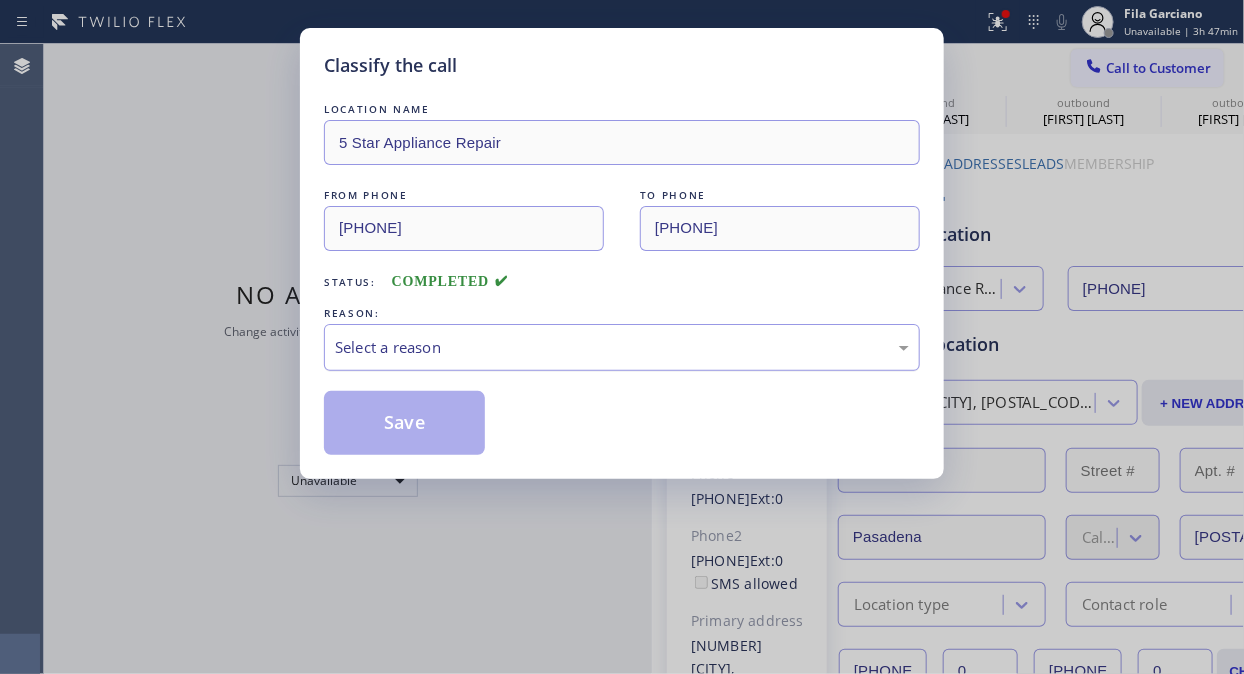 click on "Select a reason" at bounding box center (622, 347) 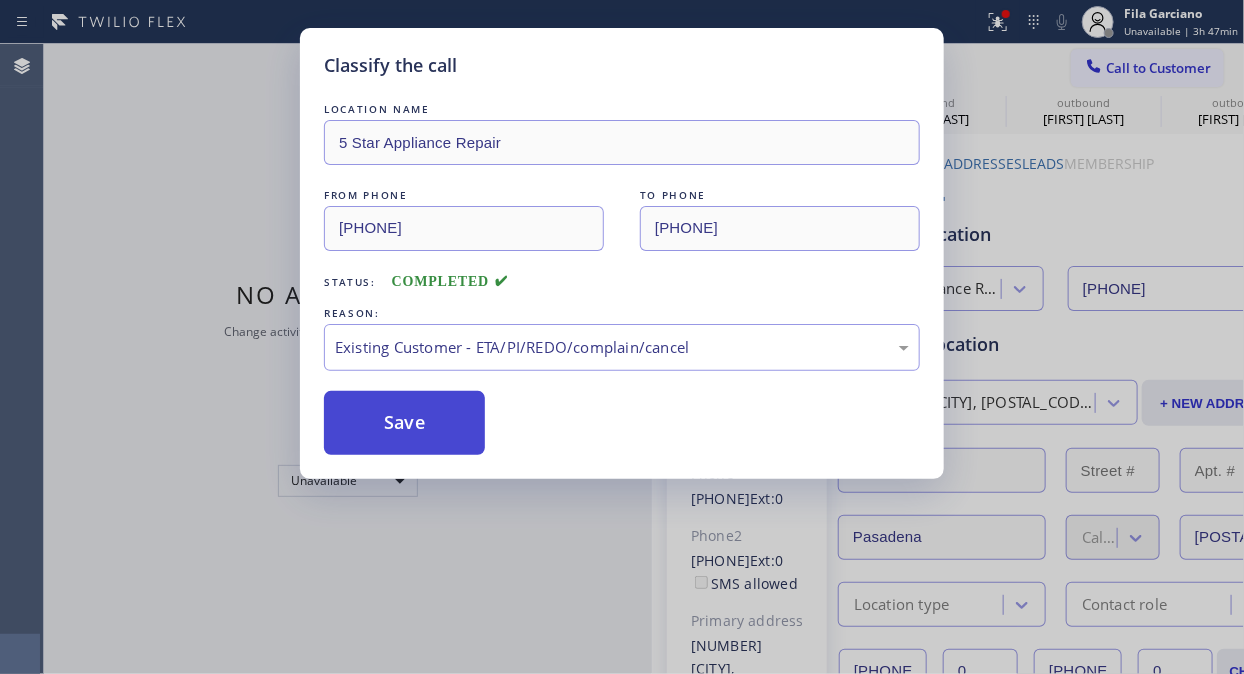drag, startPoint x: 600, startPoint y: 452, endPoint x: 436, endPoint y: 428, distance: 165.7468 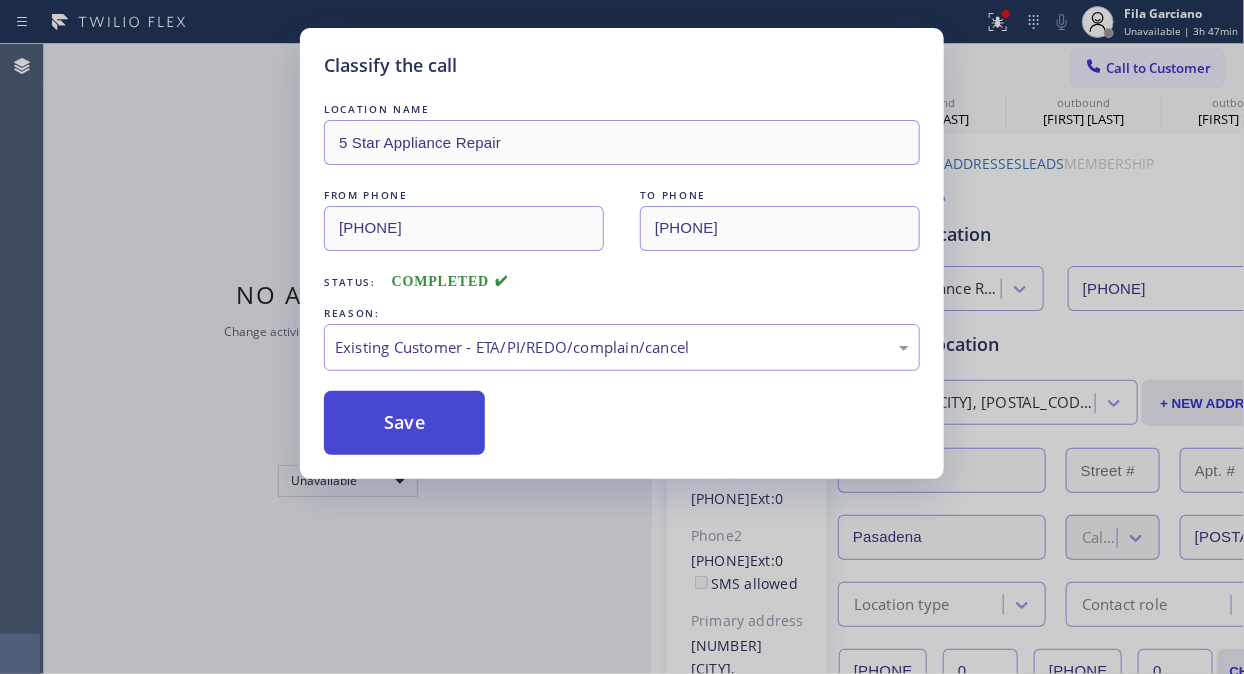 click on "Save" at bounding box center [404, 423] 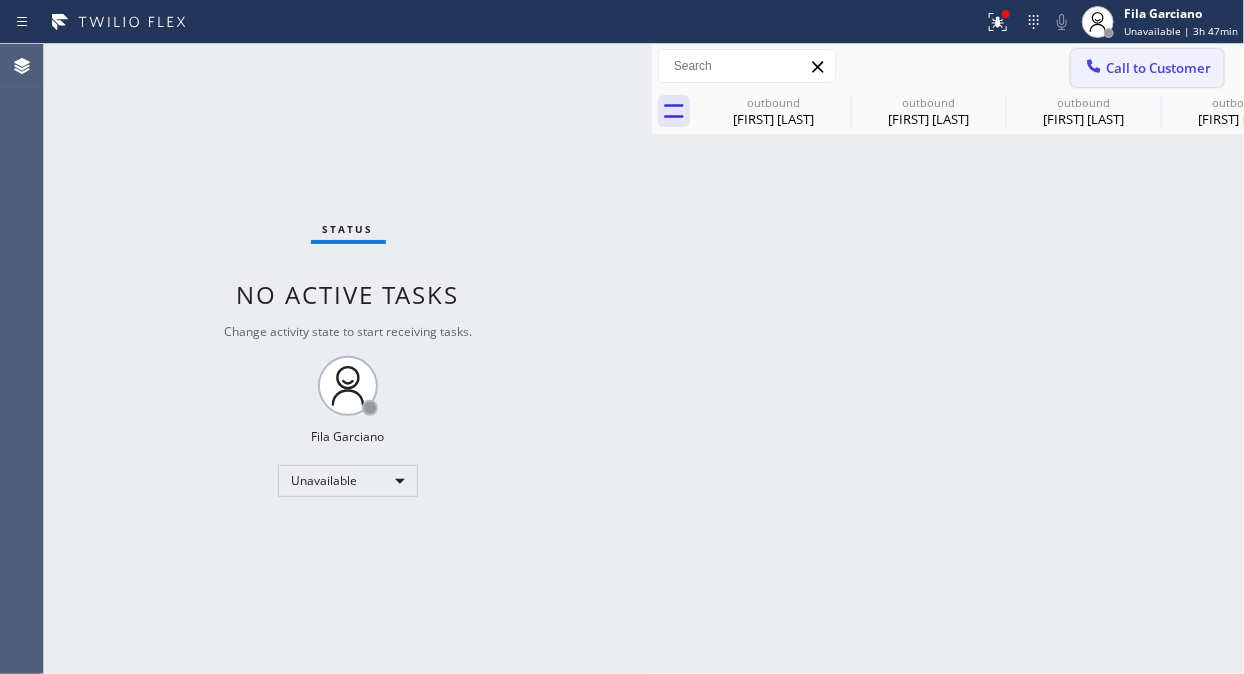 click 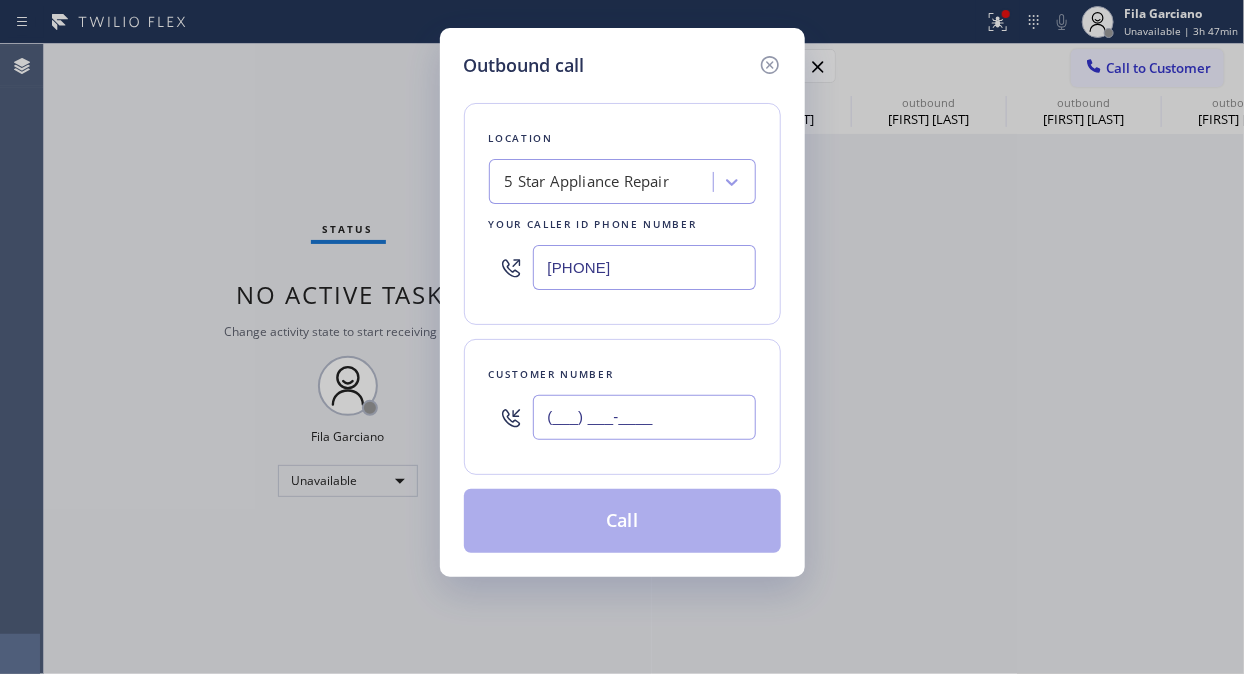 click on "(___) ___-____" at bounding box center [644, 417] 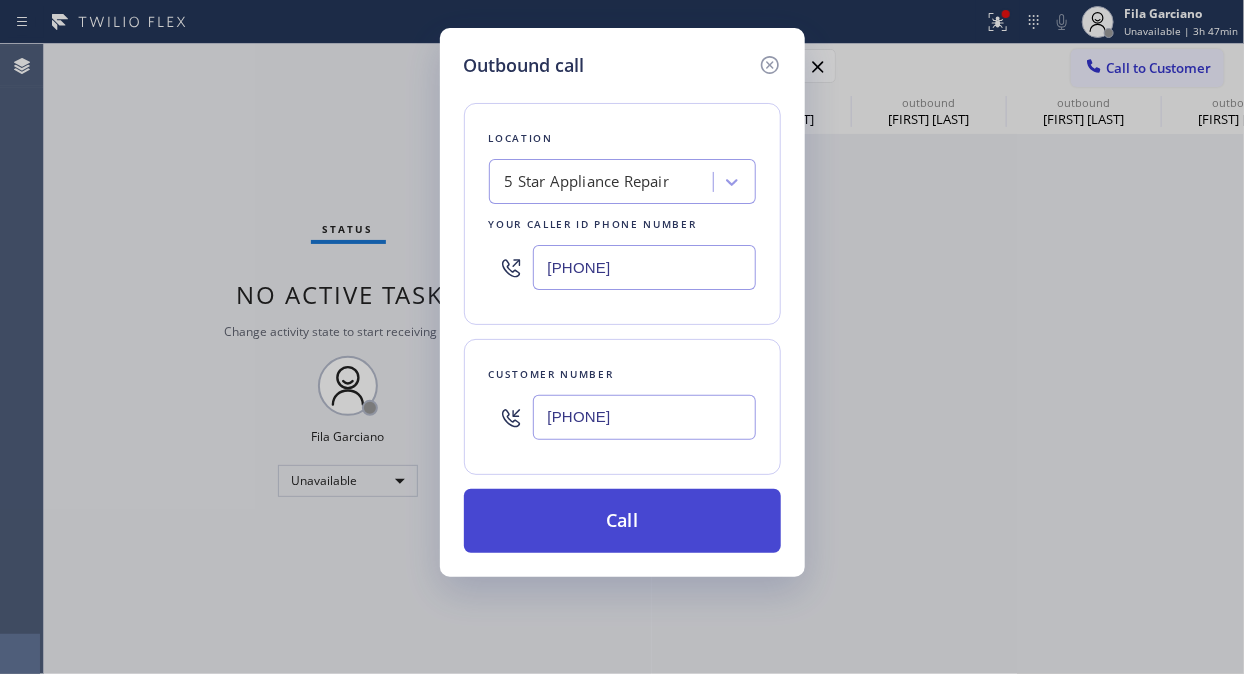type on "[PHONE]" 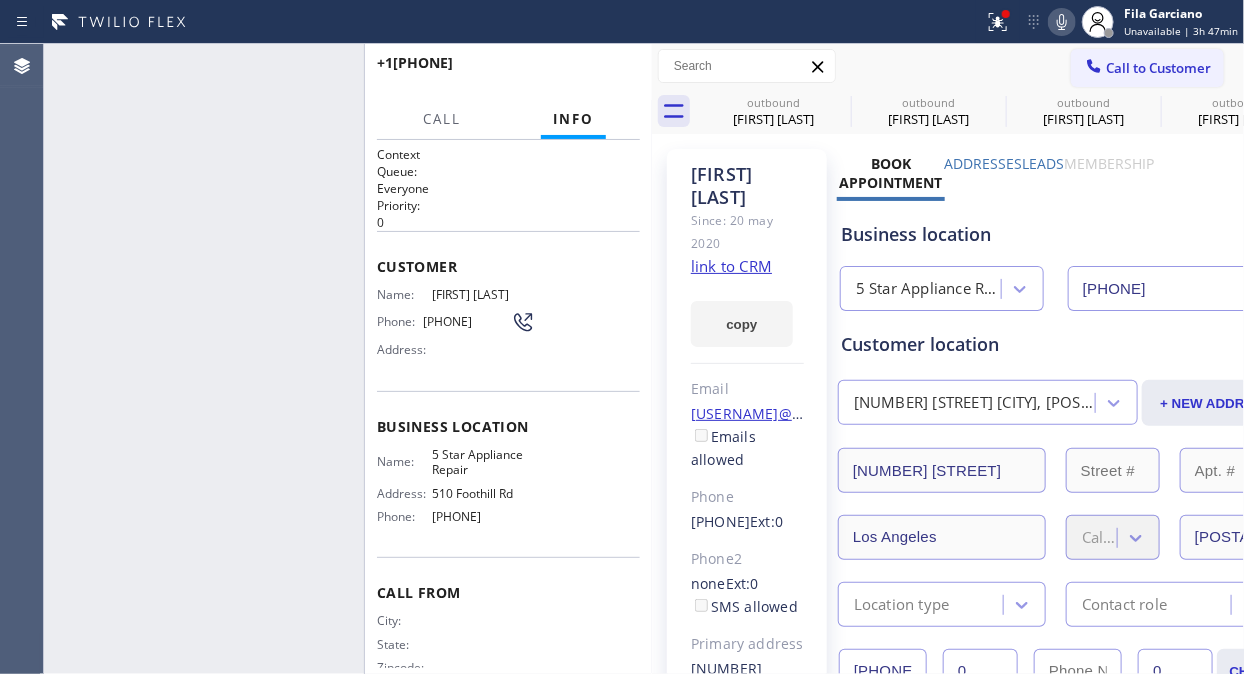 type on "[PHONE]" 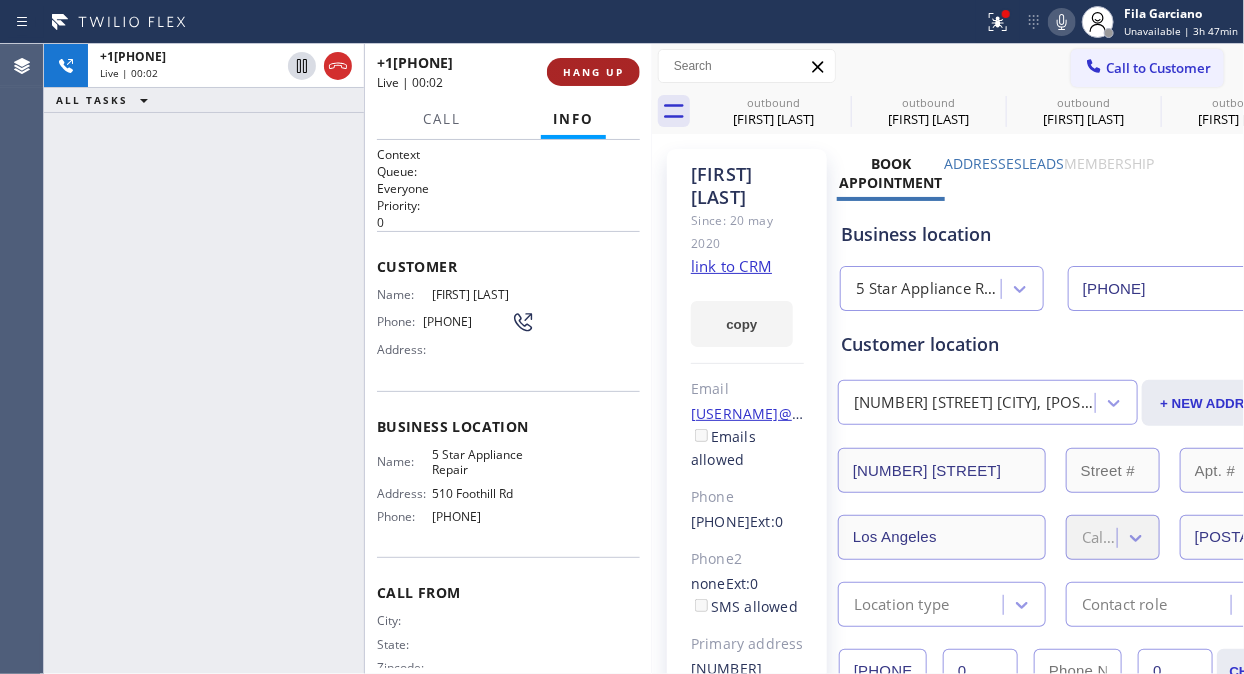 click on "HANG UP" at bounding box center (593, 72) 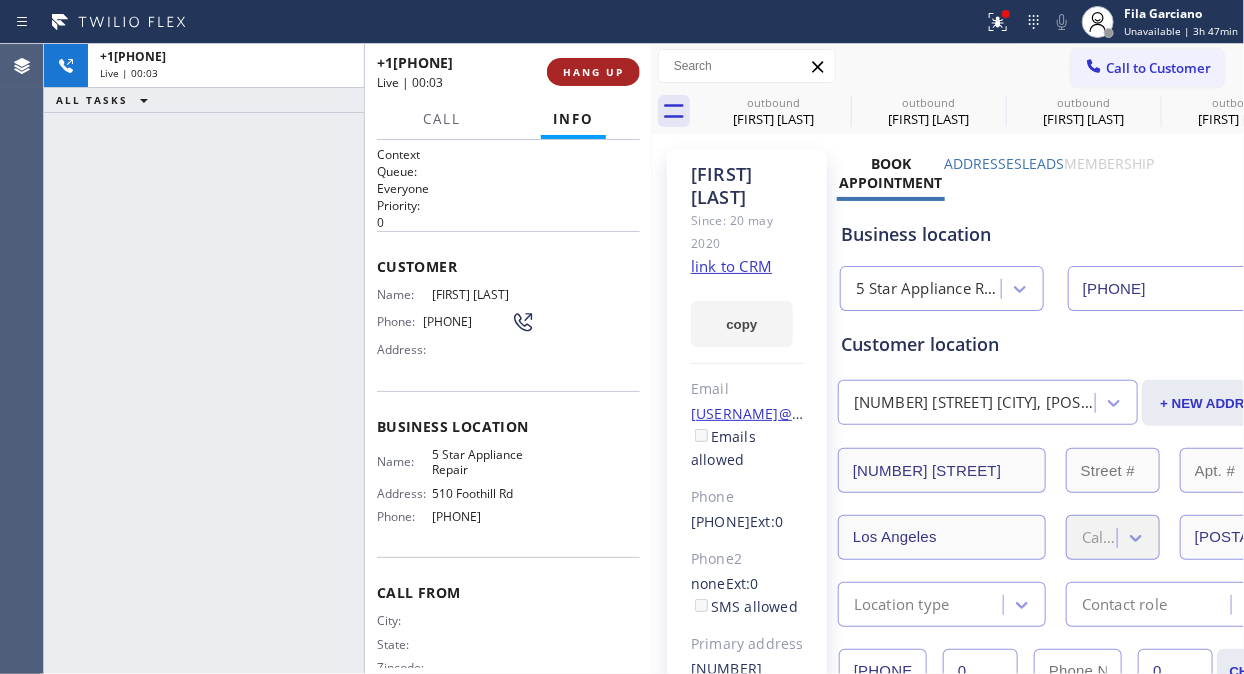 click on "HANG UP" at bounding box center [593, 72] 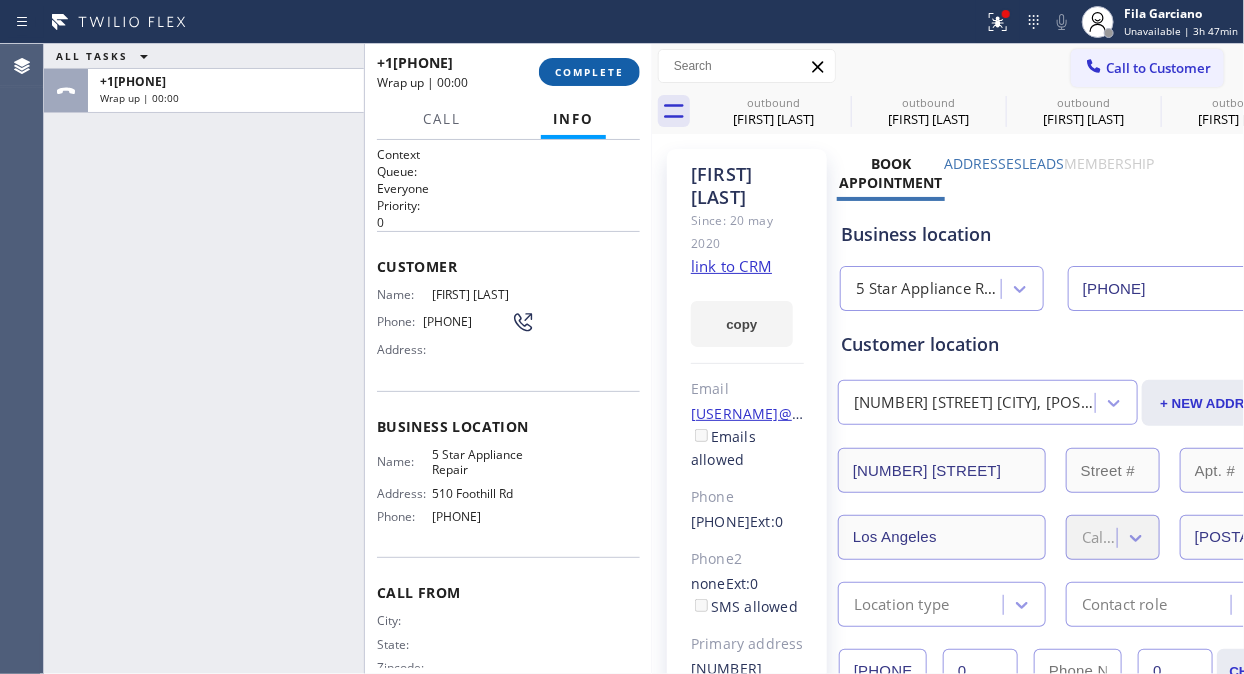 click on "COMPLETE" at bounding box center (589, 72) 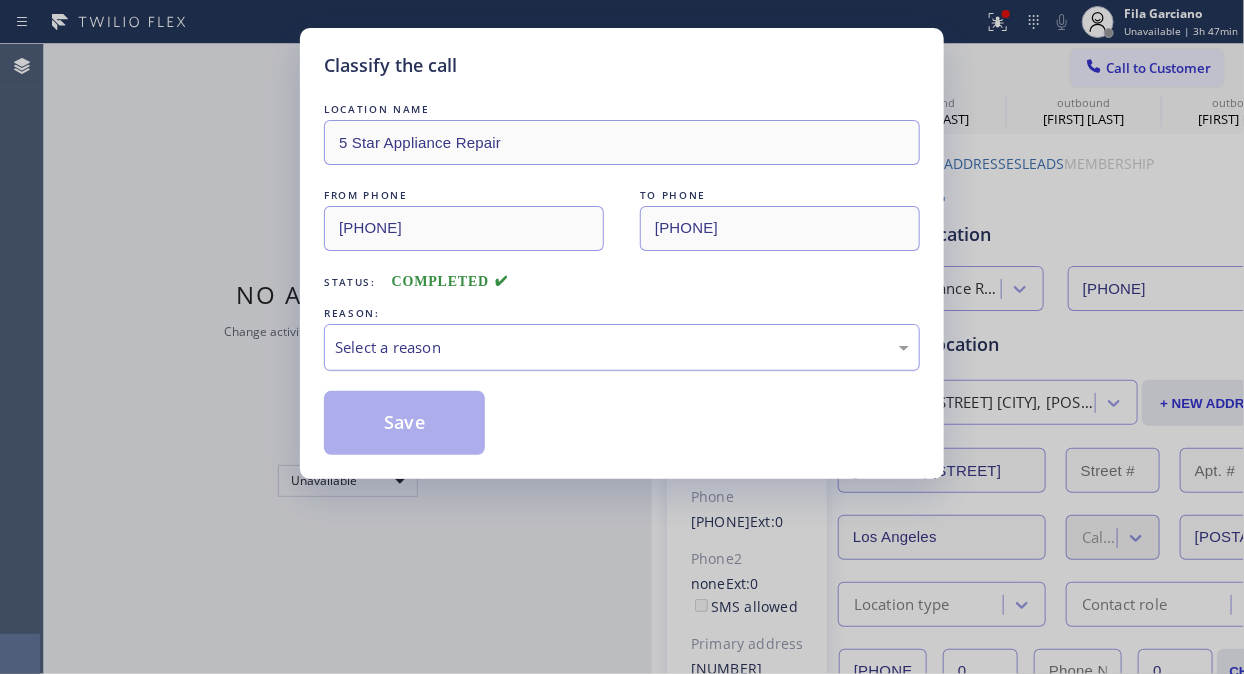 drag, startPoint x: 555, startPoint y: 350, endPoint x: 555, endPoint y: 361, distance: 11 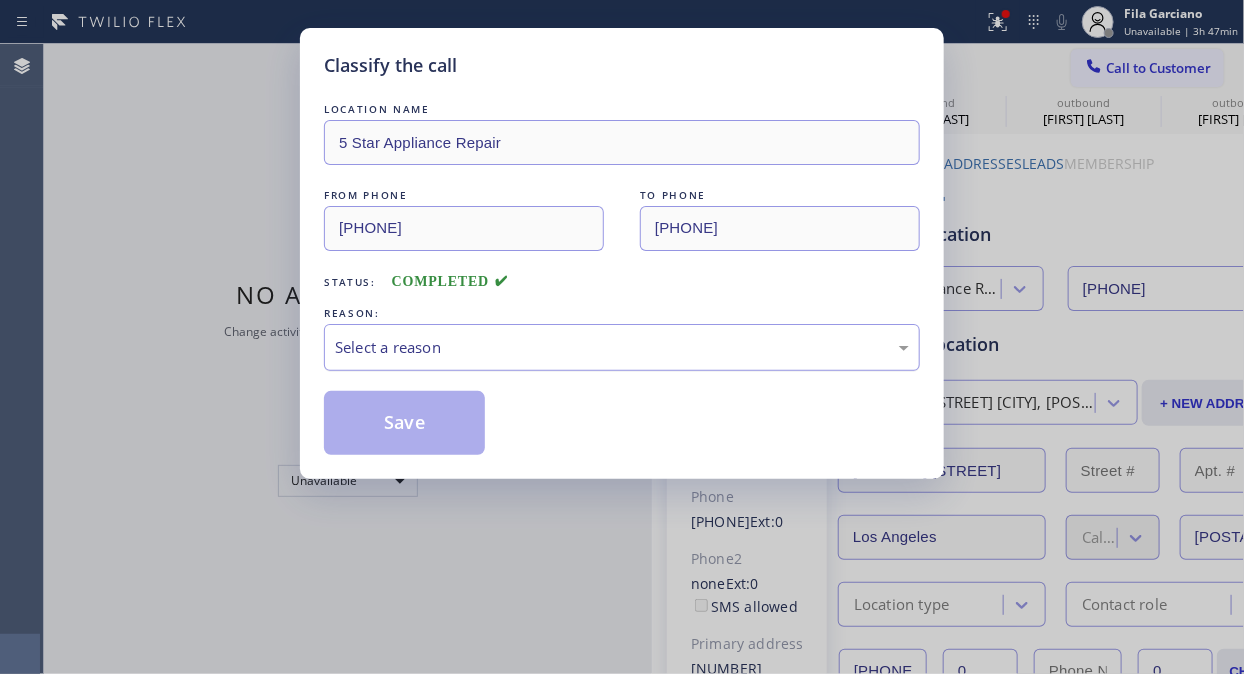 click on "Select a reason" at bounding box center (622, 347) 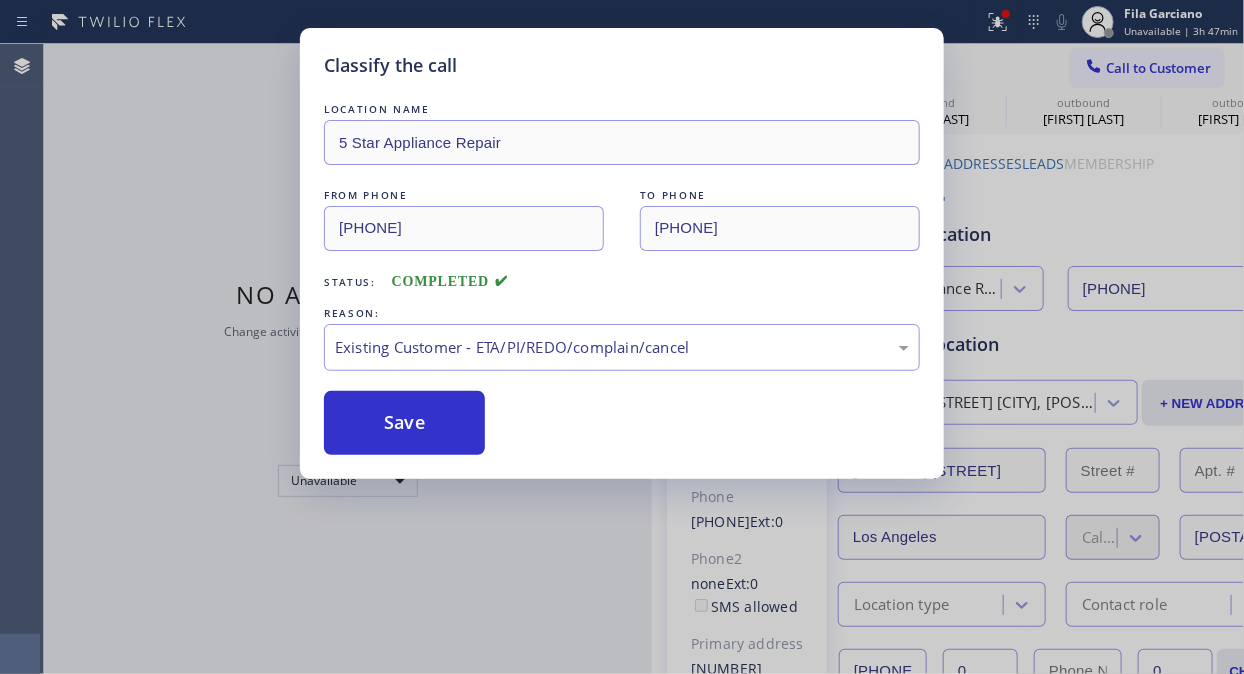 drag, startPoint x: 548, startPoint y: 461, endPoint x: 430, endPoint y: 433, distance: 121.27654 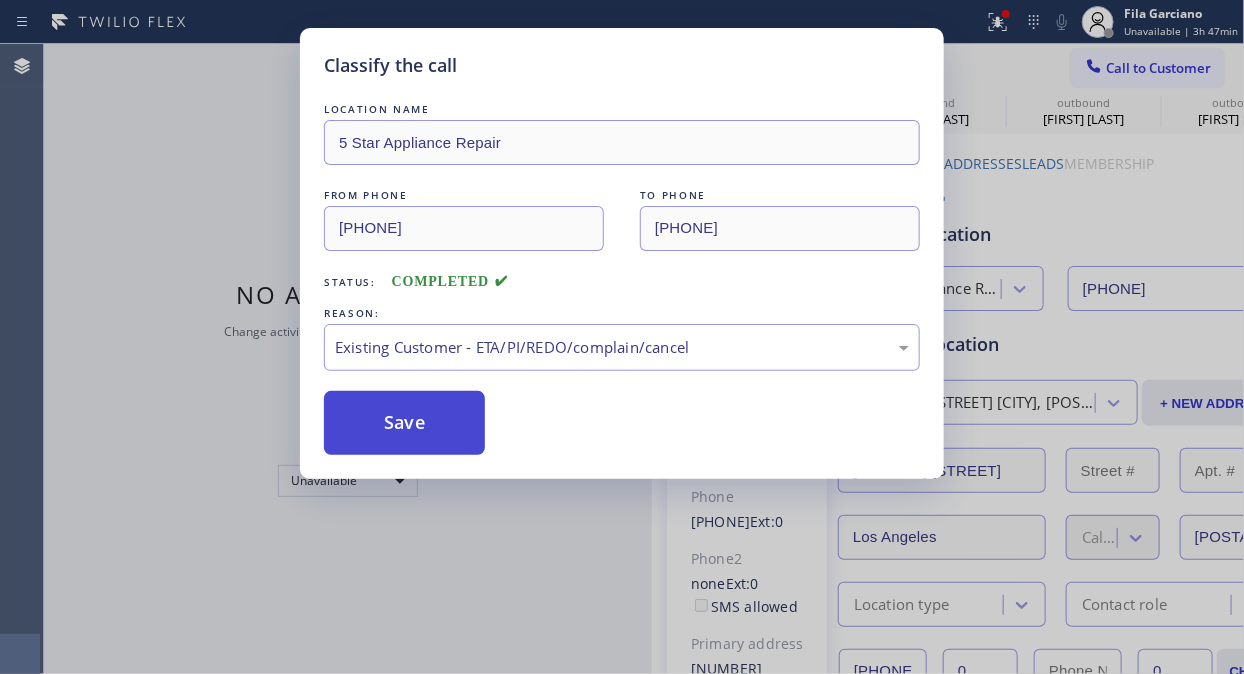 click on "Save" at bounding box center (404, 423) 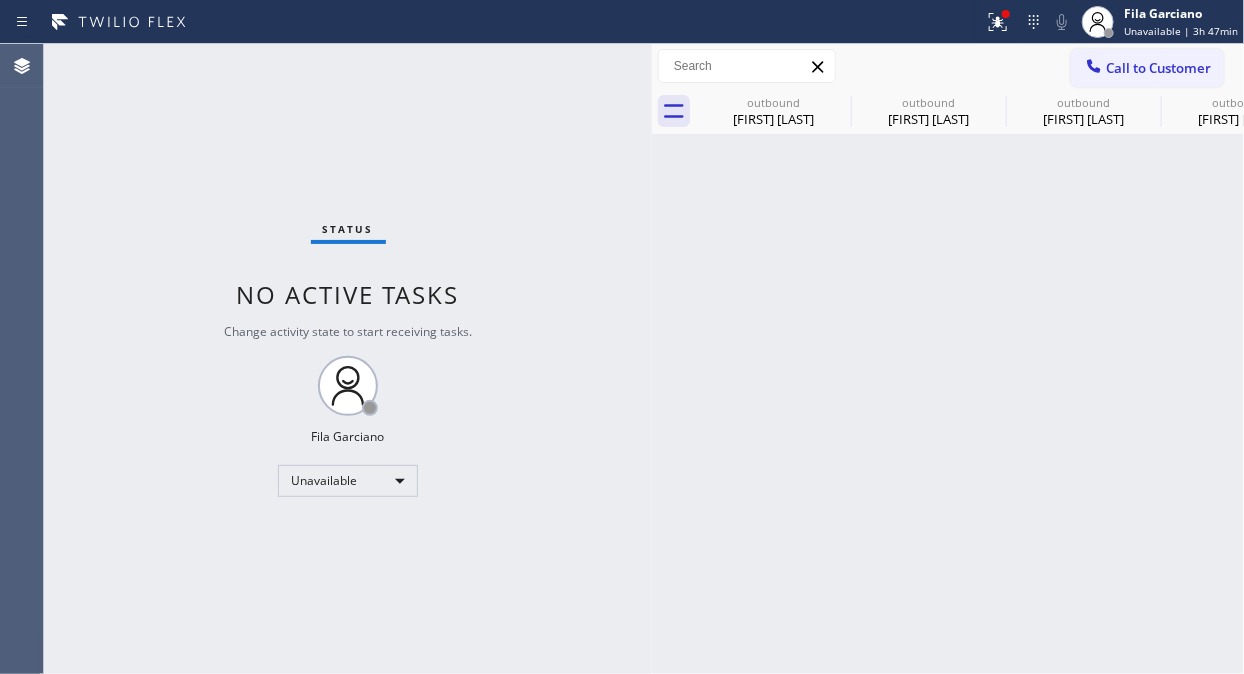 click 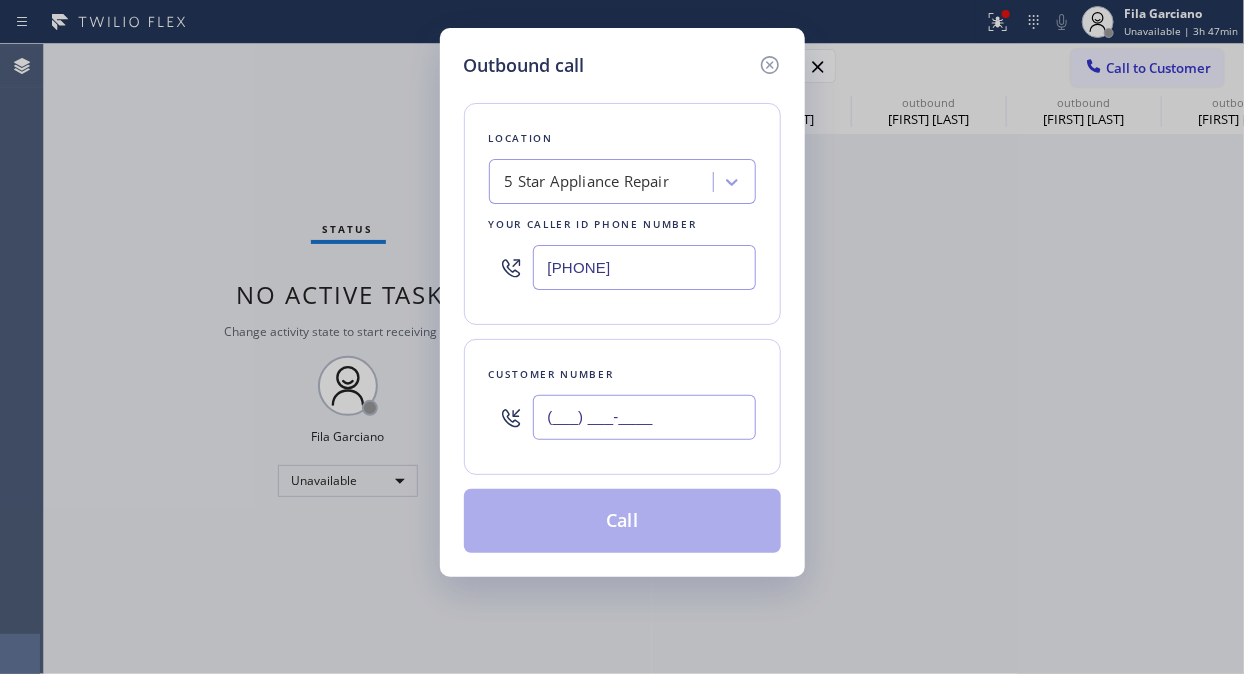 click on "(___) ___-____" at bounding box center (644, 417) 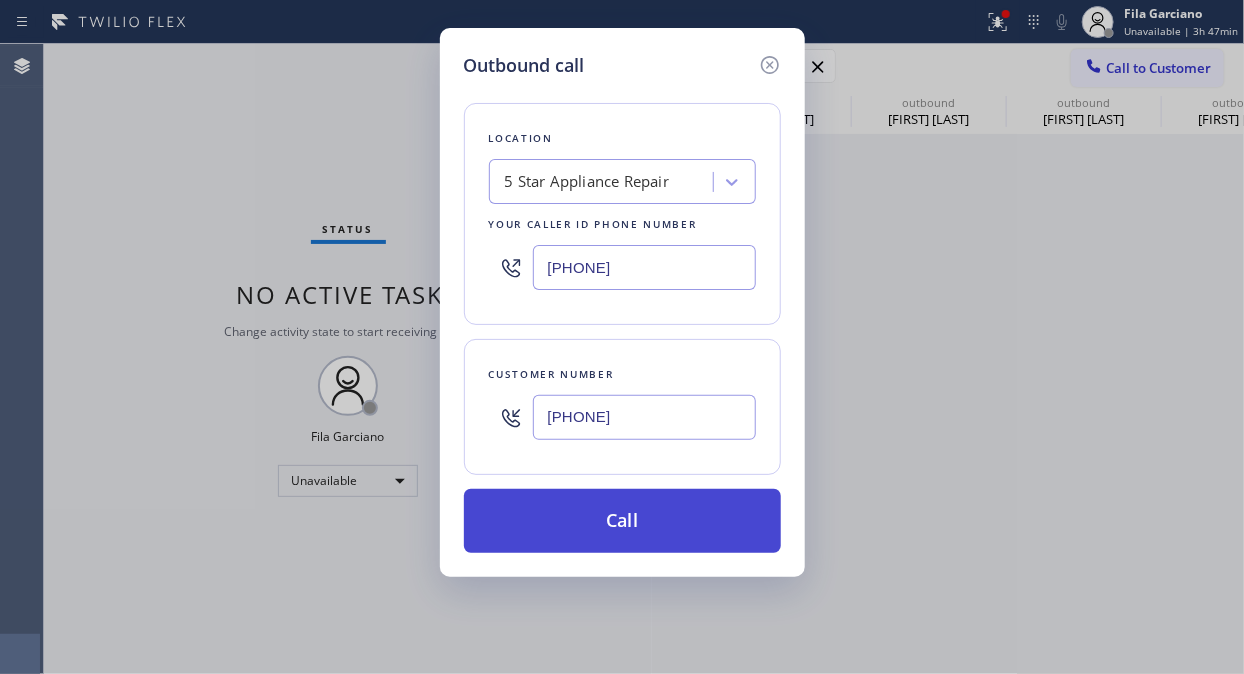 type on "[PHONE]" 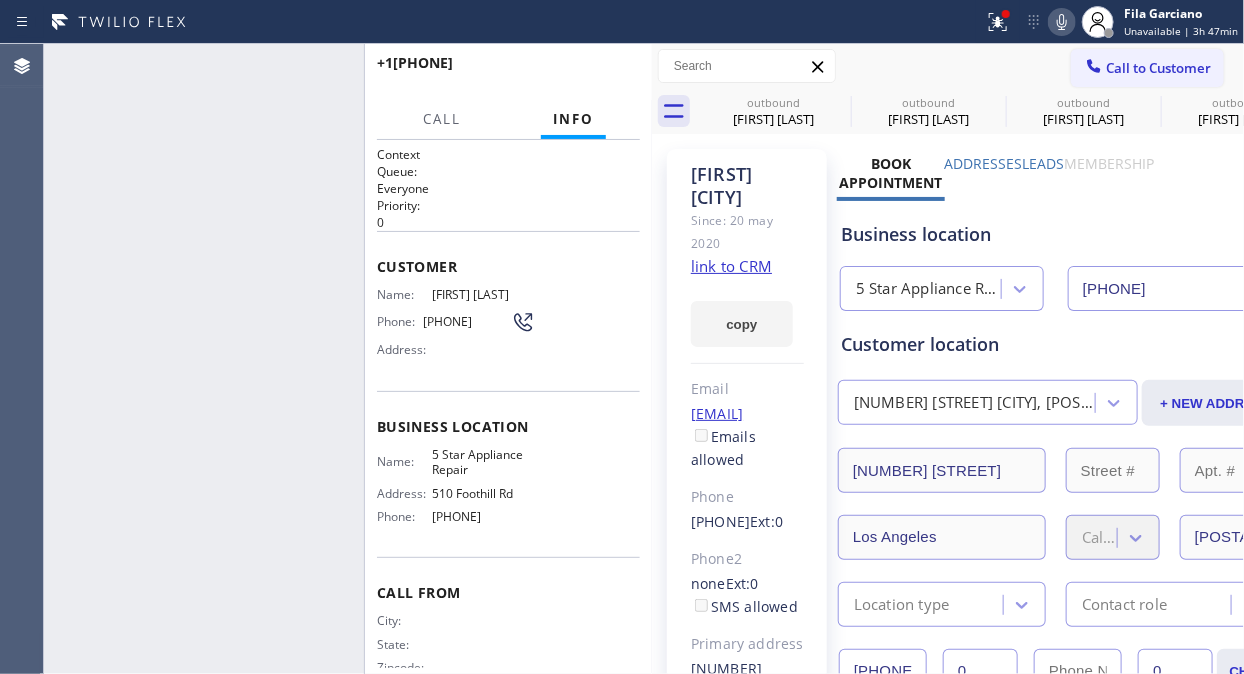type on "[PHONE]" 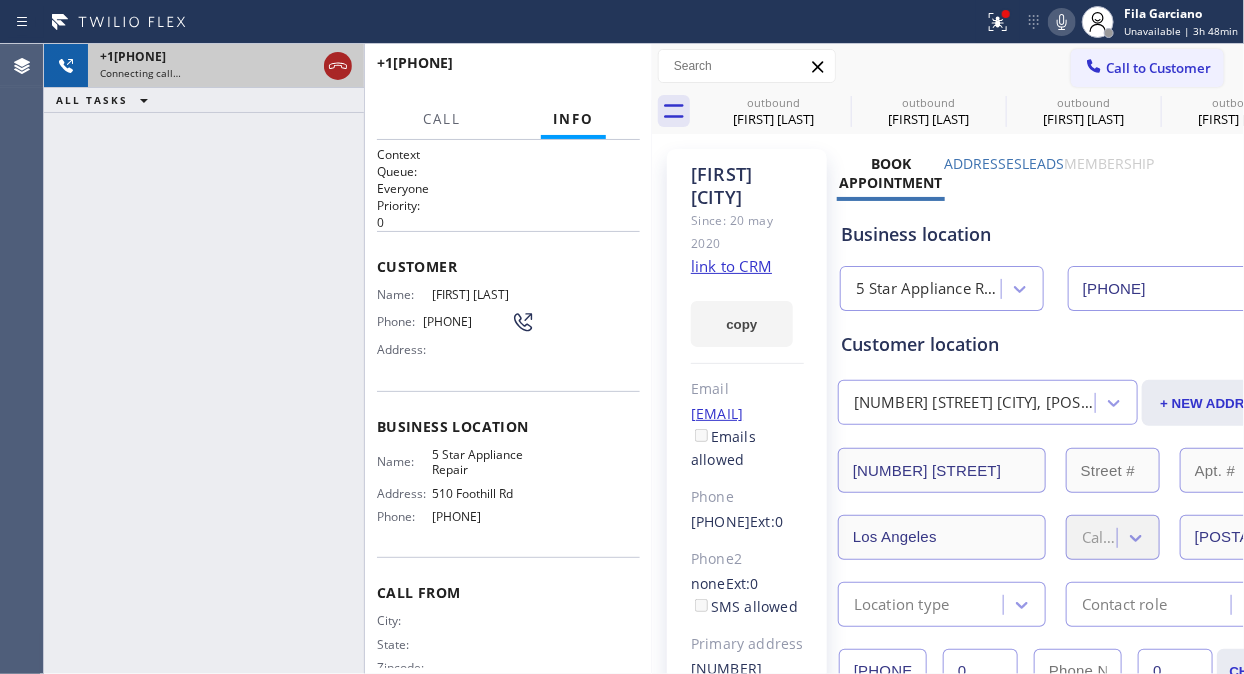 click at bounding box center (338, 66) 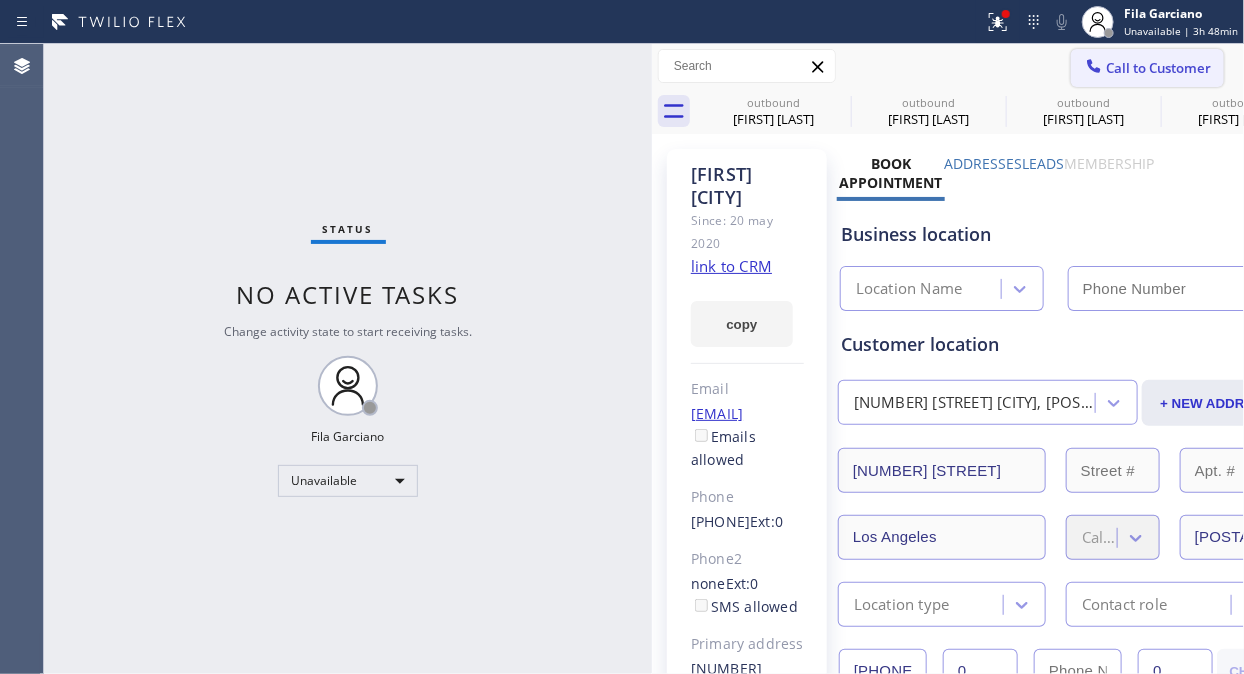 type on "[PHONE]" 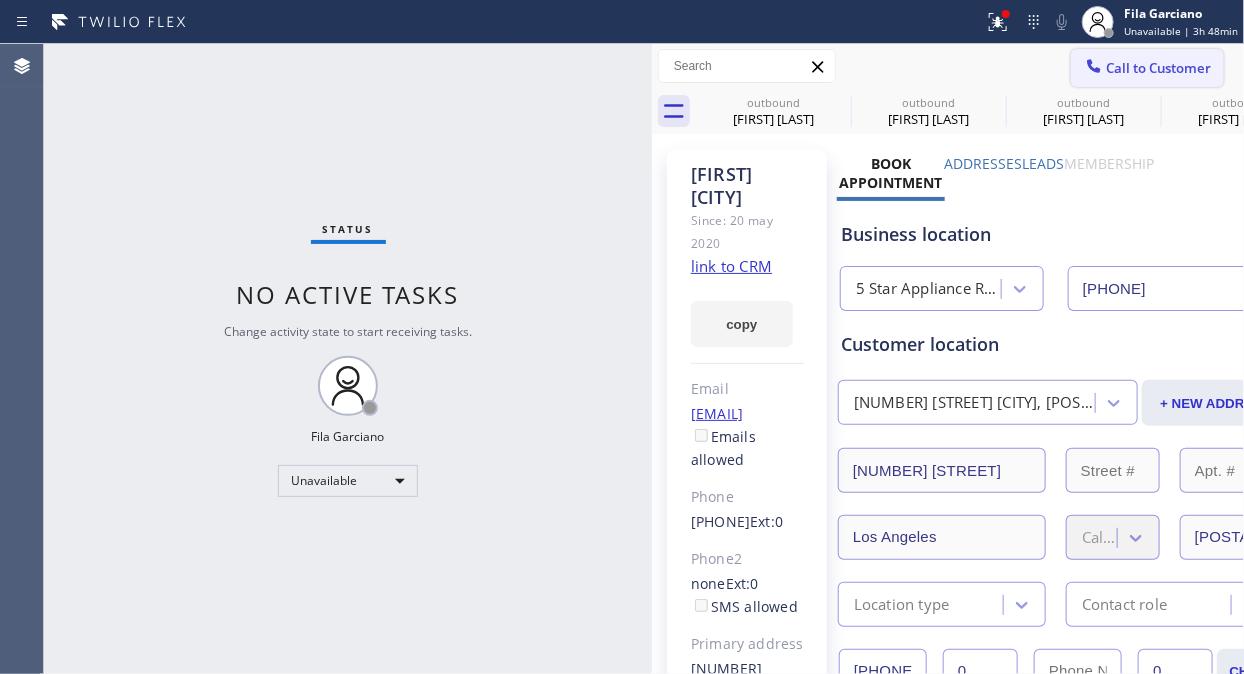 click on "Call to Customer" at bounding box center (1158, 68) 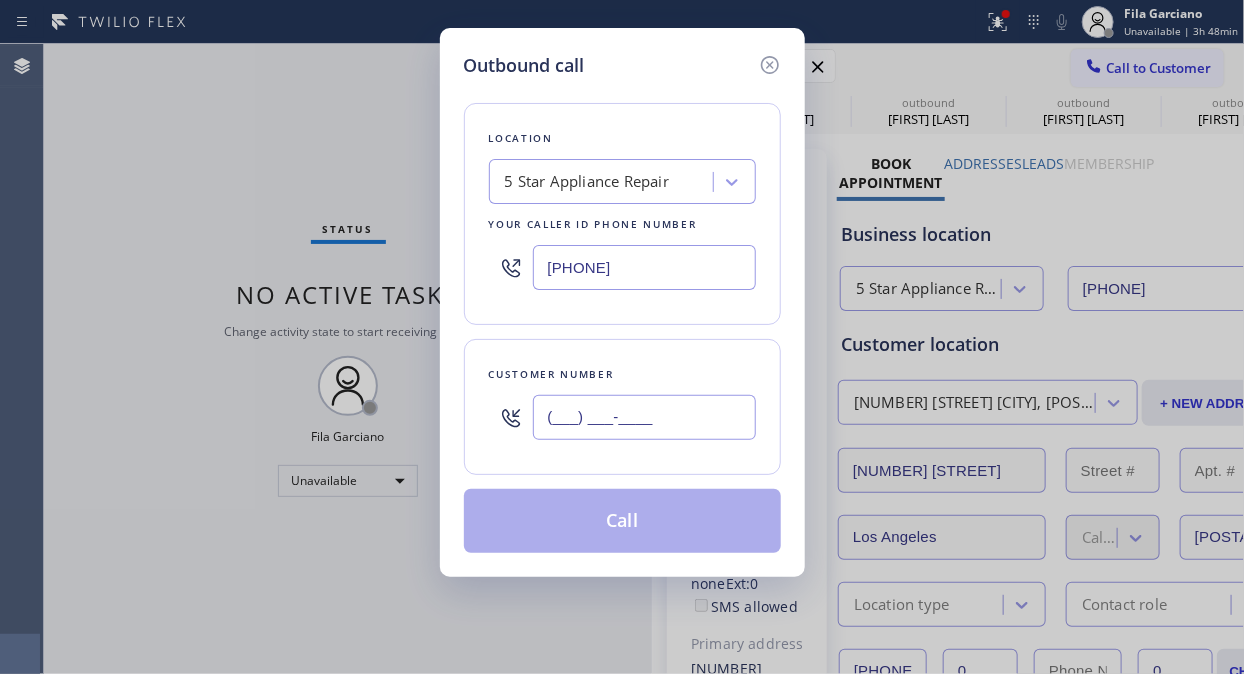 click on "(___) ___-____" at bounding box center (644, 417) 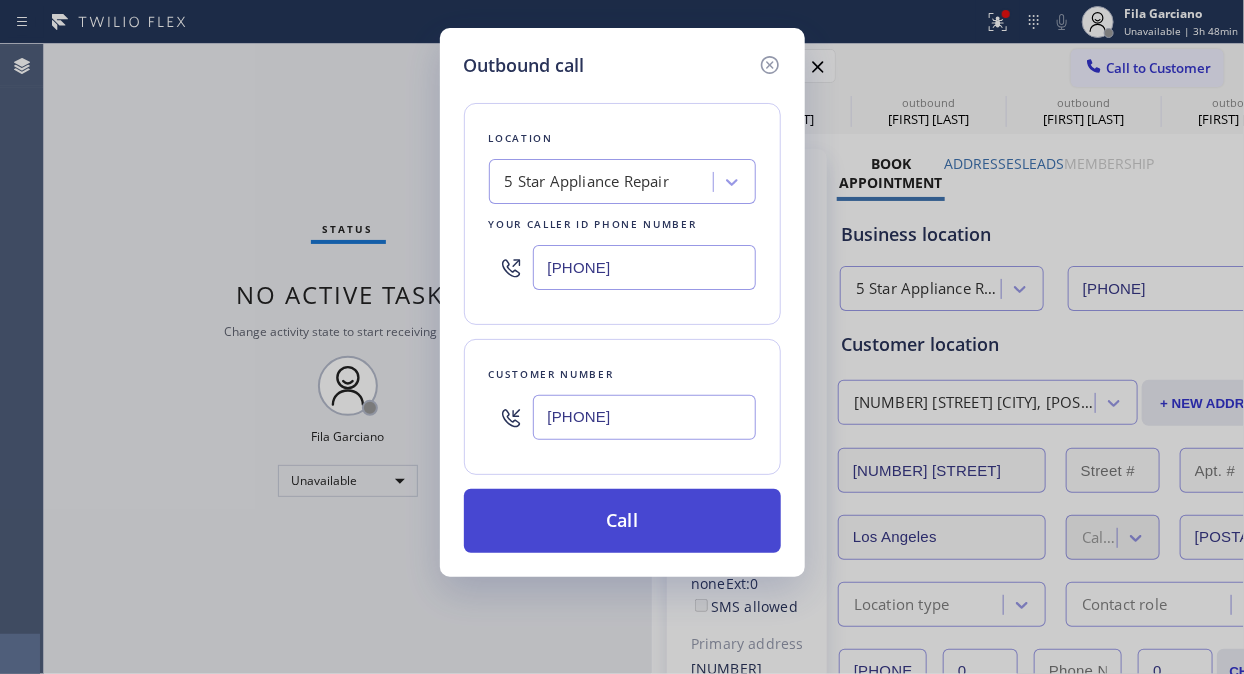 type on "[PHONE]" 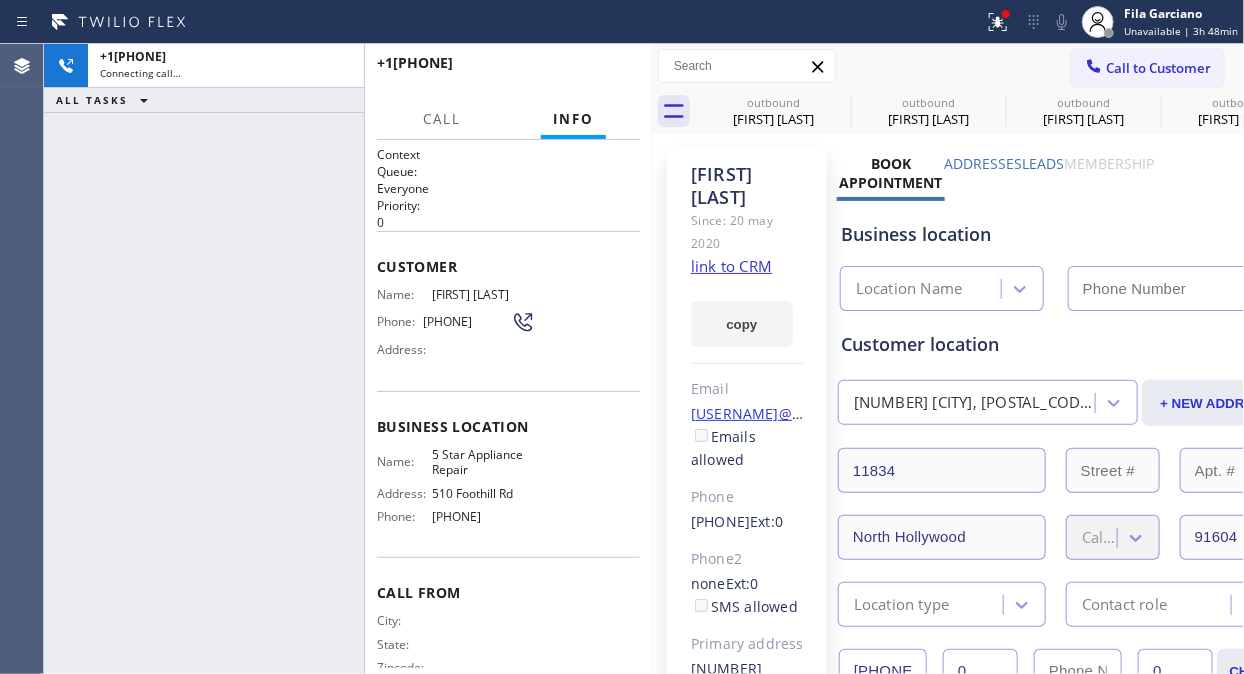 type on "[PHONE]" 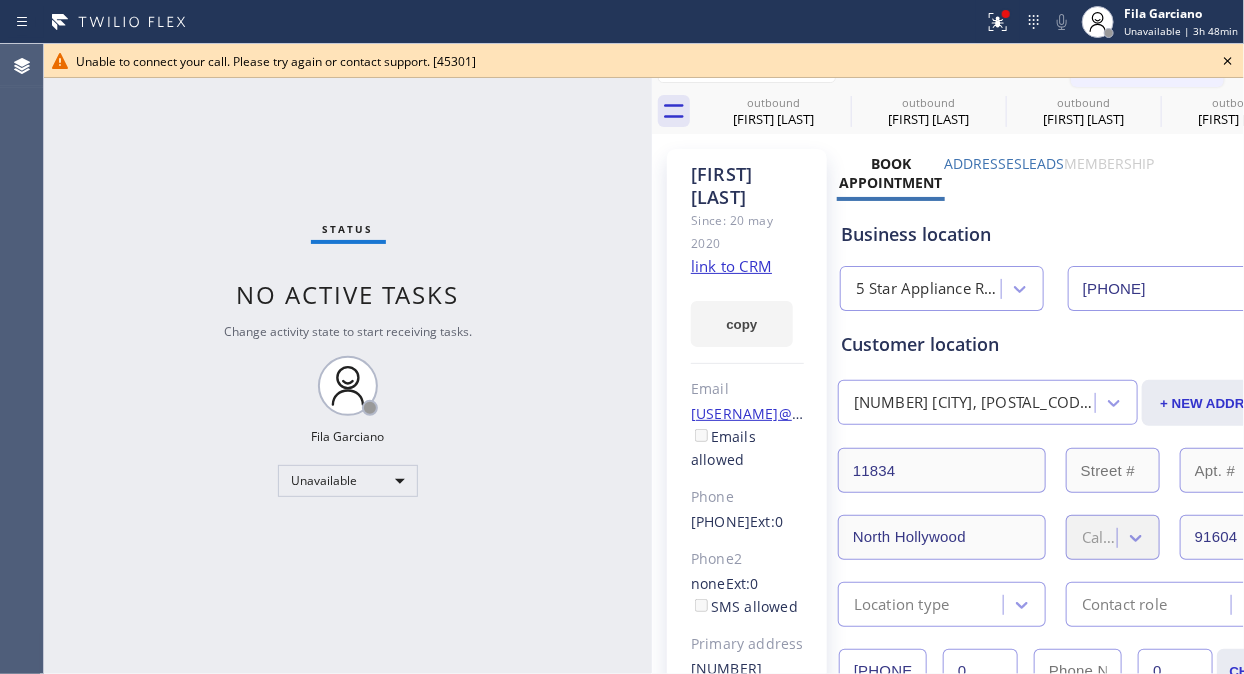 click 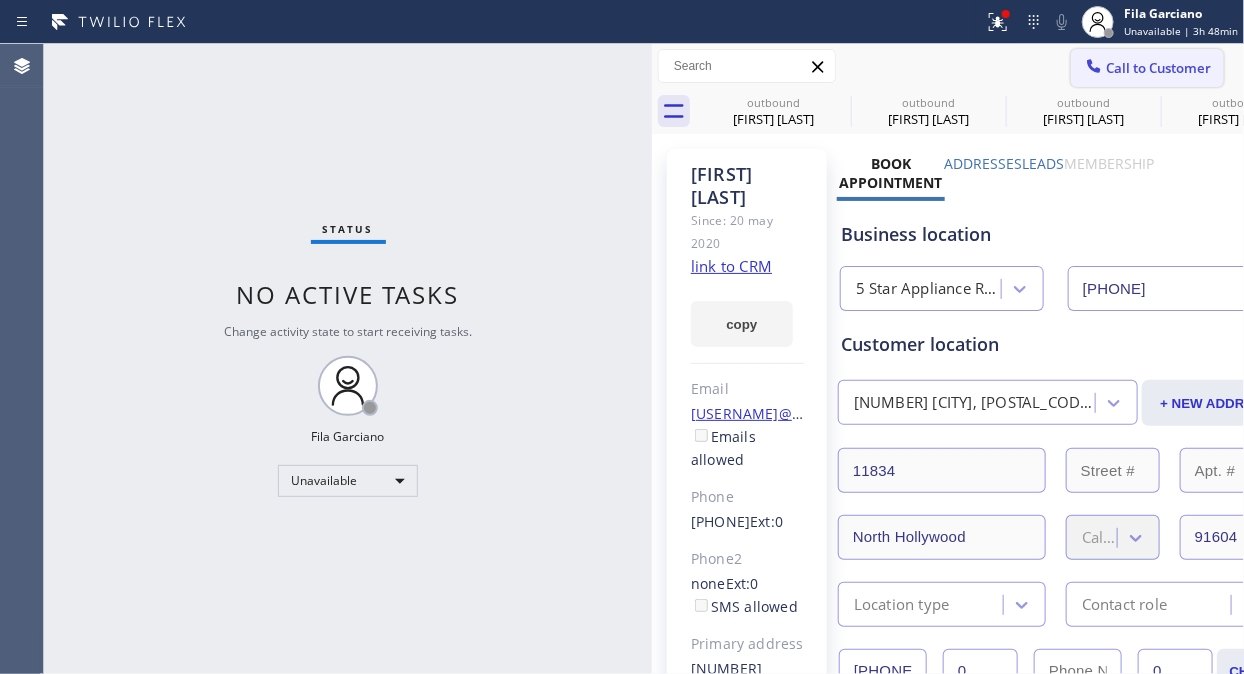 click on "Call to Customer" at bounding box center [1158, 68] 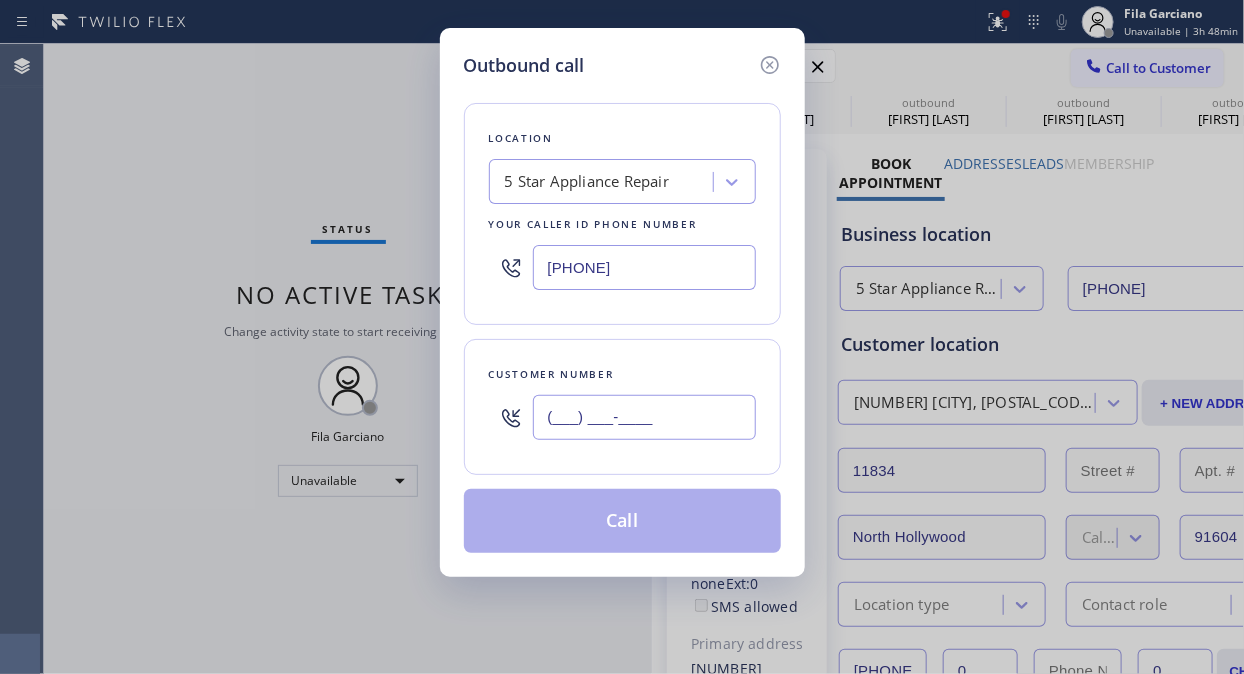 click on "(___) ___-____" at bounding box center (644, 417) 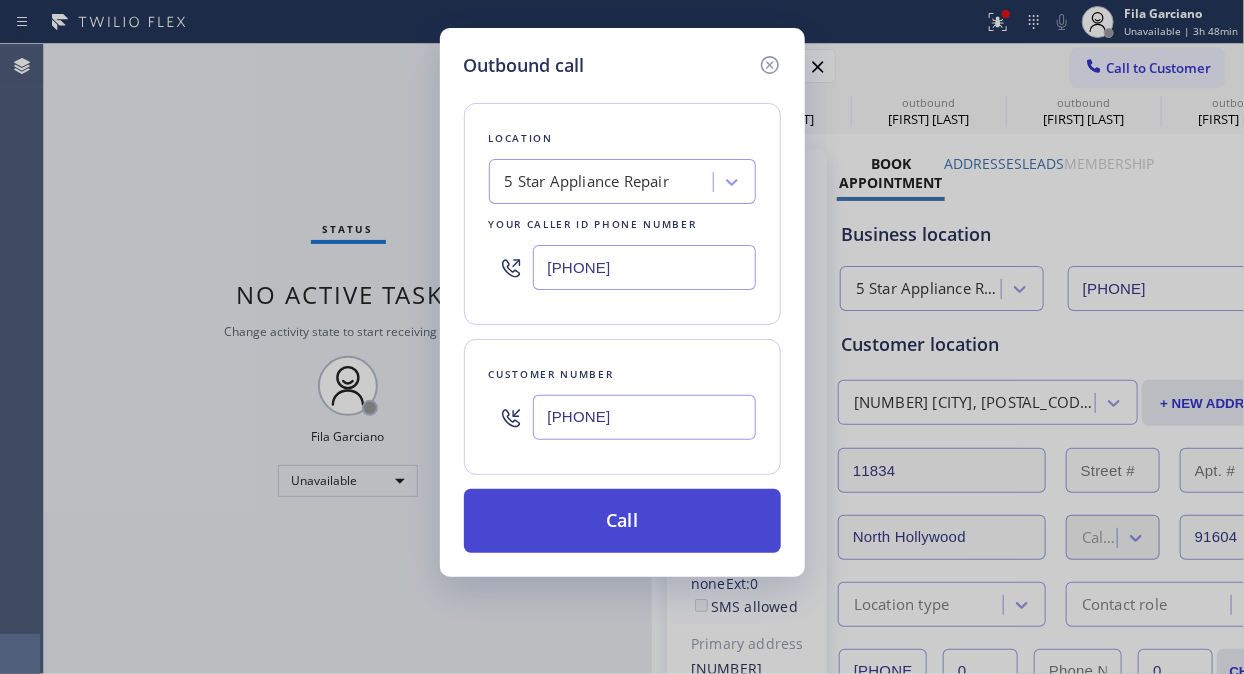 type on "[PHONE]" 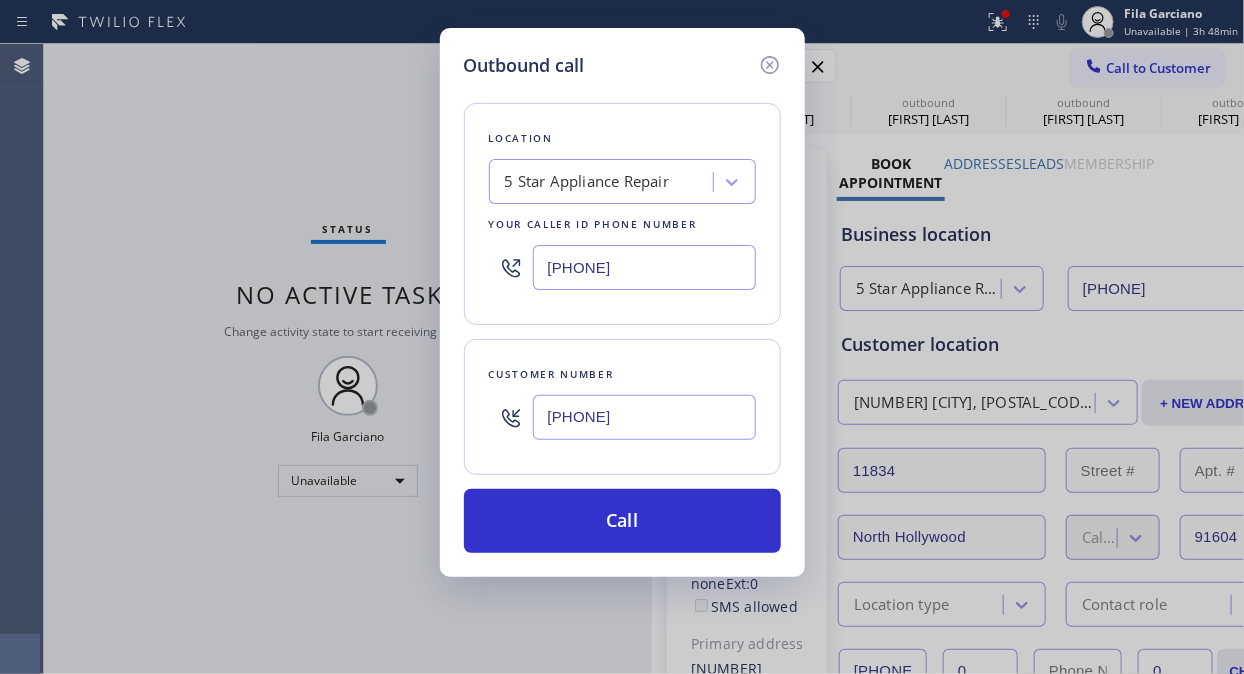 drag, startPoint x: 622, startPoint y: 525, endPoint x: 634, endPoint y: 487, distance: 39.849716 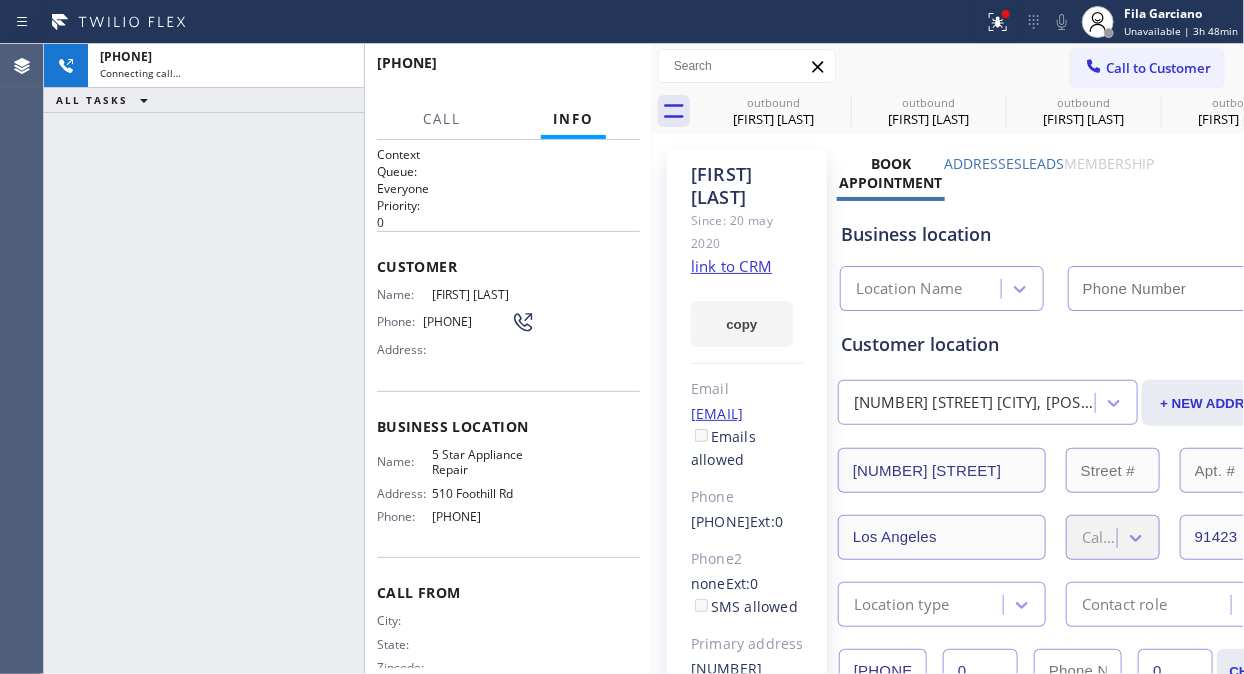 type on "[PHONE]" 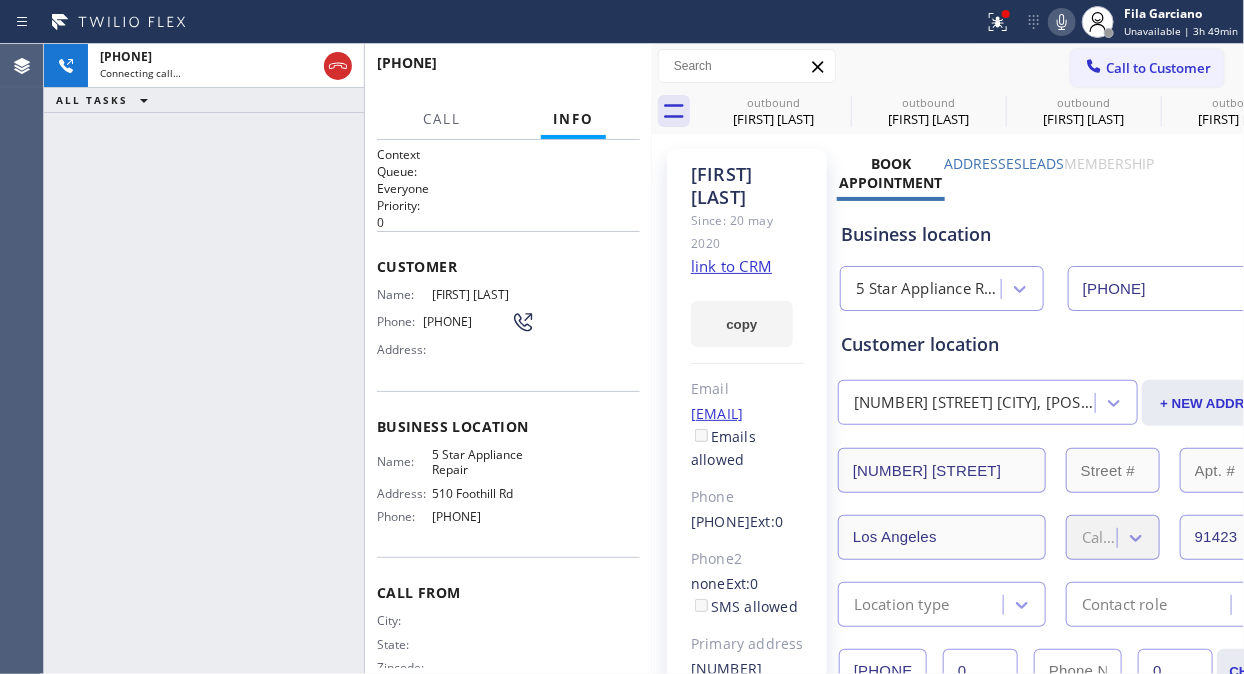 click on "[PHONE]" at bounding box center (204, 359) 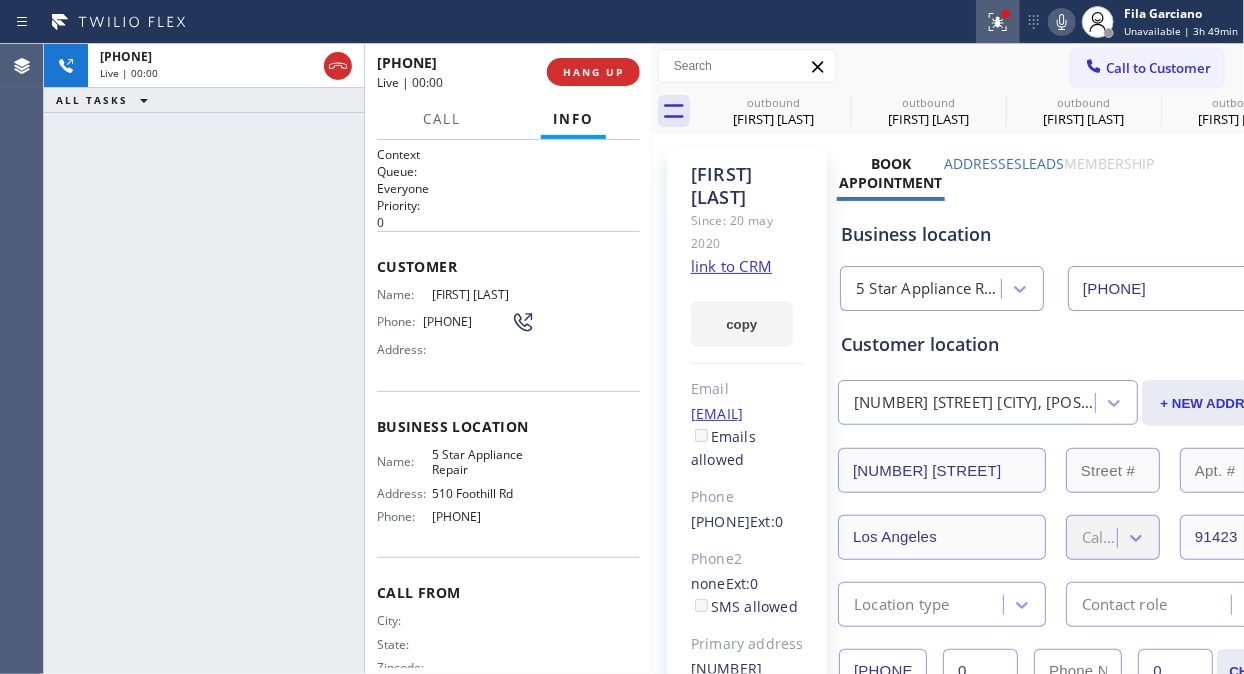 click 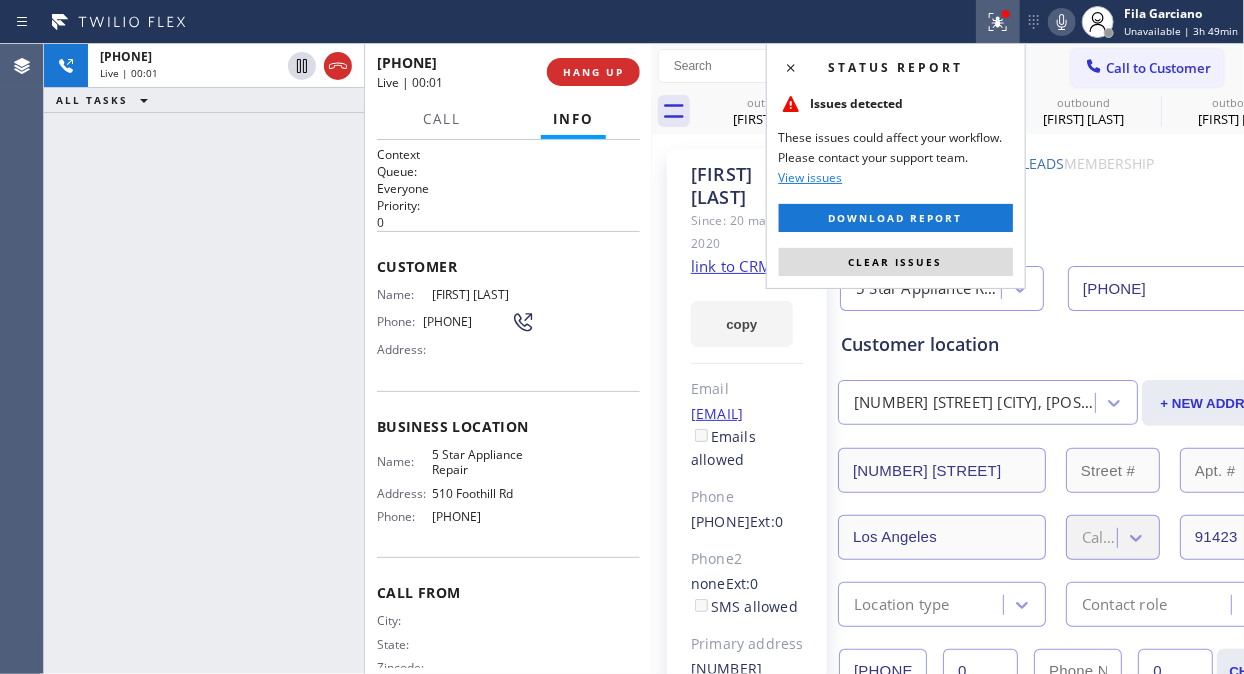 click on "Clear issues" at bounding box center (896, 262) 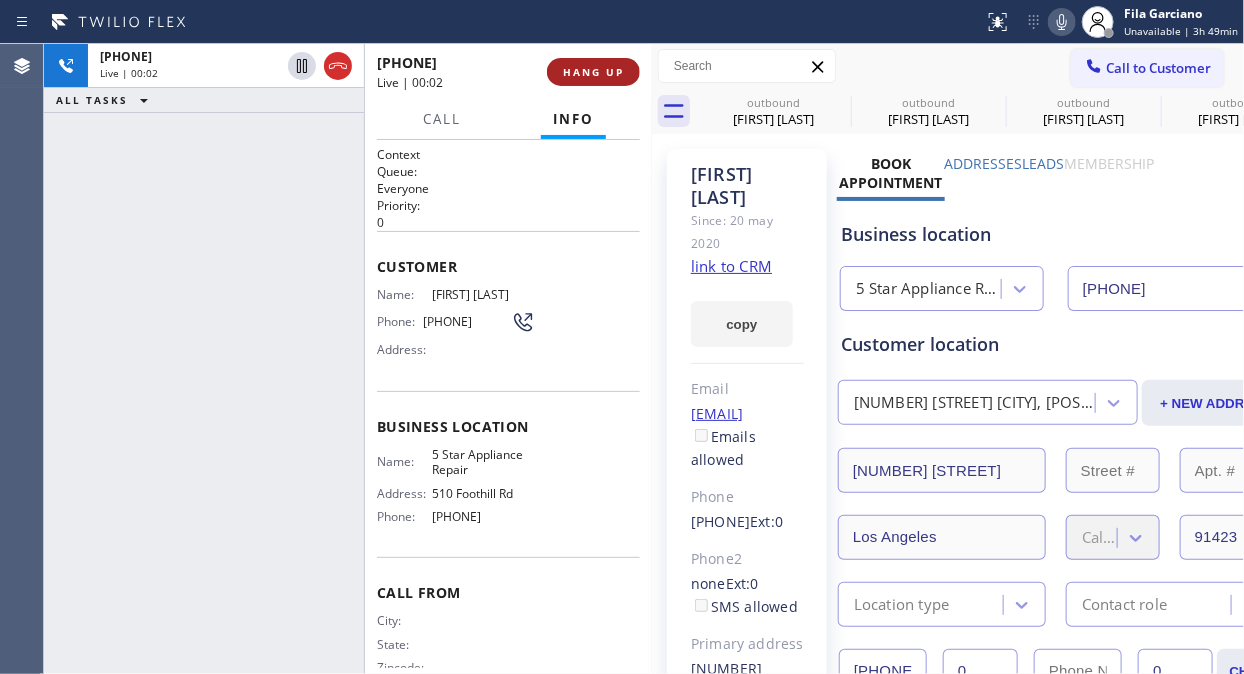 click on "HANG UP" at bounding box center (593, 72) 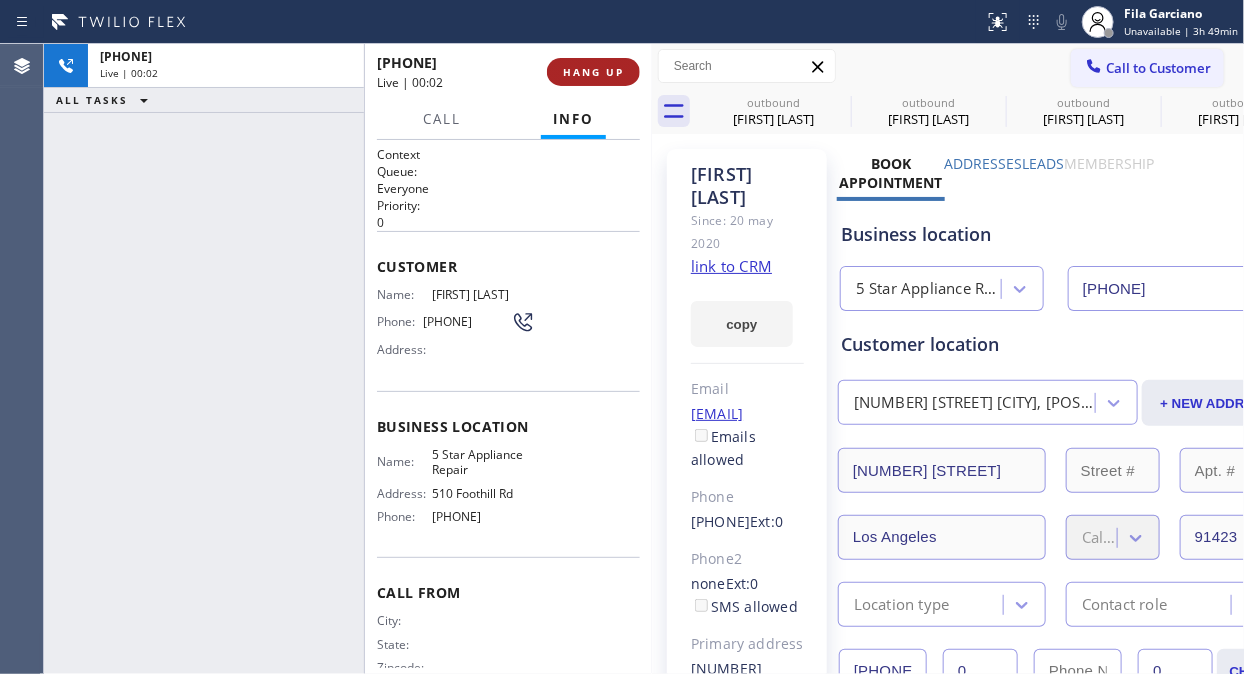click on "HANG UP" at bounding box center [593, 72] 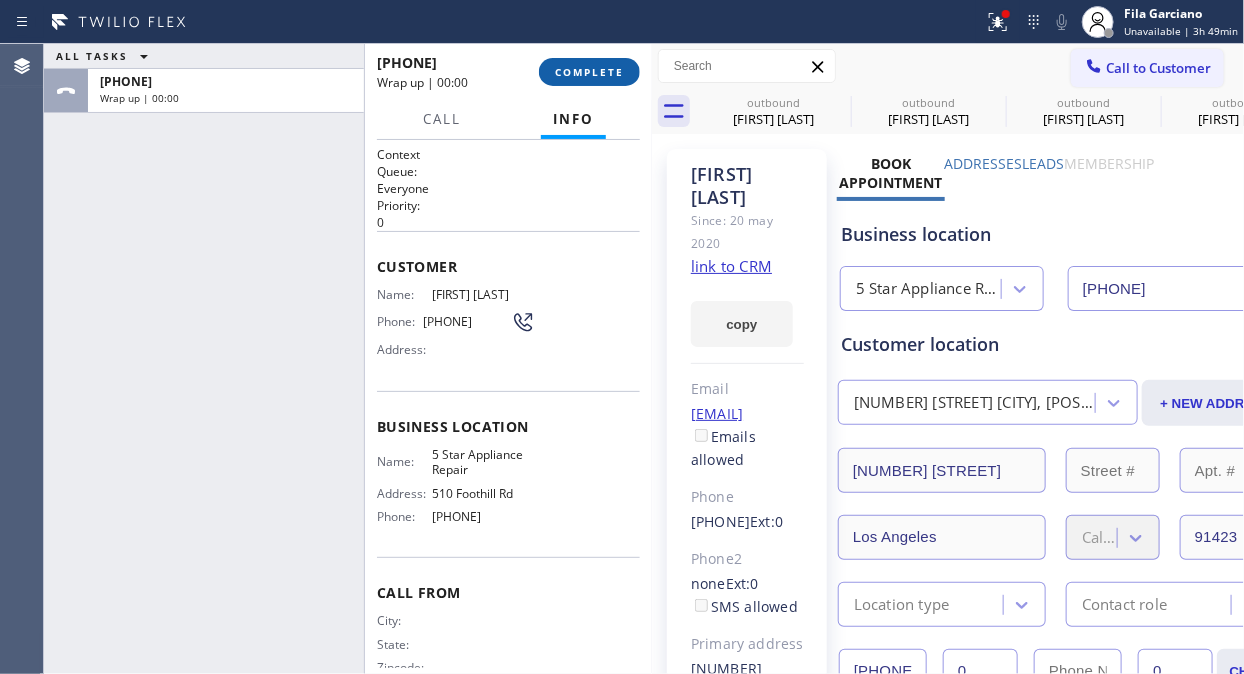 click on "COMPLETE" at bounding box center [589, 72] 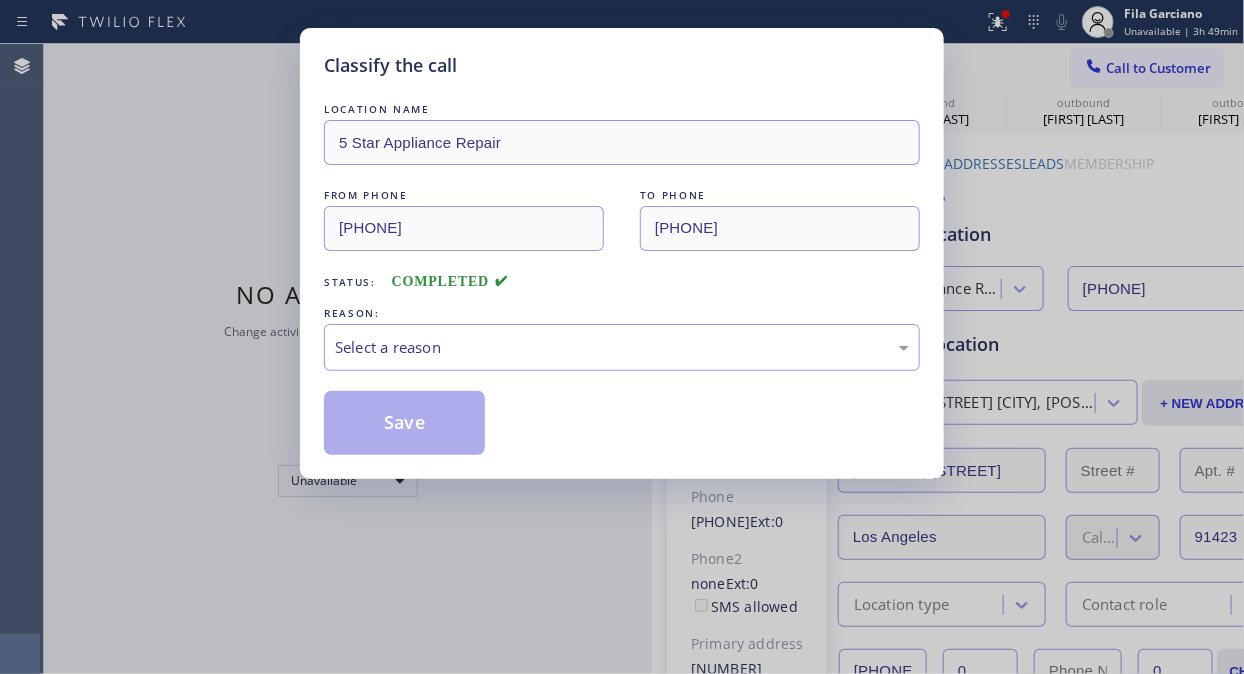 click on "LOCATION NAME 5 Star Appliance Repair FROM PHONE [PHONE] TO PHONE [PHONE] Status: COMPLETED REASON: Select a reason Save" at bounding box center (622, 267) 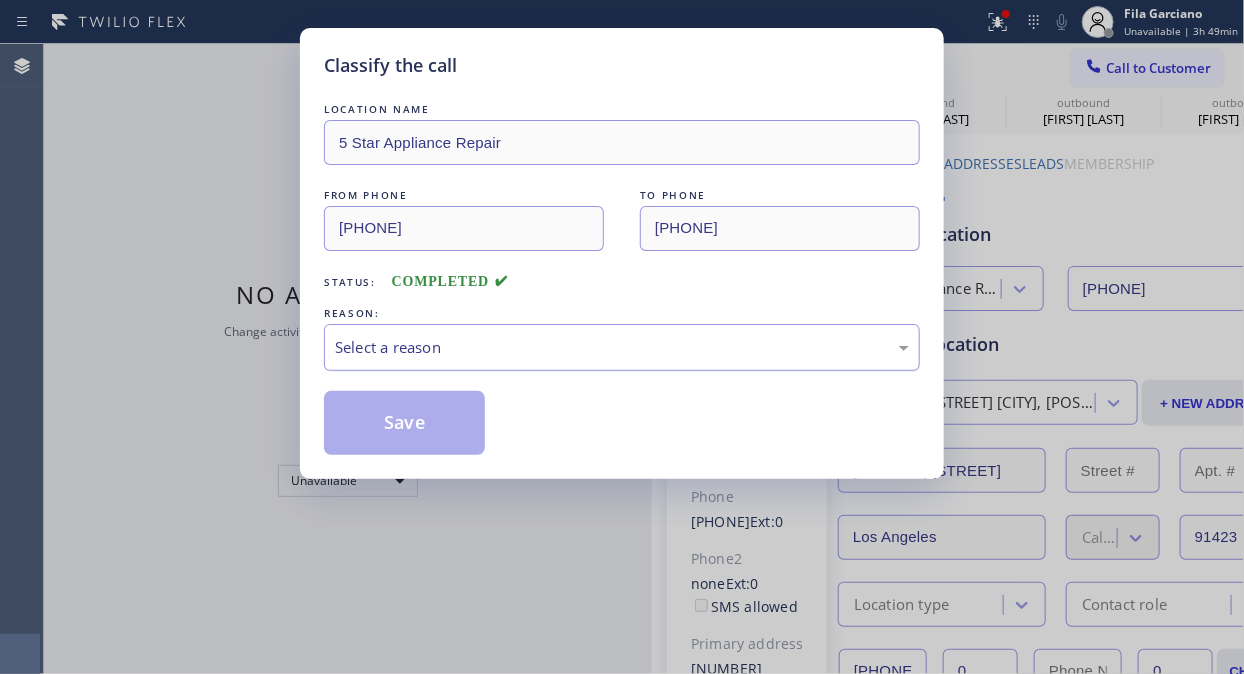 click on "Select a reason" at bounding box center [622, 347] 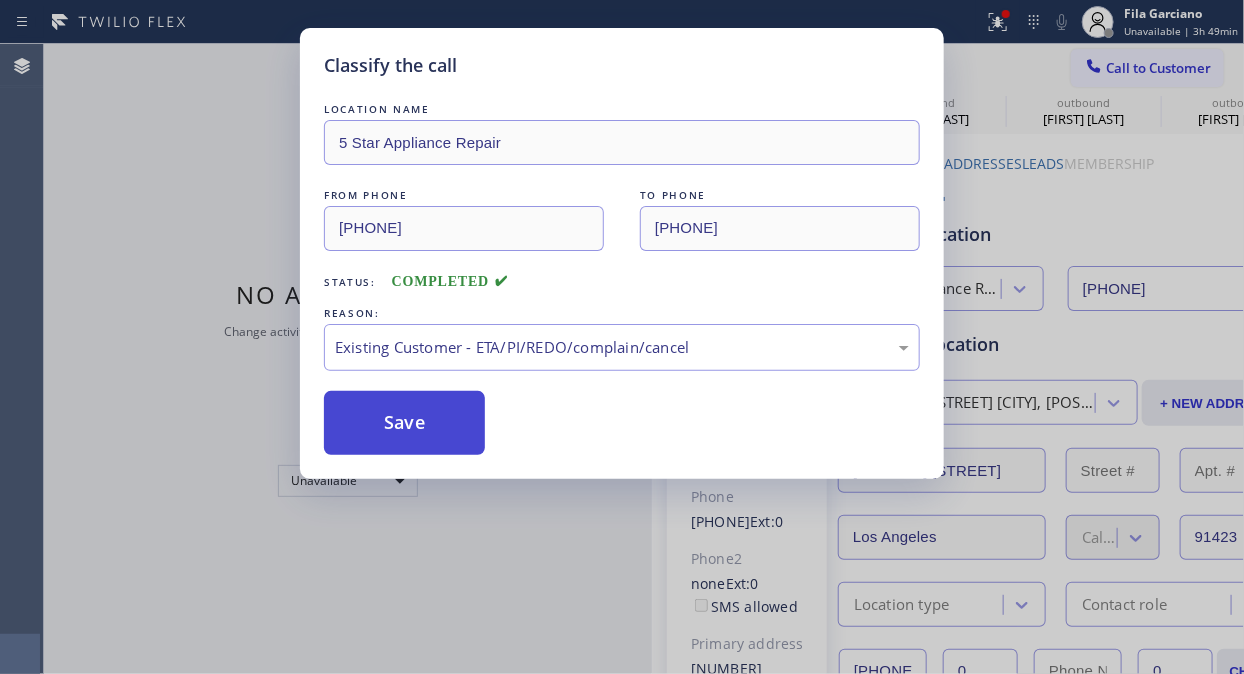 drag, startPoint x: 478, startPoint y: 441, endPoint x: 437, endPoint y: 435, distance: 41.4367 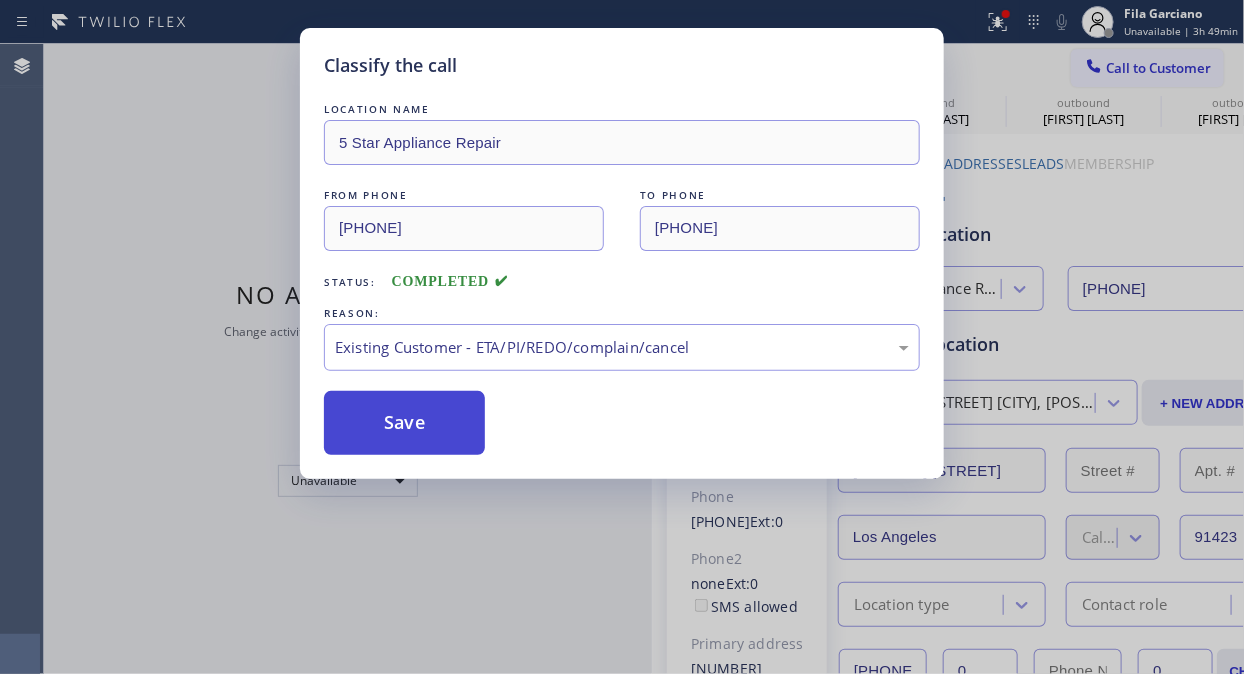 click on "Save" at bounding box center (404, 423) 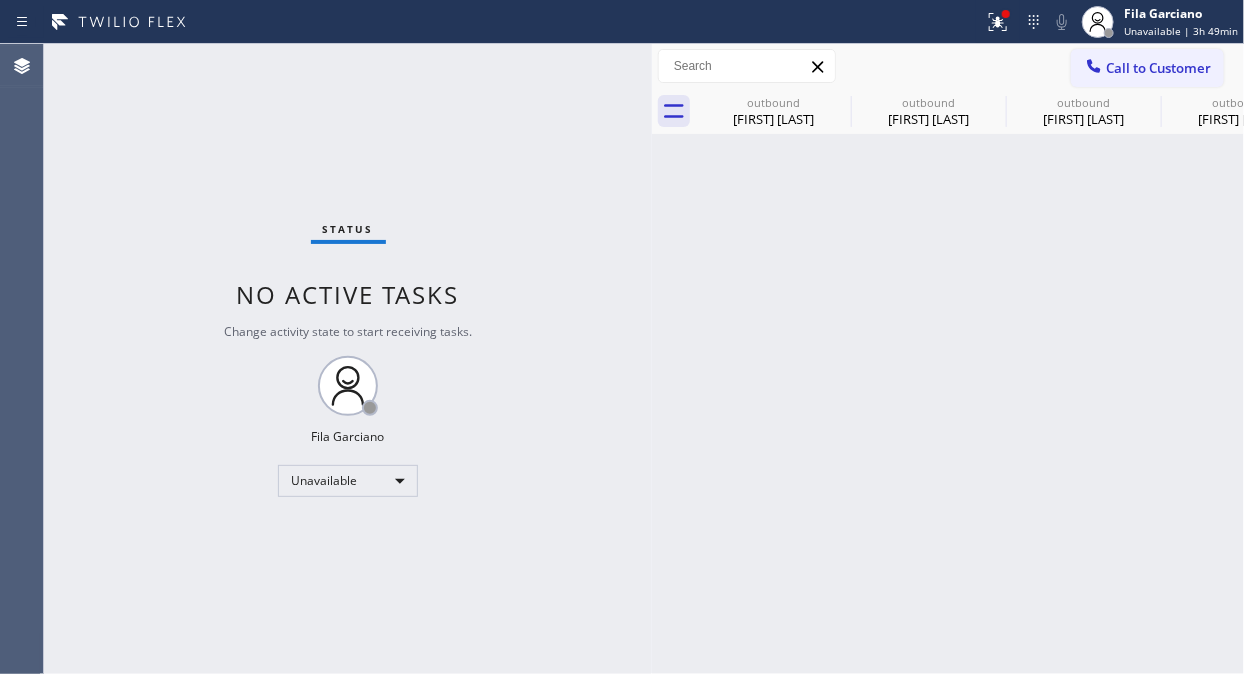 click on "Call to Customer" at bounding box center (1158, 68) 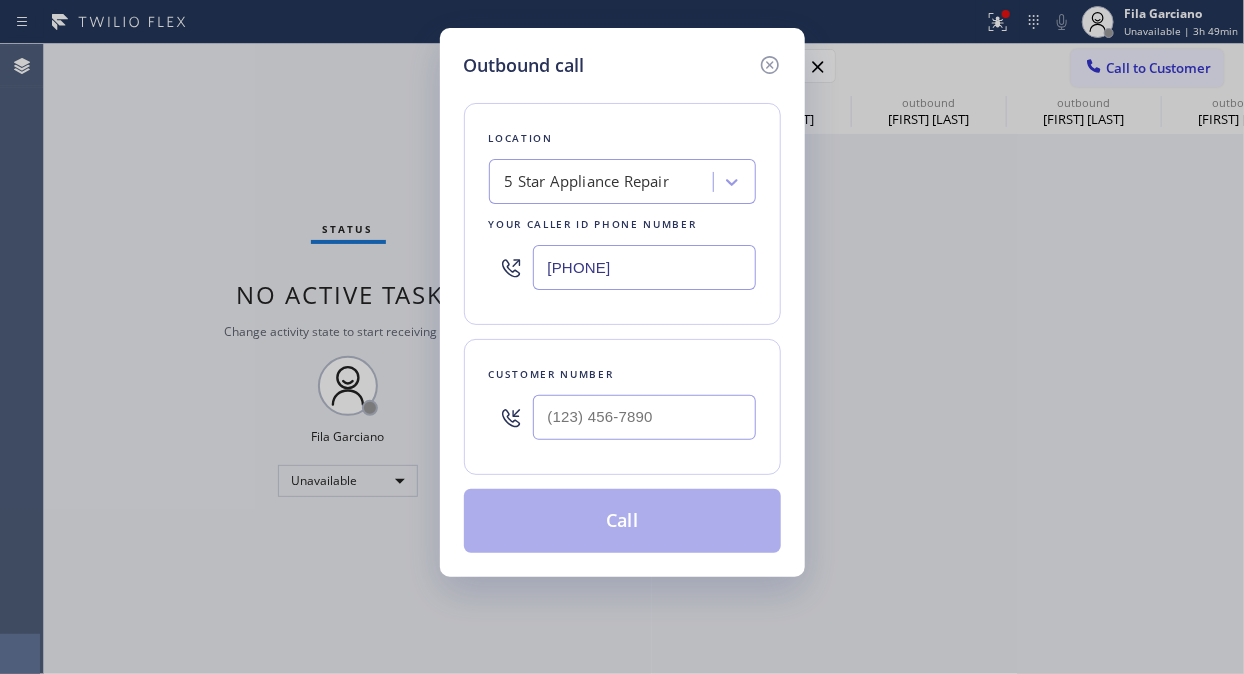 click at bounding box center [644, 417] 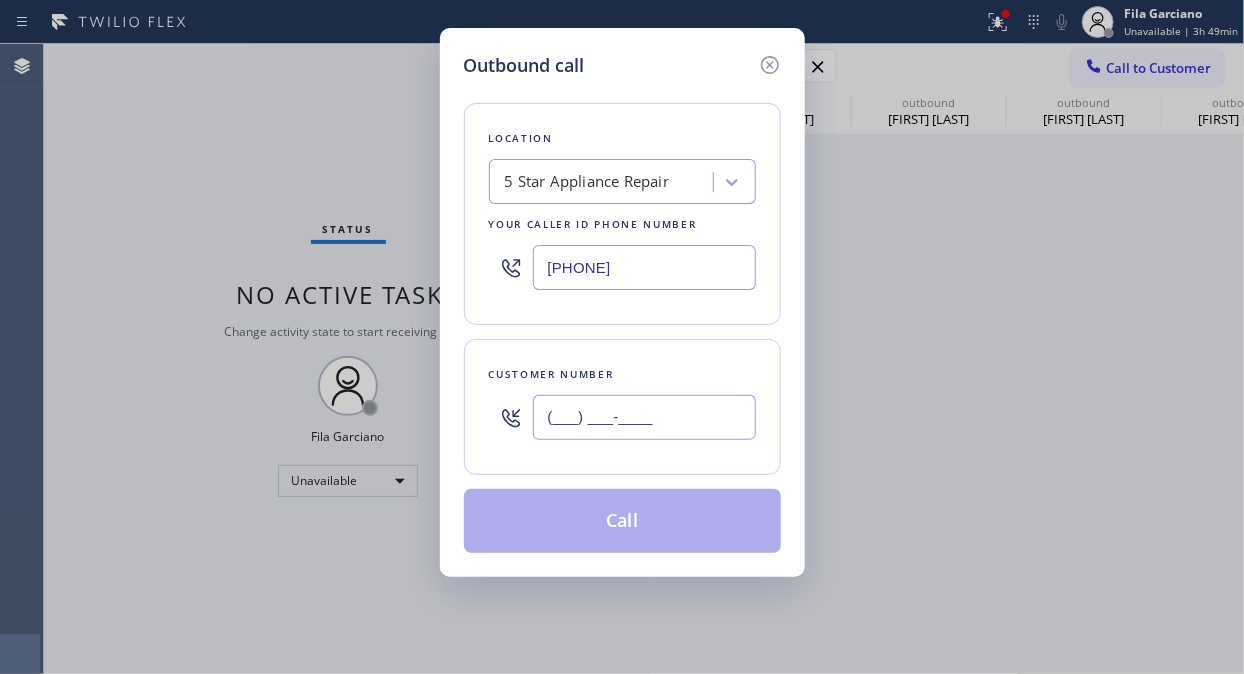 click on "(___) ___-____" at bounding box center [644, 417] 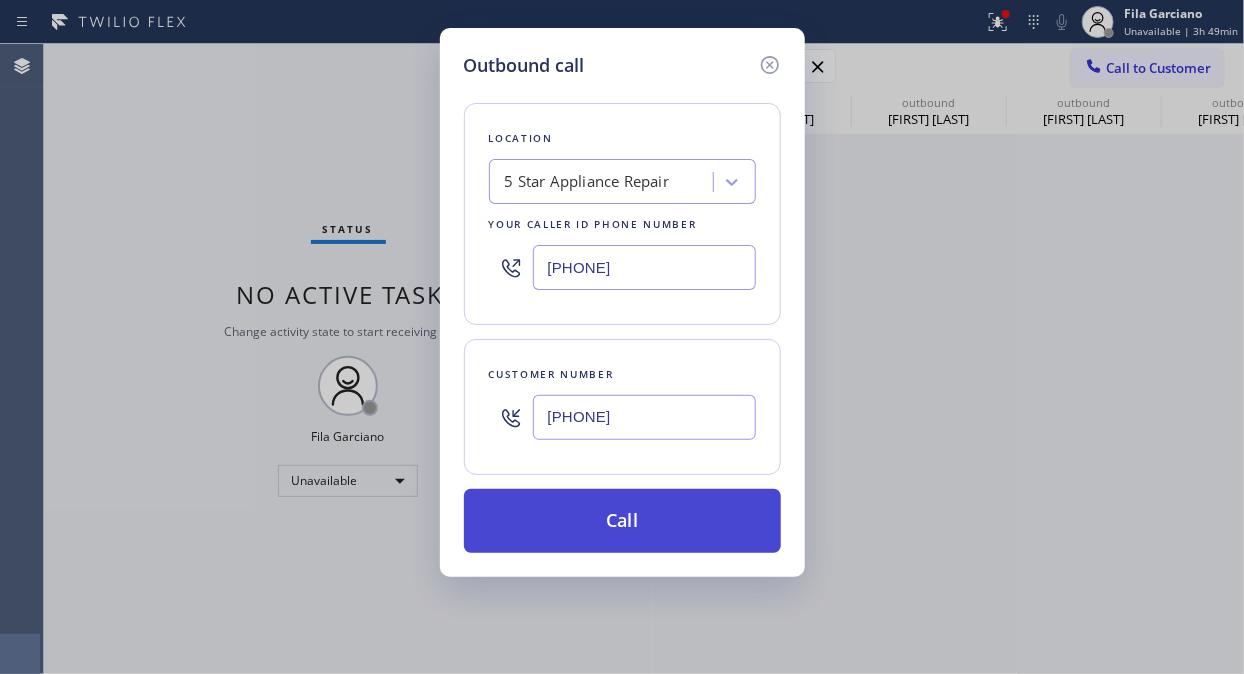 type on "[PHONE]" 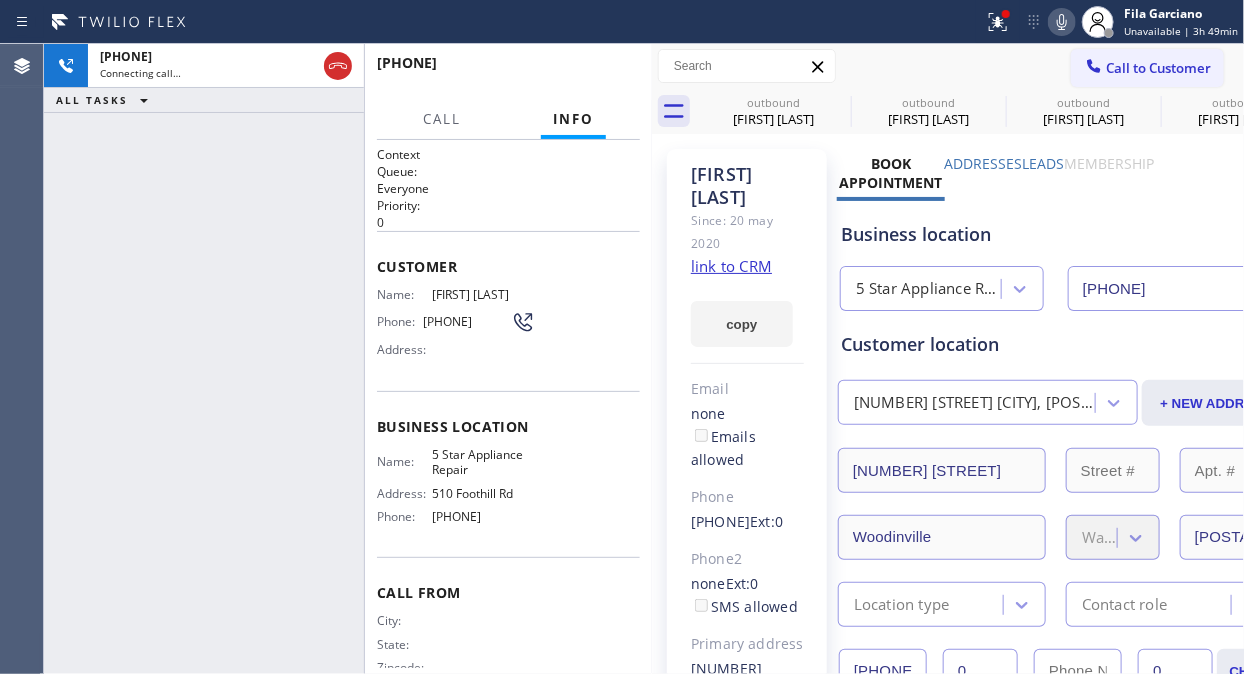 type on "[PHONE]" 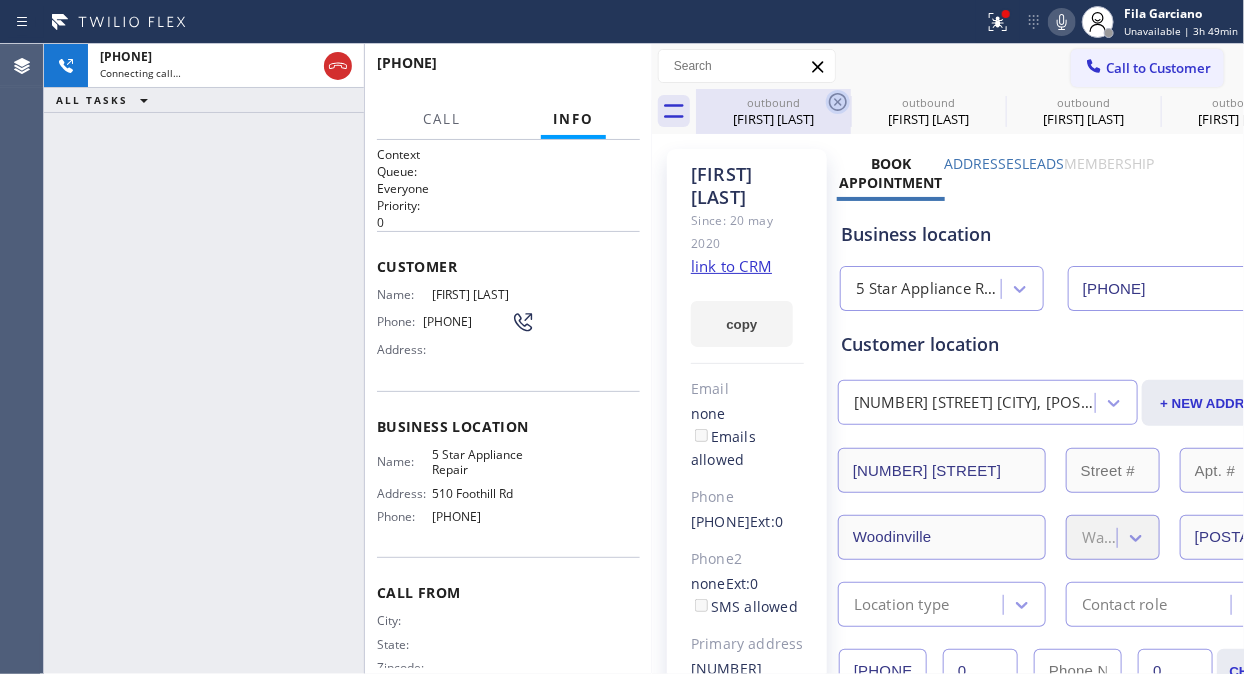 click 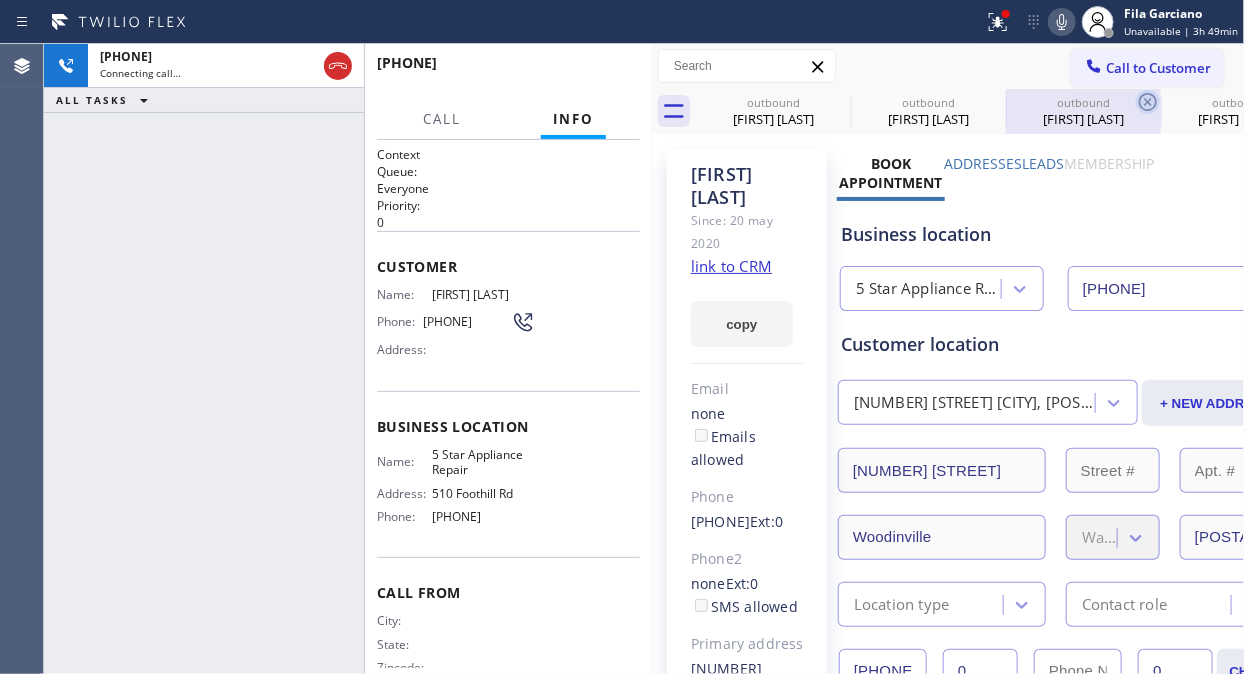 click 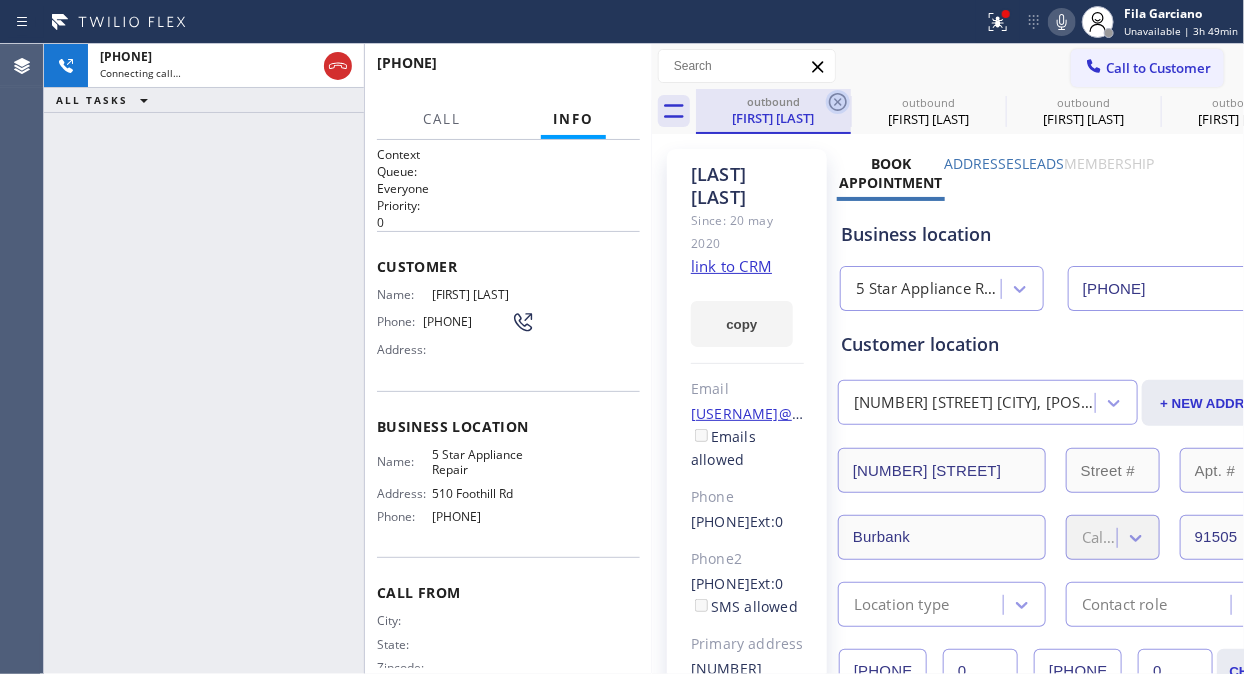 click 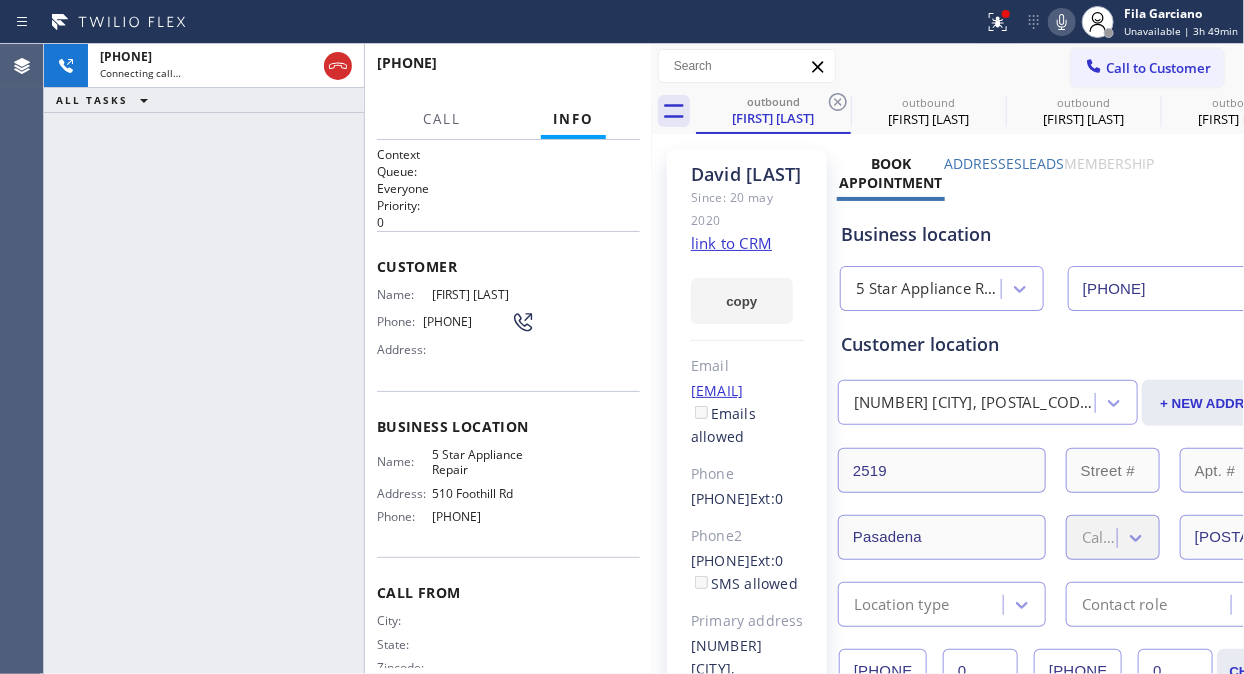 click 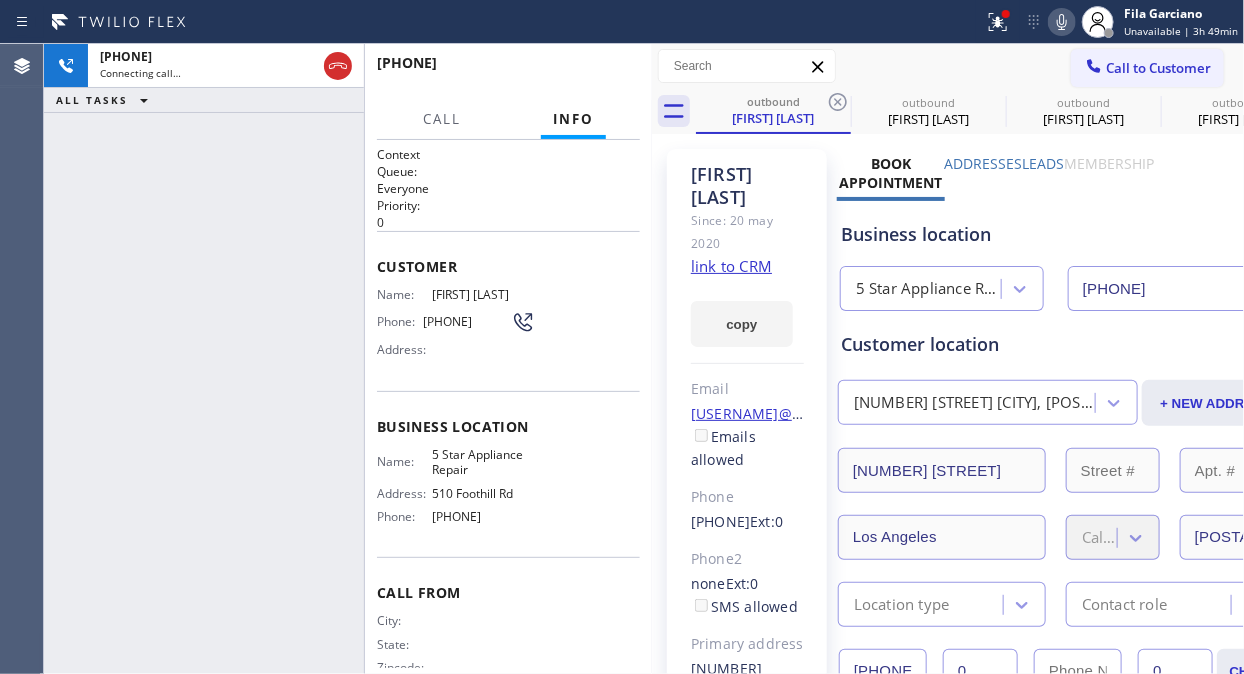 click 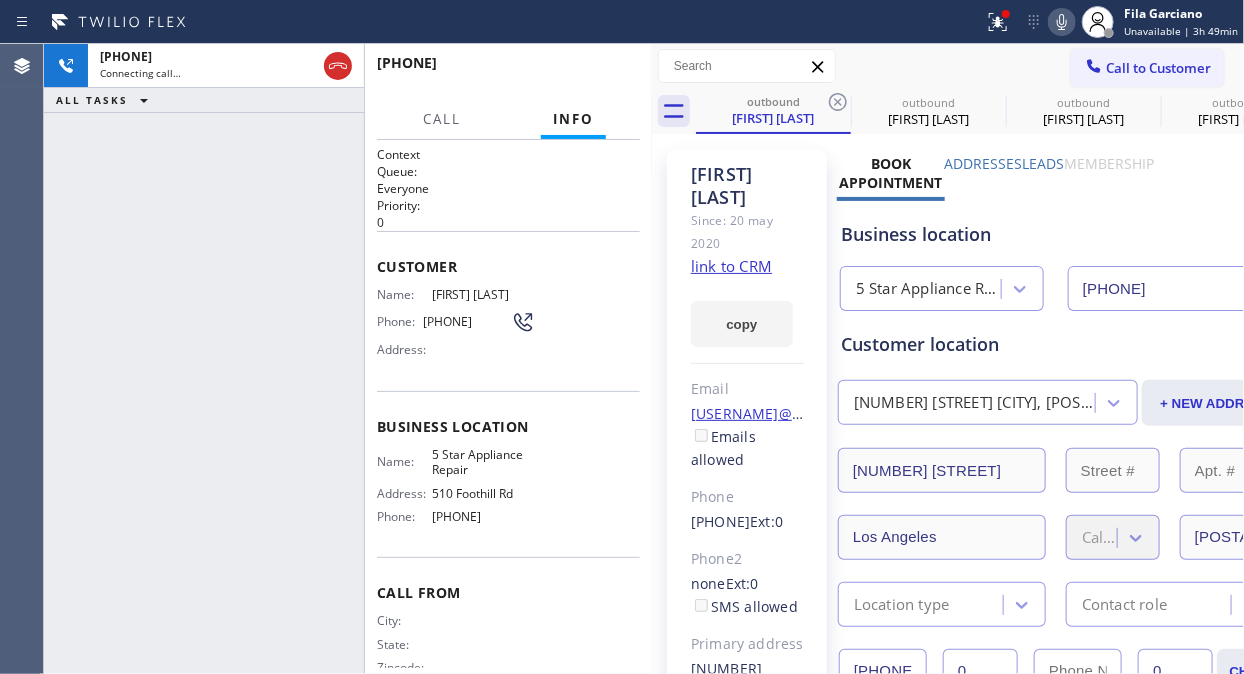 click 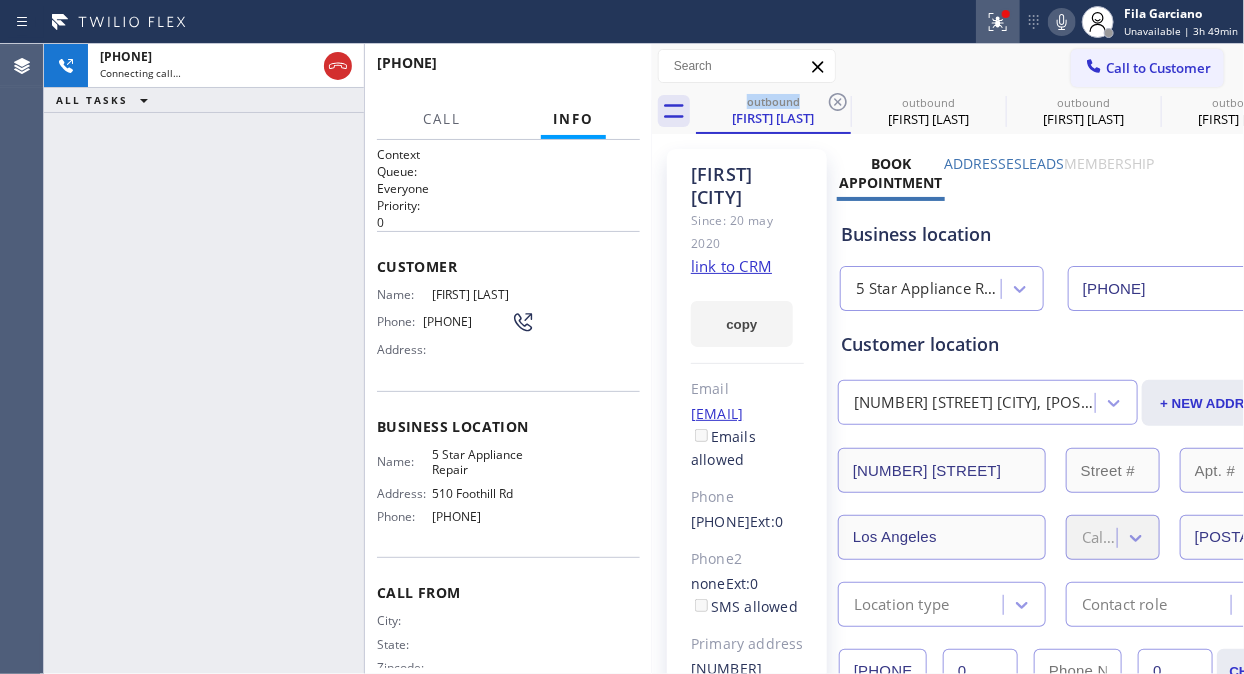 click 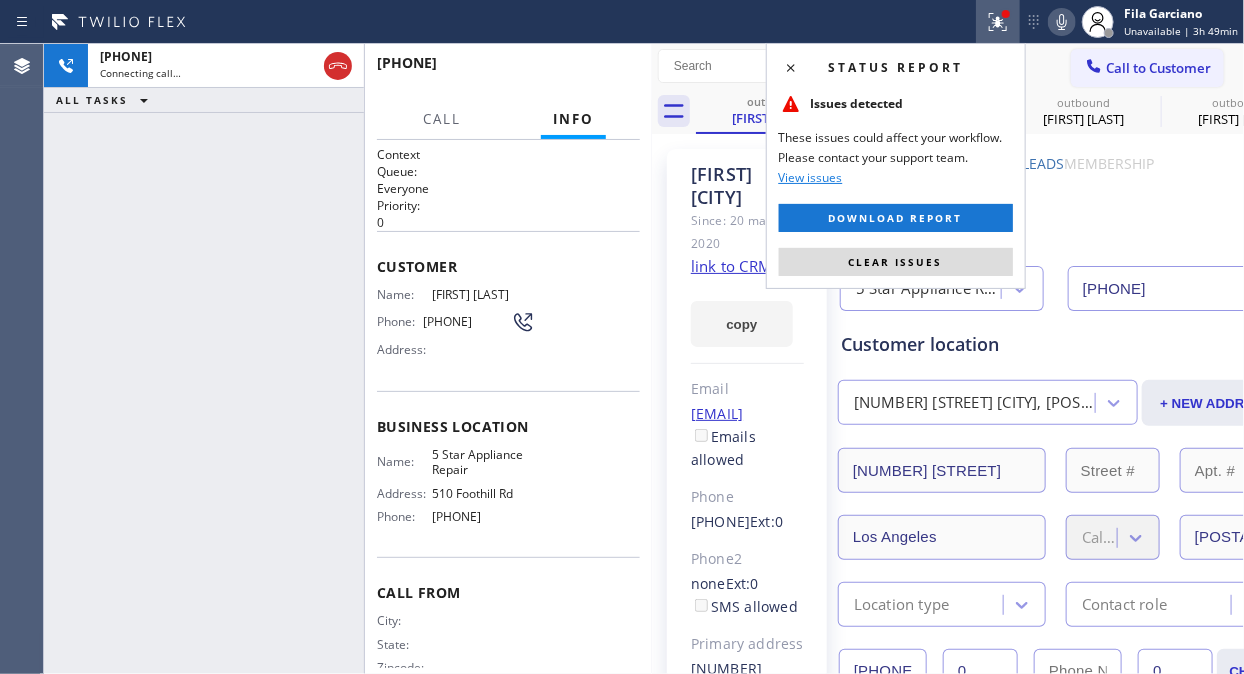 click on "Status report Issues detected These issues could affect your workflow. Please contact your support team. View issues Download report Clear issues" at bounding box center (896, 166) 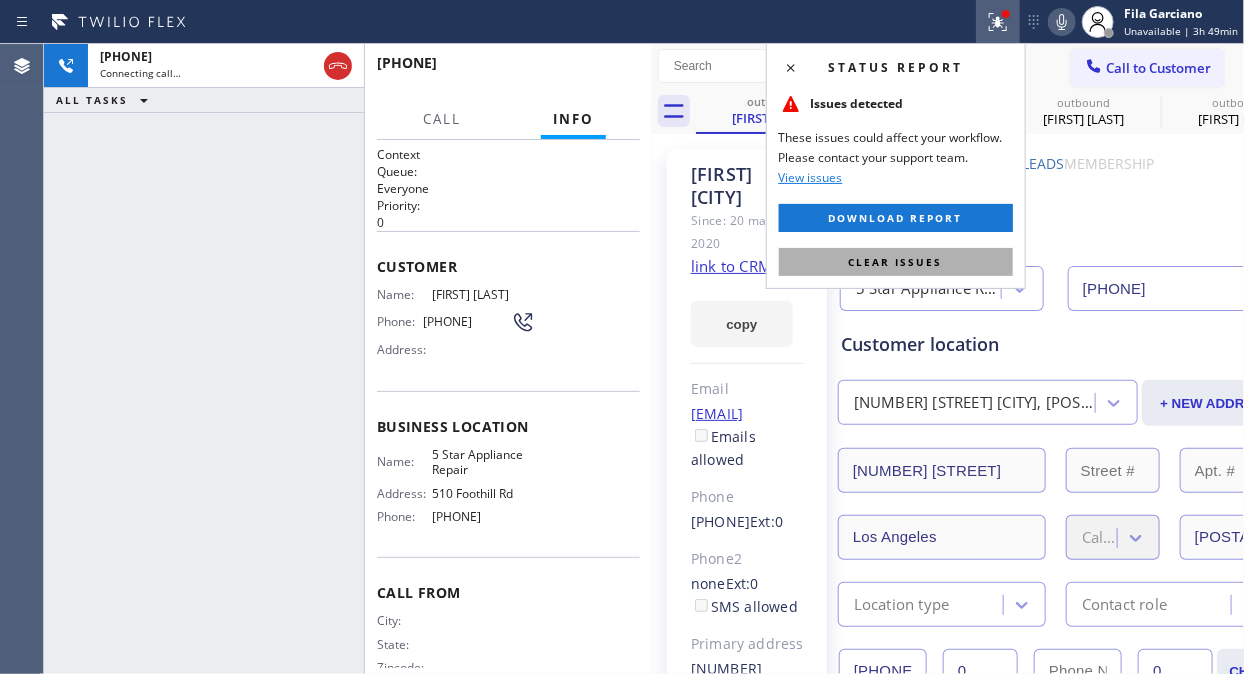 click on "Clear issues" at bounding box center [896, 262] 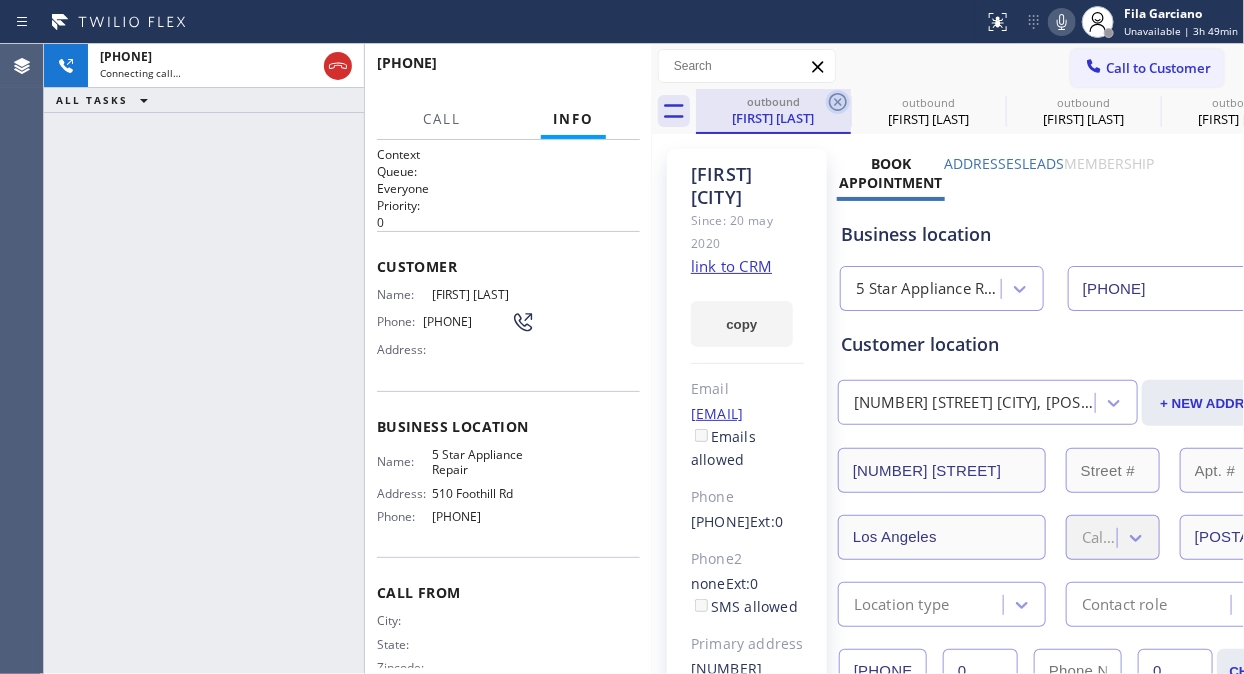 click 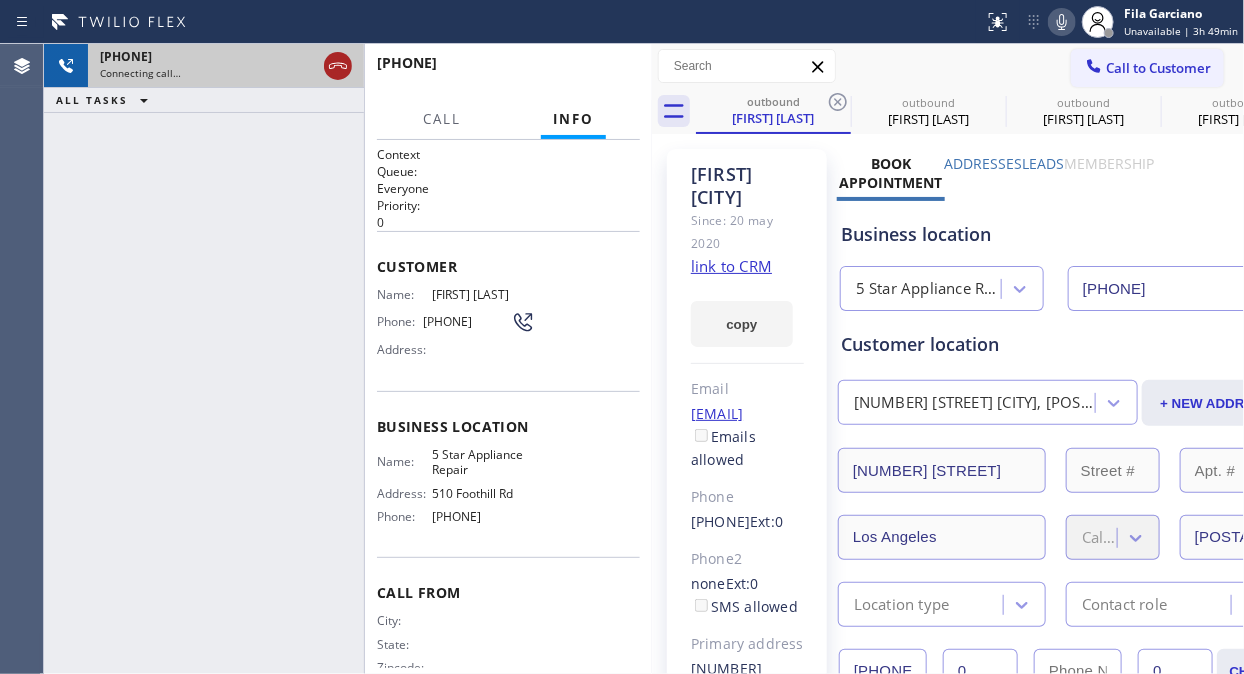 click 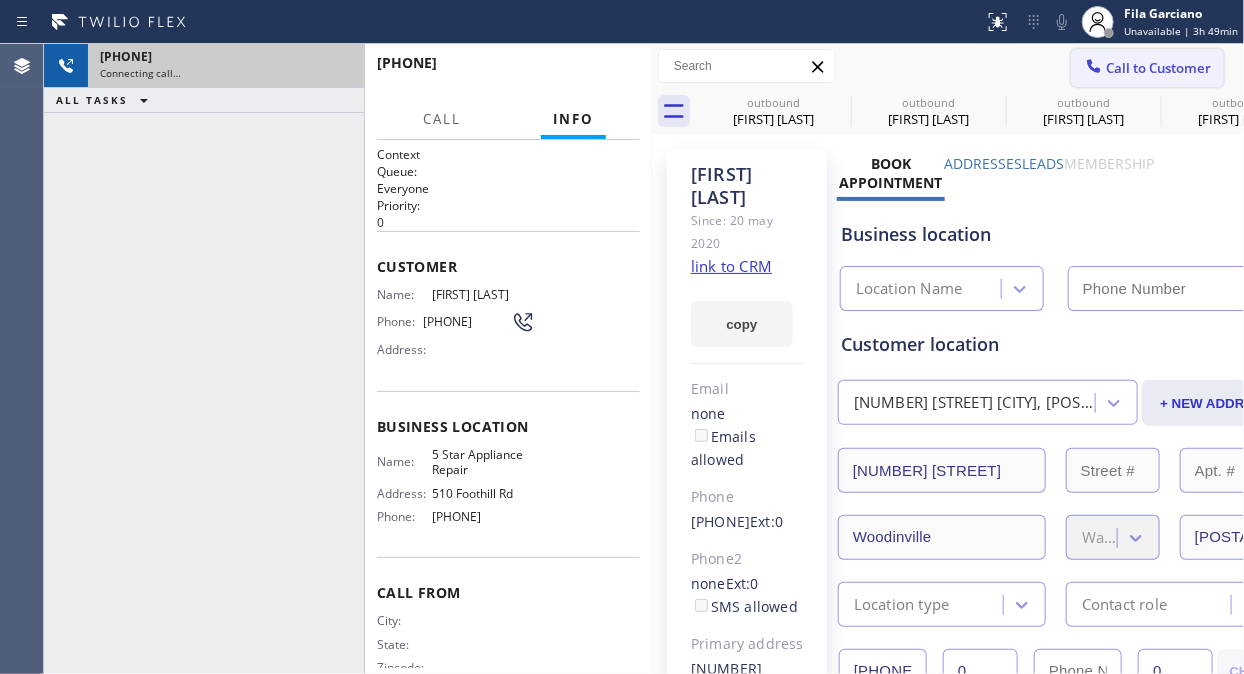 click on "Call to Customer" at bounding box center (1158, 68) 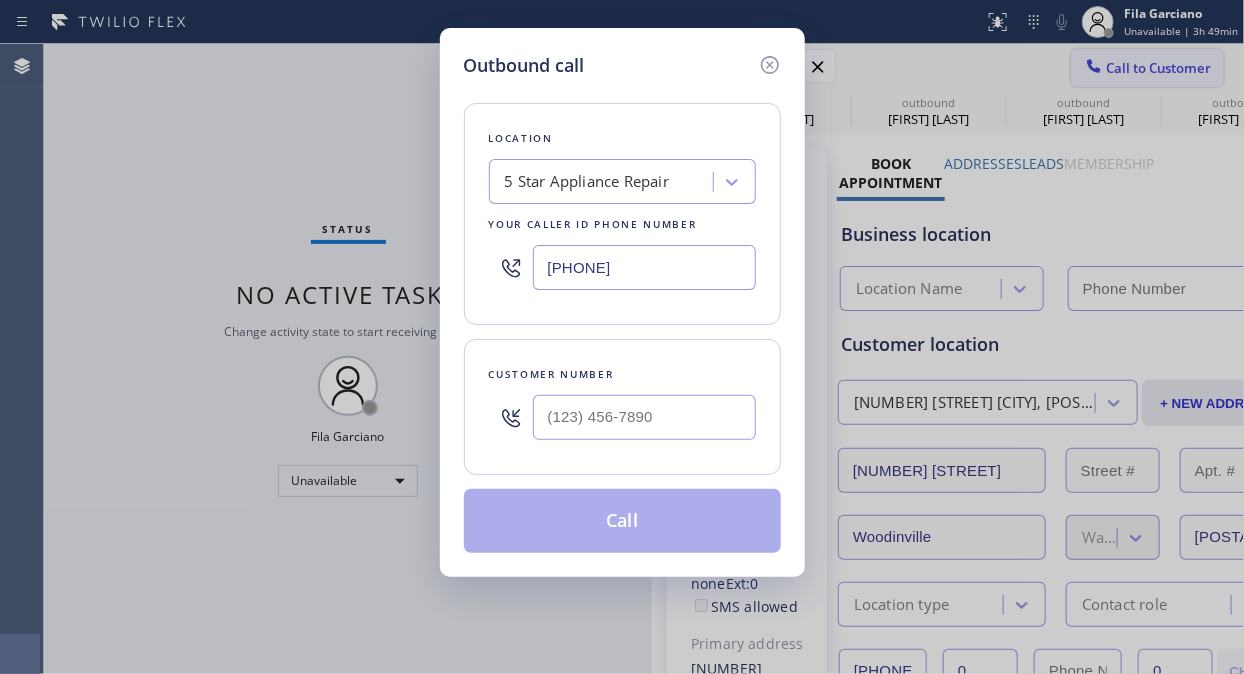 type on "[PHONE]" 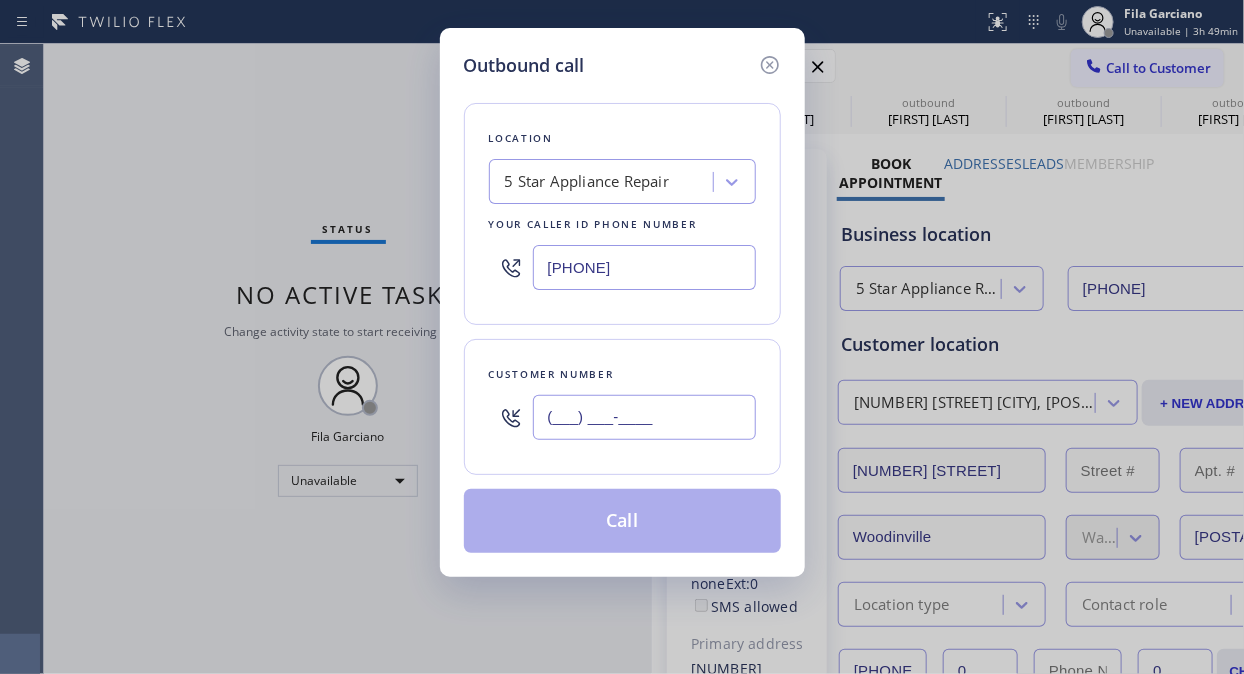 click on "(___) ___-____" at bounding box center (644, 417) 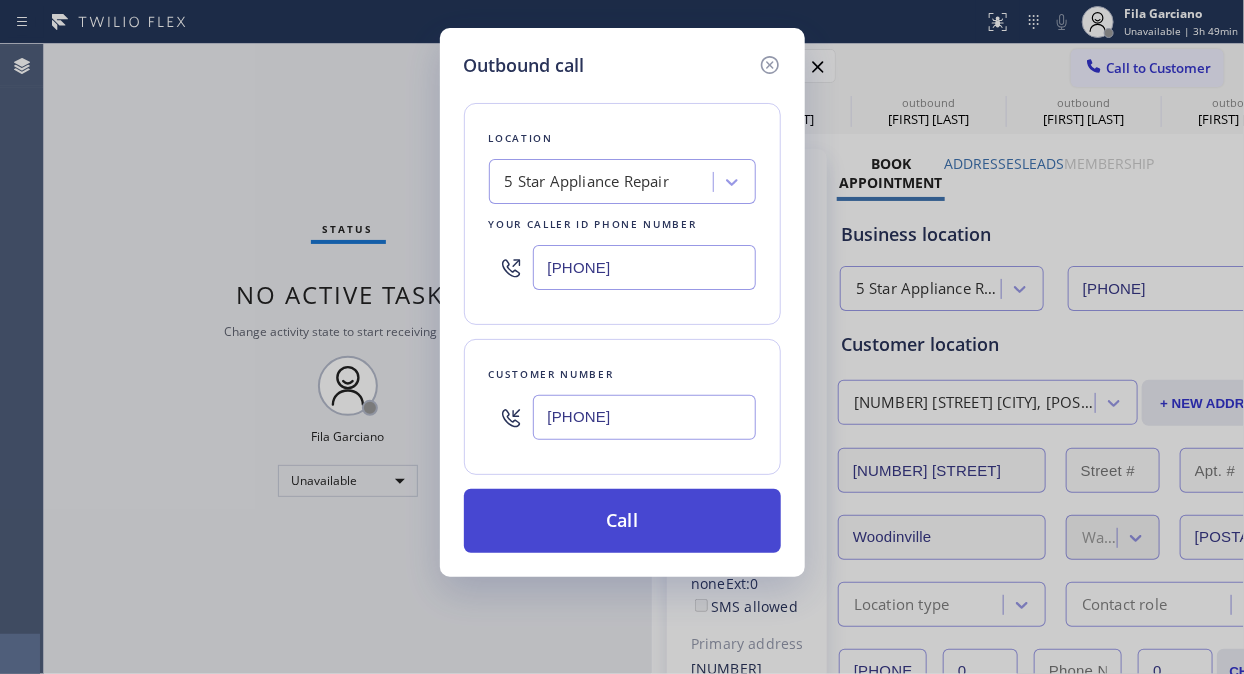 type on "[PHONE]" 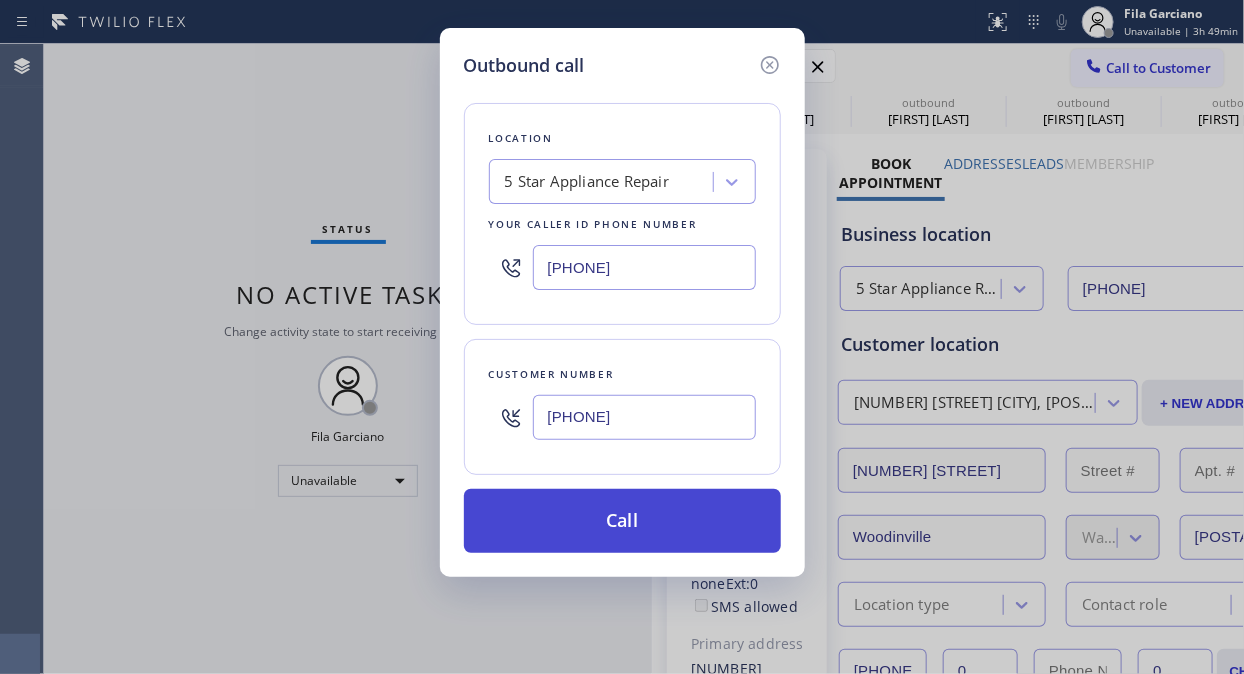 click on "Call" at bounding box center [622, 521] 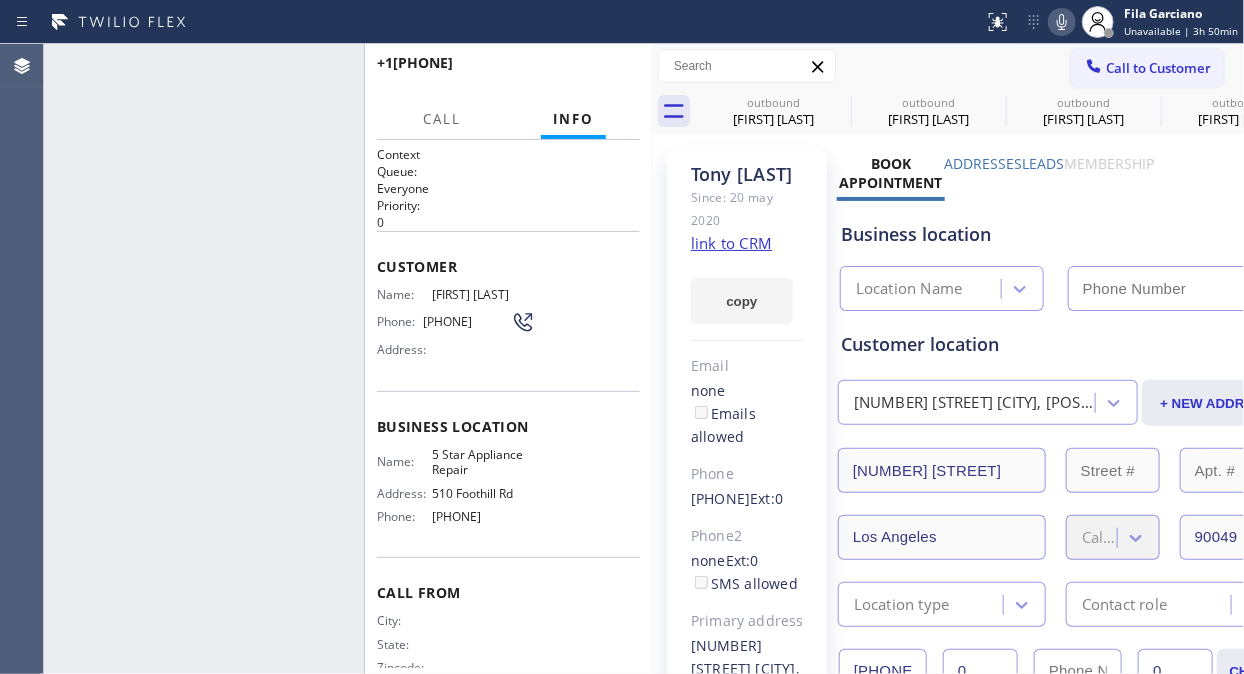 type on "[PHONE]" 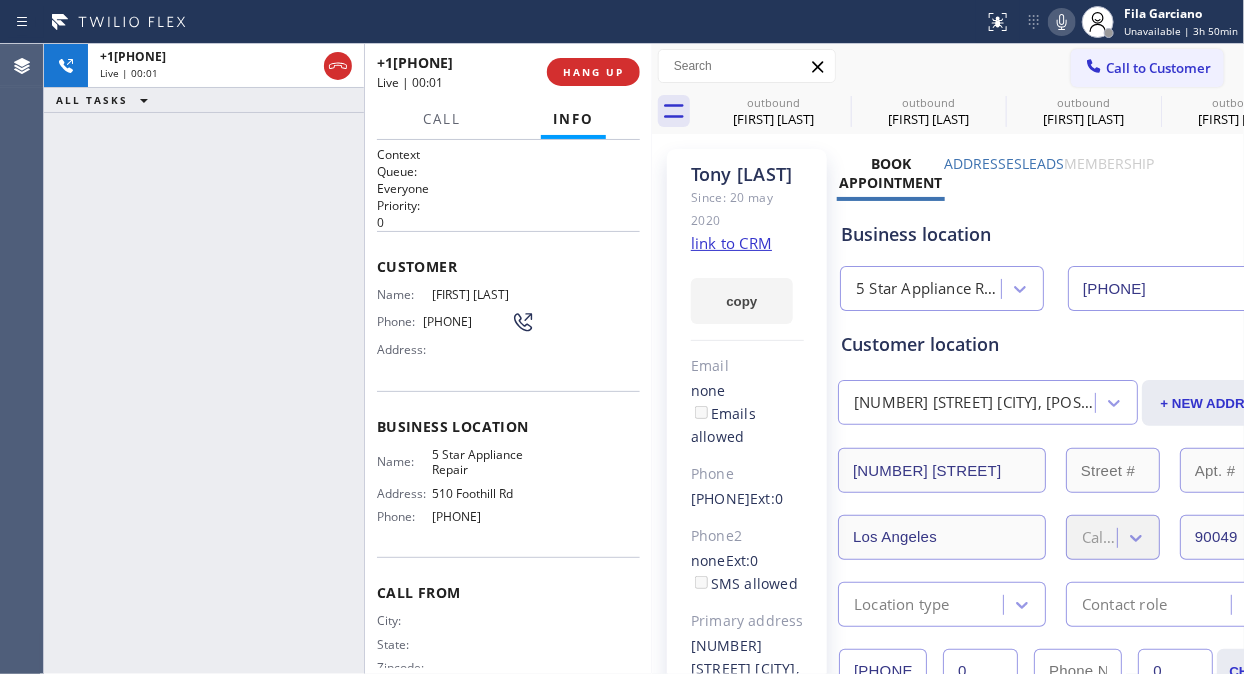drag, startPoint x: 94, startPoint y: 192, endPoint x: 117, endPoint y: 175, distance: 28.600698 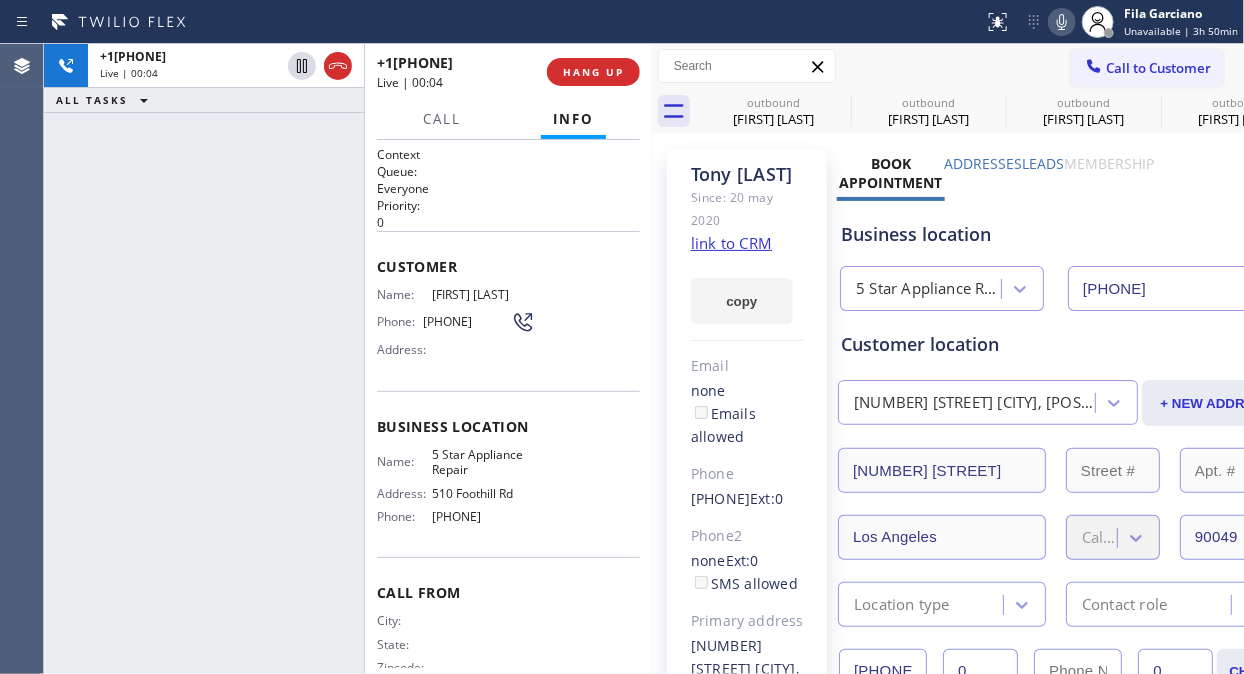 click on "link to CRM" 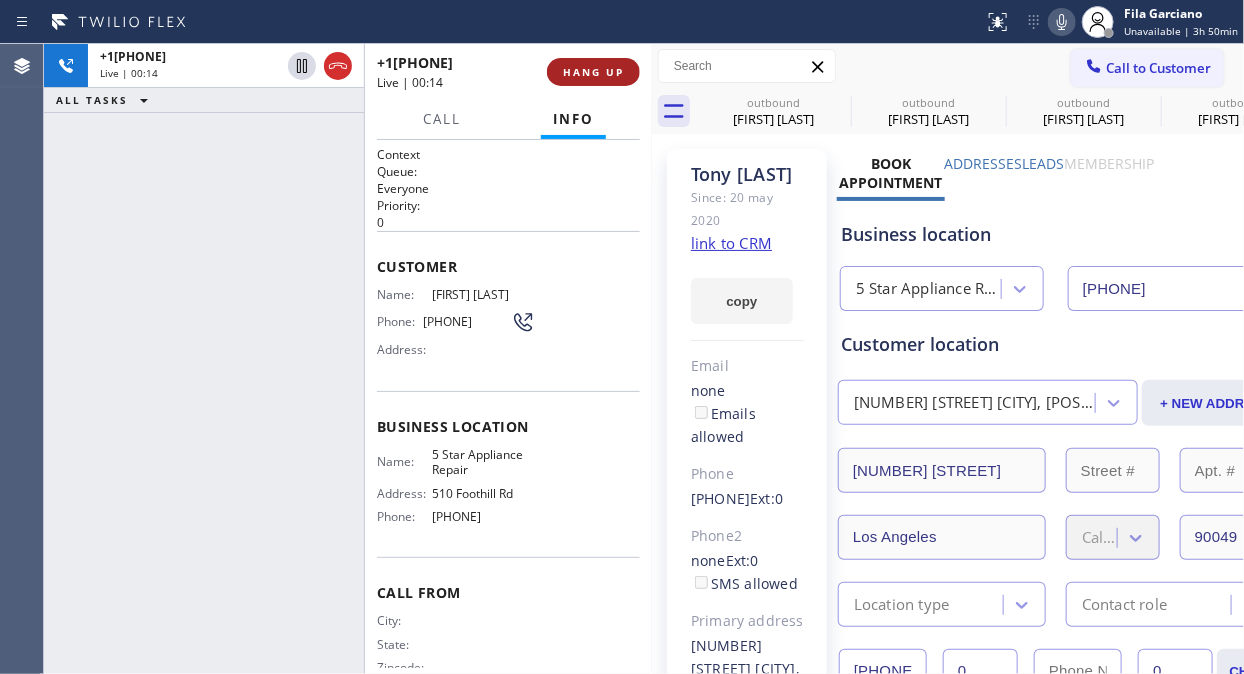 click on "HANG UP" at bounding box center [593, 72] 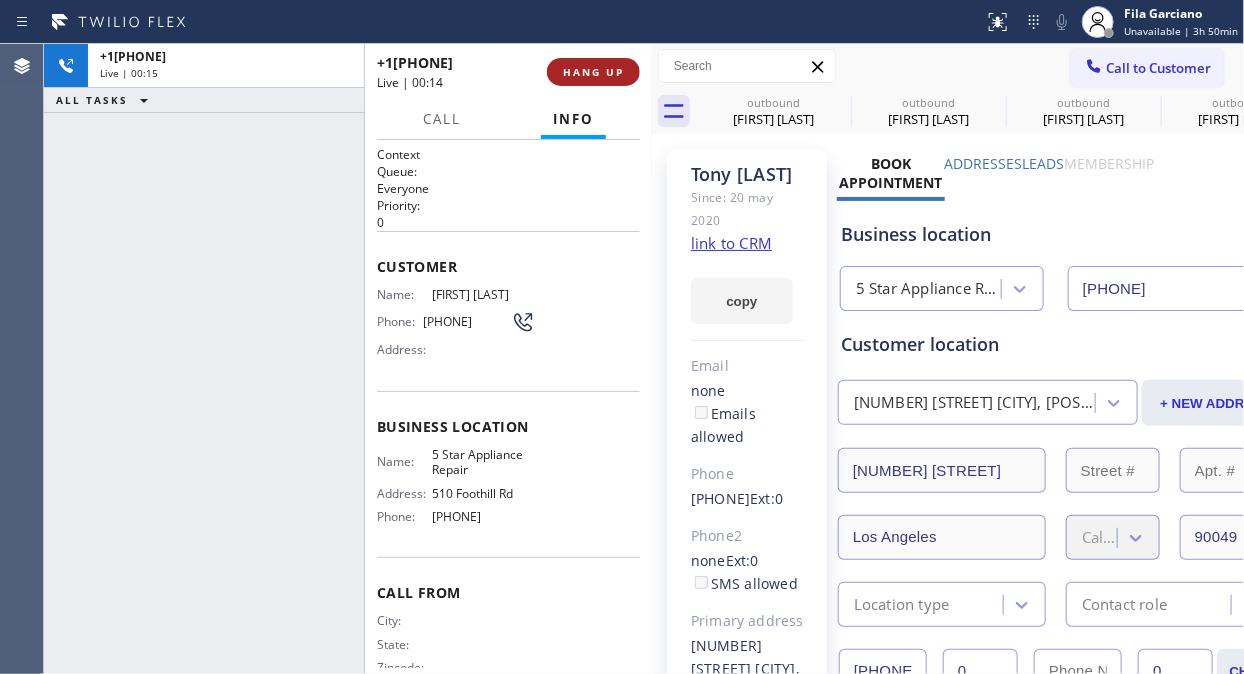 click on "HANG UP" at bounding box center (593, 72) 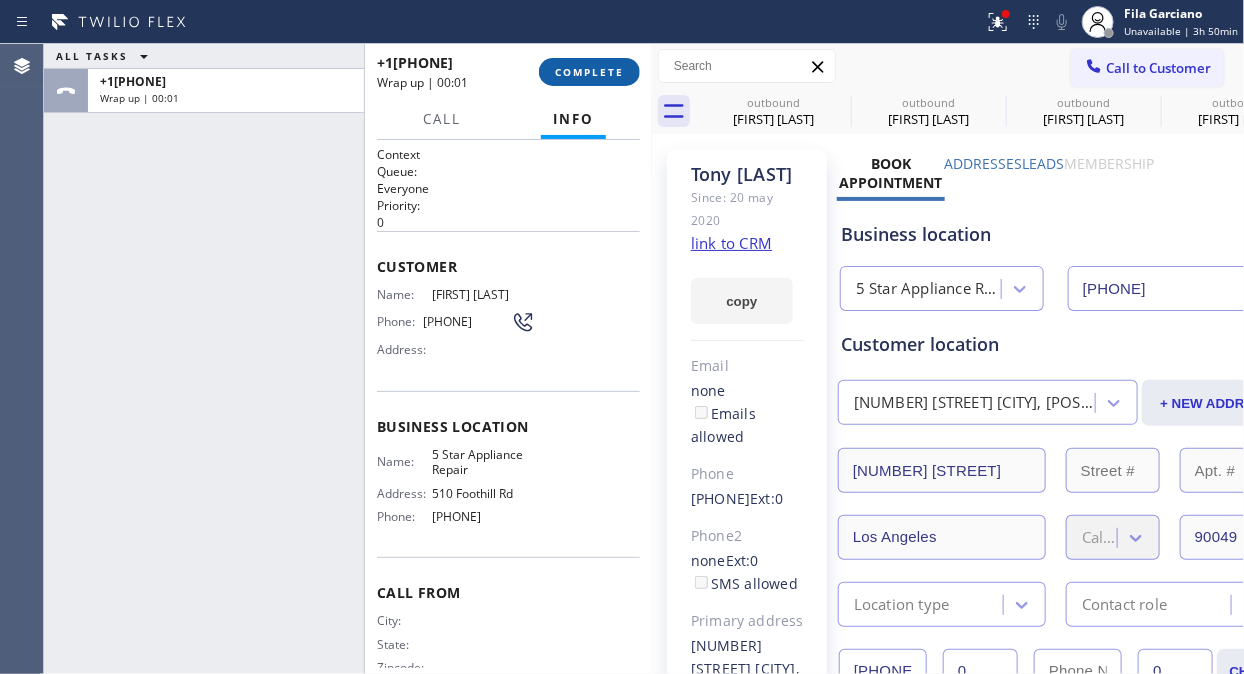 click on "COMPLETE" at bounding box center (589, 72) 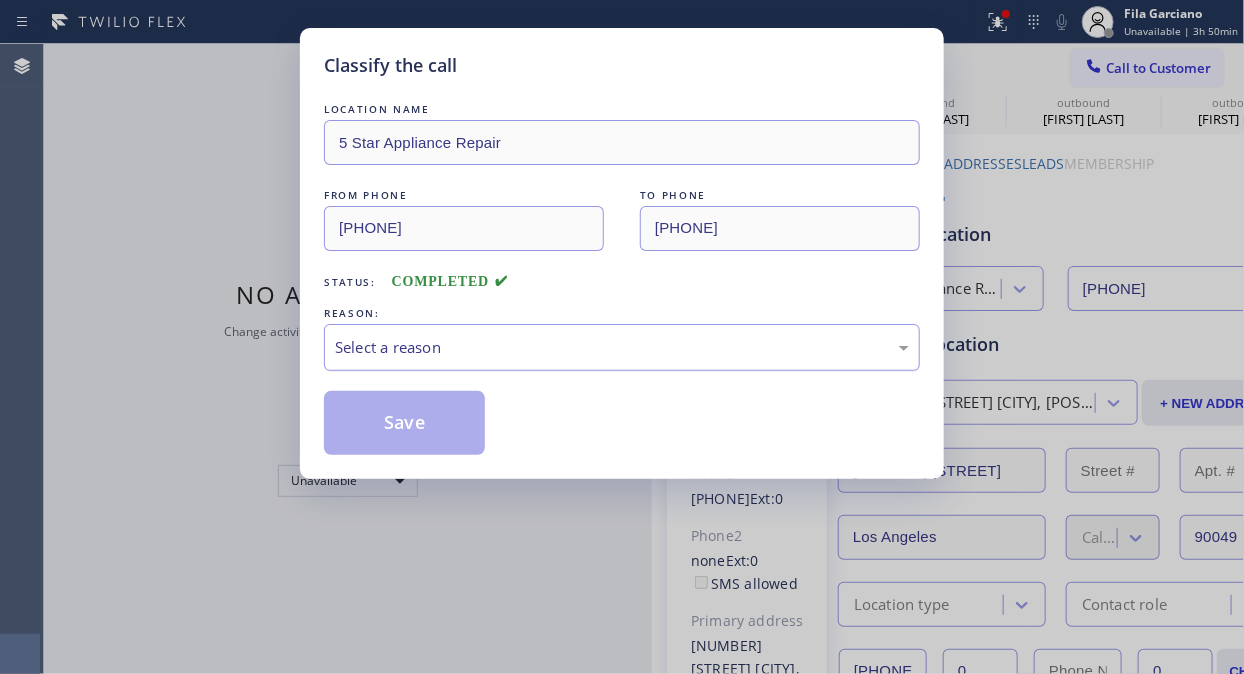 click on "Select a reason" at bounding box center [622, 347] 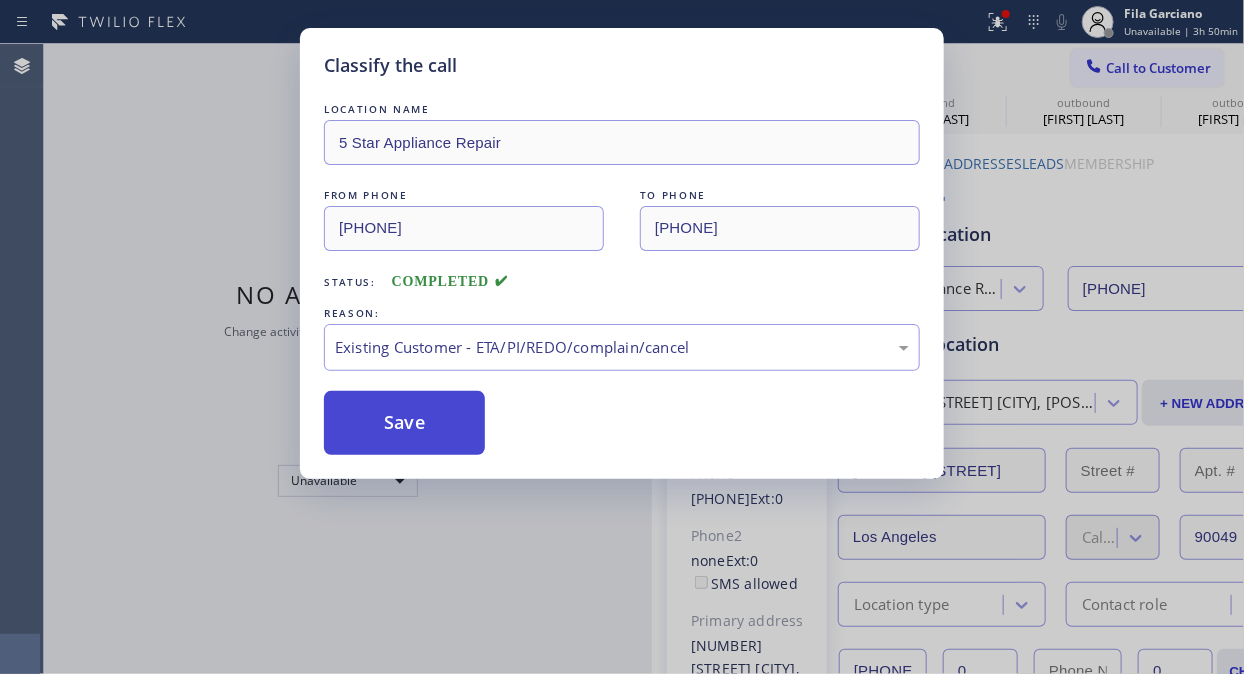 drag, startPoint x: 594, startPoint y: 455, endPoint x: 471, endPoint y: 432, distance: 125.13193 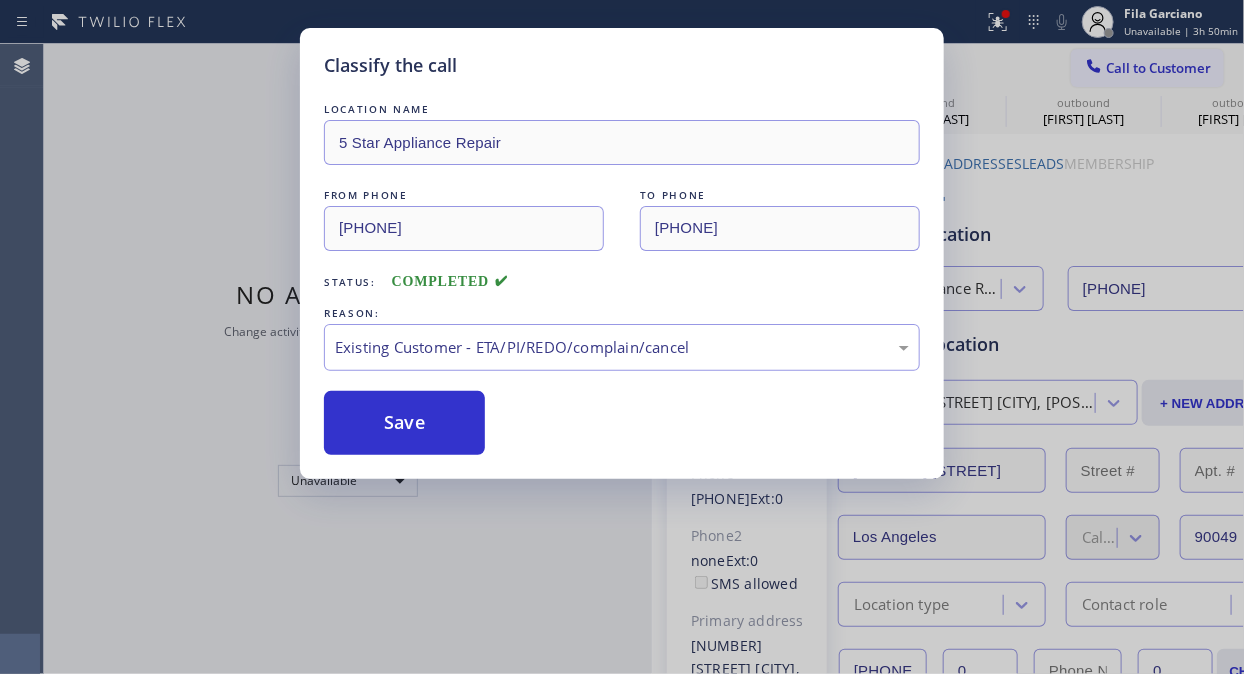 click on "Save" at bounding box center (404, 423) 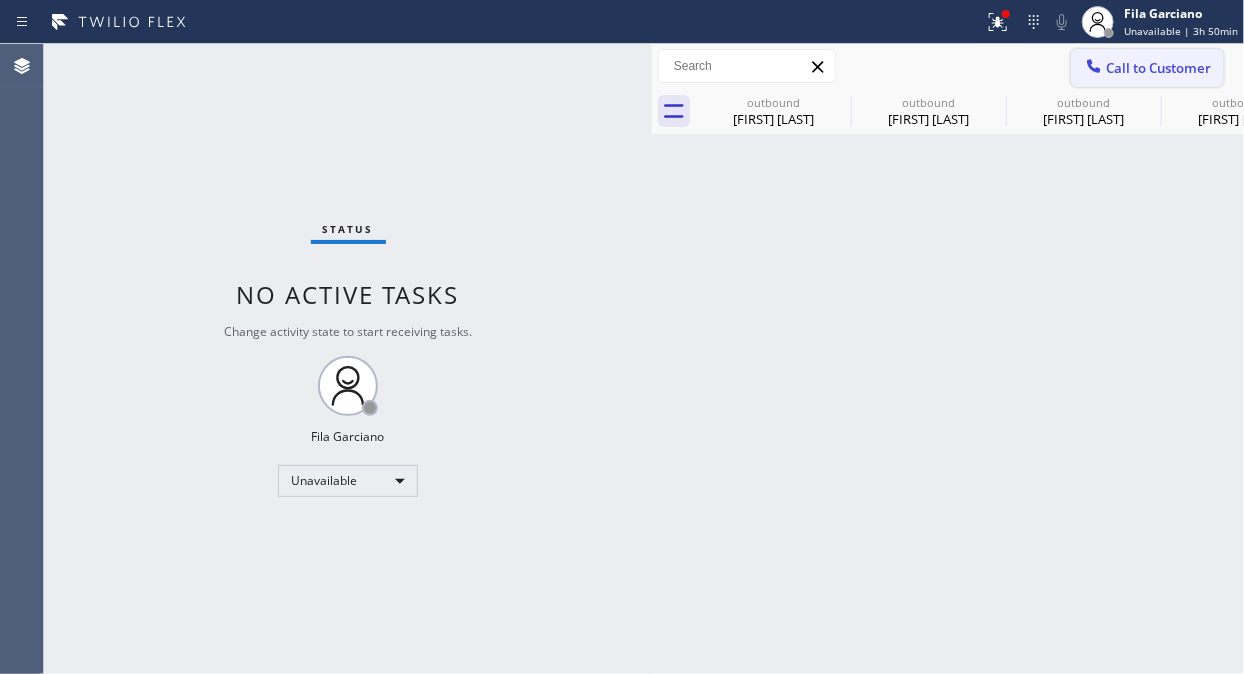 click on "Call to Customer" at bounding box center (1158, 68) 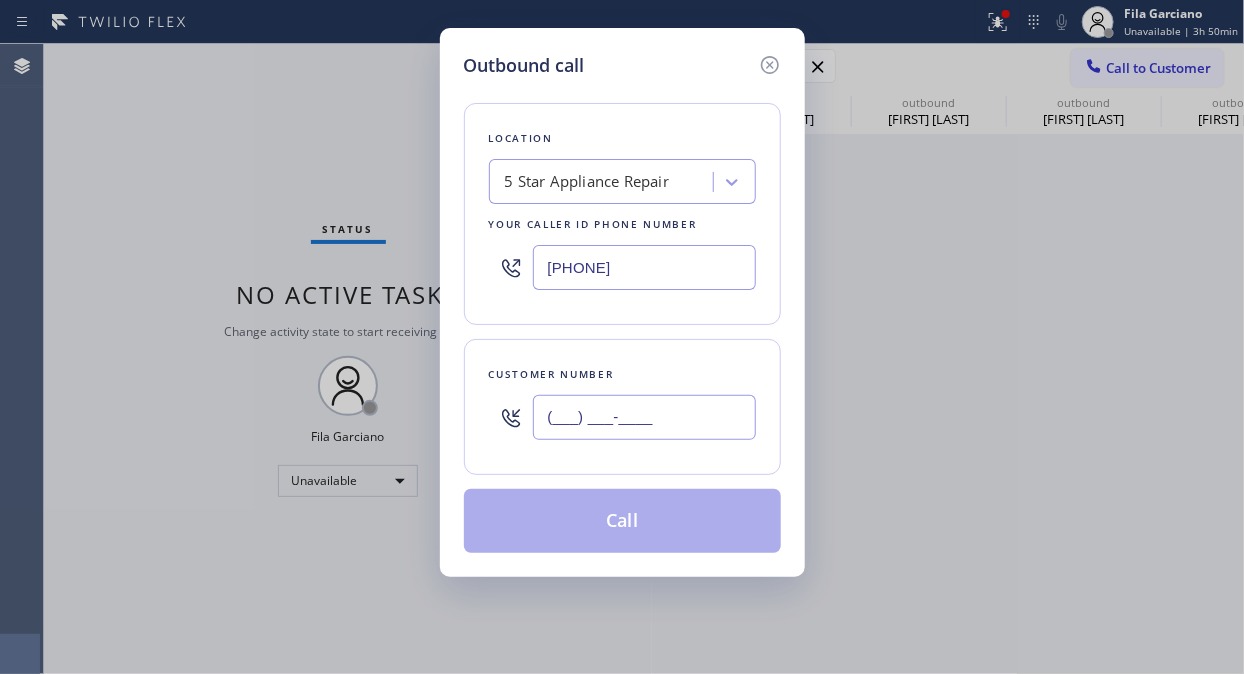 click on "(___) ___-____" at bounding box center (644, 417) 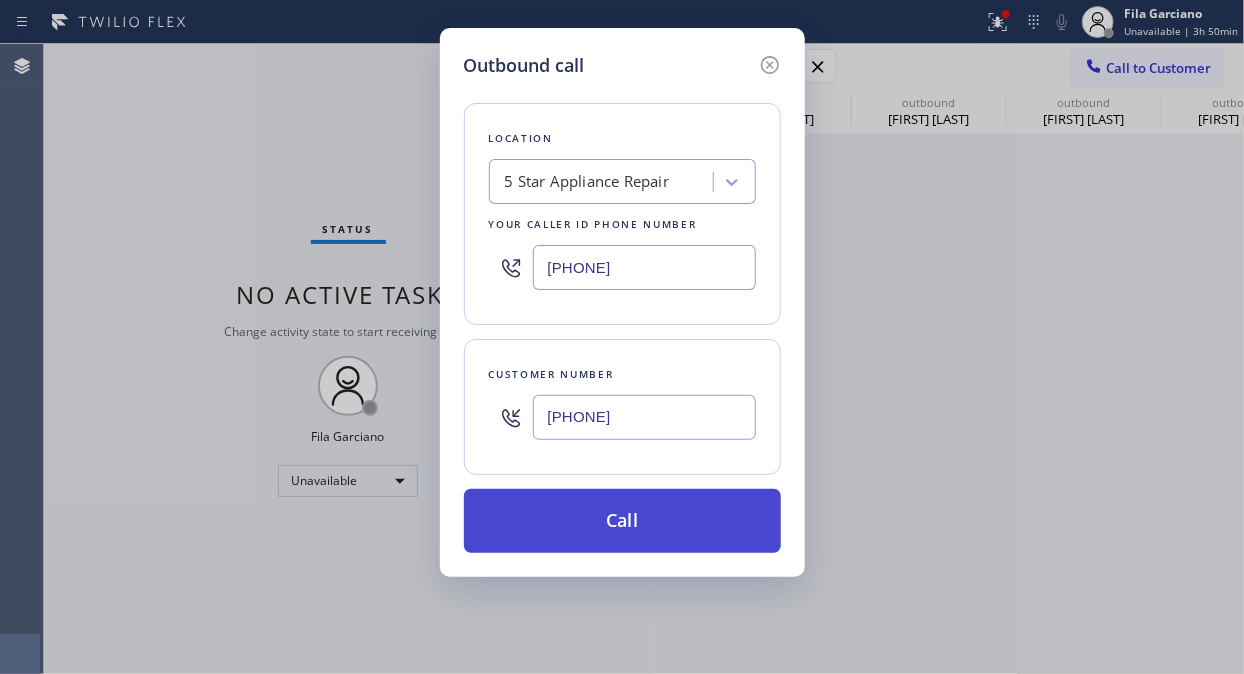 type on "[PHONE]" 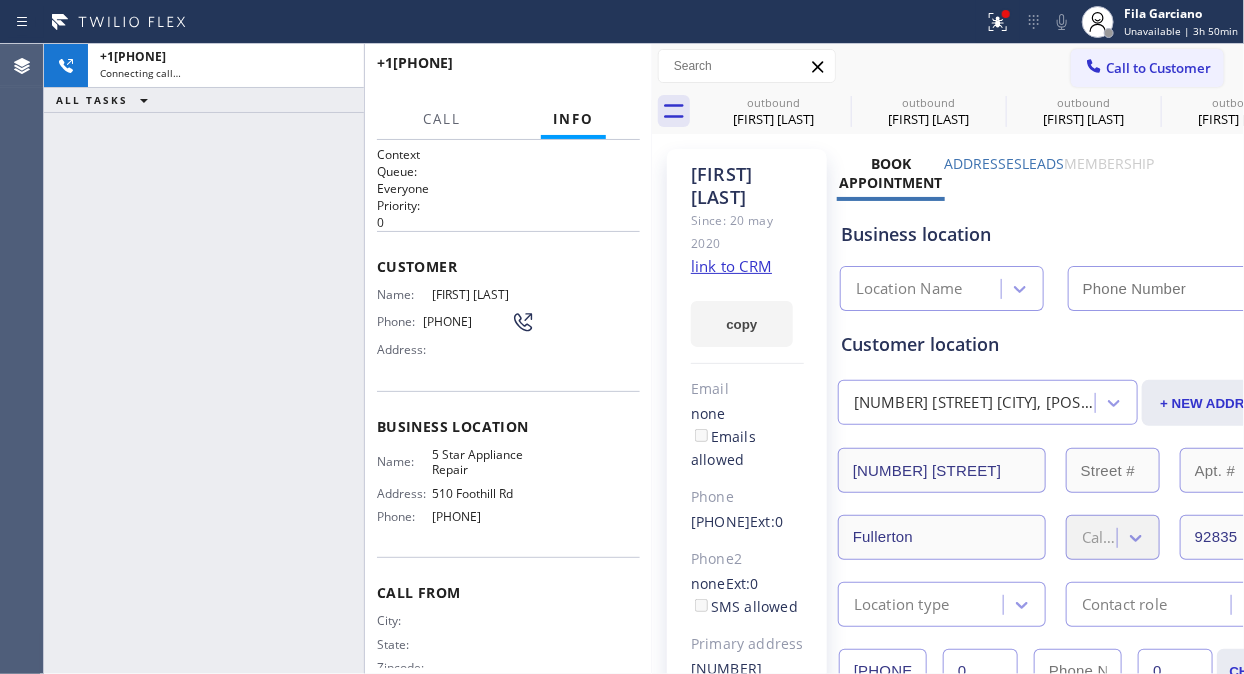 type on "[PHONE]" 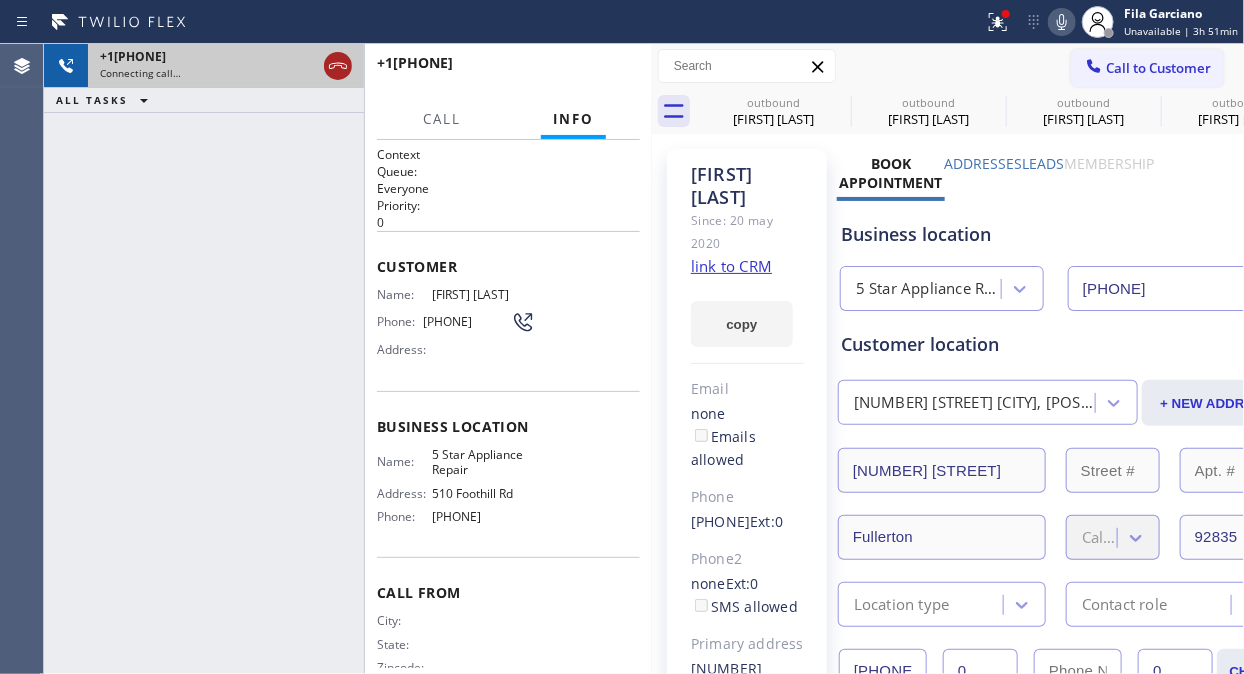 click 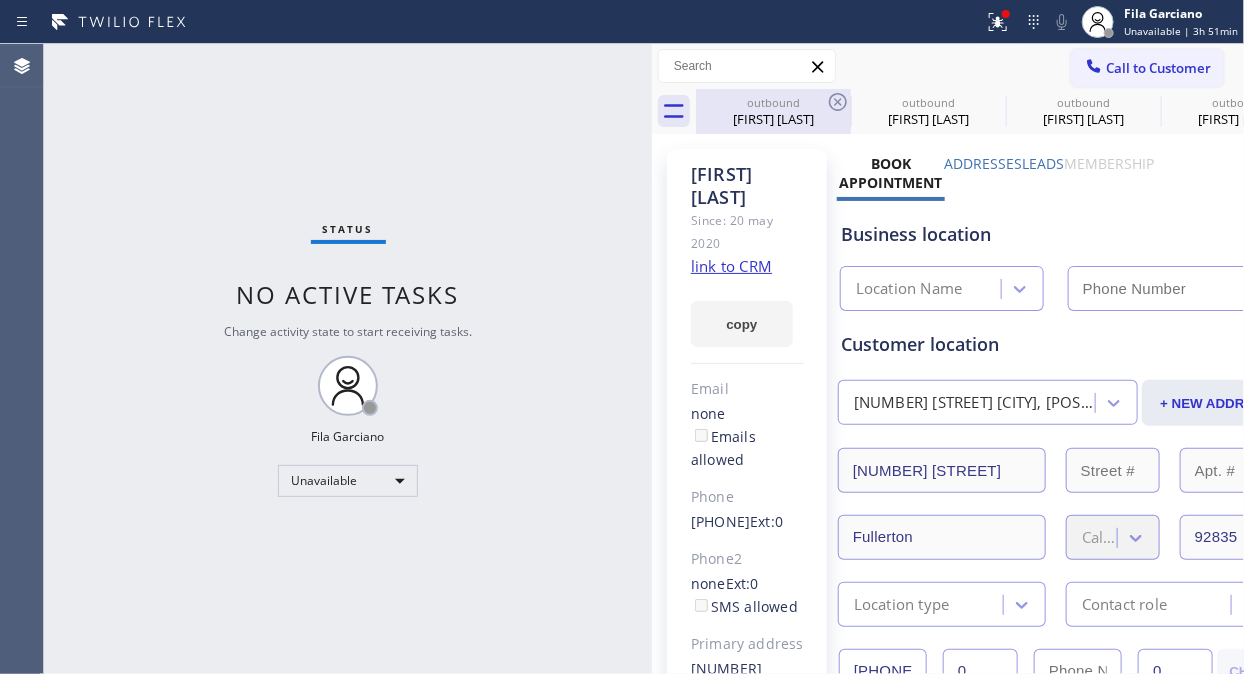 click 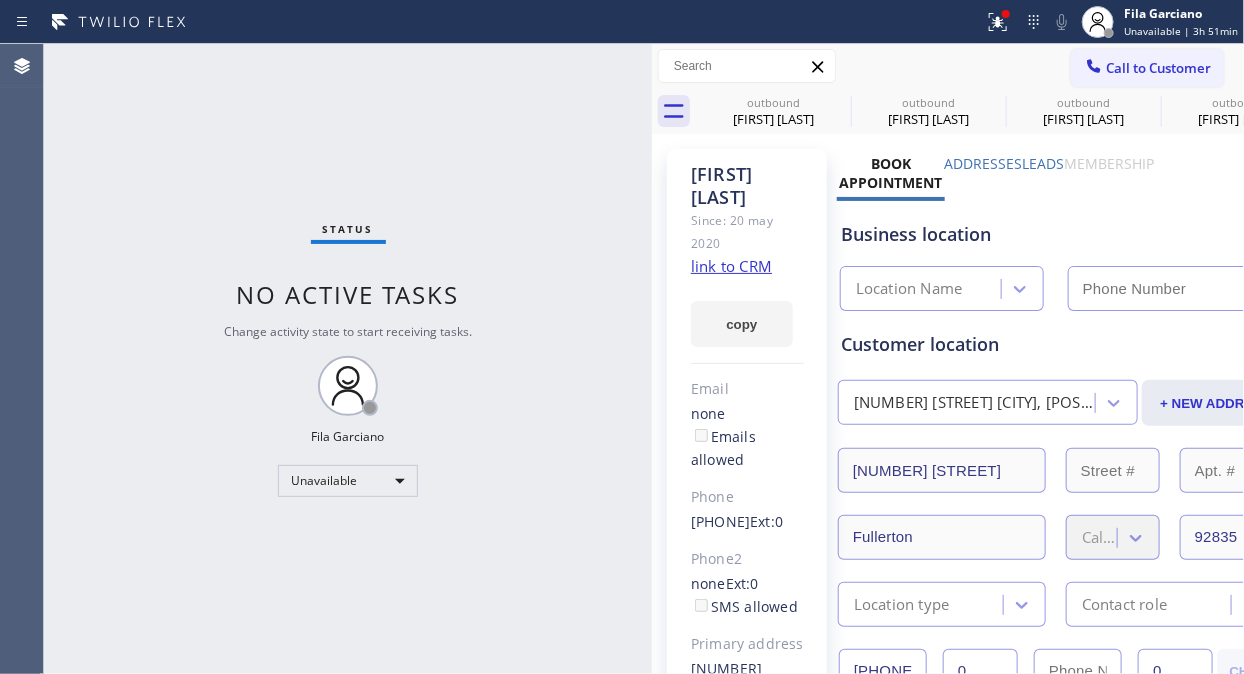 click 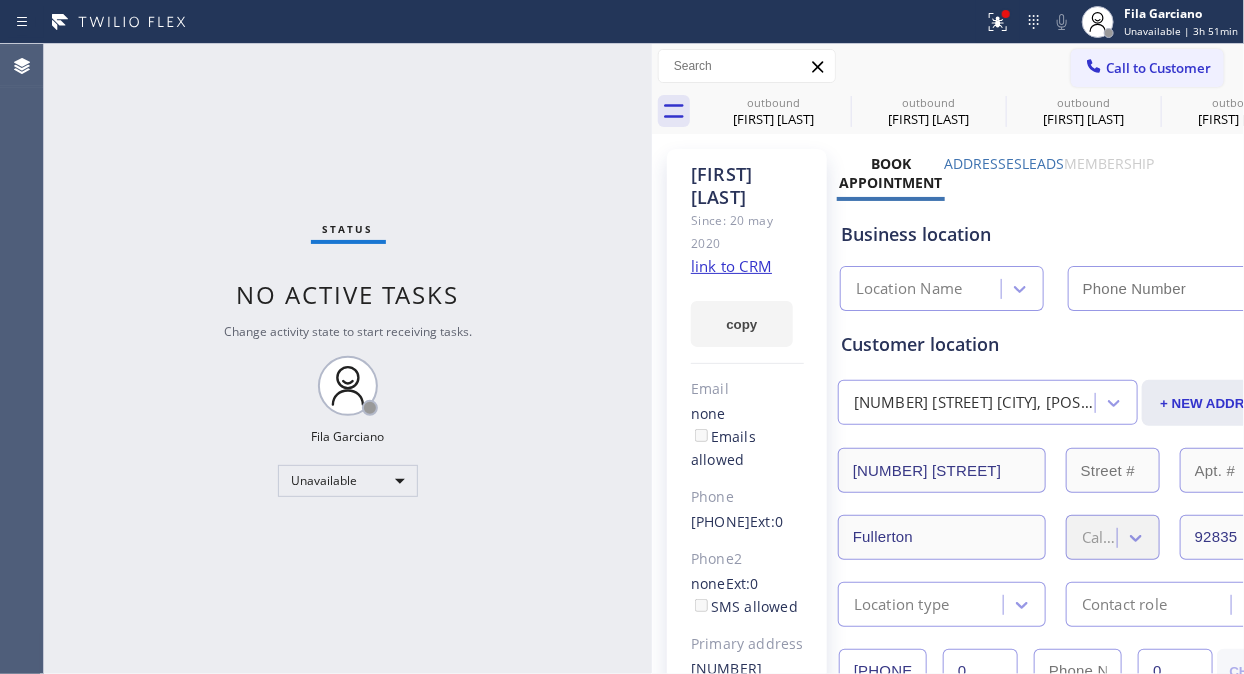 click 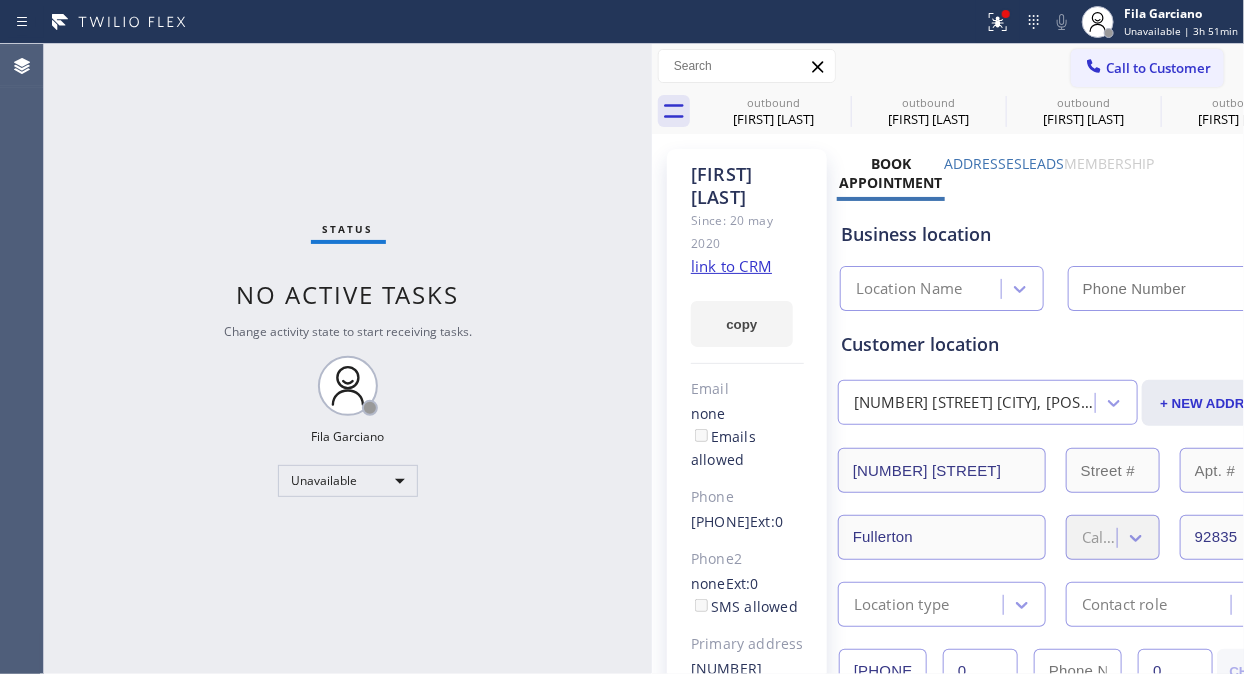 click 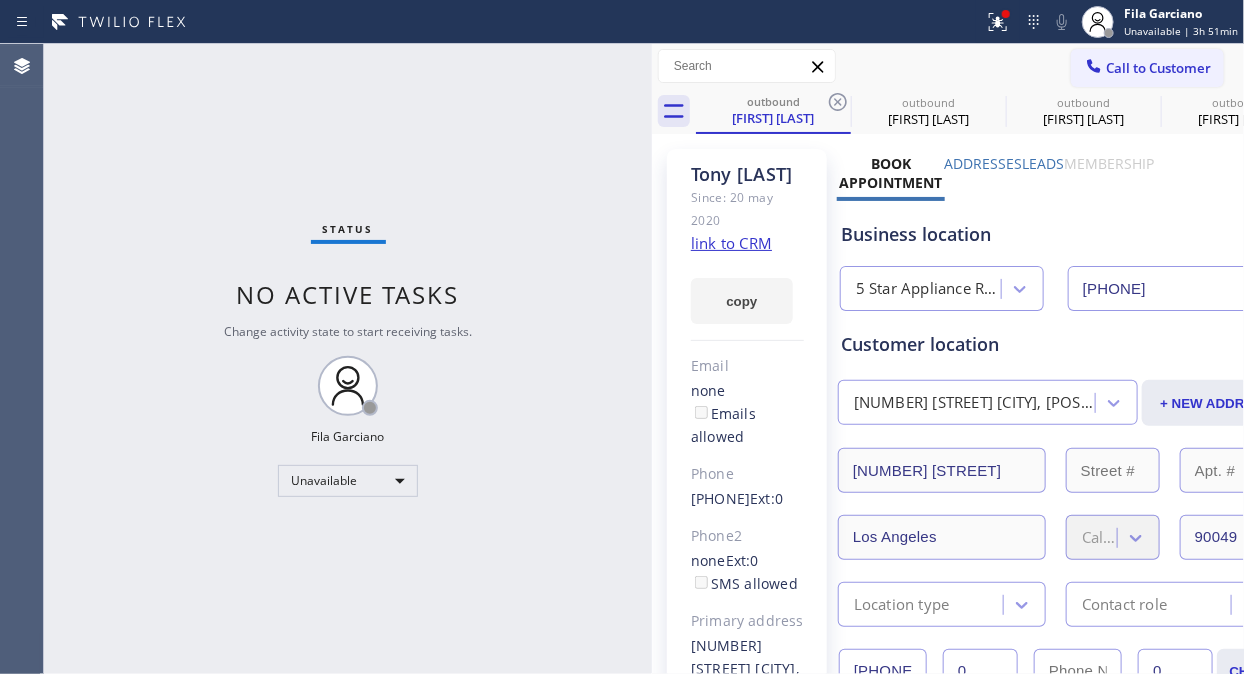click on "Call to Customer" at bounding box center (1158, 68) 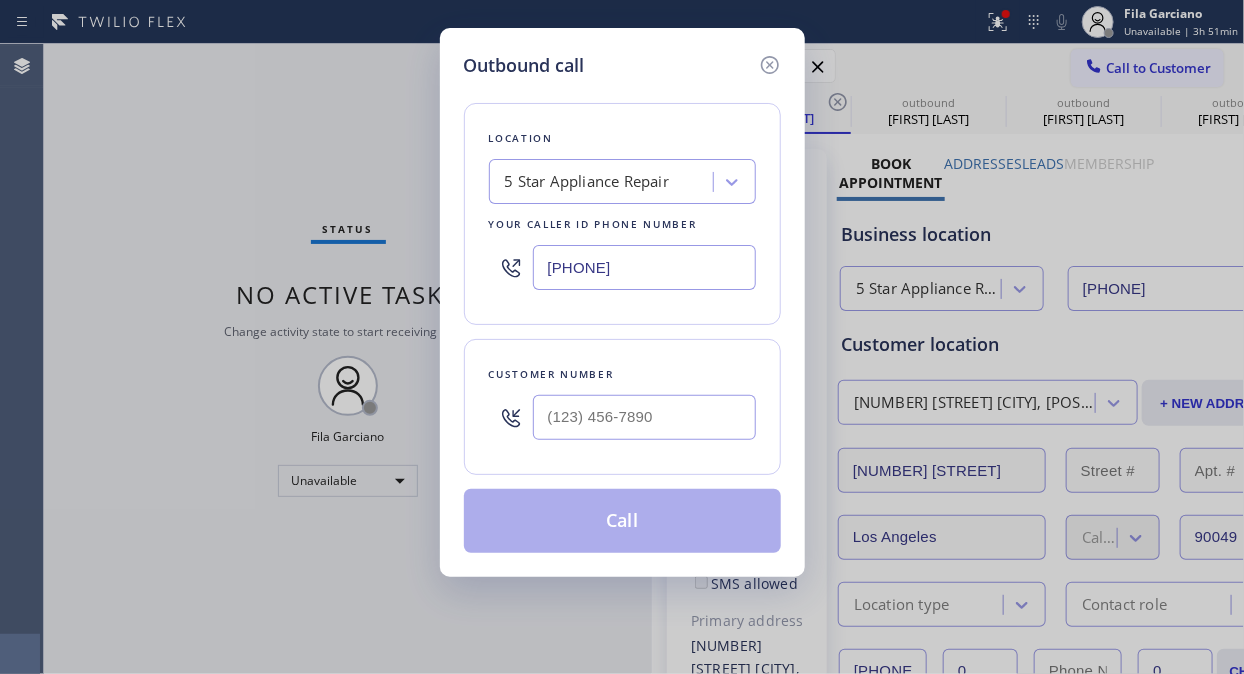 click at bounding box center (644, 417) 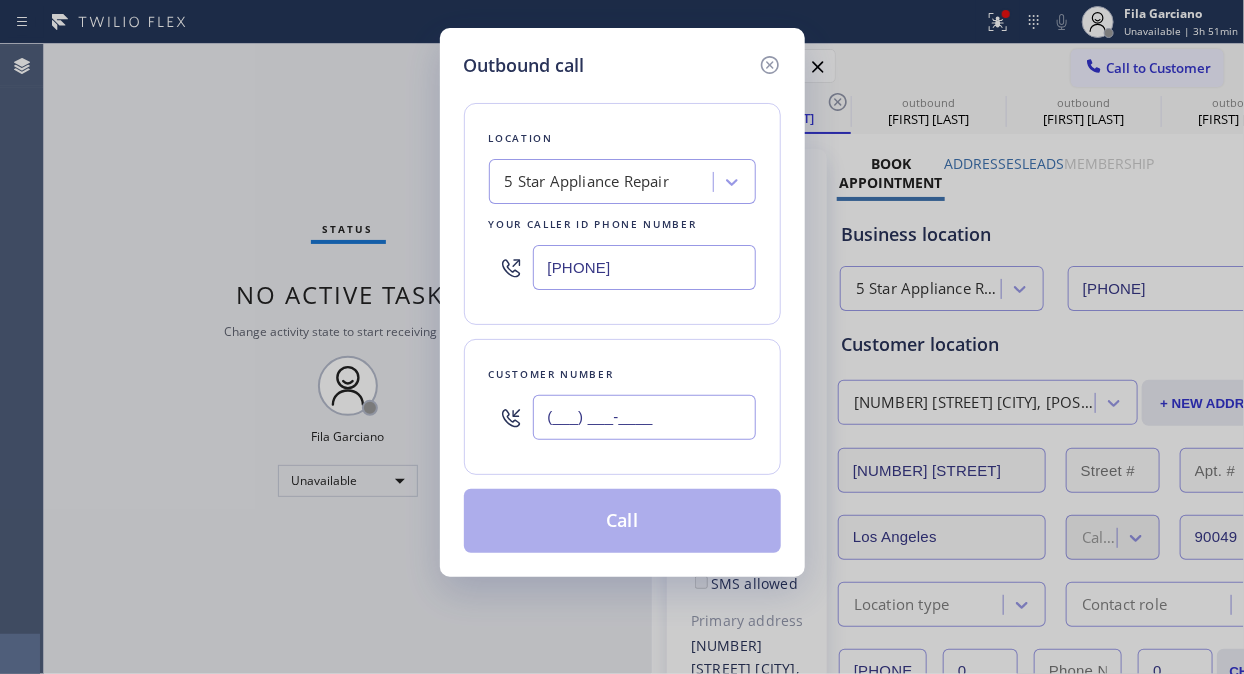 paste on "[PHONE]" 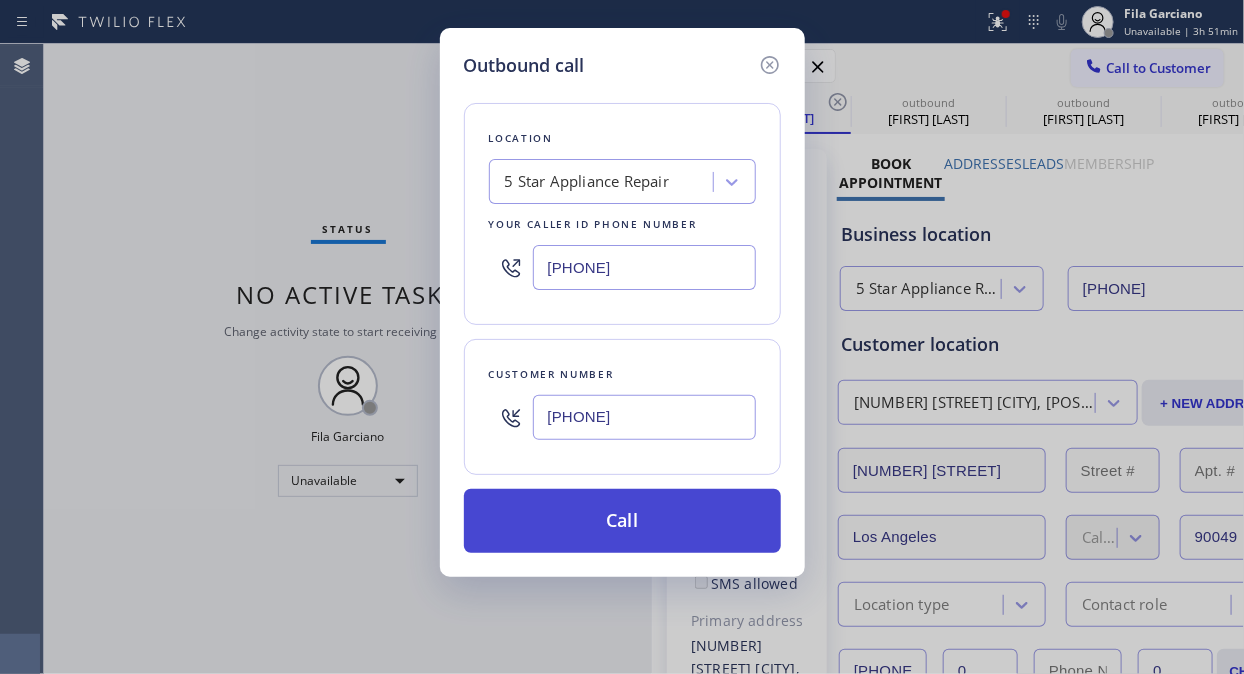 type on "[PHONE]" 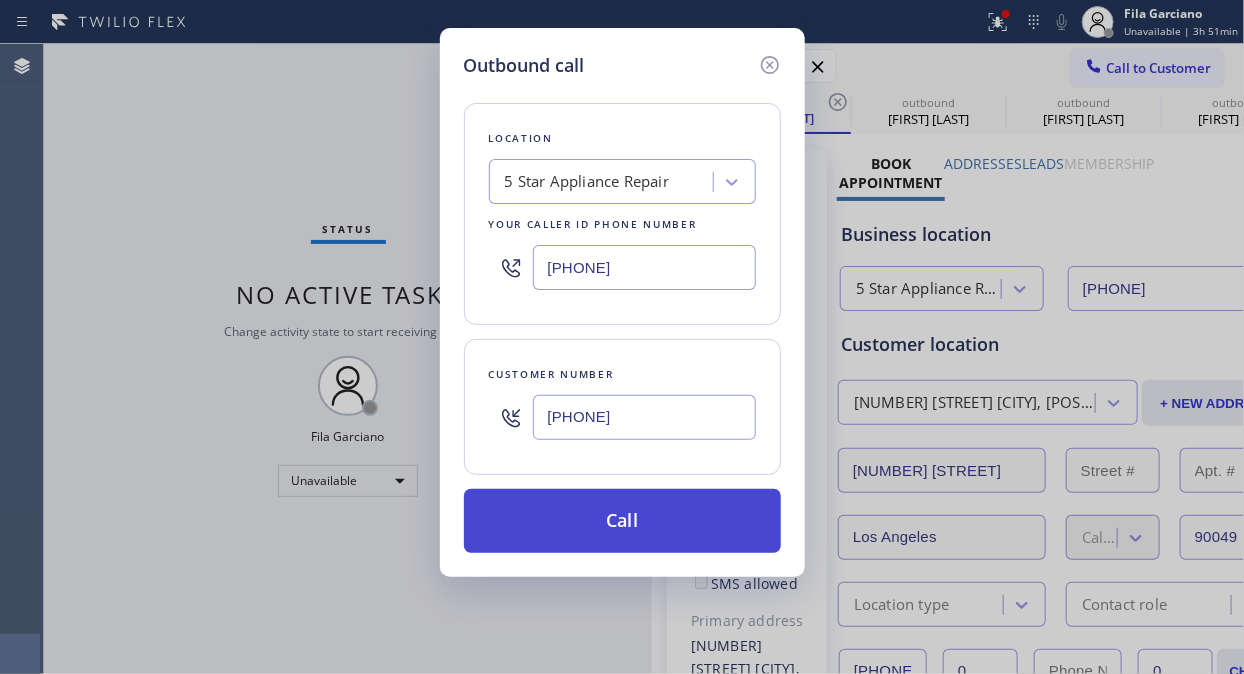 click on "Call" at bounding box center [622, 521] 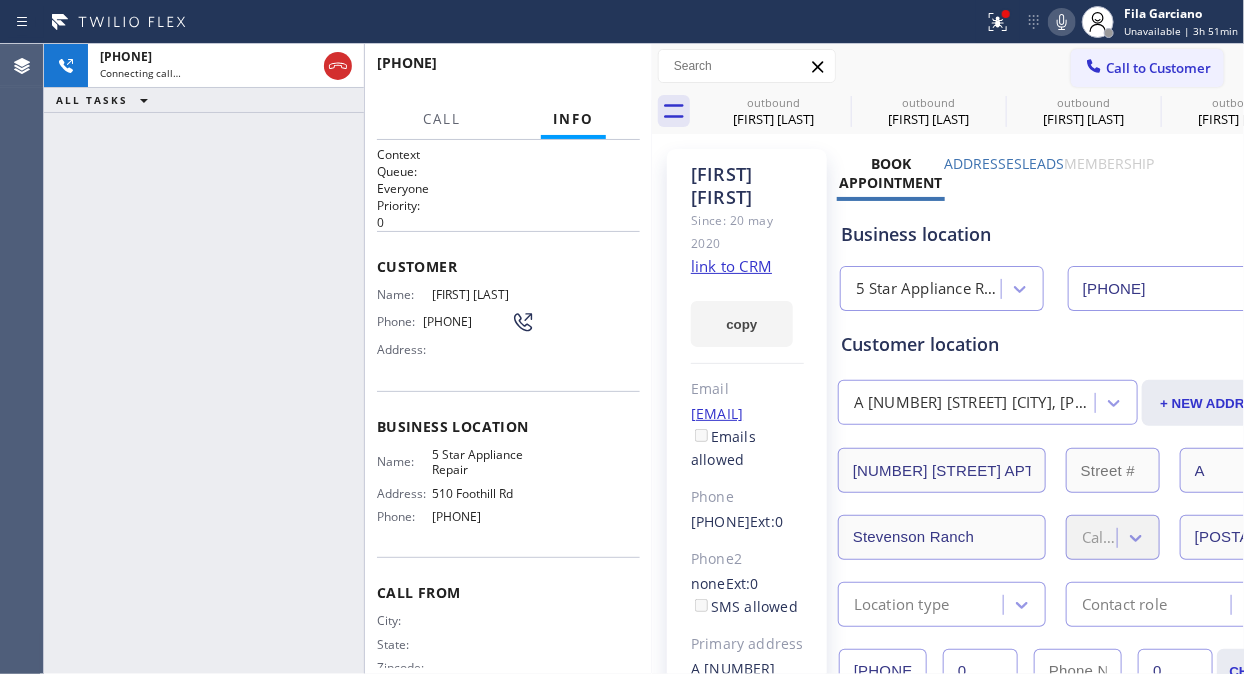 type on "[PHONE]" 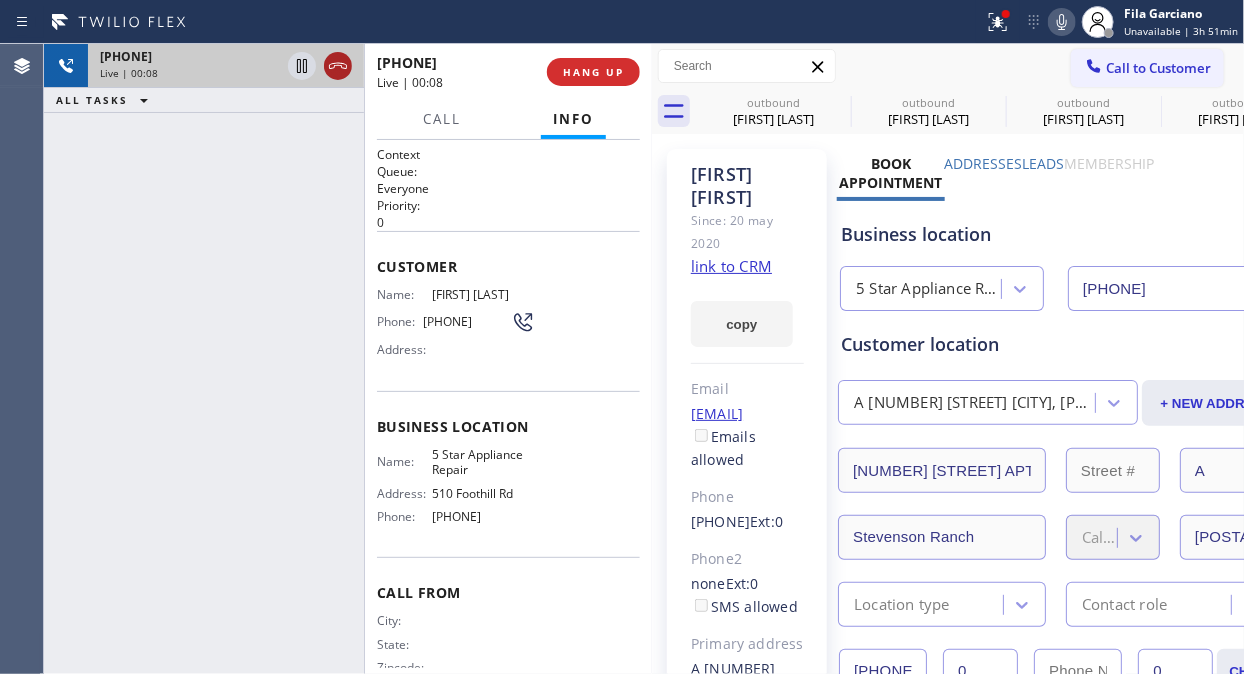 click 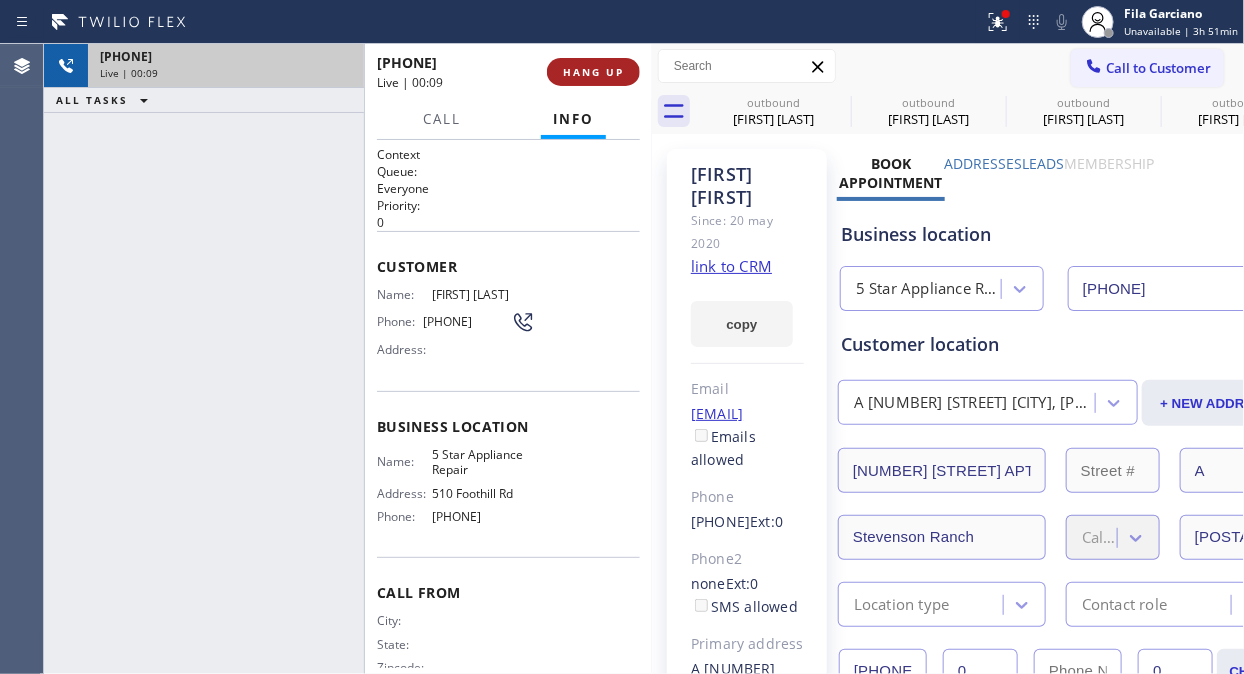 click on "HANG UP" at bounding box center [593, 72] 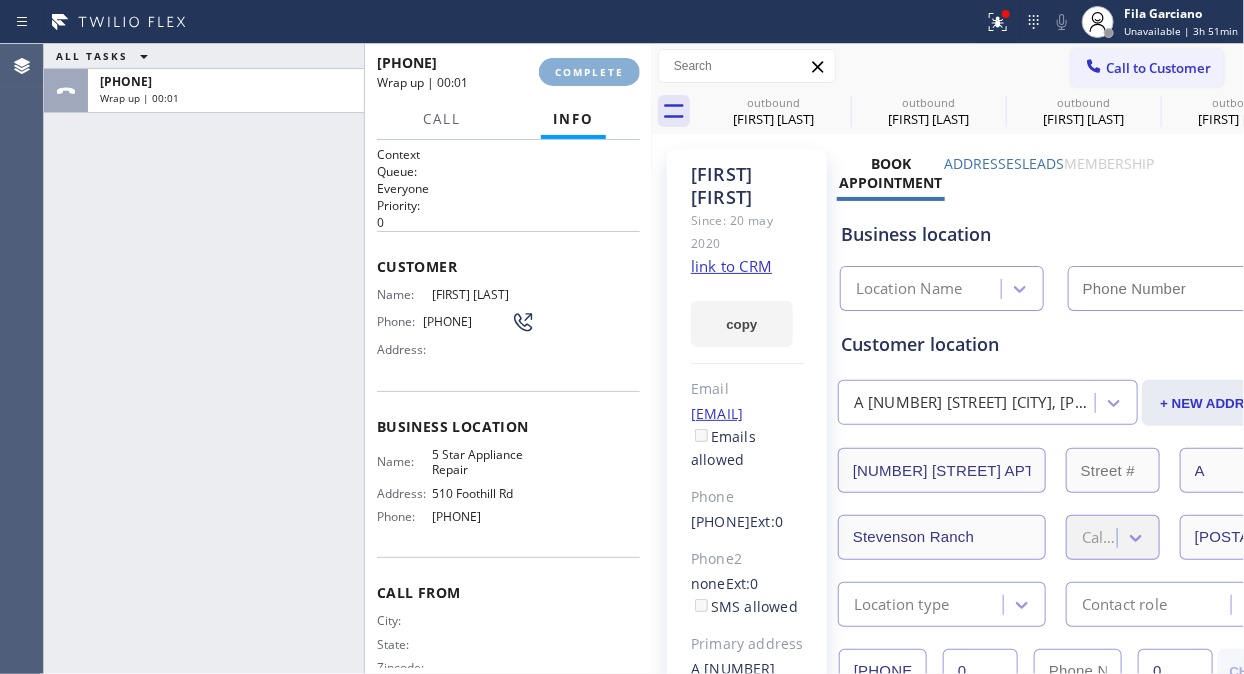type on "[PHONE]" 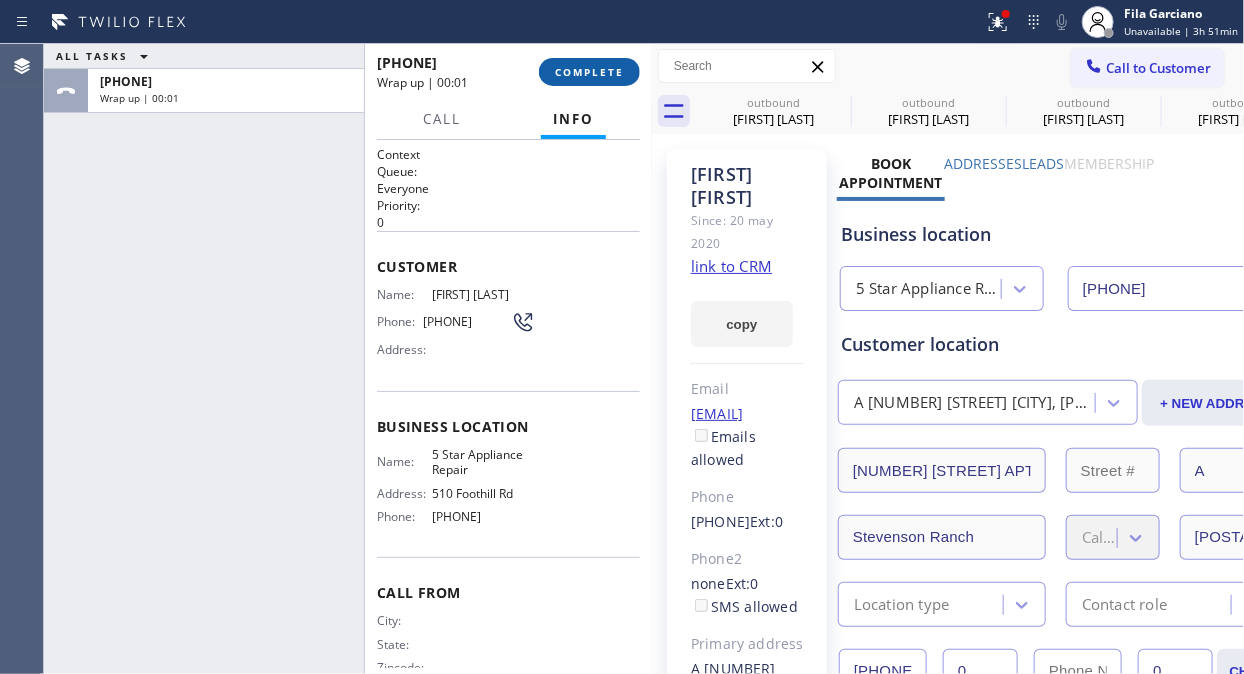 click on "COMPLETE" at bounding box center [589, 72] 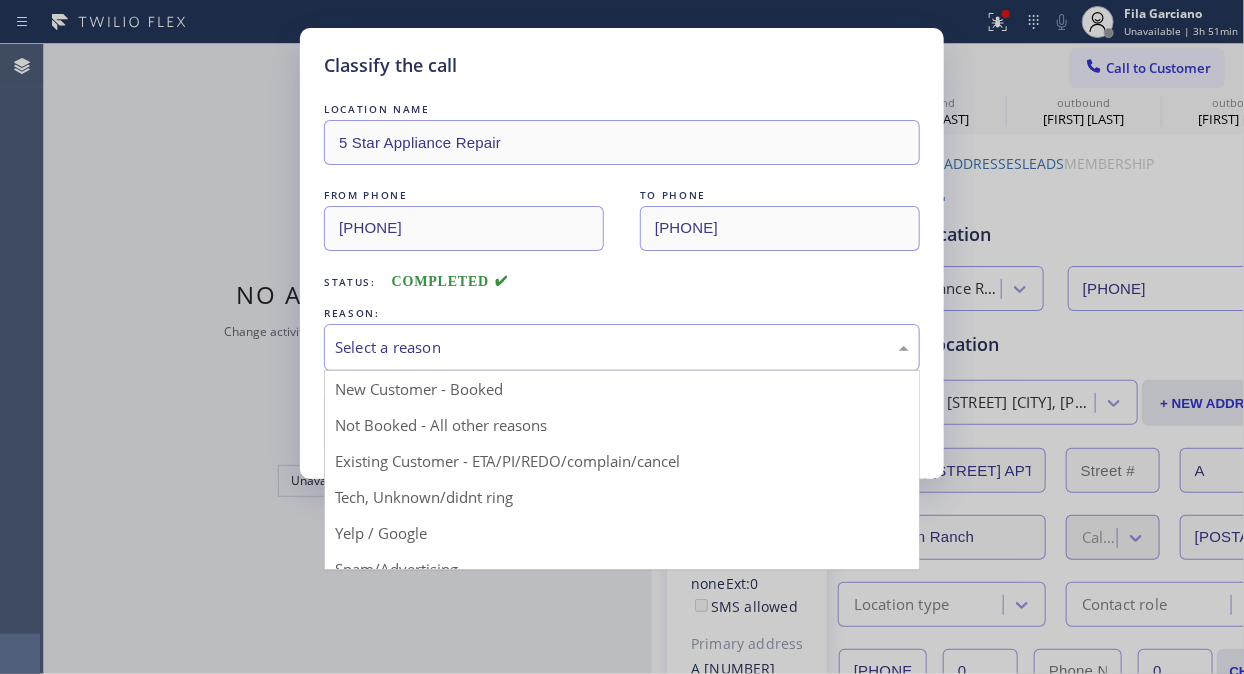 click on "Select a reason" at bounding box center (622, 347) 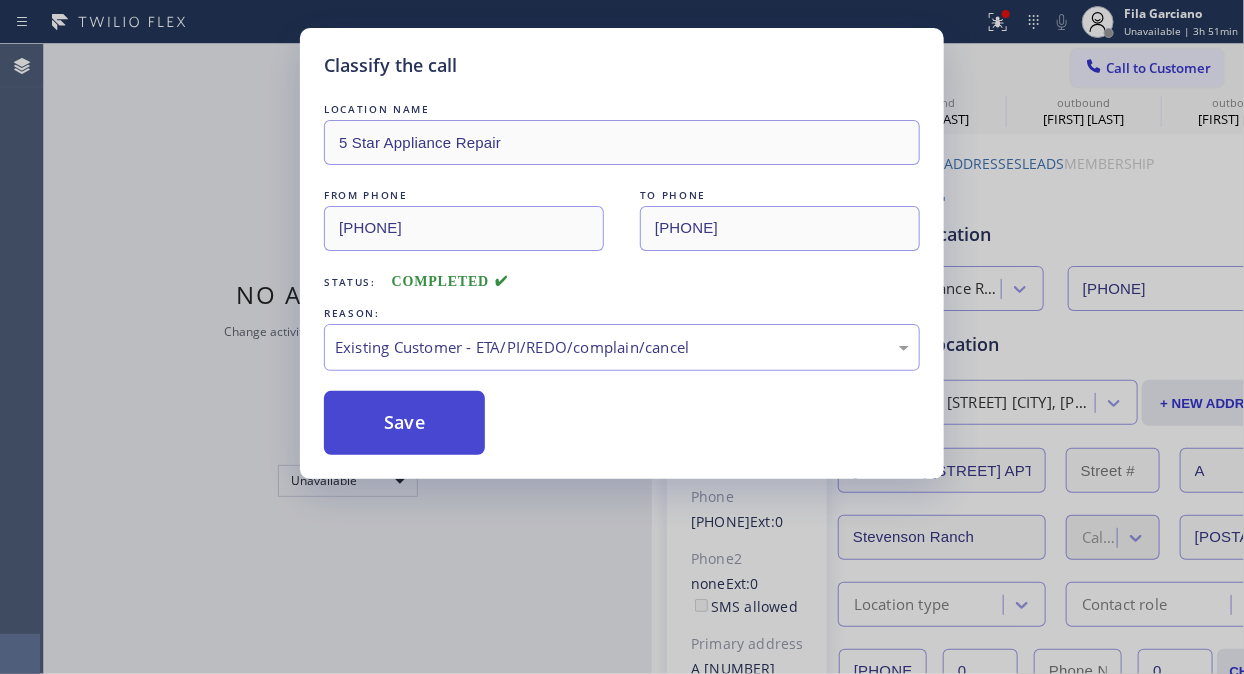 click on "Save" at bounding box center [404, 423] 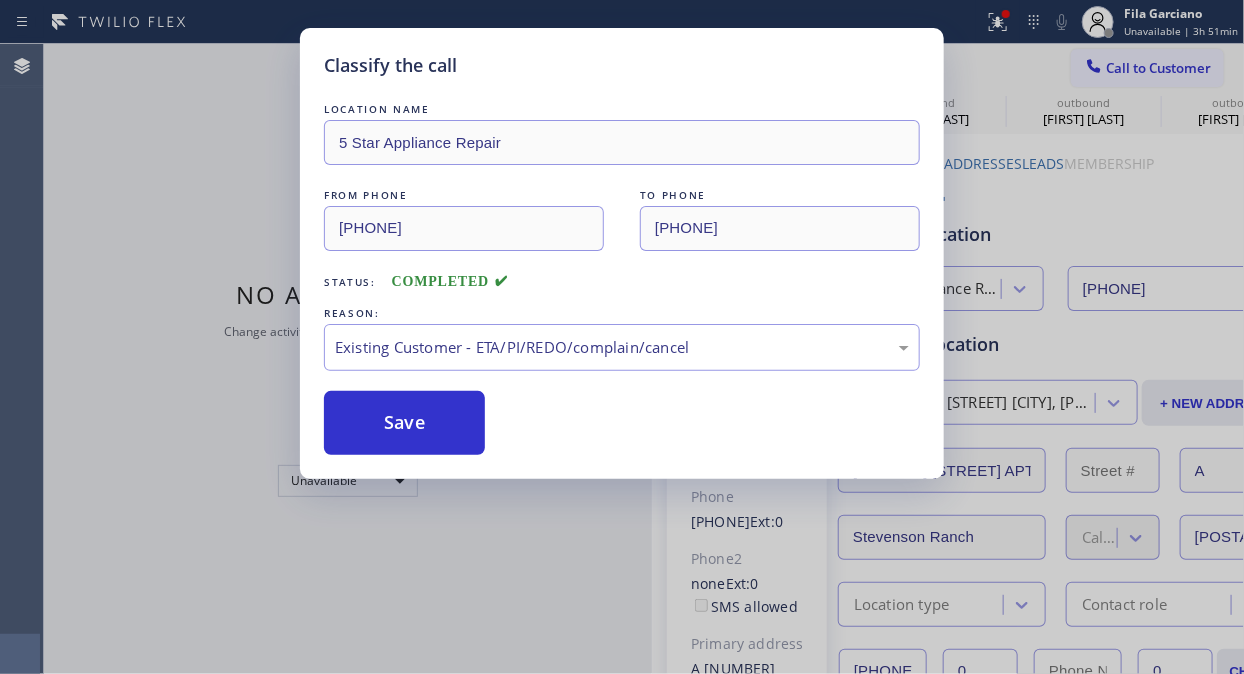click on "Status   No active tasks     Change activity state to start receiving tasks.   Fila Garciano Unavailable" at bounding box center [348, 359] 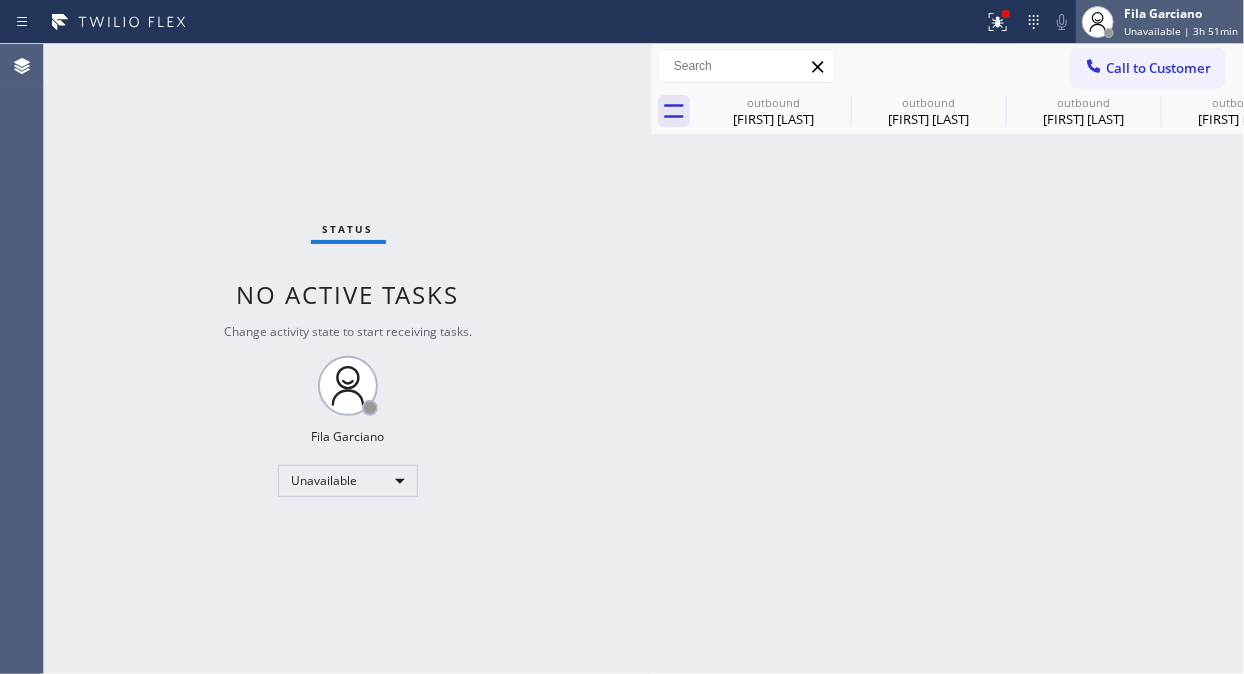 click on "Unavailable | 3h 51min" at bounding box center (1181, 31) 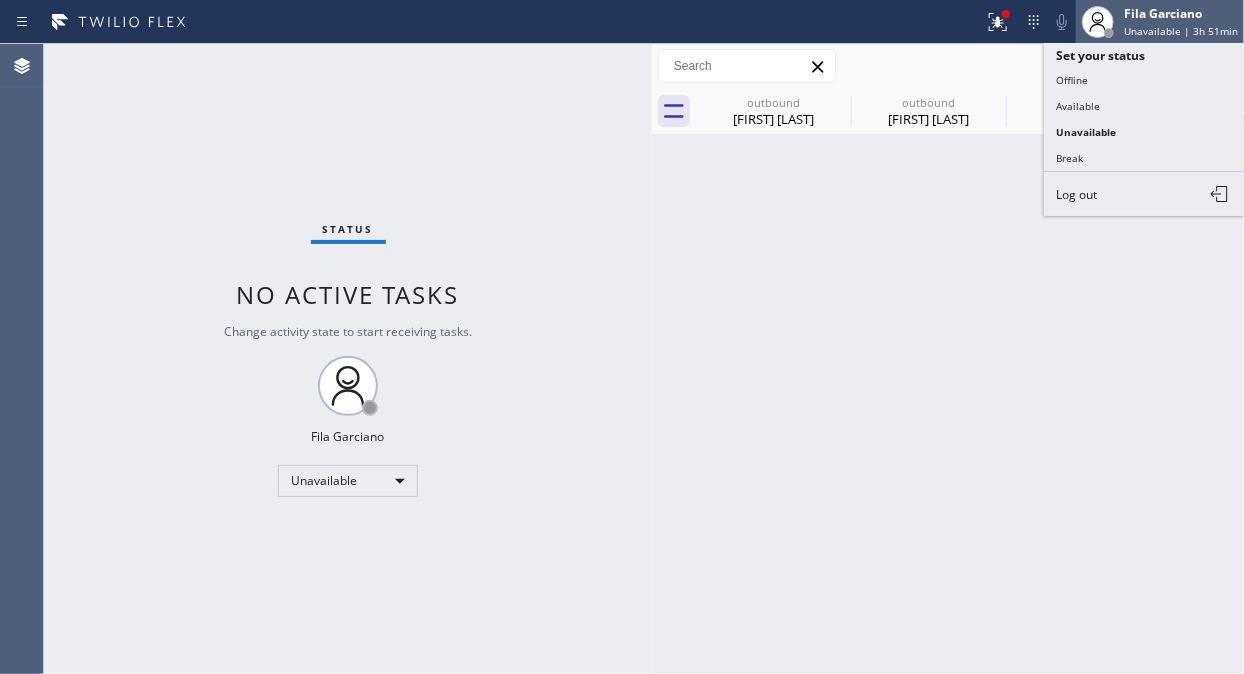 click on "Unavailable | 3h 51min" at bounding box center (1181, 31) 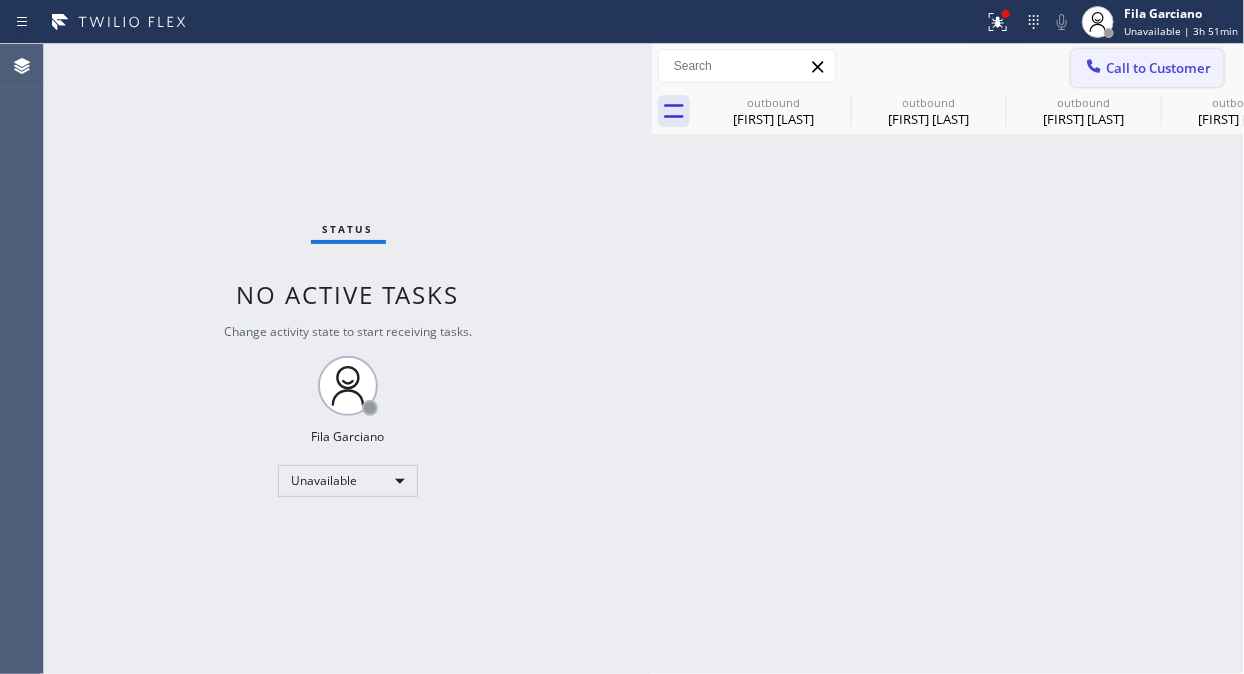 click on "Call to Customer" at bounding box center (1158, 68) 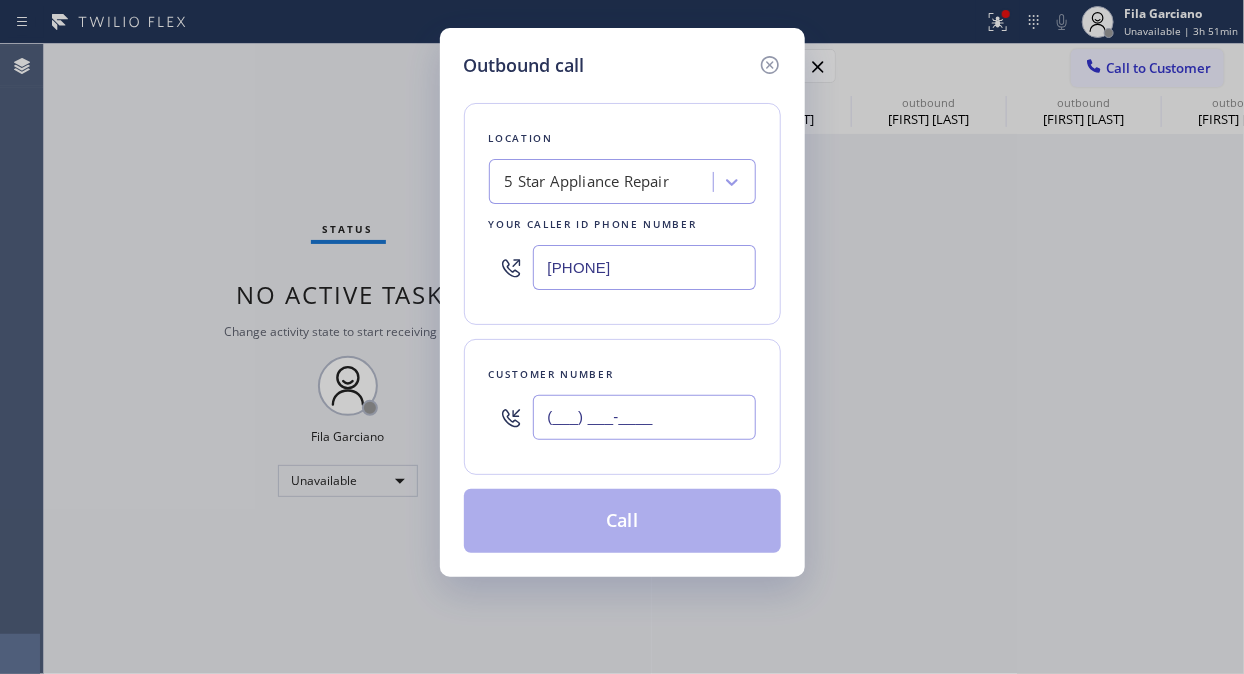 click on "(___) ___-____" at bounding box center [644, 417] 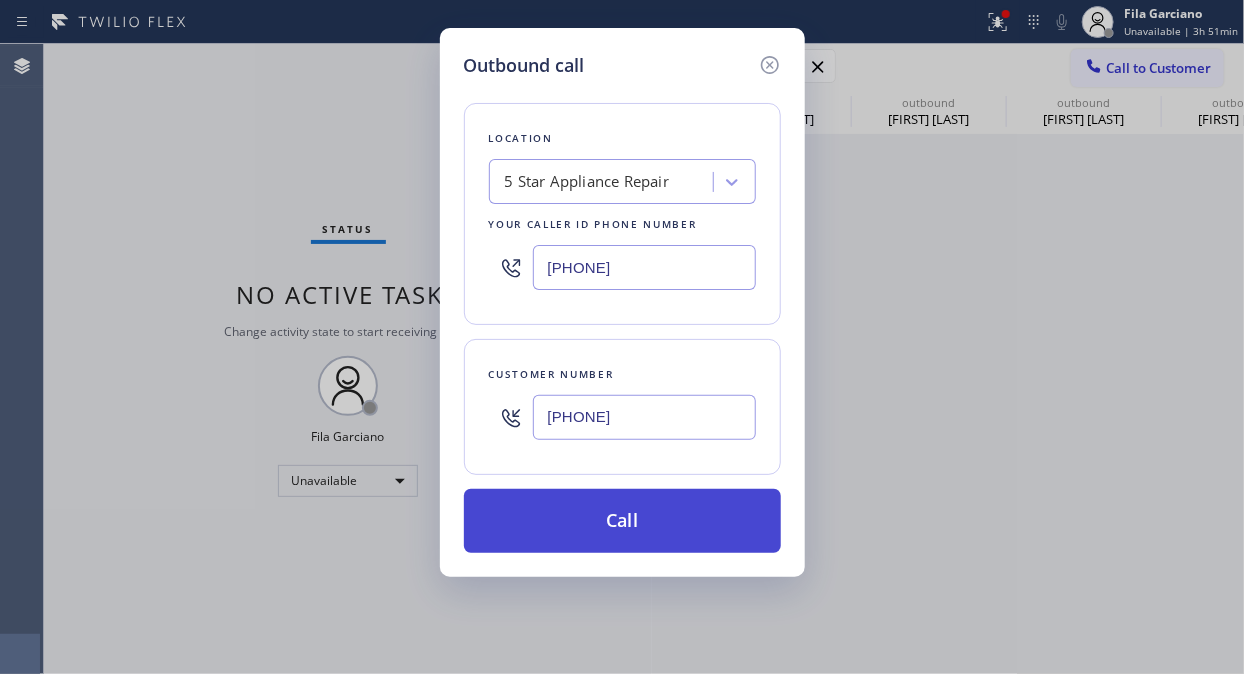 type on "[PHONE]" 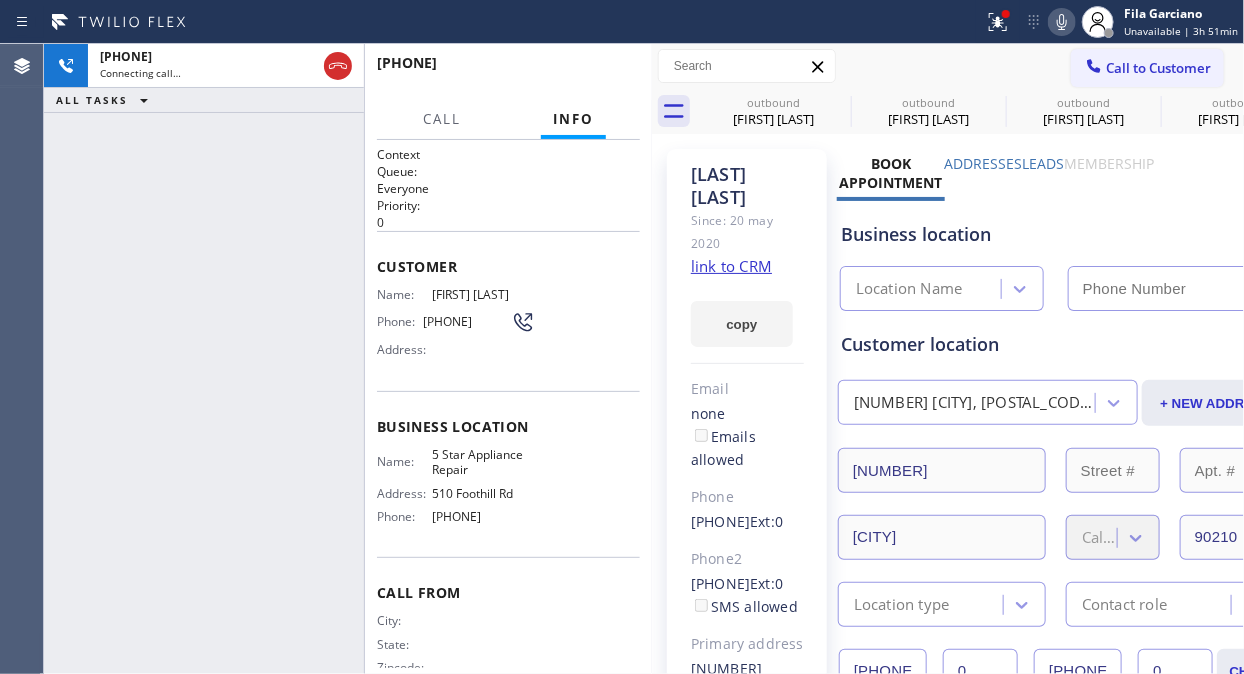 type on "[PHONE]" 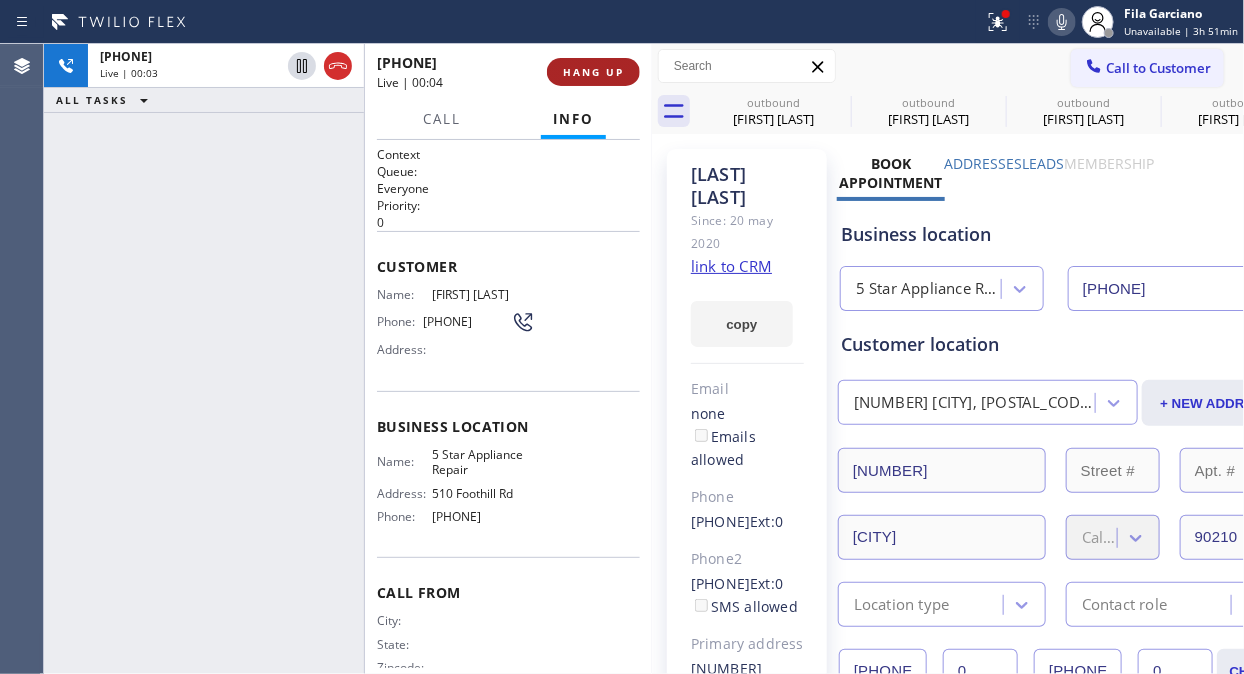 click on "HANG UP" at bounding box center [593, 72] 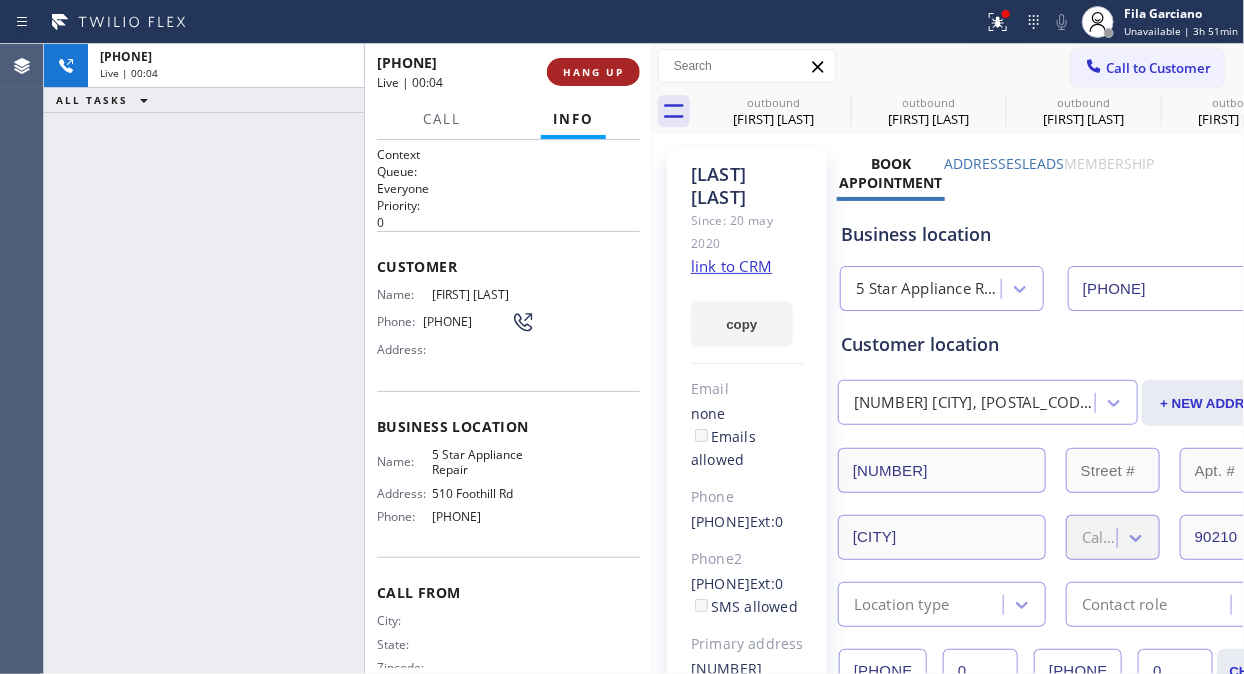 click on "HANG UP" at bounding box center [593, 72] 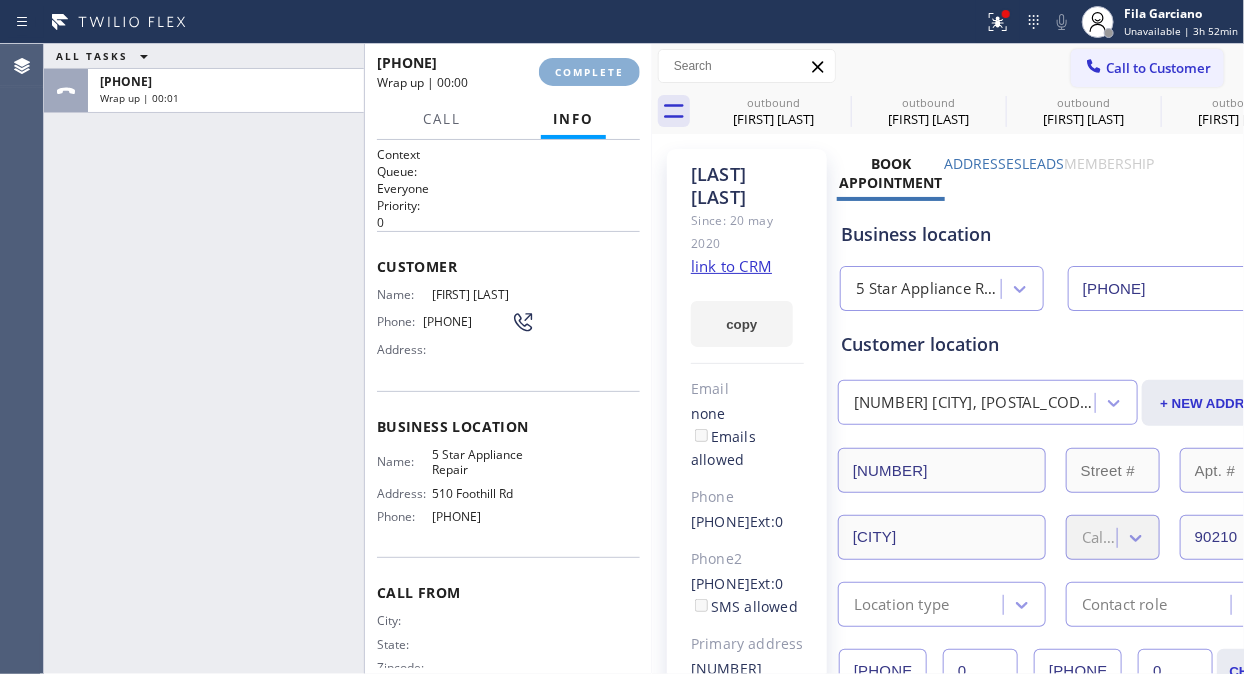 click on "COMPLETE" at bounding box center (589, 72) 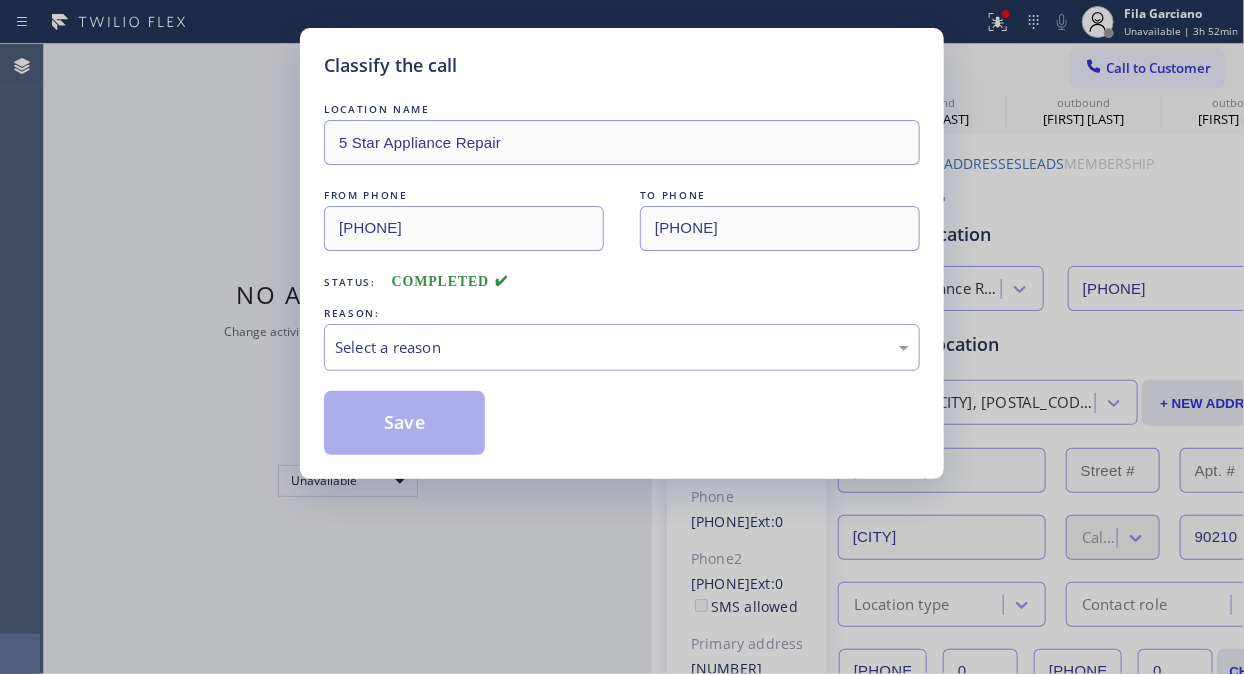 click on "Classify the call" at bounding box center (622, 65) 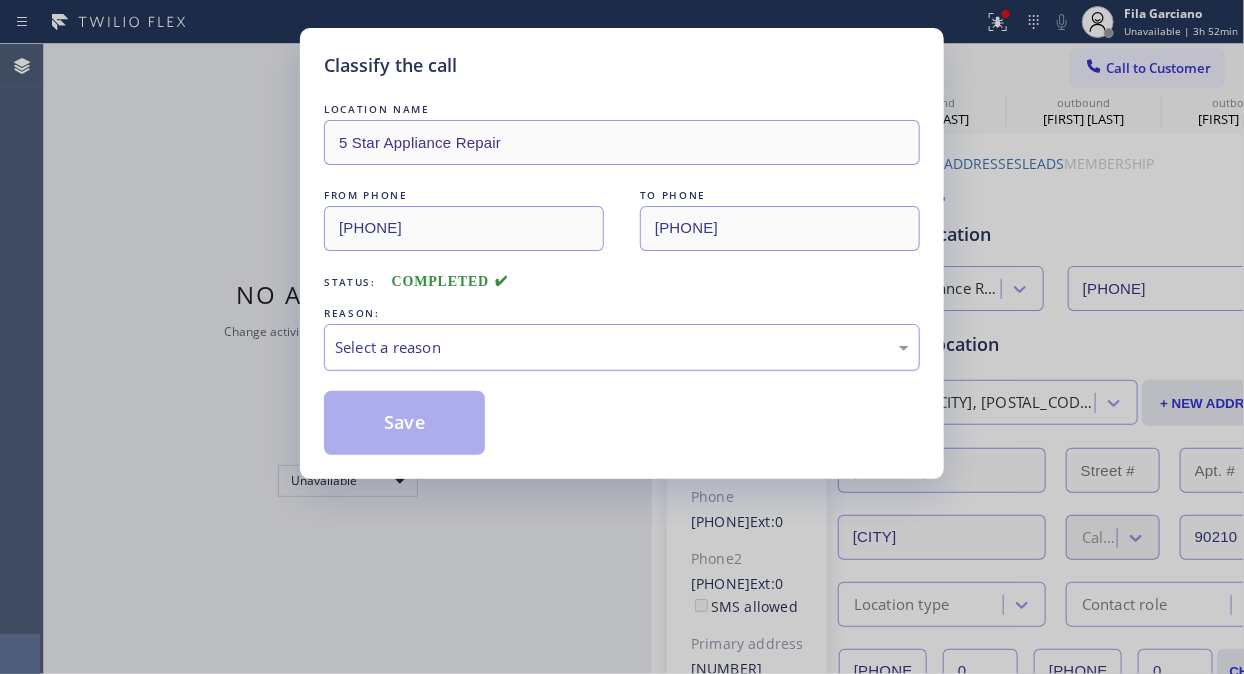 click on "Select a reason" at bounding box center (622, 347) 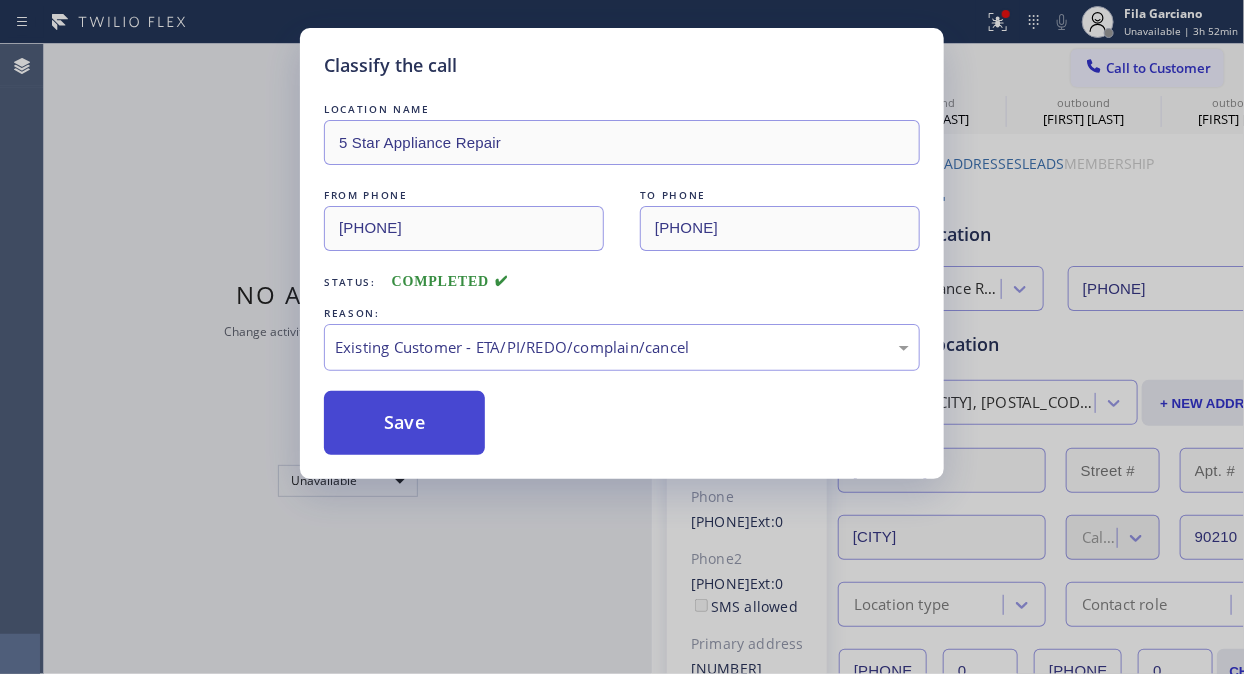 click on "Save" at bounding box center [404, 423] 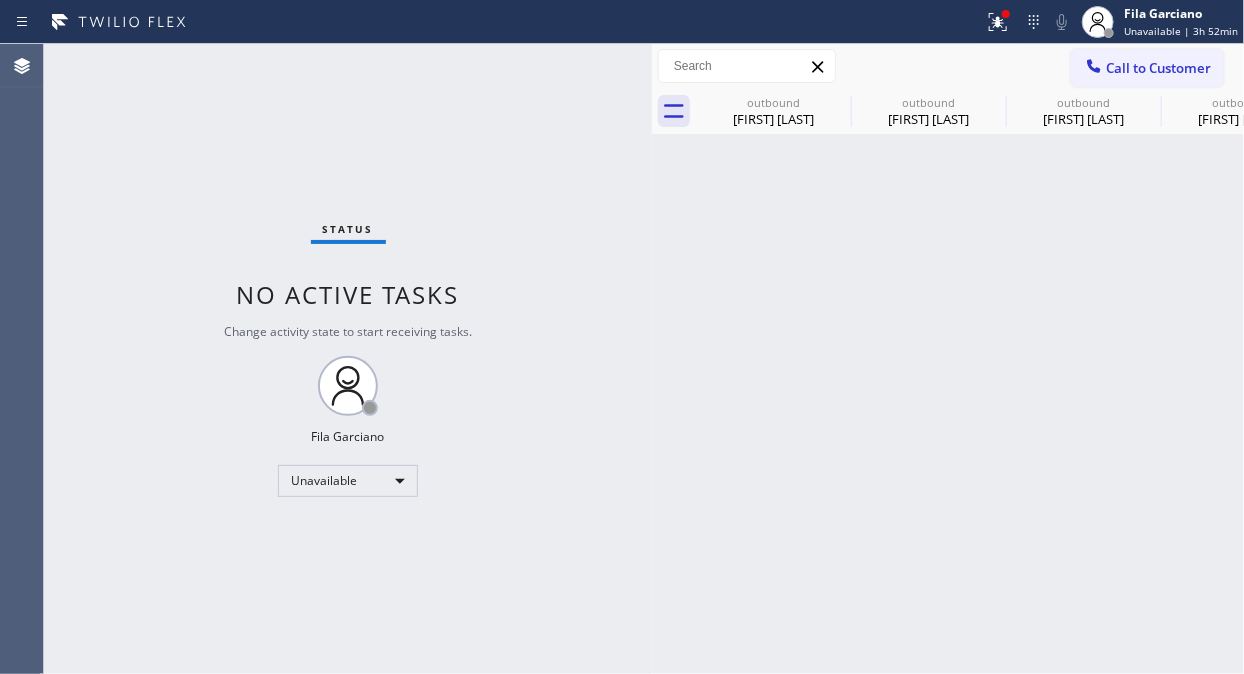 click 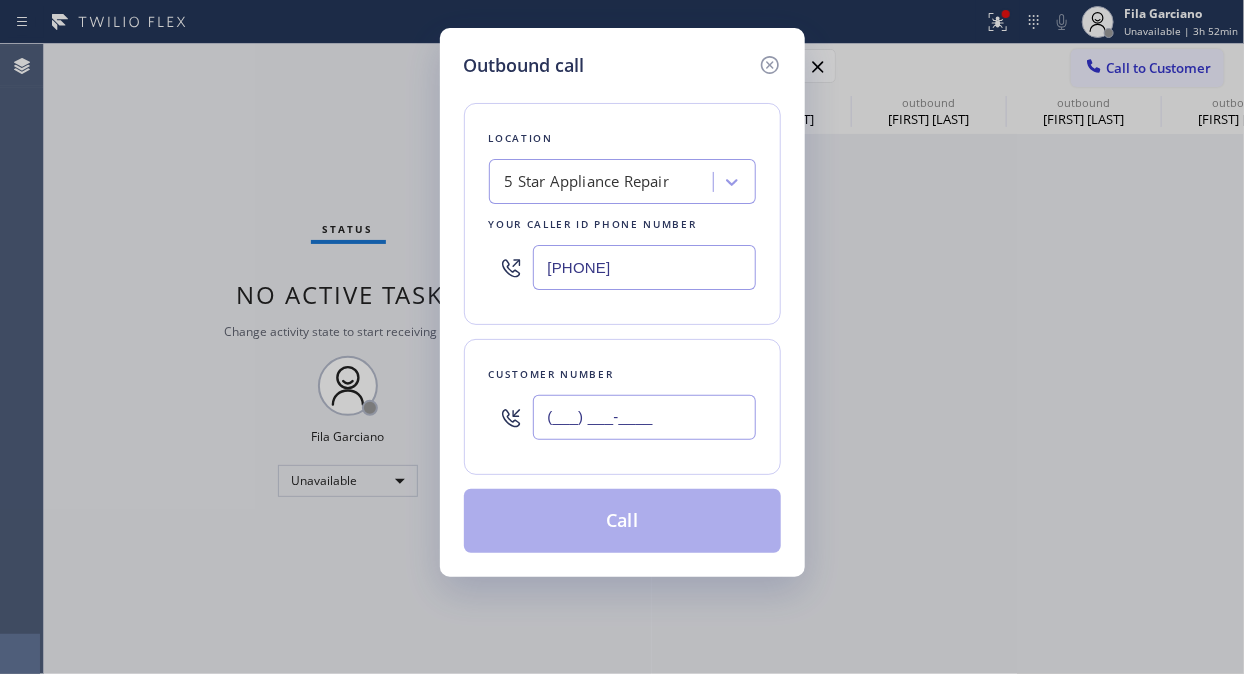 click on "(___) ___-____" at bounding box center (644, 417) 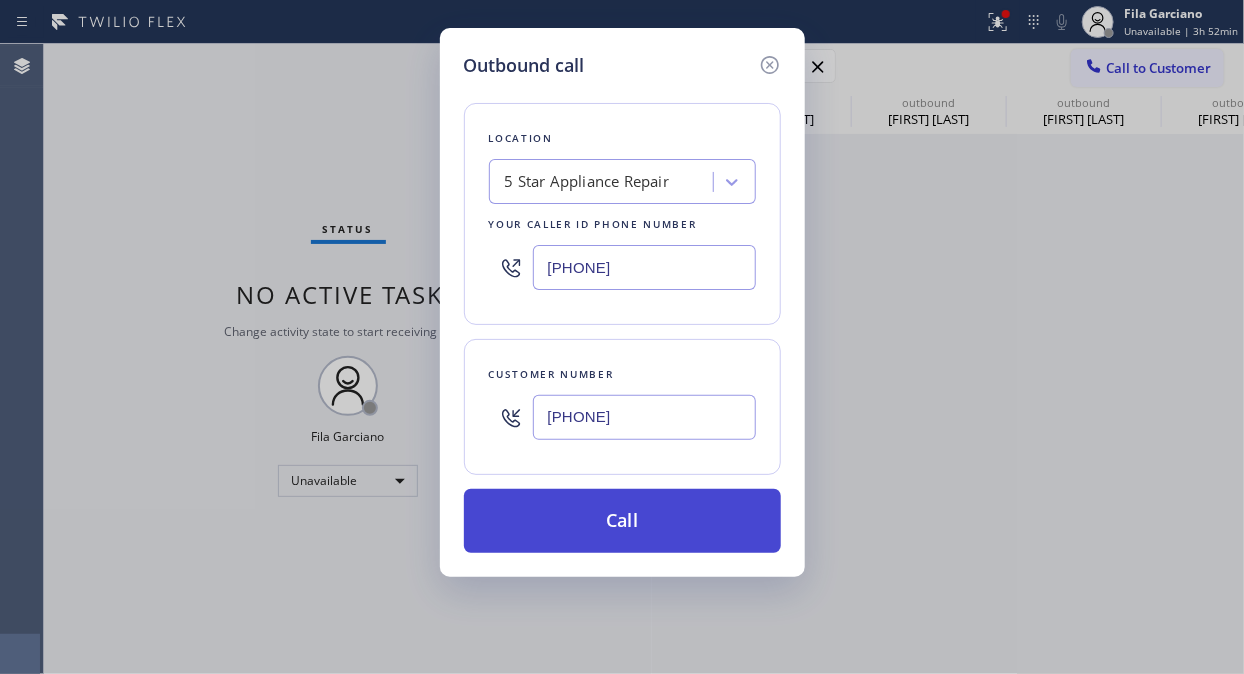type on "[PHONE]" 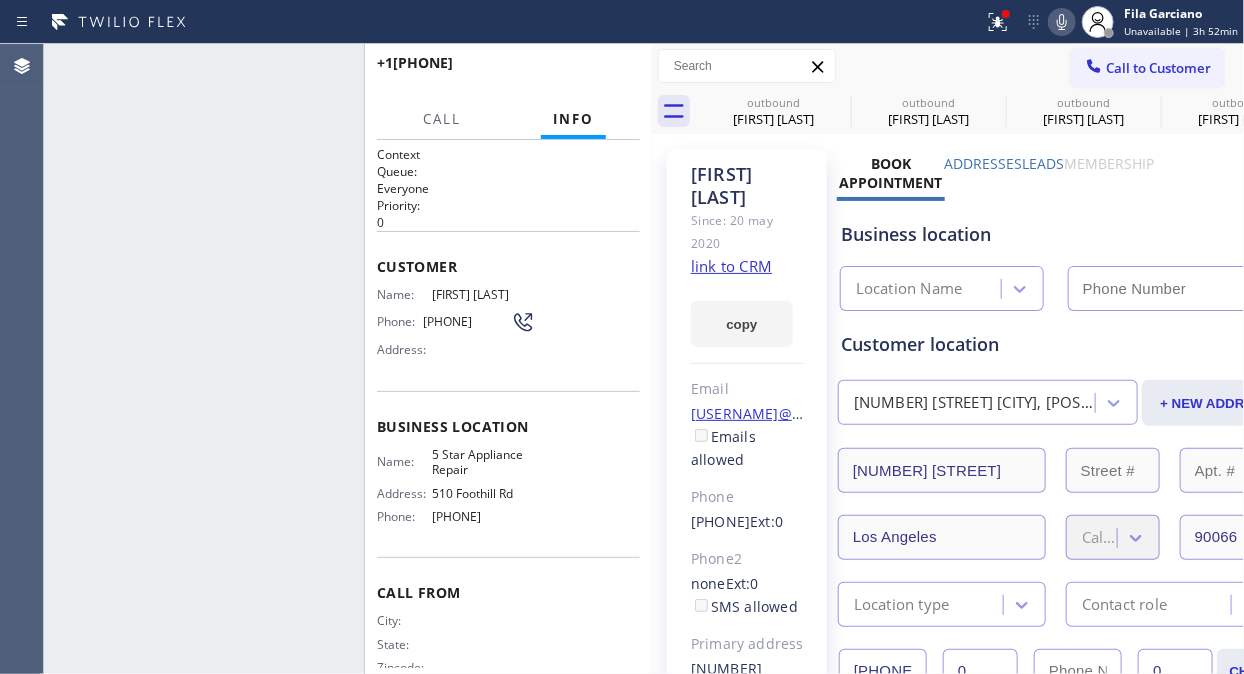 type on "[PHONE]" 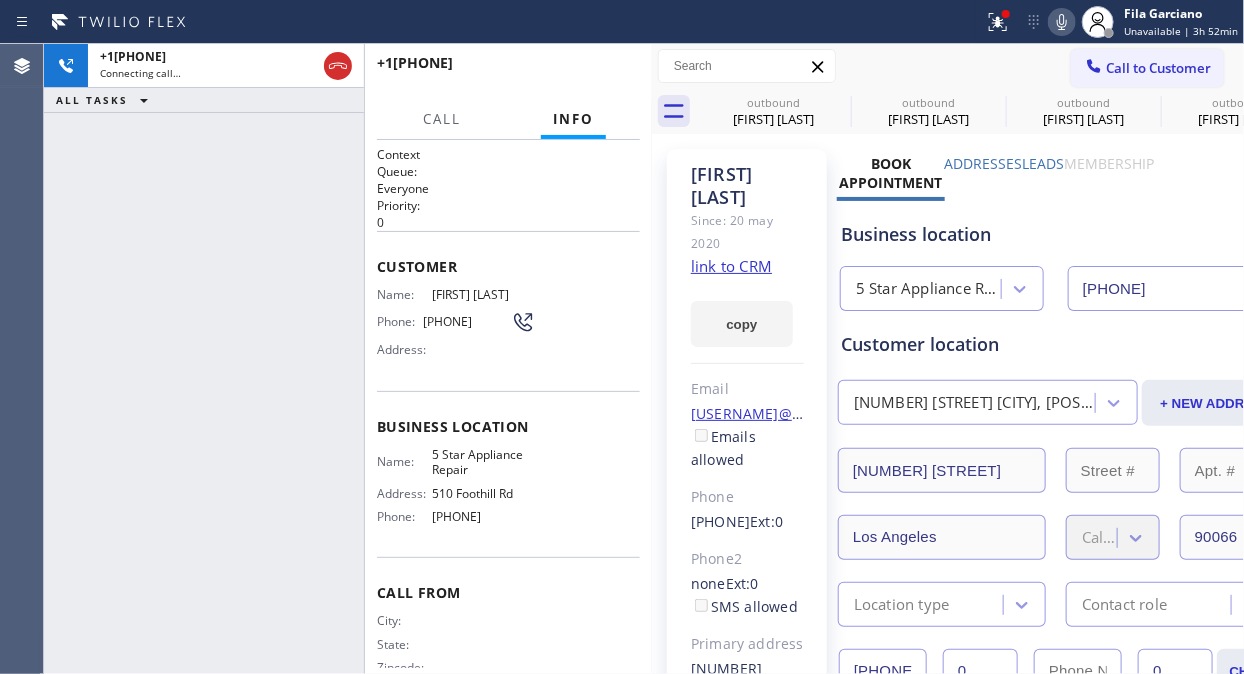 click 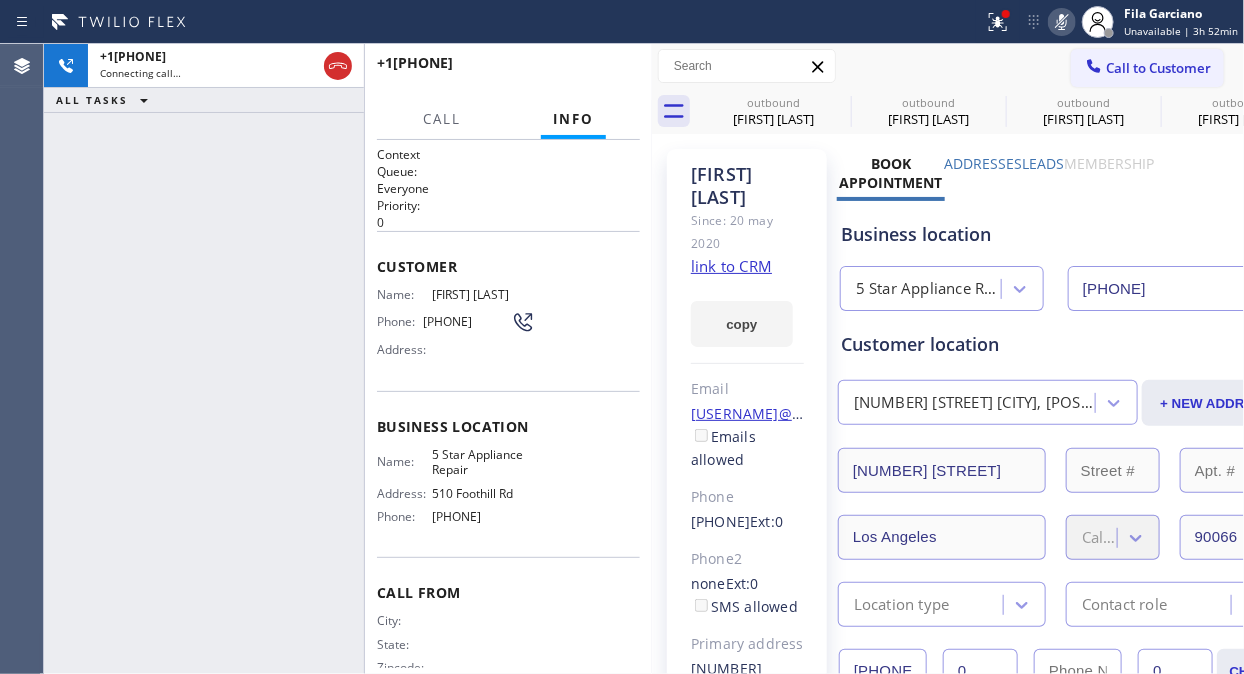click 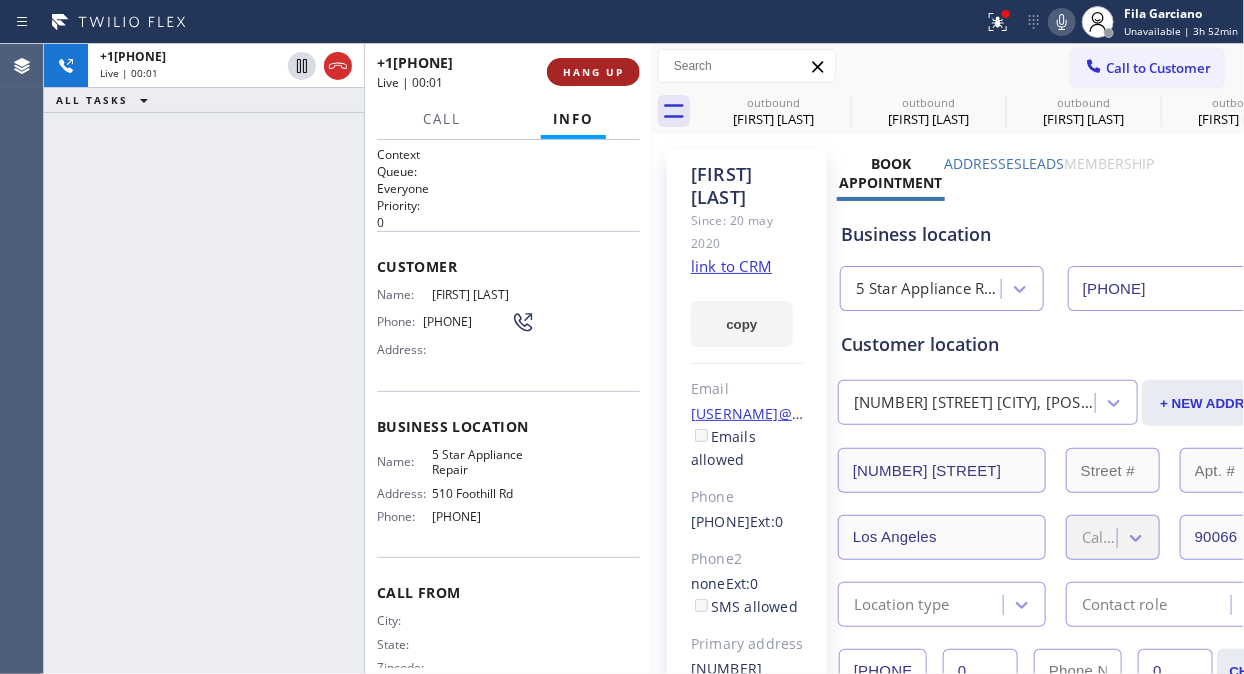 click on "HANG UP" at bounding box center [593, 72] 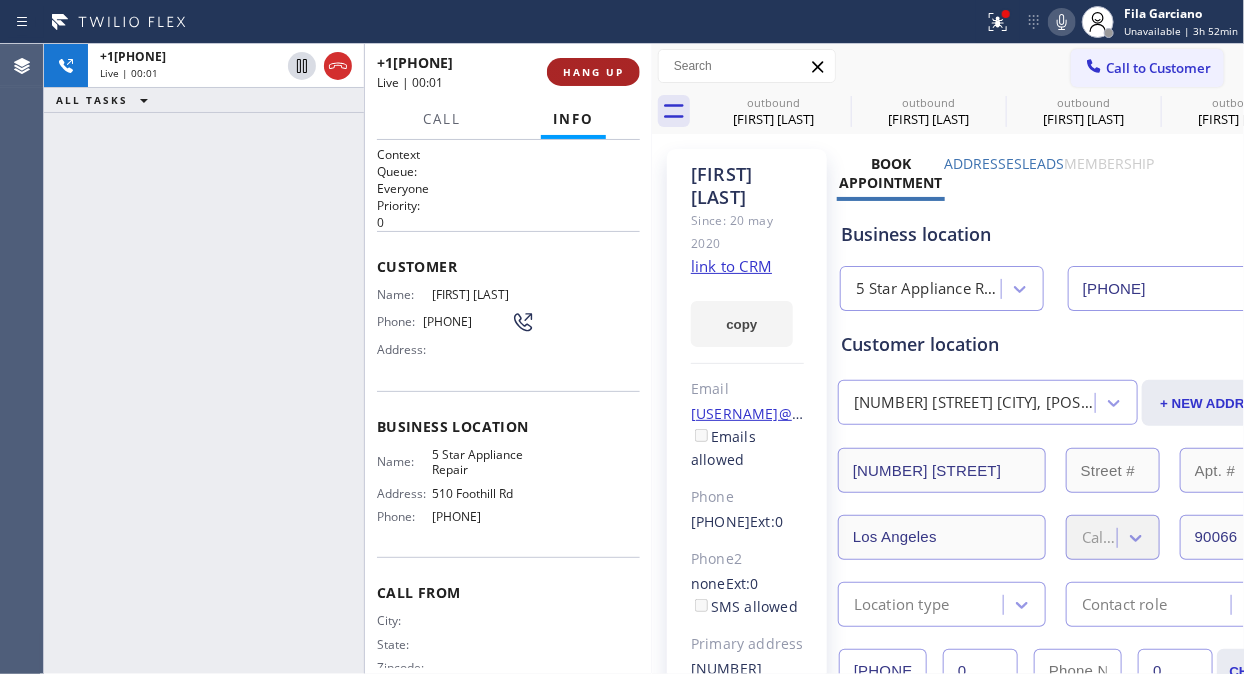 click on "HANG UP" at bounding box center [593, 72] 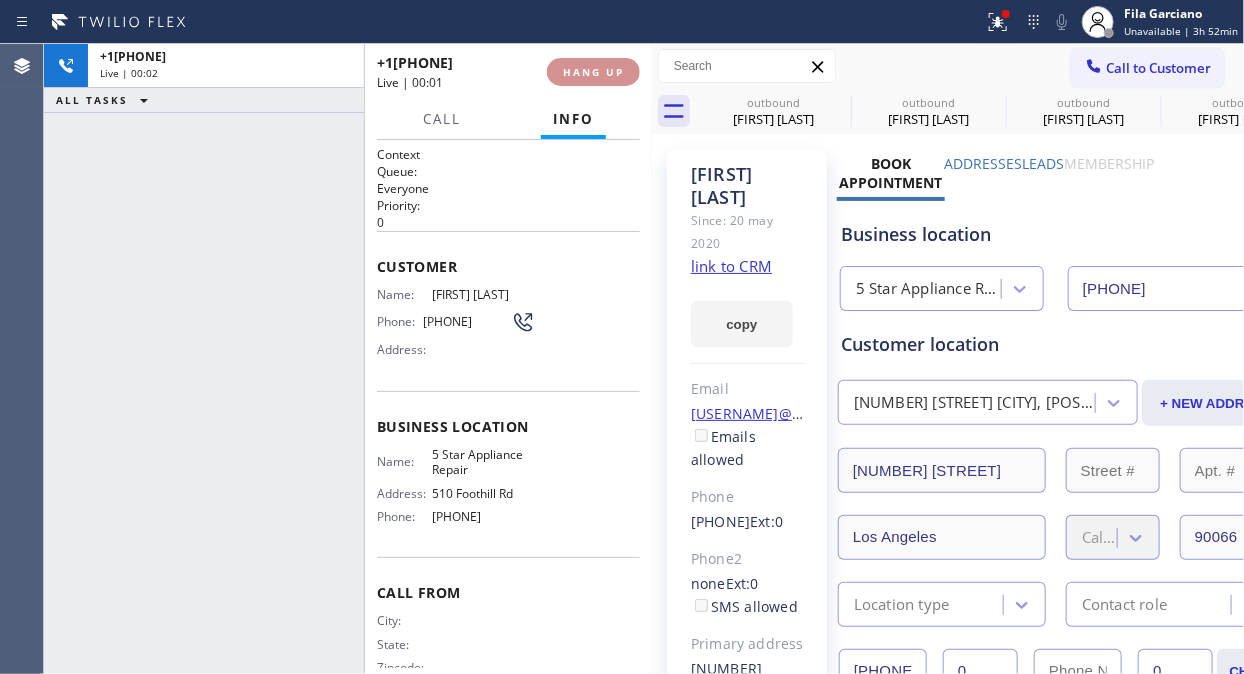 click on "HANG UP" at bounding box center (593, 72) 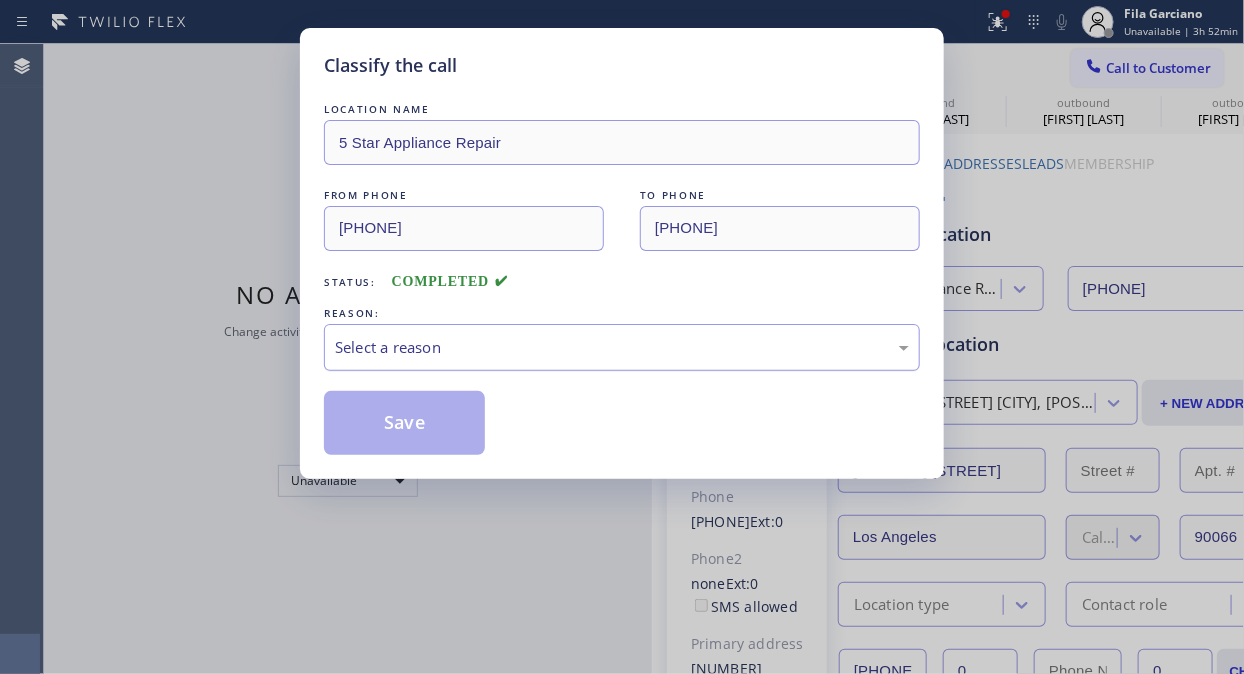 click on "Select a reason" at bounding box center [622, 347] 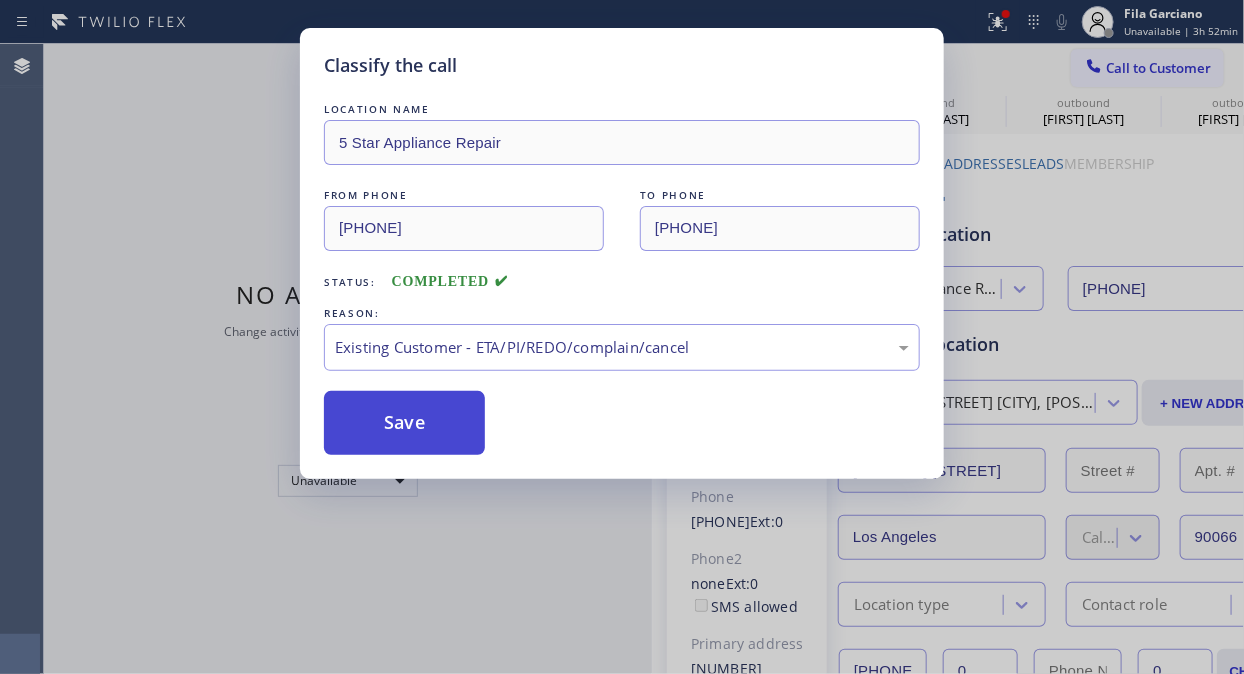 click on "Save" at bounding box center (404, 423) 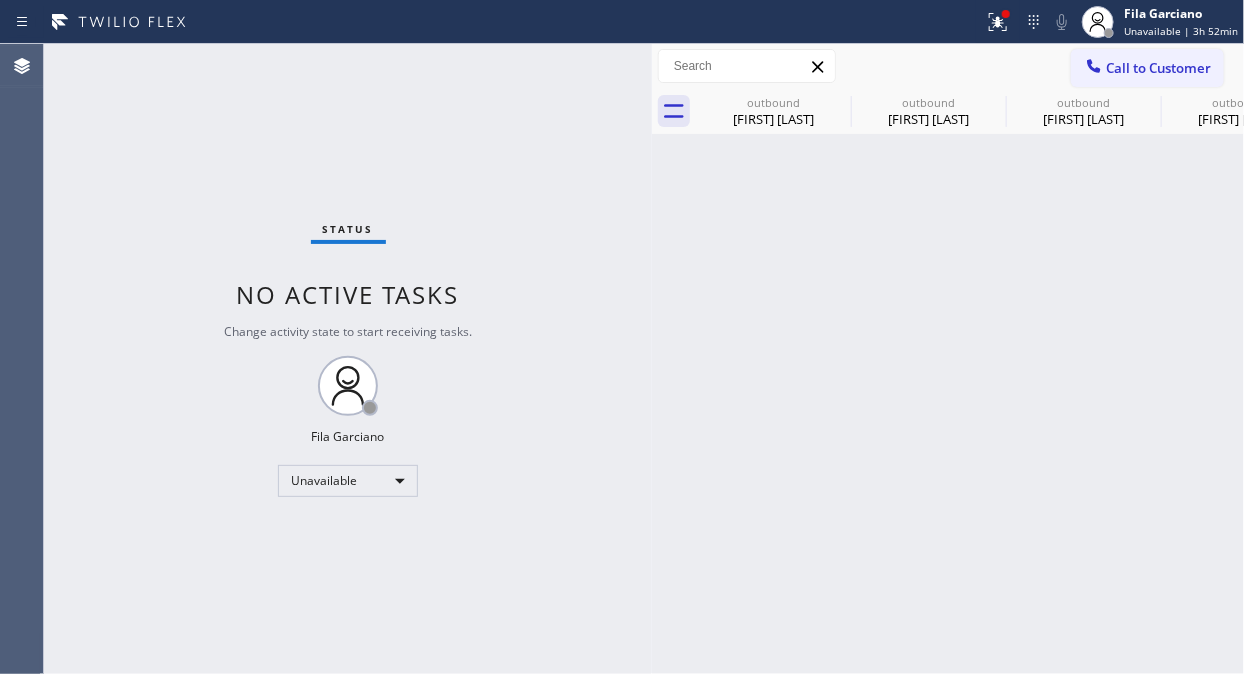 click on "Call to Customer" at bounding box center [1158, 68] 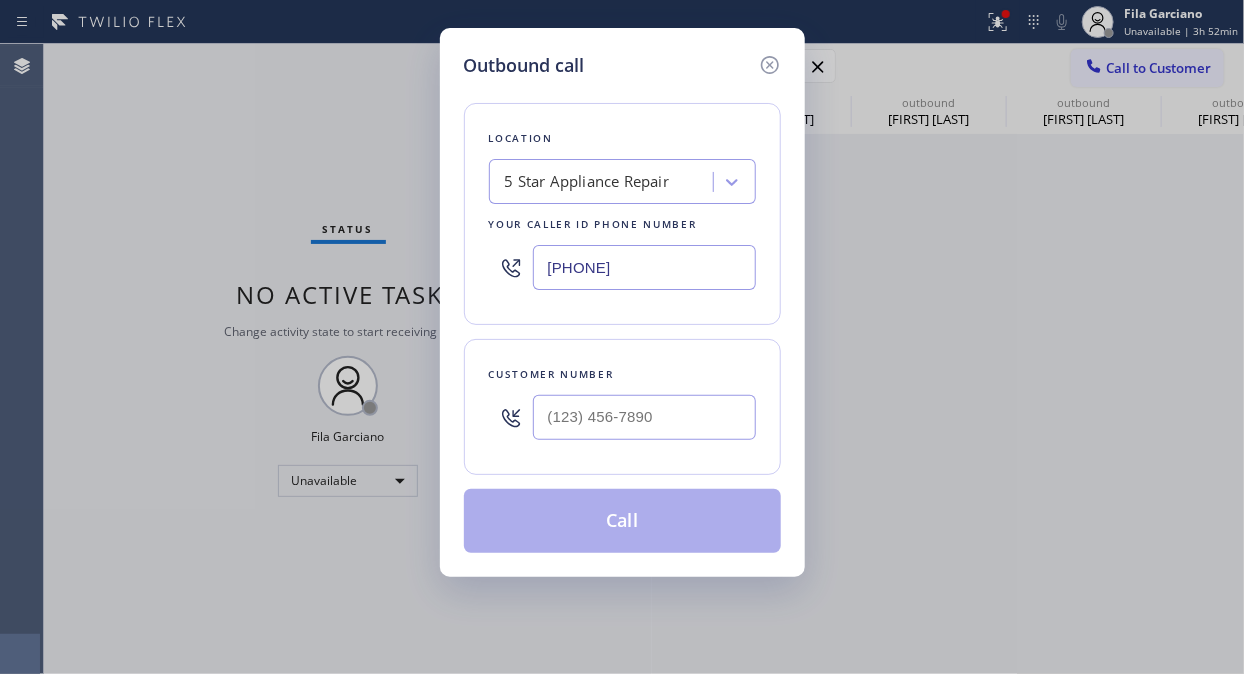 click at bounding box center [644, 417] 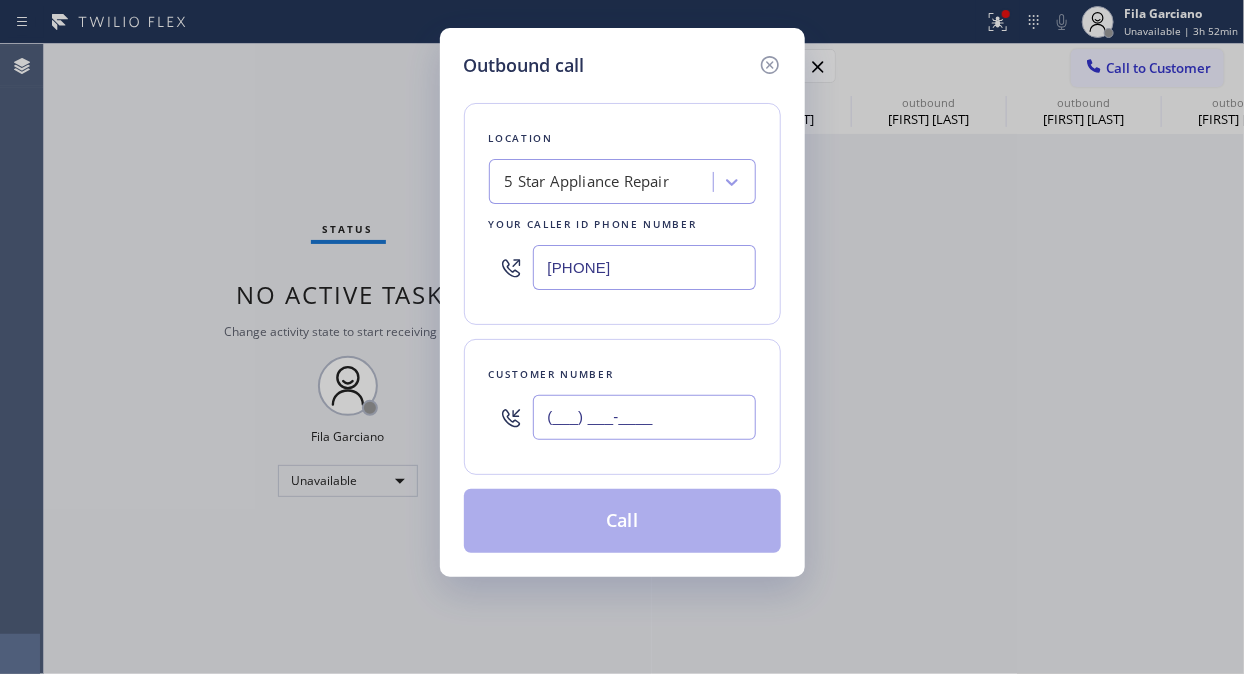 paste on "[PHONE]" 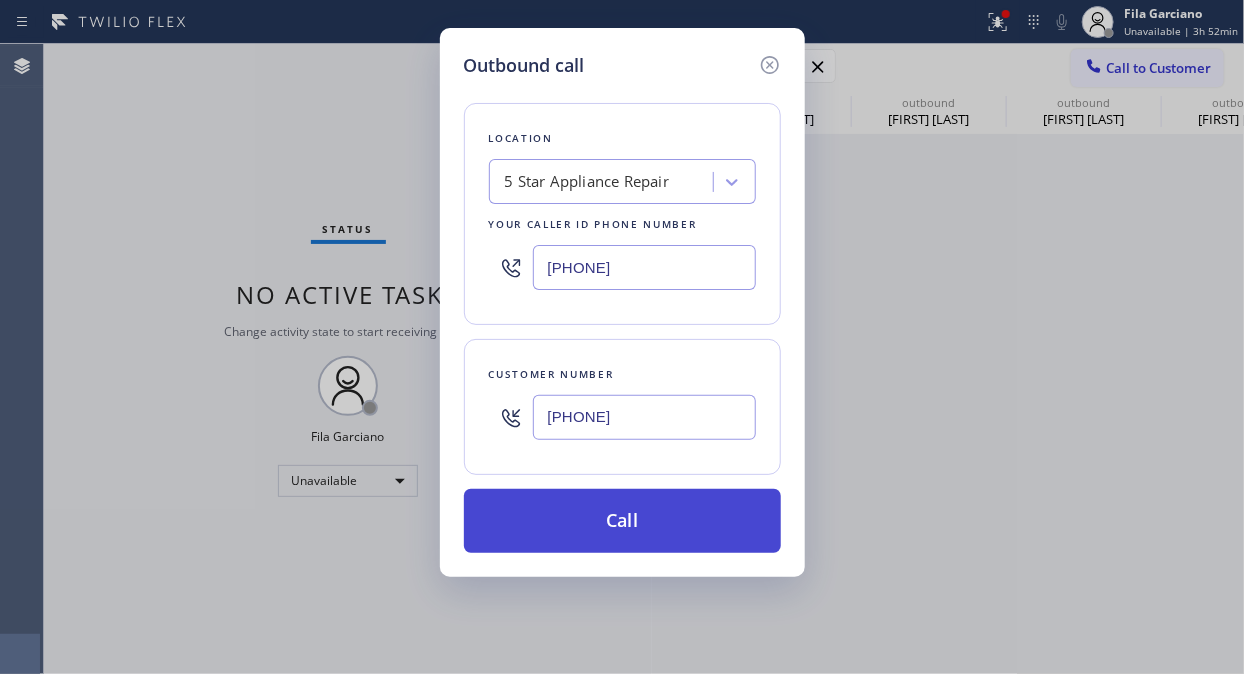 type on "[PHONE]" 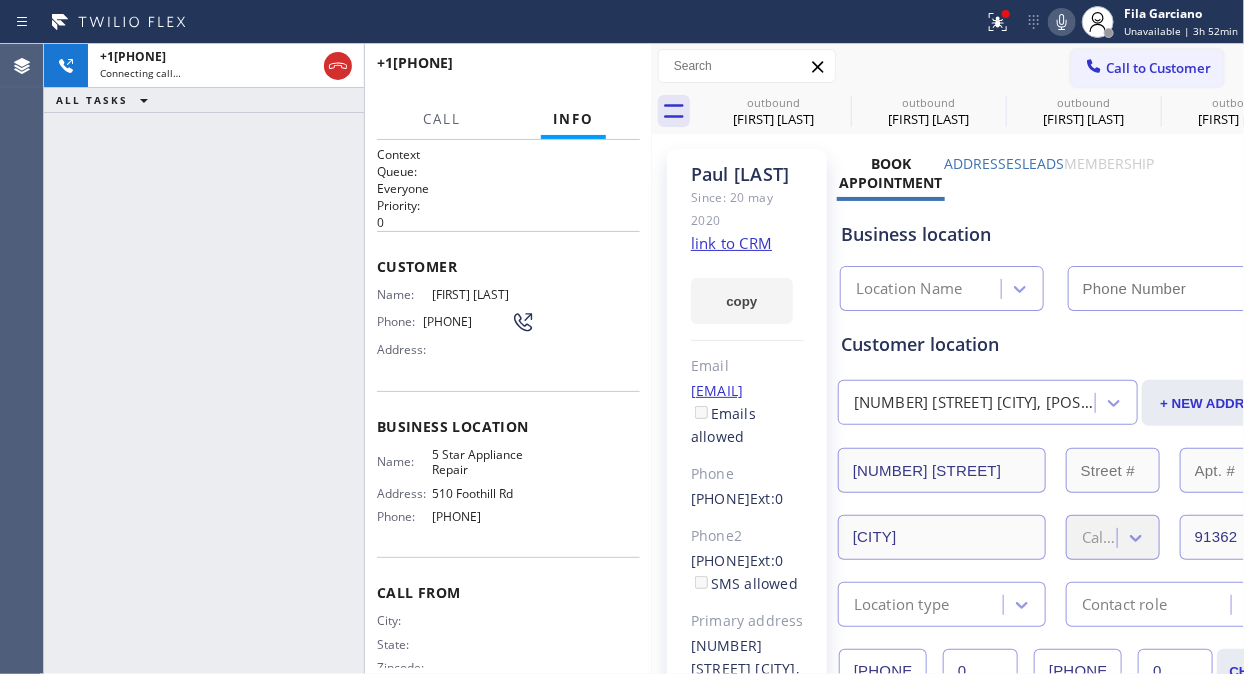 type on "[PHONE]" 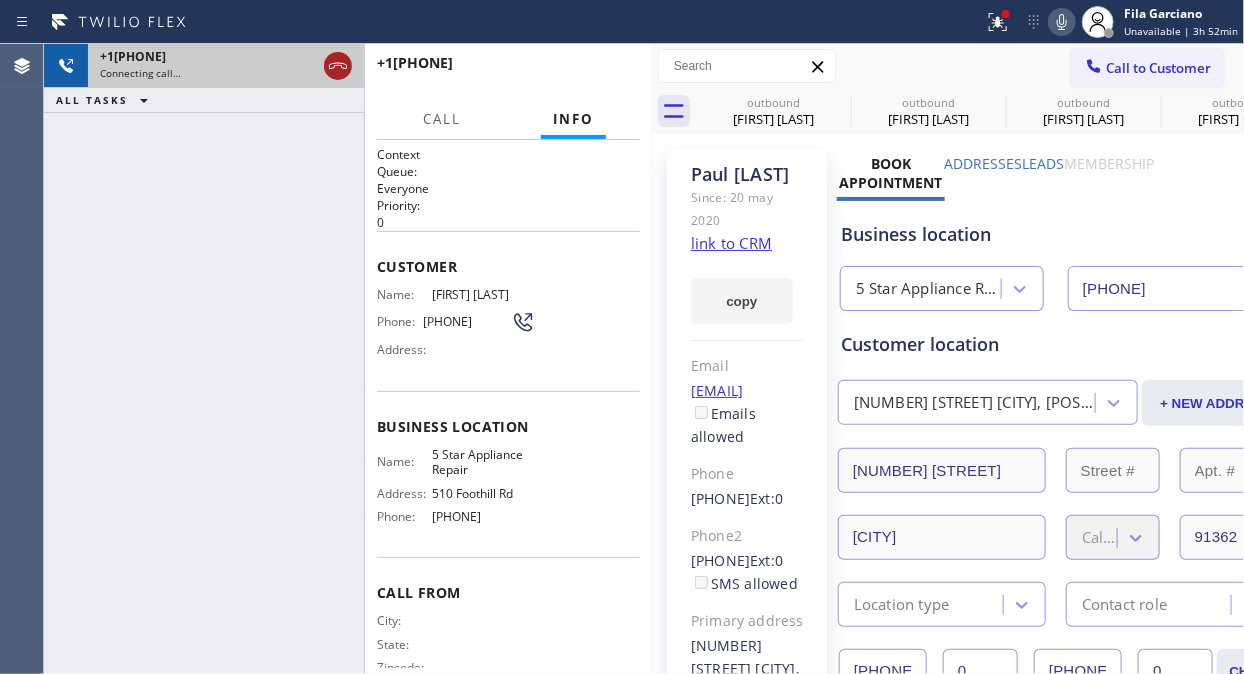 click 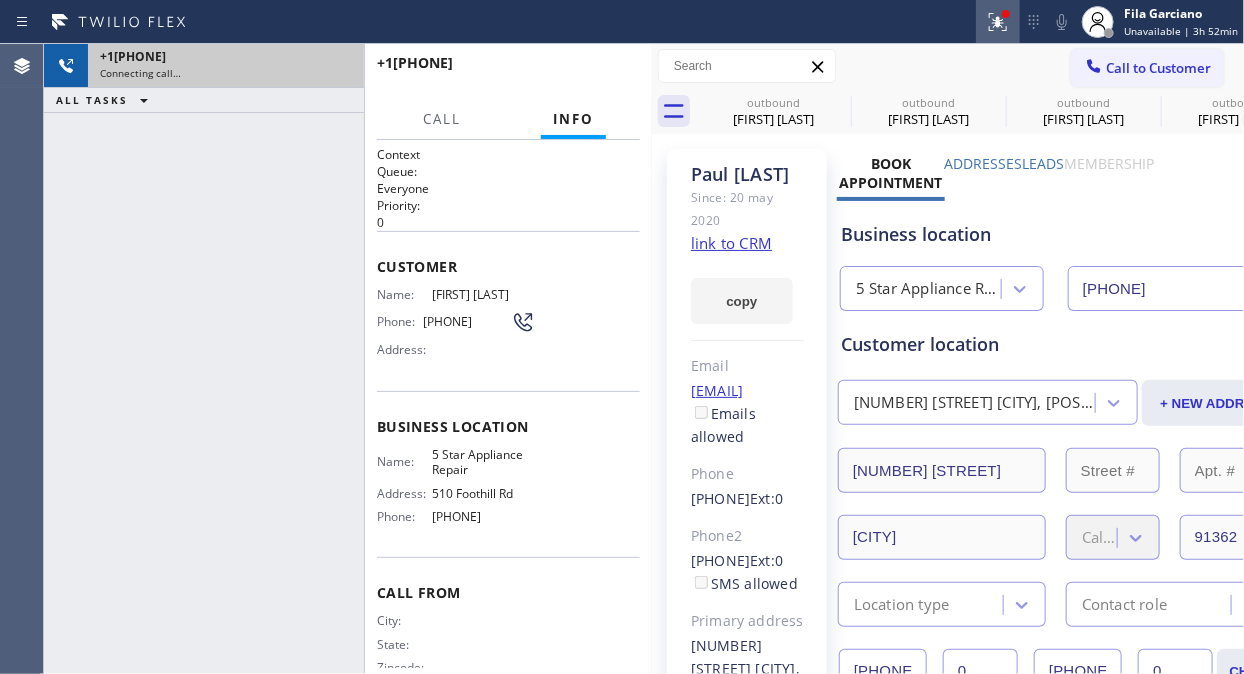 click 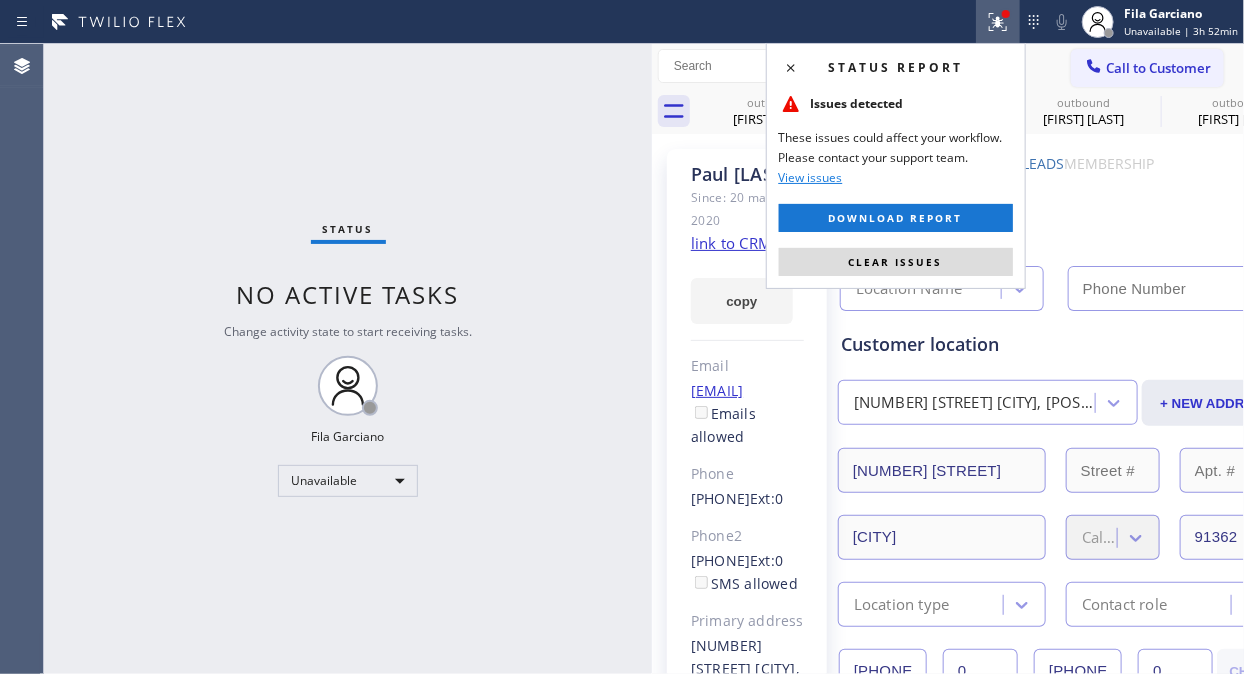 type on "[PHONE]" 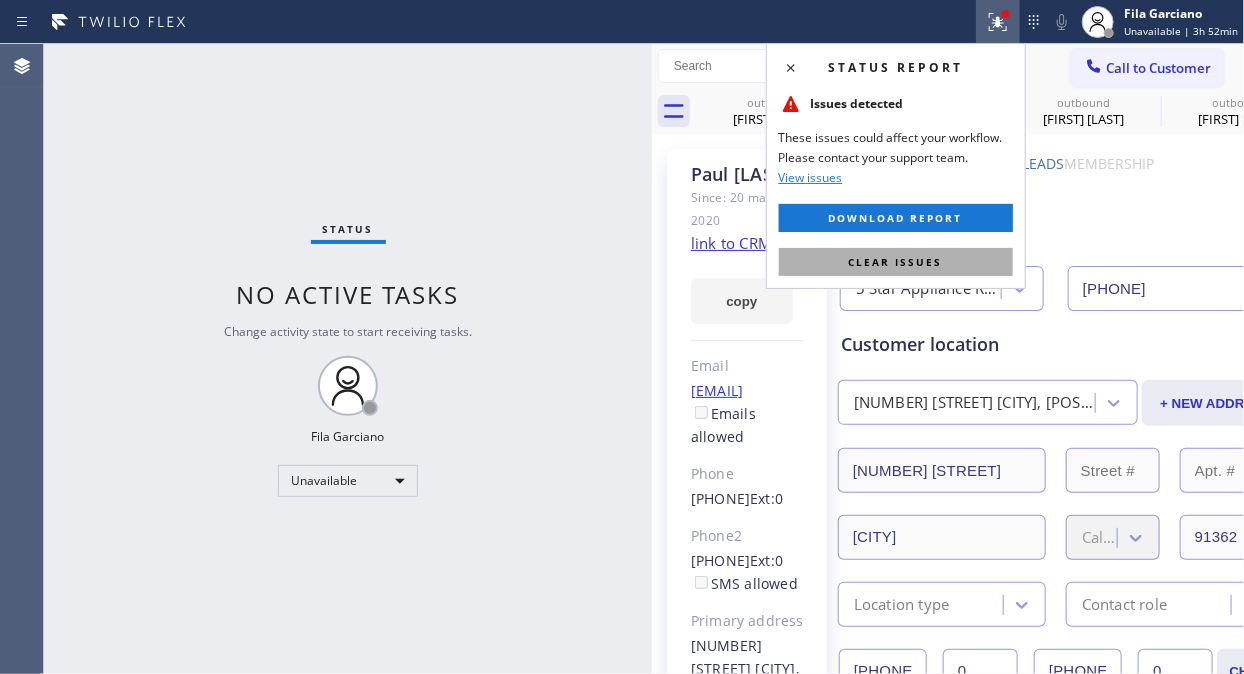 click on "Clear issues" at bounding box center [896, 262] 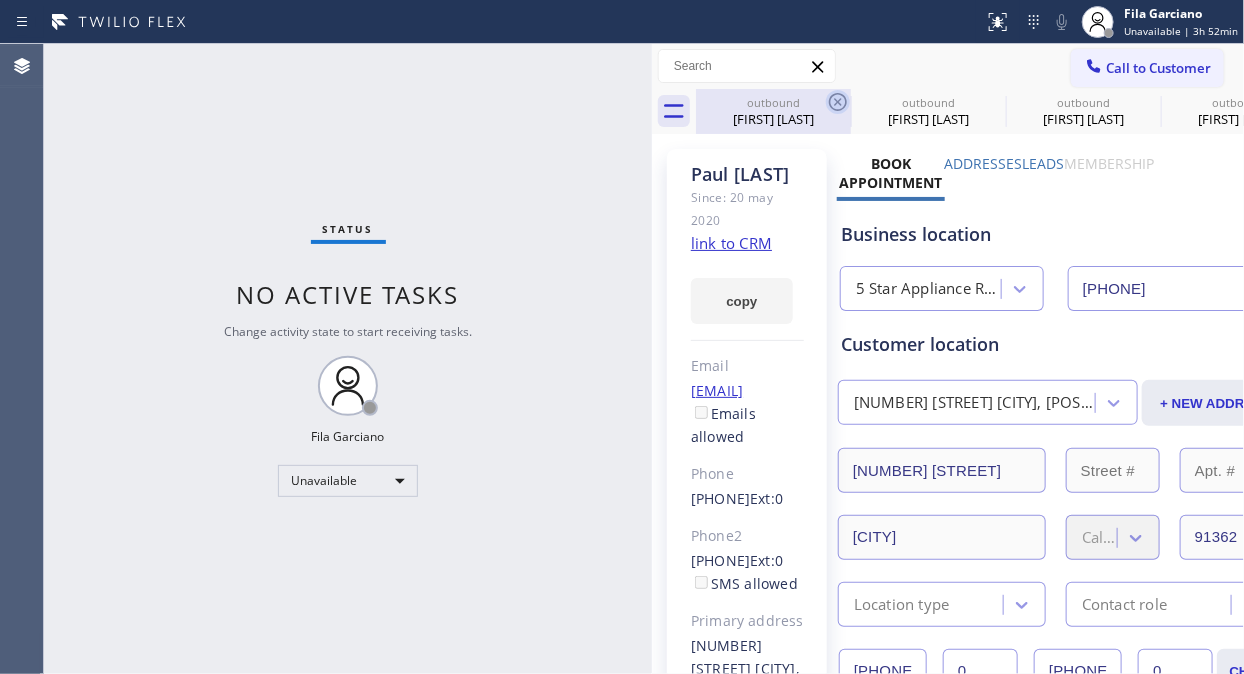 click 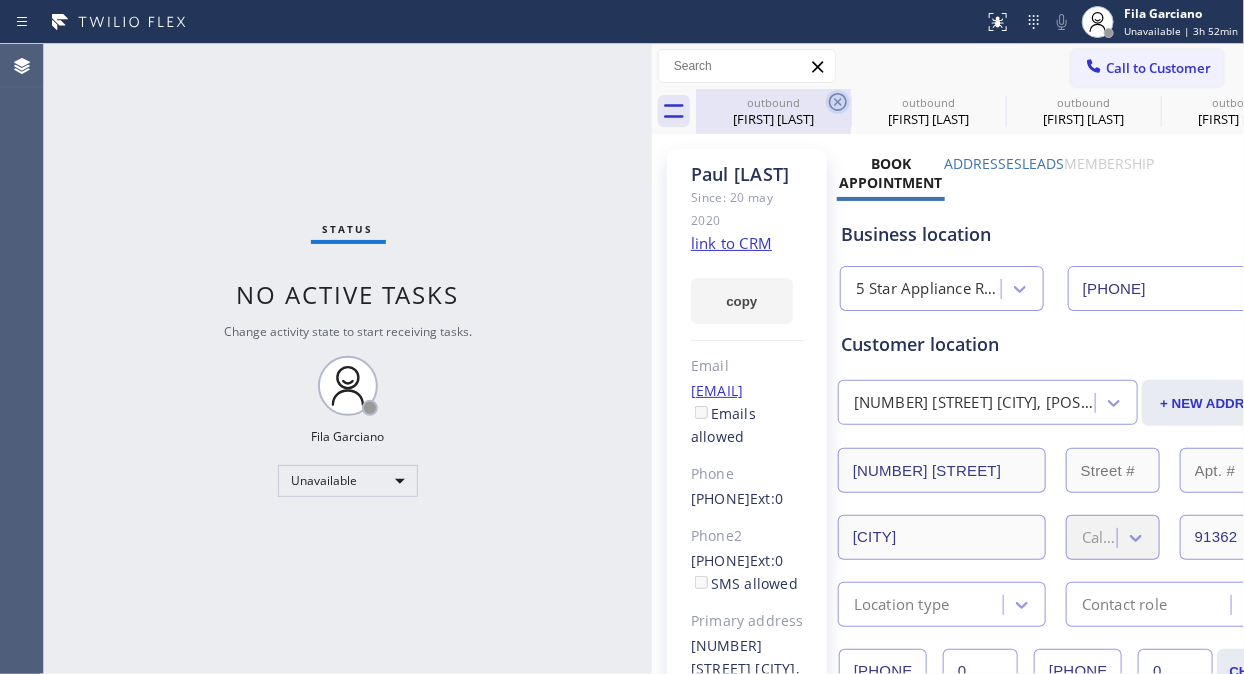 click 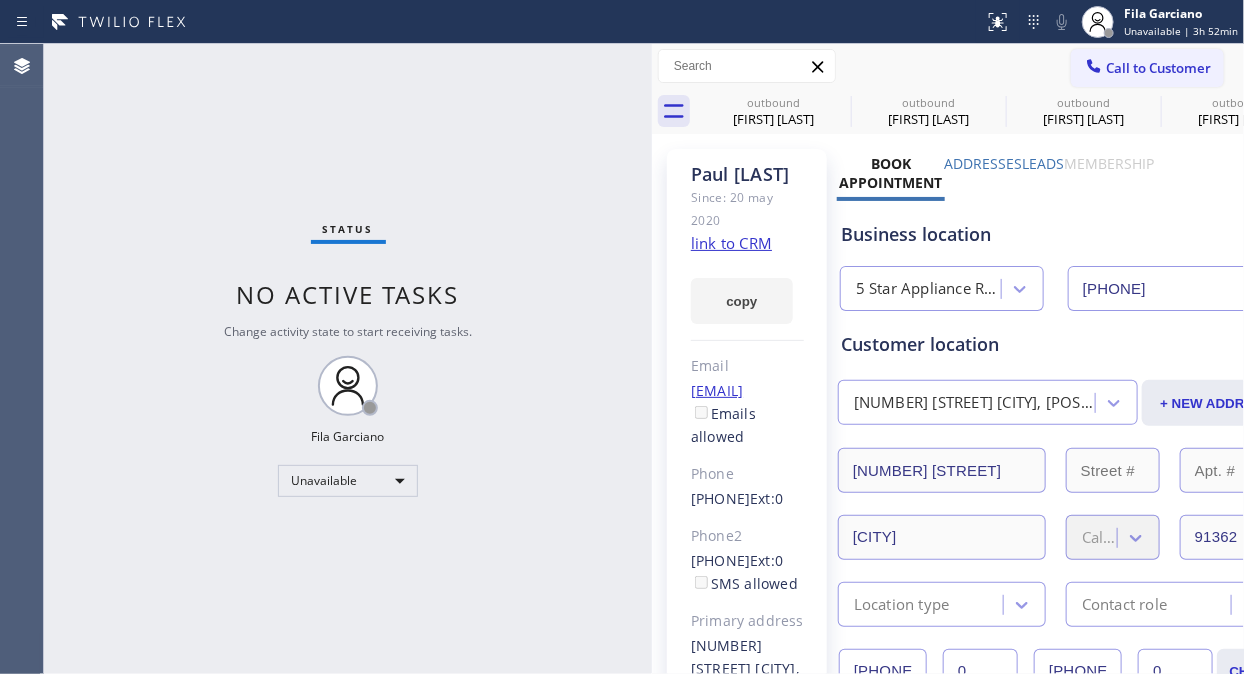 click 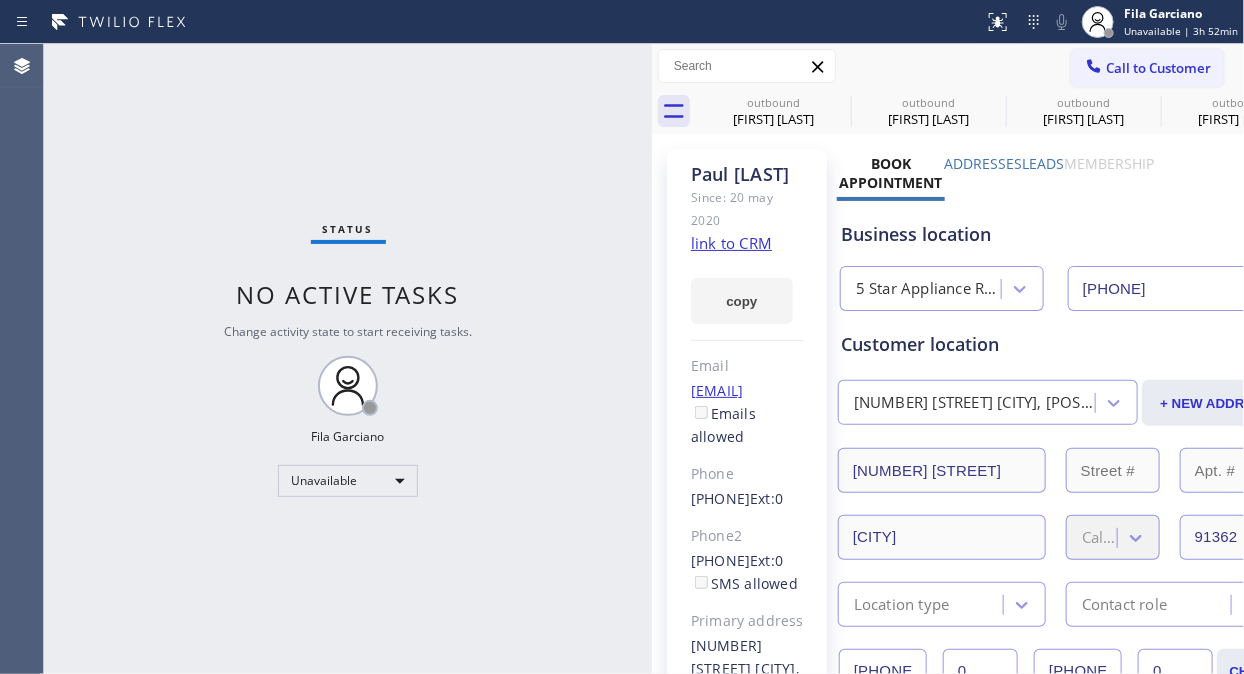 click 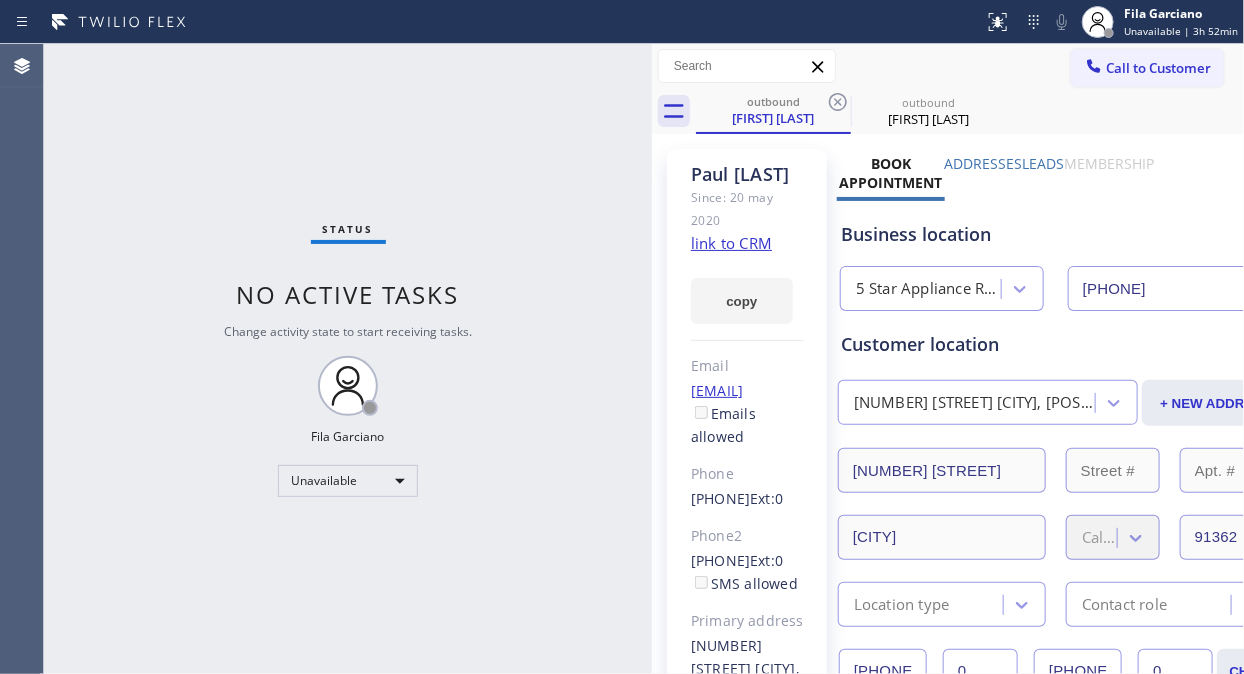 click 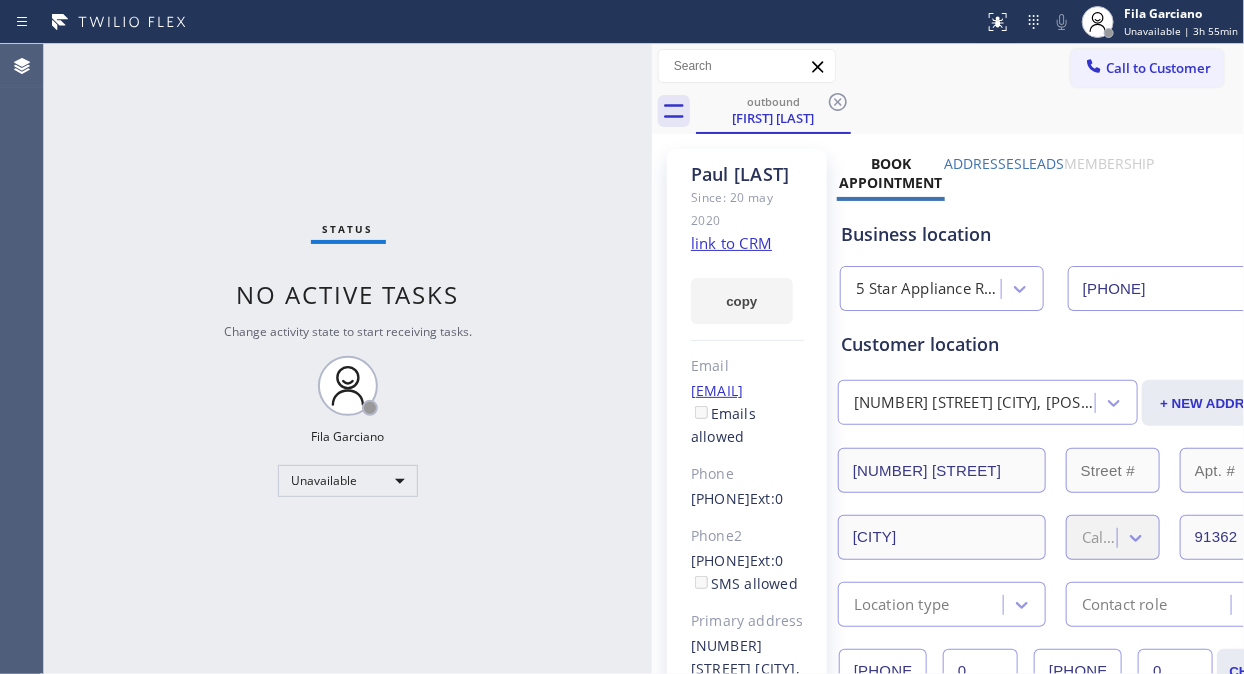 click on "Status   No active tasks     Change activity state to start receiving tasks.   Fila Garciano Unavailable" at bounding box center [348, 359] 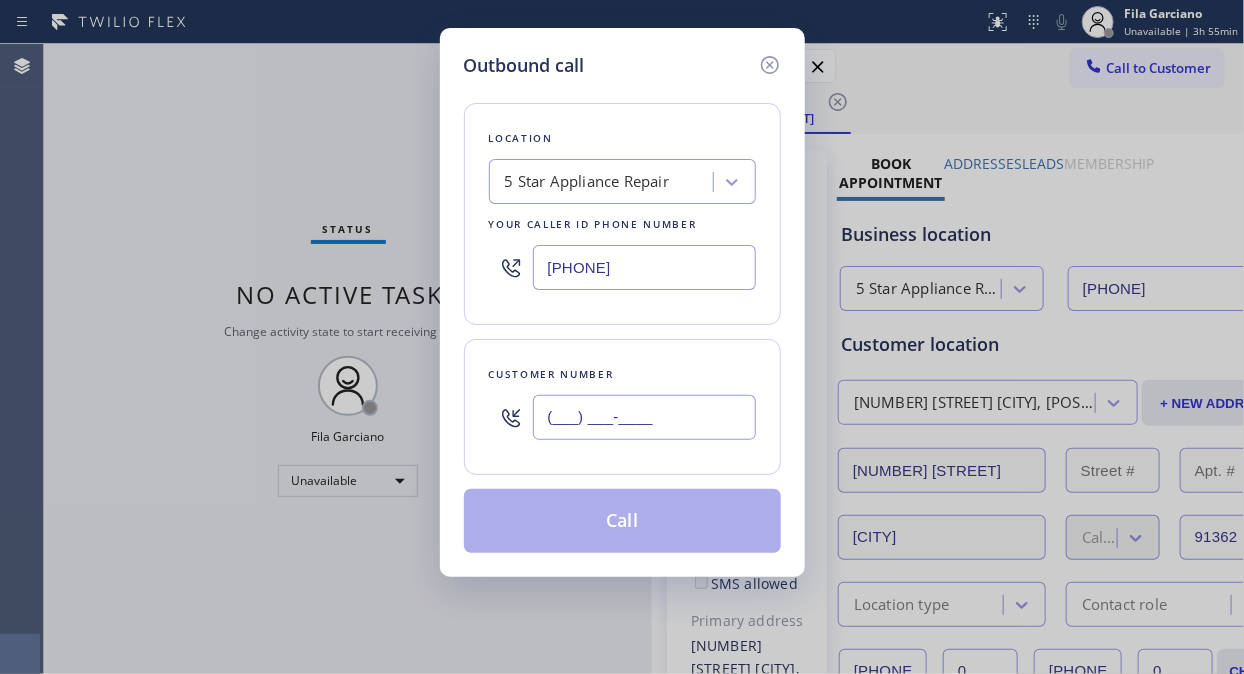 click on "(___) ___-____" at bounding box center (644, 417) 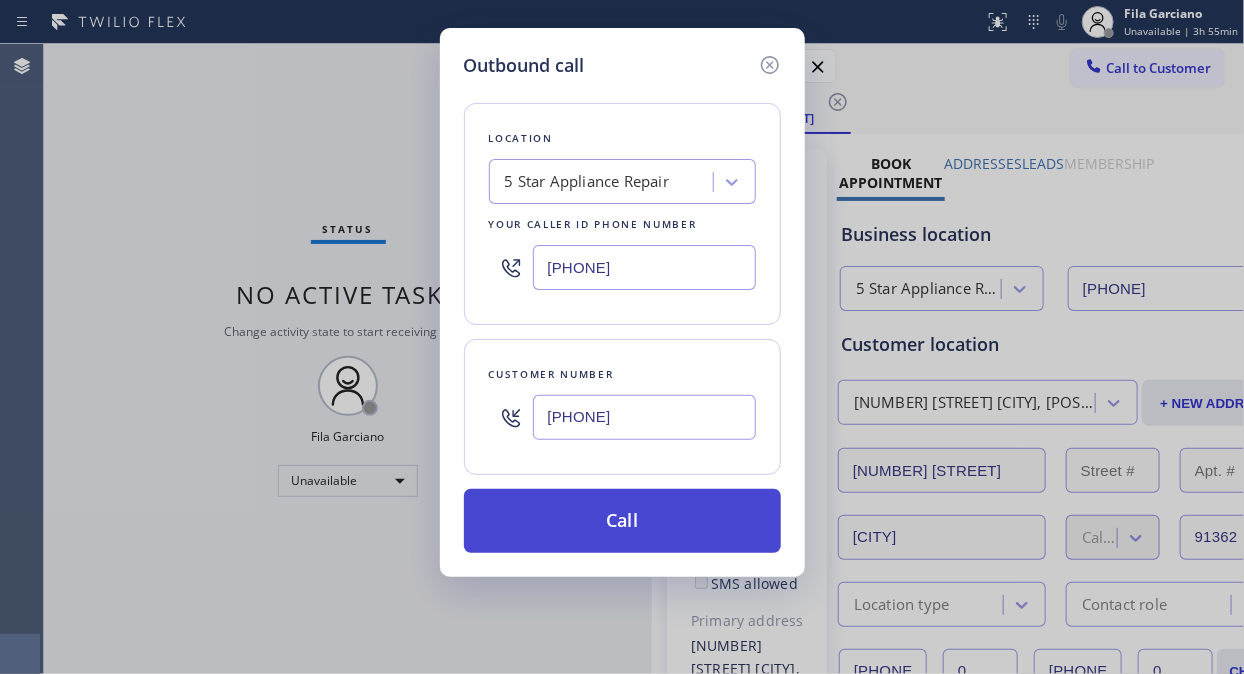 type on "[PHONE]" 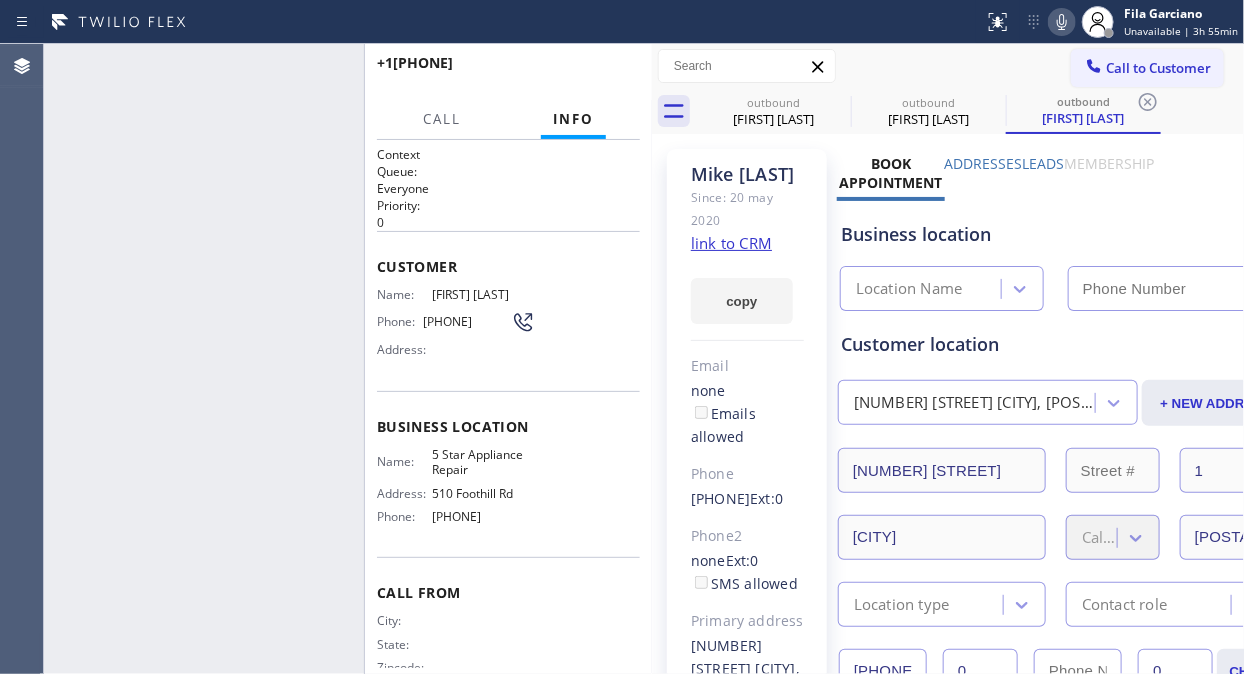 type on "[PHONE]" 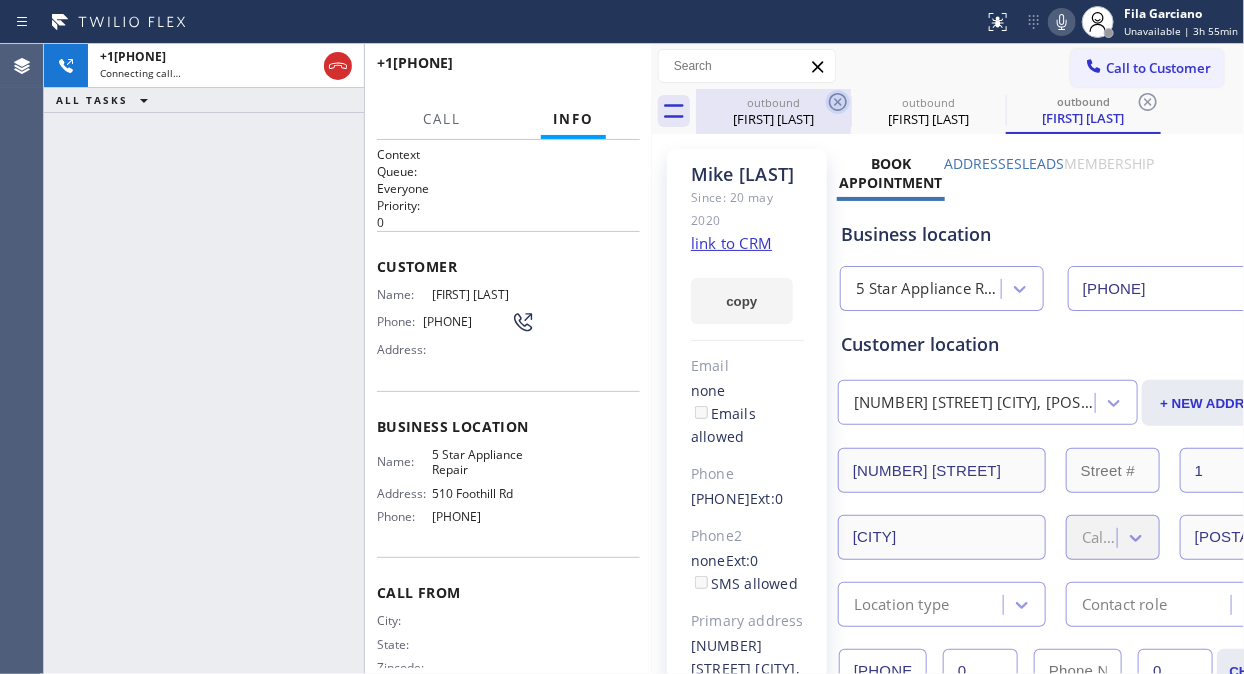 click 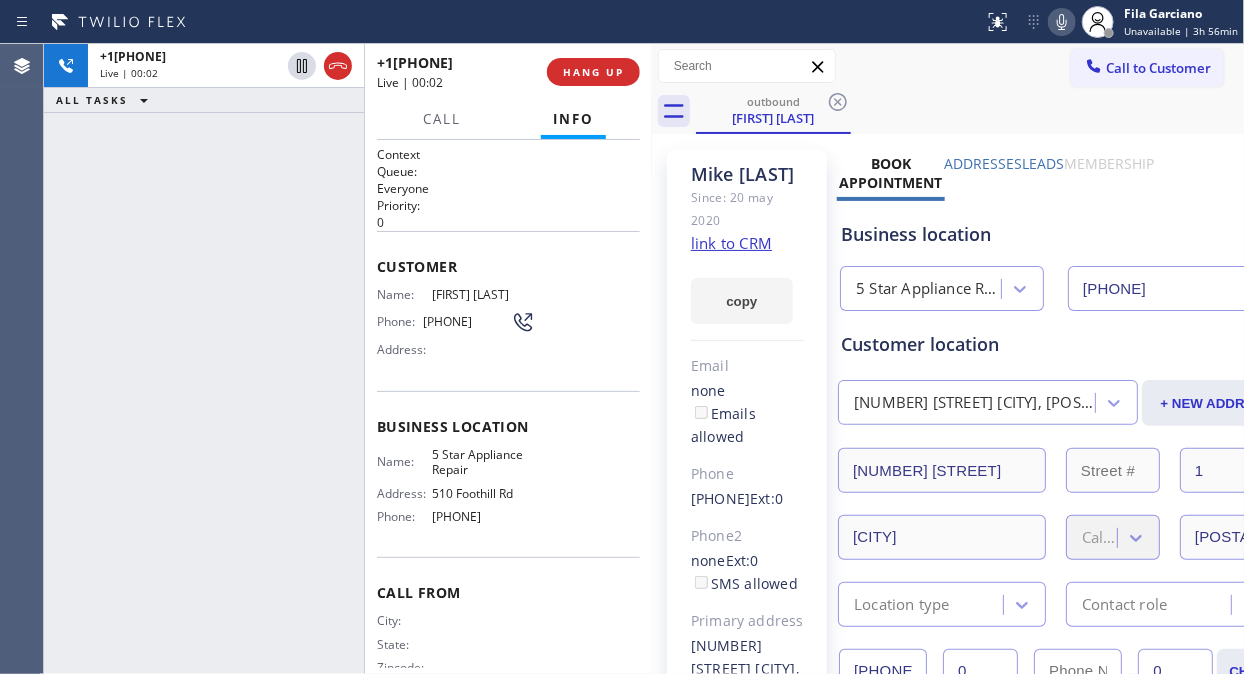 click on "+1[PHONE] Live | 00:02 ALL TASKS ALL TASKS ACTIVE TASKS TASKS IN WRAP UP" at bounding box center [204, 359] 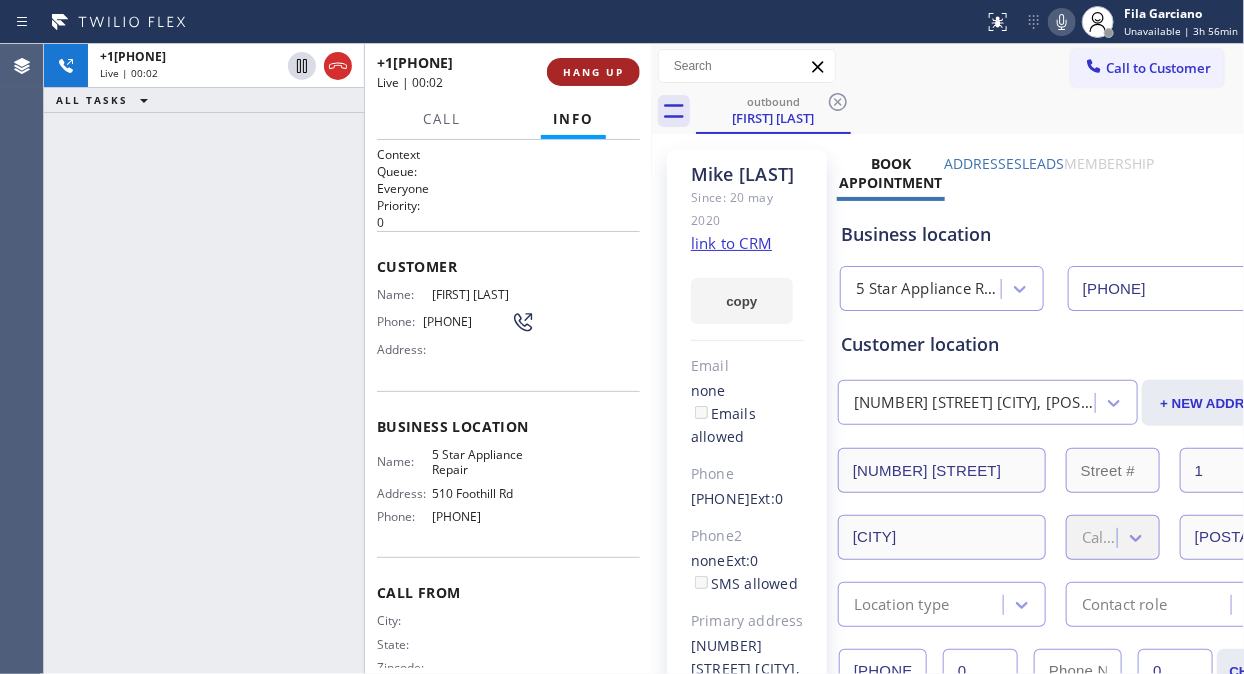 click on "HANG UP" at bounding box center (593, 72) 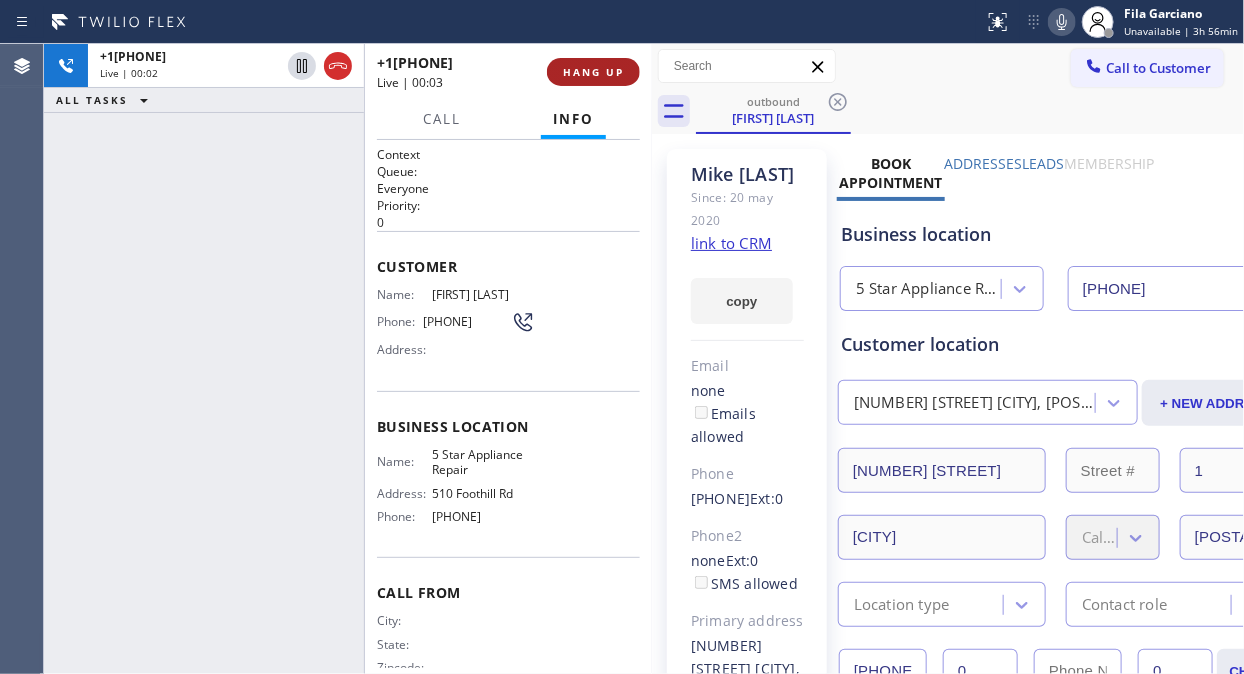 click on "HANG UP" at bounding box center (593, 72) 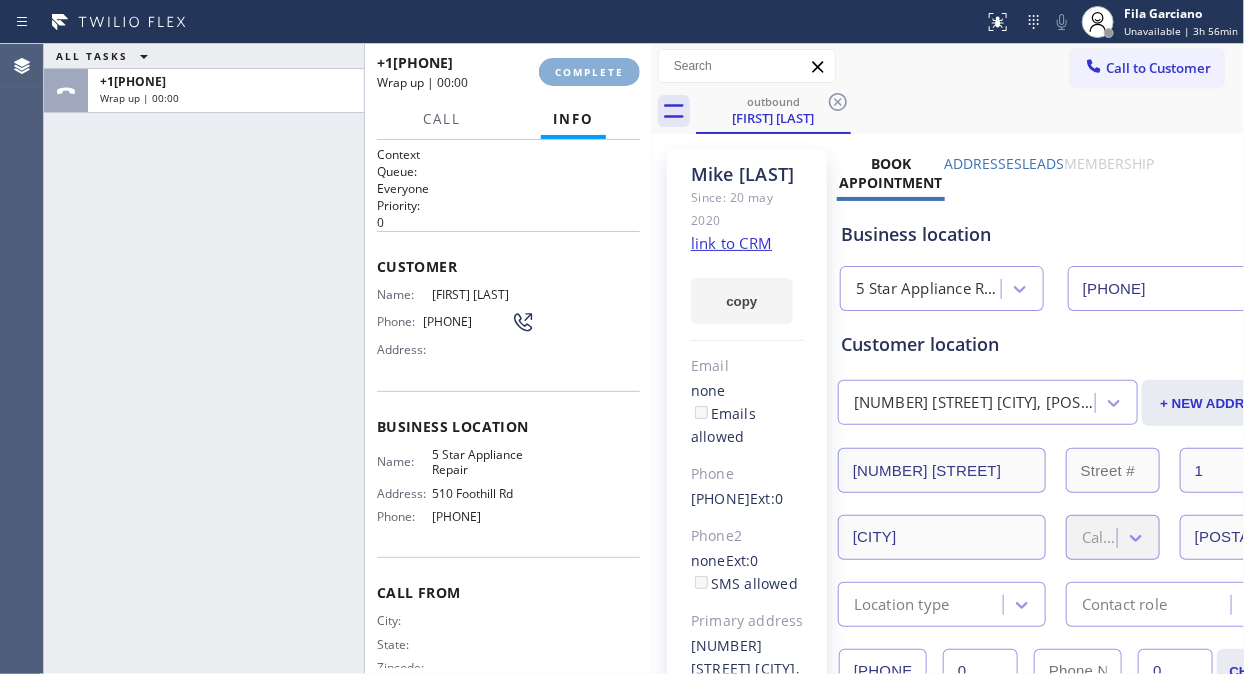 click on "COMPLETE" at bounding box center [589, 72] 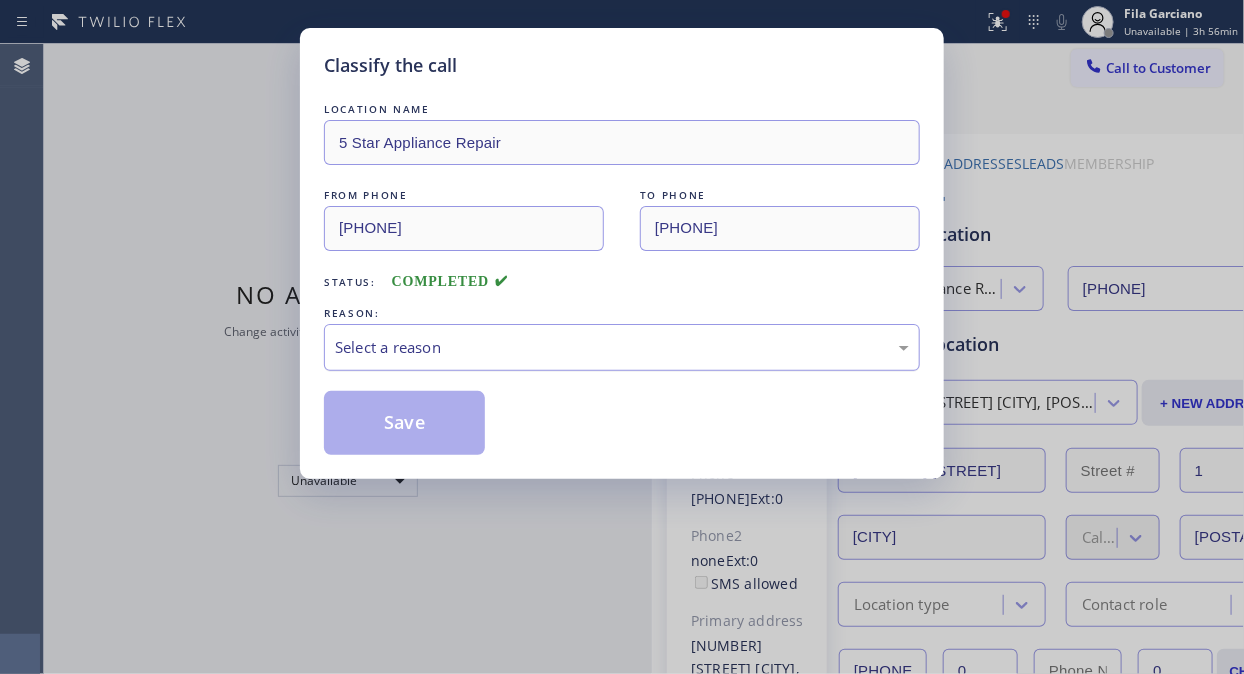 click on "Select a reason" at bounding box center [622, 347] 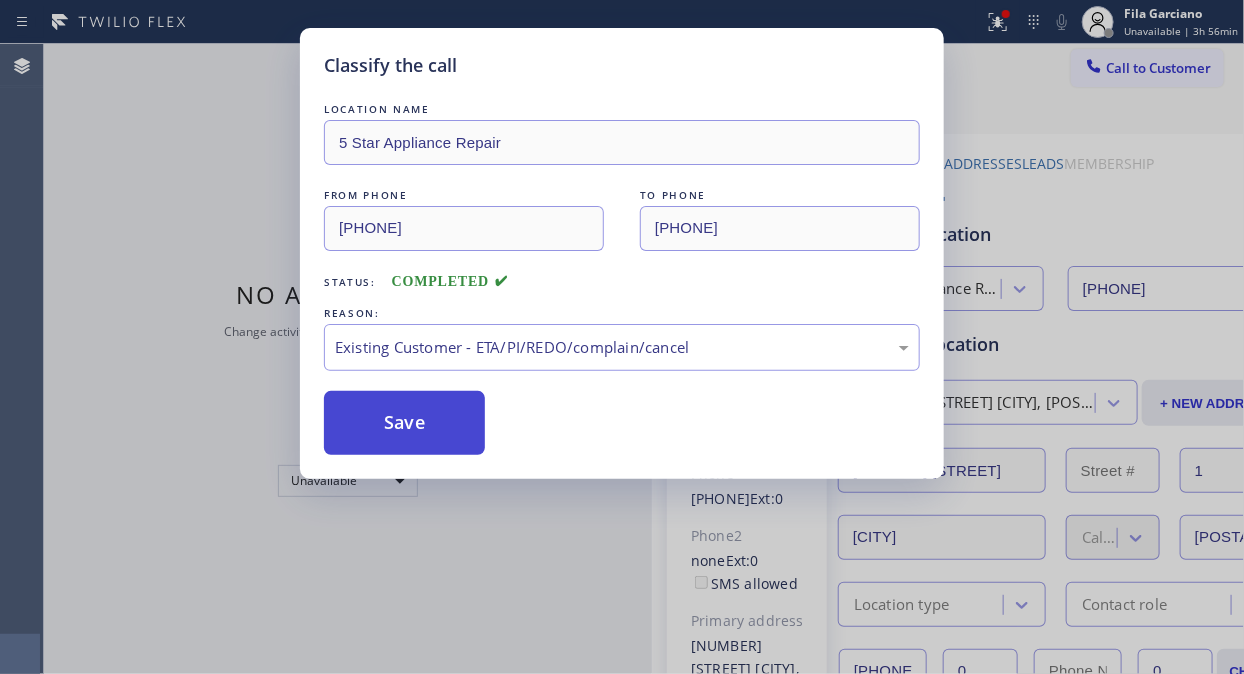 click on "Save" at bounding box center (404, 423) 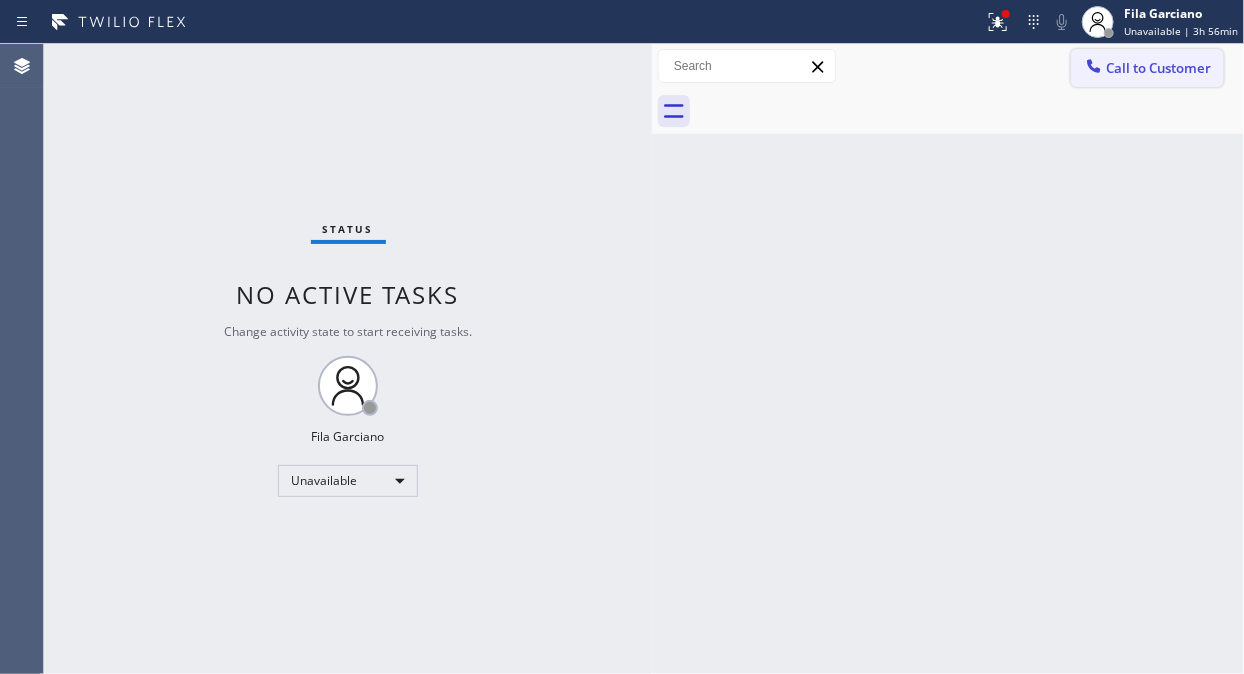 click on "Call to Customer" at bounding box center (1158, 68) 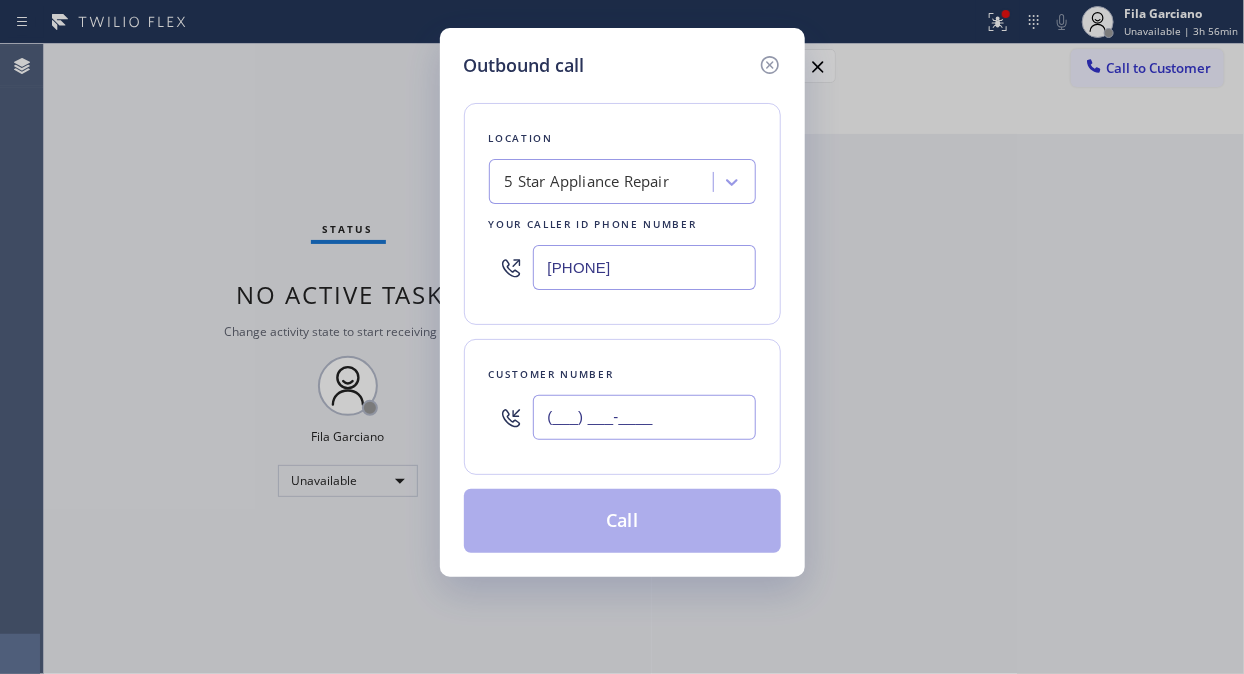 click on "(___) ___-____" at bounding box center (644, 417) 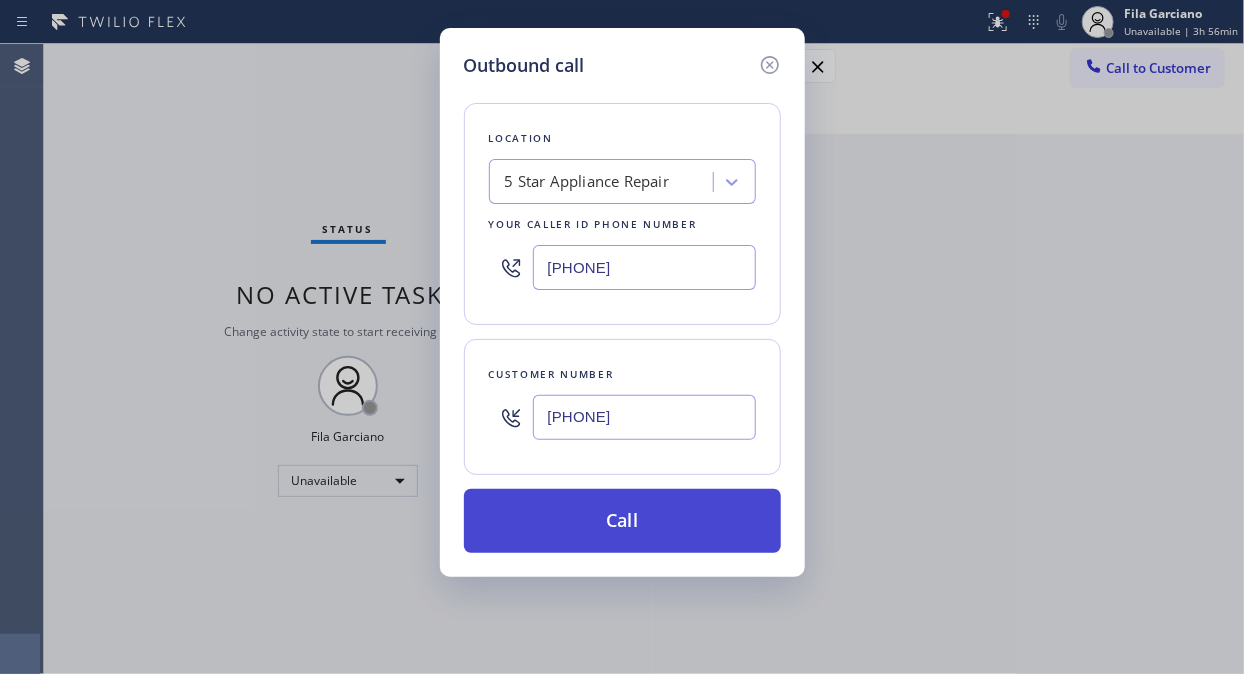 type on "[PHONE]" 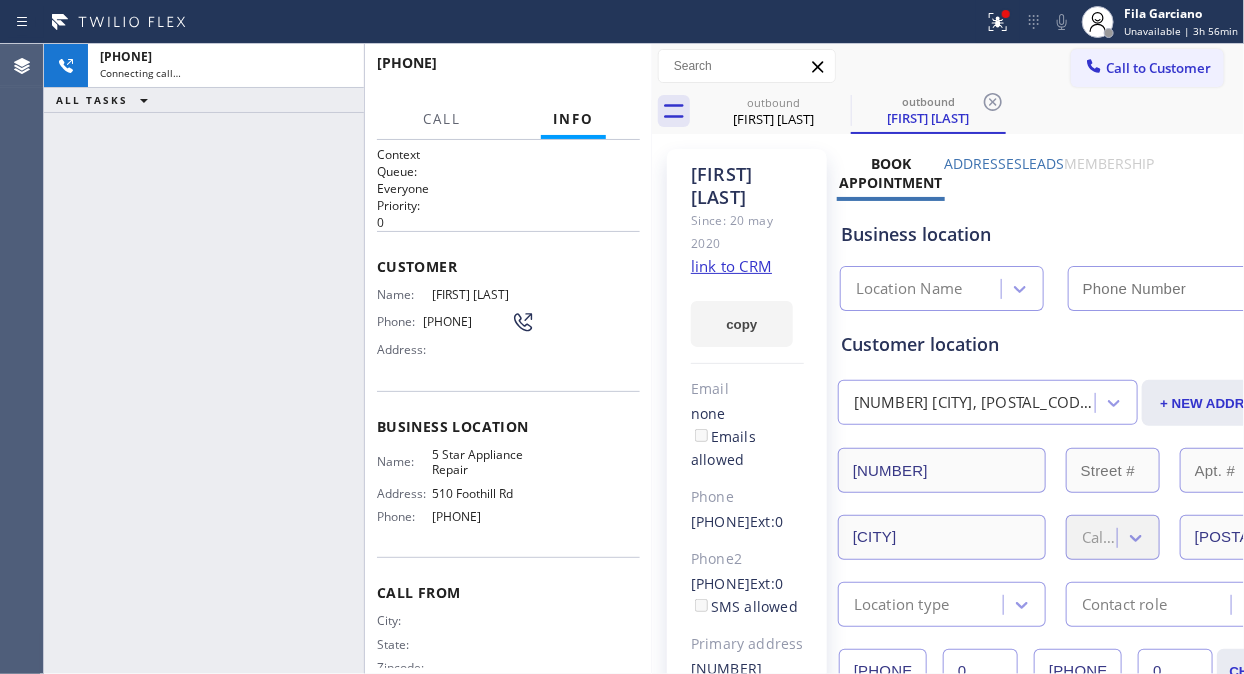 type on "[PHONE]" 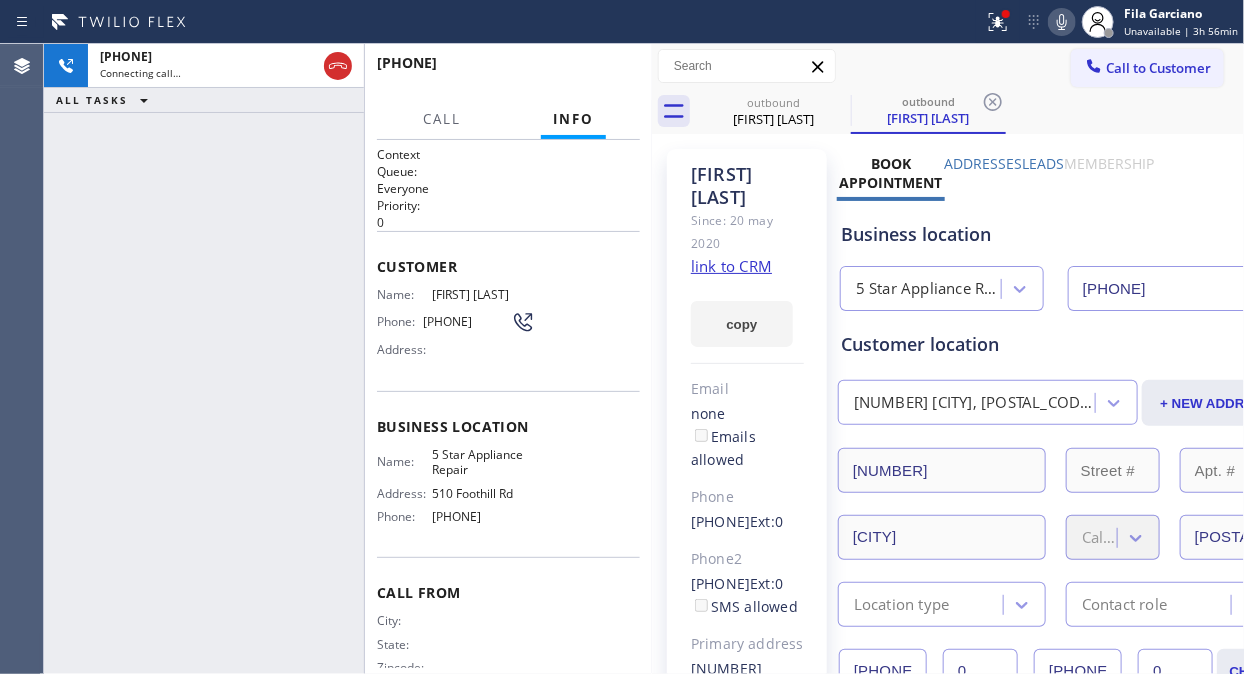 drag, startPoint x: 145, startPoint y: 196, endPoint x: 173, endPoint y: 152, distance: 52.153618 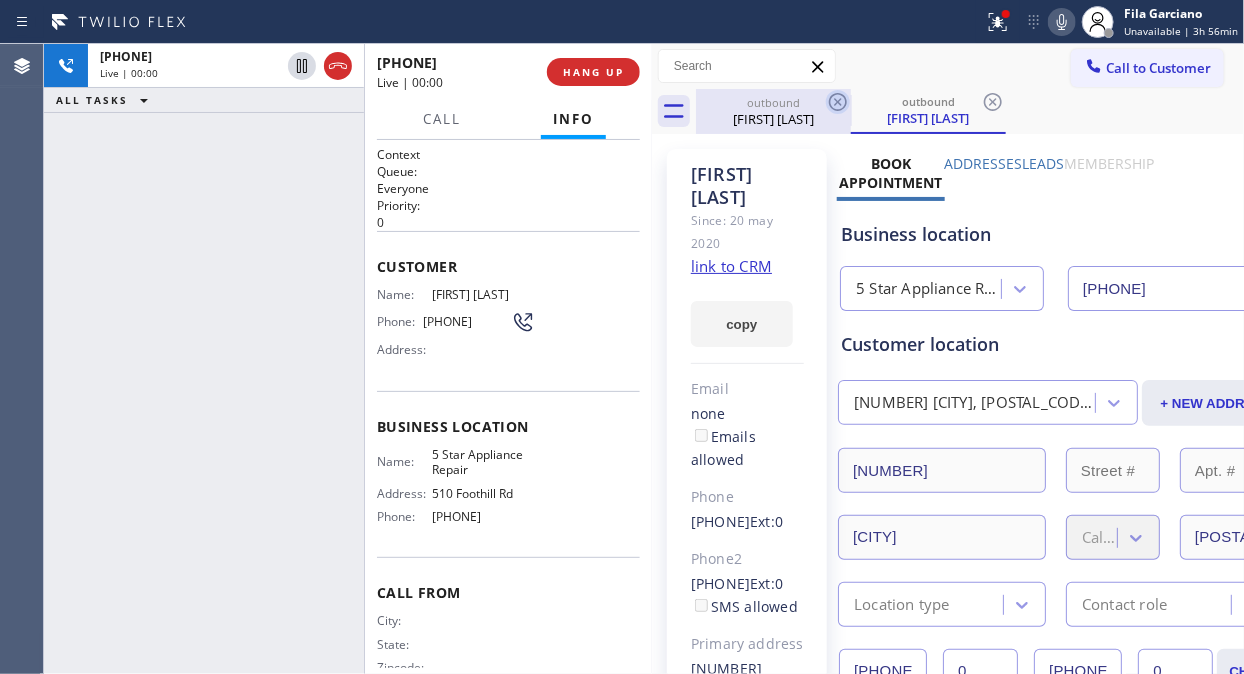 click 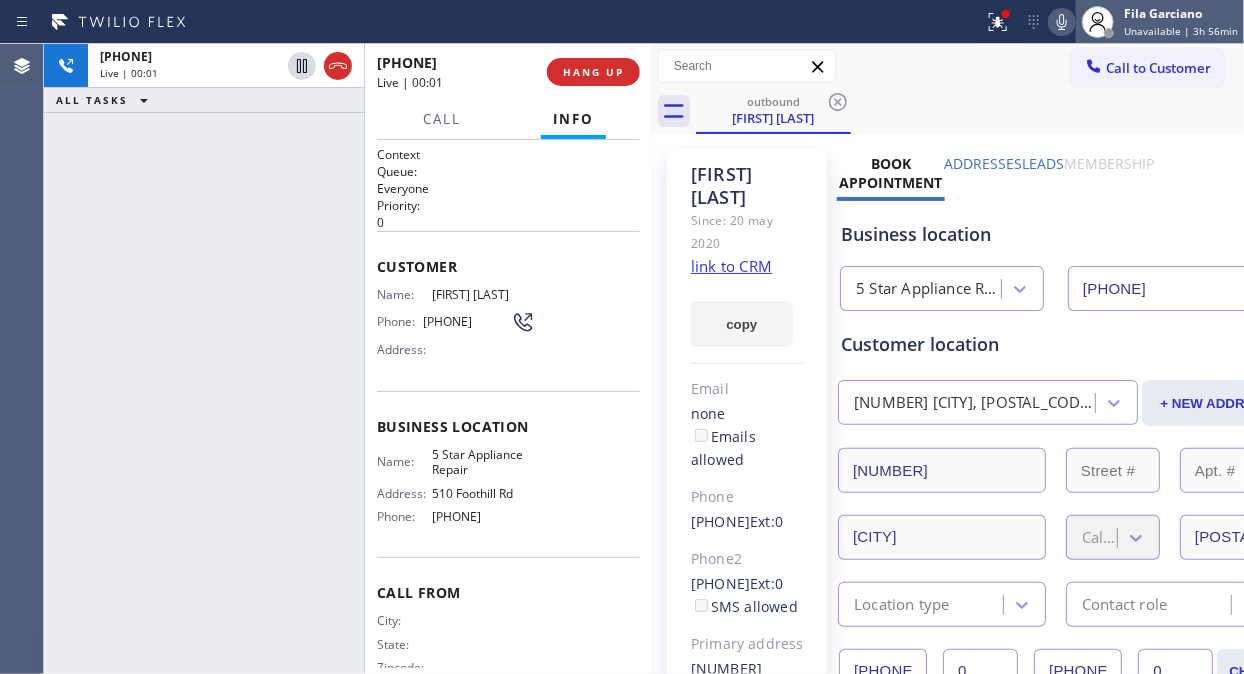 click at bounding box center (1098, 22) 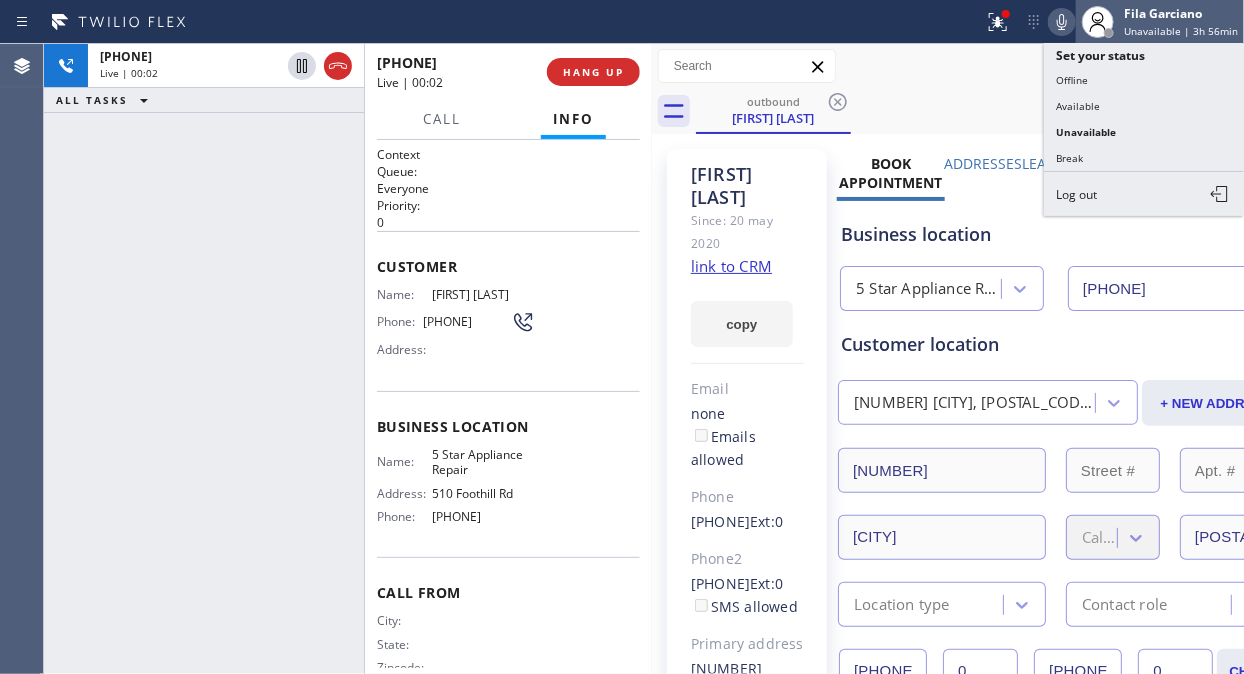 click at bounding box center [1098, 22] 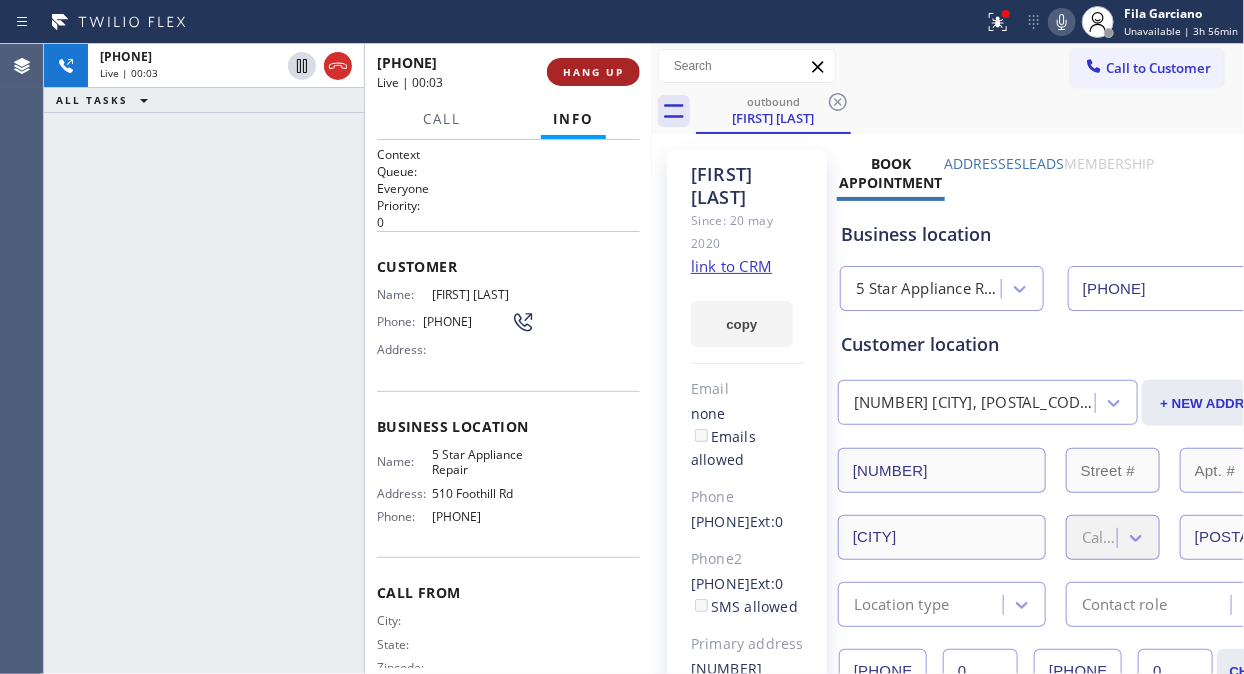 click on "HANG UP" at bounding box center (593, 72) 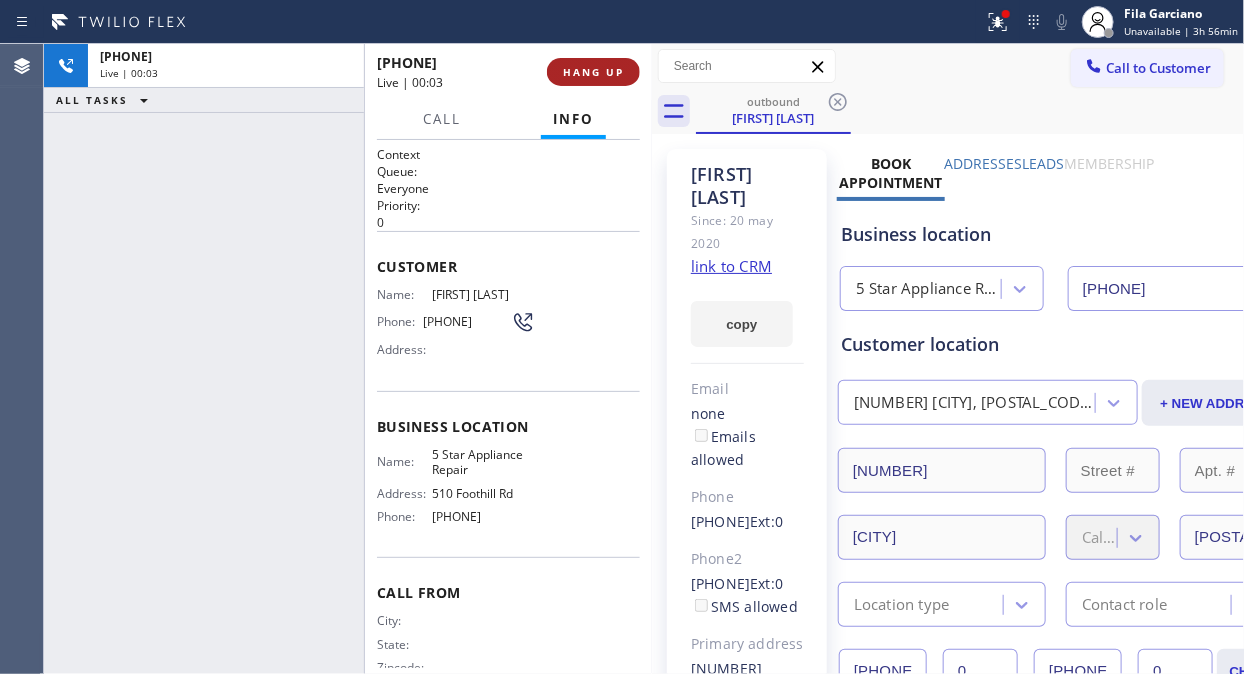 click on "HANG UP" at bounding box center [593, 72] 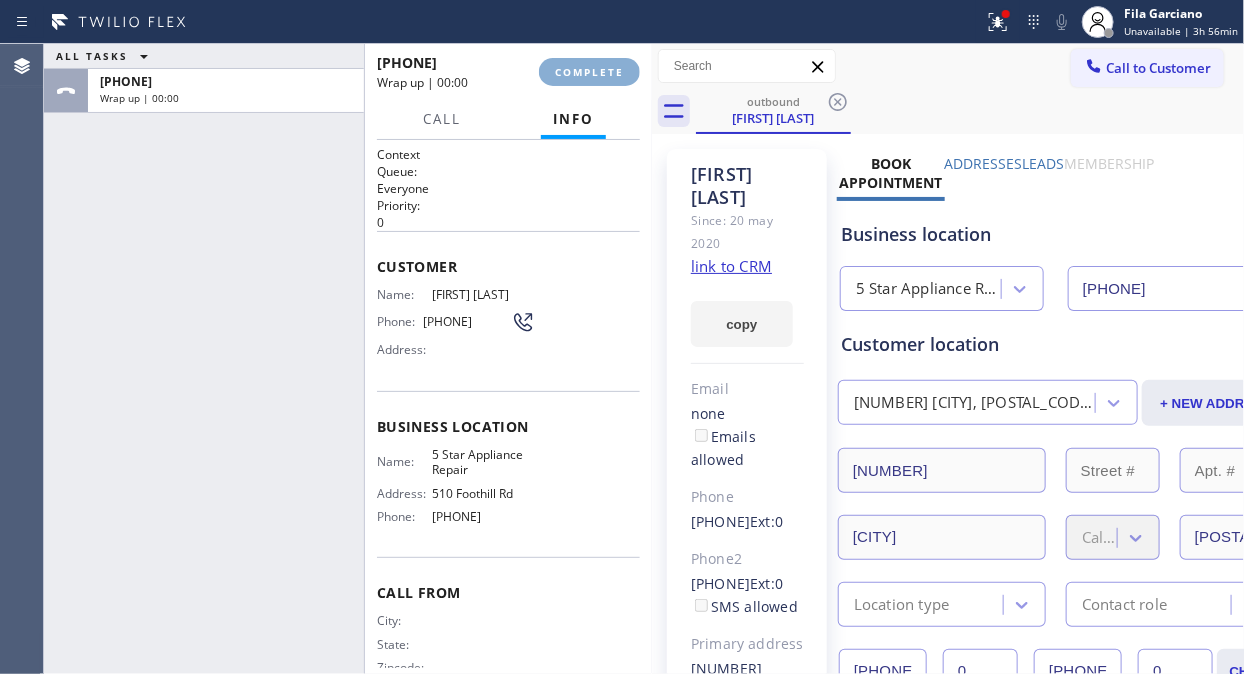 click on "COMPLETE" at bounding box center [589, 72] 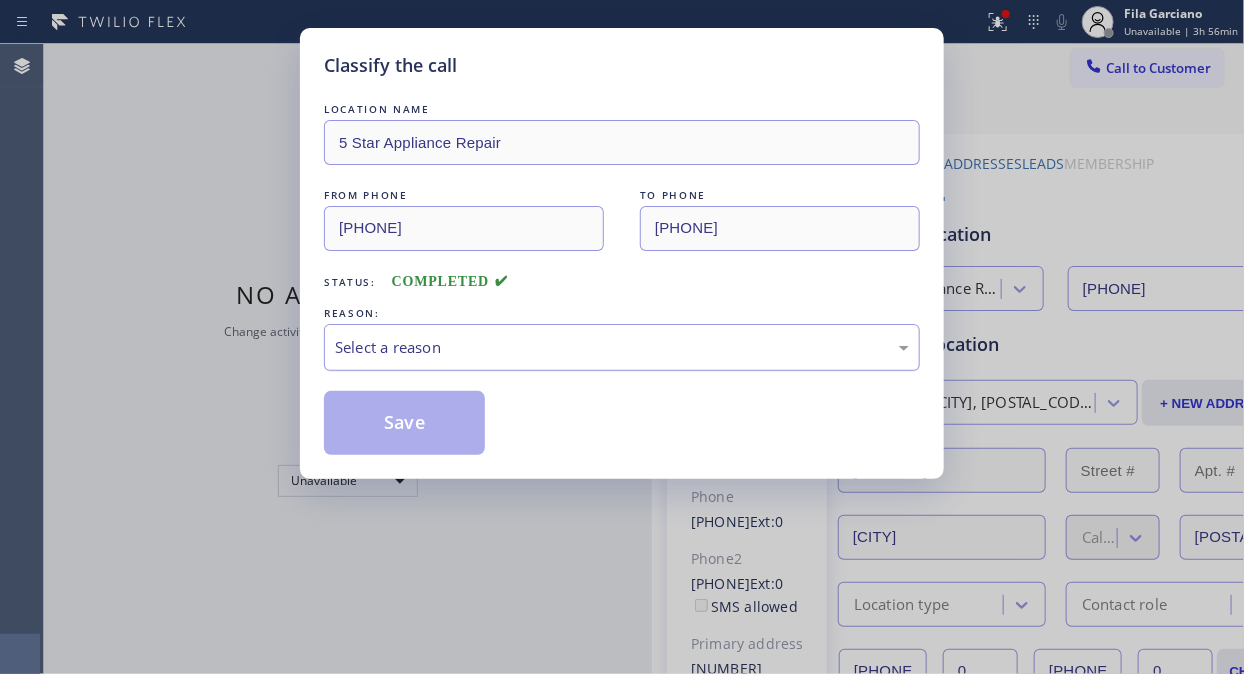 click on "Select a reason" at bounding box center (622, 347) 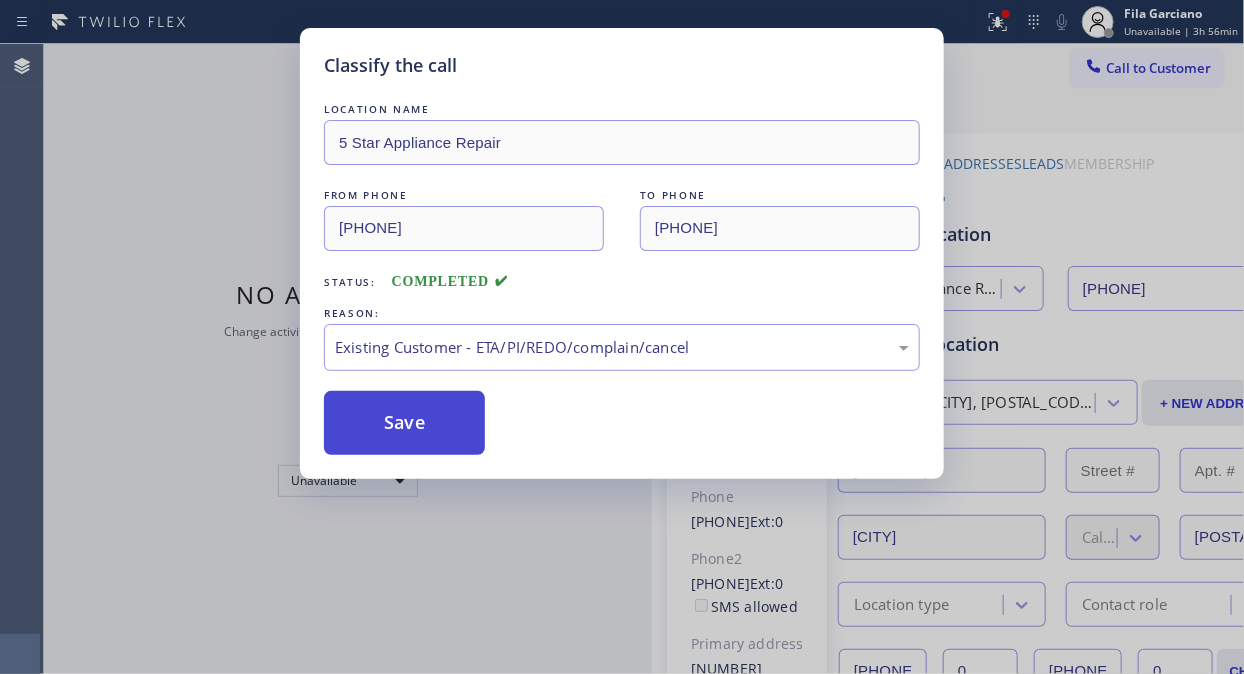 click on "Save" at bounding box center [404, 423] 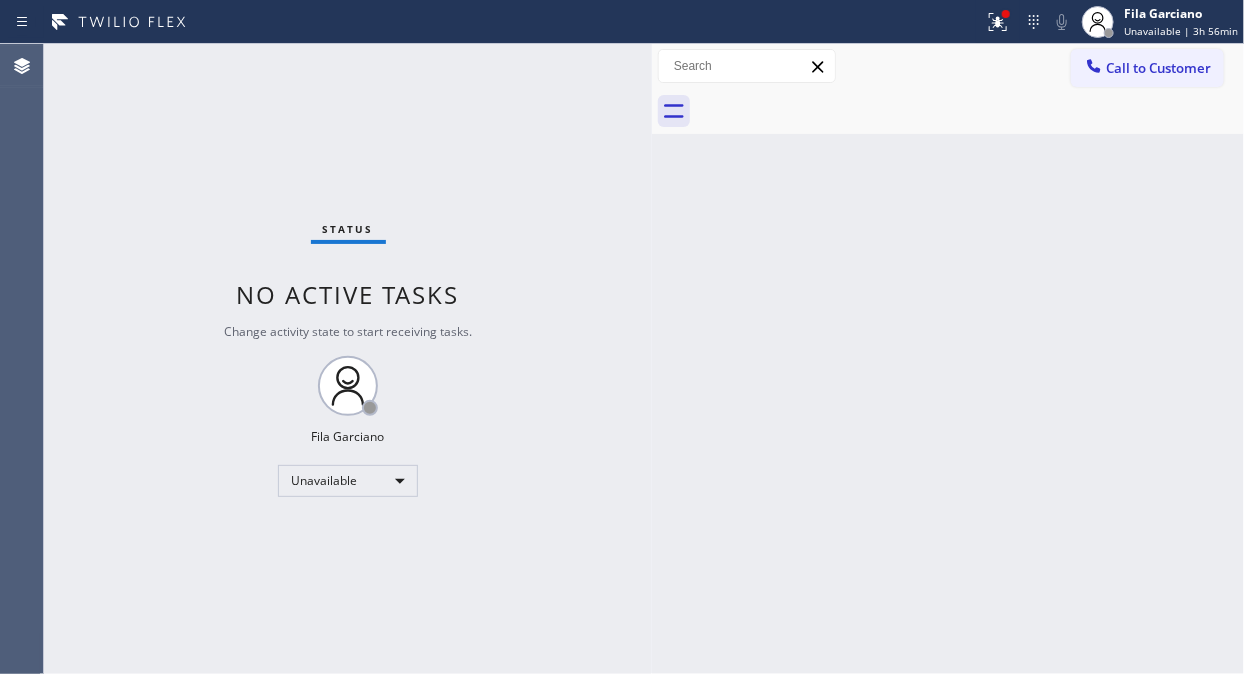 click on "Call to Customer" at bounding box center (1158, 68) 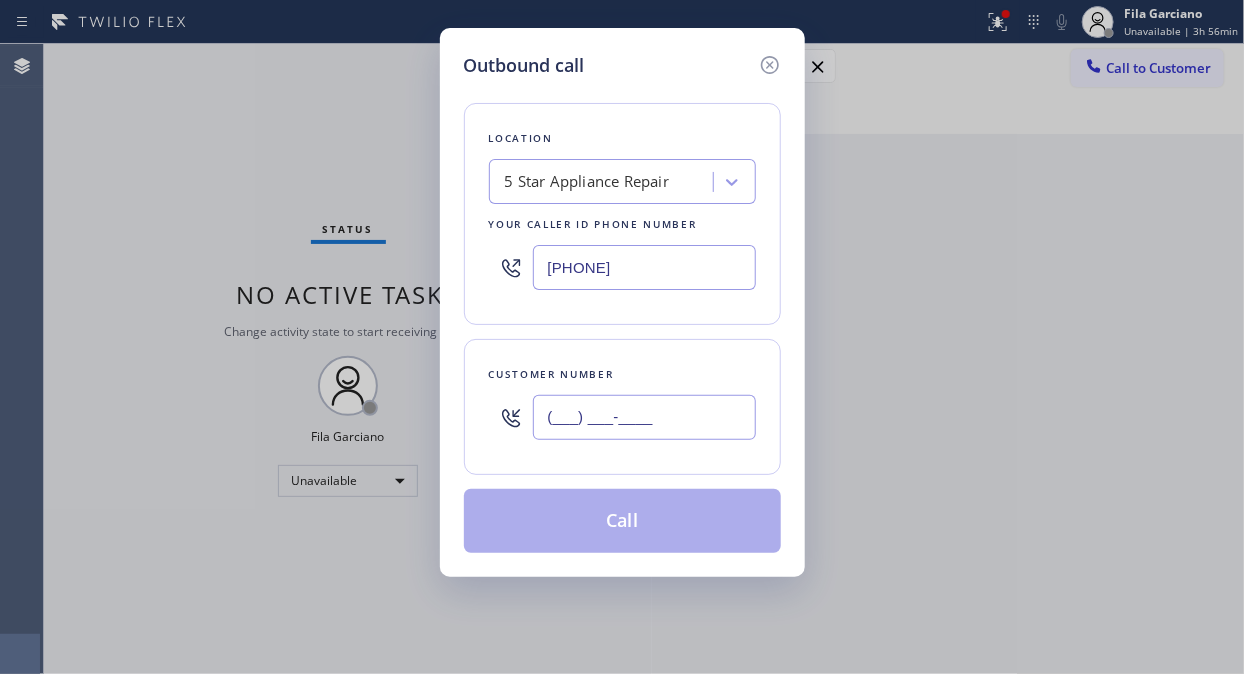 click on "(___) ___-____" at bounding box center (644, 417) 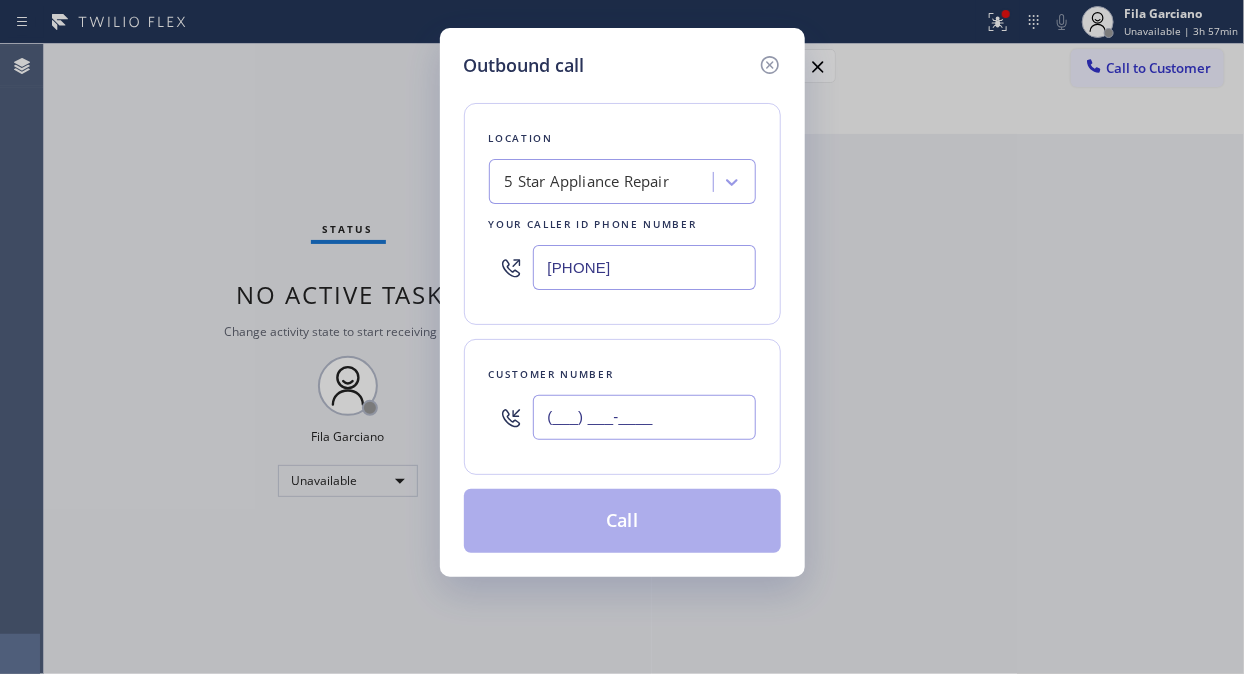 paste on "[PHONE]" 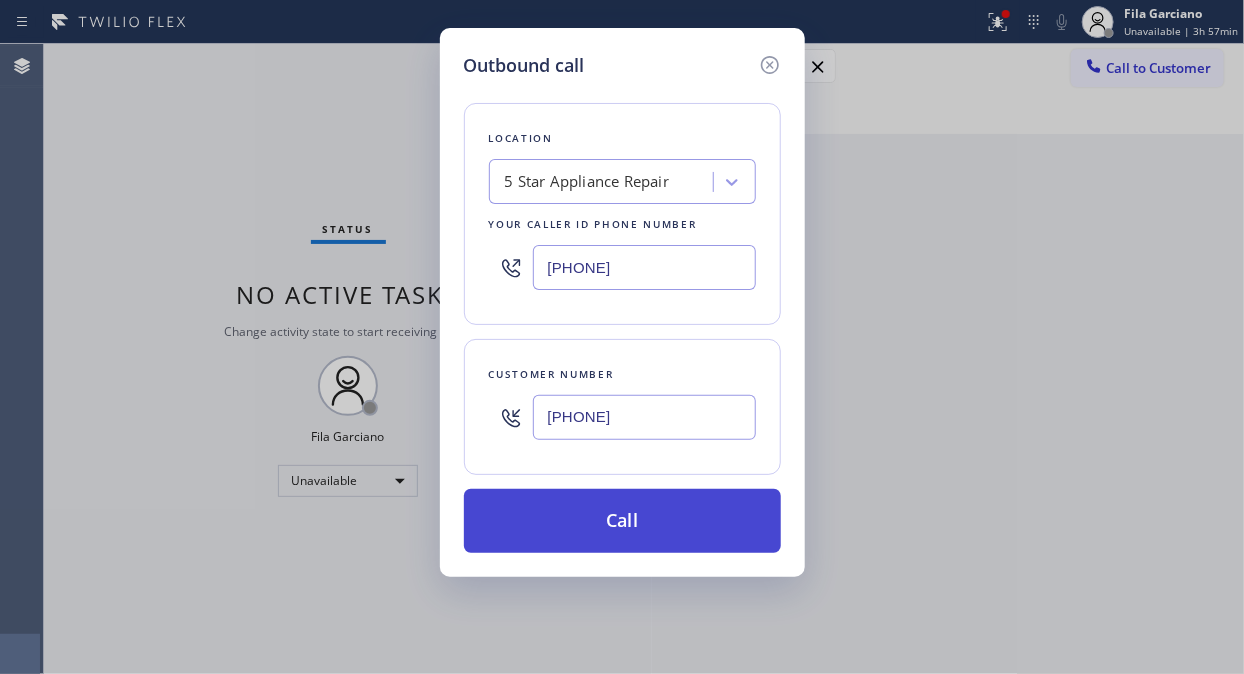 type on "[PHONE]" 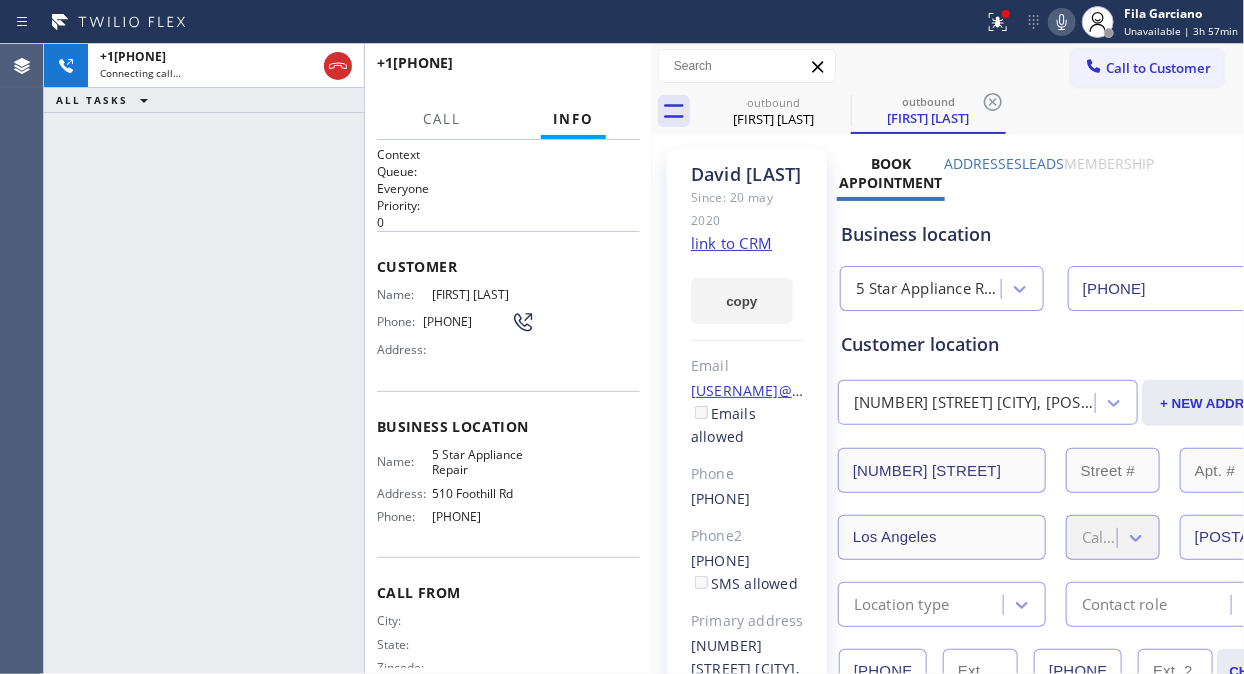 type on "[PHONE]" 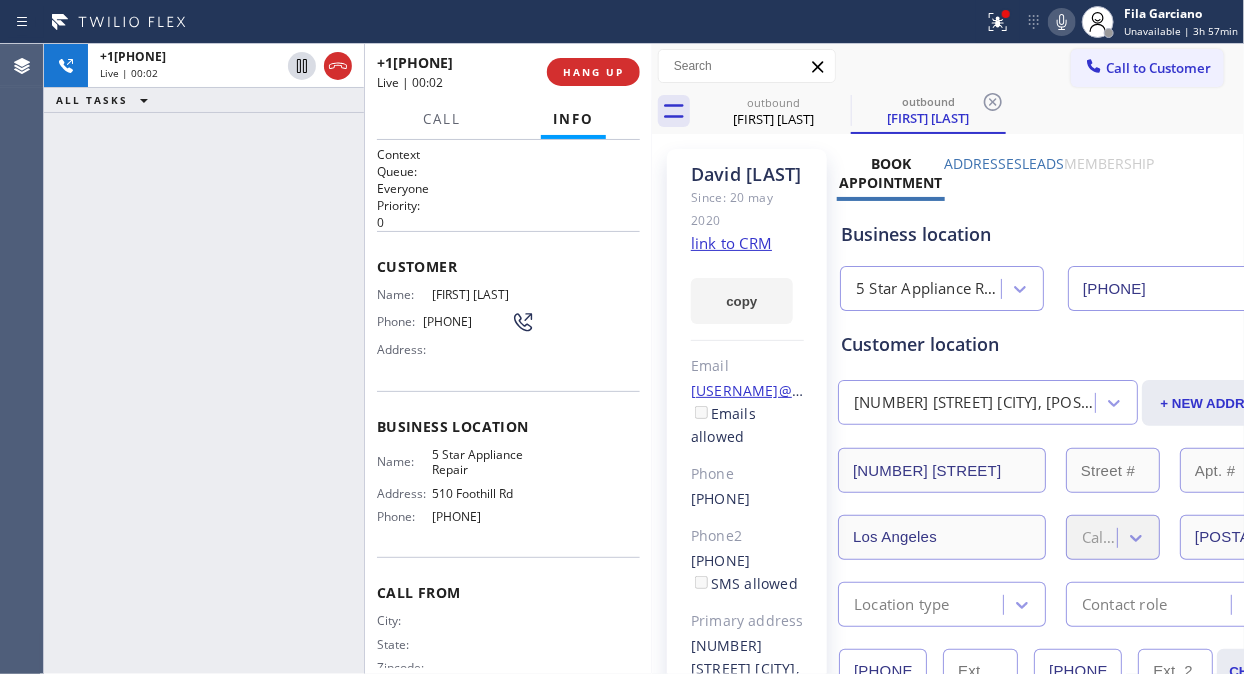 drag, startPoint x: 328, startPoint y: 67, endPoint x: 486, endPoint y: 61, distance: 158.11388 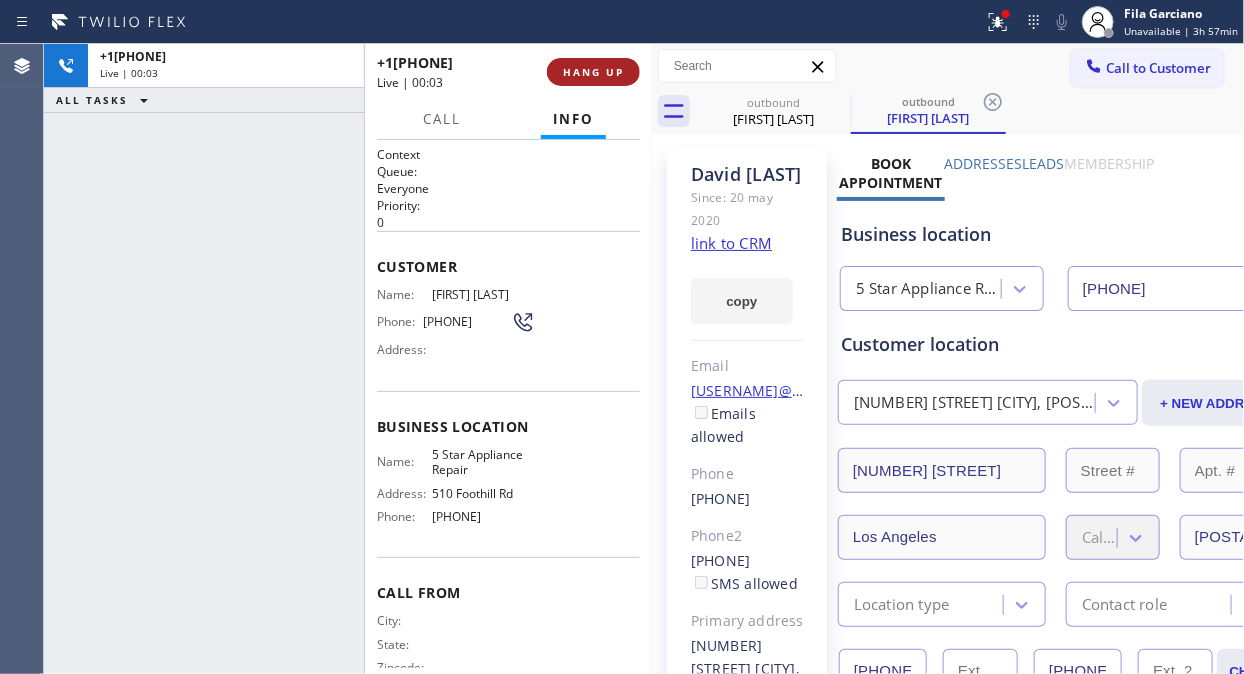 click on "HANG UP" at bounding box center (593, 72) 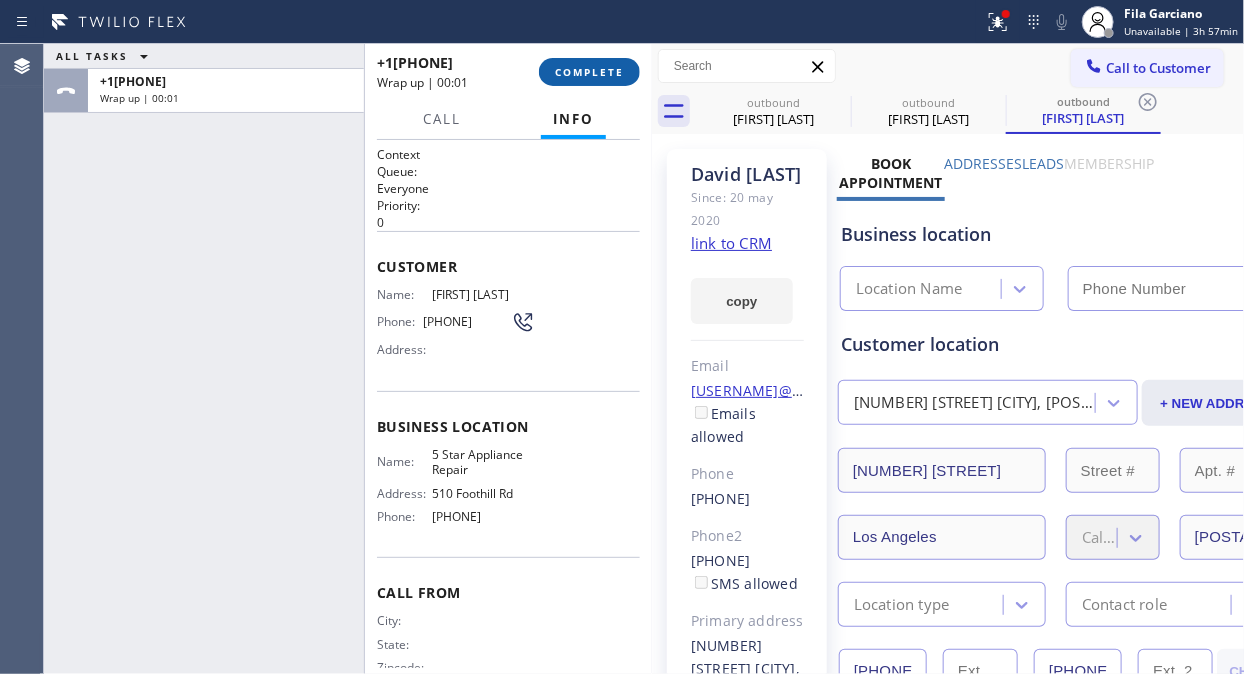 type on "[PHONE]" 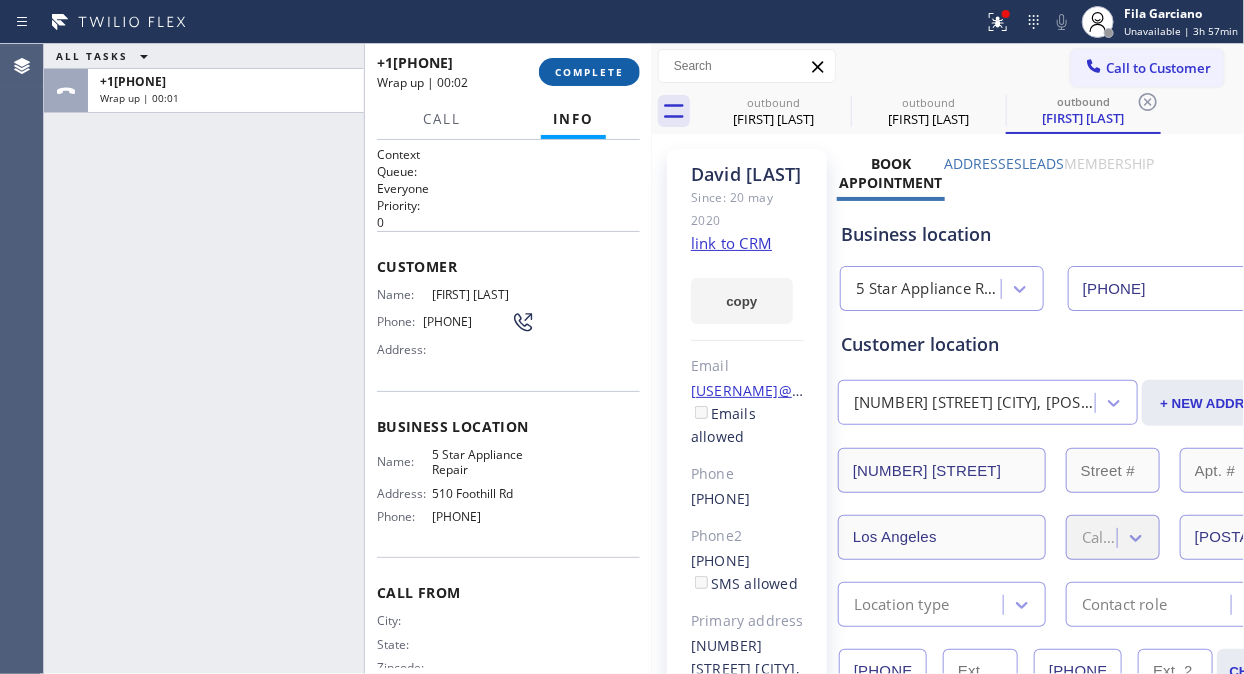 click on "COMPLETE" at bounding box center [589, 72] 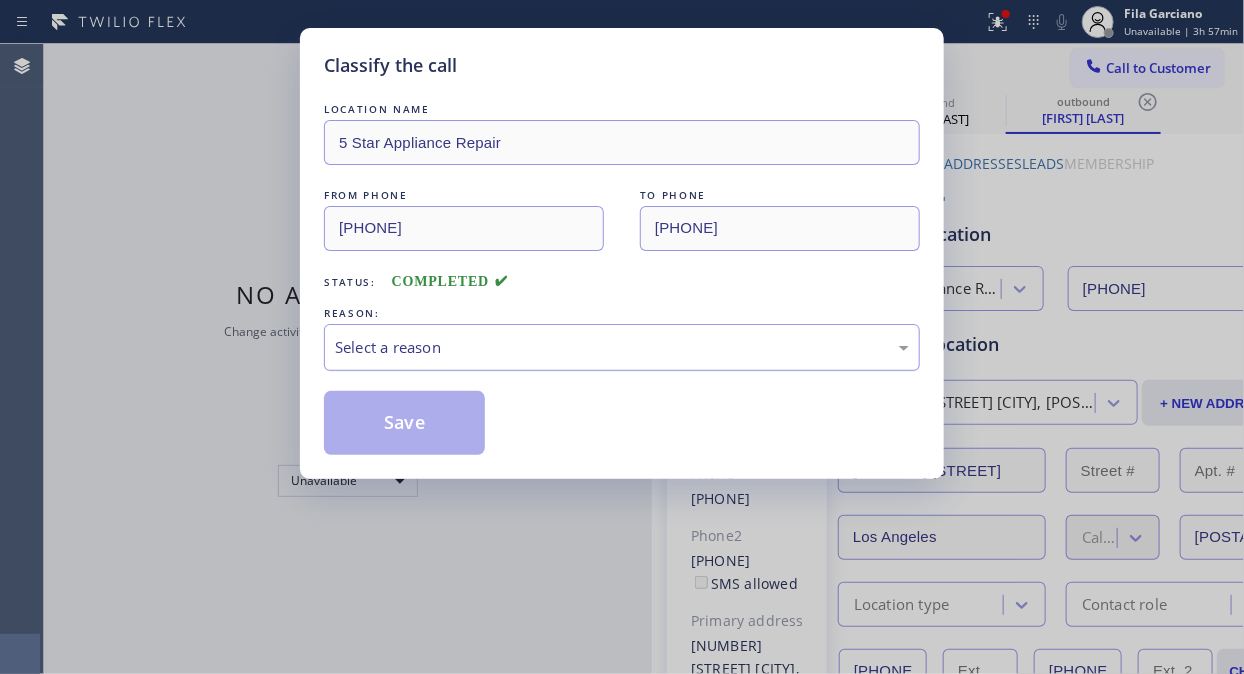 click on "Select a reason" at bounding box center [622, 347] 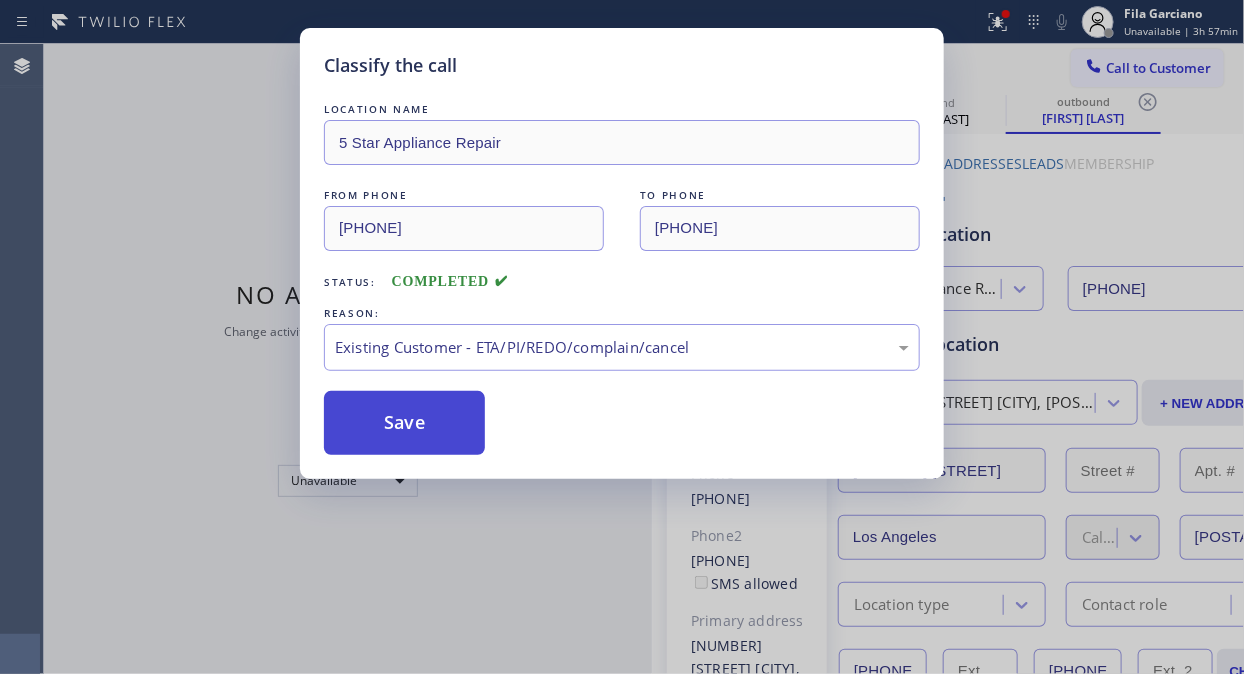 click on "Save" at bounding box center (404, 423) 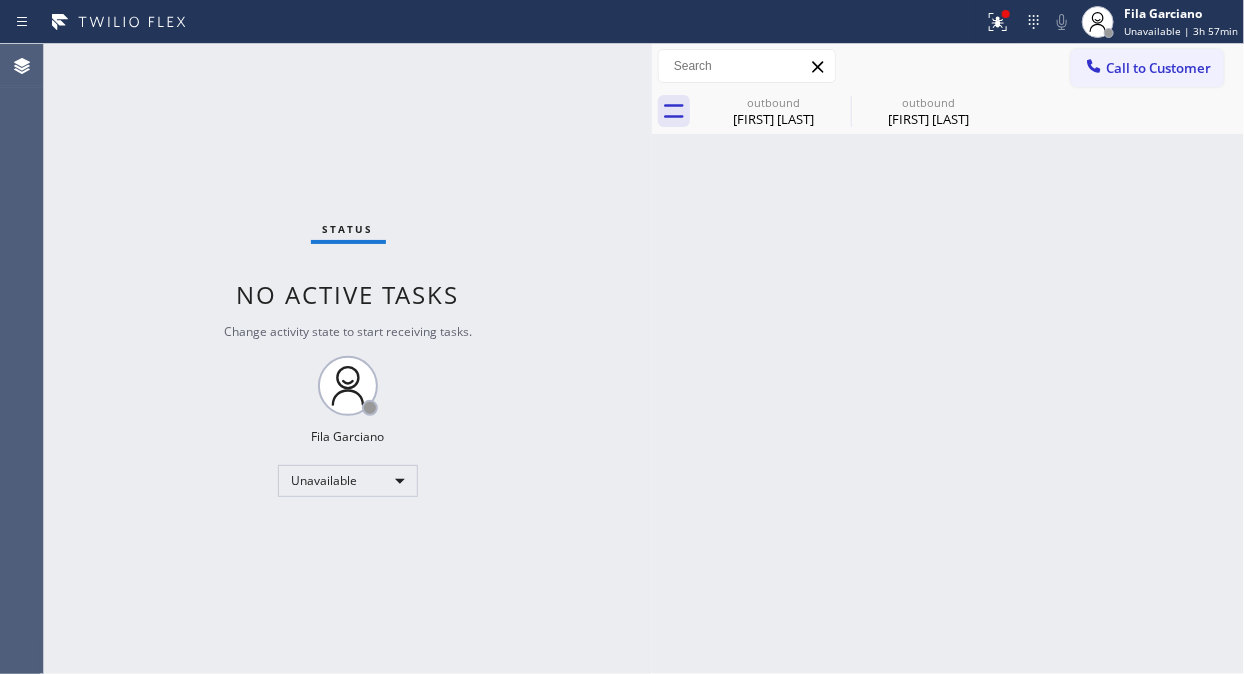 click on "Call to Customer" at bounding box center [1158, 68] 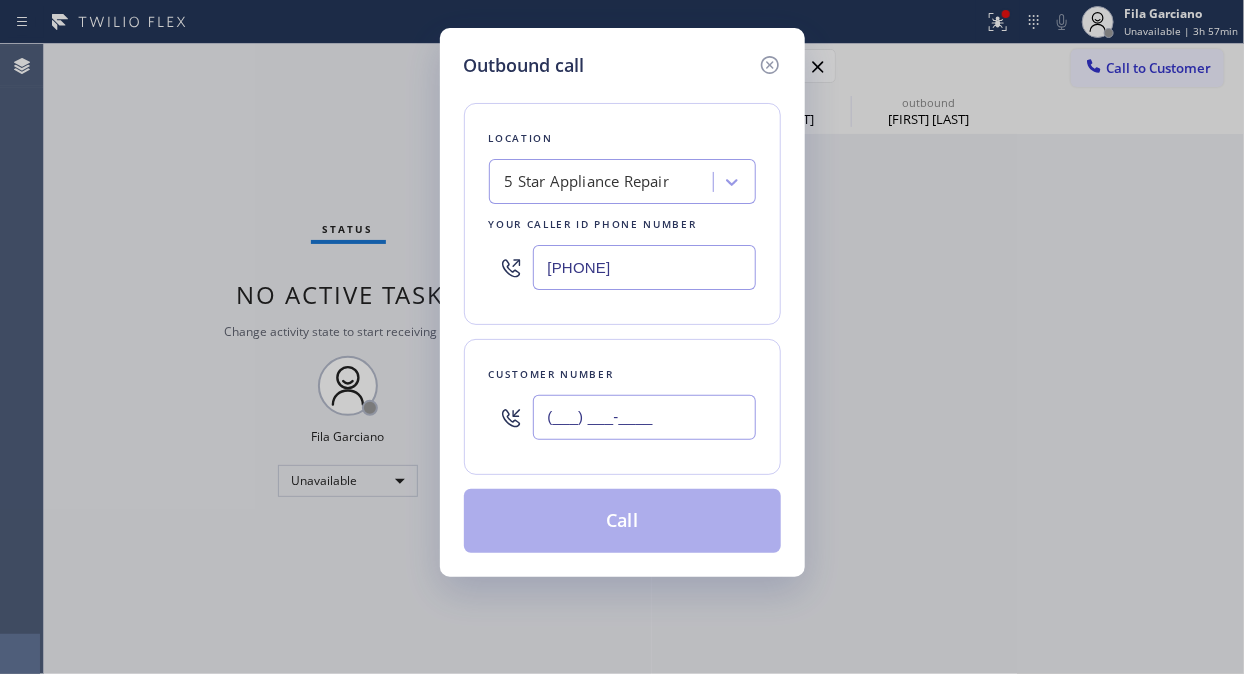 click on "(___) ___-____" at bounding box center (644, 417) 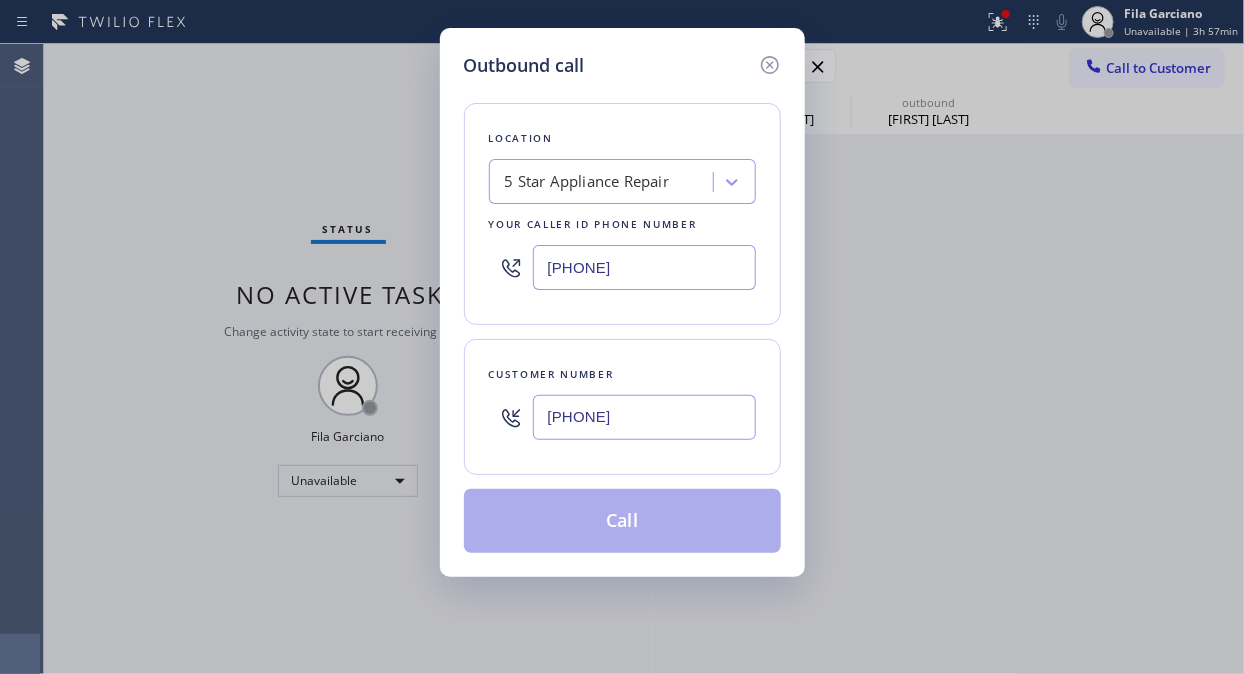 paste 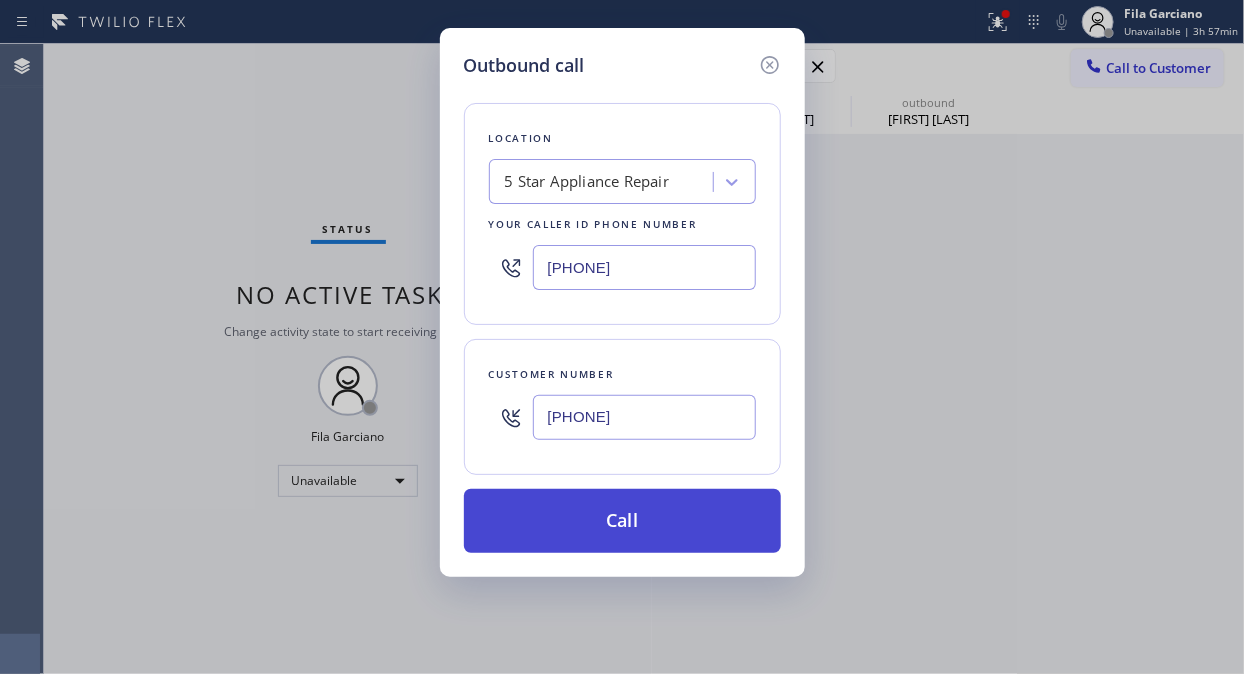 type on "[PHONE]" 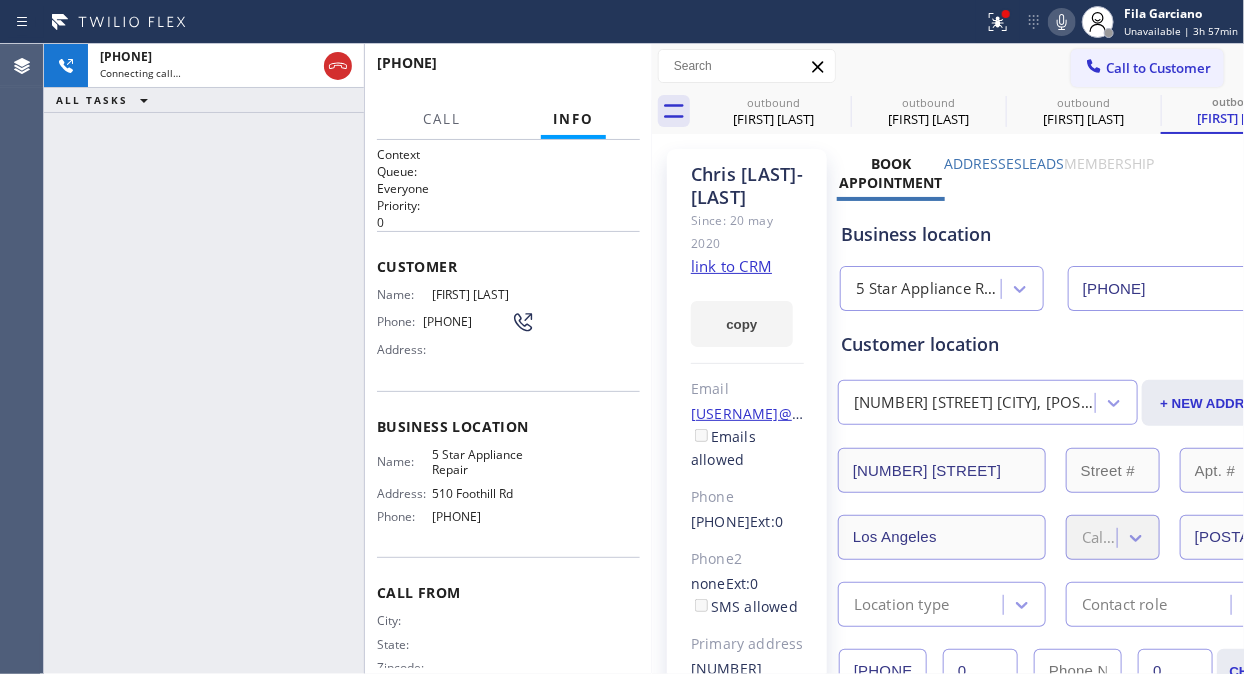 type on "[PHONE]" 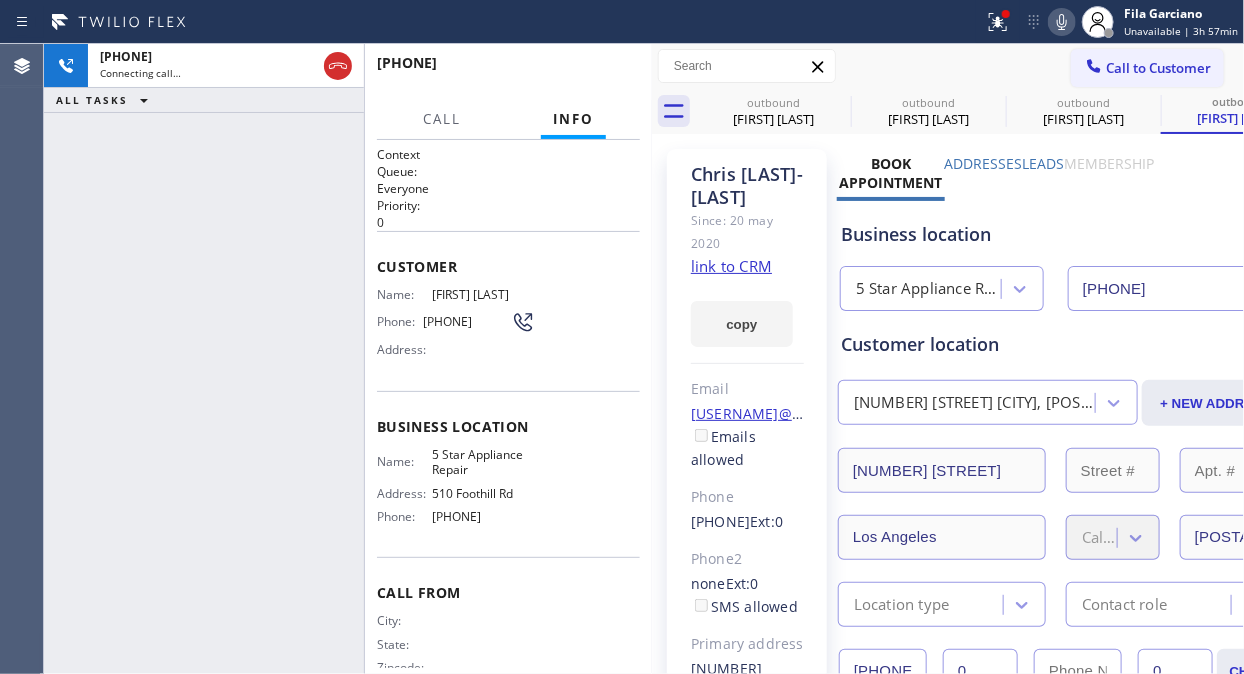 click 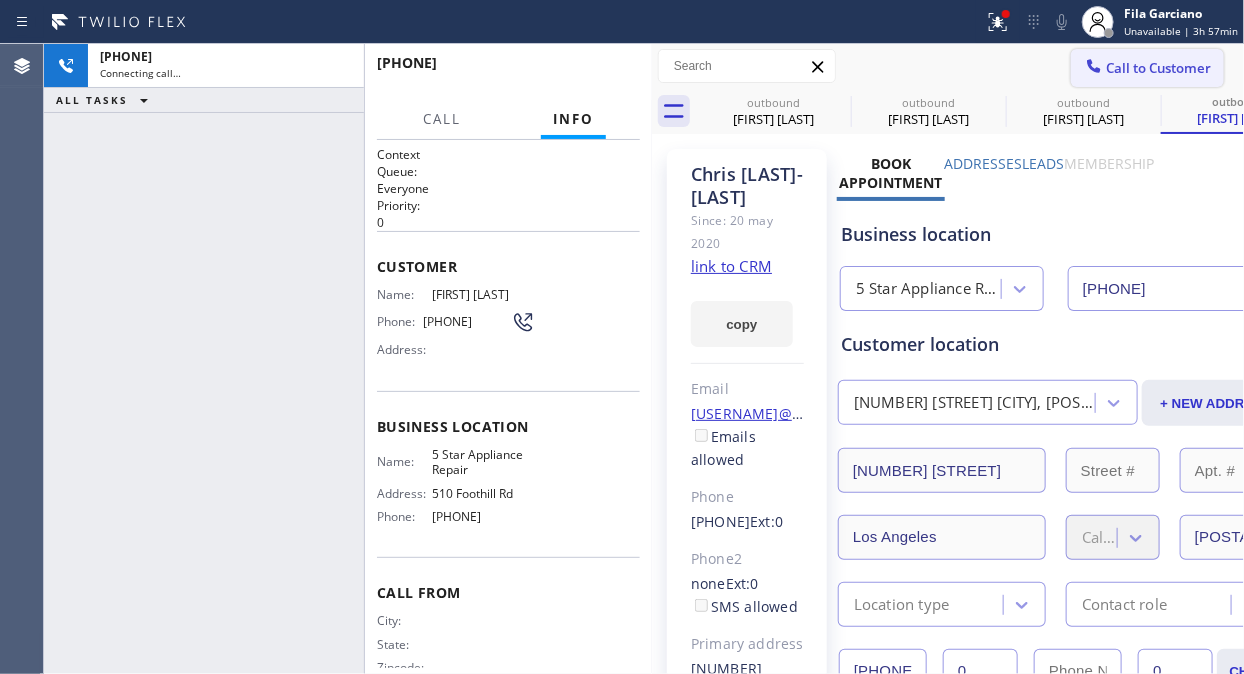 click on "Call to Customer" at bounding box center [1158, 68] 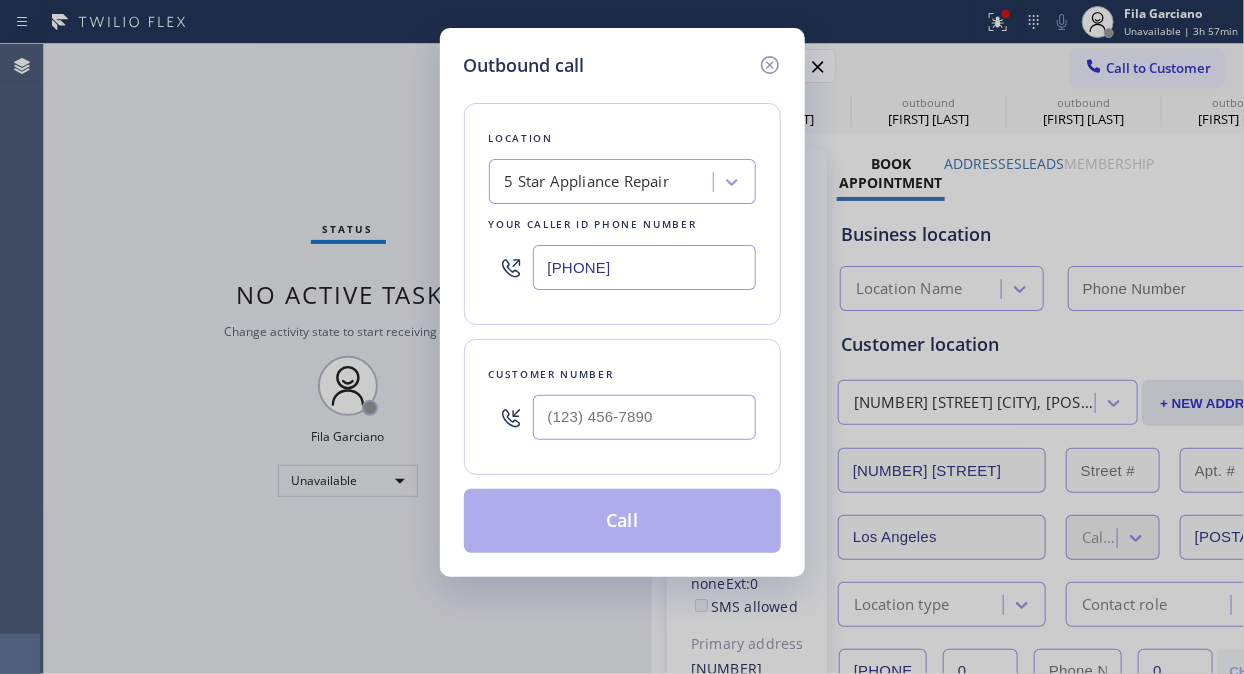 type on "[PHONE]" 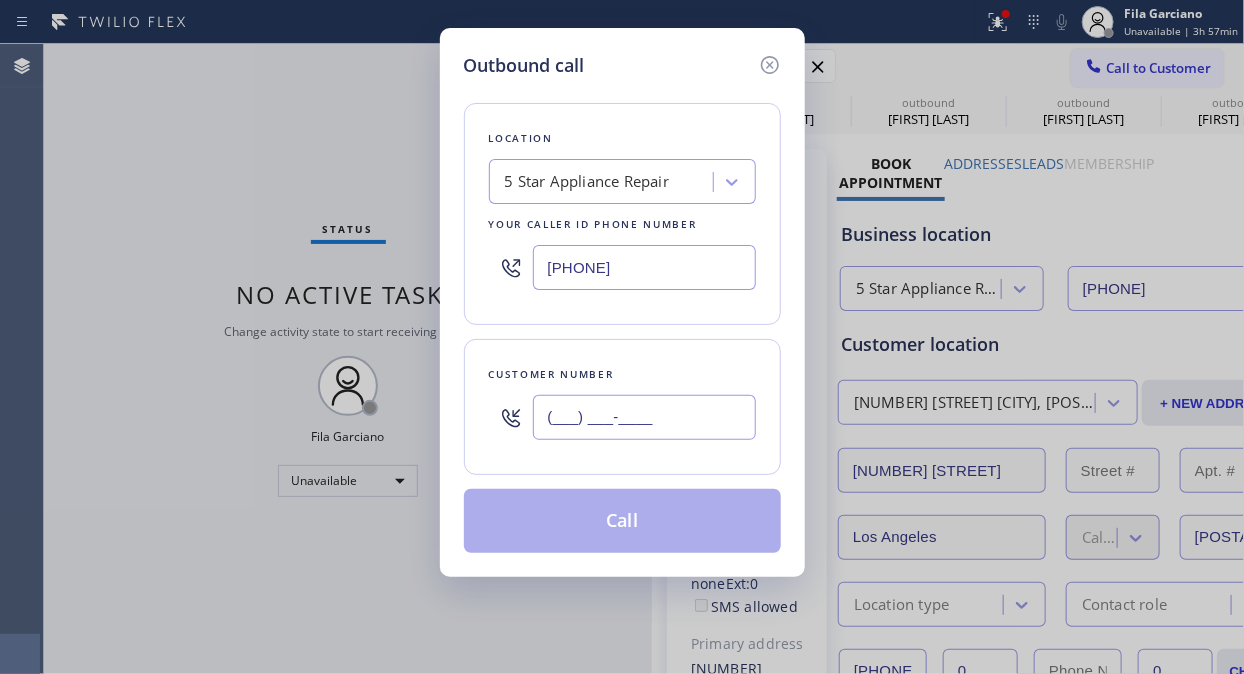 click on "(___) ___-____" at bounding box center [644, 417] 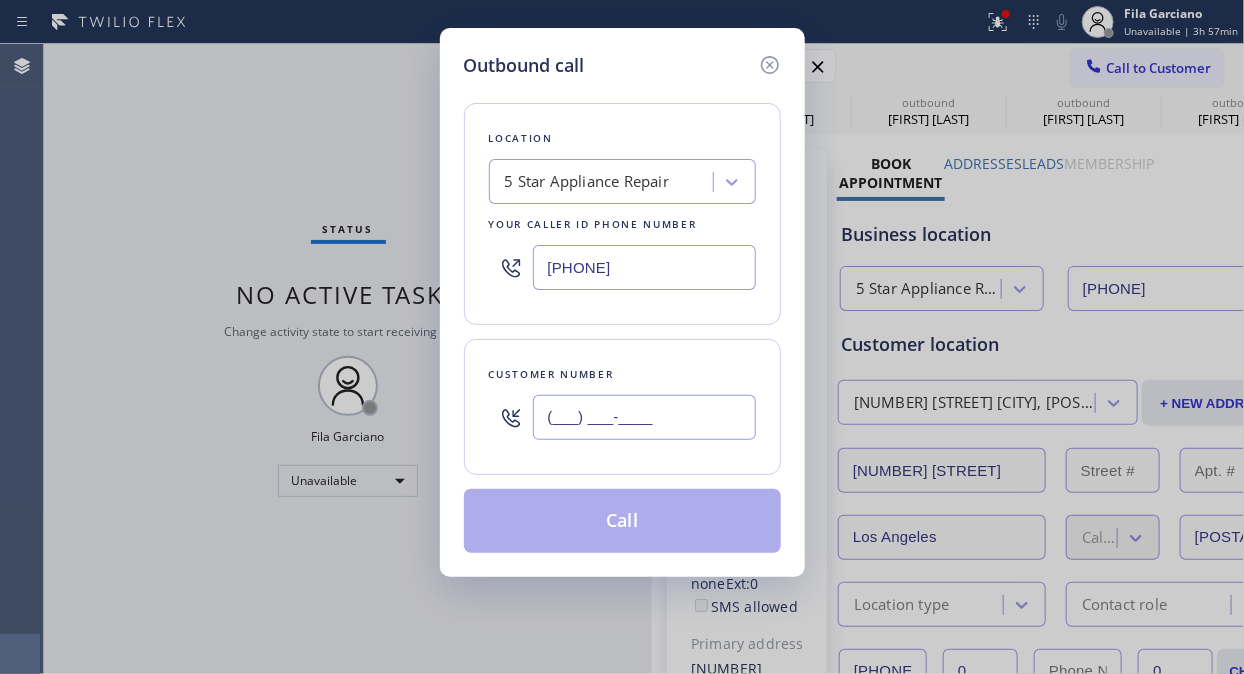 paste on "[PHONE]" 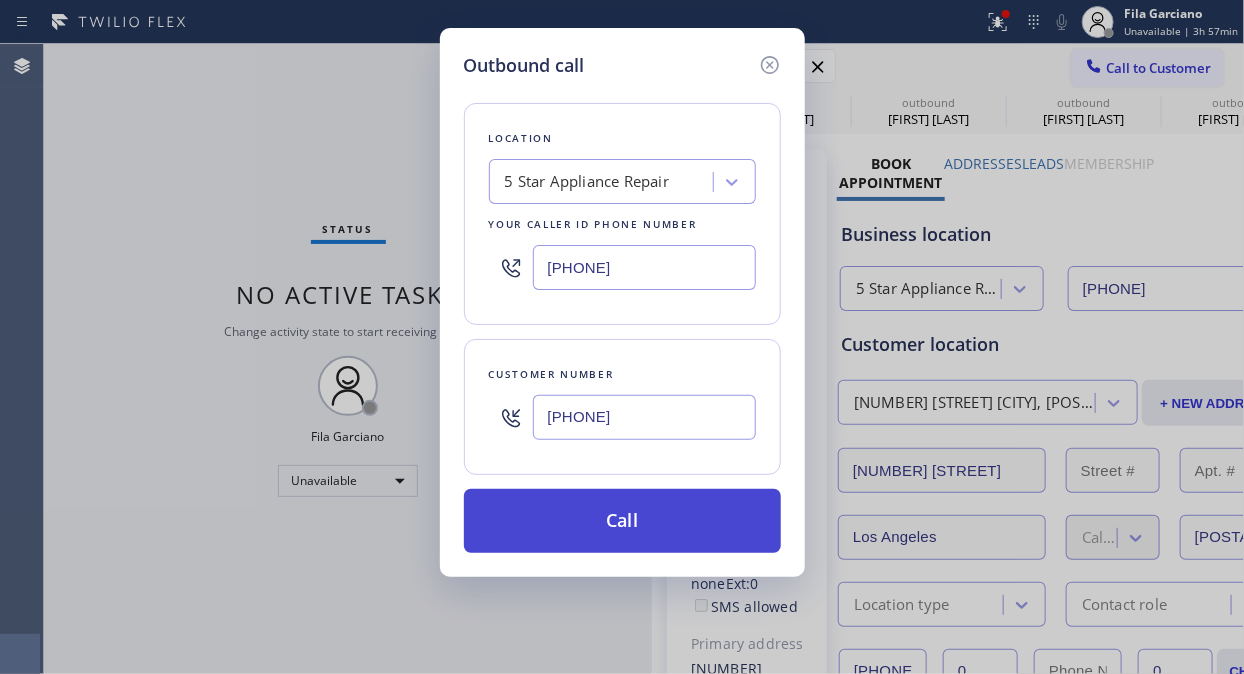 type on "[PHONE]" 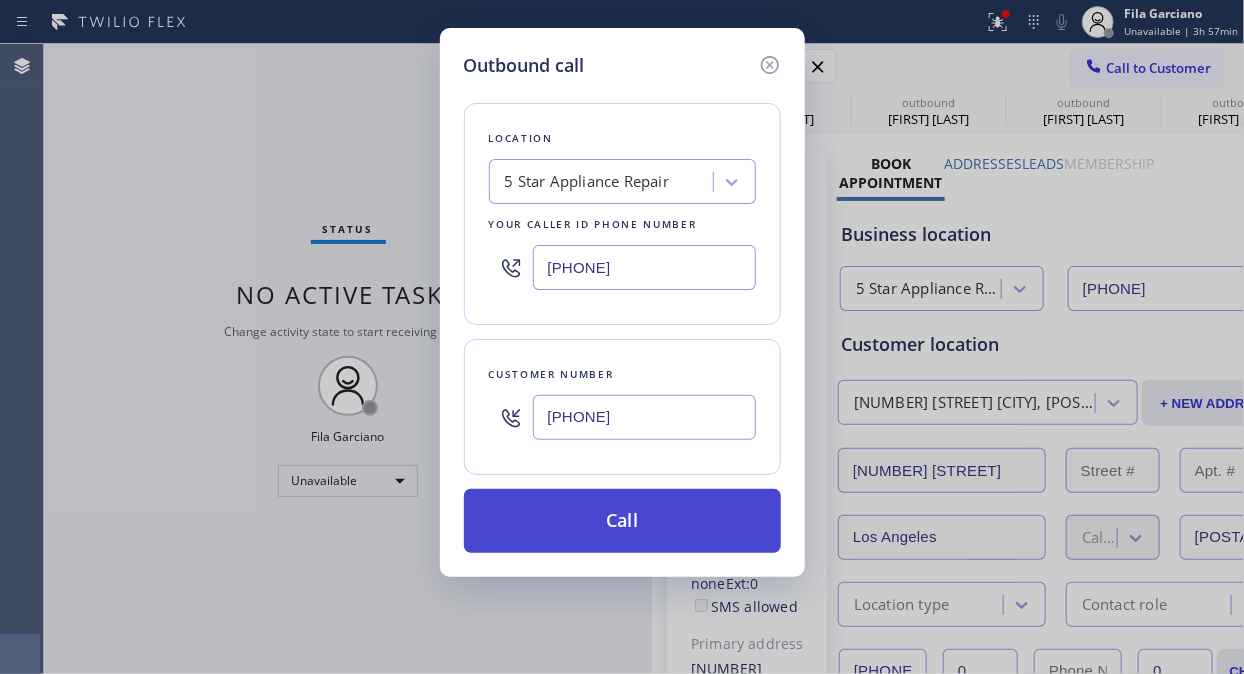 click on "Call" at bounding box center (622, 521) 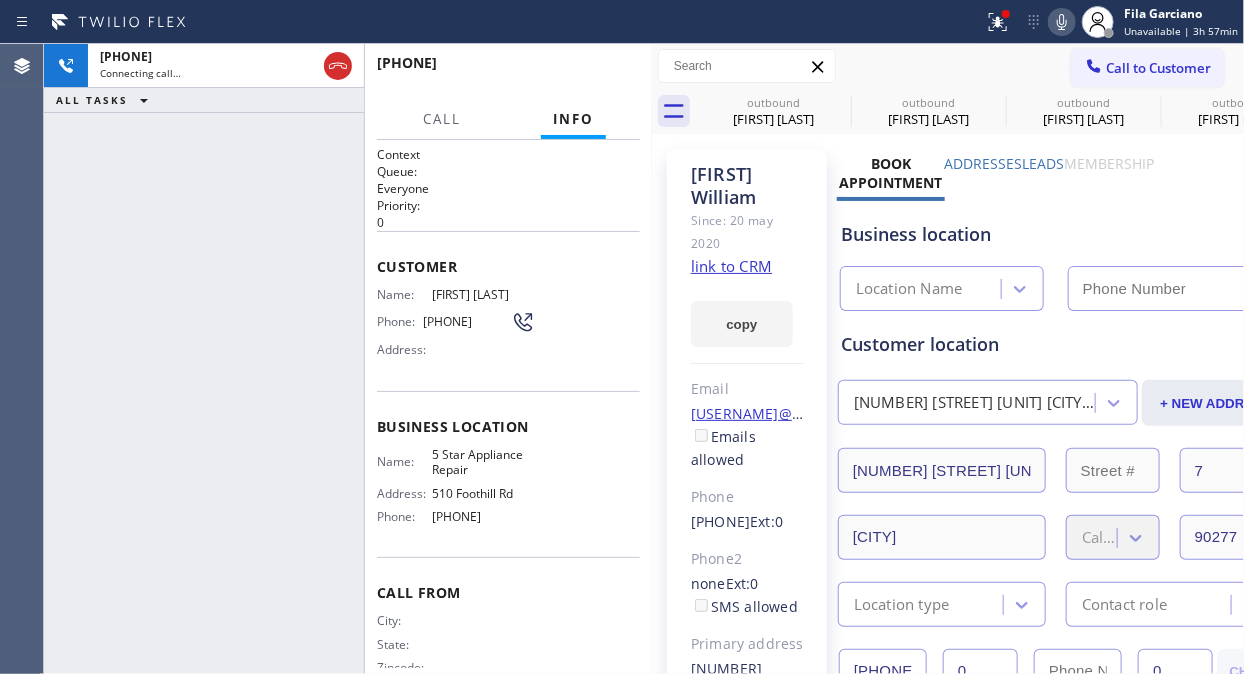 type on "[PHONE]" 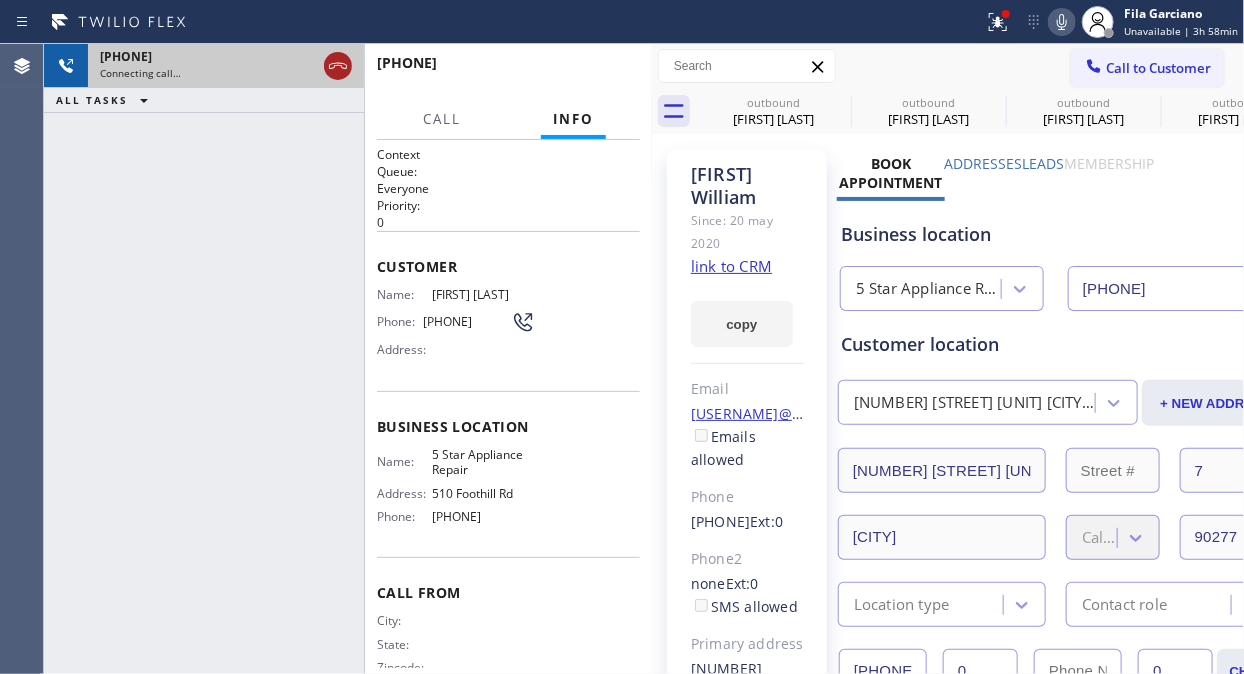 click 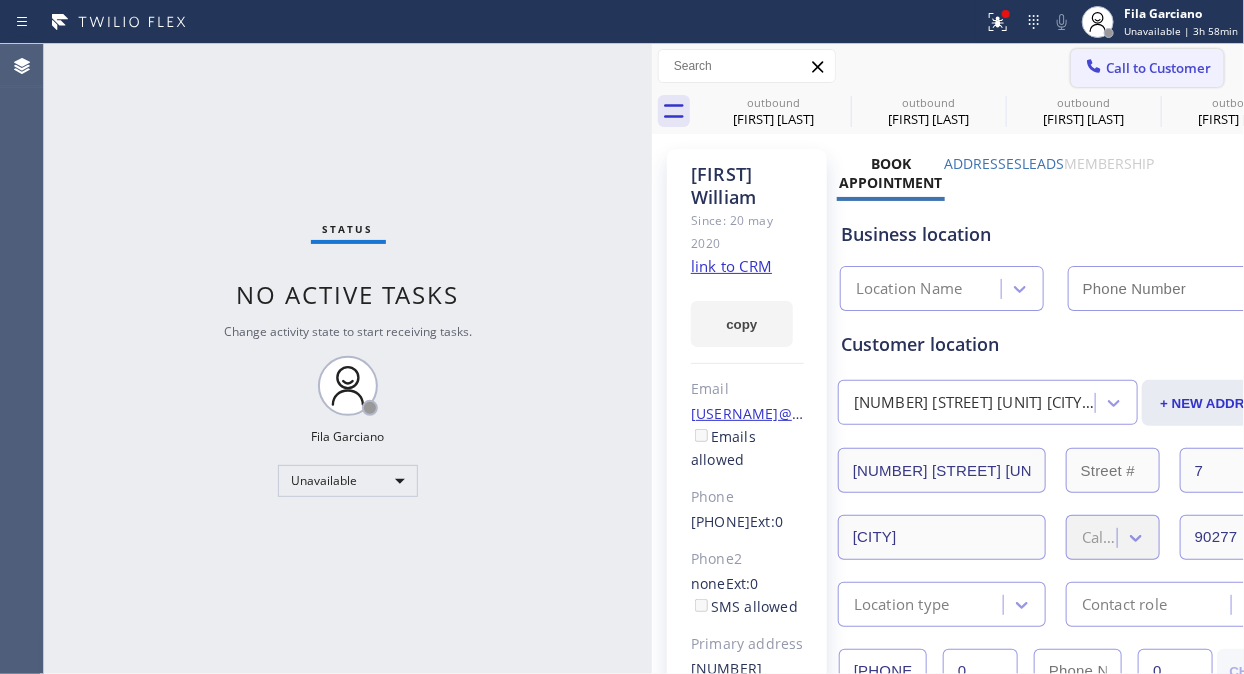click on "Call to Customer" at bounding box center (1158, 68) 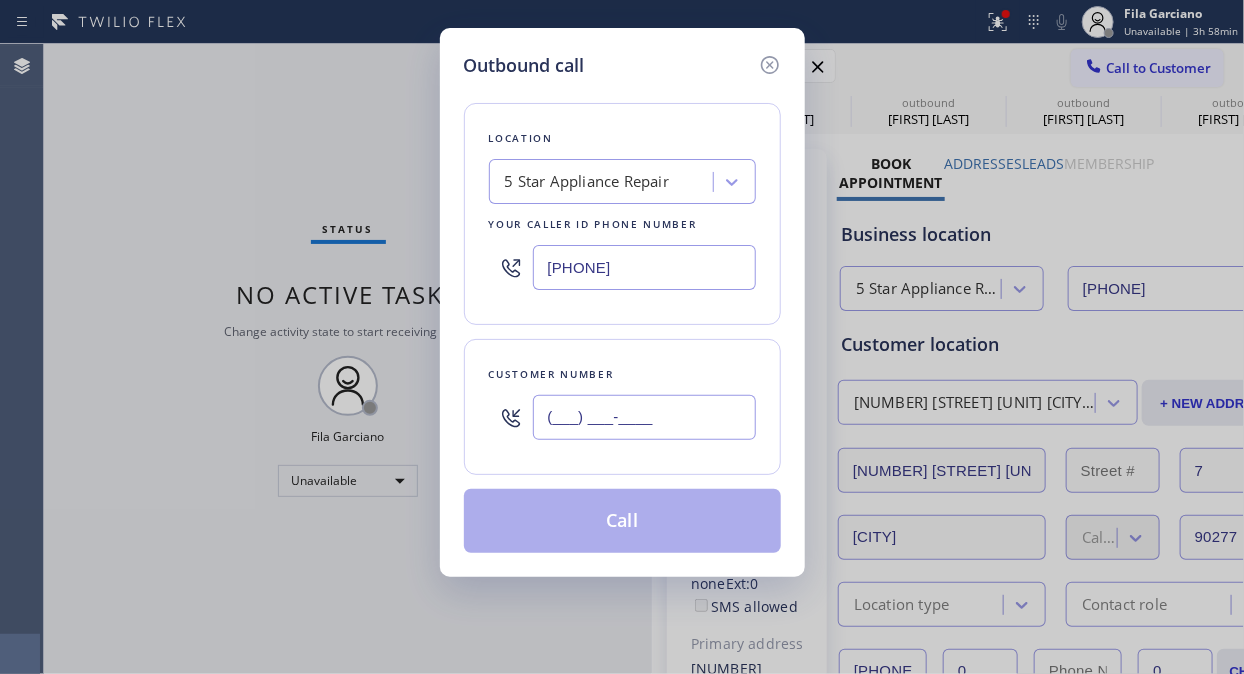 click on "(___) ___-____" at bounding box center (644, 417) 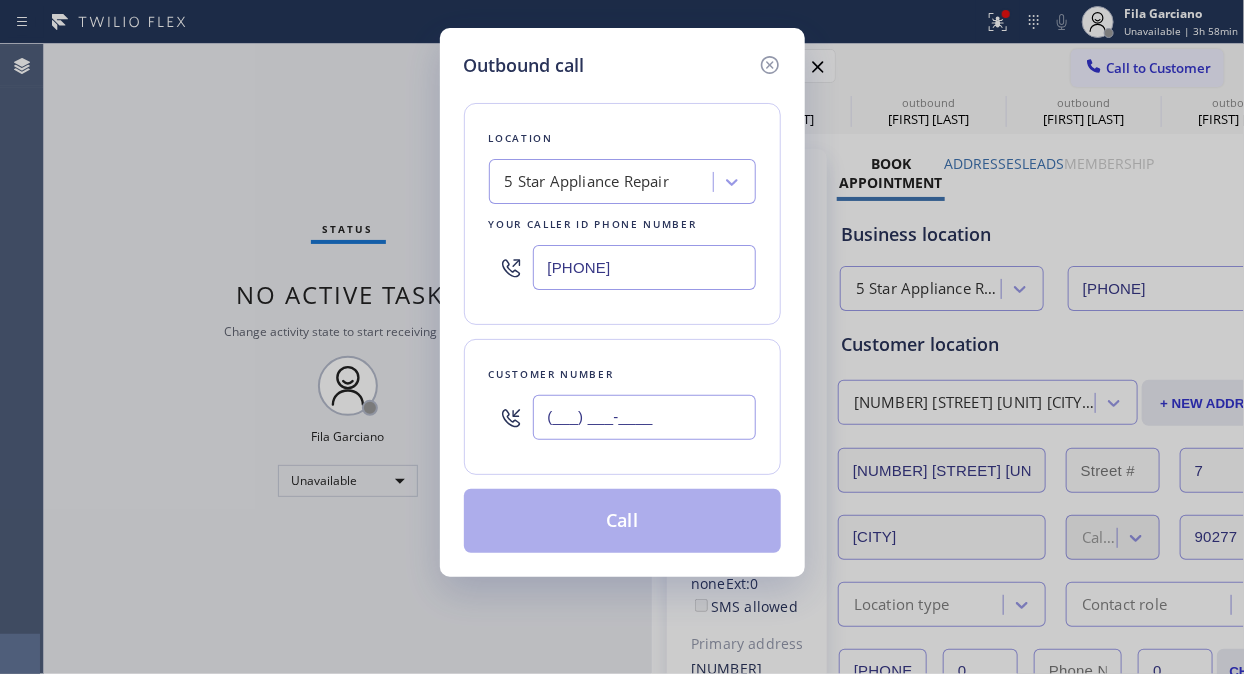 paste on "[PHONE]" 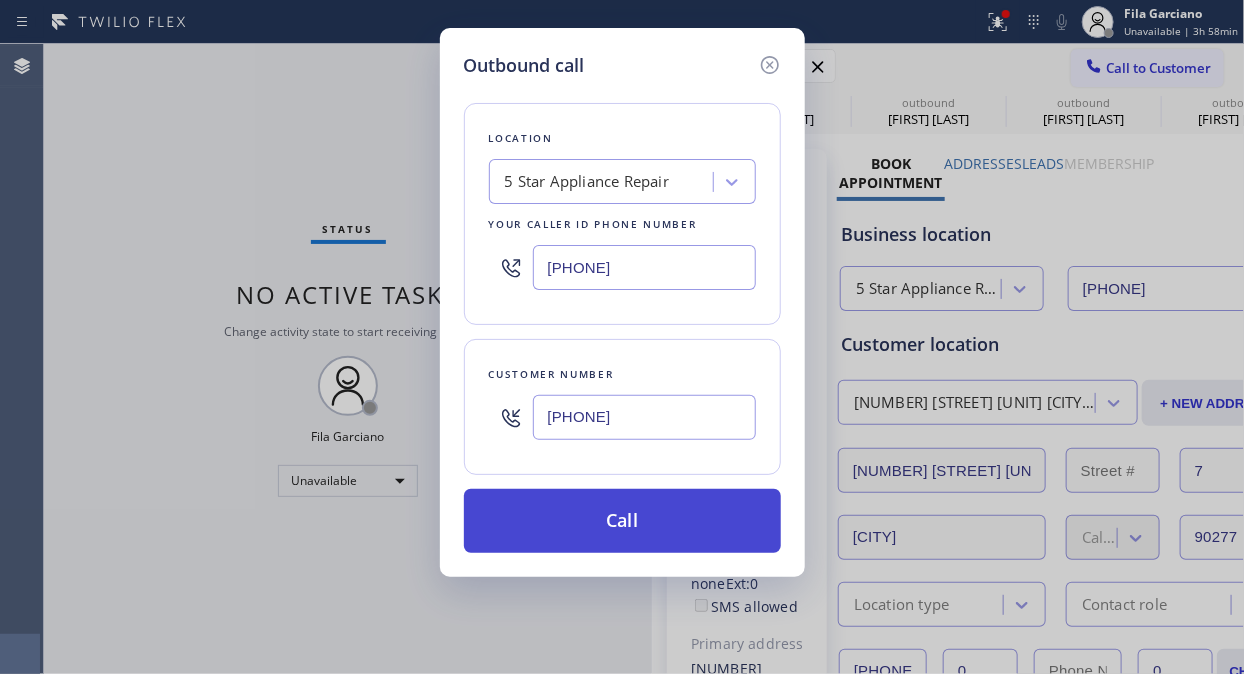 type on "[PHONE]" 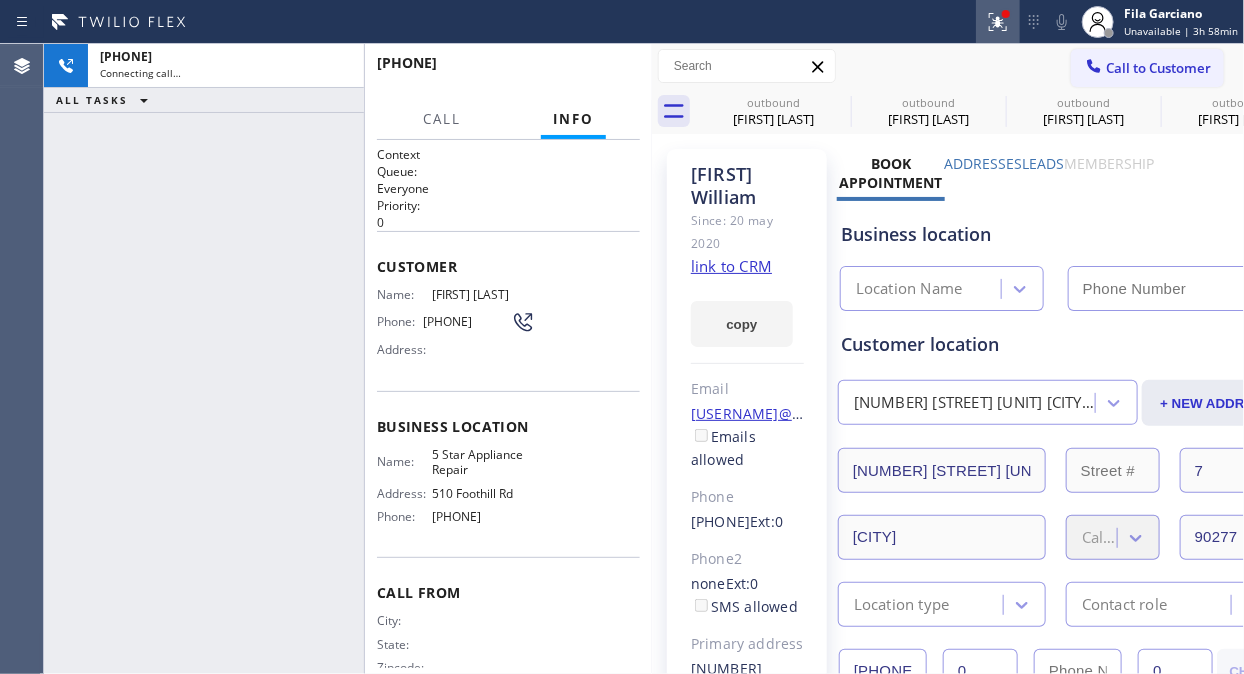 type on "[PHONE]" 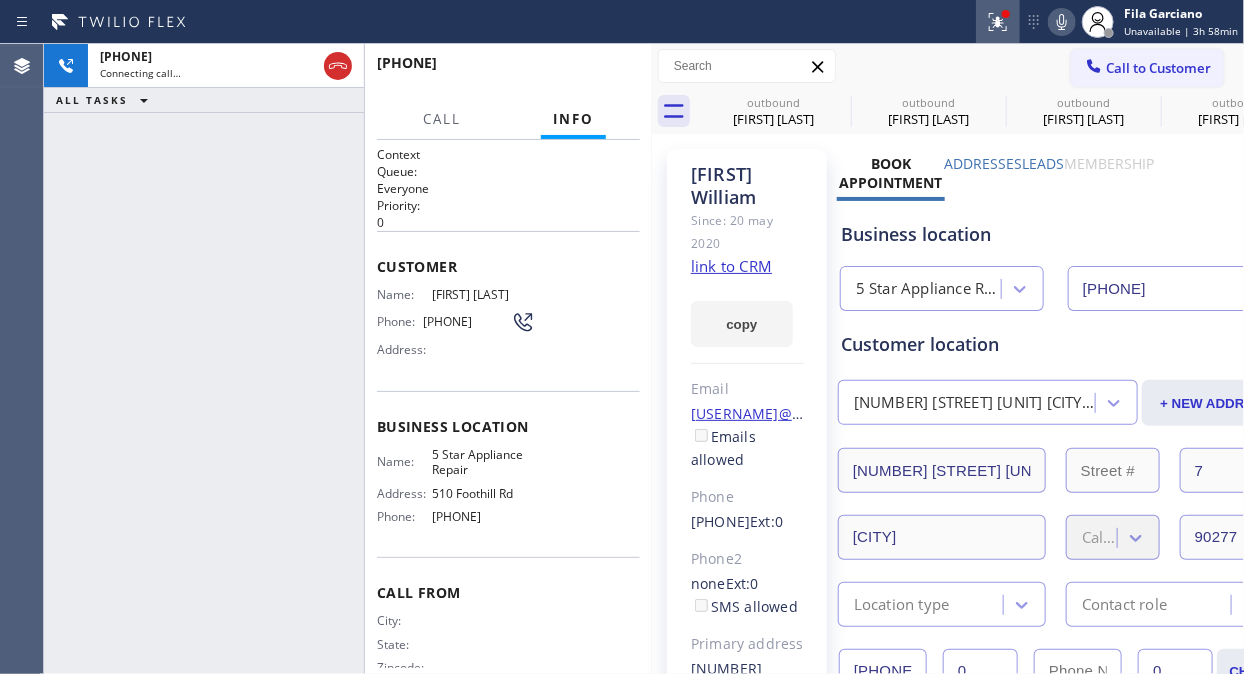 click 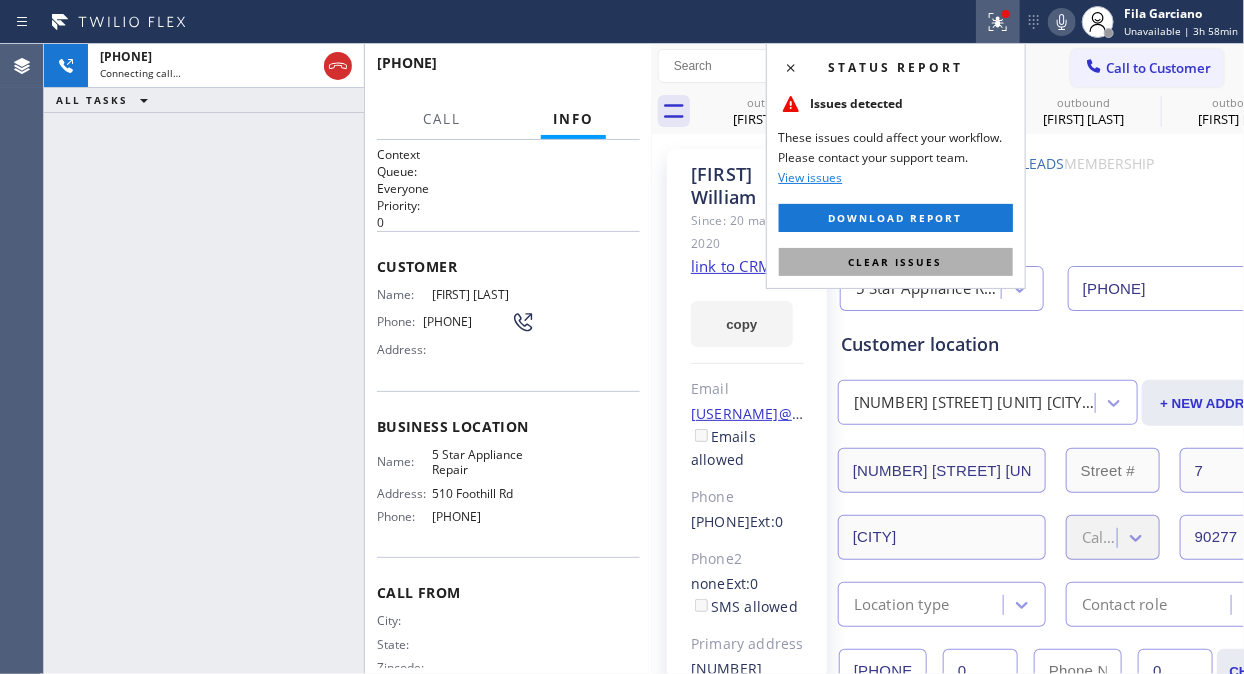 click on "Clear issues" at bounding box center (896, 262) 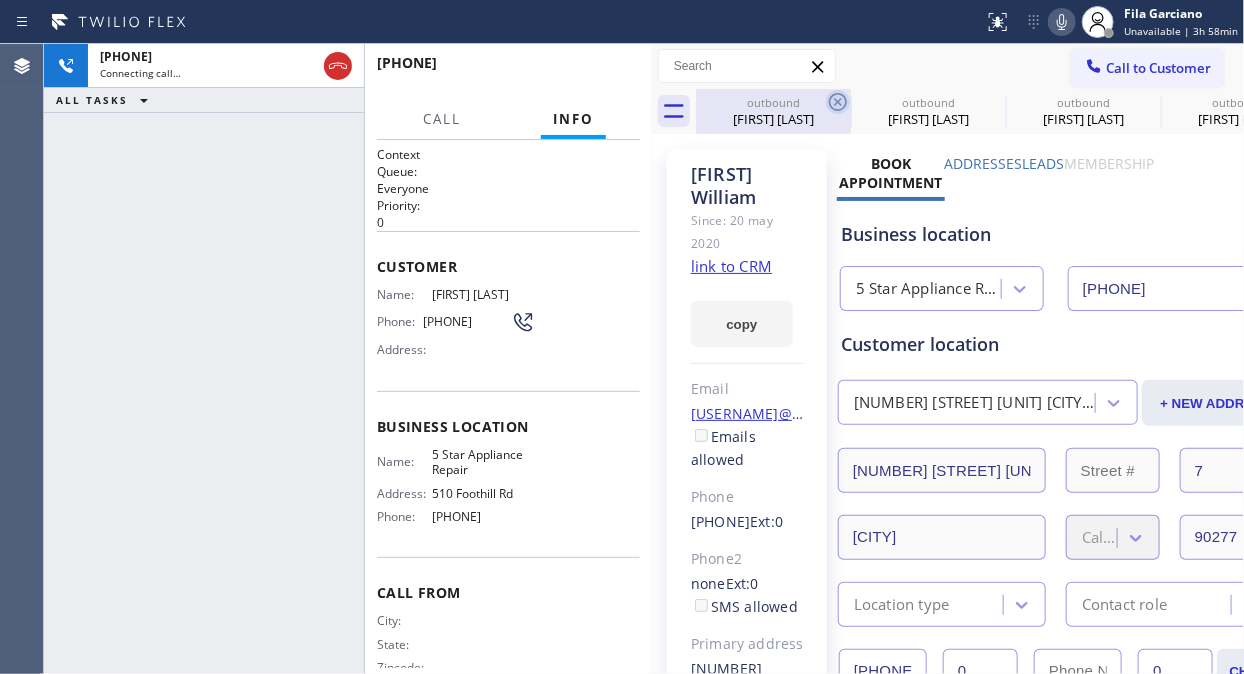 click 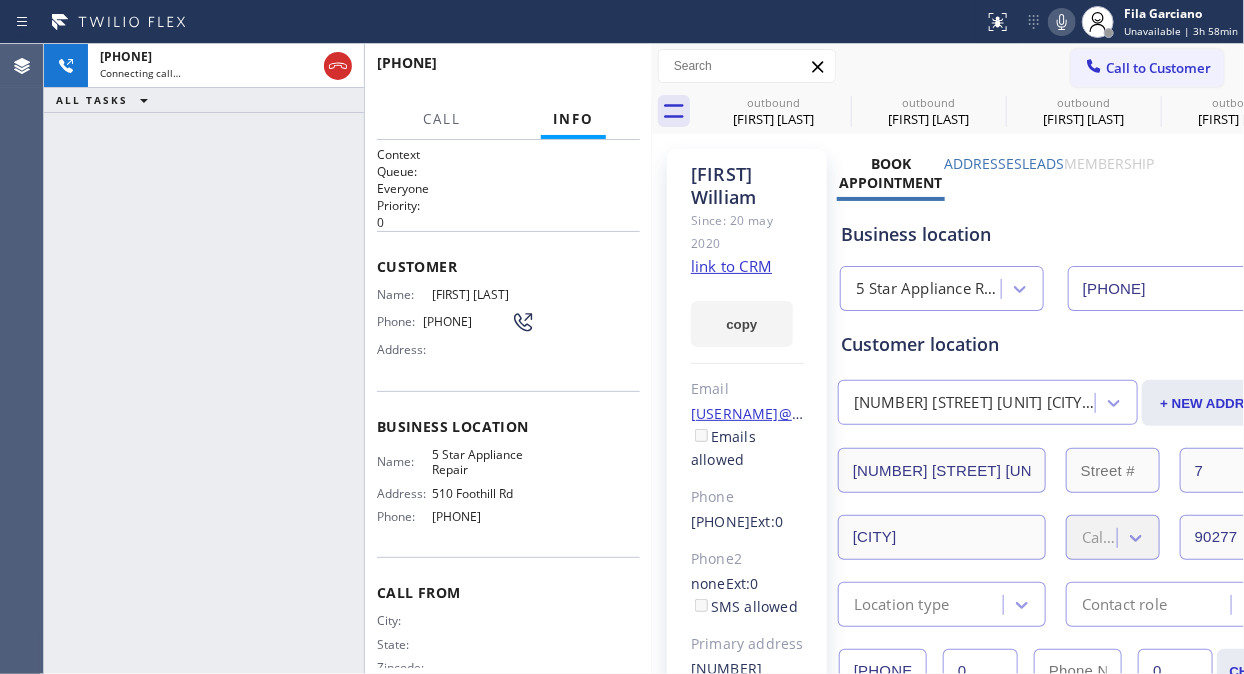 click 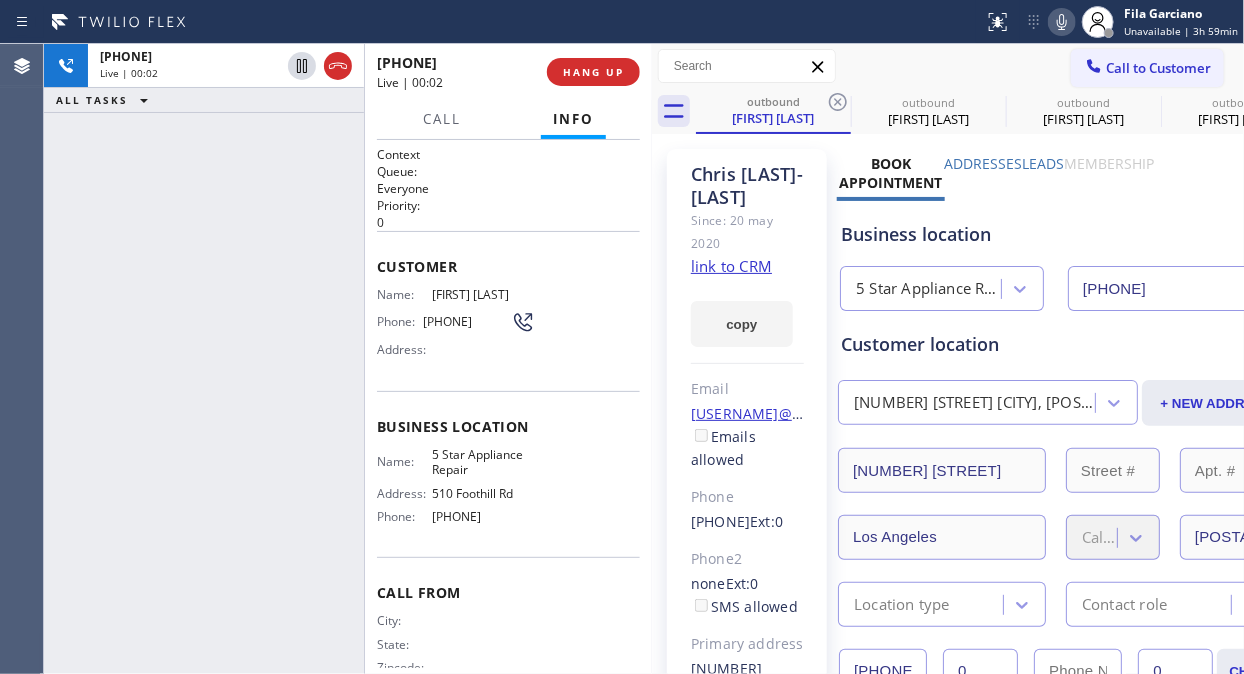 click on "+1[PHONE] Live | 00:02 ALL TASKS ALL TASKS ACTIVE TASKS TASKS IN WRAP UP" at bounding box center (204, 359) 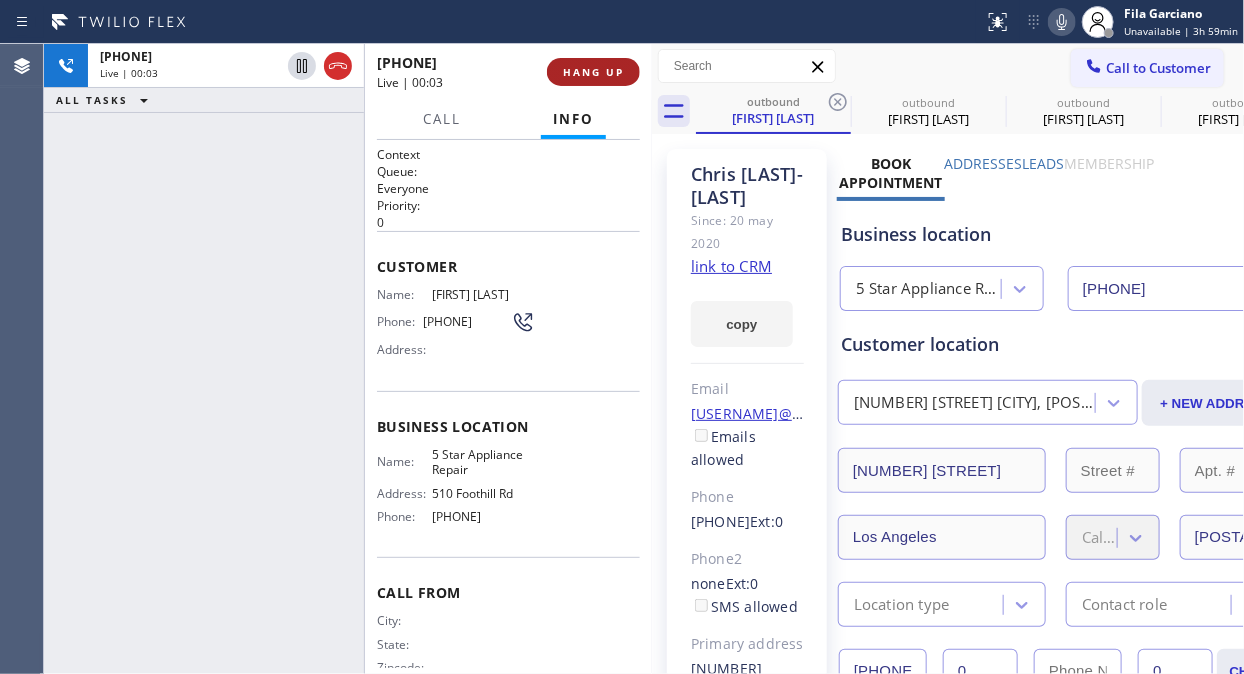click on "HANG UP" at bounding box center (593, 72) 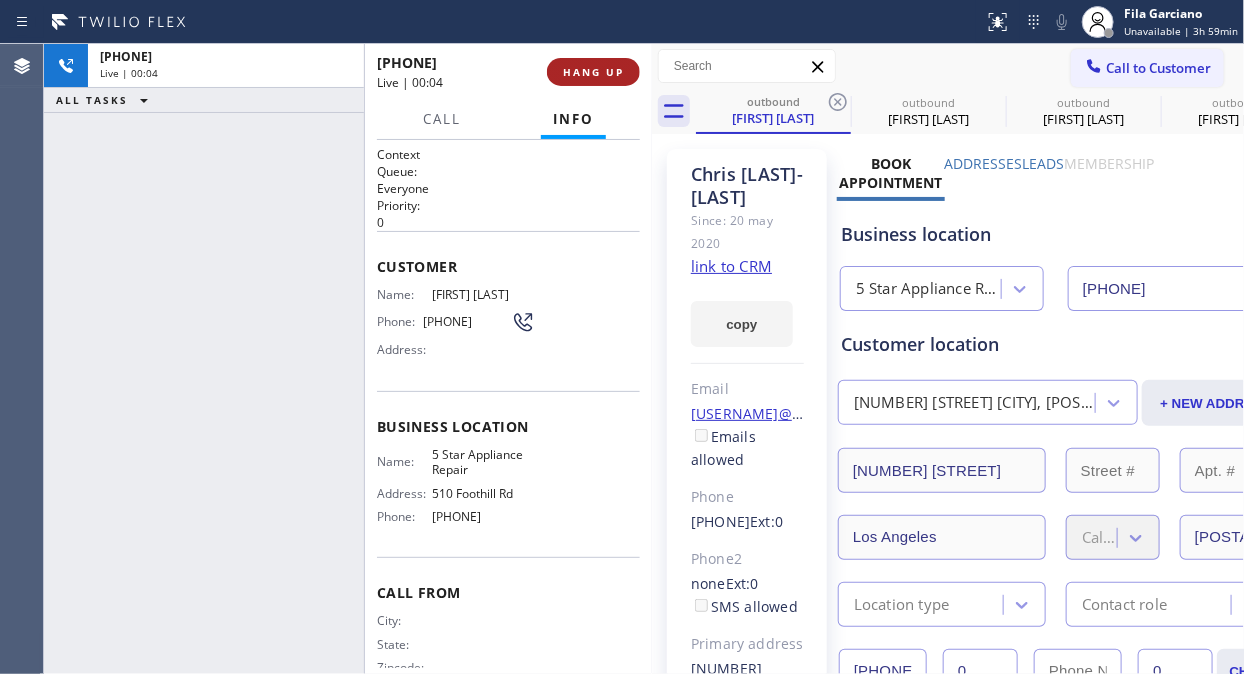 click on "HANG UP" at bounding box center [593, 72] 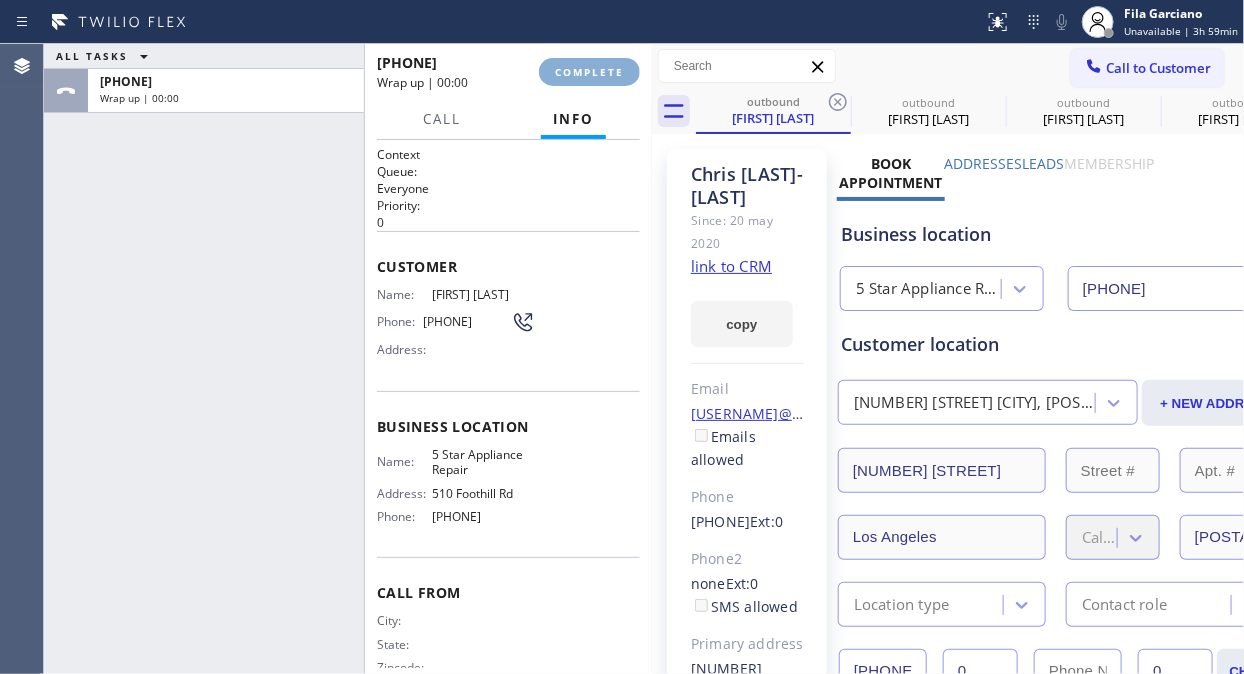 click on "COMPLETE" at bounding box center [589, 72] 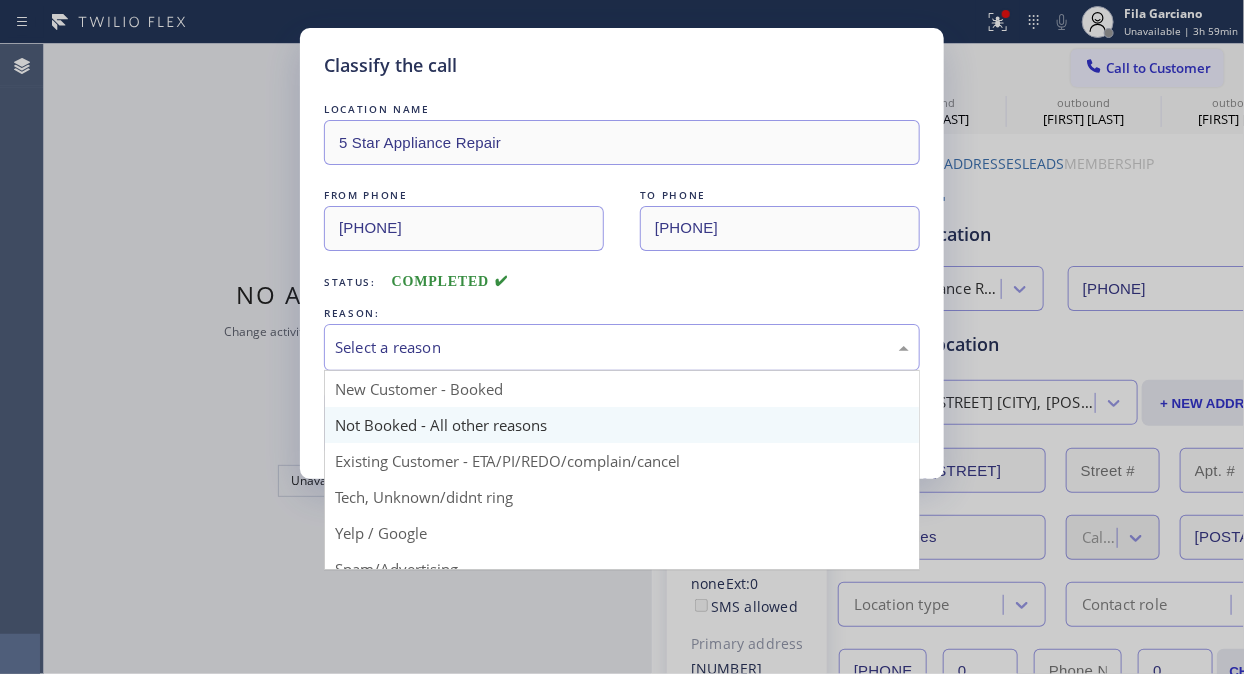 drag, startPoint x: 633, startPoint y: 356, endPoint x: 613, endPoint y: 431, distance: 77.62087 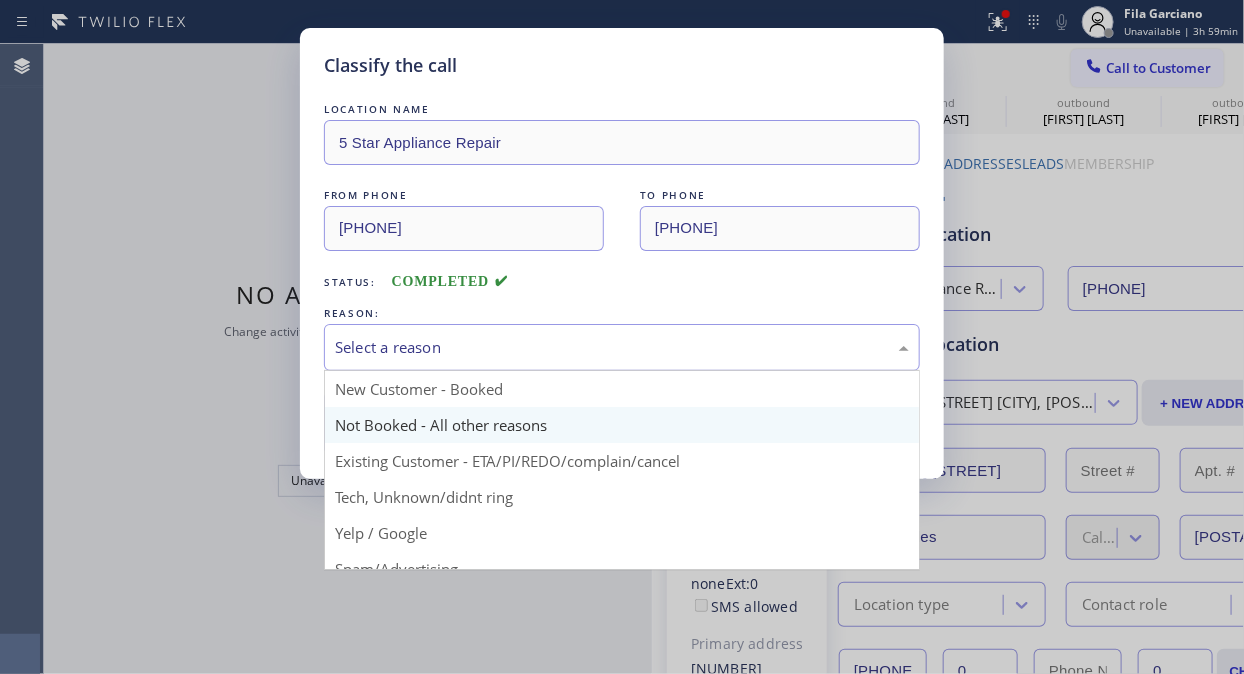 click on "Select a reason" at bounding box center [622, 347] 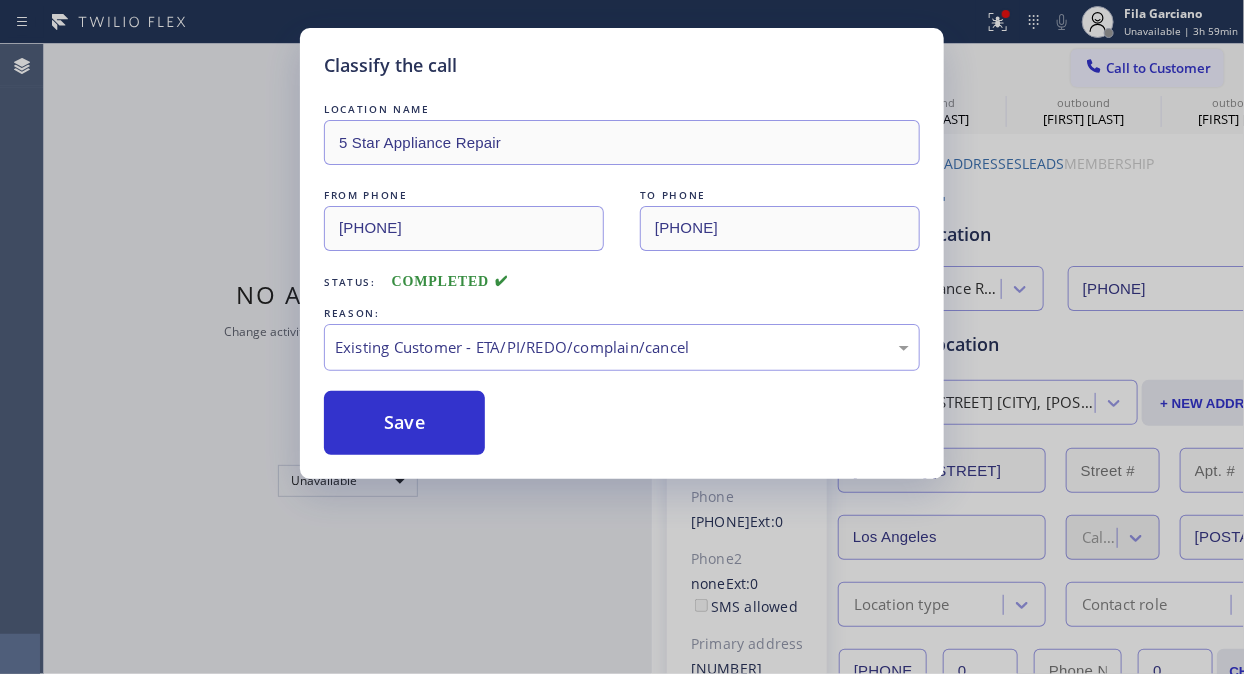 drag, startPoint x: 435, startPoint y: 415, endPoint x: 941, endPoint y: 673, distance: 567.9789 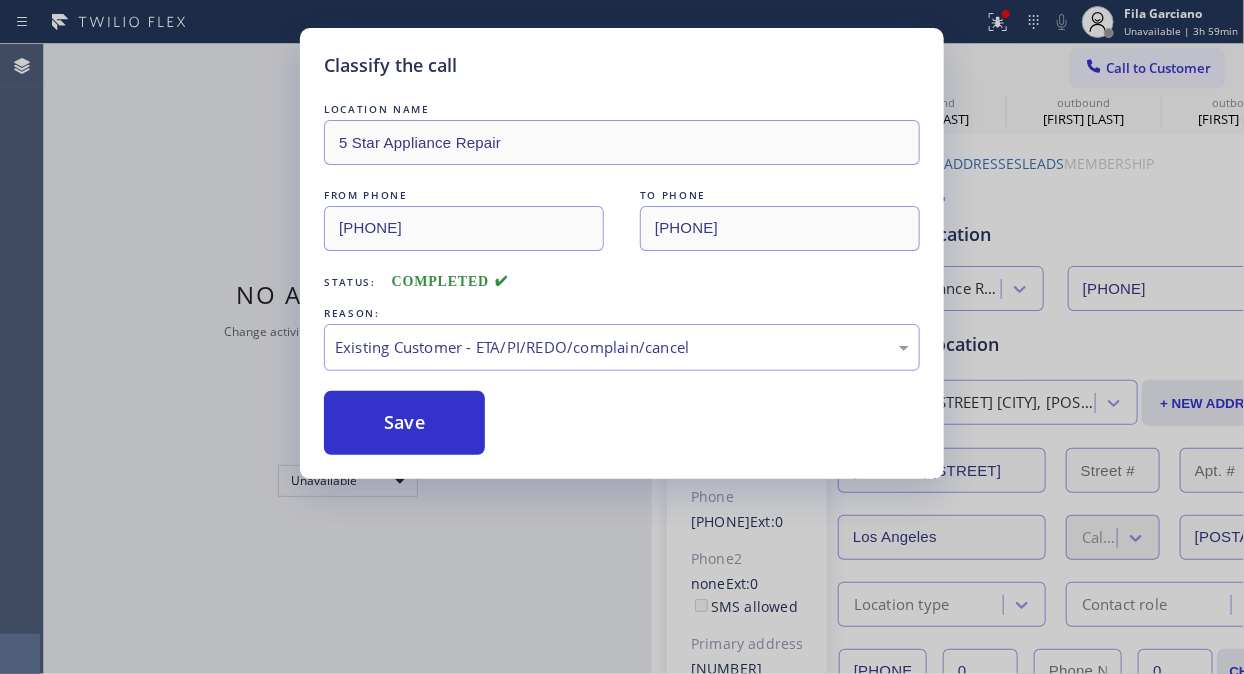 click on "Save" at bounding box center [404, 423] 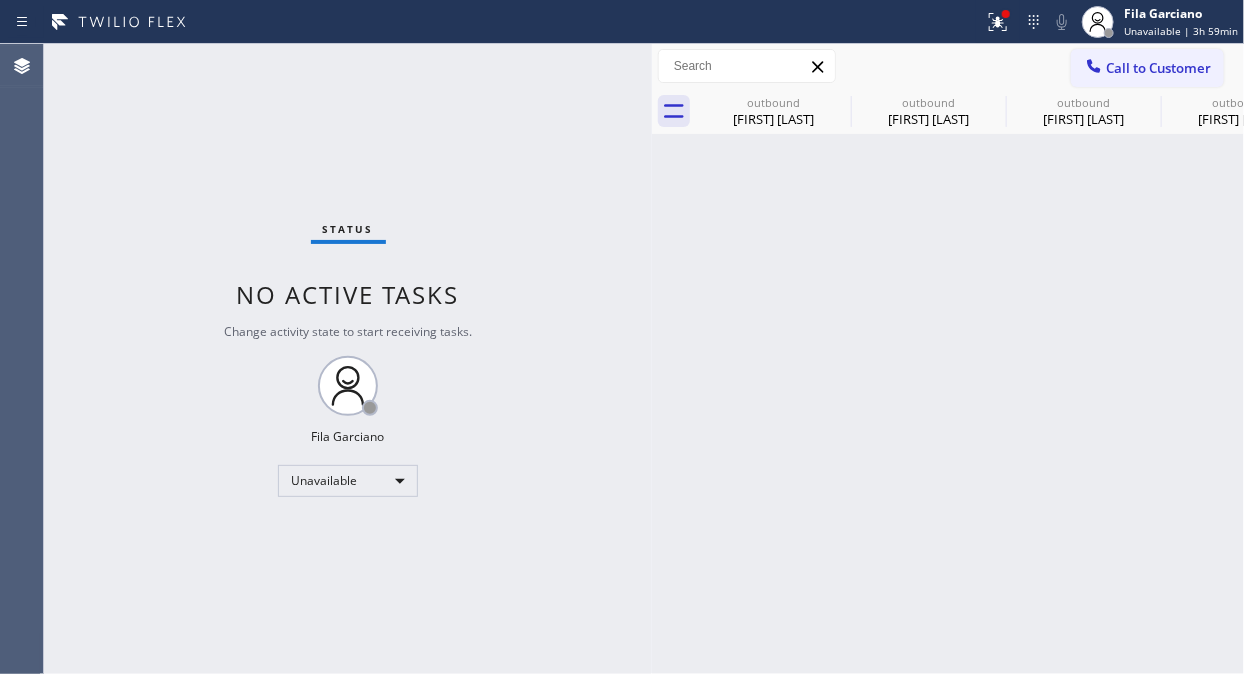 click on "Status   No active tasks     Change activity state to start receiving tasks.   Fila Garciano Unavailable" at bounding box center (348, 359) 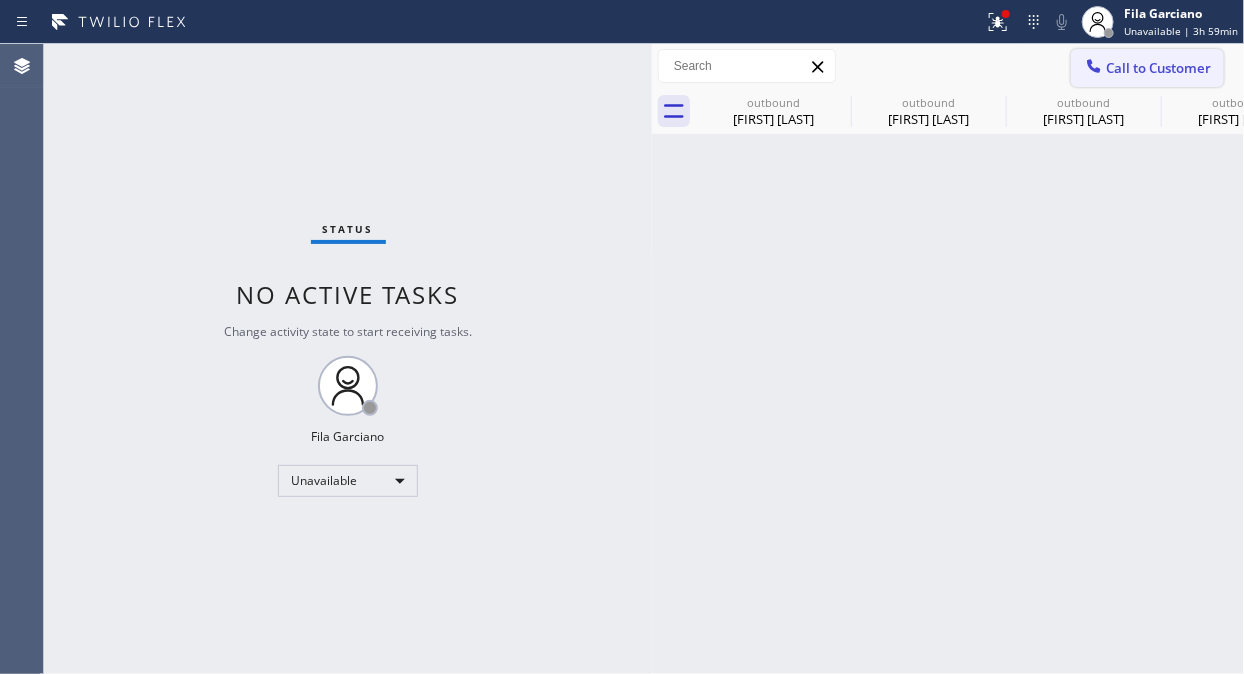 click on "Call to Customer" at bounding box center (1158, 68) 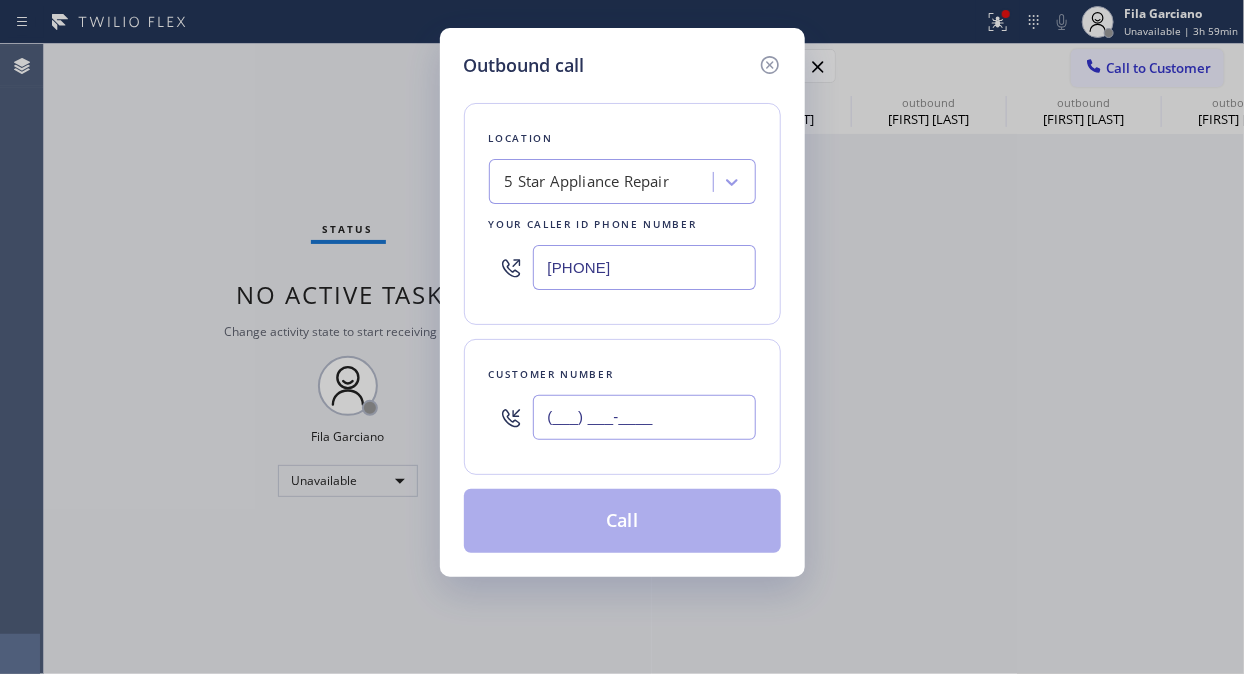 click on "(___) ___-____" at bounding box center (644, 417) 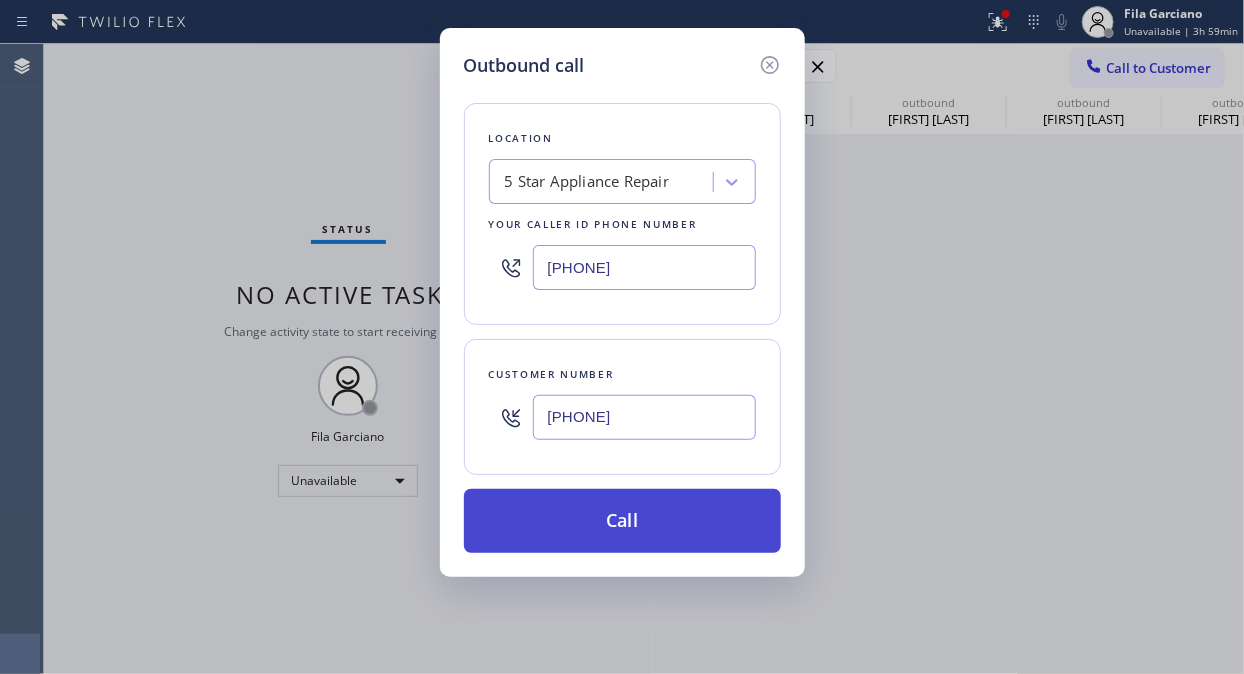 type on "[PHONE]" 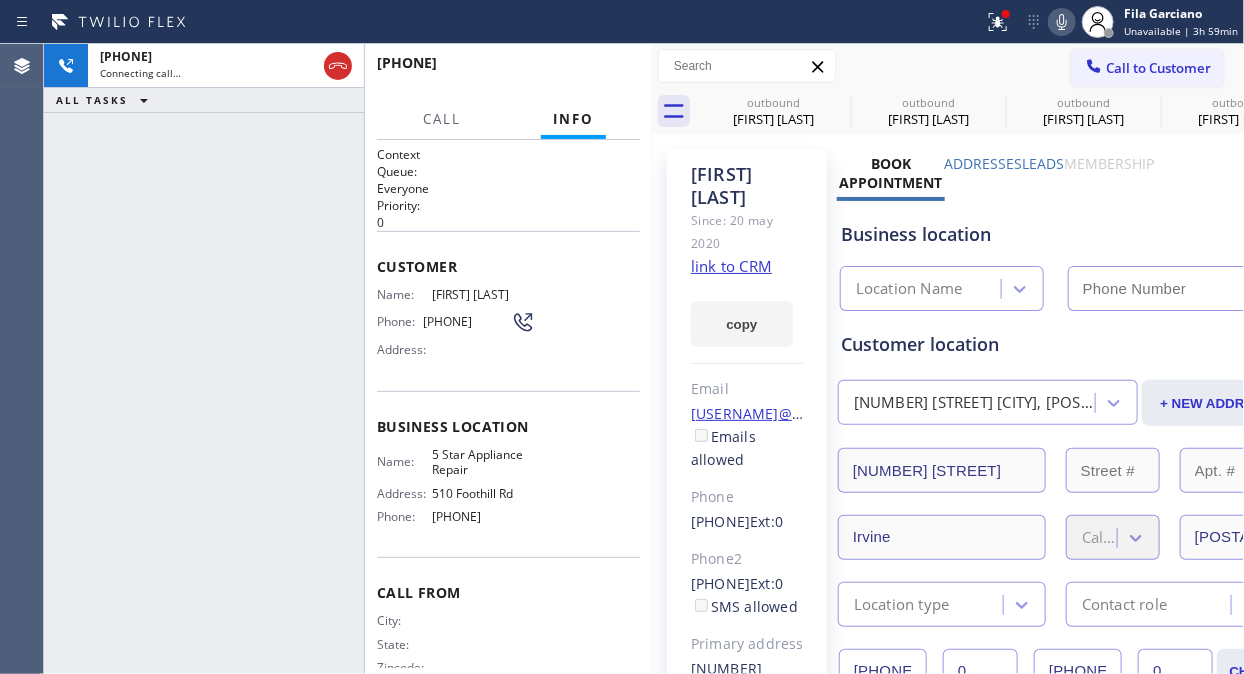 type on "[PHONE]" 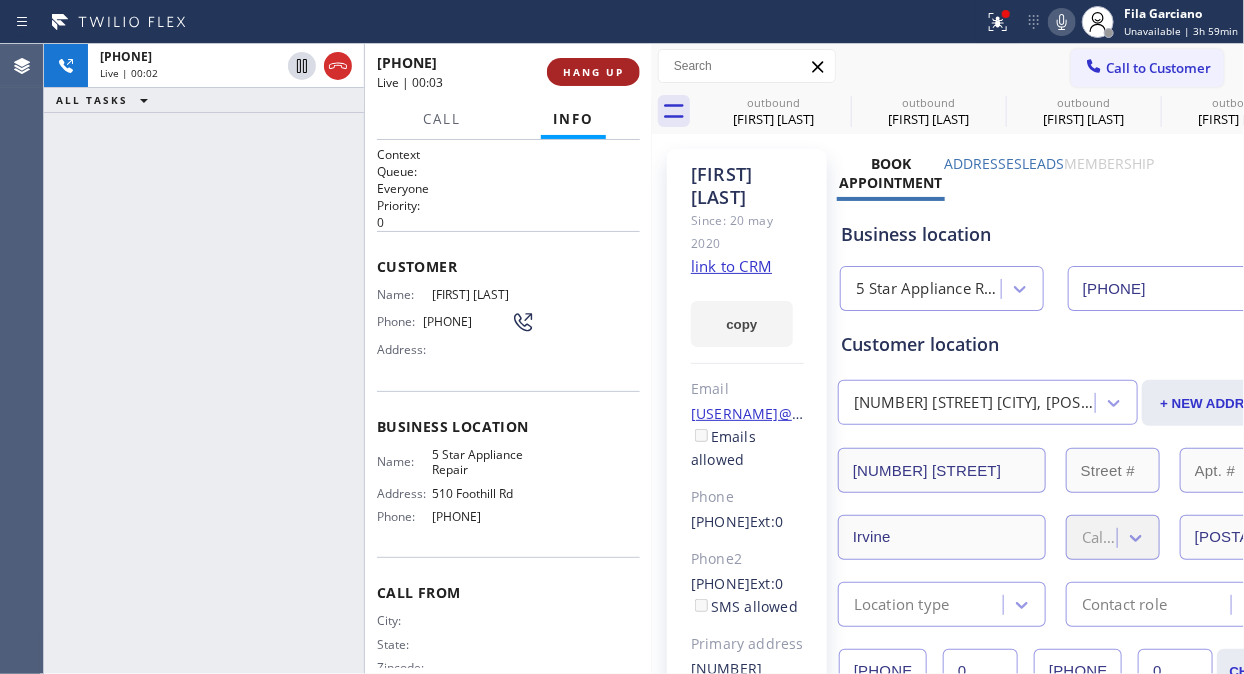 click on "HANG UP" at bounding box center [593, 72] 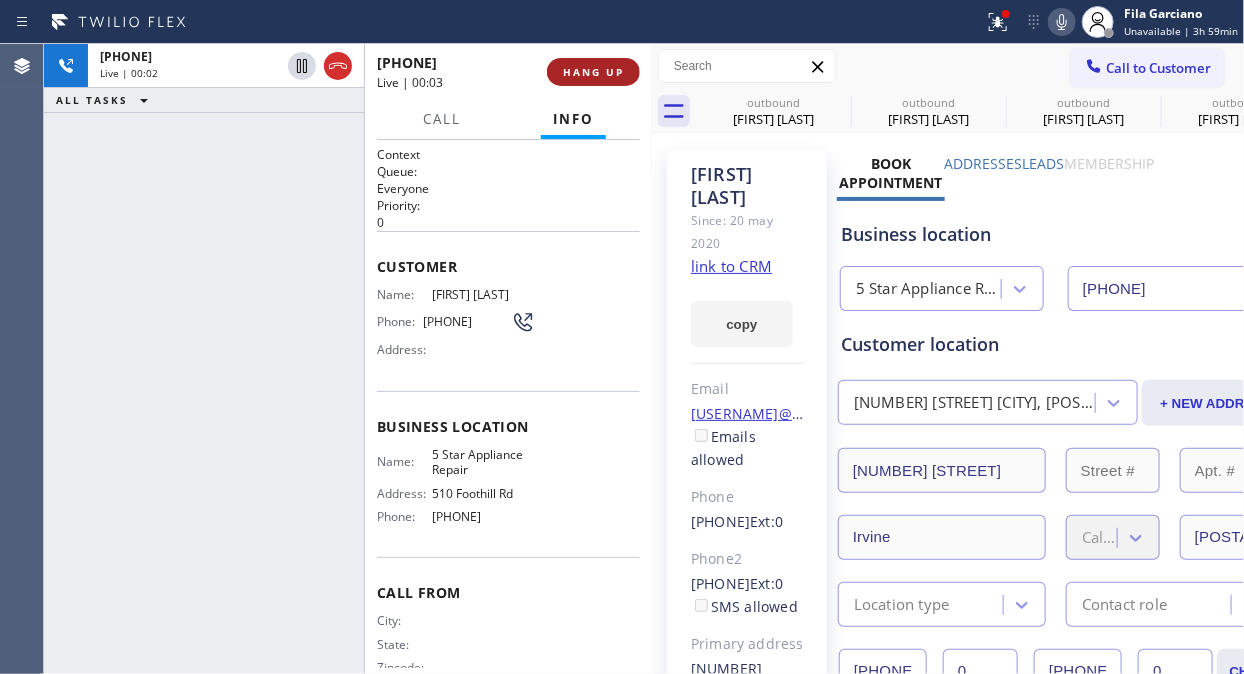 click on "HANG UP" at bounding box center (593, 72) 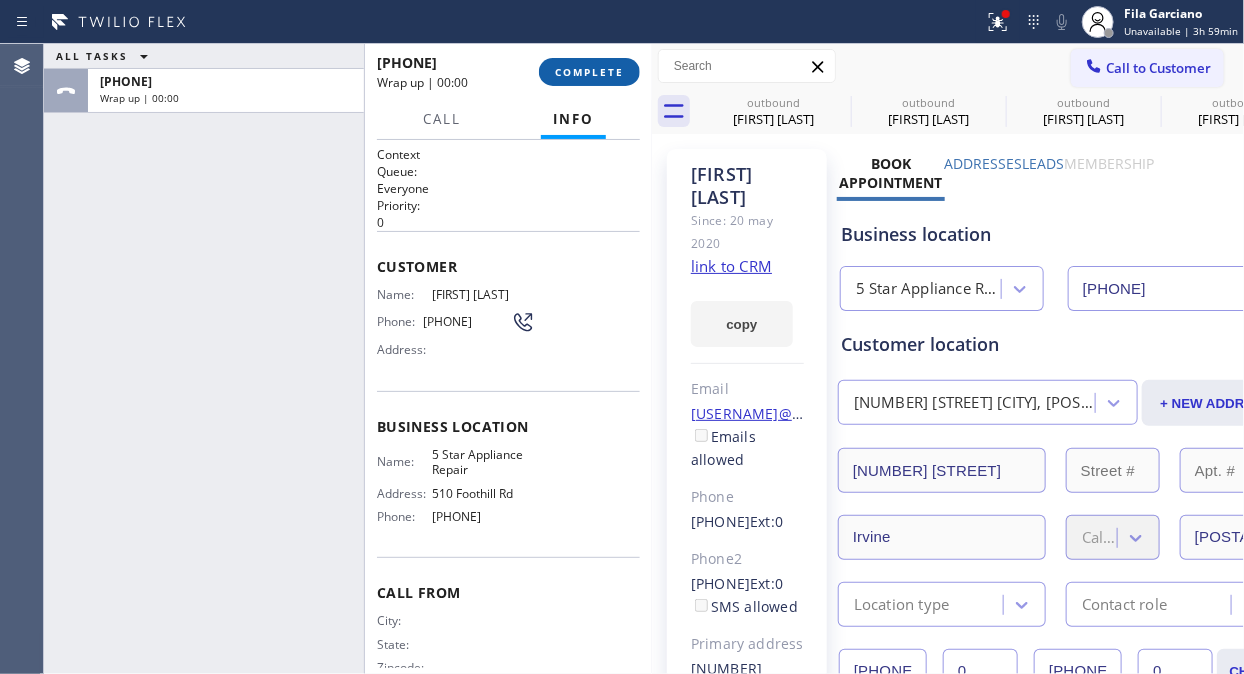 click on "COMPLETE" at bounding box center [589, 72] 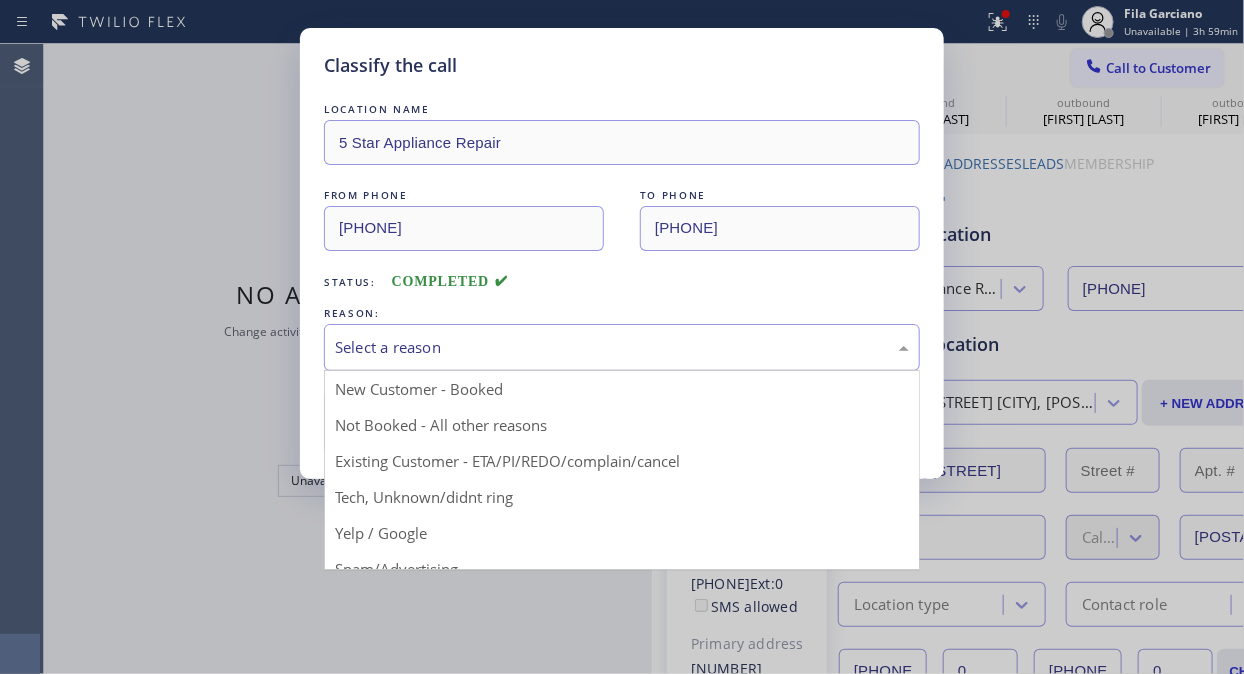 click on "Select a reason" at bounding box center (622, 347) 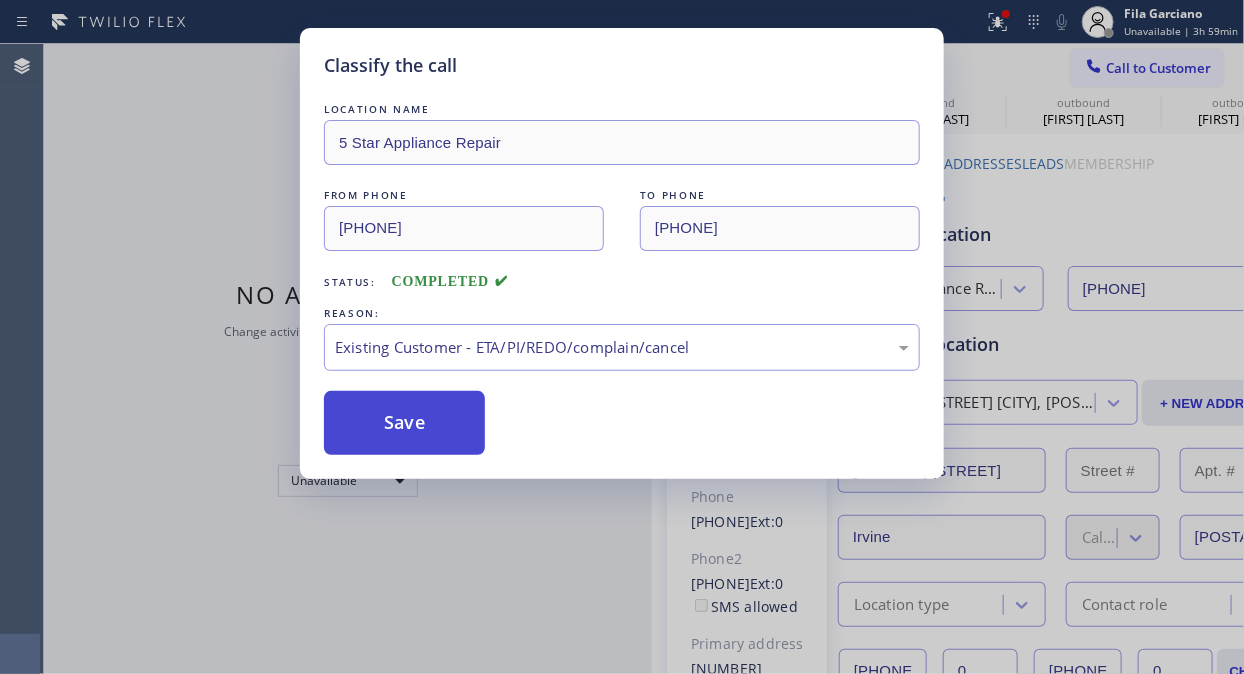 click on "Save" at bounding box center (404, 423) 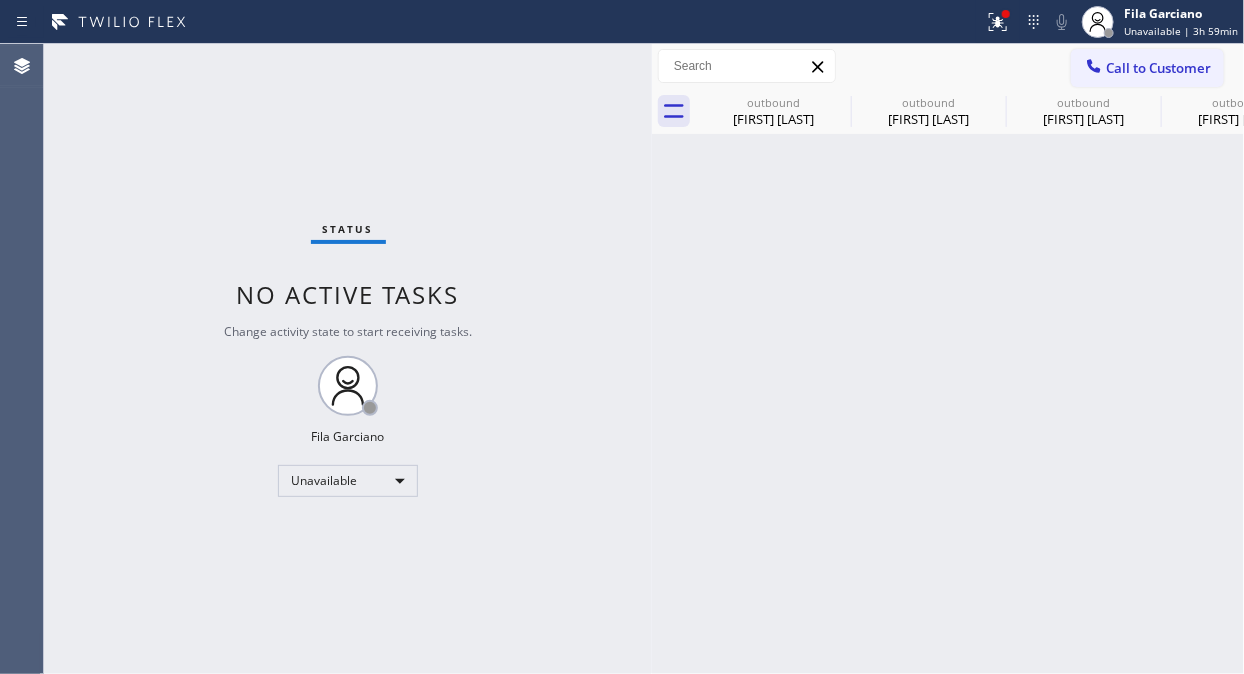 click on "Call to Customer" at bounding box center (1158, 68) 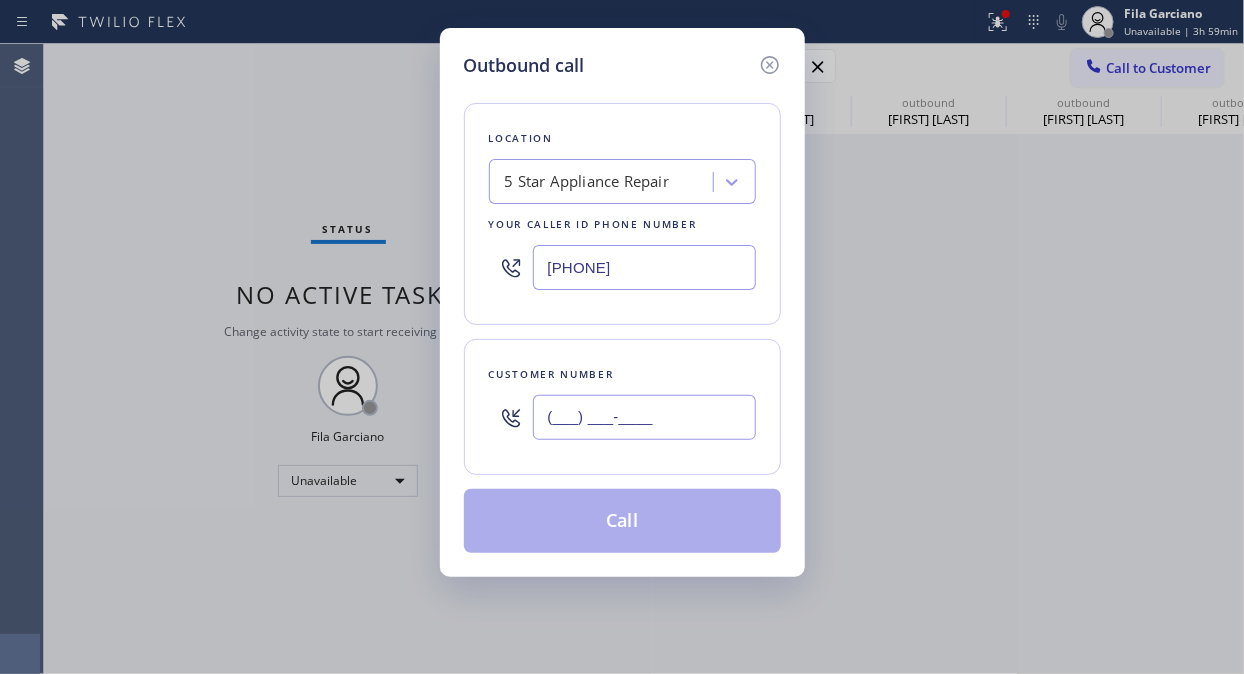 click on "(___) ___-____" at bounding box center (644, 417) 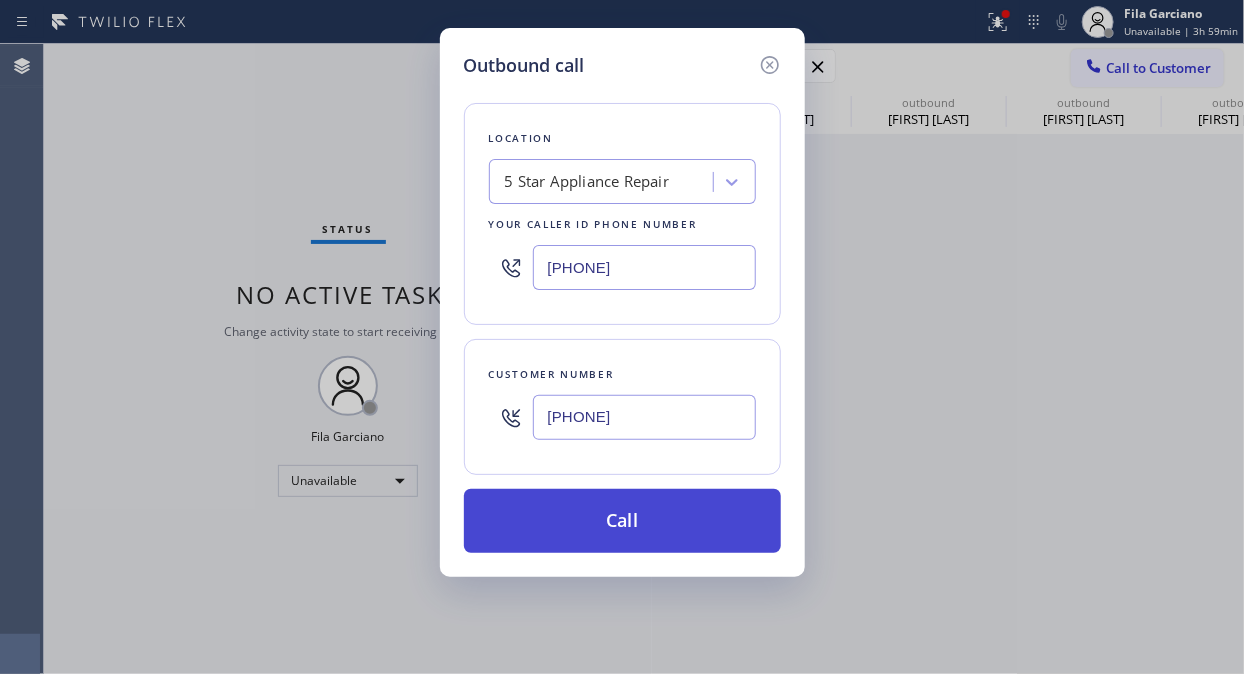 type on "[PHONE]" 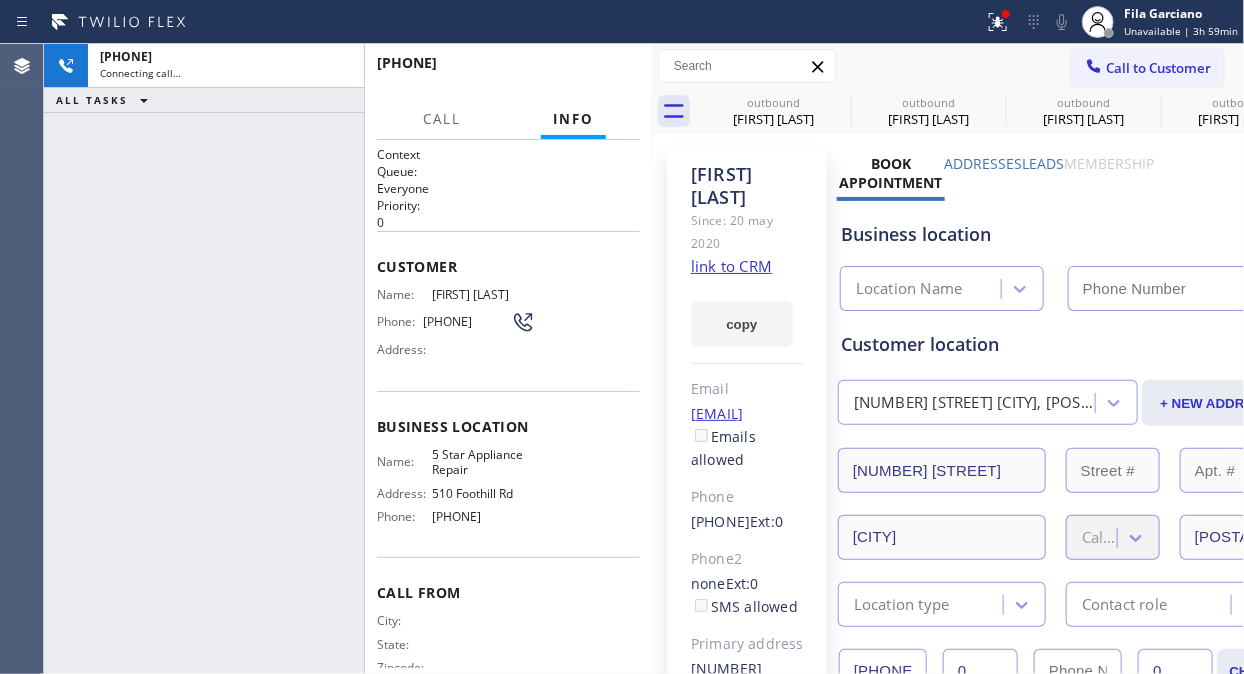 type on "[PHONE]" 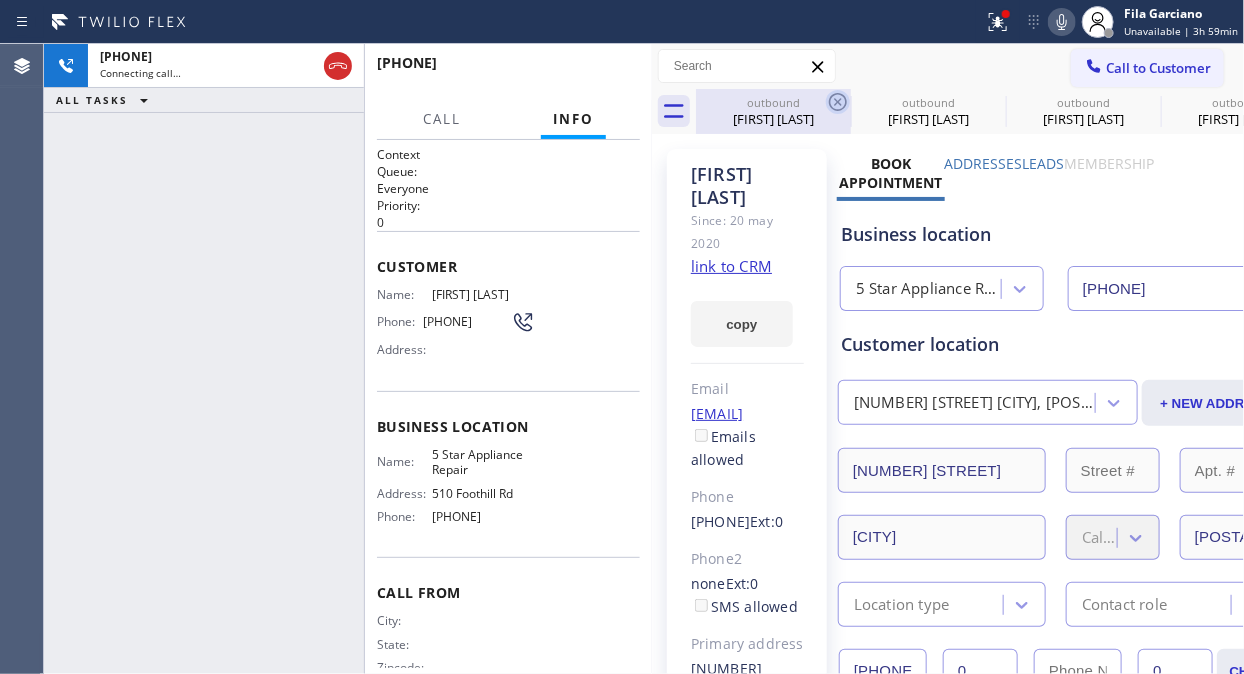 click 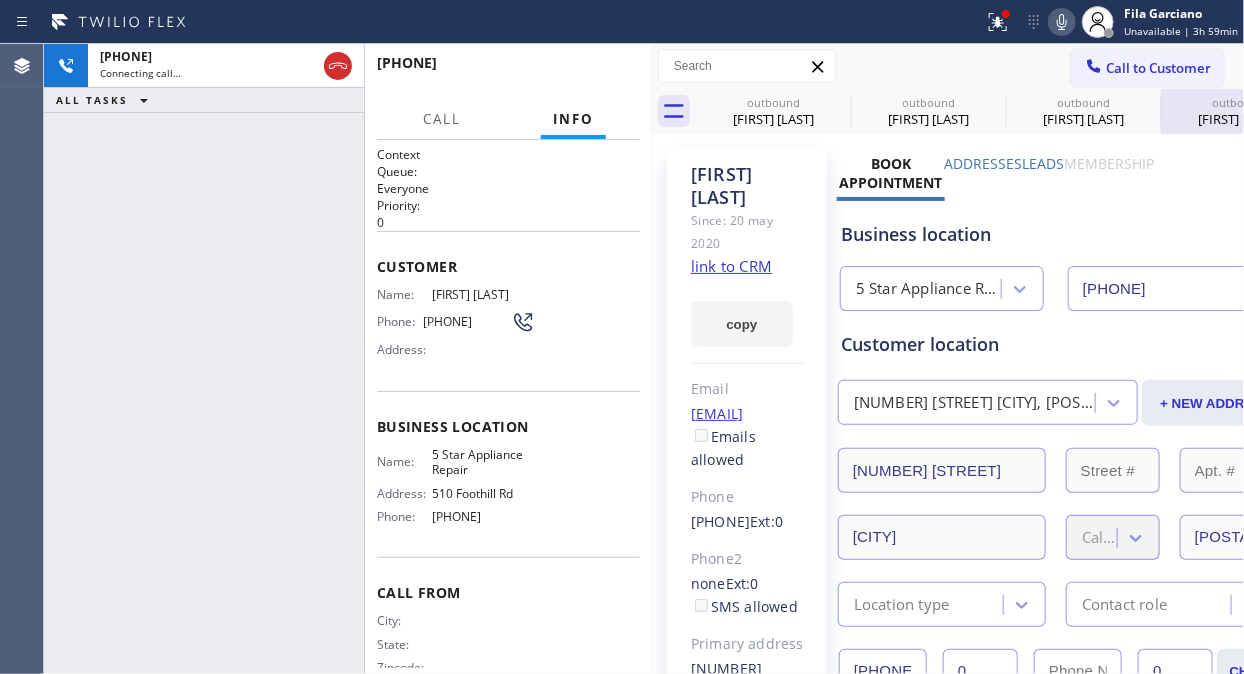 click 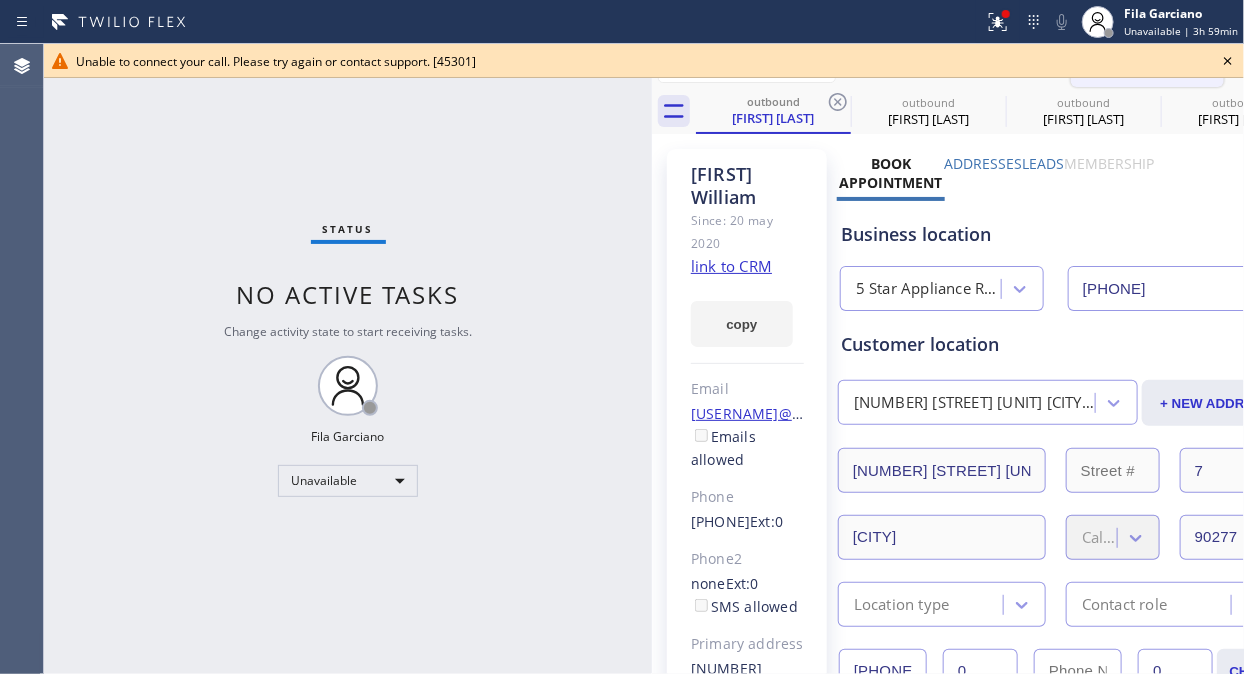 click 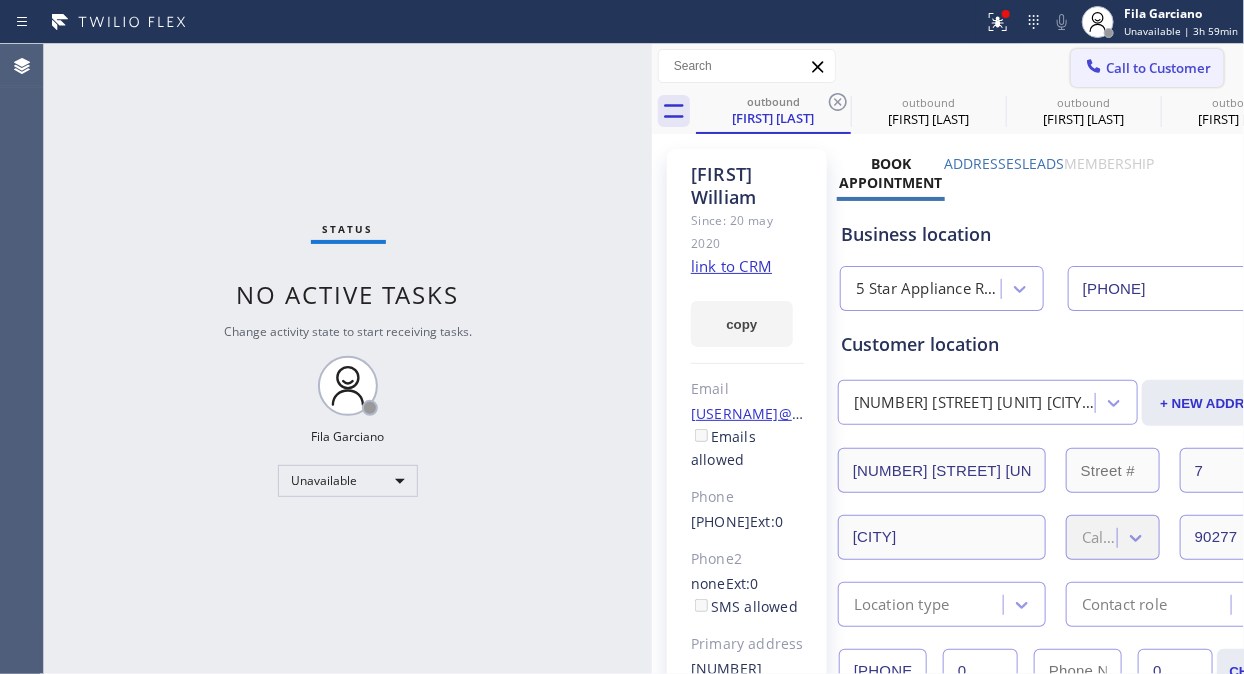 click on "Call to Customer" at bounding box center [1158, 68] 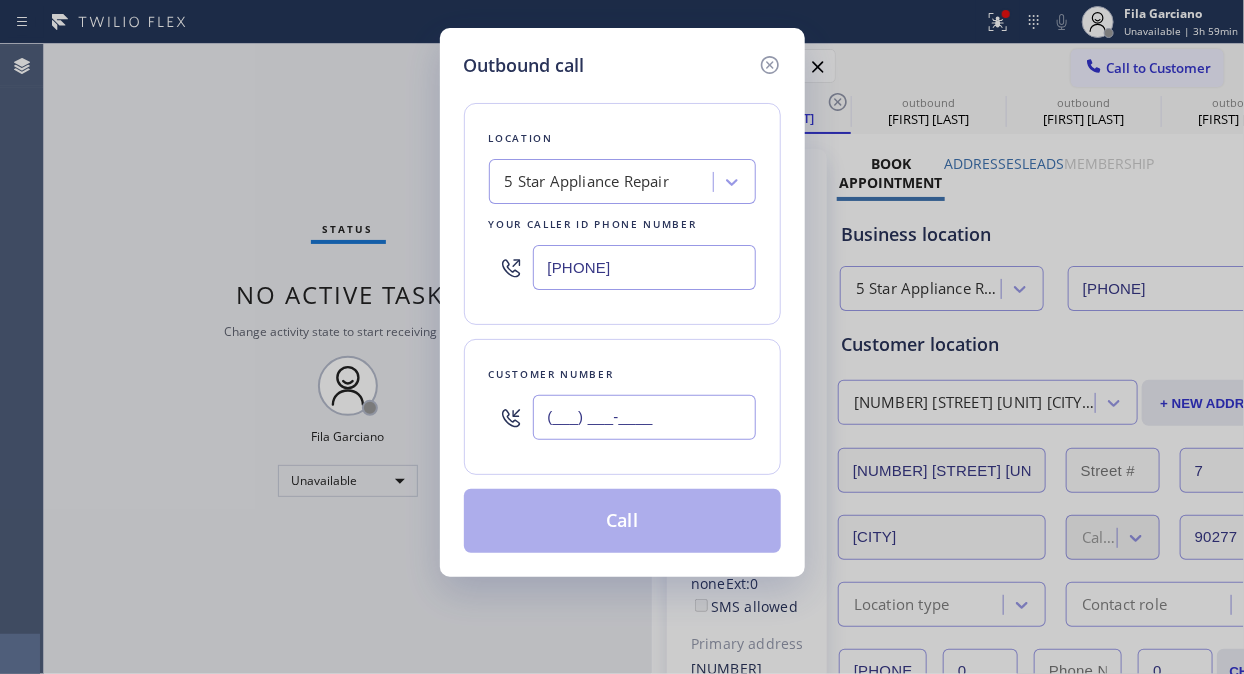click on "(___) ___-____" at bounding box center [644, 417] 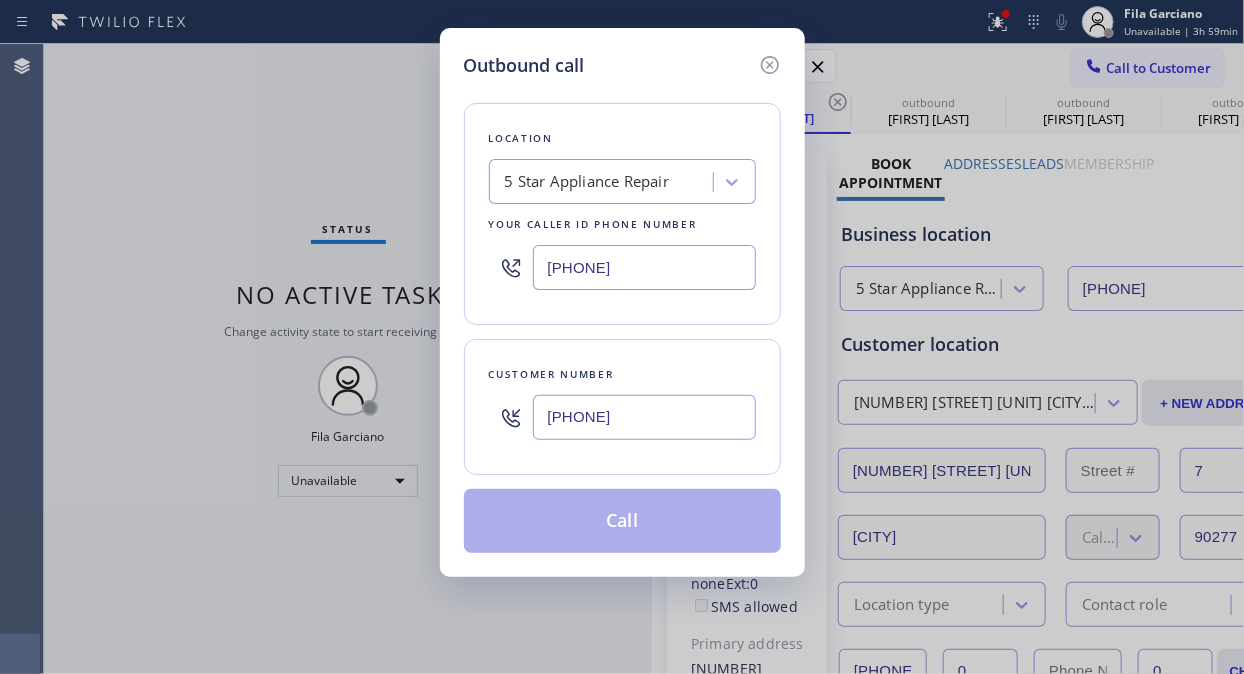 type on "[PHONE]" 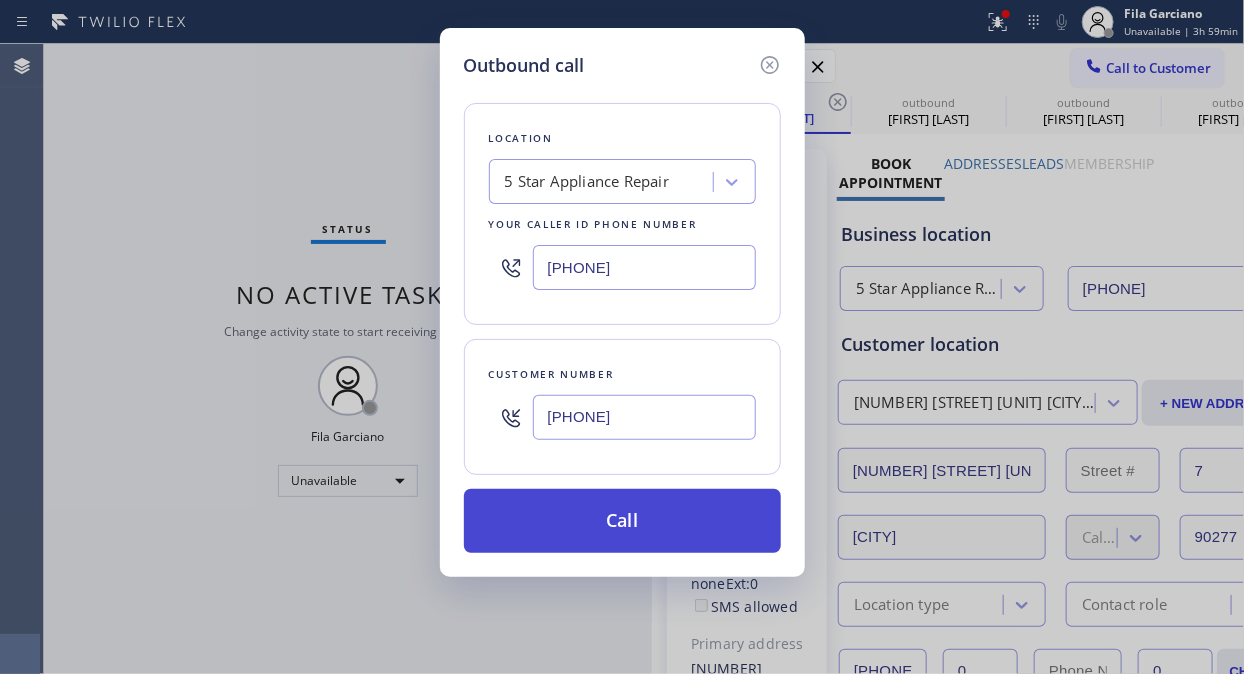 click on "Call" at bounding box center [622, 521] 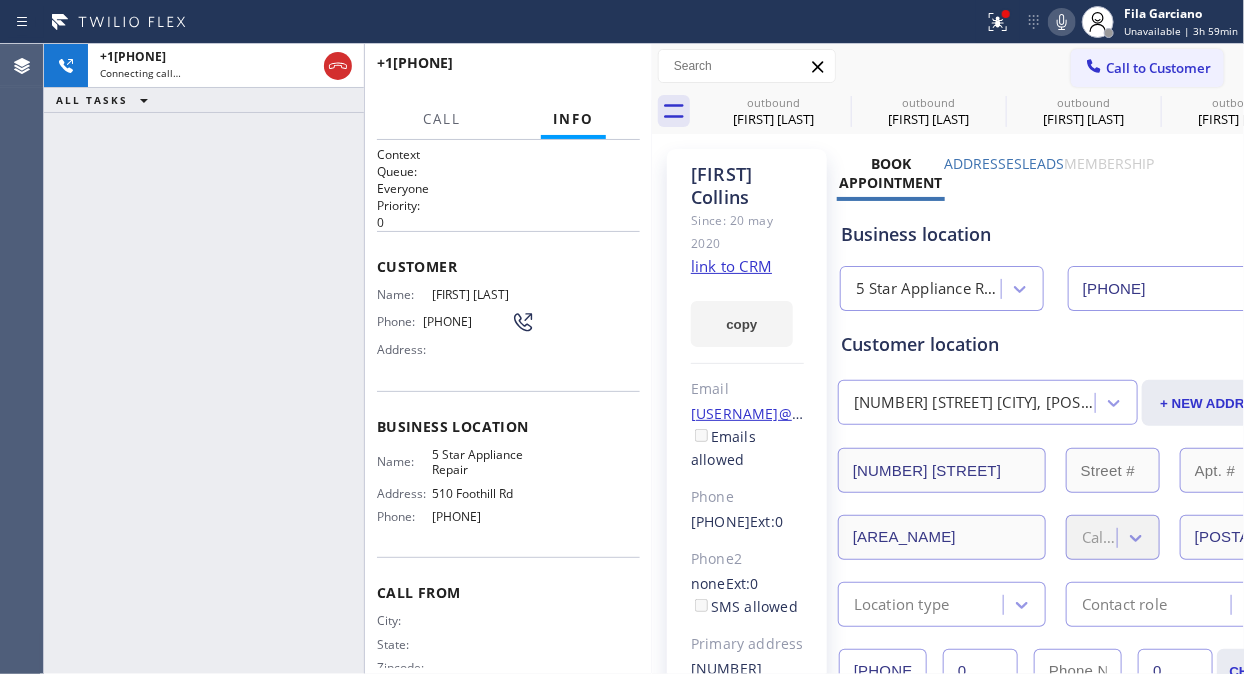 type on "[PHONE]" 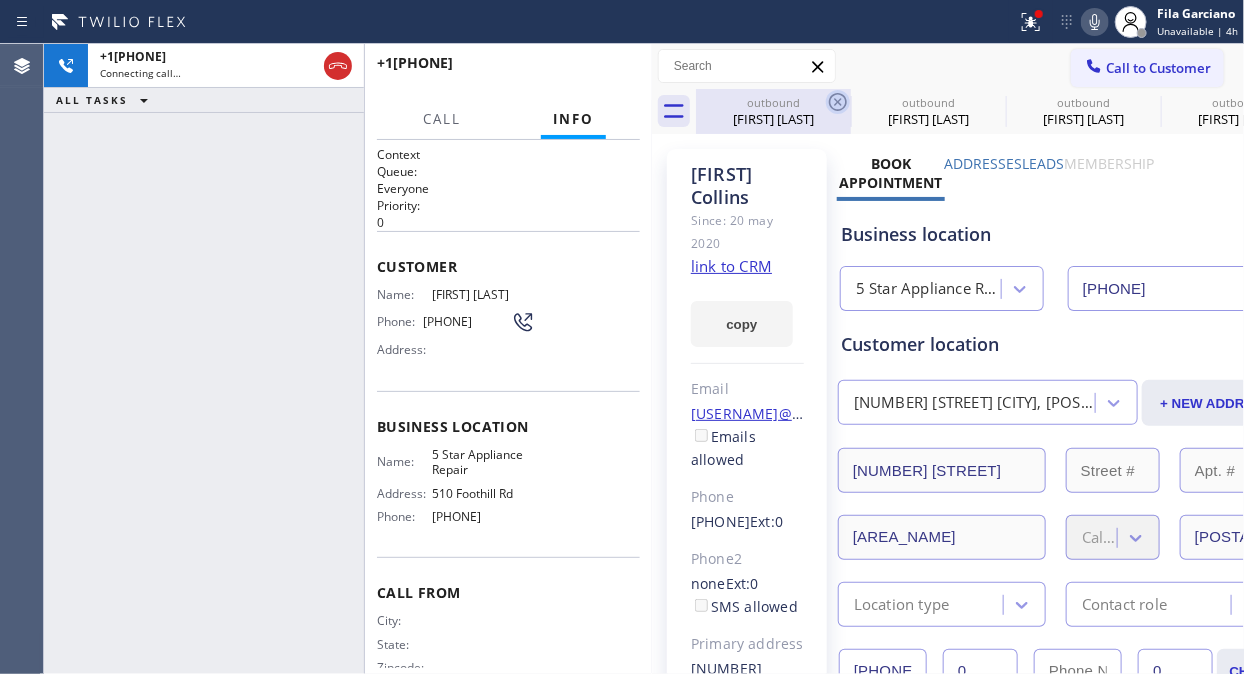 click 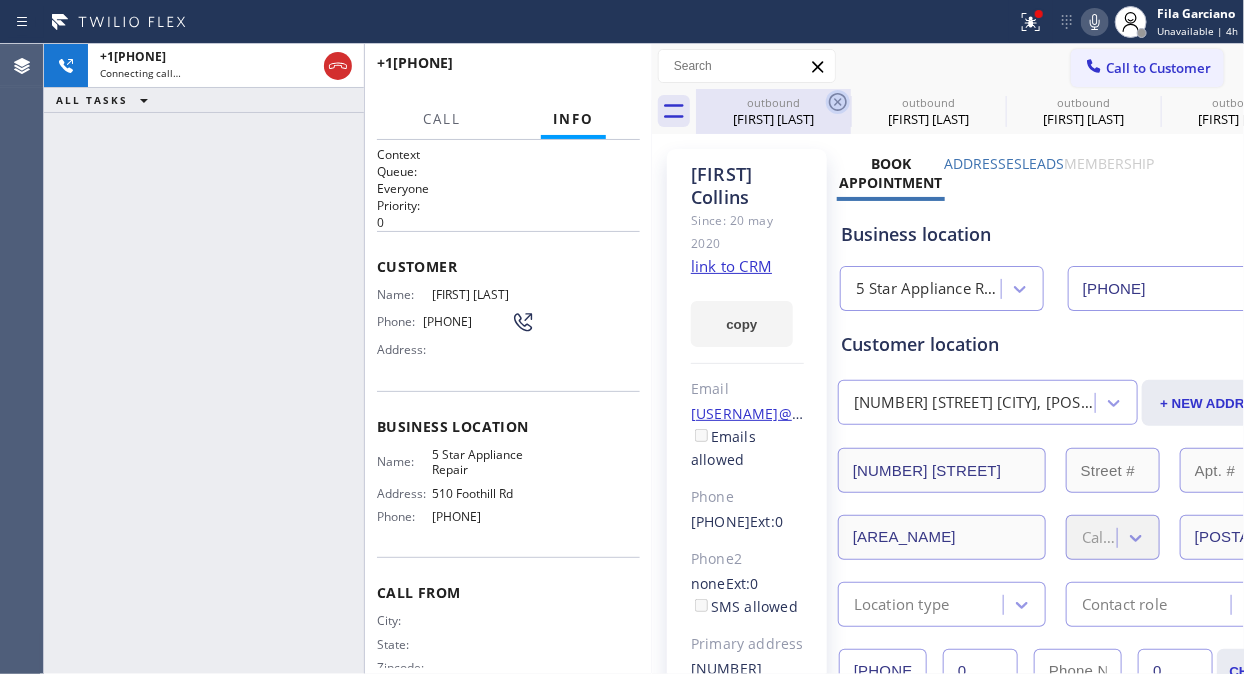 click 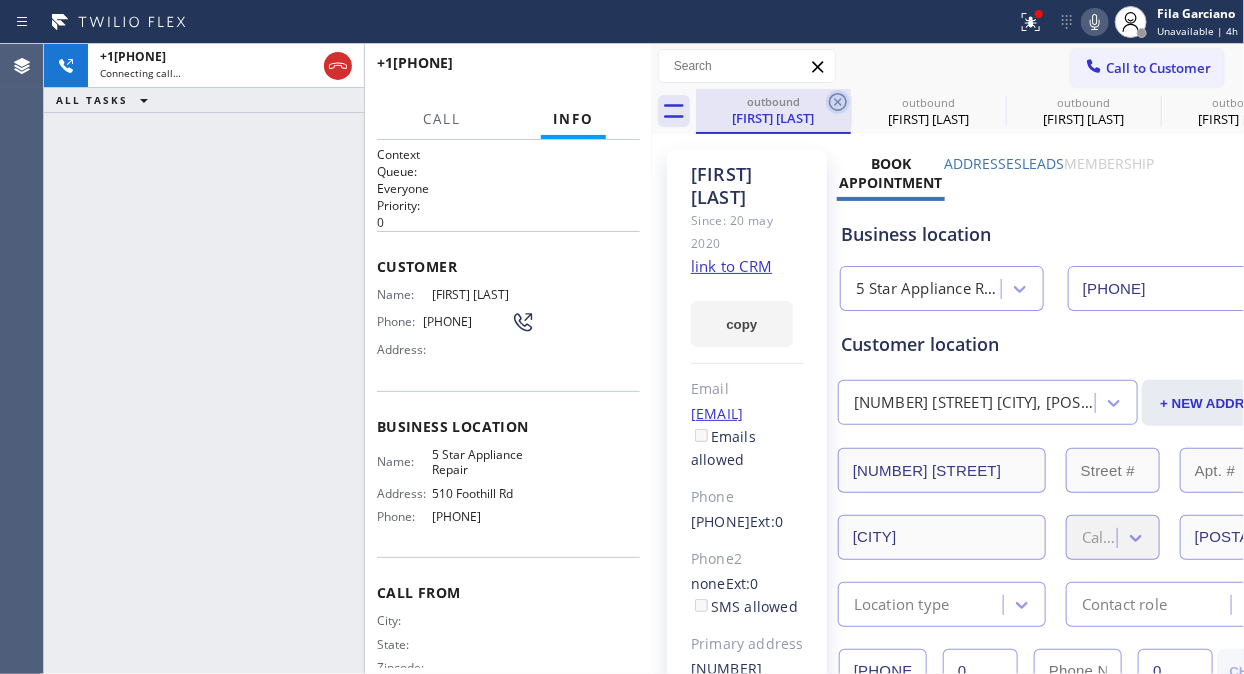 click 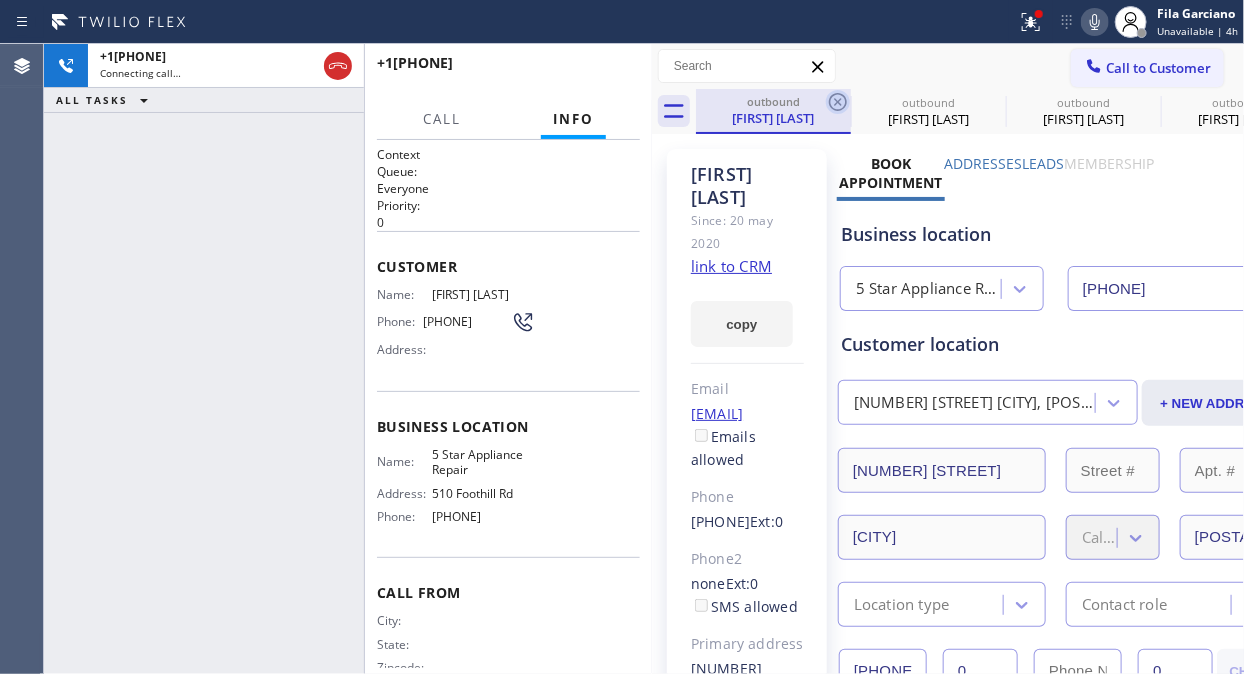 click 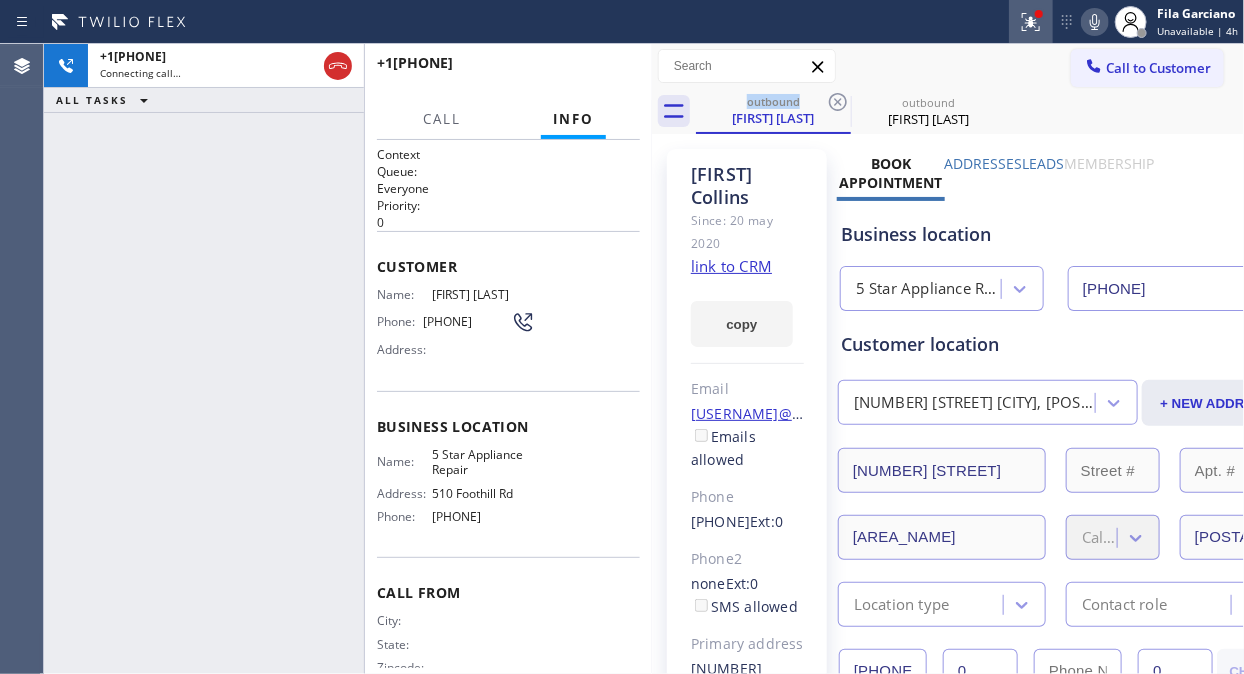 drag, startPoint x: 840, startPoint y: 101, endPoint x: 1037, endPoint y: 25, distance: 211.15161 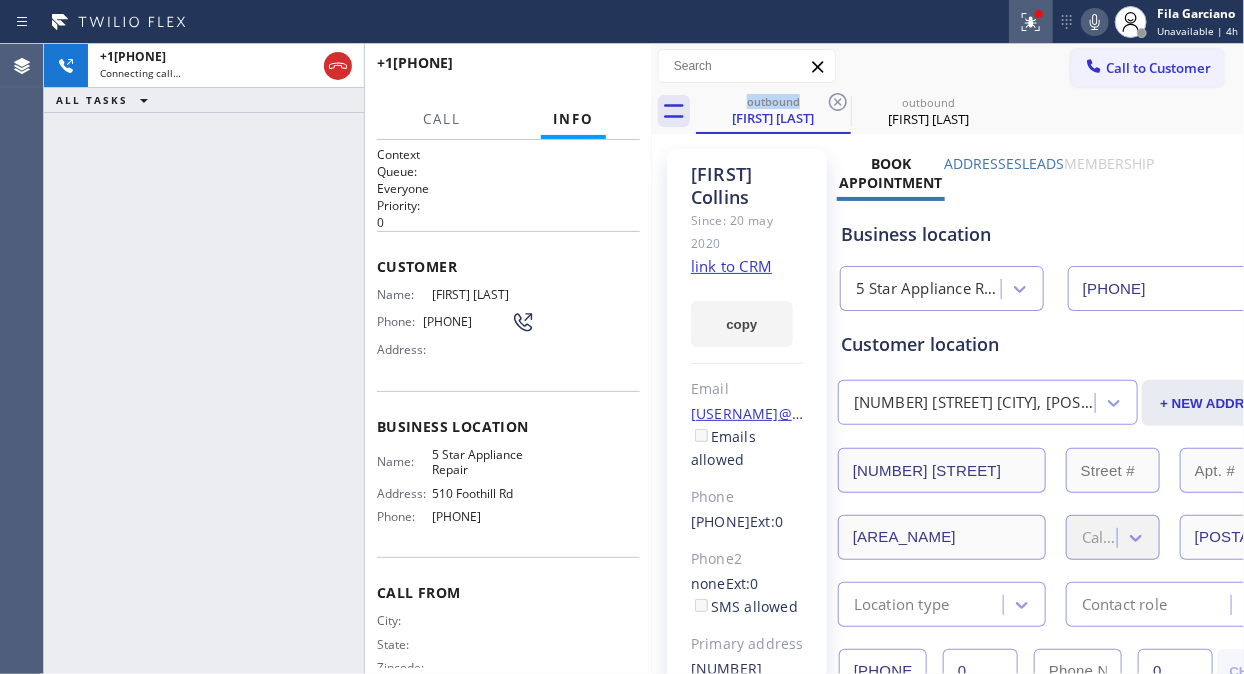 click 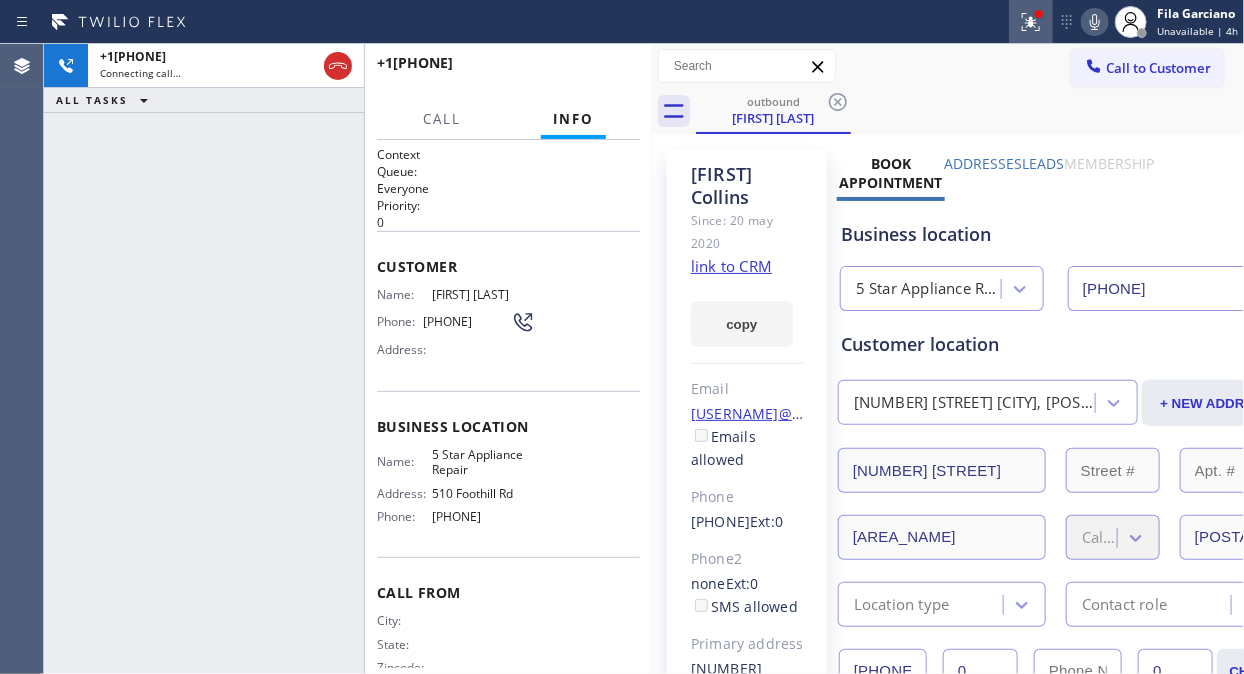 click 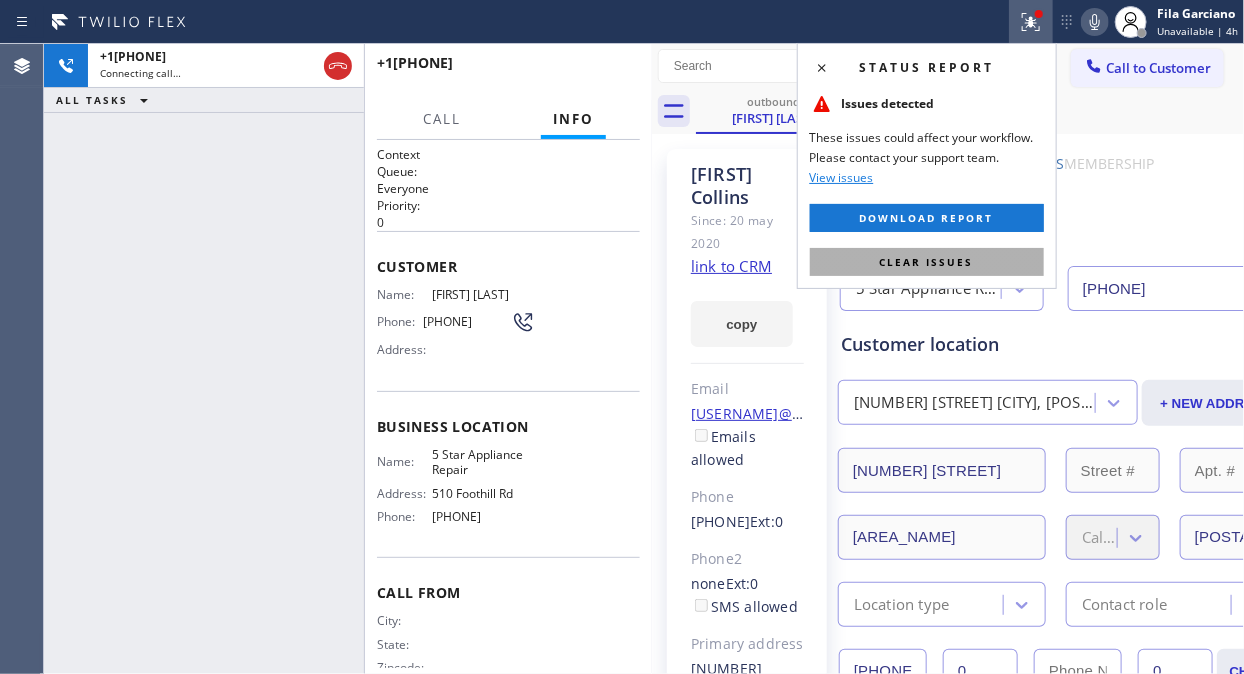 click on "Clear issues" at bounding box center [927, 262] 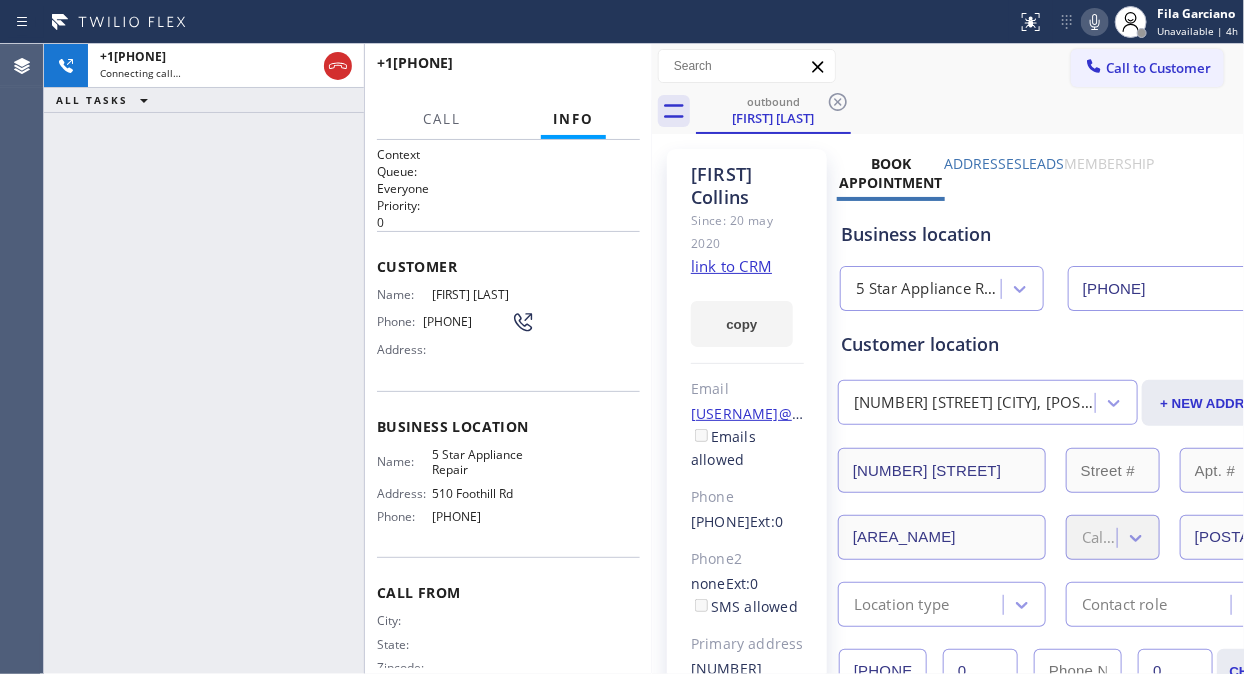 click on "+1[PHONE] Connecting call… ALL TASKS ALL TASKS ACTIVE TASKS TASKS IN WRAP UP" at bounding box center [204, 359] 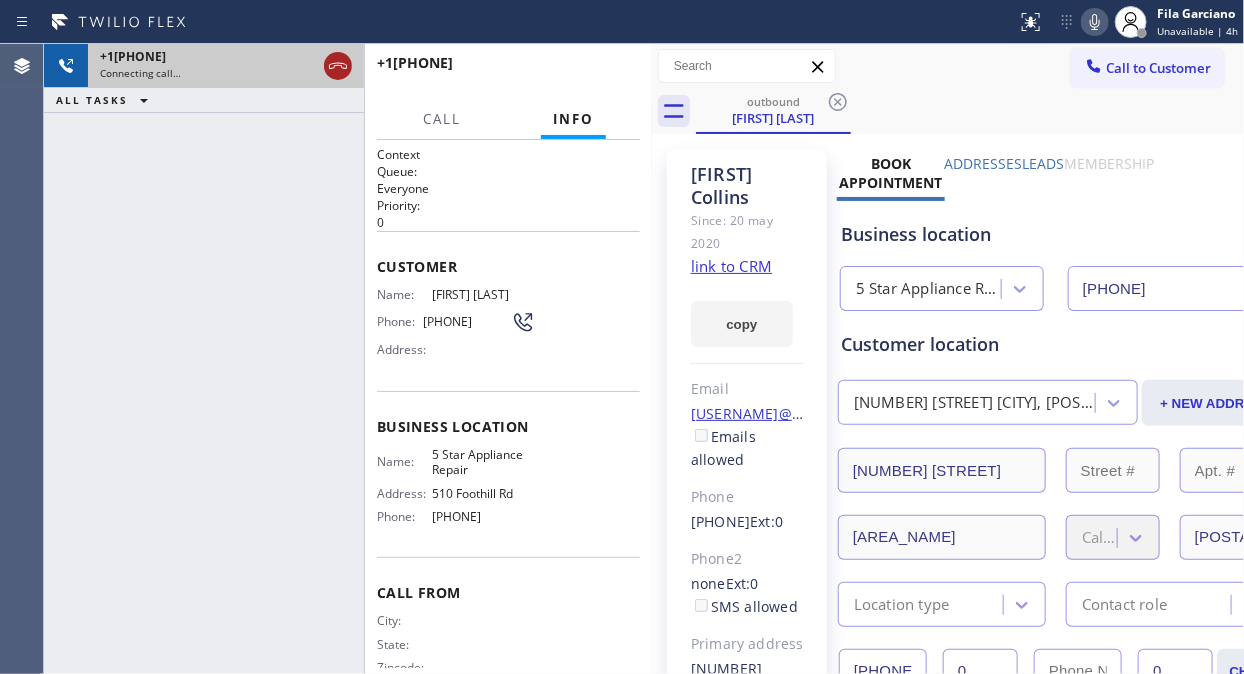 click 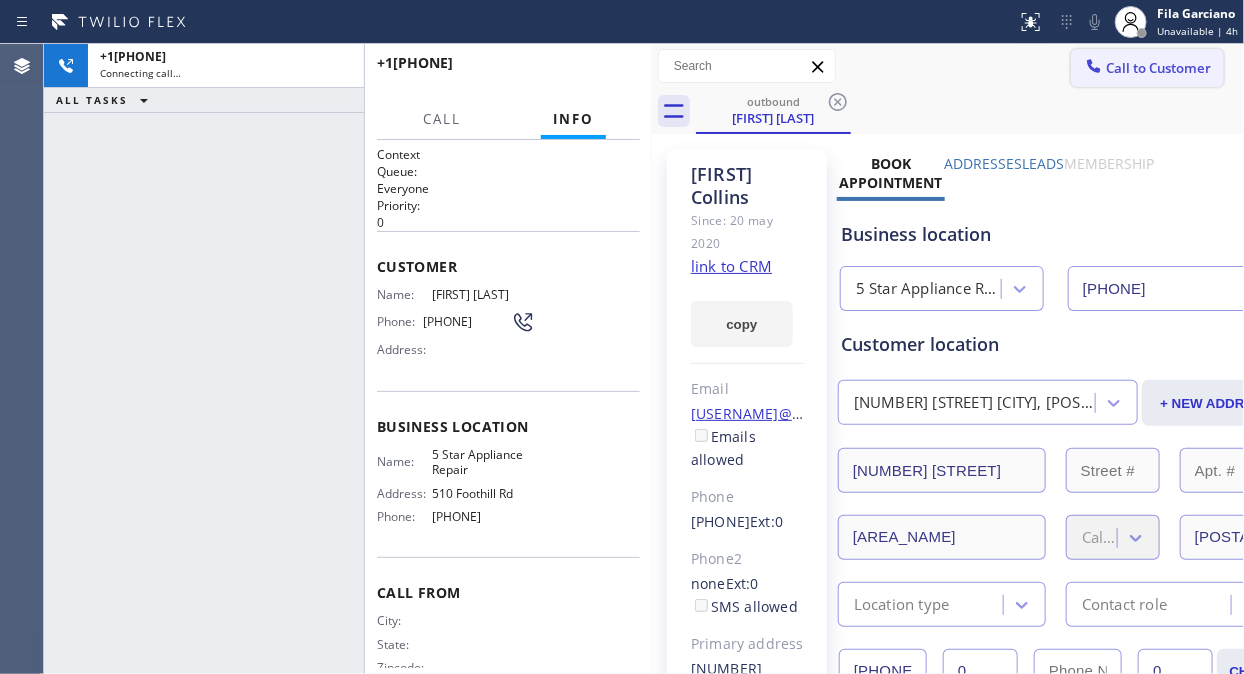 click on "Call to Customer" at bounding box center (1158, 68) 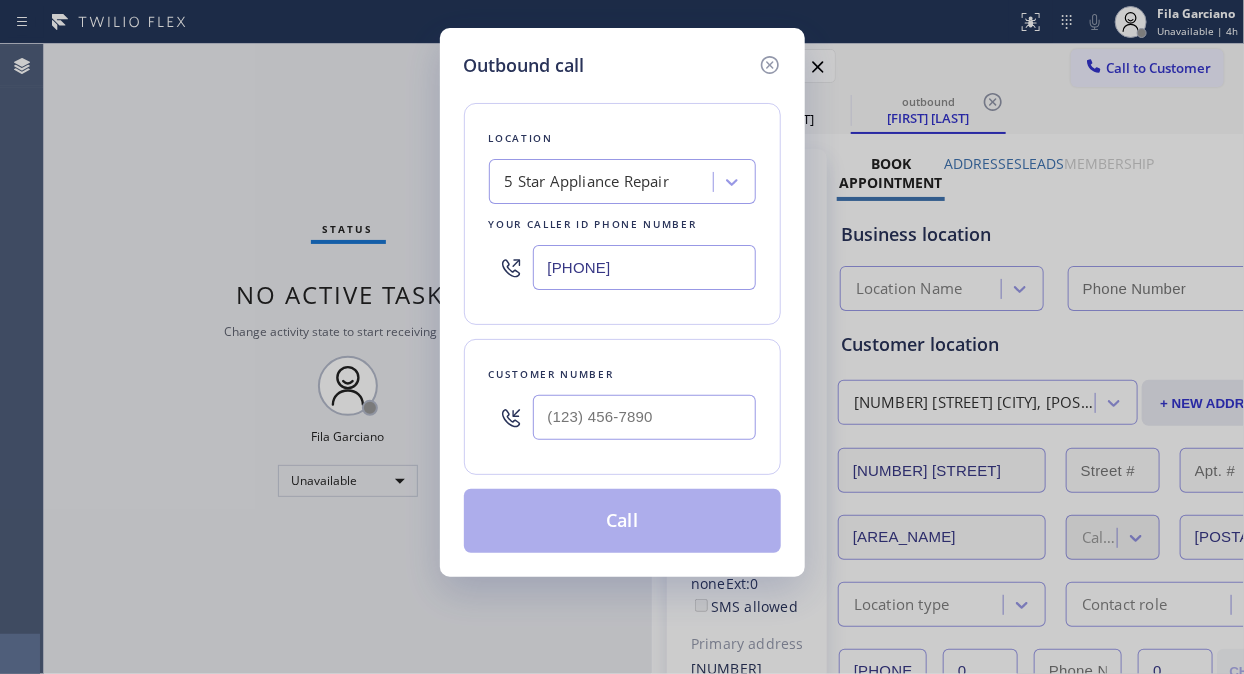 type on "[PHONE]" 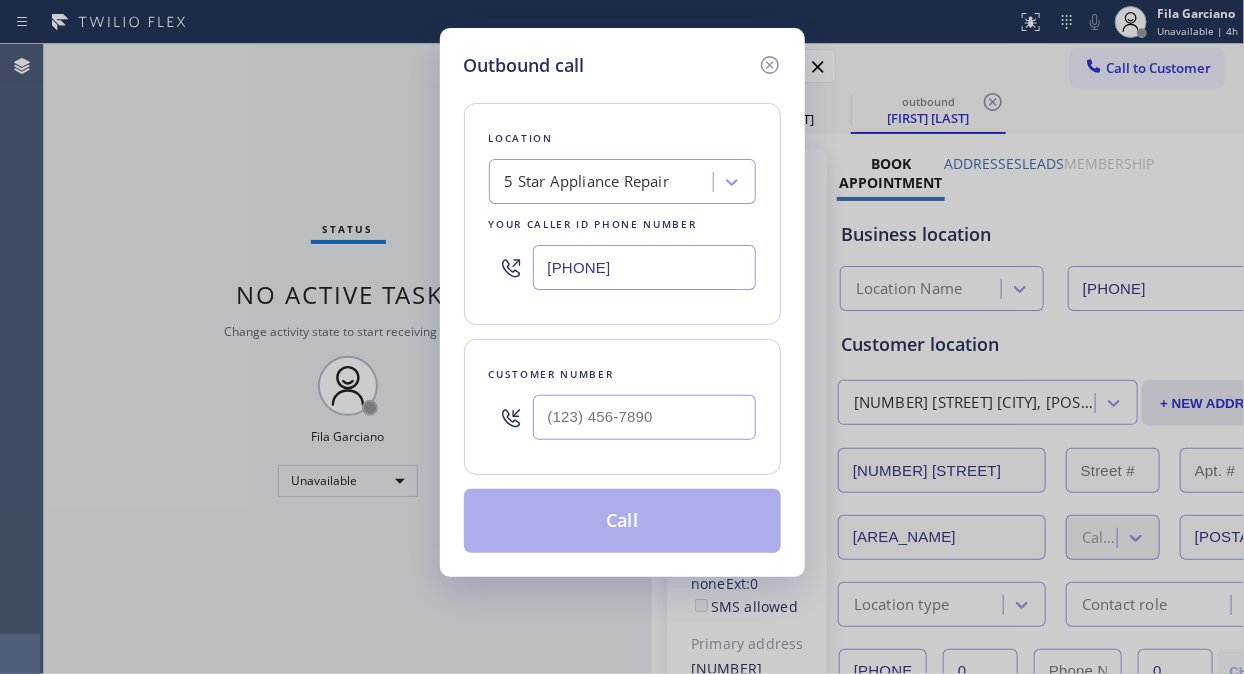click at bounding box center [644, 417] 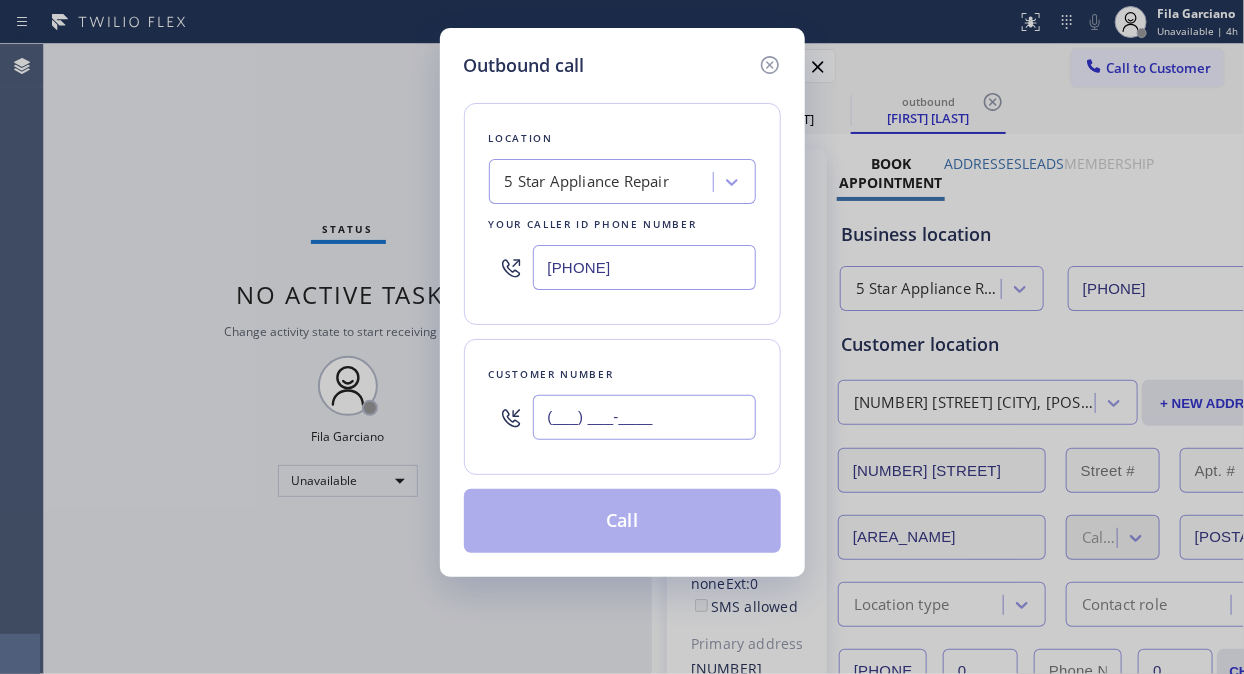 click on "(___) ___-____" at bounding box center [644, 417] 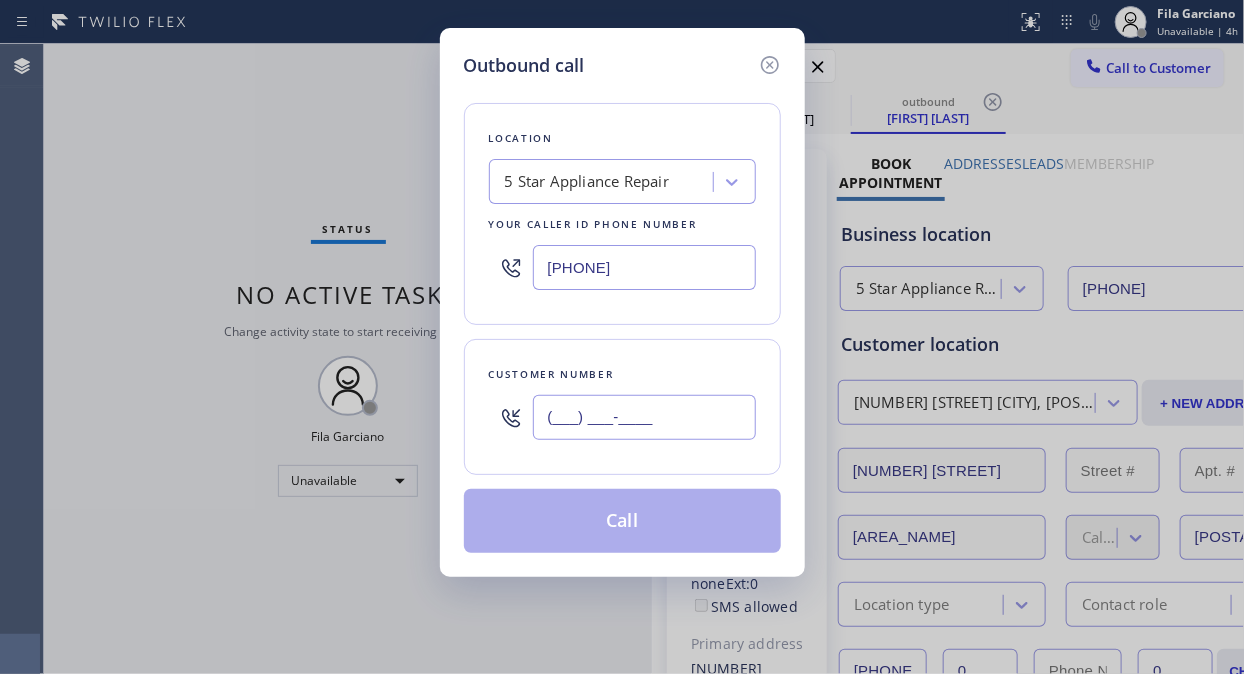 paste on "[PHONE]" 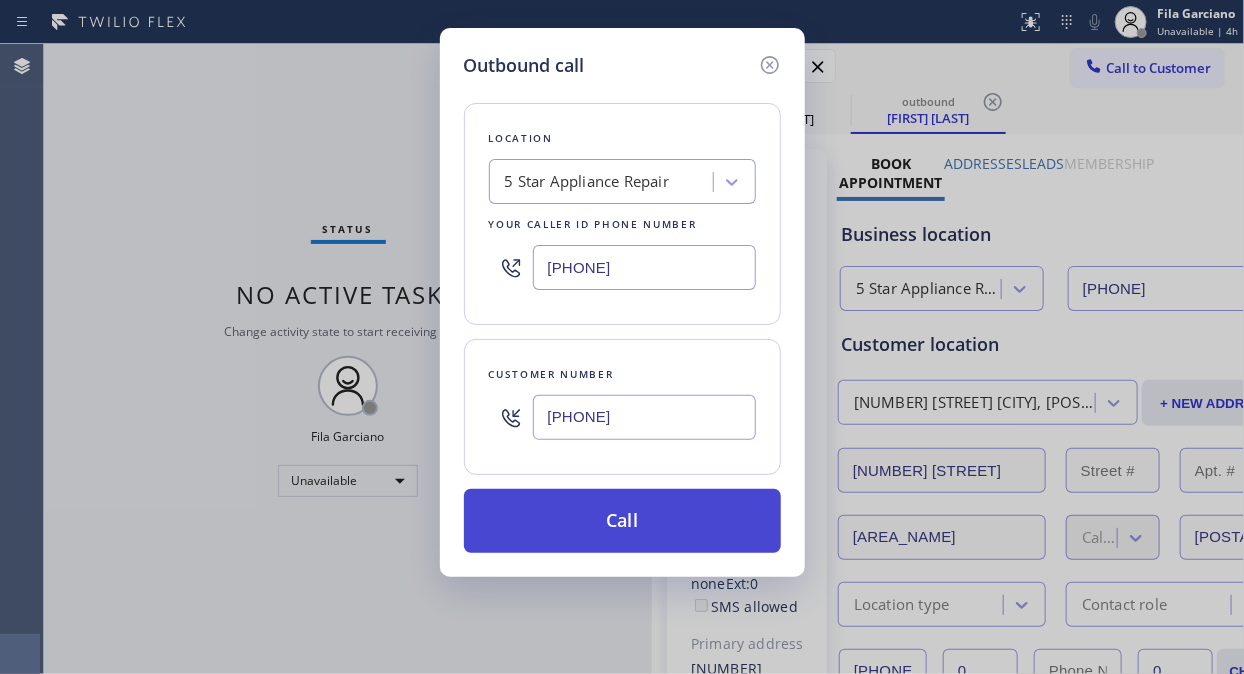 type on "[PHONE]" 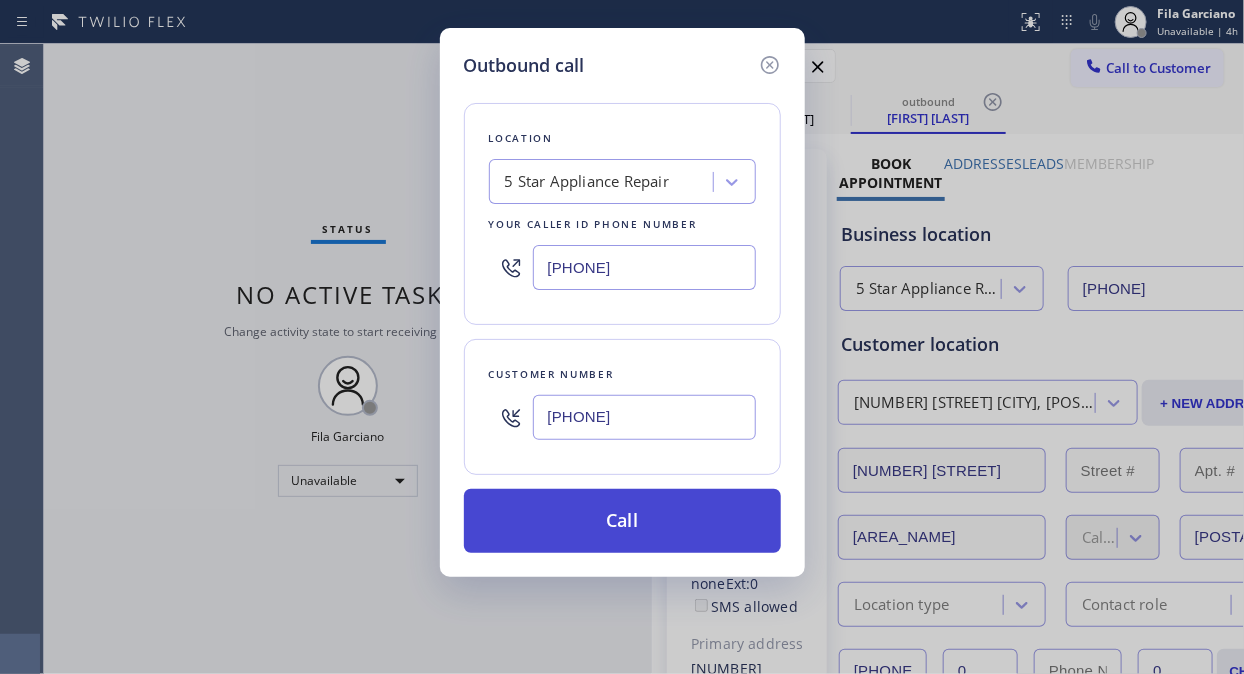 click on "Call" at bounding box center (622, 521) 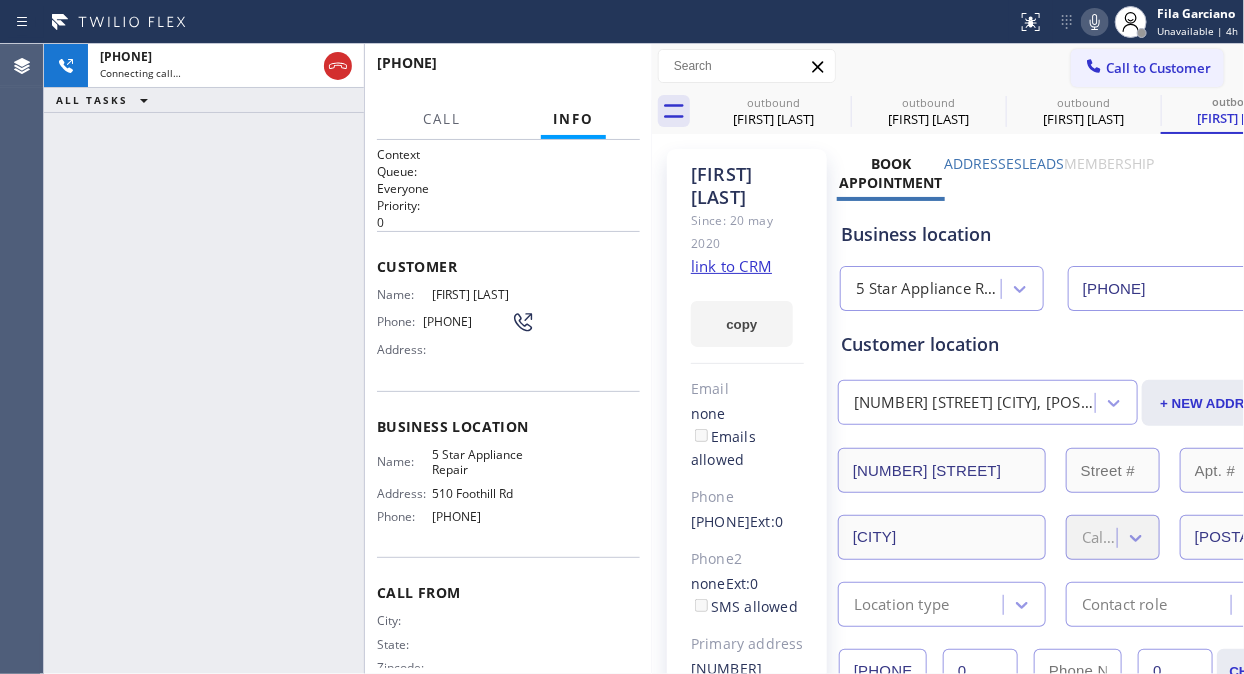 type on "[PHONE]" 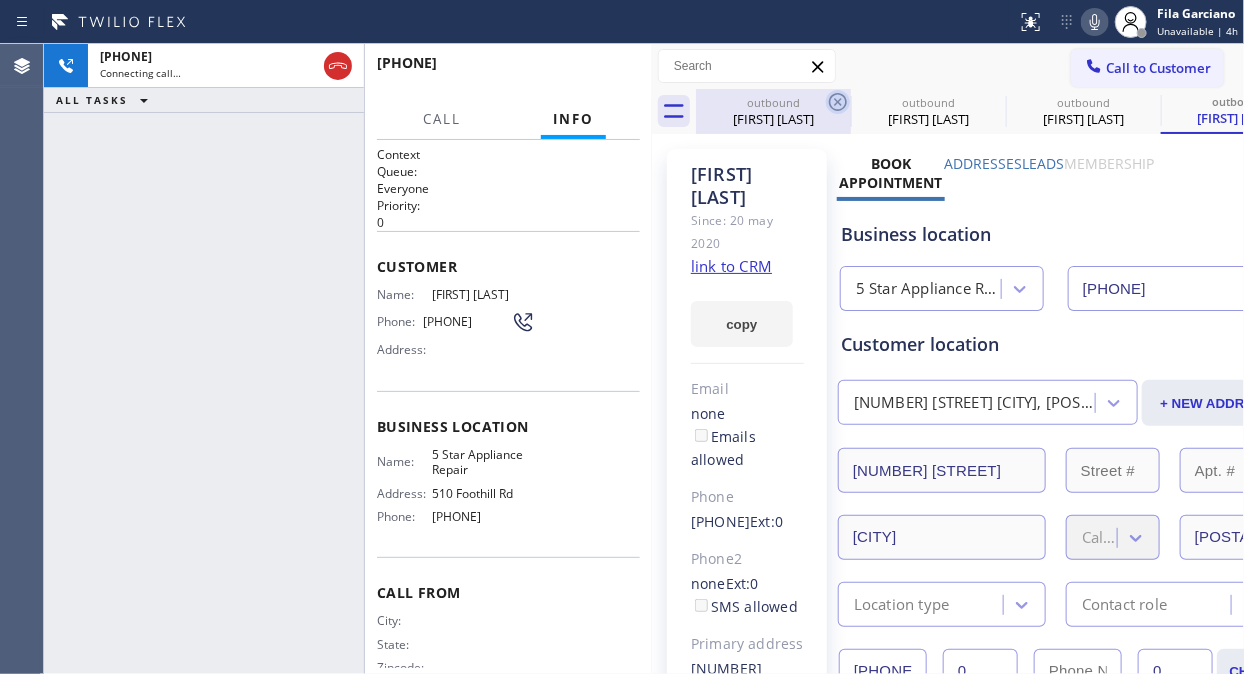 click 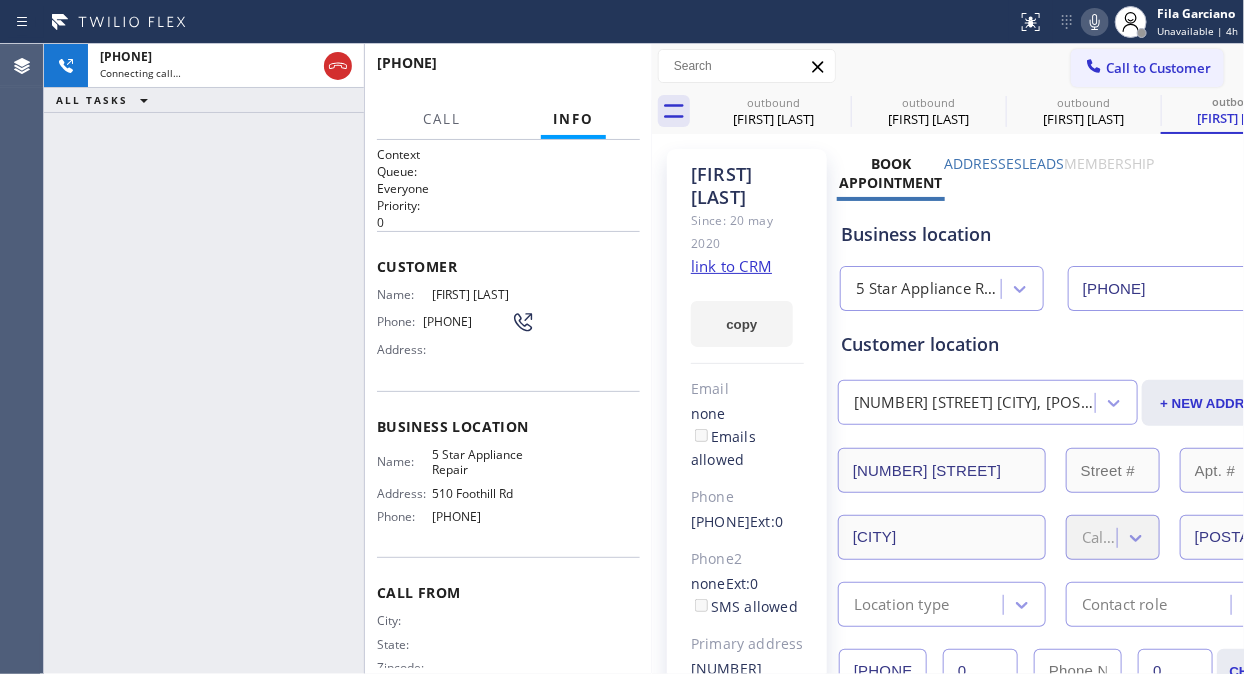click 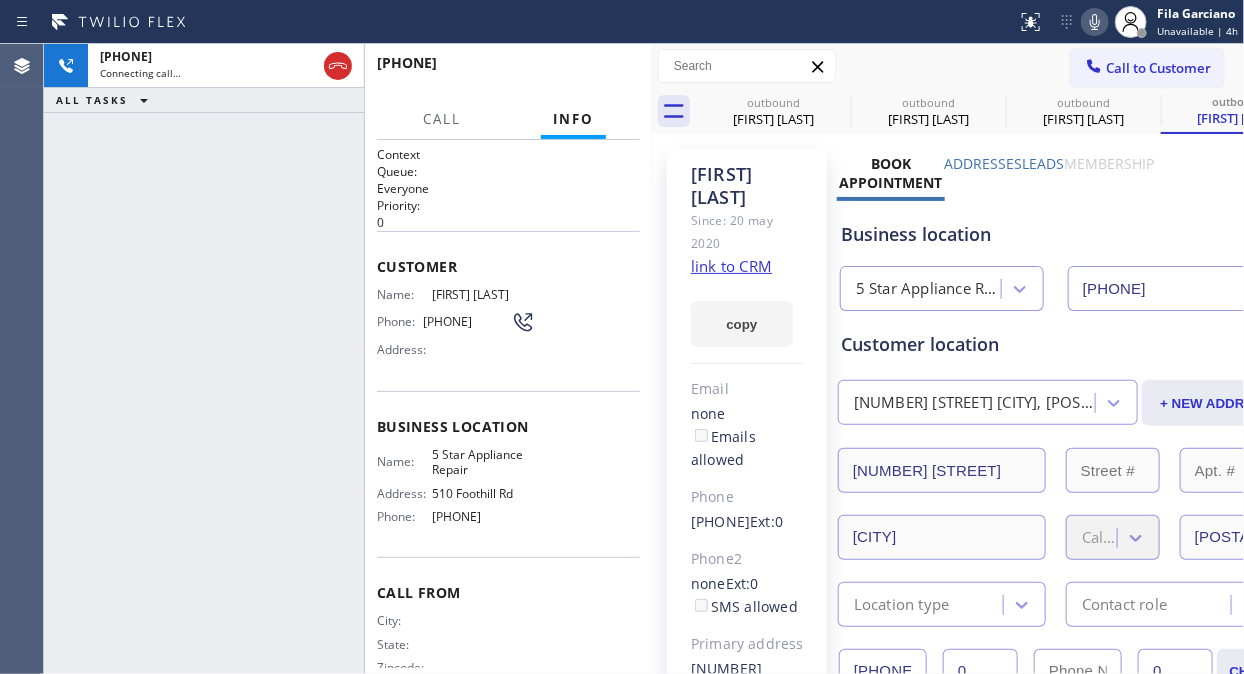 click 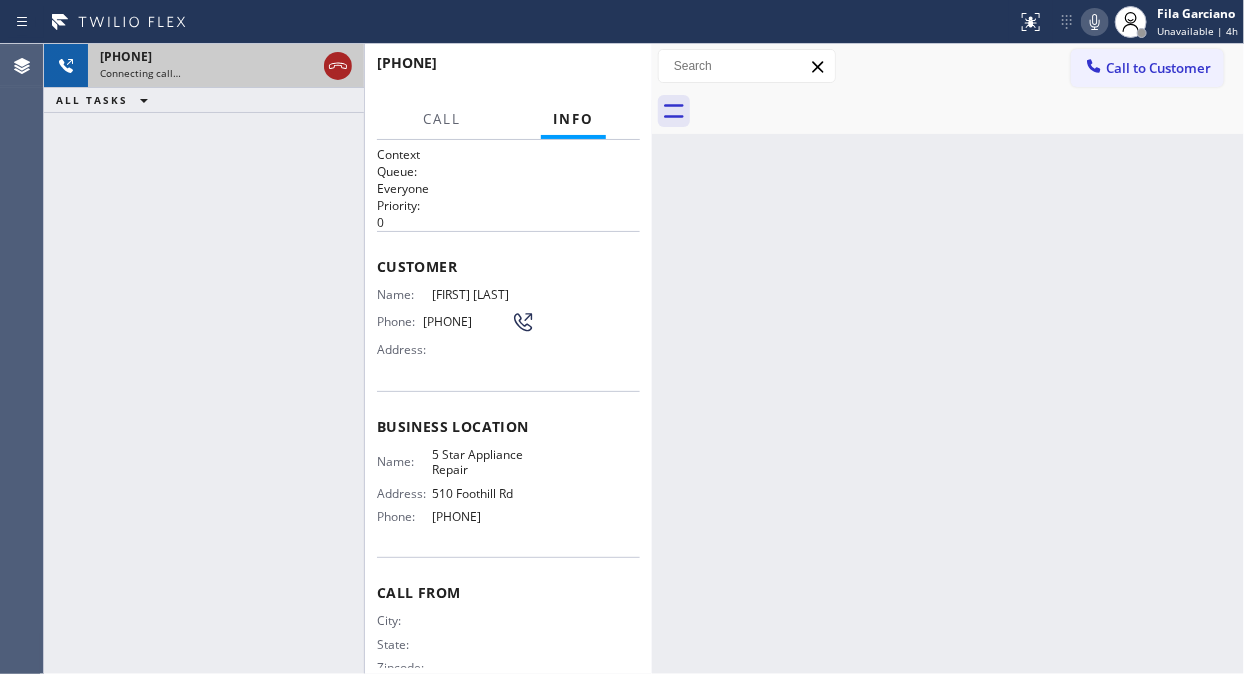 click 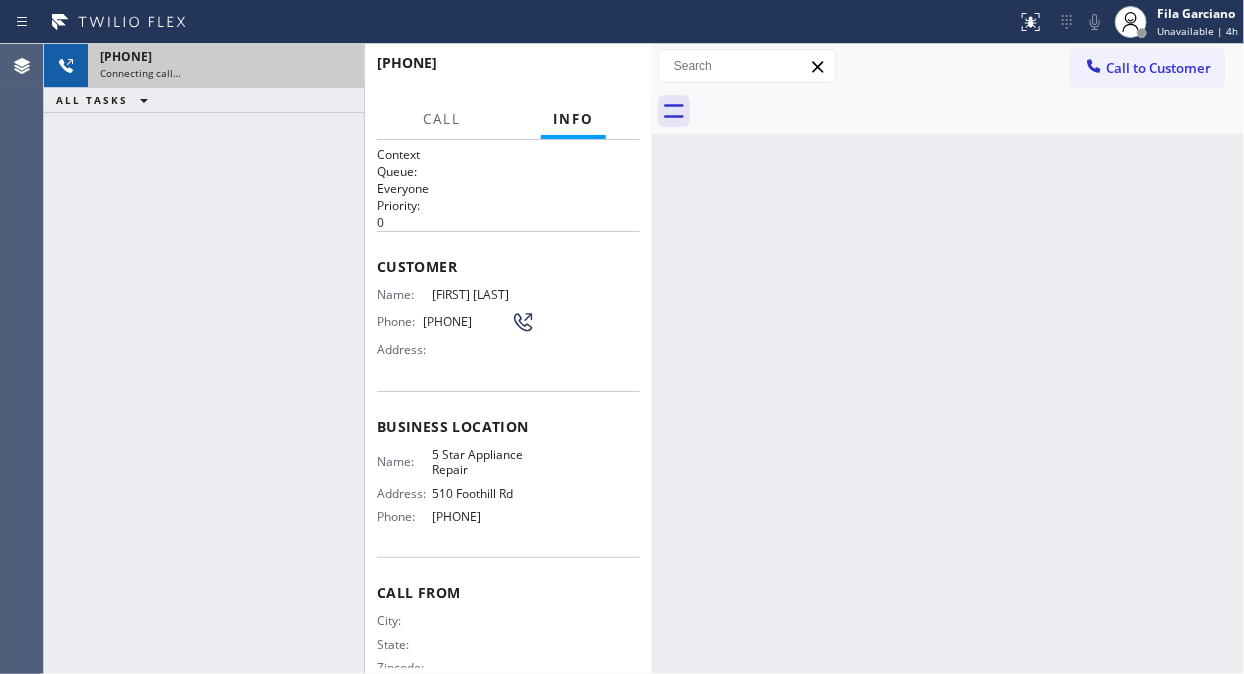 click on "Call to Customer" at bounding box center (1158, 68) 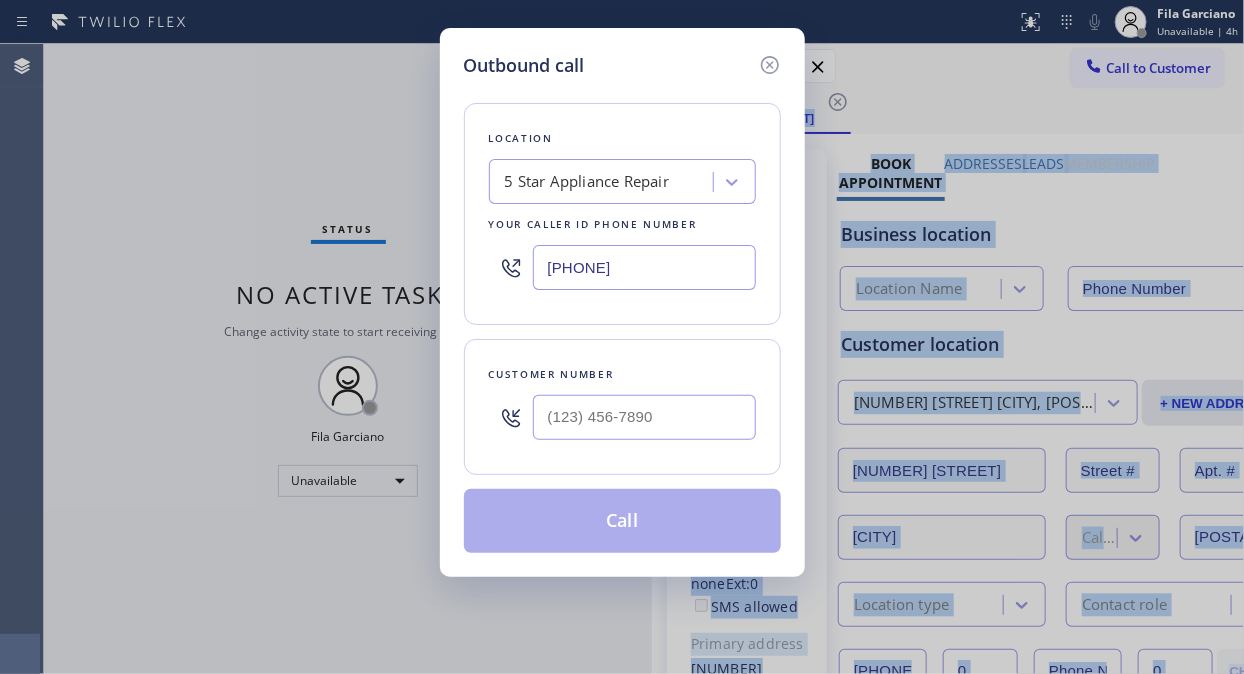 type on "[PHONE]" 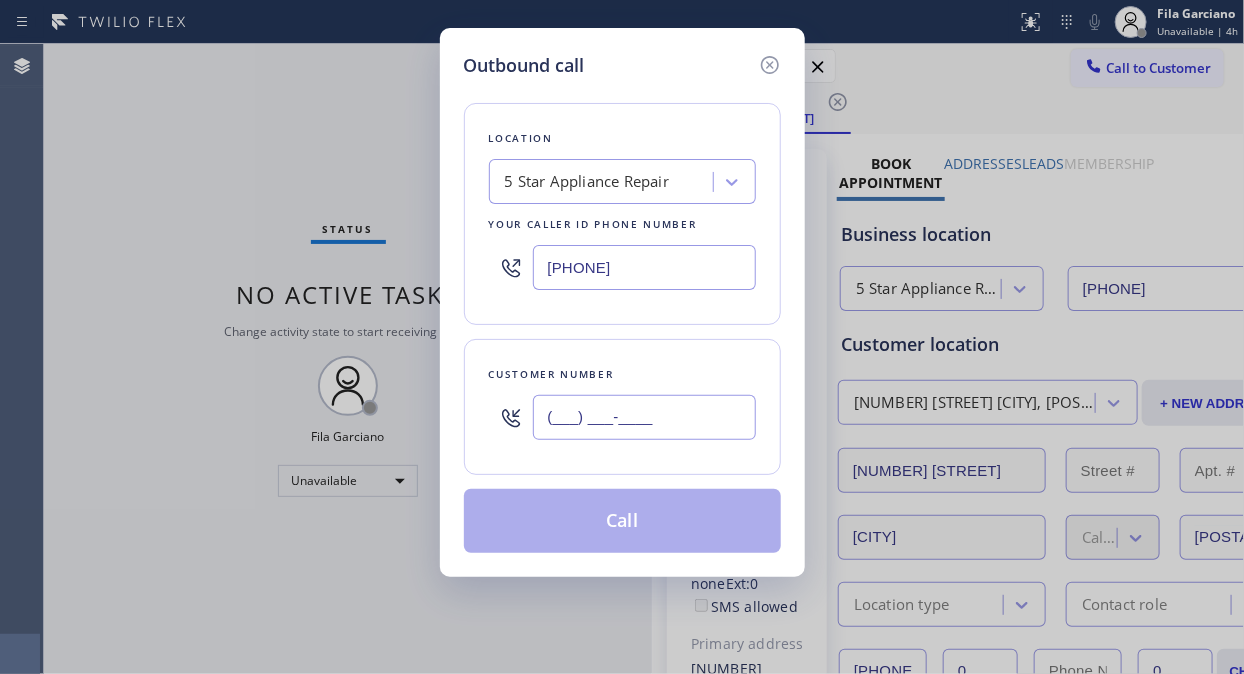 click on "(___) ___-____" at bounding box center [644, 417] 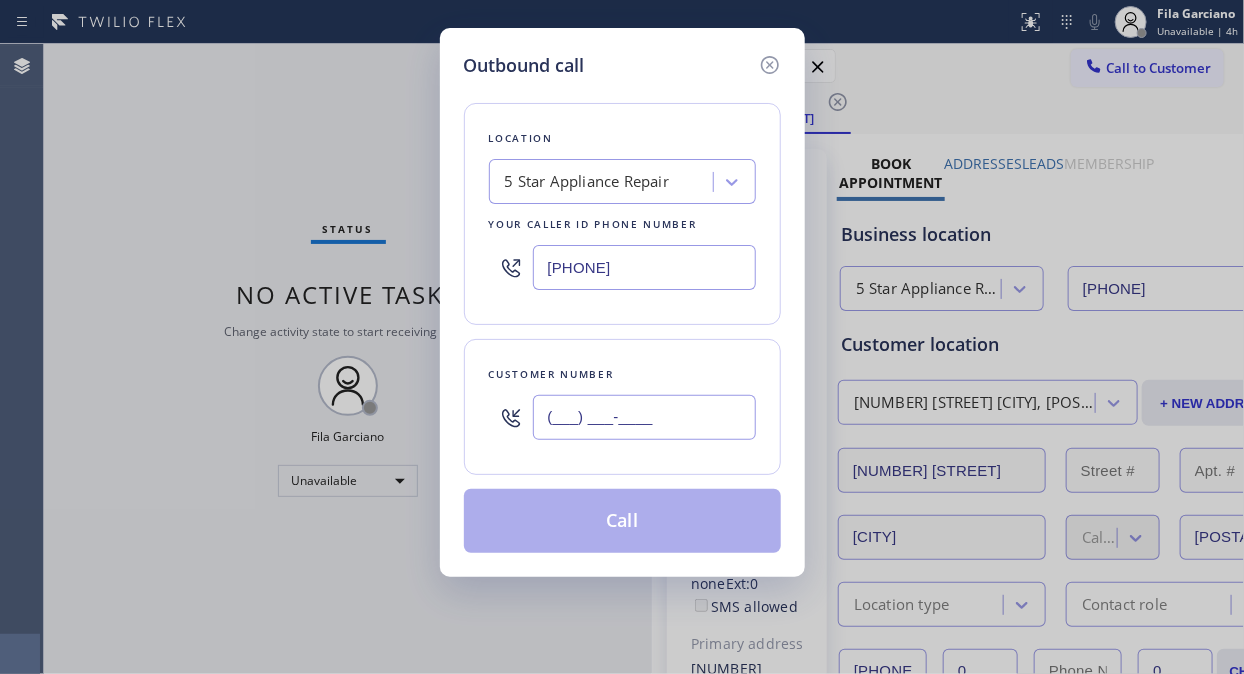 click on "(___) ___-____" at bounding box center (644, 417) 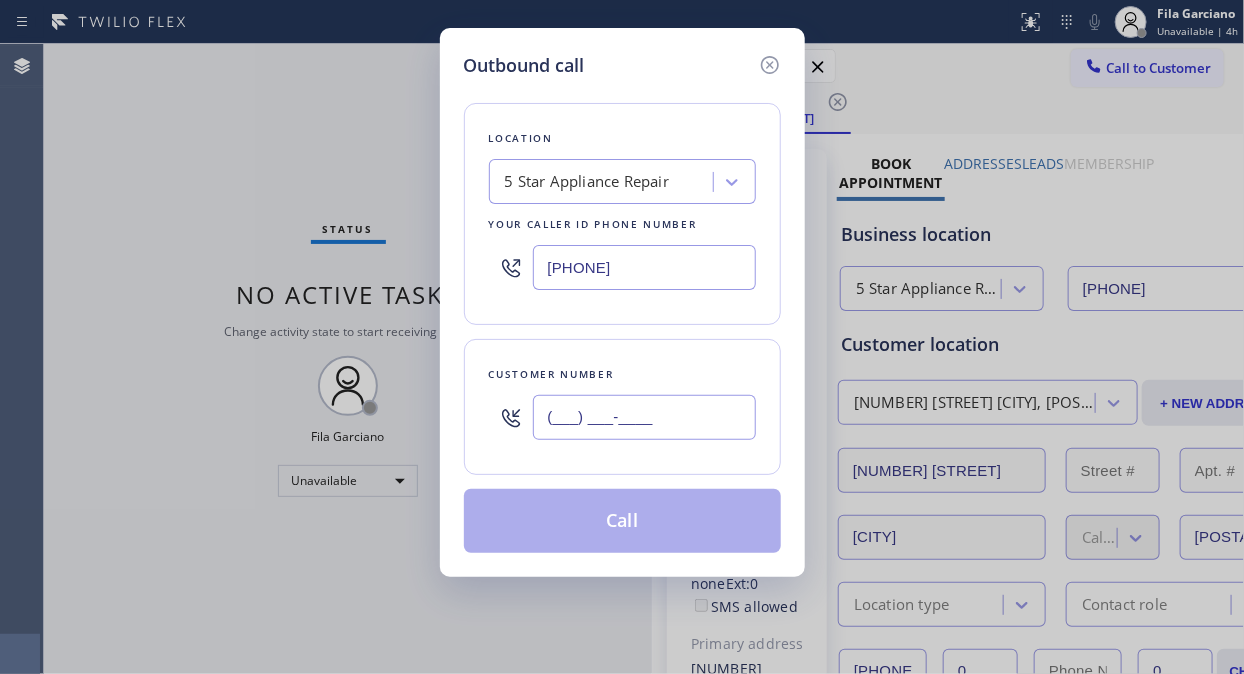 paste on "[PHONE]" 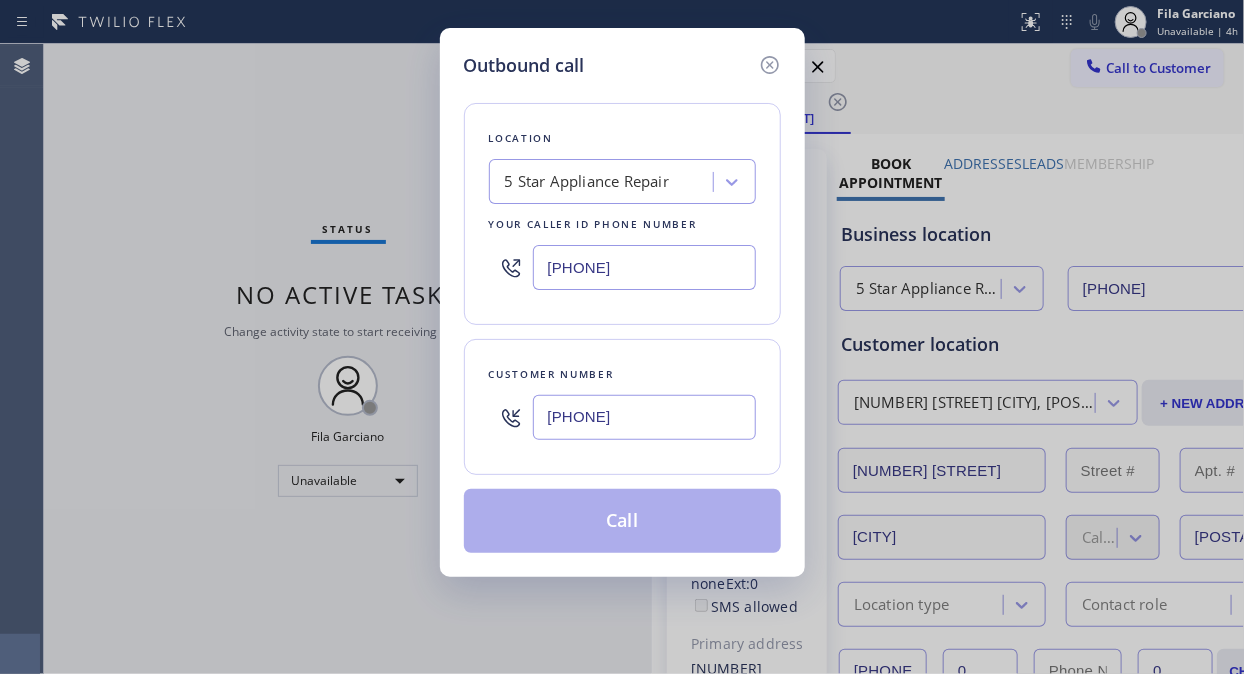 type on "[PHONE]" 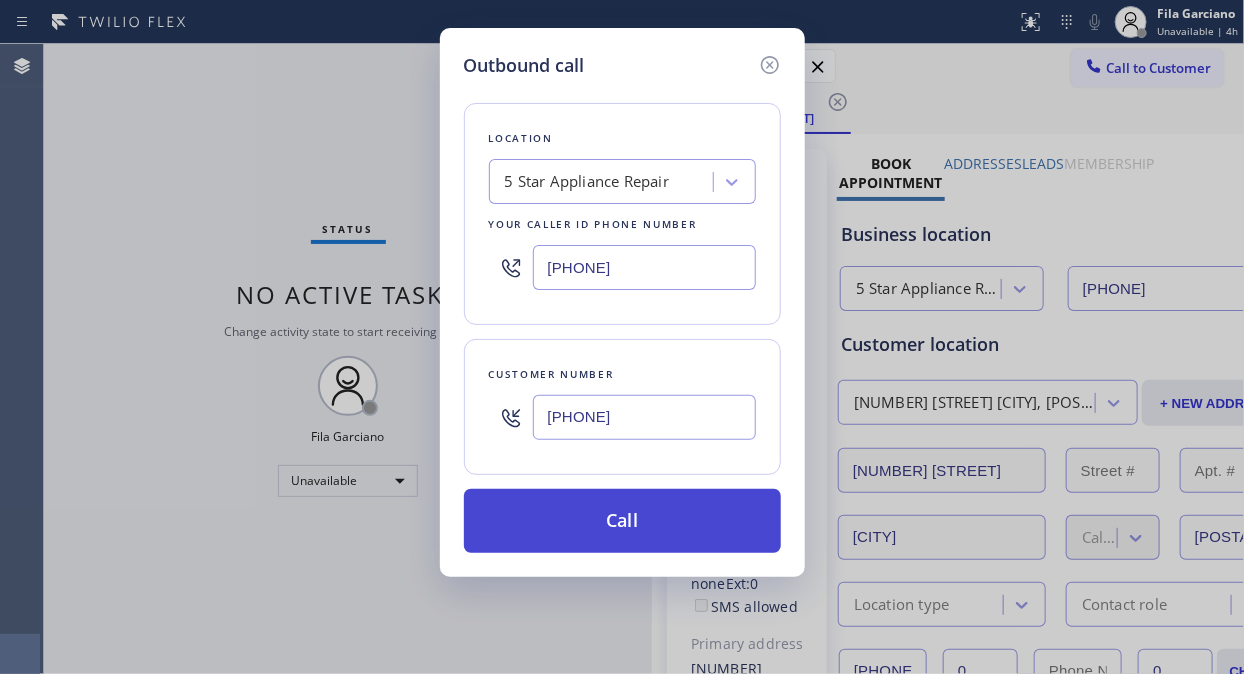click on "Call" at bounding box center (622, 521) 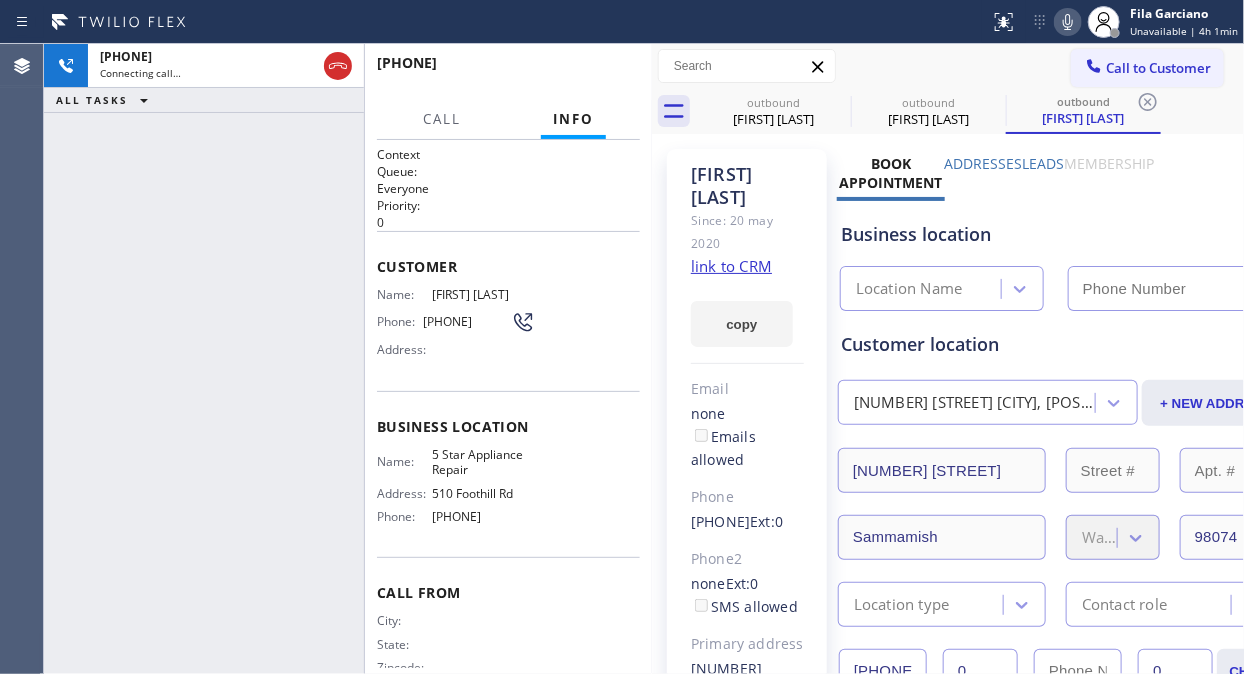 type on "[PHONE]" 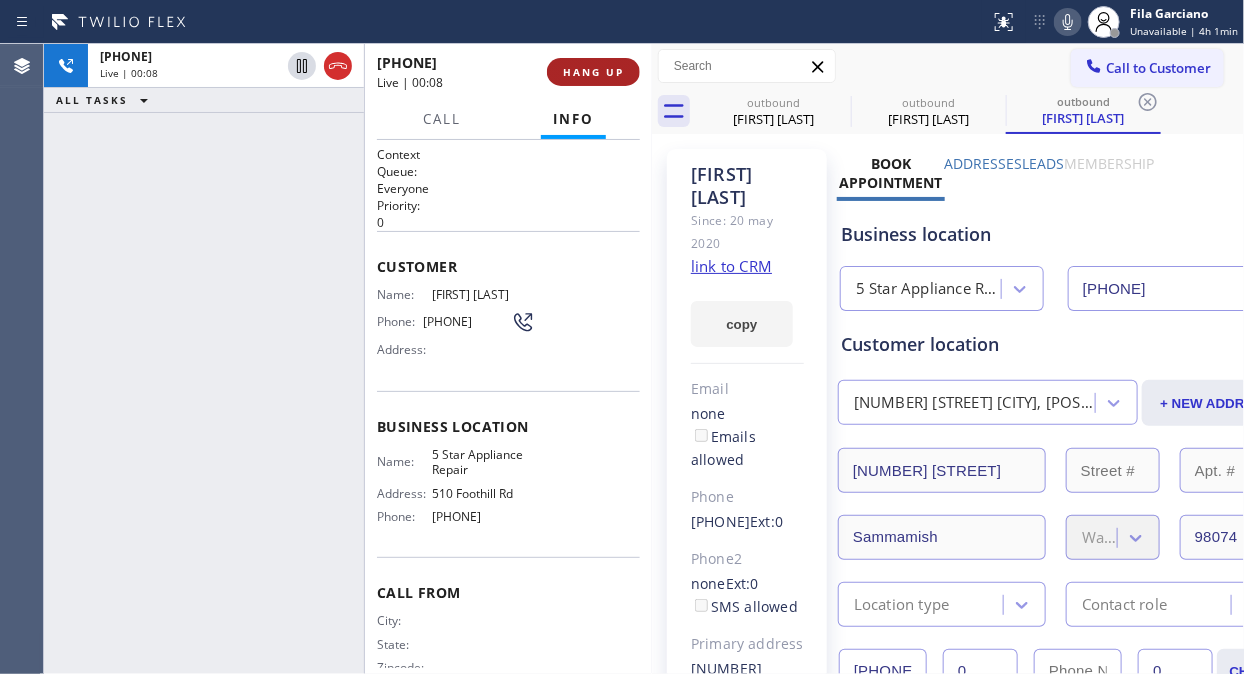 click on "HANG UP" at bounding box center [593, 72] 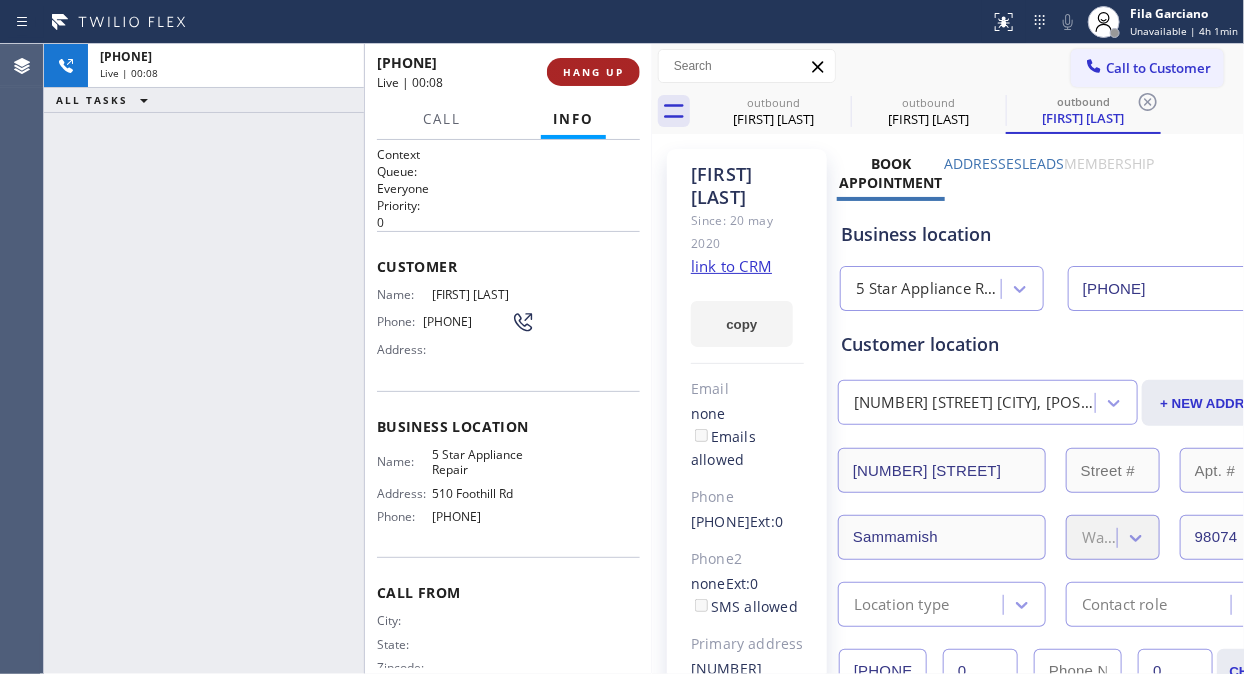 click on "HANG UP" at bounding box center (593, 72) 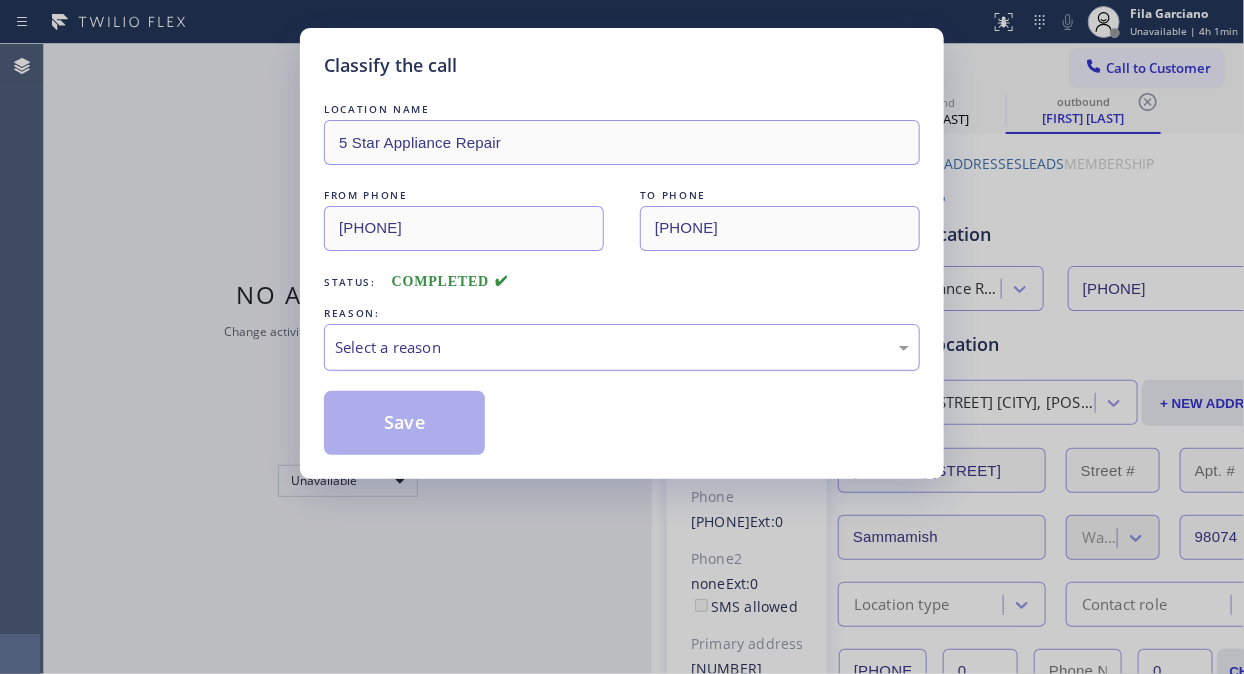click on "Select a reason" at bounding box center [622, 347] 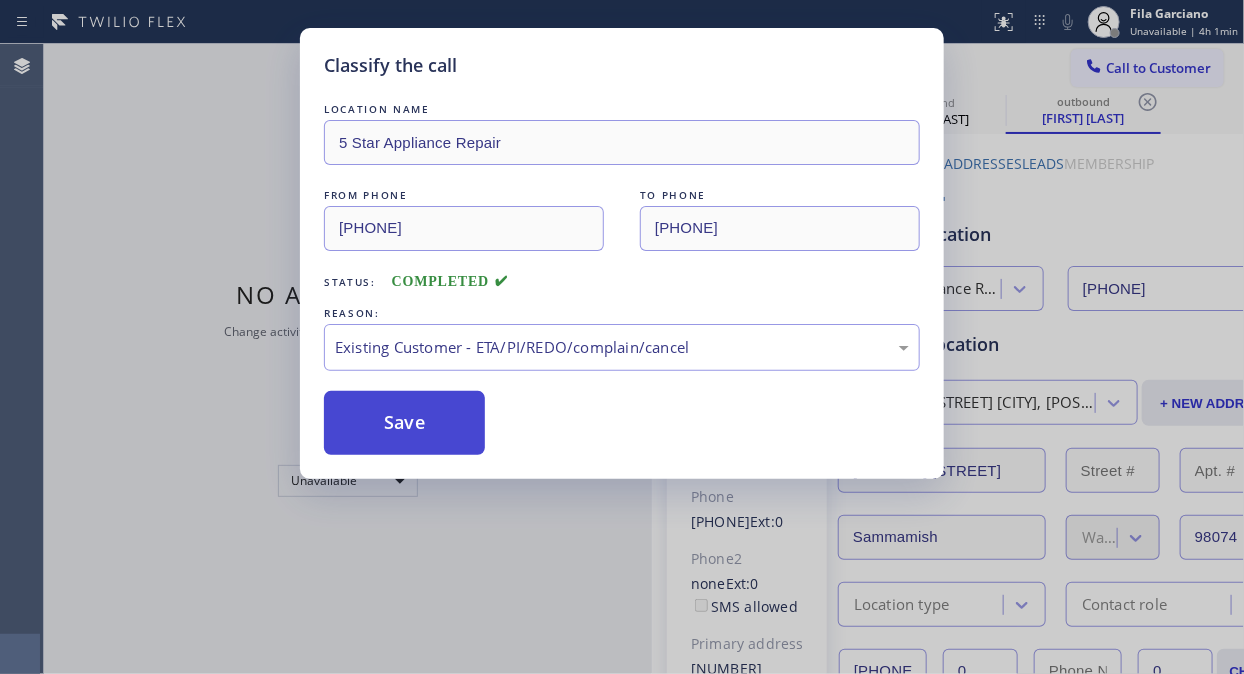 click on "Save" at bounding box center (404, 423) 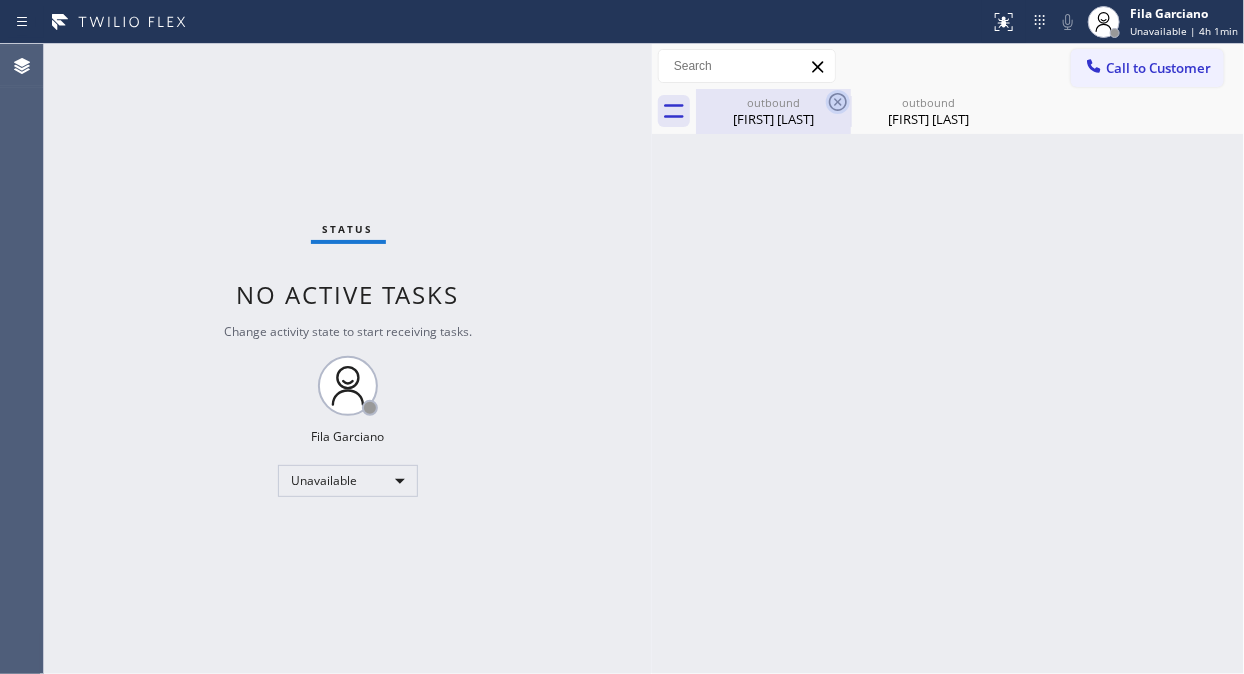 click 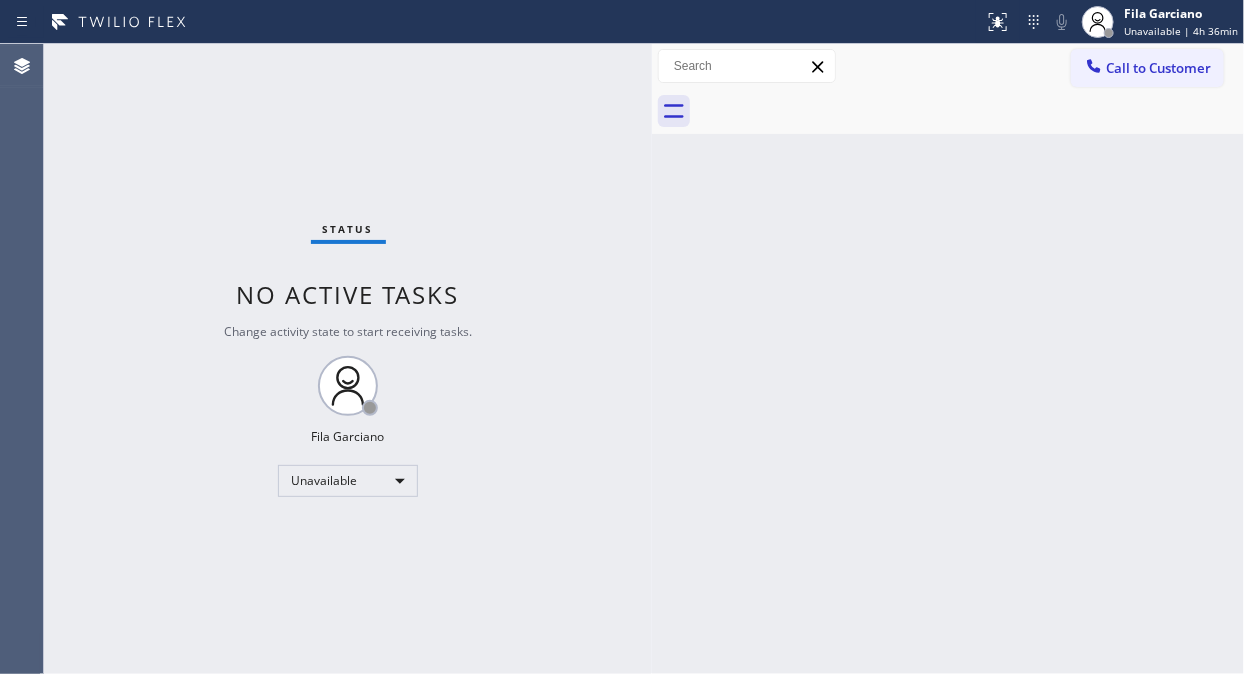 click on "Status   No active tasks     Change activity state to start receiving tasks.   Fila Garciano Unavailable" at bounding box center [348, 359] 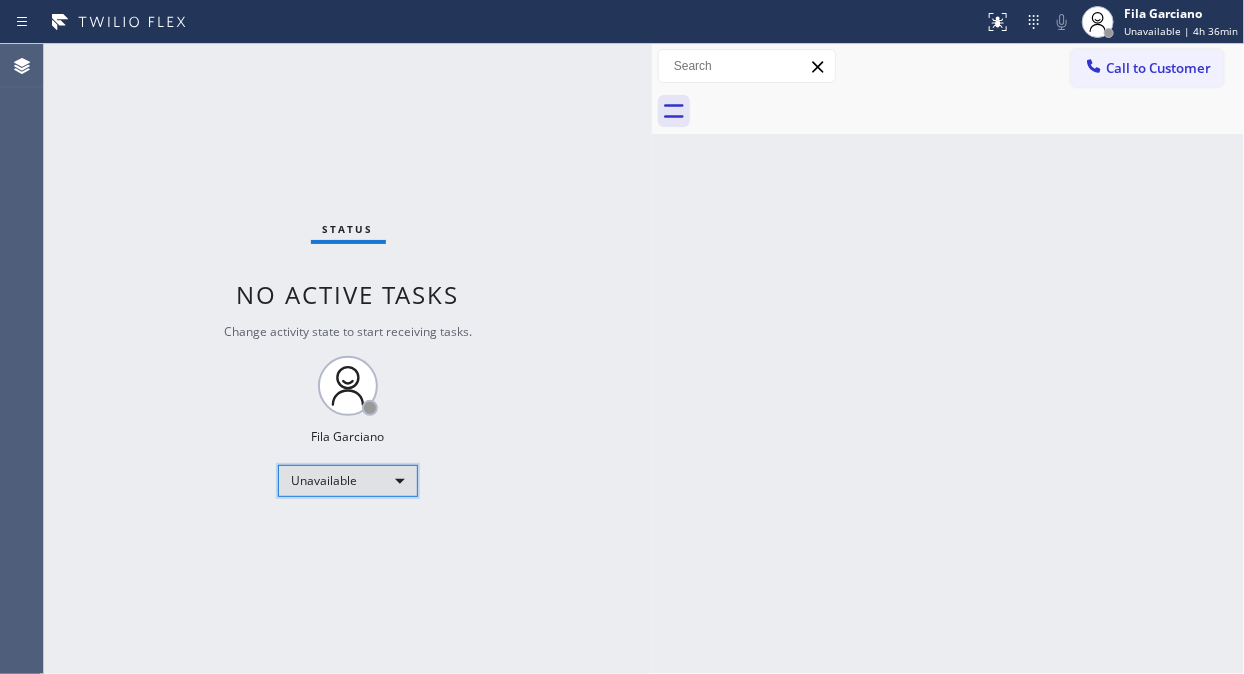 click on "Unavailable" at bounding box center [348, 481] 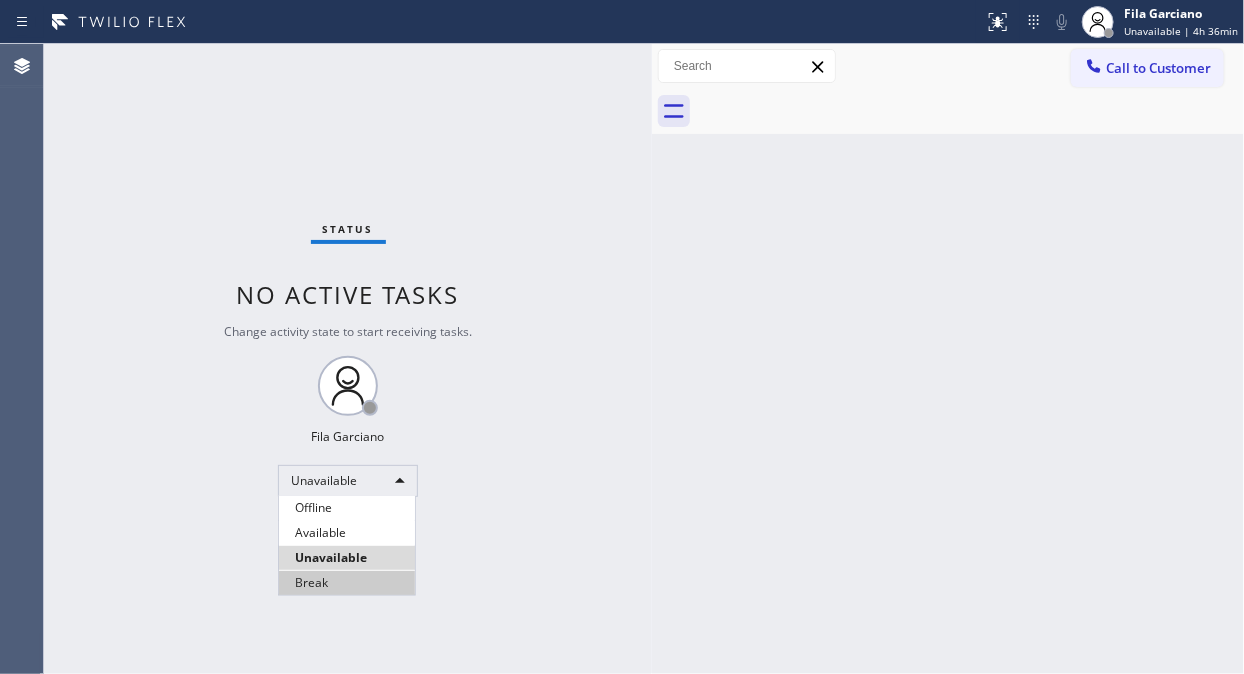 click on "Break" at bounding box center (347, 583) 